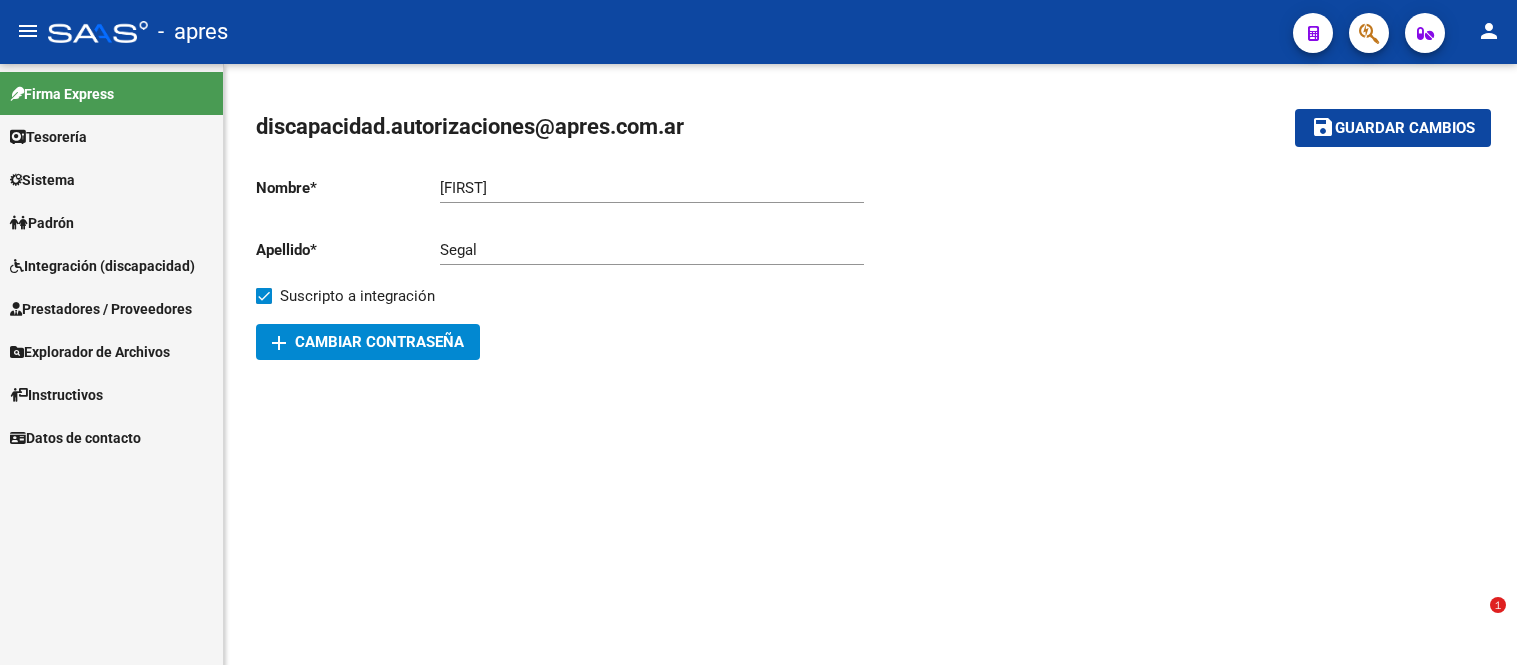 scroll, scrollTop: 0, scrollLeft: 0, axis: both 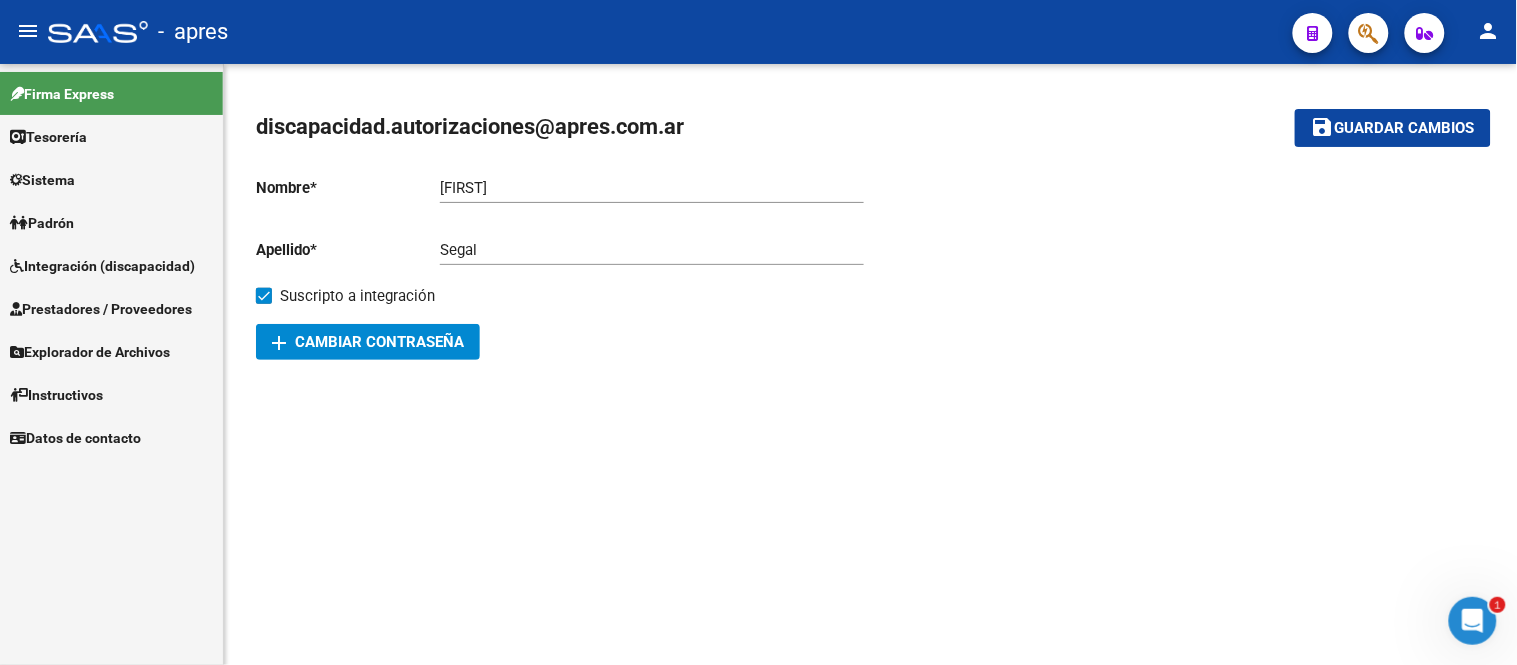 click on "Integración (discapacidad)" at bounding box center (102, 266) 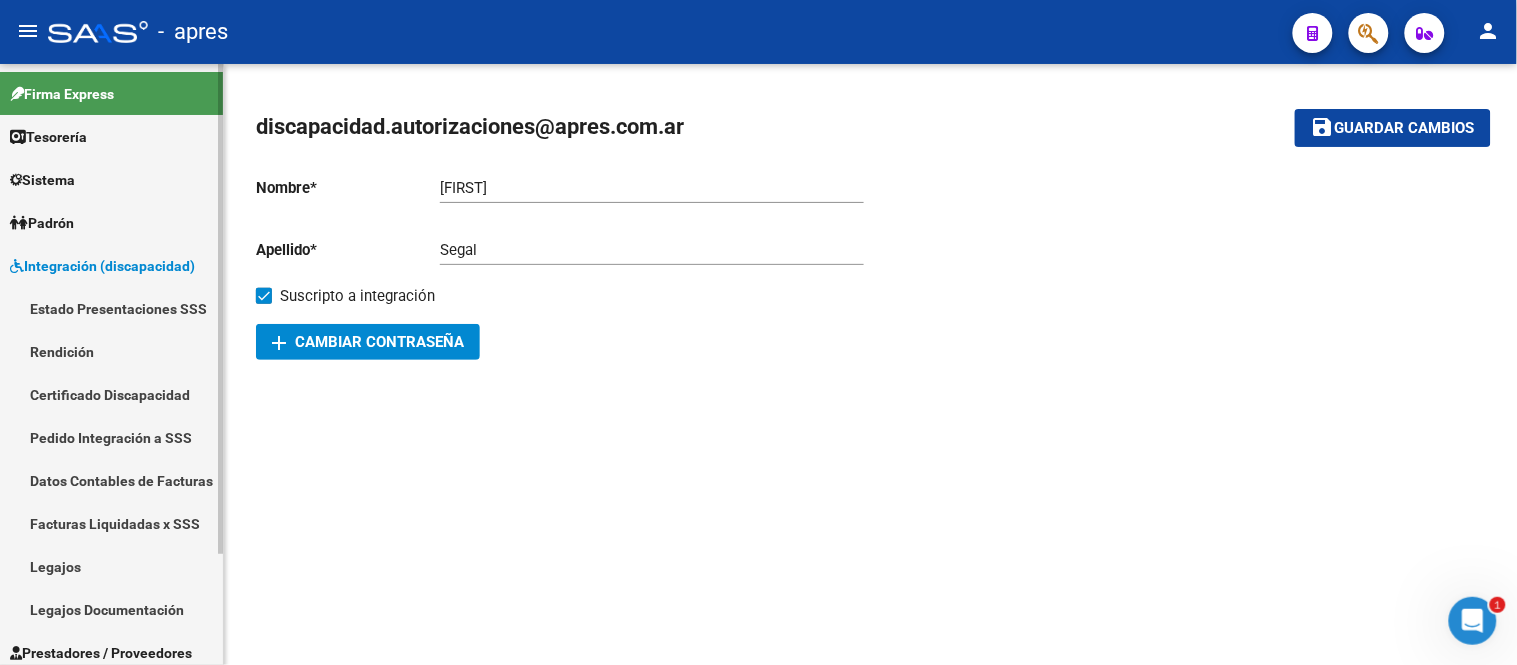 click on "Legajos" at bounding box center (111, 566) 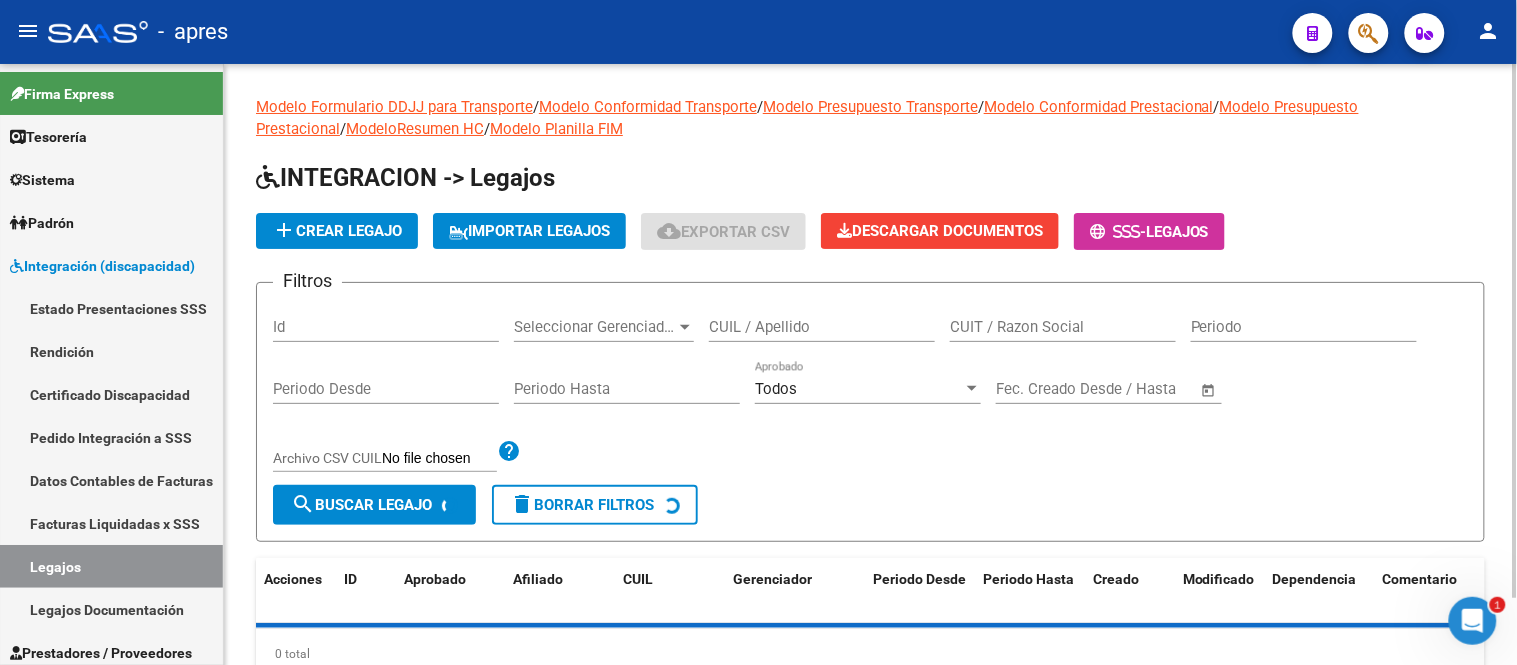 click on "CUIL / Apellido" at bounding box center [822, 327] 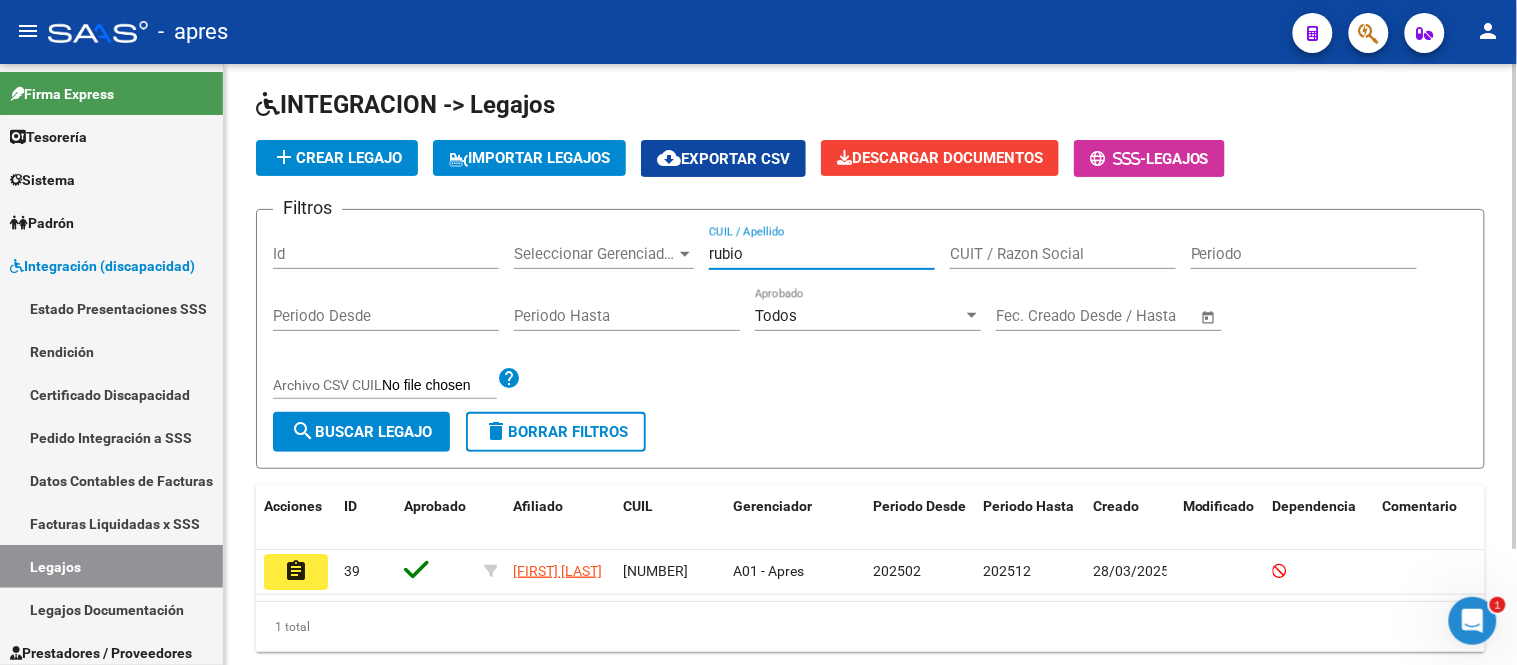 scroll, scrollTop: 145, scrollLeft: 0, axis: vertical 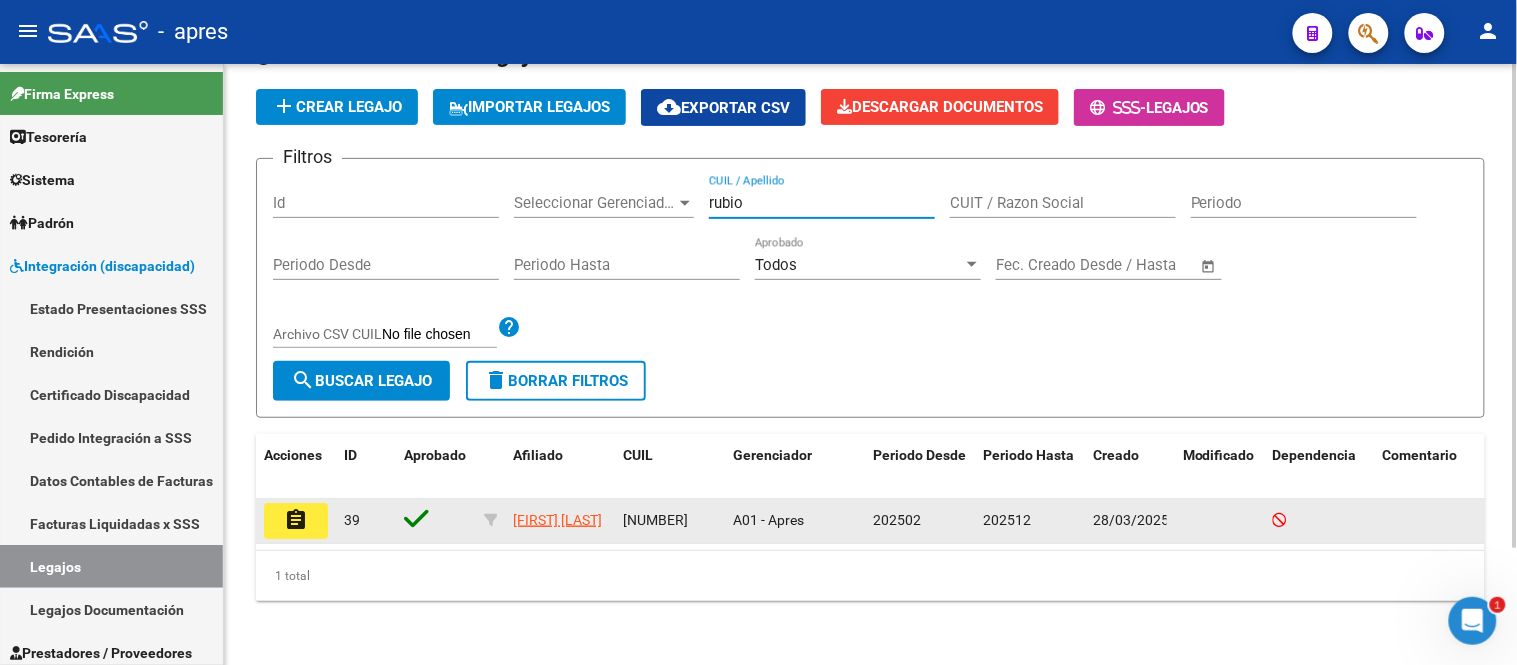 type on "rubio" 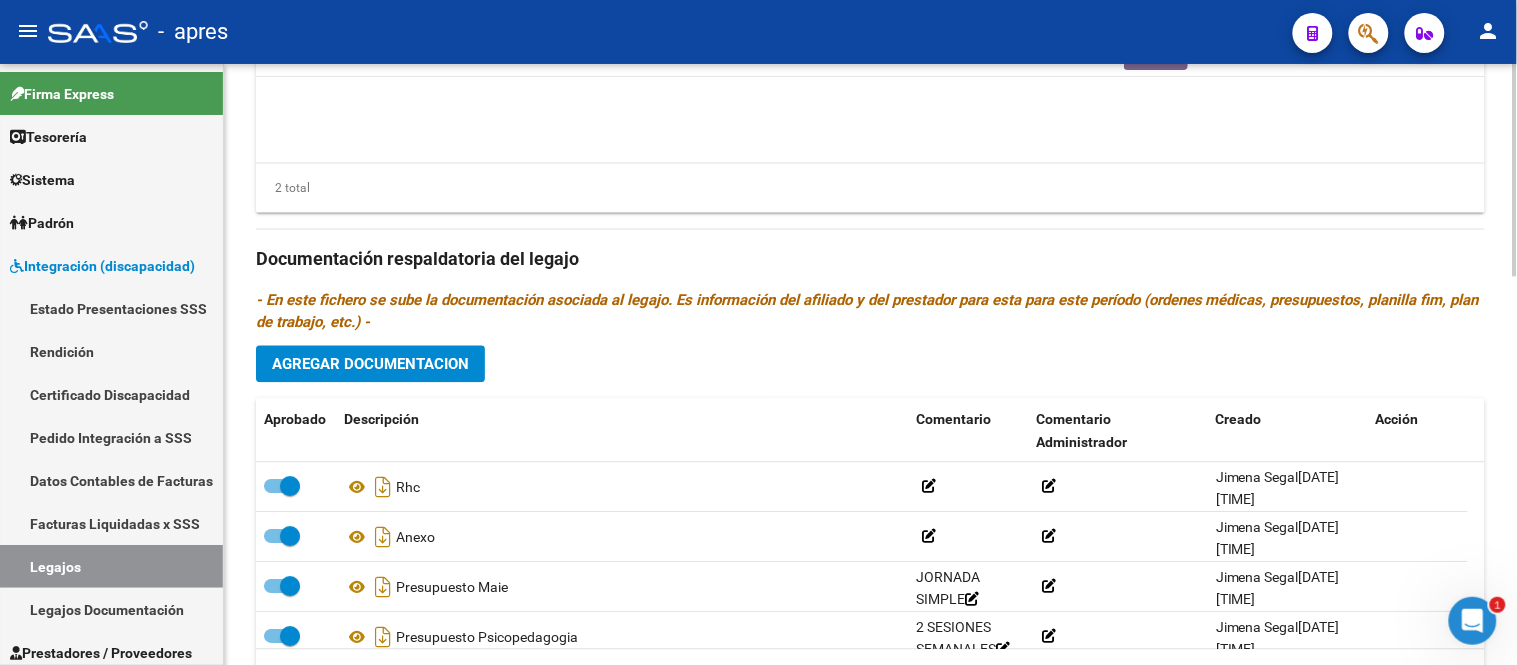 scroll, scrollTop: 1101, scrollLeft: 0, axis: vertical 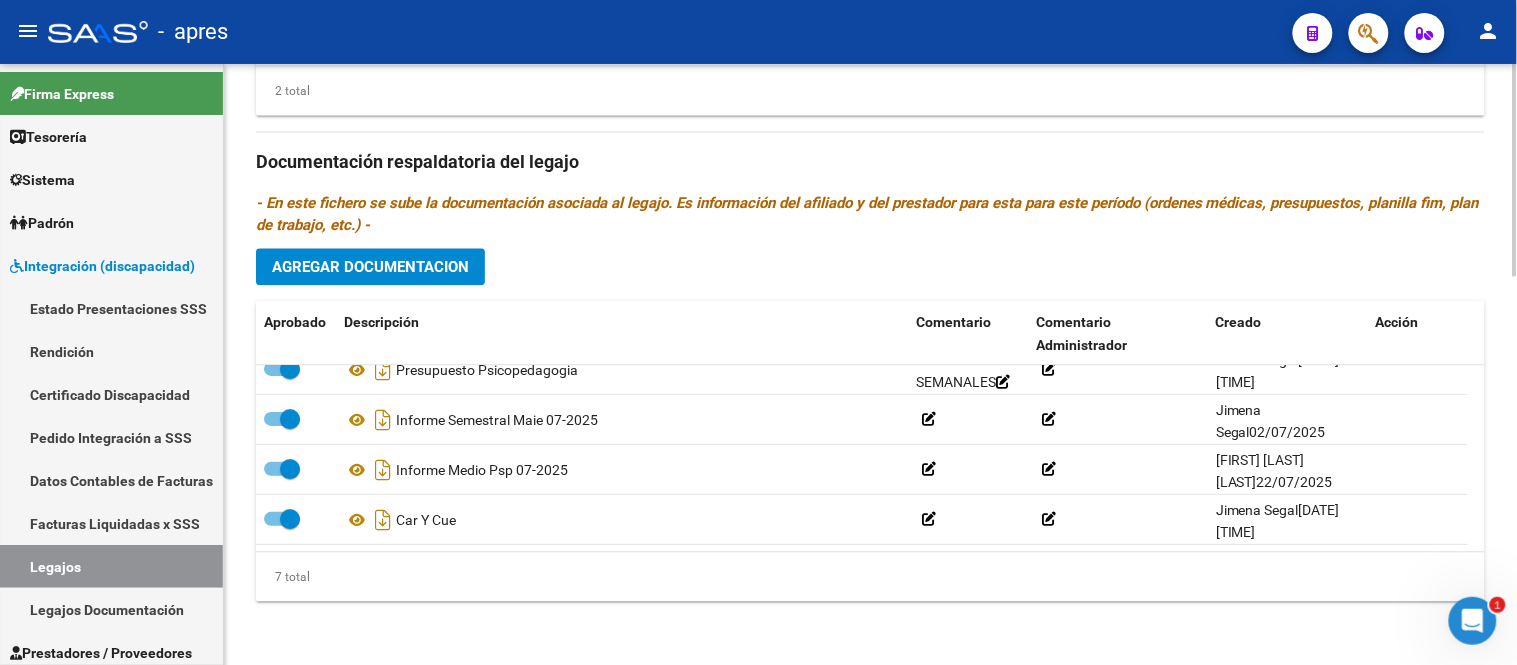 click on "Prestadores asociados al legajo Agregar Prestador Aprobado Prestador CUIT Comentario Presupuesto Periodo Desde Periodo Hasta Usuario Admite Dependencia   CASERES MARIANA ALEJANDRA 23362860024     PSICOPEDAGOGIA  $ 98.964,88  202502 202512 Jimena  Segal   28/03/2025      SANTILLAN FERNANDA MARIEL 27178053332     MAIE  $ 475.830,36  202502 202512 Jimena  Segal   28/03/2025    2 total Documentación respaldatoria del legajo - En este fichero se sube la documentación asociada al legajo. Es información del afiliado y del prestador para esta para este período (ordenes médicas, presupuestos, planilla fim, plan de trabajo, etc.) - Agregar Documentacion Aprobado Descripción Comentario Comentario Administrador Creado Acción    Presupuesto Psicopedagogia     2 SESIONES SEMANALES         Jimena  Segal   28/03/2025 12:18     Informe Semestral Maie 07-2025              Jimena  Segal   02/07/2025 10:01     Informe Medio Psp 07-2025              Mariel Mercedes Gonzalez Blanco   22/07/2025 11:04" 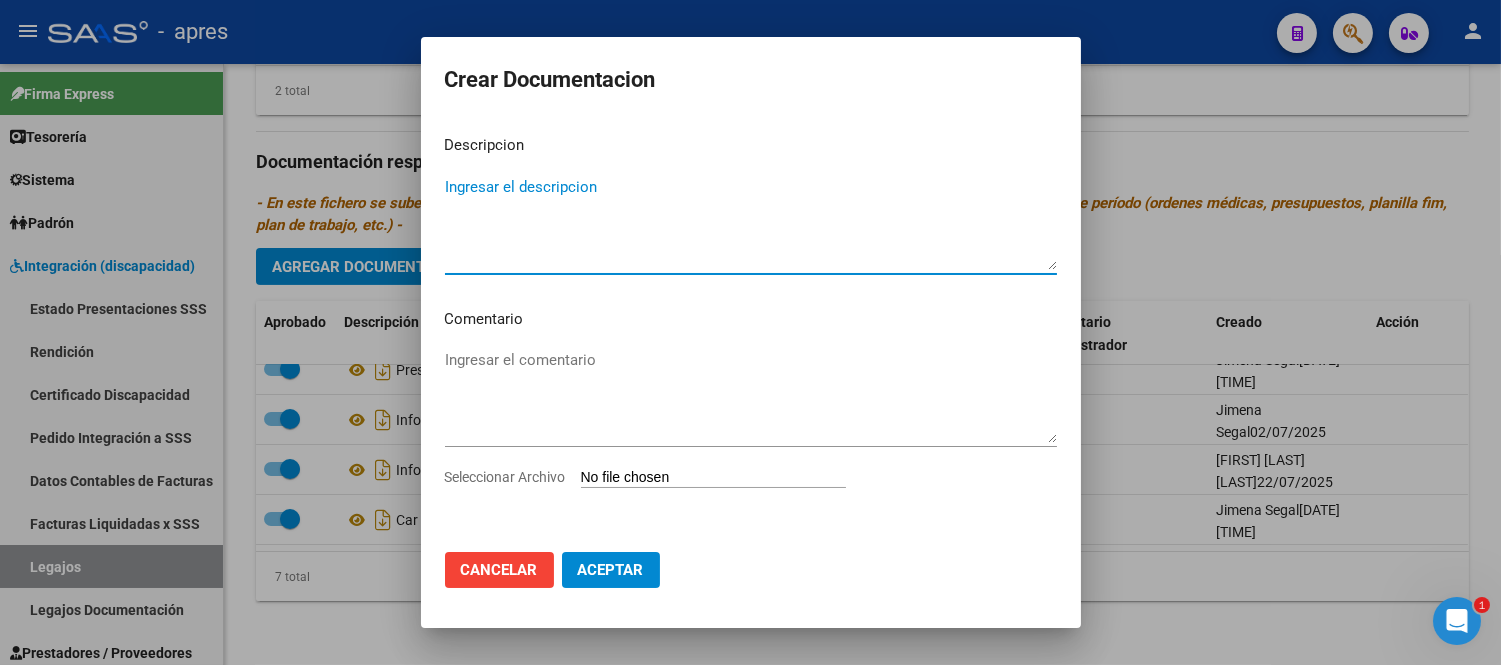 click on "Seleccionar Archivo" at bounding box center [713, 478] 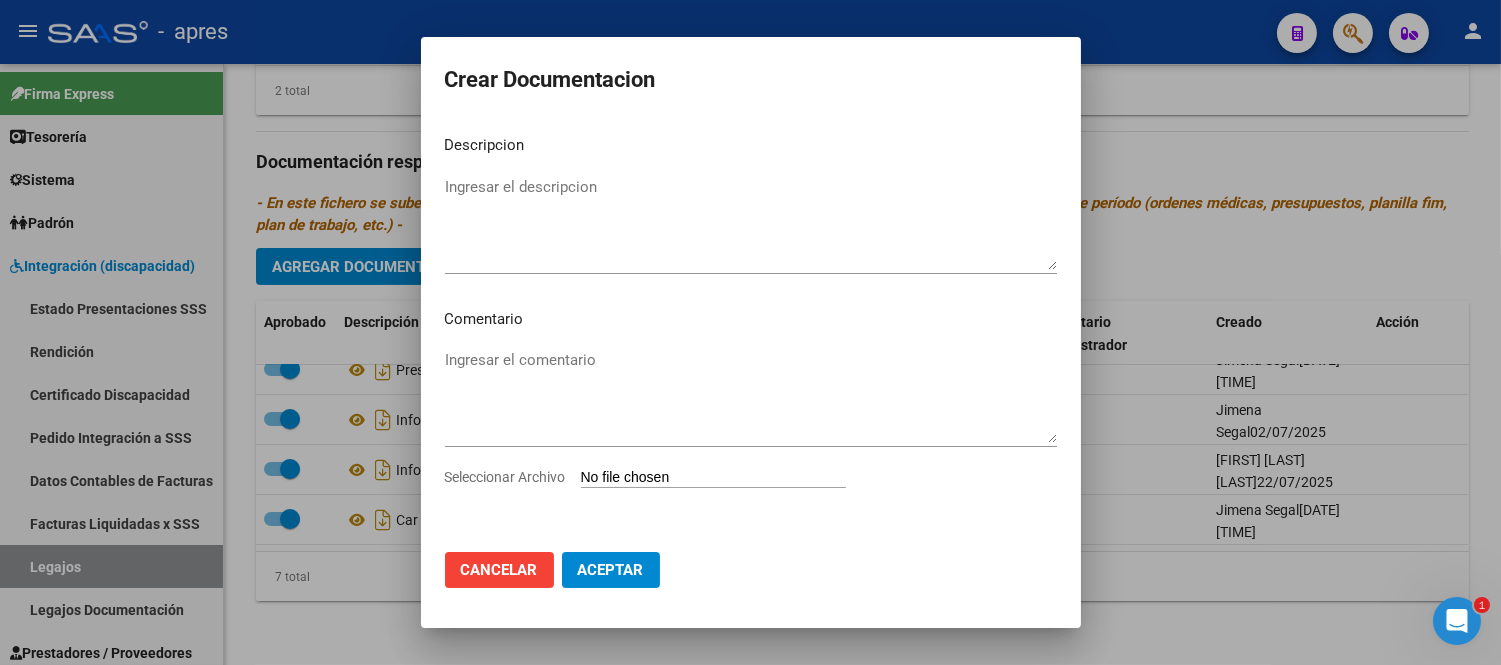 click on "Seleccionar Archivo" at bounding box center (713, 478) 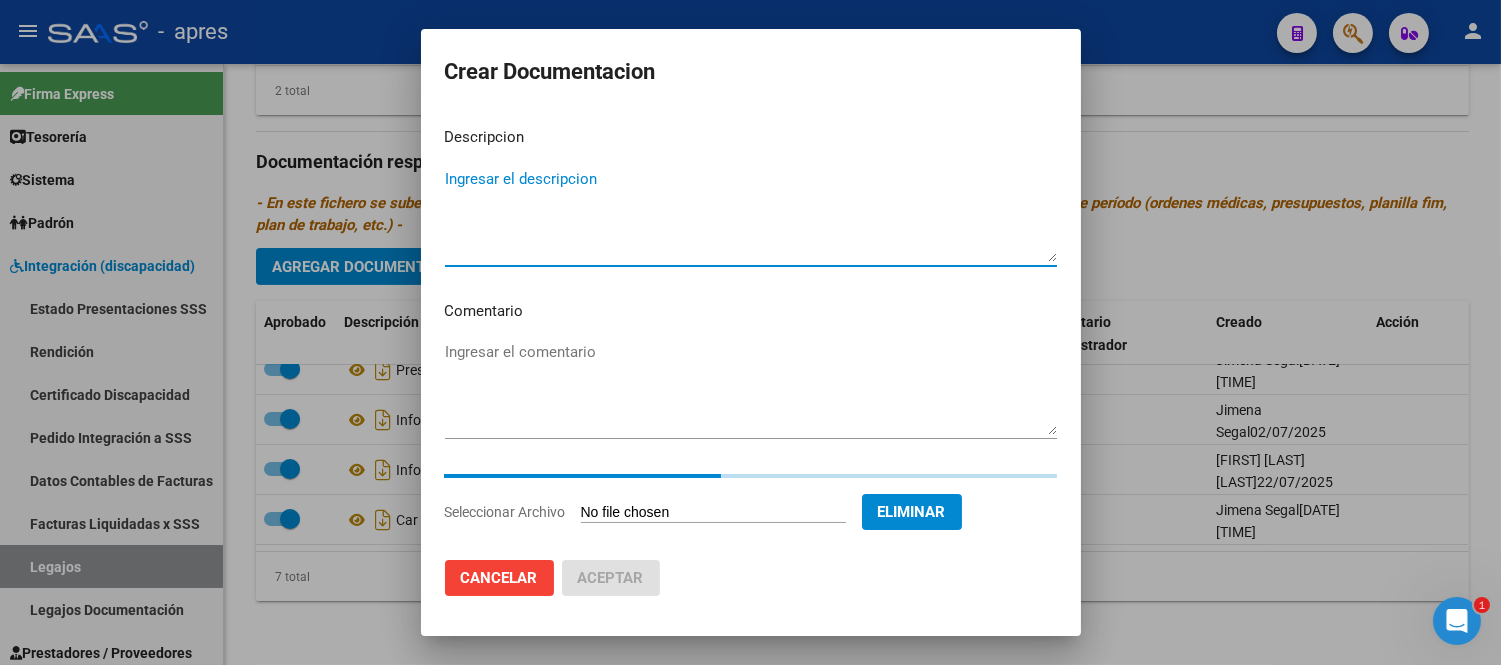 click on "Ingresar el descripcion" at bounding box center [751, 215] 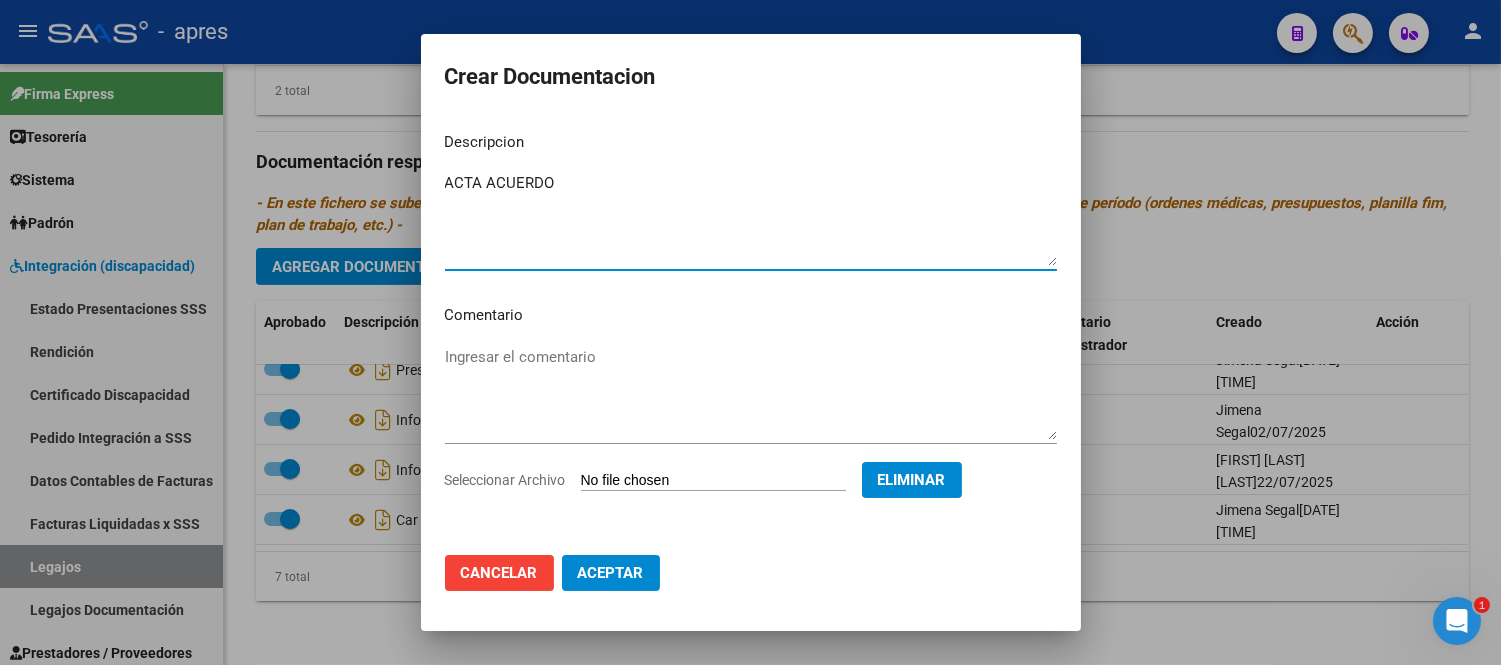 type on "ACTA ACUERDO" 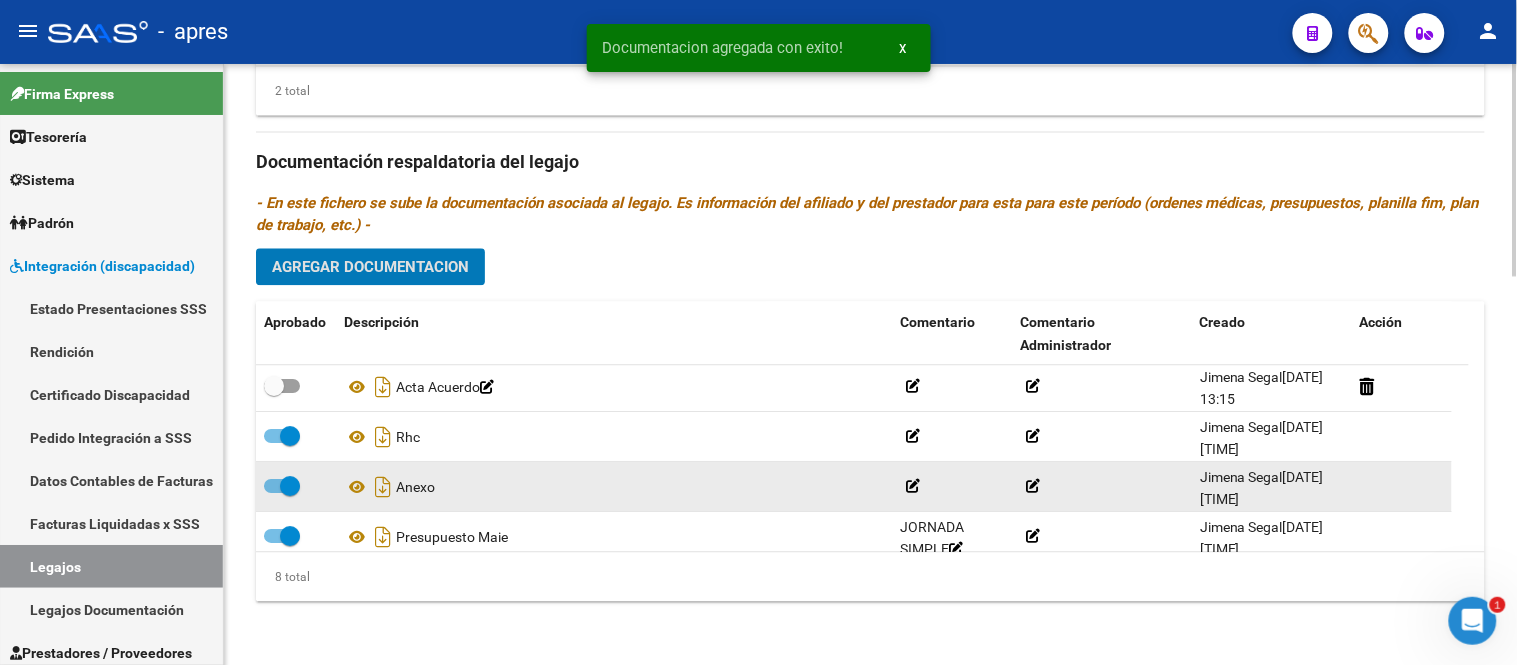 scroll, scrollTop: 0, scrollLeft: 0, axis: both 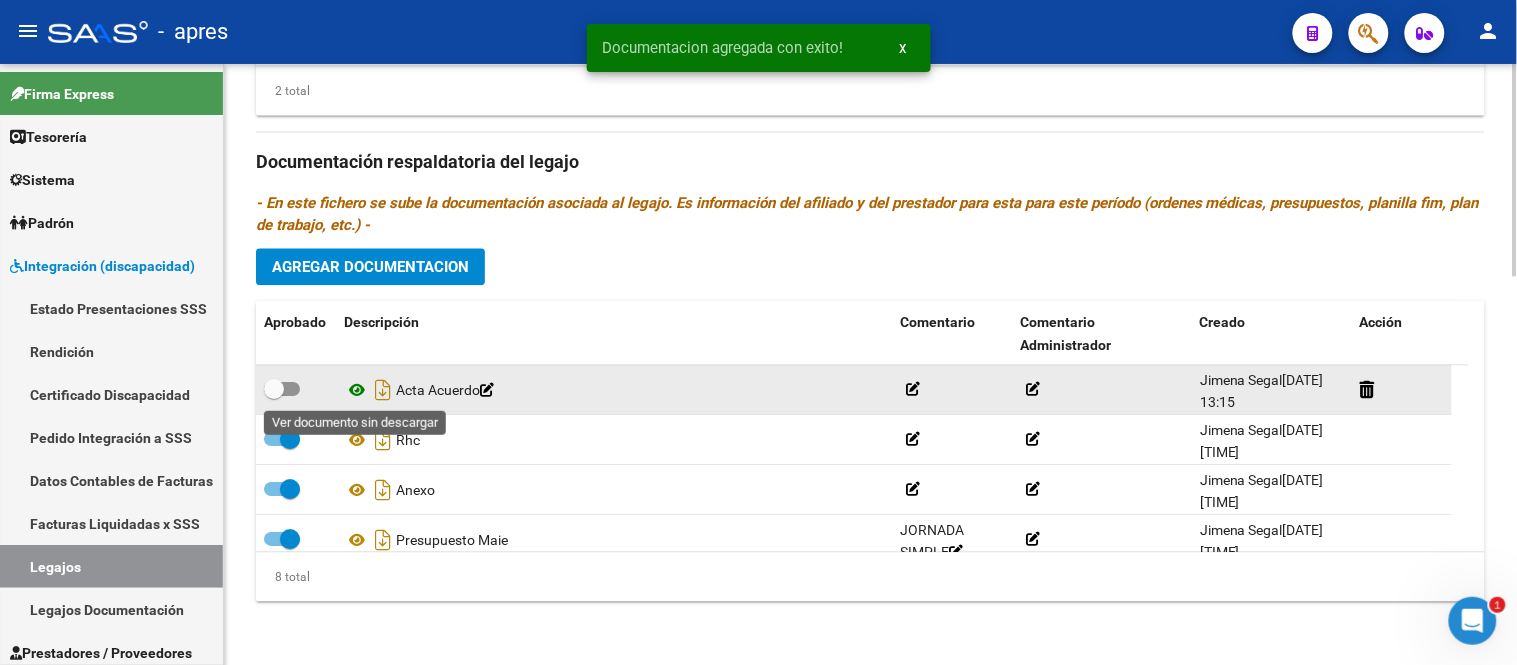 click 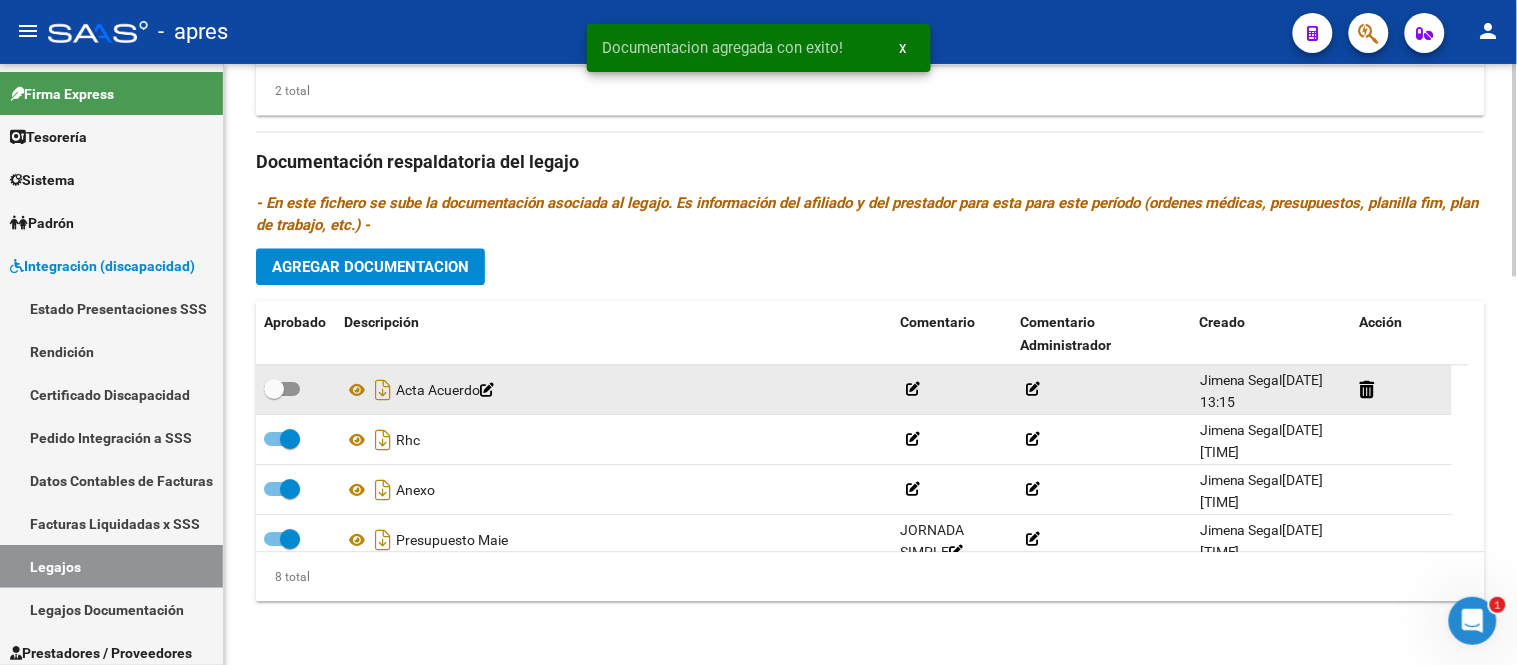 click at bounding box center [282, 389] 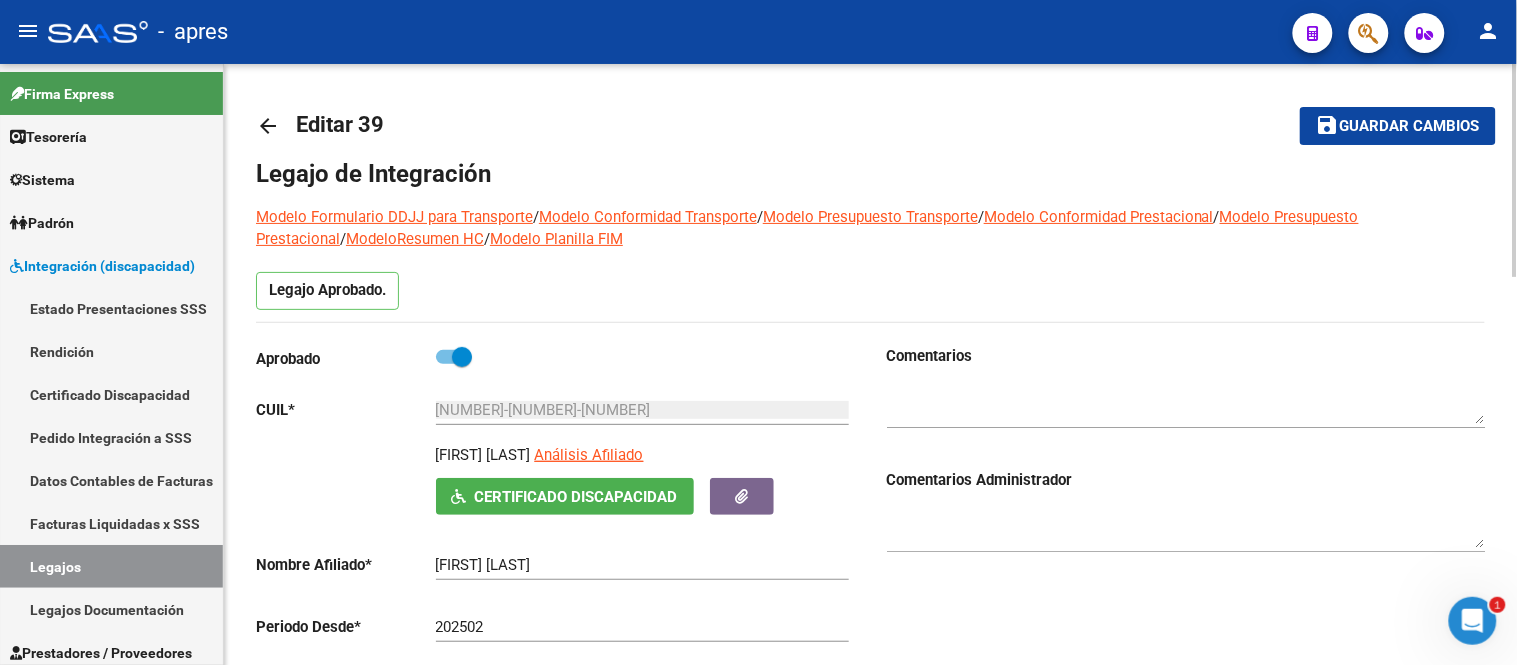 scroll, scrollTop: 0, scrollLeft: 0, axis: both 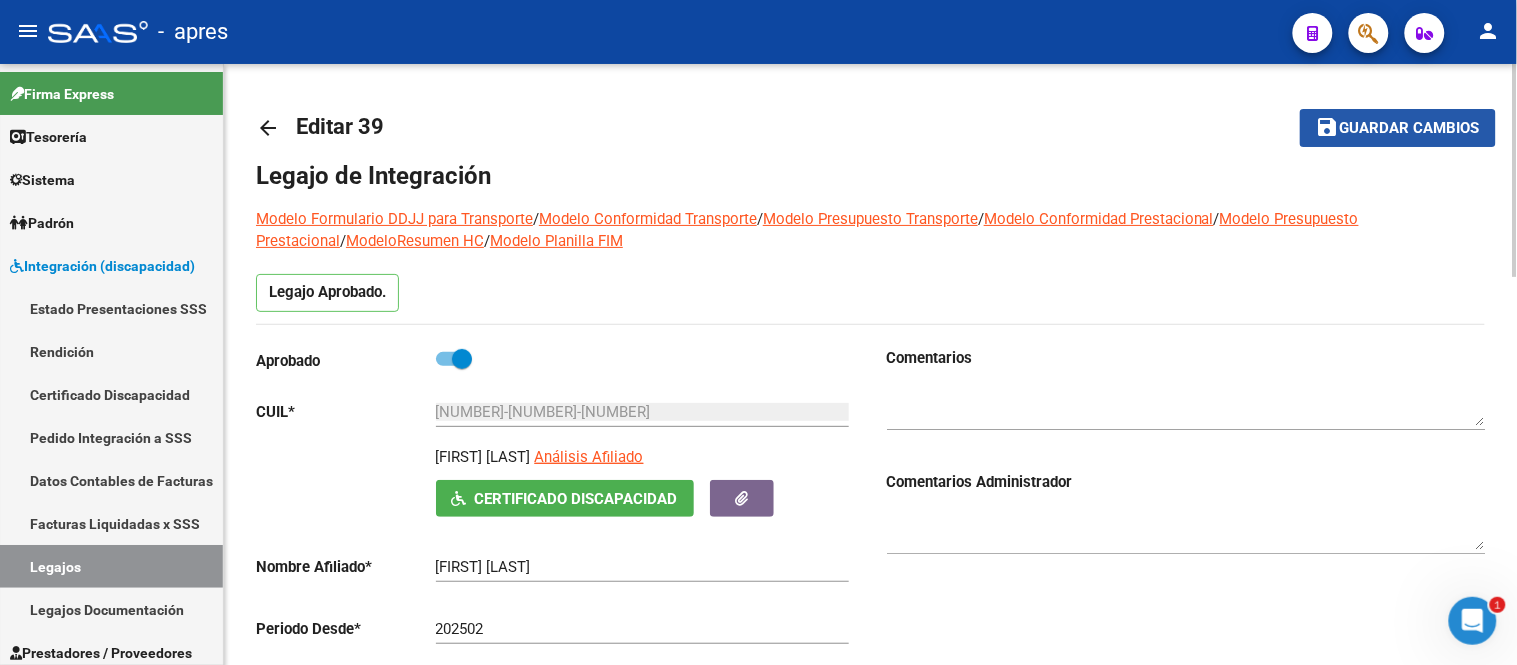 click on "Guardar cambios" 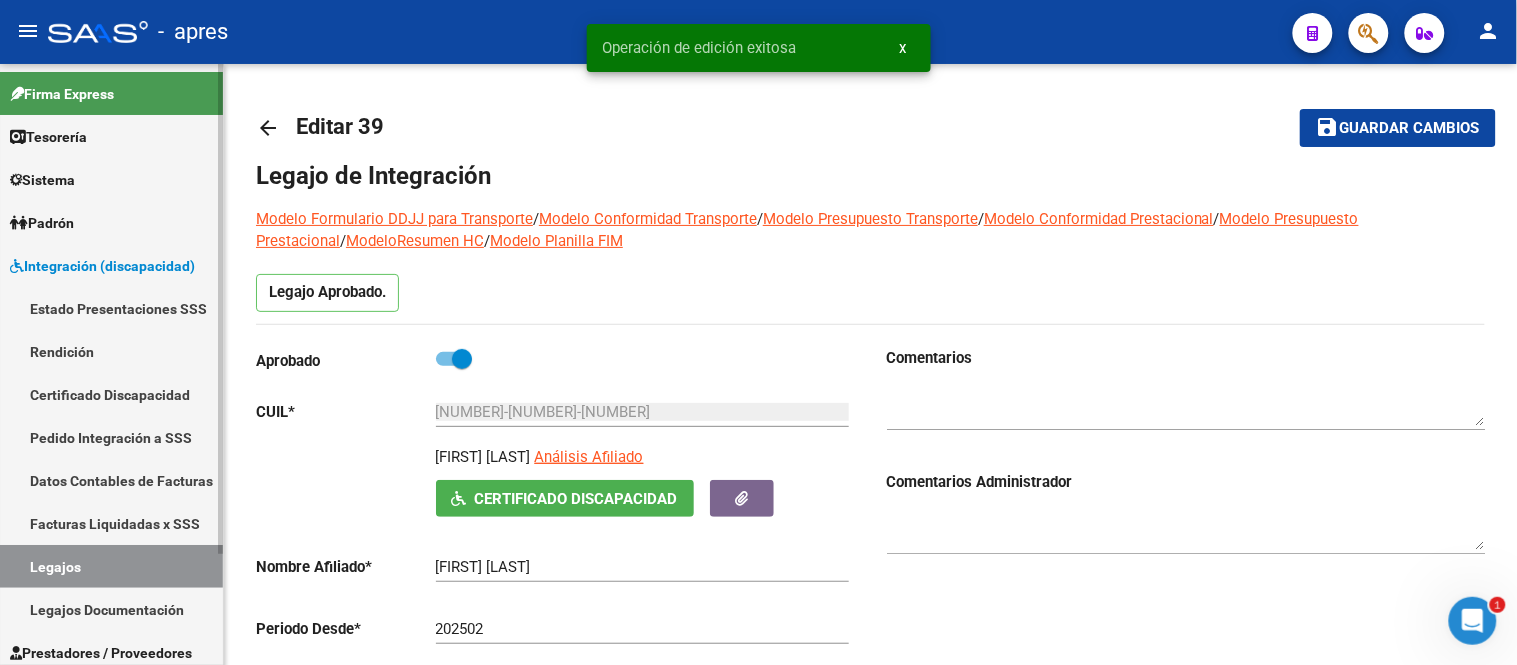 click on "Legajos" at bounding box center [111, 566] 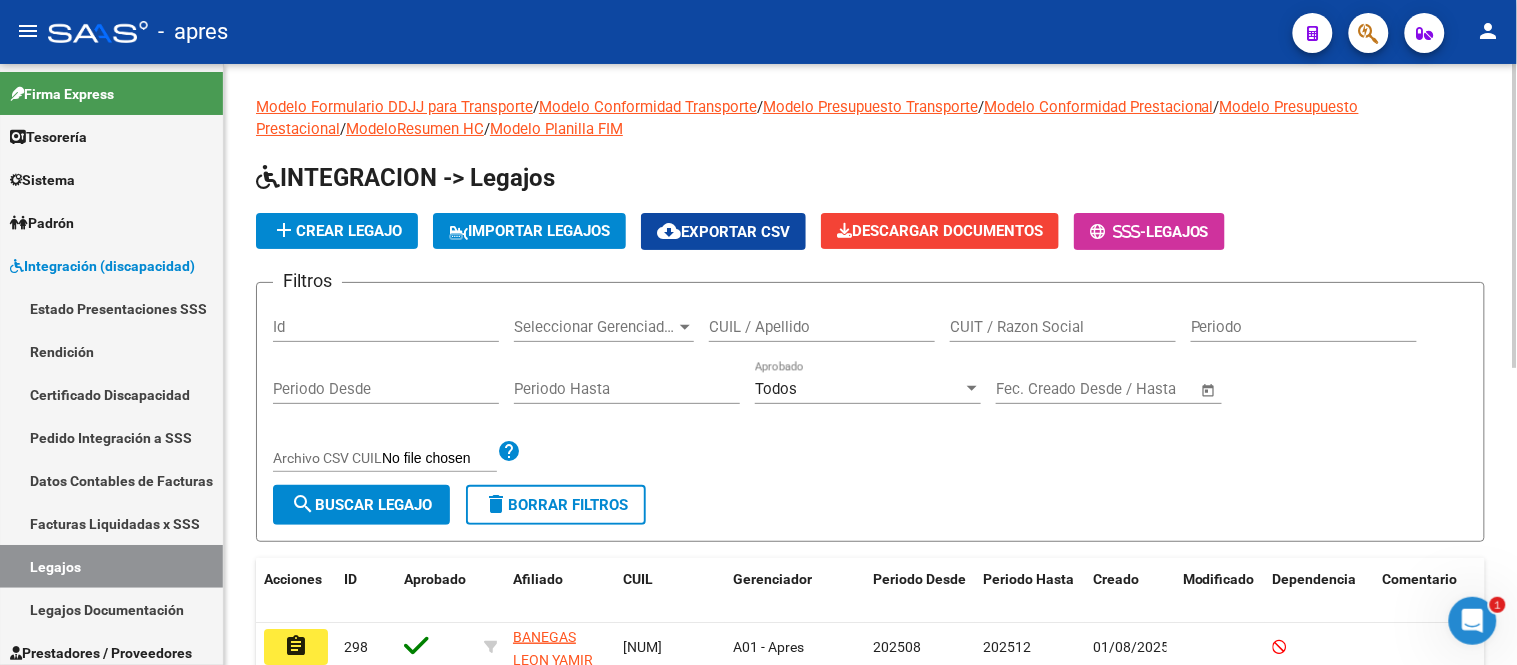 drag, startPoint x: 792, startPoint y: 341, endPoint x: 792, endPoint y: 328, distance: 13 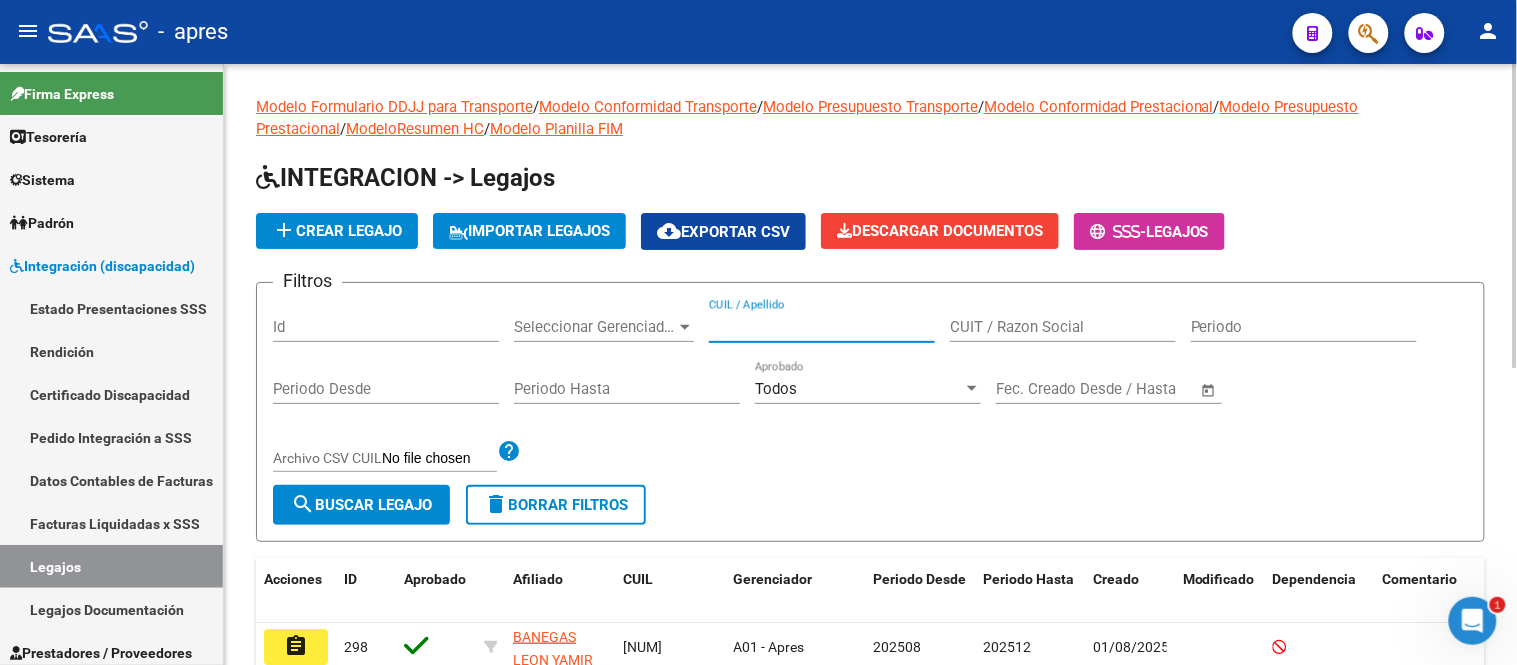 click on "CUIL / Apellido" at bounding box center [822, 327] 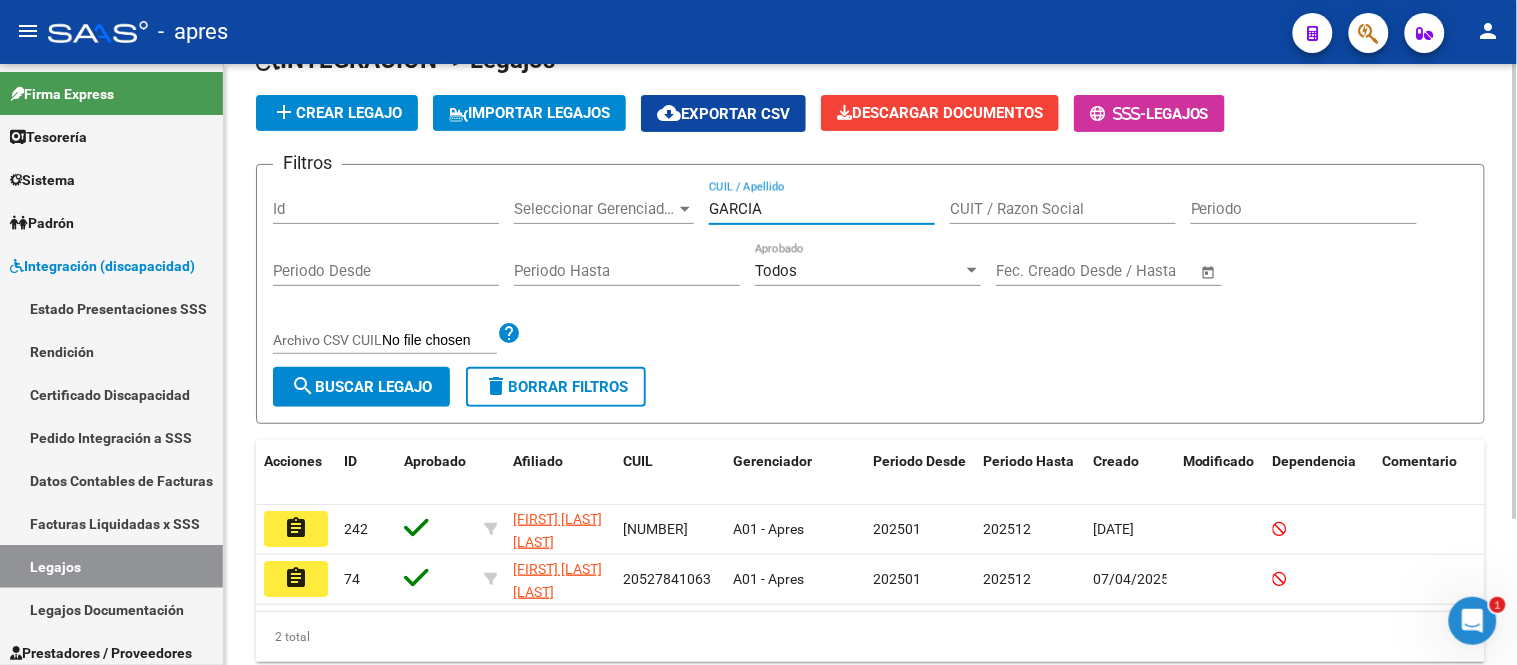scroll, scrollTop: 195, scrollLeft: 0, axis: vertical 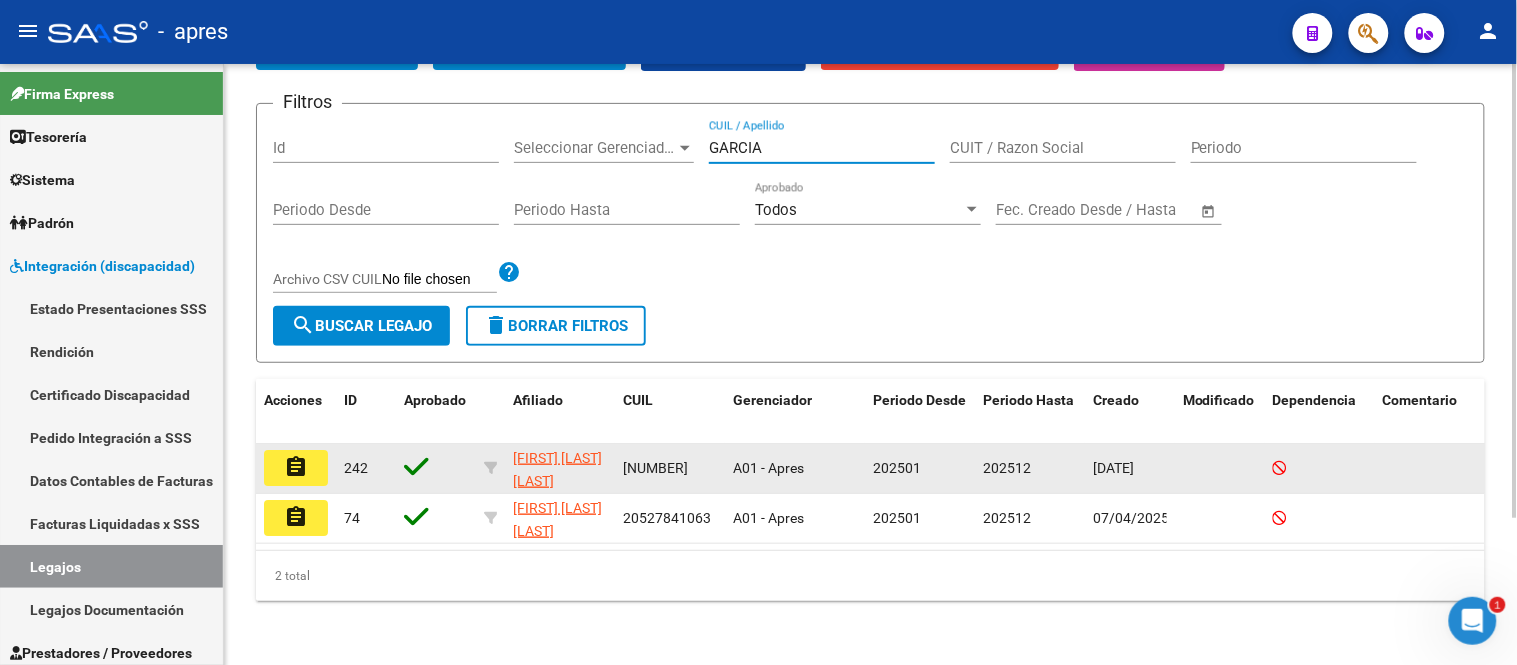 type on "GARCIA" 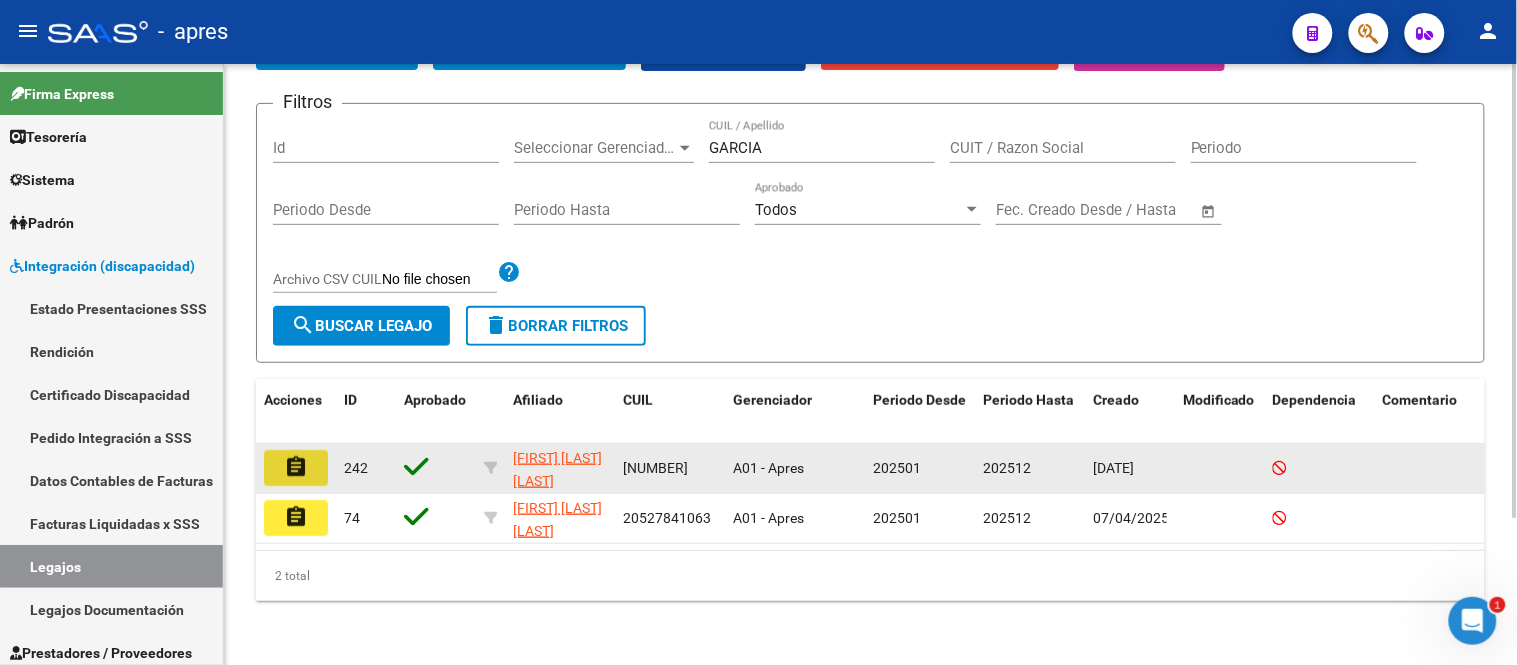 click on "assignment" 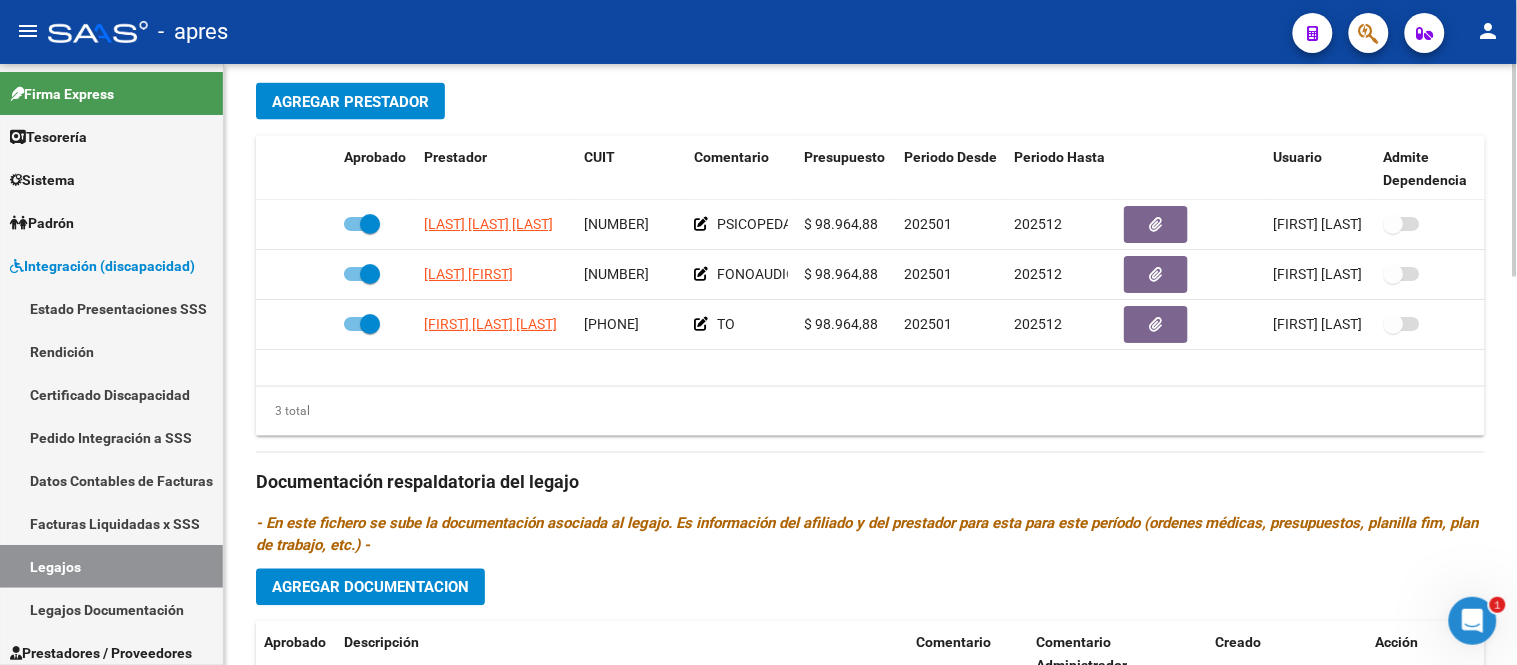 scroll, scrollTop: 1101, scrollLeft: 0, axis: vertical 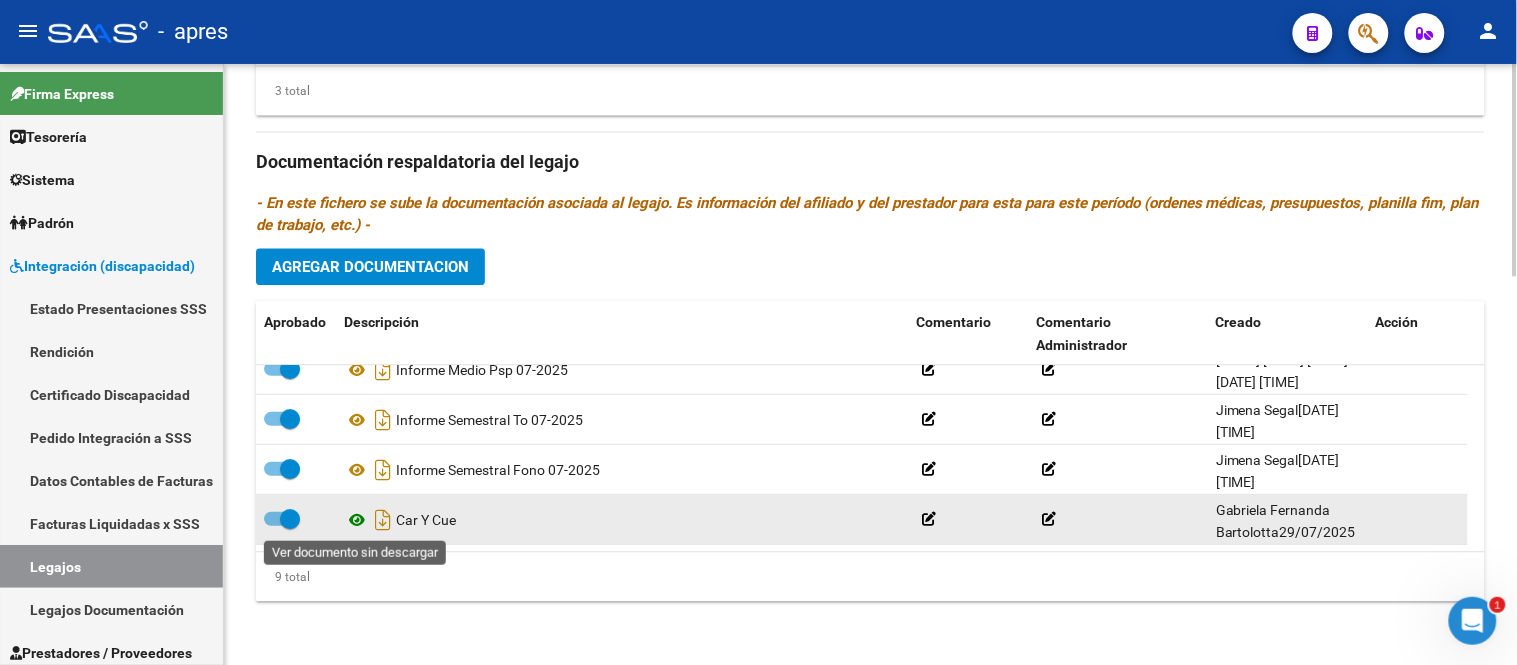 click 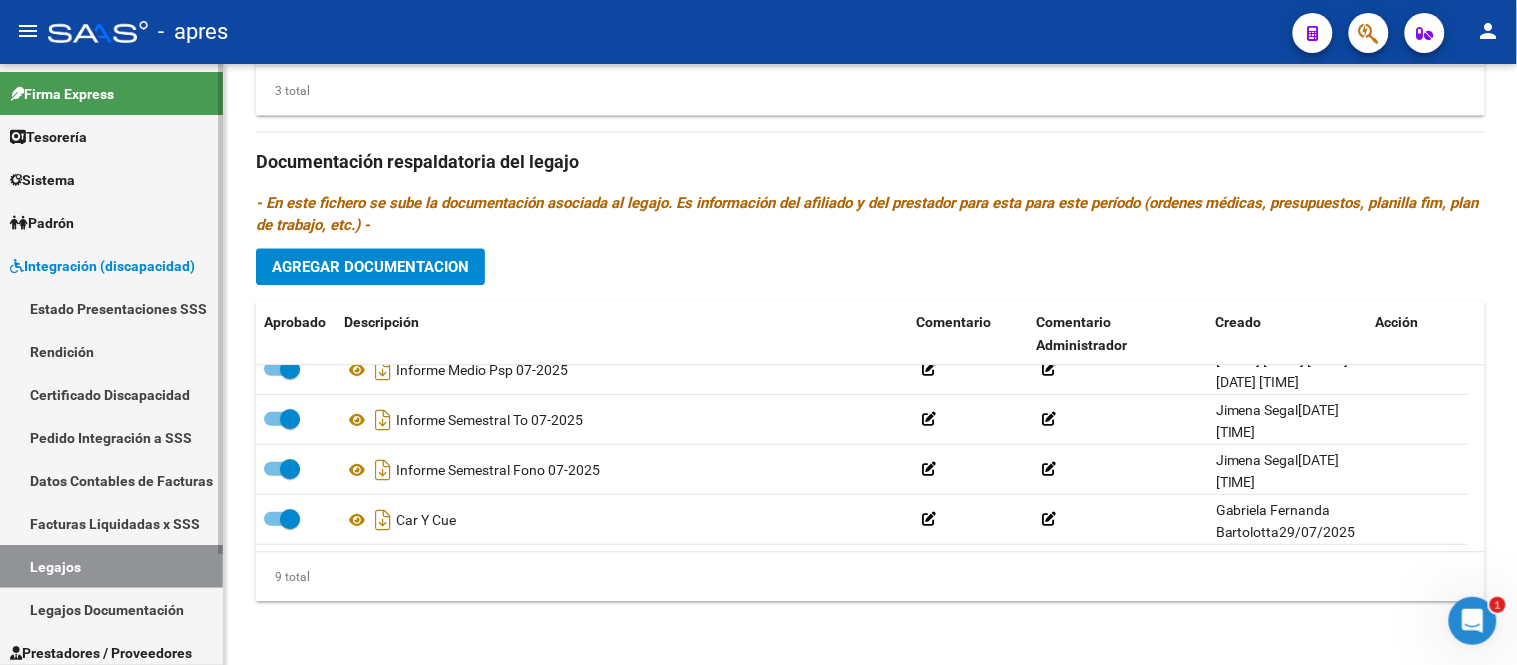 click on "Legajos" at bounding box center [111, 566] 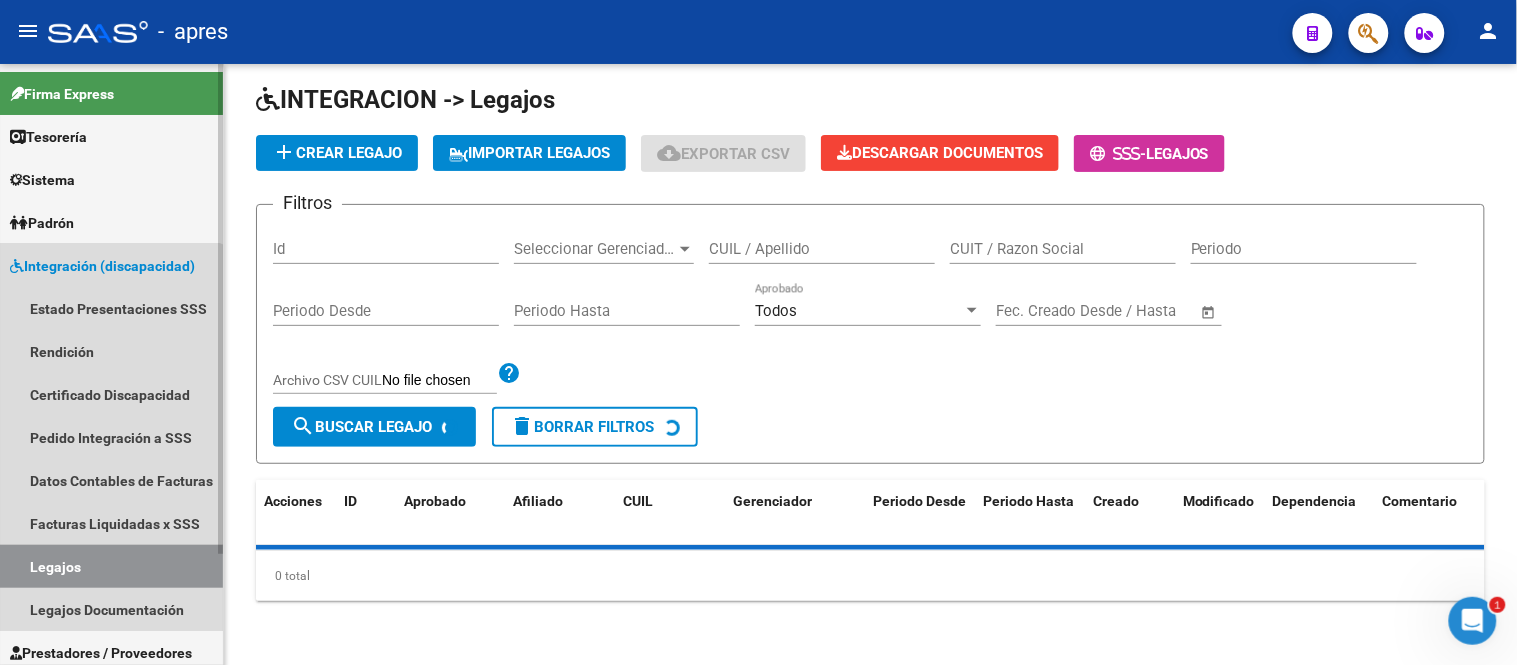 scroll, scrollTop: 0, scrollLeft: 0, axis: both 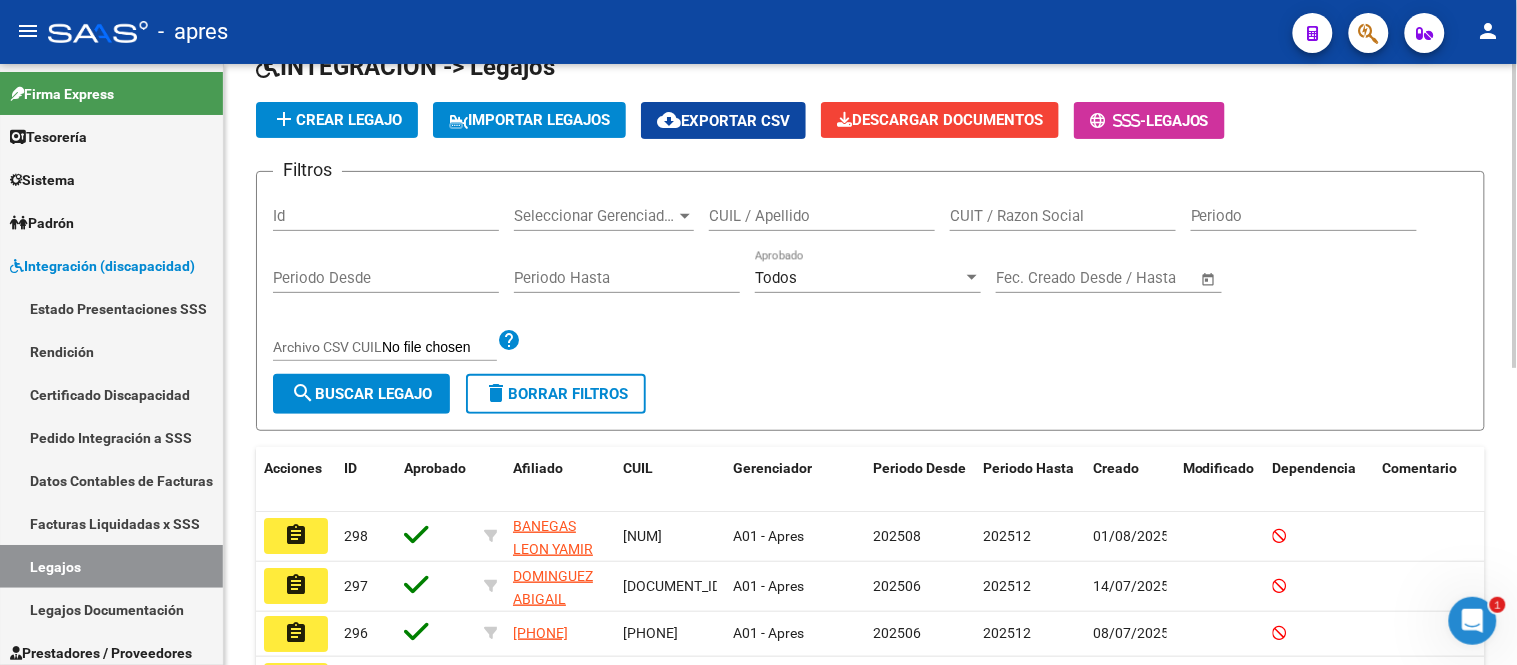 click on "CUIL / Apellido" at bounding box center (822, 216) 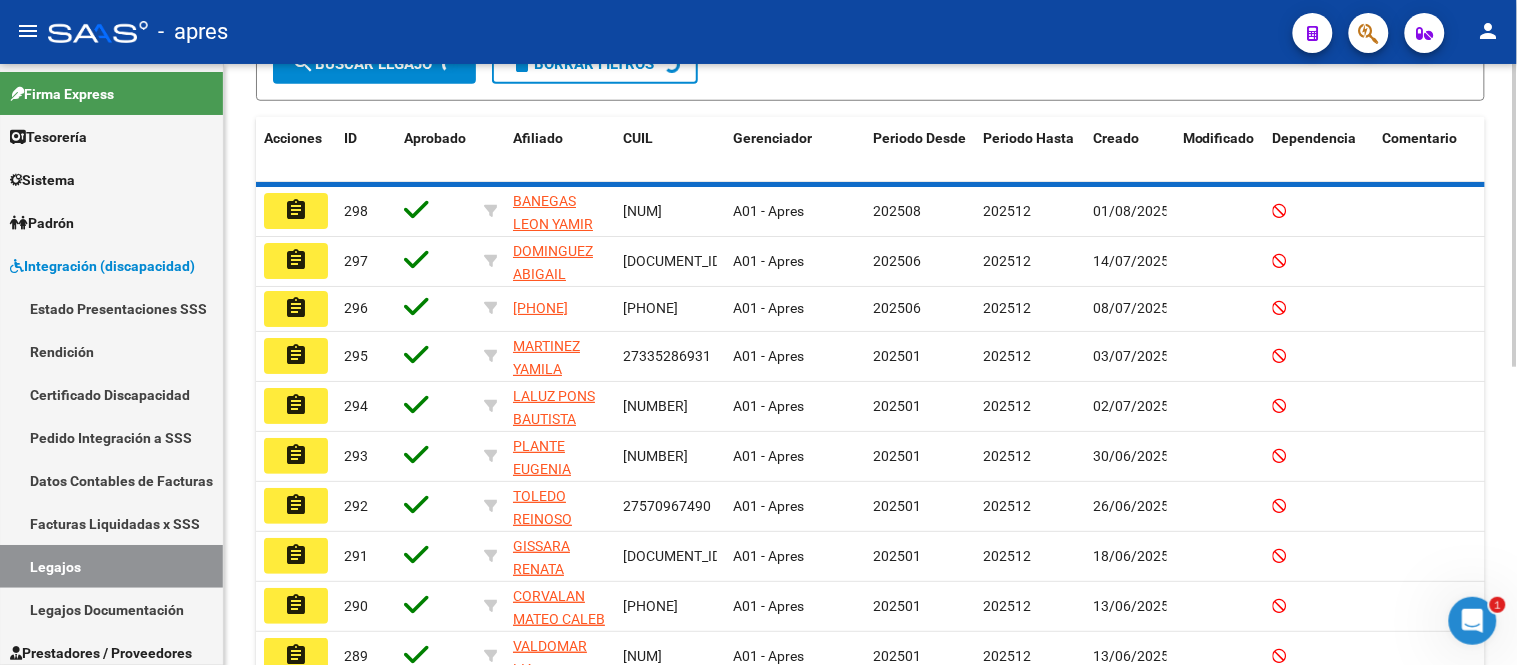 scroll, scrollTop: 145, scrollLeft: 0, axis: vertical 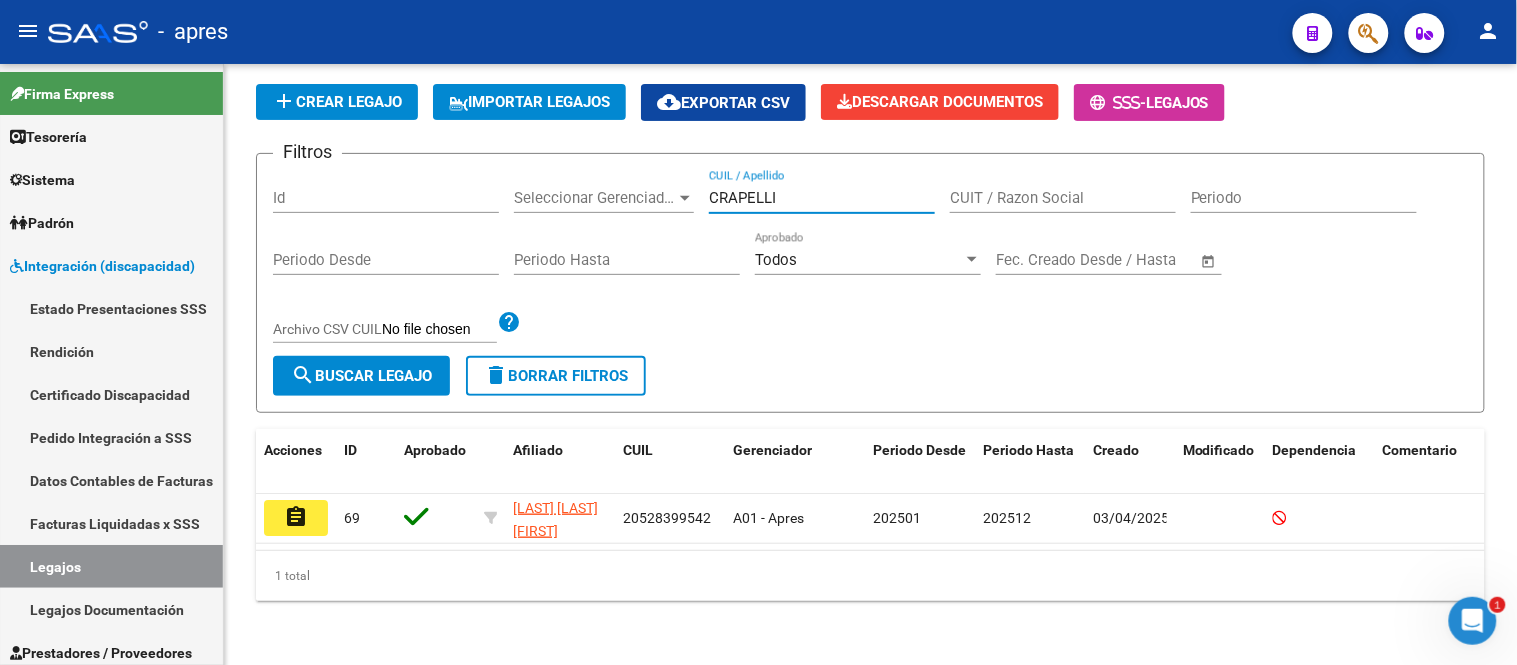 type on "CRAPELLI" 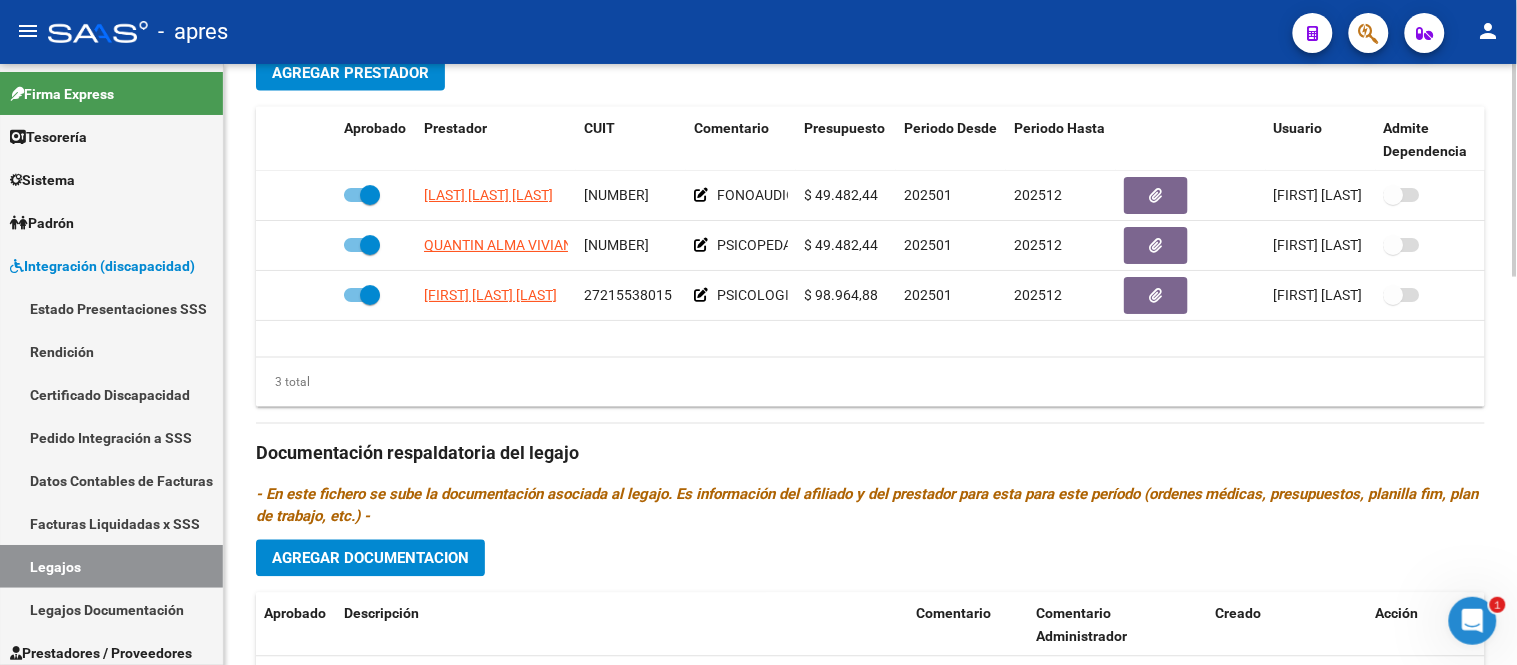 scroll, scrollTop: 1101, scrollLeft: 0, axis: vertical 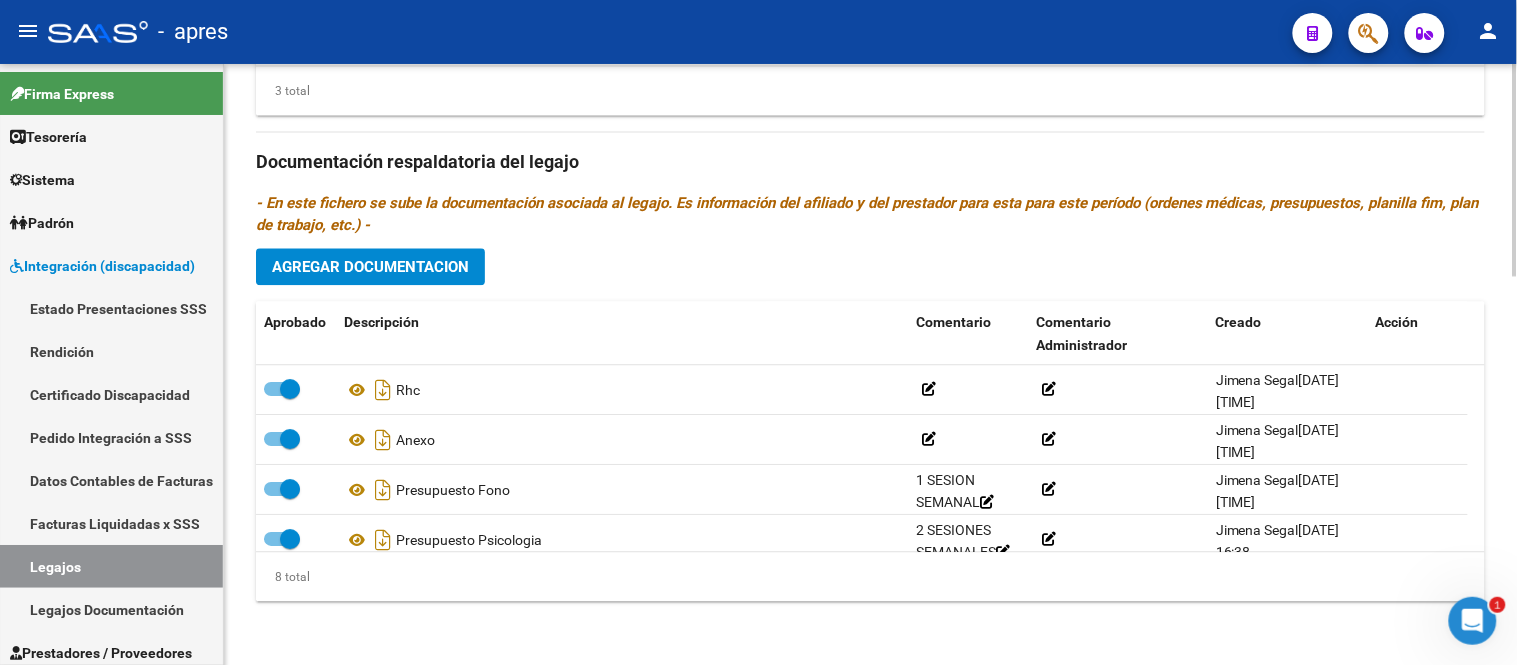 click on "Agregar Documentacion" 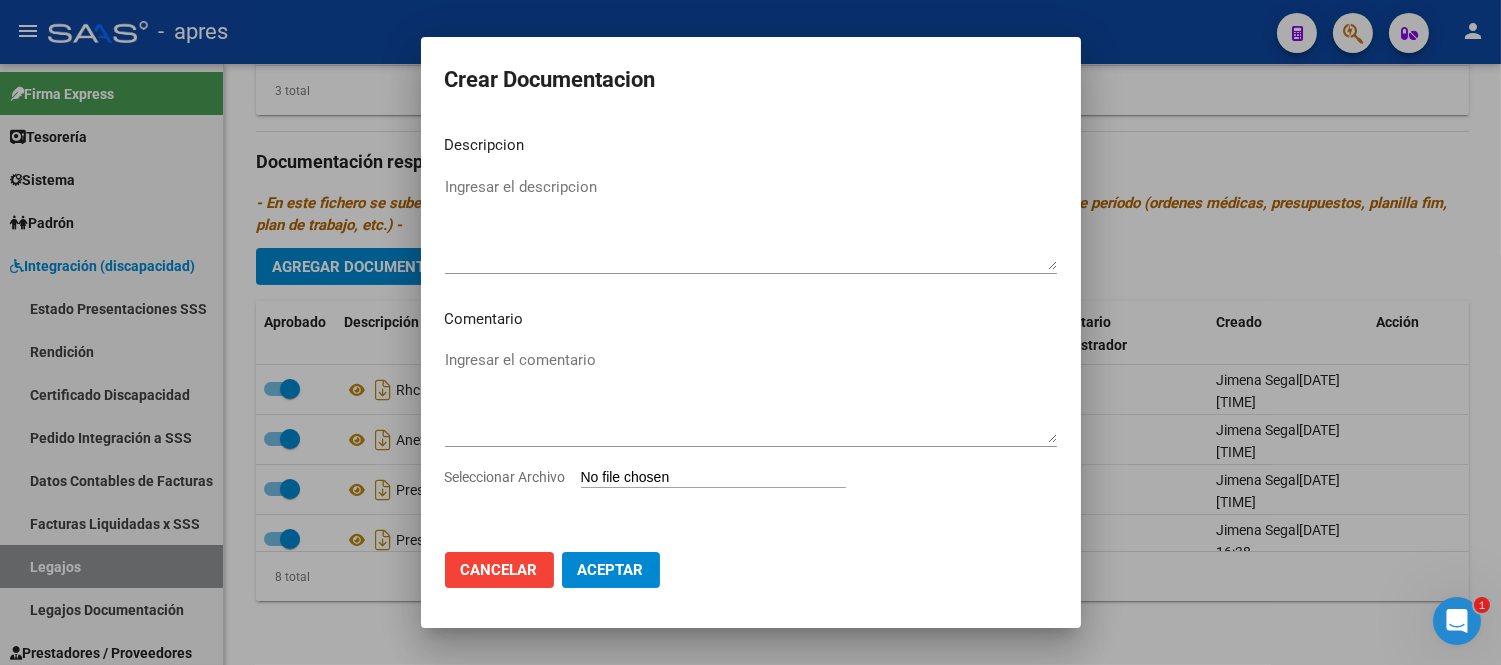 click on "Seleccionar Archivo" at bounding box center (713, 478) 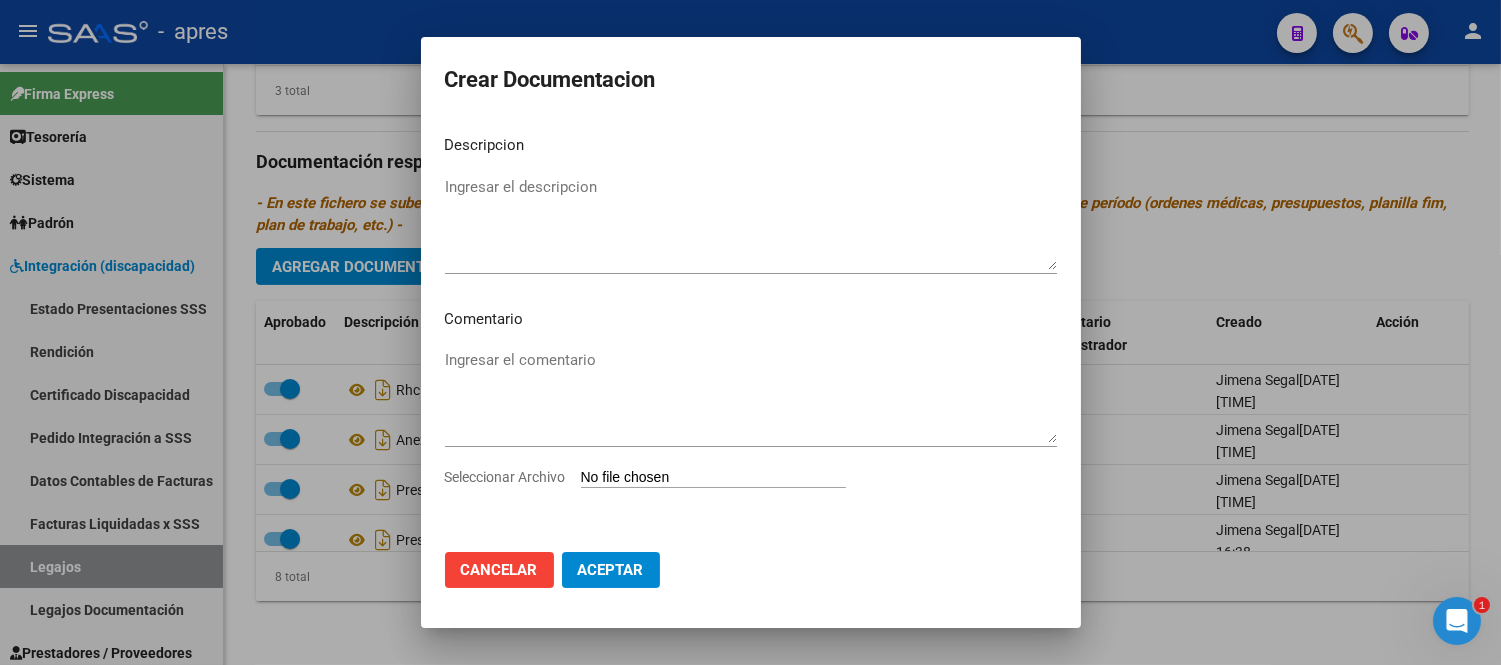 type on "C:\fakepath\CAR Y CUE.pdf" 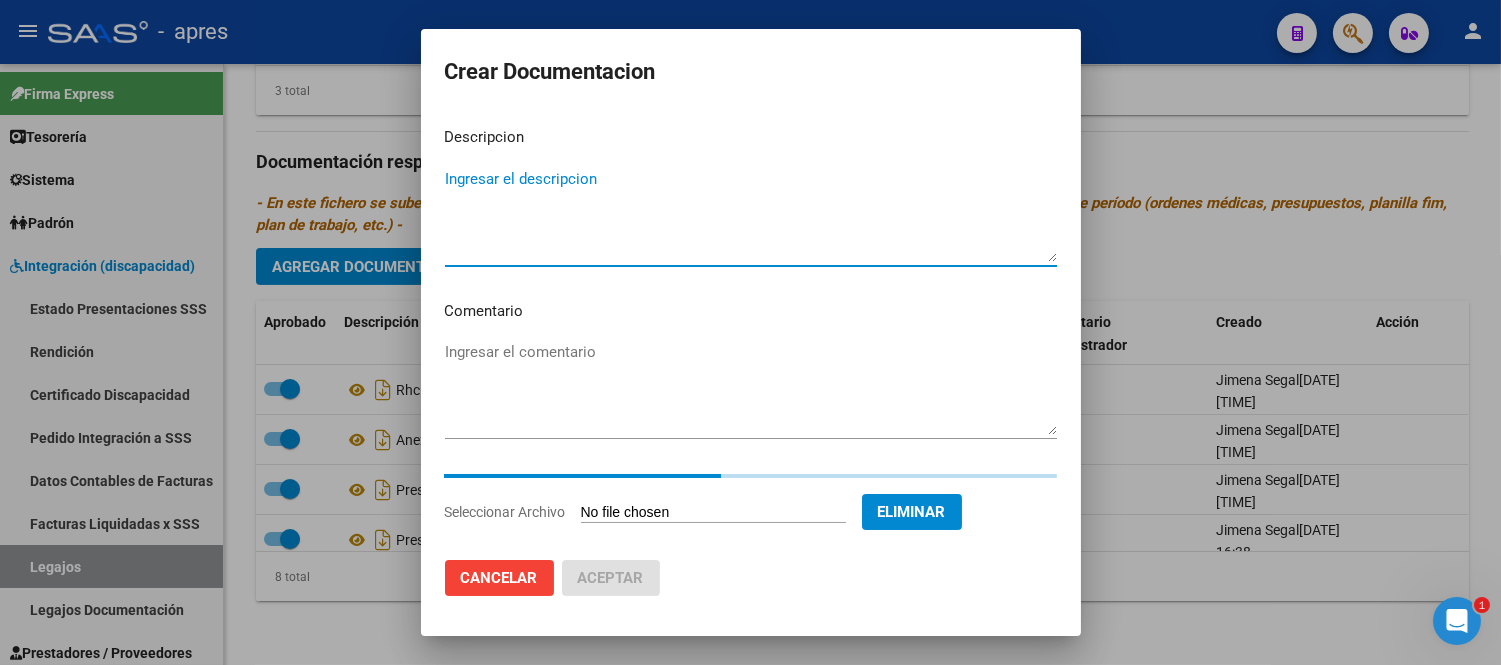 click on "Ingresar el descripcion" at bounding box center [751, 215] 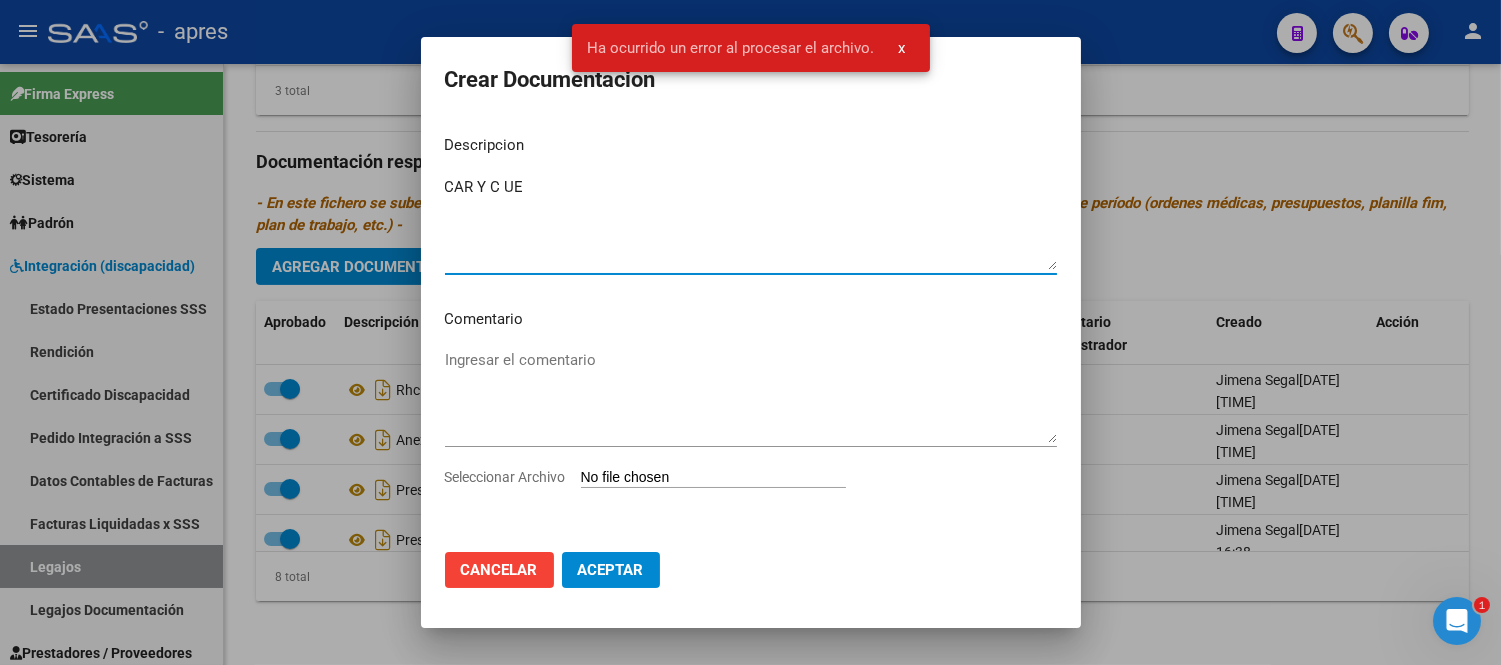 type on "CAR Y C UE" 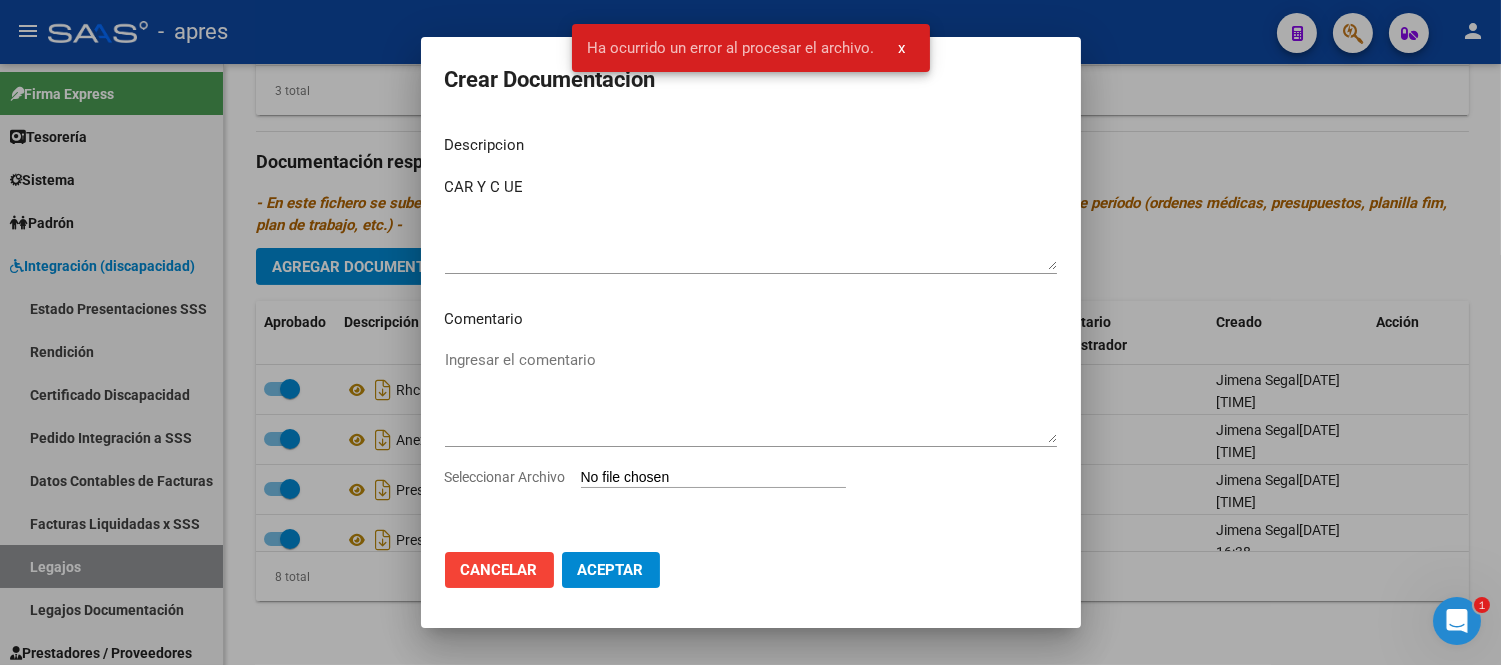click on "Seleccionar Archivo" at bounding box center [713, 478] 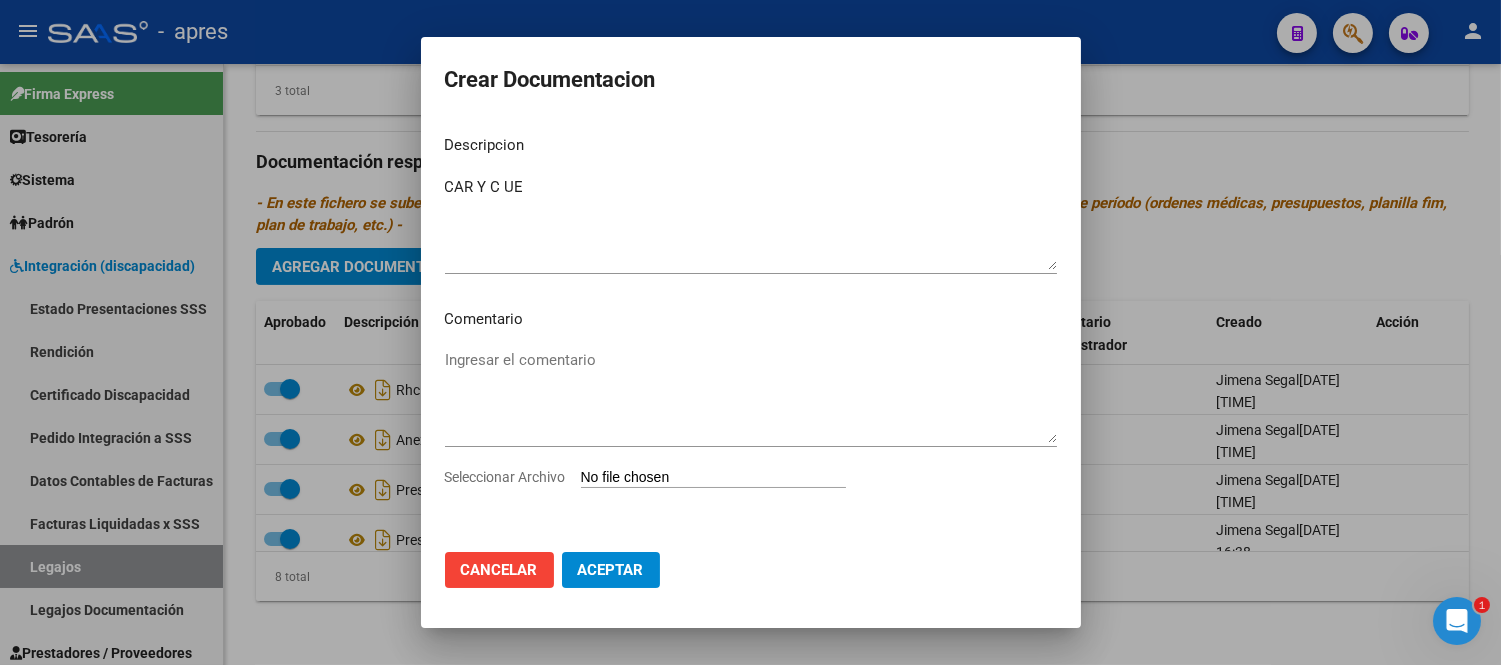 type on "C:\fakepath\CAR Y CUE.pdf" 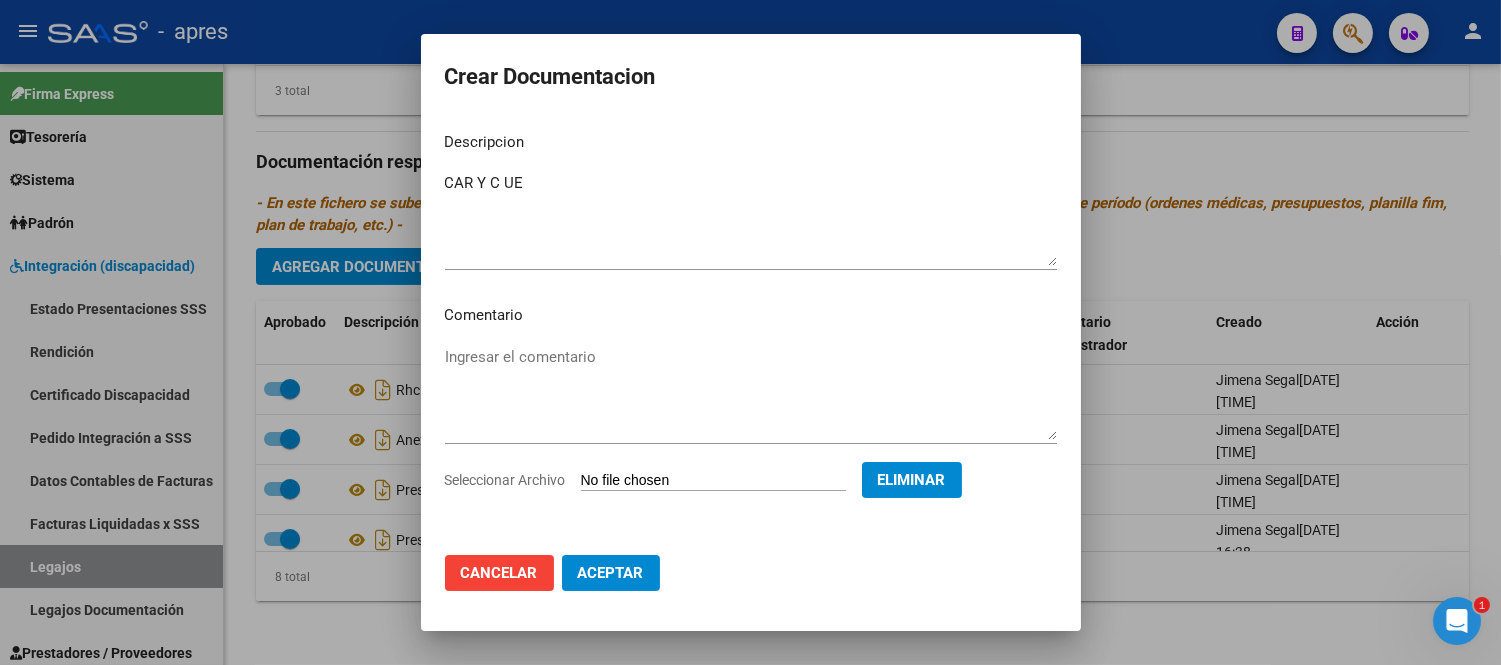 click on "CAR Y C UE" at bounding box center (751, 219) 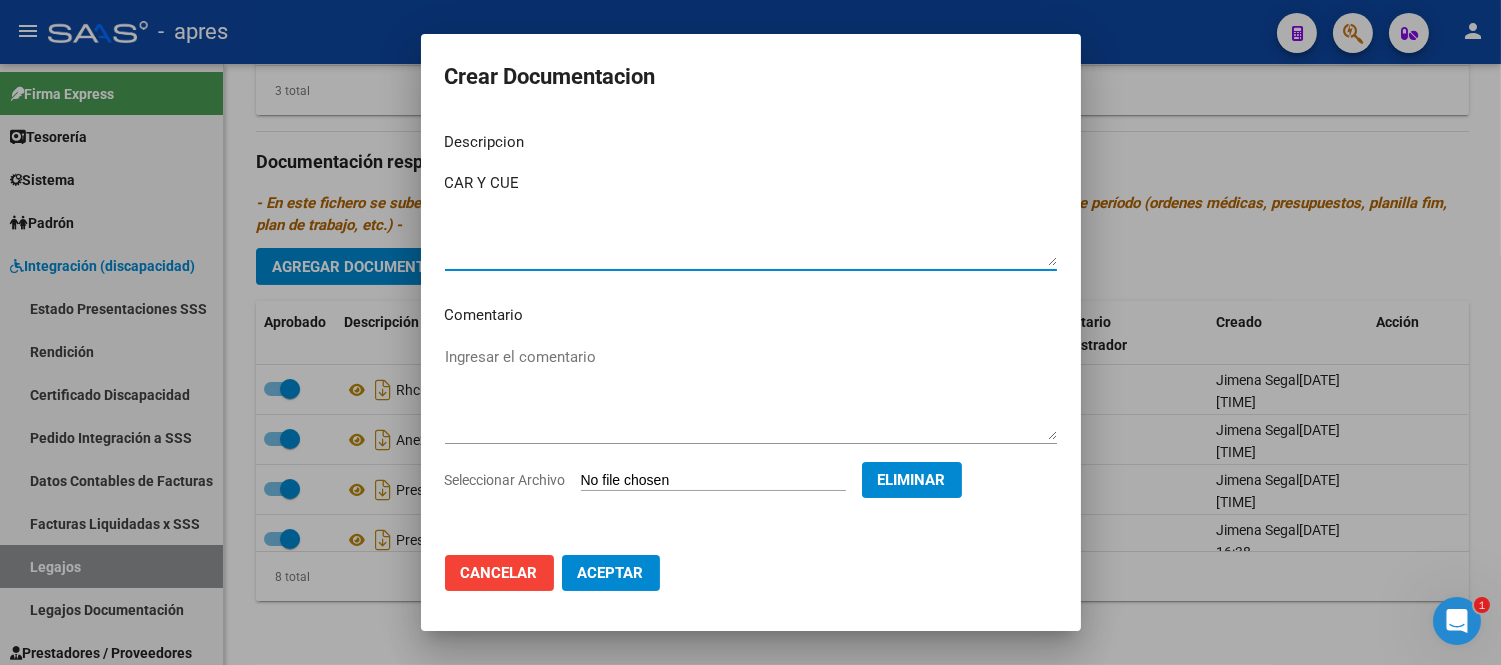 type on "CAR Y CUE" 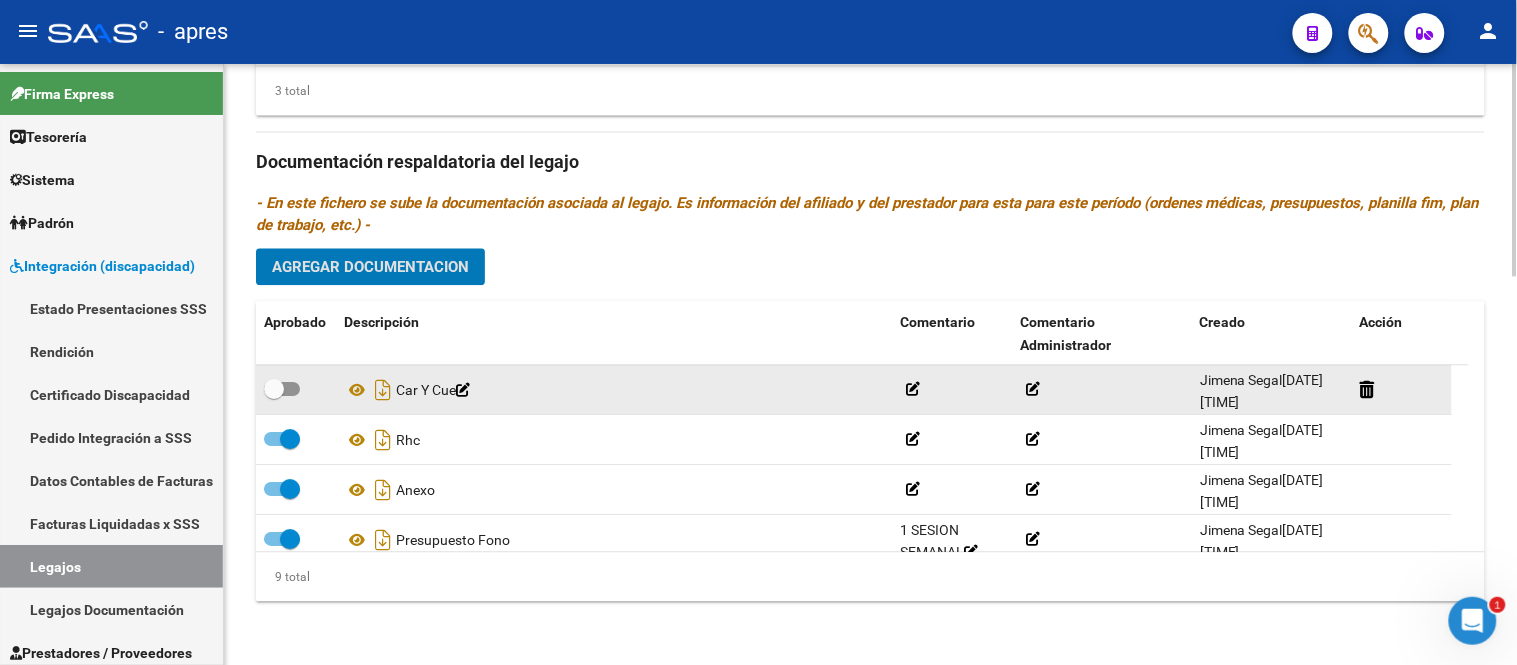 click at bounding box center [274, 389] 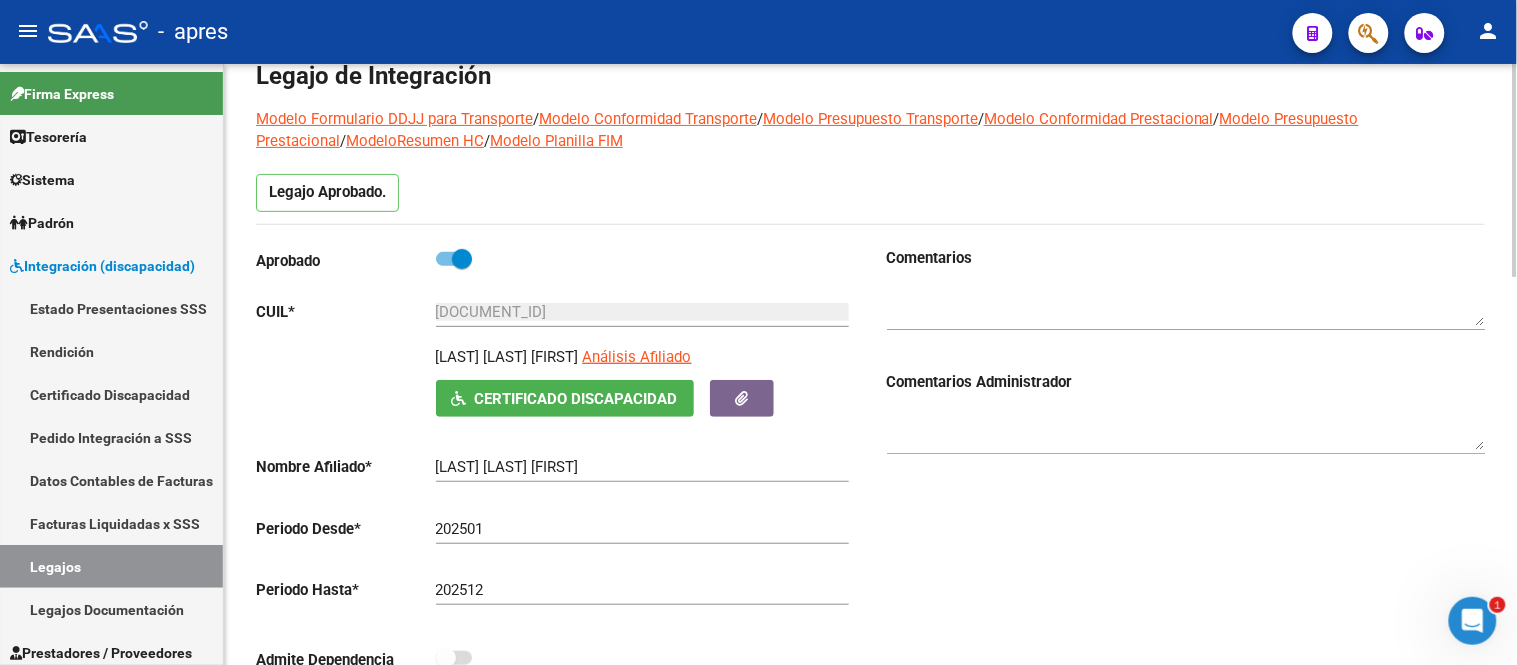 scroll, scrollTop: 0, scrollLeft: 0, axis: both 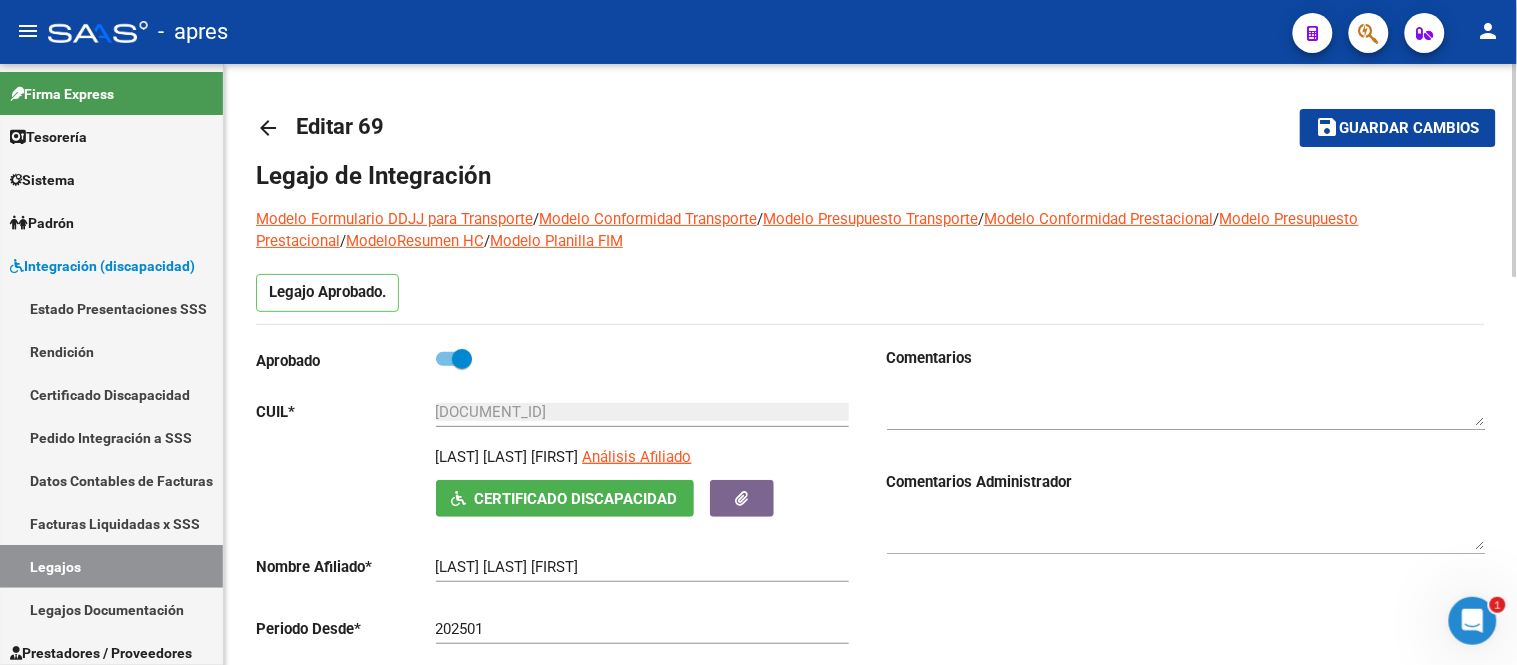 click on "save Guardar cambios" 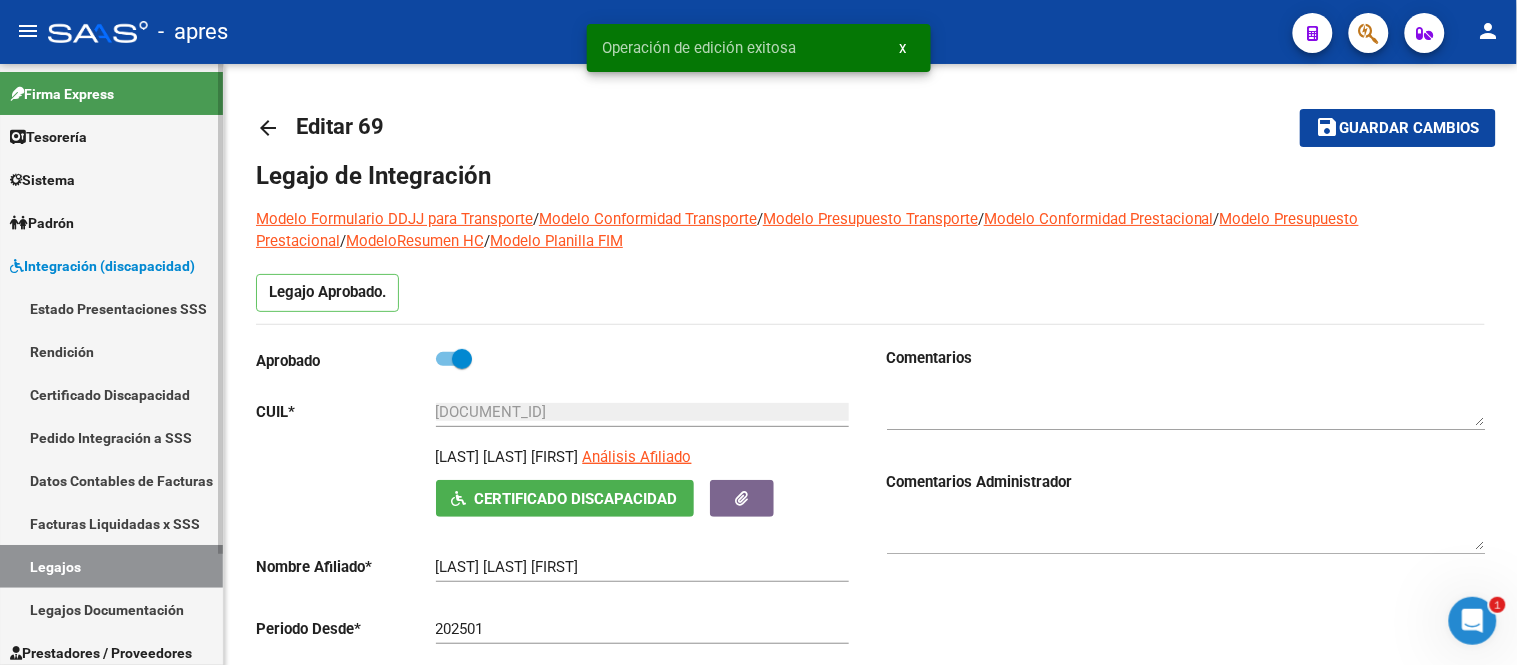 click on "Legajos" at bounding box center [111, 566] 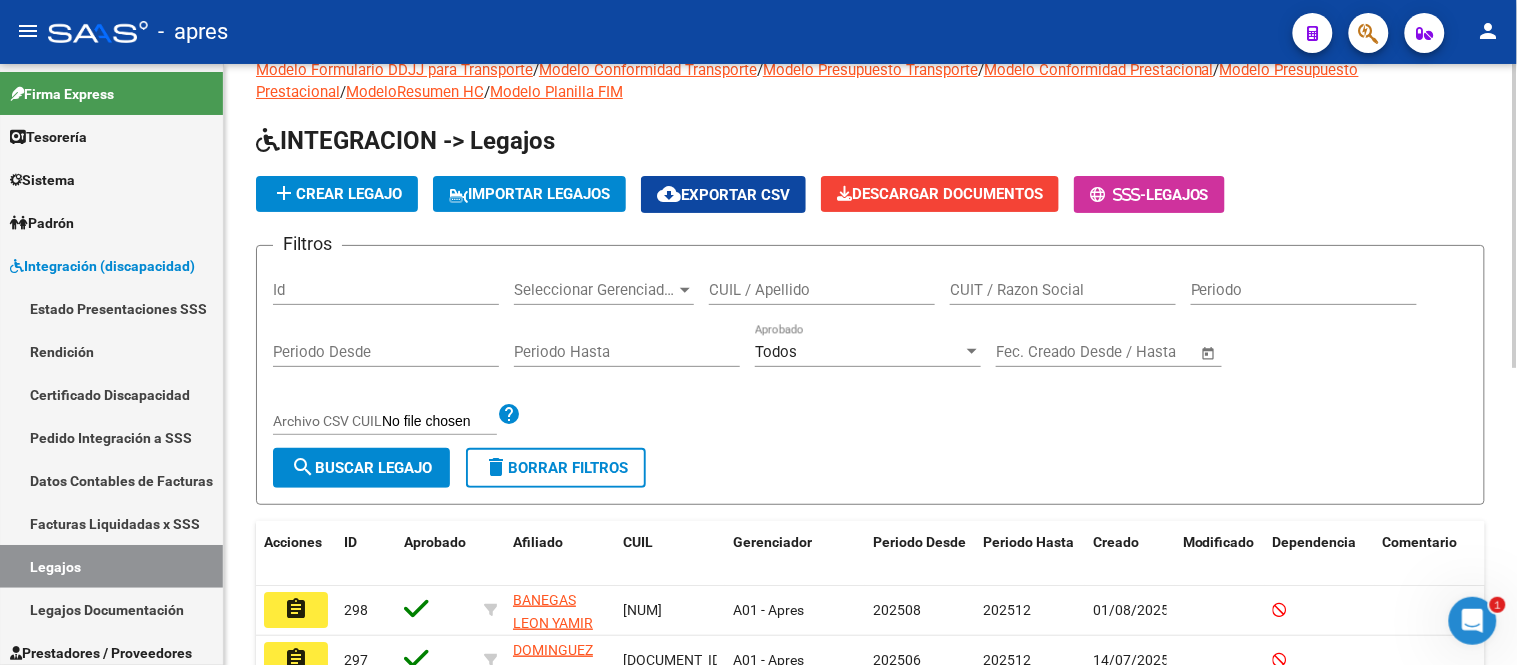 scroll, scrollTop: 0, scrollLeft: 0, axis: both 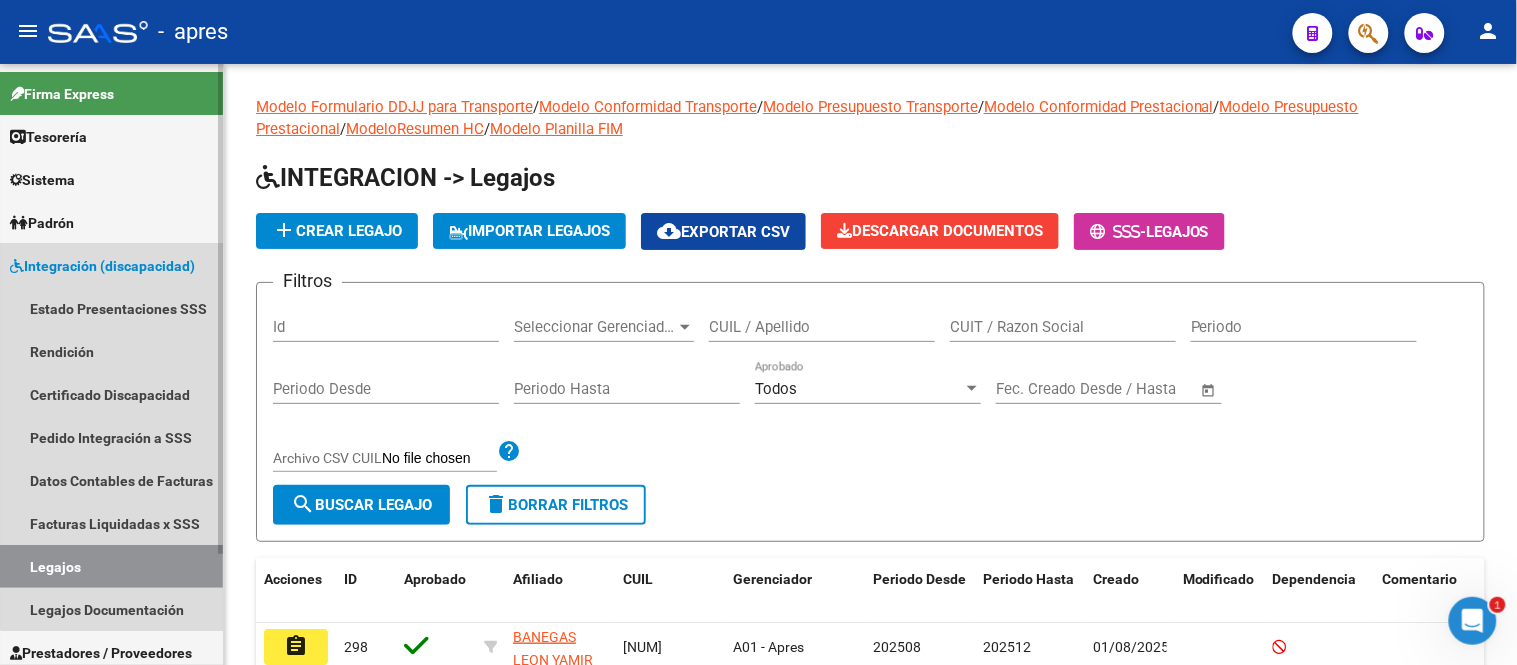 click on "Integración (discapacidad)" at bounding box center (102, 266) 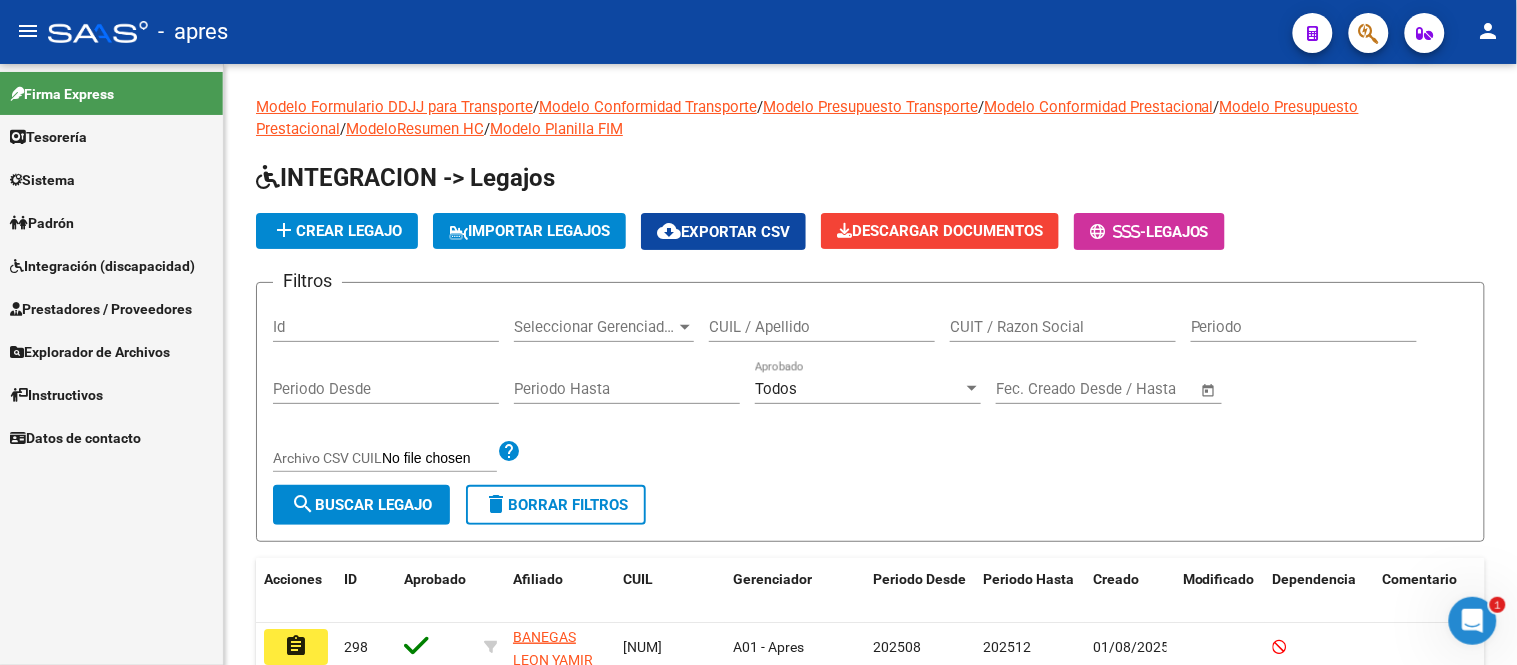 click on "Prestadores / Proveedores" at bounding box center (111, 308) 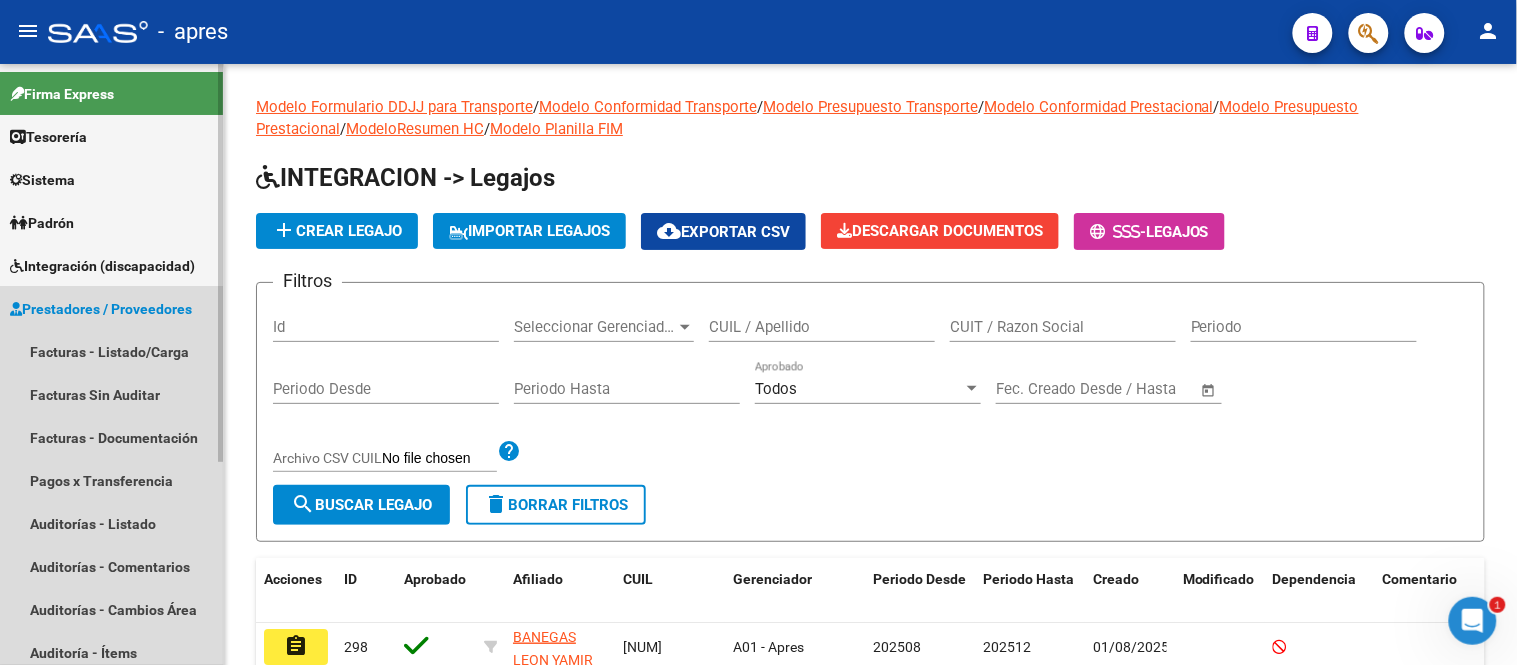 click on "Prestadores / Proveedores" at bounding box center [111, 308] 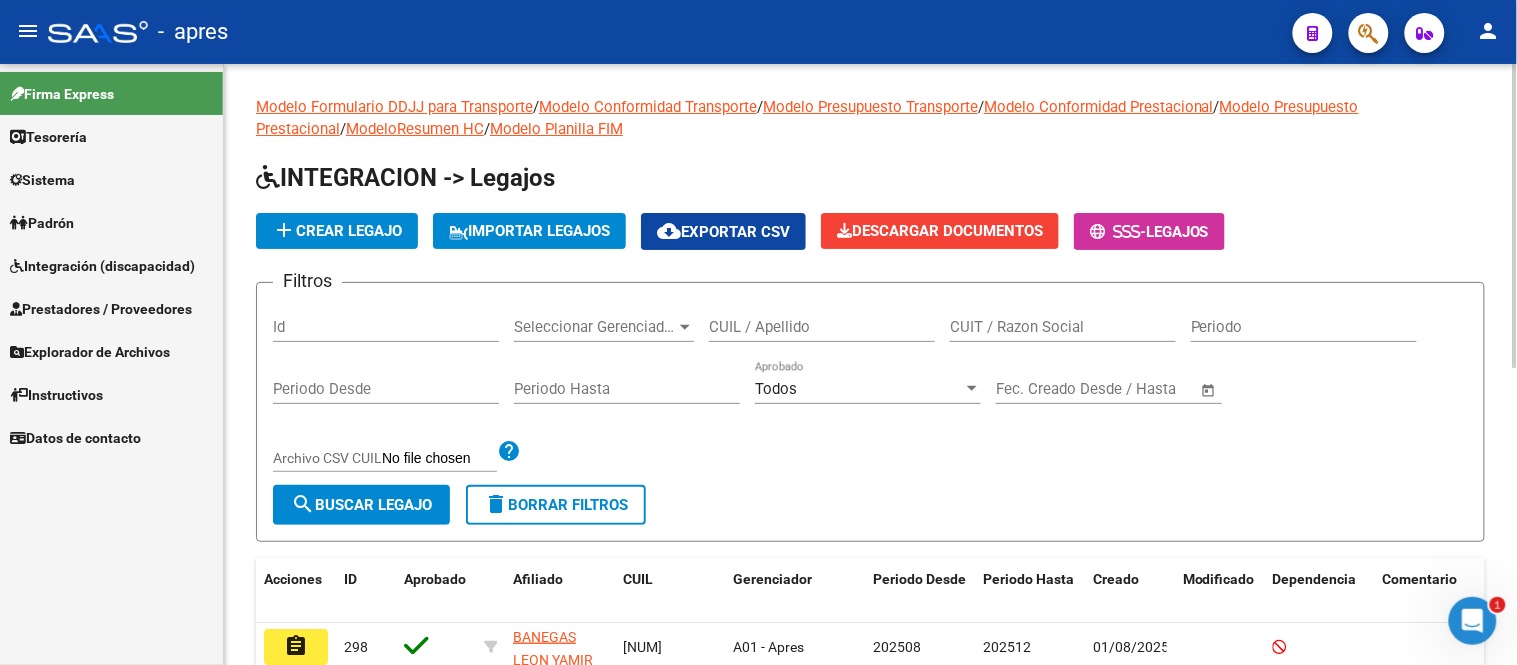 scroll, scrollTop: 111, scrollLeft: 0, axis: vertical 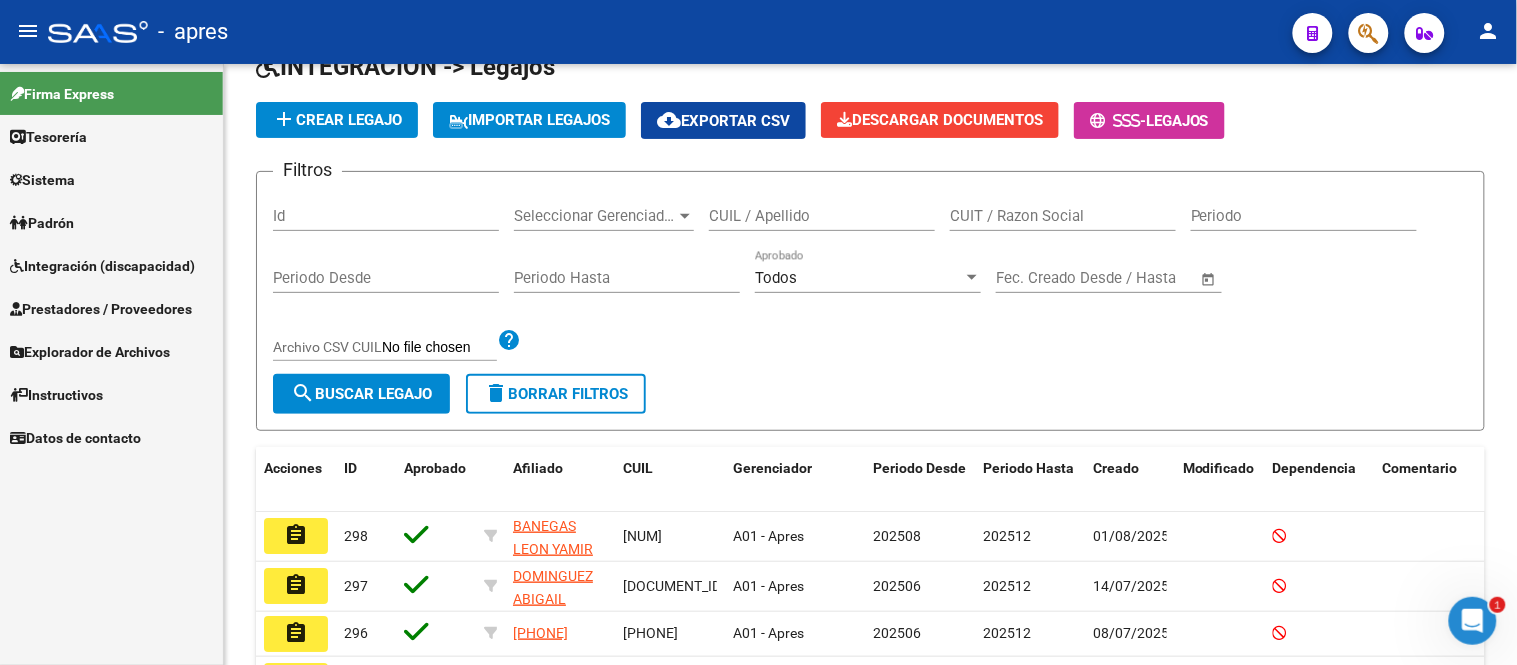 click on "Prestadores / Proveedores" at bounding box center [101, 309] 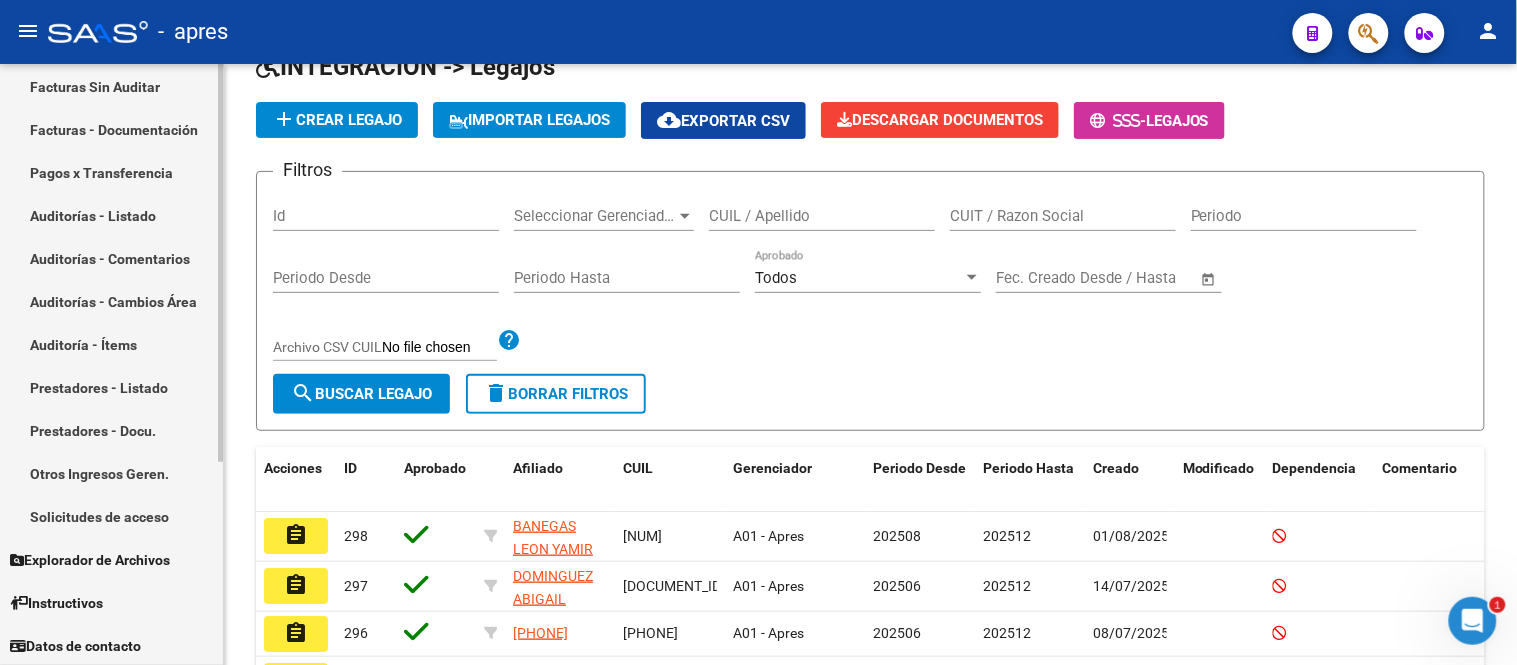 scroll, scrollTop: 0, scrollLeft: 0, axis: both 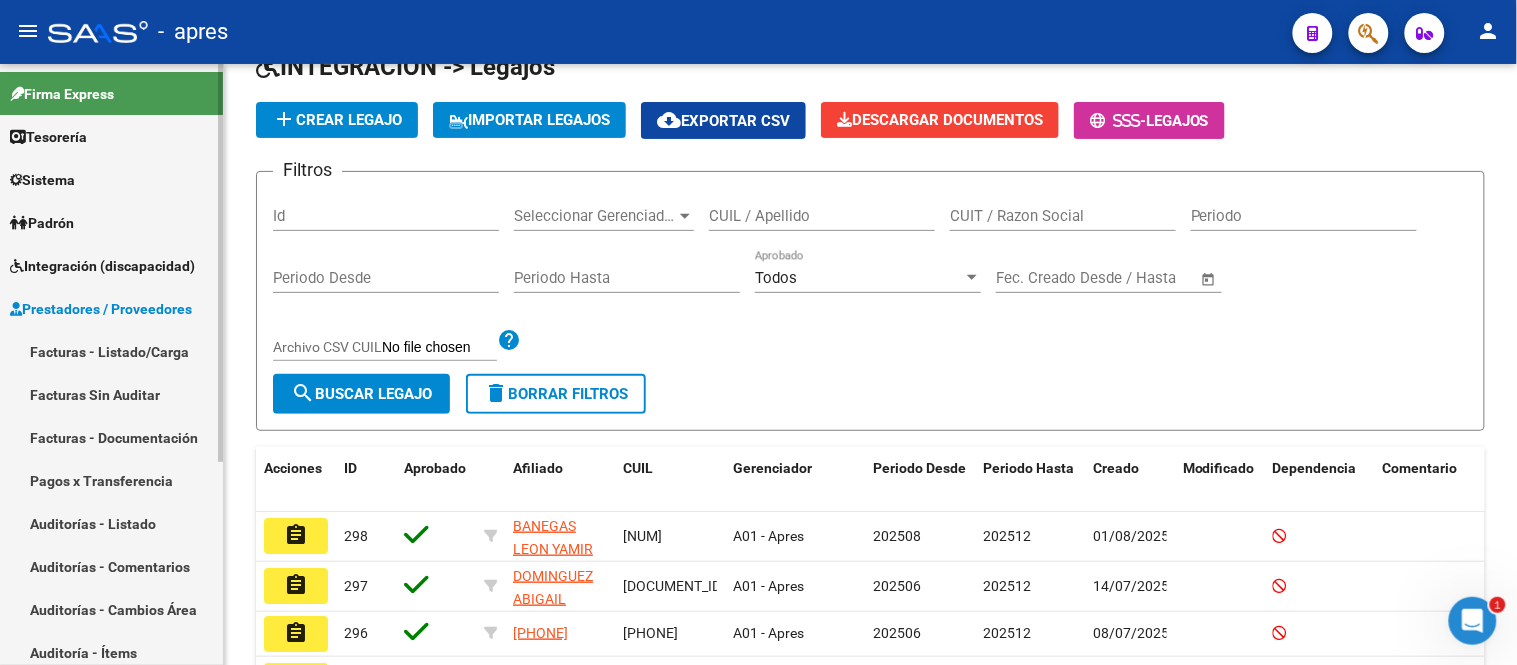 click on "Facturas - Listado/Carga" at bounding box center [111, 351] 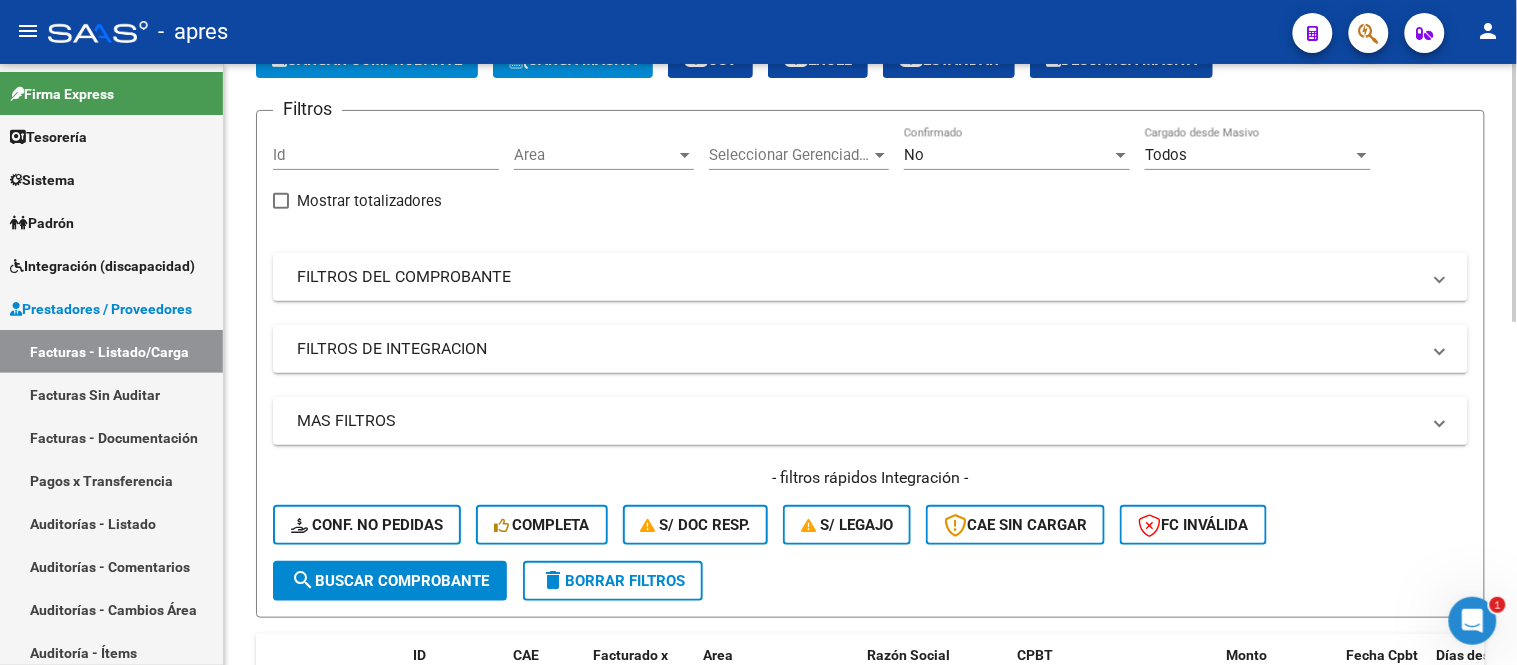 scroll, scrollTop: 0, scrollLeft: 0, axis: both 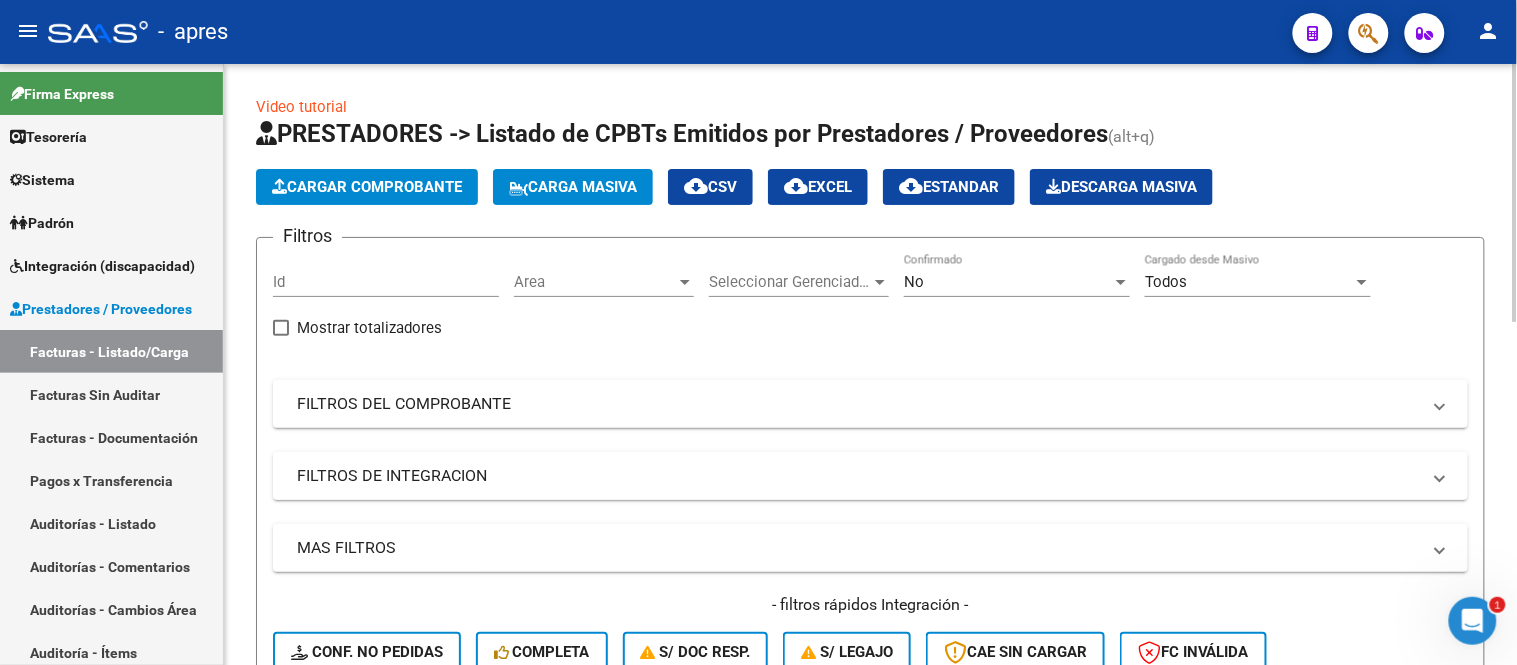 click on "FILTROS DE INTEGRACION" at bounding box center (858, 476) 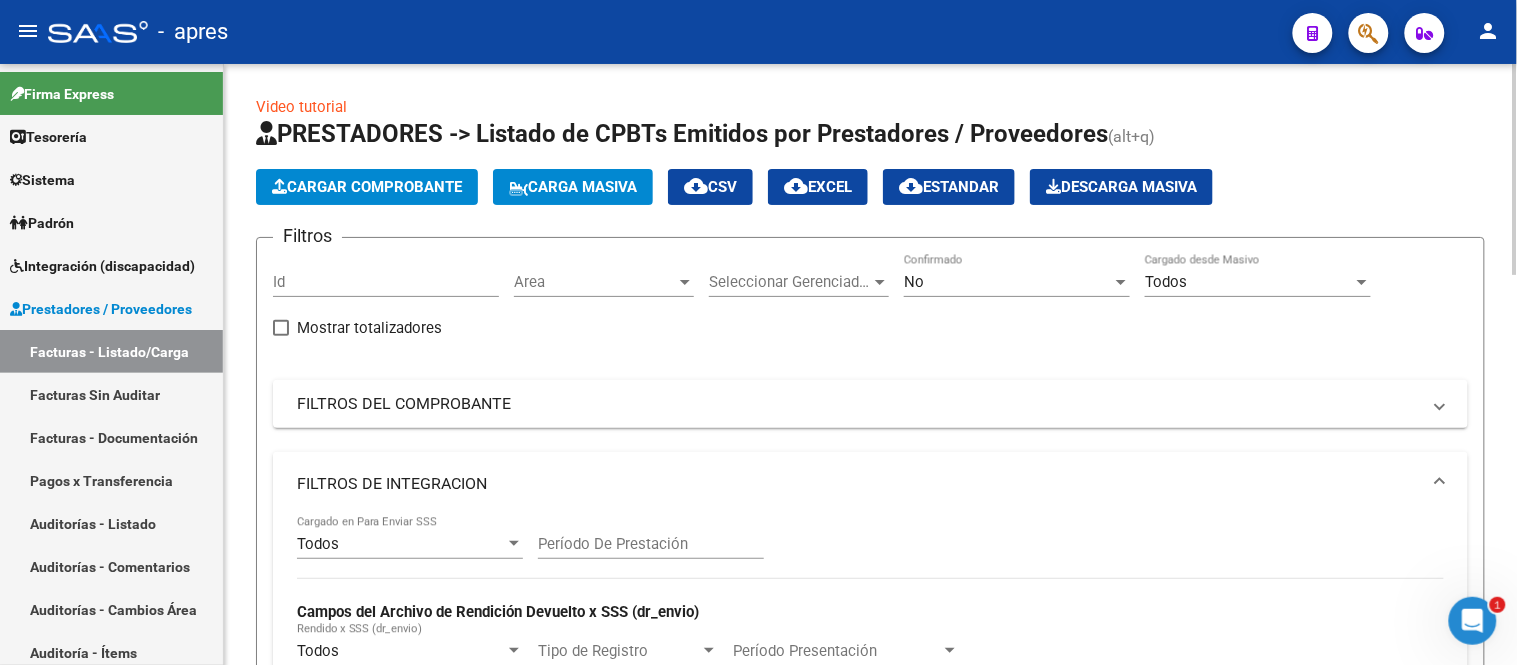 click on "FILTROS DE INTEGRACION" at bounding box center (858, 484) 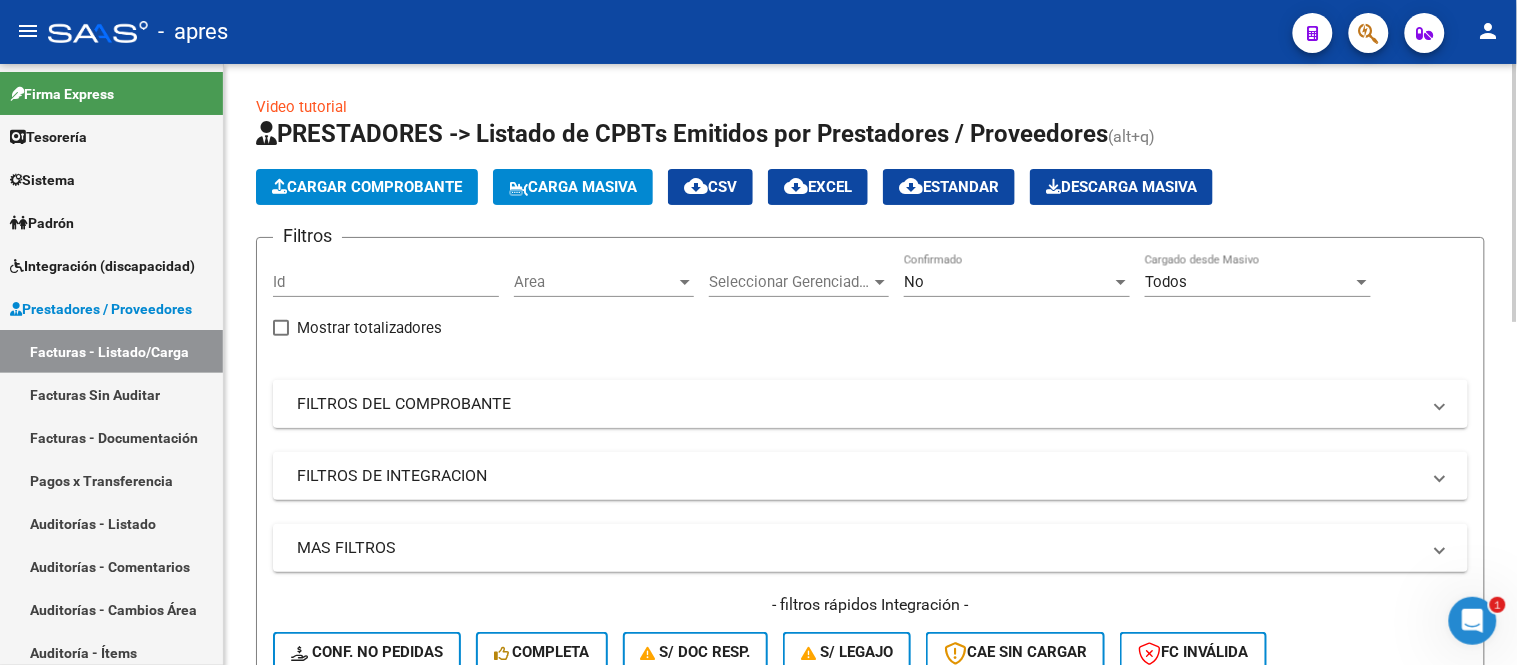 click on "FILTROS DEL COMPROBANTE" at bounding box center (858, 404) 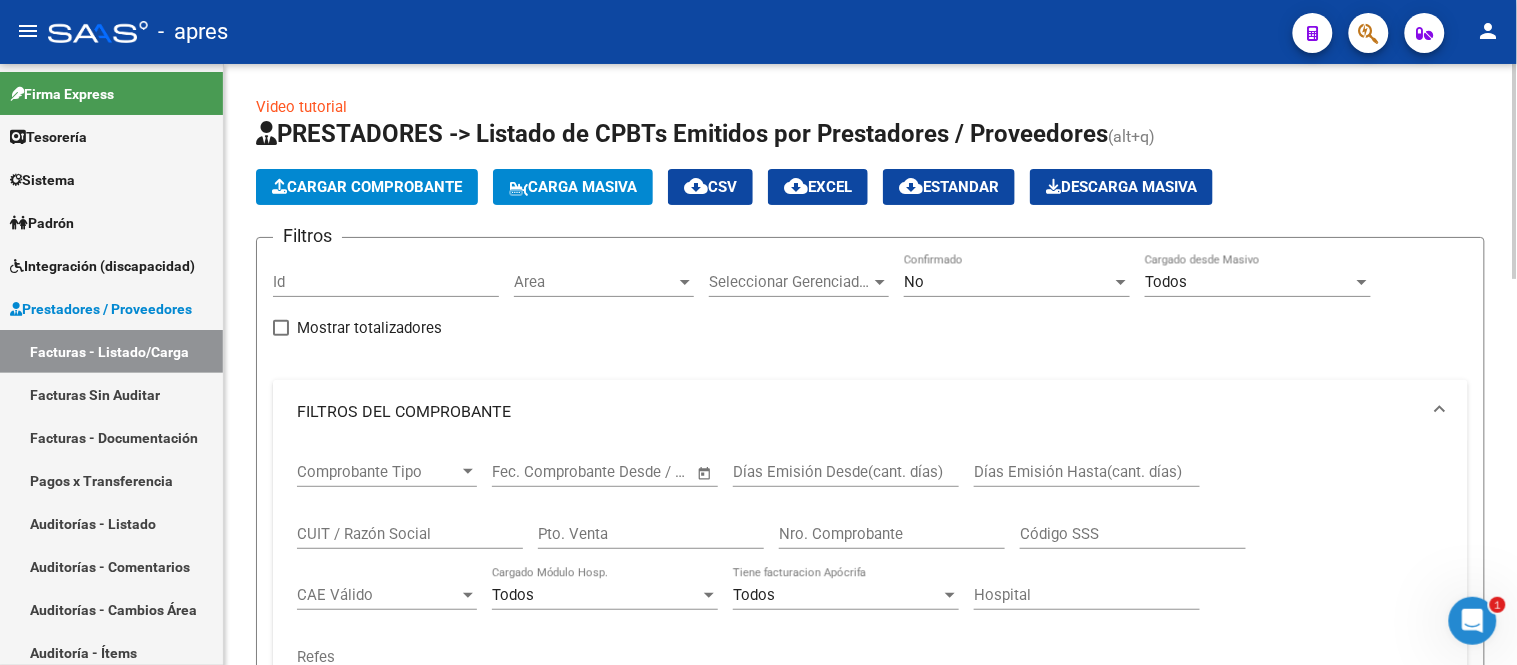 click on "FILTROS DEL COMPROBANTE" at bounding box center [858, 412] 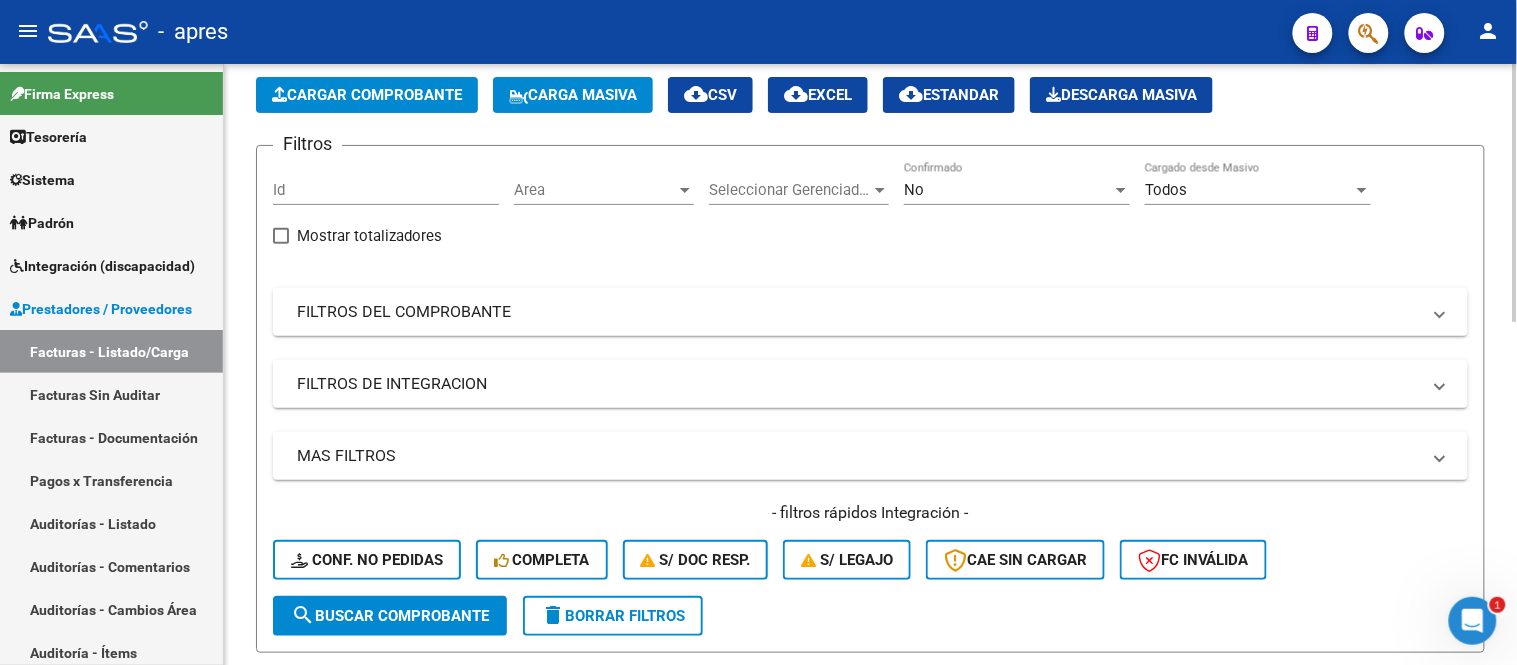 scroll, scrollTop: 222, scrollLeft: 0, axis: vertical 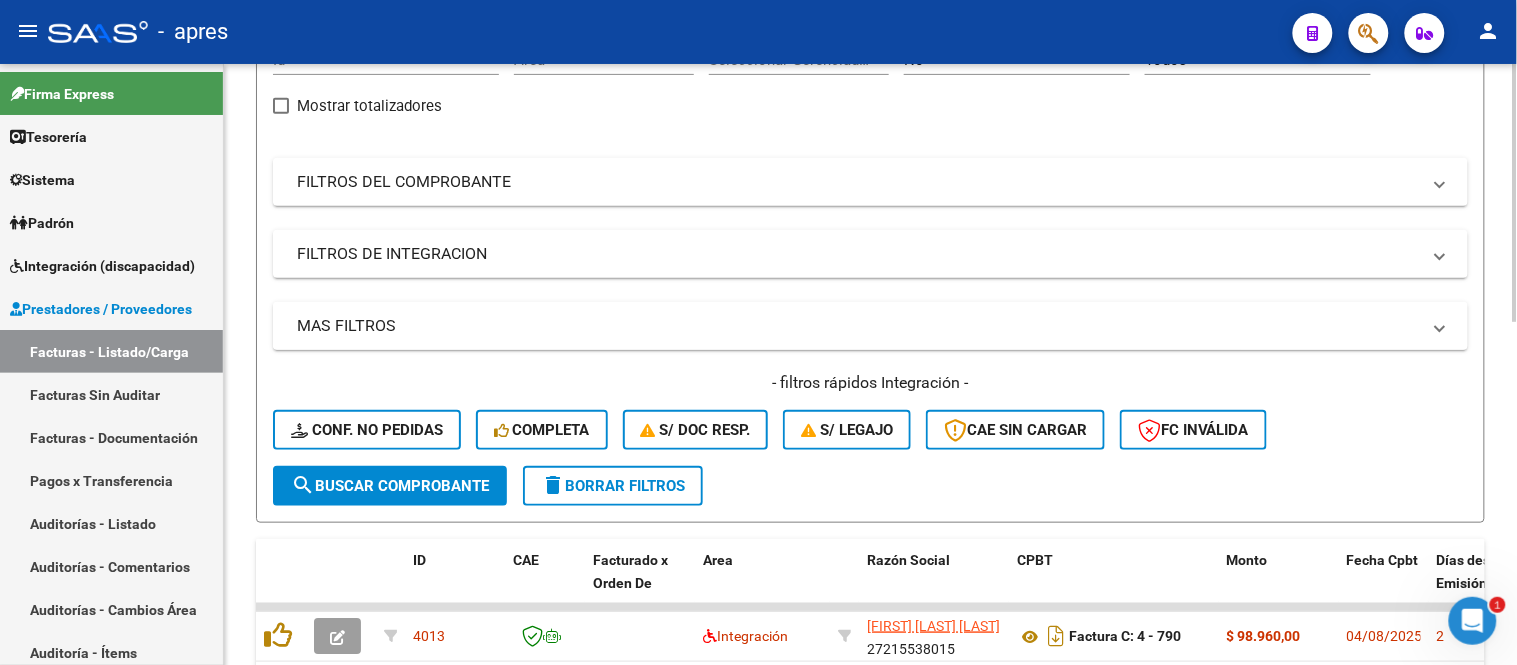 click on "MAS FILTROS" at bounding box center [858, 326] 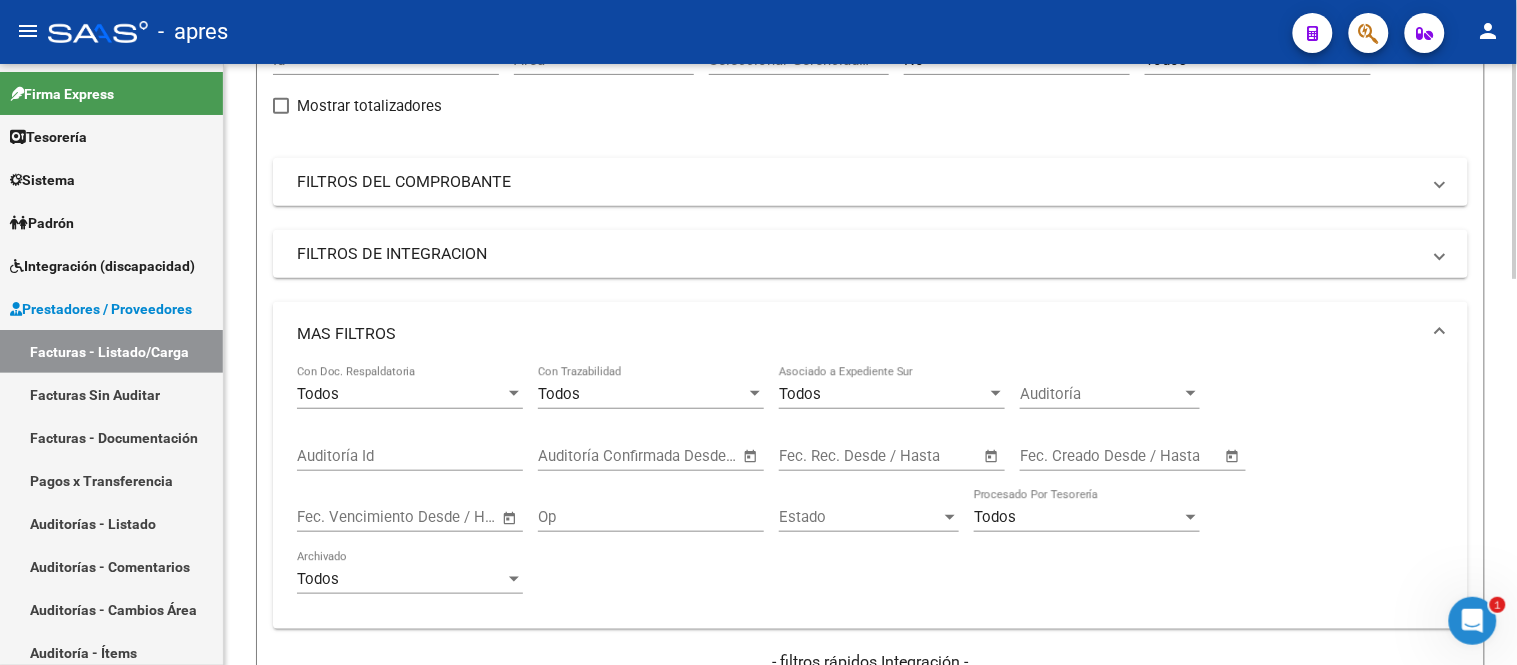 scroll, scrollTop: 0, scrollLeft: 0, axis: both 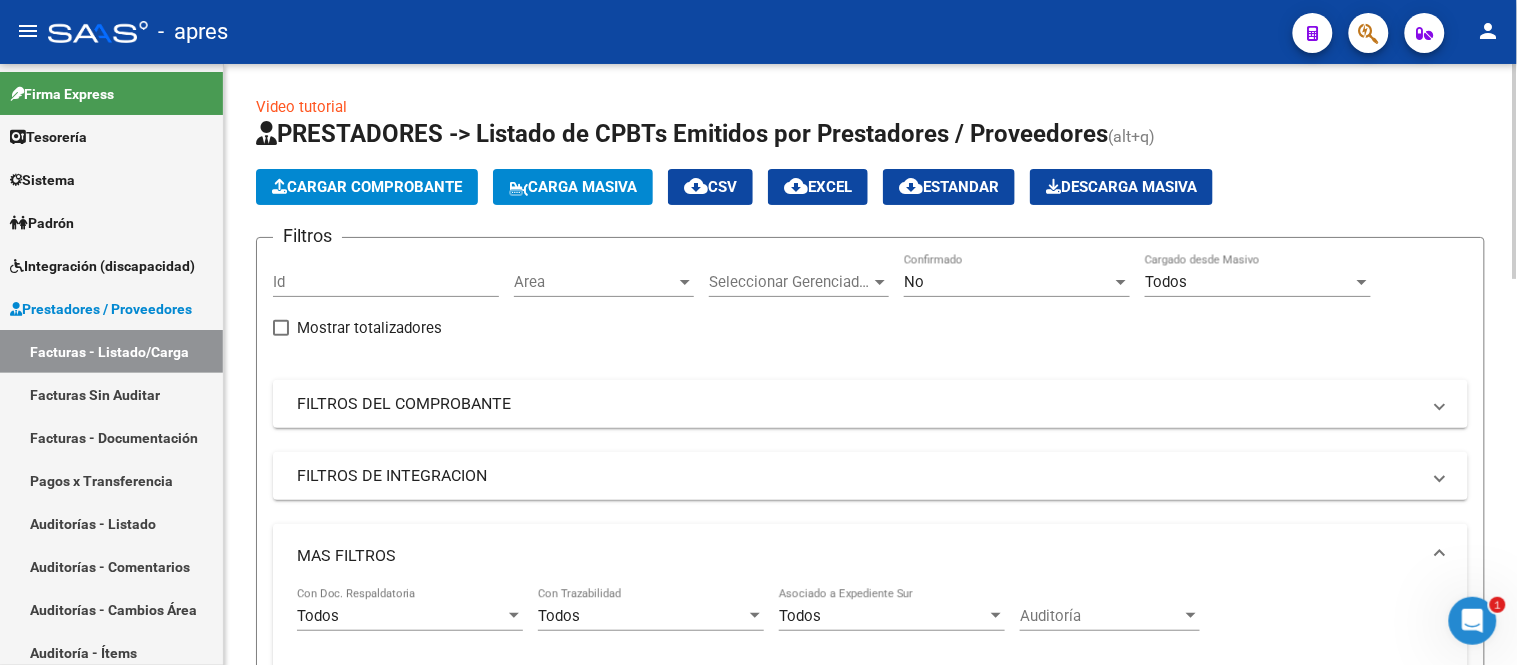 click on "Area Area" 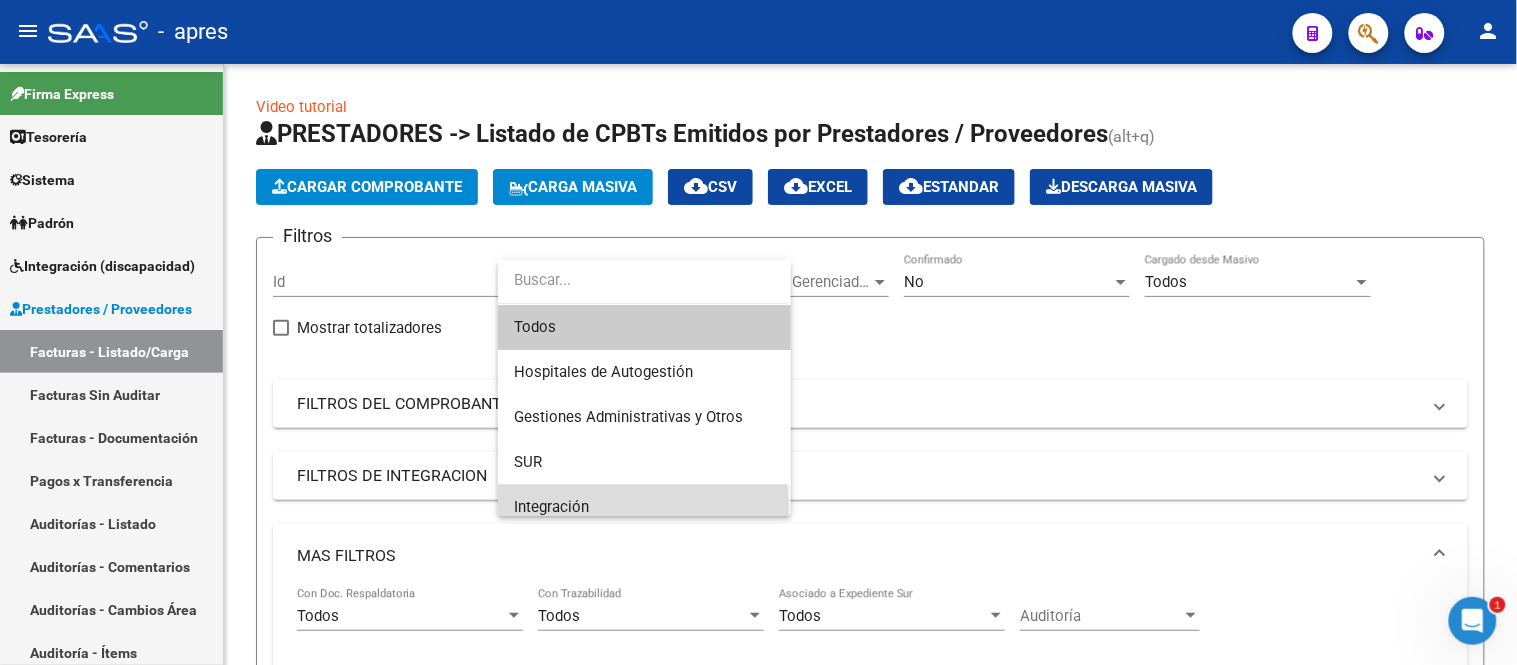 click on "Integración" at bounding box center (644, 507) 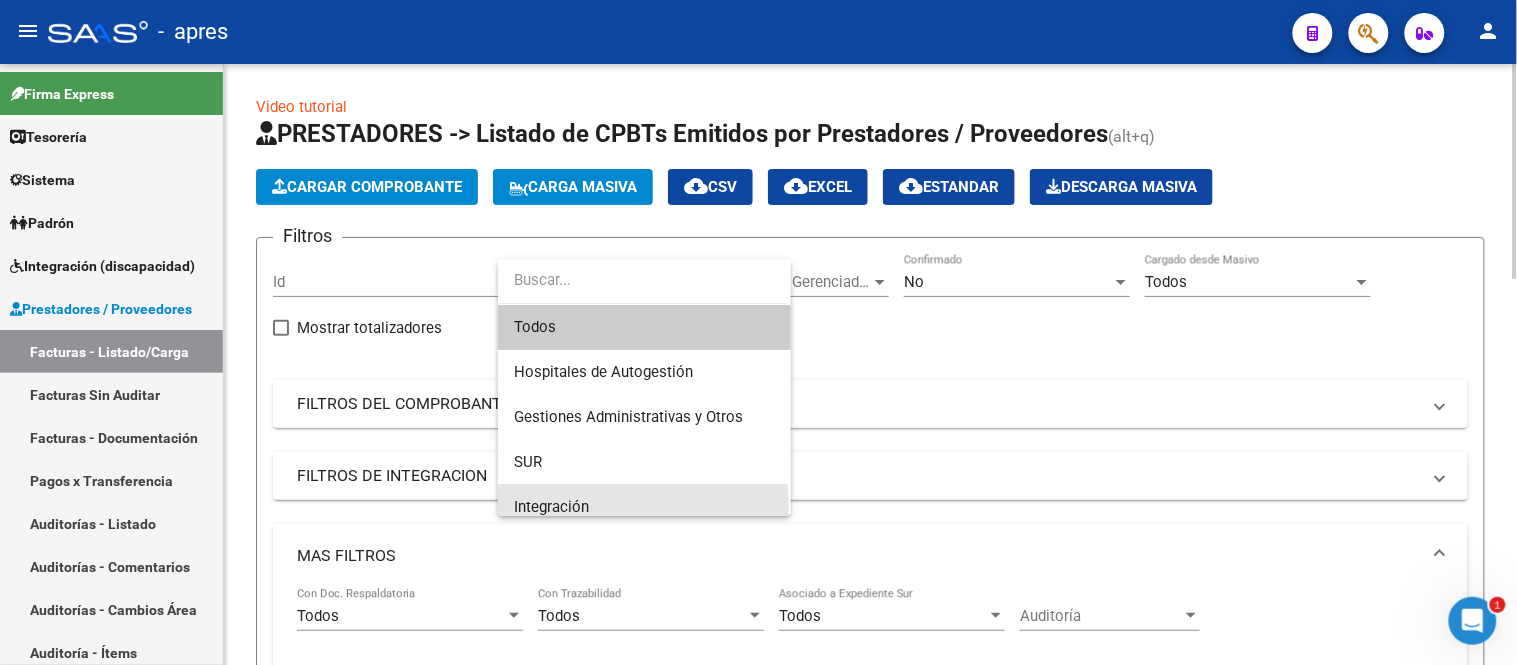 scroll, scrollTop: 14, scrollLeft: 0, axis: vertical 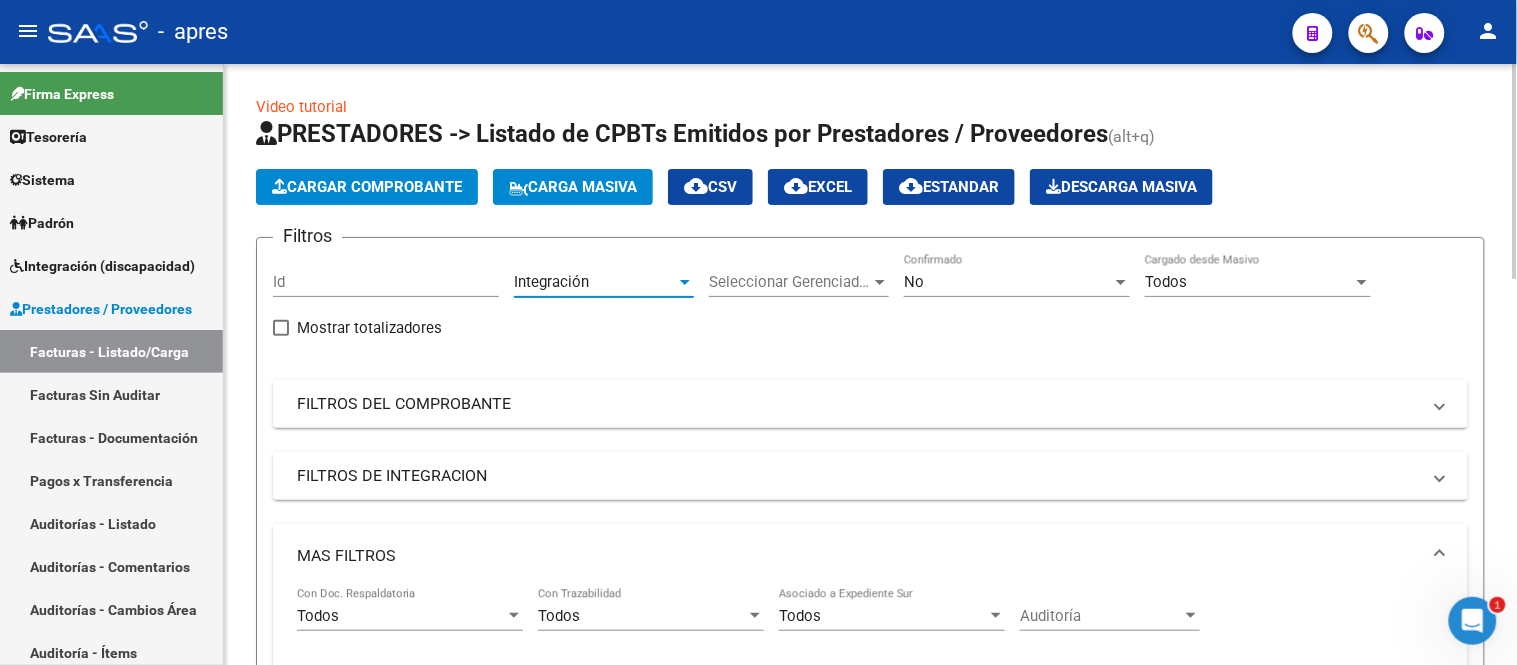 click on "Seleccionar Gerenciador Seleccionar Gerenciador" 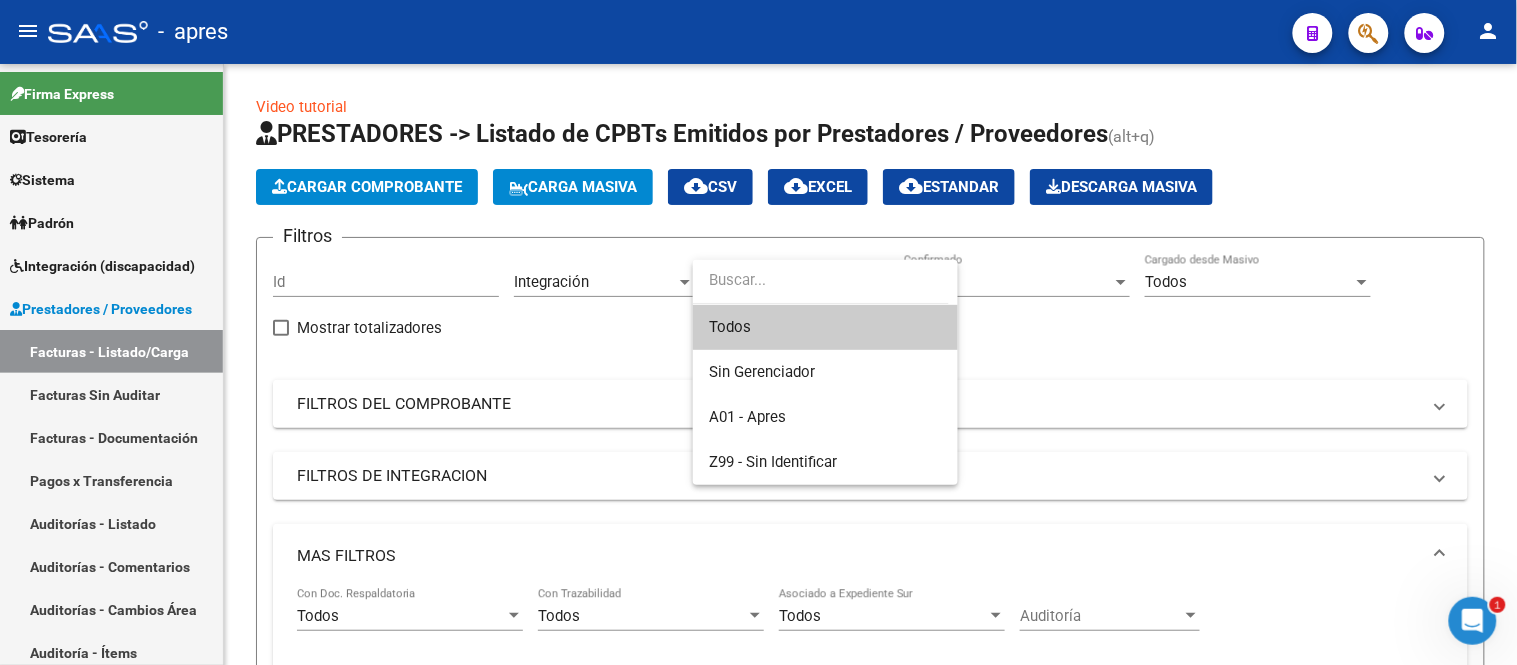 click on "Todos" at bounding box center [825, 327] 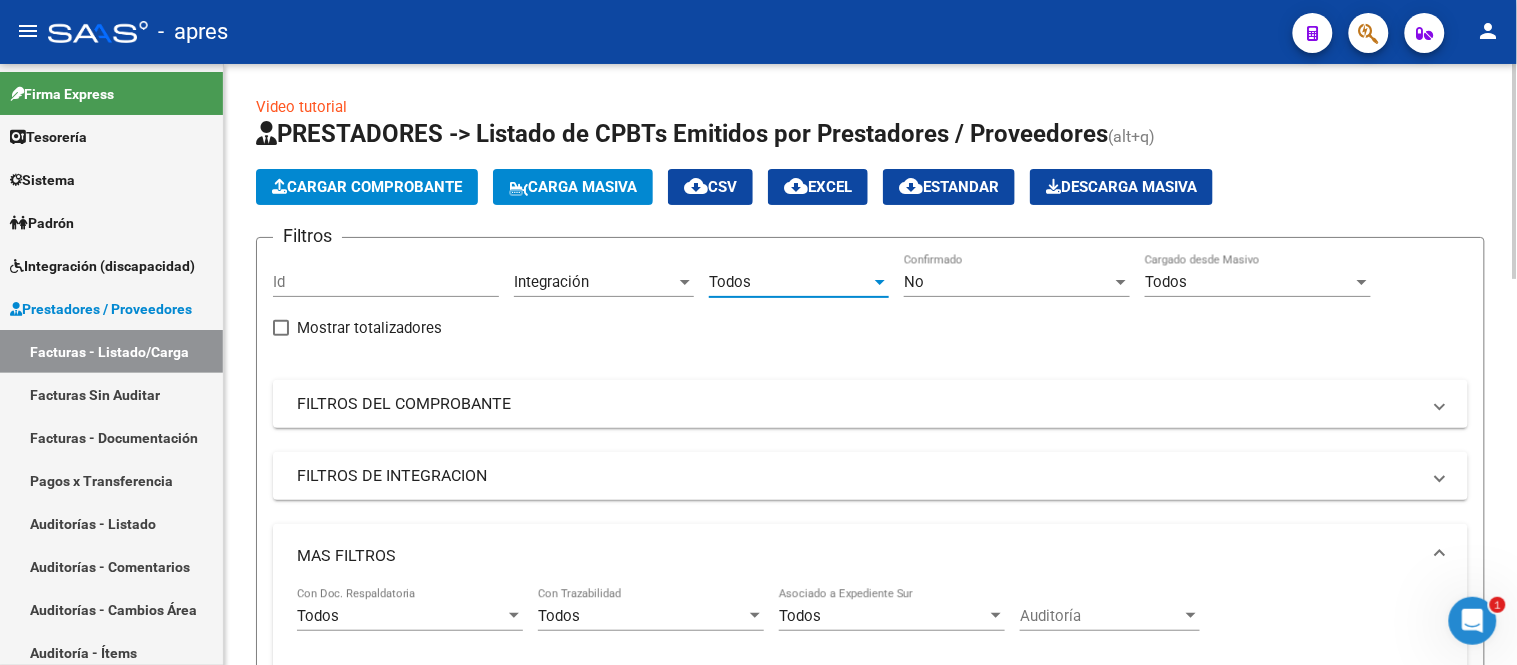 click on "No Confirmado" 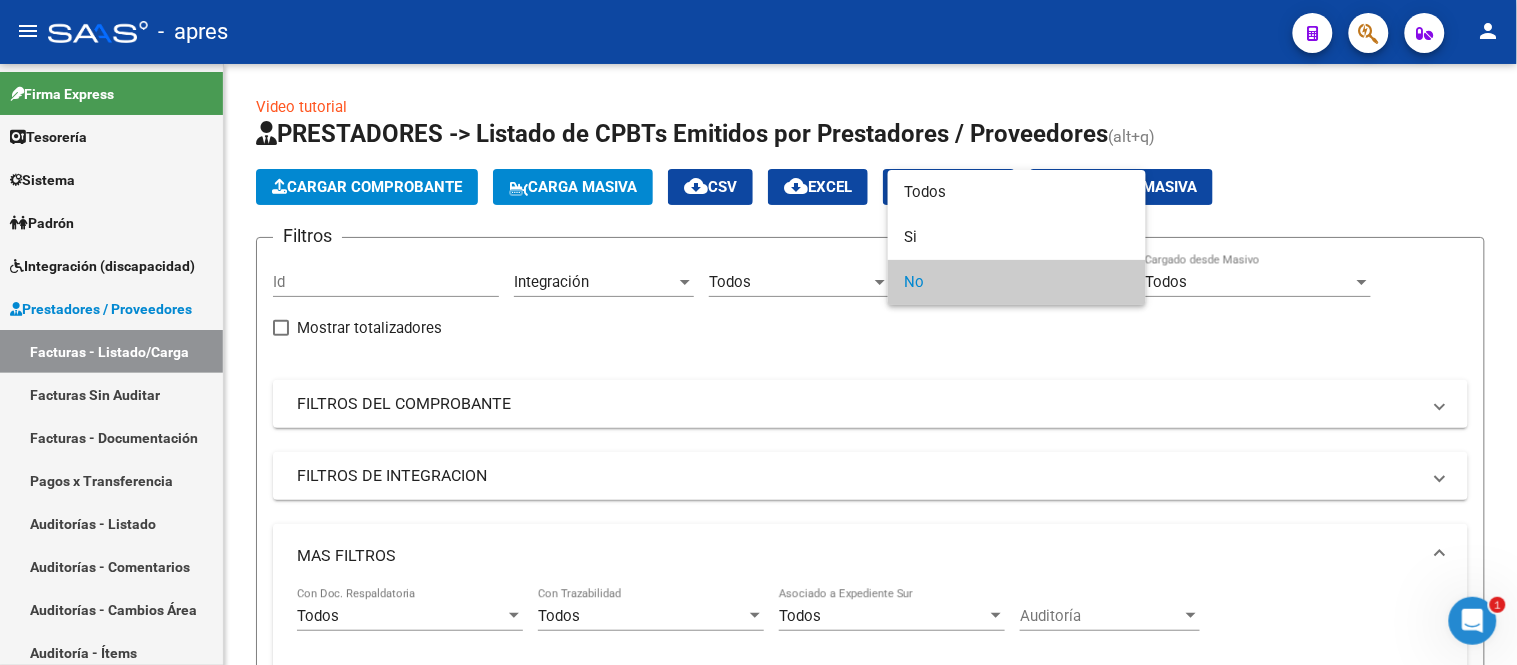 click at bounding box center (758, 332) 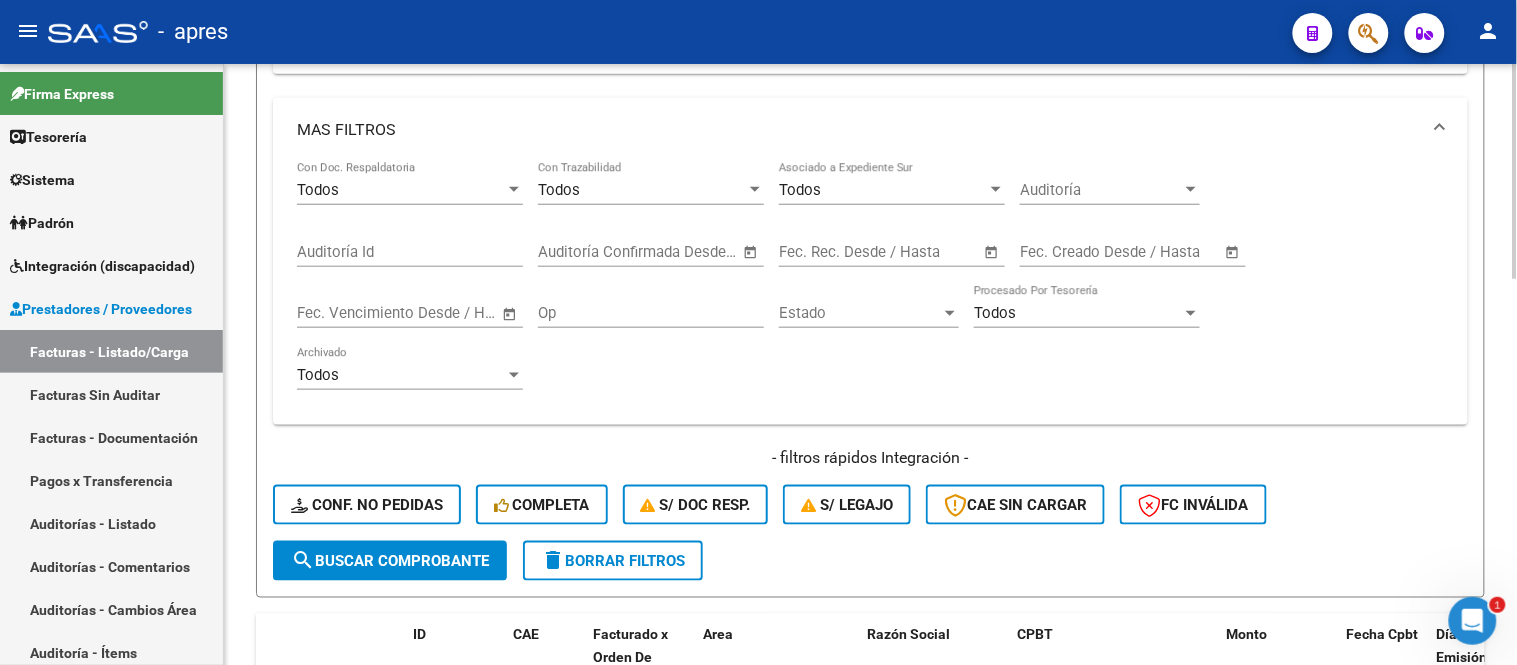scroll, scrollTop: 444, scrollLeft: 0, axis: vertical 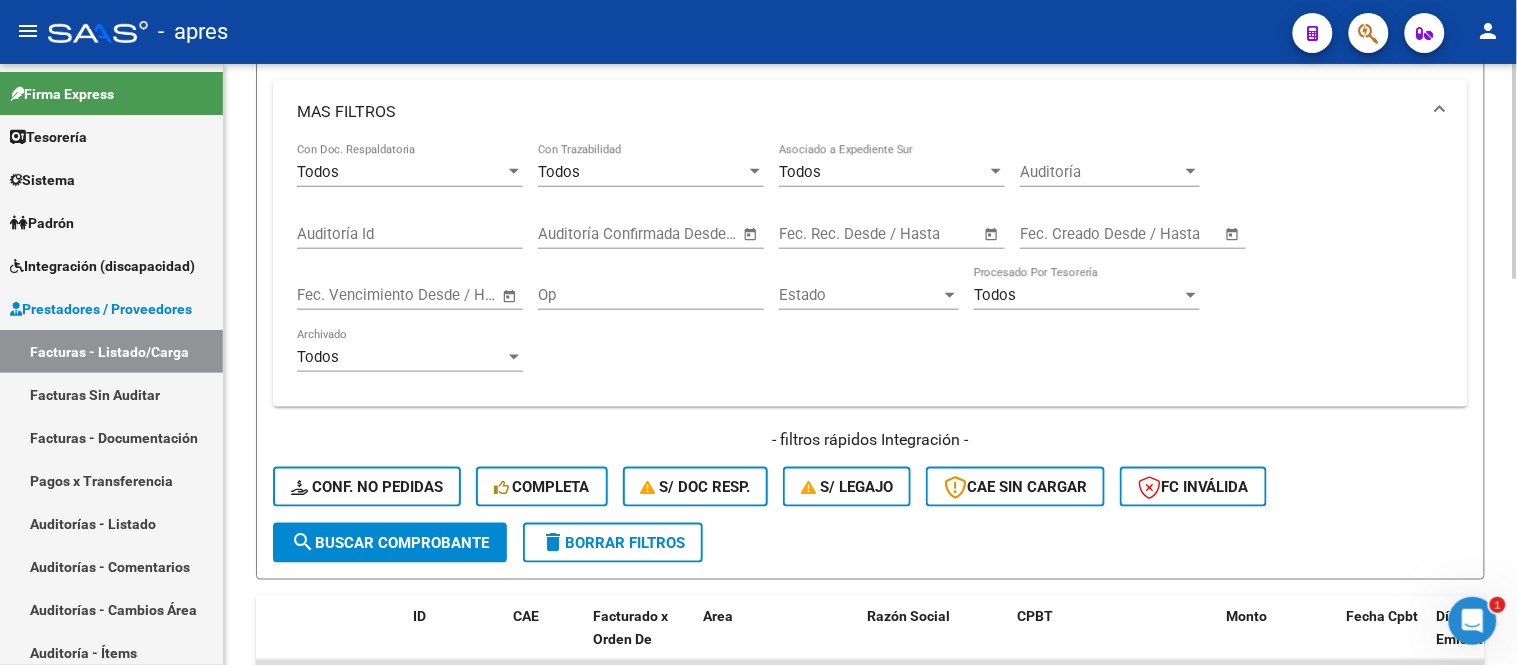 click on "Auditoría Id" at bounding box center [410, 234] 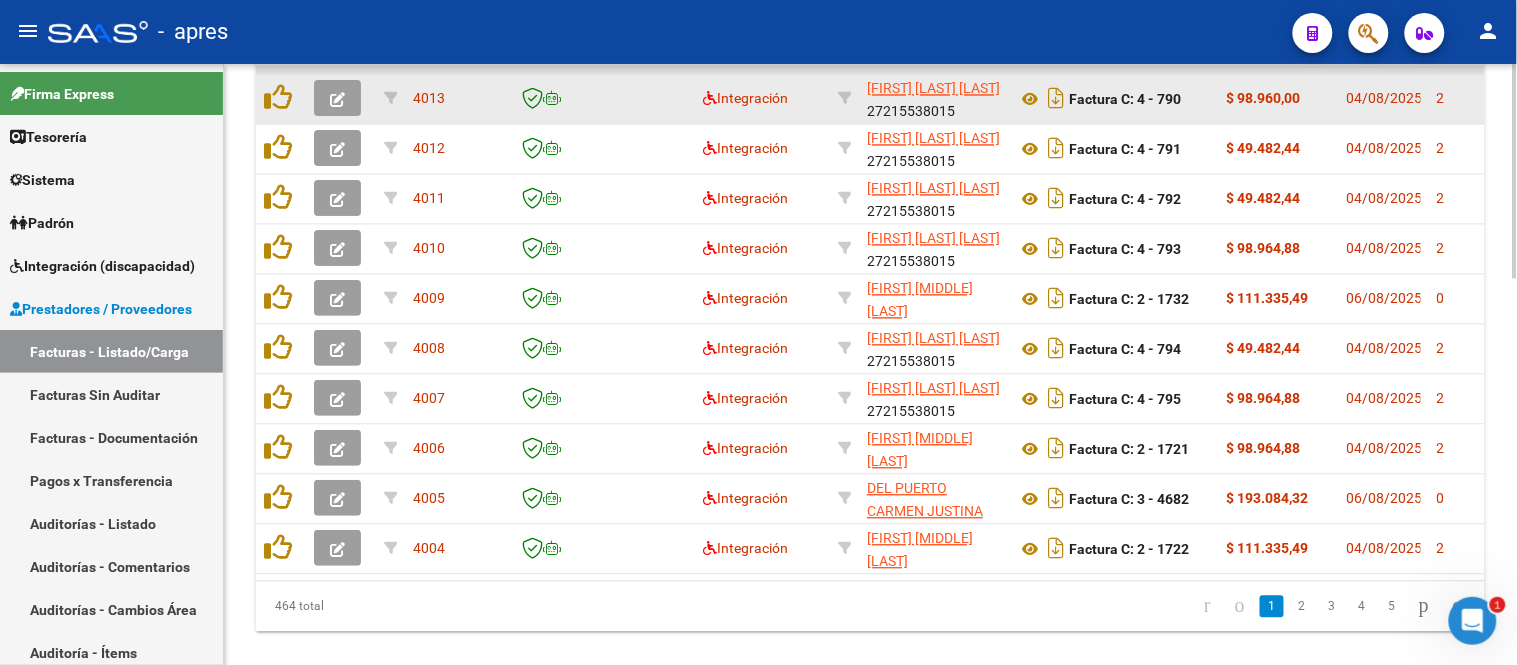 scroll, scrollTop: 1083, scrollLeft: 0, axis: vertical 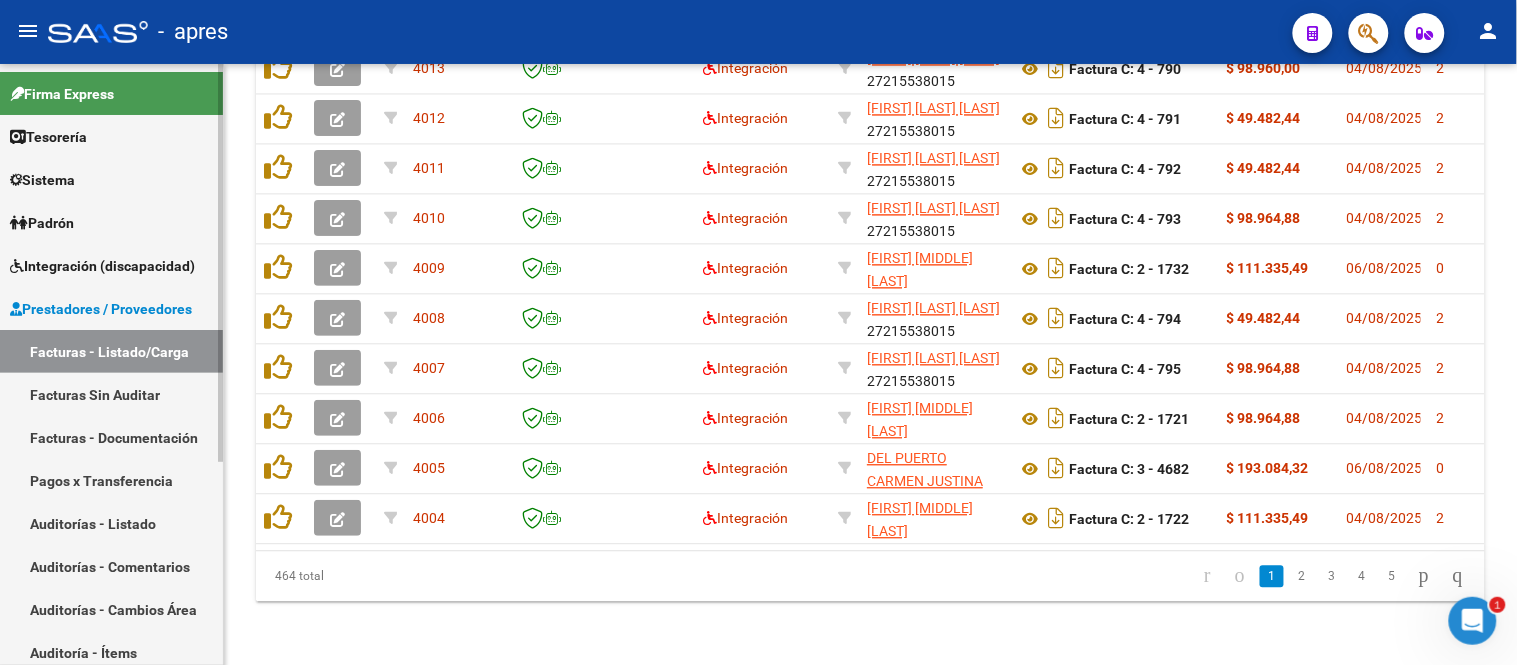 click on "Facturas - Documentación" at bounding box center (111, 437) 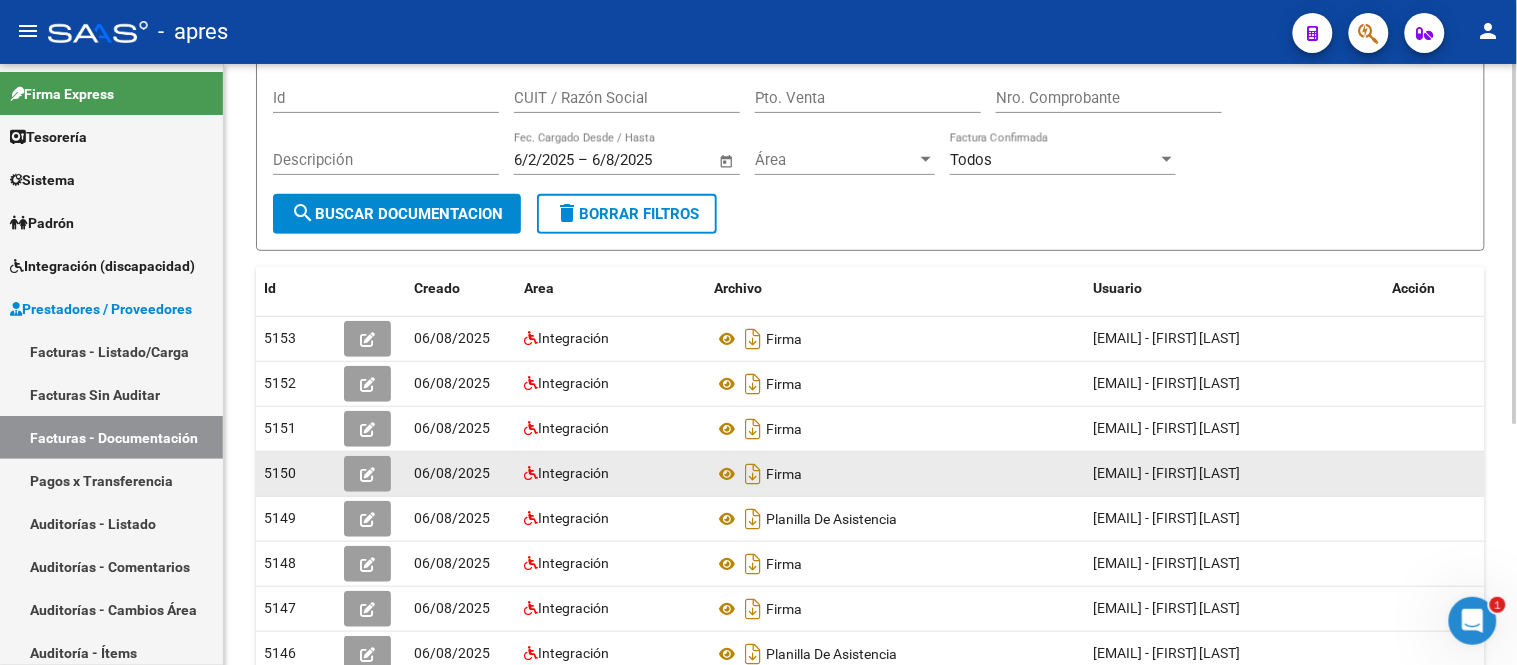 scroll, scrollTop: 0, scrollLeft: 0, axis: both 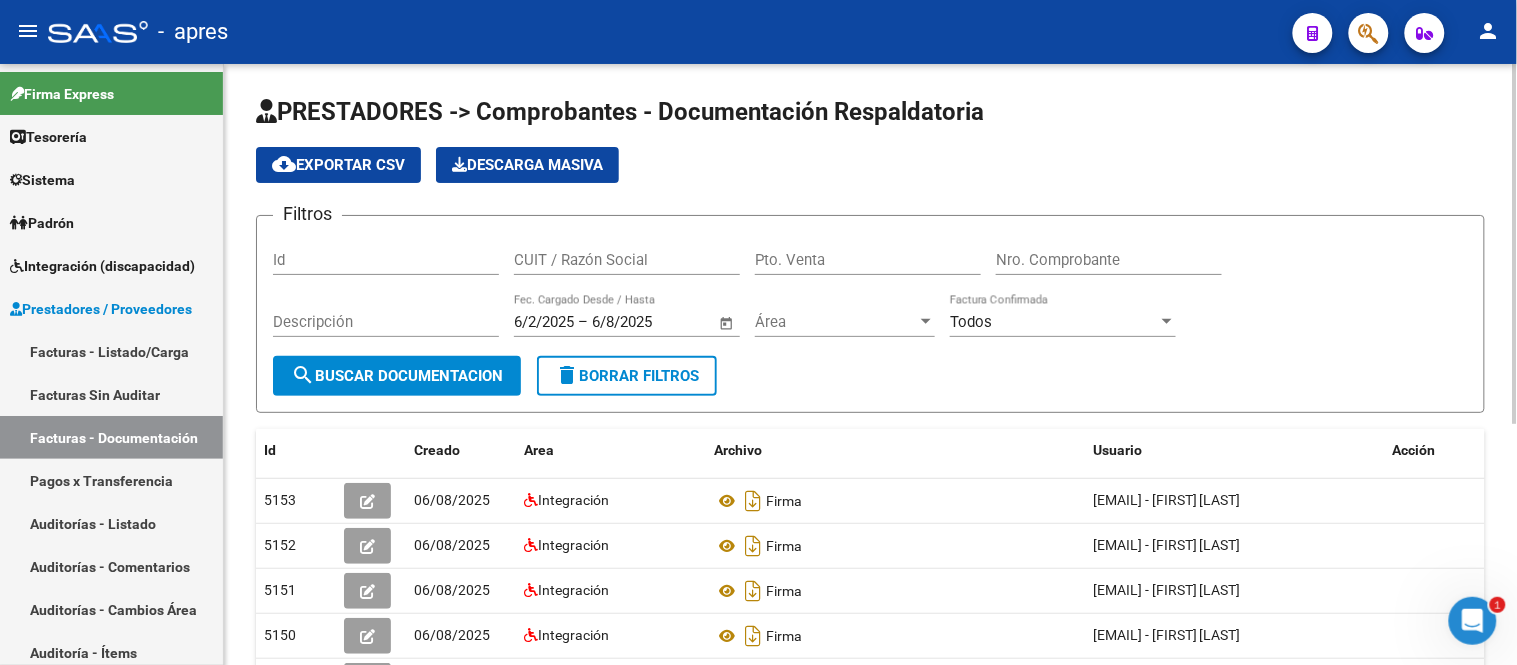 click on "CUIT / Razón Social" at bounding box center [627, 260] 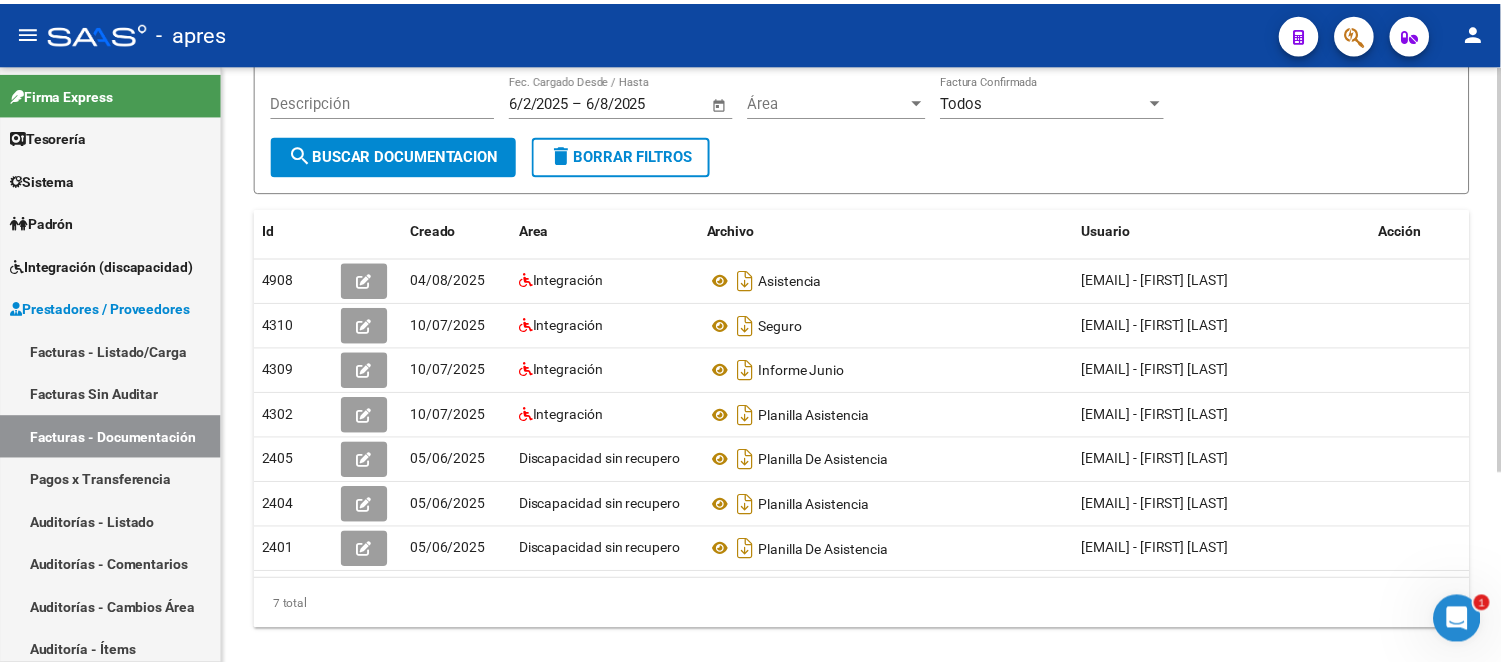 scroll, scrollTop: 222, scrollLeft: 0, axis: vertical 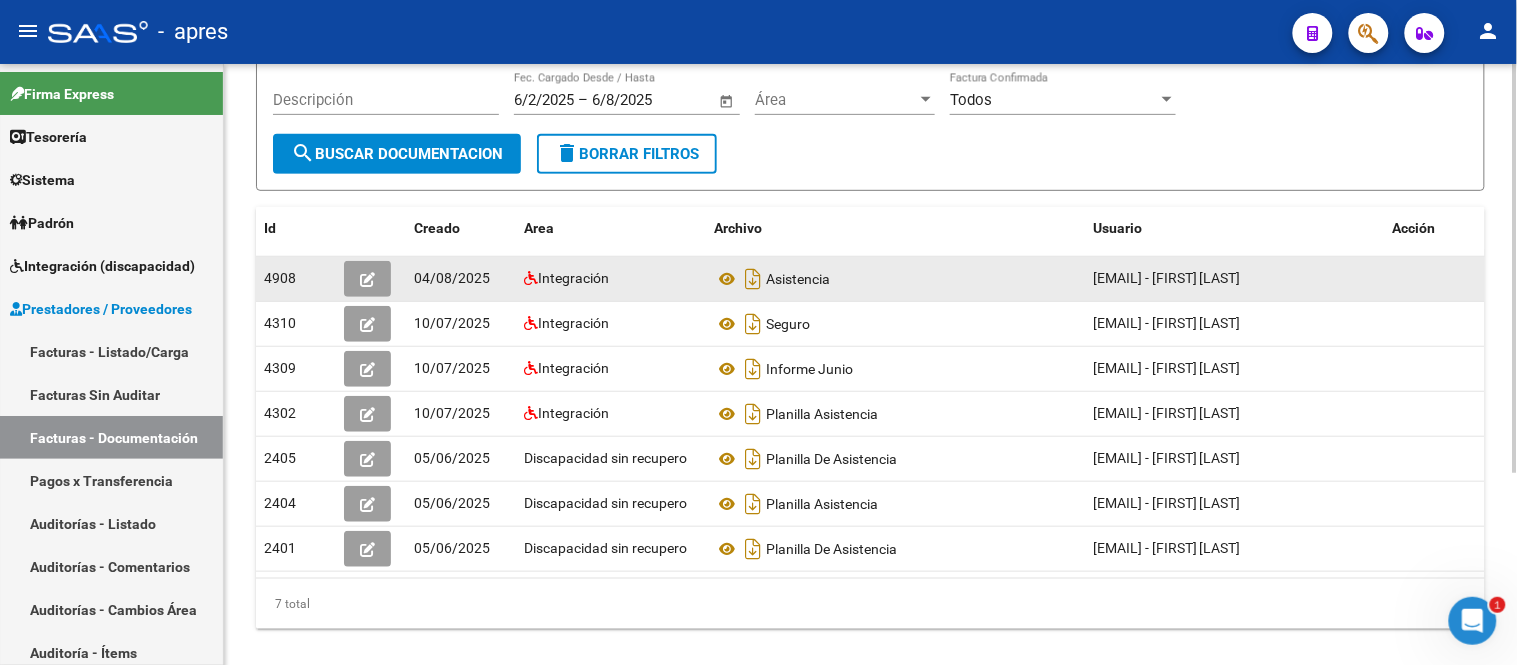 type on "parada" 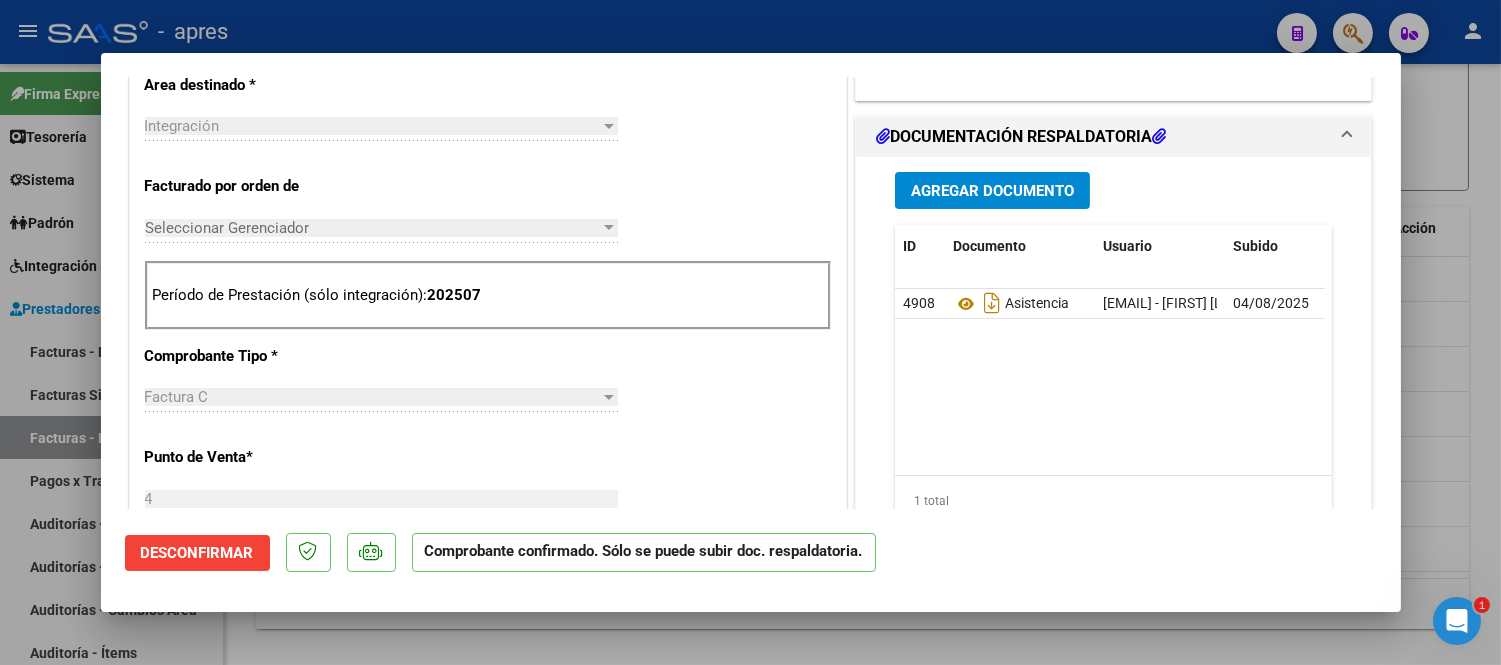 scroll, scrollTop: 444, scrollLeft: 0, axis: vertical 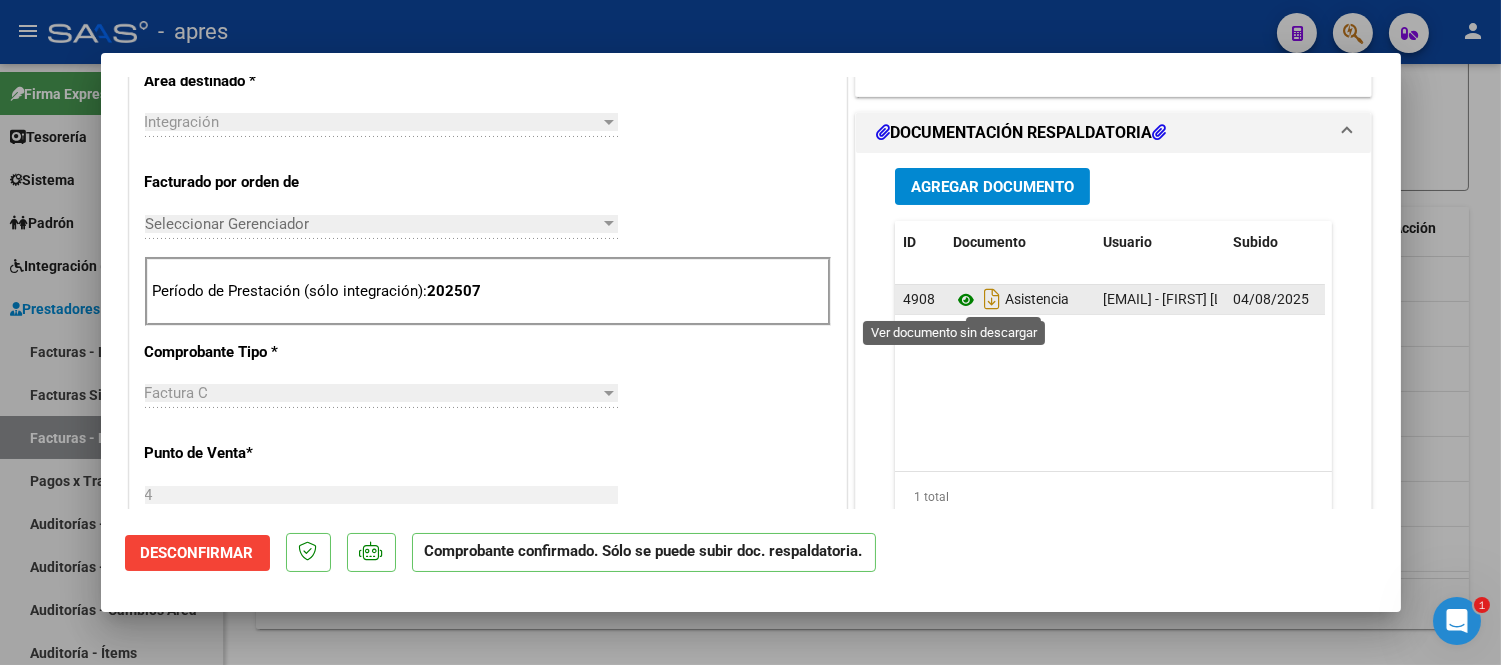 click 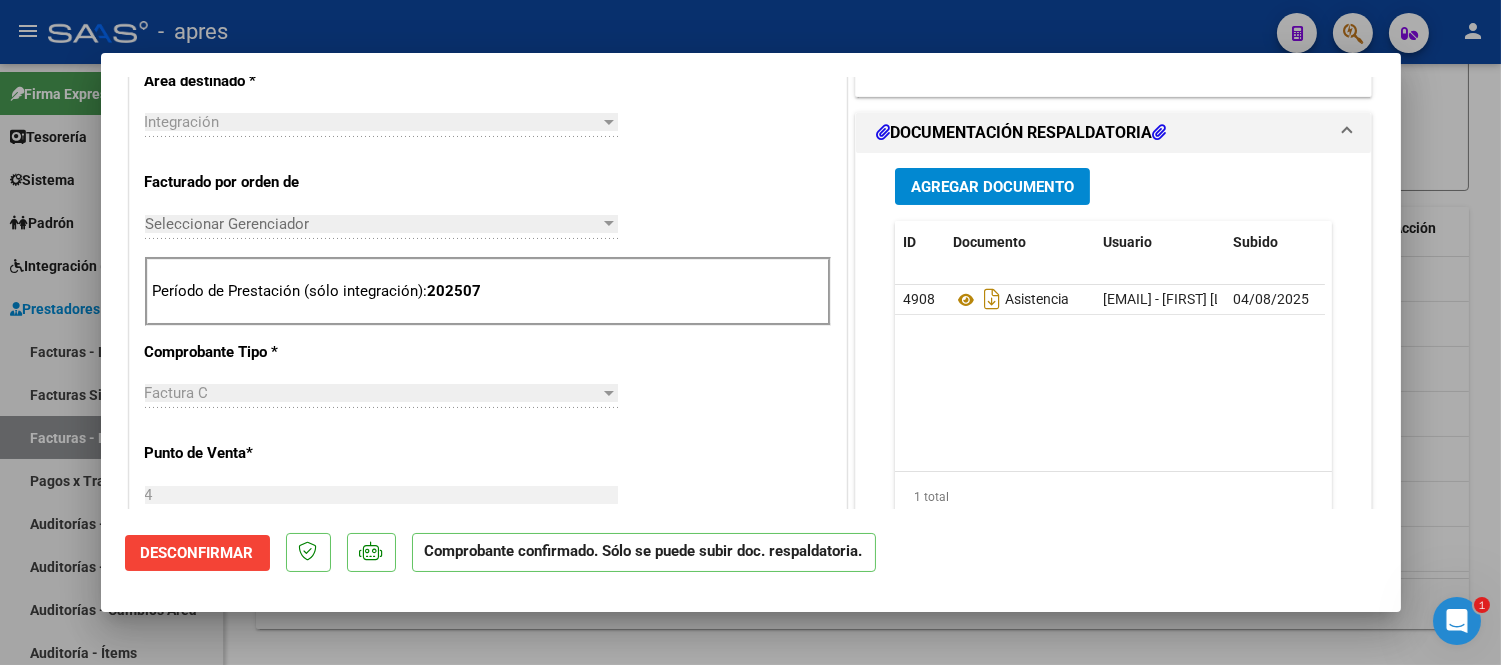 click at bounding box center (750, 332) 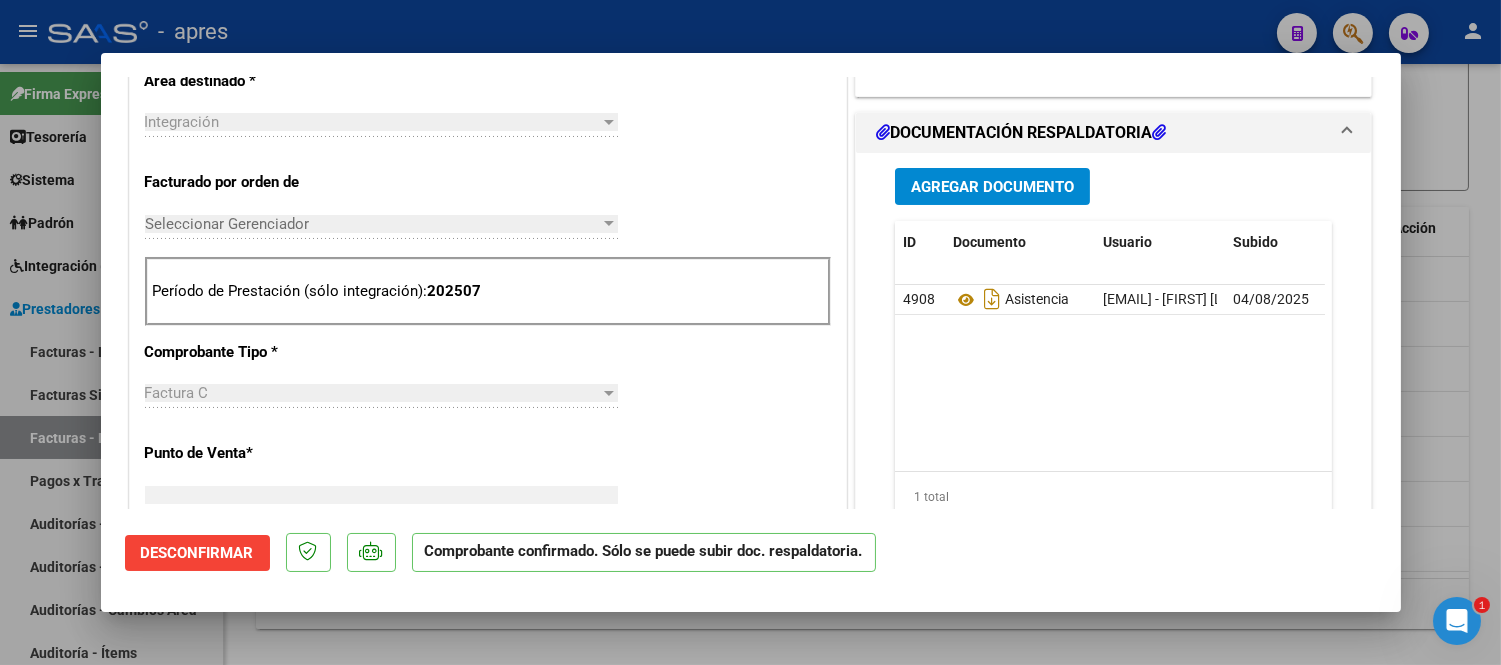 scroll, scrollTop: 0, scrollLeft: 0, axis: both 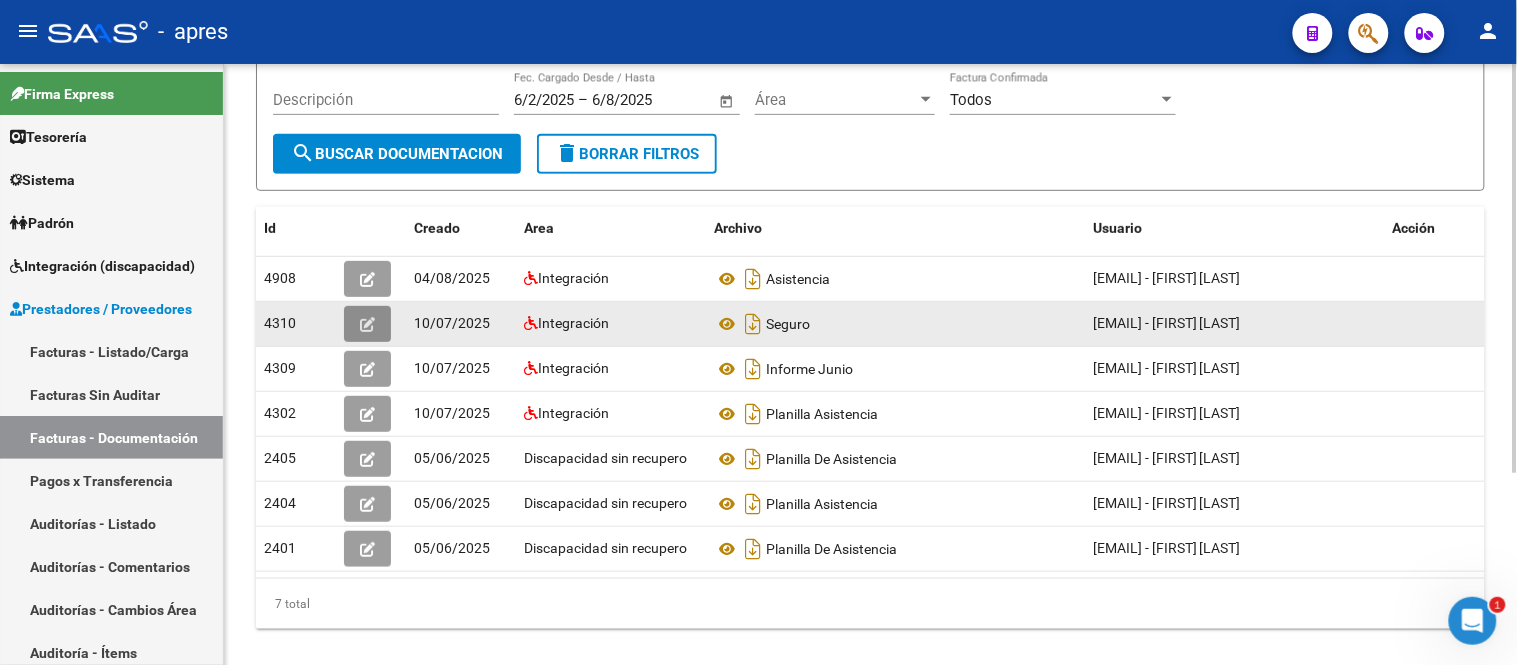 click 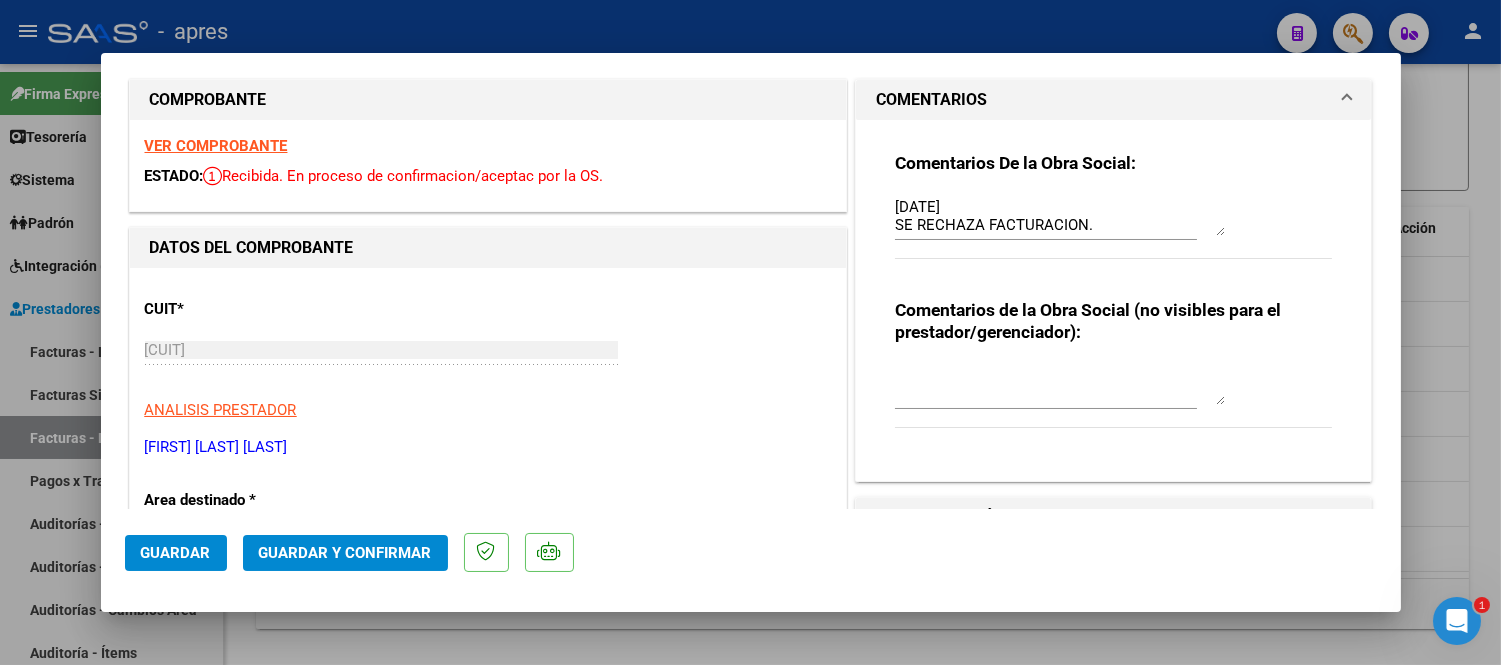 scroll, scrollTop: 0, scrollLeft: 0, axis: both 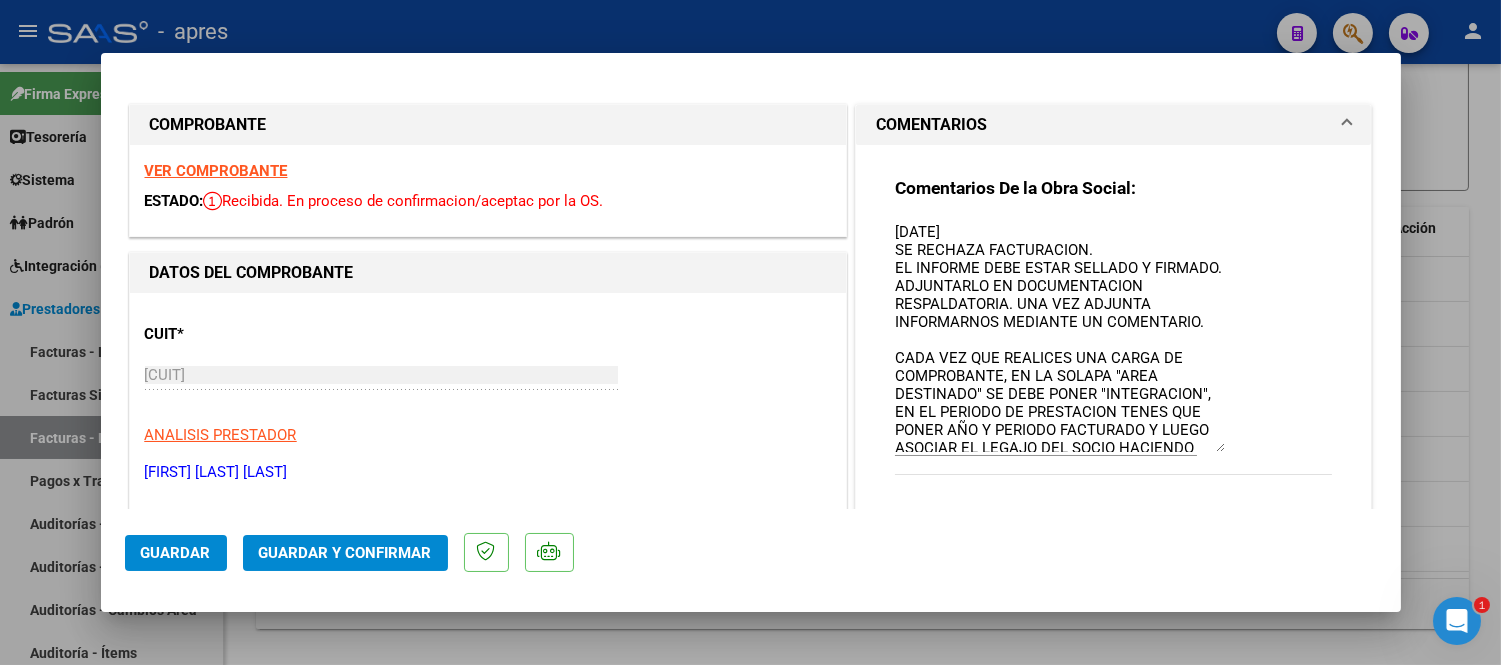 drag, startPoint x: 1210, startPoint y: 252, endPoint x: 1254, endPoint y: 443, distance: 196.00255 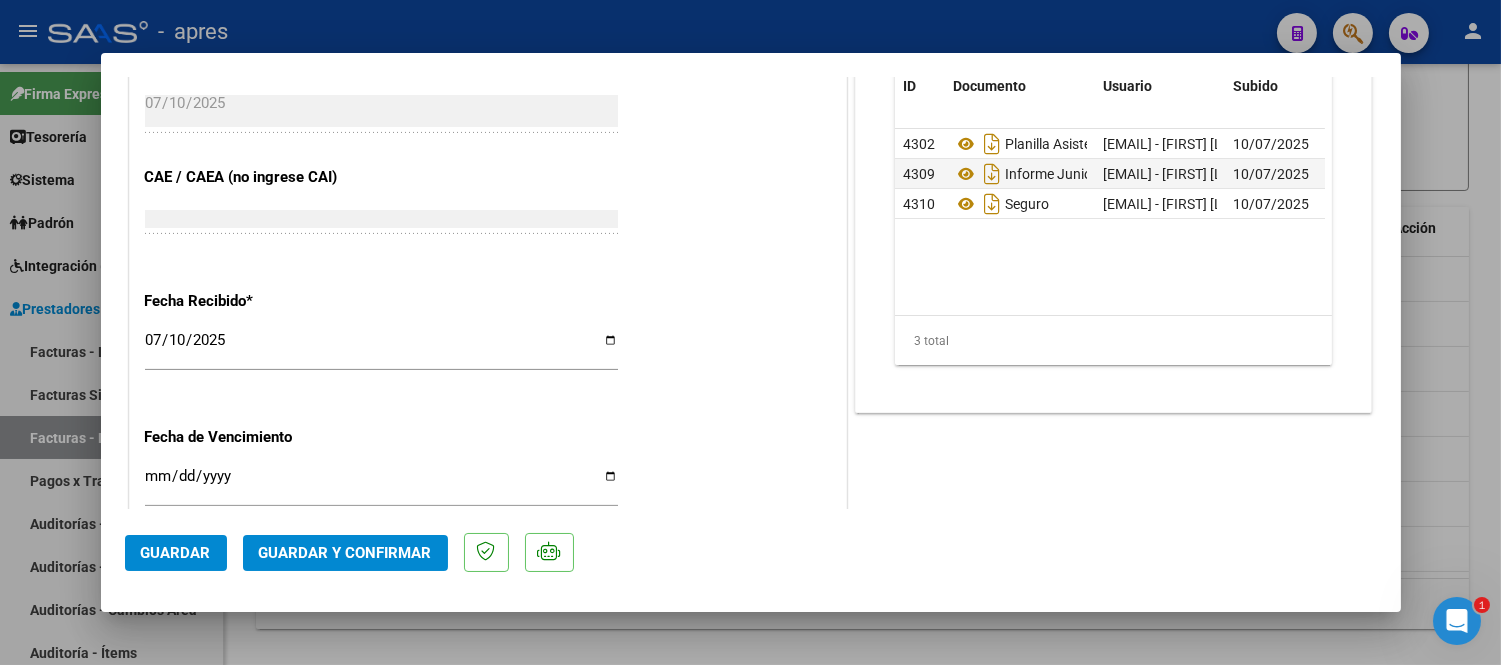 scroll, scrollTop: 1222, scrollLeft: 0, axis: vertical 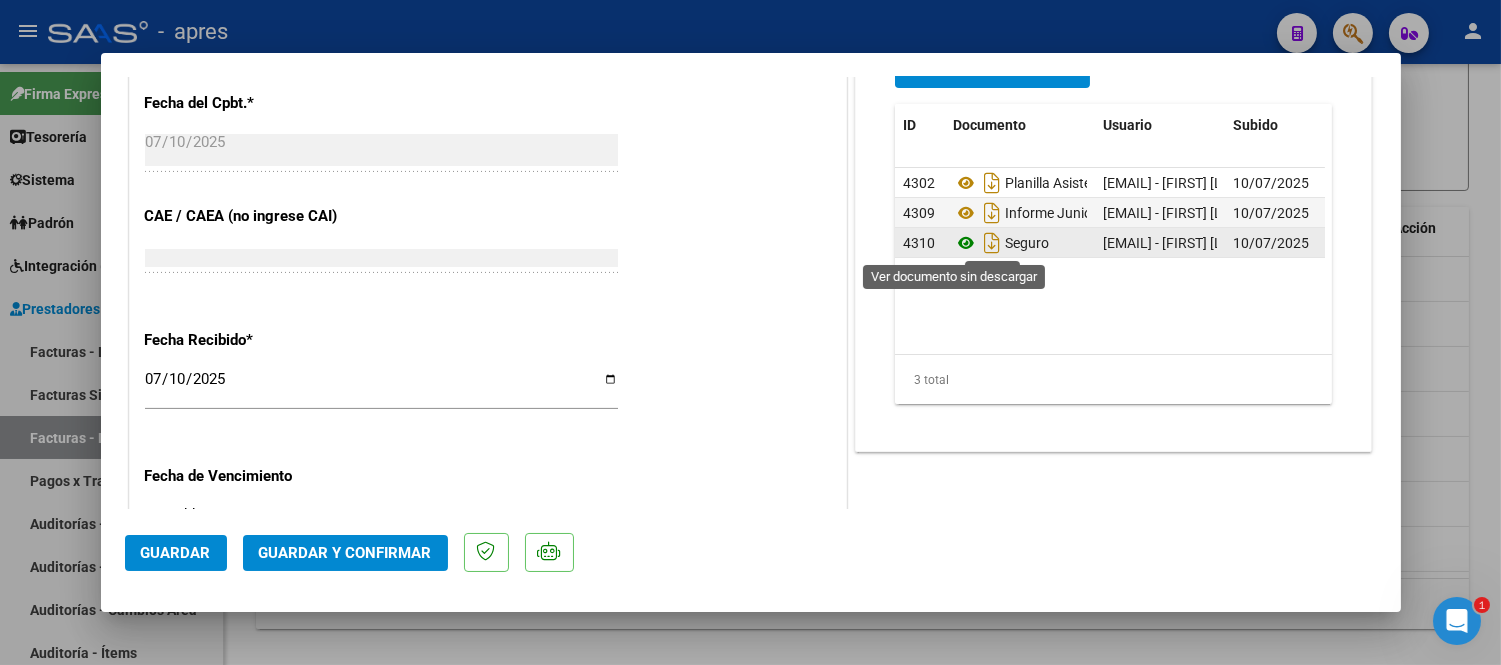 click 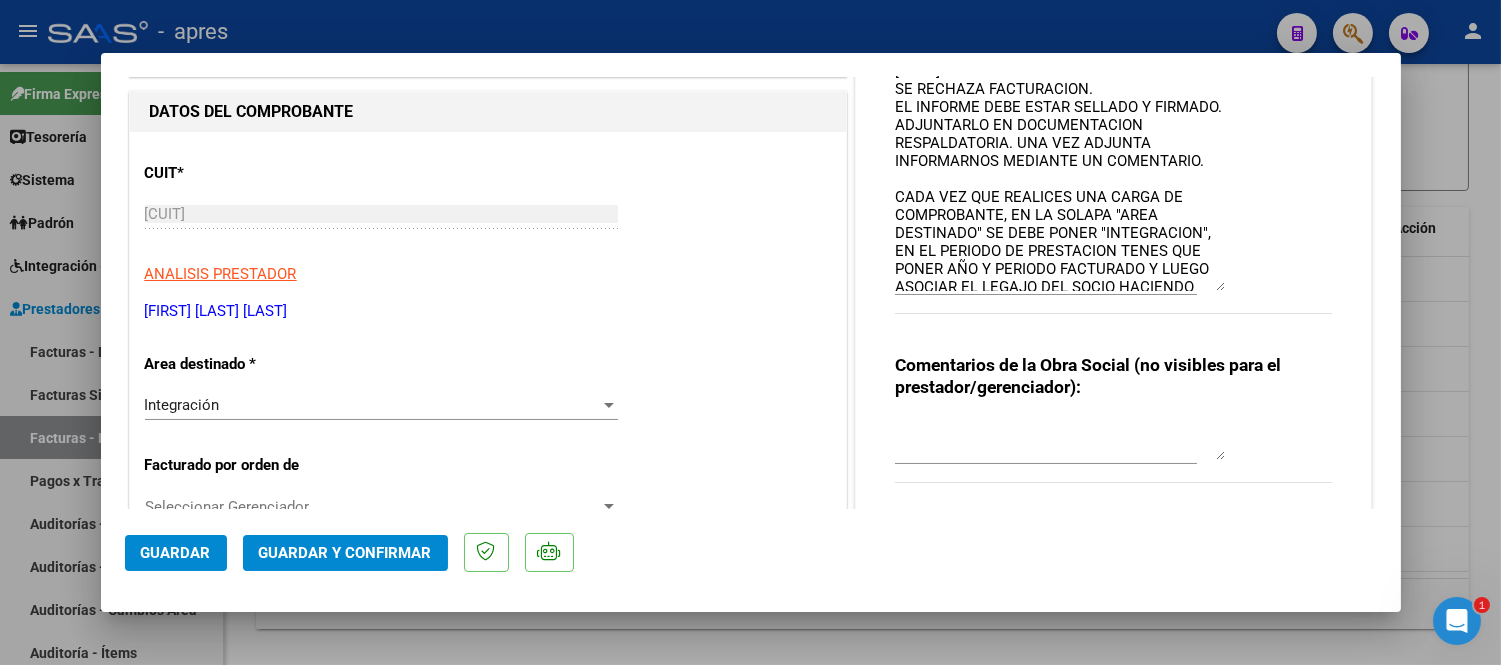 scroll, scrollTop: 111, scrollLeft: 0, axis: vertical 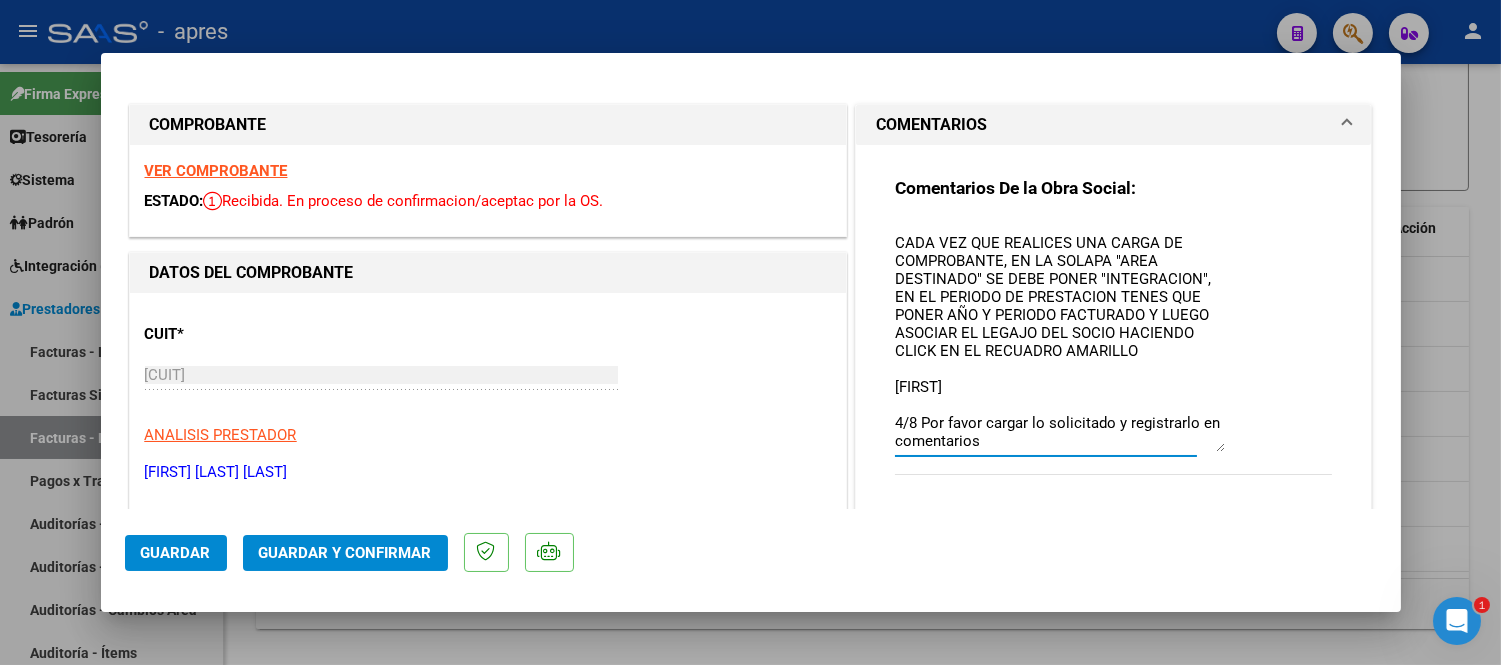 click on "17/07/2025
SE RECHAZA FACTURACION.
EL INFORME DEBE ESTAR SELLADO Y FIRMADO.
ADJUNTARLO EN DOCUMENTACION RESPALDATORIA. UNA VEZ ADJUNTA INFORMARNOS MEDIANTE UN COMENTARIO.
CADA VEZ QUE REALICES UNA CARGA DE COMPROBANTE, EN LA SOLAPA "AREA DESTINADO" SE DEBE PONER "INTEGRACION", EN EL PERIODO DE PRESTACION TENES QUE PONER AÑO Y PERIODO FACTURADO Y LUEGO ASOCIAR EL LEGAJO DEL SOCIO HACIENDO CLICK EN EL RECUADRO AMARILLO
[PERSON]
4/8 Por favor cargar lo solicitado y registrarlo en comentarios" at bounding box center [1060, 336] 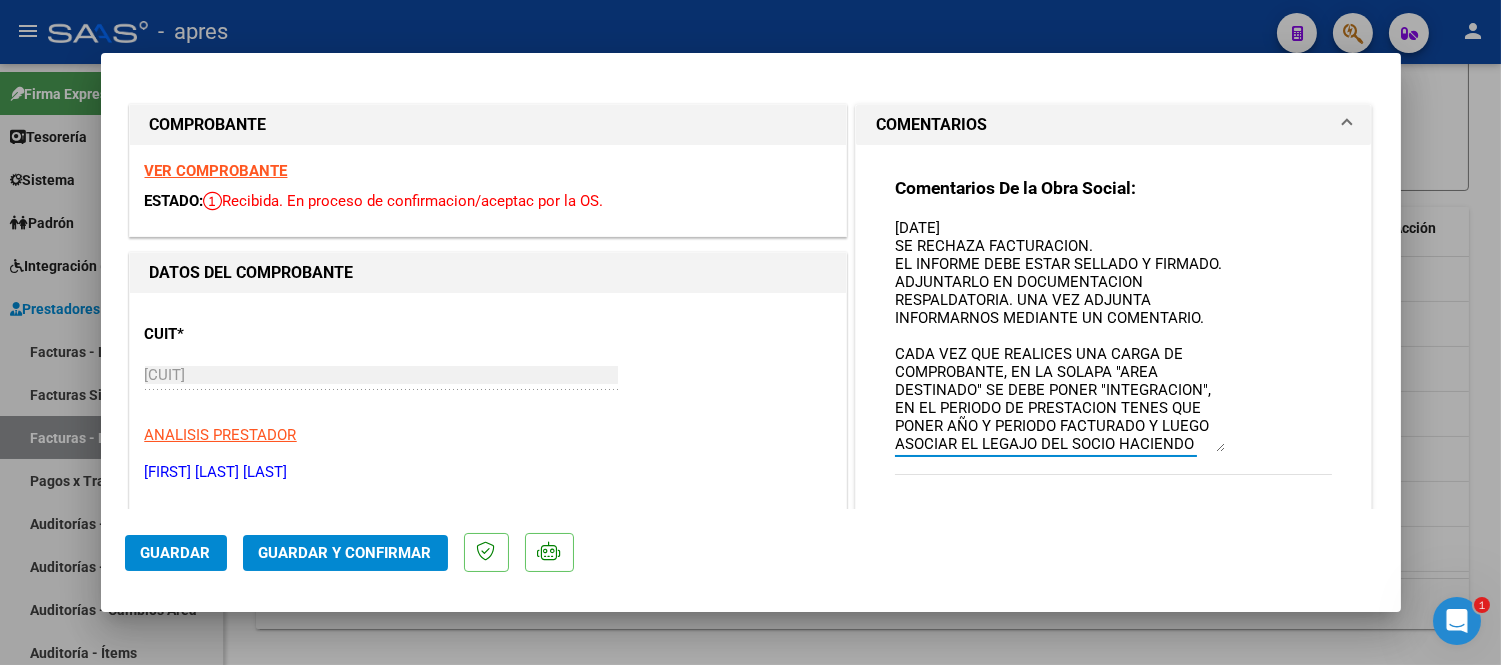 scroll, scrollTop: 0, scrollLeft: 0, axis: both 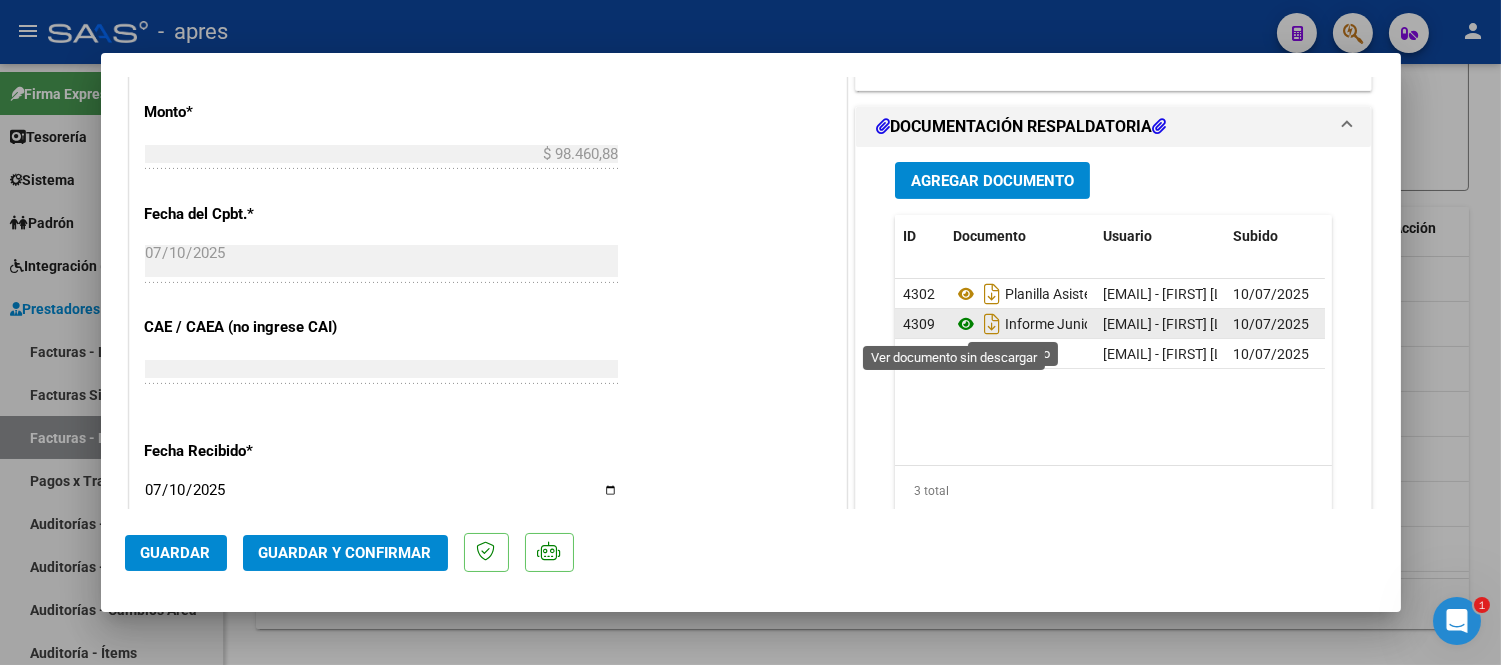 click 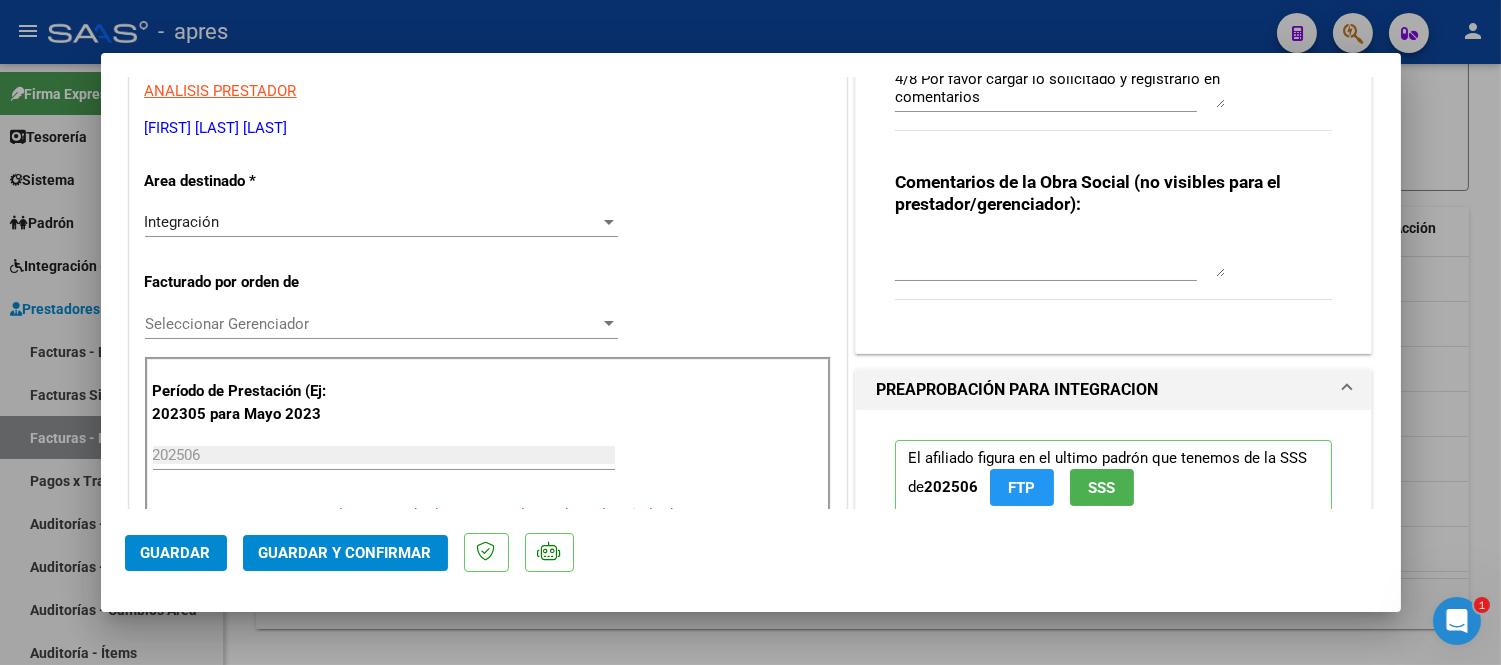 scroll, scrollTop: 333, scrollLeft: 0, axis: vertical 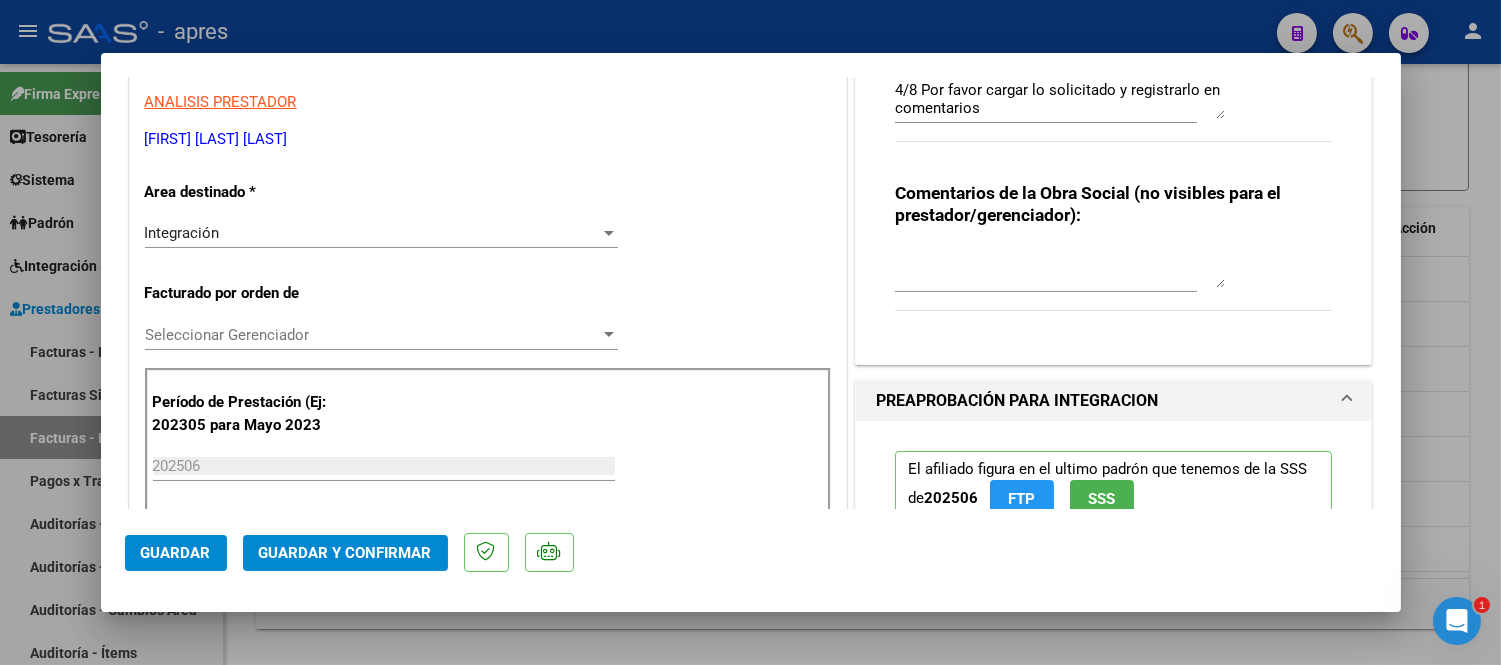click at bounding box center [750, 332] 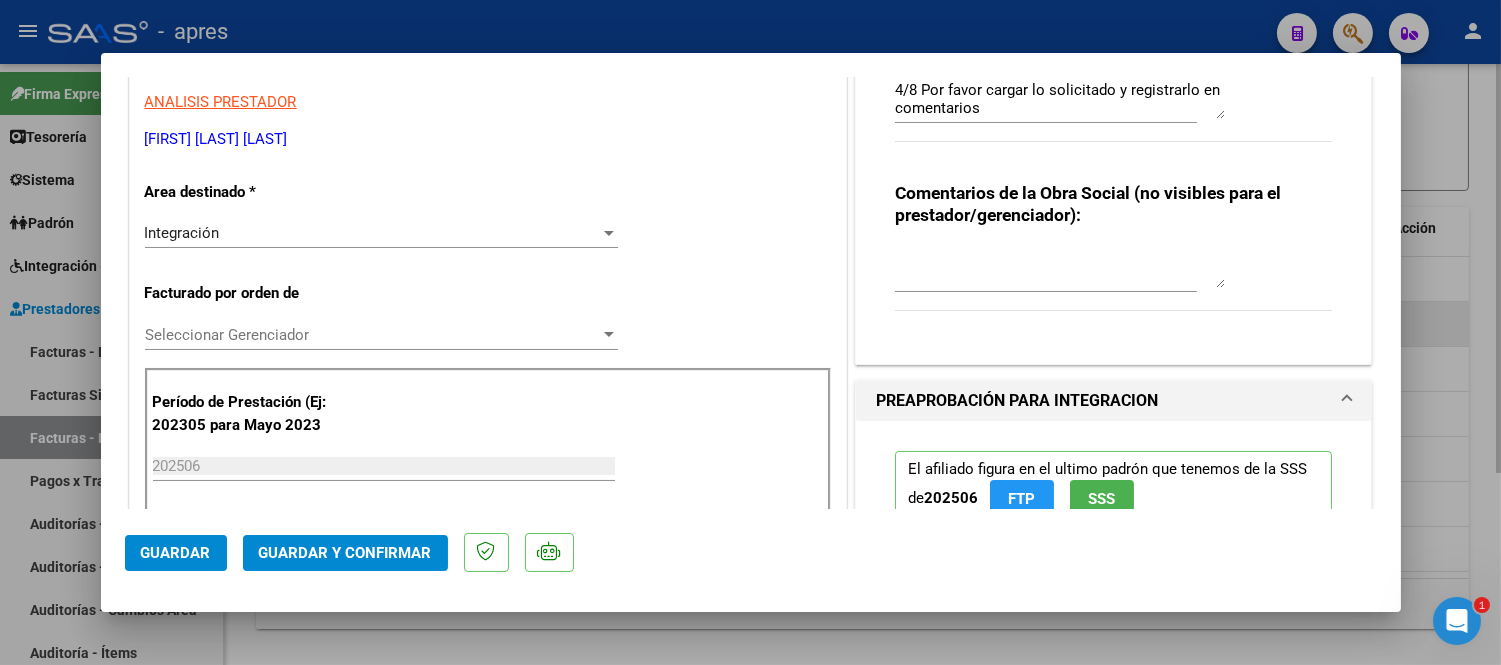 type 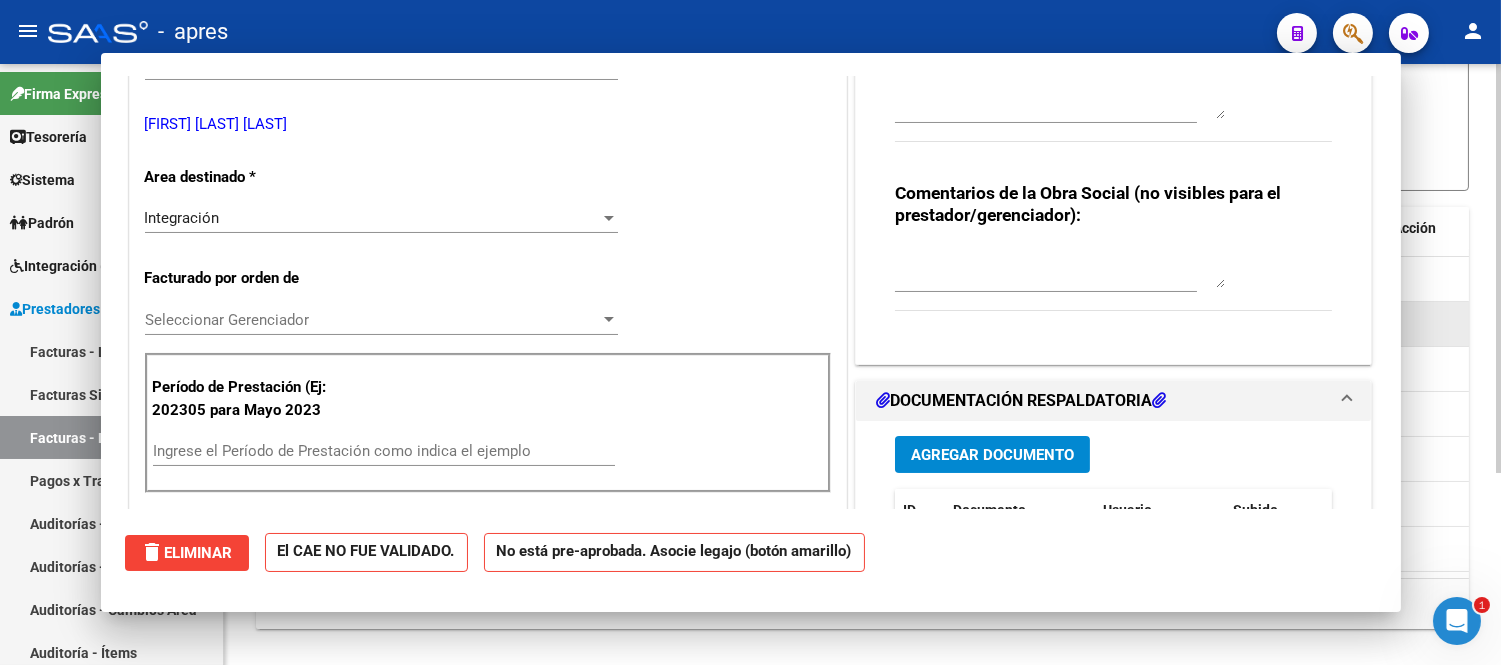 scroll, scrollTop: 0, scrollLeft: 0, axis: both 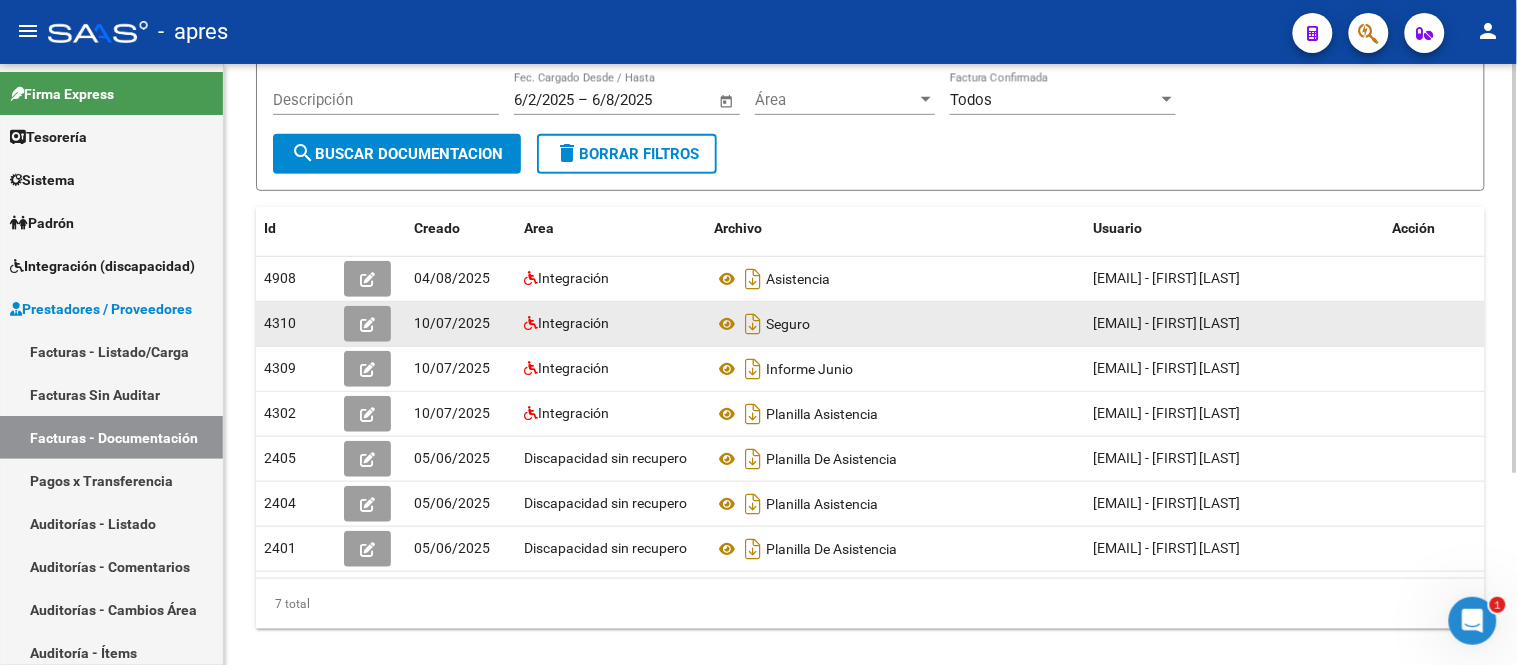 click 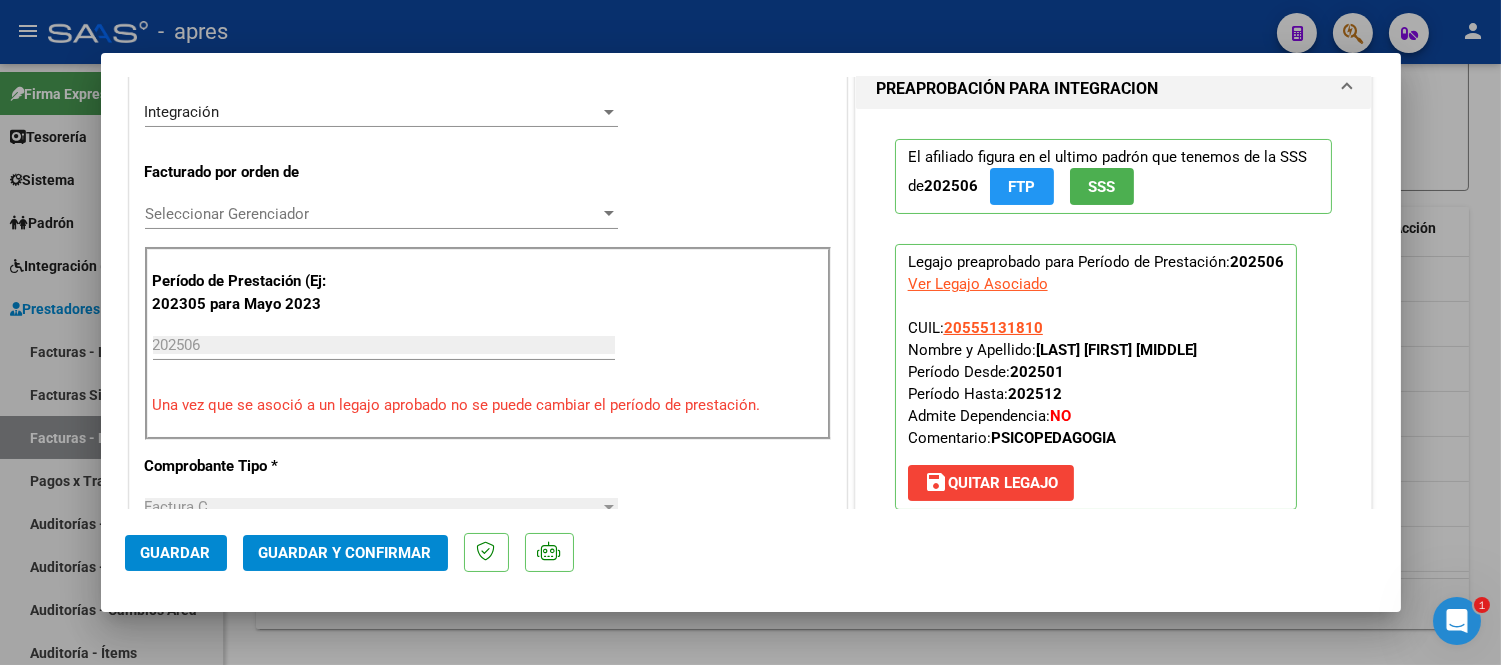 scroll, scrollTop: 555, scrollLeft: 0, axis: vertical 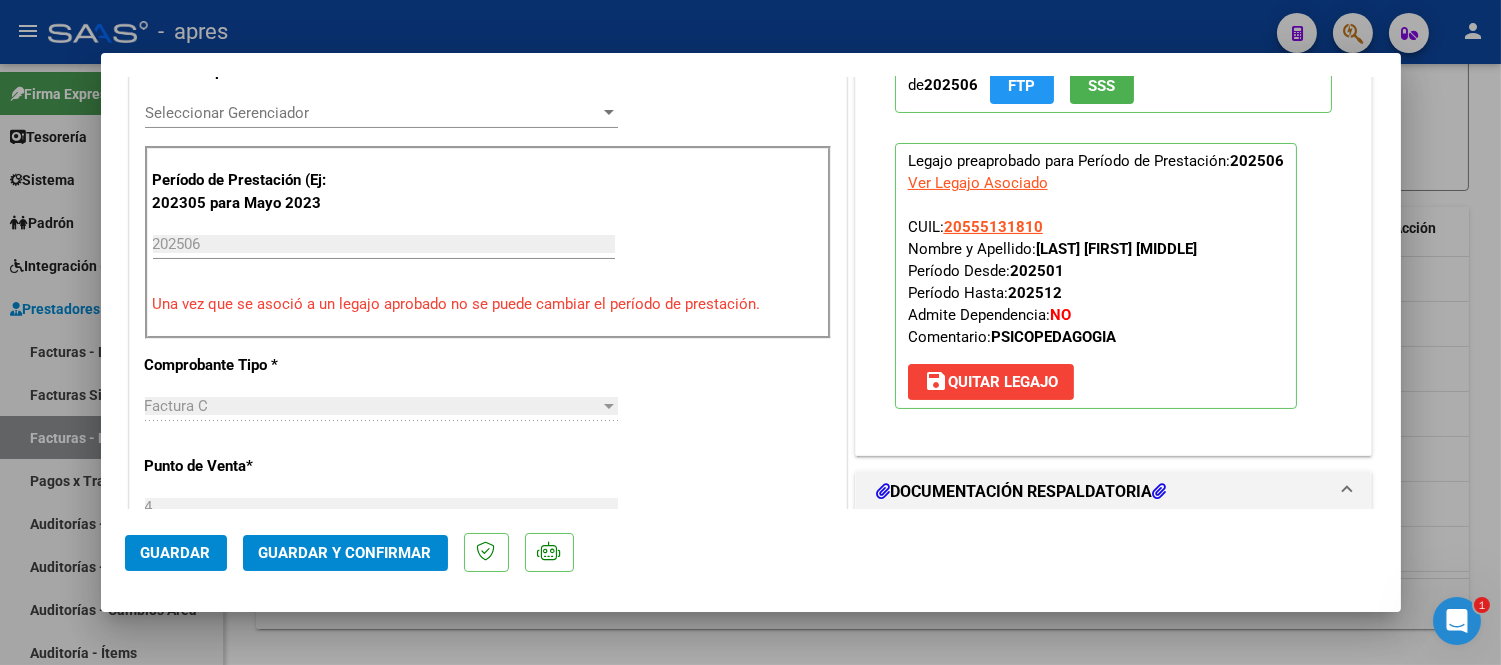 click at bounding box center [750, 332] 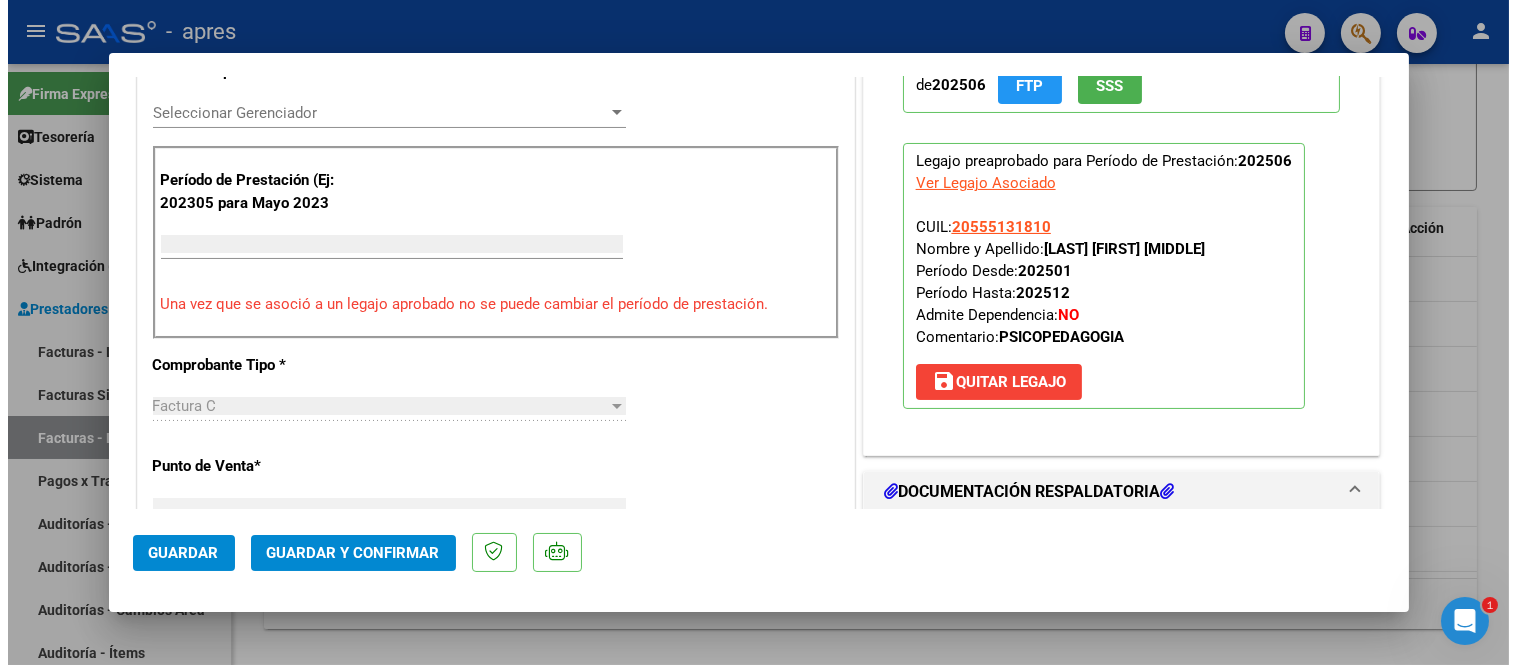 scroll, scrollTop: 0, scrollLeft: 0, axis: both 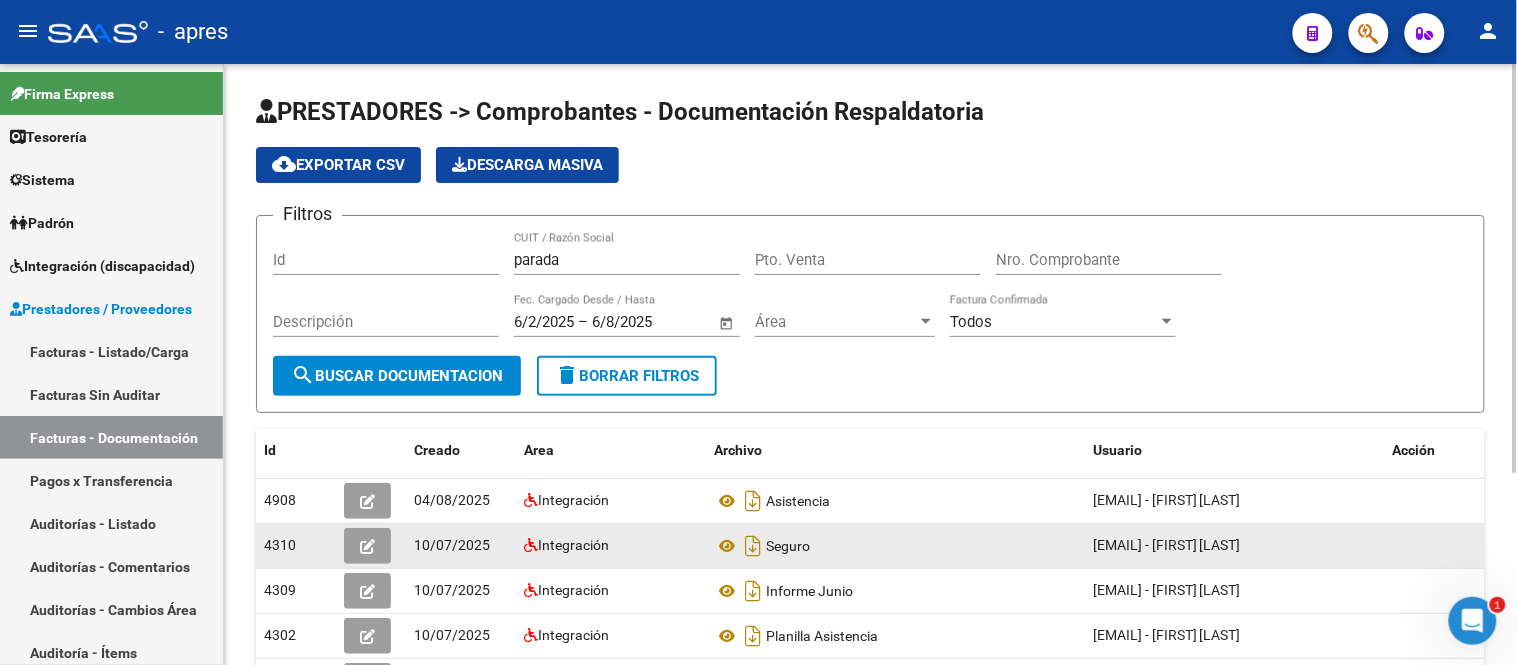 click 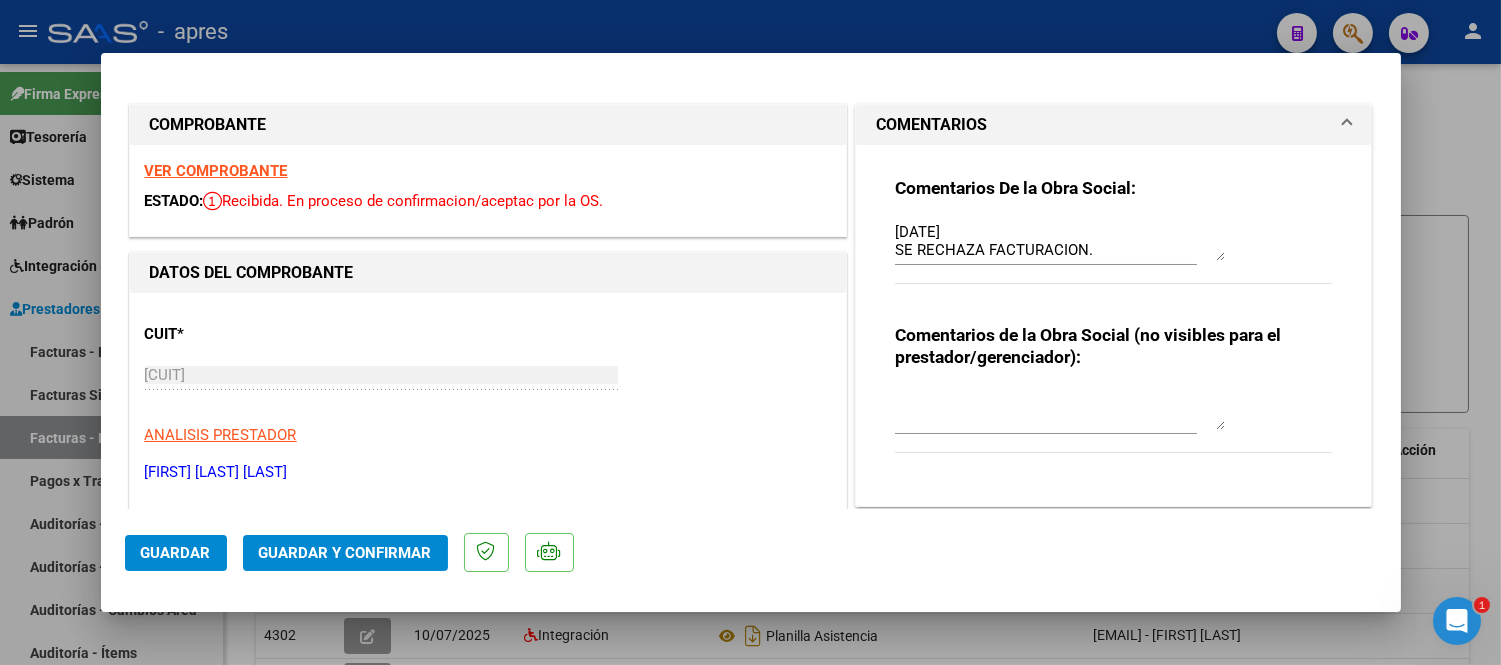 click on "Guardar" 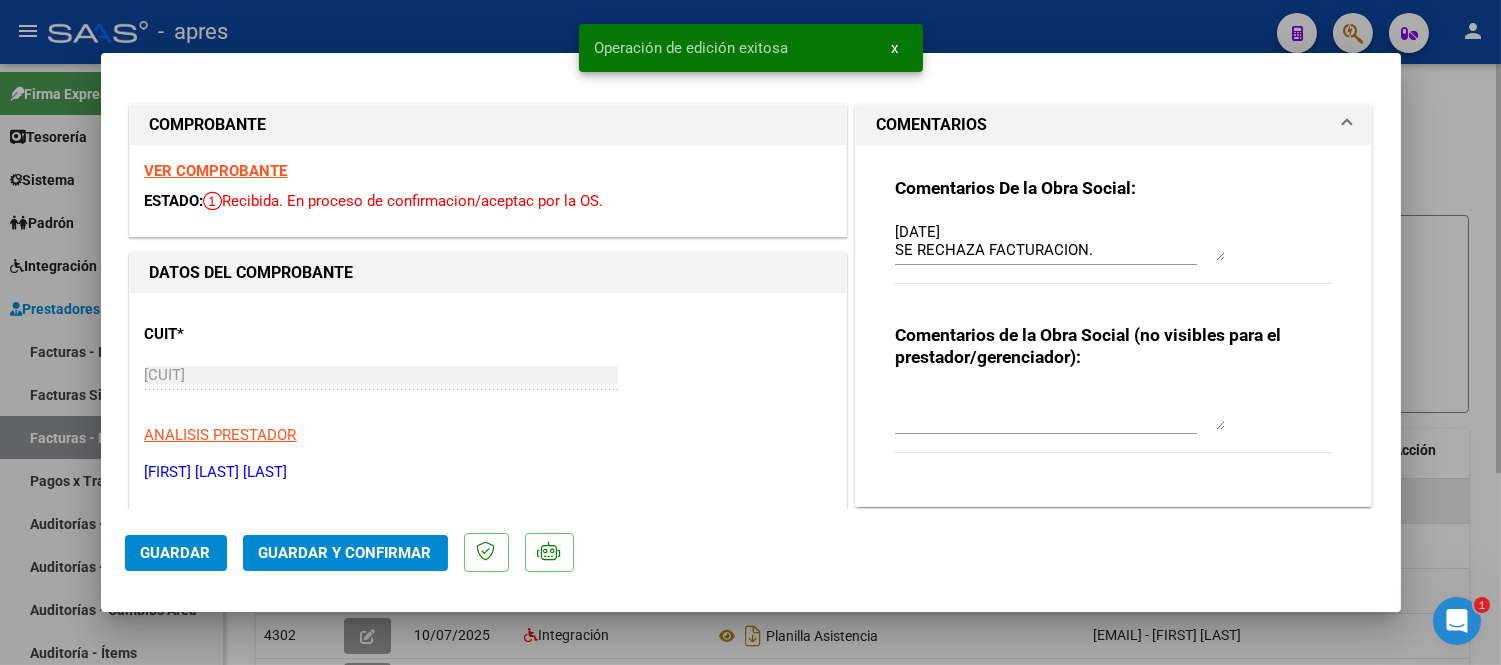 click at bounding box center (750, 332) 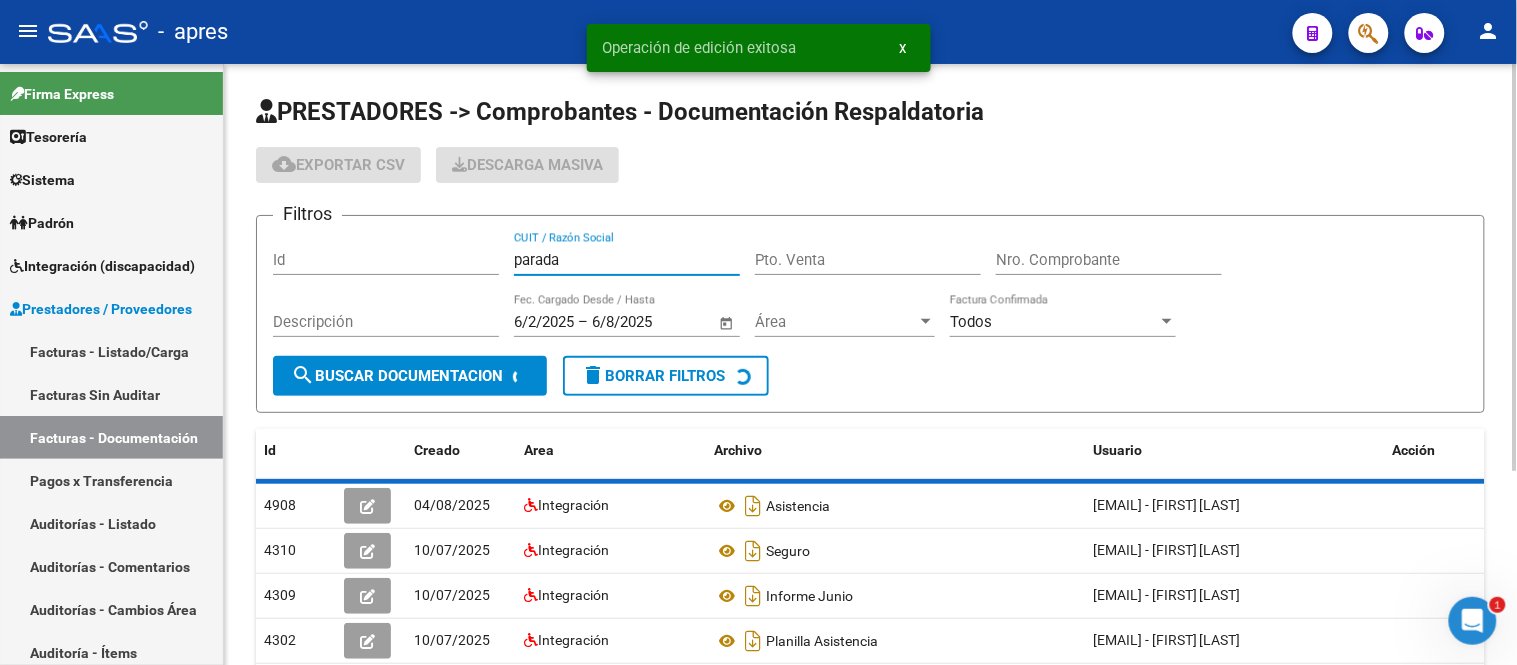 click on "parada" at bounding box center [627, 260] 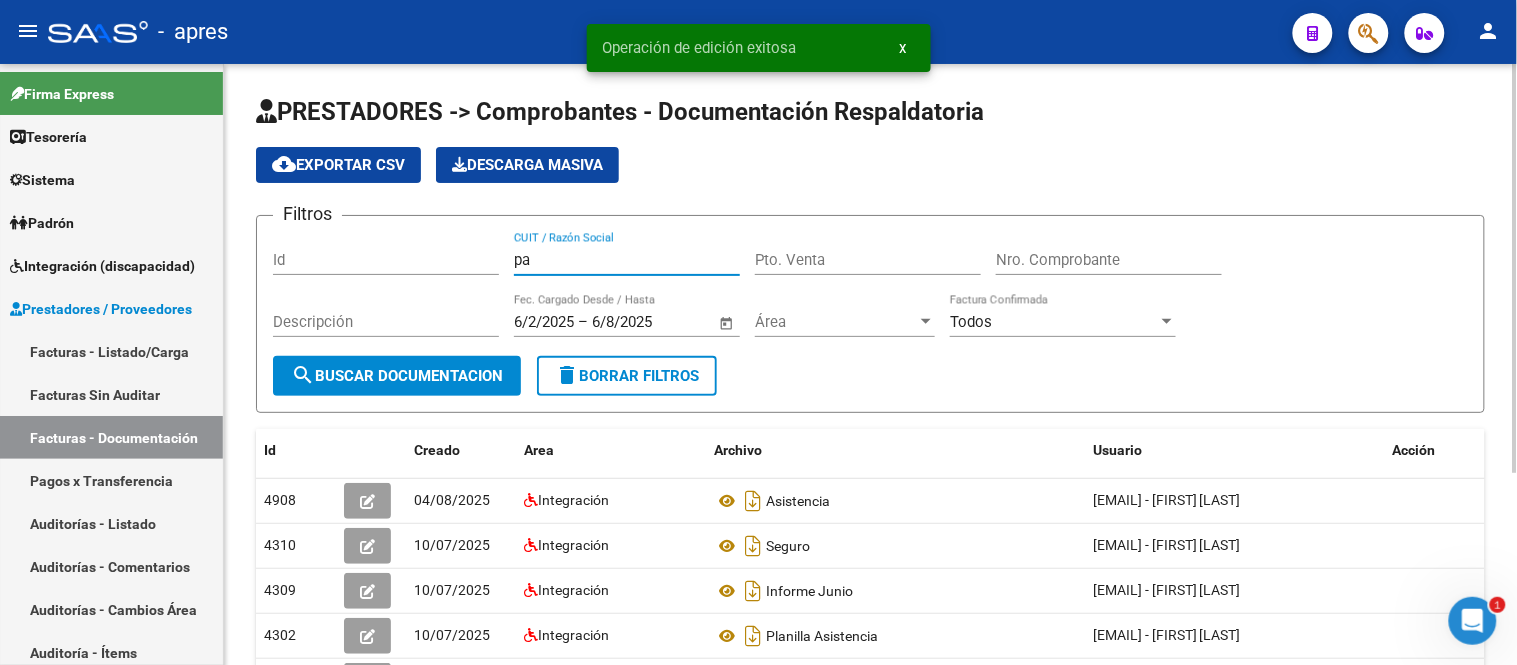 type on "p" 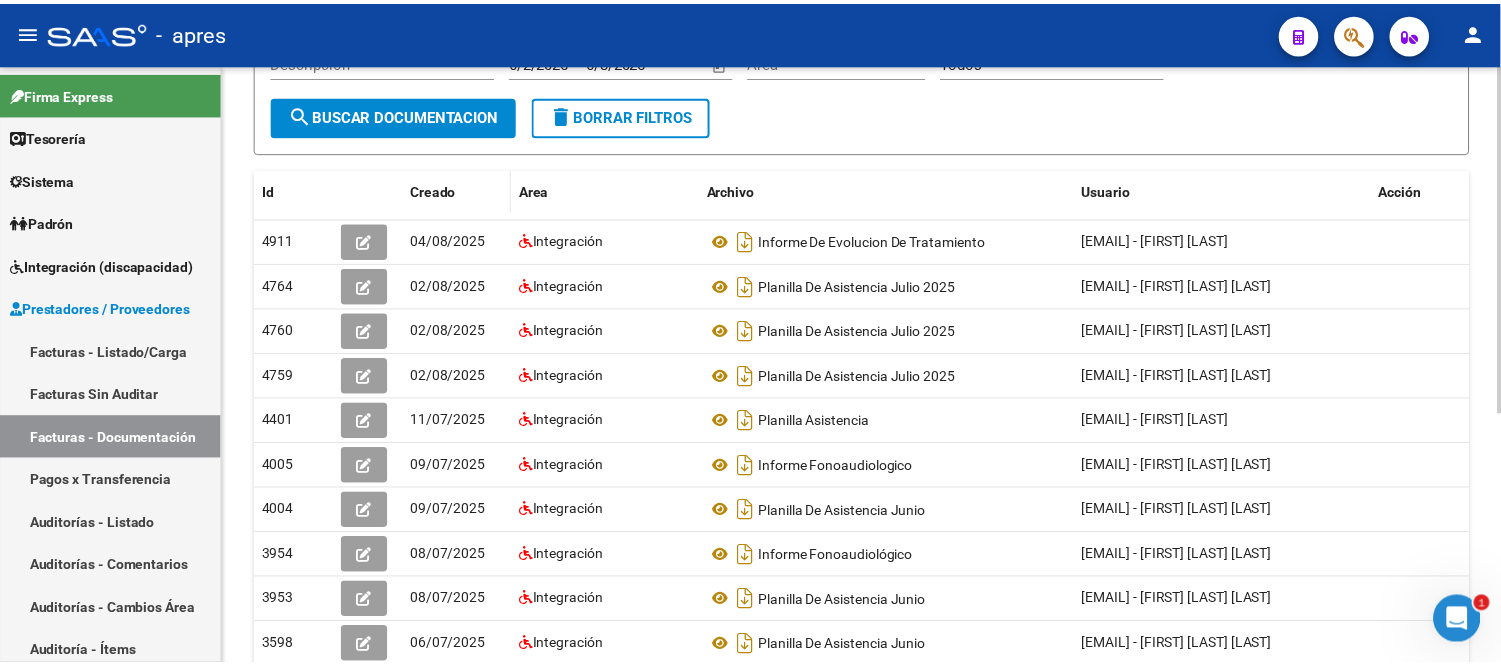 scroll, scrollTop: 288, scrollLeft: 0, axis: vertical 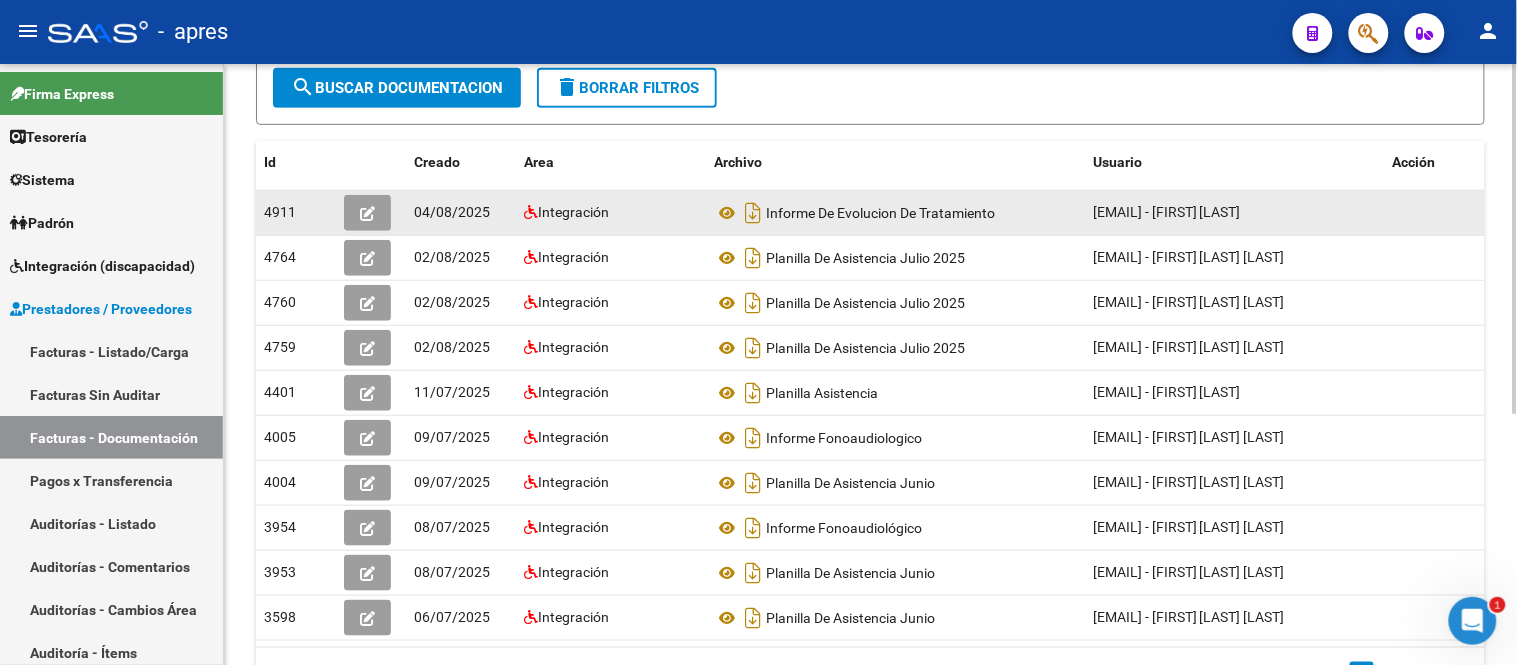 type on "alvarez" 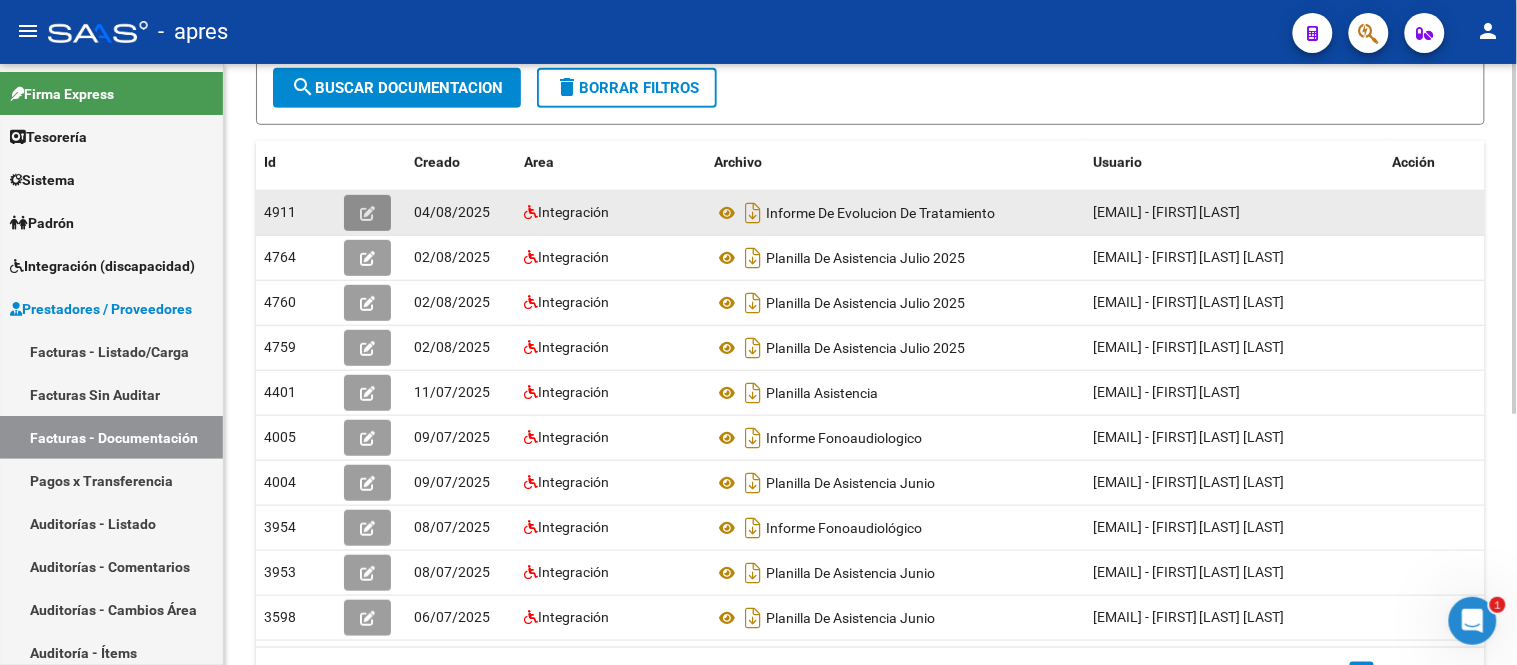 click 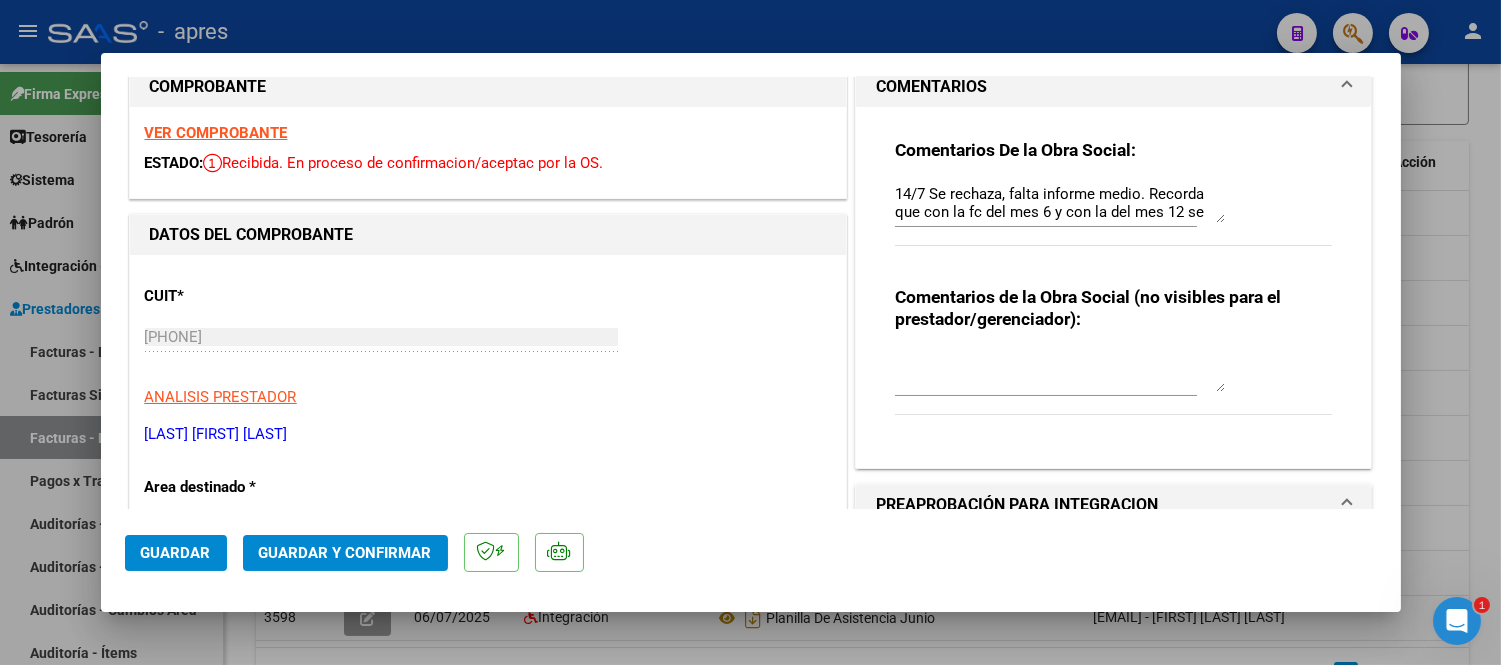 scroll, scrollTop: 0, scrollLeft: 0, axis: both 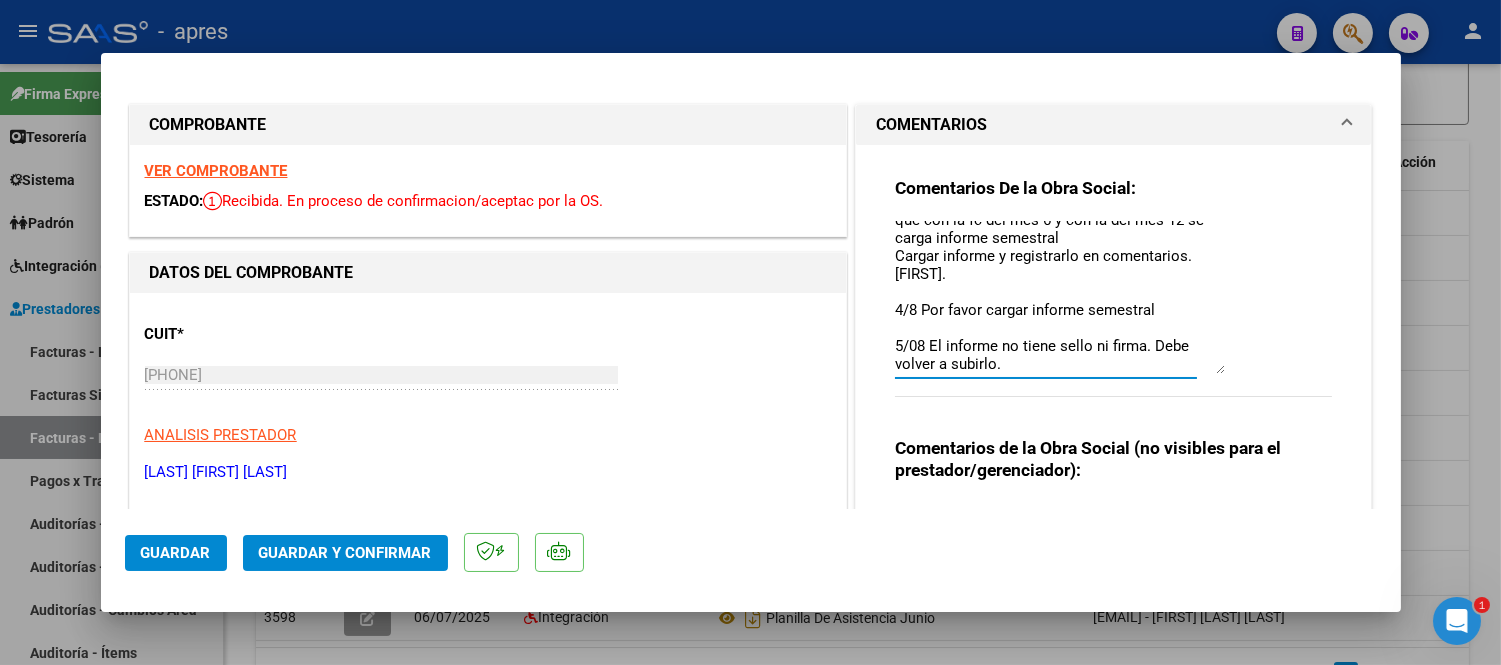 drag, startPoint x: 1211, startPoint y: 260, endPoint x: 1275, endPoint y: 373, distance: 129.86531 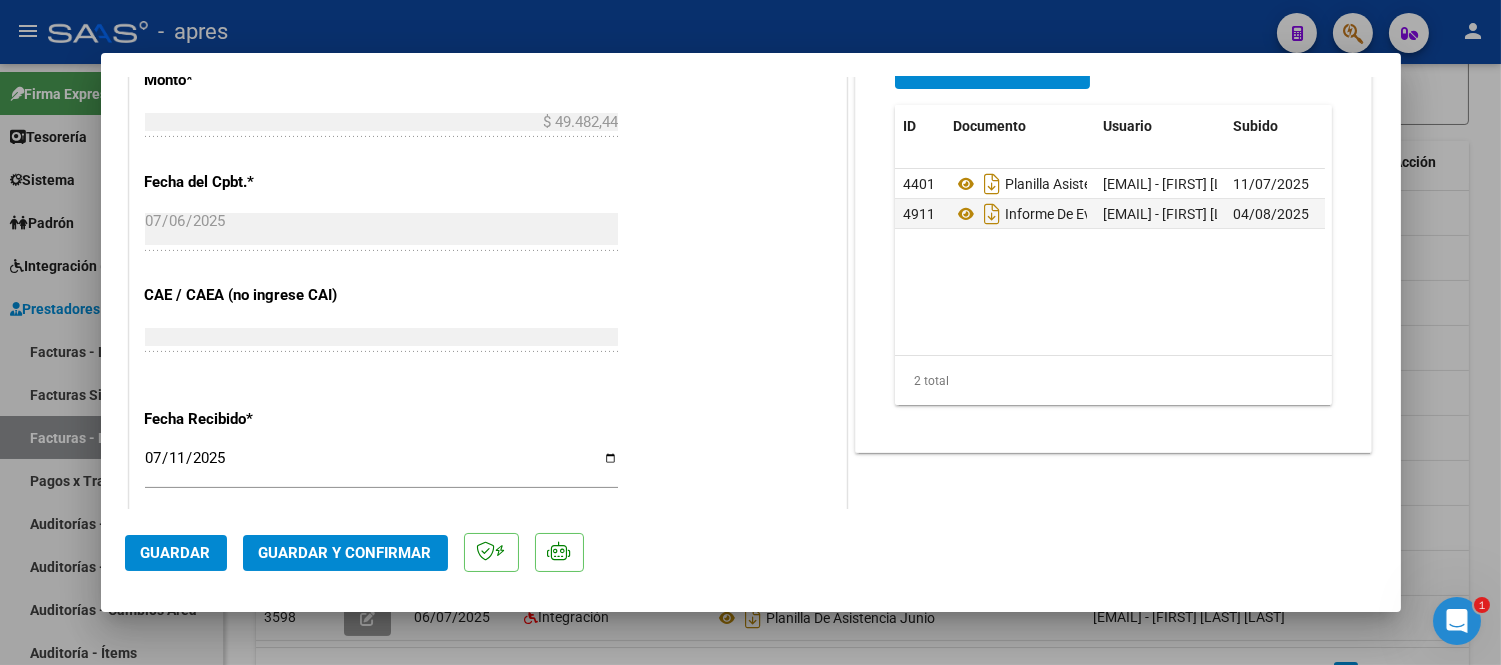 scroll, scrollTop: 1222, scrollLeft: 0, axis: vertical 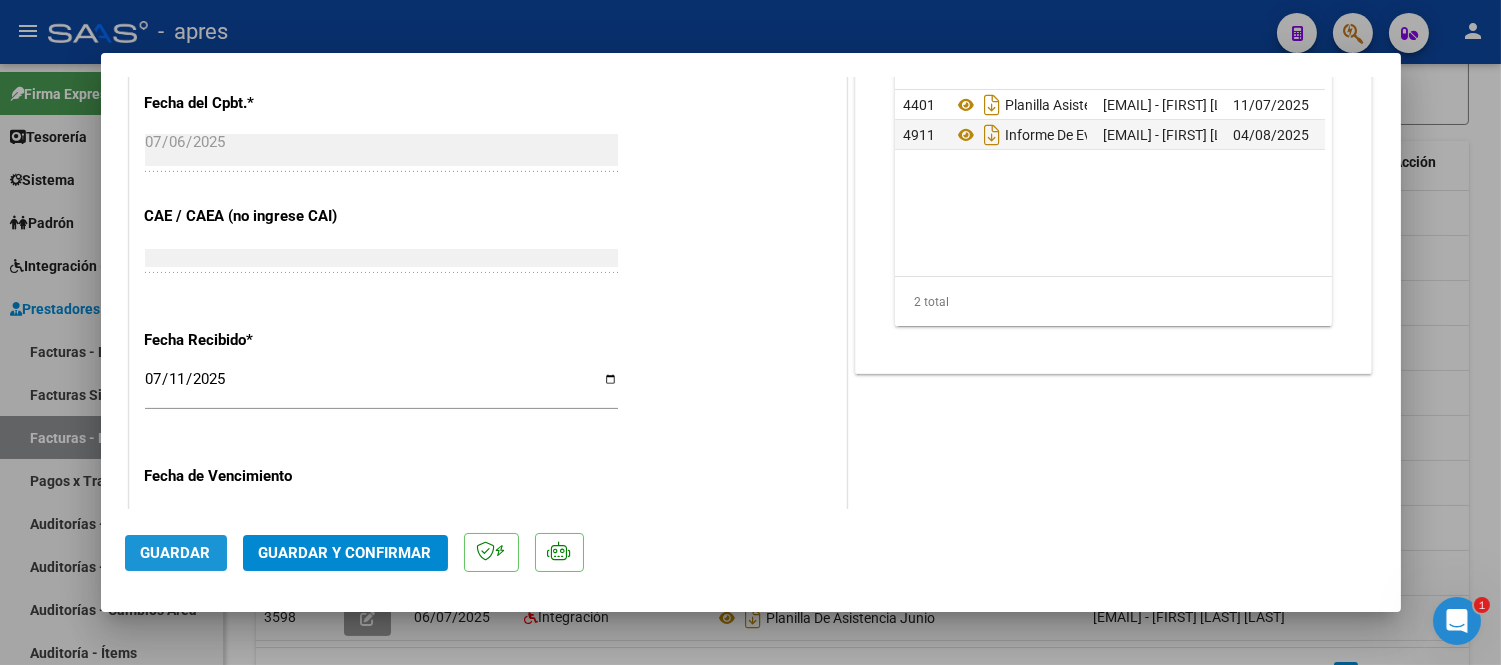 click on "Guardar" 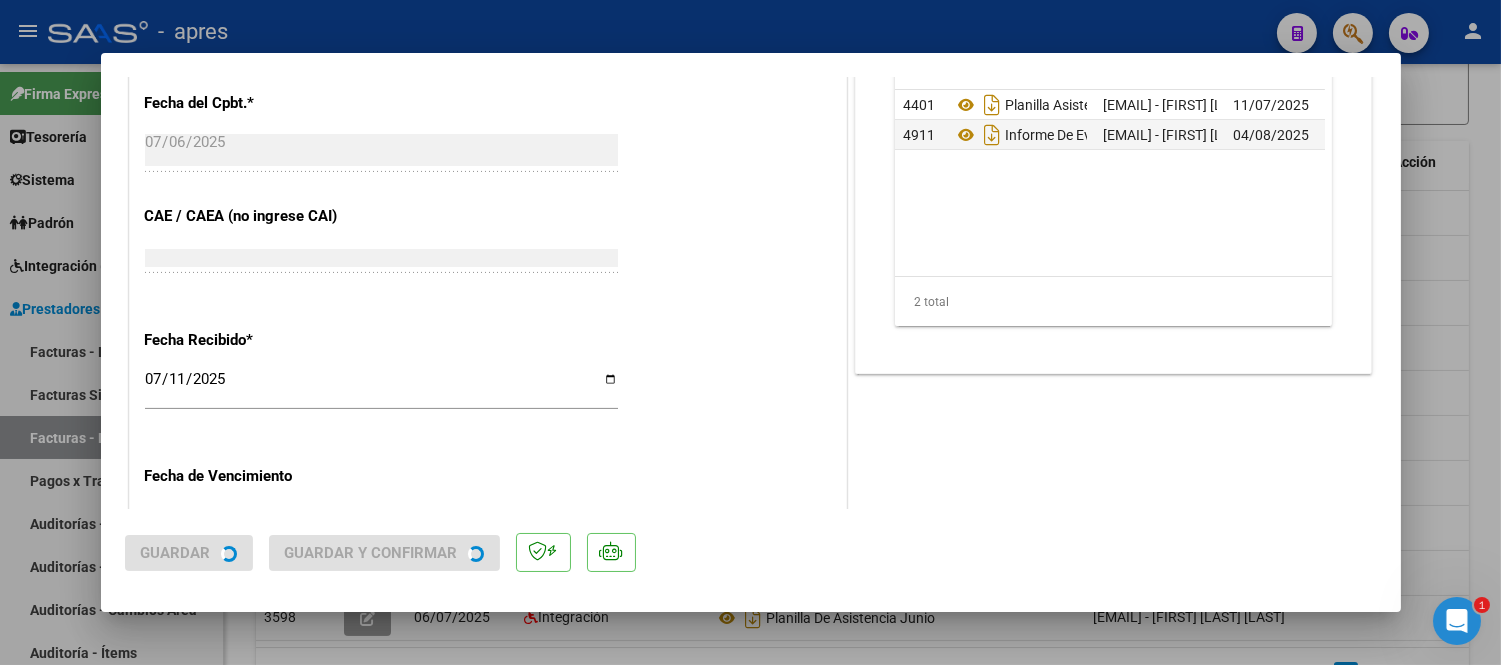 click at bounding box center (750, 332) 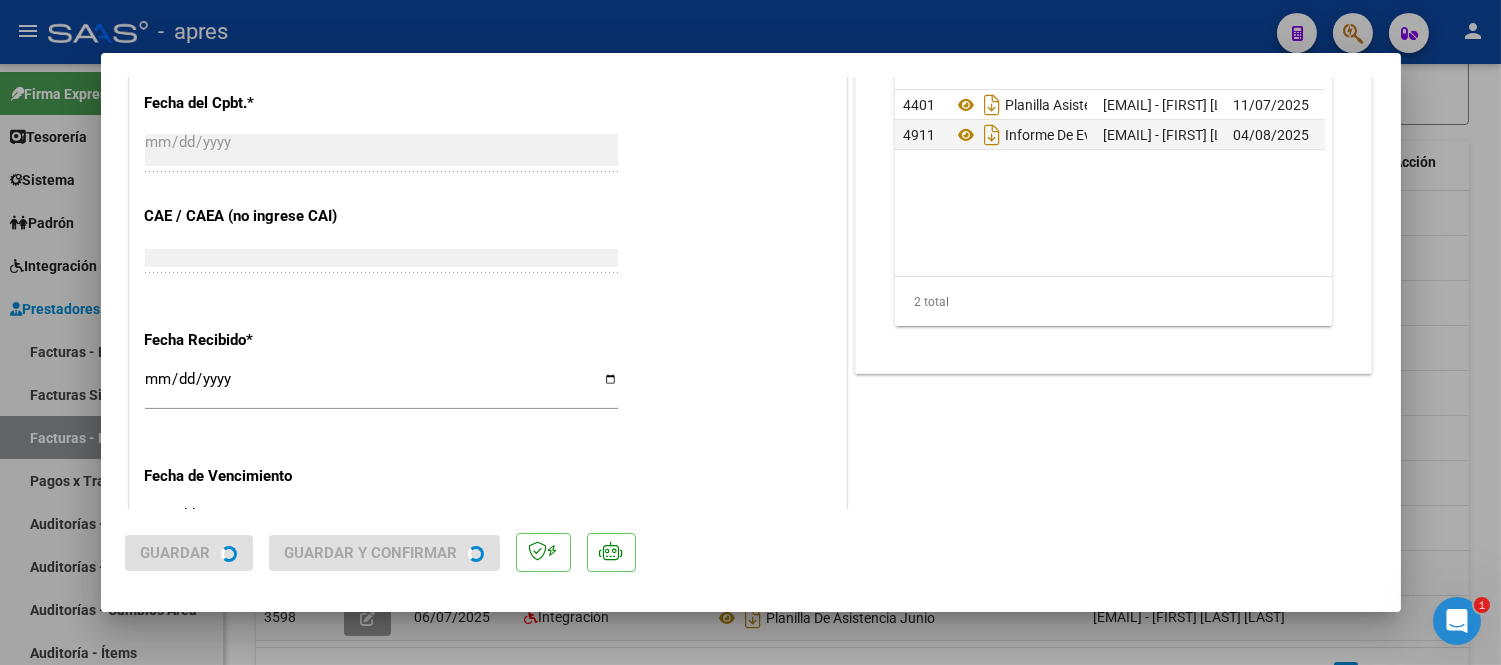 scroll, scrollTop: 0, scrollLeft: 0, axis: both 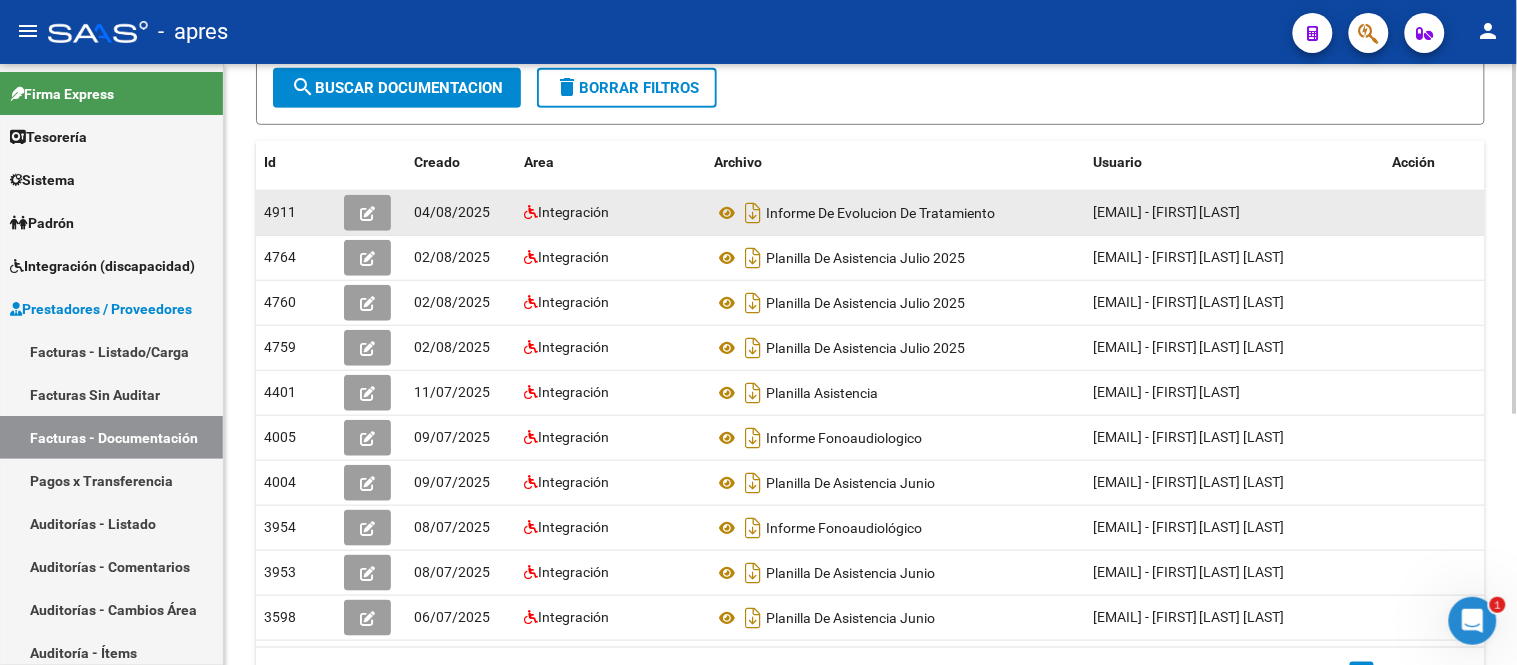 click 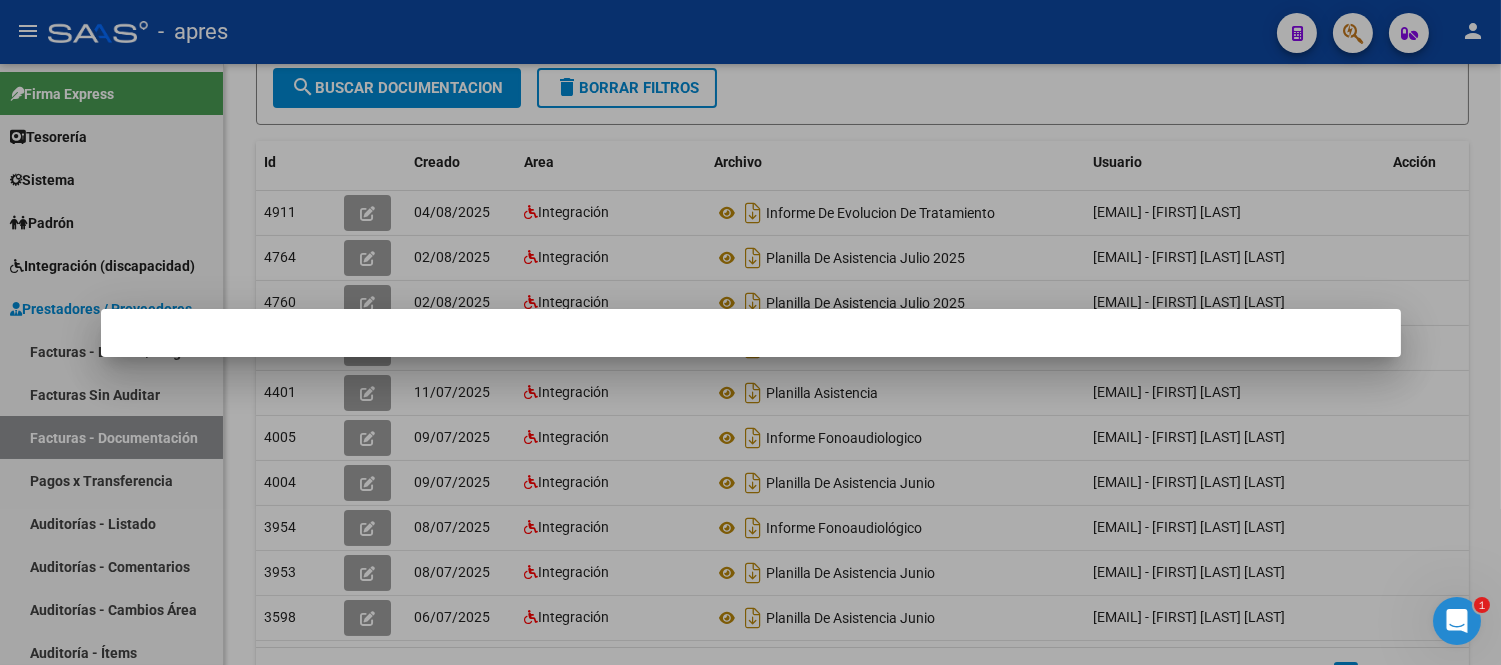 click at bounding box center (750, 332) 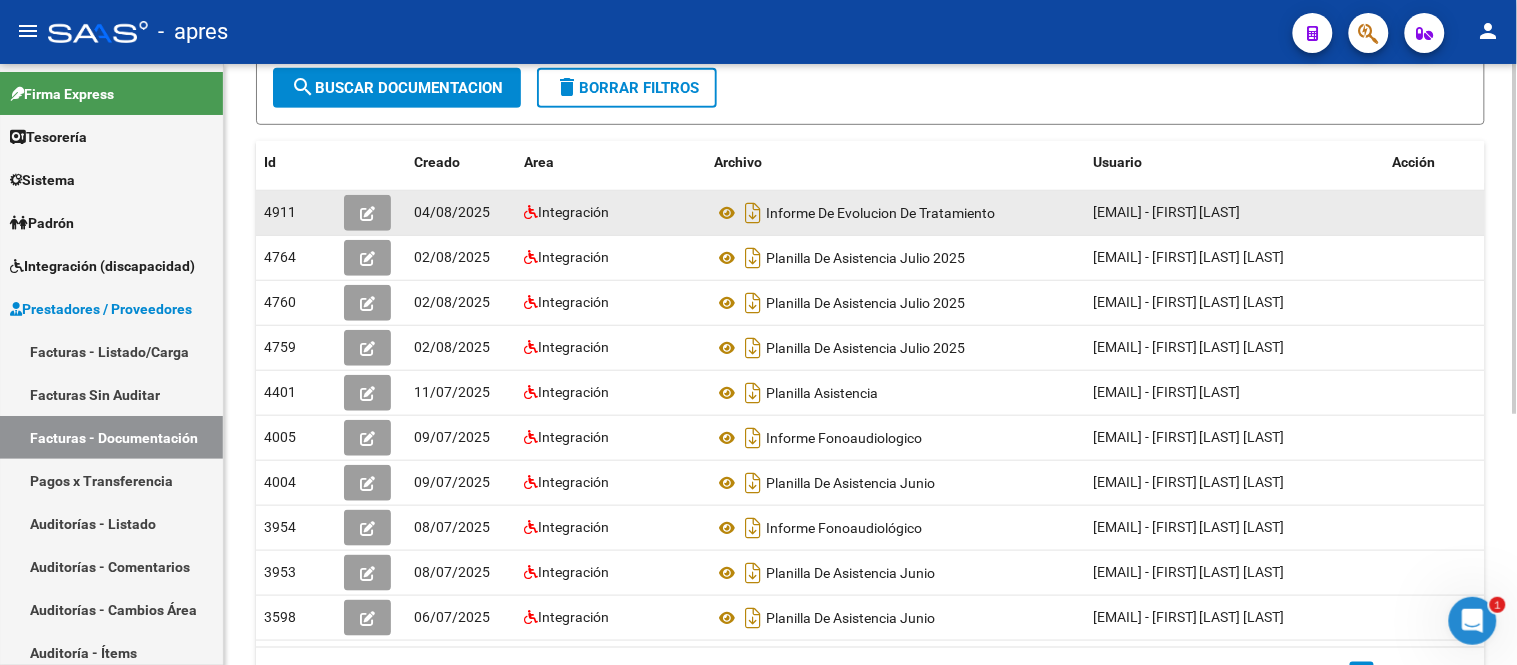 click 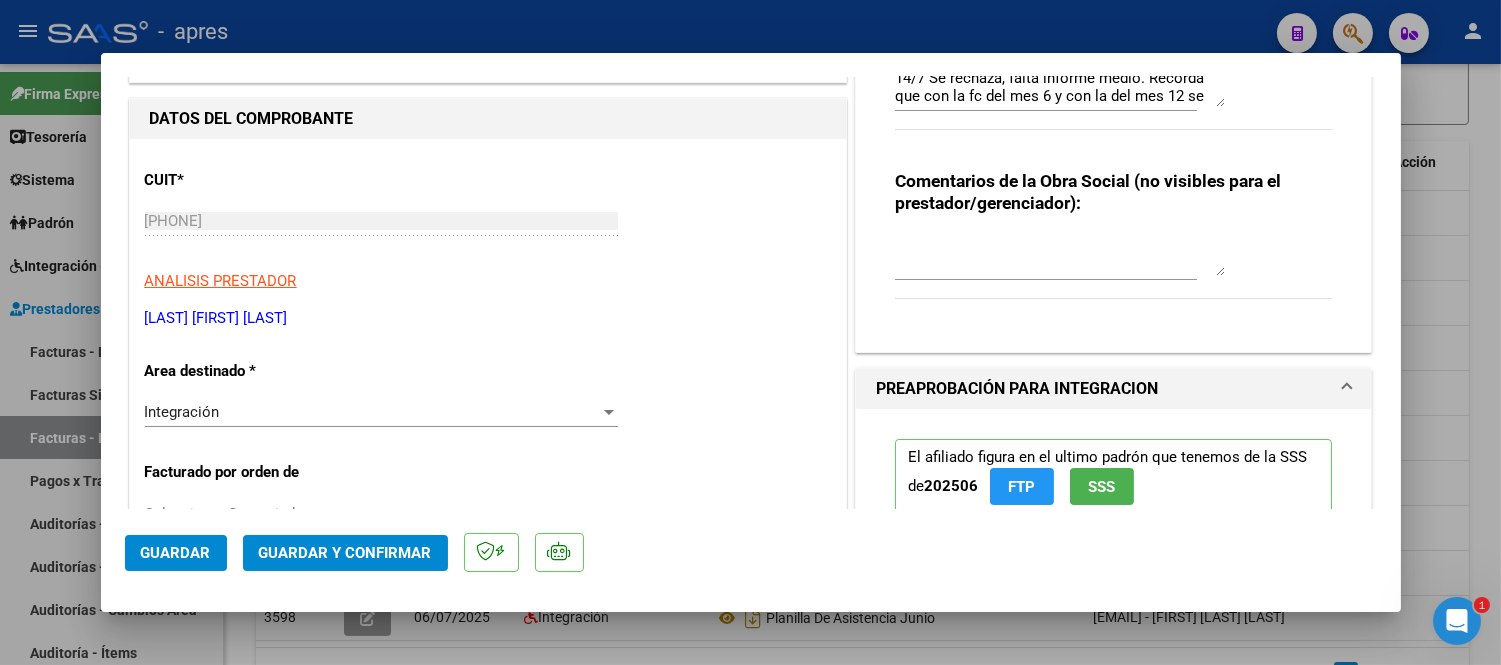 scroll, scrollTop: 0, scrollLeft: 0, axis: both 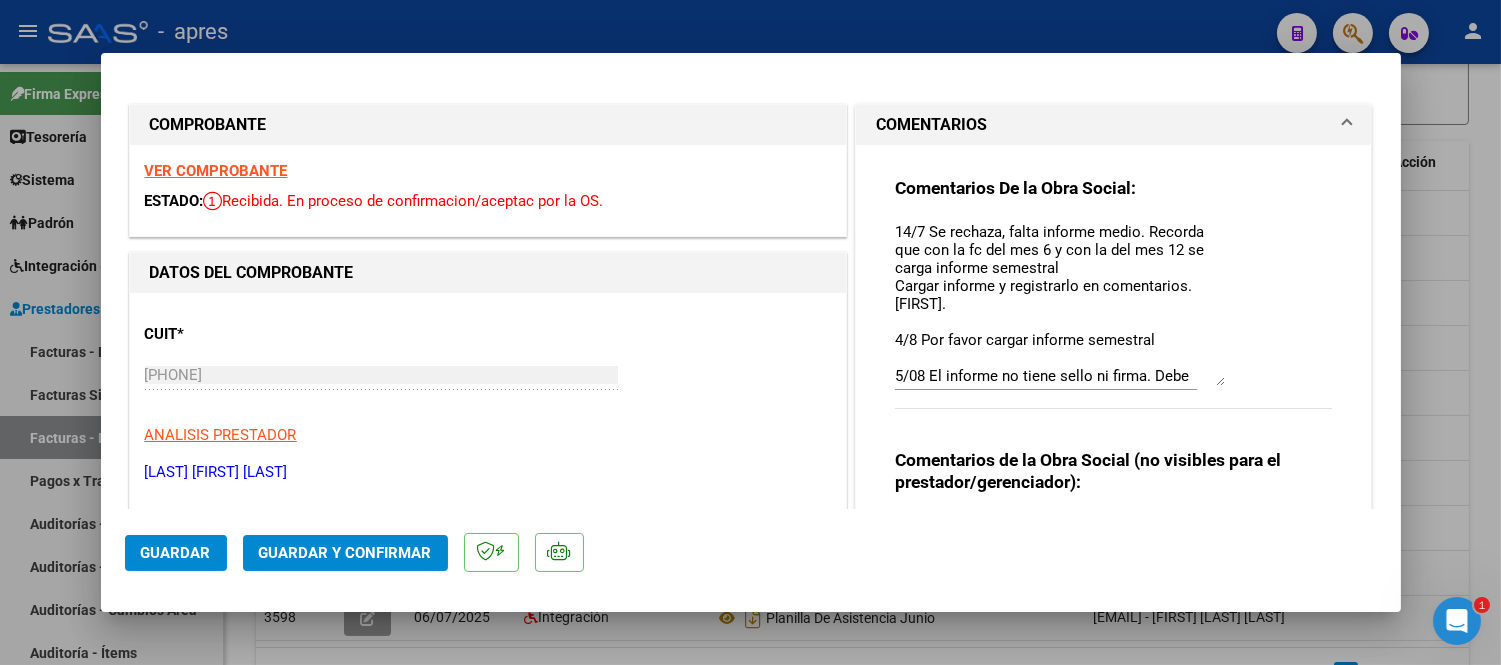 drag, startPoint x: 1210, startPoint y: 250, endPoint x: 1305, endPoint y: 377, distance: 158.60013 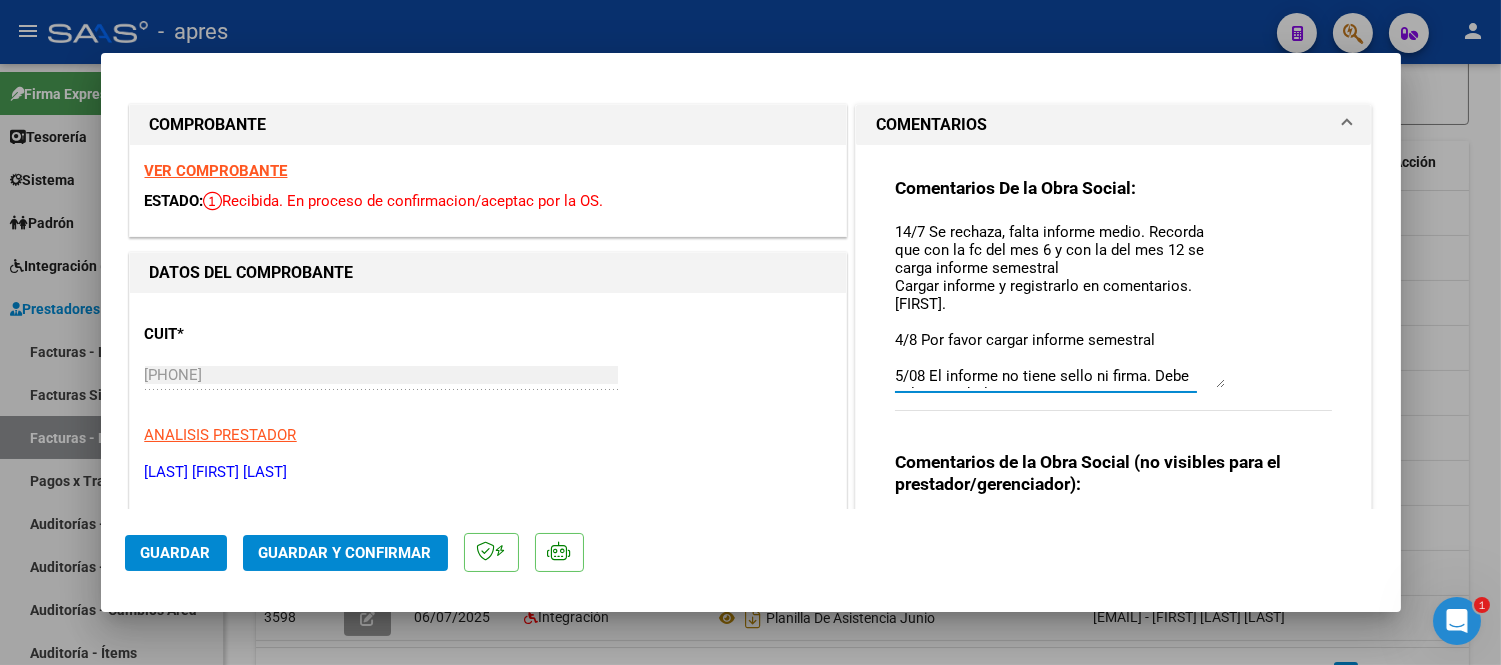 scroll, scrollTop: 16, scrollLeft: 0, axis: vertical 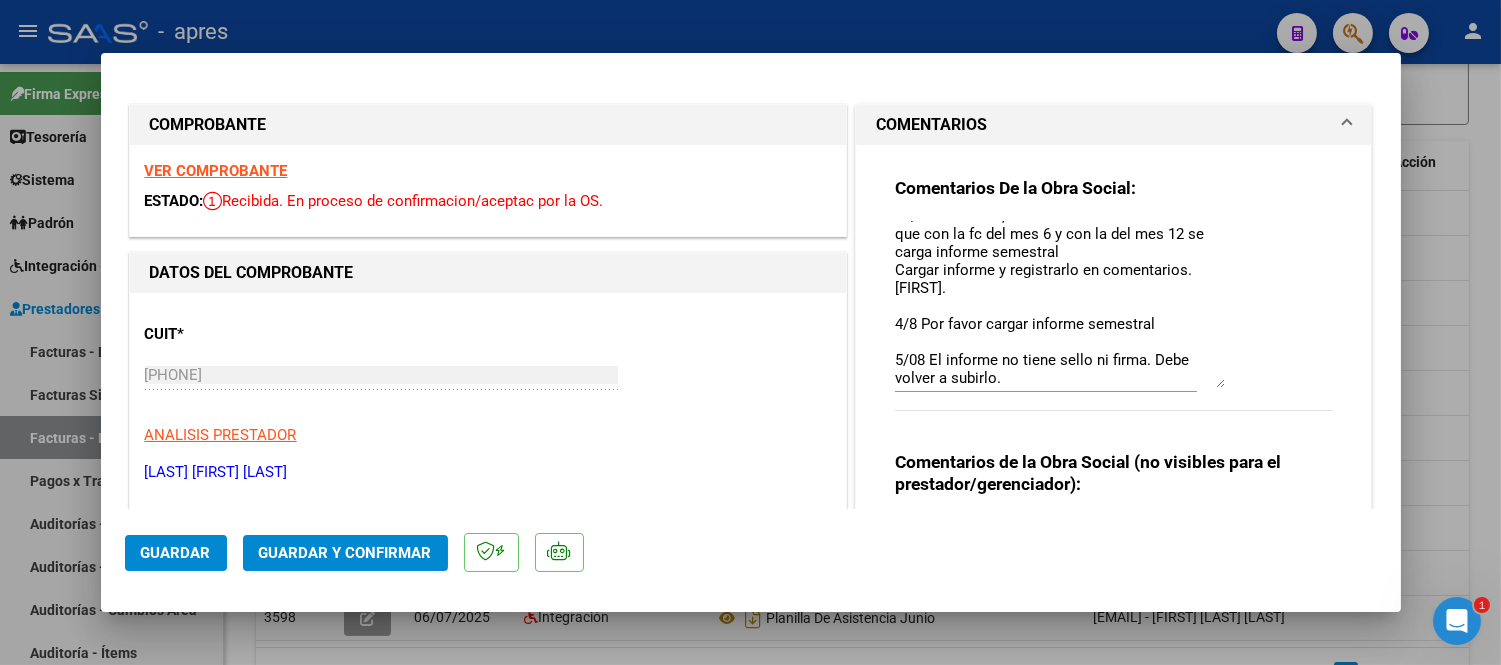 click at bounding box center [750, 332] 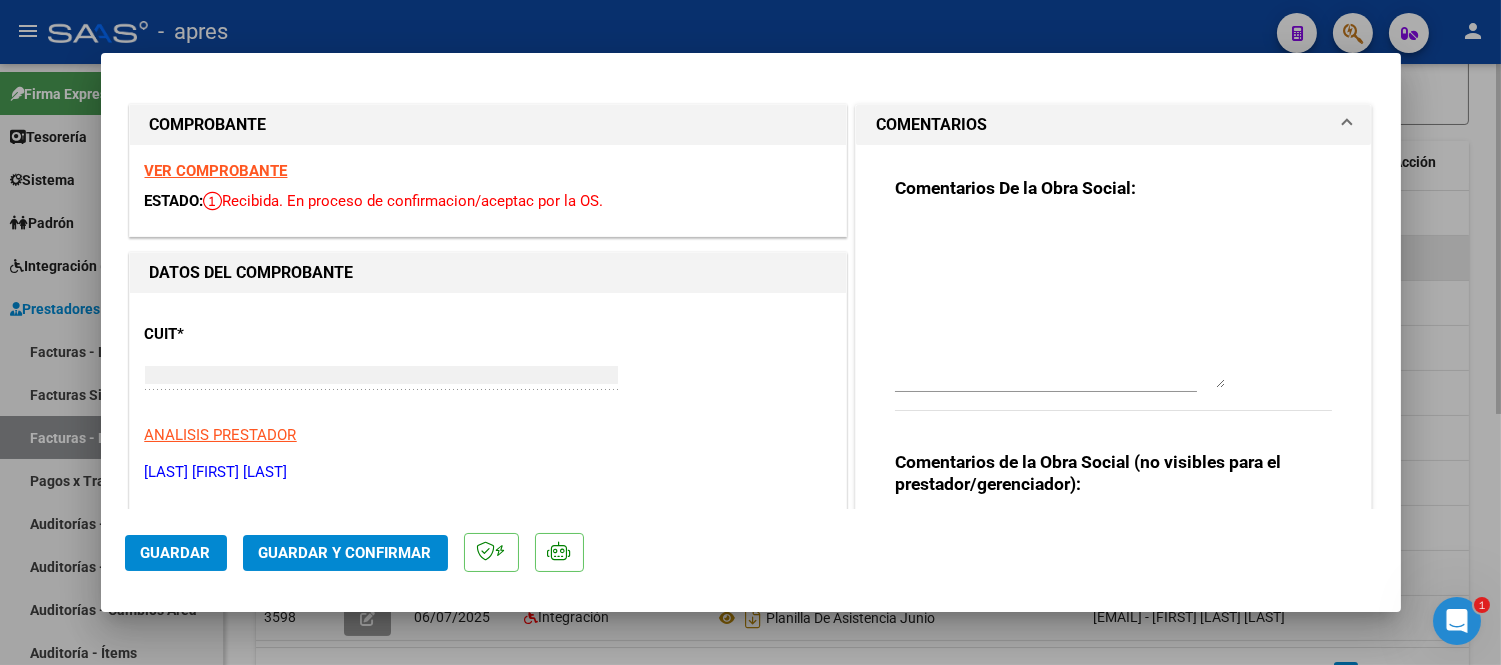 scroll, scrollTop: 0, scrollLeft: 0, axis: both 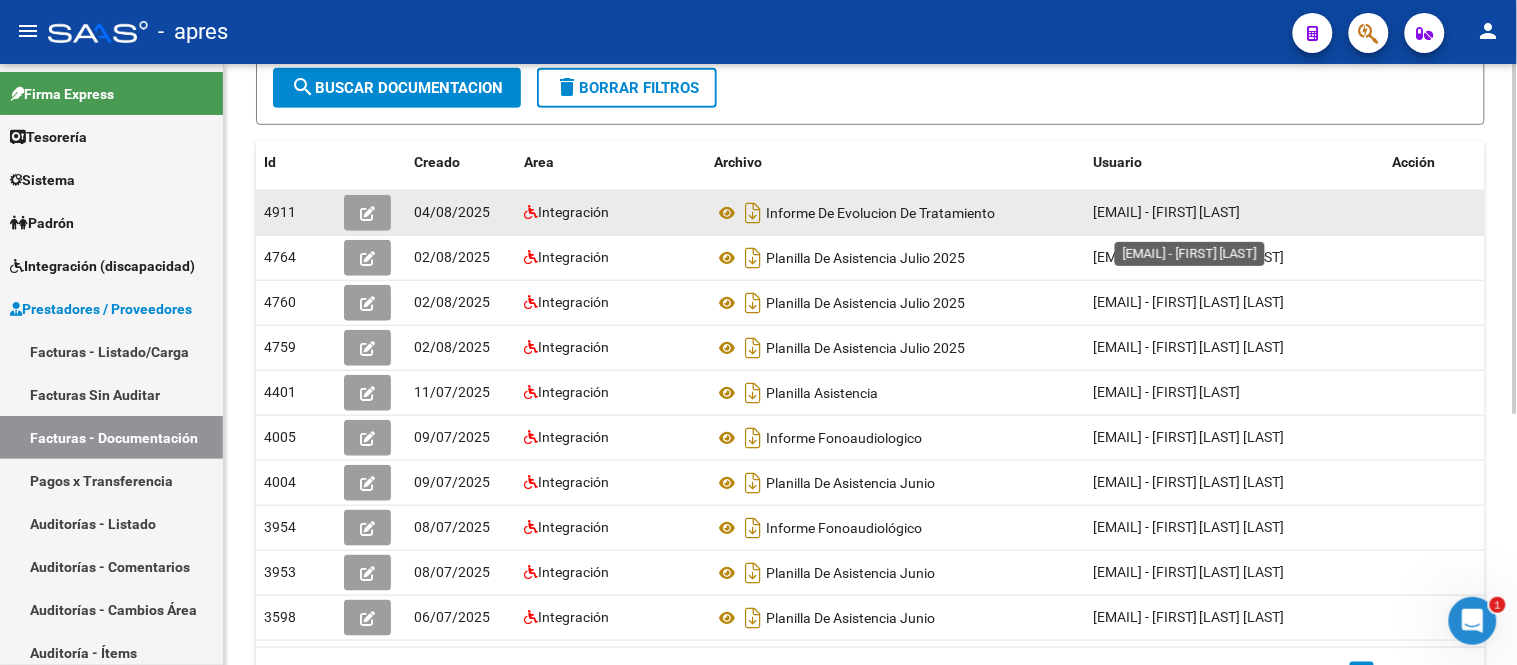 drag, startPoint x: 1096, startPoint y: 198, endPoint x: 1244, endPoint y: 207, distance: 148.27339 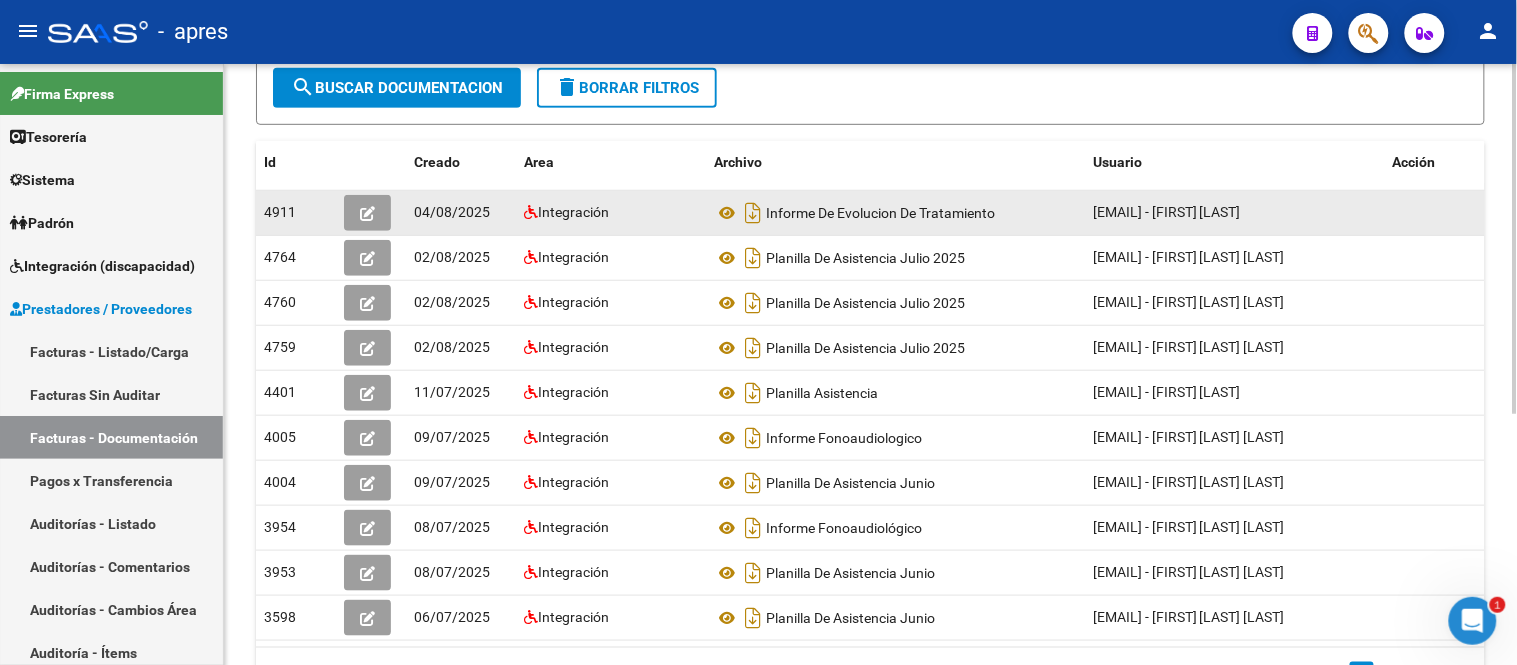copy on "[EMAIL]" 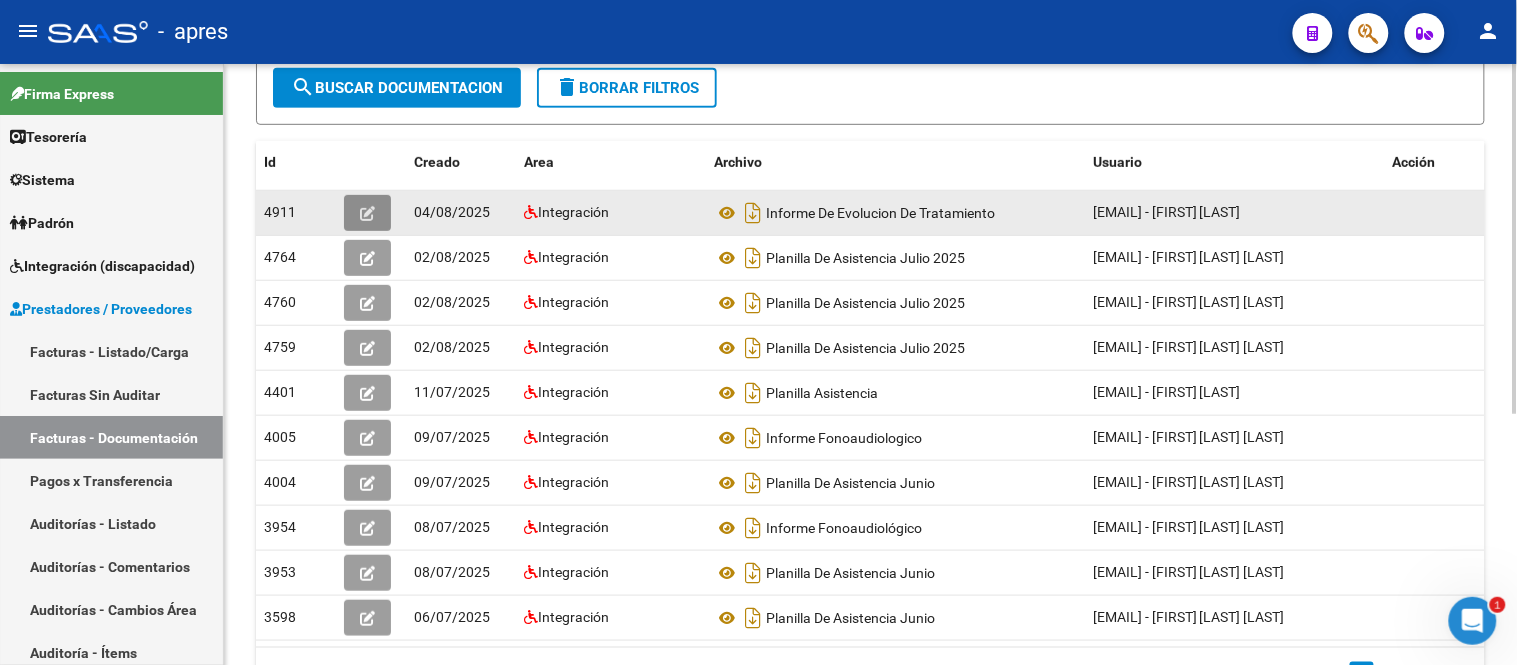 click 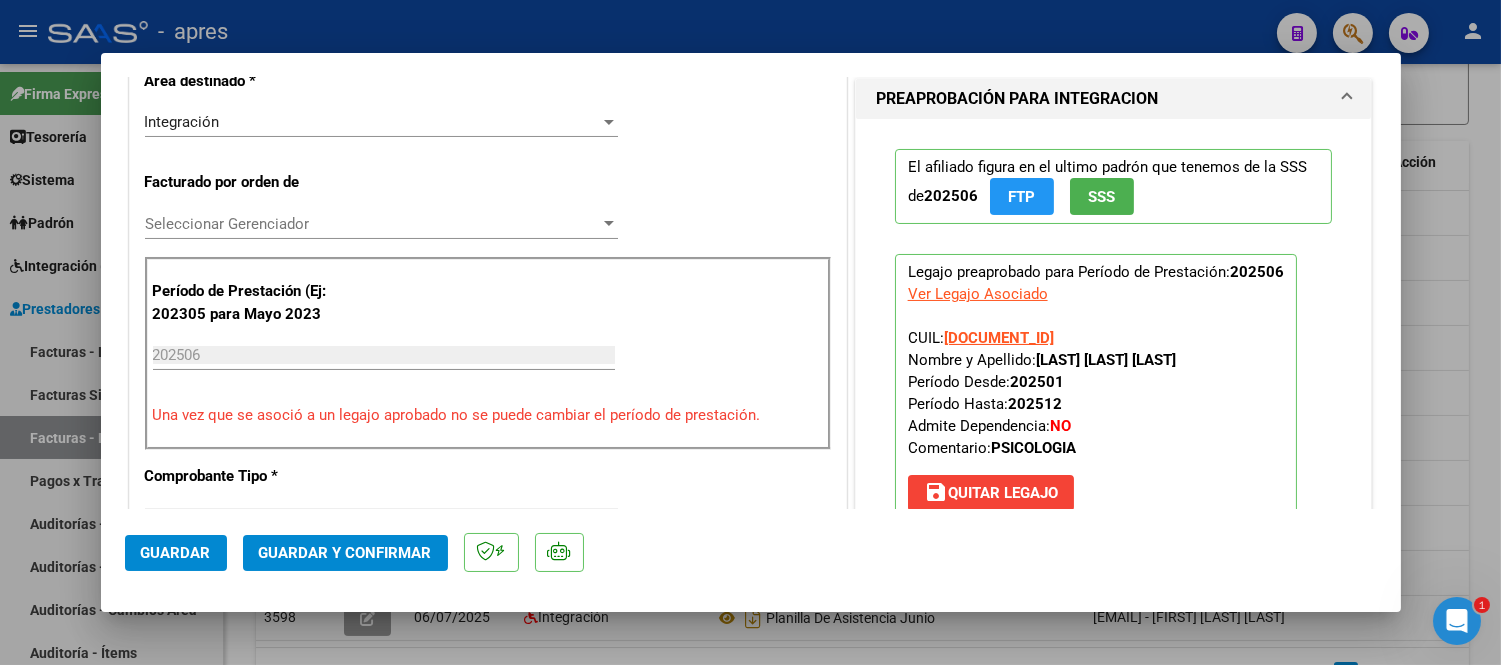 scroll, scrollTop: 481, scrollLeft: 0, axis: vertical 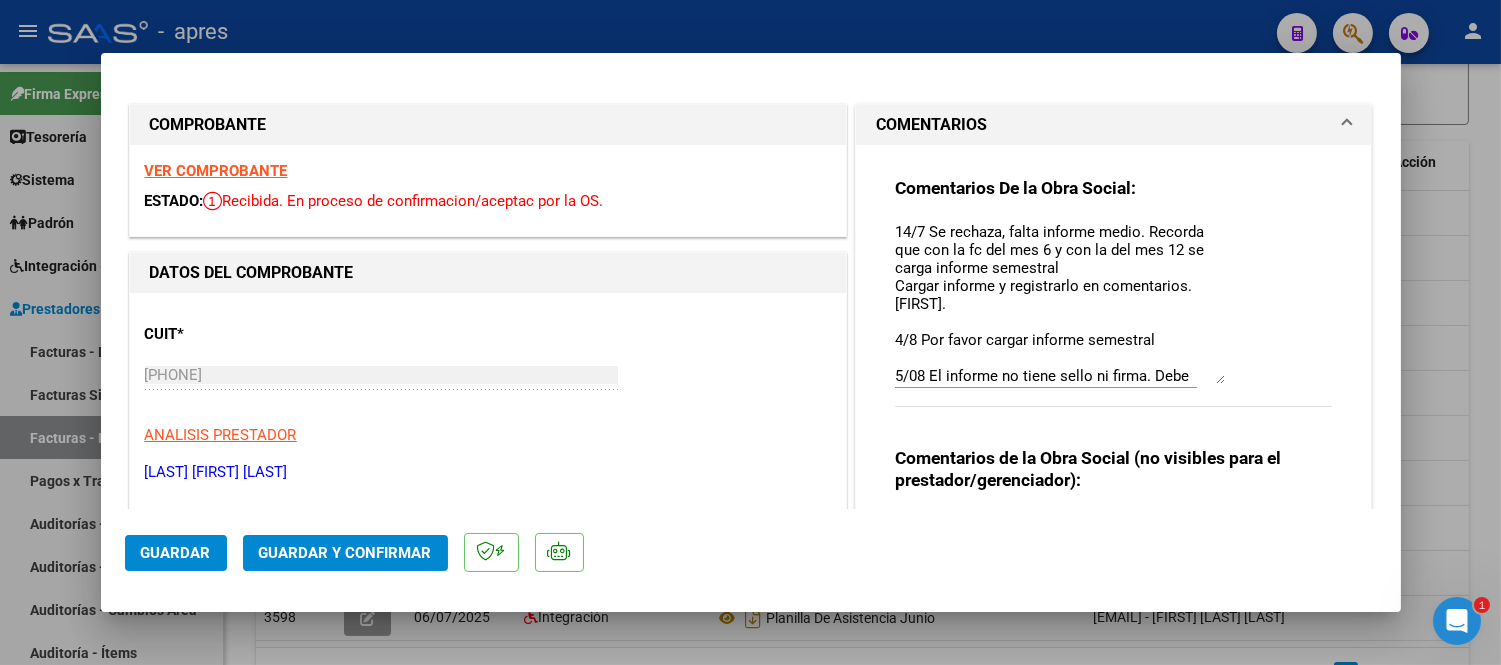 drag, startPoint x: 1210, startPoint y: 255, endPoint x: 1268, endPoint y: 382, distance: 139.61734 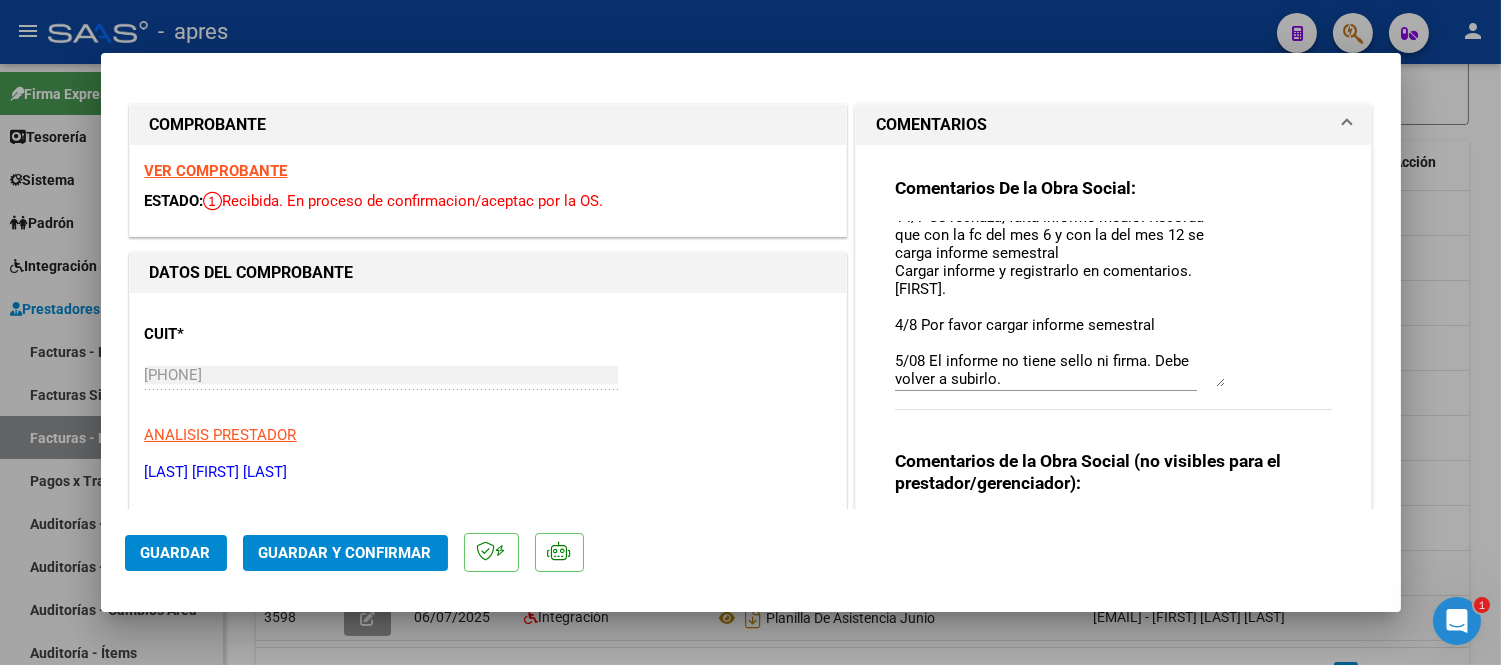 scroll, scrollTop: 17, scrollLeft: 0, axis: vertical 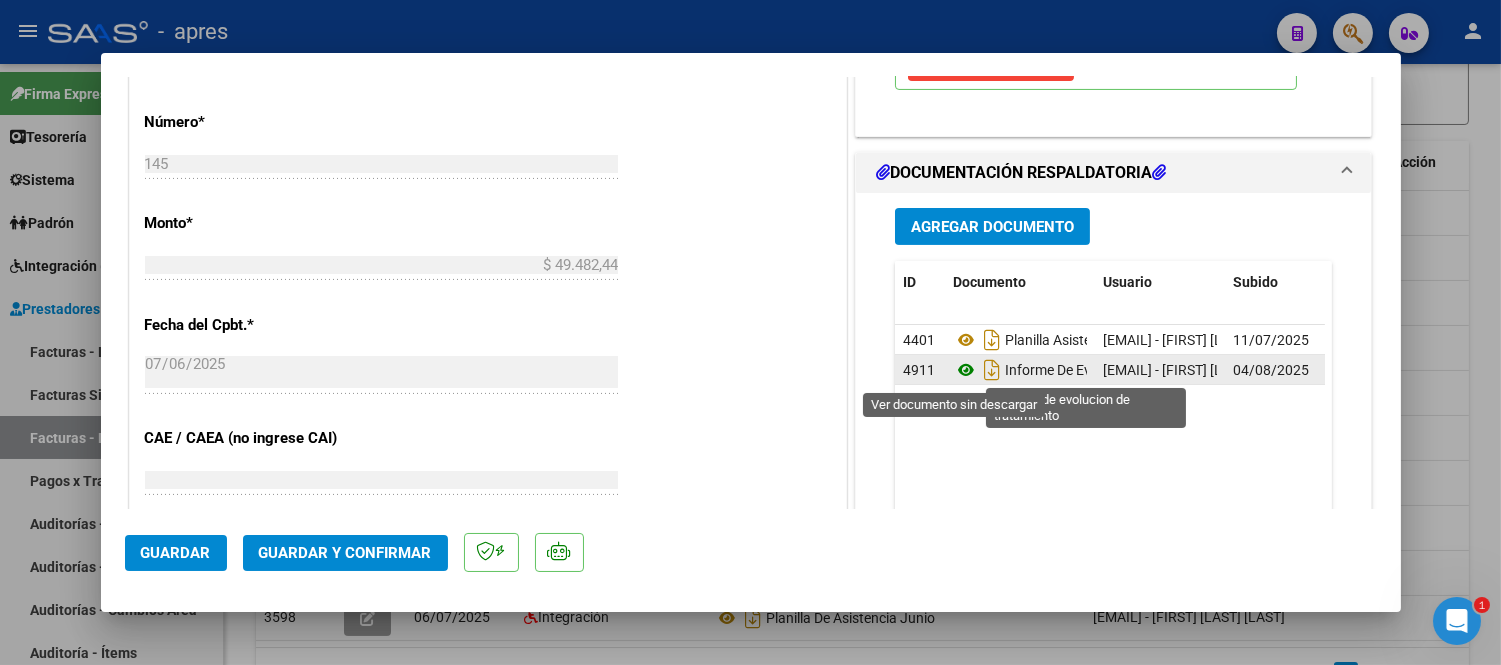 click 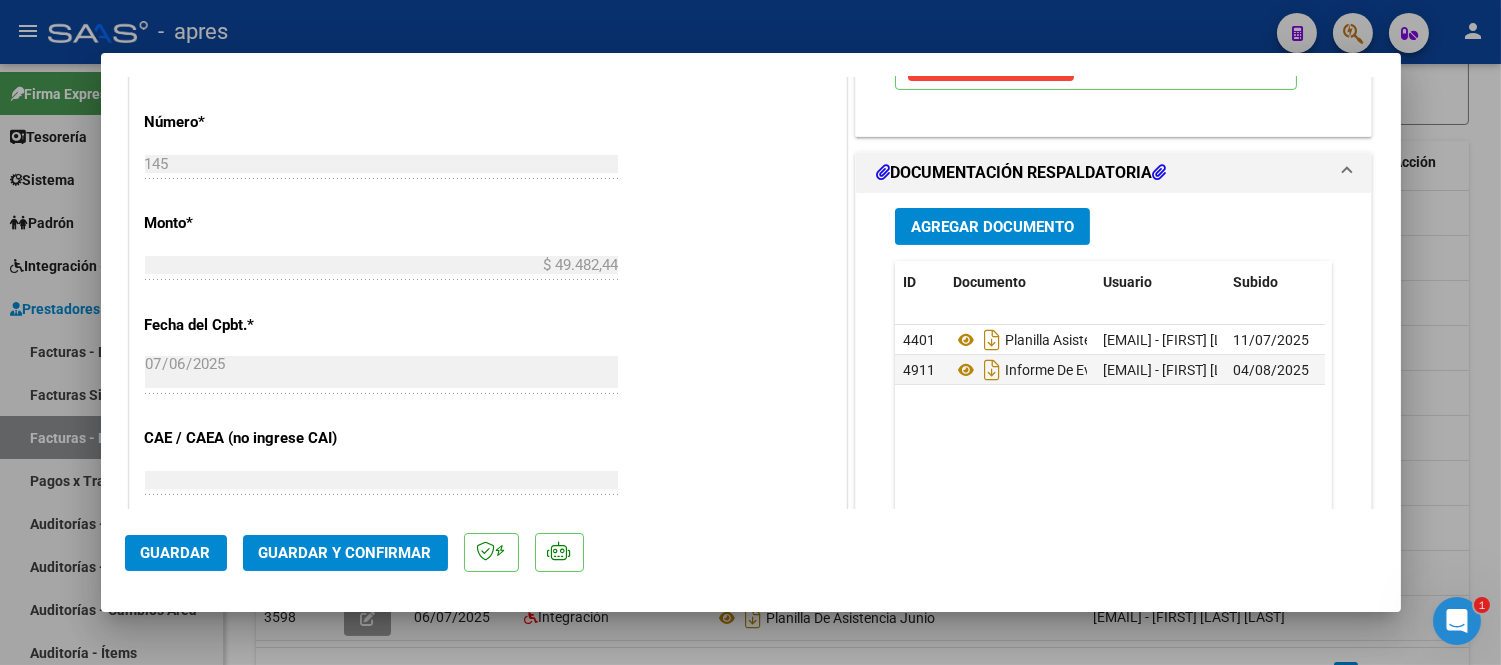 click on "4401  Planilla Asistencia   cea_gfn@yahoo.com.ar - Cecilia Emilce  Alvarez   11/07/2025  4911  Informe De Evolucion De Tratamiento   cea_gfn@yahoo.com.ar - Cecilia Emilce  Alvarez   04/08/2025" 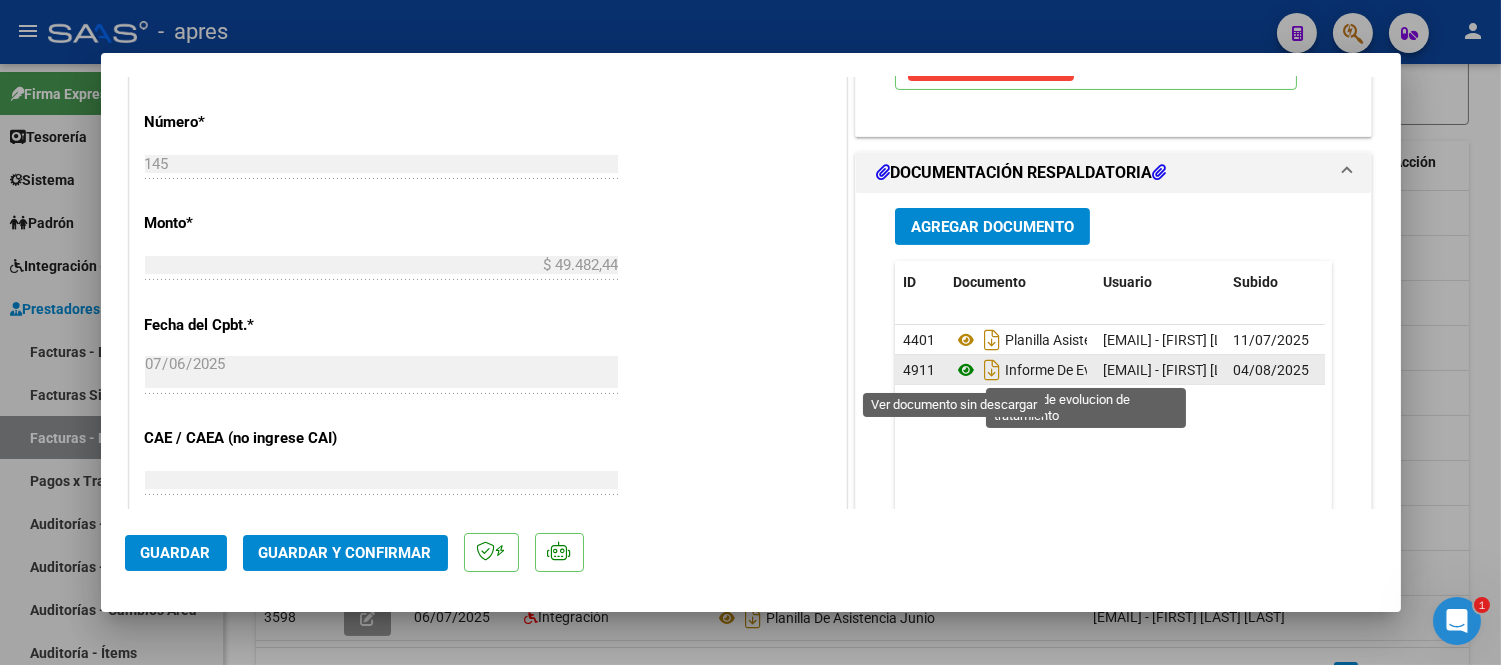 click 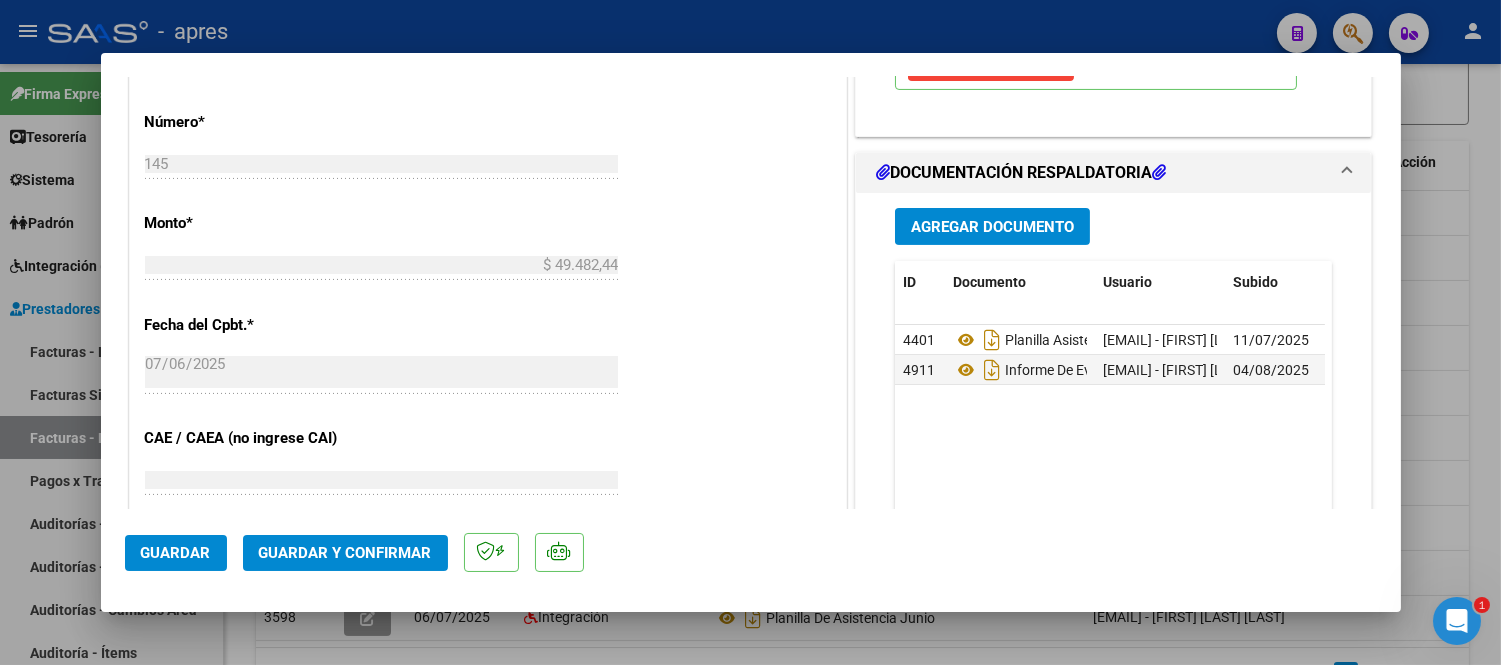 click on "4401  Planilla Asistencia   cea_gfn@yahoo.com.ar - Cecilia Emilce  Alvarez   11/07/2025  4911  Informe De Evolucion De Tratamiento   cea_gfn@yahoo.com.ar - Cecilia Emilce  Alvarez   04/08/2025" 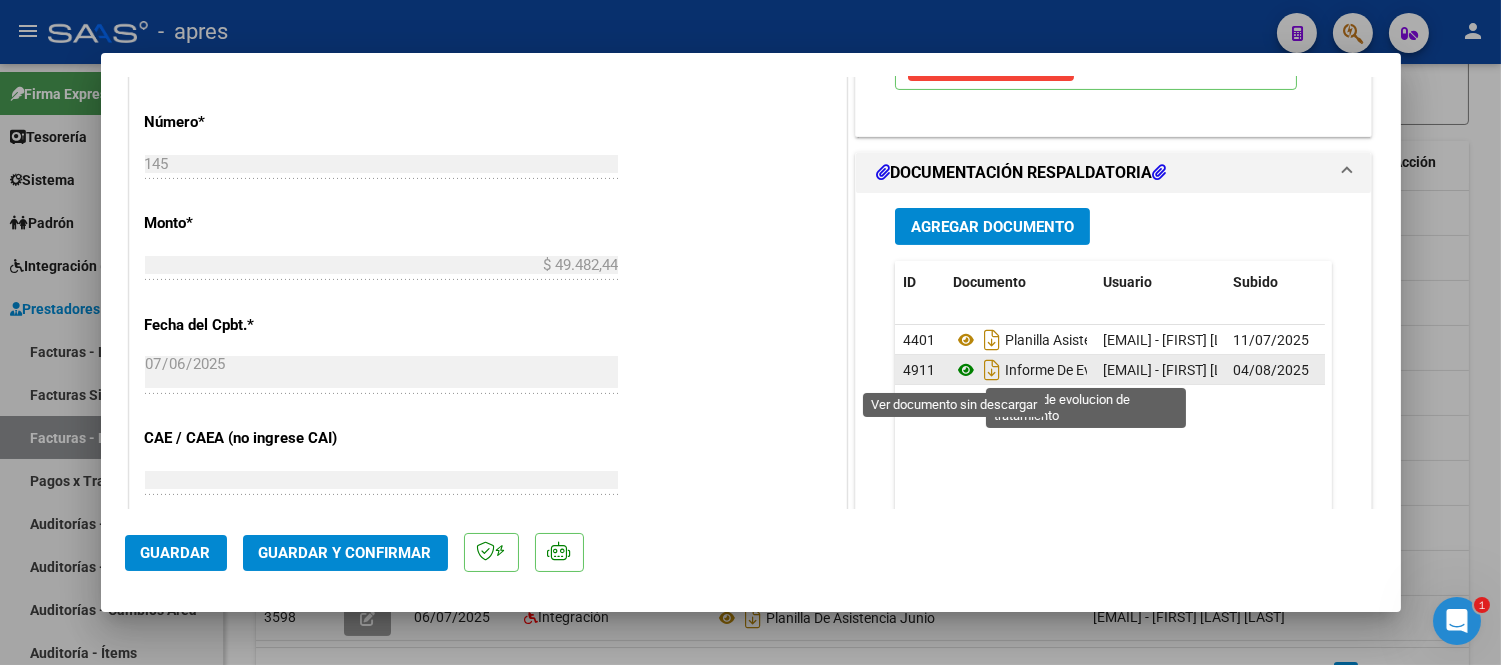 click 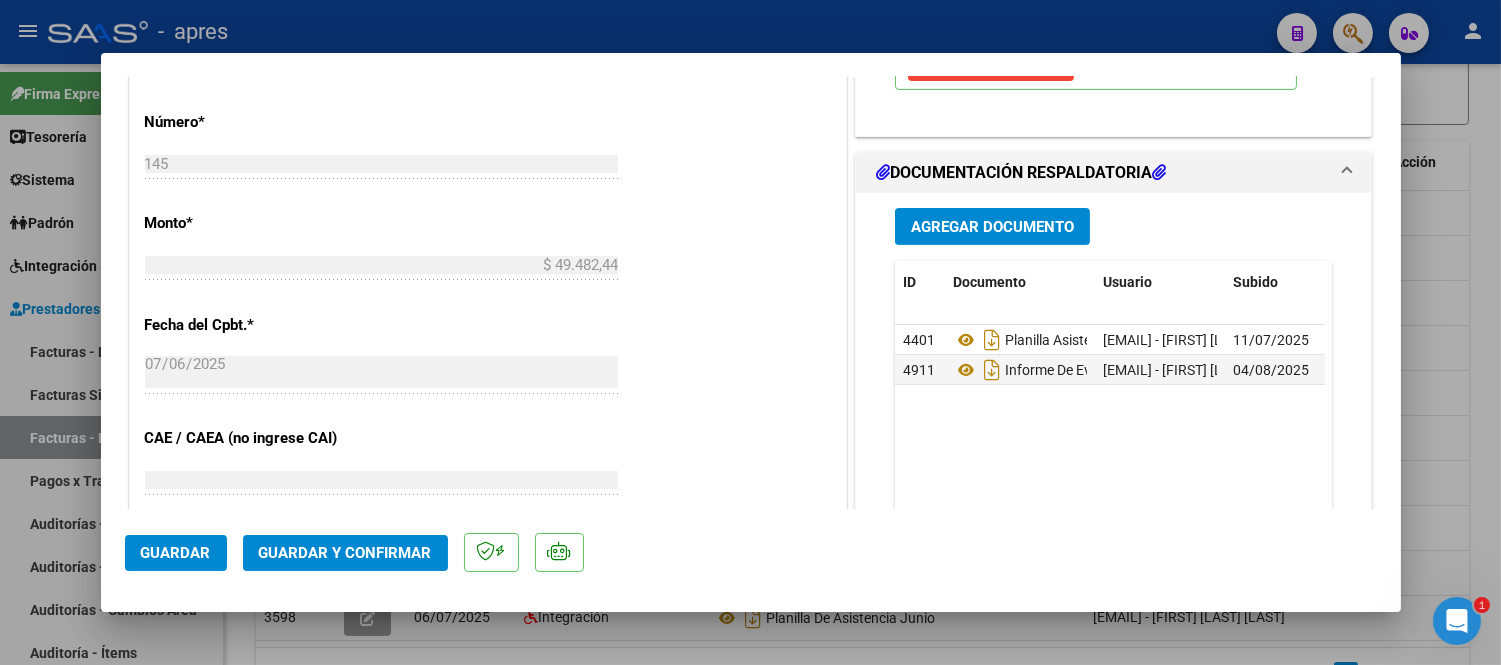 click on "Guardar Guardar y Confirmar" 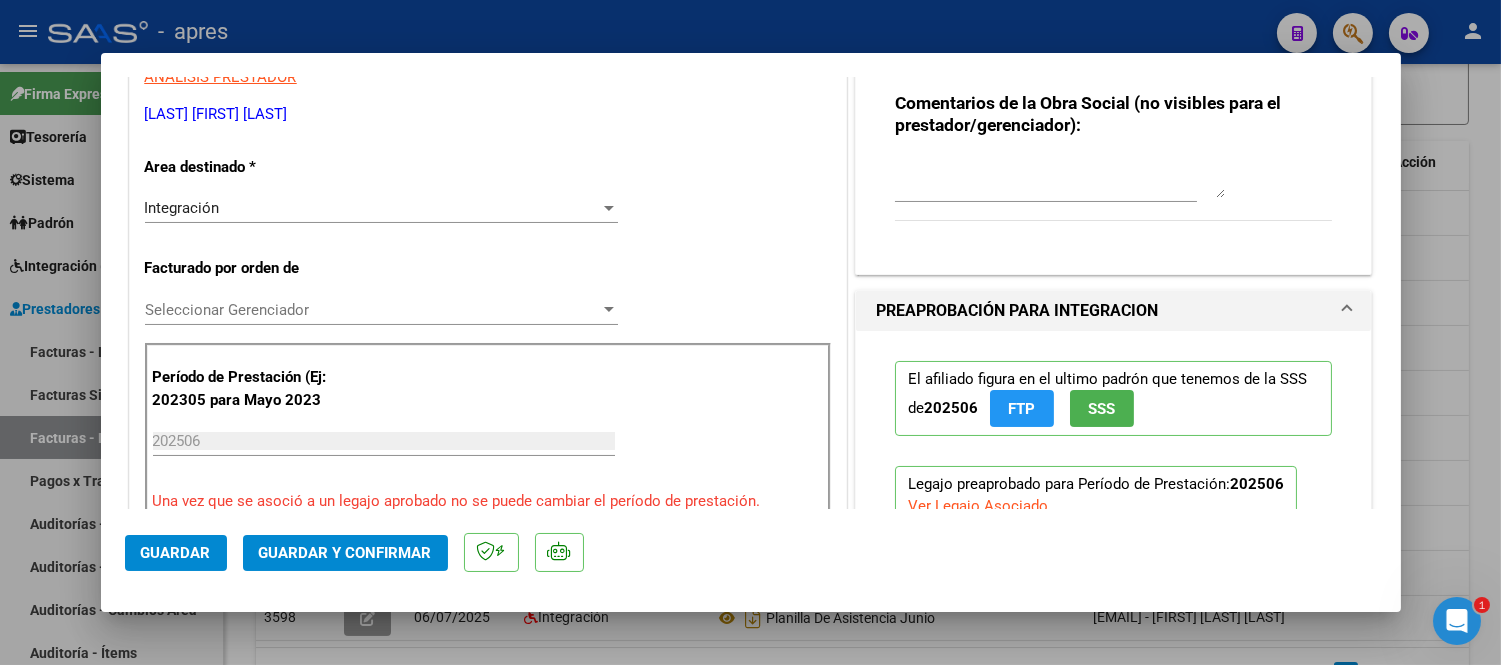 scroll, scrollTop: 0, scrollLeft: 0, axis: both 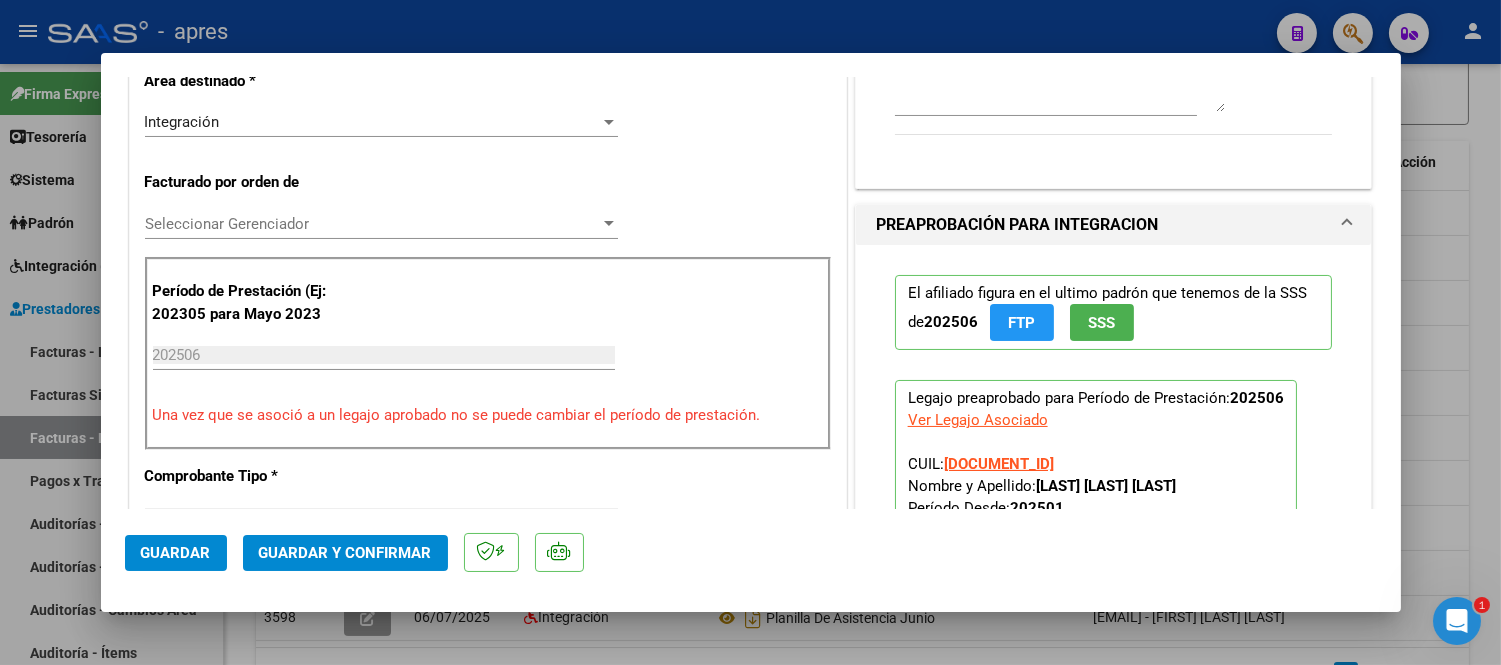 click at bounding box center (750, 332) 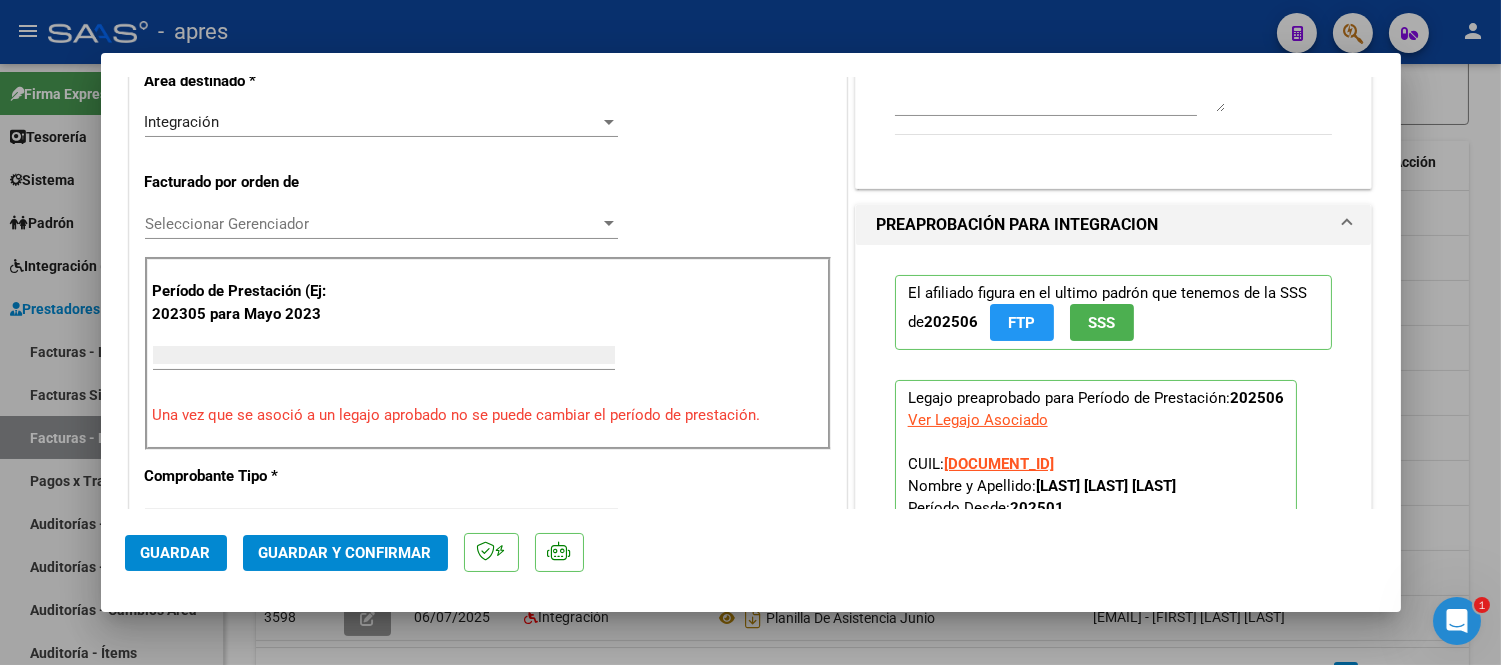 scroll, scrollTop: 0, scrollLeft: 0, axis: both 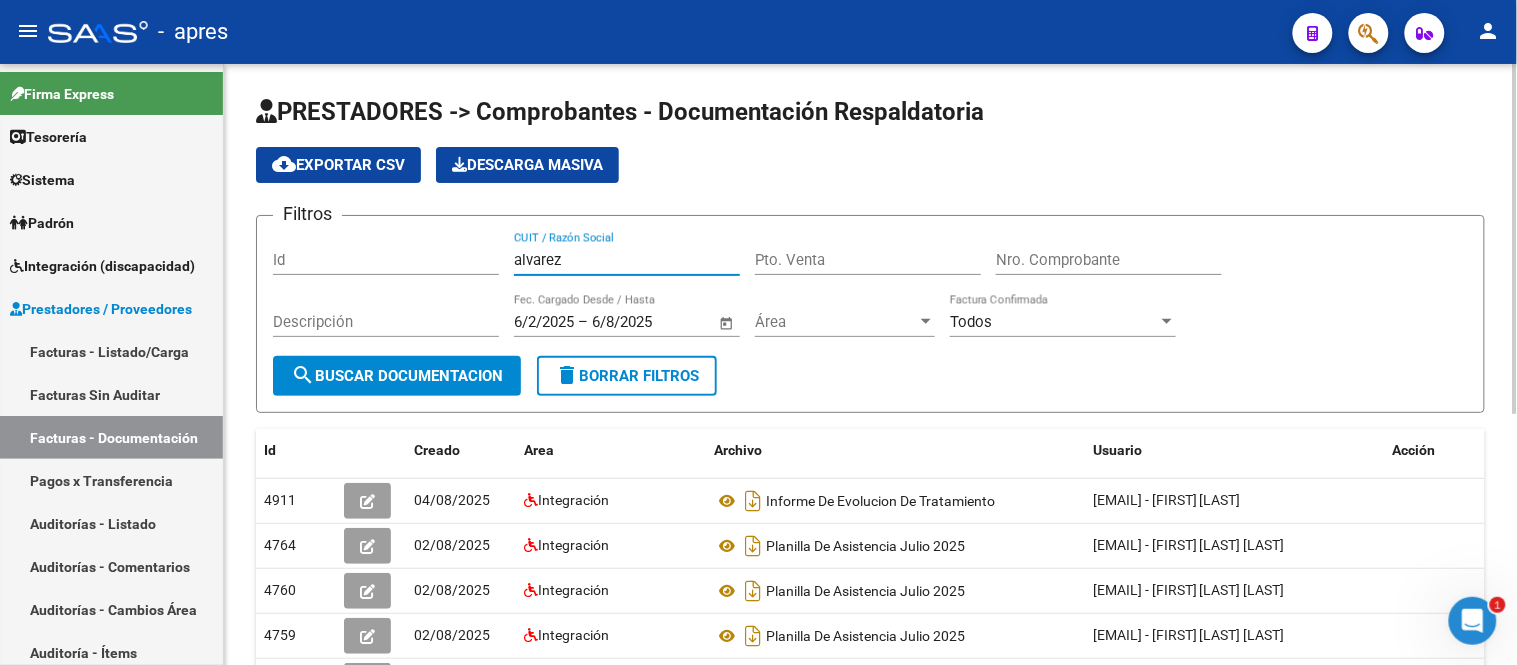 drag, startPoint x: 586, startPoint y: 258, endPoint x: 385, endPoint y: 281, distance: 202.31165 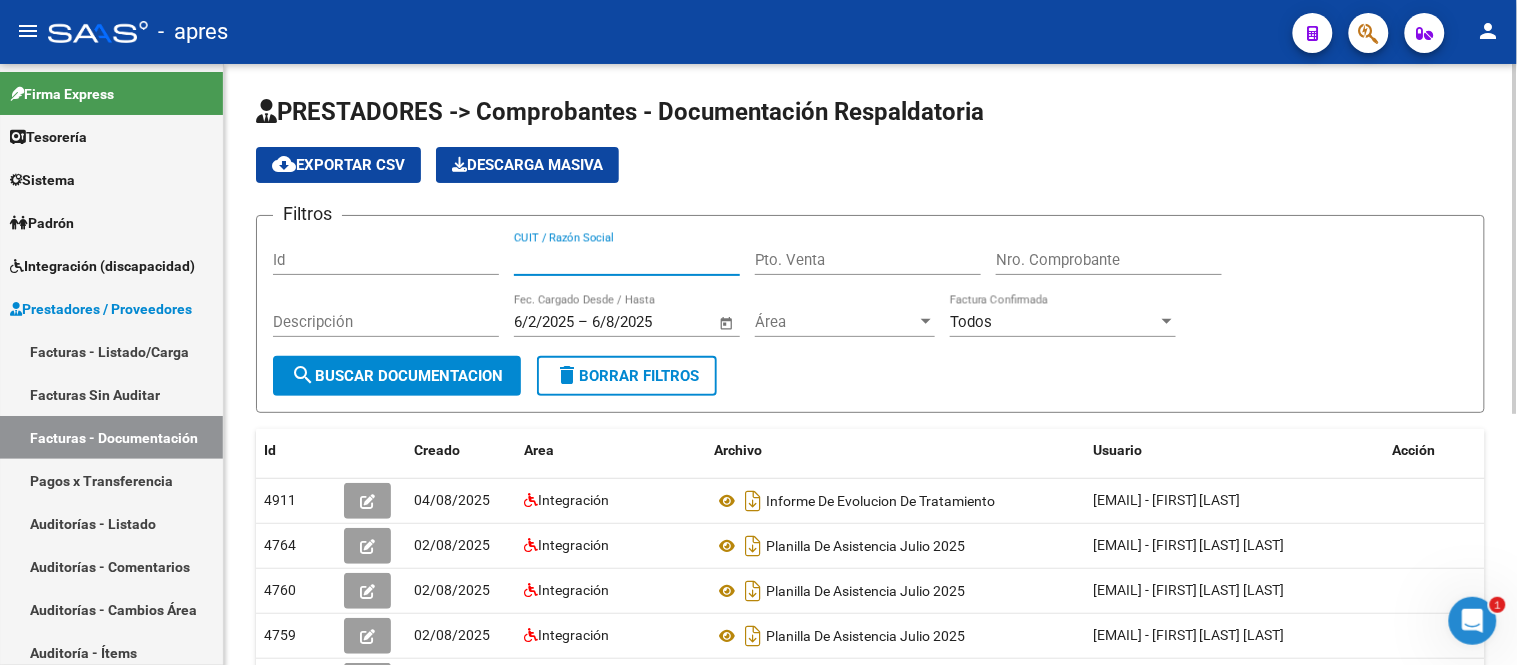 type on "V" 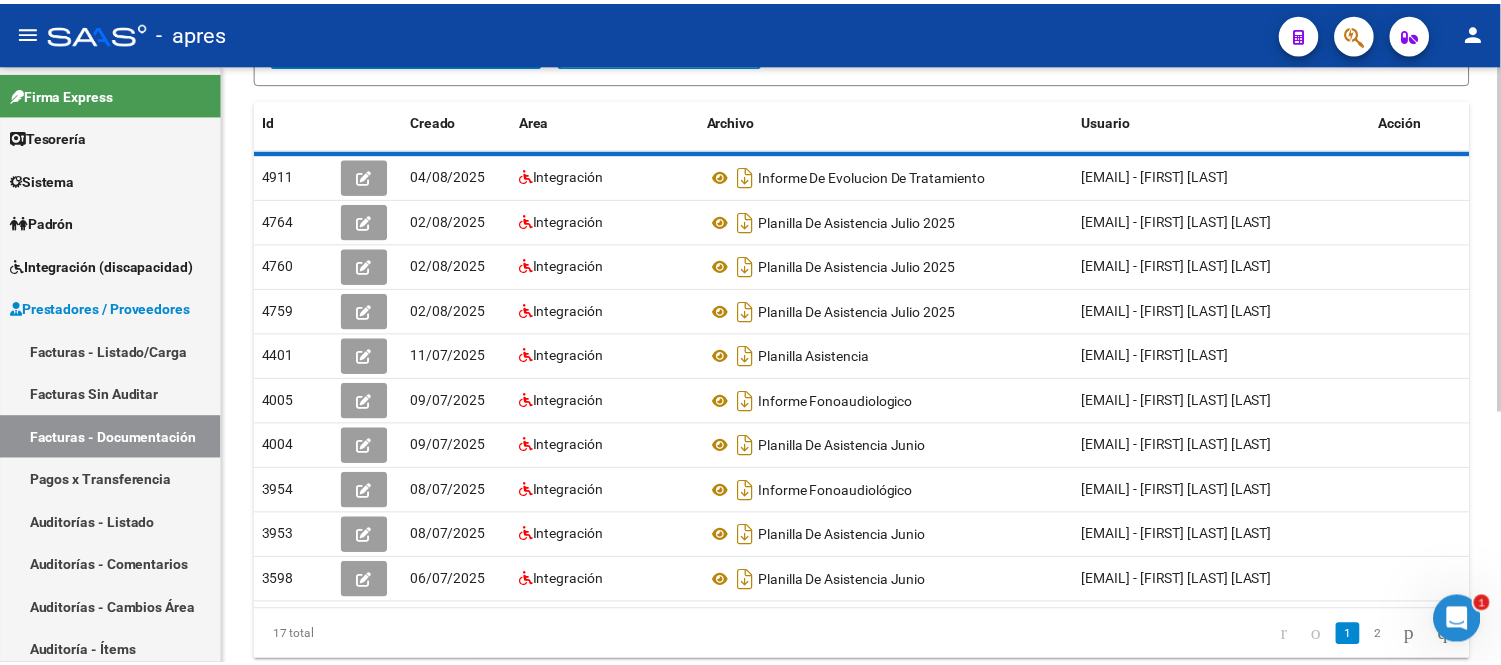 scroll, scrollTop: 333, scrollLeft: 0, axis: vertical 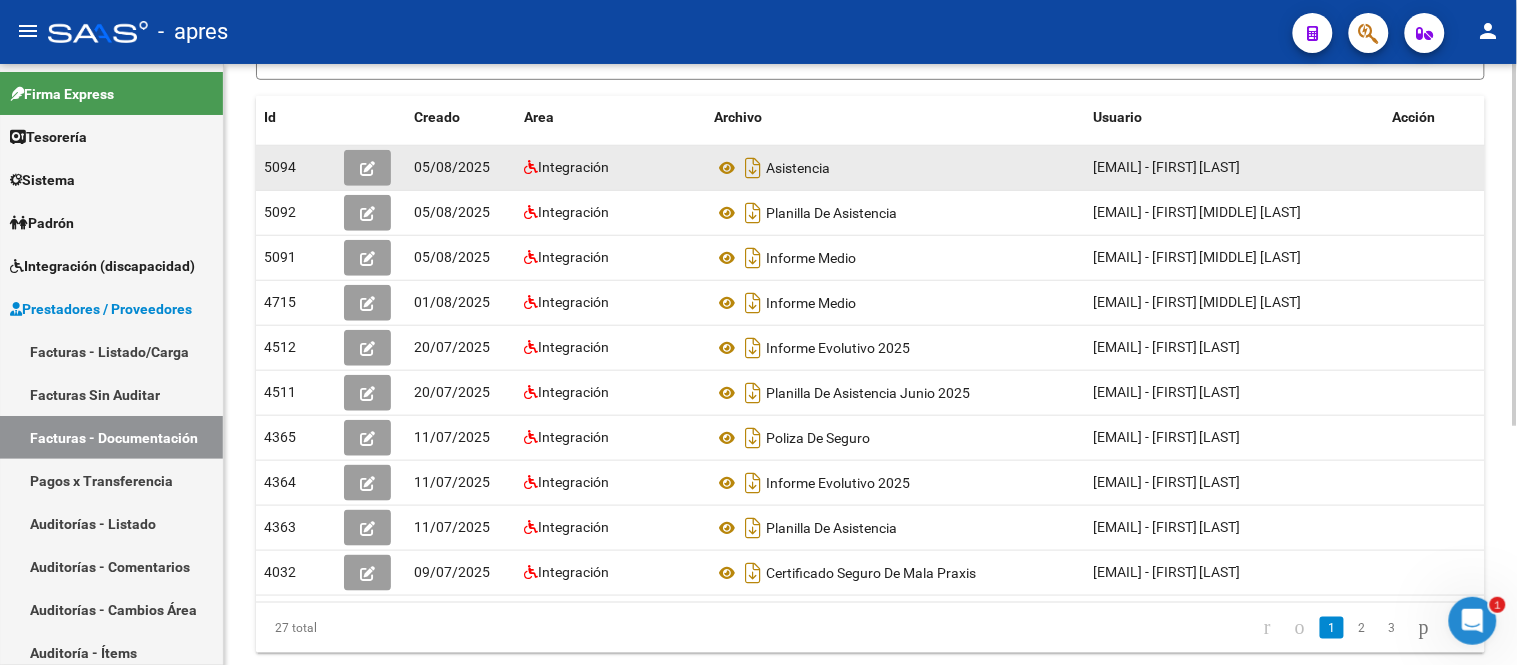 type on "NAVARRO" 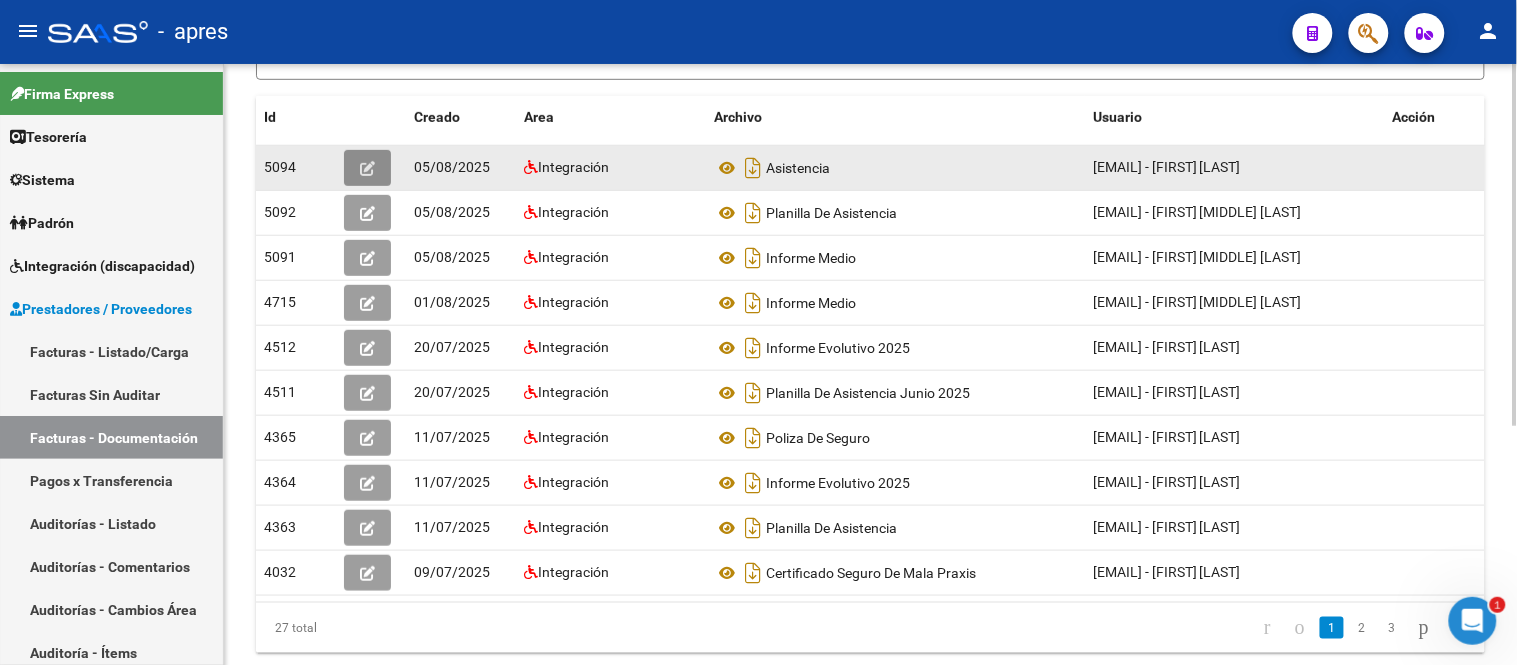 click 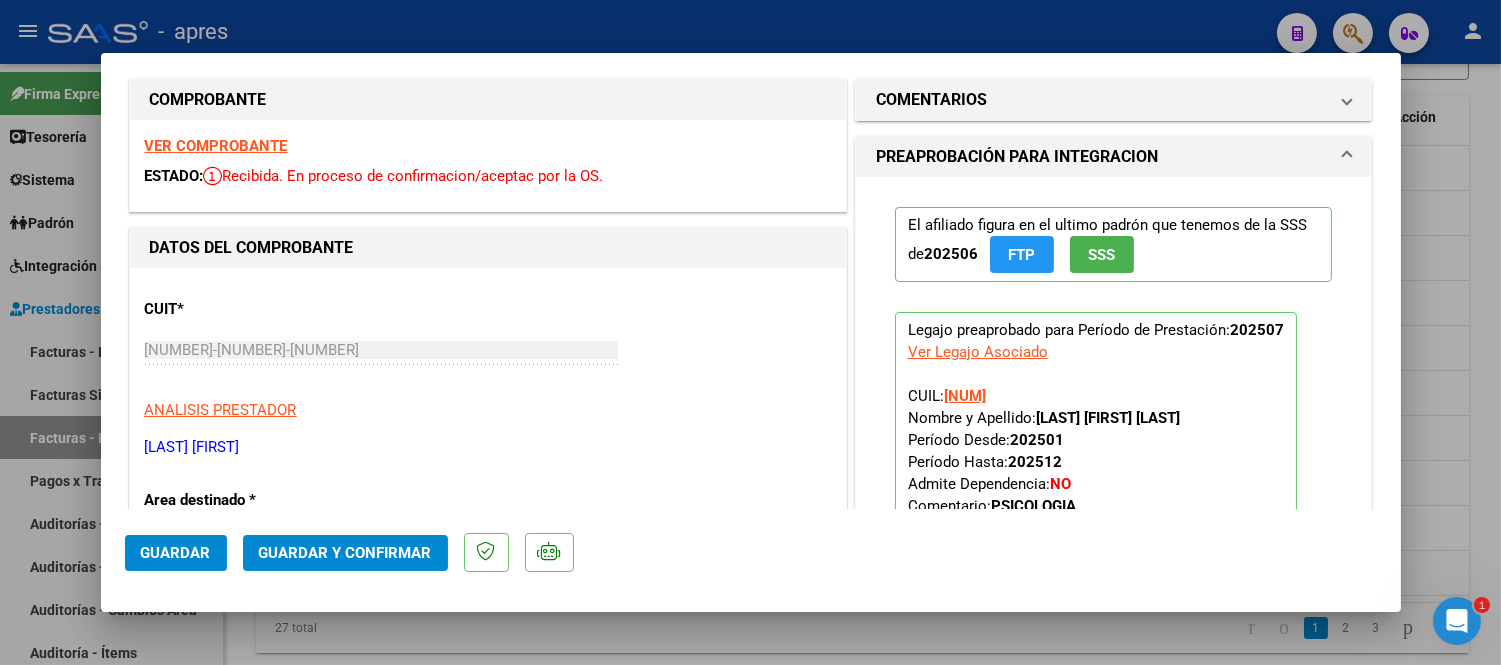 scroll, scrollTop: 0, scrollLeft: 0, axis: both 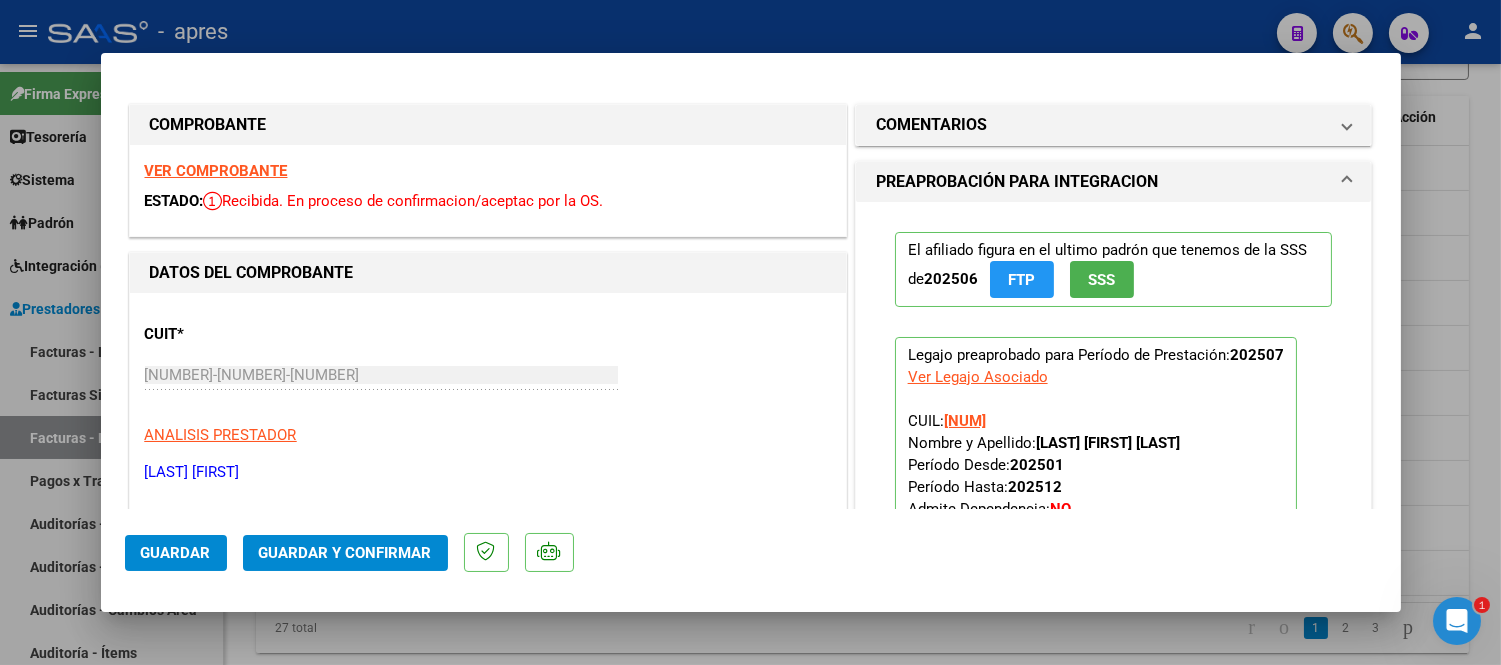 click at bounding box center (750, 332) 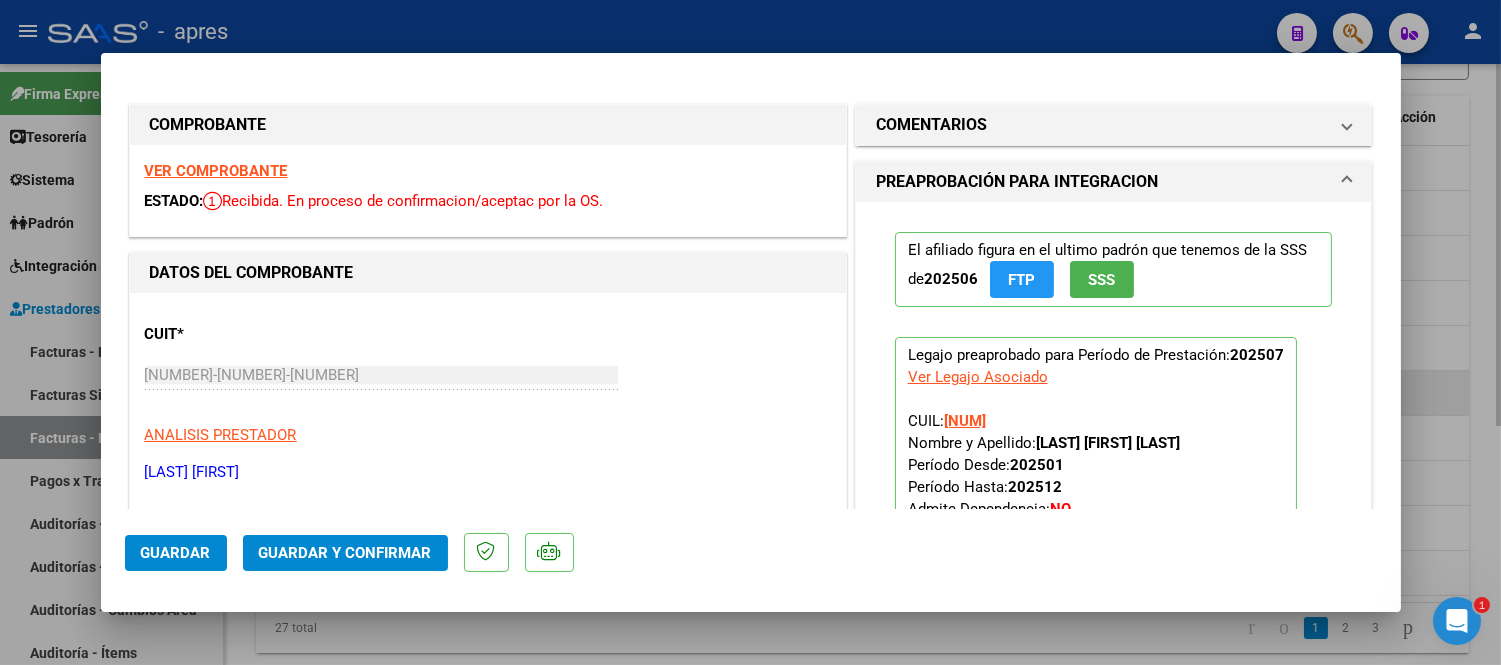 type 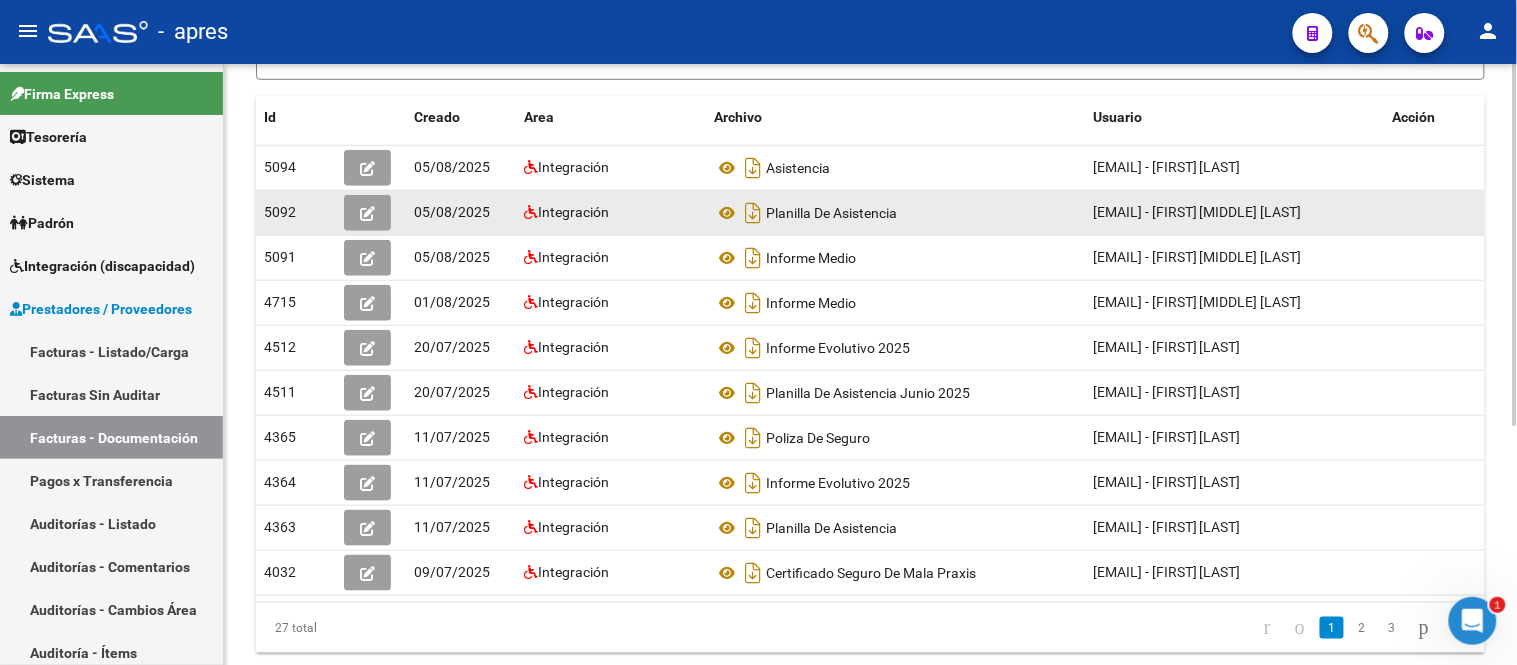 click 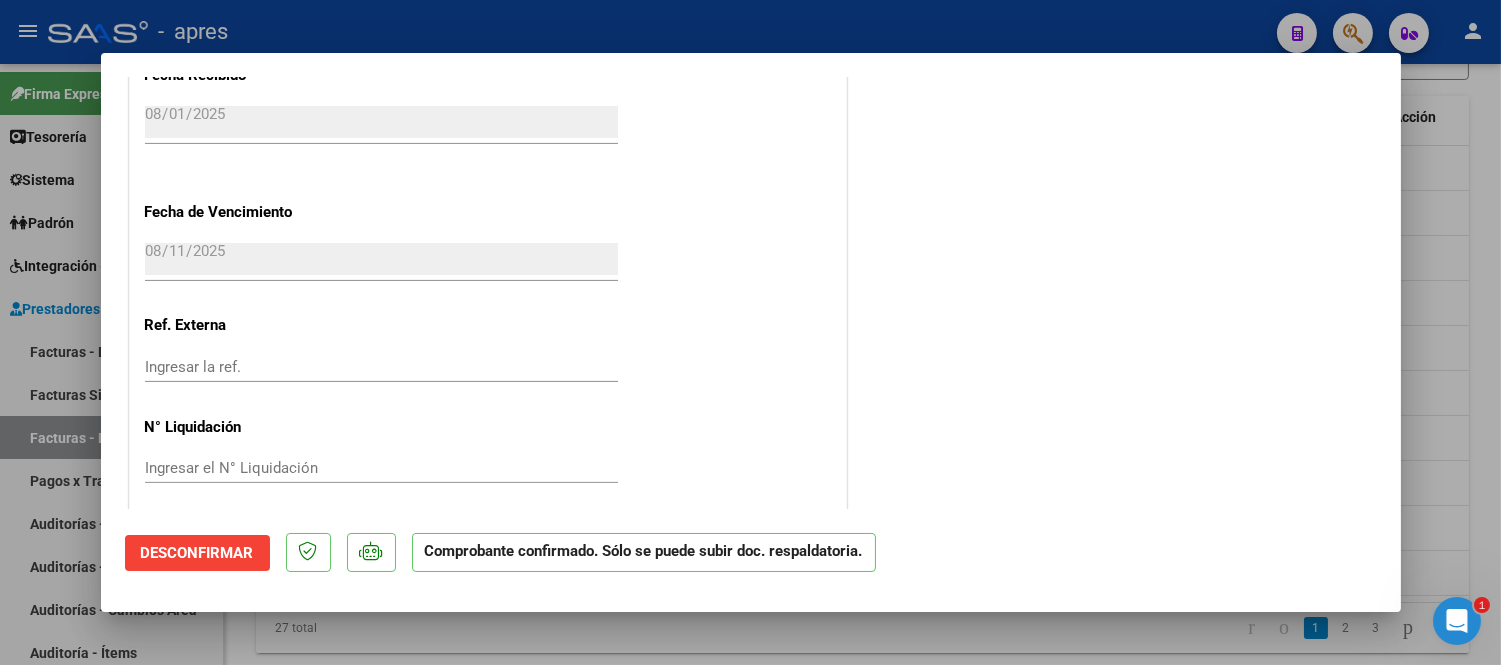 scroll, scrollTop: 1375, scrollLeft: 0, axis: vertical 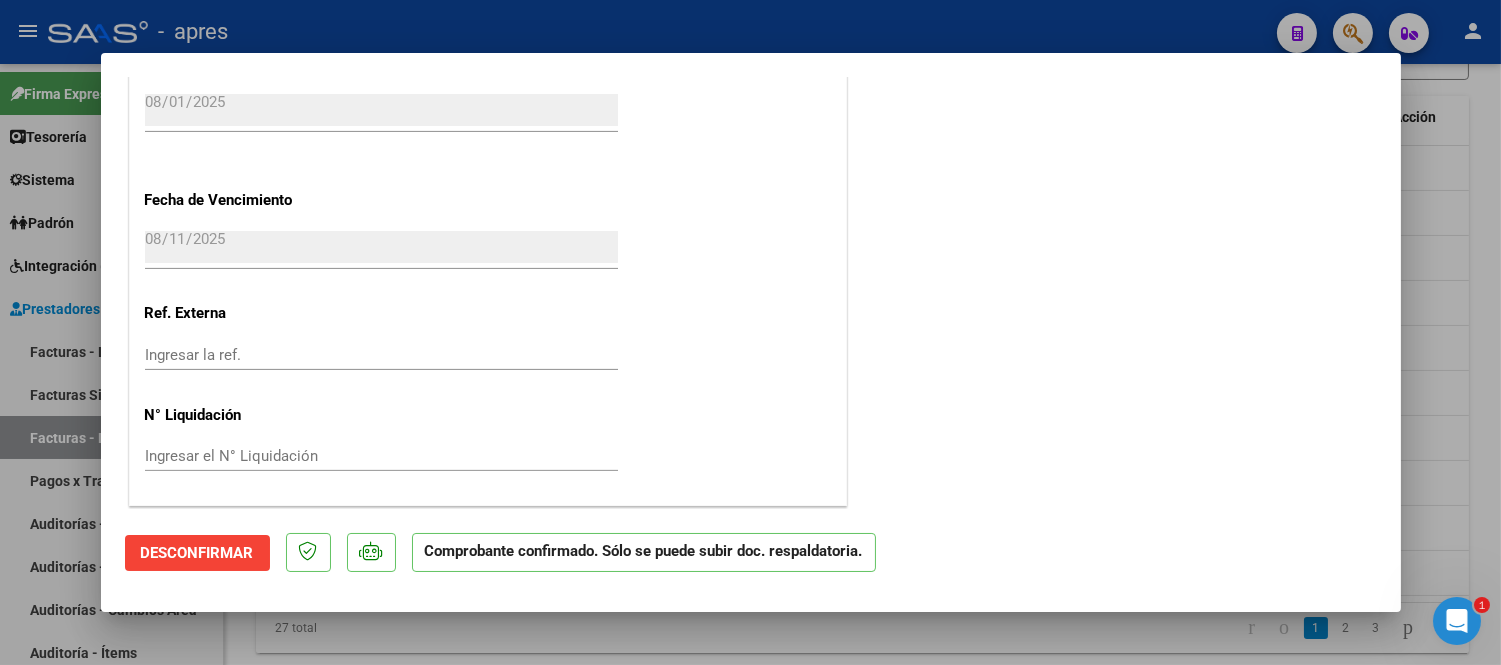 click at bounding box center [750, 332] 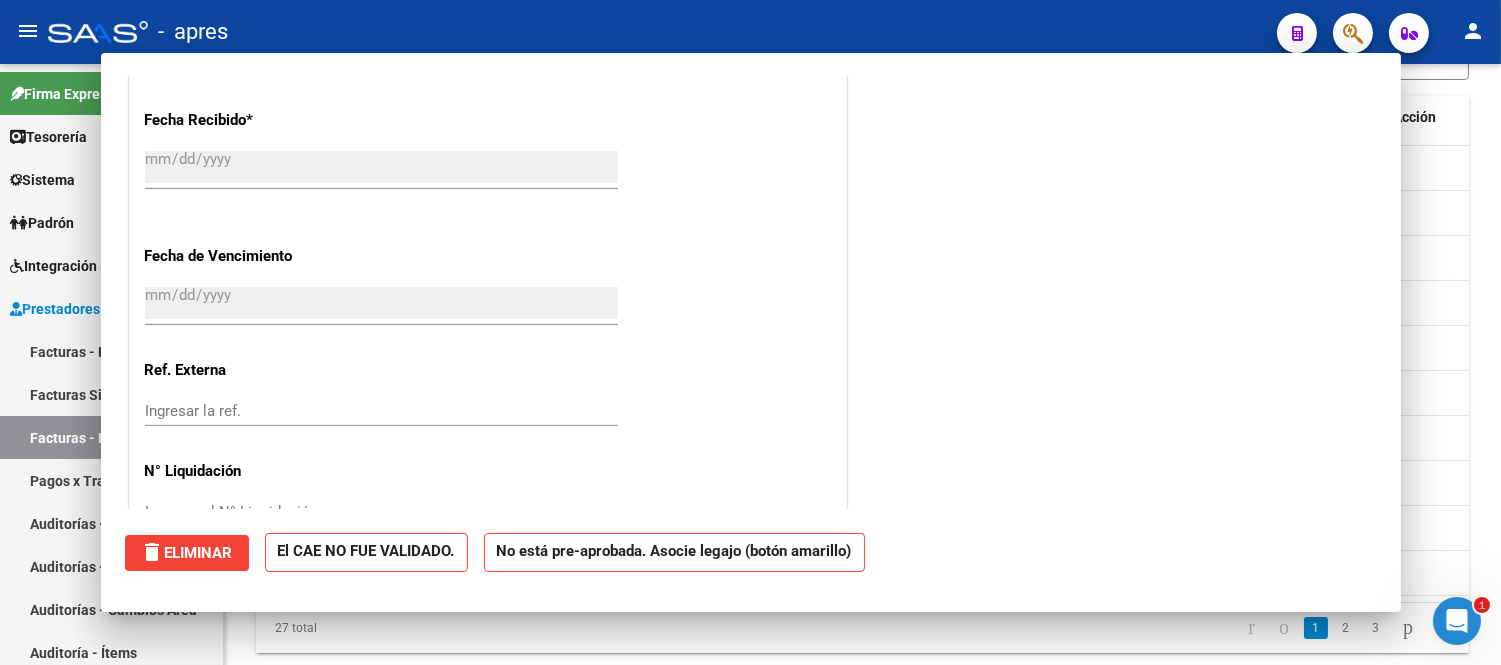scroll, scrollTop: 1431, scrollLeft: 0, axis: vertical 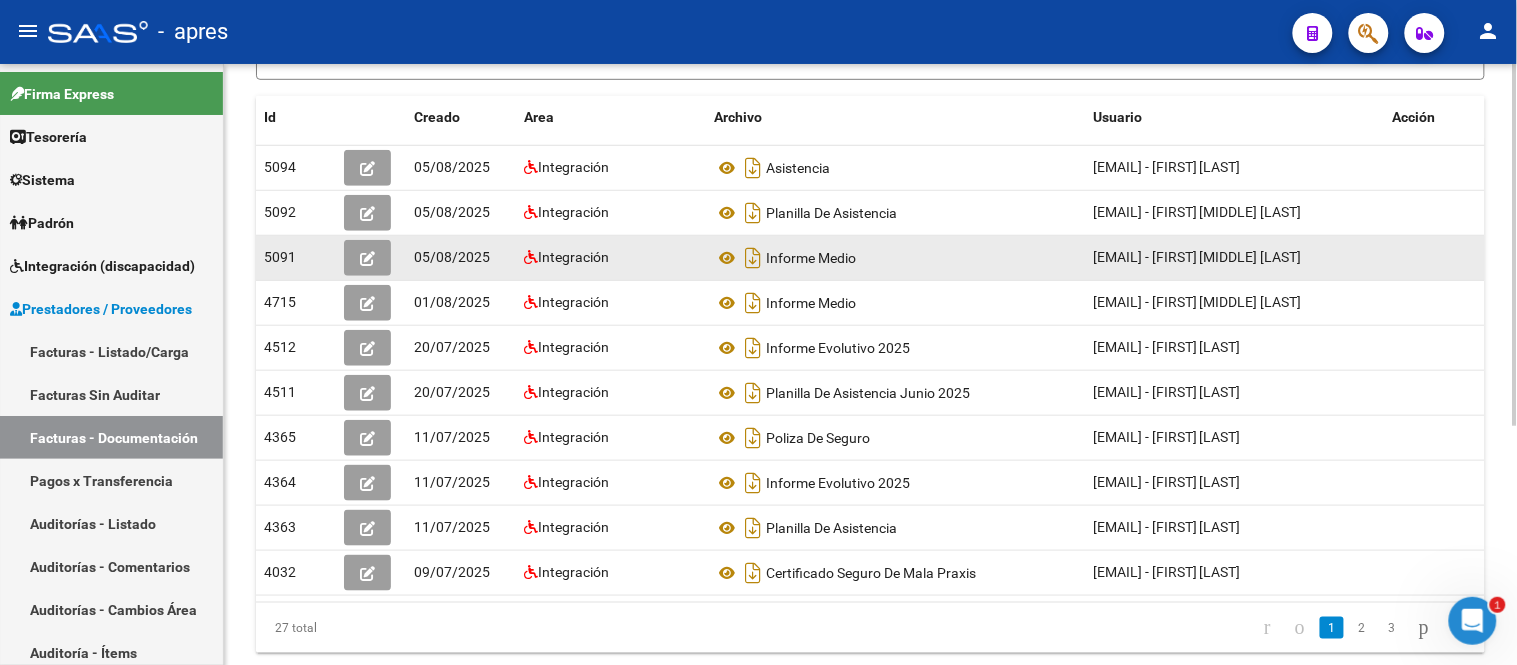 click 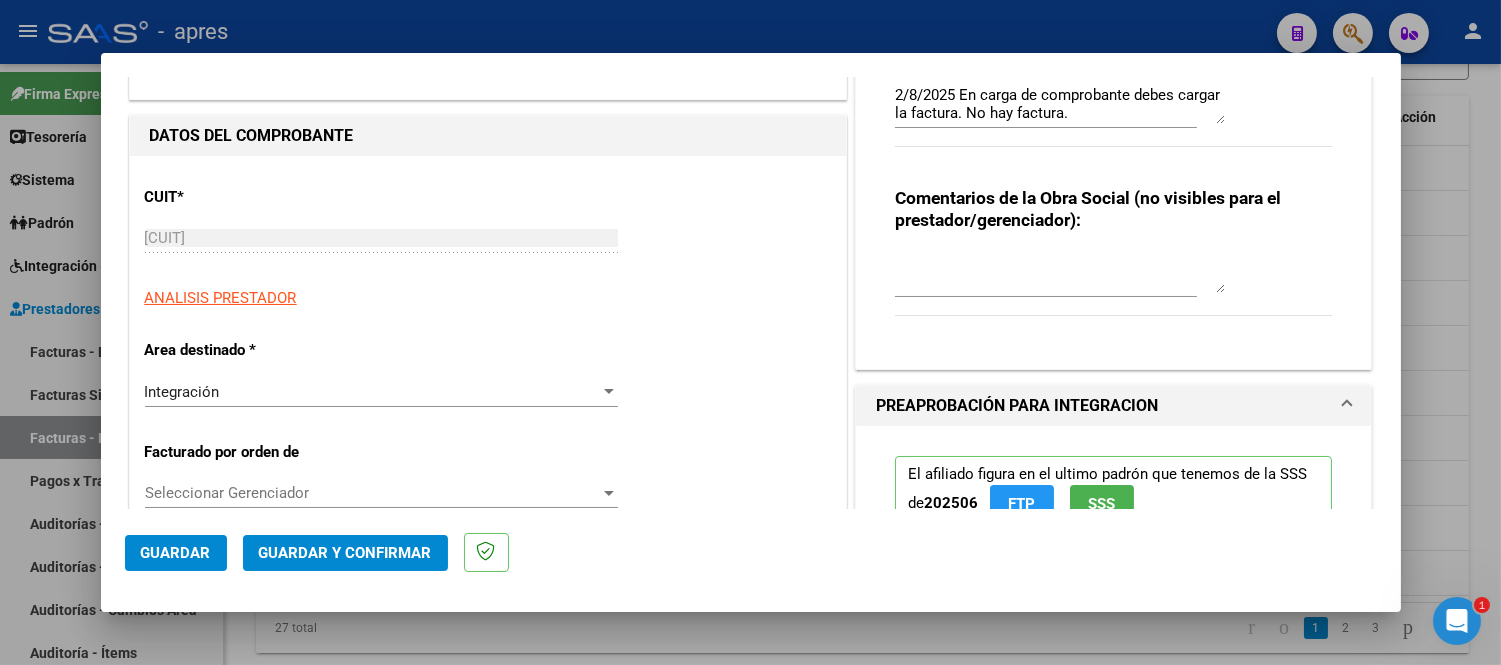 scroll, scrollTop: 0, scrollLeft: 0, axis: both 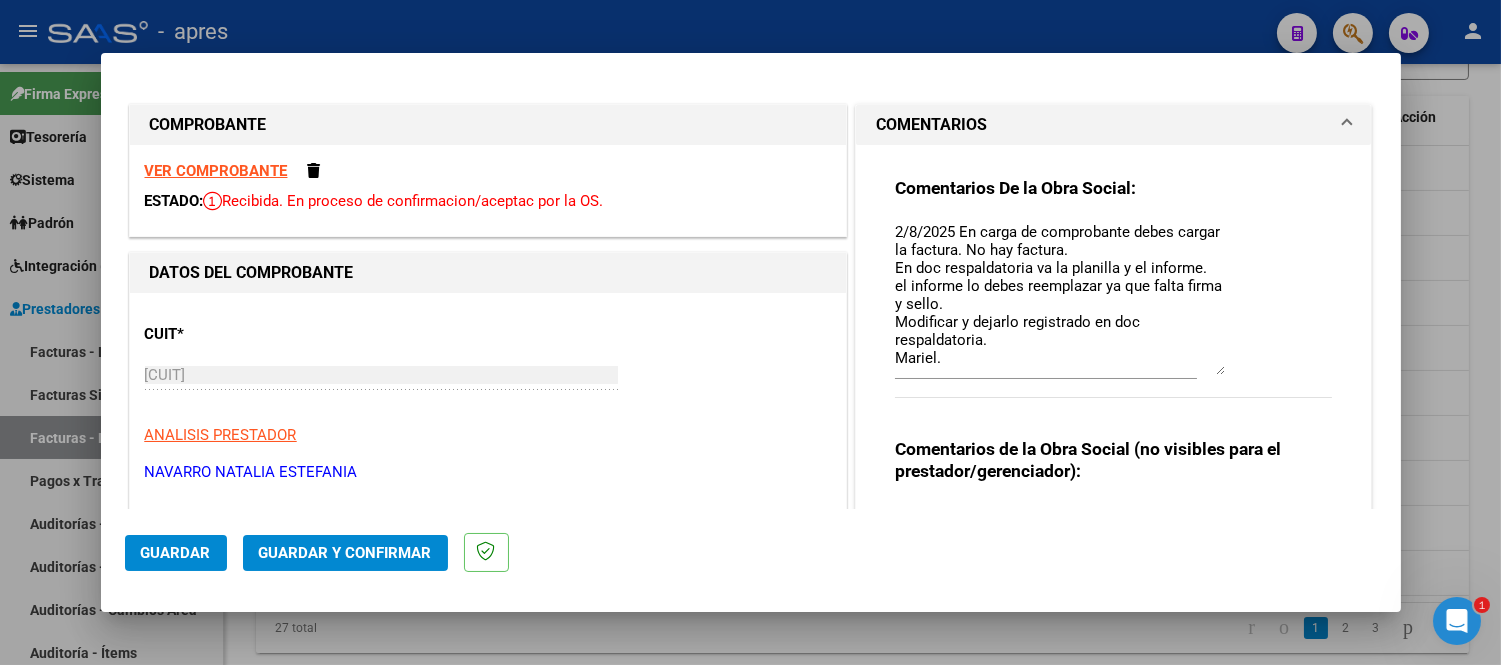 drag, startPoint x: 1214, startPoint y: 253, endPoint x: 1255, endPoint y: 367, distance: 121.14867 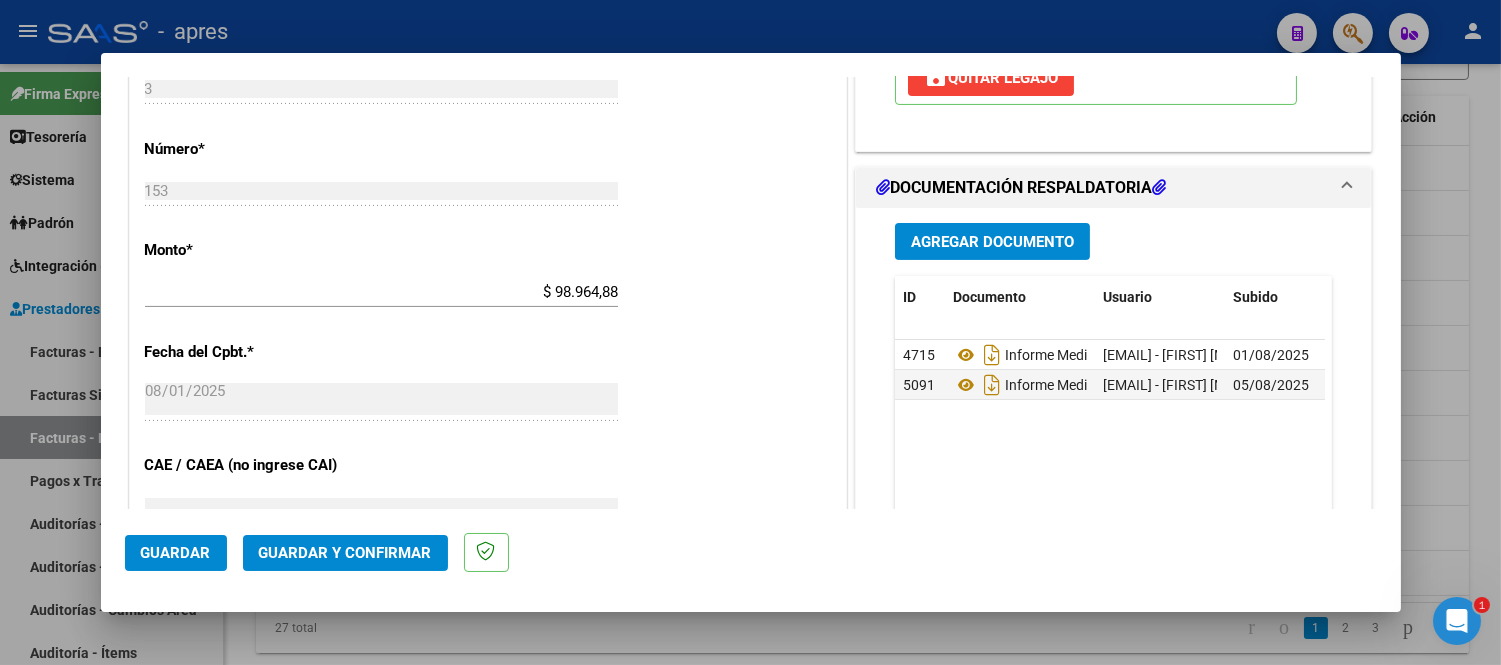 scroll, scrollTop: 1000, scrollLeft: 0, axis: vertical 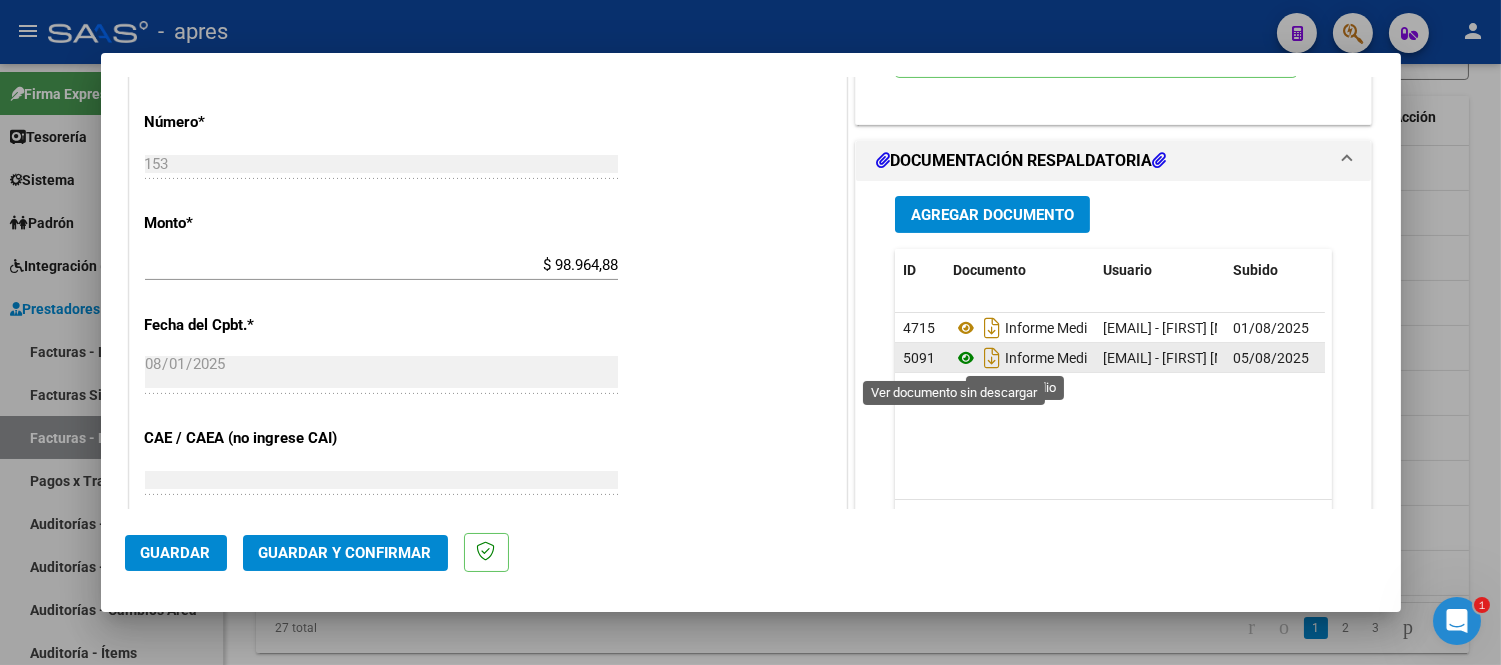 click 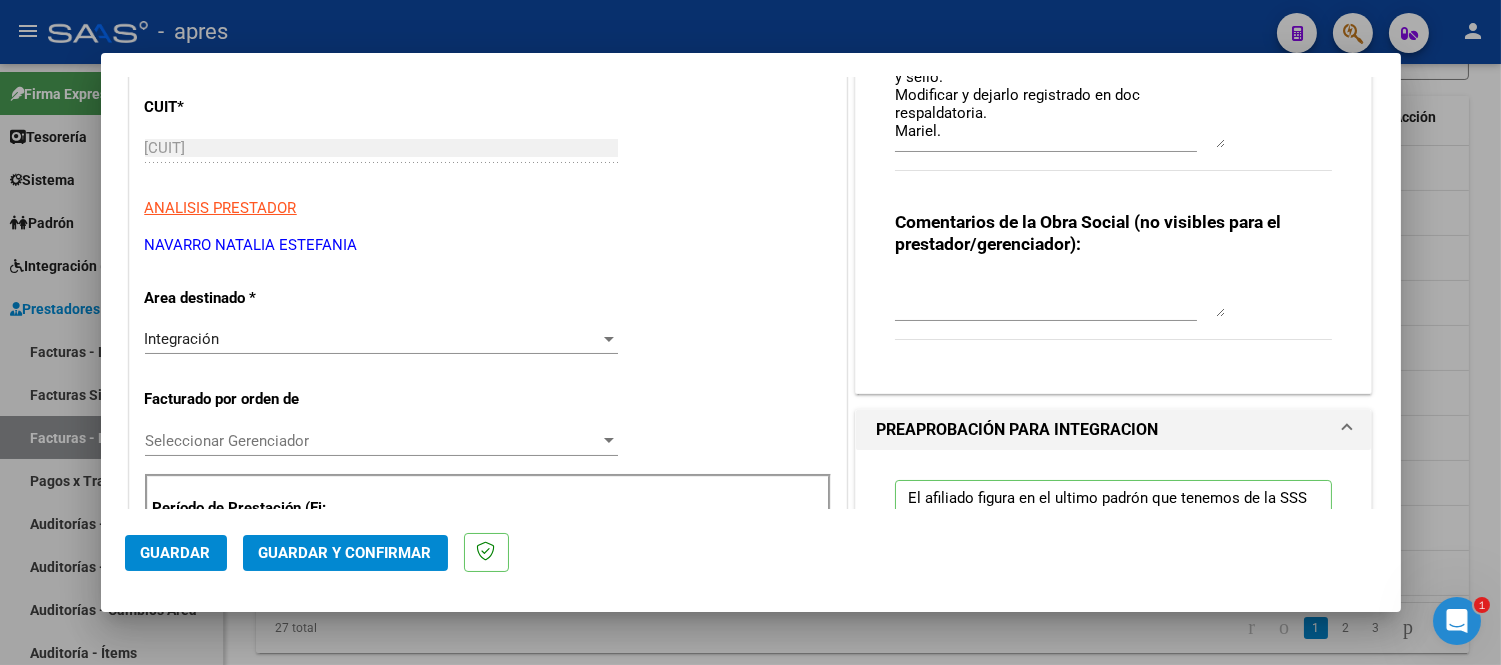 scroll, scrollTop: 222, scrollLeft: 0, axis: vertical 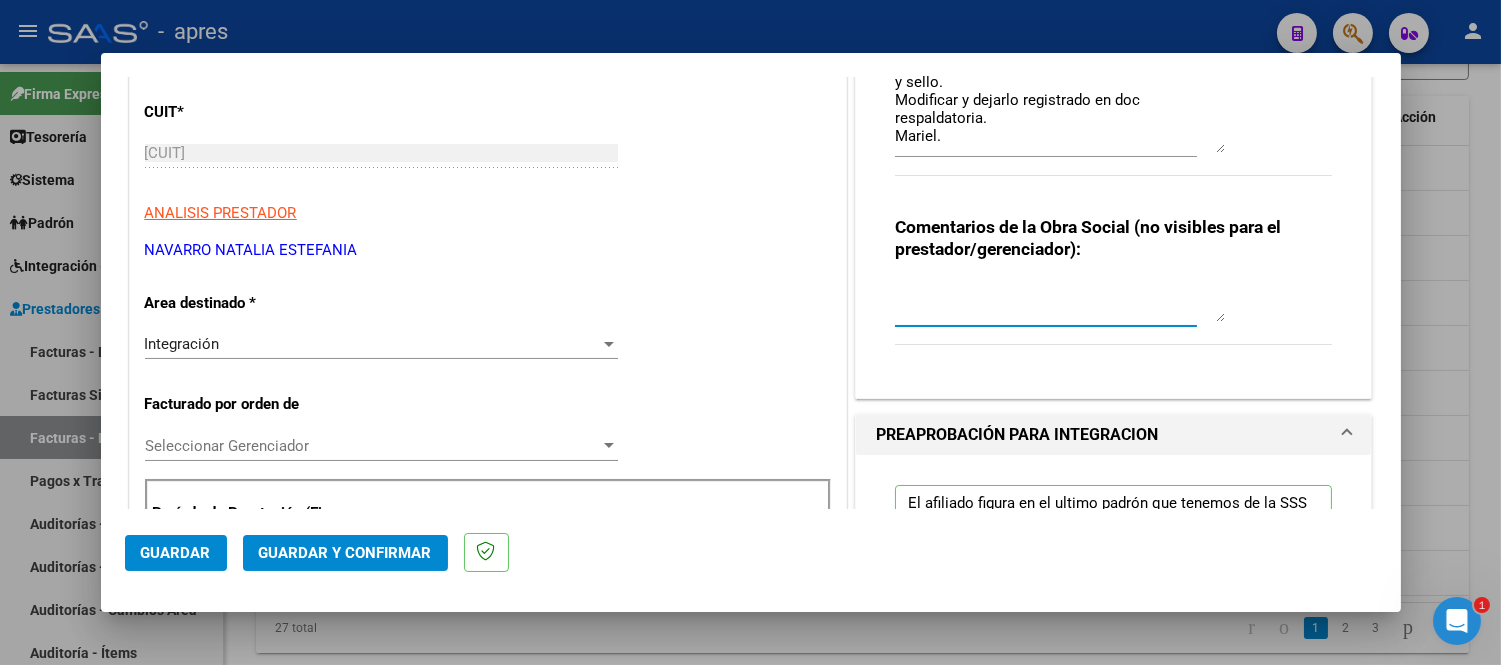 click at bounding box center [1060, 302] 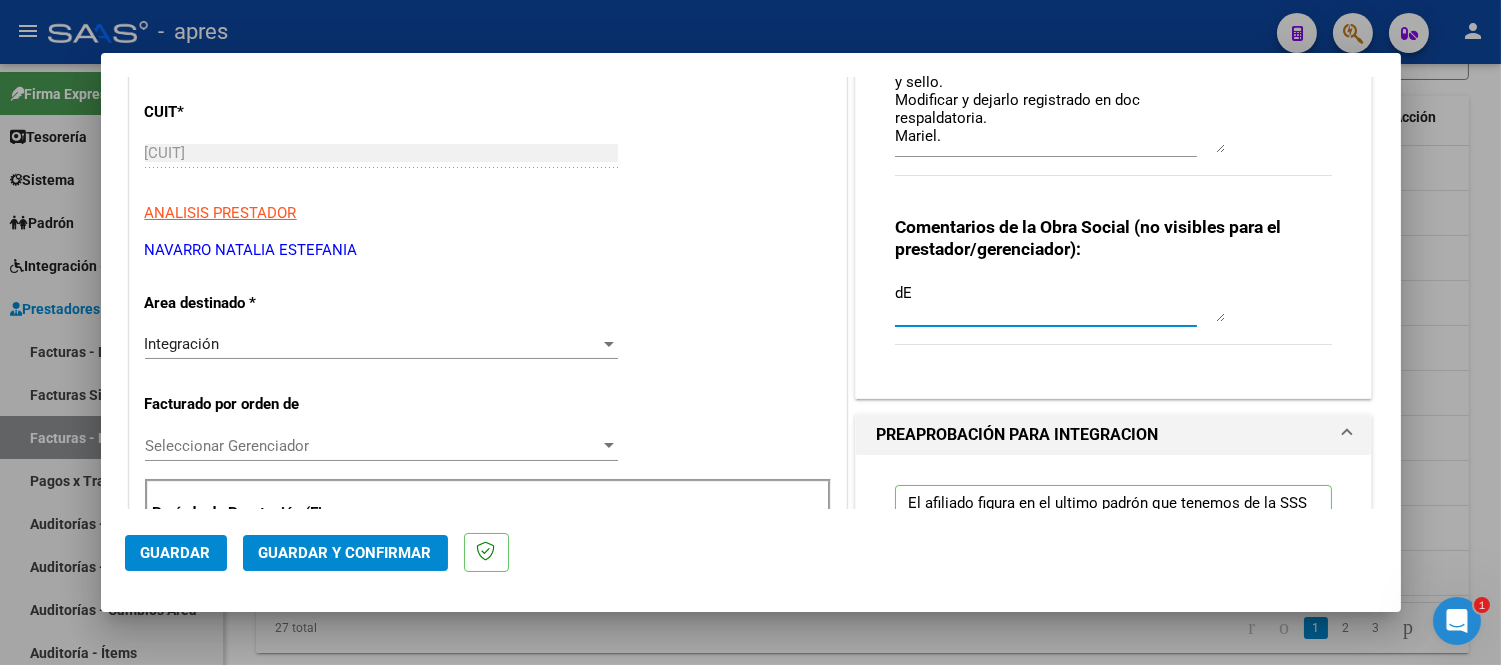 type on "d" 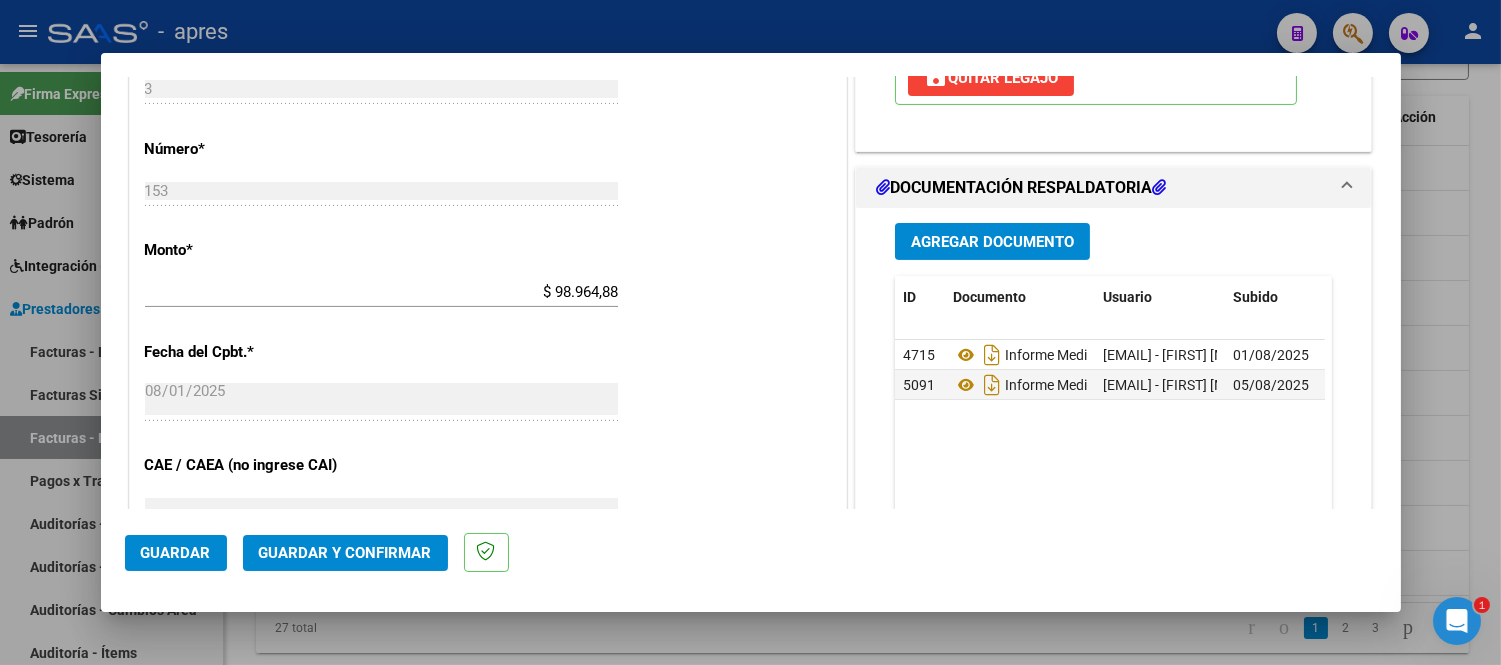 scroll, scrollTop: 1000, scrollLeft: 0, axis: vertical 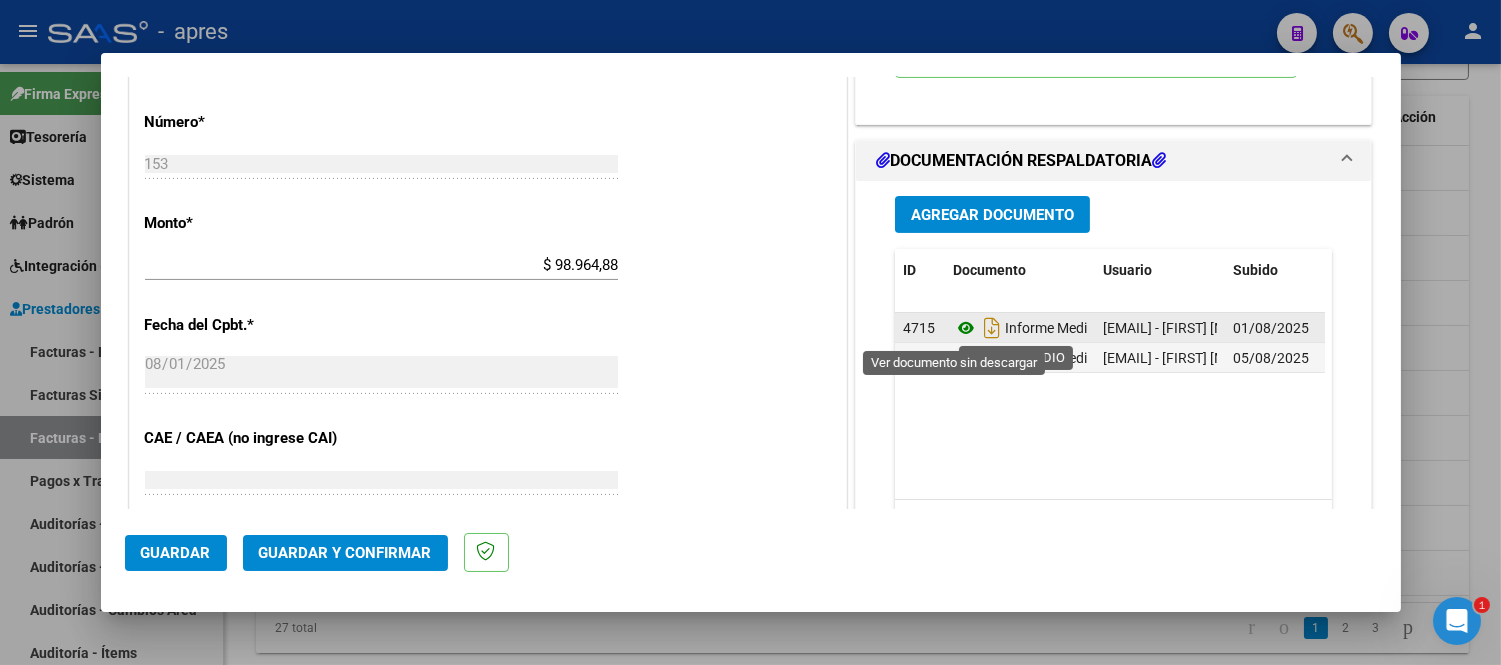 click 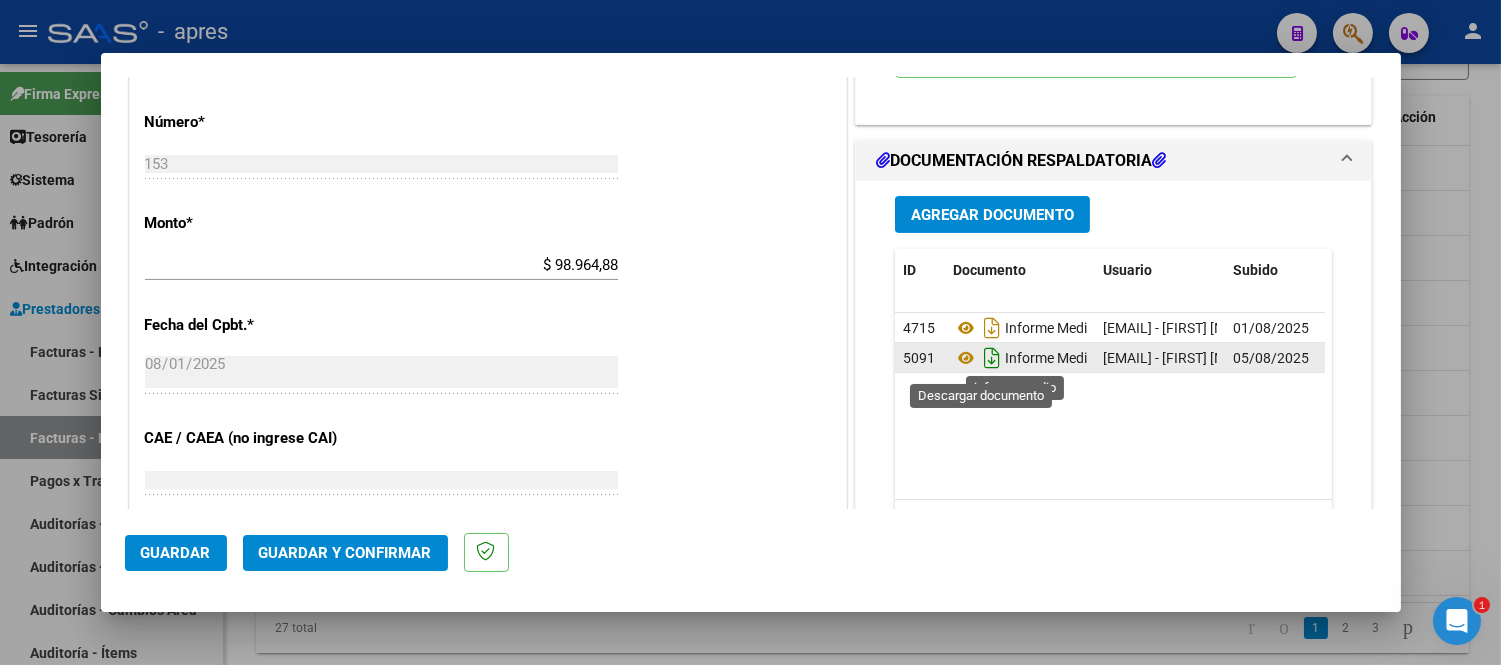 click 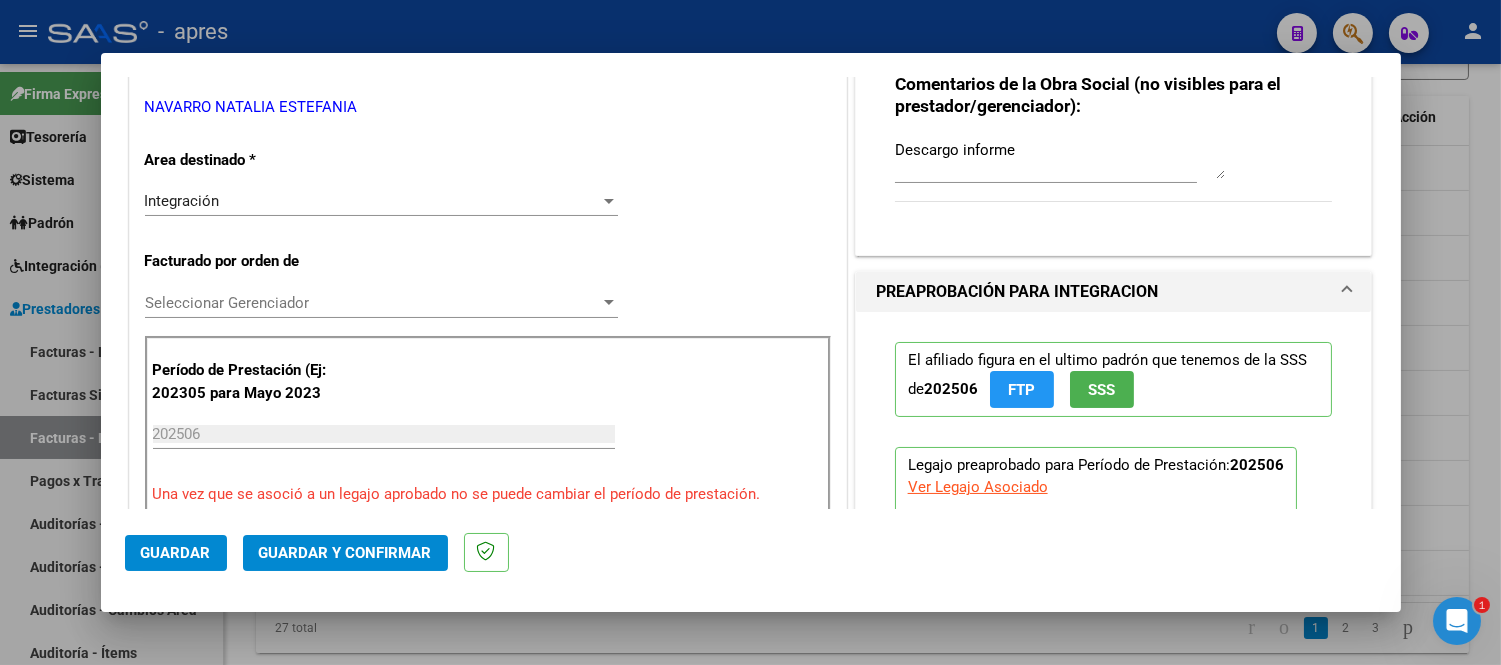 scroll, scrollTop: 222, scrollLeft: 0, axis: vertical 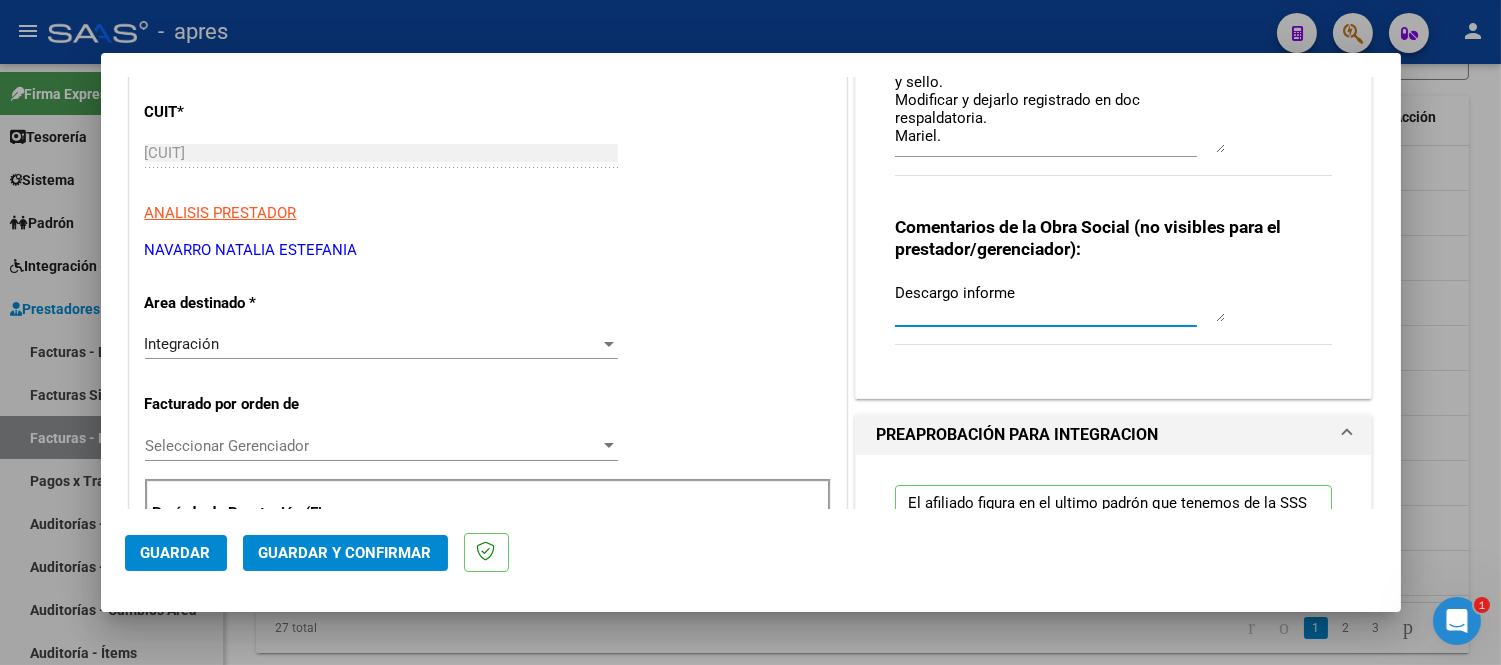 drag, startPoint x: 948, startPoint y: 295, endPoint x: 950, endPoint y: 324, distance: 29.068884 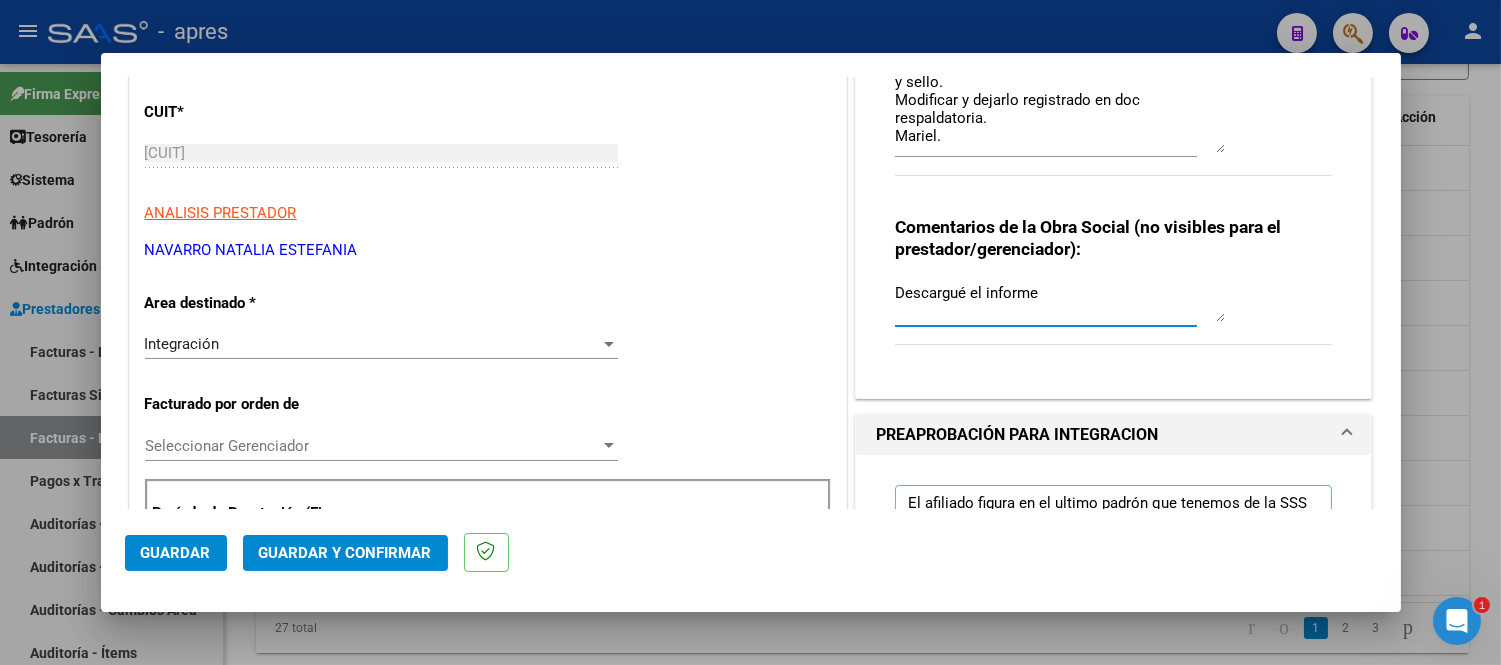 type on "Descargué el informe" 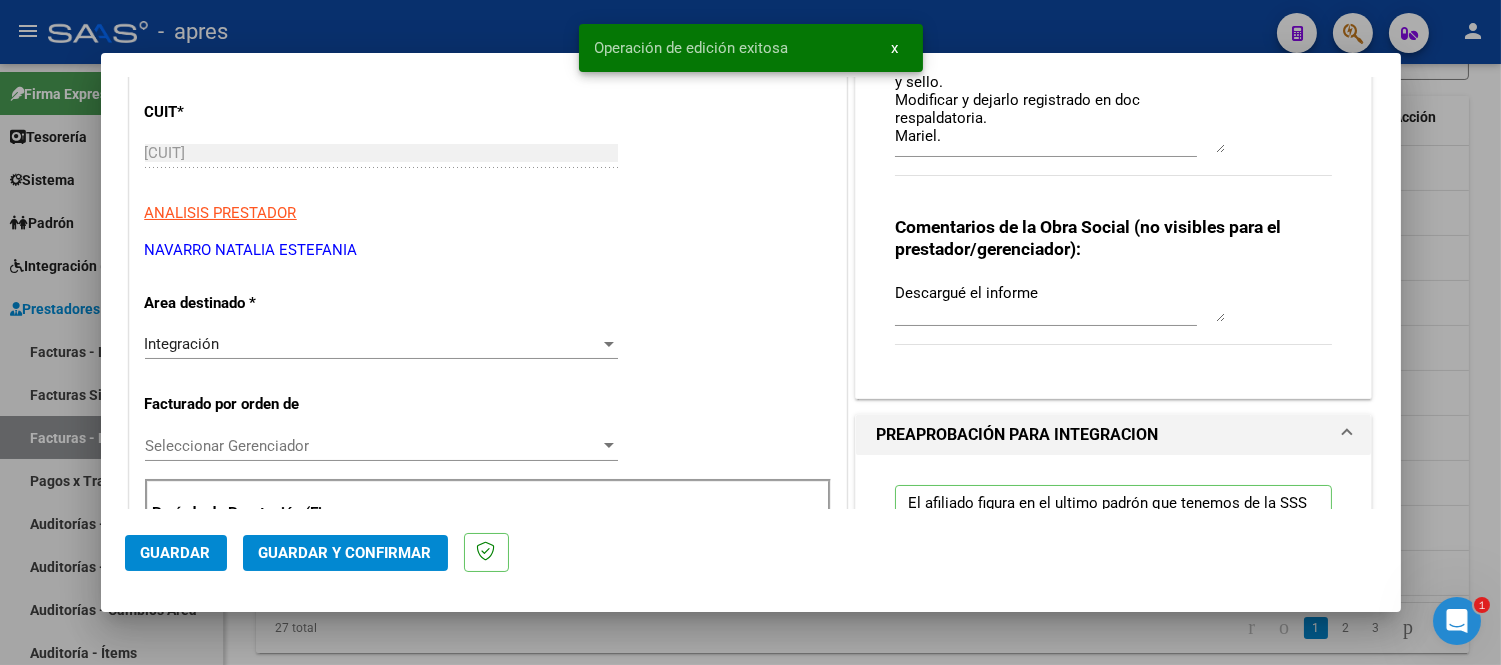 click at bounding box center (750, 332) 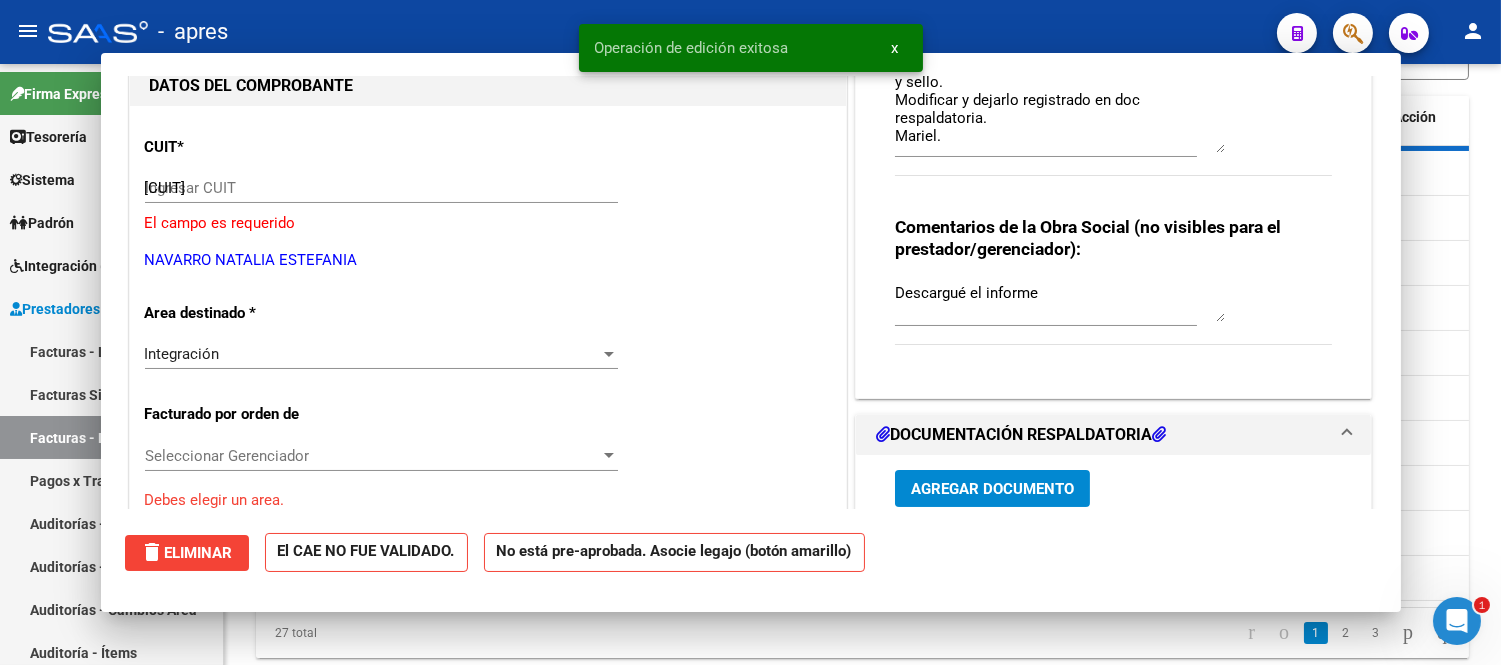 type 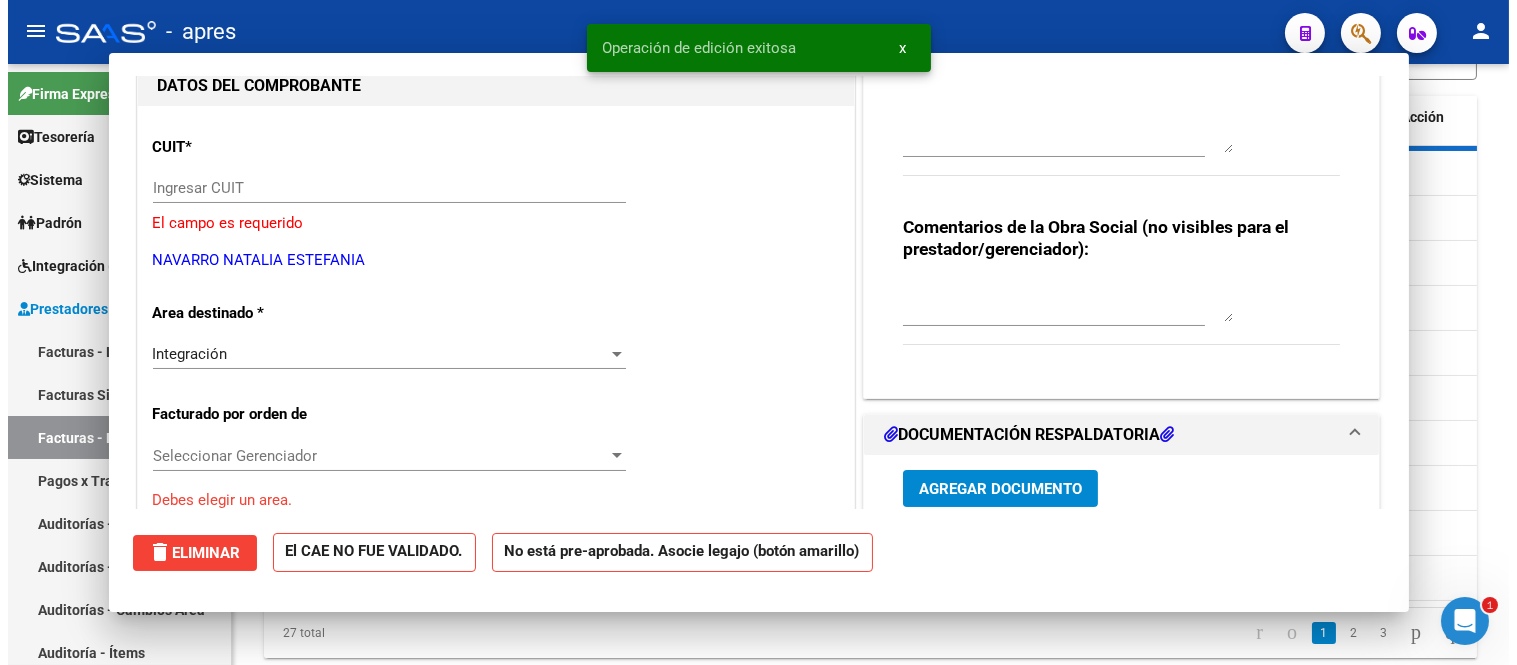 scroll, scrollTop: 0, scrollLeft: 0, axis: both 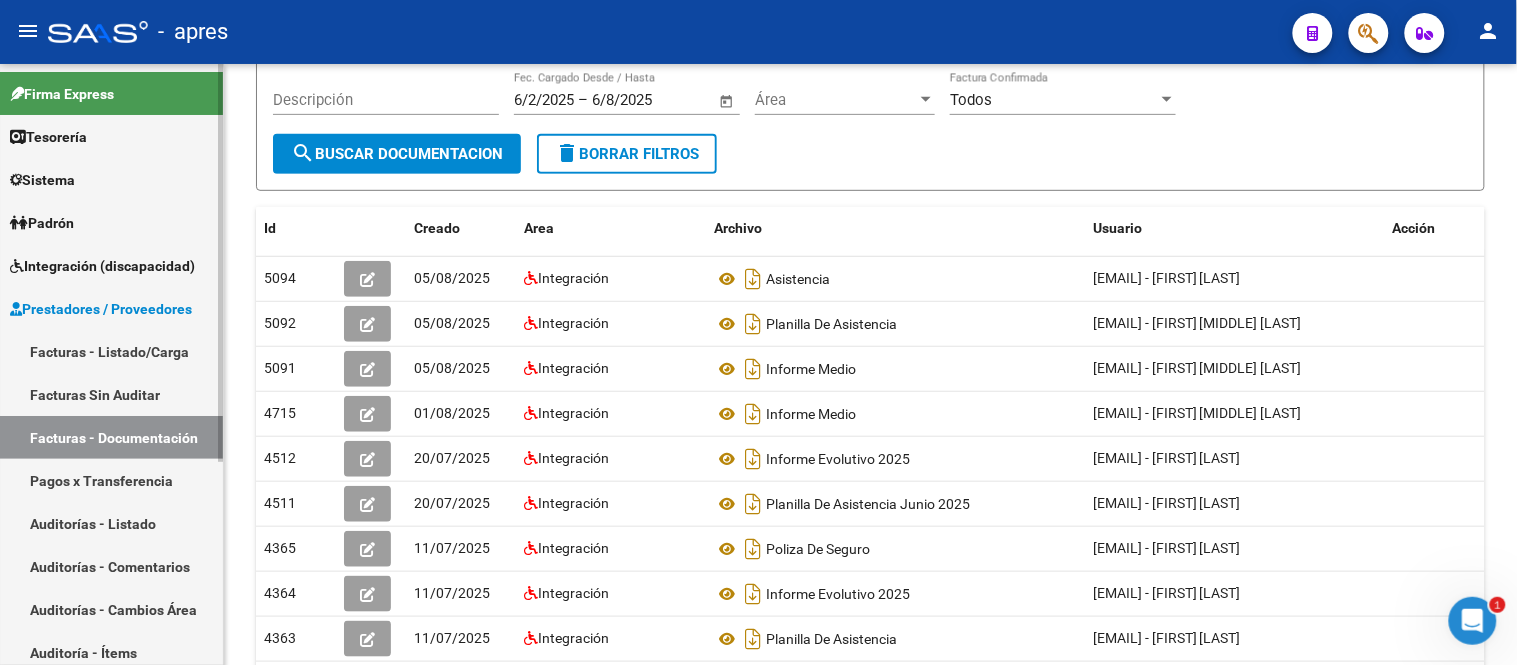 click on "Integración (discapacidad)" at bounding box center [102, 266] 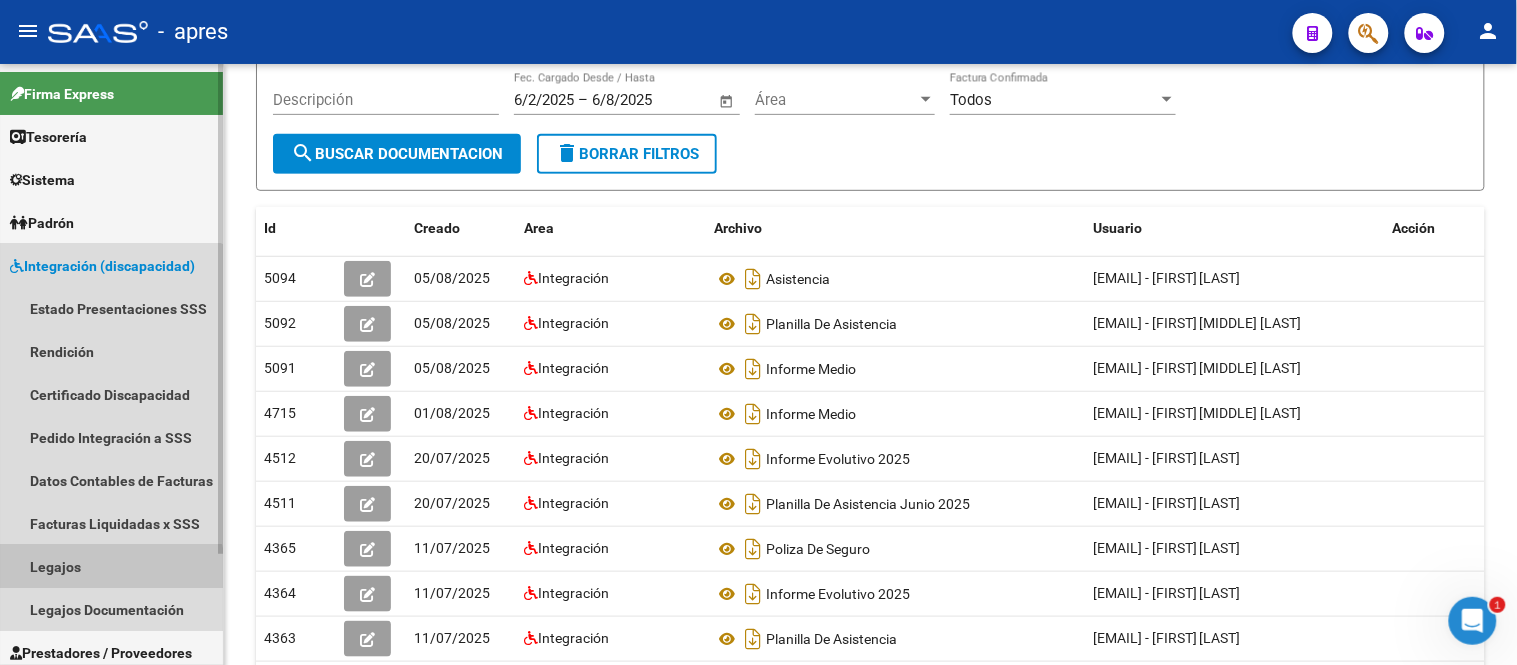 click on "Legajos" at bounding box center (111, 566) 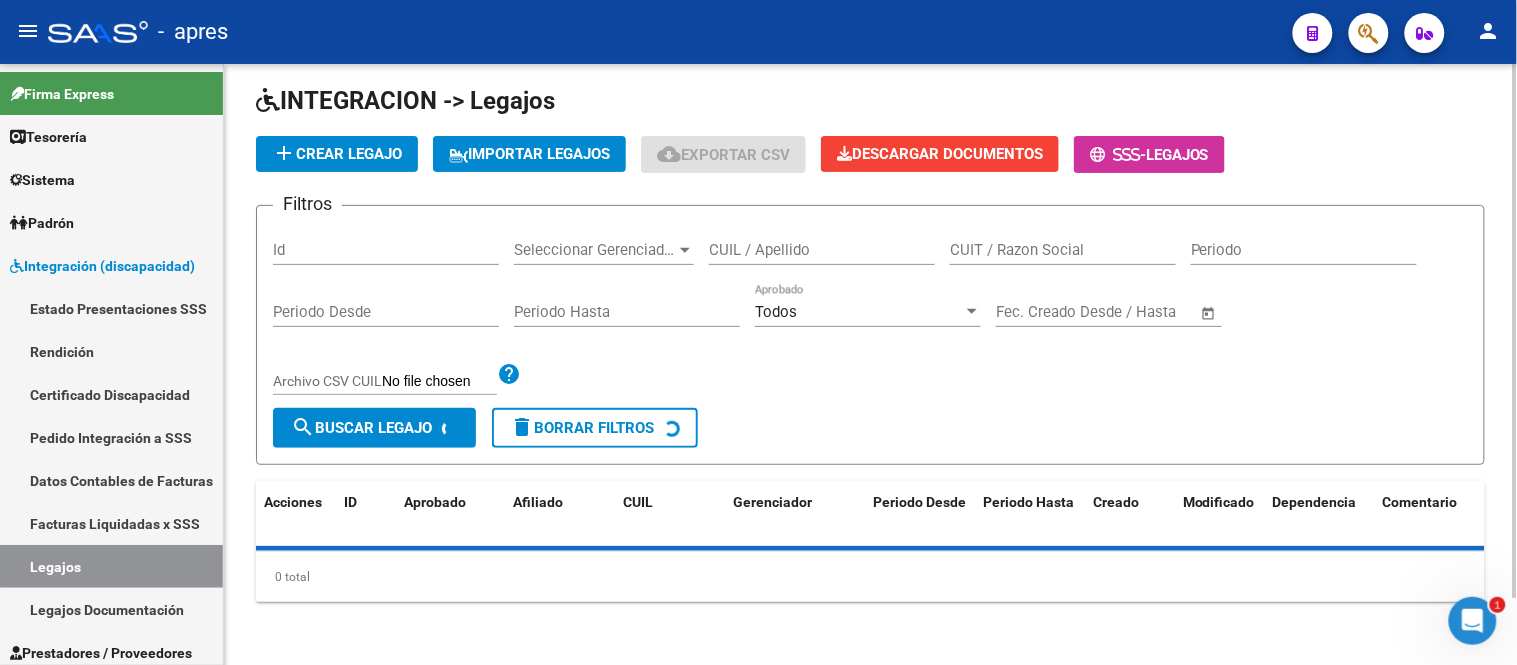 scroll, scrollTop: 222, scrollLeft: 0, axis: vertical 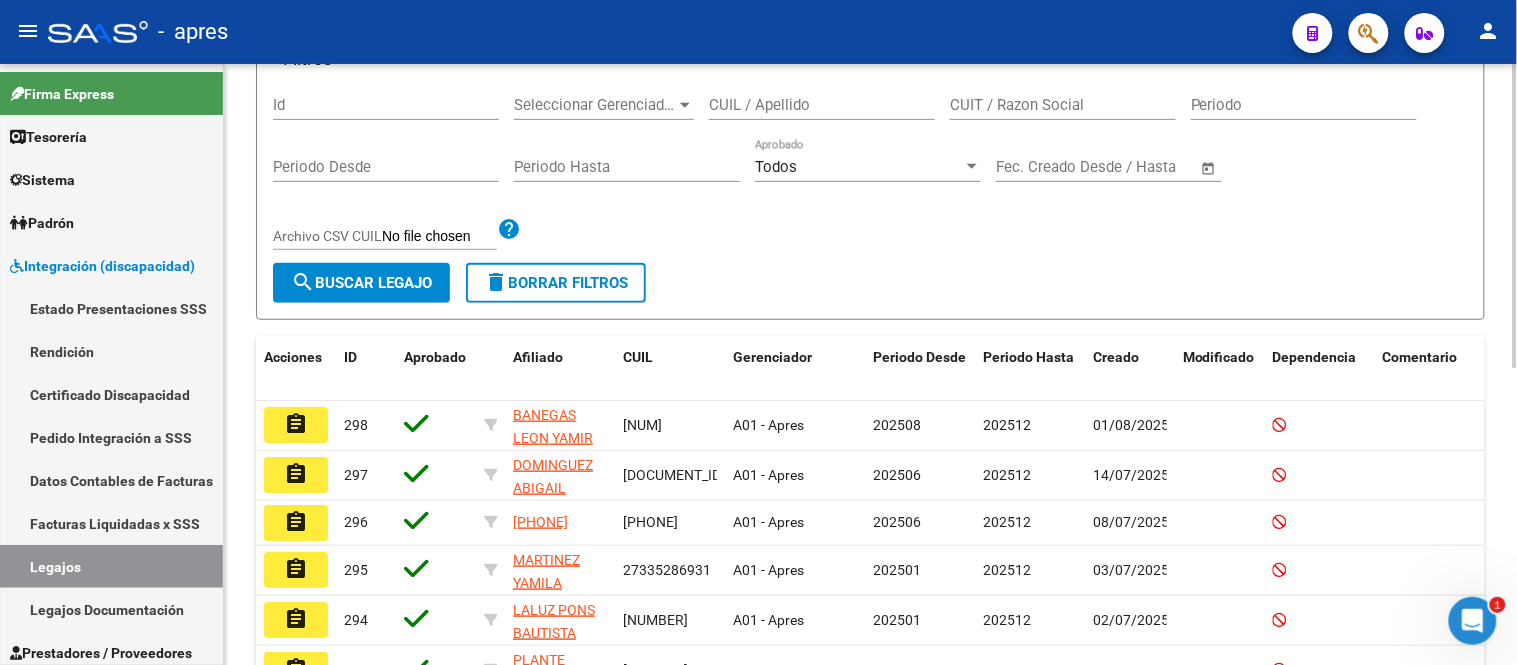 click on "CUIL / Apellido" at bounding box center (822, 105) 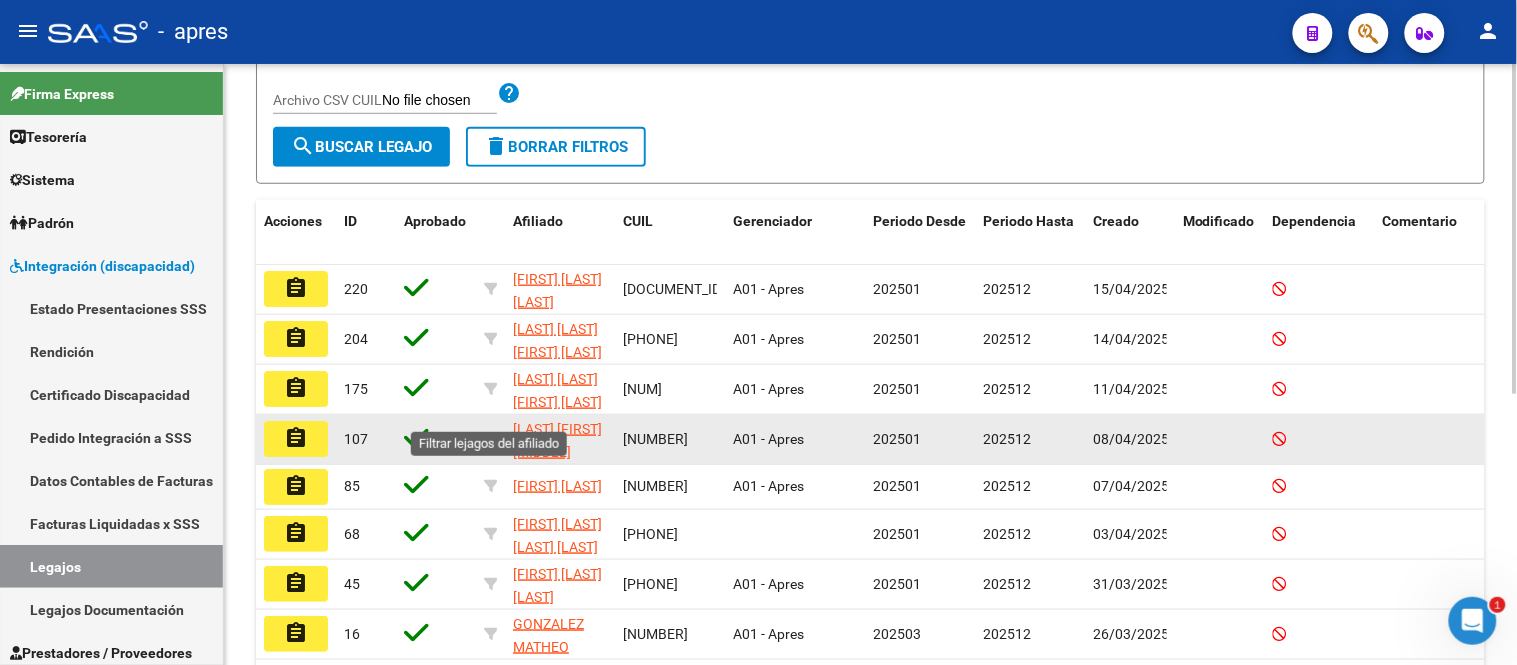 scroll, scrollTop: 222, scrollLeft: 0, axis: vertical 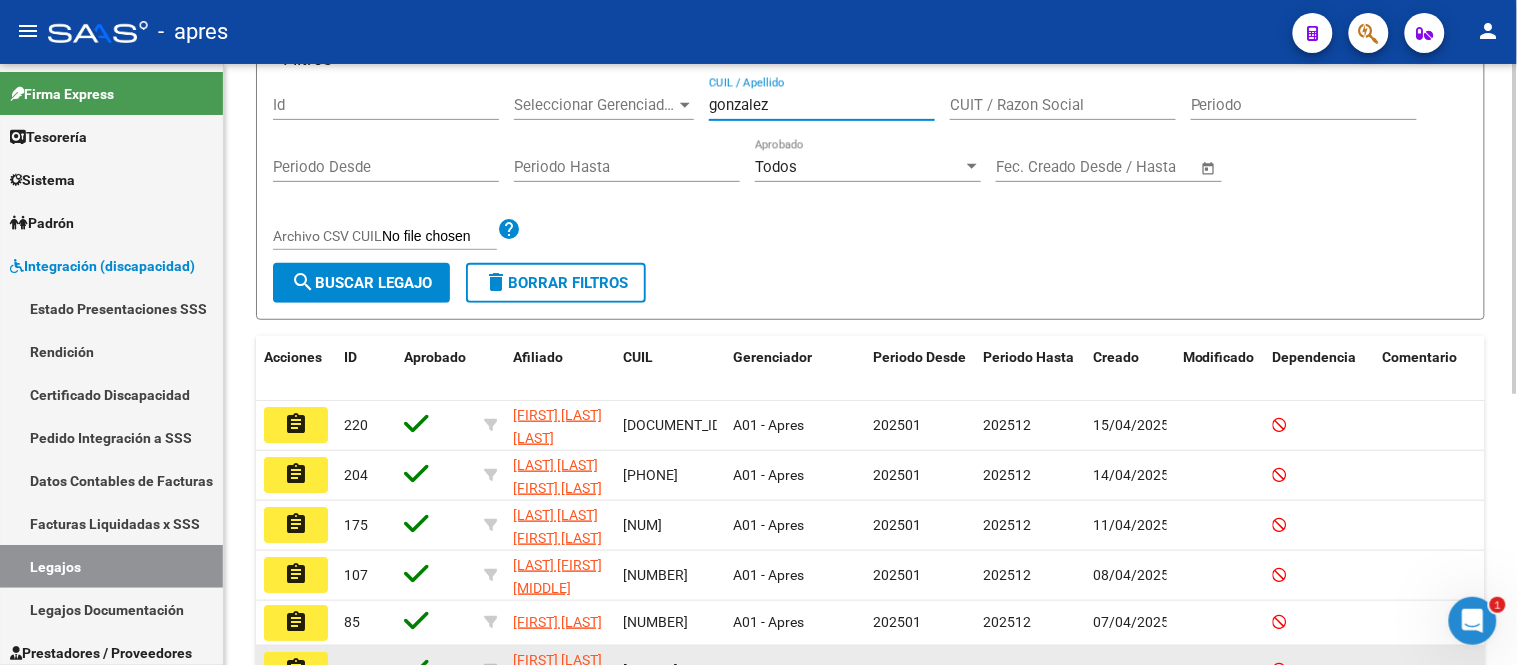type on "gonzalez" 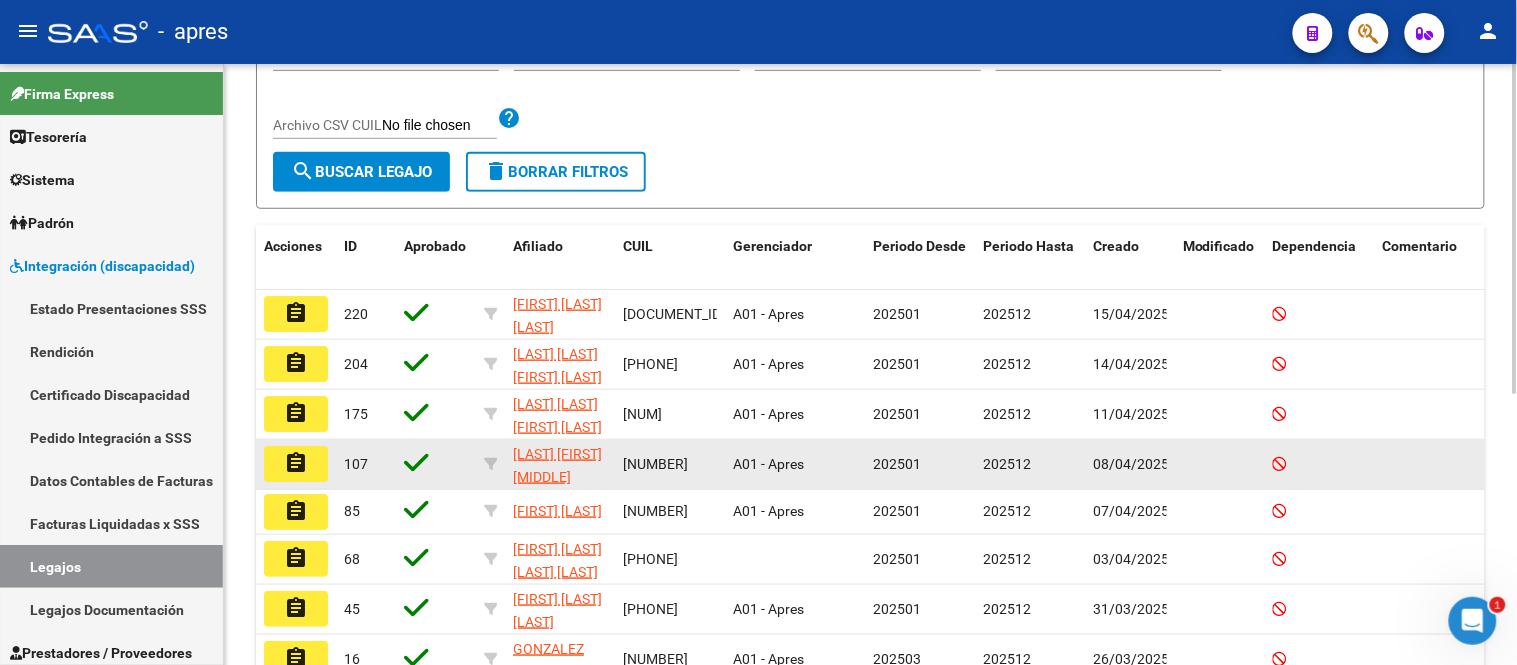 scroll, scrollTop: 444, scrollLeft: 0, axis: vertical 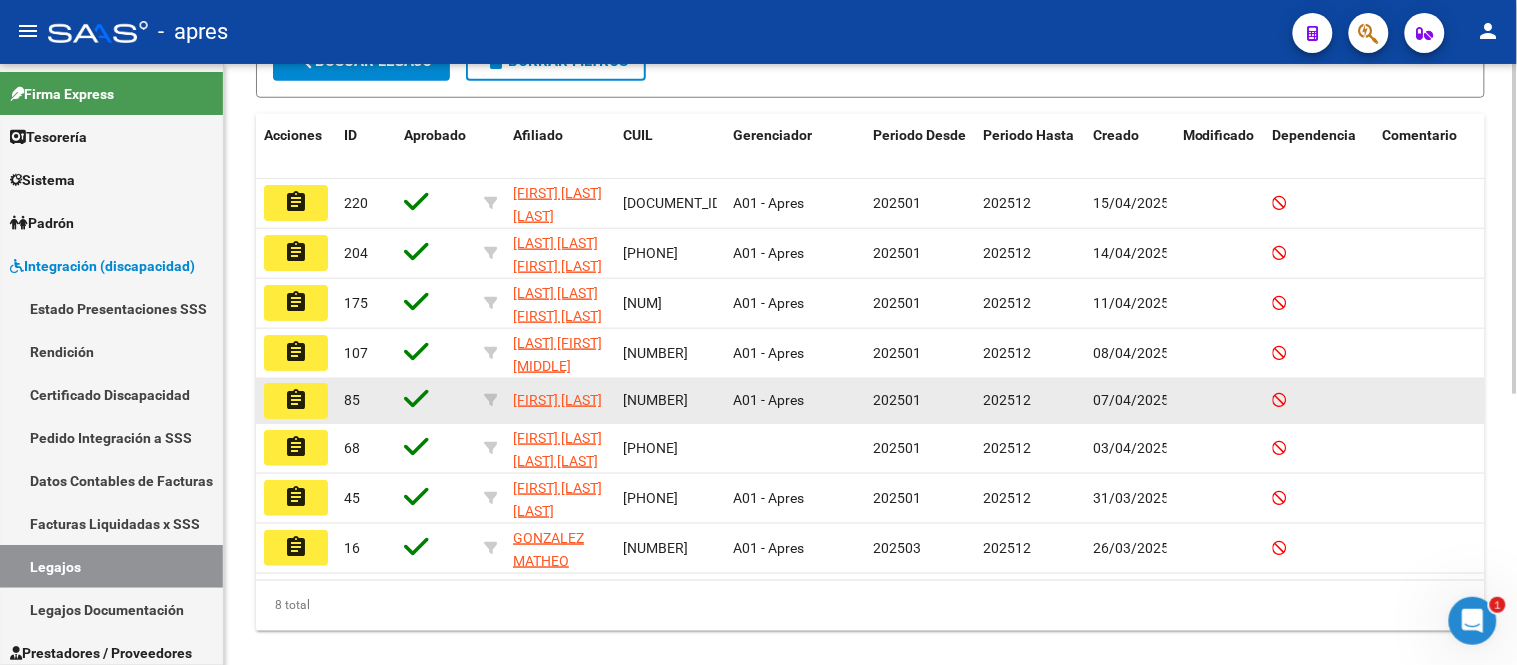 click on "assignment" 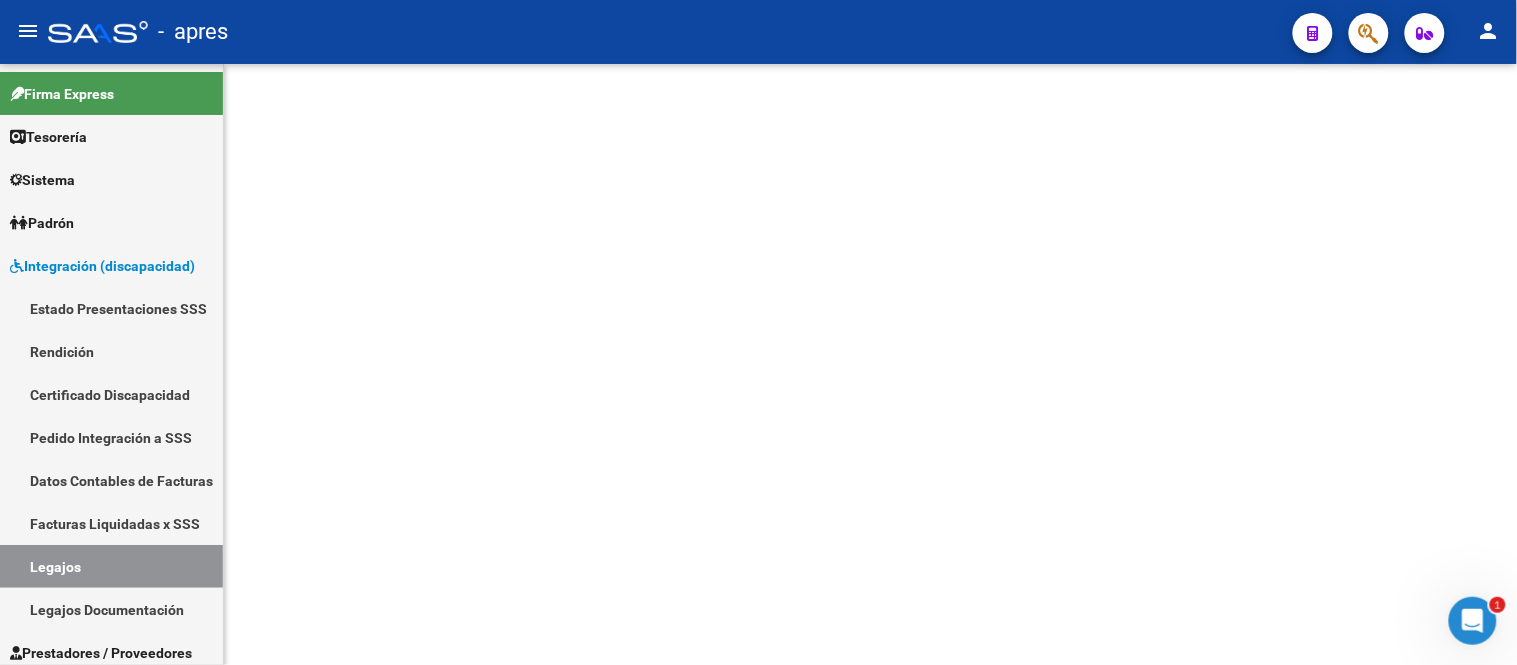 scroll, scrollTop: 0, scrollLeft: 0, axis: both 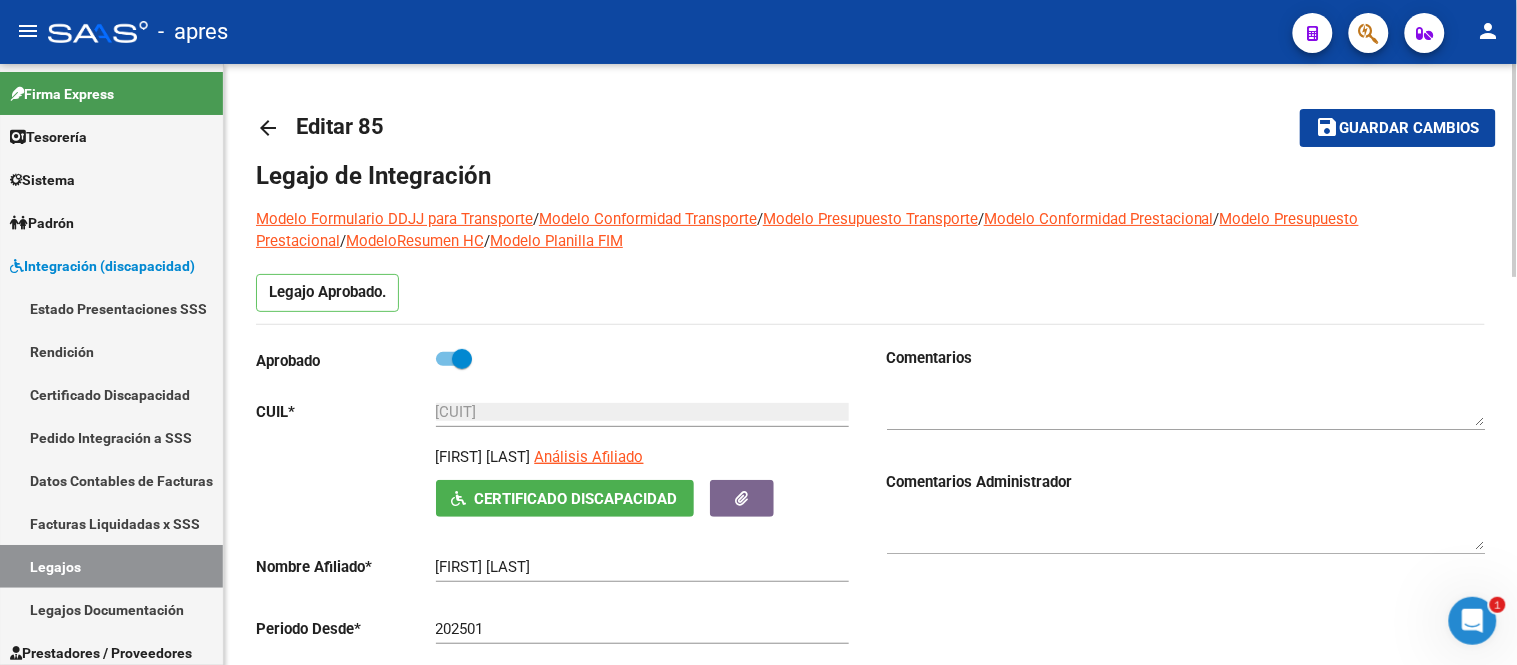 click on "Comentarios Administrador" 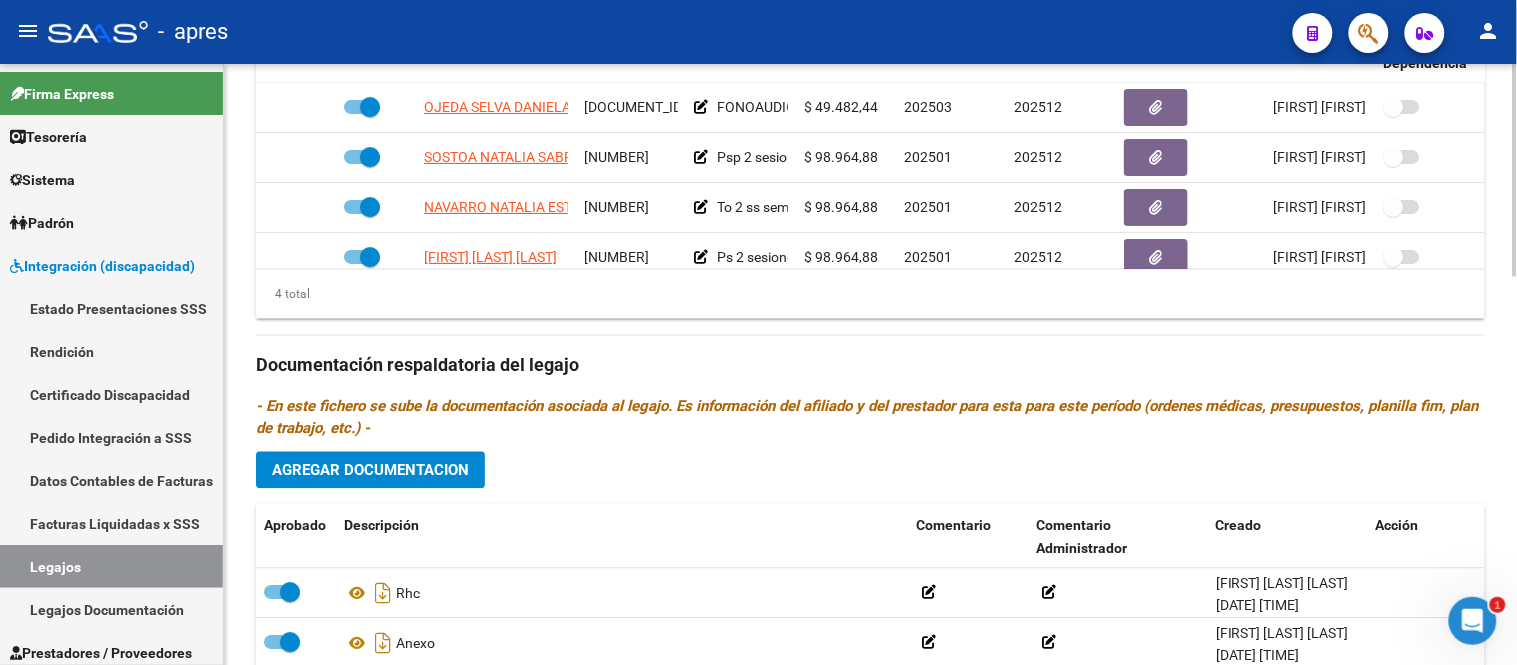 scroll, scrollTop: 1101, scrollLeft: 0, axis: vertical 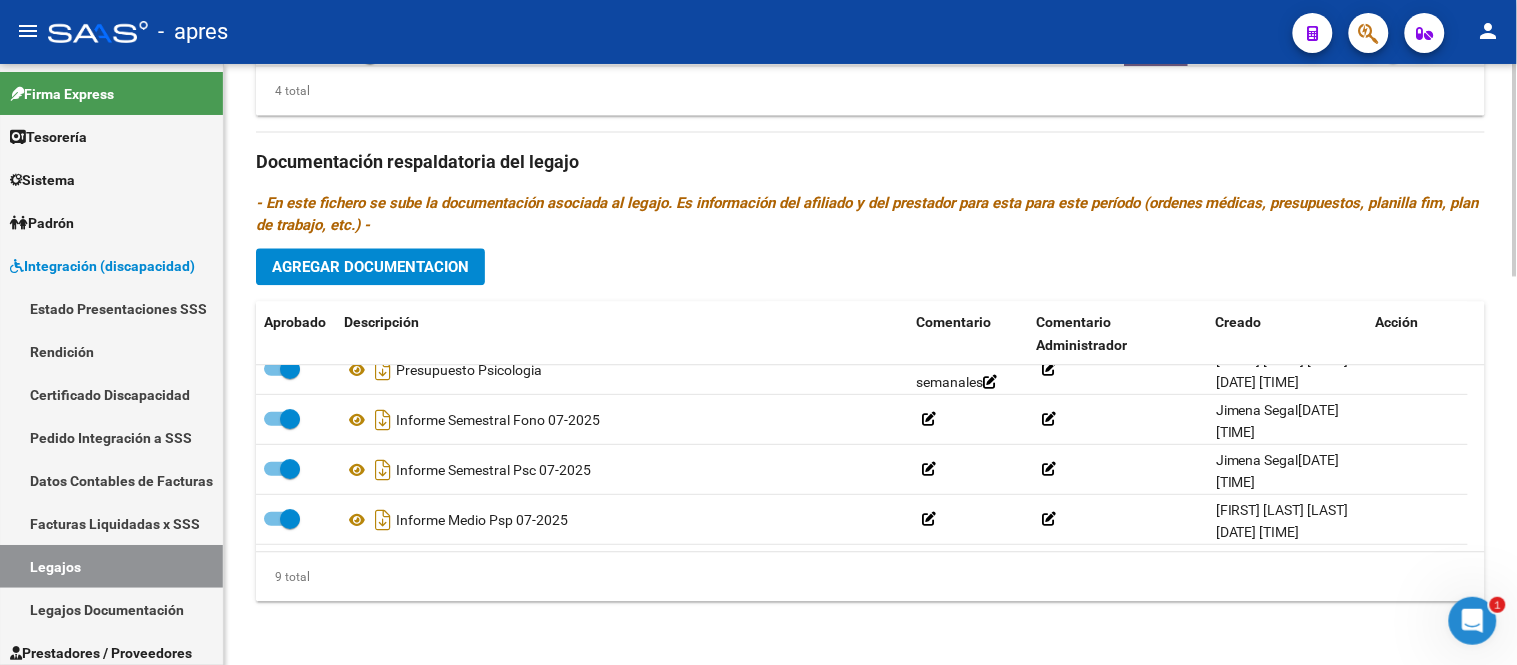 click on "Agregar Documentacion" 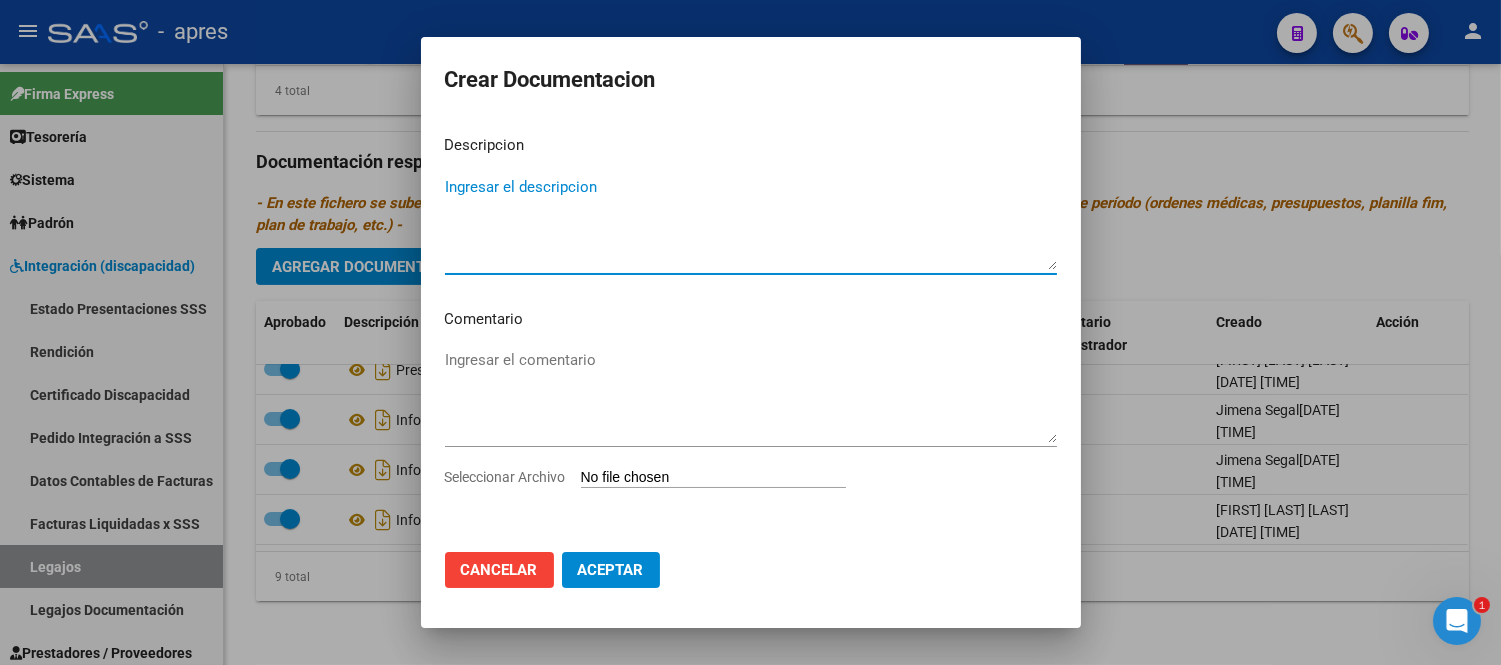 click on "Seleccionar Archivo" at bounding box center [713, 478] 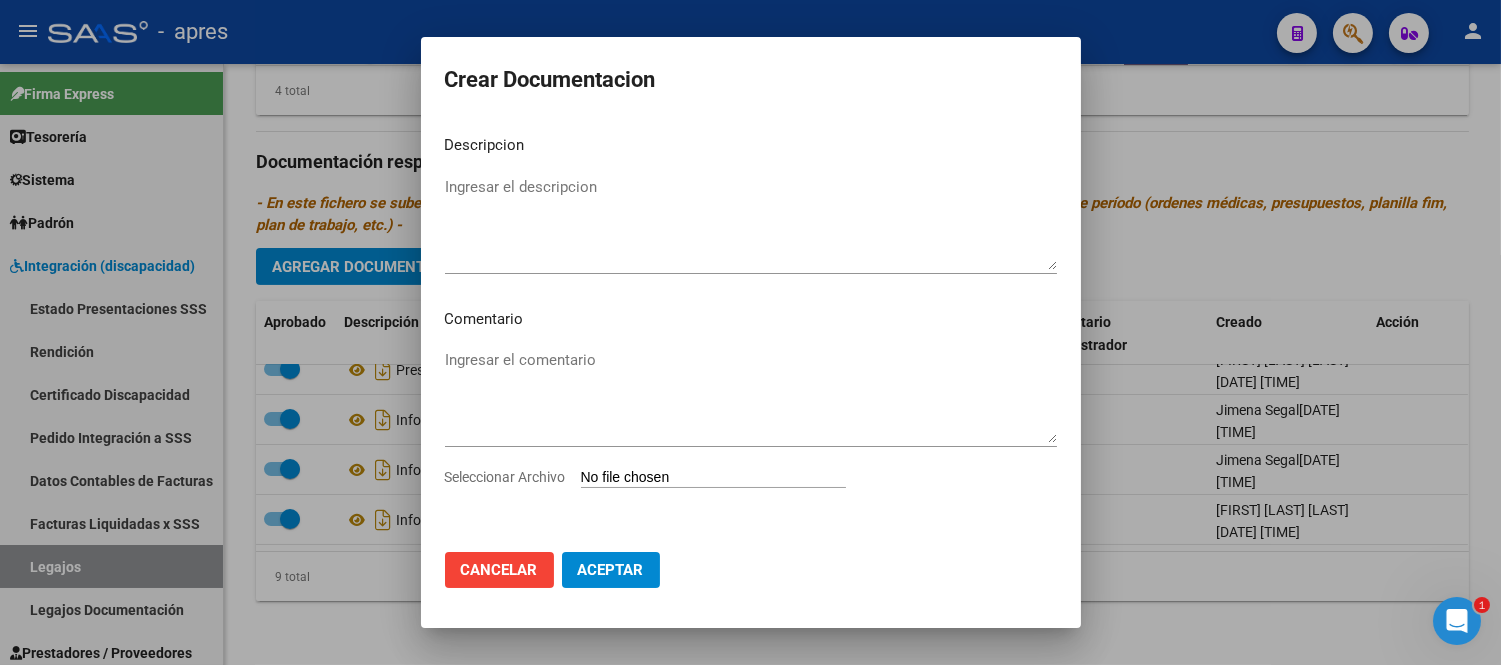 type on "C:\fakepath\NFORME MEDIO TO.pdf" 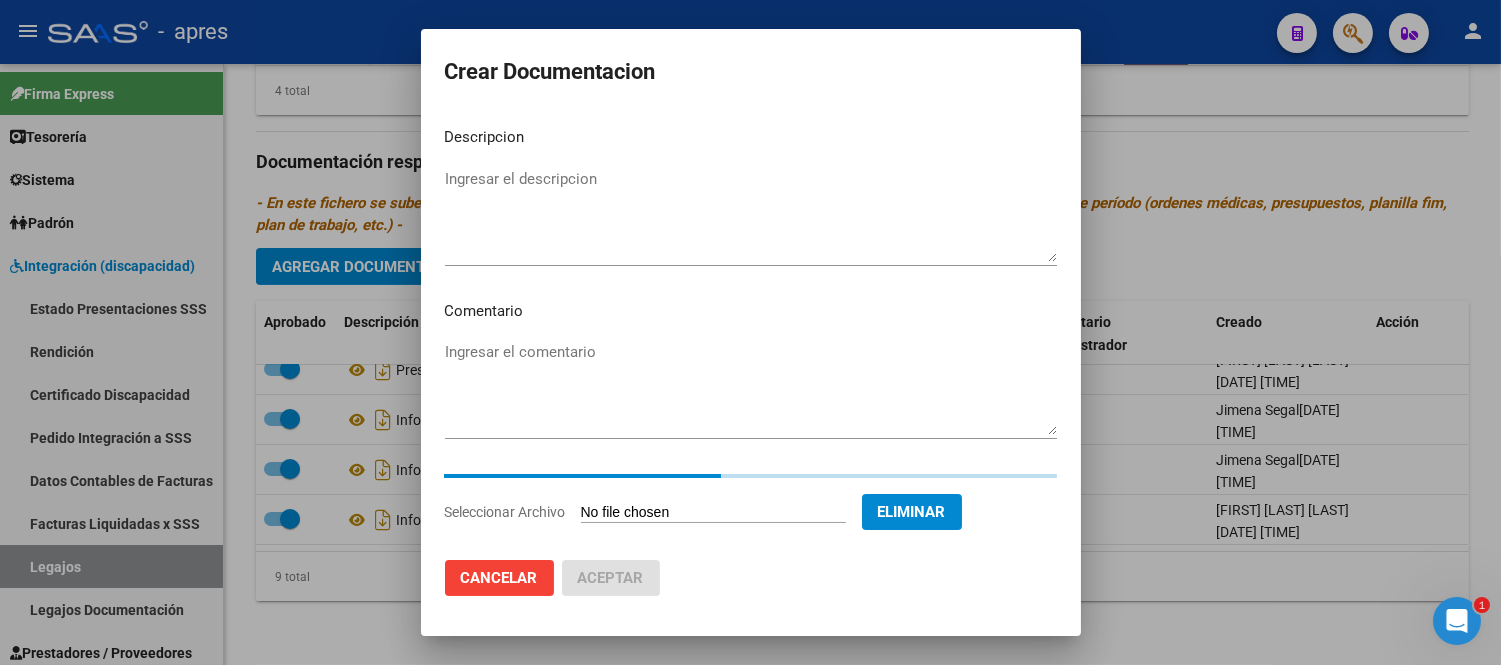 click on "Ingresar el descripcion" at bounding box center [751, 215] 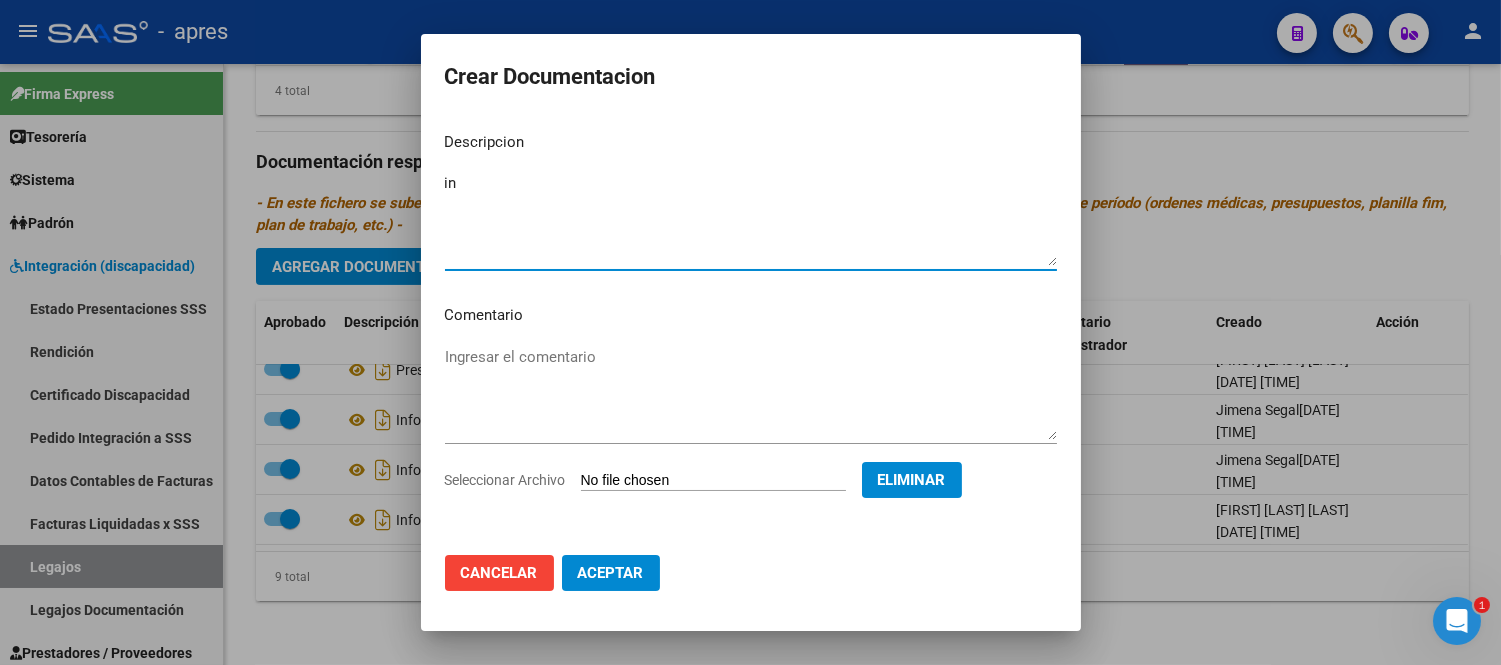 type on "i" 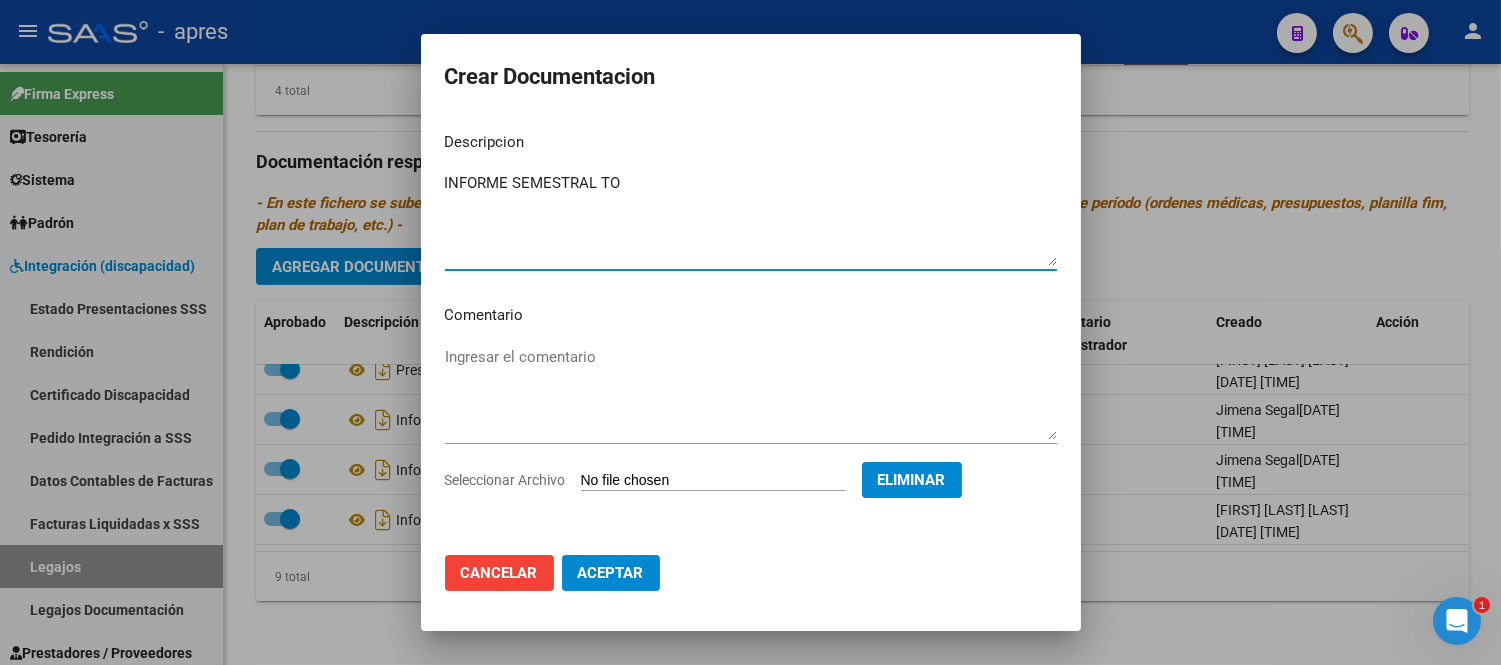 type on "INFORME SEMESTRAL TO" 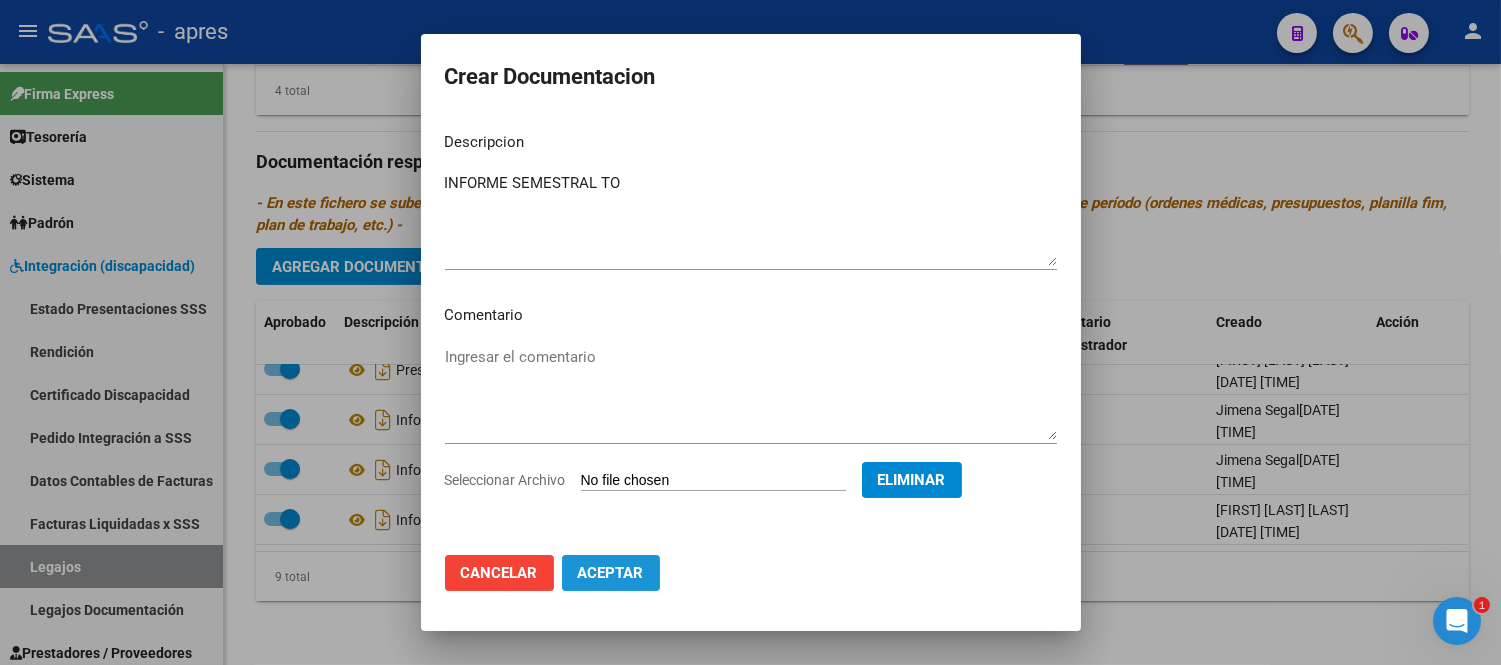 click on "Aceptar" 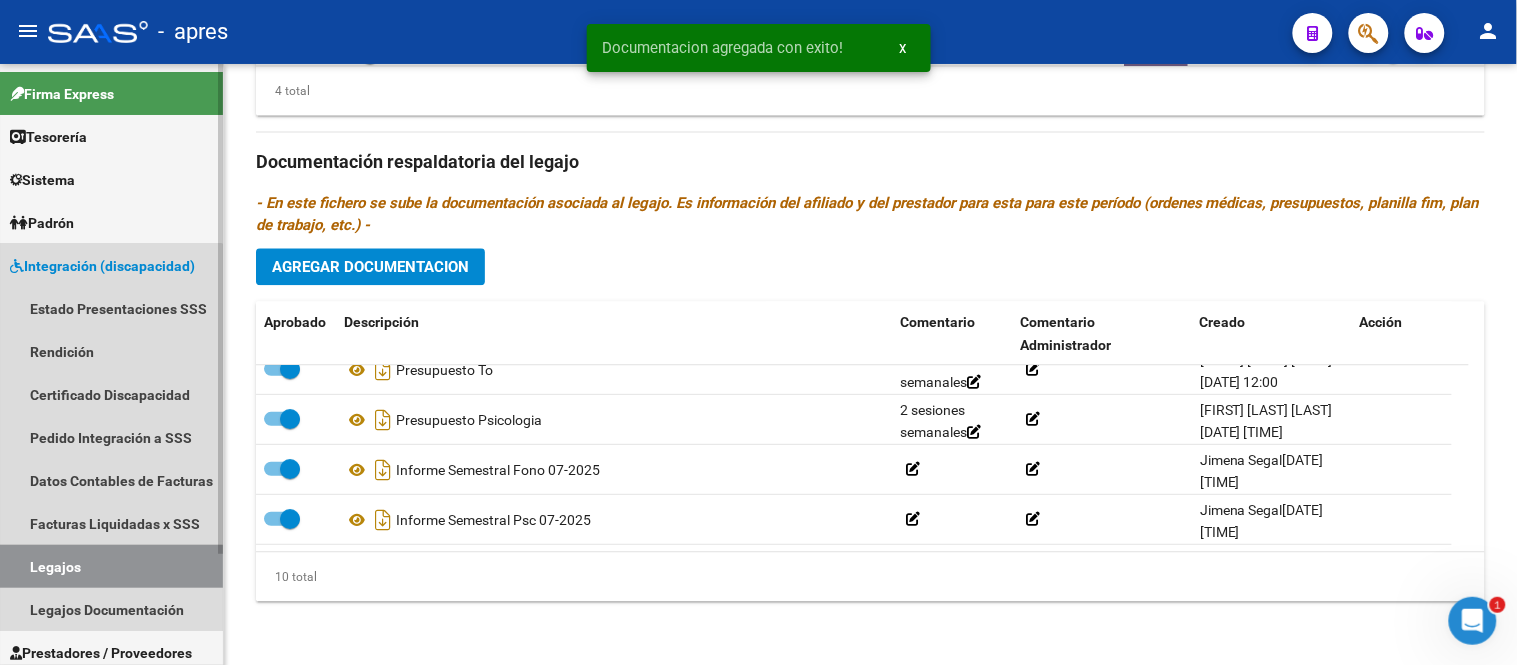 click on "Legajos" at bounding box center (111, 566) 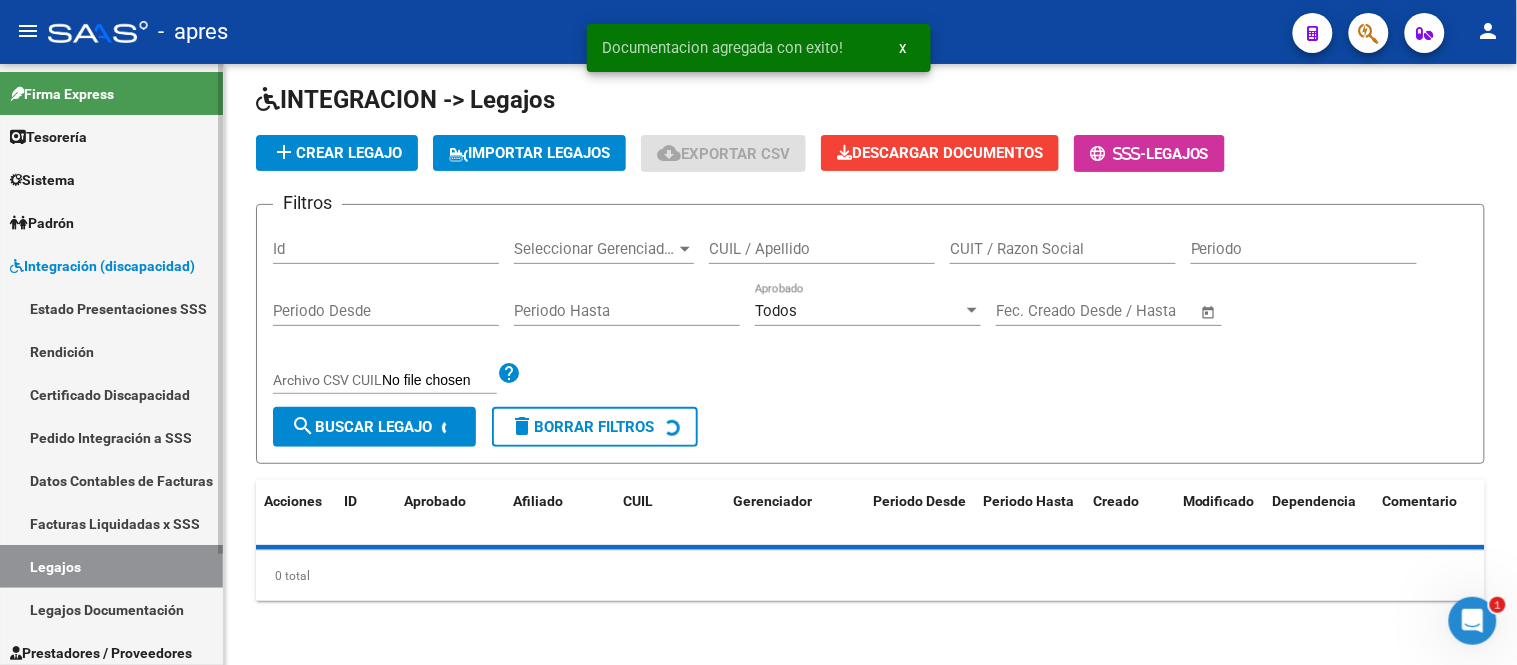 scroll, scrollTop: 0, scrollLeft: 0, axis: both 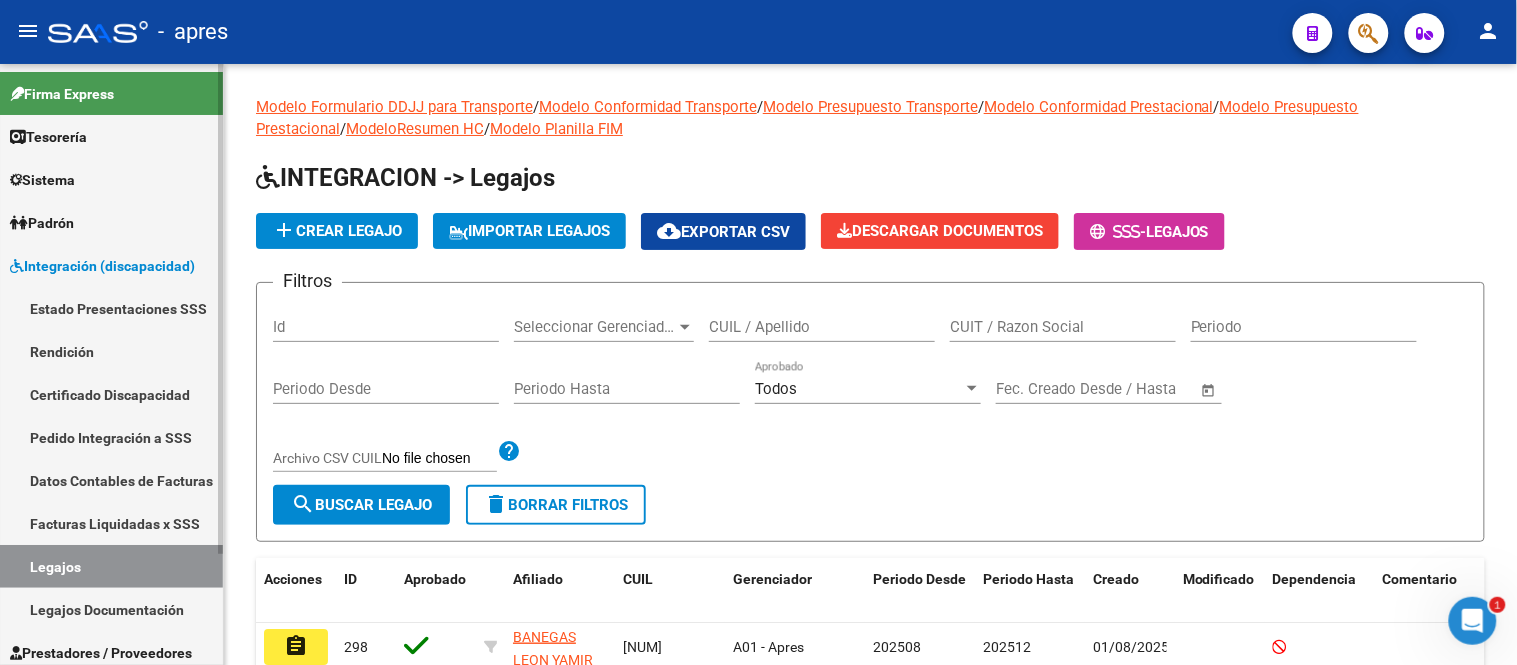 click on "Integración (discapacidad)" at bounding box center (102, 266) 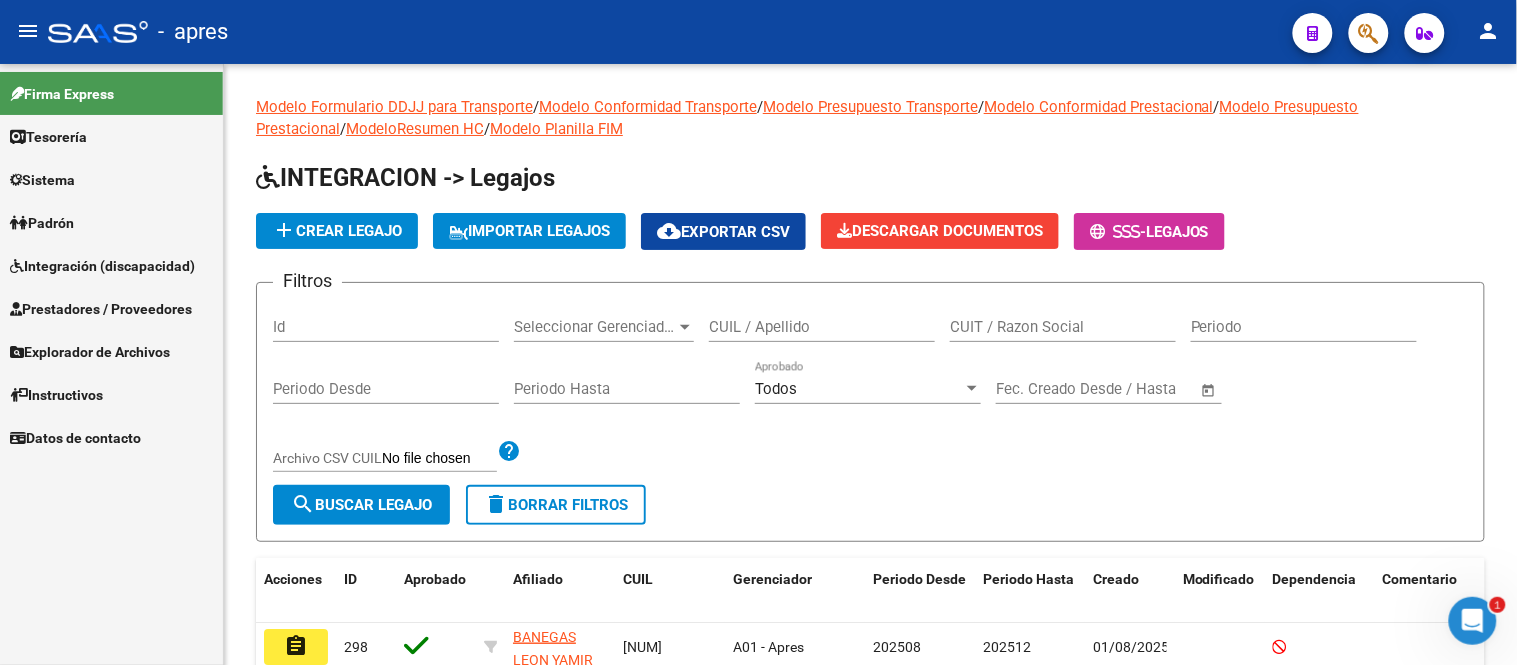 click on "Prestadores / Proveedores" at bounding box center (101, 309) 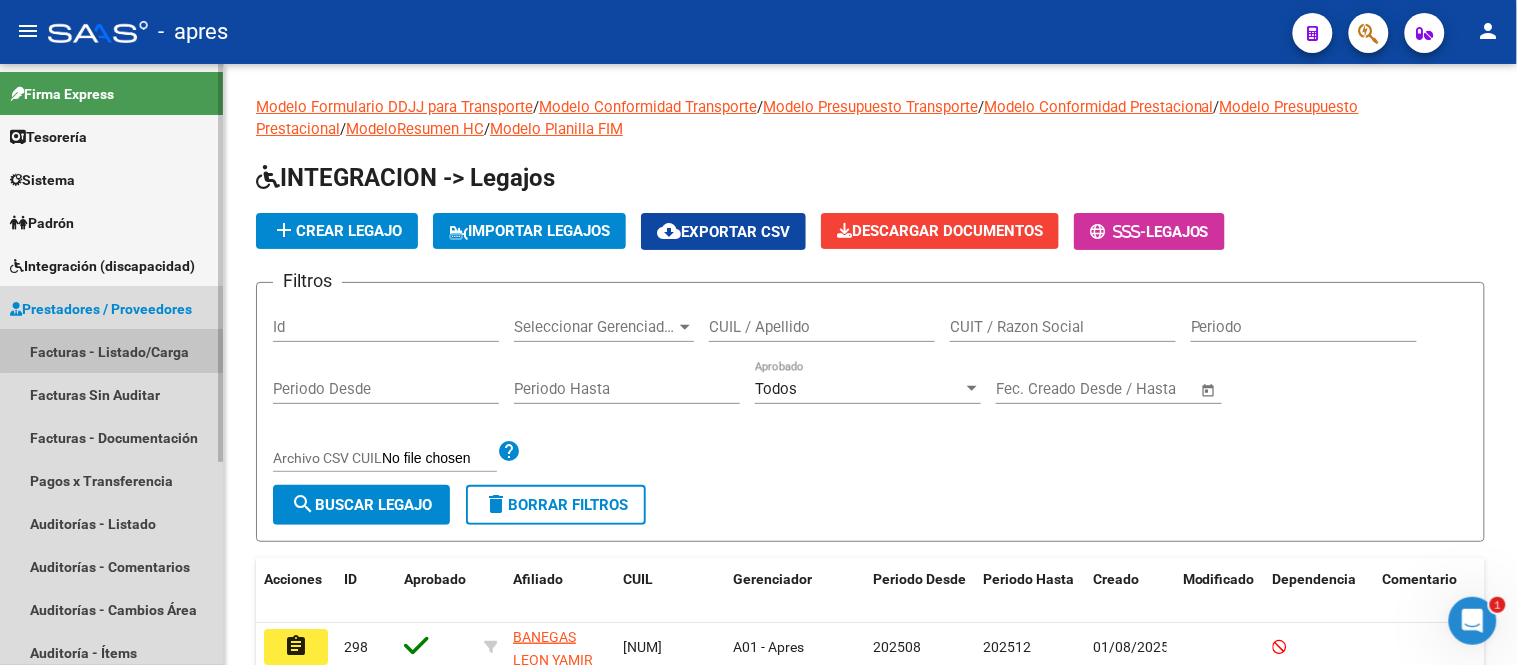 click on "Facturas - Listado/Carga" at bounding box center (111, 351) 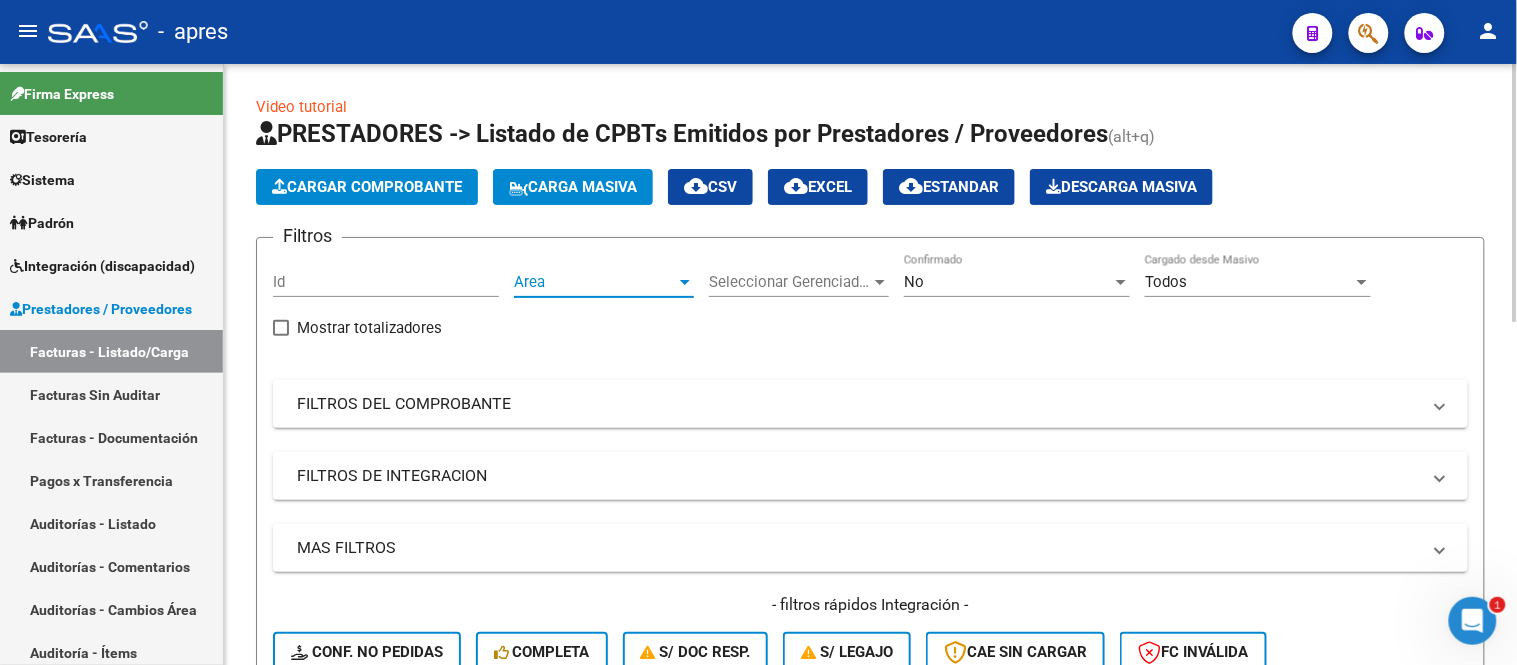 click on "Area" at bounding box center (595, 282) 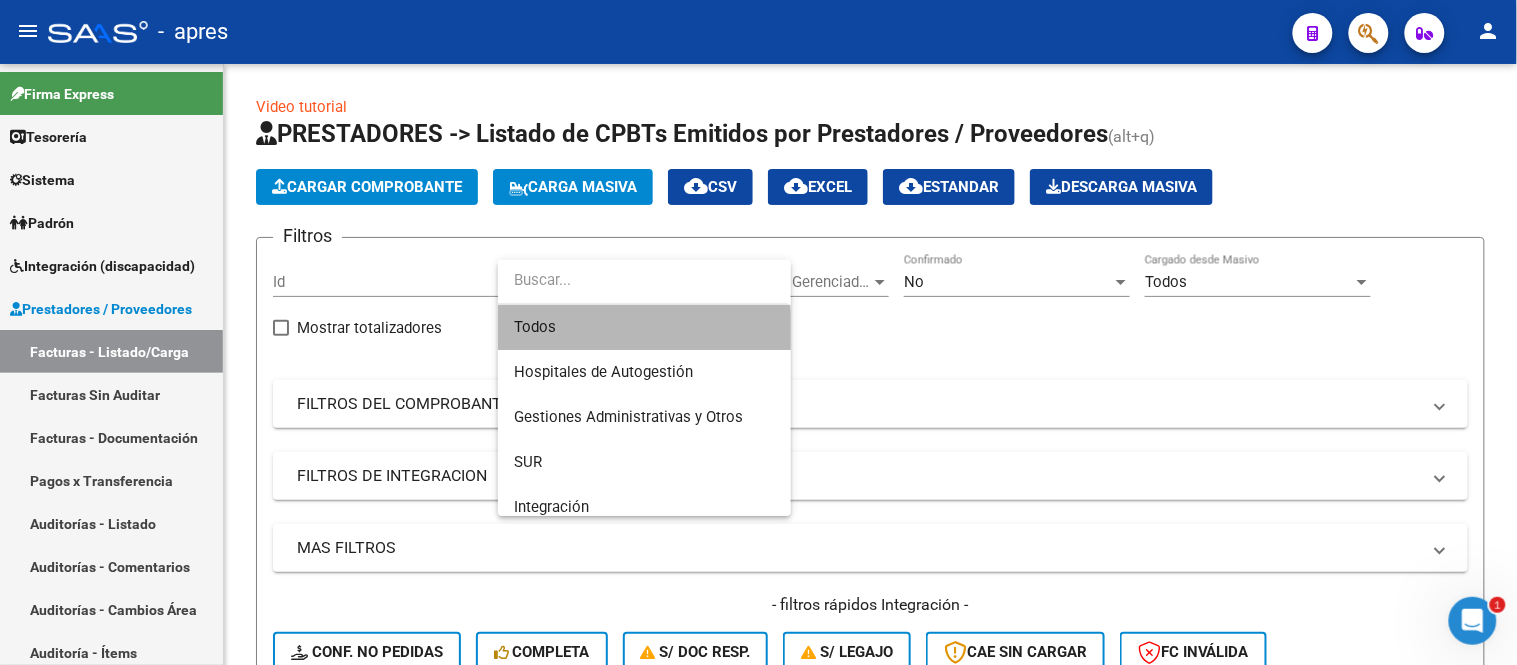 click on "Todos" at bounding box center (644, 327) 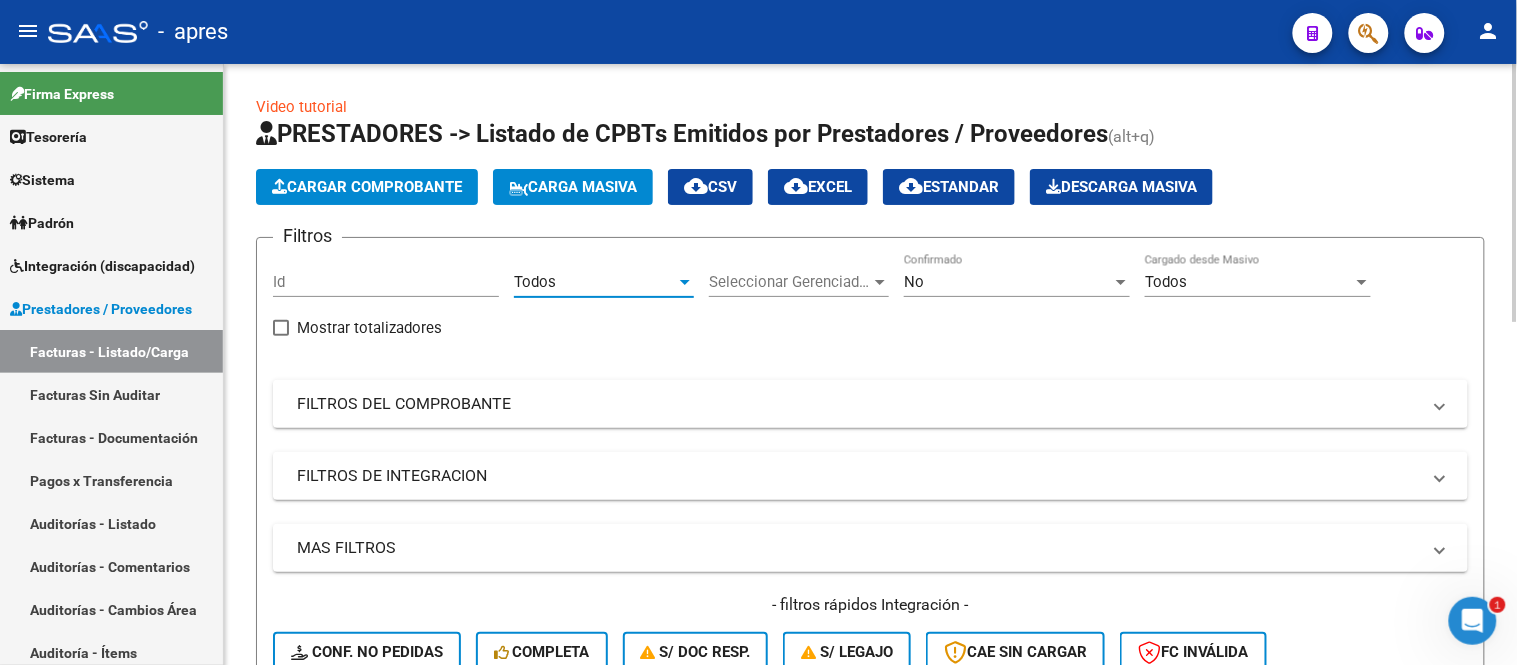 click on "Todos" at bounding box center [595, 282] 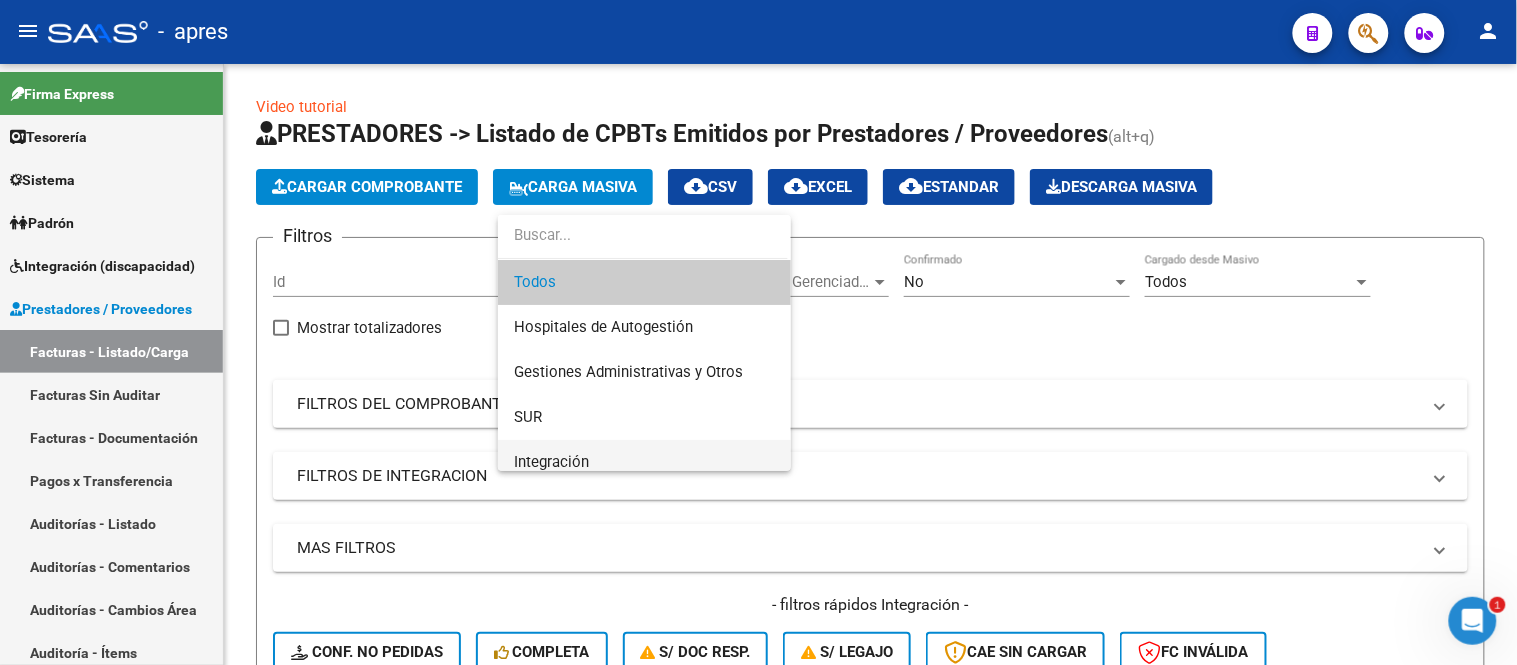 click on "Integración" at bounding box center [644, 462] 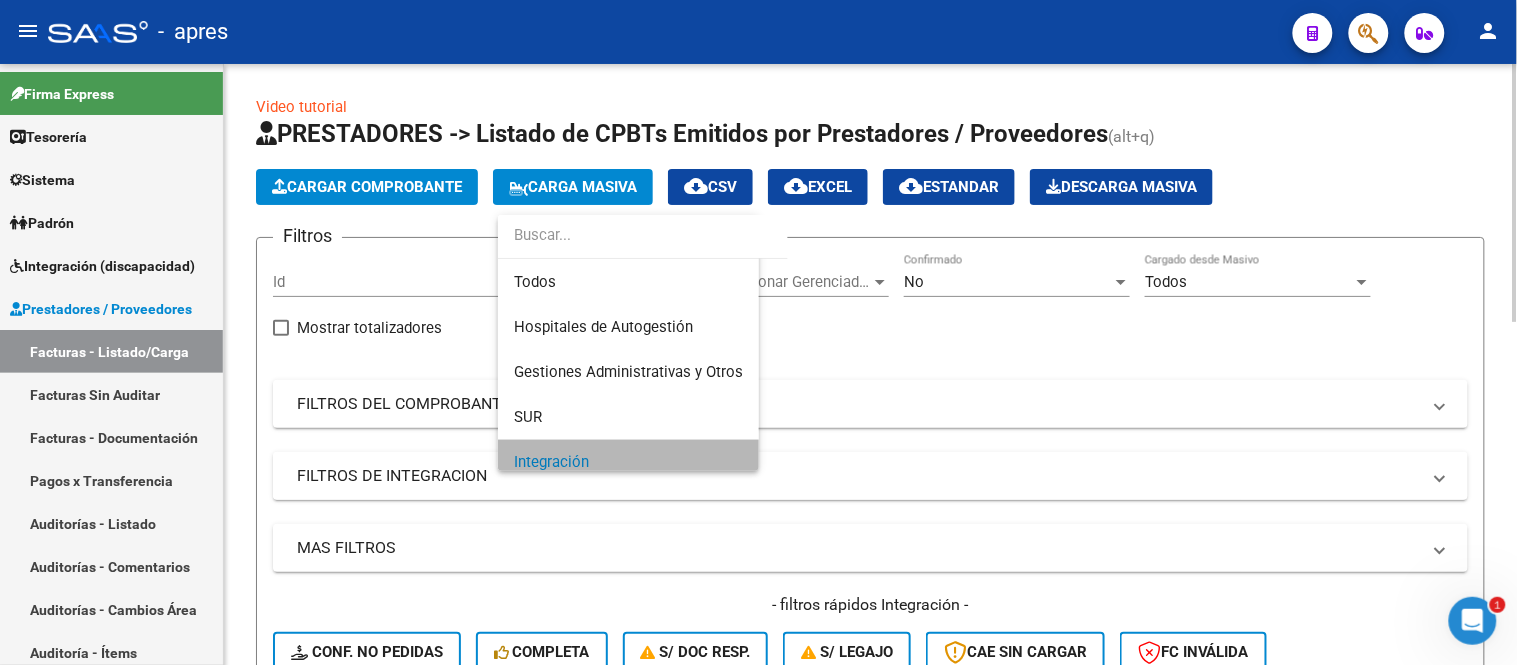 scroll, scrollTop: 14, scrollLeft: 0, axis: vertical 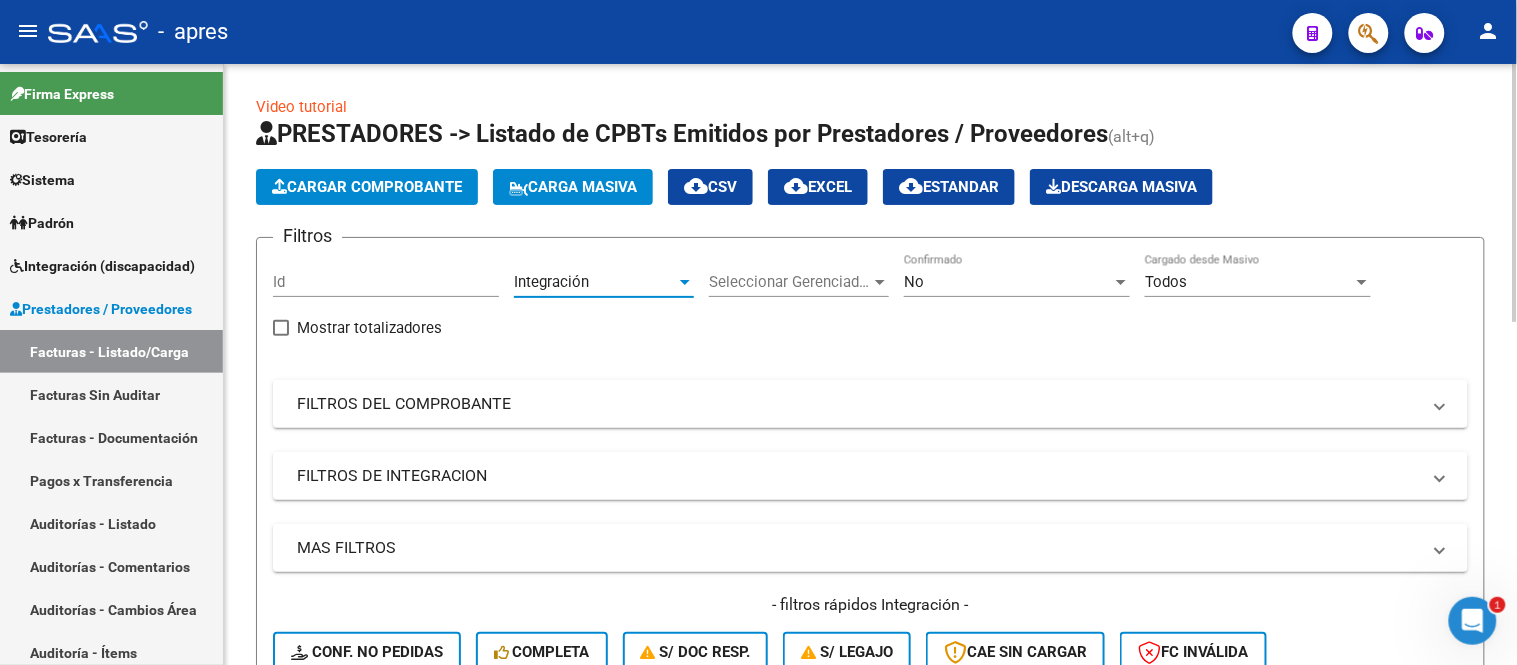click on "Seleccionar Gerenciador" at bounding box center (790, 282) 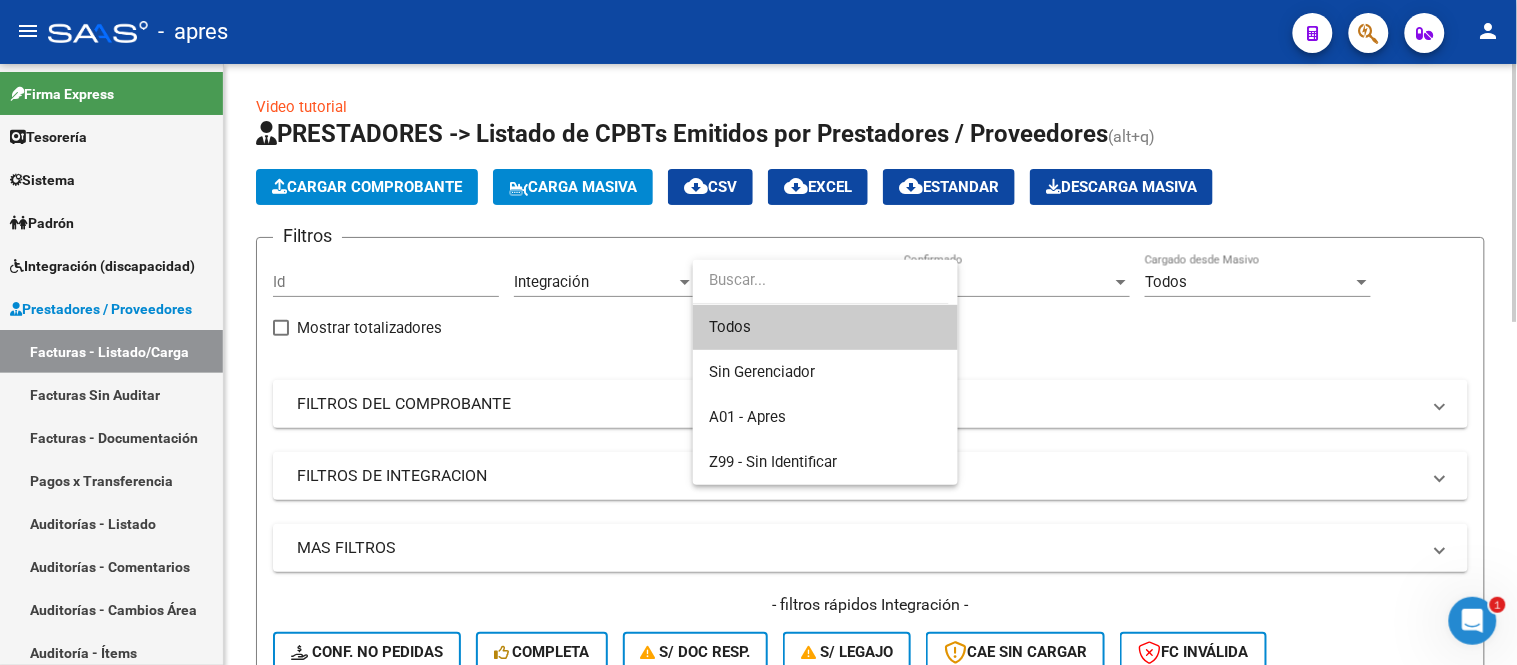 click on "Todos" at bounding box center [825, 327] 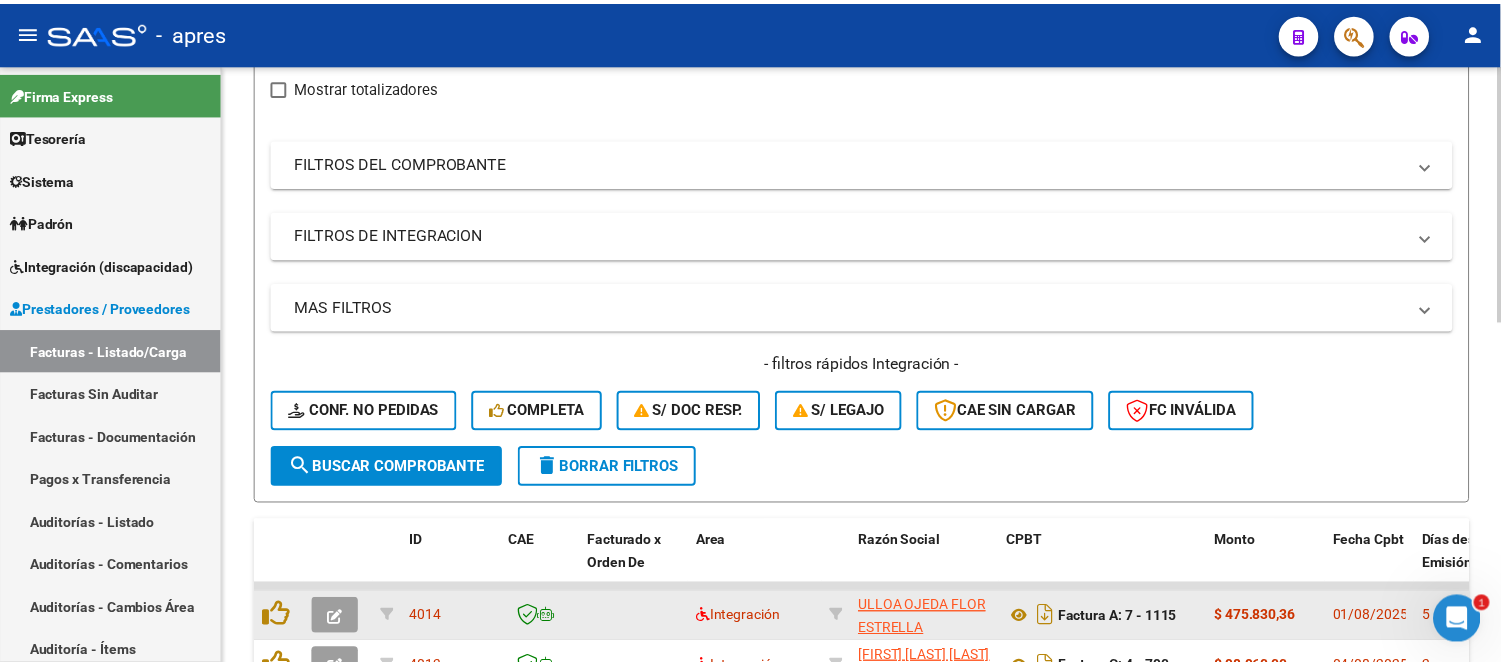 scroll, scrollTop: 444, scrollLeft: 0, axis: vertical 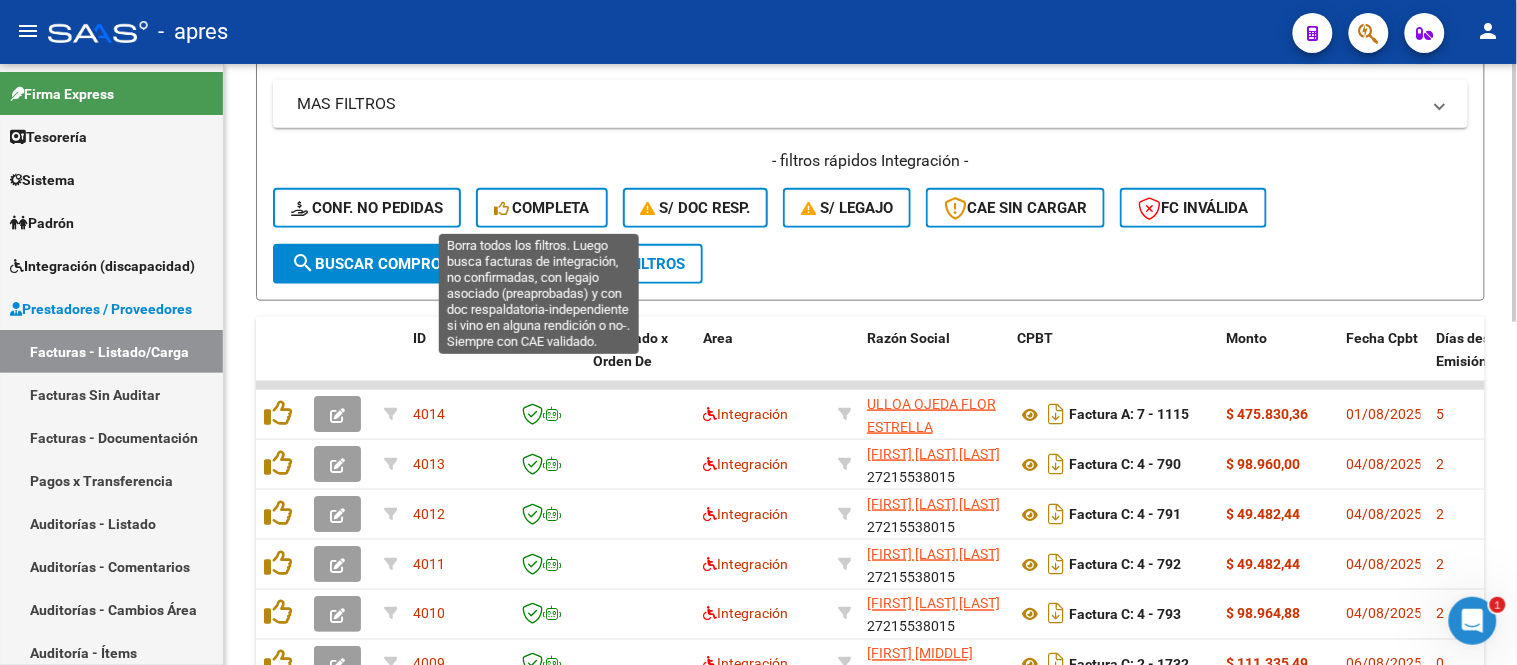 click on "Completa" 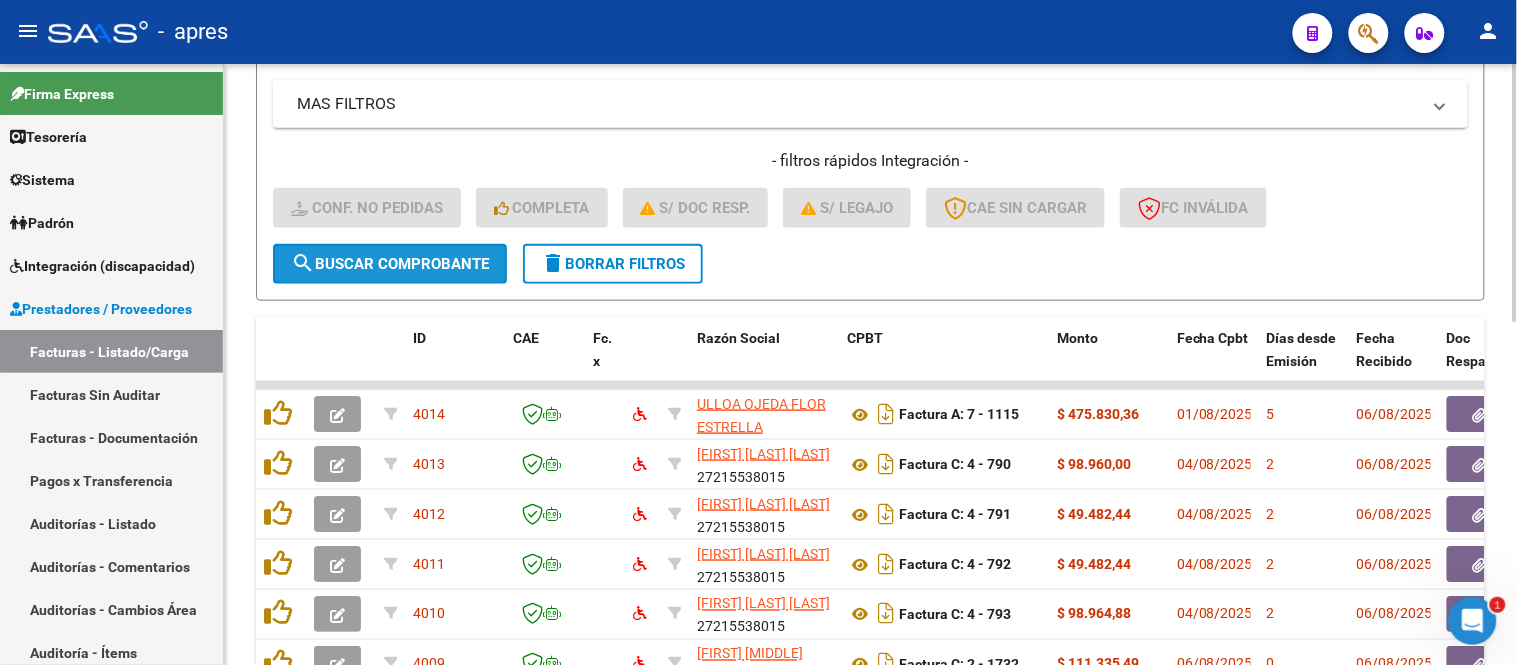 click on "search  Buscar Comprobante" 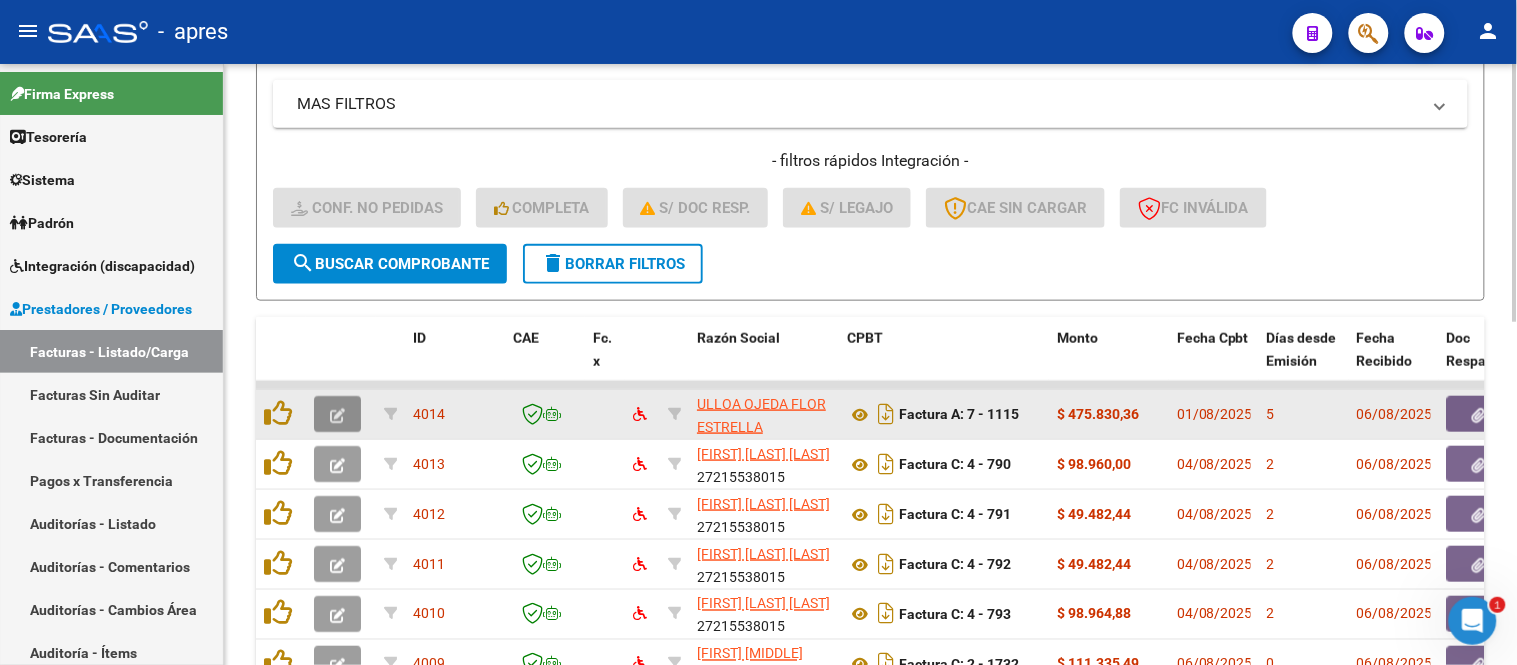 click 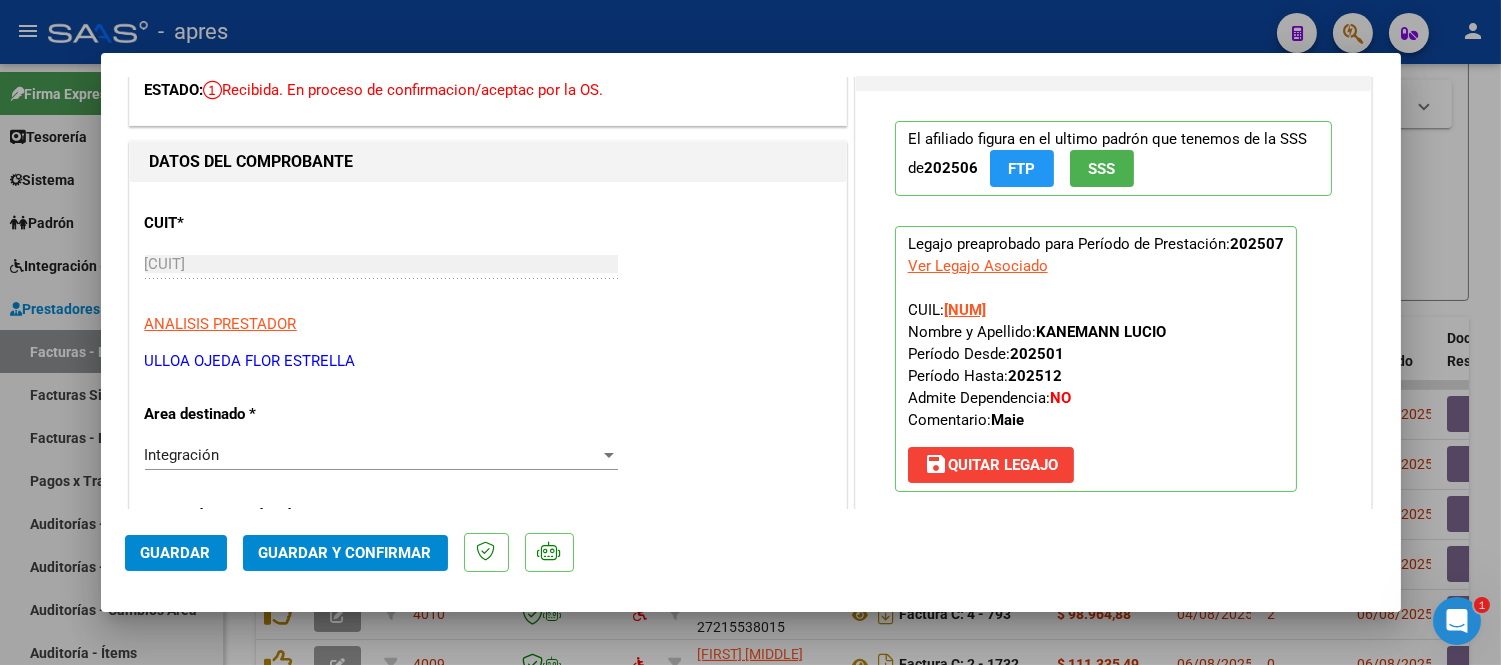 scroll, scrollTop: 0, scrollLeft: 0, axis: both 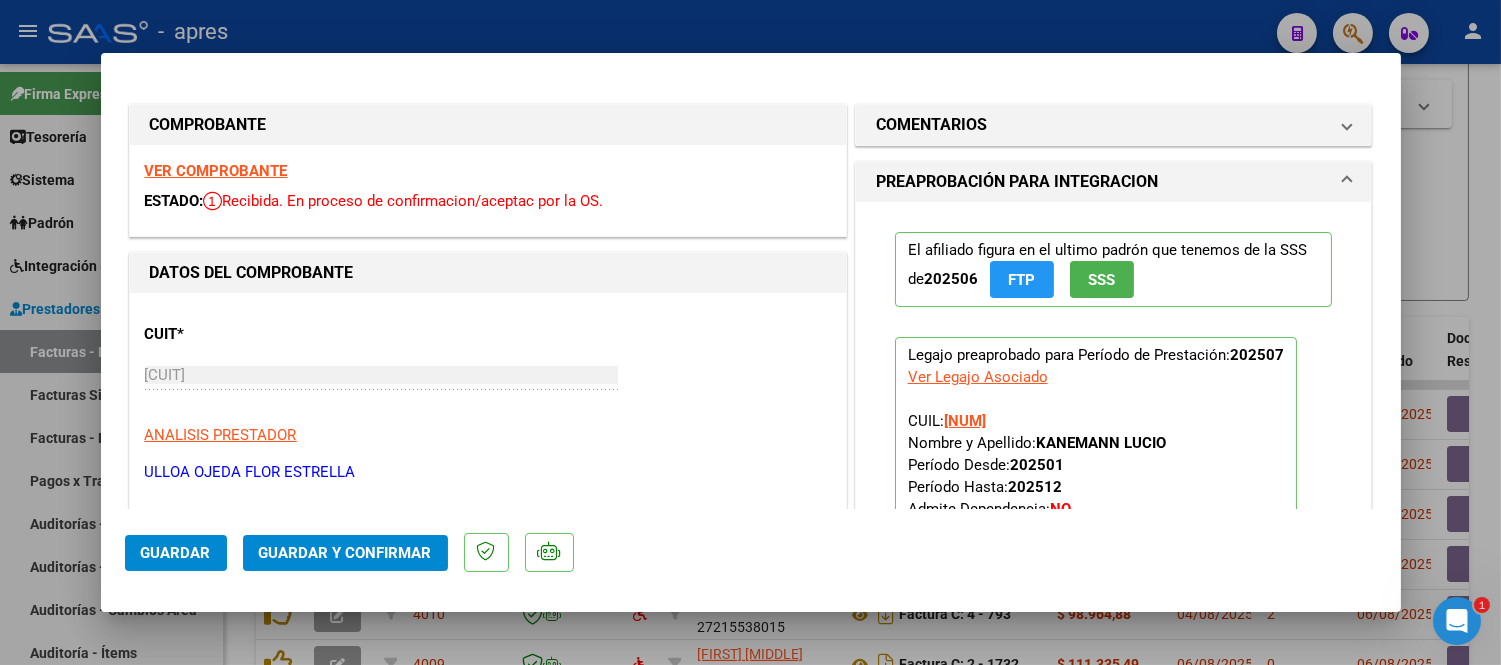 click on "VER COMPROBANTE" at bounding box center [216, 171] 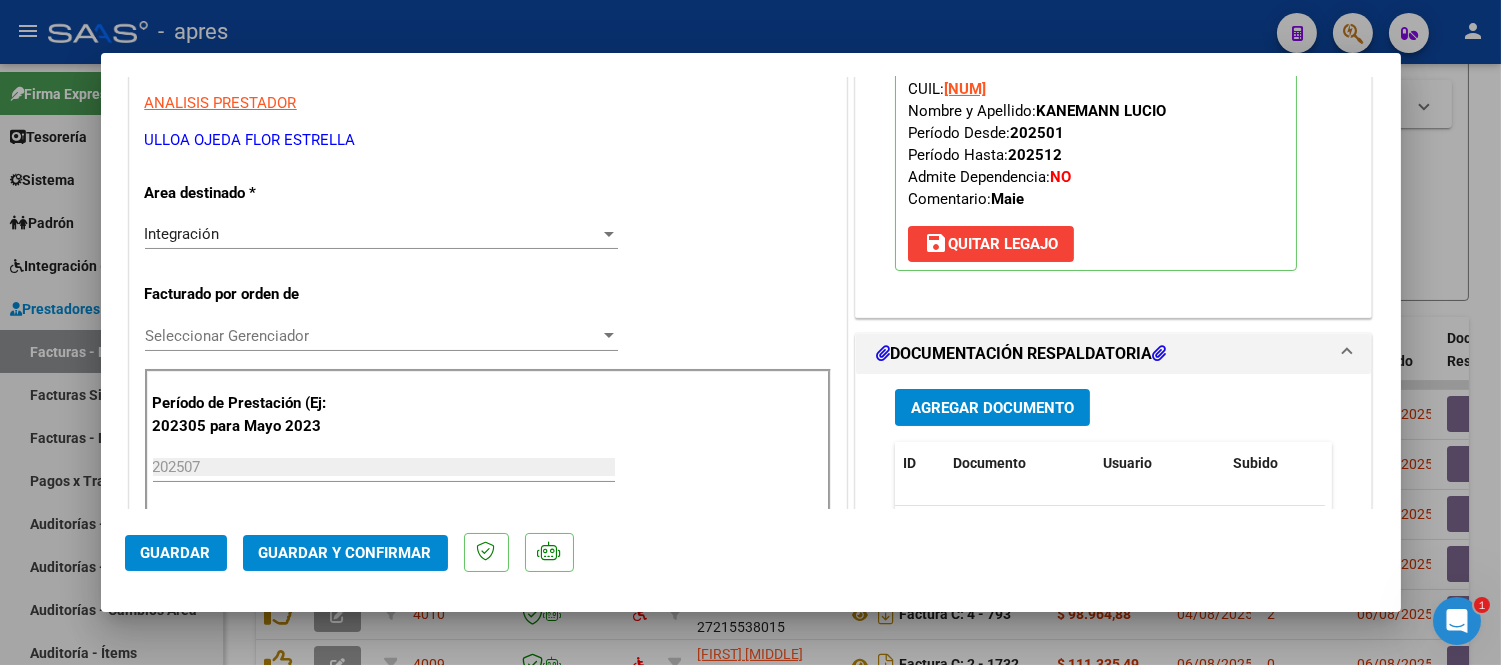 scroll, scrollTop: 333, scrollLeft: 0, axis: vertical 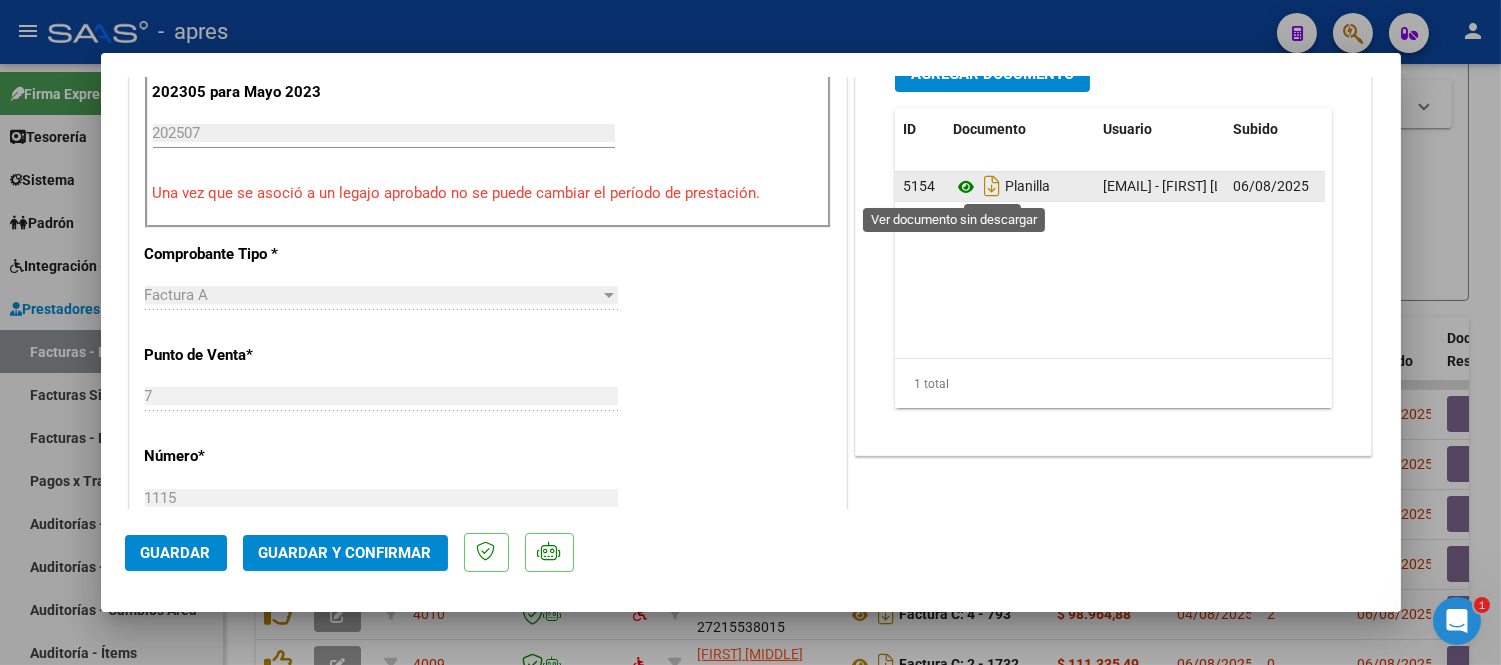 click 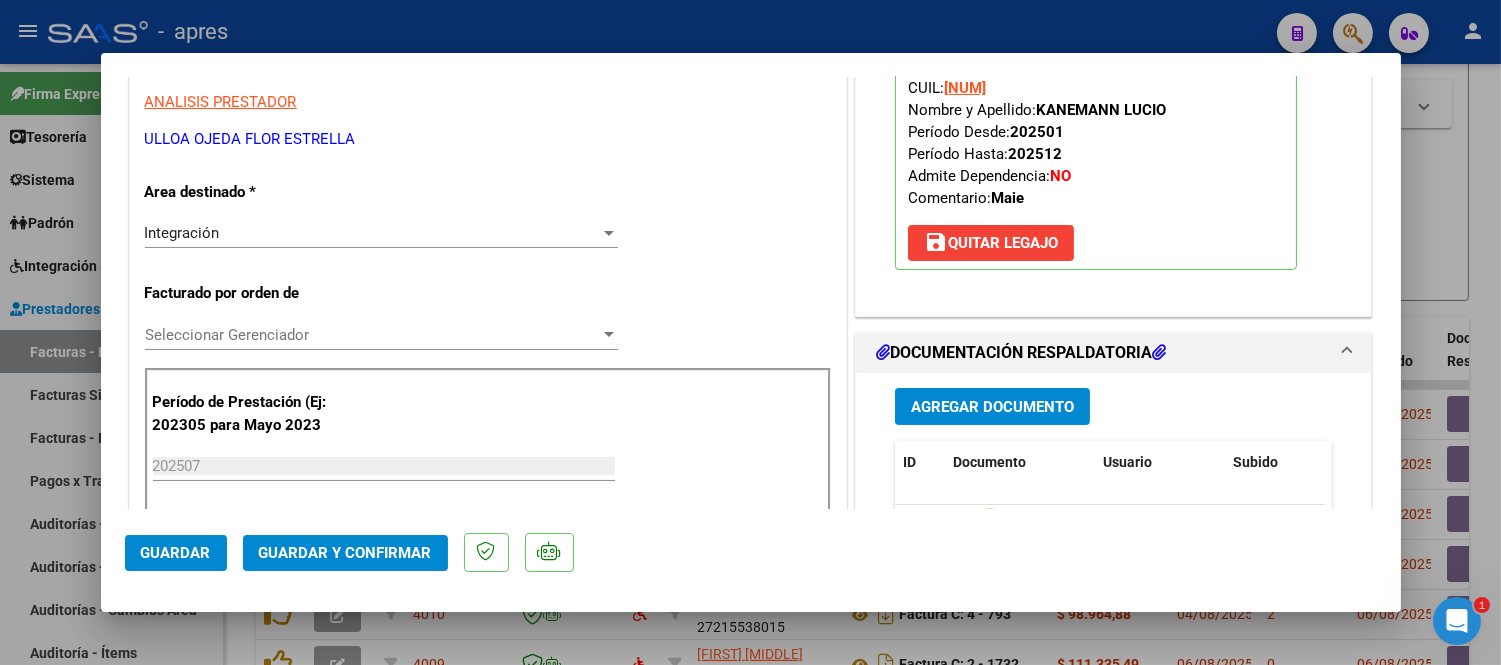 scroll, scrollTop: 0, scrollLeft: 0, axis: both 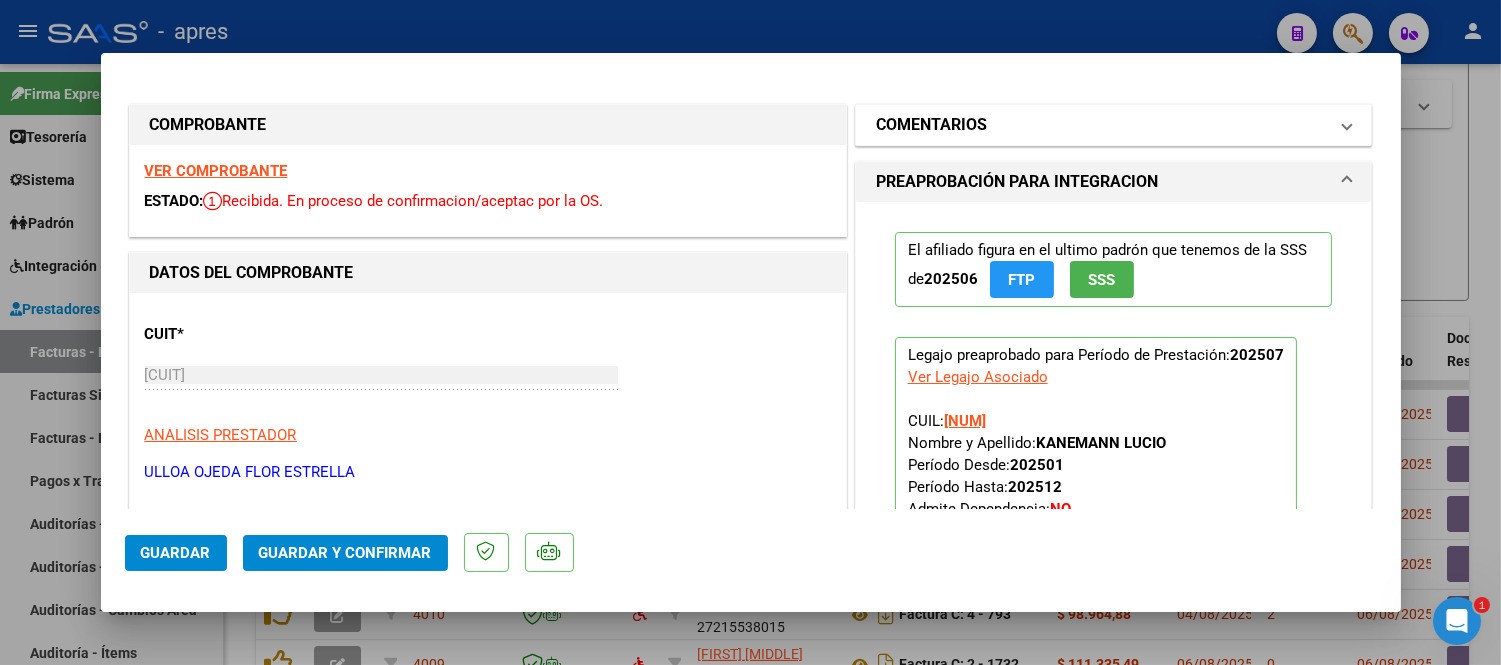 click on "COMENTARIOS" at bounding box center [1102, 125] 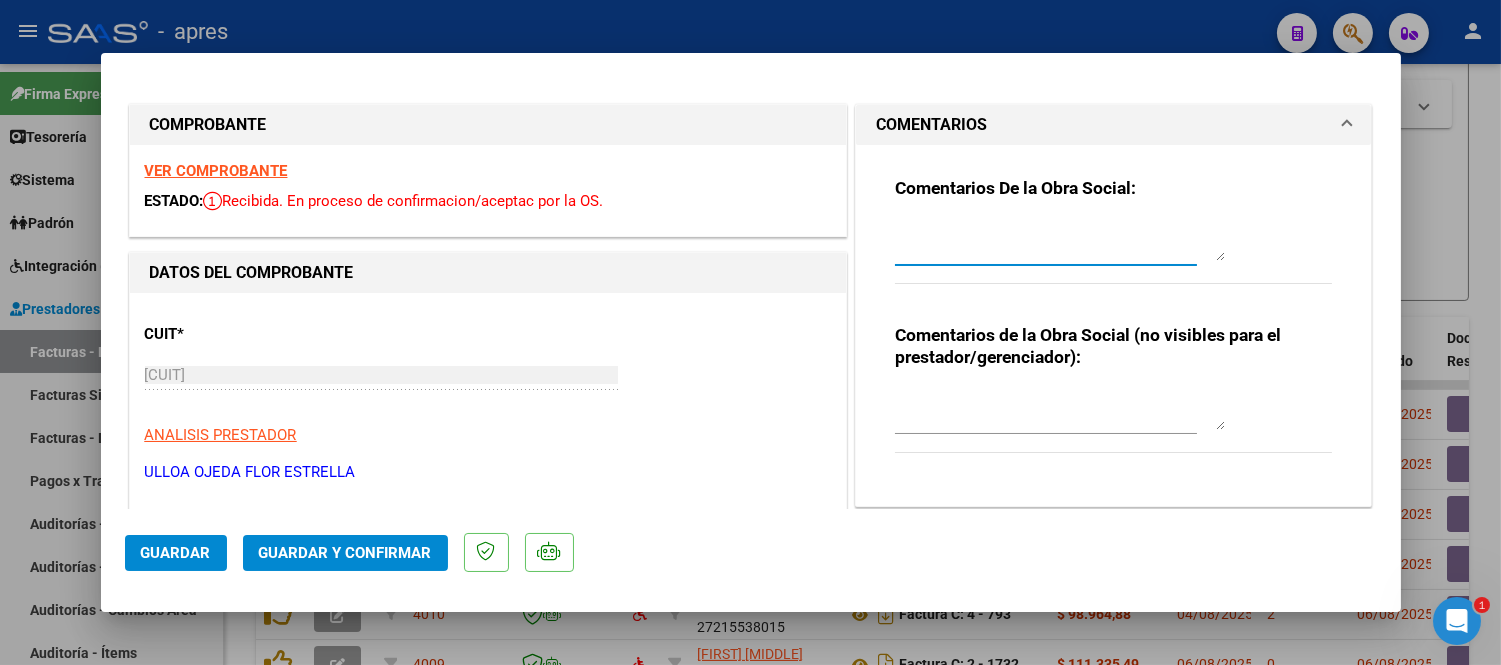 click at bounding box center [1060, 241] 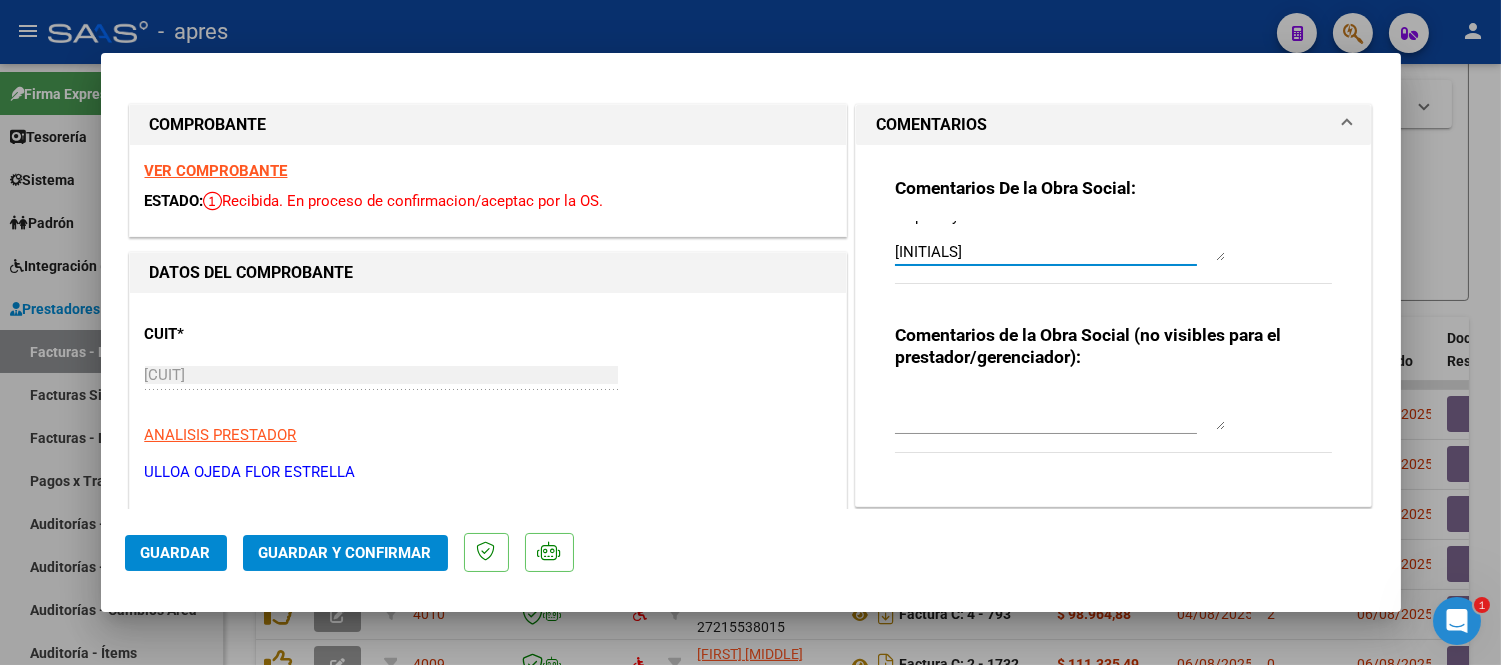 scroll, scrollTop: 90, scrollLeft: 0, axis: vertical 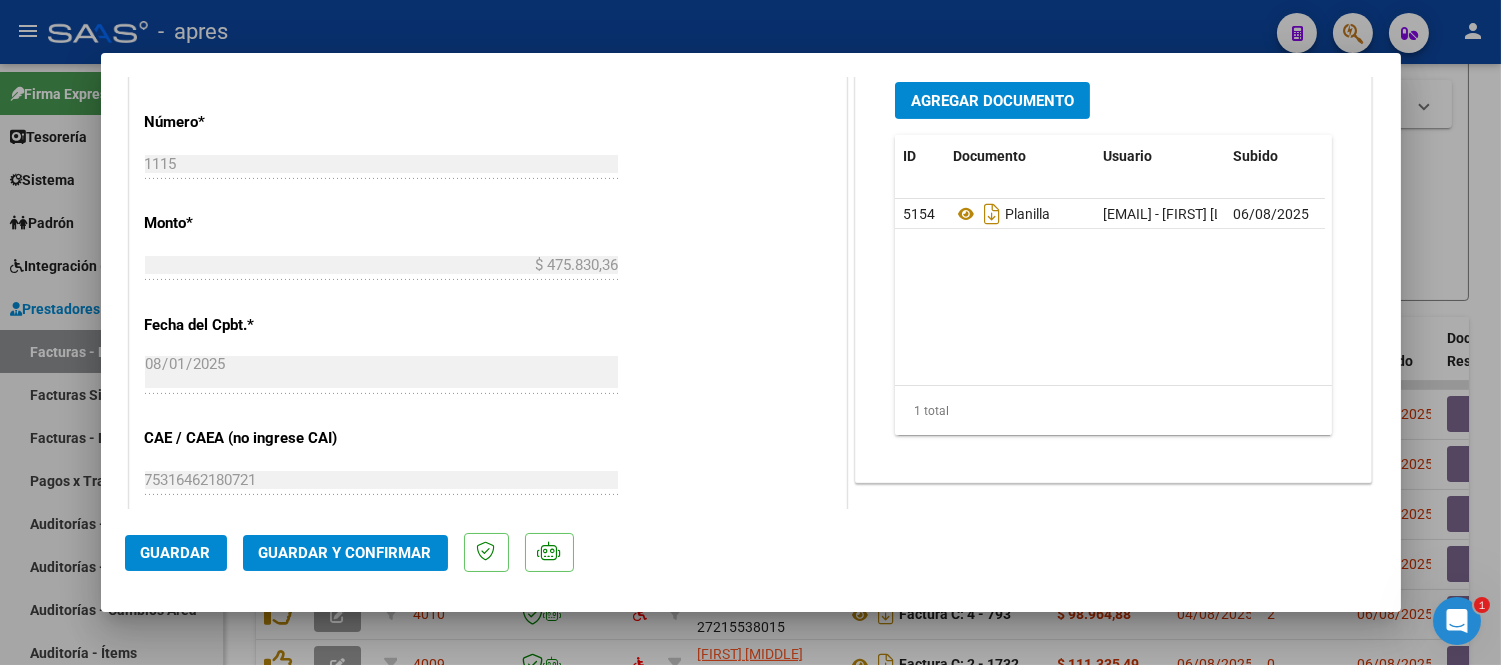 type on "06/08
Informamos que este mes se toma la asistencia como validad pero deben tener en cuenta que la fecha en la planilla de asistencia debe ser escrita de puño y letra.
[FIRST]" 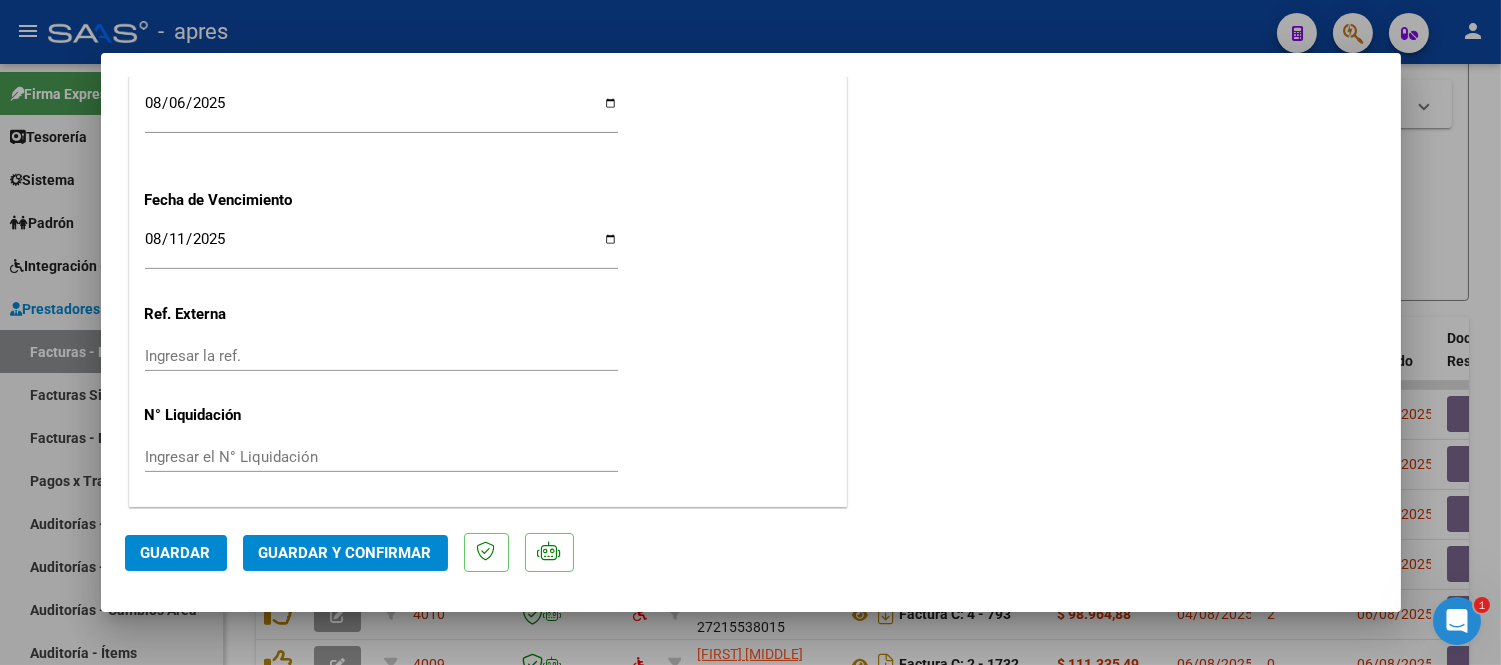 scroll, scrollTop: 1387, scrollLeft: 0, axis: vertical 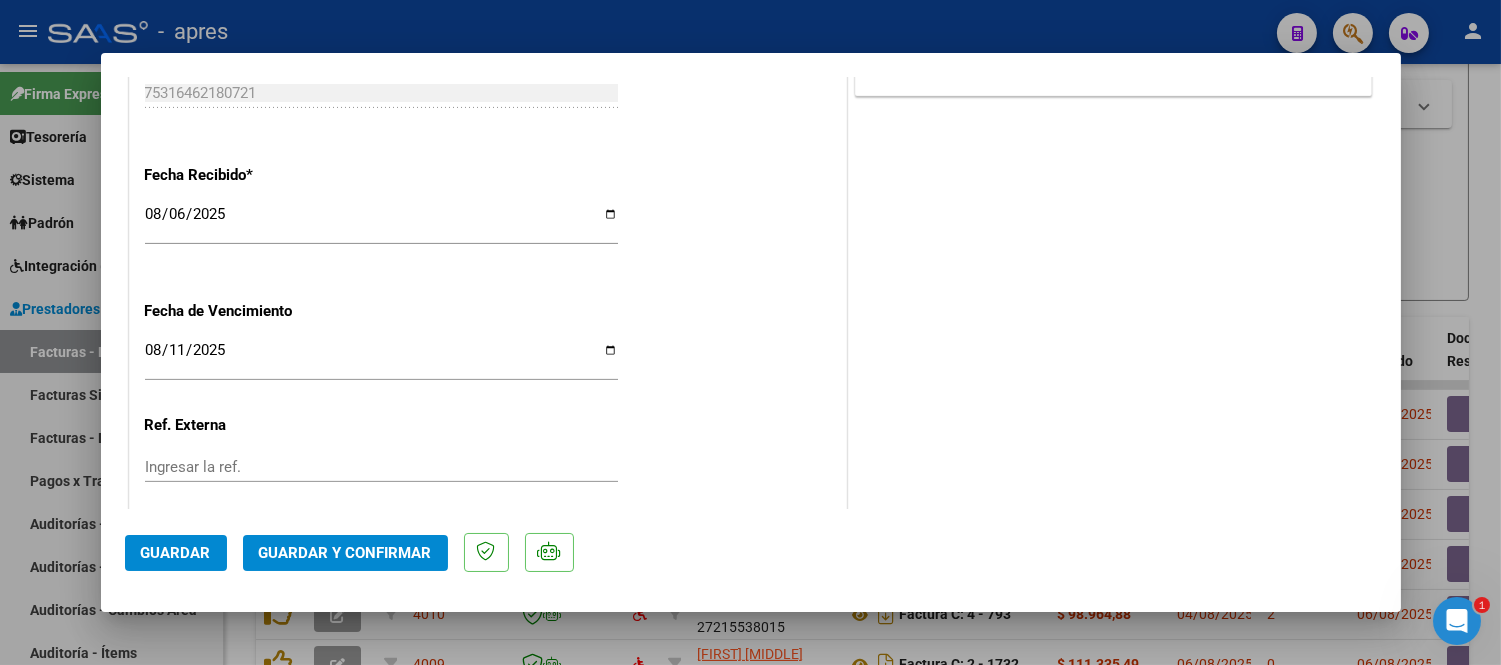 click on "Guardar" 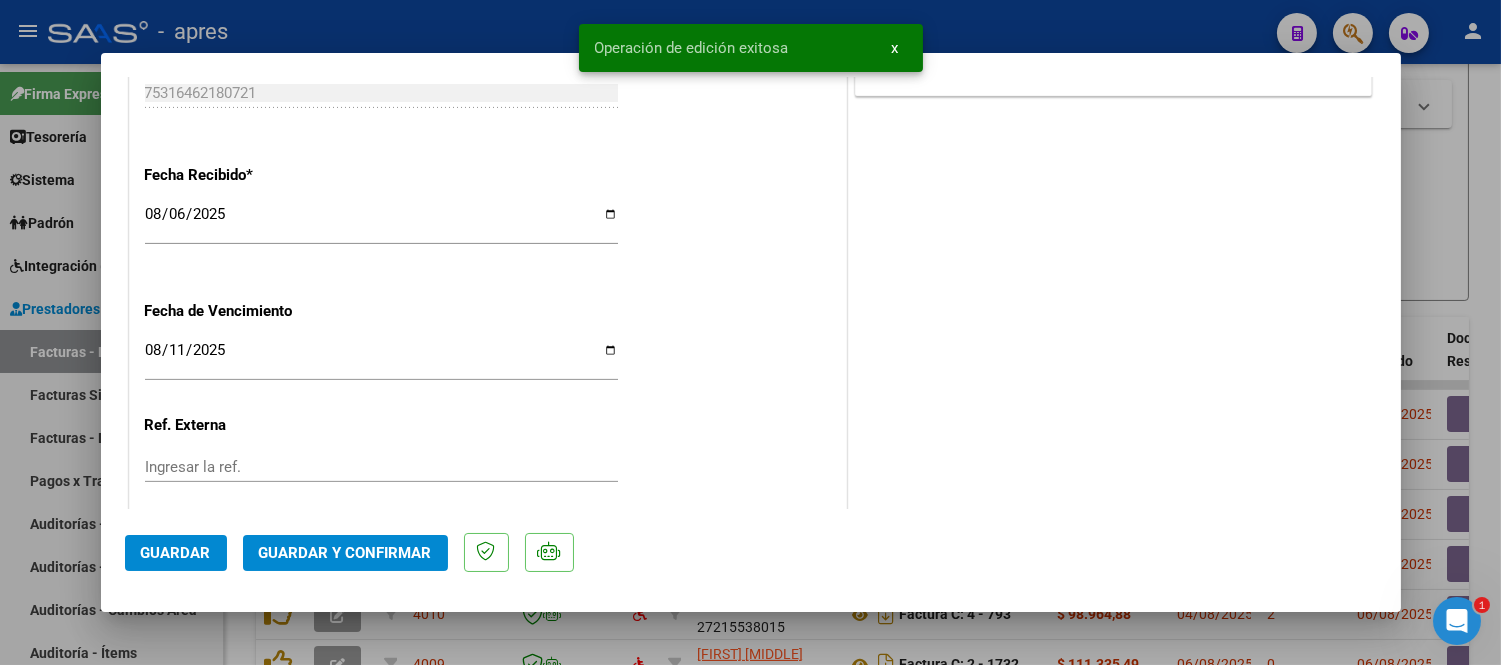 click on "Guardar y Confirmar" 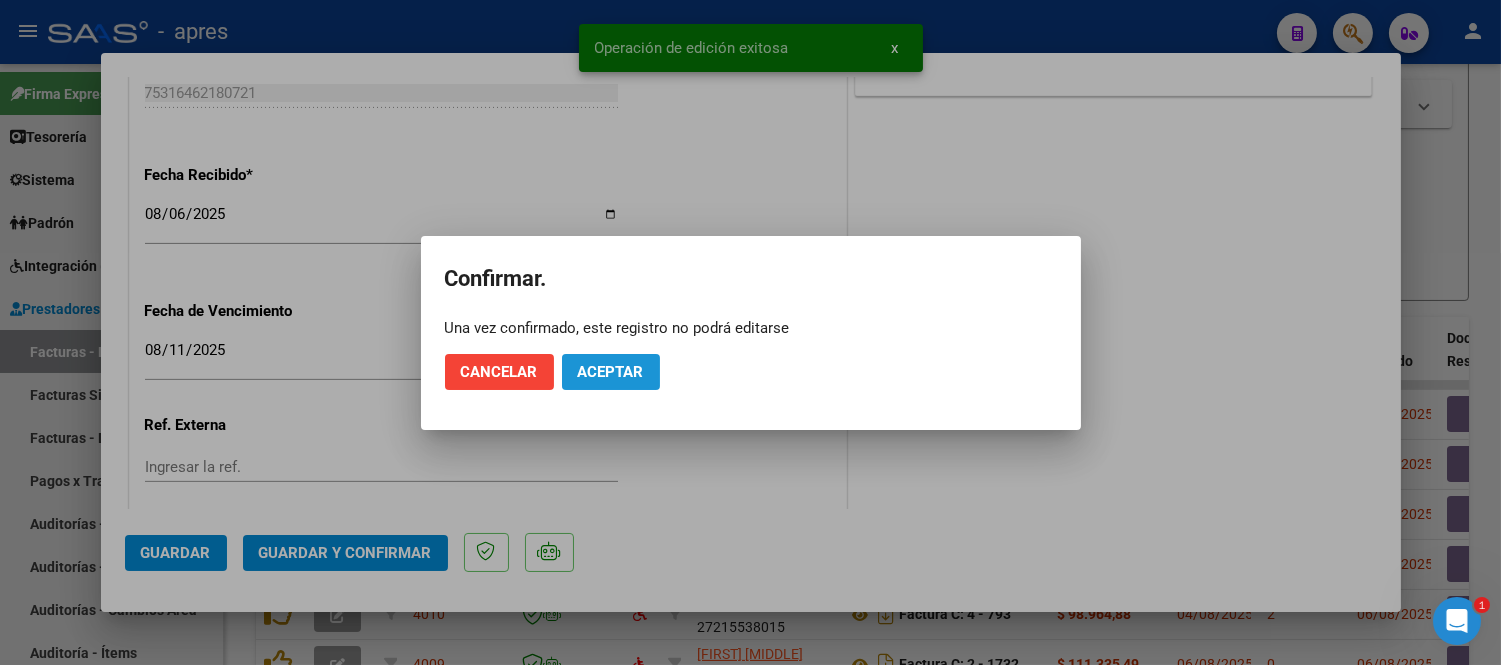 click on "Aceptar" 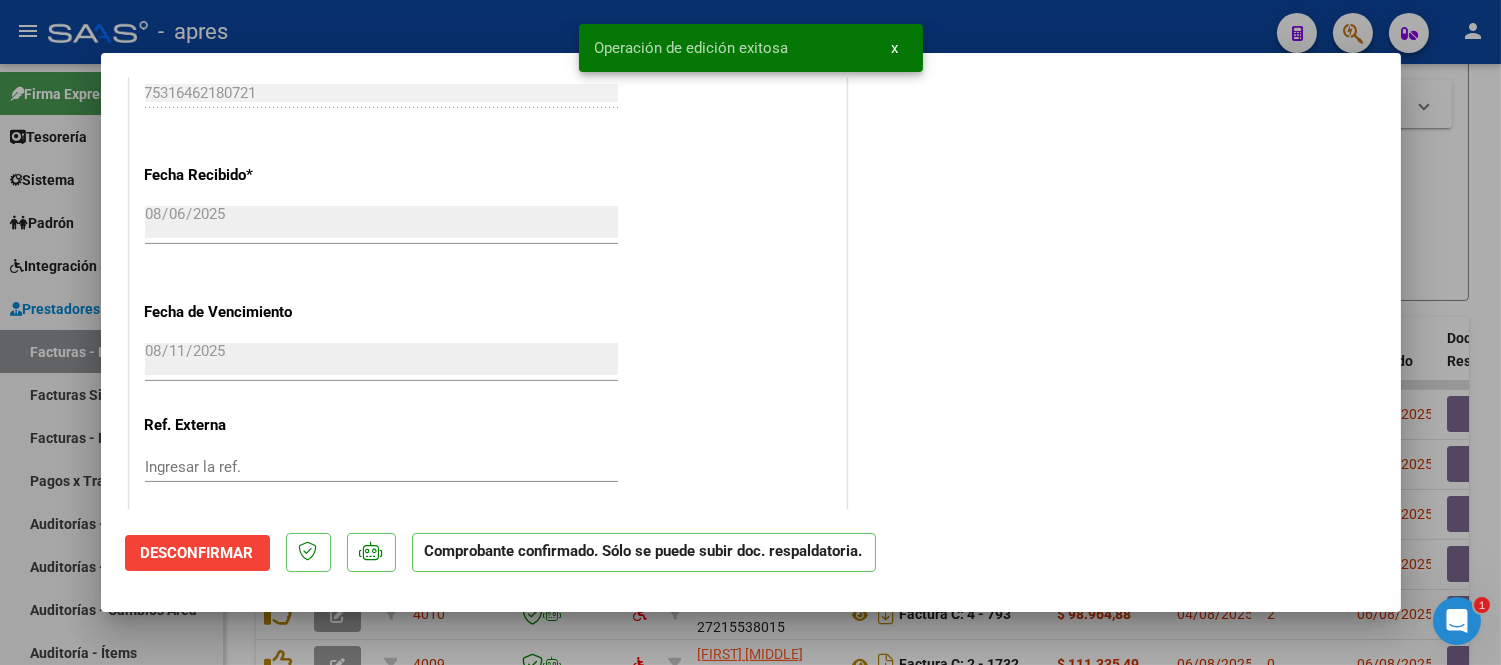 click at bounding box center (750, 332) 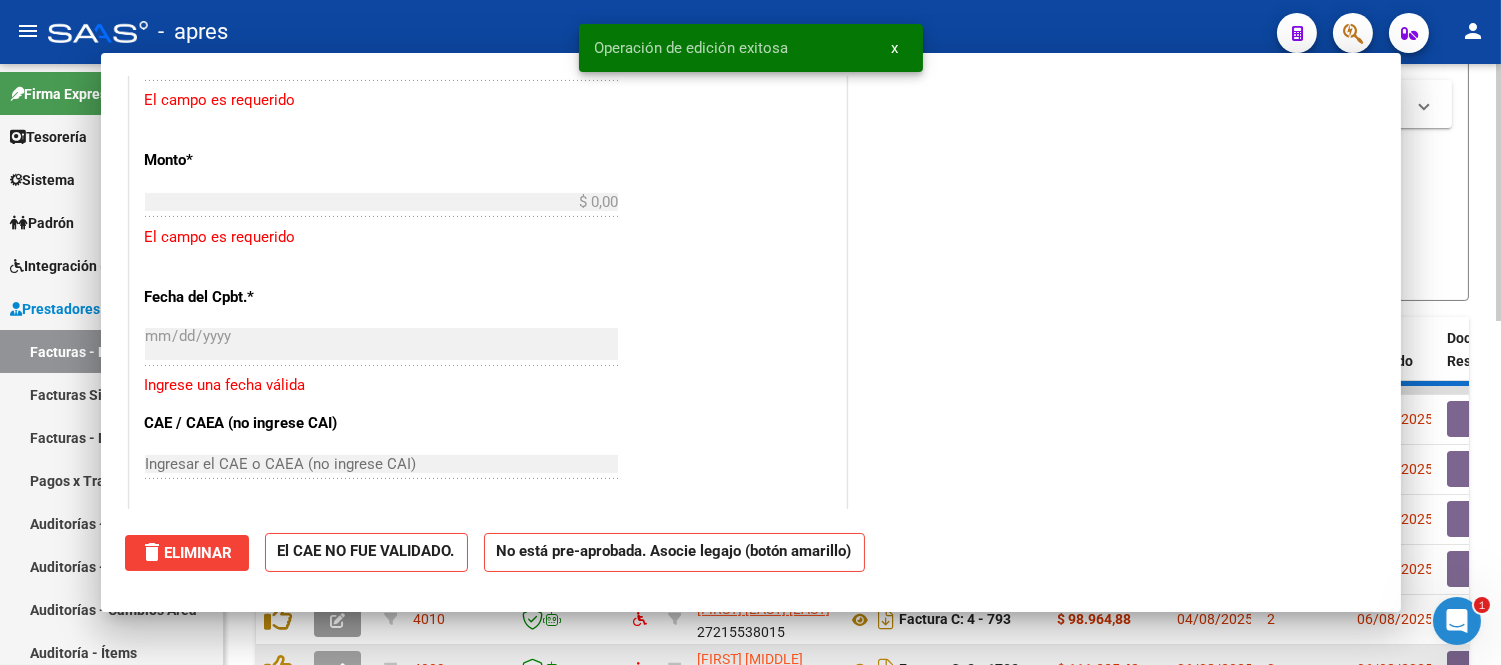 scroll, scrollTop: 1634, scrollLeft: 0, axis: vertical 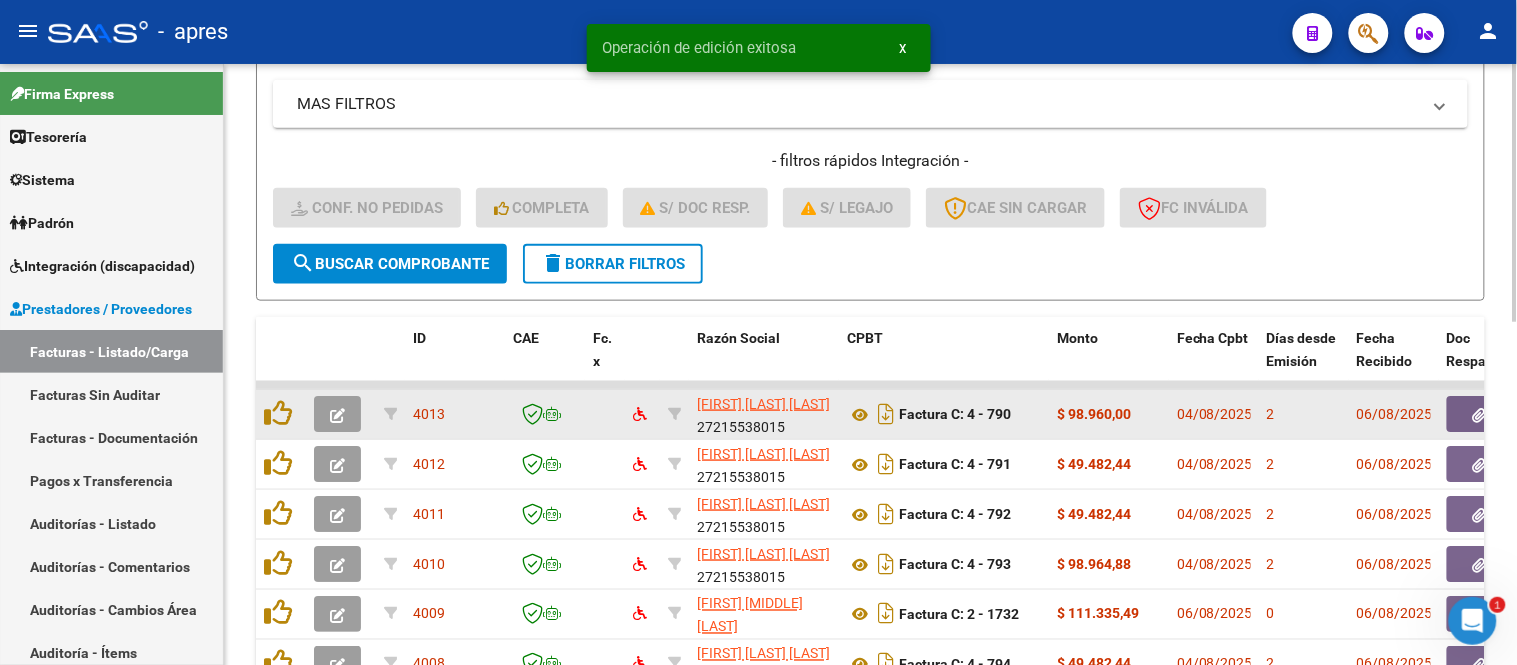 click 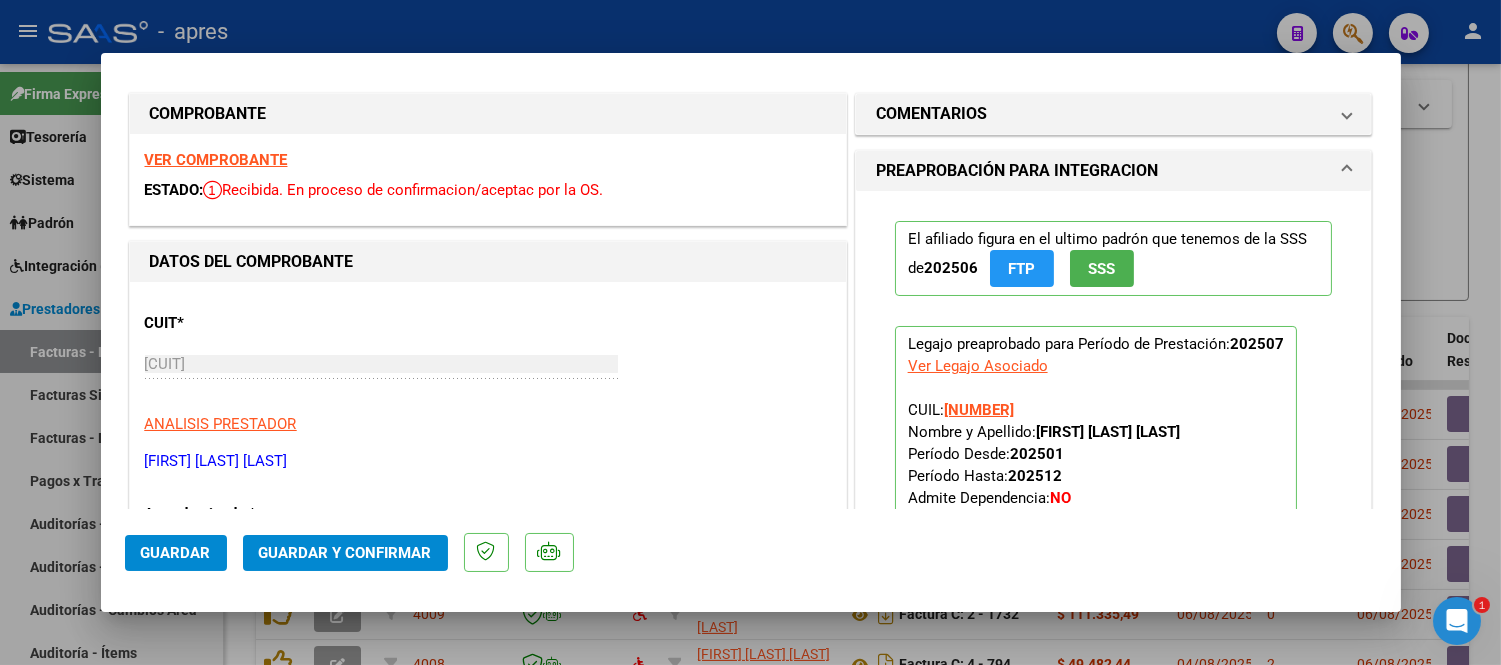scroll, scrollTop: 0, scrollLeft: 0, axis: both 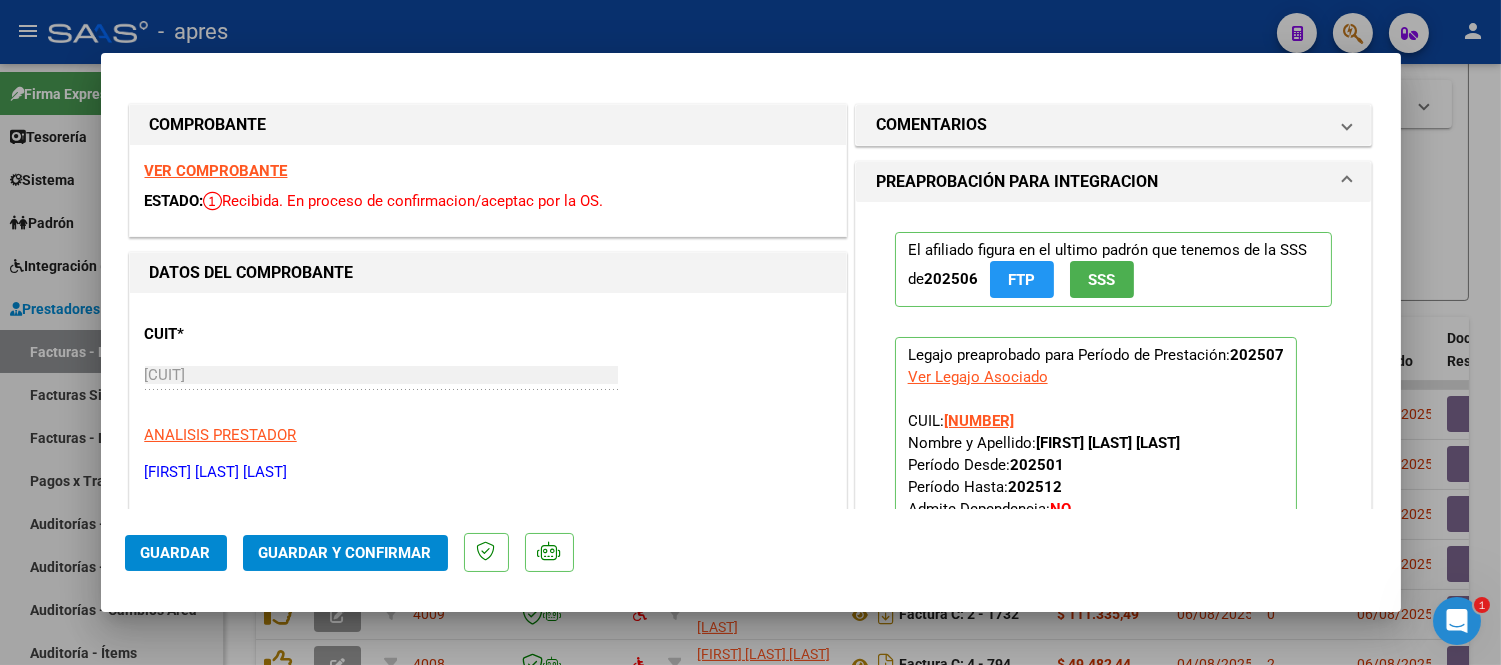 click on "VER COMPROBANTE" at bounding box center [216, 171] 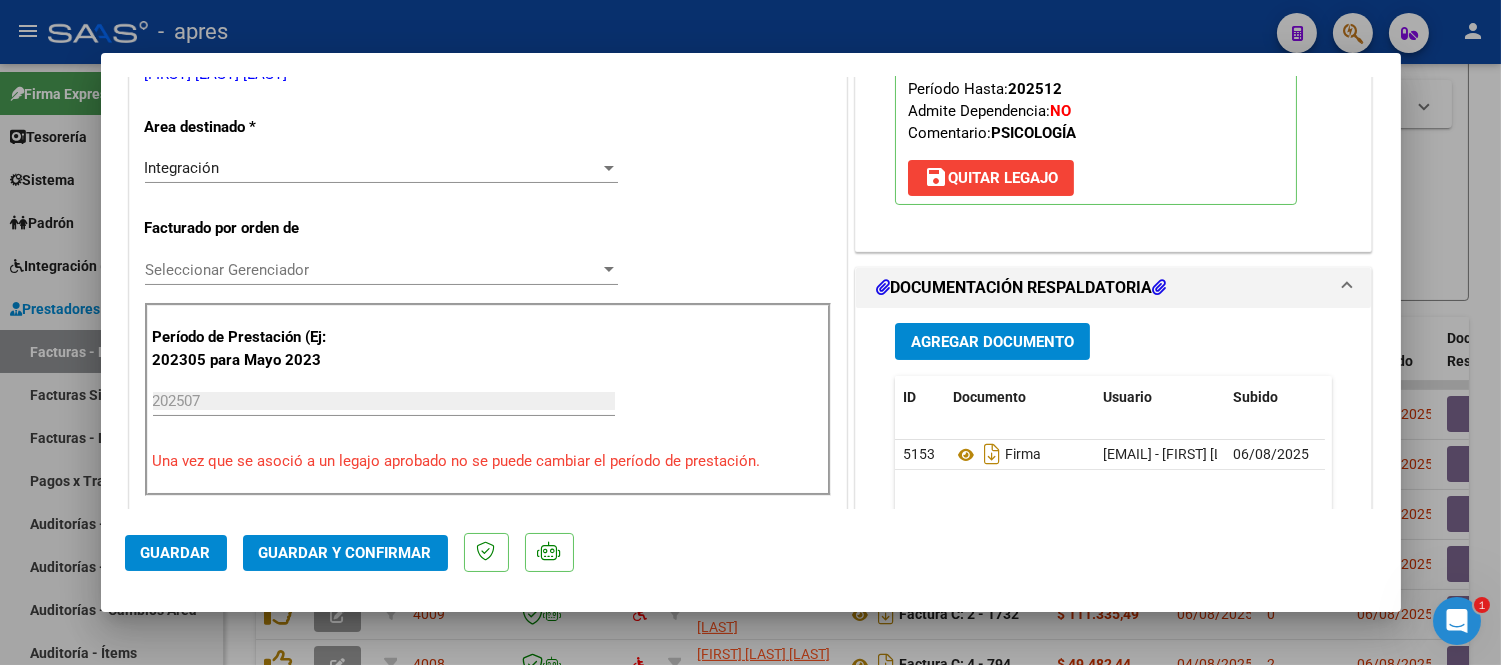 scroll, scrollTop: 444, scrollLeft: 0, axis: vertical 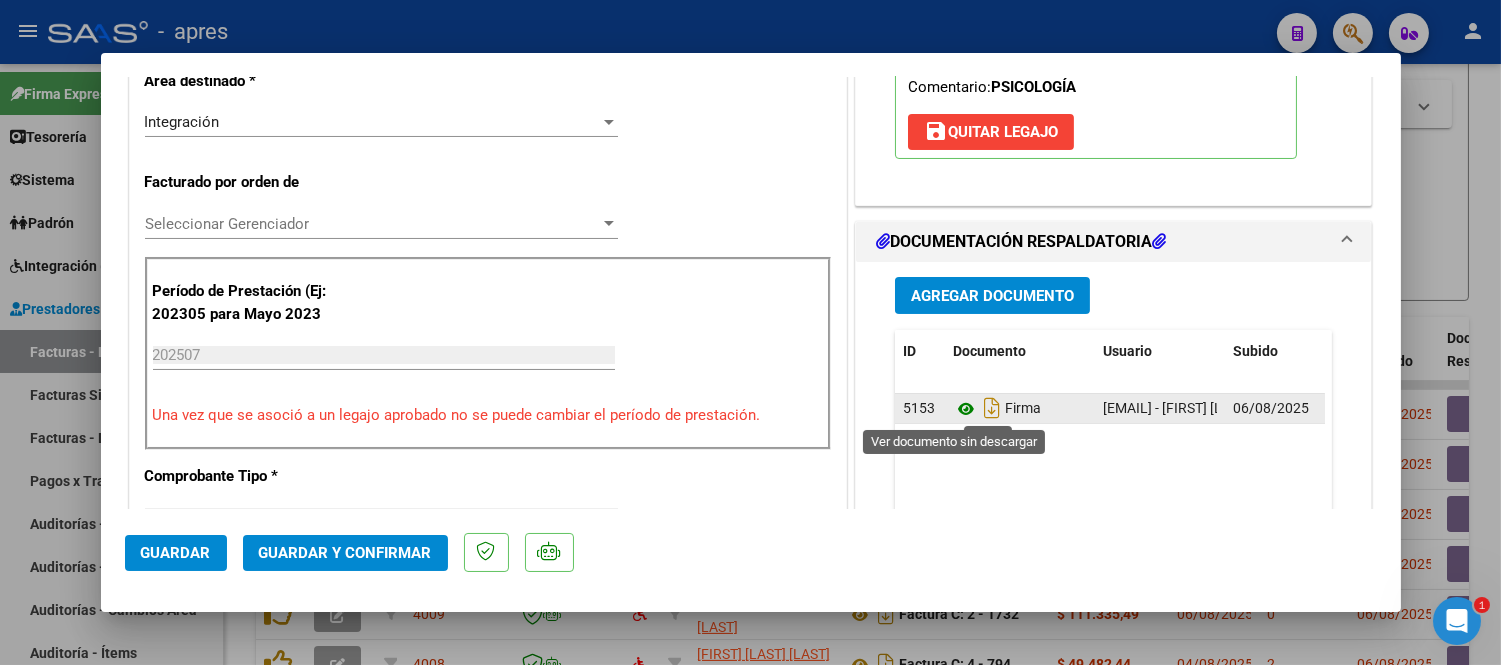 click 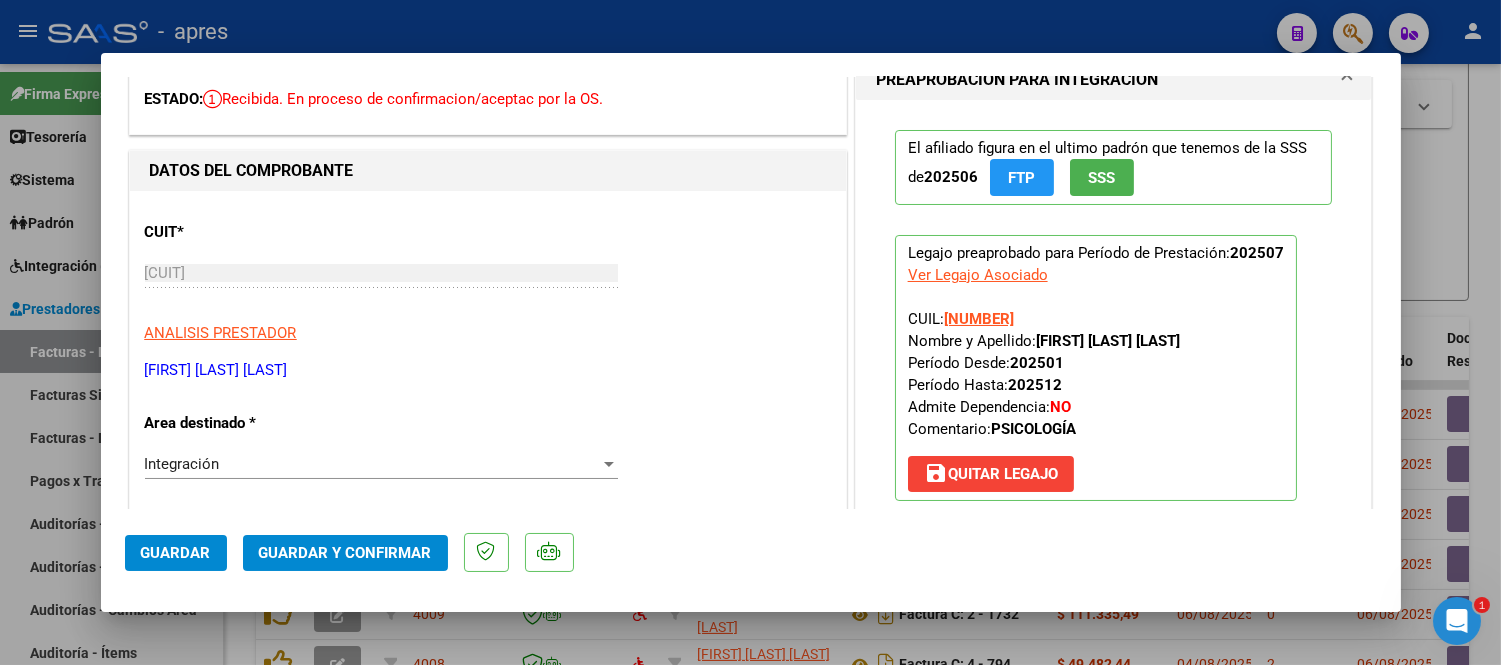 scroll, scrollTop: 54, scrollLeft: 0, axis: vertical 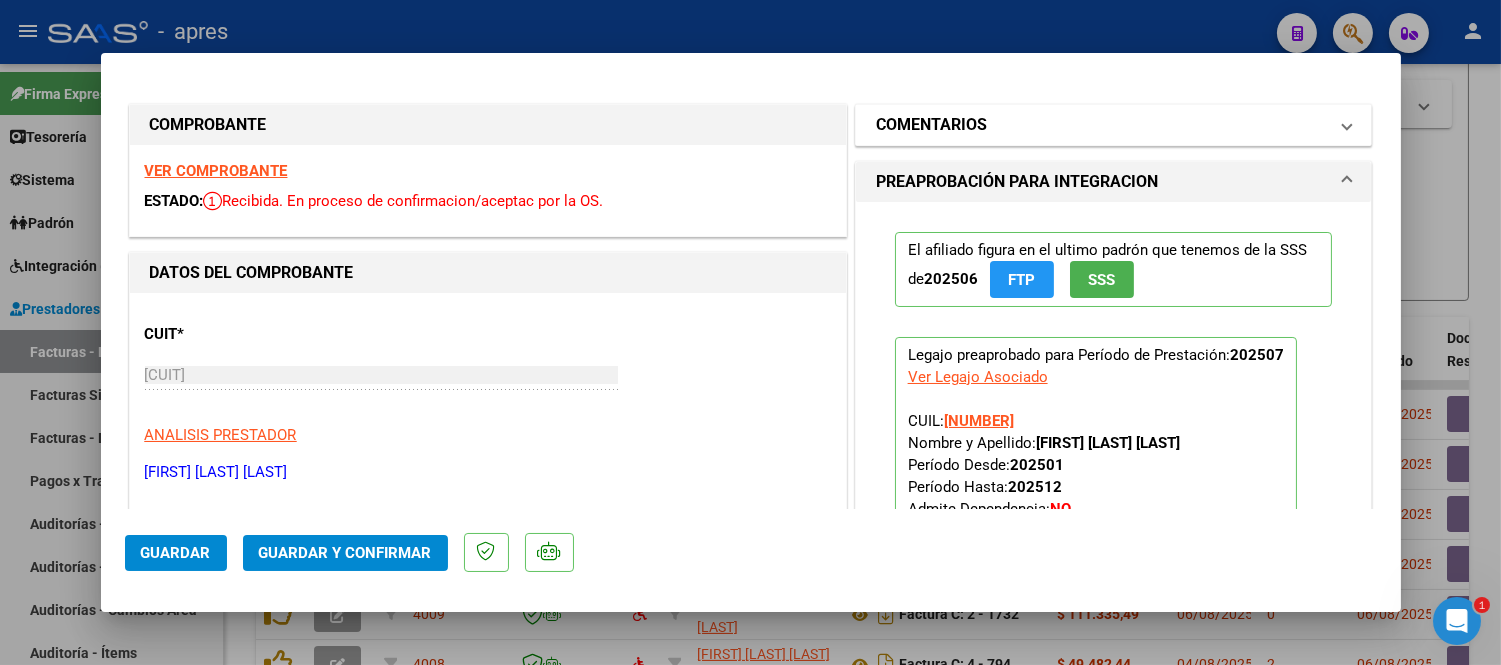 click on "COMENTARIOS" at bounding box center [1102, 125] 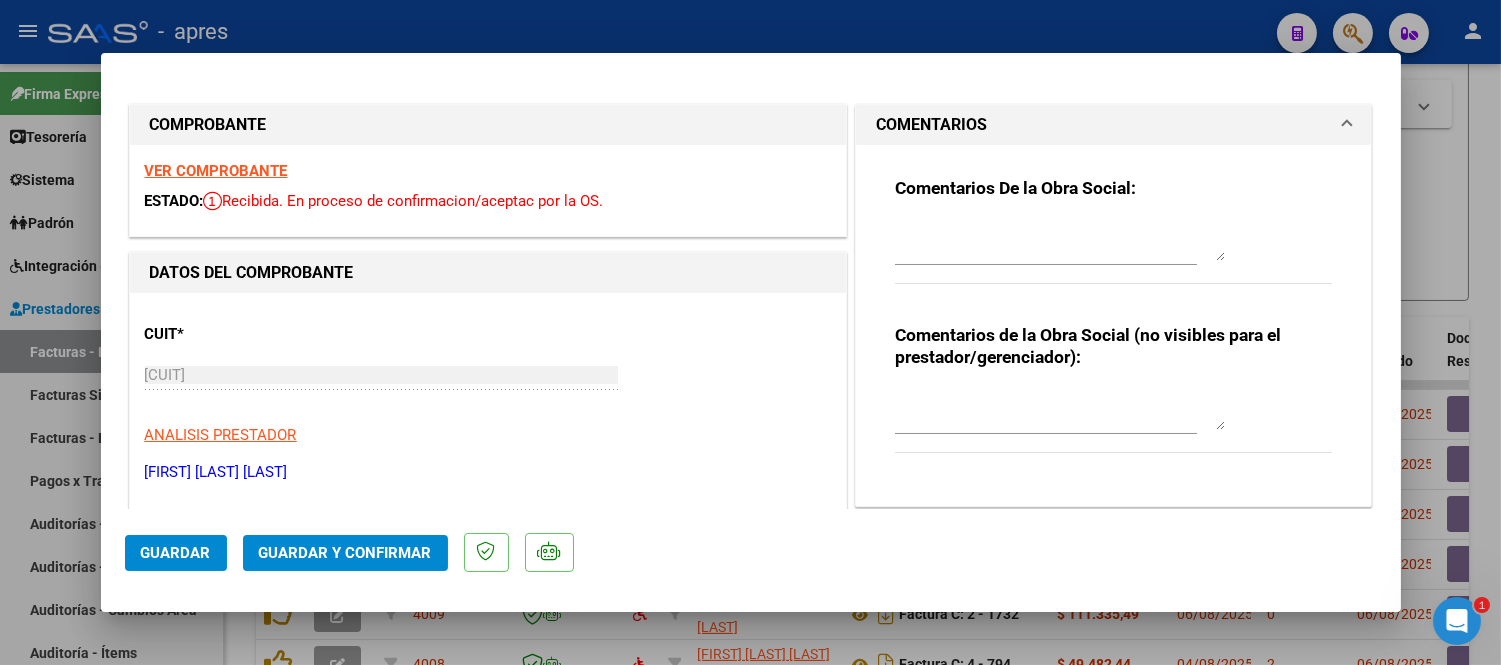 click at bounding box center (1060, 241) 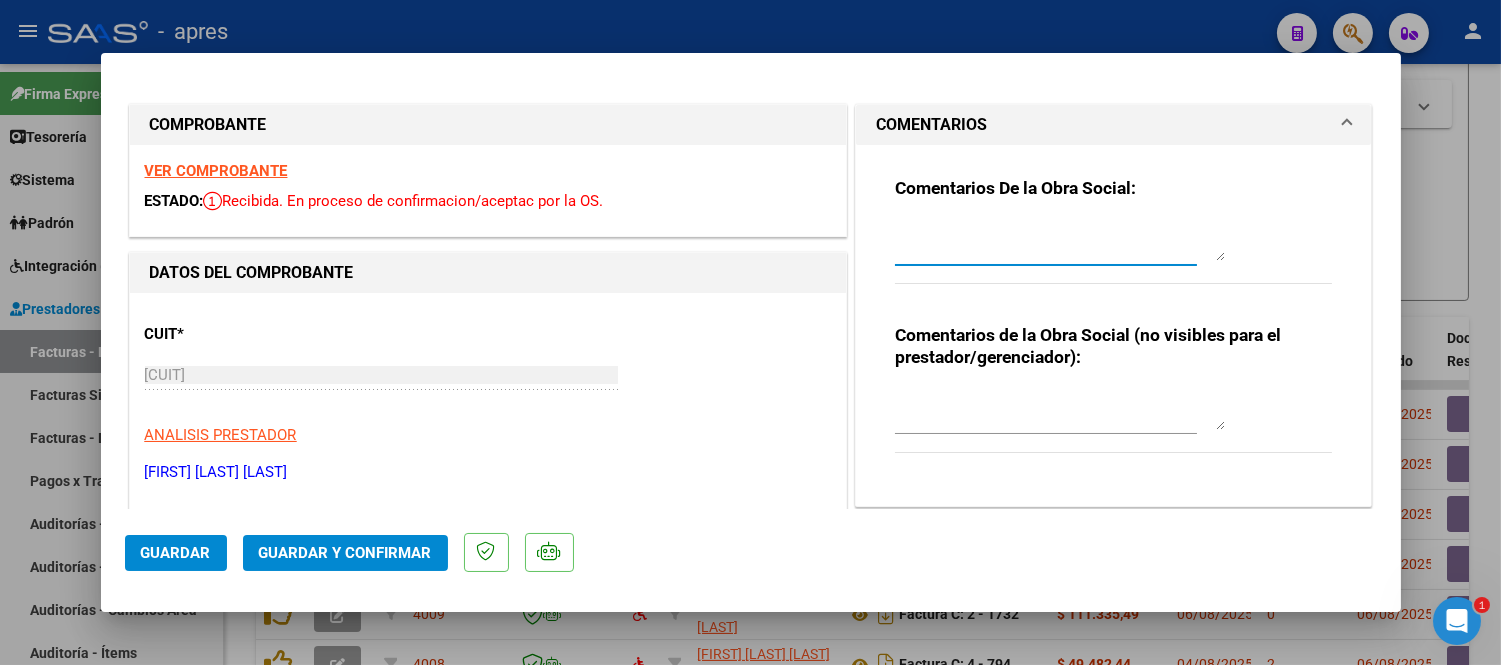 paste on "51210602" 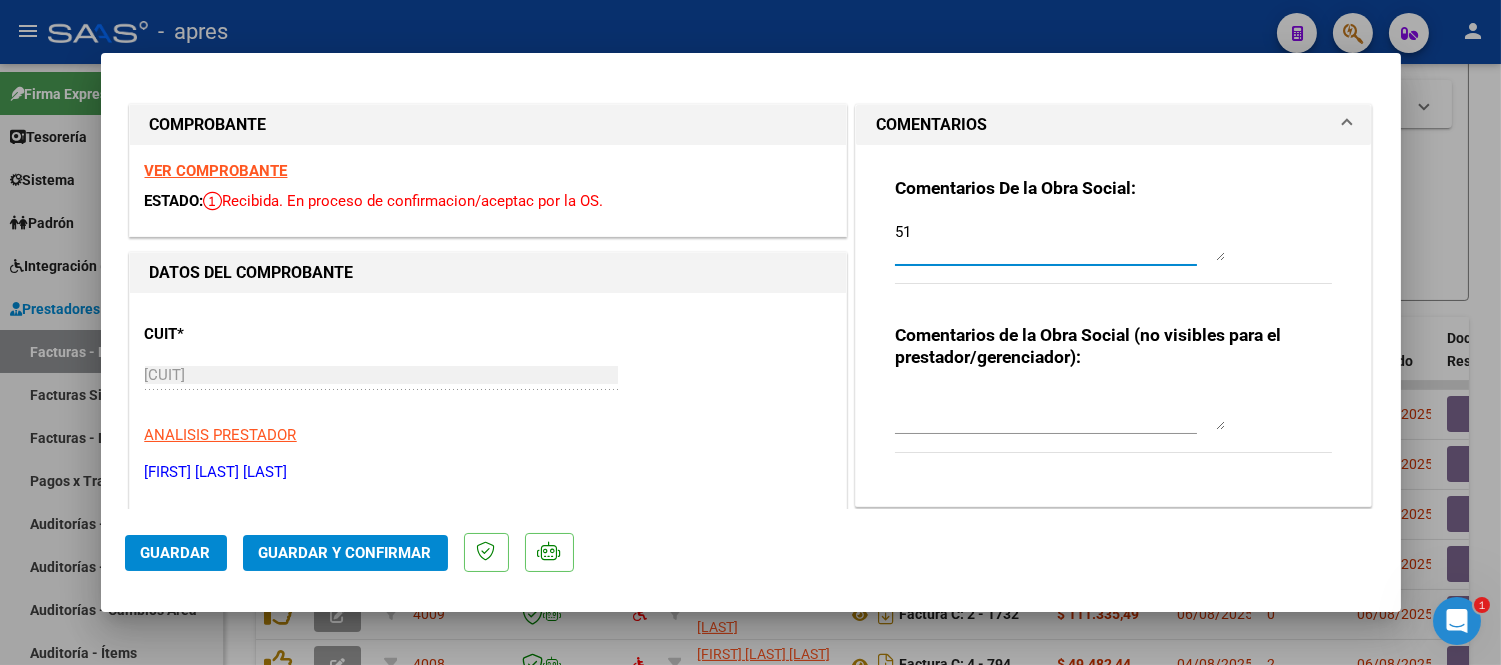 type on "5" 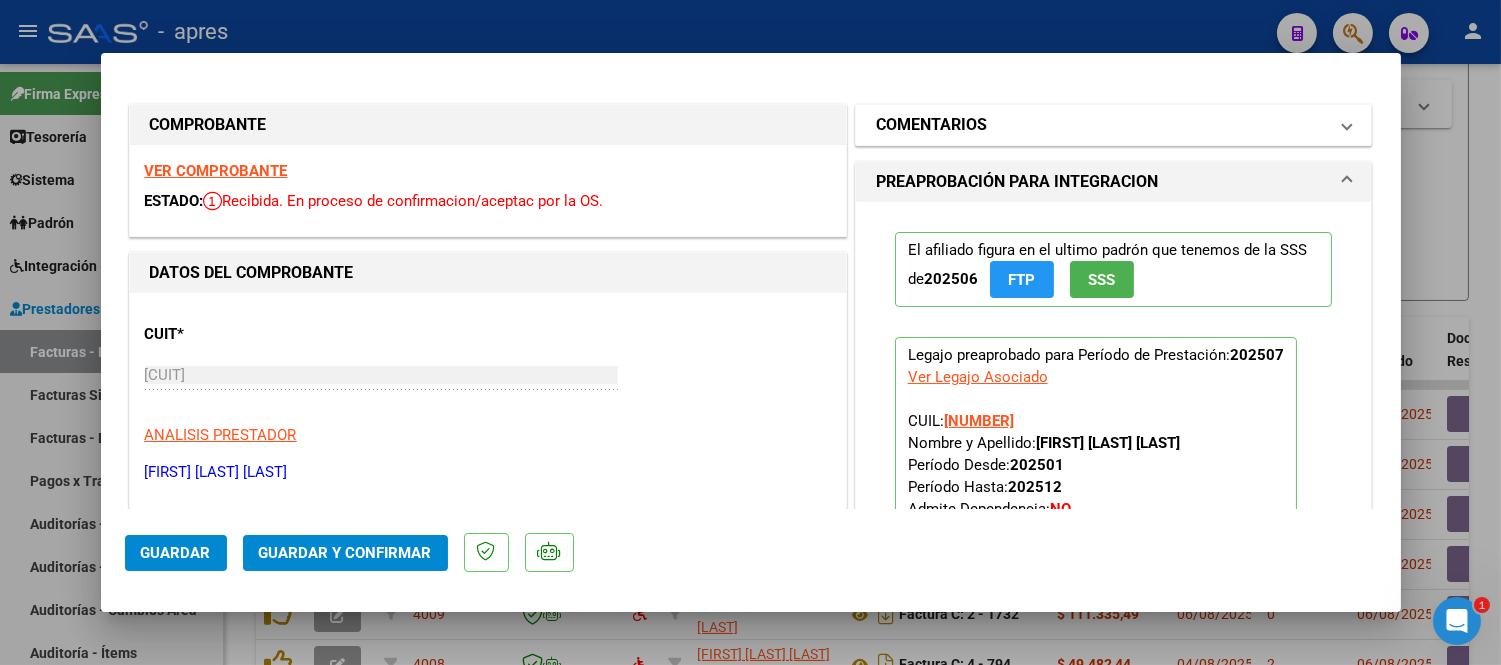 click on "COMENTARIOS" at bounding box center (1114, 125) 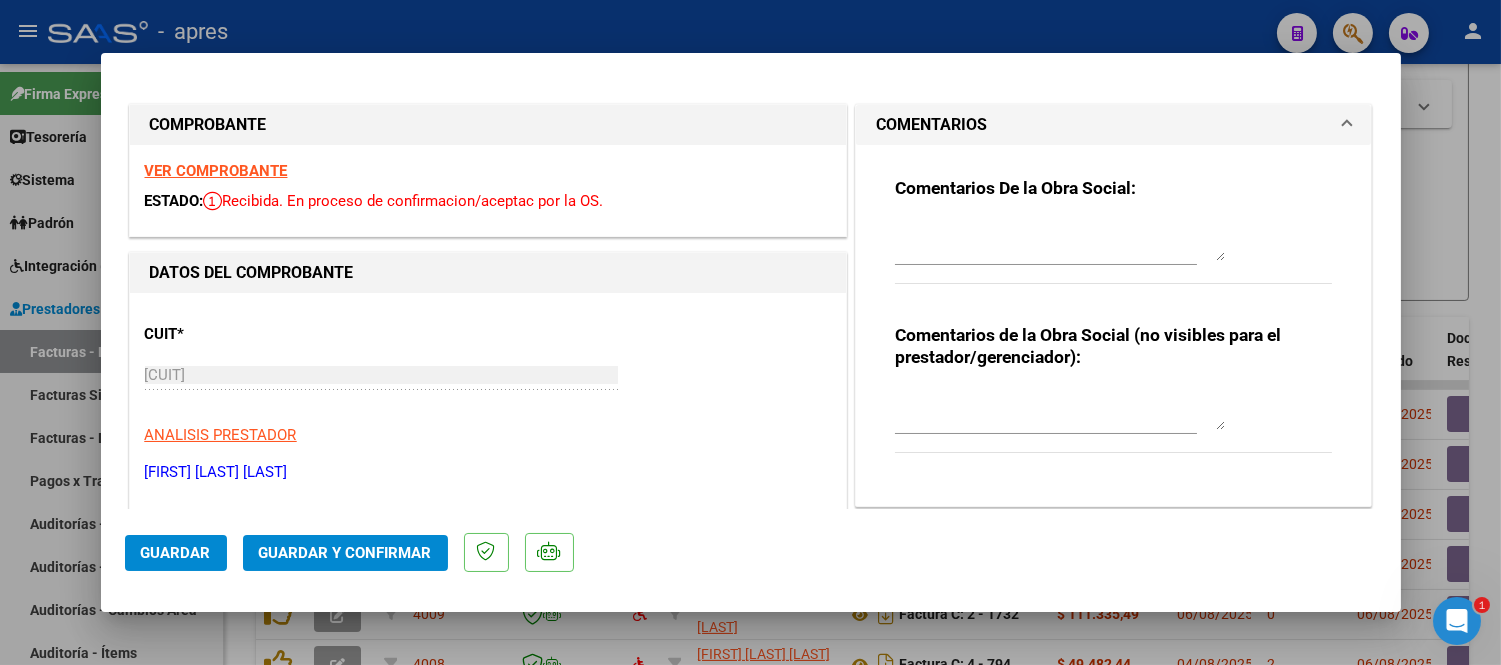 click at bounding box center [1060, 241] 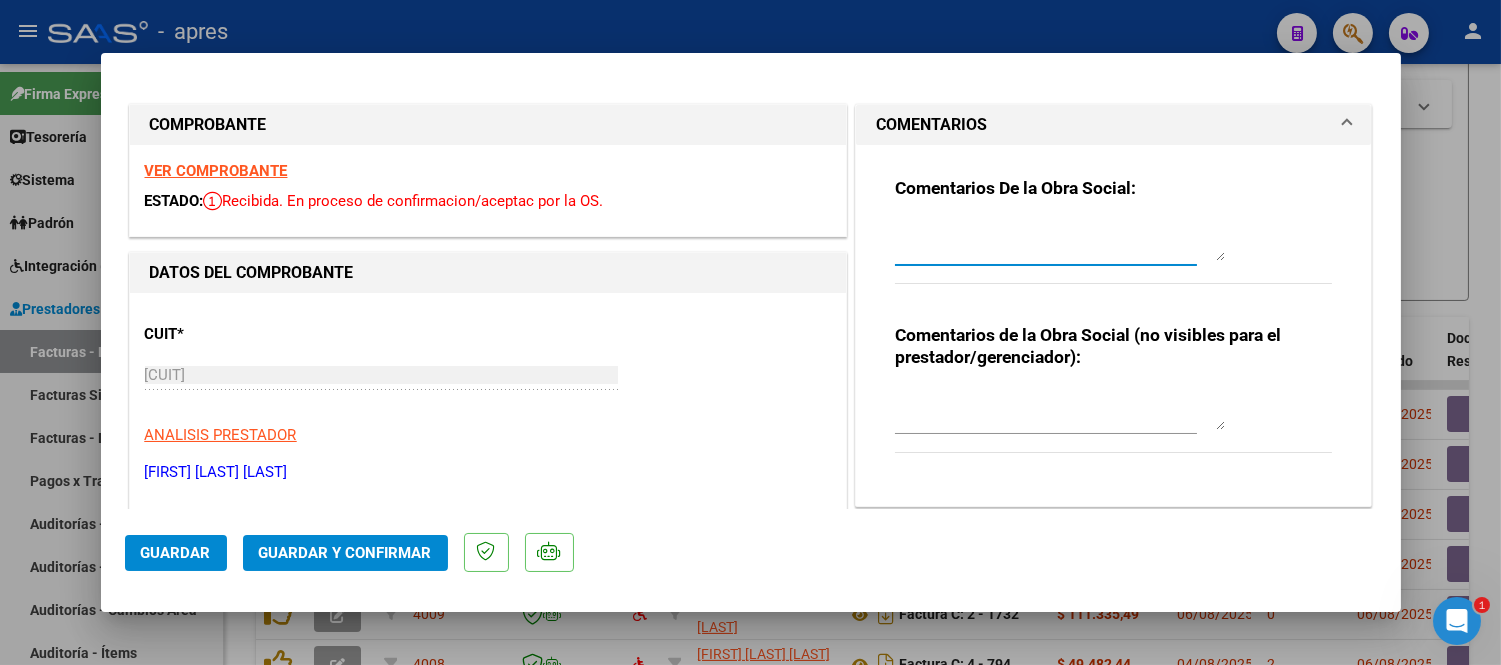paste on "Se rechaza, la fecha de emision de la fc NO puede ser del mes que esta facturando, en este caso al facturar periodo julio la fecha de emision de la misma debe ser a partir del 1/8/2025.
Debe hacer dos registros
-Uno con la nueva factura y planilla de asistencia
-otro con la nota de credito por esta fc mal confeccionada." 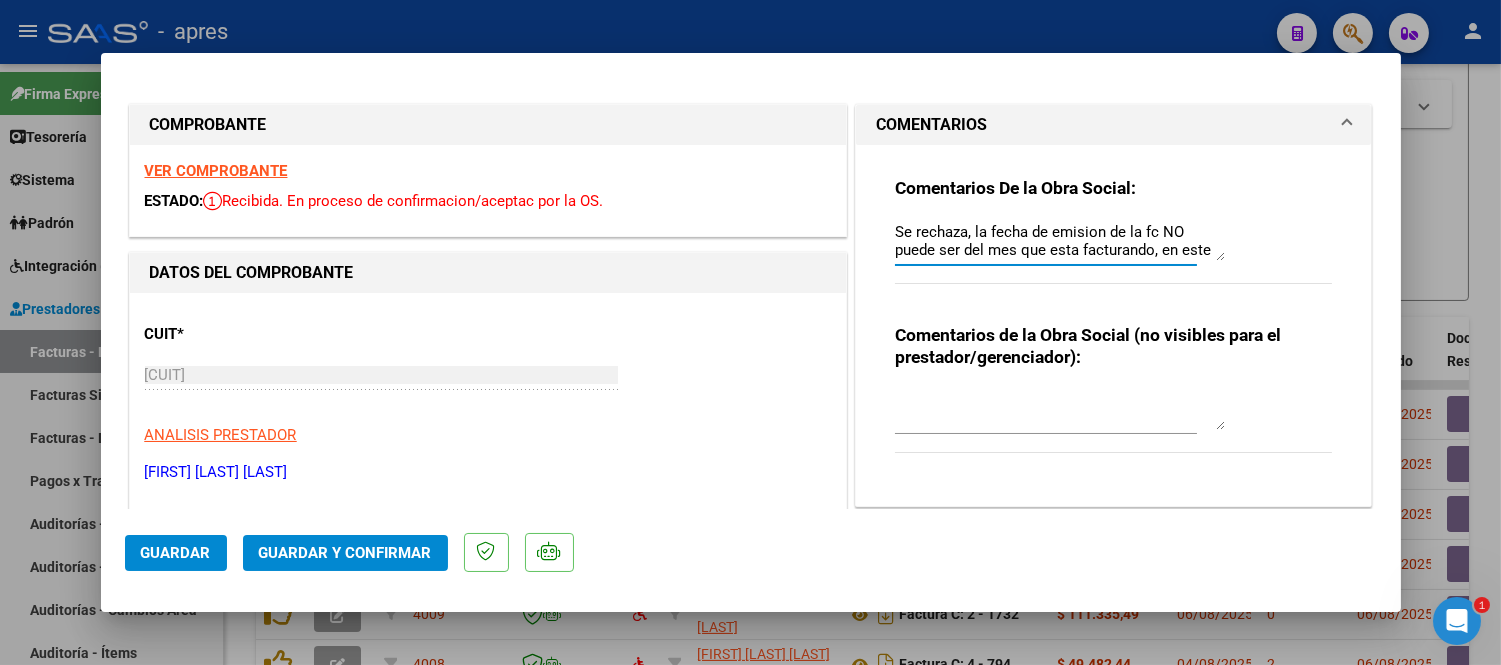 scroll, scrollTop: 160, scrollLeft: 0, axis: vertical 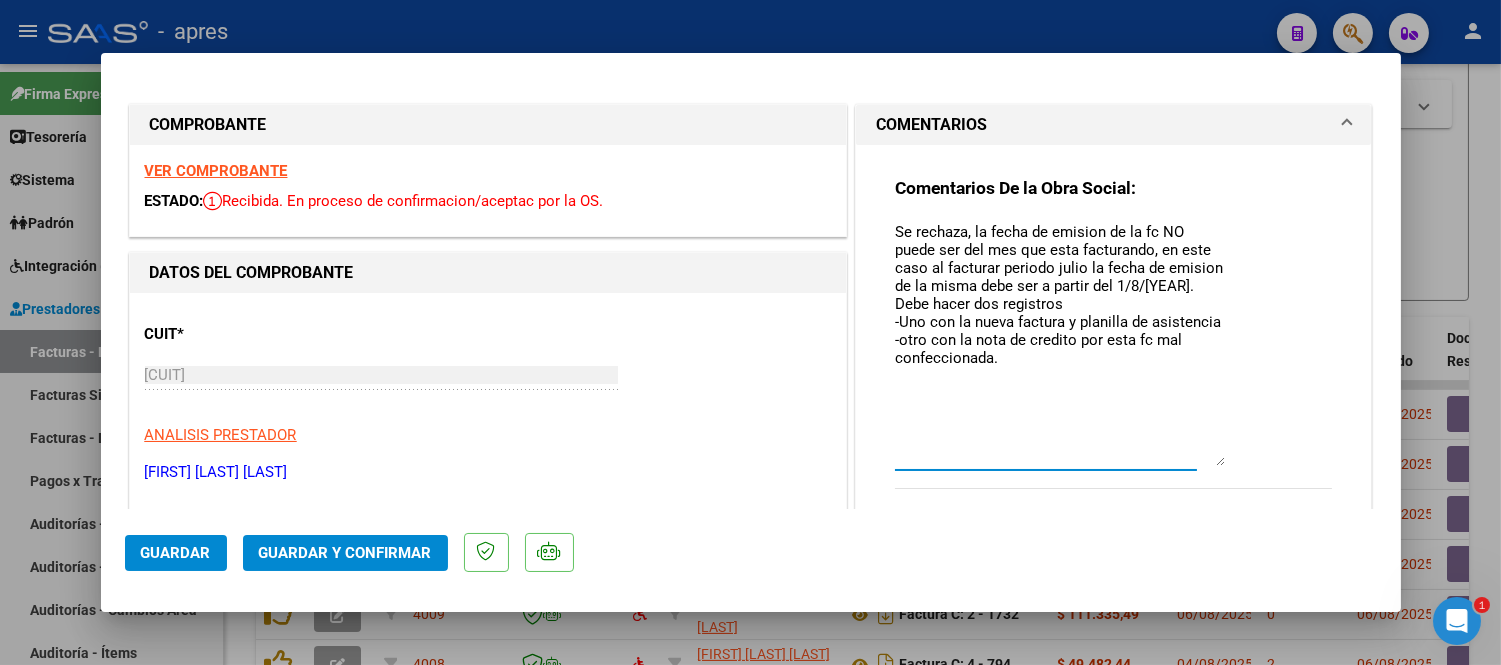 drag, startPoint x: 1210, startPoint y: 254, endPoint x: 1151, endPoint y: 395, distance: 152.84633 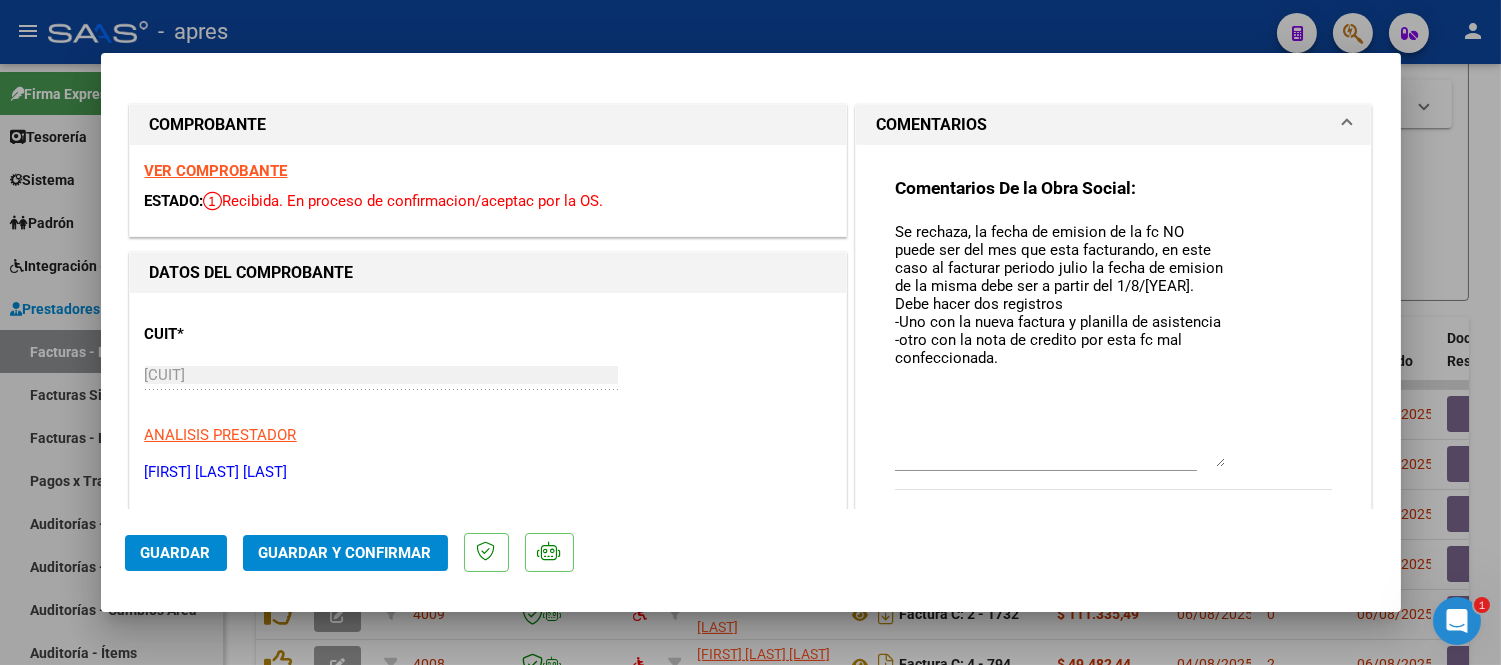 click on "Comentarios De la Obra Social: Se rechaza, la fecha de emision de la fc NO puede ser del mes que esta facturando, en este caso al facturar periodo julio la fecha de emision de la misma debe ser a partir del 1/8/2025.
Debe hacer dos registros
-Uno con la nueva factura y planilla de asistencia
-otro con la nota de credito por esta fc mal confeccionada. Comentarios de la Obra Social (no visibles para el prestador/gerenciador):" at bounding box center (1114, 421) 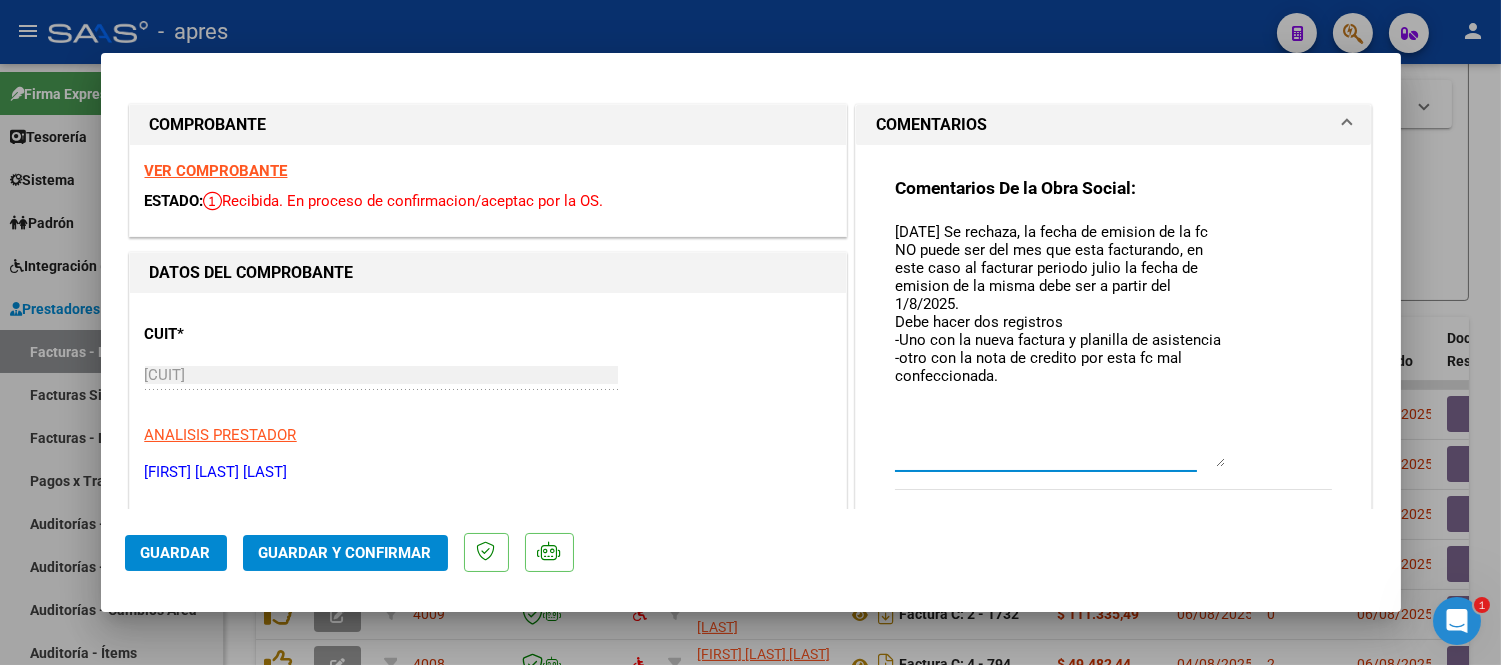 drag, startPoint x: 1015, startPoint y: 233, endPoint x: 1175, endPoint y: 226, distance: 160.15305 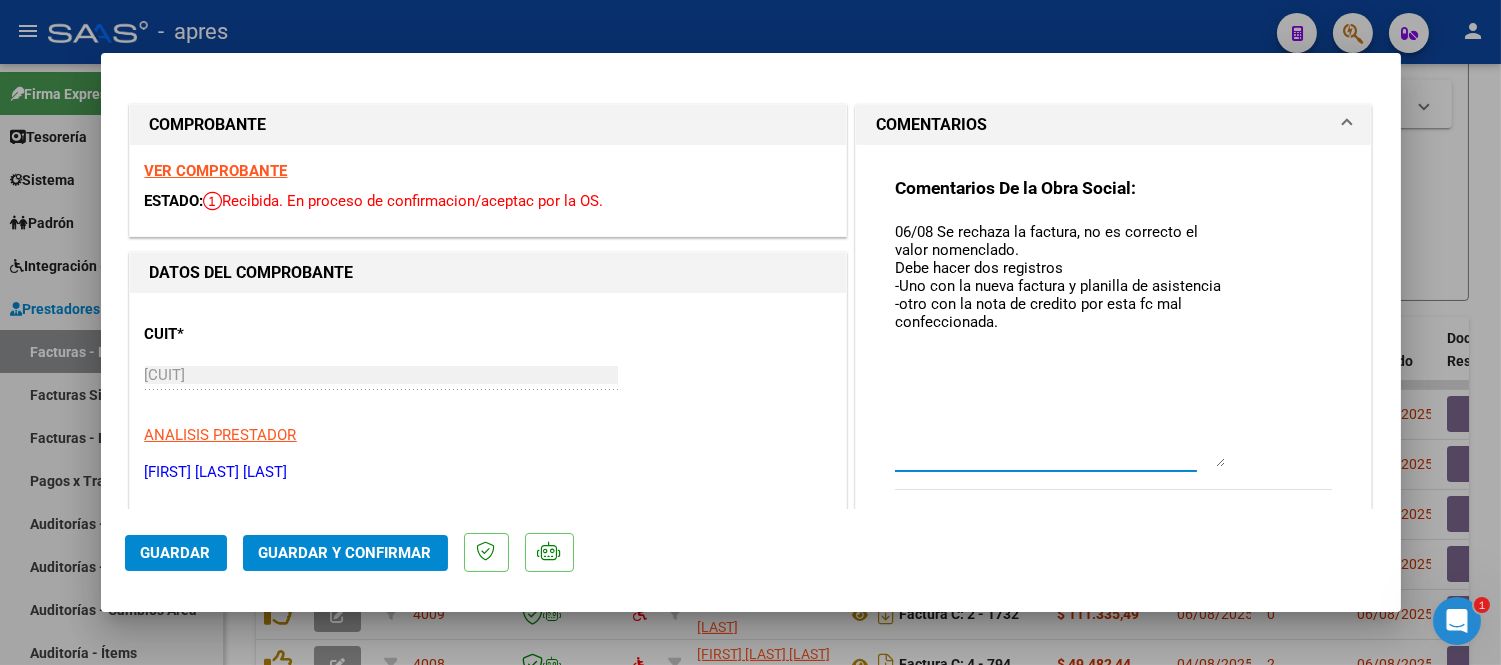 click on "06/08 Se rechaza la factura, no es correcto el valor nomenclado.
Debe hacer dos registros
-Uno con la nueva factura y planilla de asistencia
-otro con la nota de credito por esta fc mal confeccionada." at bounding box center [1060, 344] 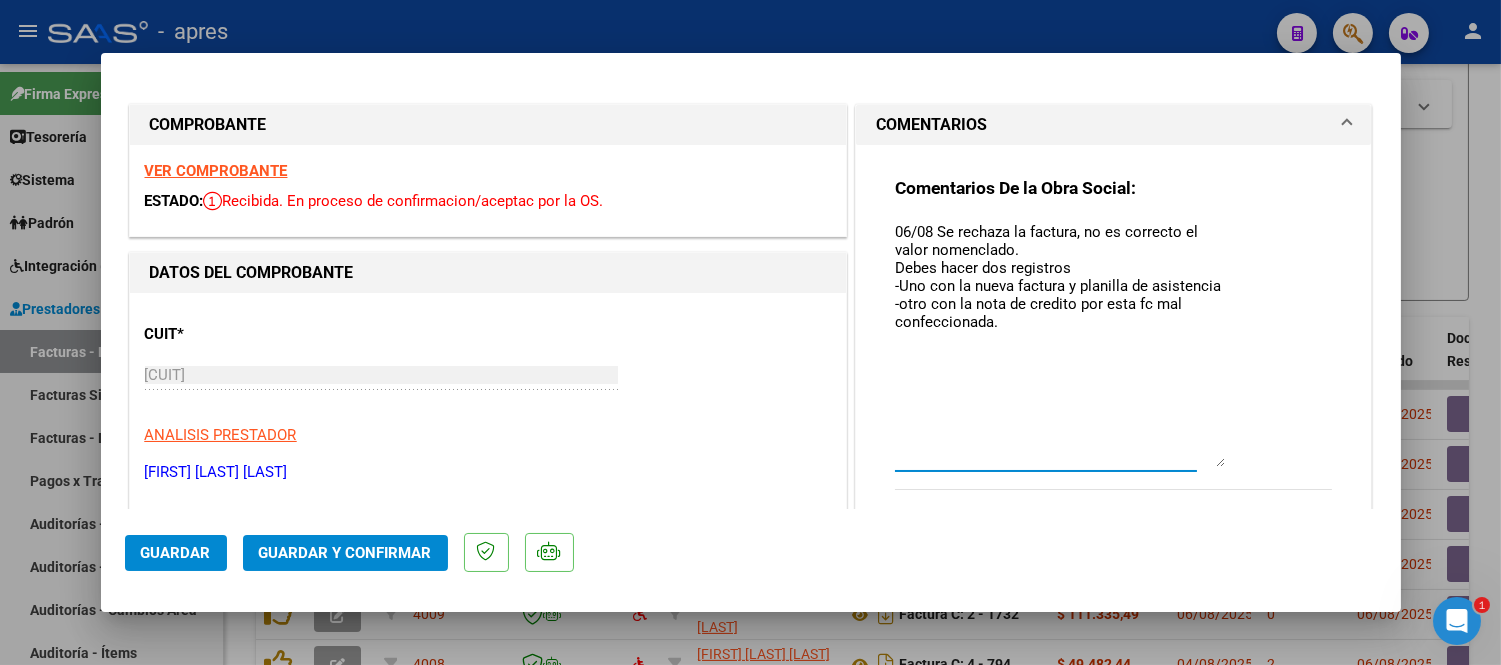 click on "06/08 Se rechaza la factura, no es correcto el valor nomenclado.
Debes hacer dos registros
-Uno con la nueva factura y planilla de asistencia
-otro con la nota de credito por esta fc mal confeccionada." at bounding box center (1060, 344) 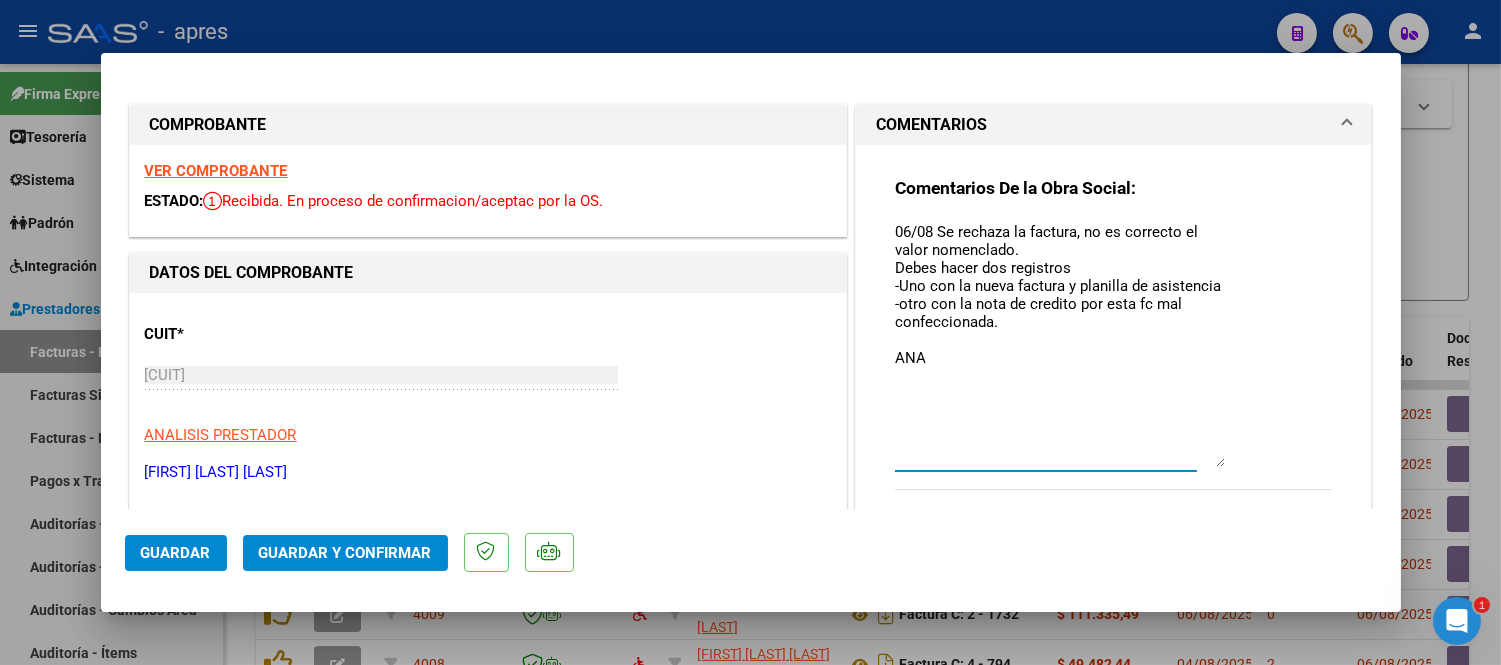 click on "06/08 Se rechaza la factura, no es correcto el valor nomenclado.
Debes hacer dos registros
-Uno con la nueva factura y planilla de asistencia
-otro con la nota de credito por esta fc mal confeccionada.
[PERSON]." at bounding box center (1060, 344) 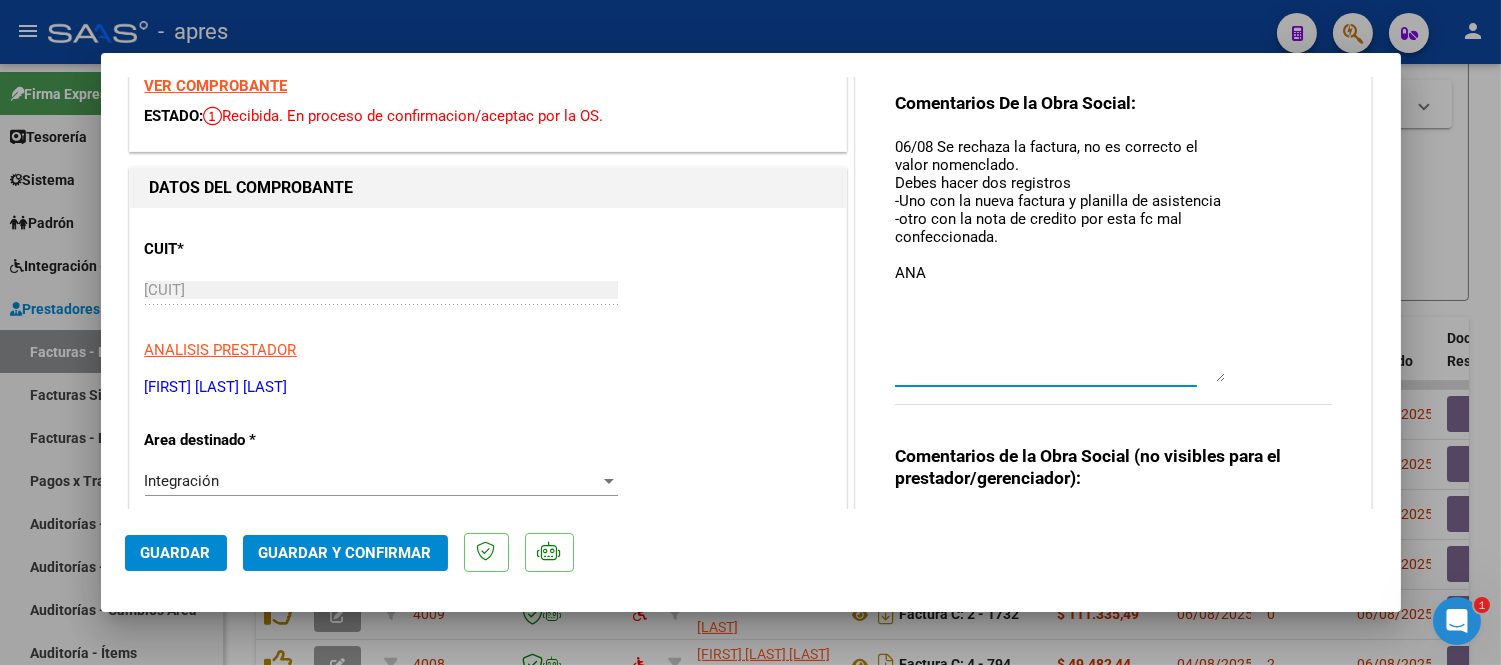 scroll, scrollTop: 222, scrollLeft: 0, axis: vertical 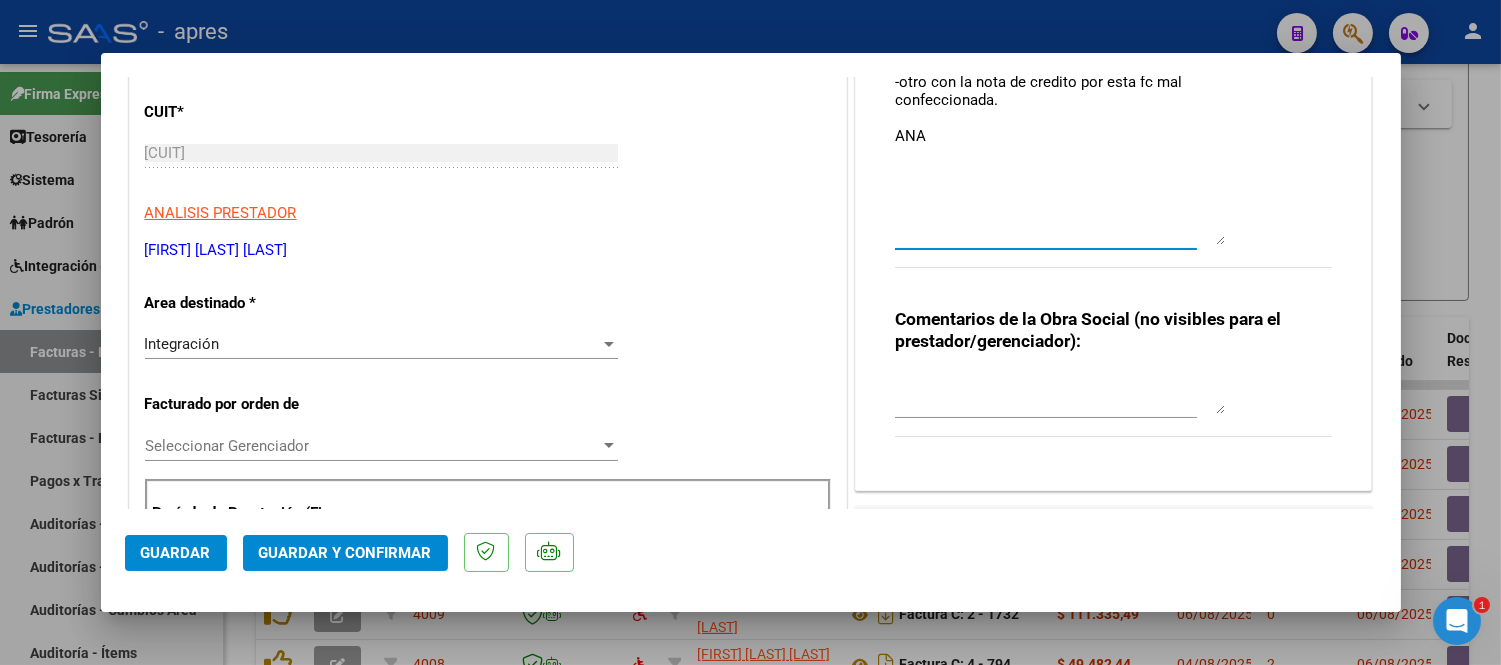 type on "06/08 Se rechaza la factura, no es correcto el valor nomenclado.
Debes hacer dos registros
-Uno con la nueva factura y planilla de asistencia
-otro con la nota de credito por esta fc mal confeccionada.
[PERSON]." 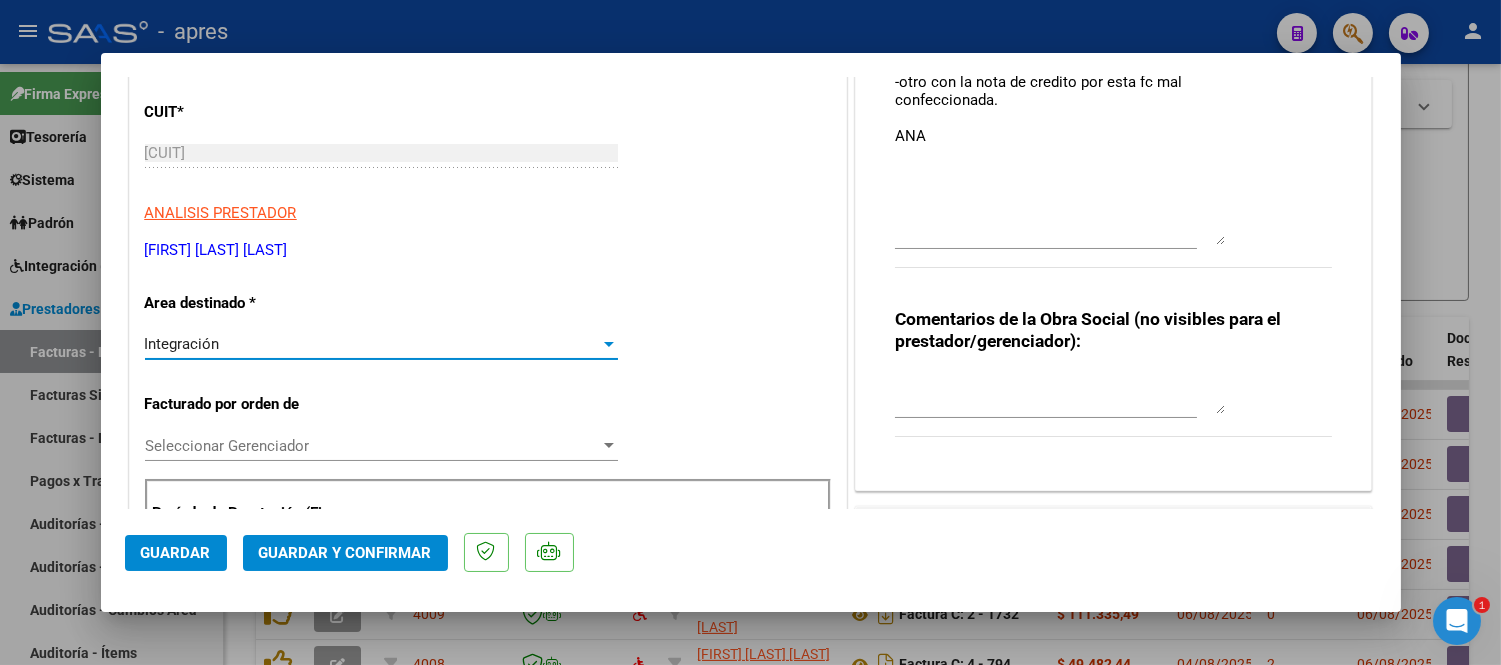 click on "Integración" at bounding box center [372, 344] 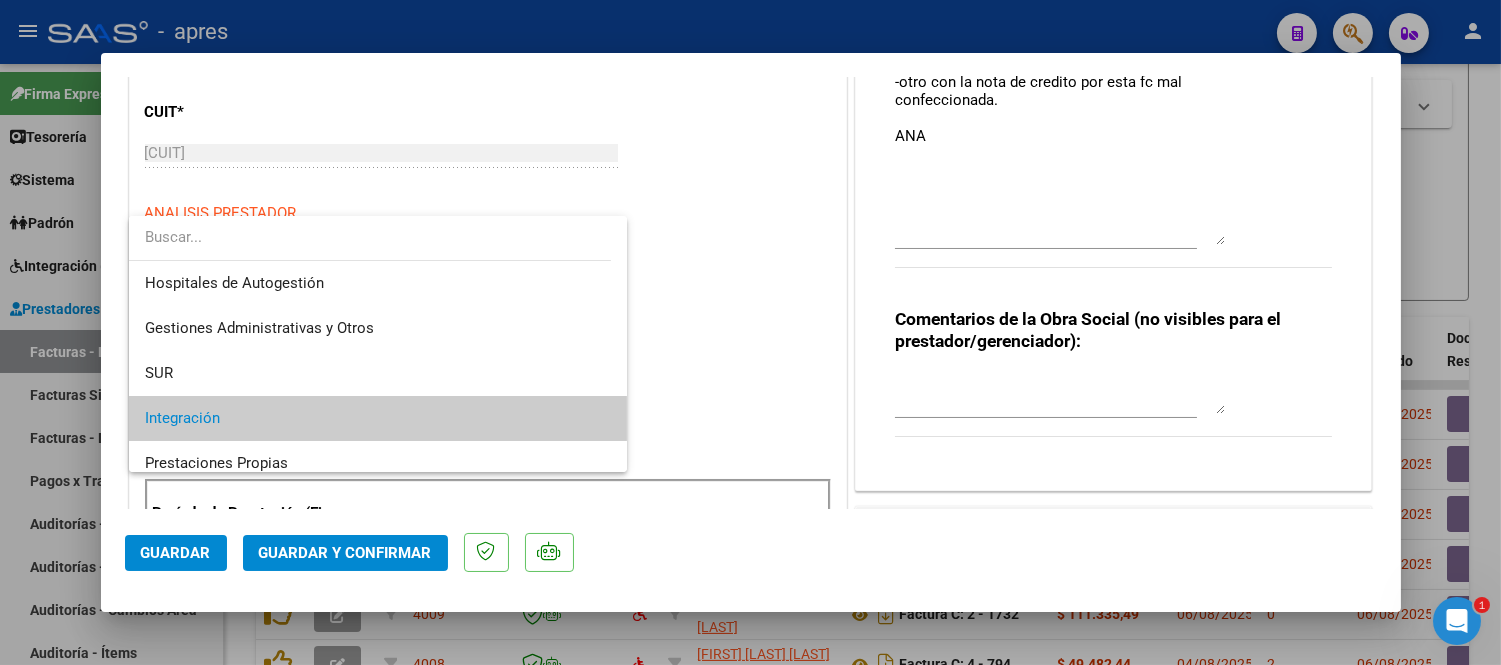 scroll, scrollTop: 74, scrollLeft: 0, axis: vertical 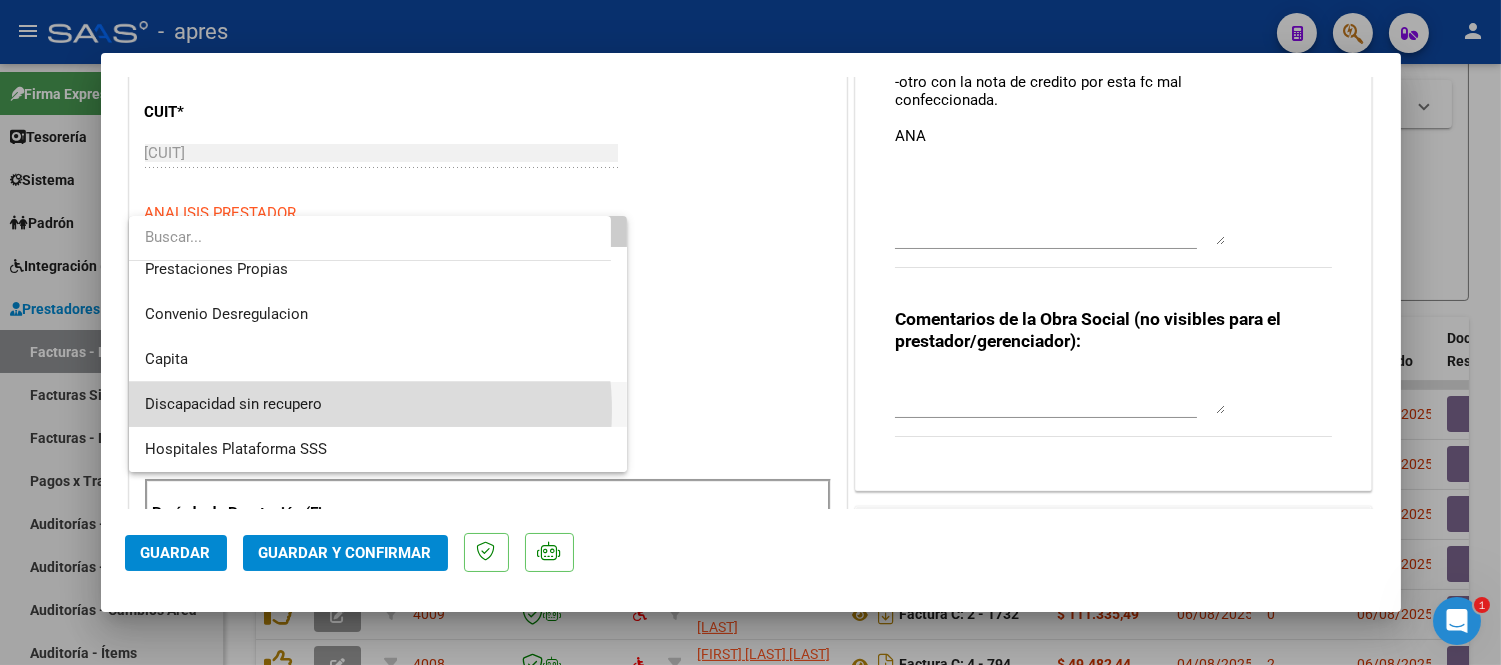 click on "Discapacidad sin recupero" at bounding box center (378, 404) 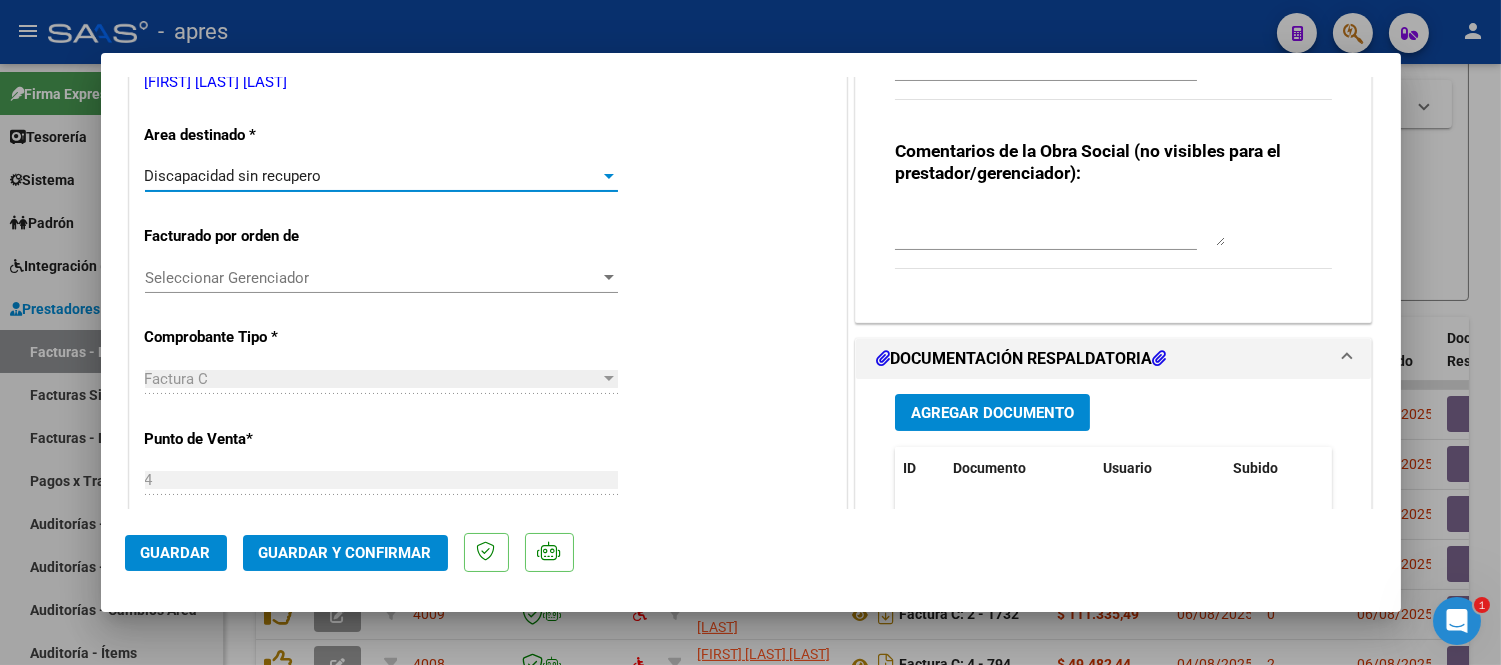 scroll, scrollTop: 444, scrollLeft: 0, axis: vertical 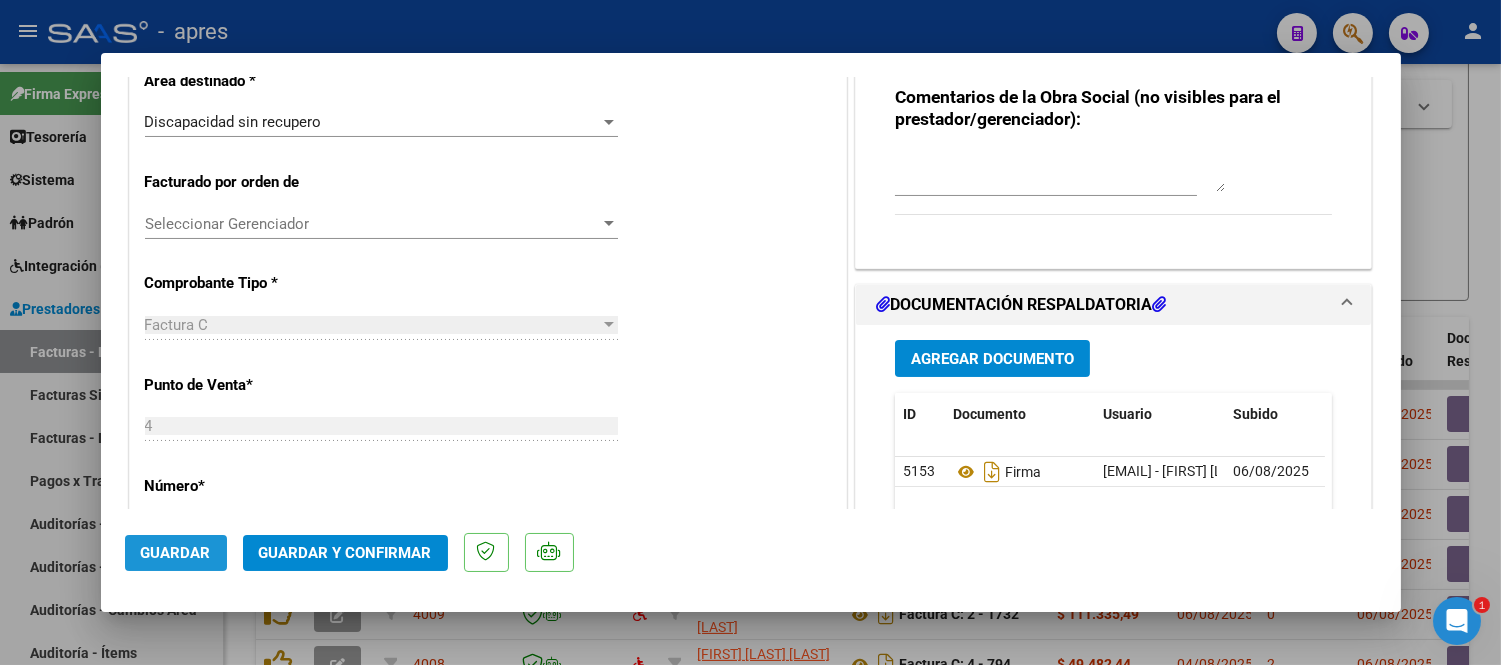 click on "Guardar" 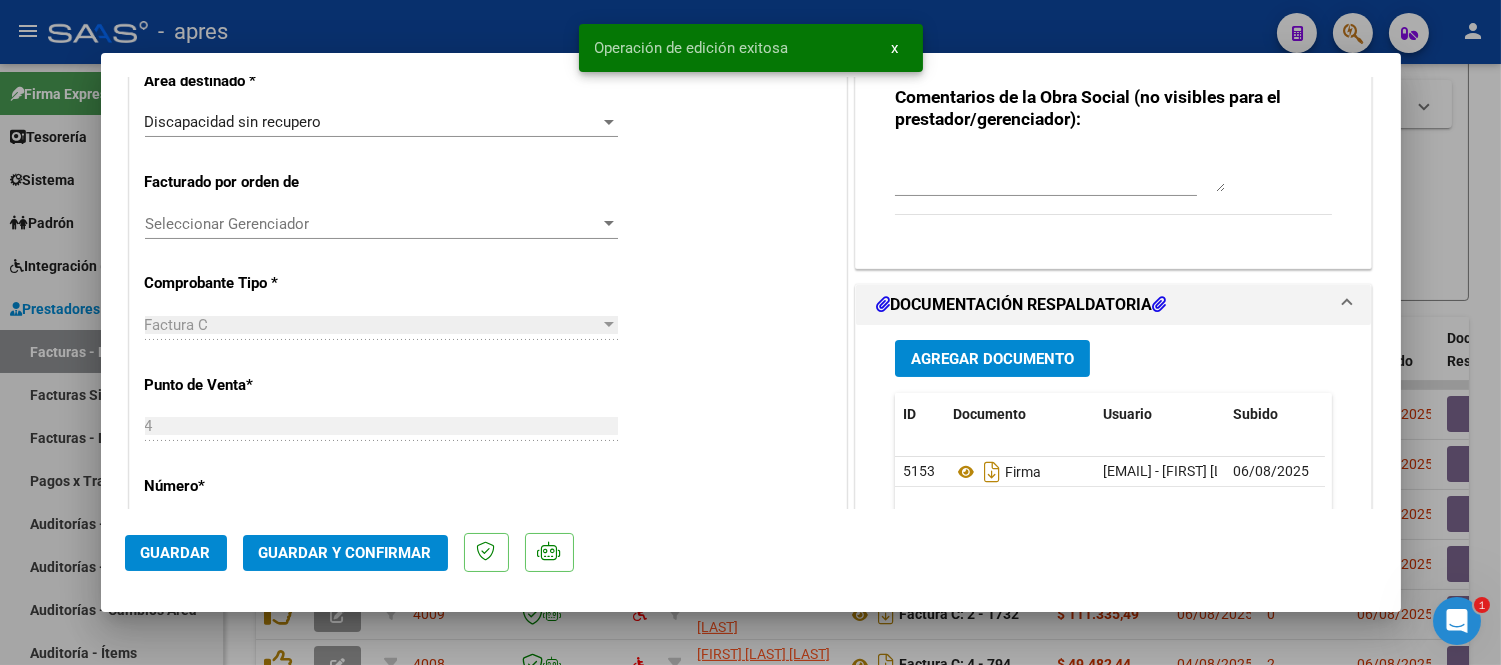 click at bounding box center (750, 332) 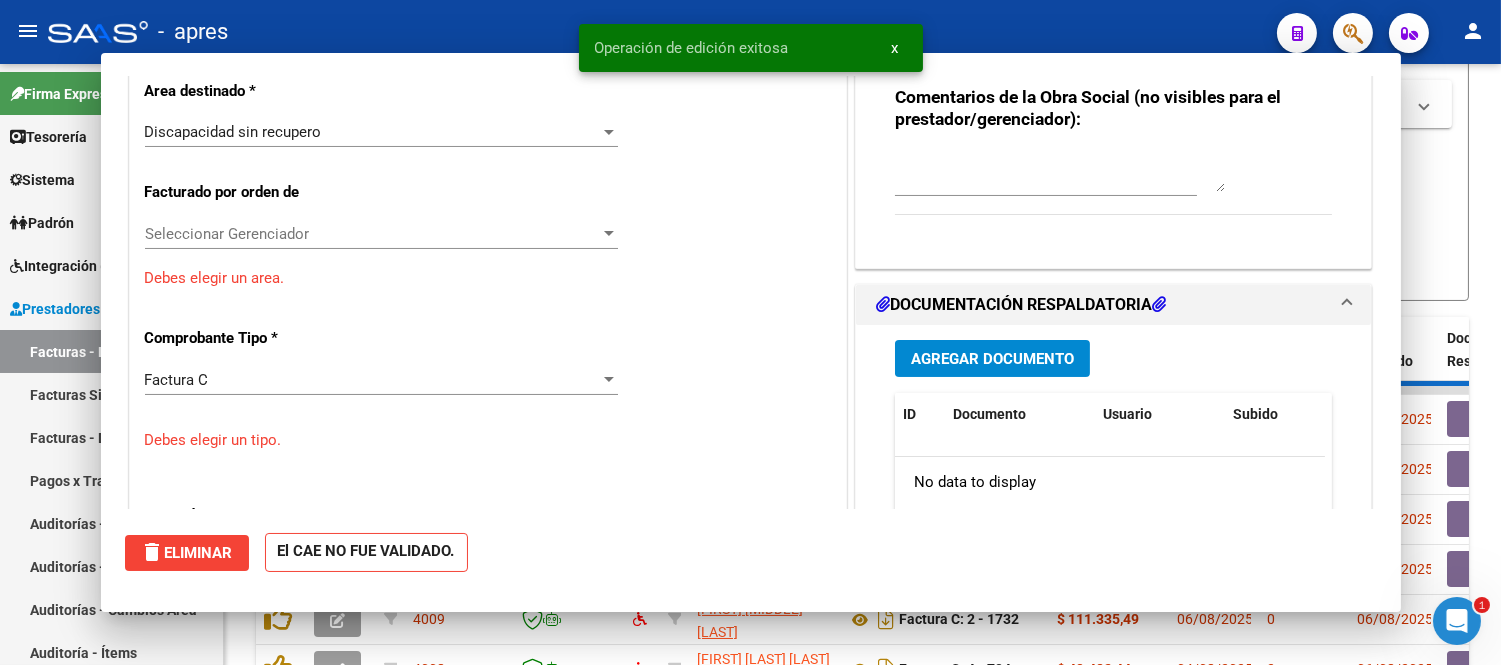 scroll, scrollTop: 480, scrollLeft: 0, axis: vertical 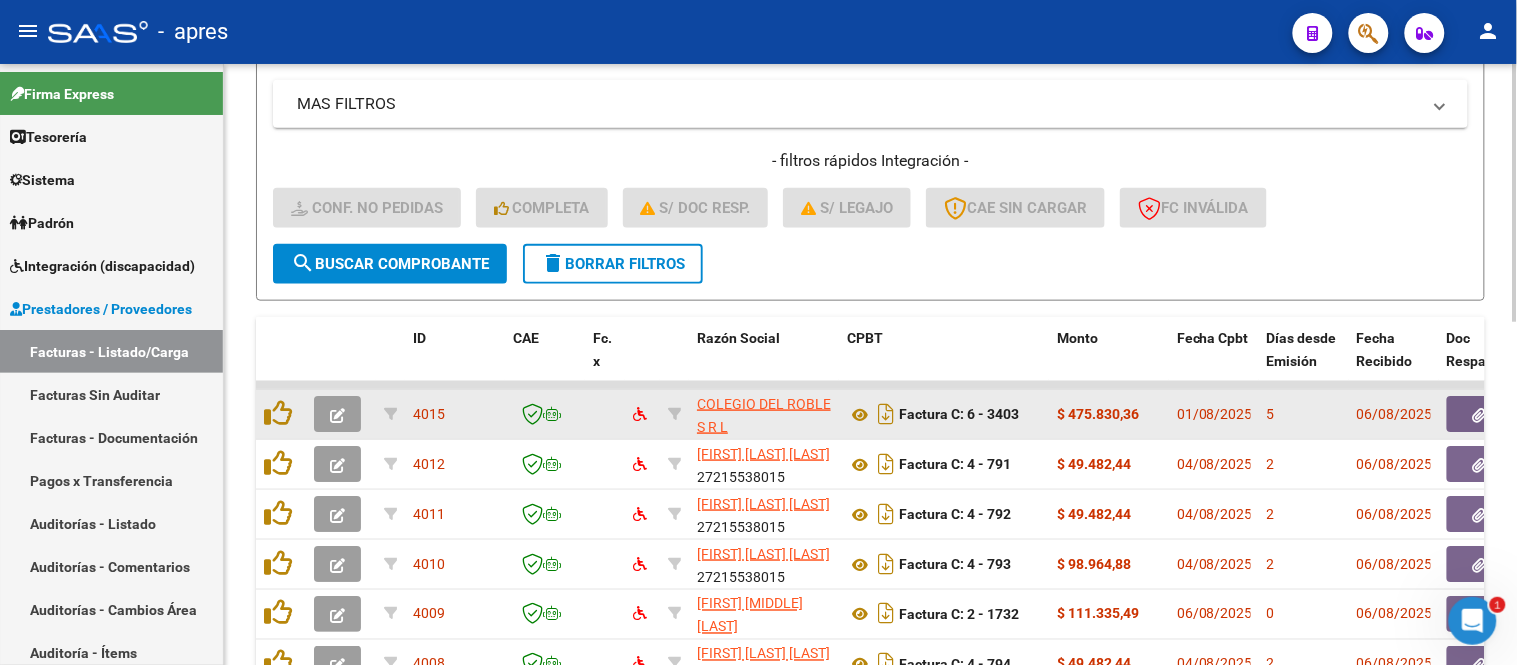 click 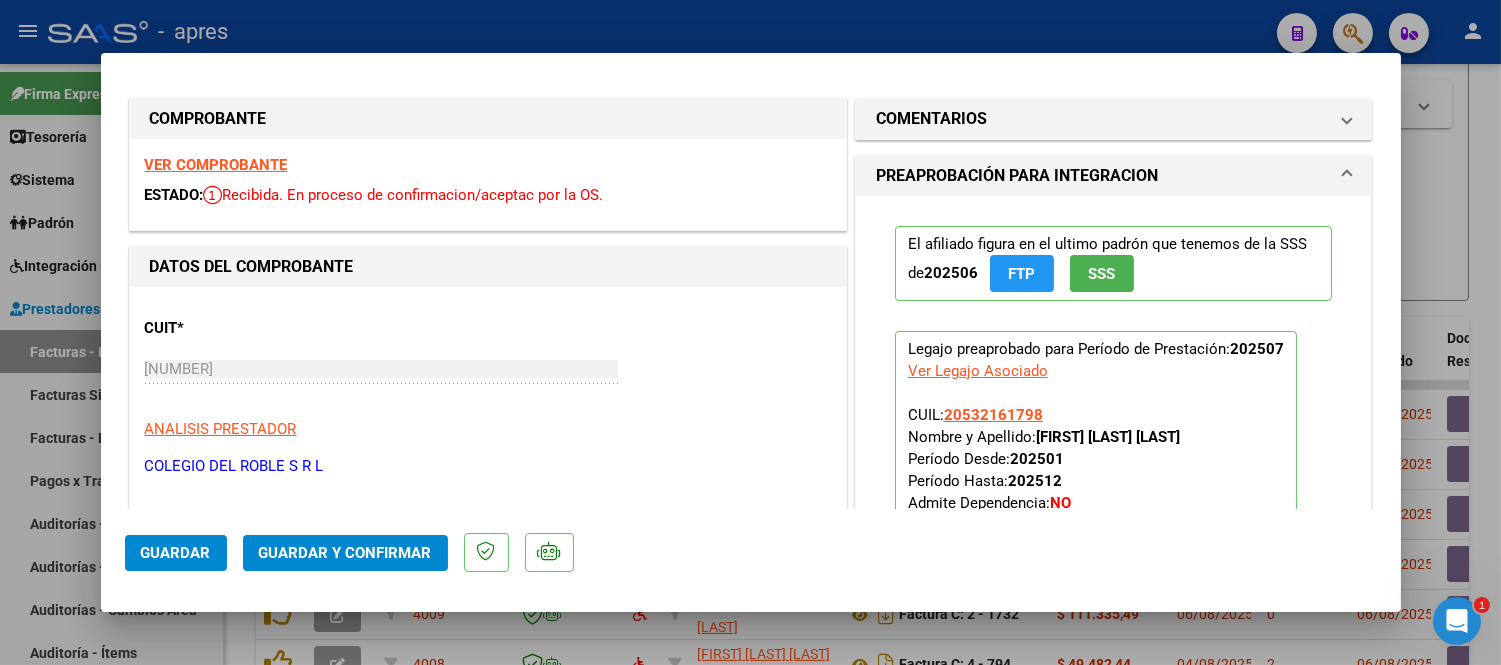 scroll, scrollTop: 0, scrollLeft: 0, axis: both 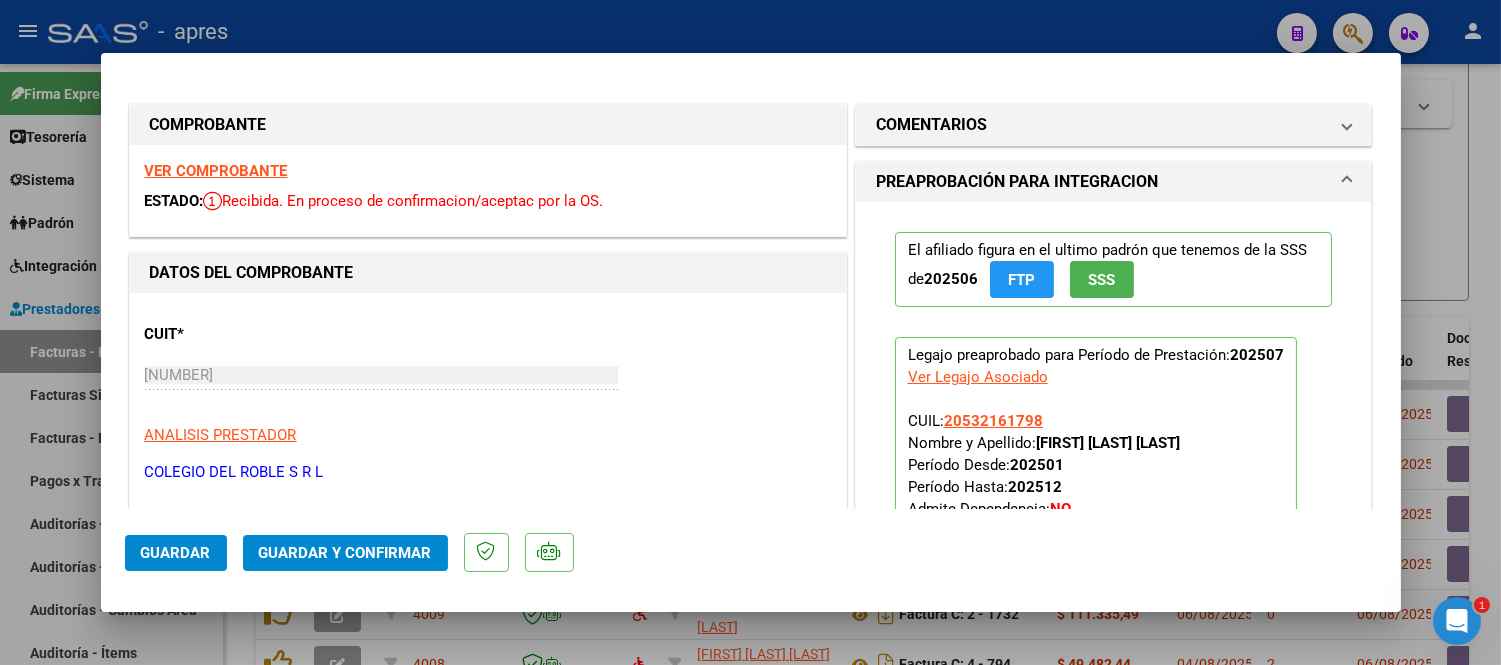 click on "VER COMPROBANTE" at bounding box center (216, 171) 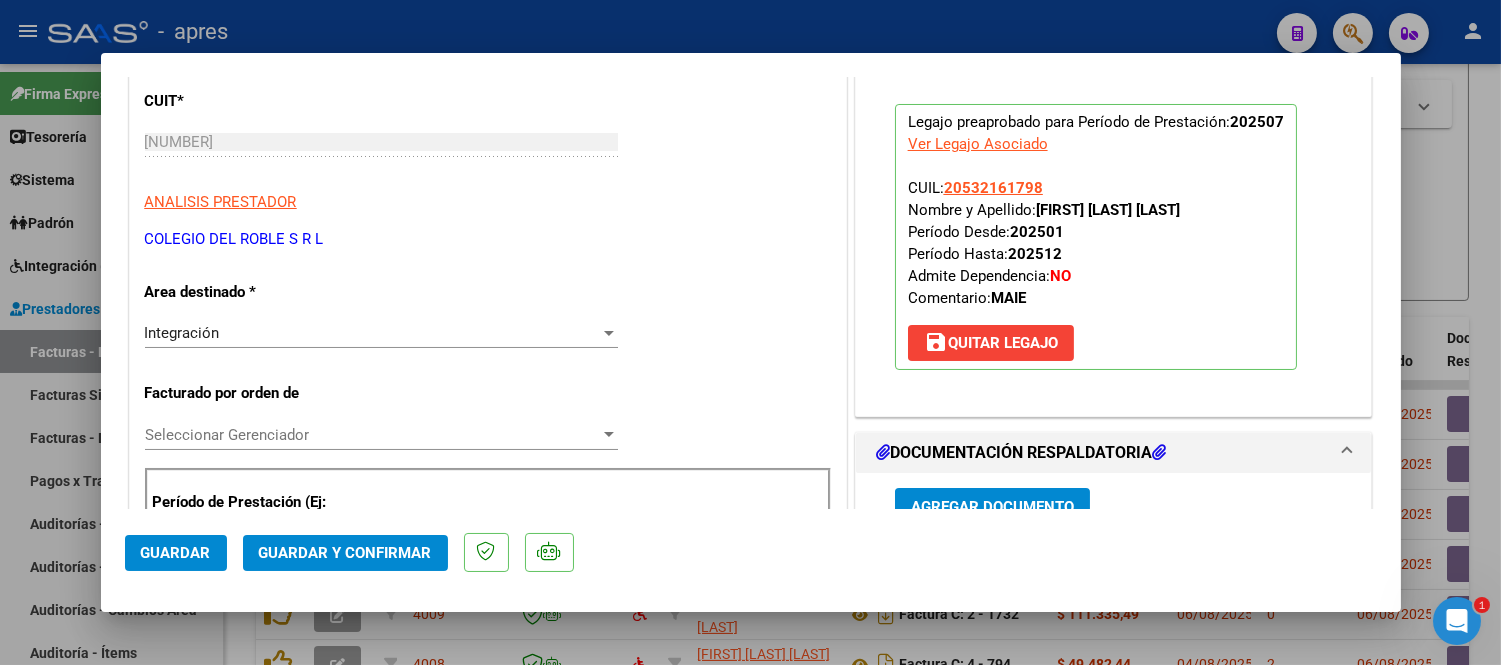 scroll, scrollTop: 444, scrollLeft: 0, axis: vertical 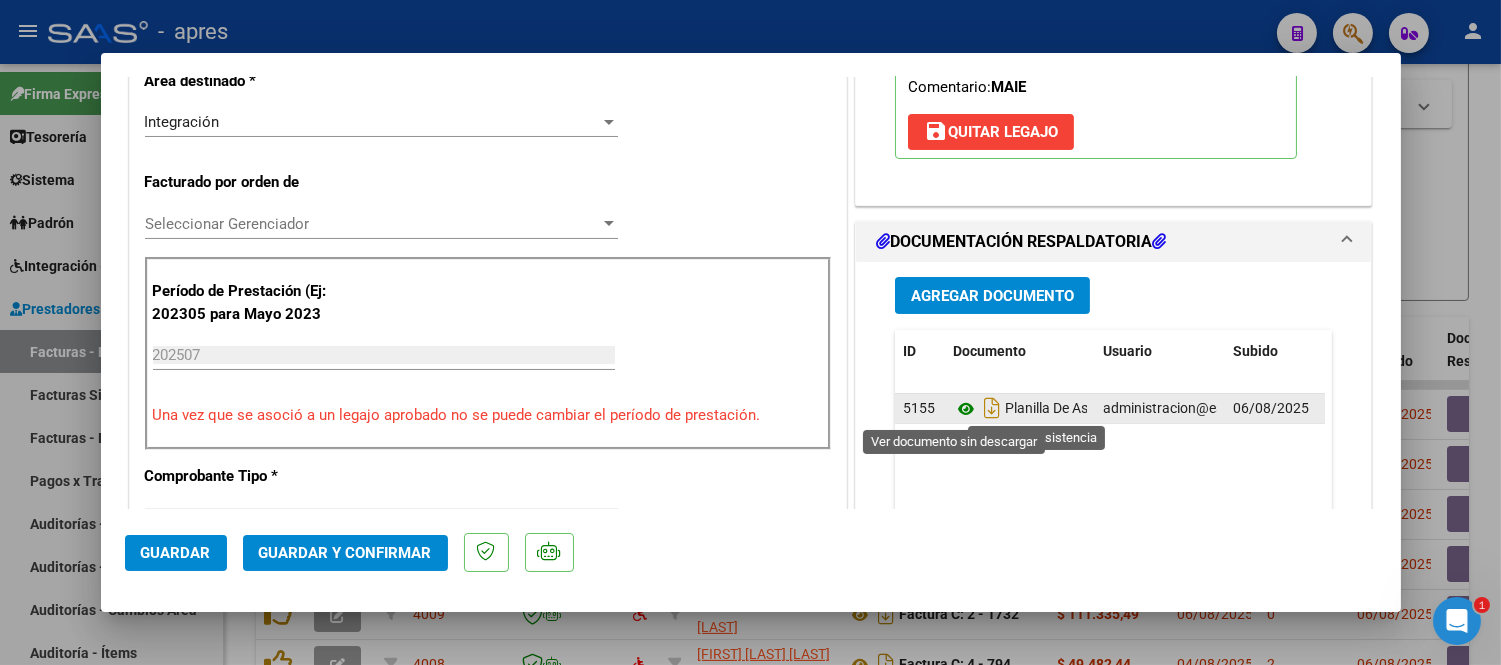 click 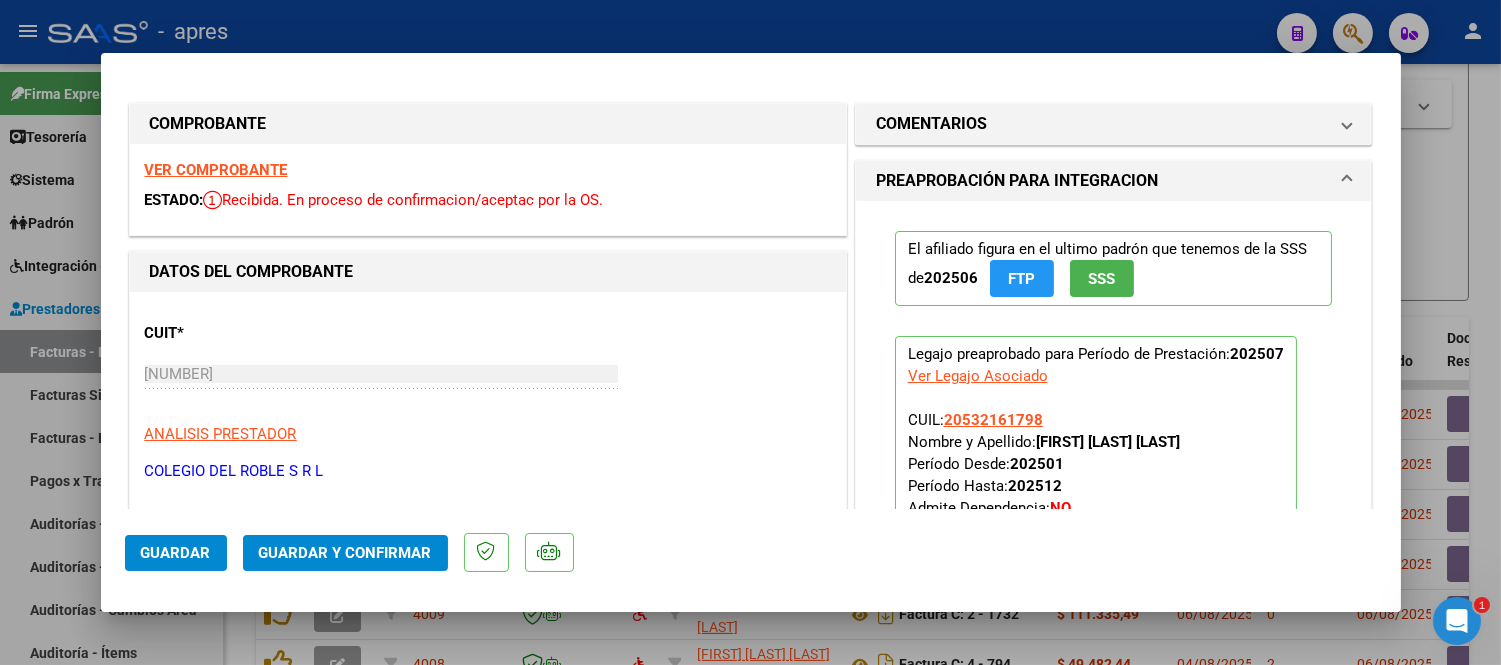scroll, scrollTop: 0, scrollLeft: 0, axis: both 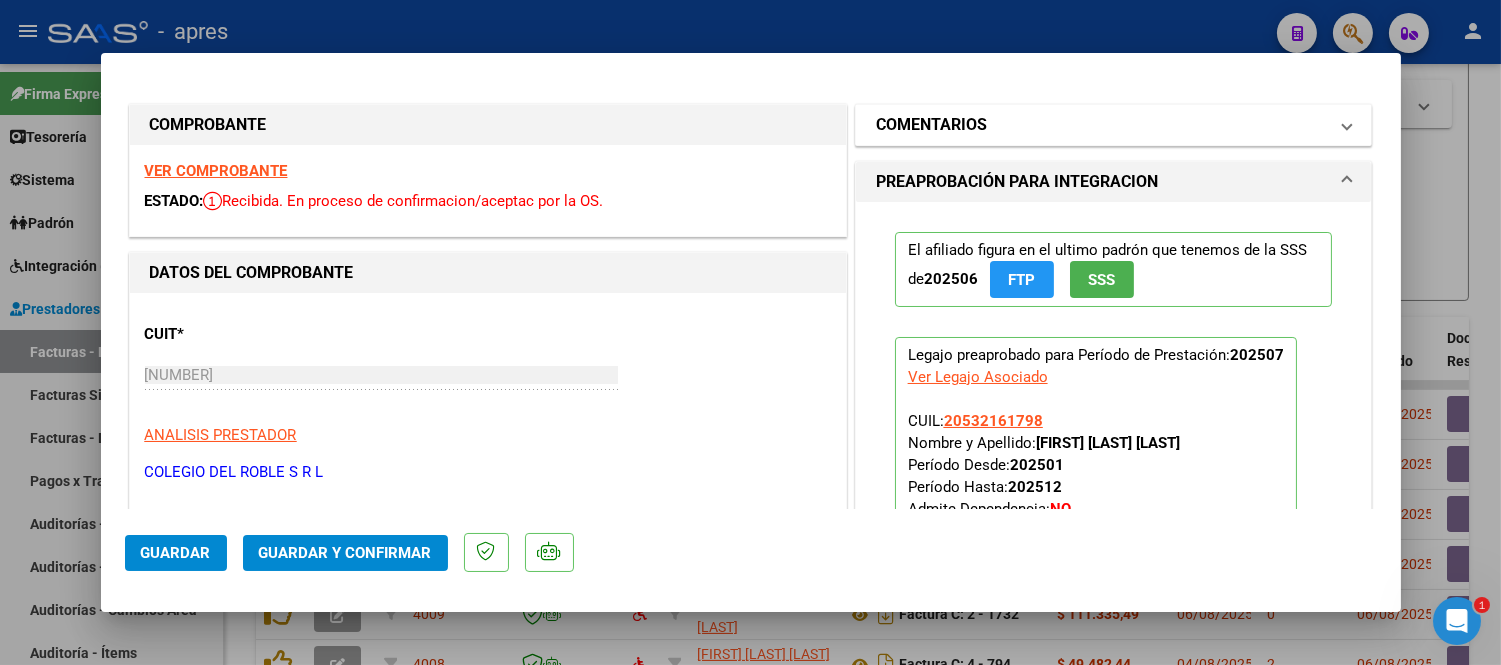 click on "COMENTARIOS" at bounding box center [1102, 125] 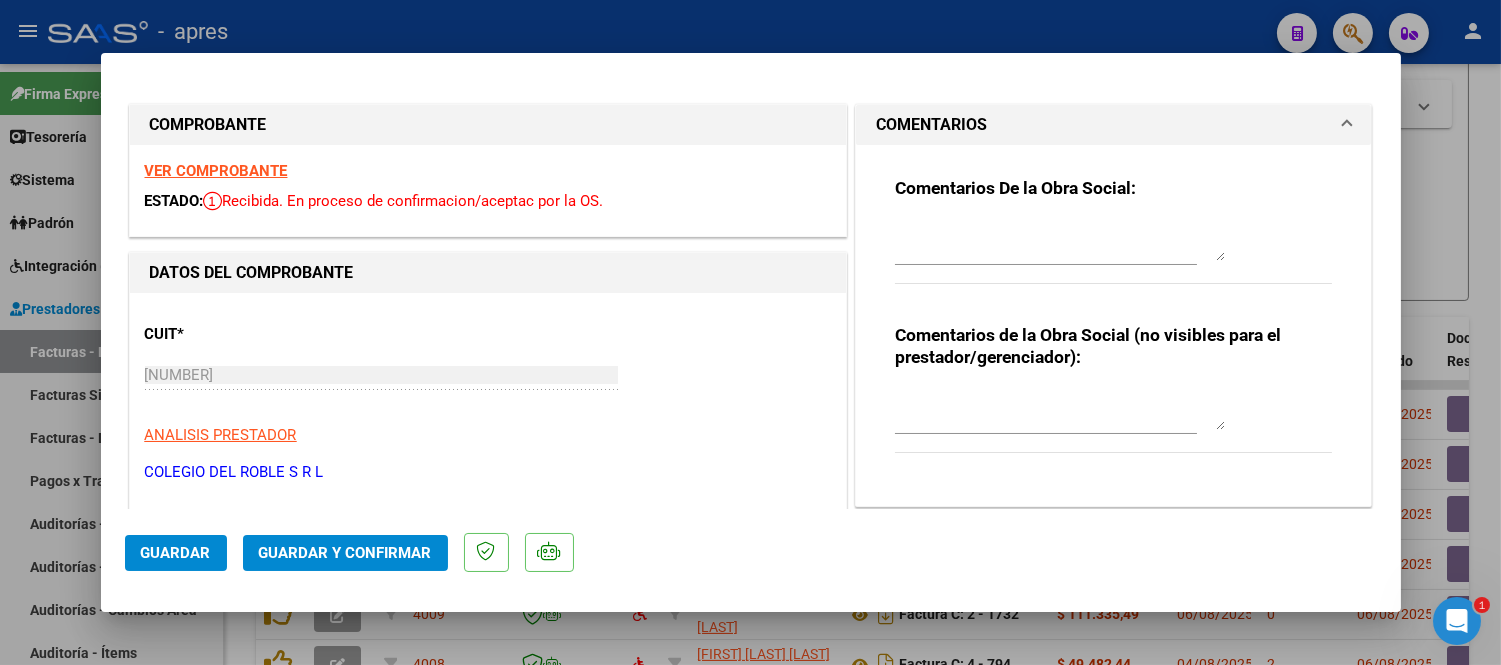 click at bounding box center (1060, 241) 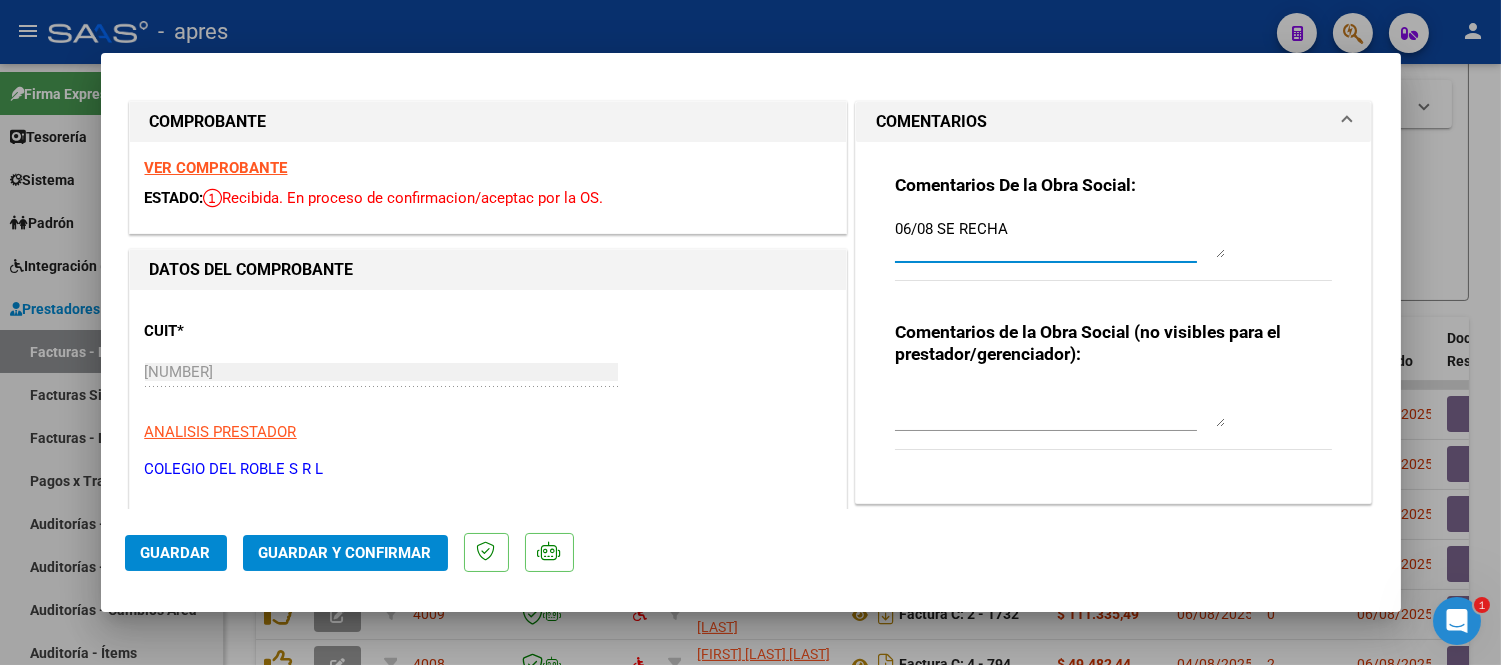 scroll, scrollTop: 0, scrollLeft: 0, axis: both 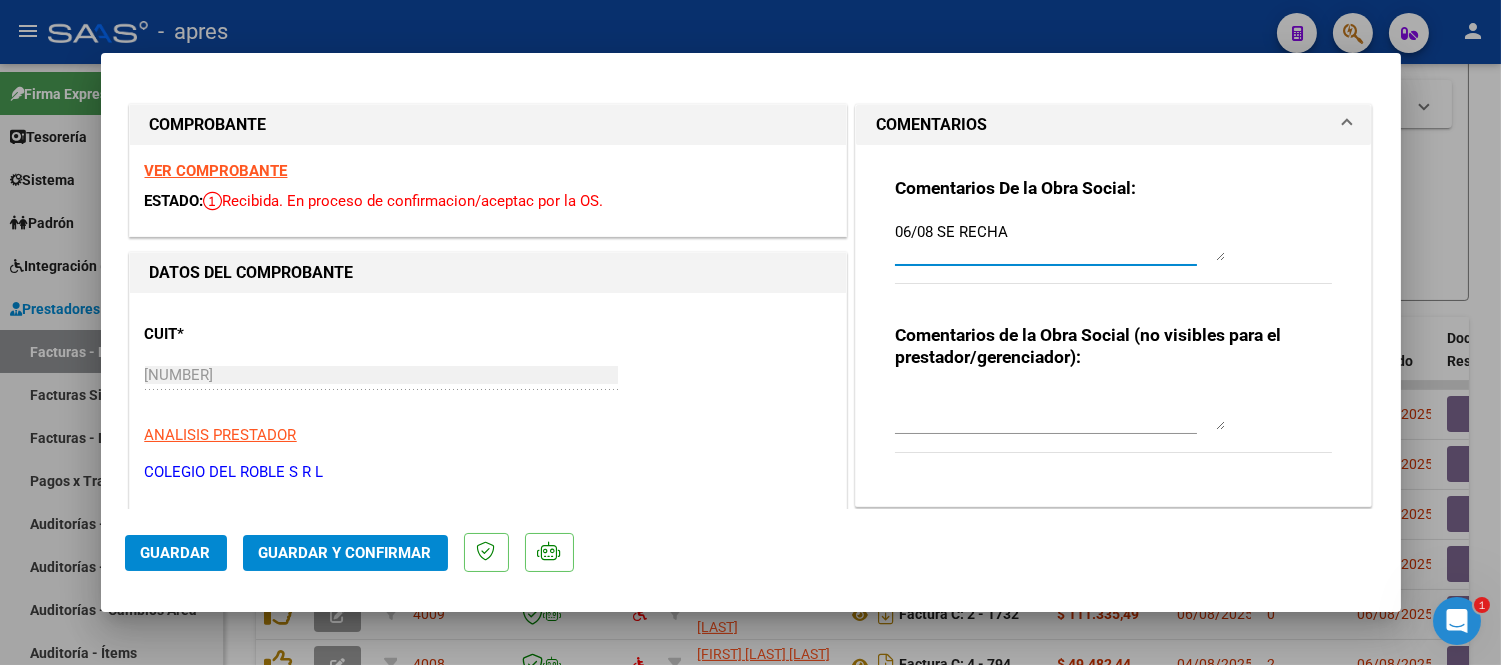 drag, startPoint x: 1013, startPoint y: 234, endPoint x: 926, endPoint y: 227, distance: 87.28116 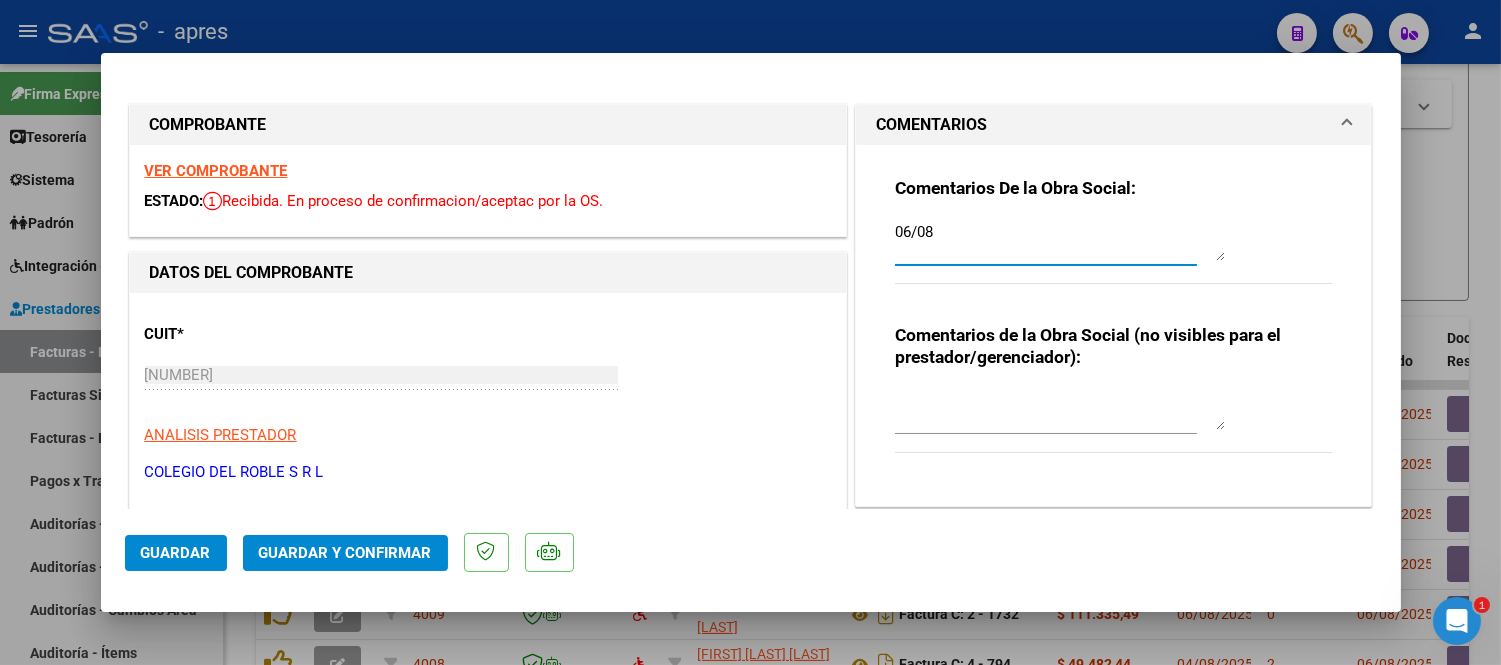 paste on "Se rechaza ya que la planilla de asistencia no cumple los requisitos indicados en varias oportunidad
Tengamos en cuenta que la planillas de asistencia es el documento que tiene la función de ddjj y de respaldar las sesiones facturadas.
Deben tener el modelo en blanco de planilla de asistencia para luego completarla con los datos requeridos mes a mes, luego la escanean o le sacan una foto y la adjuntan con la factura correspondiente.
NO se tomarán más planillas que cumplan las siguientes características:
*Planillas fotocopiadas.
*Planillas que este borradas y luego escritas arriba nuevamente
*Planillas  que se editan luego de escanear con la firma ya realizada
*Planillas  con firma digital (la consulta es presencial y la firma también debe serlo)
*Planillas  con la firma del papà/mamà pegada.
*El mes, las fechas, la prestación y las firmas deben ser de puño y letra.
Registrarlo en comentarios para visualizarlo brevemente." 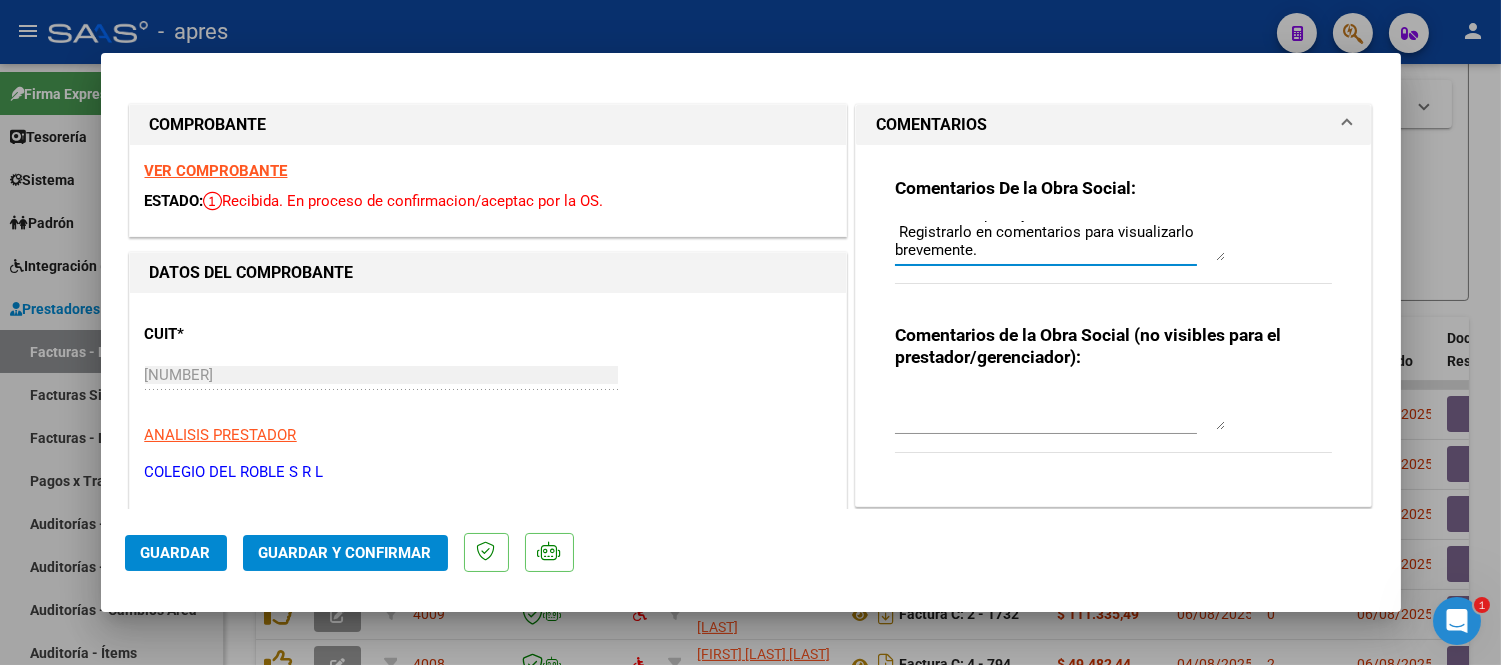 scroll, scrollTop: 483, scrollLeft: 0, axis: vertical 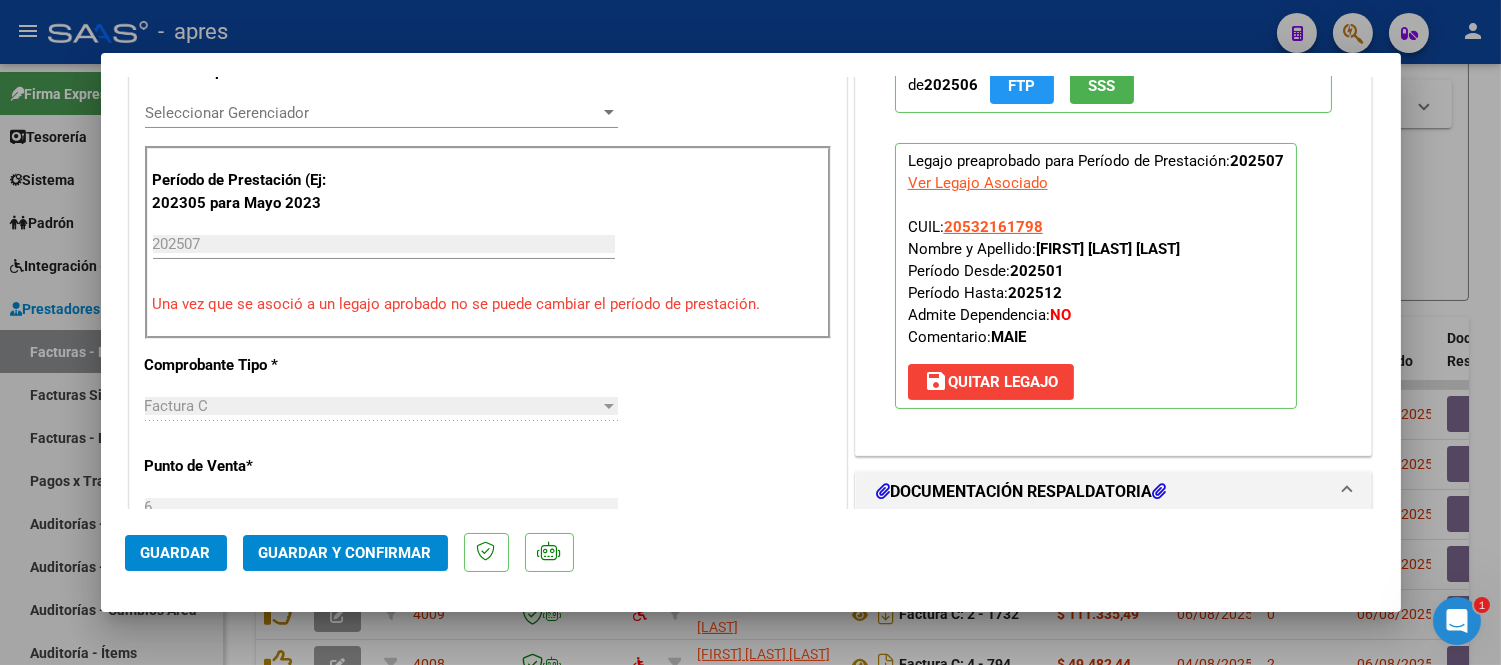 type on "[DATE] Se rechaza ya que la planilla de asistencia no cumple los requisitos indicados en varias oportunidad
Tengamos en cuenta que la planillas de asistencia es el documento que tiene la función de ddjj y de respaldar las sesiones facturadas.
Deben tener el modelo en blanco de planilla de asistencia para luego completarla con los datos requeridos mes a mes, luego la escanean o le sacan una foto y la adjuntan con la factura correspondiente.
NO se tomarán más planillas que cumplan las siguientes características:
*Planillas fotocopiadas.
*Planillas que este borradas y luego escritas arriba nuevamente
*Planillas  que se editan luego de escanear con la firma ya realizada
*Planillas  con firma digital (la consulta es presencial y la firma también debe serlo)
*Planillas  con la firma del papà/mamà pegada.
*El mes, las fechas, la prestación y las firmas deben ser de puño y letra.
Registrarlo en comentarios para visualizarlo brevemente.
ANA" 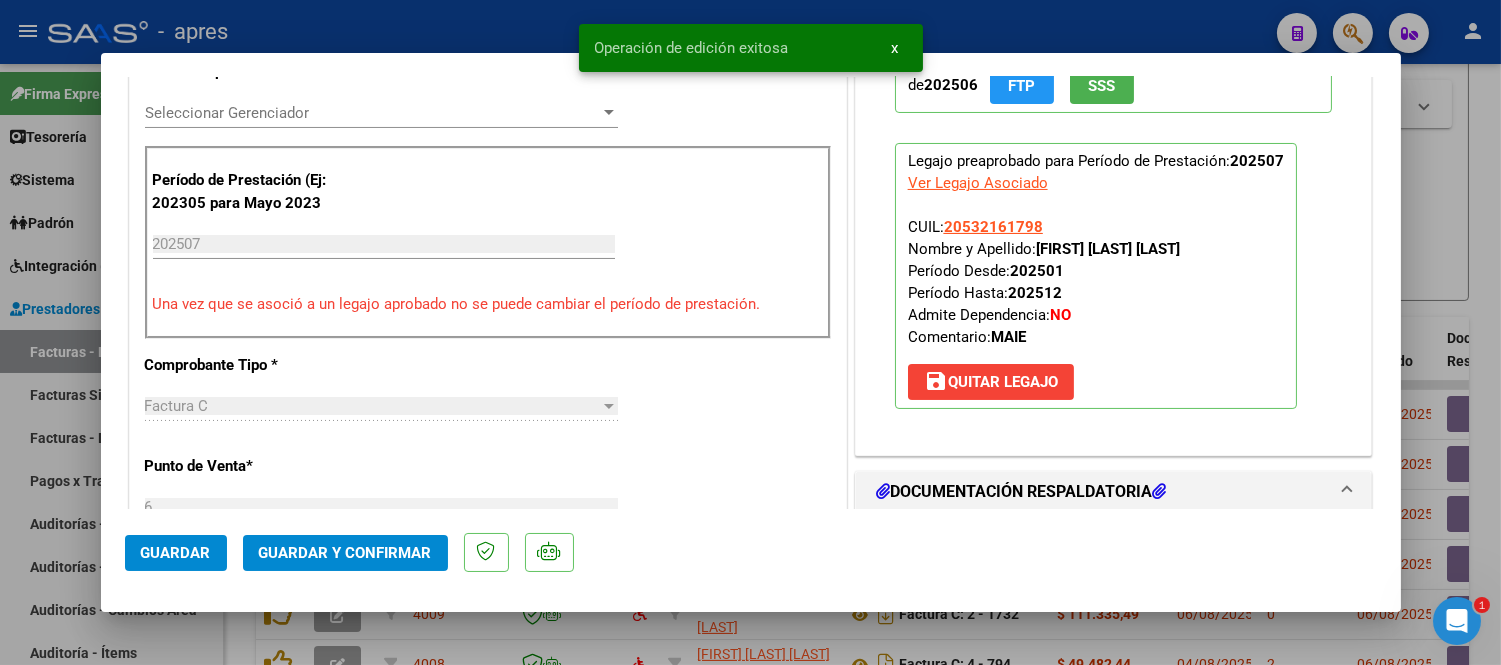 click at bounding box center [750, 332] 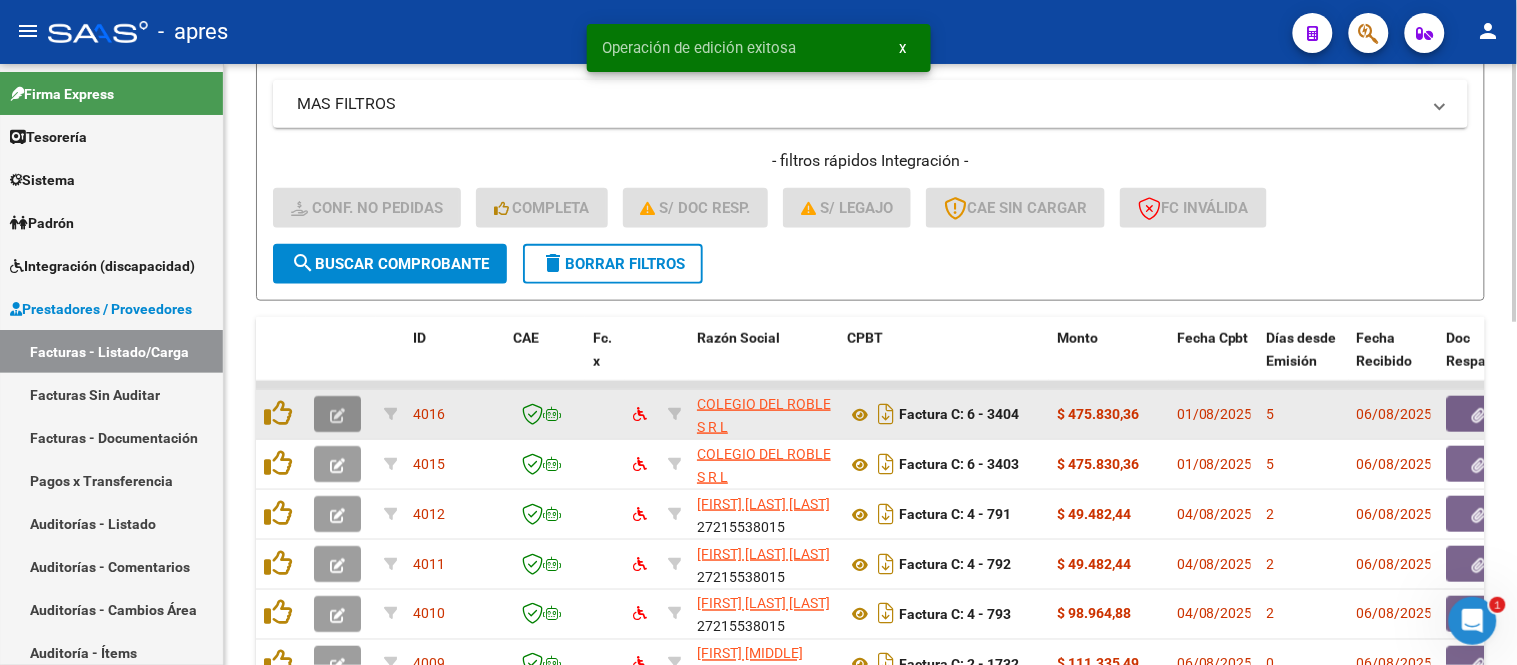 click 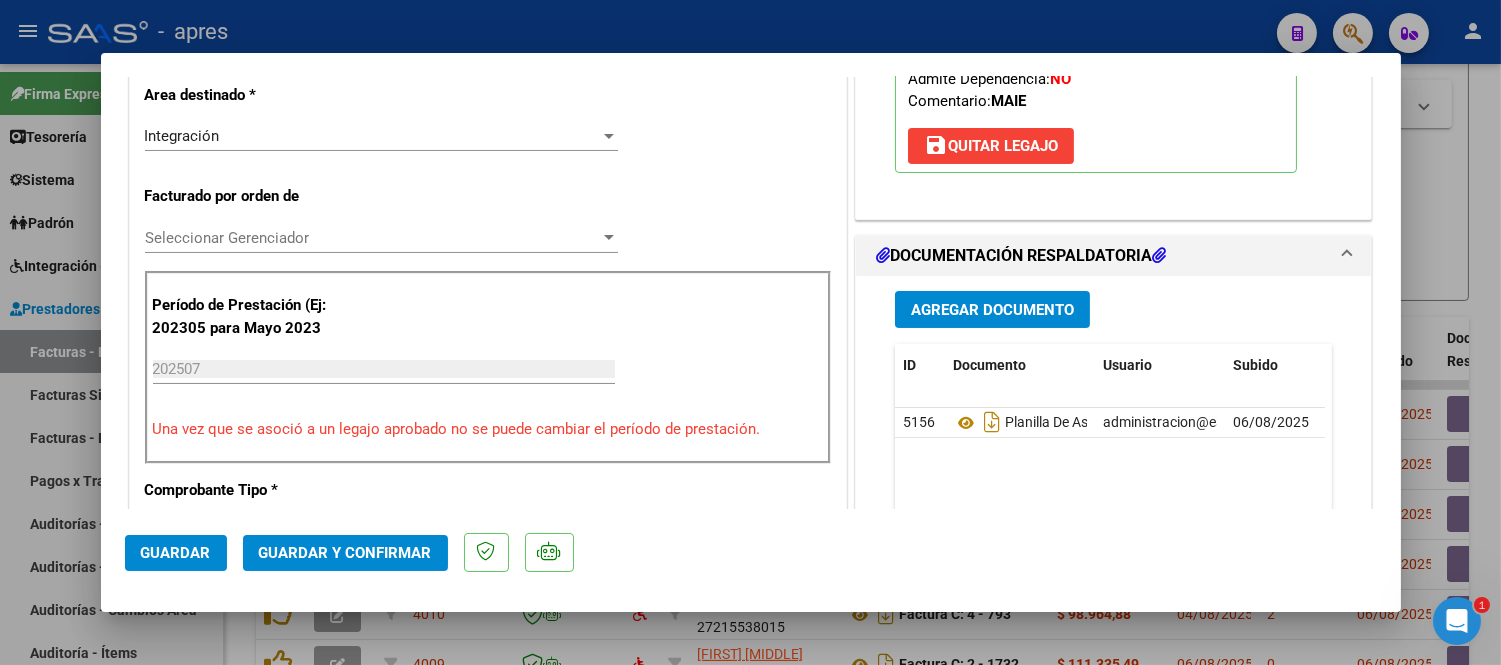 scroll, scrollTop: 444, scrollLeft: 0, axis: vertical 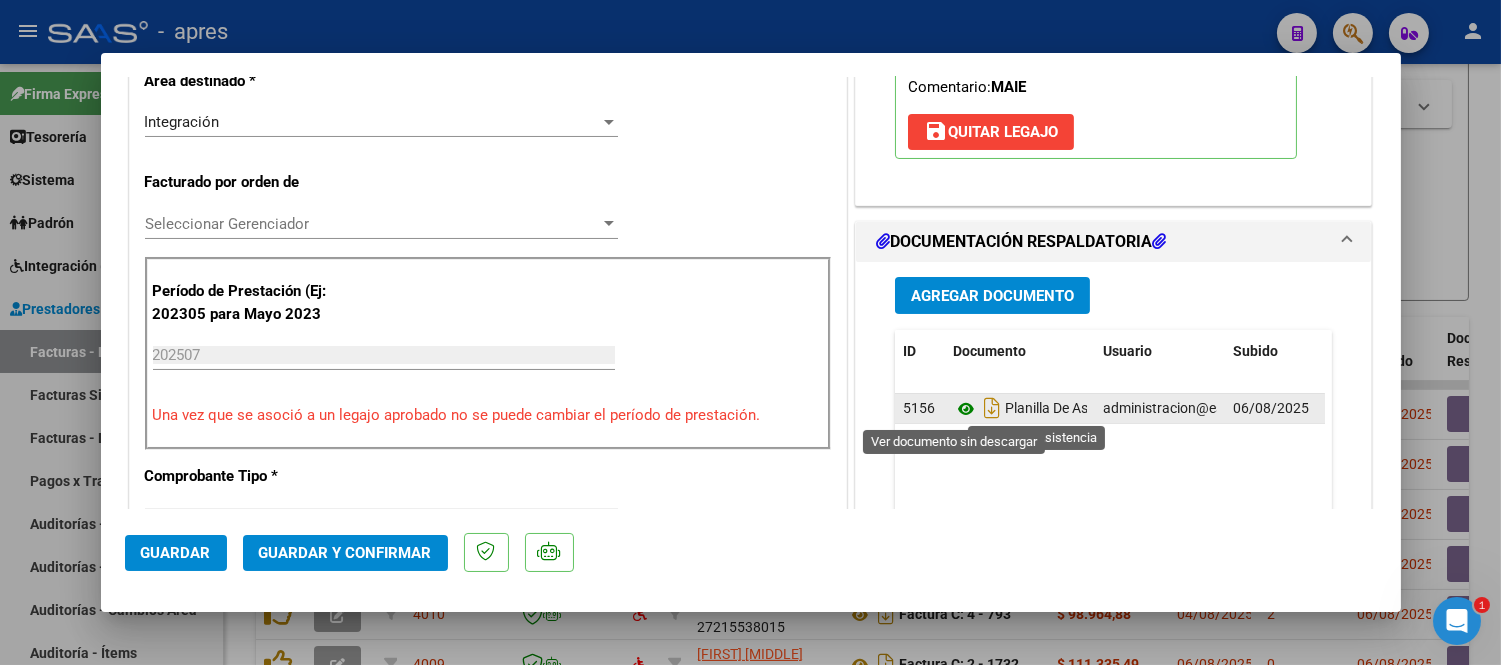 click 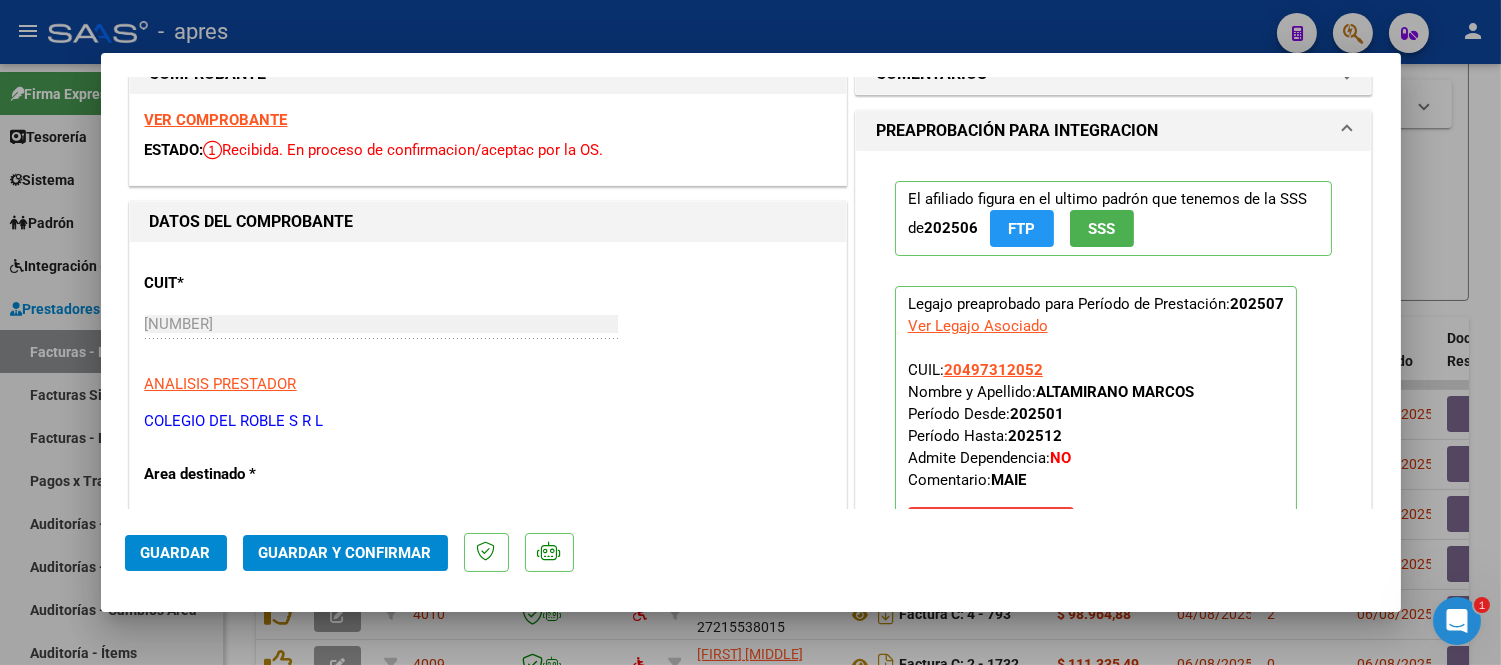 scroll, scrollTop: 0, scrollLeft: 0, axis: both 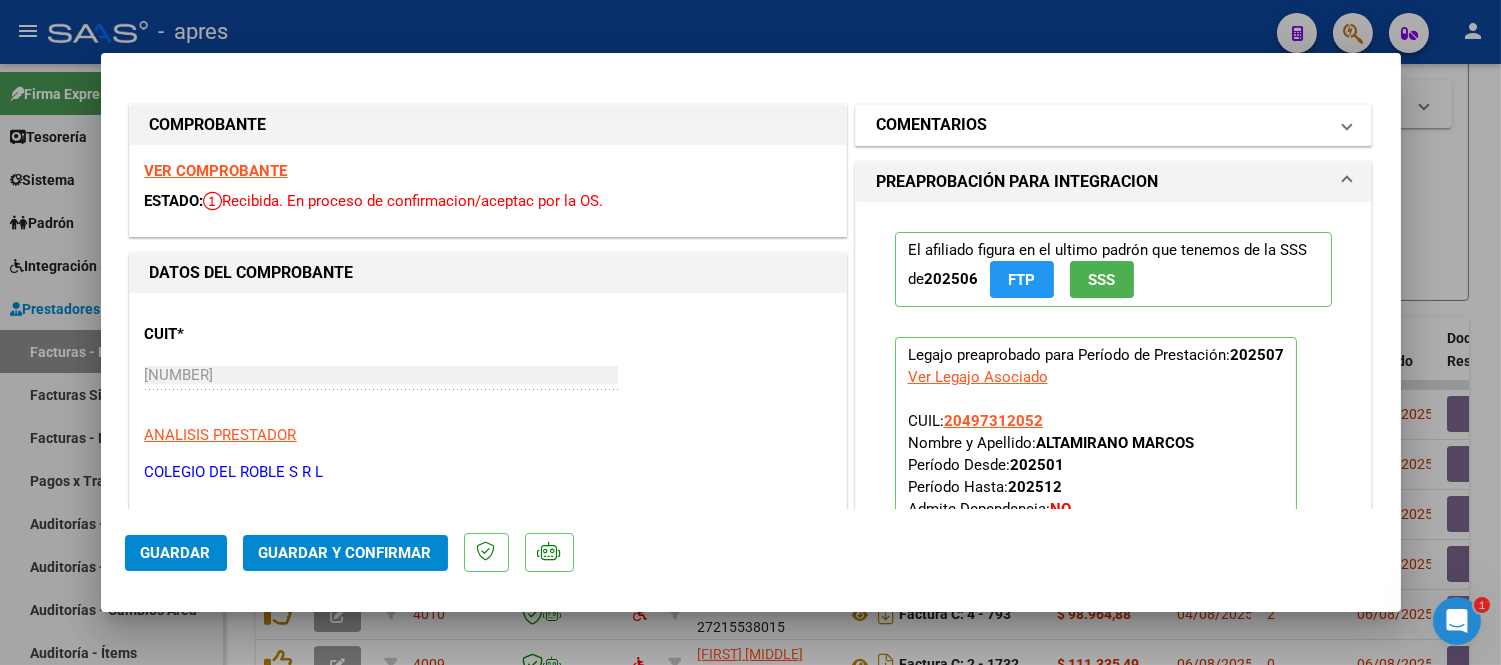 click on "COMENTARIOS" at bounding box center (931, 125) 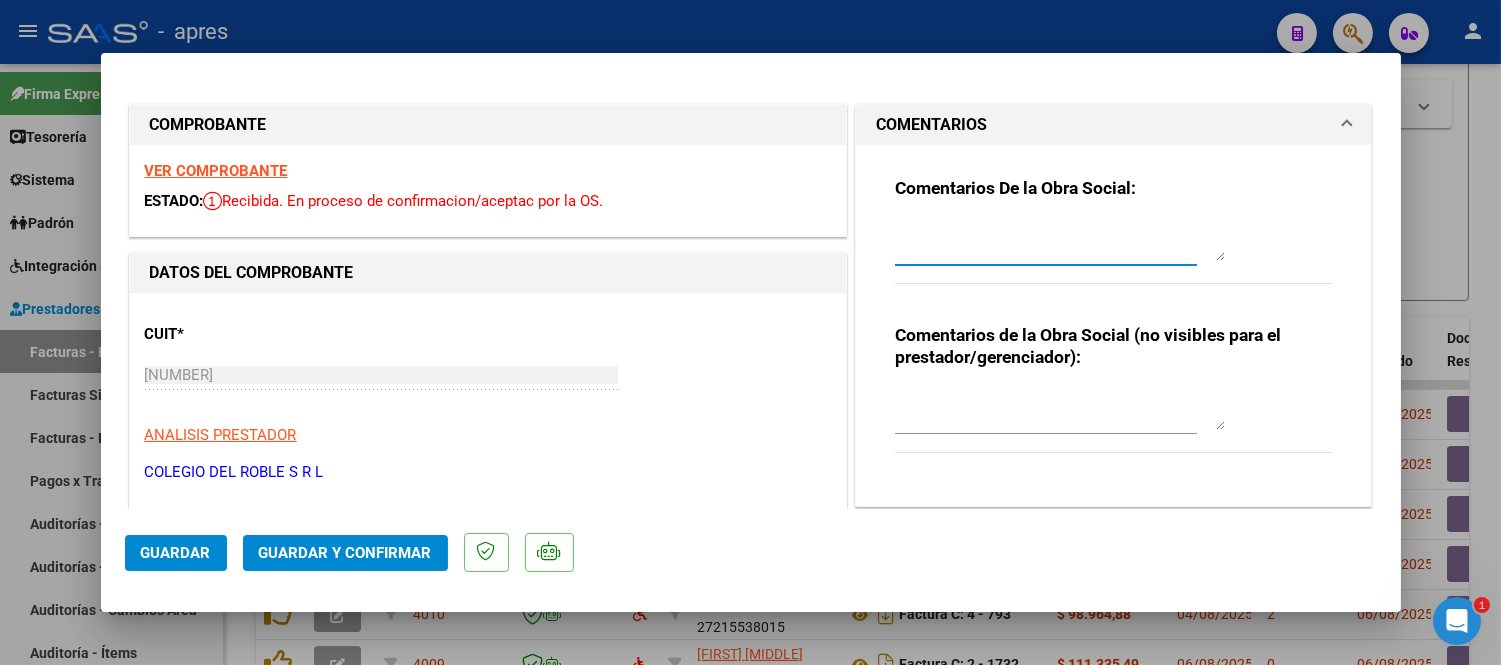 click at bounding box center [1060, 241] 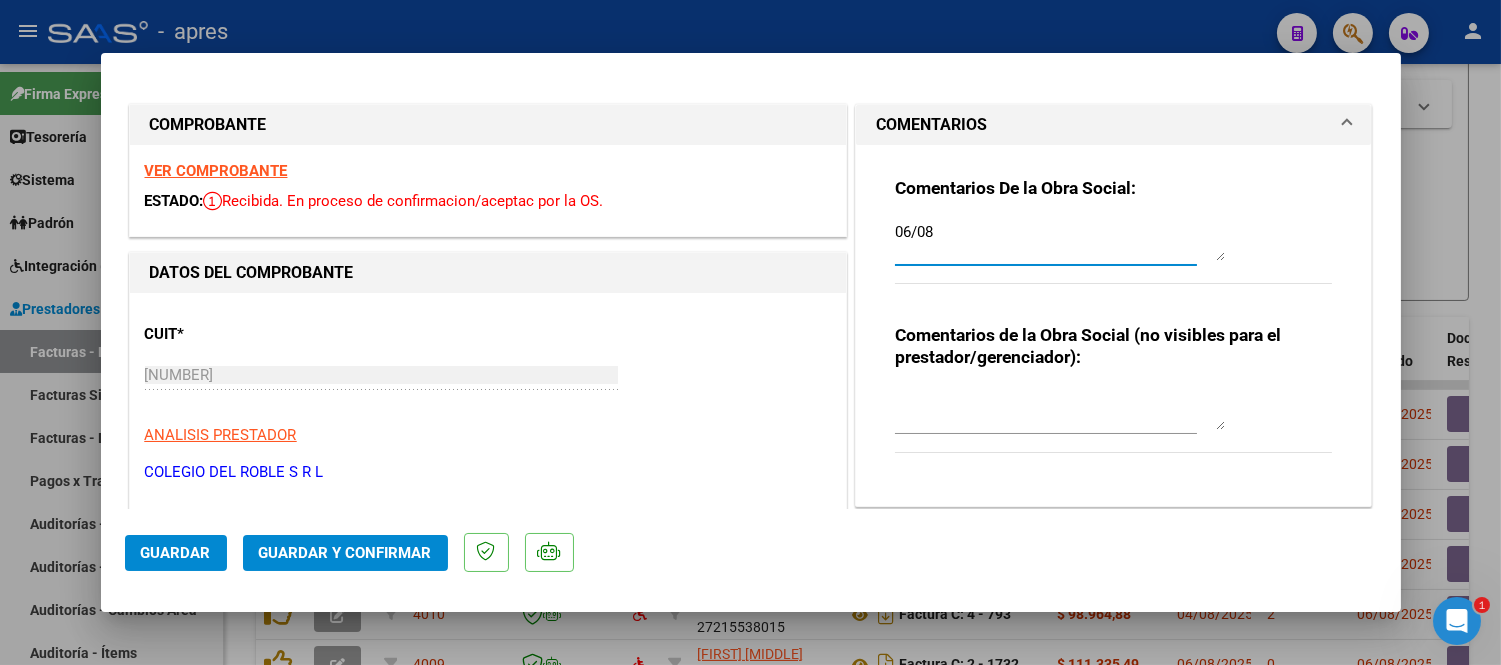 paste on "Se rechaza ya que la planilla de asistencia no cumple los requisitos indicados en varias oportunidad
Tengamos en cuenta que la planillas de asistencia es el documento que tiene la función de ddjj y de respaldar las sesiones facturadas.
Deben tener el modelo en blanco de planilla de asistencia para luego completarla con los datos requeridos mes a mes, luego la escanean o le sacan una foto y la adjuntan con la factura correspondiente.
NO se tomarán más planillas que cumplan las siguientes características:
*Planillas fotocopiadas.
*Planillas que este borradas y luego escritas arriba nuevamente
*Planillas  que se editan luego de escanear con la firma ya realizada
*Planillas  con firma digital (la consulta es presencial y la firma también debe serlo)
*Planillas  con la firma del papà/mamà pegada.
*El mes, las fechas, la prestación y las firmas deben ser de puño y letra.
Registrarlo en comentarios para visualizarlo brevemente." 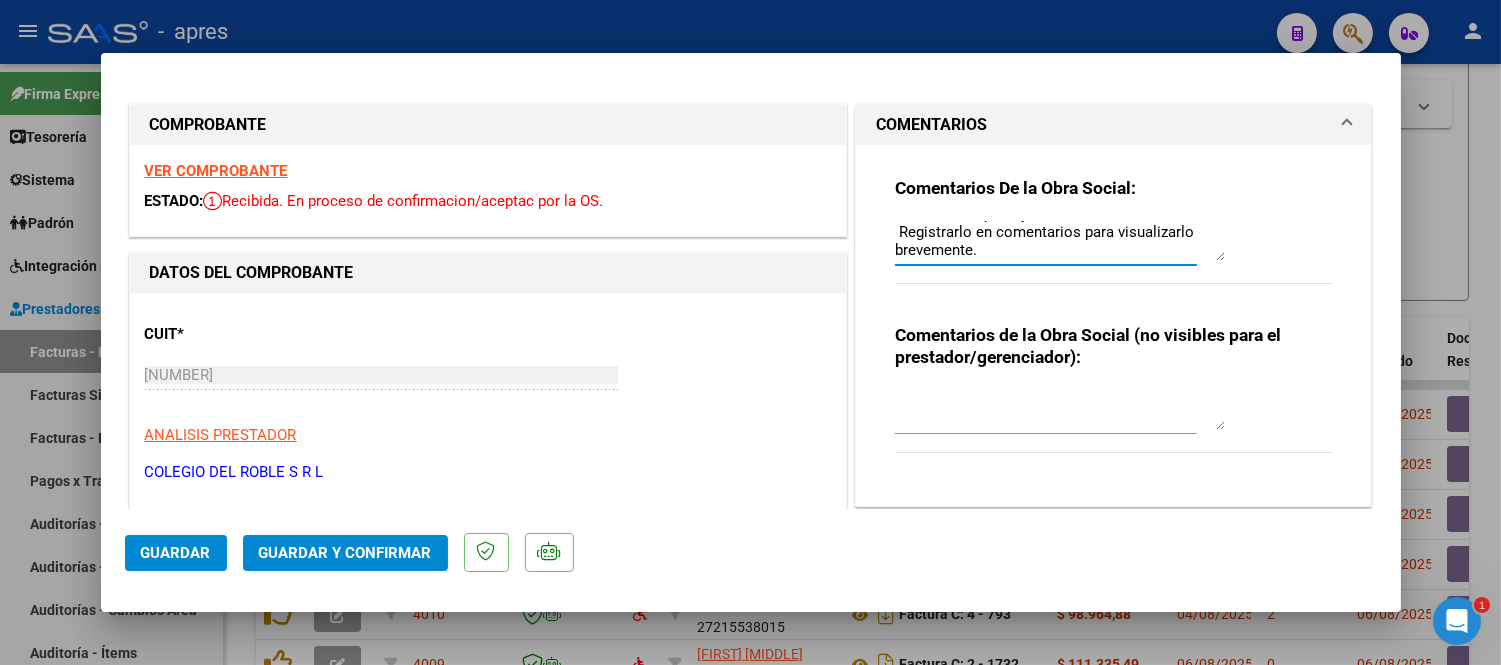 scroll, scrollTop: 483, scrollLeft: 0, axis: vertical 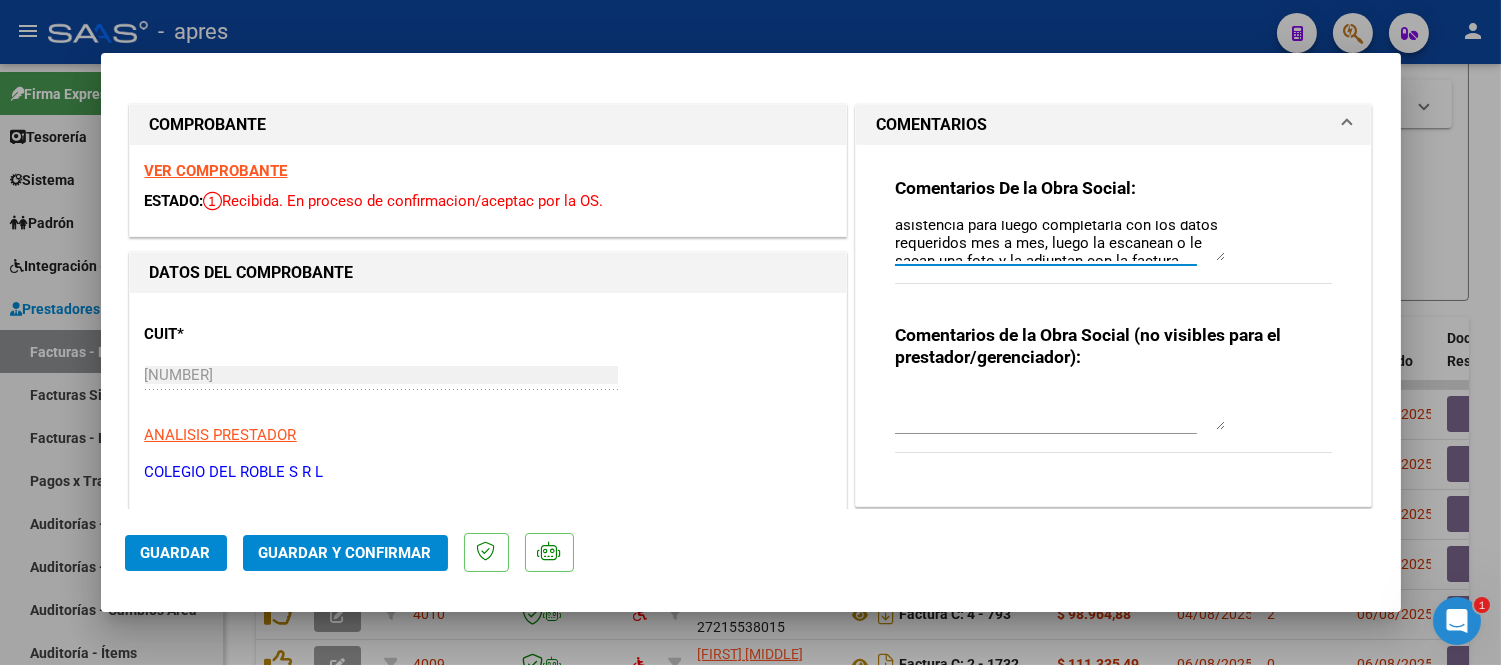 type on "[DATE] Se rechaza ya que la planilla de asistencia no cumple los requisitos indicados en varias oportunidad
Tengamos en cuenta que la planillas de asistencia es el documento que tiene la función de ddjj y de respaldar las sesiones facturadas.
Deben tener el modelo en blanco de planilla de asistencia para luego completarla con los datos requeridos mes a mes, luego la escanean o le sacan una foto y la adjuntan con la factura correspondiente.
NO se tomarán más planillas que cumplan las siguientes características:
*Planillas fotocopiadas.
*Planillas que este borradas y luego escritas arriba nuevamente
*Planillas  que se editan luego de escanear con la firma ya realizada
*Planillas  con firma digital (la consulta es presencial y la firma también debe serlo)
*Planillas  con la firma del papà/mamà pegada.
*El mes, las fechas, la prestación y las firmas deben ser de puño y letra.
Registrarlo en comentarios para visualizarlo brevemente.
ANA" 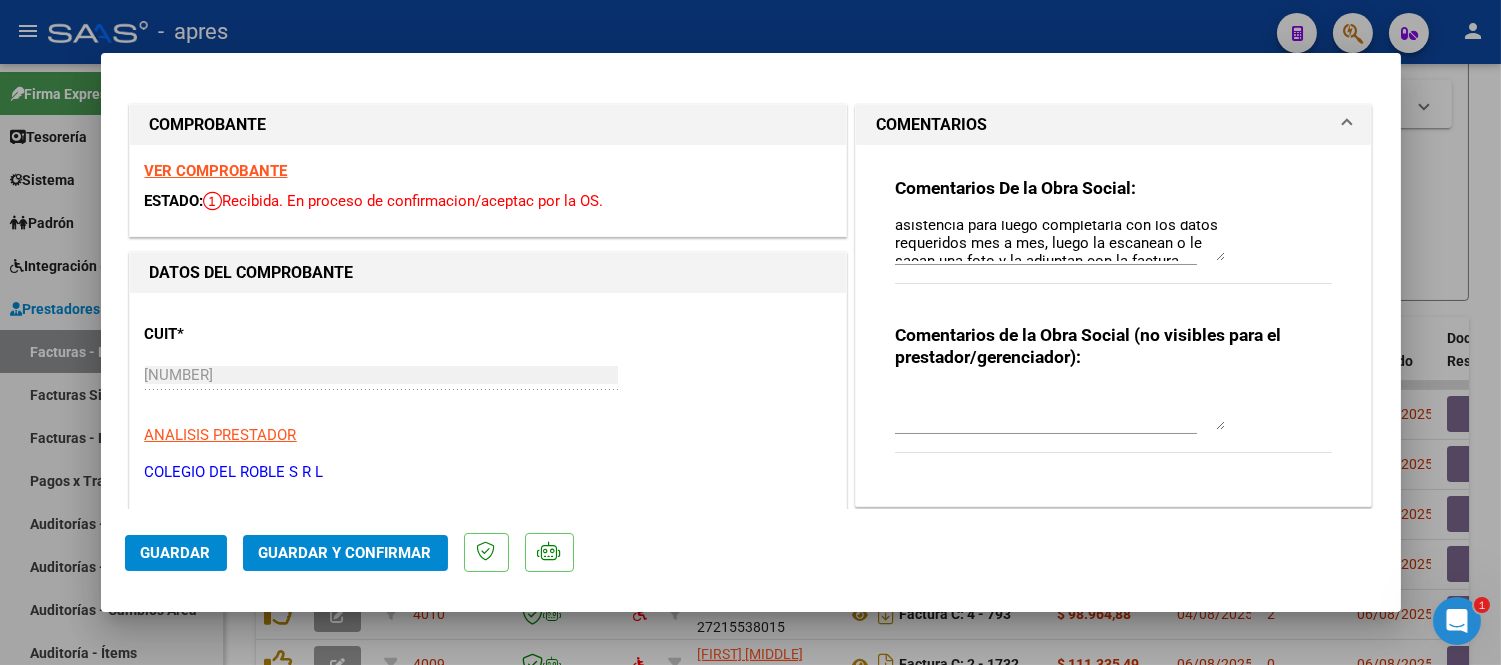 click at bounding box center (750, 332) 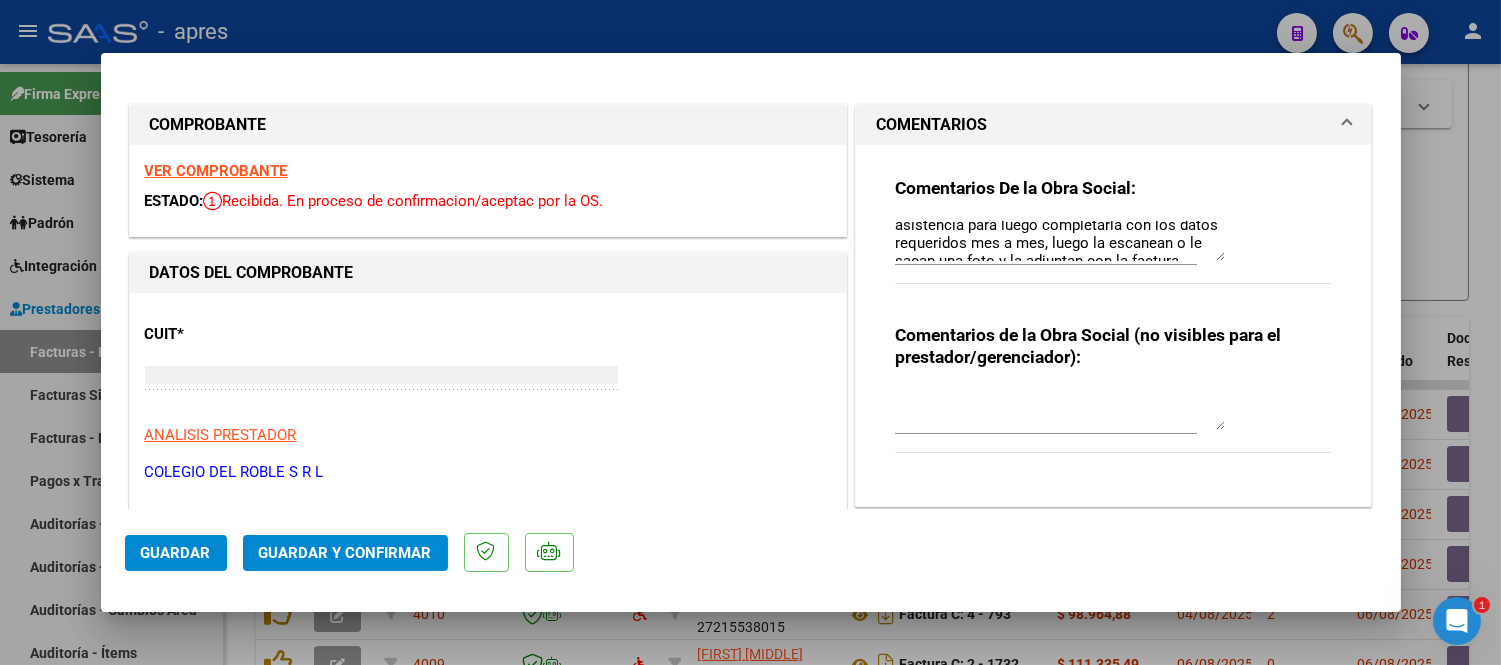 type 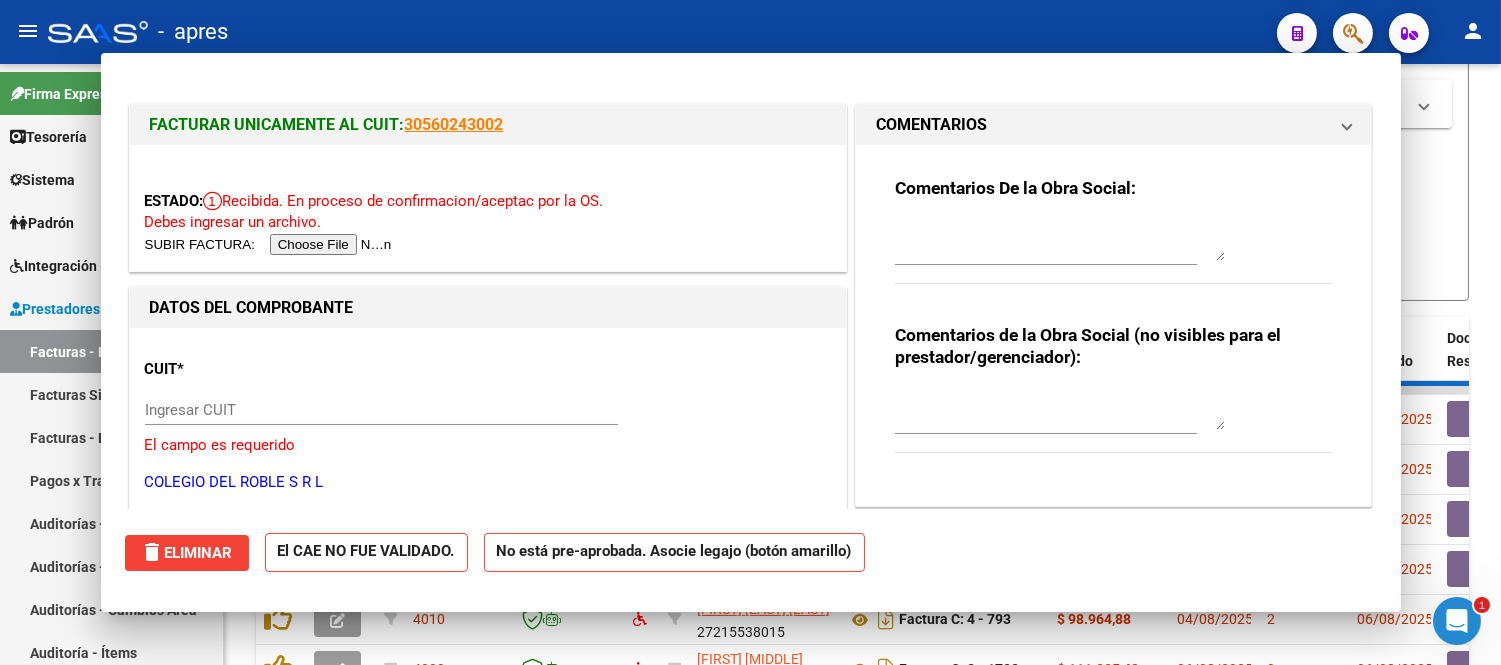 scroll, scrollTop: 0, scrollLeft: 0, axis: both 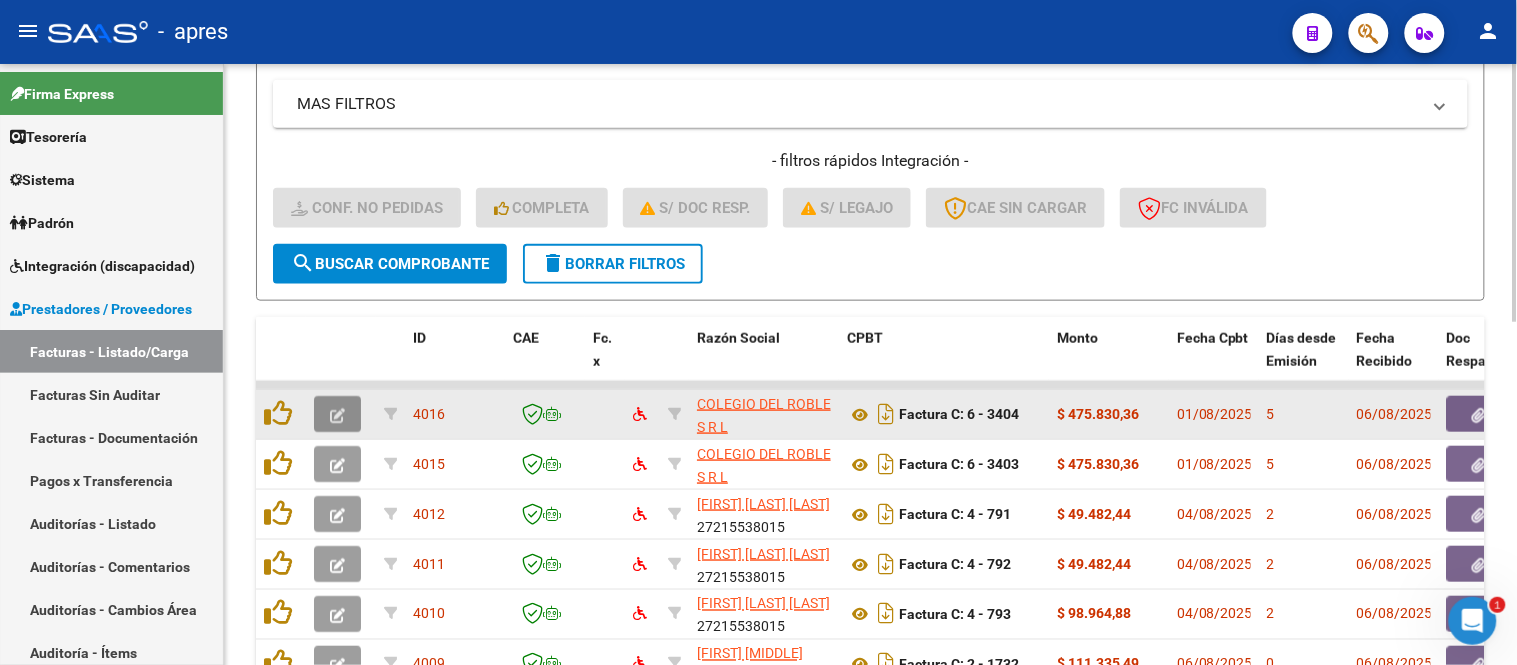 click 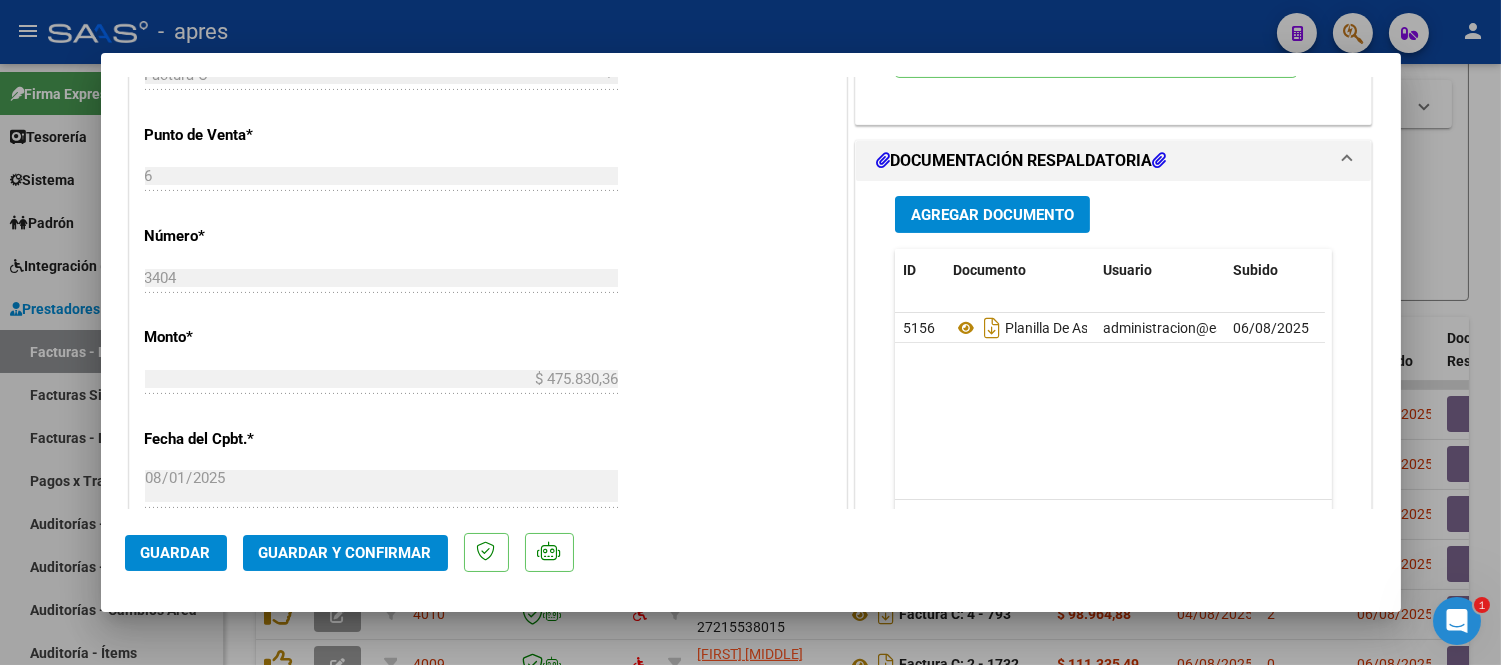 scroll, scrollTop: 888, scrollLeft: 0, axis: vertical 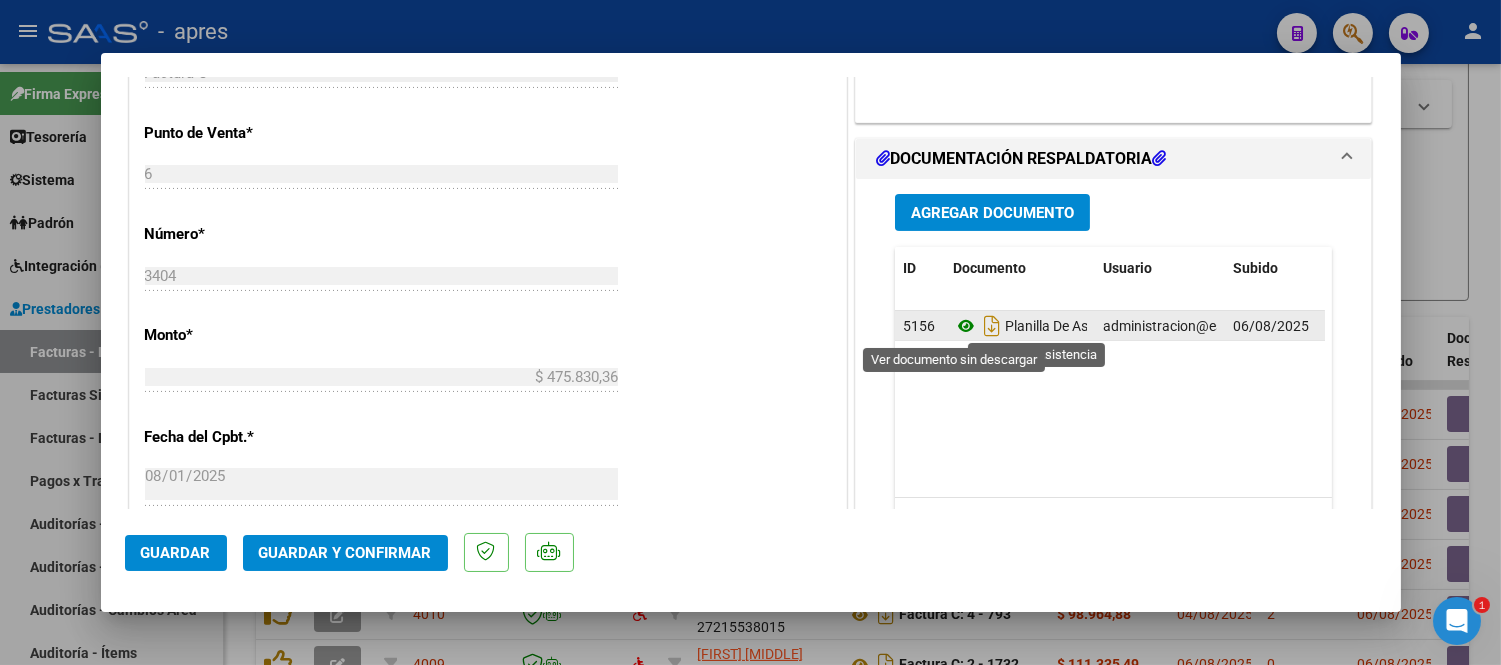 click 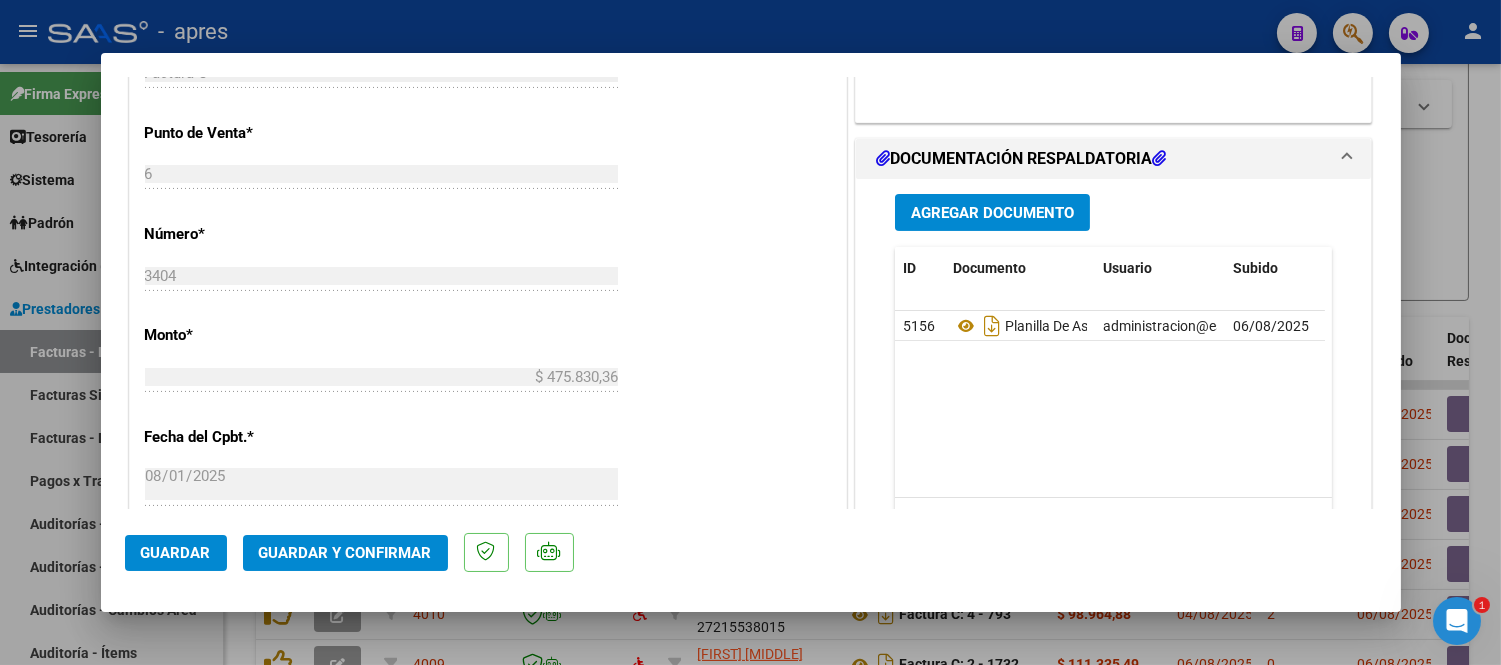 click at bounding box center (750, 332) 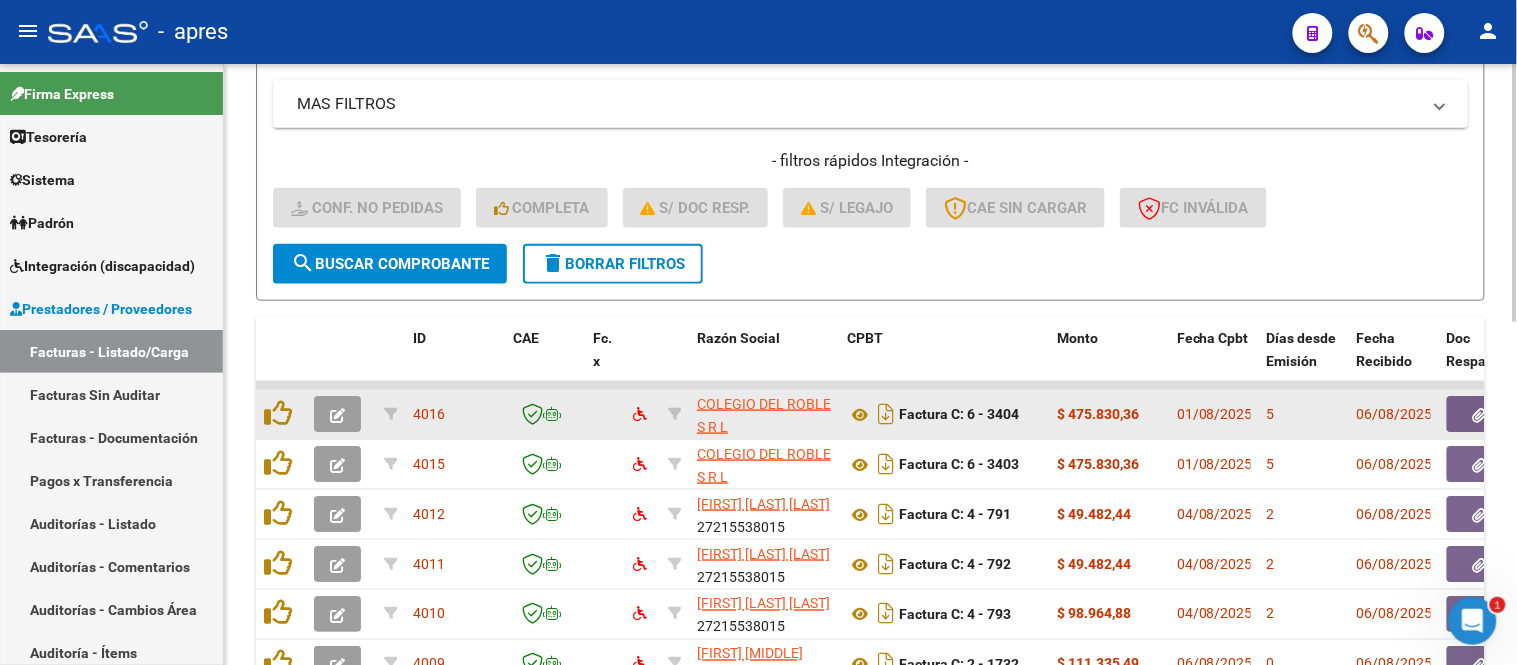 click 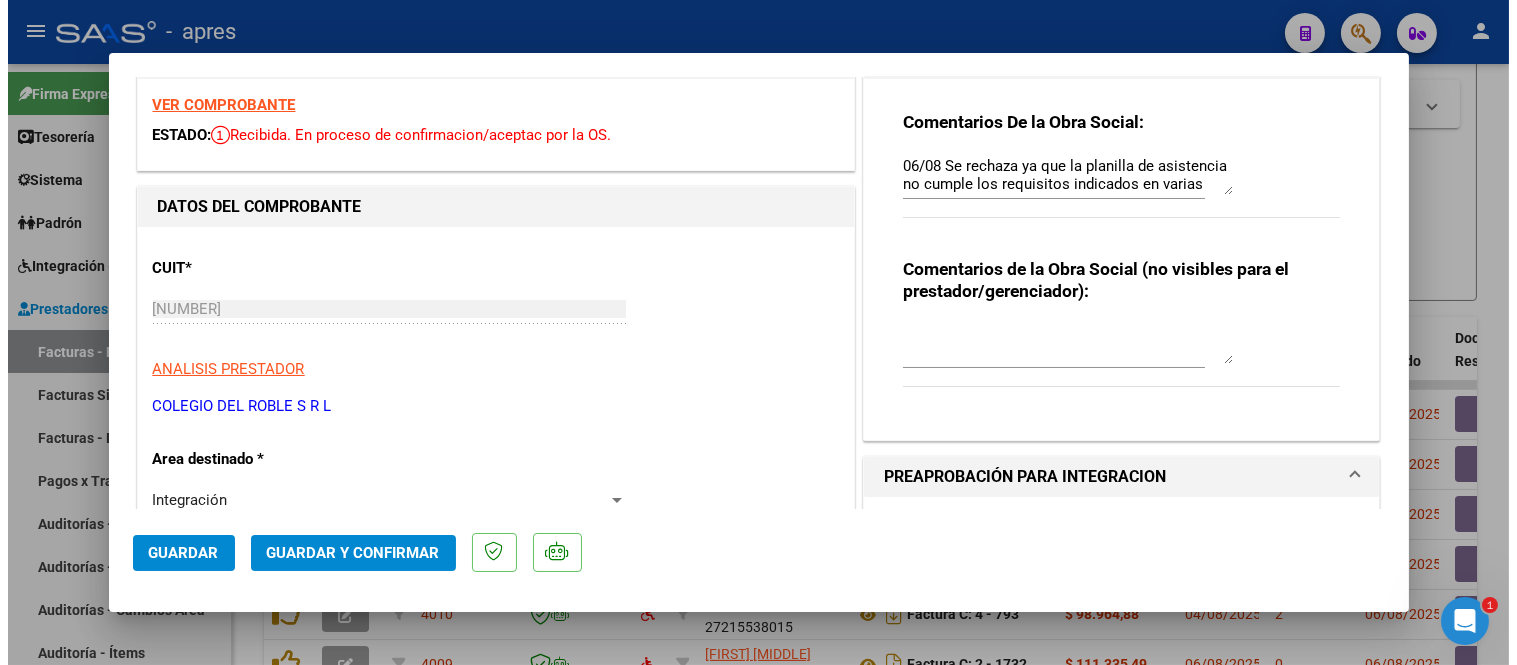scroll, scrollTop: 0, scrollLeft: 0, axis: both 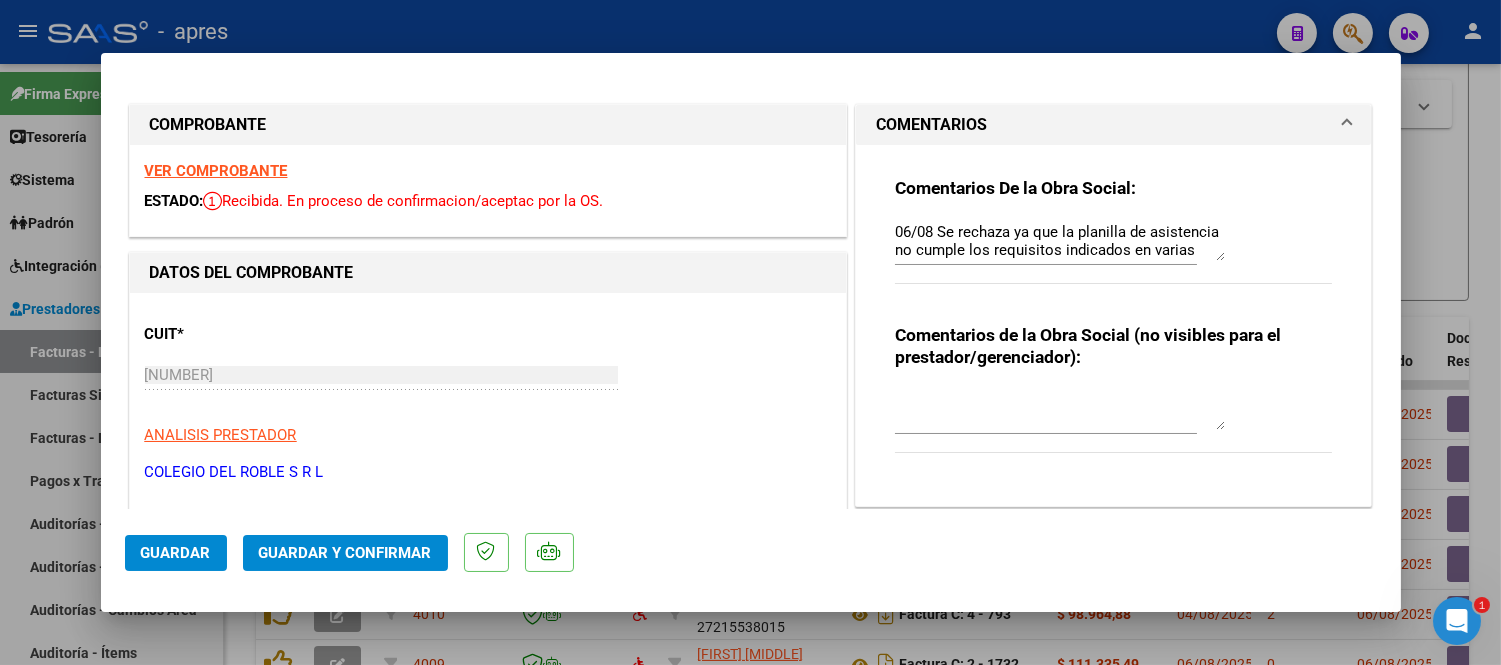 click on "Guardar" 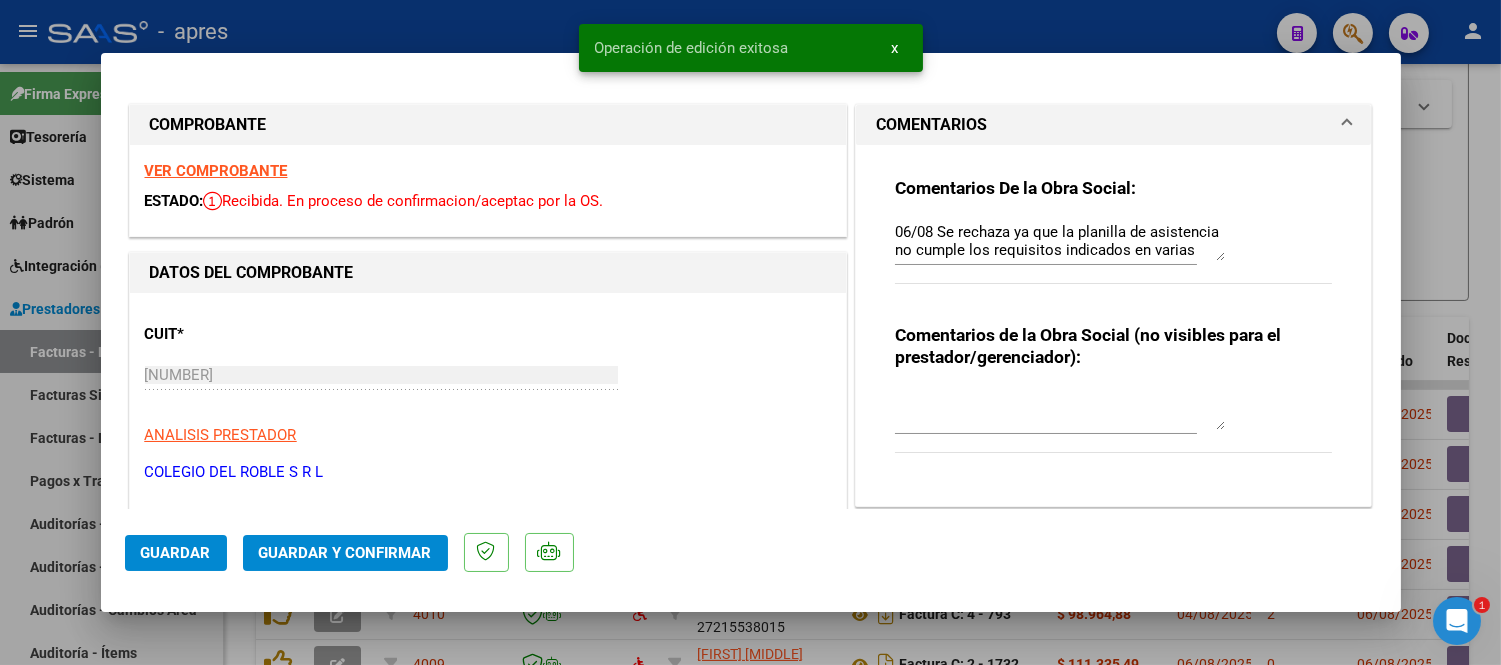 click at bounding box center [750, 332] 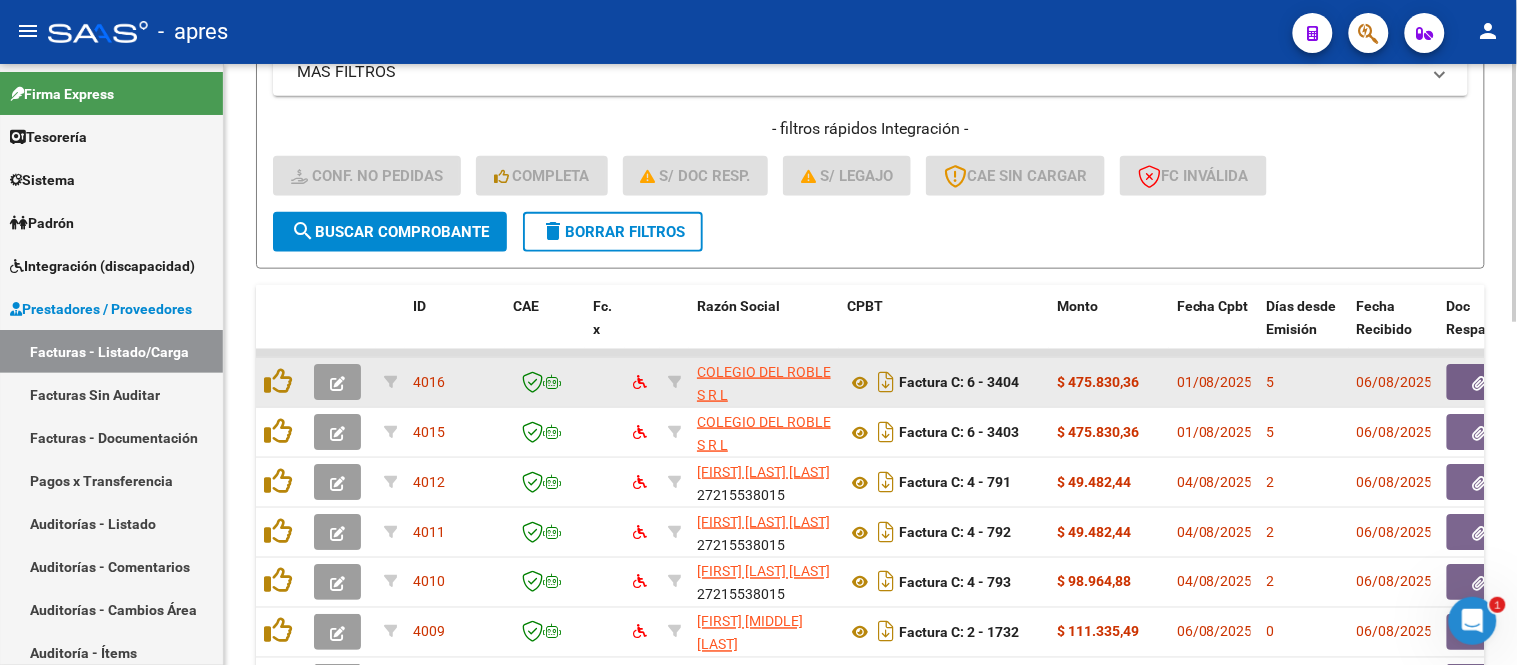 scroll, scrollTop: 470, scrollLeft: 0, axis: vertical 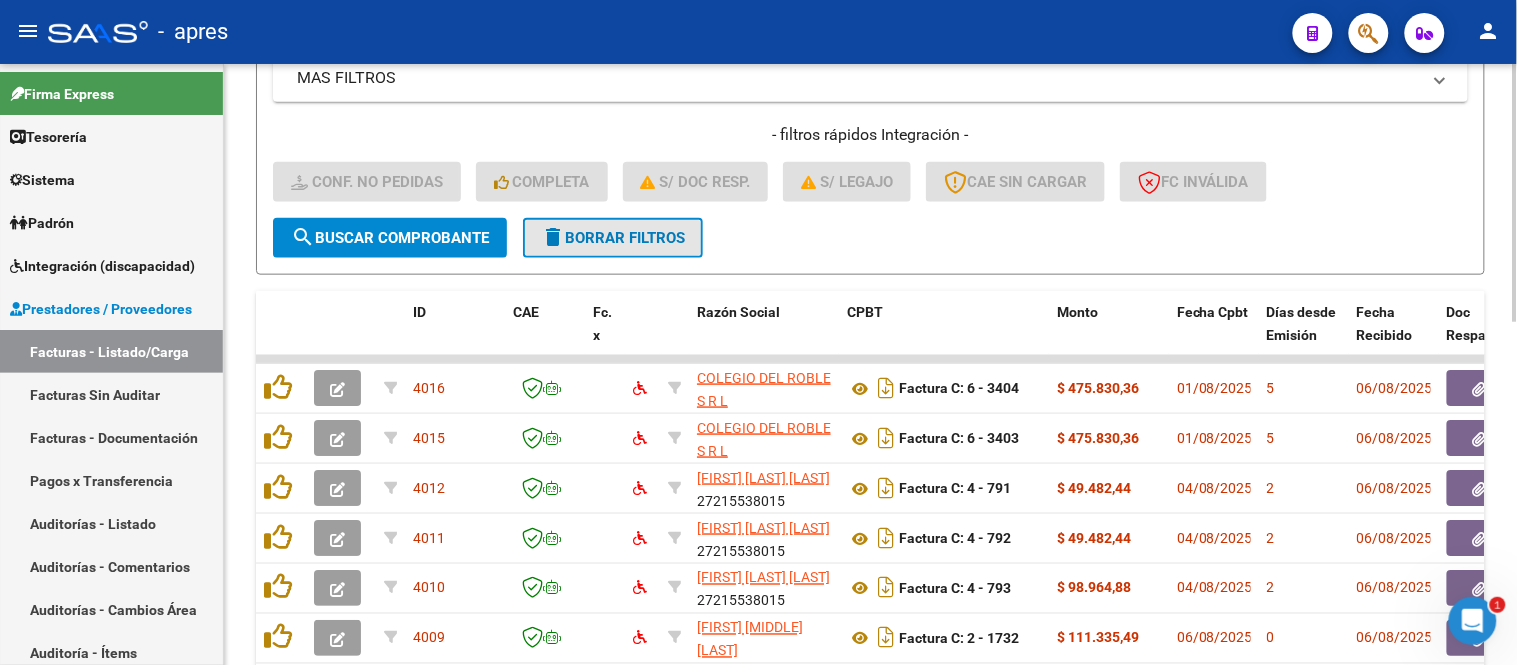 click on "delete  Borrar Filtros" 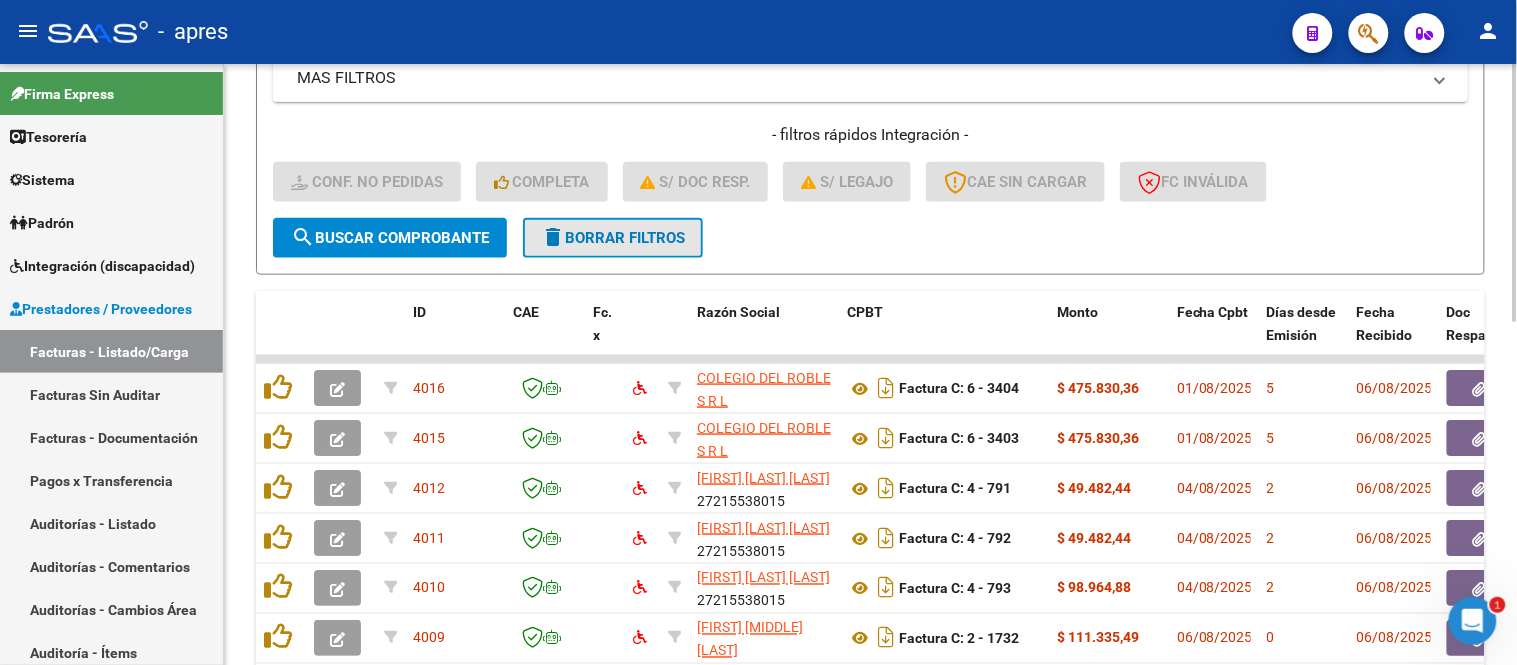 scroll, scrollTop: 315, scrollLeft: 0, axis: vertical 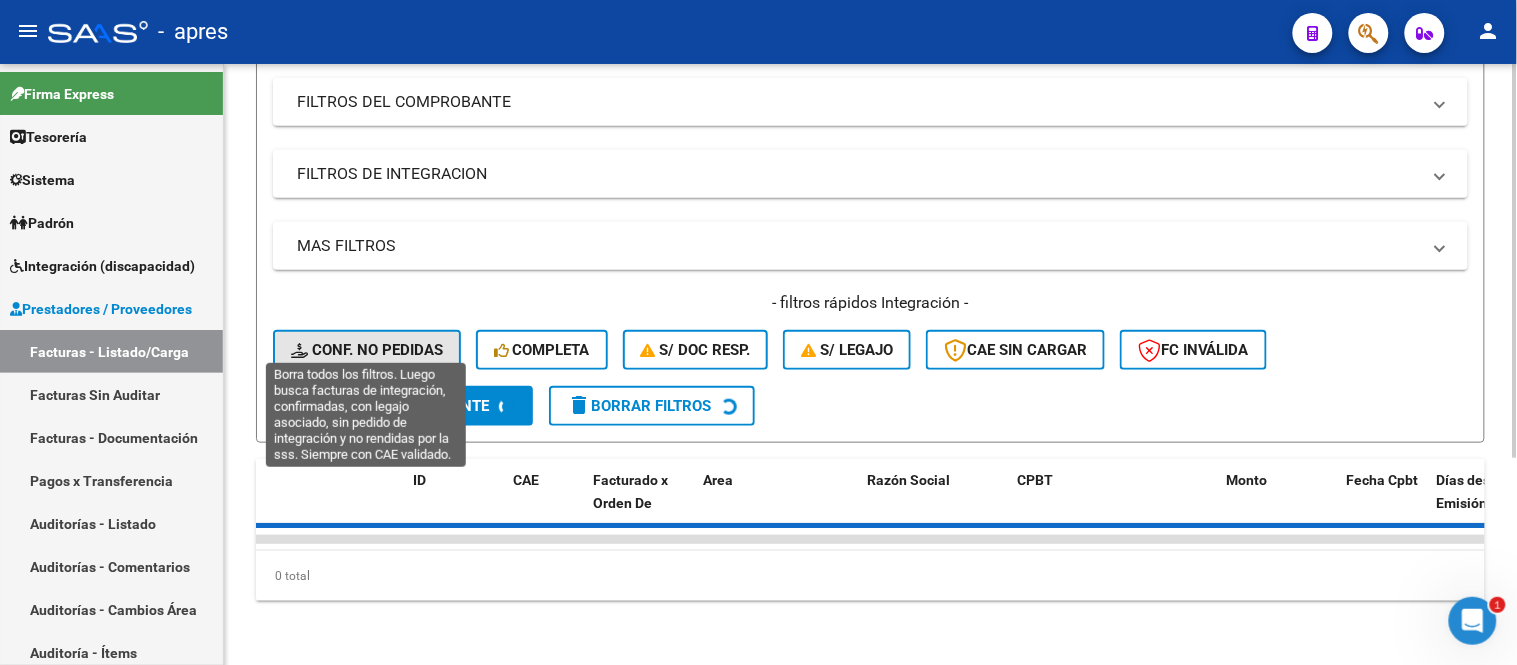 click on "Conf. no pedidas" 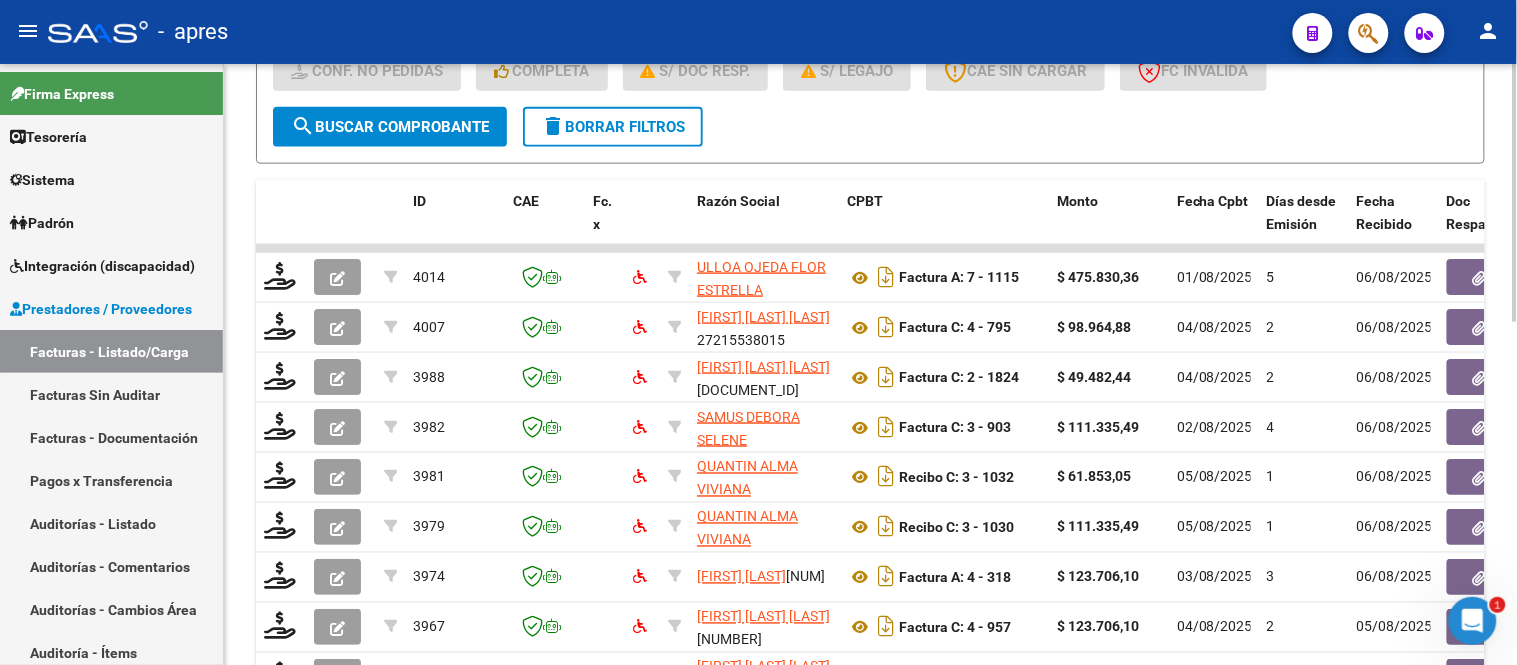scroll, scrollTop: 470, scrollLeft: 0, axis: vertical 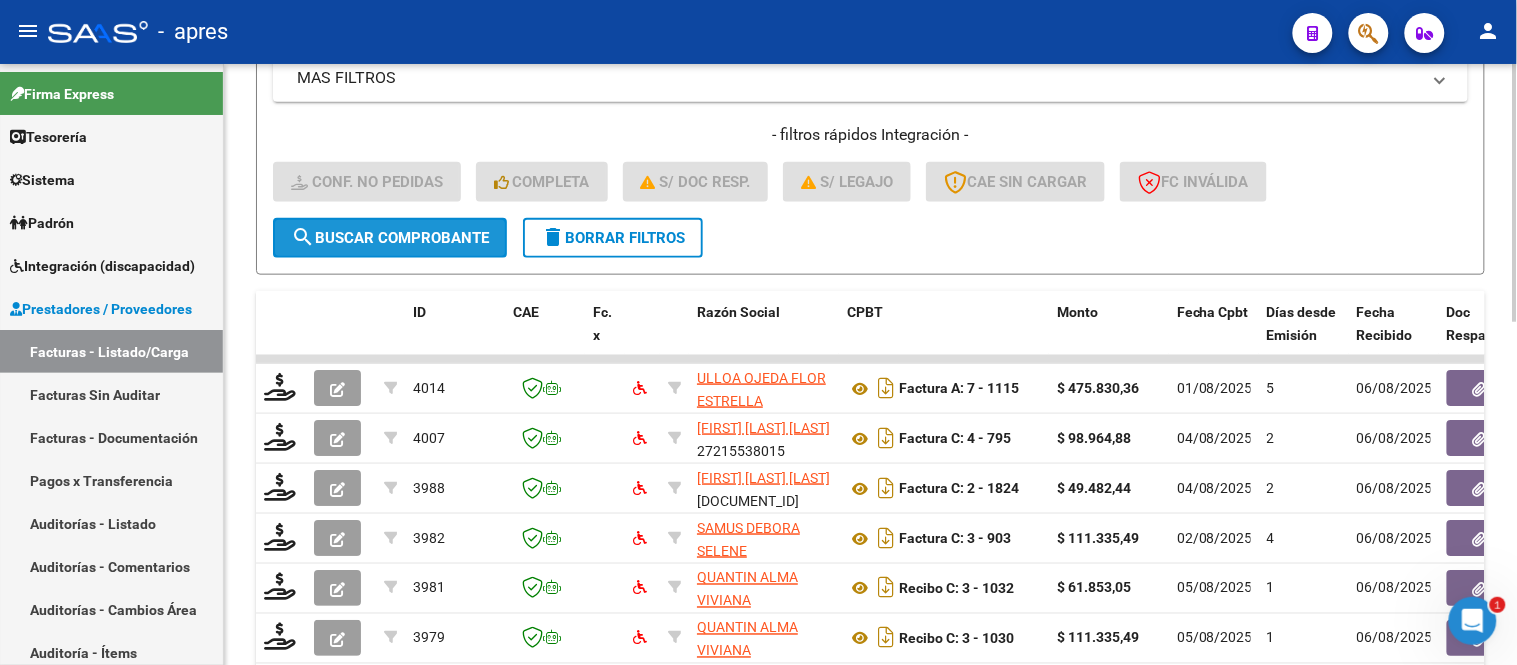 click on "search  Buscar Comprobante" 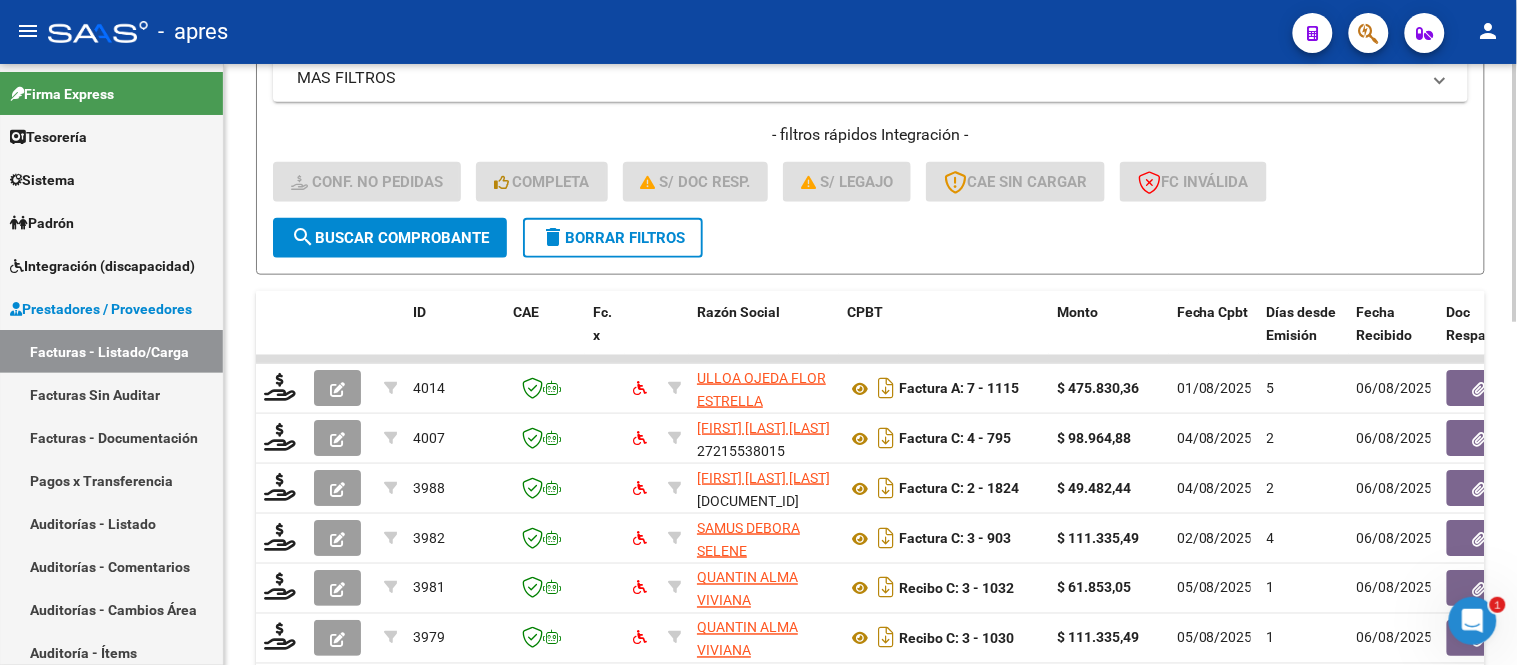 click on "delete  Borrar Filtros" 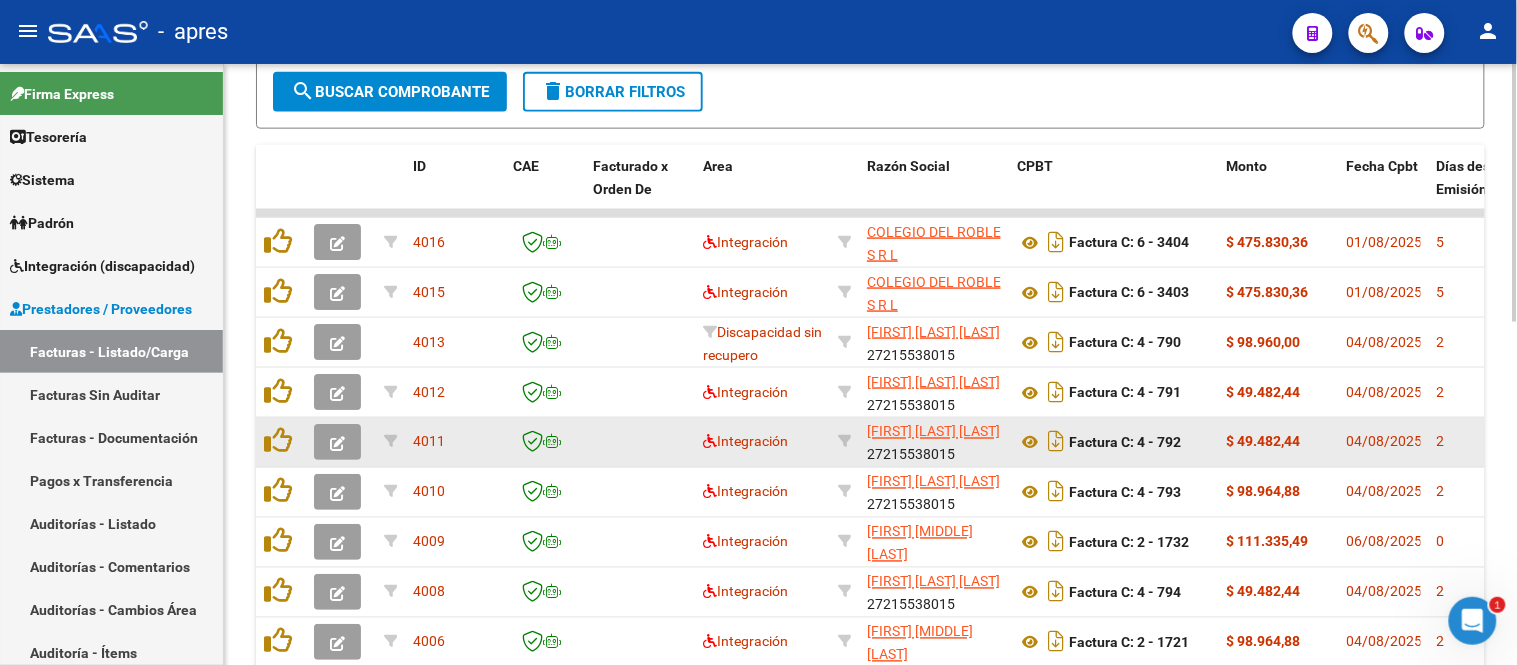 scroll, scrollTop: 803, scrollLeft: 0, axis: vertical 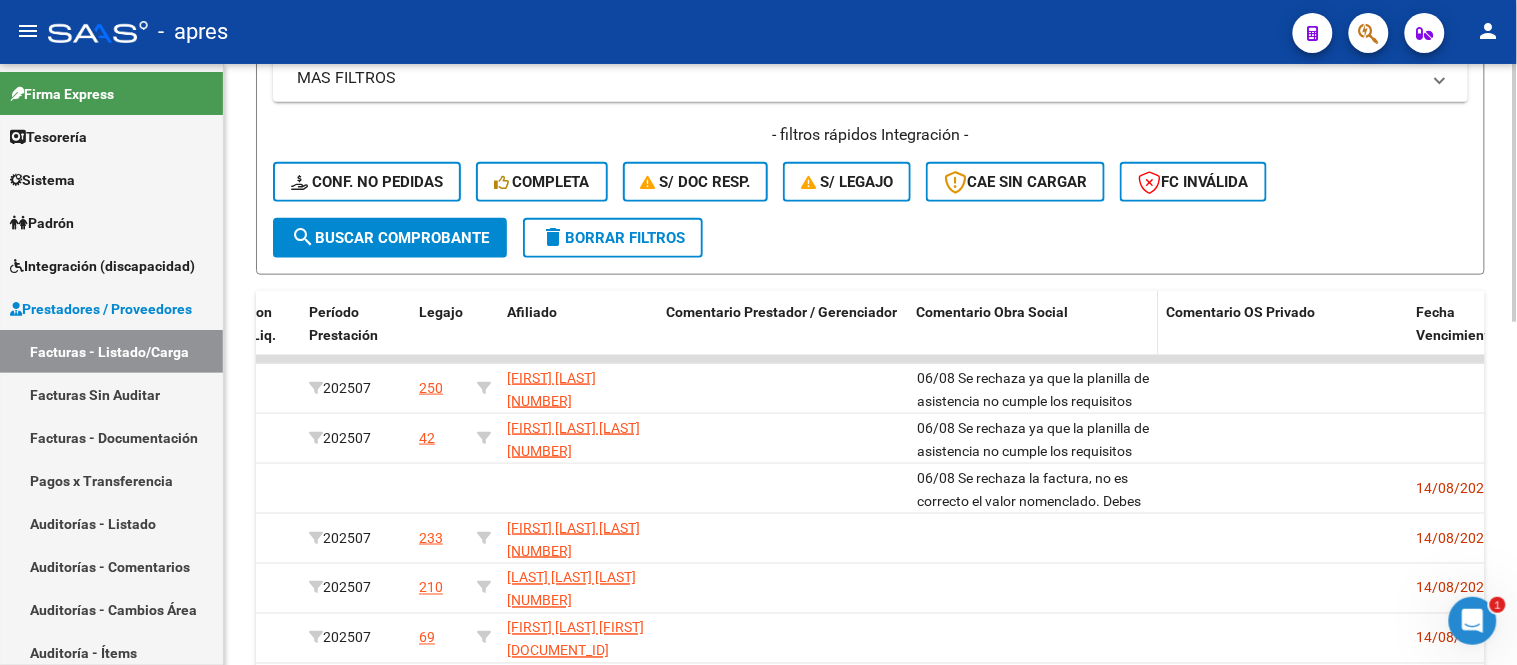 drag, startPoint x: 1038, startPoint y: 316, endPoint x: 903, endPoint y: 326, distance: 135.36986 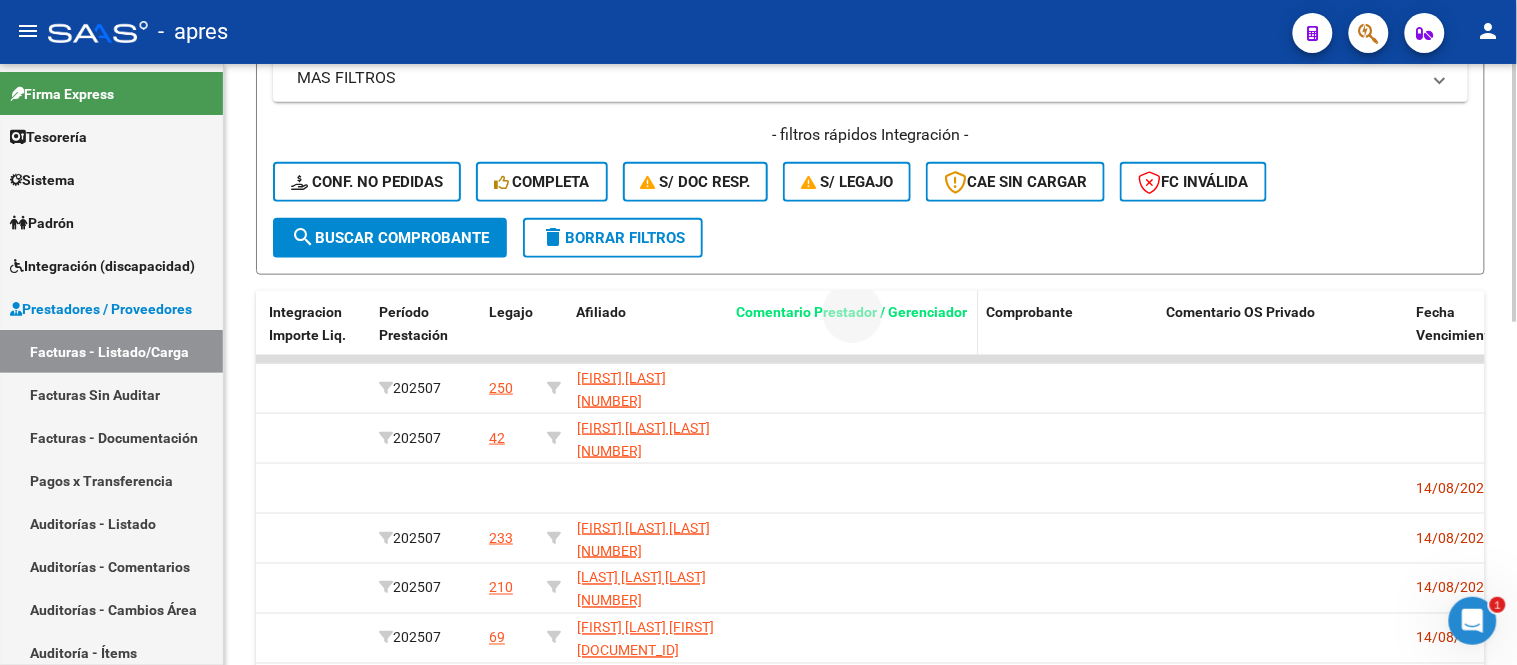 drag, startPoint x: 902, startPoint y: 313, endPoint x: 780, endPoint y: 328, distance: 122.91867 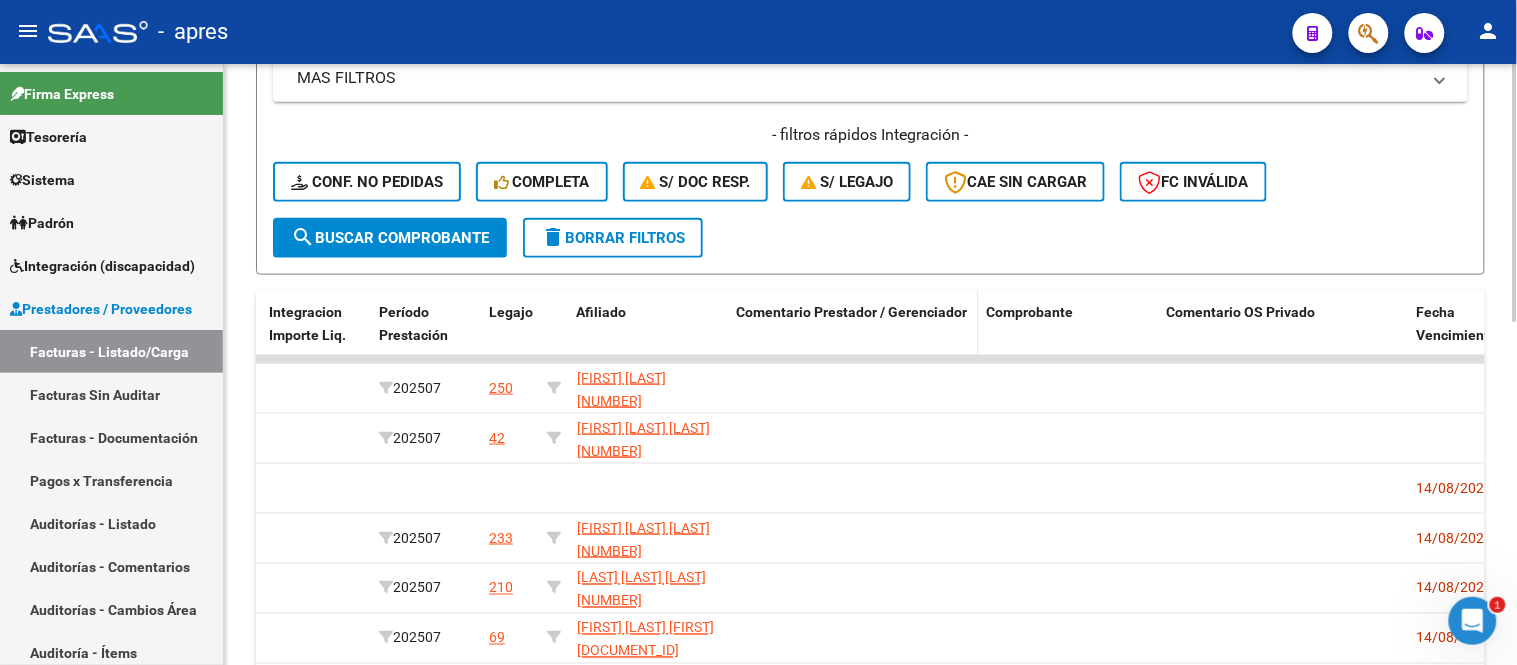 click on "Comentario Prestador / Gerenciador" 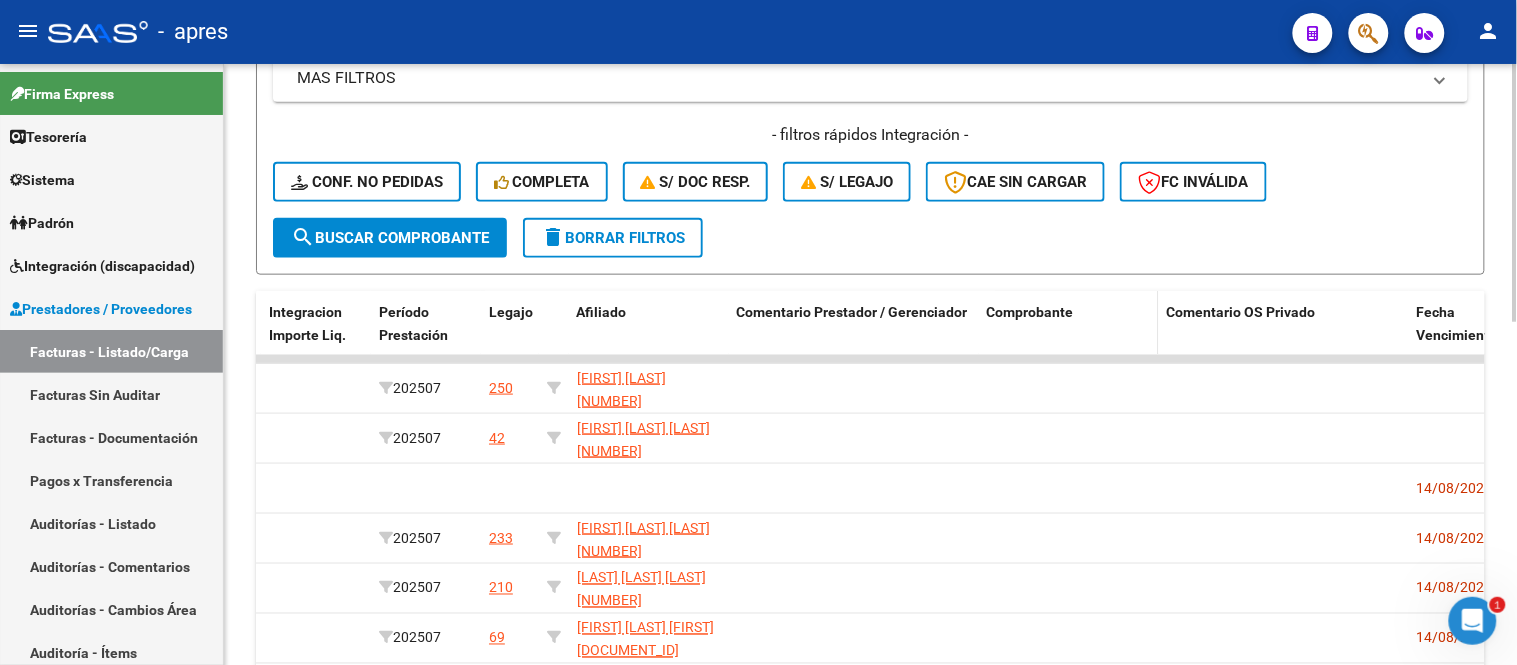 scroll, scrollTop: 581, scrollLeft: 0, axis: vertical 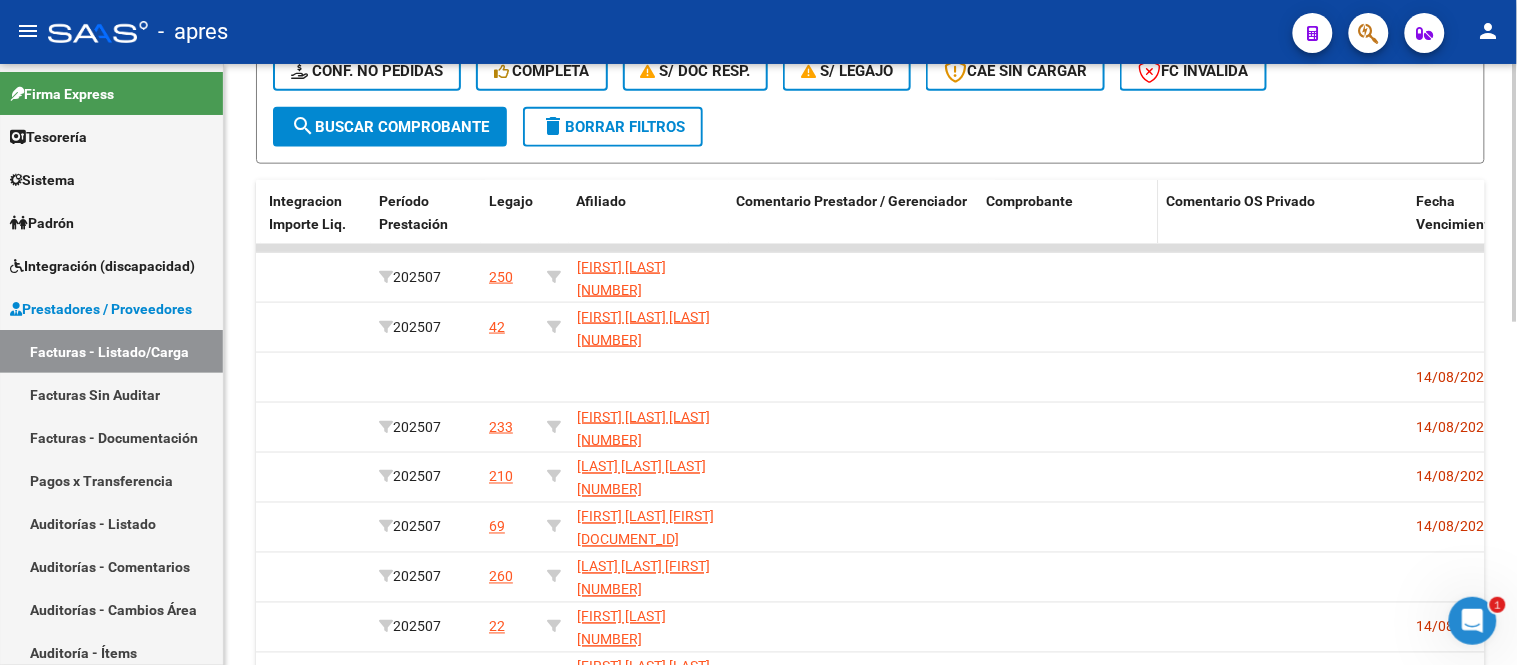 click on "Comprobante" 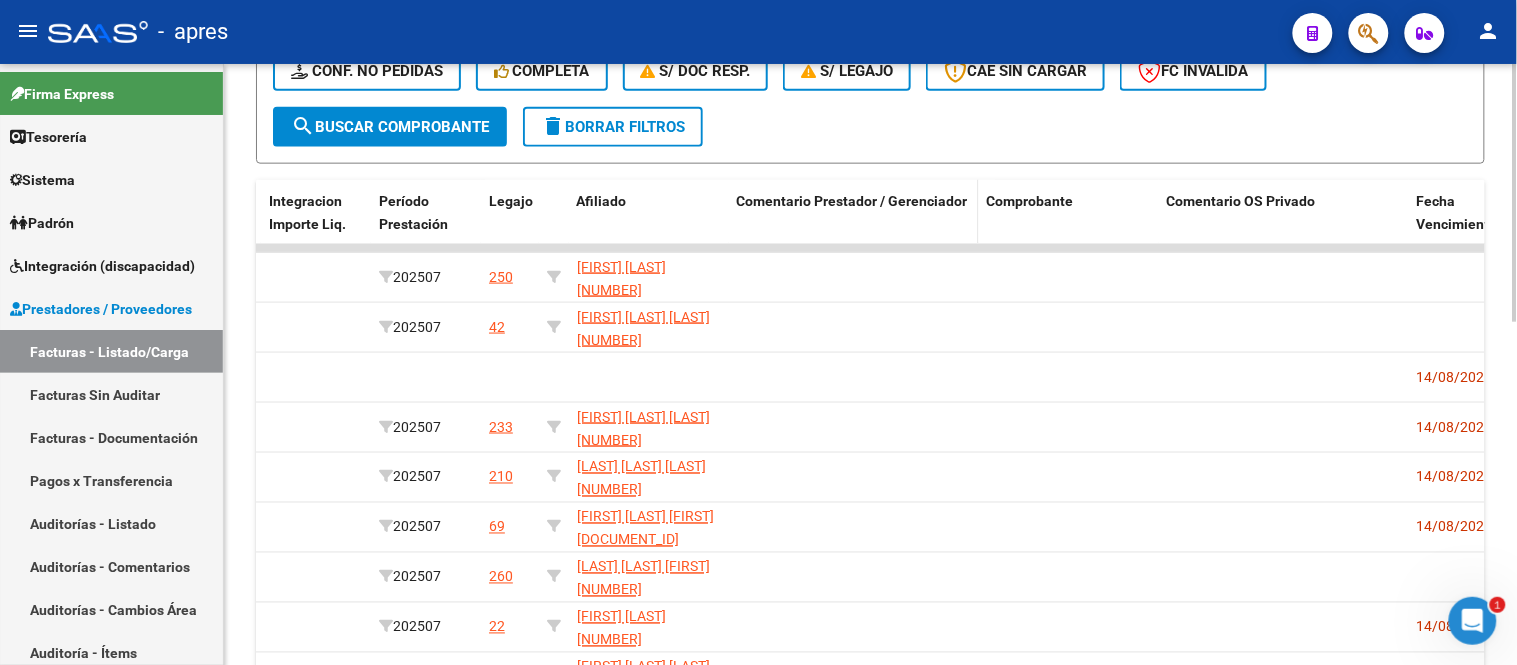 click on "Comentario Prestador / Gerenciador" 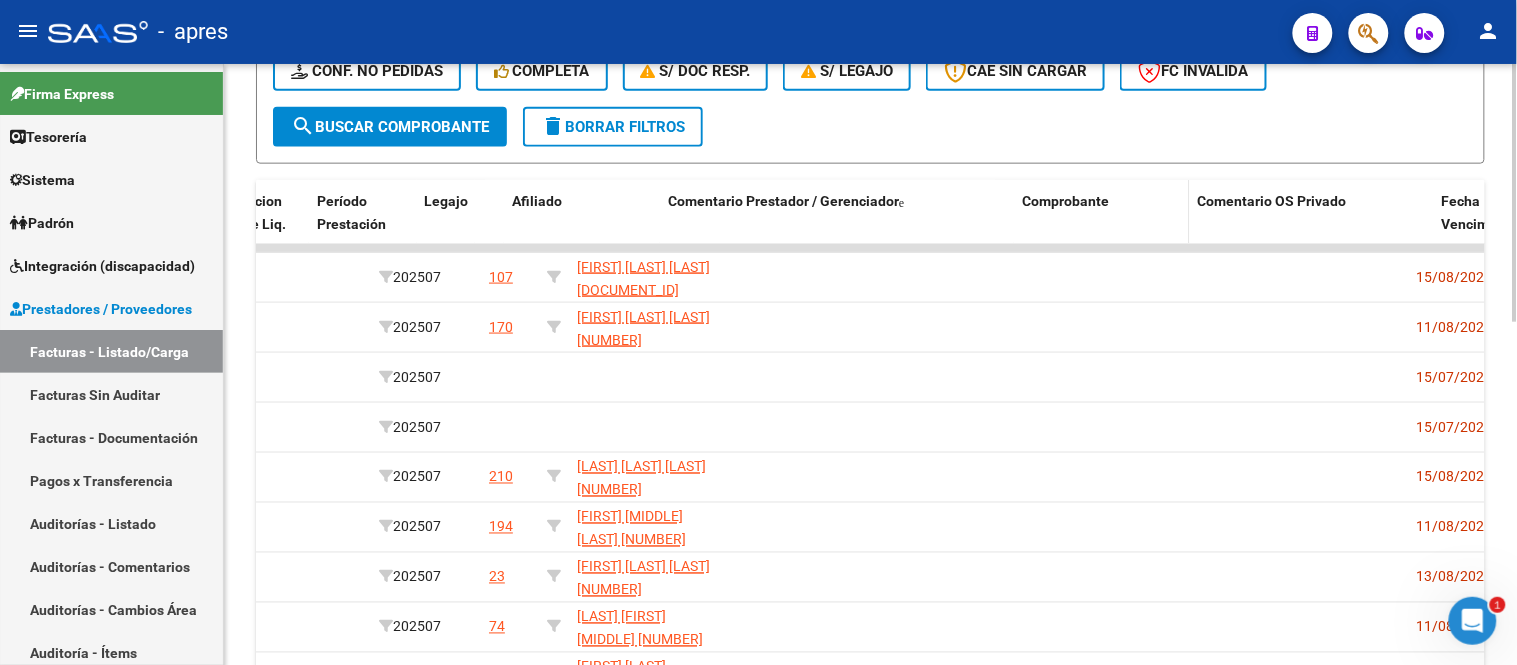 drag, startPoint x: 974, startPoint y: 206, endPoint x: 1104, endPoint y: 210, distance: 130.06152 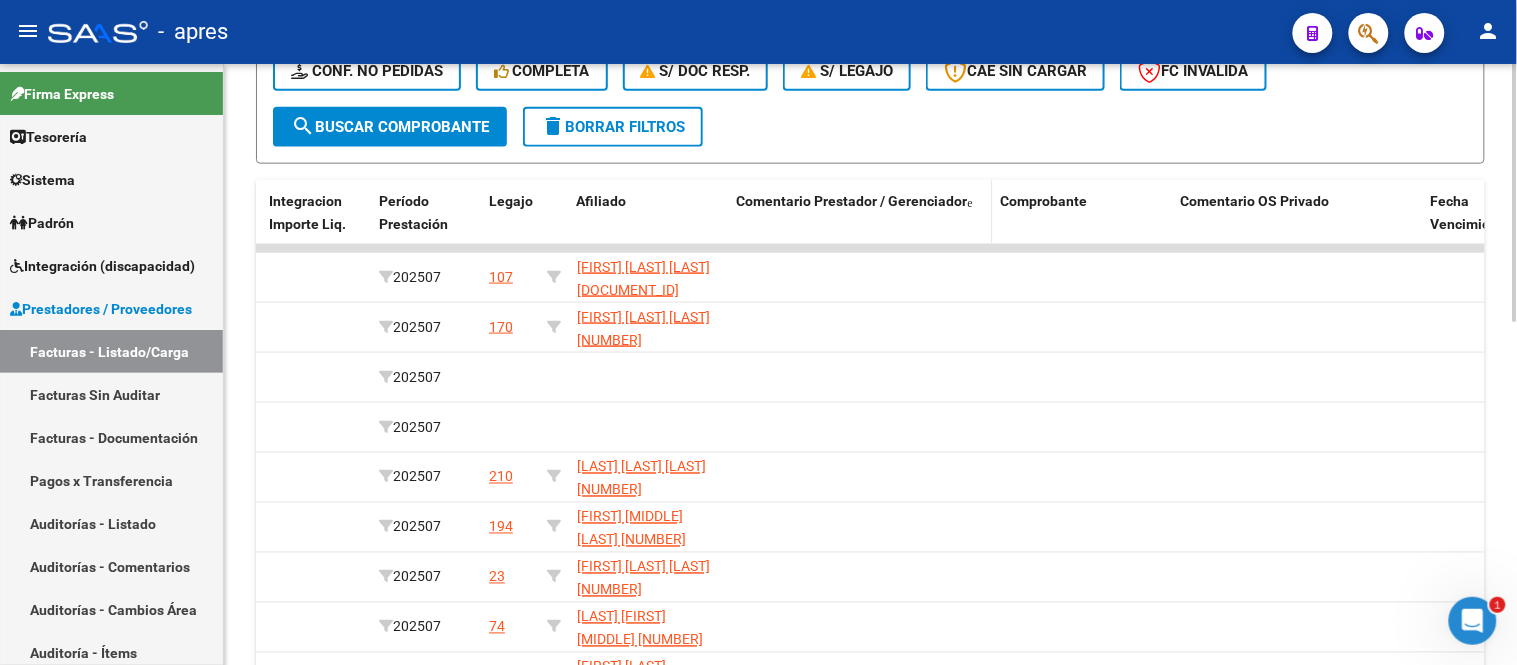 drag, startPoint x: 1083, startPoint y: 222, endPoint x: 965, endPoint y: 207, distance: 118.94957 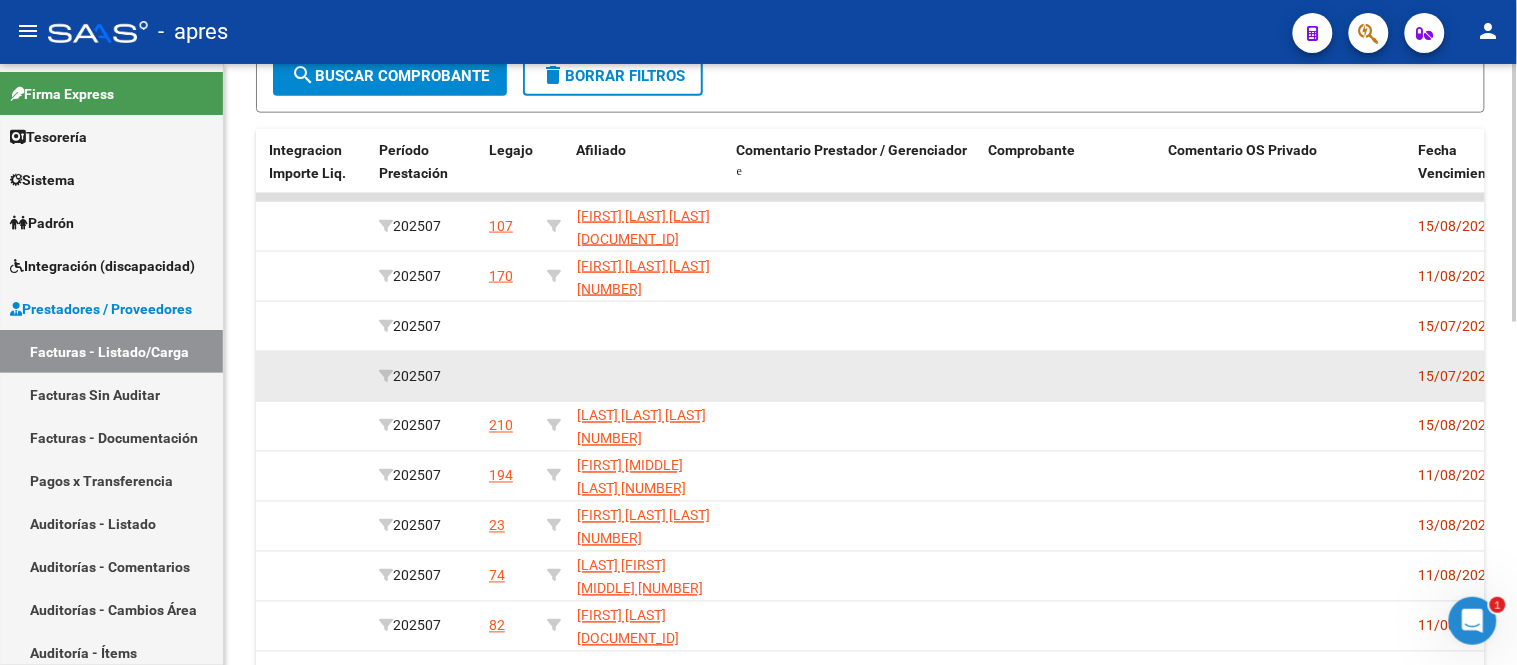 scroll, scrollTop: 581, scrollLeft: 0, axis: vertical 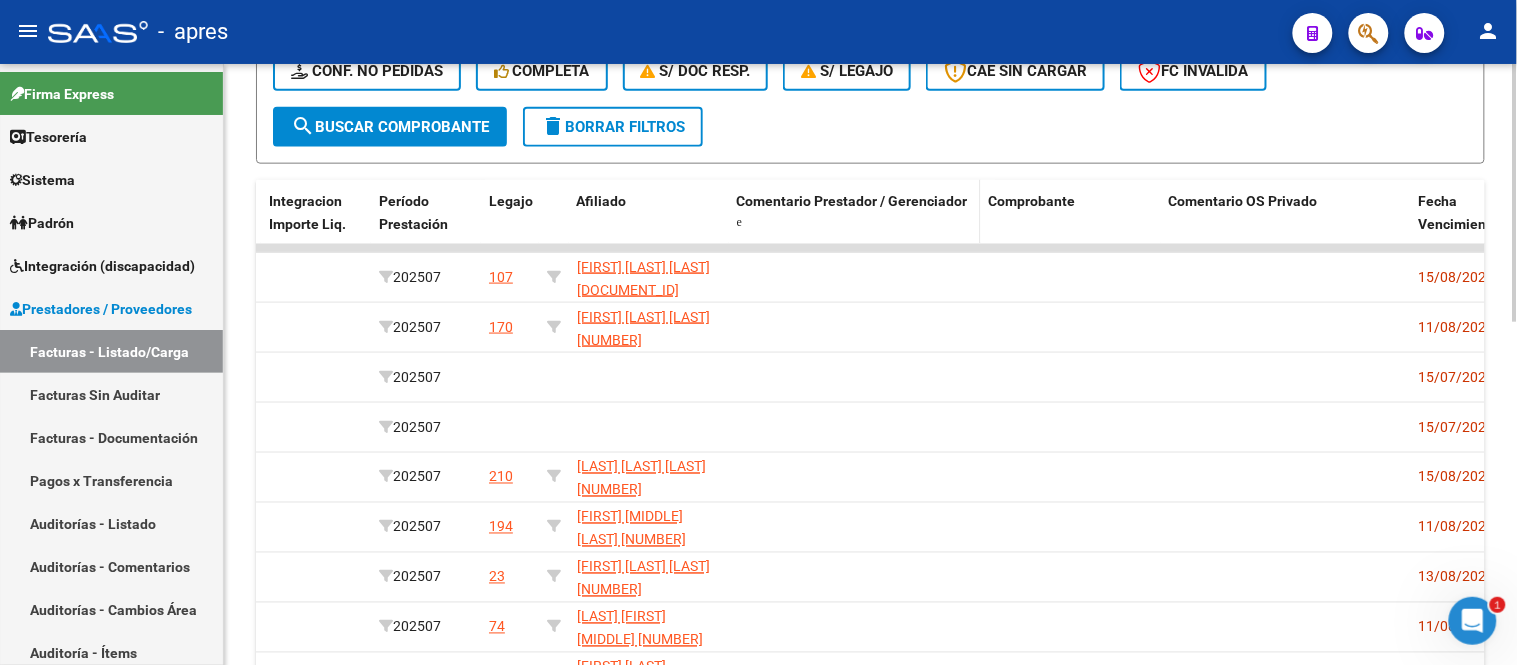 click on "Comentario Prestador / Gerenciador" 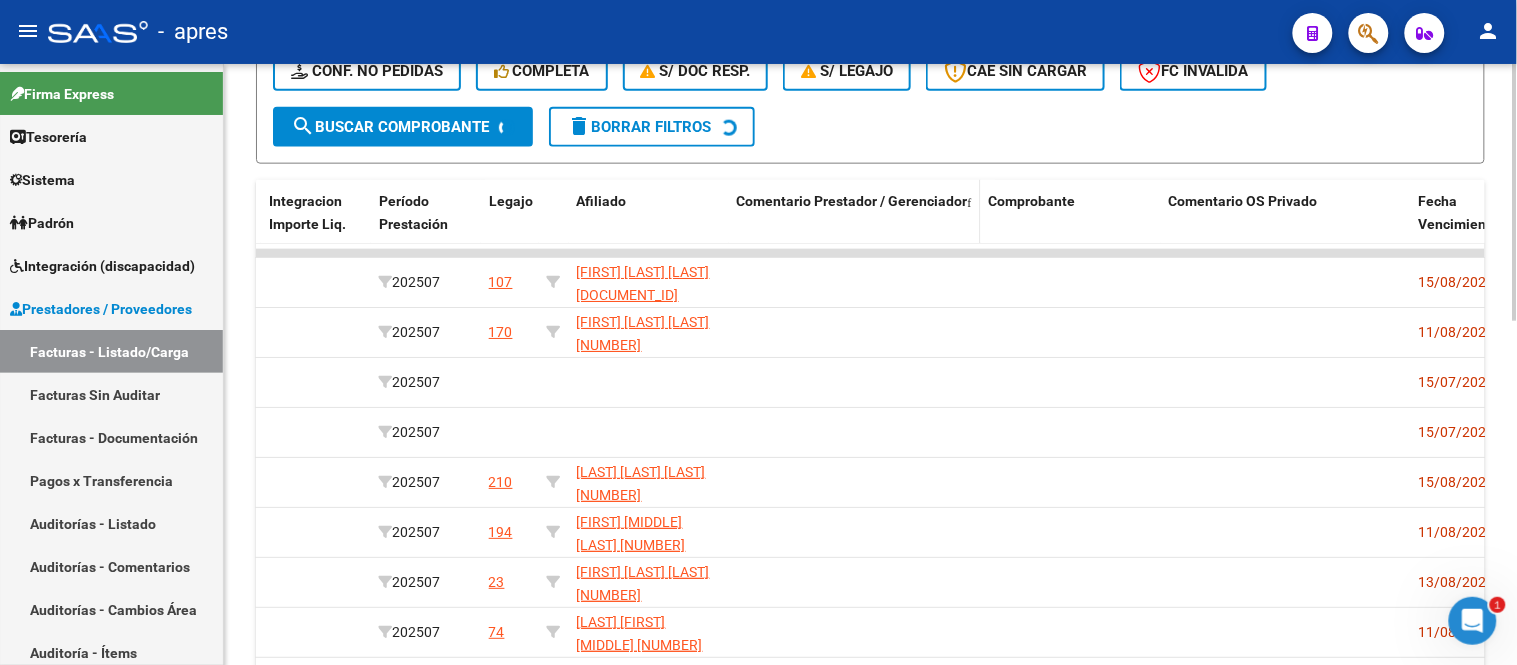 click 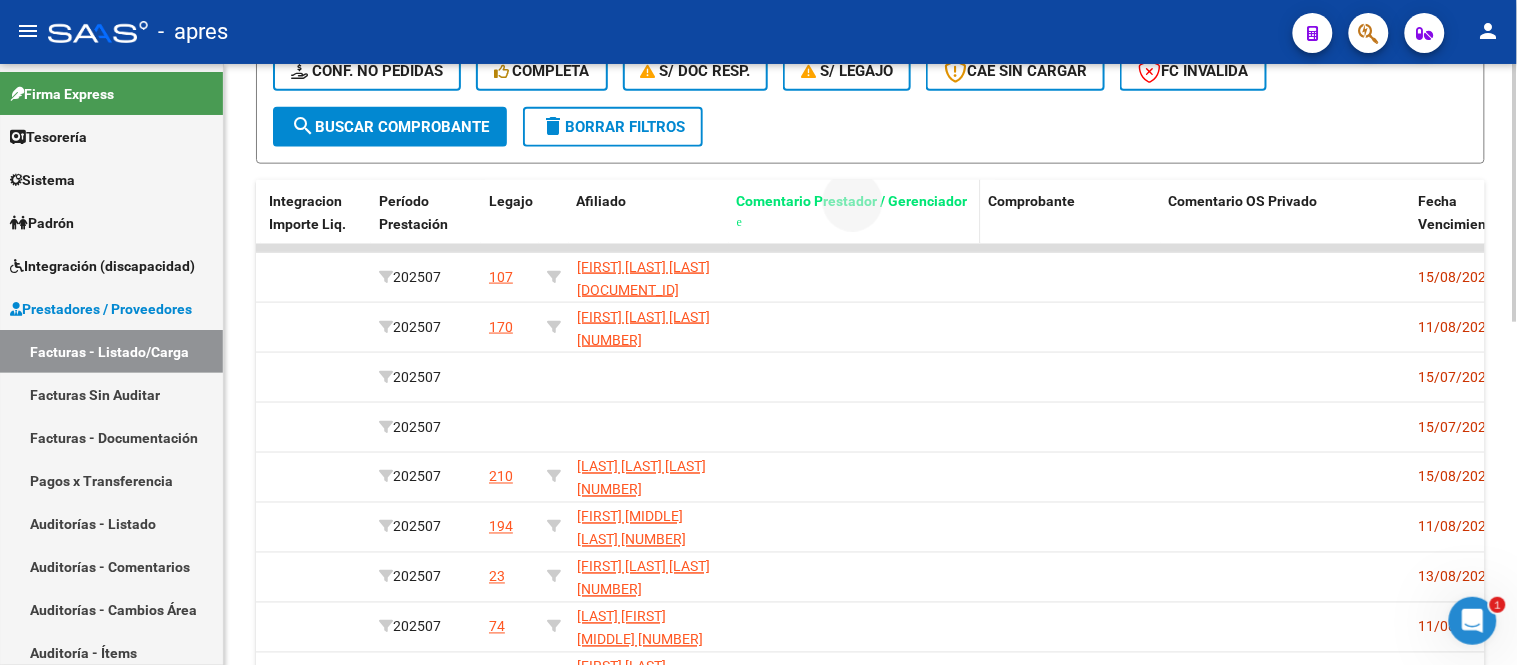 drag, startPoint x: 833, startPoint y: 193, endPoint x: 844, endPoint y: 210, distance: 20.248457 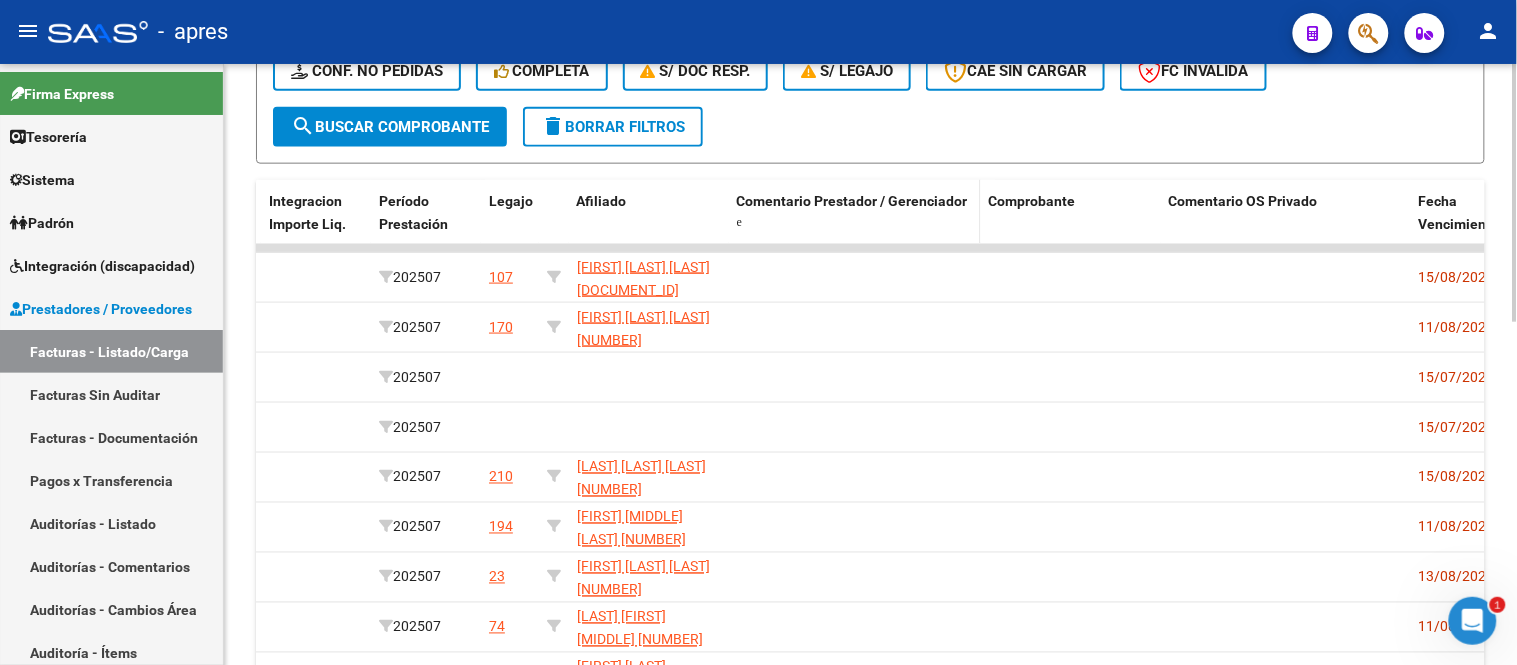 click 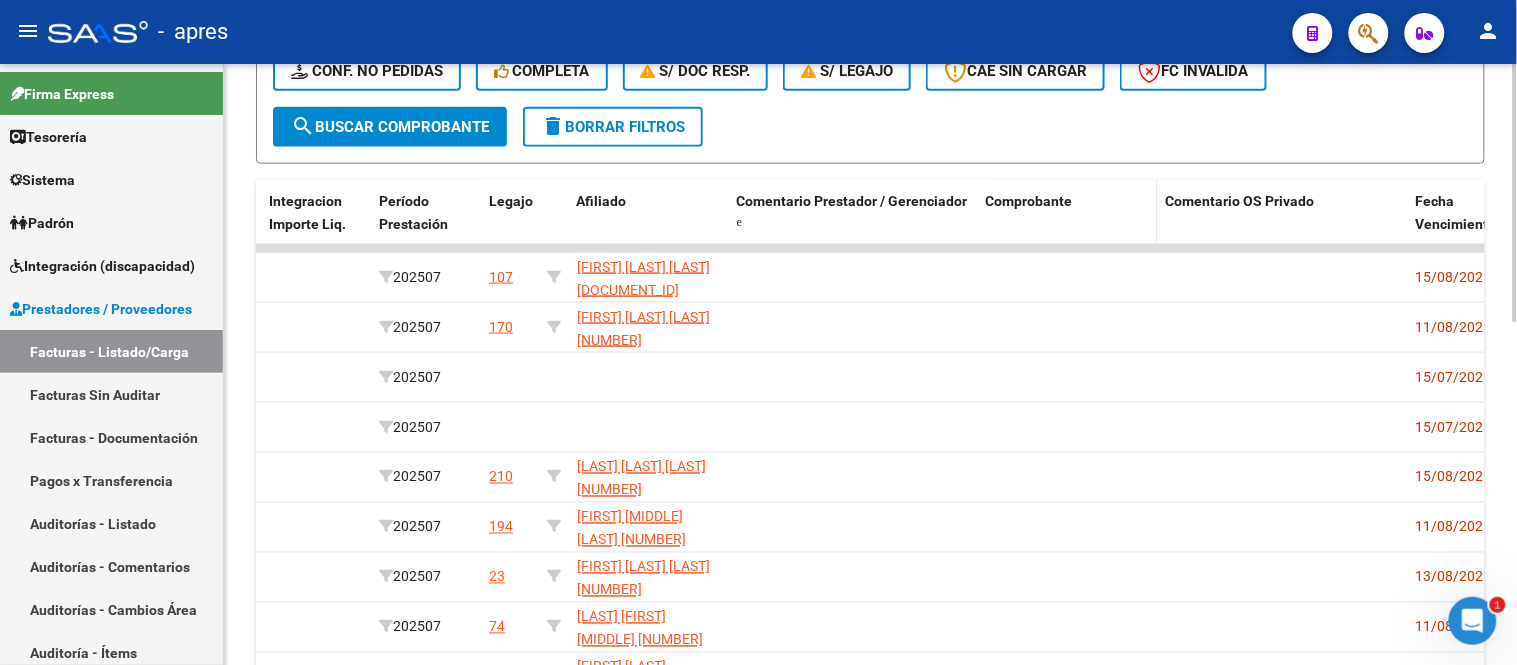 drag, startPoint x: 976, startPoint y: 208, endPoint x: 1013, endPoint y: 220, distance: 38.8973 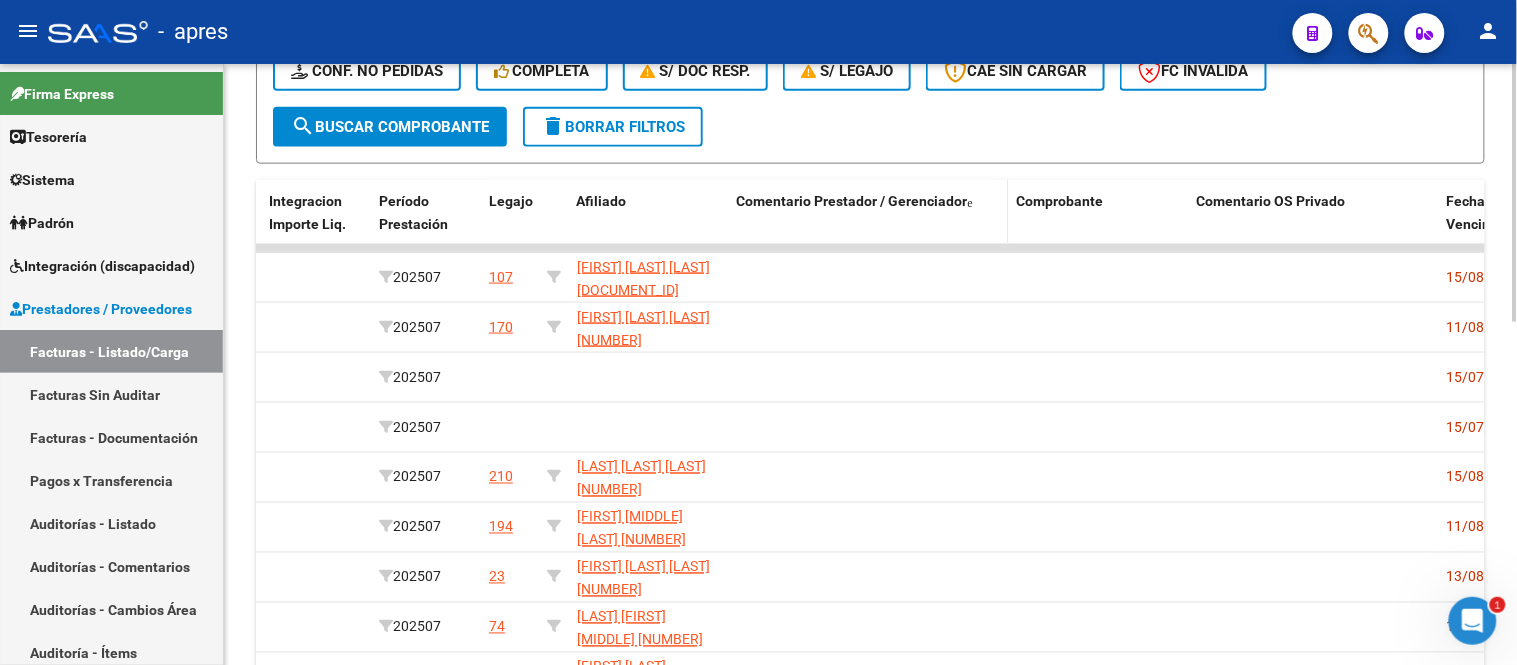 click 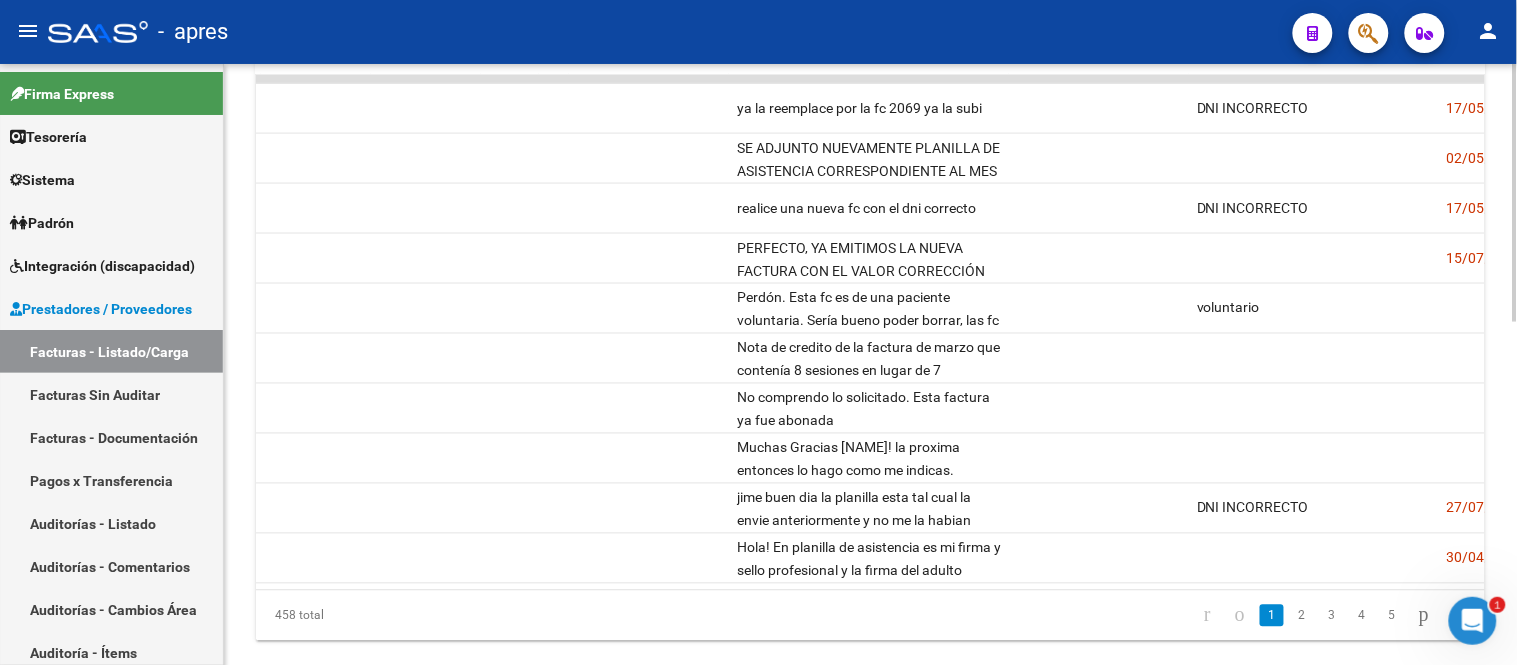 scroll, scrollTop: 803, scrollLeft: 0, axis: vertical 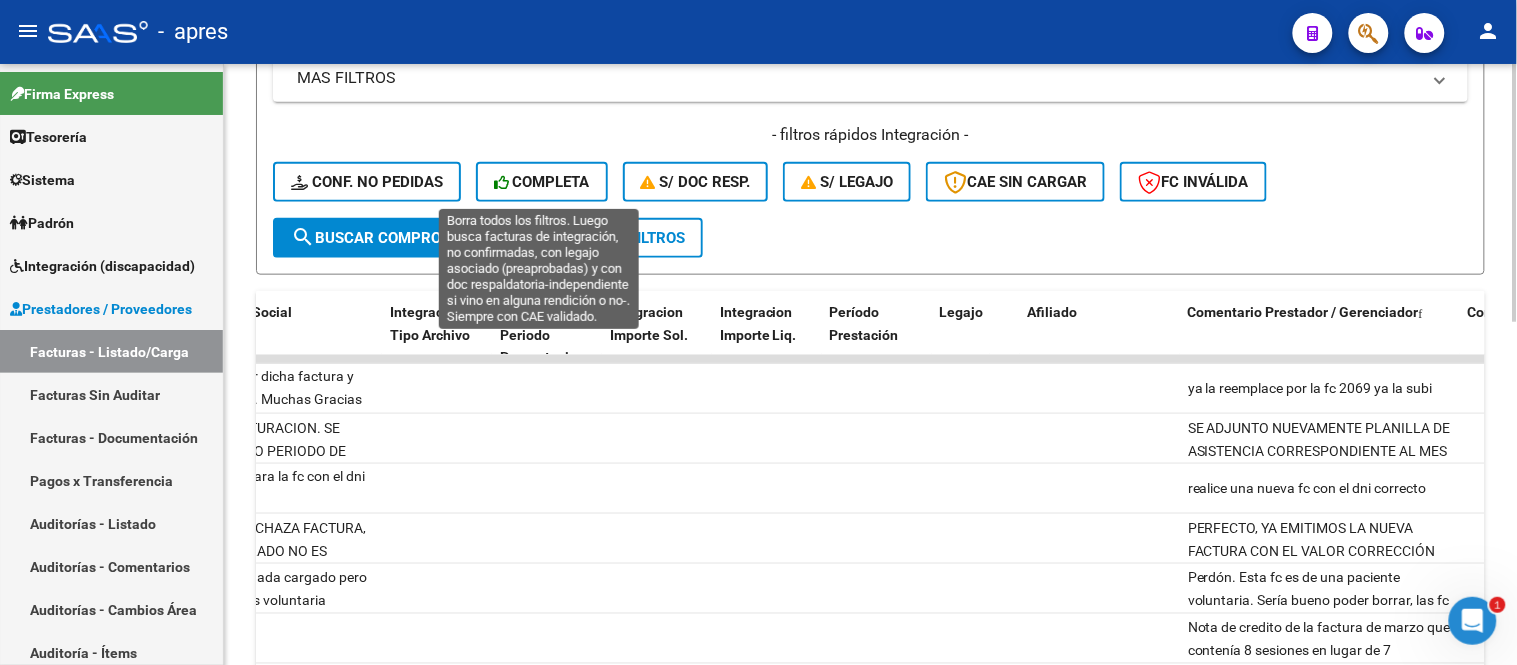 click 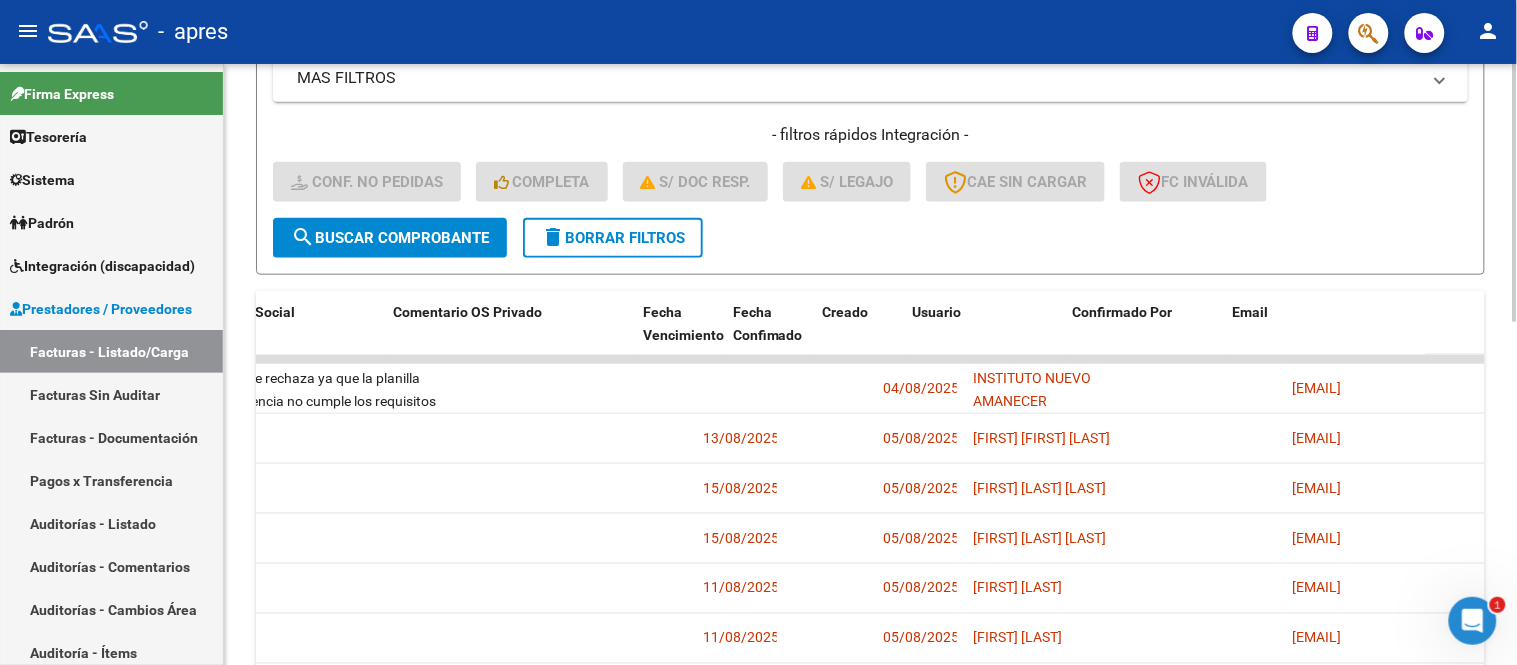 scroll, scrollTop: 0, scrollLeft: 1972, axis: horizontal 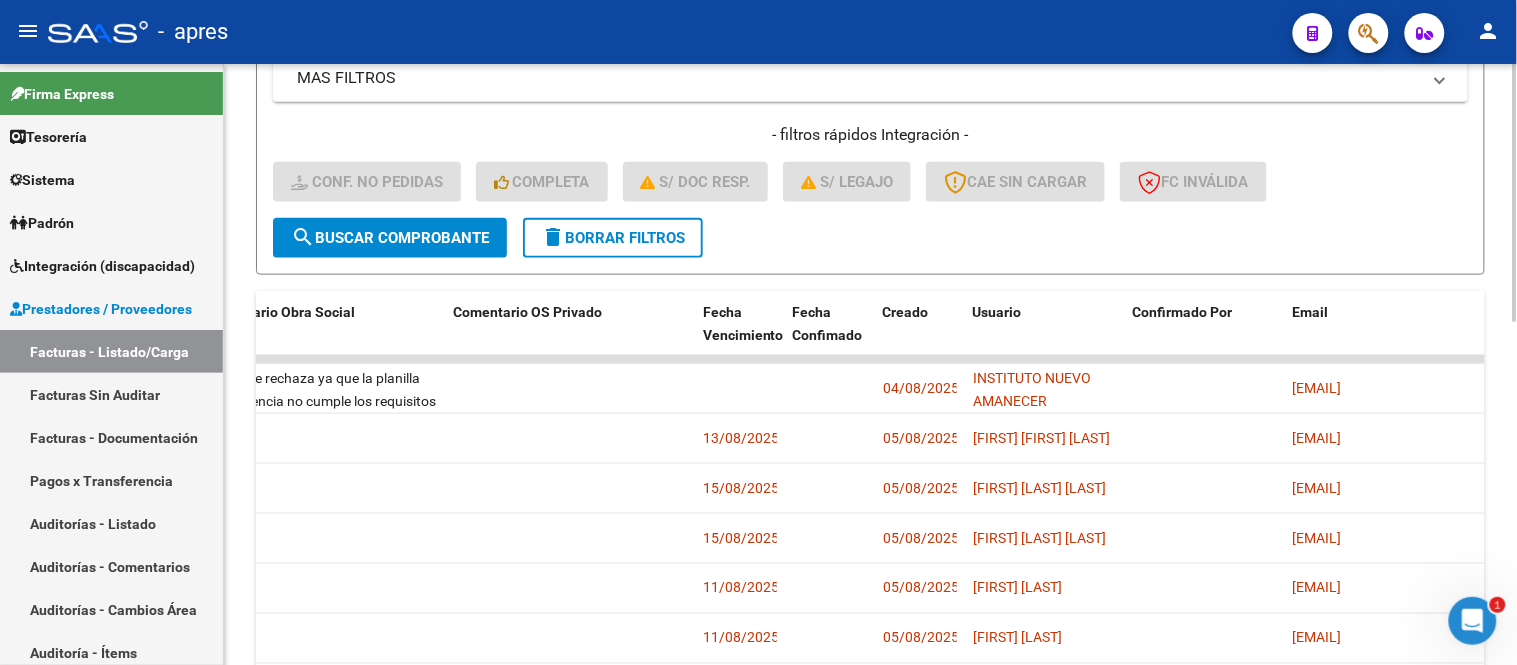 click on "search  Buscar Comprobante" 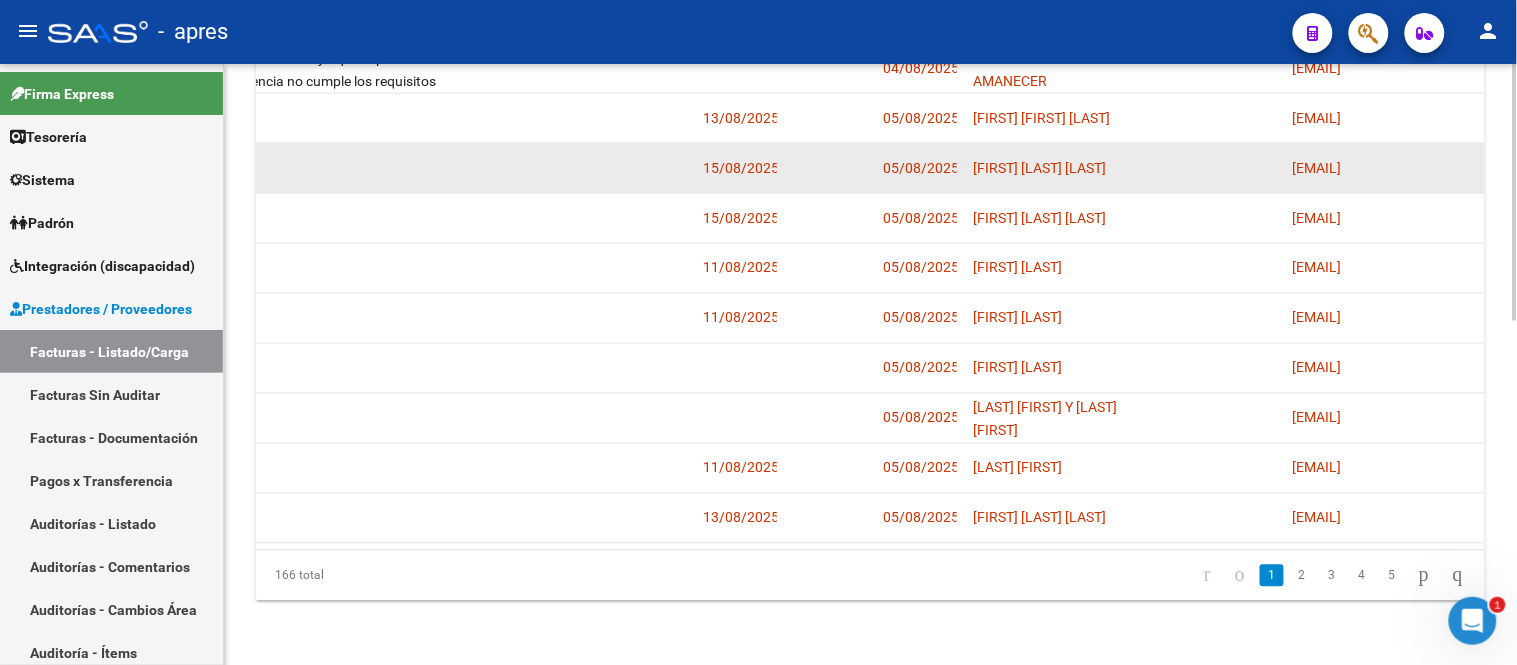 scroll, scrollTop: 803, scrollLeft: 0, axis: vertical 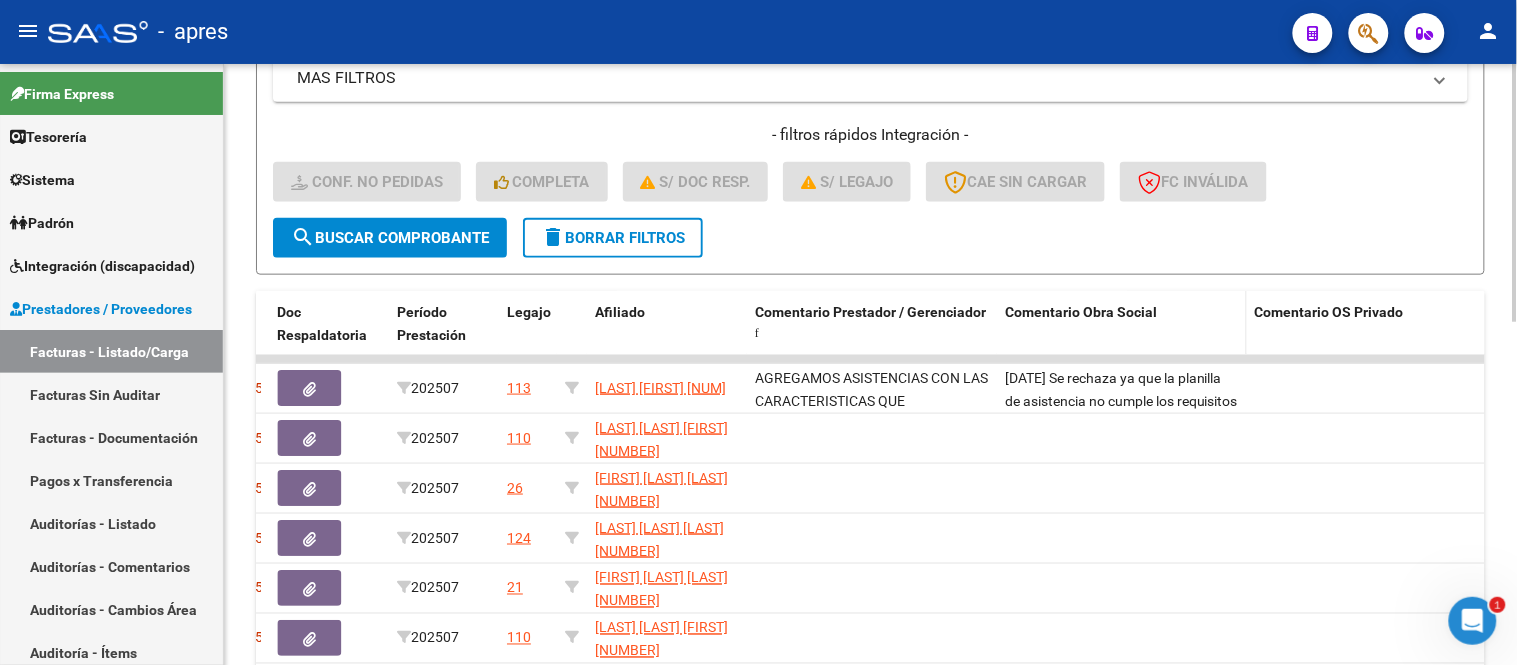 drag, startPoint x: 1112, startPoint y: 314, endPoint x: 1105, endPoint y: 330, distance: 17.464249 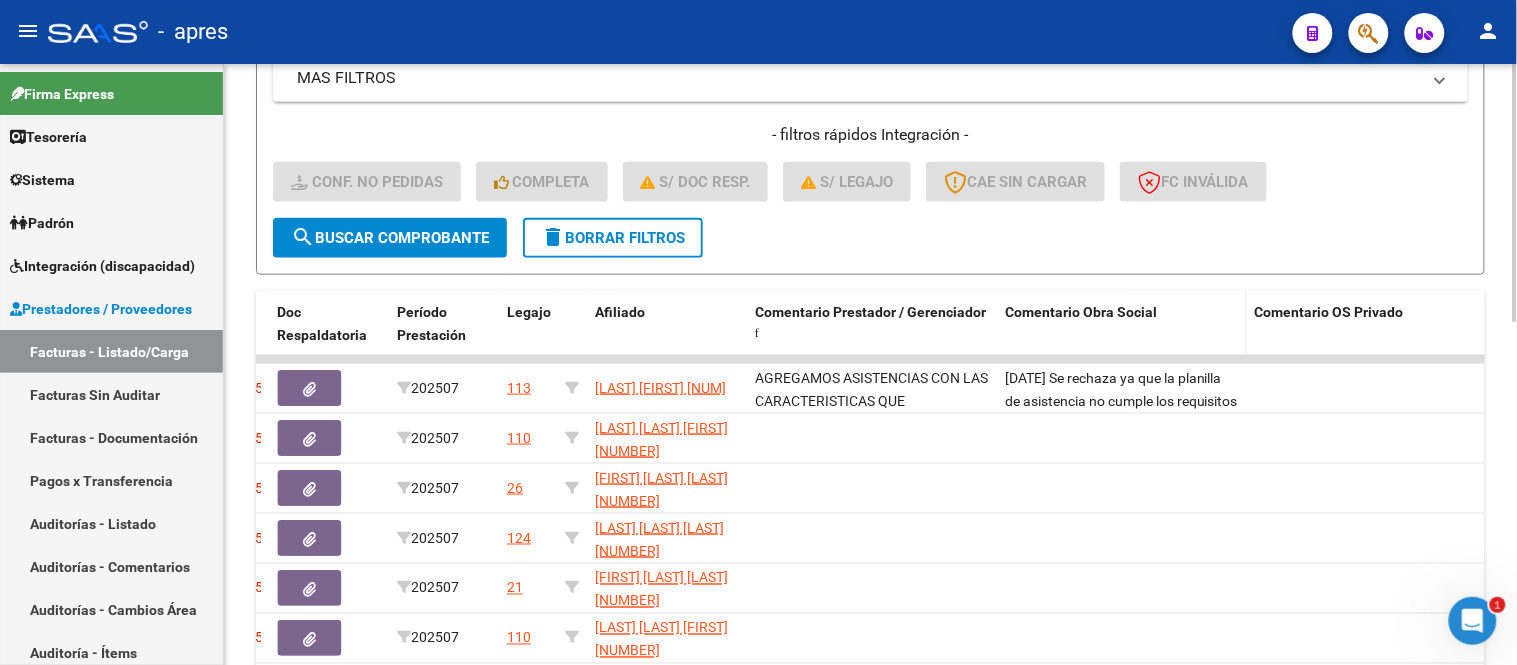 drag, startPoint x: 1166, startPoint y: 328, endPoint x: 1217, endPoint y: 306, distance: 55.542778 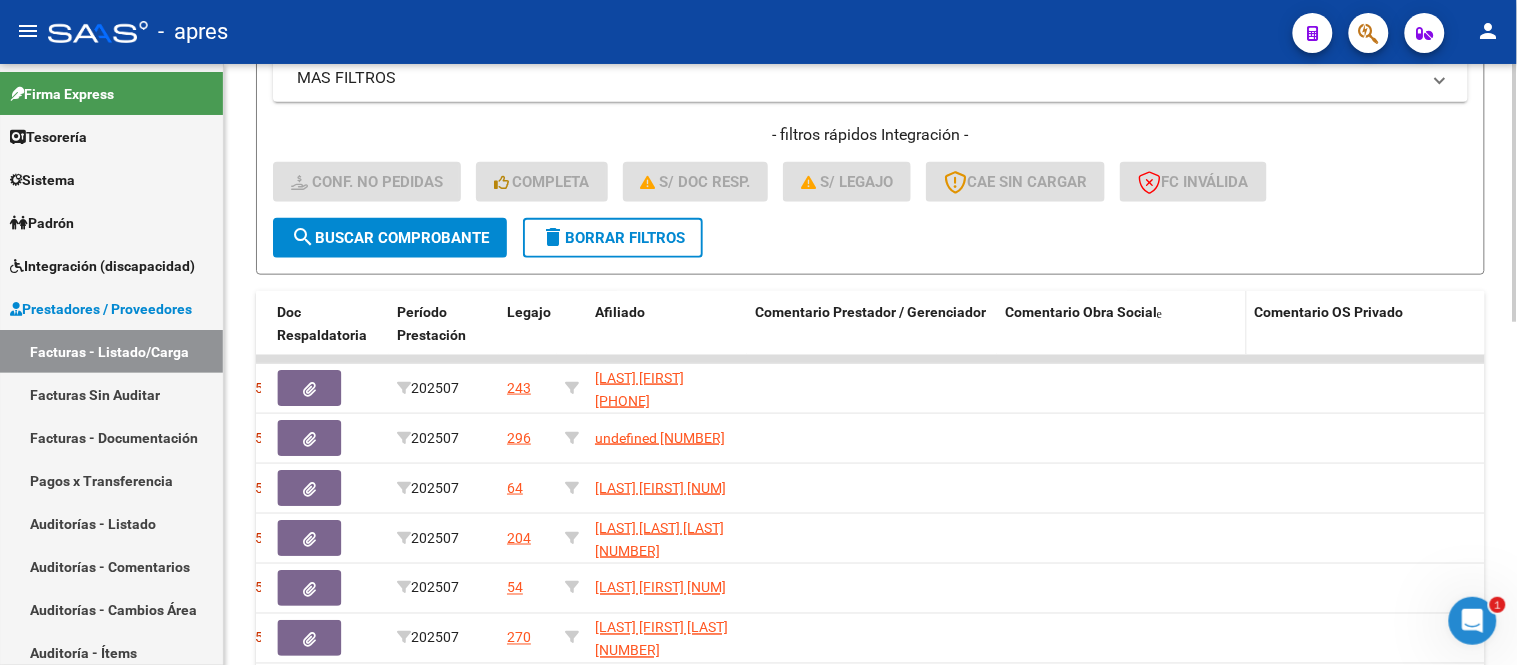 drag, startPoint x: 1137, startPoint y: 311, endPoint x: 1048, endPoint y: 314, distance: 89.050545 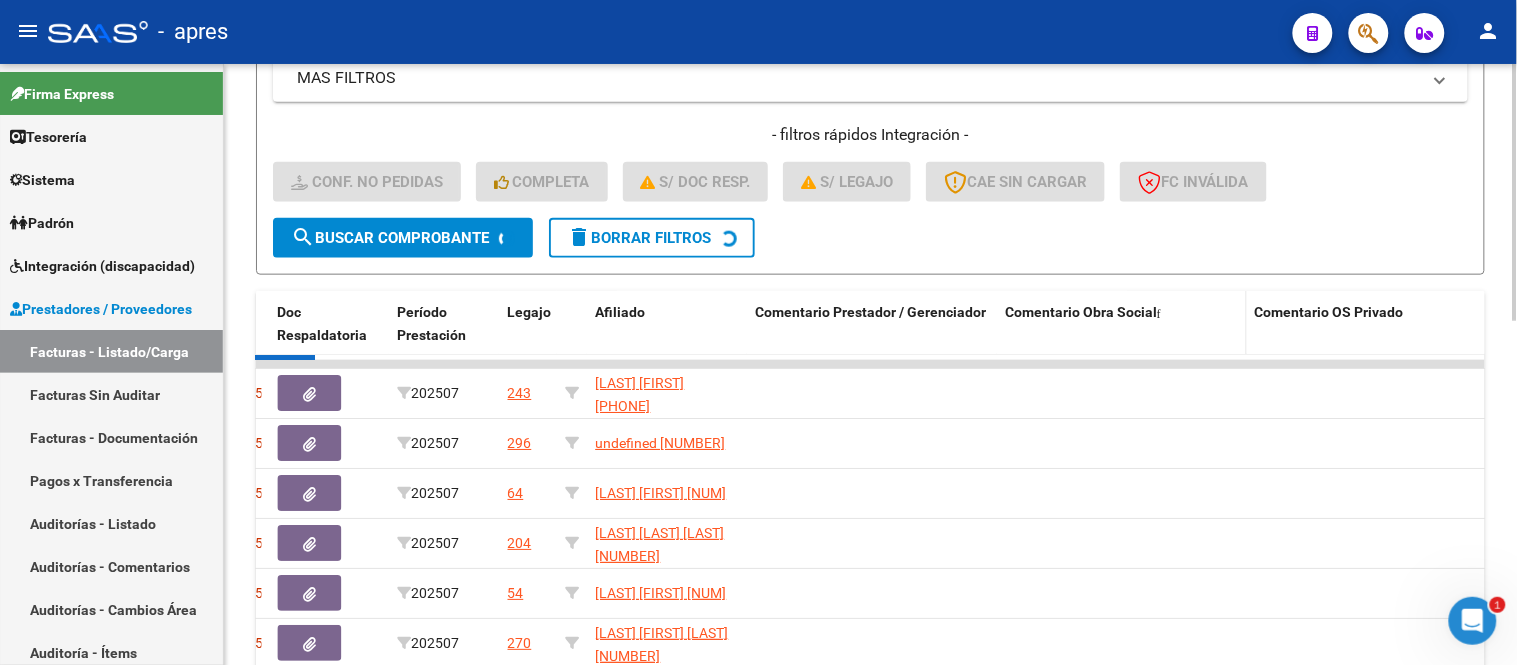 click on "Comentario Obra Social" 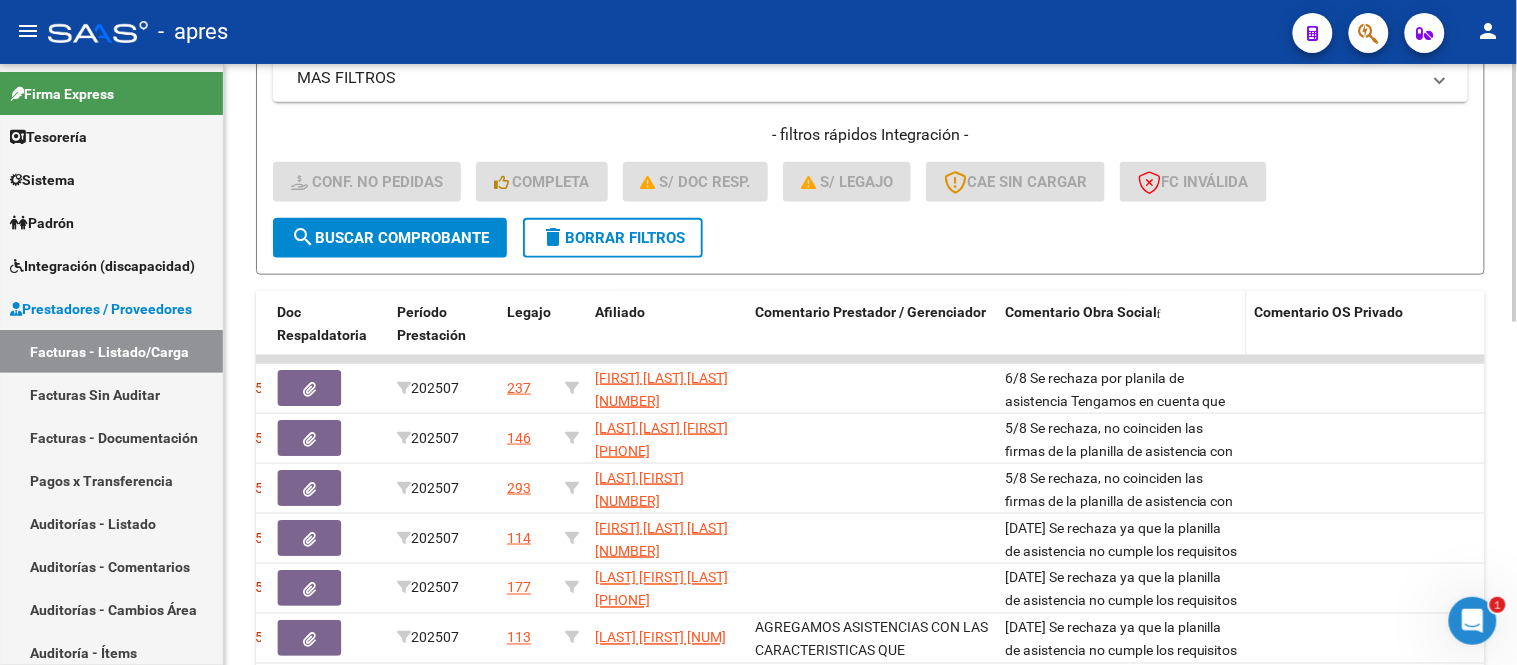 click on "Comentario Obra Social" 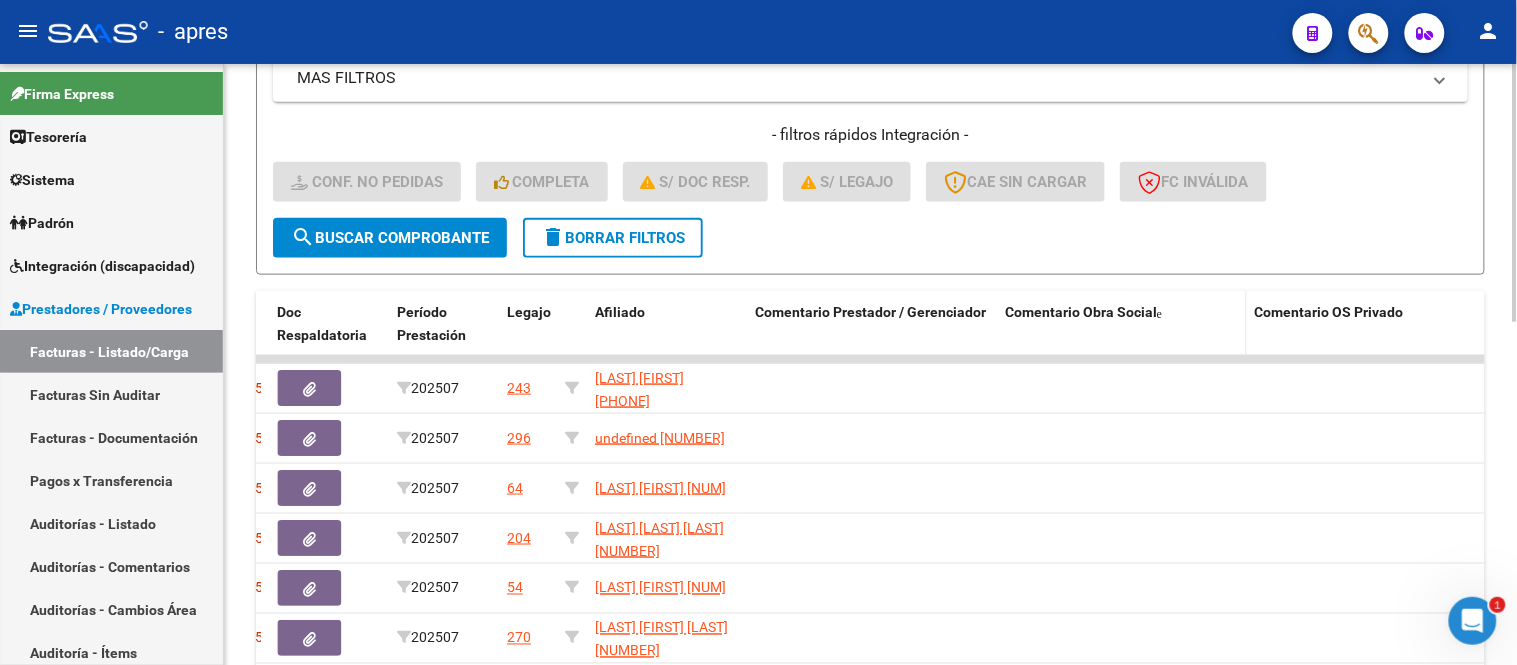 click on "Comentario Obra Social" 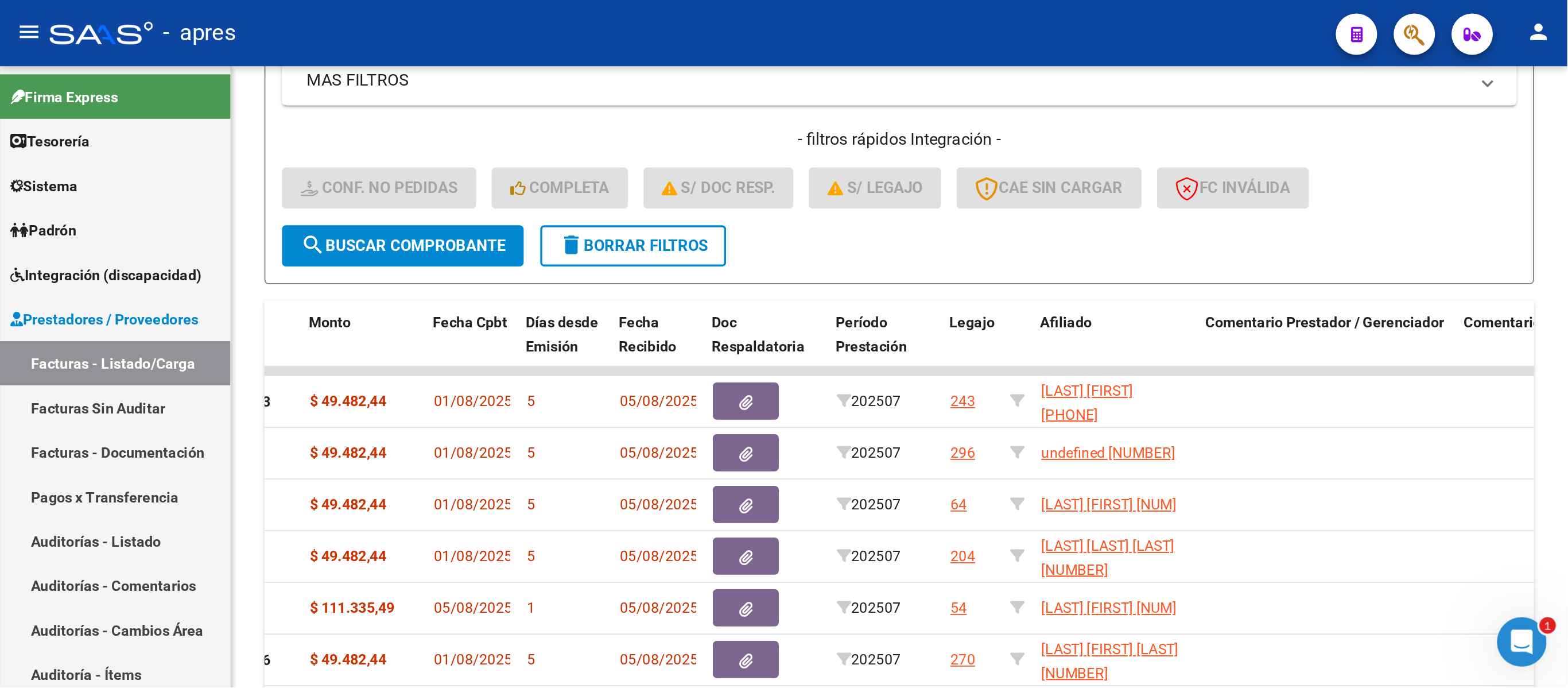 scroll, scrollTop: 142, scrollLeft: 0, axis: vertical 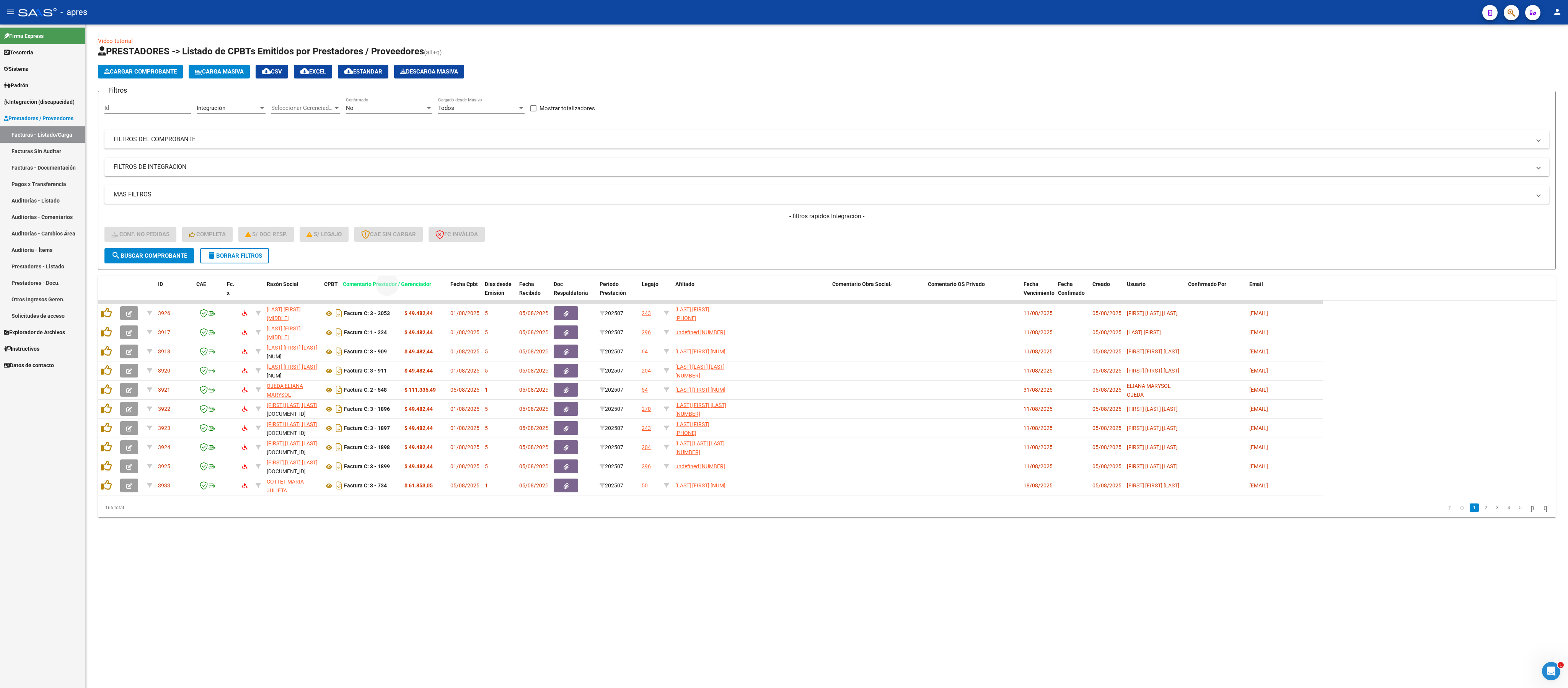 drag, startPoint x: 767, startPoint y: 284, endPoint x: 373, endPoint y: 285, distance: 394.0013 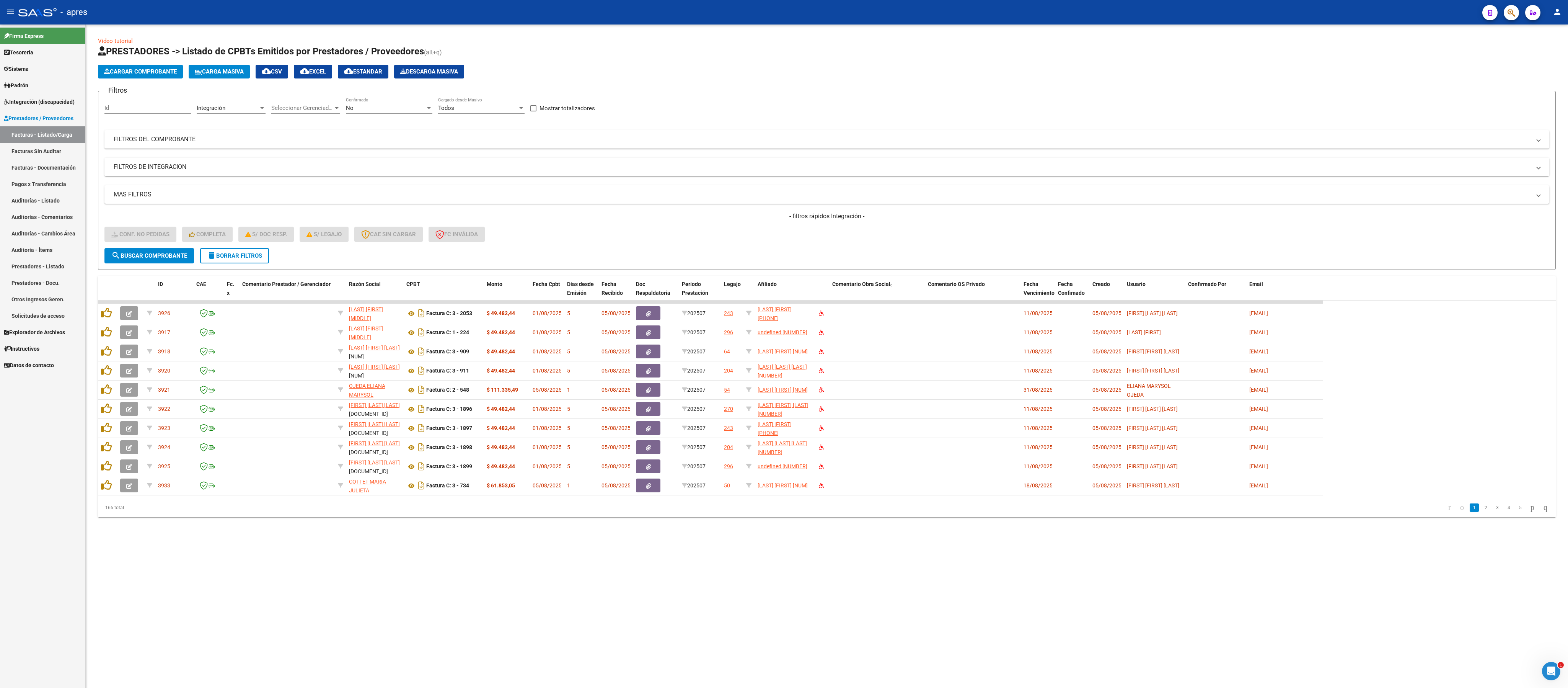 click on "Video tutorial   PRESTADORES -> Listado de CPBTs Emitidos por Prestadores / Proveedores (alt+q)   Cargar Comprobante
Carga Masiva  cloud_download  CSV  cloud_download  EXCEL  cloud_download  Estandar   Descarga Masiva
Filtros Id Integración Area Seleccionar Gerenciador Seleccionar Gerenciador No Confirmado Todos Cargado desde Masivo   Mostrar totalizadores   FILTROS DEL COMPROBANTE  Comprobante Tipo Comprobante Tipo Start date – End date Fec. Comprobante Desde / Hasta Días Emisión Desde(cant. días) Días Emisión Hasta(cant. días) CUIT / Razón Social Pto. Venta Nro. Comprobante Código SSS CAE Válido CAE Válido Todos Cargado Módulo Hosp. Todos Tiene facturacion Apócrifa Hospital Refes  FILTROS DE INTEGRACION  Todos Cargado en Para Enviar SSS Período De Prestación Campos del Archivo de Rendición Devuelto x SSS (dr_envio) No Rendido x SSS (dr_envio) Tipo de Registro Tipo de Registro Período Presentación Período Presentación Campos del Legajo Asociado (preaprobación) Si  MAS FILTROS" 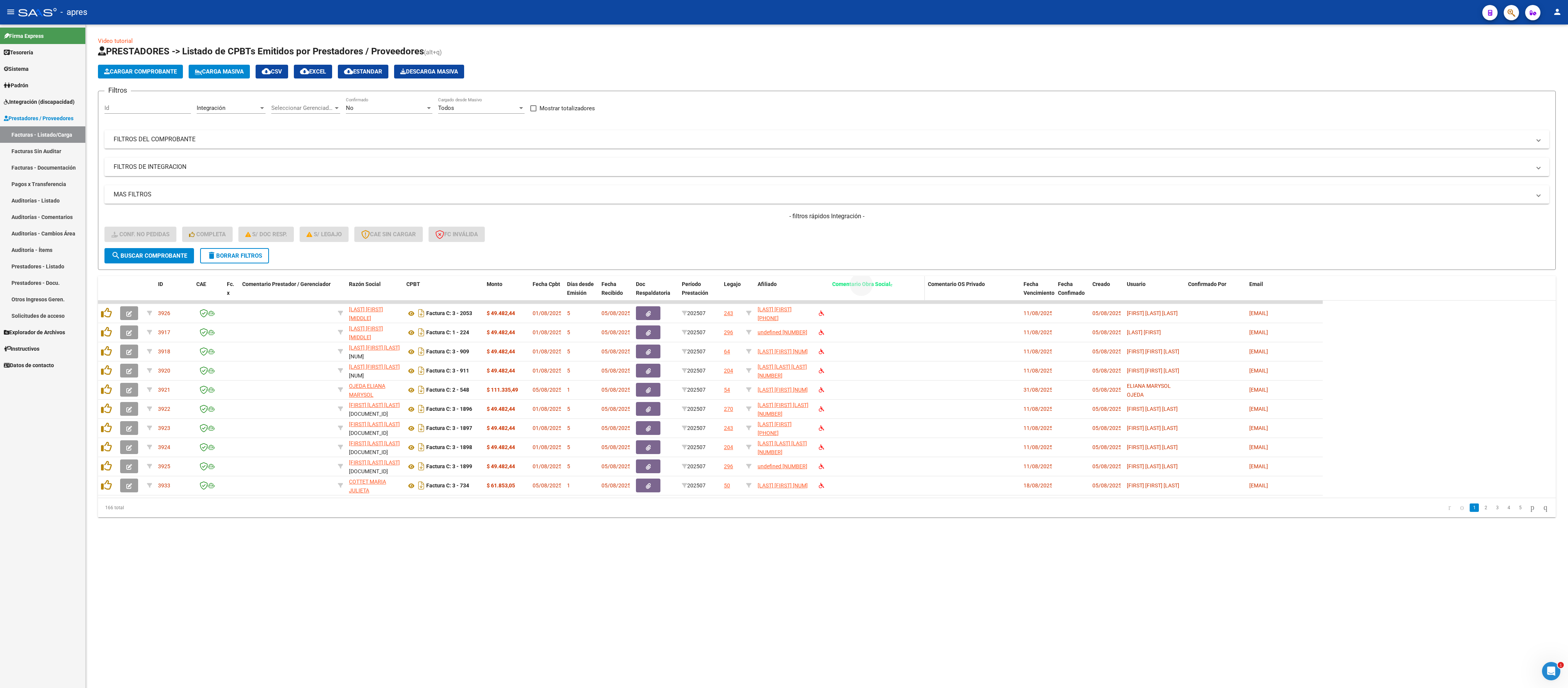 click on "Comentario Obra Social" 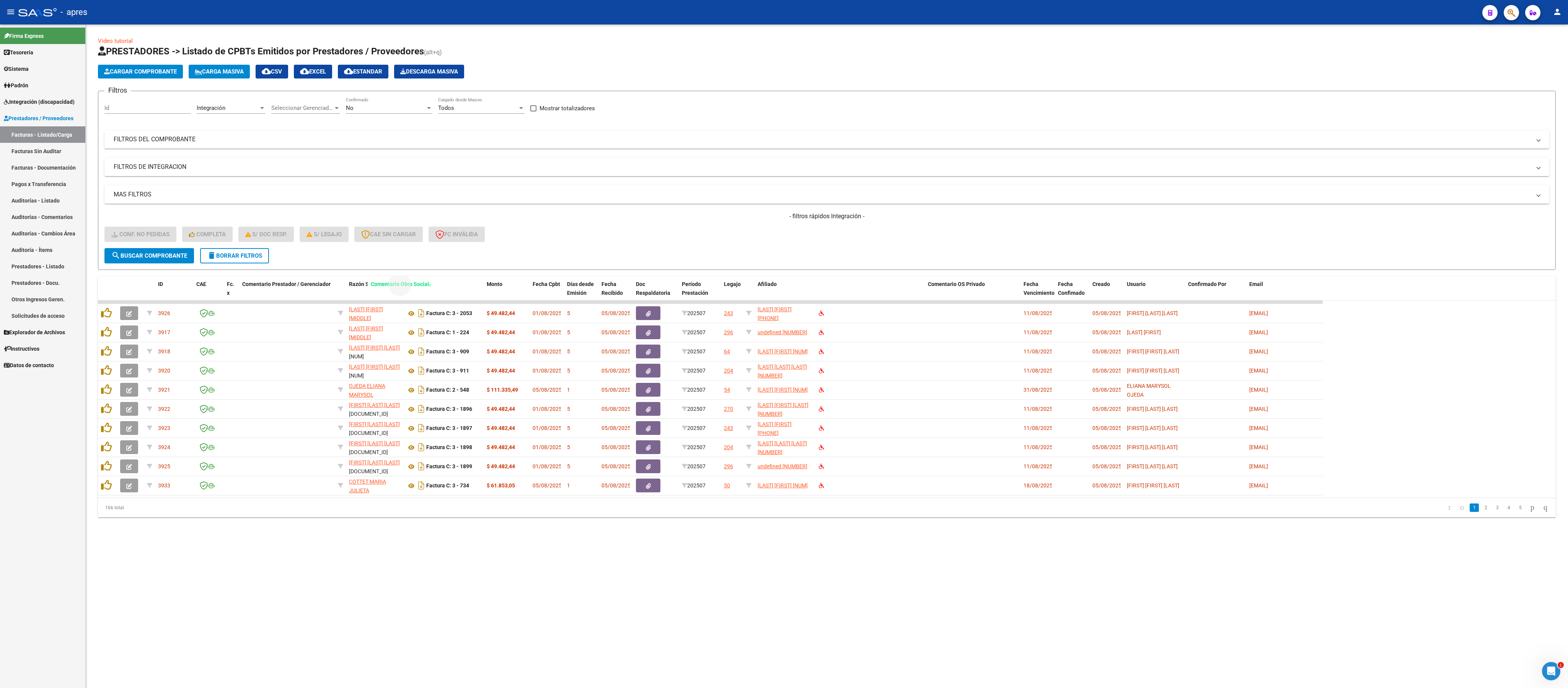 drag, startPoint x: 880, startPoint y: 285, endPoint x: 419, endPoint y: 272, distance: 461.1833 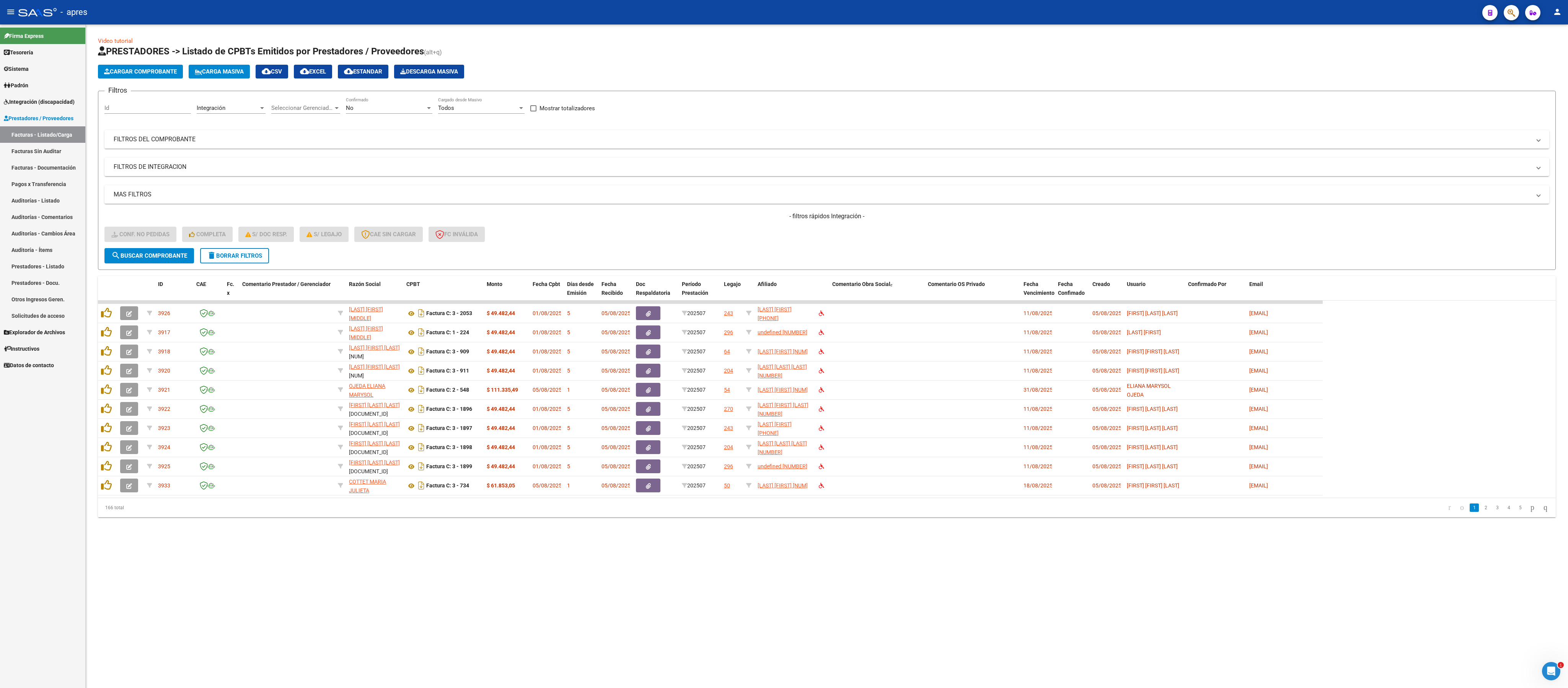 click on "Video tutorial   PRESTADORES -> Listado de CPBTs Emitidos por Prestadores / Proveedores (alt+q)   Cargar Comprobante
Carga Masiva  cloud_download  CSV  cloud_download  EXCEL  cloud_download  Estandar   Descarga Masiva
Filtros Id Integración Area Seleccionar Gerenciador Seleccionar Gerenciador No Confirmado Todos Cargado desde Masivo   Mostrar totalizadores   FILTROS DEL COMPROBANTE  Comprobante Tipo Comprobante Tipo Start date – End date Fec. Comprobante Desde / Hasta Días Emisión Desde(cant. días) Días Emisión Hasta(cant. días) CUIT / Razón Social Pto. Venta Nro. Comprobante Código SSS CAE Válido CAE Válido Todos Cargado Módulo Hosp. Todos Tiene facturacion Apócrifa Hospital Refes  FILTROS DE INTEGRACION  Todos Cargado en Para Enviar SSS Período De Prestación Campos del Archivo de Rendición Devuelto x SSS (dr_envio) No Rendido x SSS (dr_envio) Tipo de Registro Tipo de Registro Período Presentación Período Presentación Campos del Legajo Asociado (preaprobación) Si  MAS FILTROS" 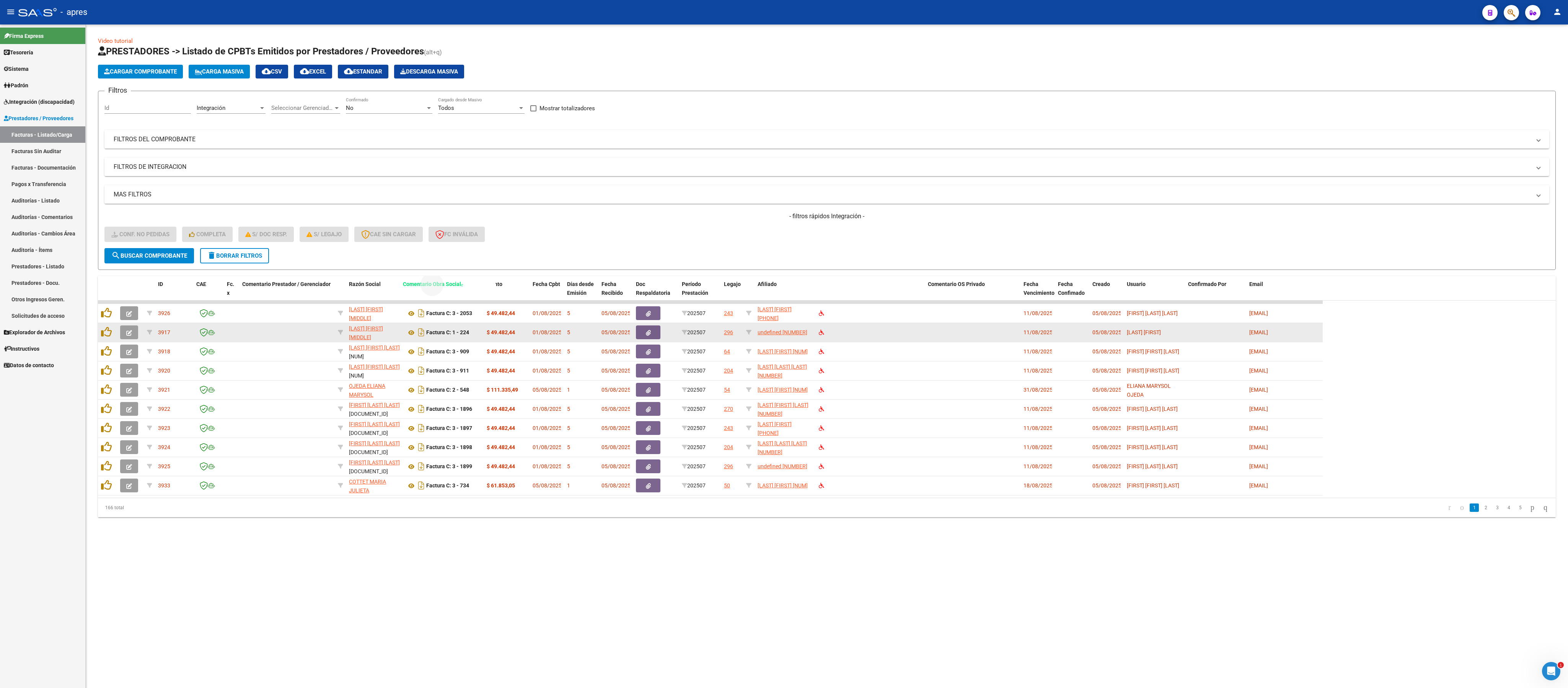 drag, startPoint x: 857, startPoint y: 288, endPoint x: 428, endPoint y: 328, distance: 430.8608 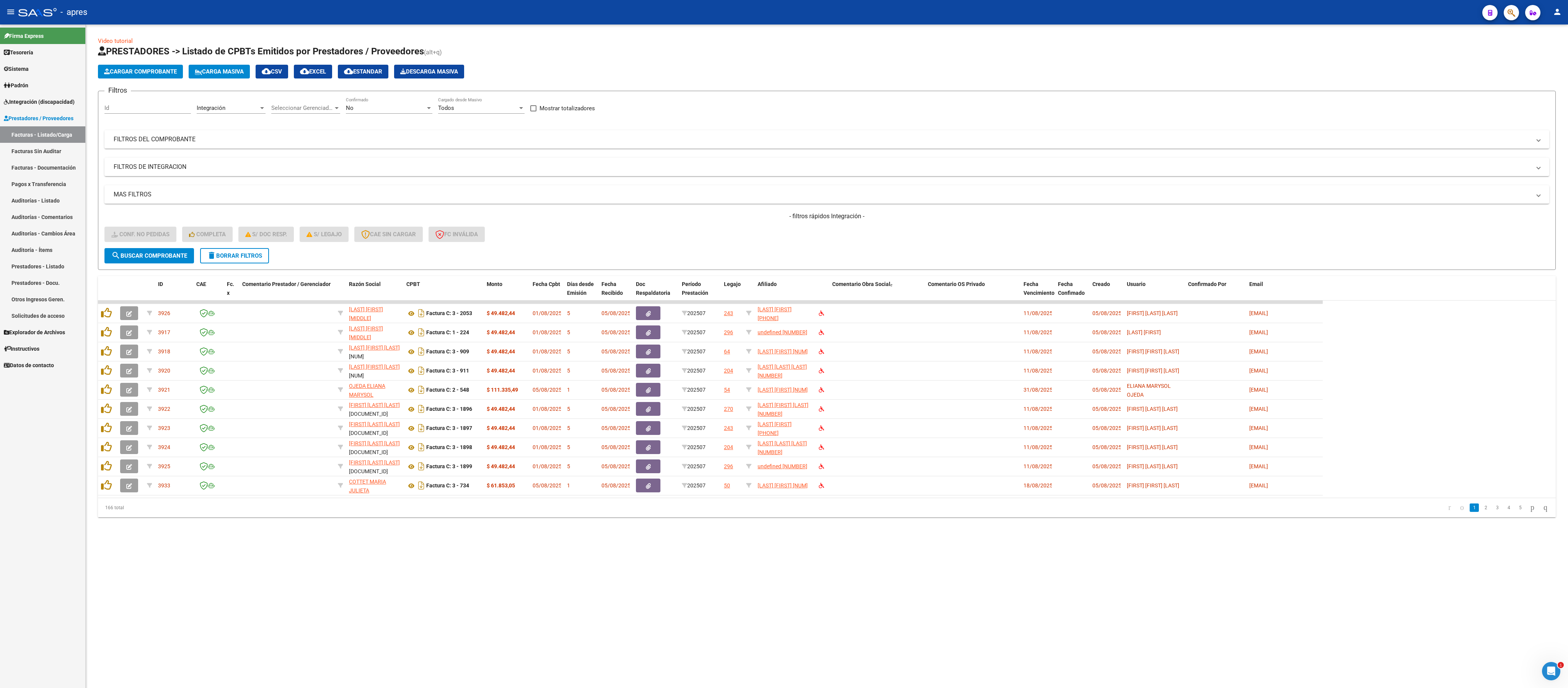 click on "Video tutorial   PRESTADORES -> Listado de CPBTs Emitidos por Prestadores / Proveedores (alt+q)   Cargar Comprobante
Carga Masiva  cloud_download  CSV  cloud_download  EXCEL  cloud_download  Estandar   Descarga Masiva
Filtros Id Integración Area Seleccionar Gerenciador Seleccionar Gerenciador No Confirmado Todos Cargado desde Masivo   Mostrar totalizadores   FILTROS DEL COMPROBANTE  Comprobante Tipo Comprobante Tipo Start date – End date Fec. Comprobante Desde / Hasta Días Emisión Desde(cant. días) Días Emisión Hasta(cant. días) CUIT / Razón Social Pto. Venta Nro. Comprobante Código SSS CAE Válido CAE Válido Todos Cargado Módulo Hosp. Todos Tiene facturacion Apócrifa Hospital Refes  FILTROS DE INTEGRACION  Todos Cargado en Para Enviar SSS Período De Prestación Campos del Archivo de Rendición Devuelto x SSS (dr_envio) No Rendido x SSS (dr_envio) Tipo de Registro Tipo de Registro Período Presentación Período Presentación Campos del Legajo Asociado (preaprobación) Si  MAS FILTROS" 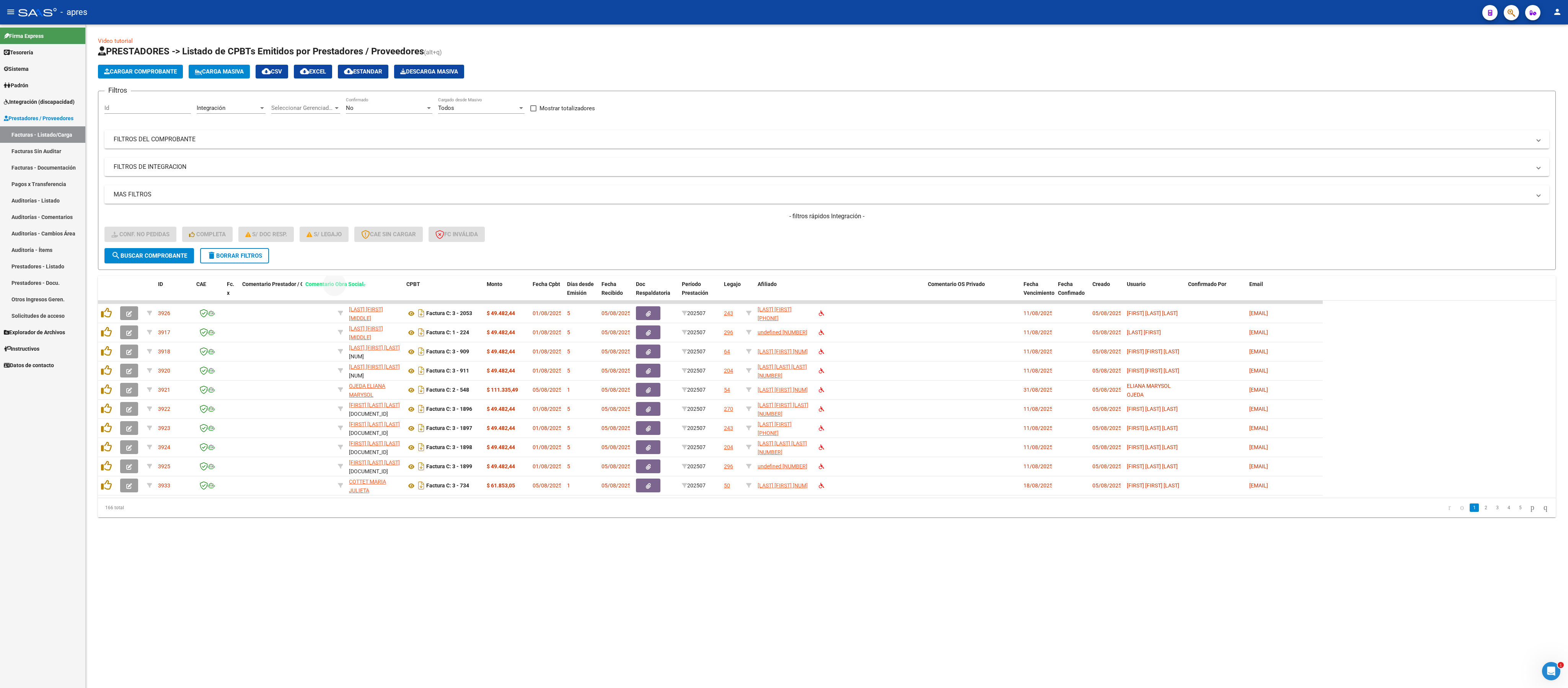 drag, startPoint x: 848, startPoint y: 286, endPoint x: 319, endPoint y: 296, distance: 529.0945 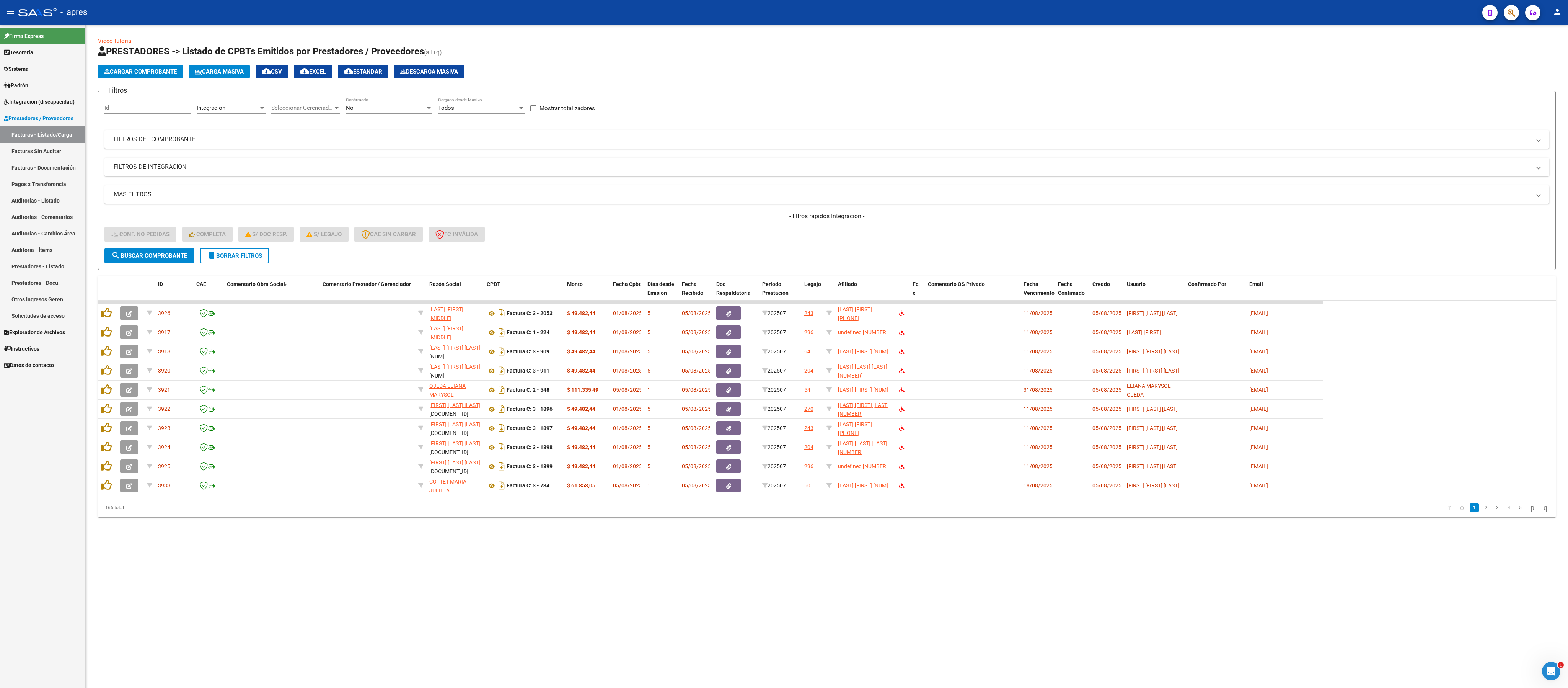click on "Video tutorial   PRESTADORES -> Listado de CPBTs Emitidos por Prestadores / Proveedores (alt+q)   Cargar Comprobante
Carga Masiva  cloud_download  CSV  cloud_download  EXCEL  cloud_download  Estandar   Descarga Masiva
Filtros Id Integración Area Seleccionar Gerenciador Seleccionar Gerenciador No Confirmado Todos Cargado desde Masivo   Mostrar totalizadores   FILTROS DEL COMPROBANTE  Comprobante Tipo Comprobante Tipo Start date – End date Fec. Comprobante Desde / Hasta Días Emisión Desde(cant. días) Días Emisión Hasta(cant. días) CUIT / Razón Social Pto. Venta Nro. Comprobante Código SSS CAE Válido CAE Válido Todos Cargado Módulo Hosp. Todos Tiene facturacion Apócrifa Hospital Refes  FILTROS DE INTEGRACION  Todos Cargado en Para Enviar SSS Período De Prestación Campos del Archivo de Rendición Devuelto x SSS (dr_envio) No Rendido x SSS (dr_envio) Tipo de Registro Tipo de Registro Período Presentación Período Presentación Campos del Legajo Asociado (preaprobación) Si  MAS FILTROS" 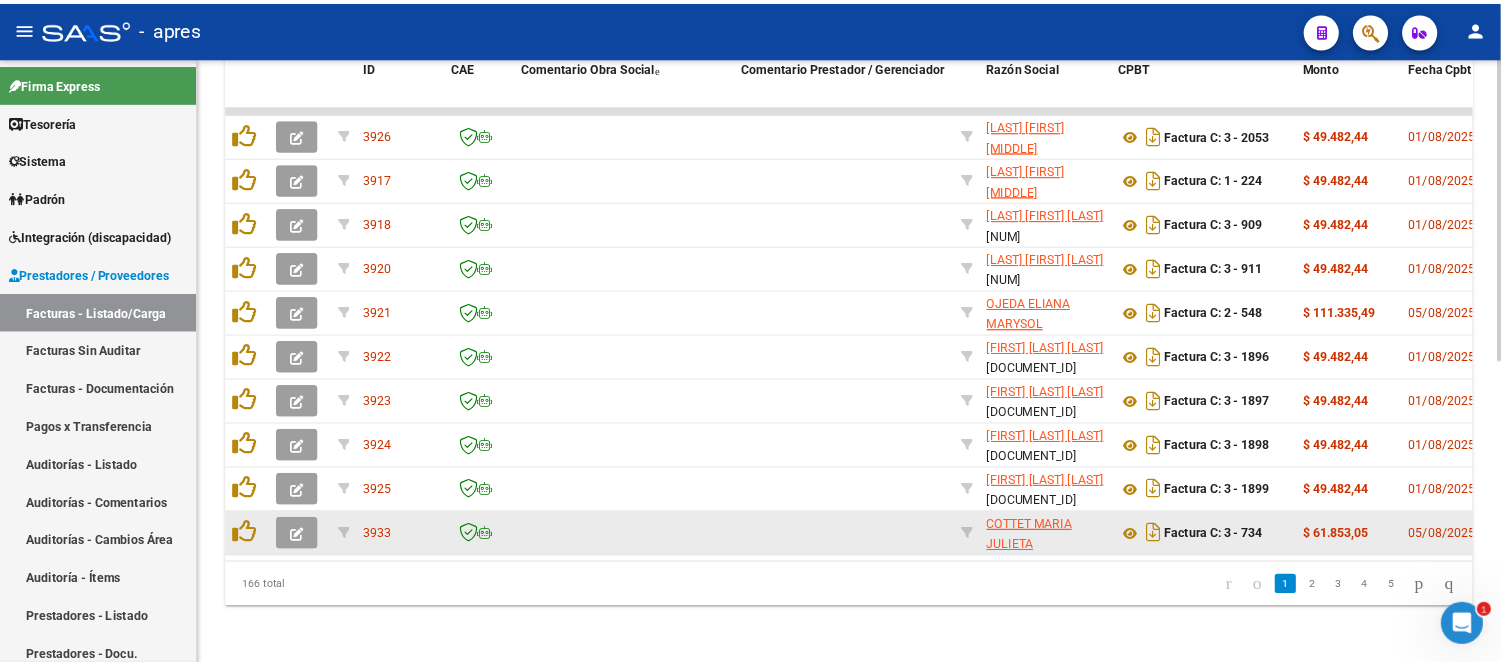 scroll, scrollTop: 557, scrollLeft: 0, axis: vertical 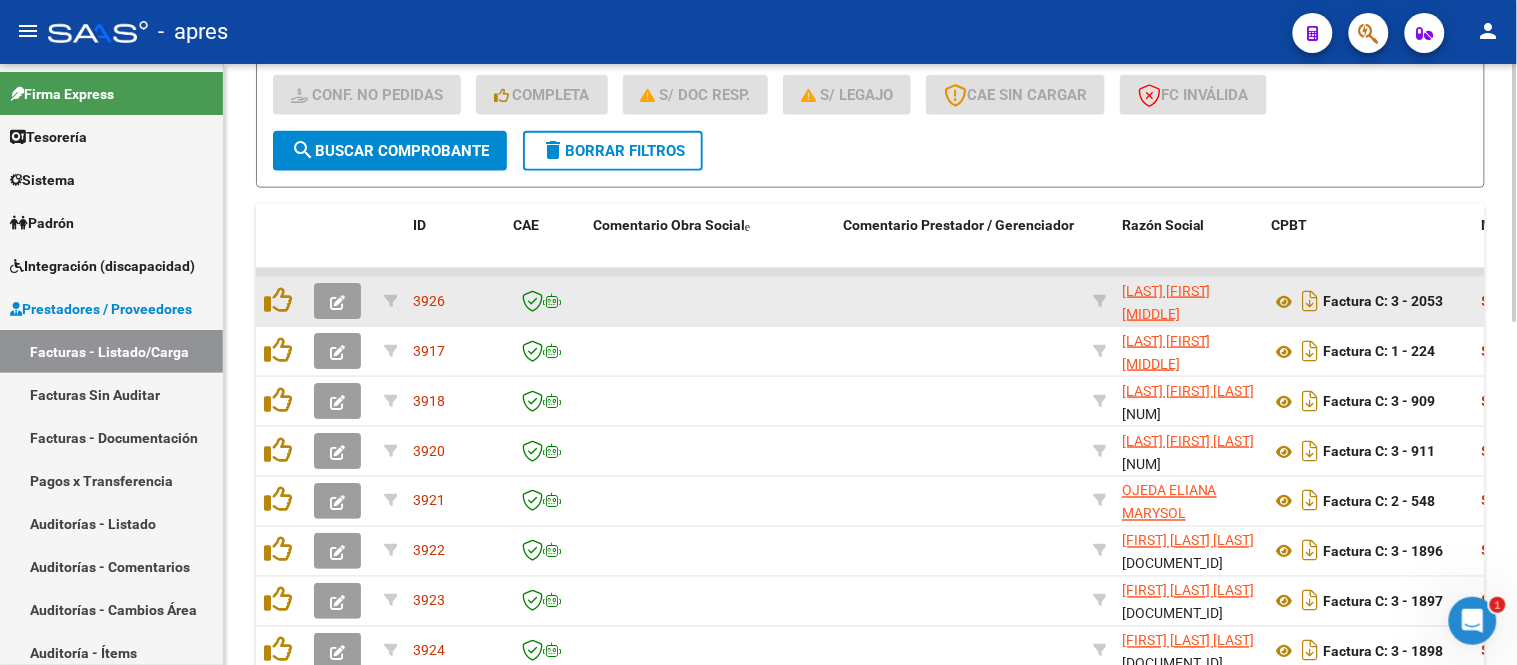 click 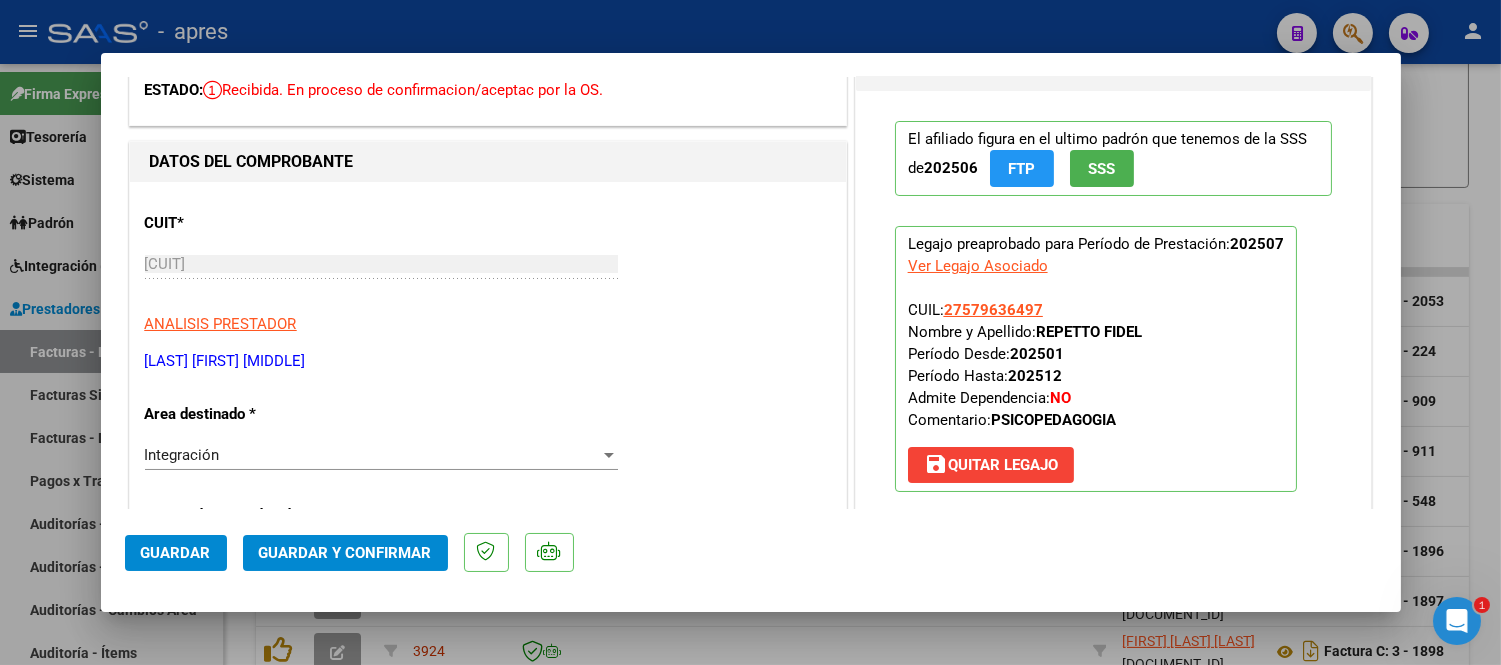 scroll, scrollTop: 0, scrollLeft: 0, axis: both 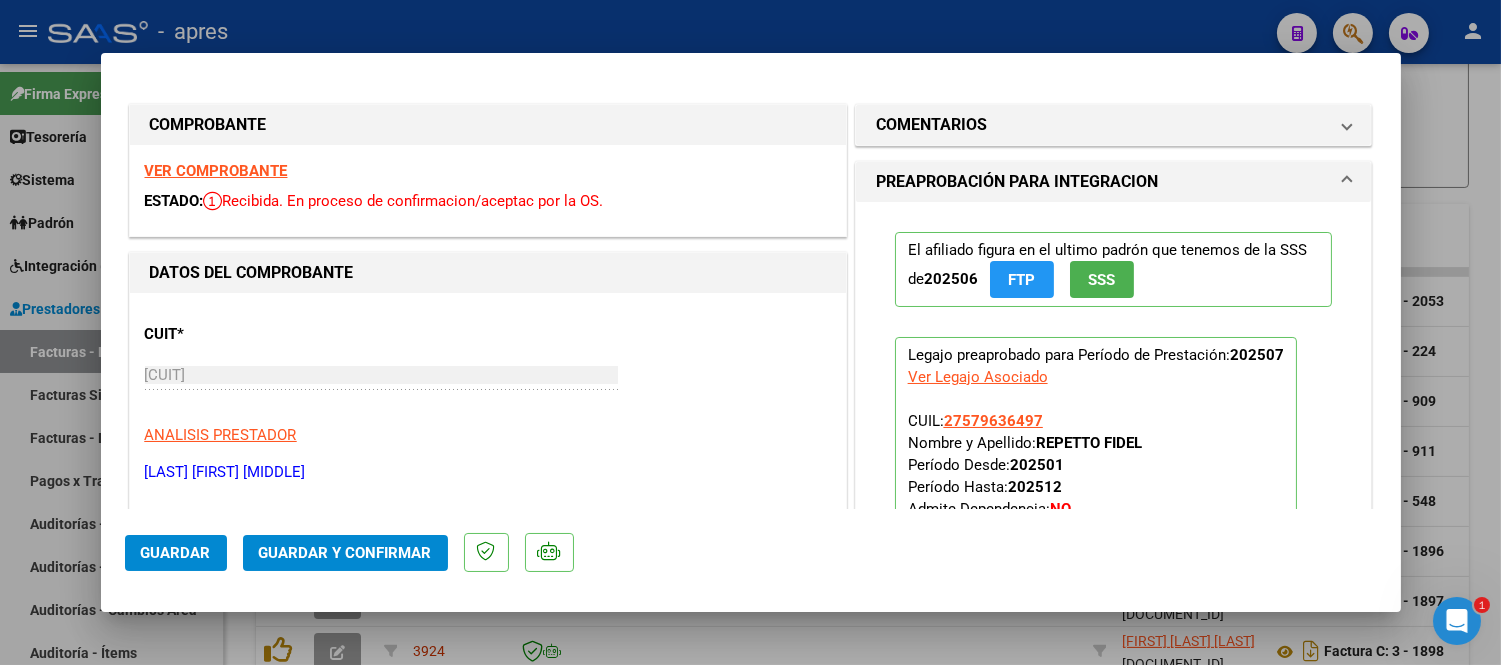 click on "VER COMPROBANTE" at bounding box center (216, 171) 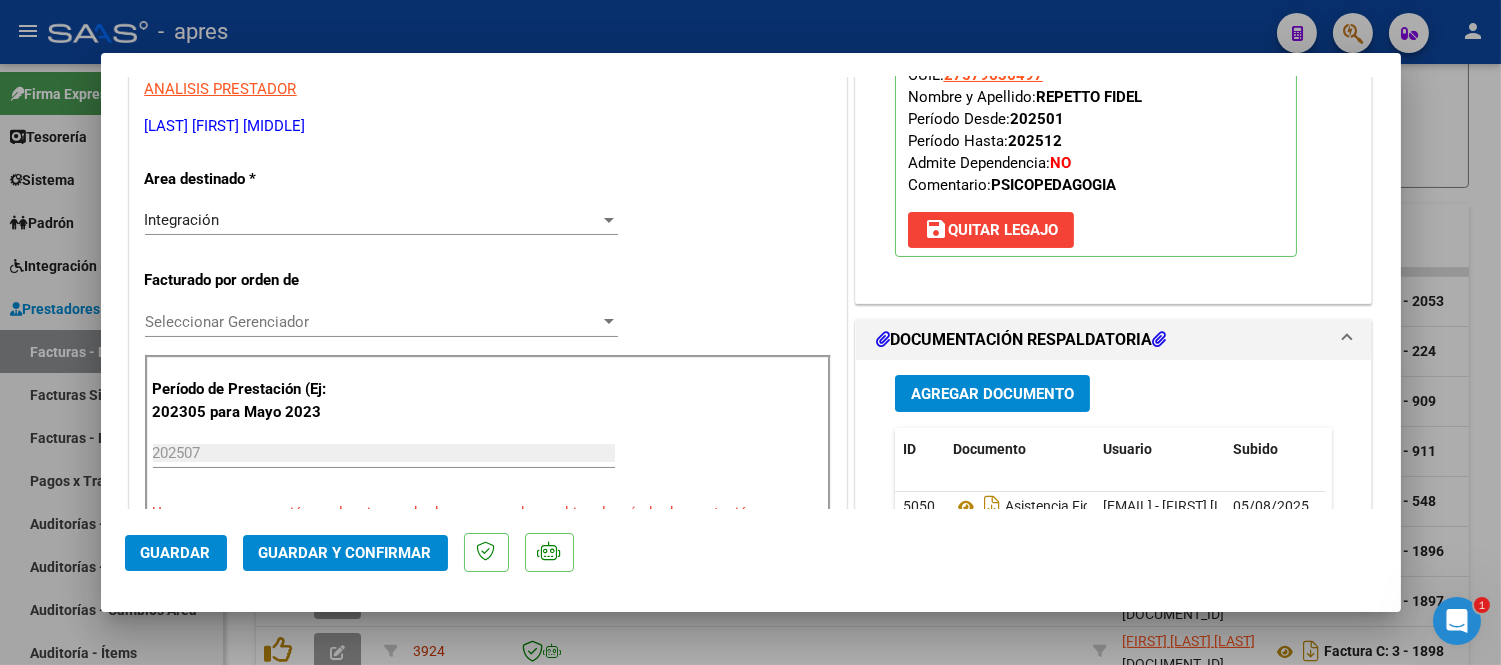 scroll, scrollTop: 444, scrollLeft: 0, axis: vertical 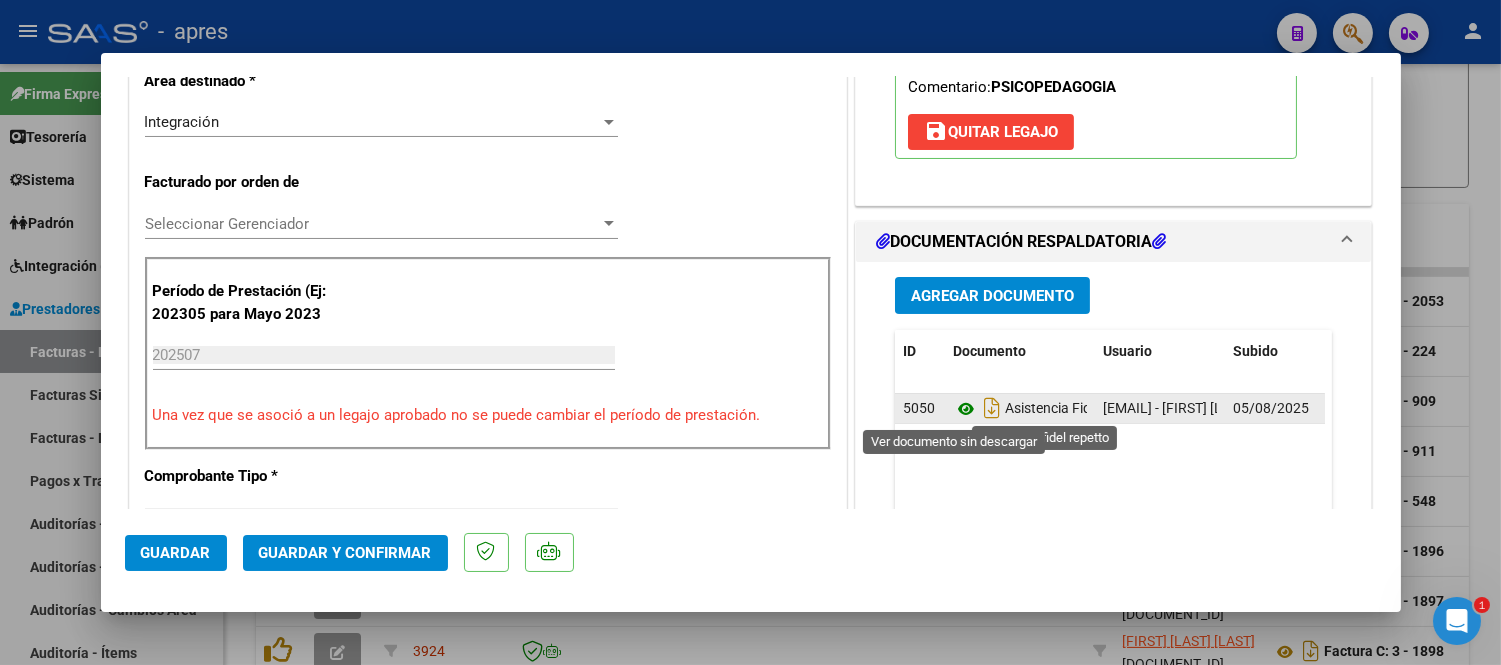 click 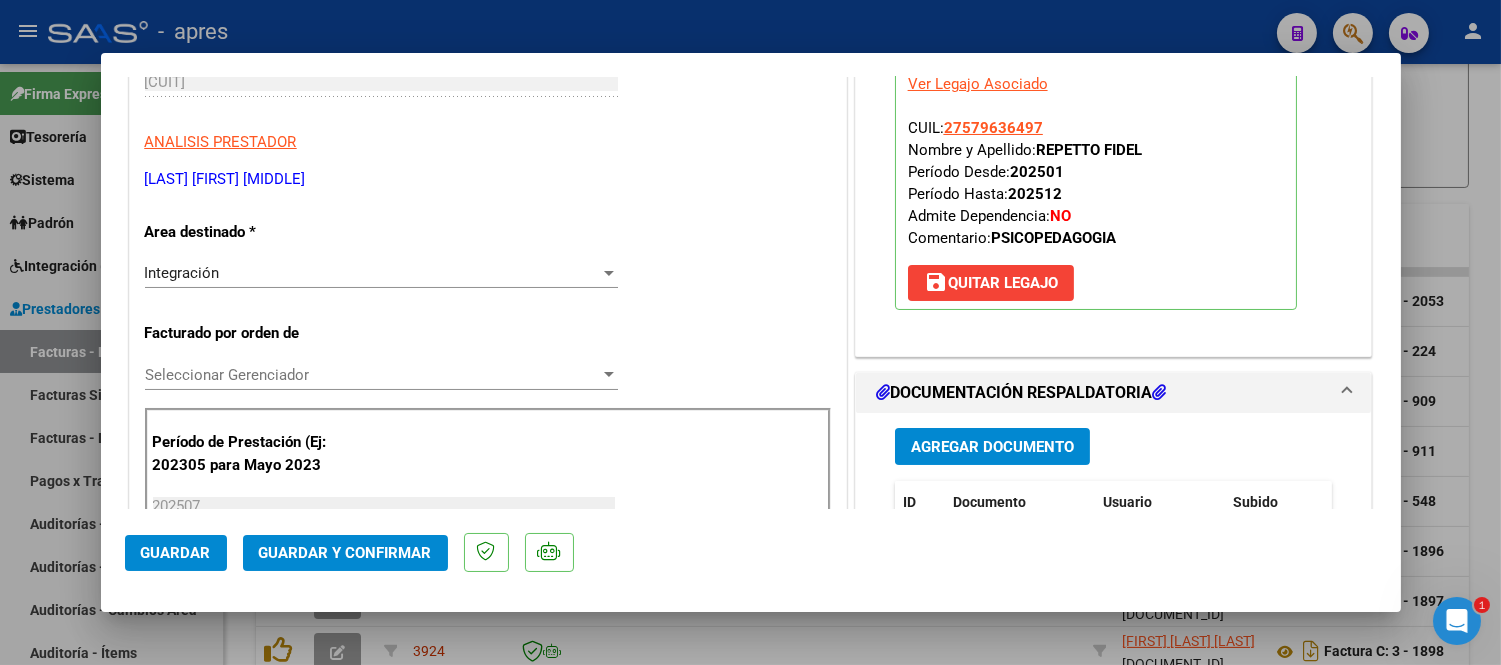 scroll, scrollTop: 276, scrollLeft: 0, axis: vertical 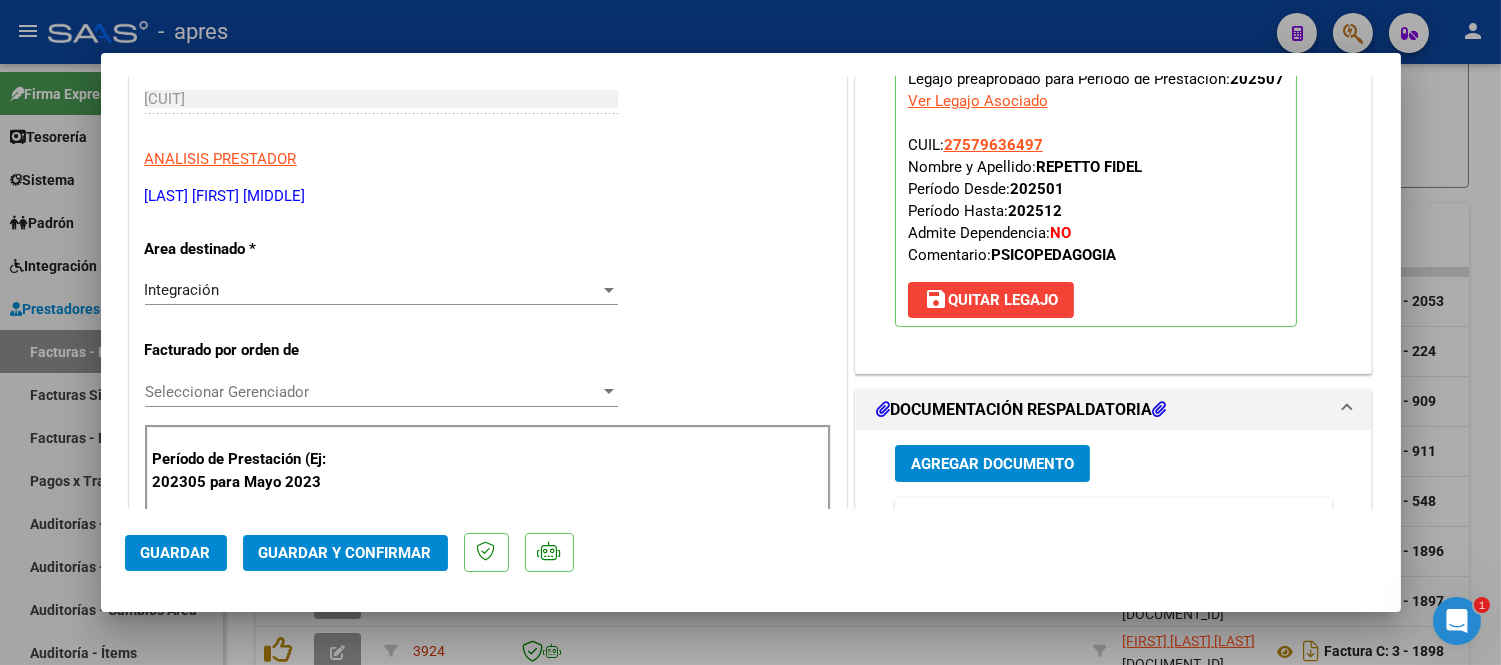 click on "Guardar y Confirmar" 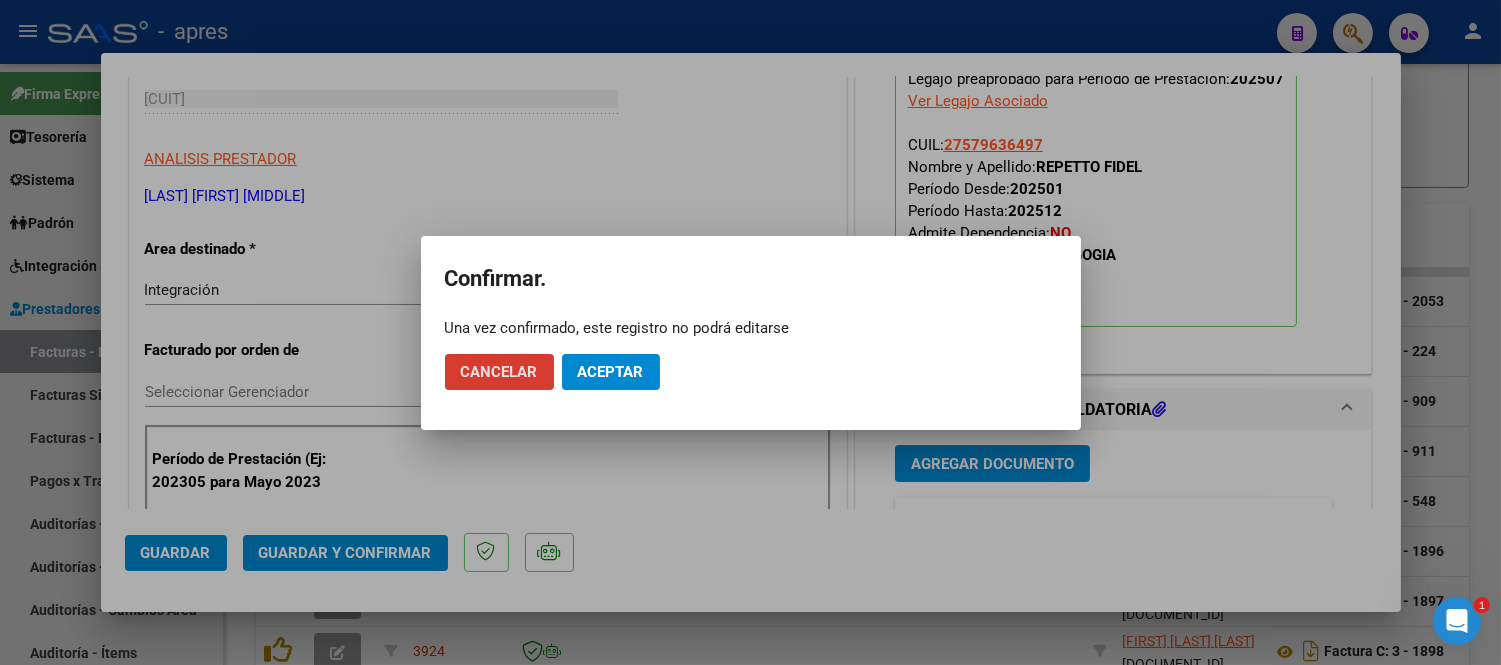 click on "Aceptar" 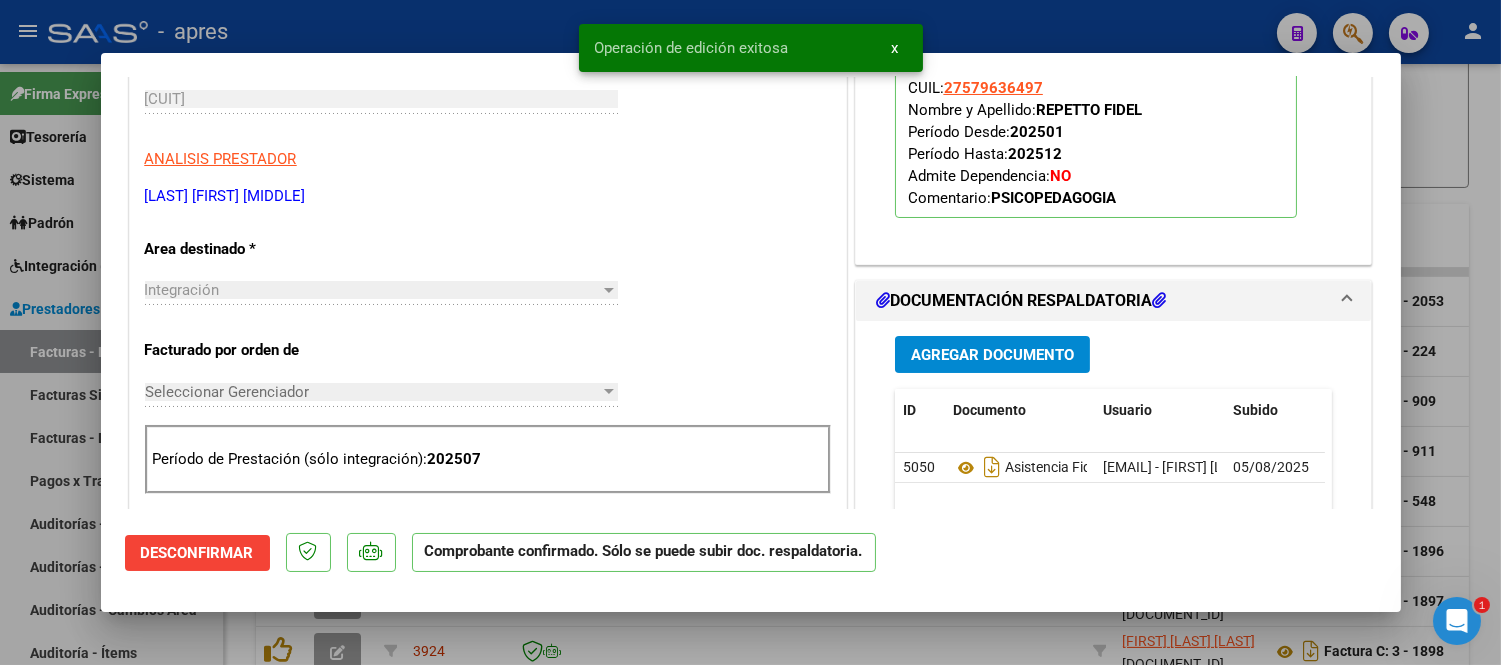 click at bounding box center [750, 332] 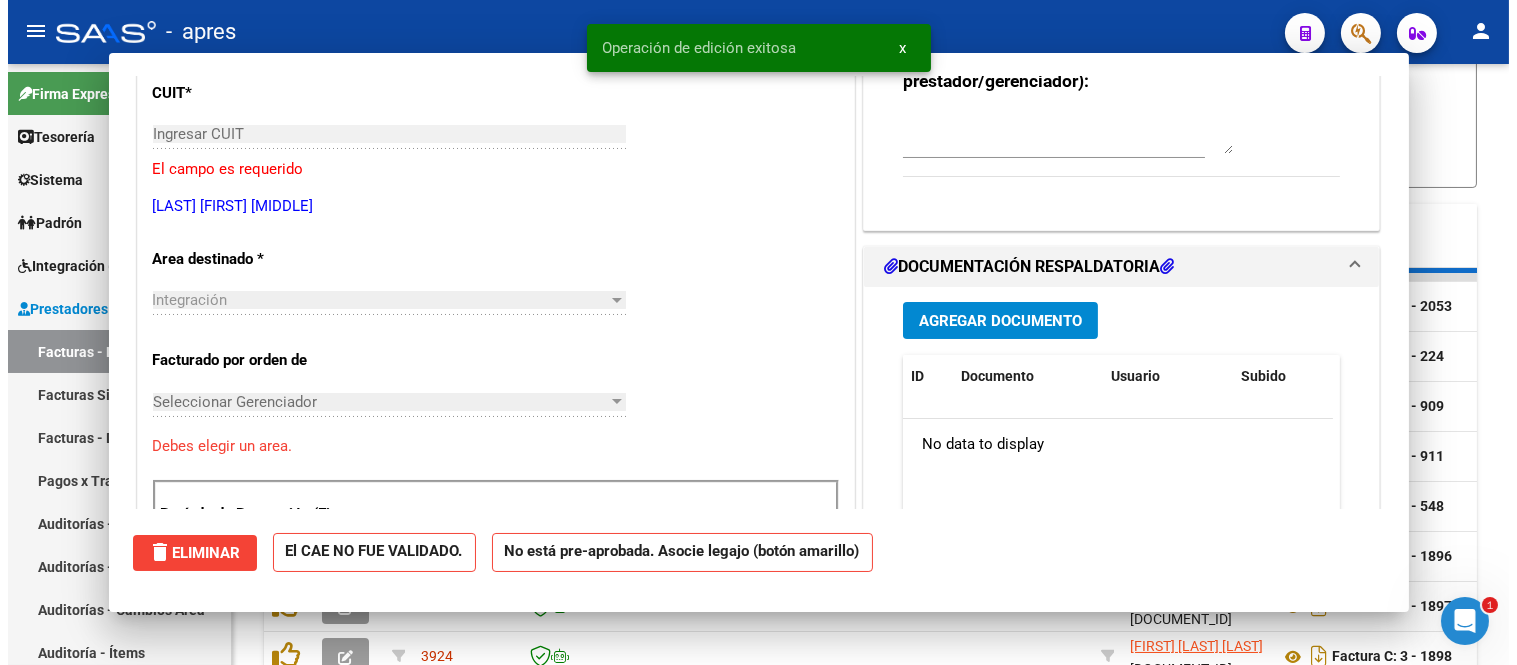 scroll, scrollTop: 311, scrollLeft: 0, axis: vertical 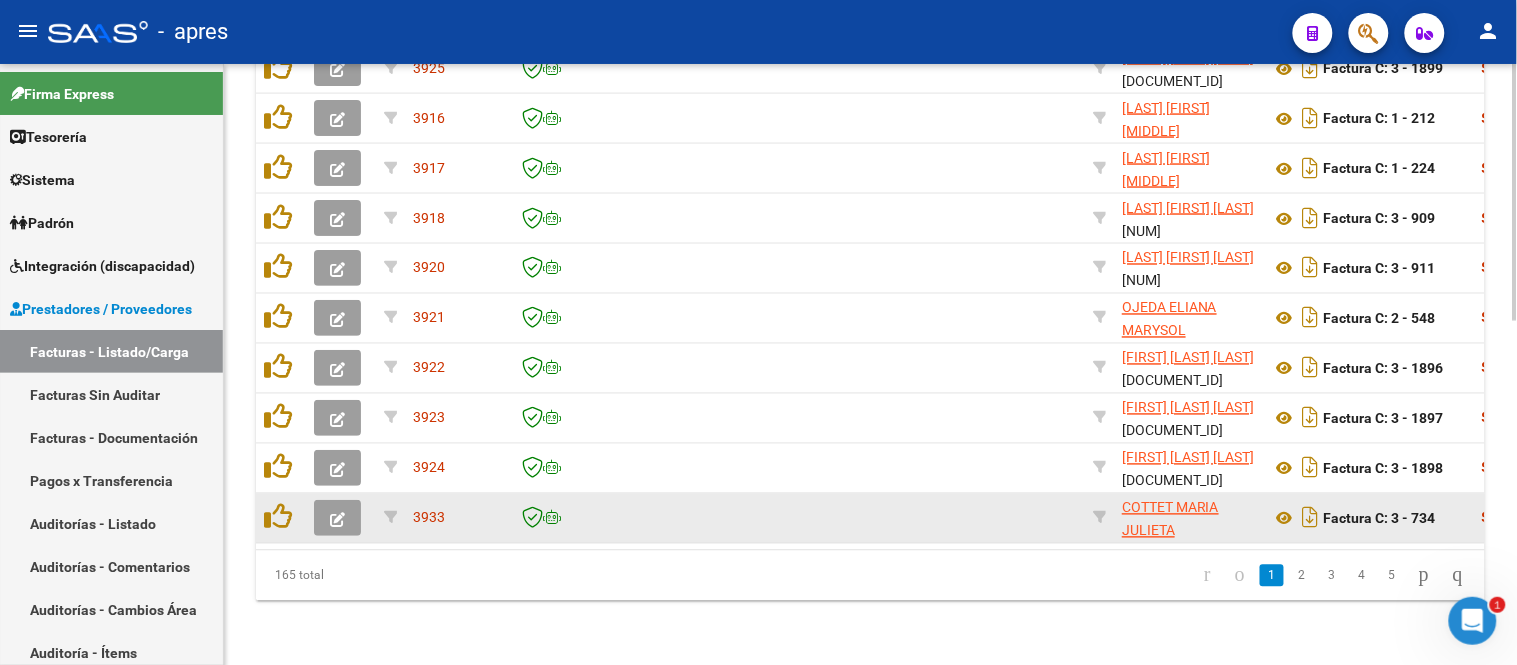 click 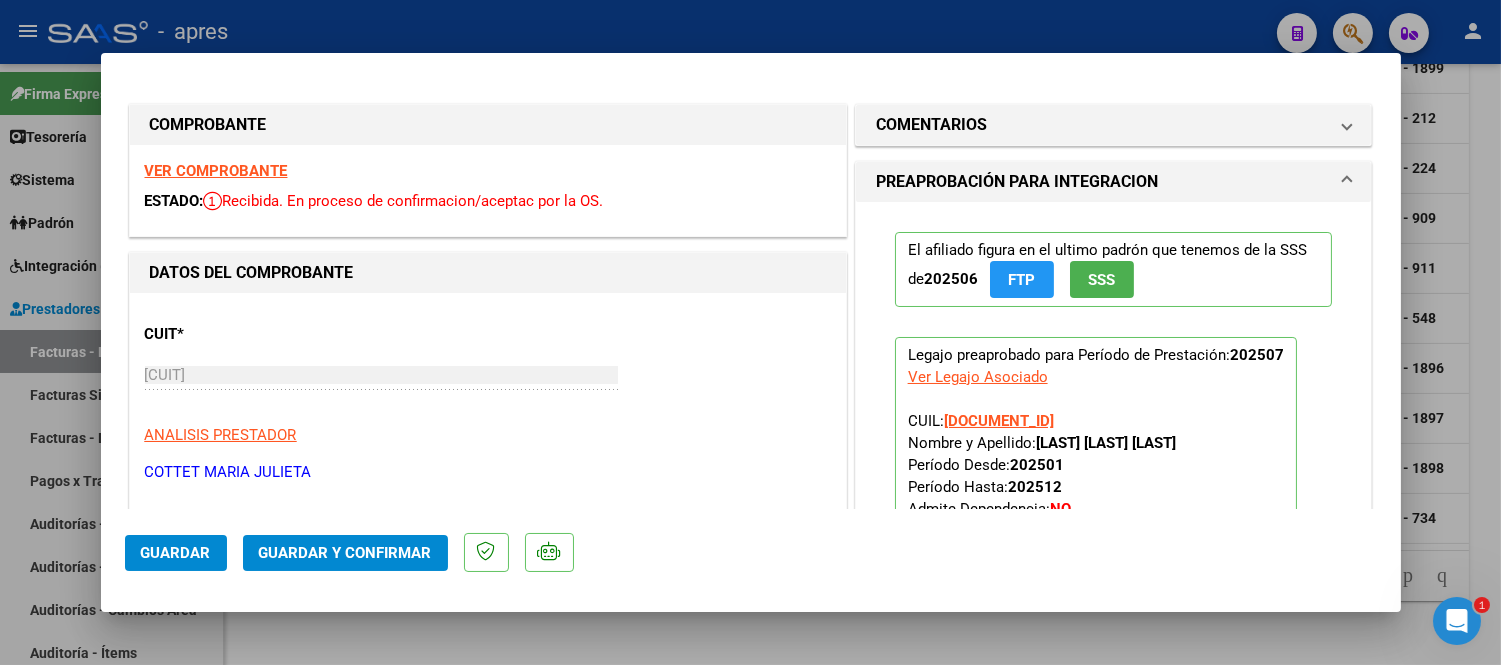 click on "VER COMPROBANTE" at bounding box center (216, 171) 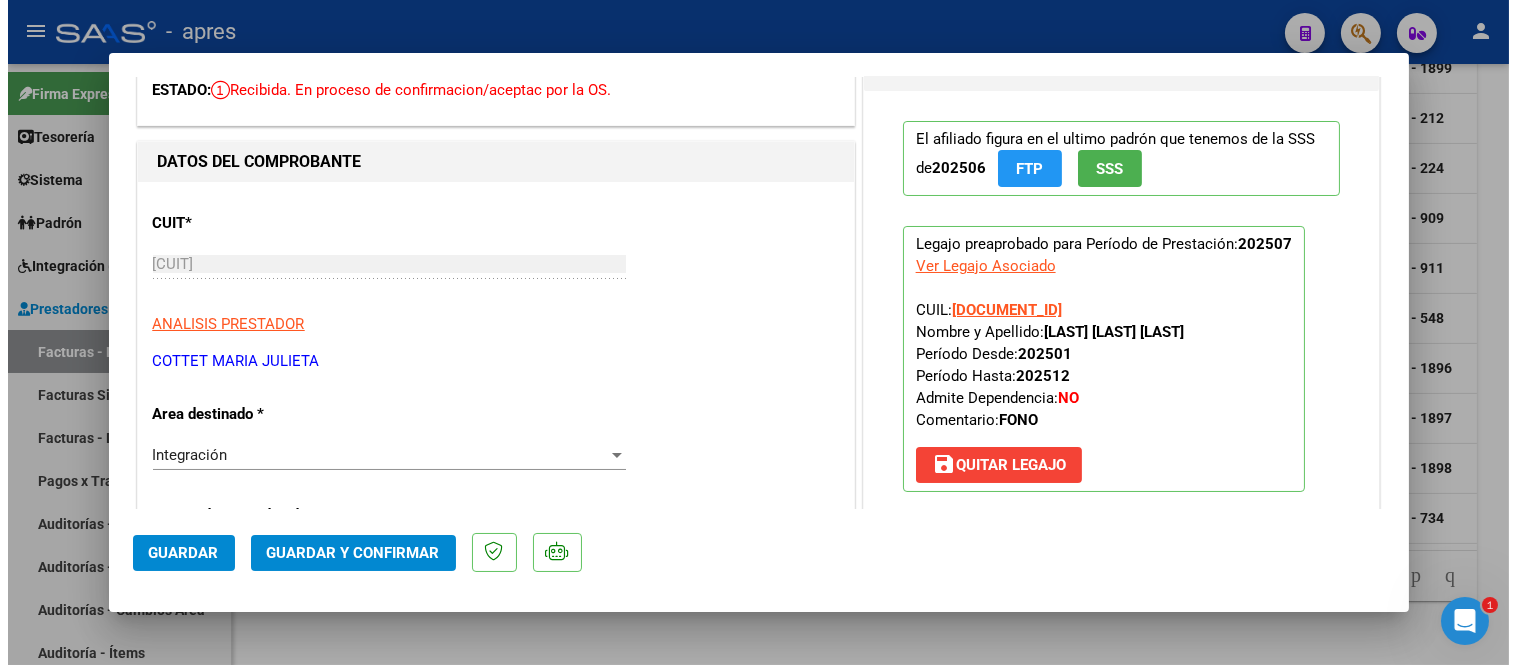 scroll, scrollTop: 222, scrollLeft: 0, axis: vertical 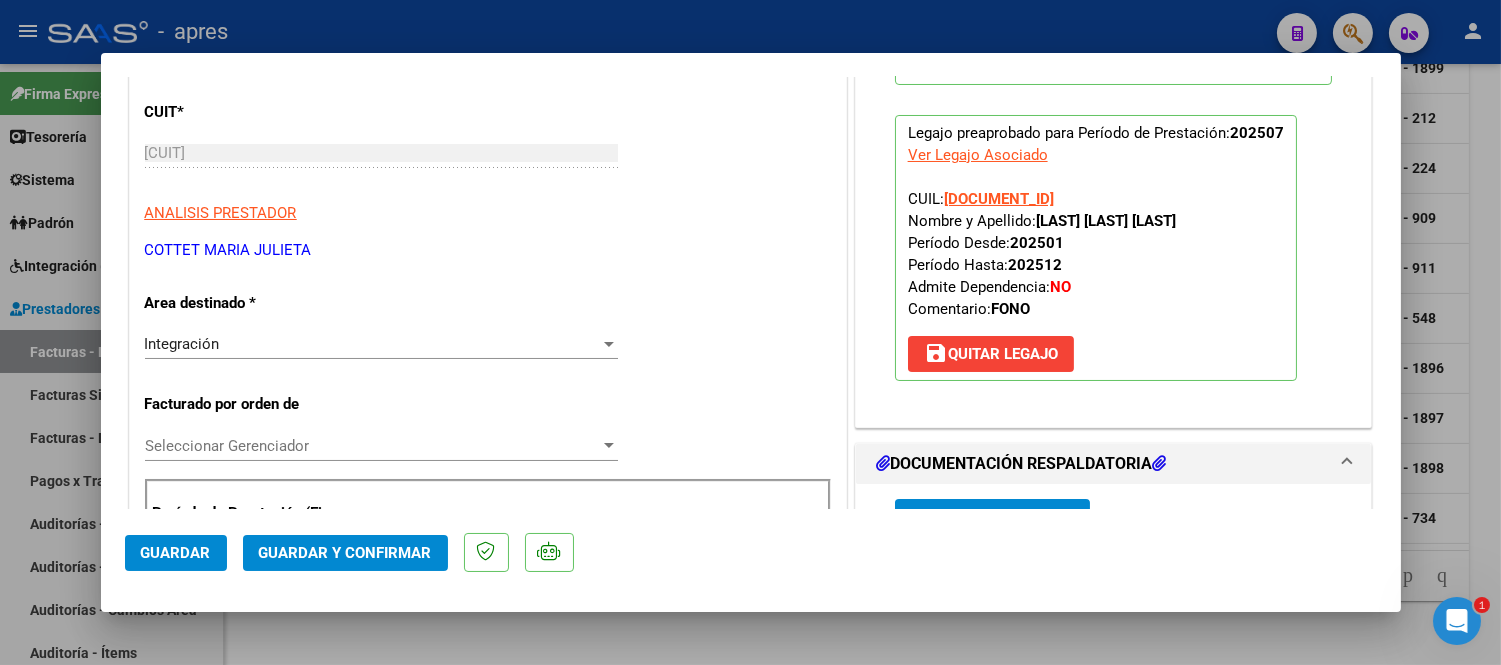 click at bounding box center [750, 332] 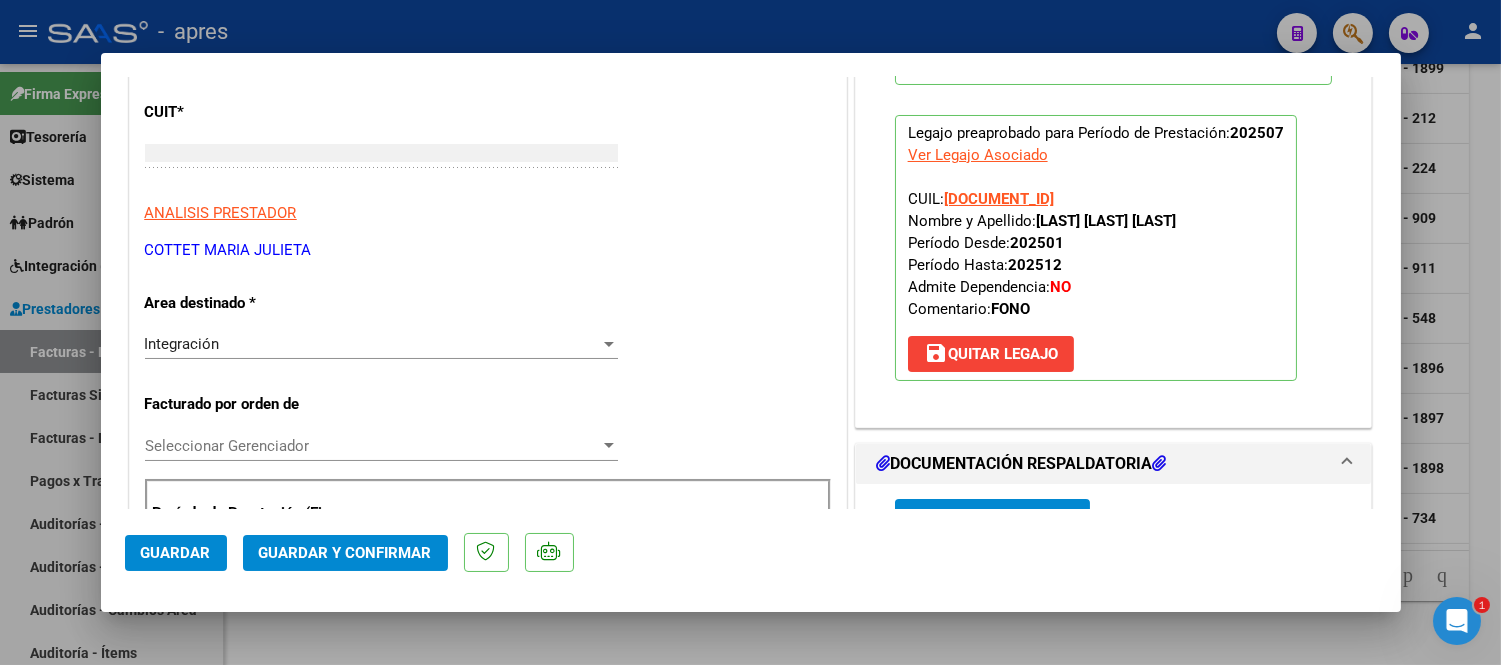 type 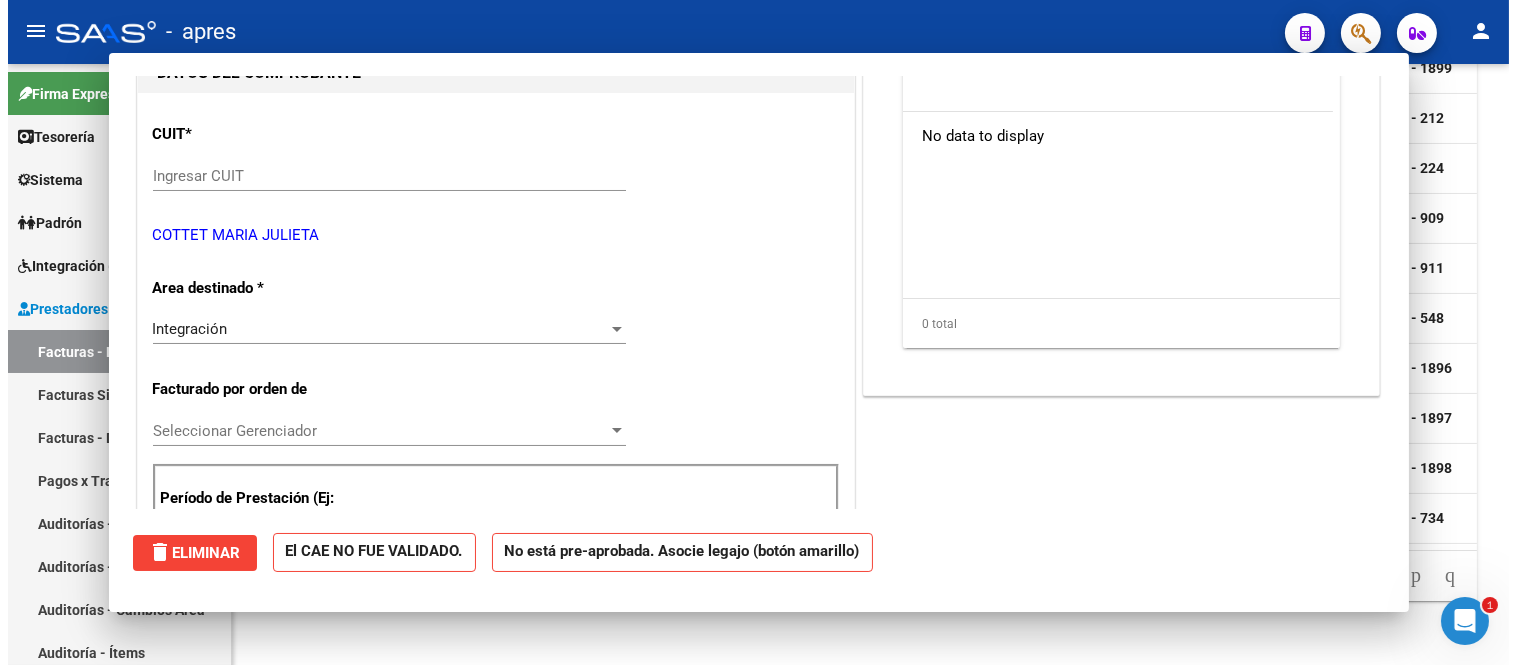 scroll, scrollTop: 0, scrollLeft: 0, axis: both 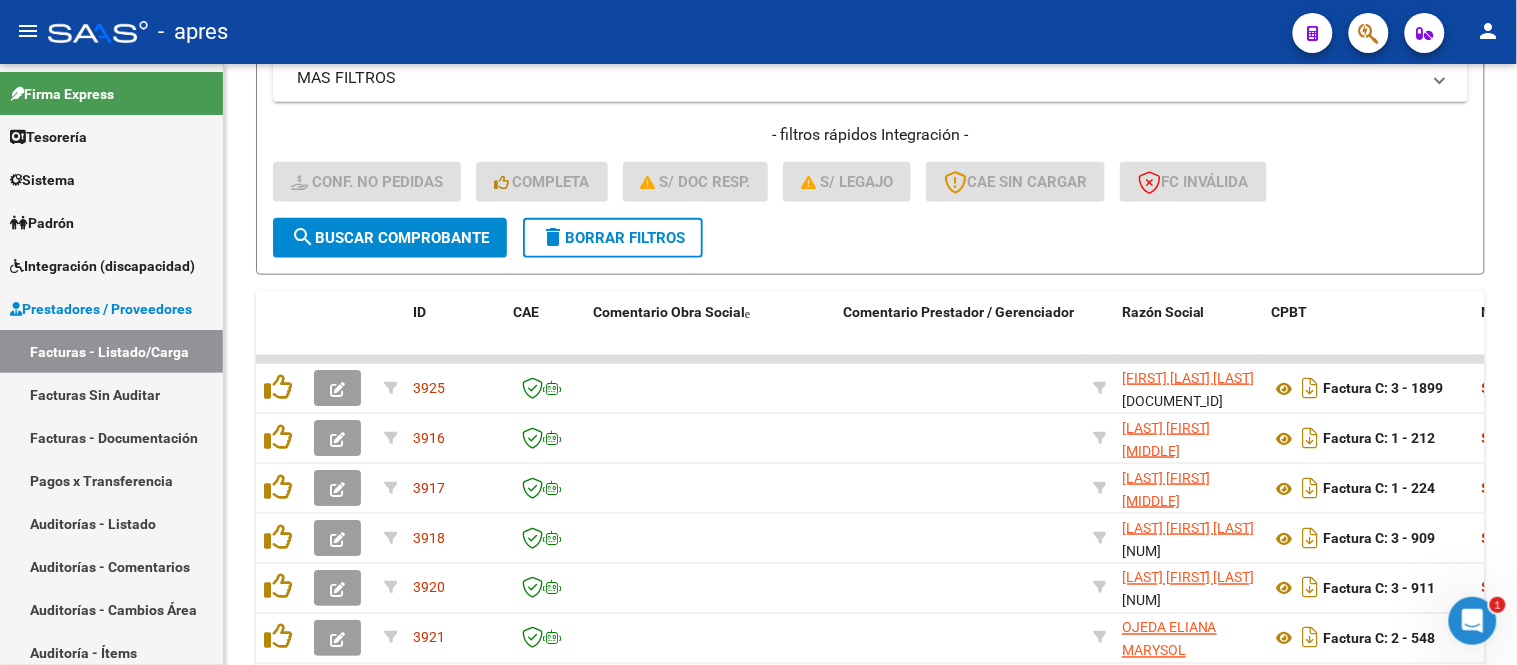 click on "delete  Borrar Filtros" 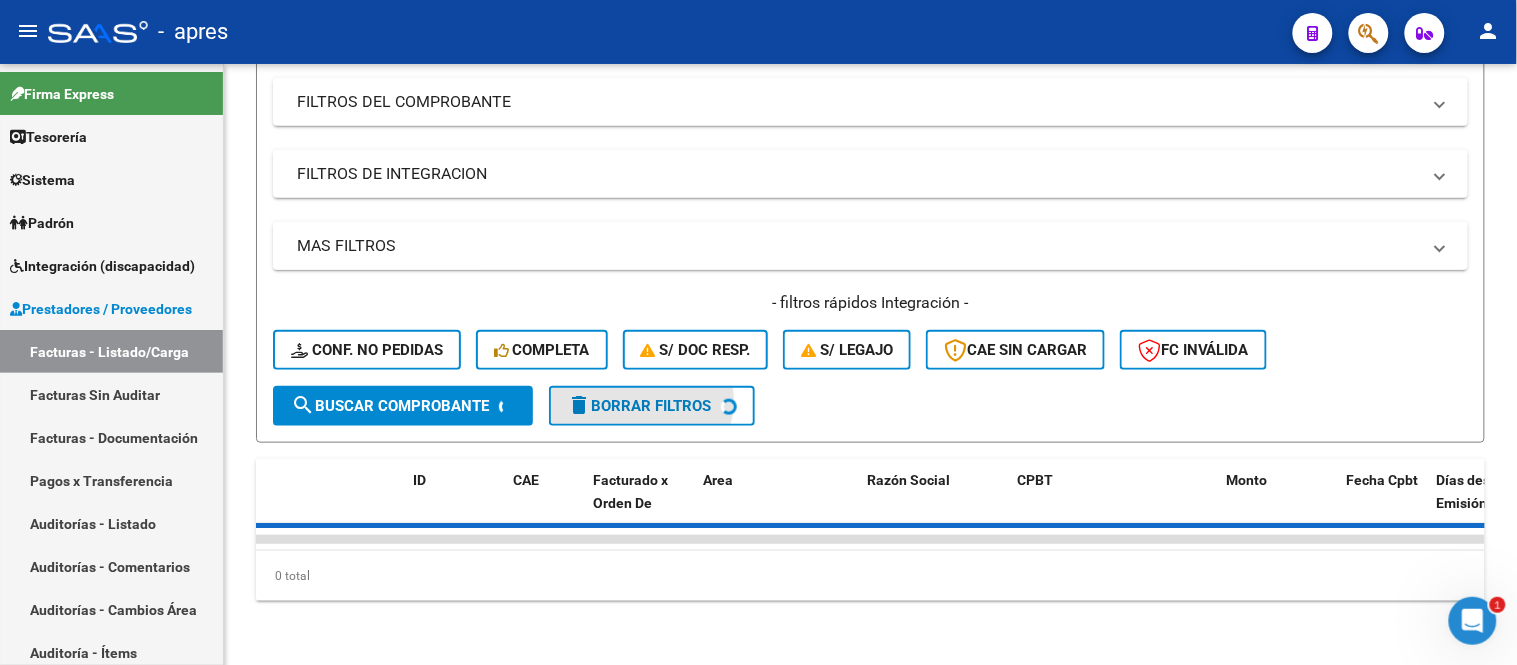 scroll, scrollTop: 315, scrollLeft: 0, axis: vertical 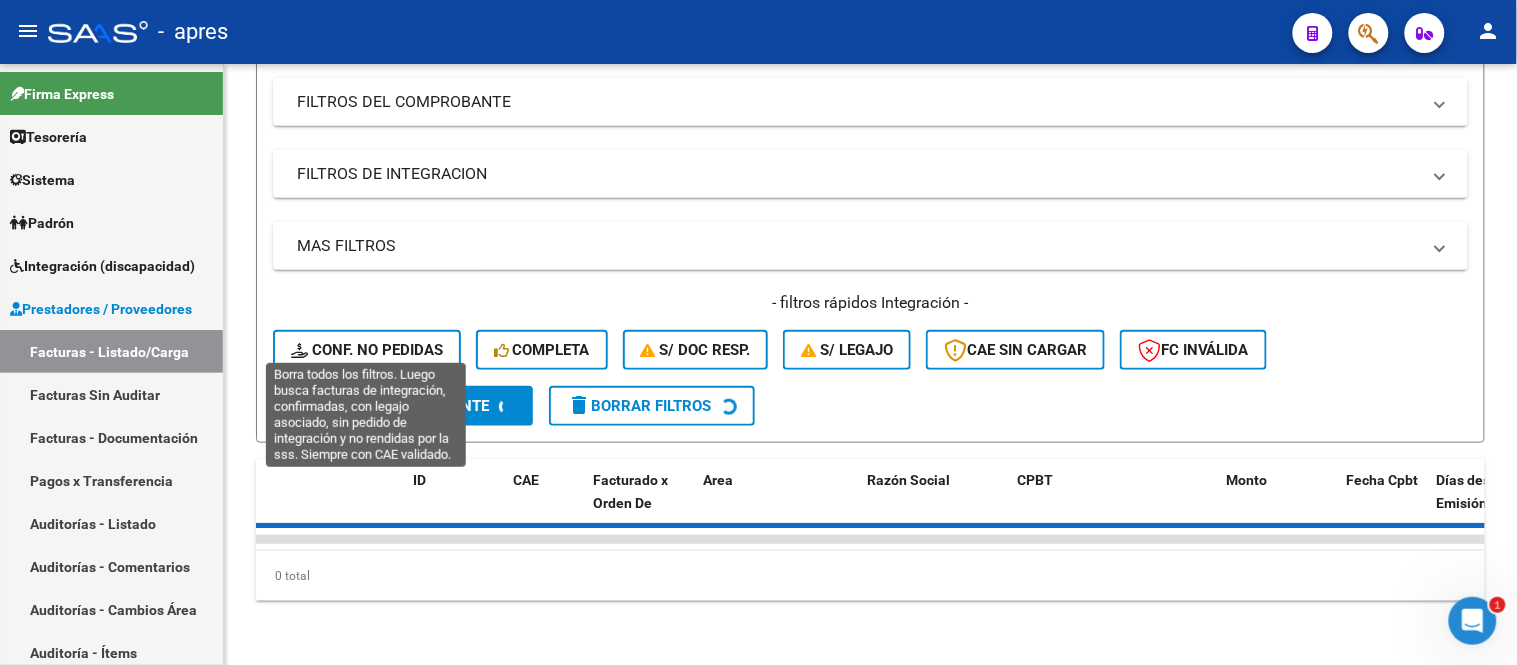 click on "Conf. no pedidas" 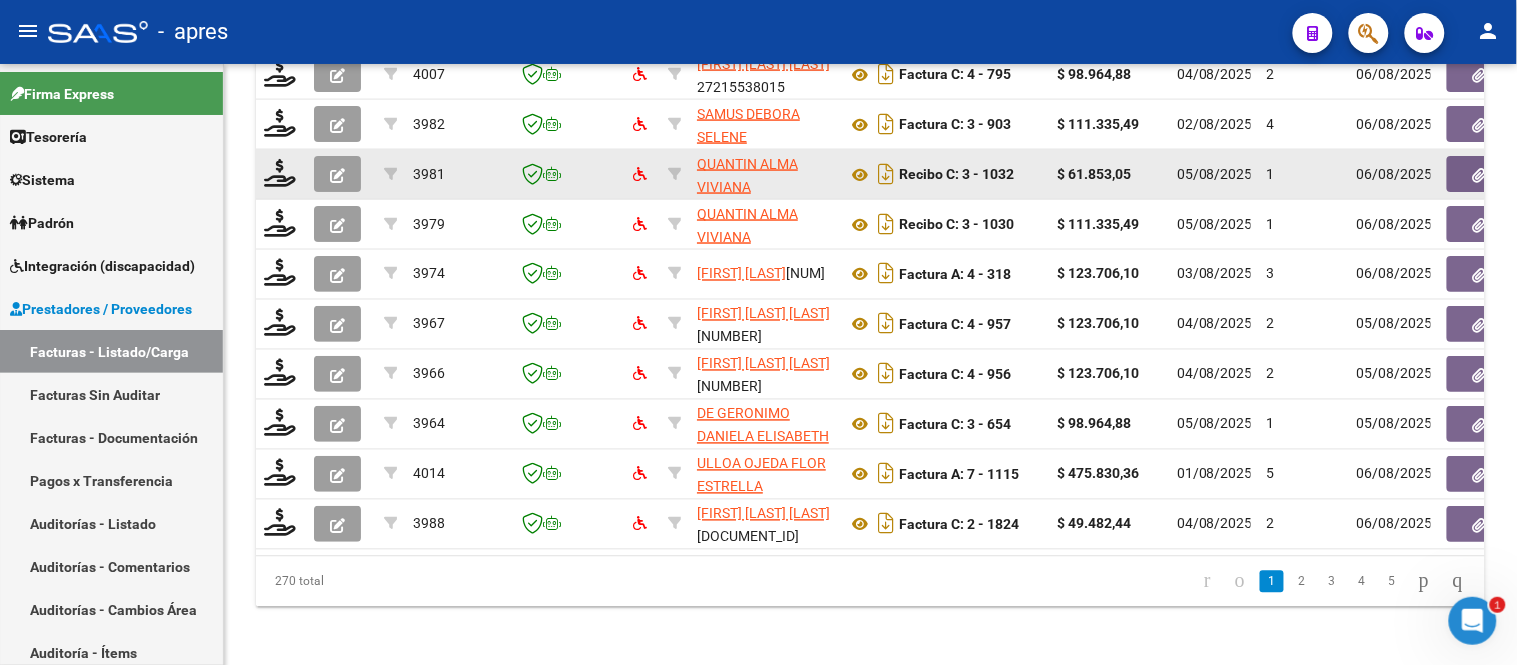 scroll, scrollTop: 803, scrollLeft: 0, axis: vertical 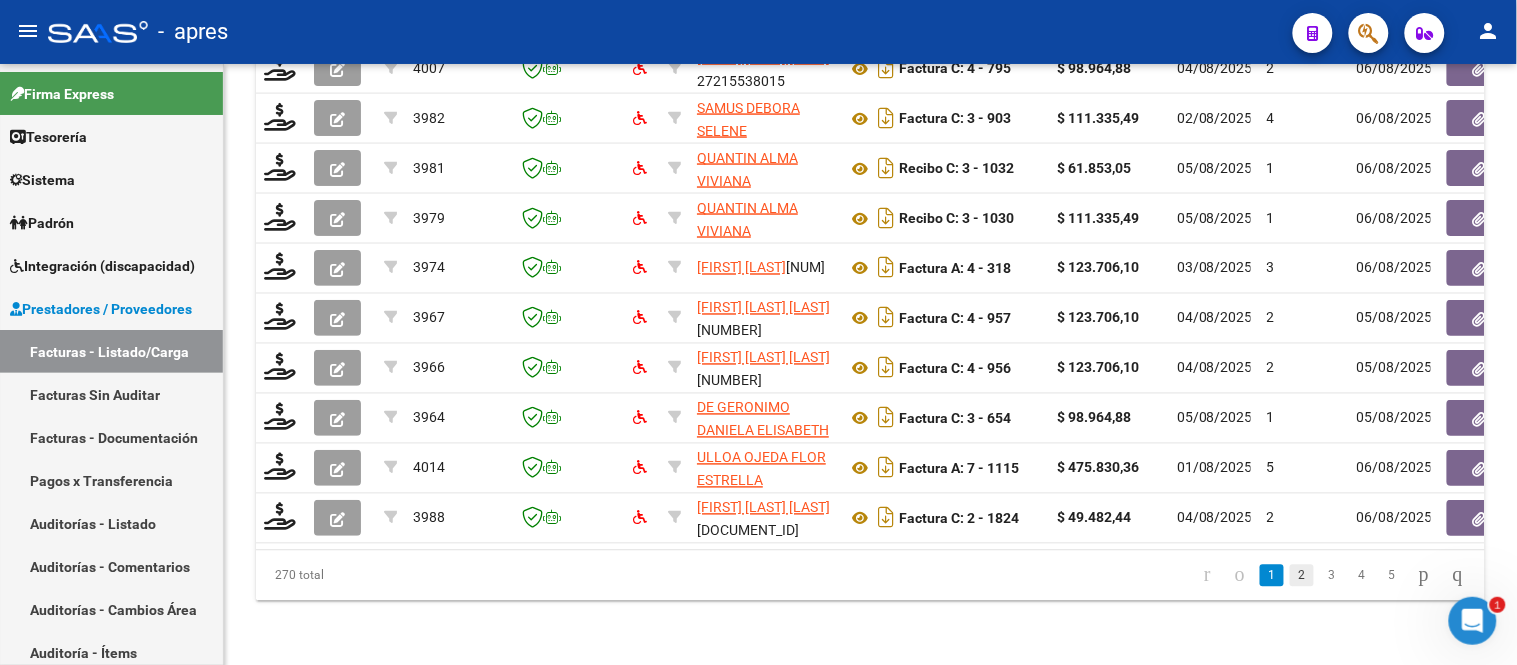 click on "2" 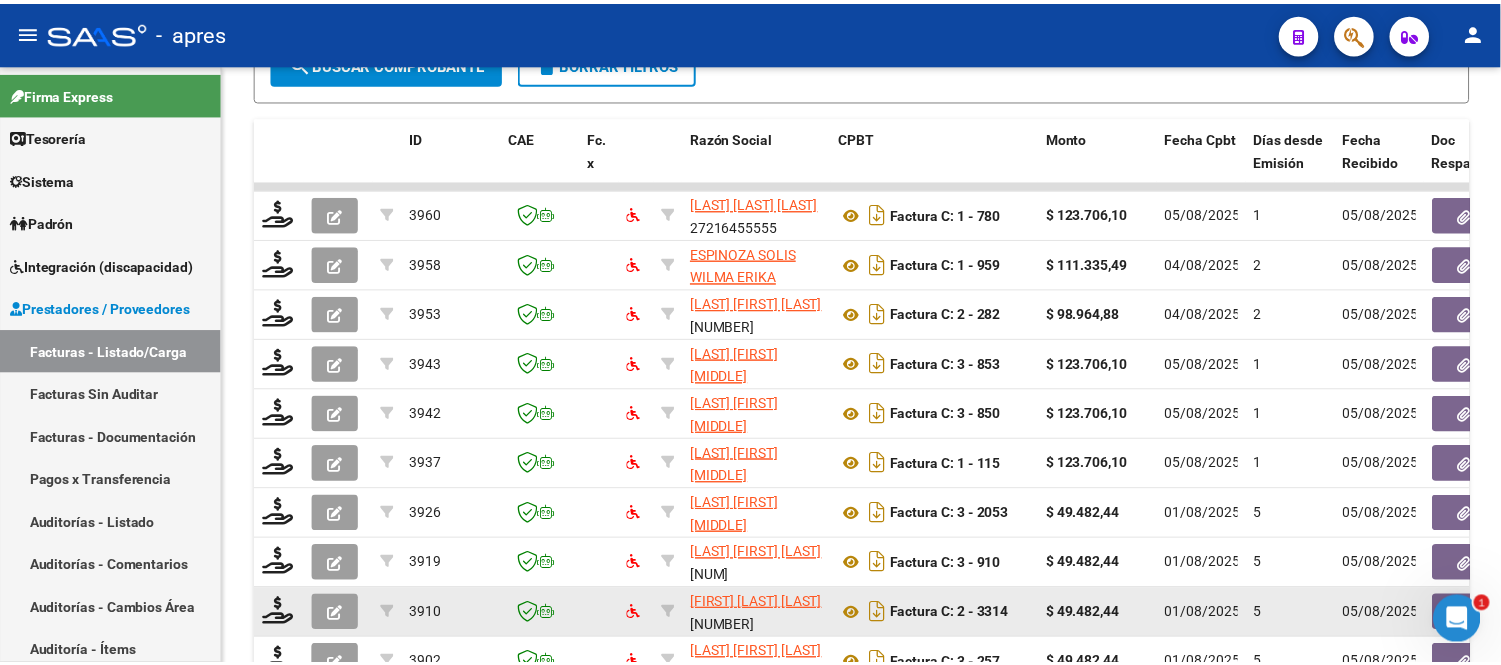 scroll, scrollTop: 692, scrollLeft: 0, axis: vertical 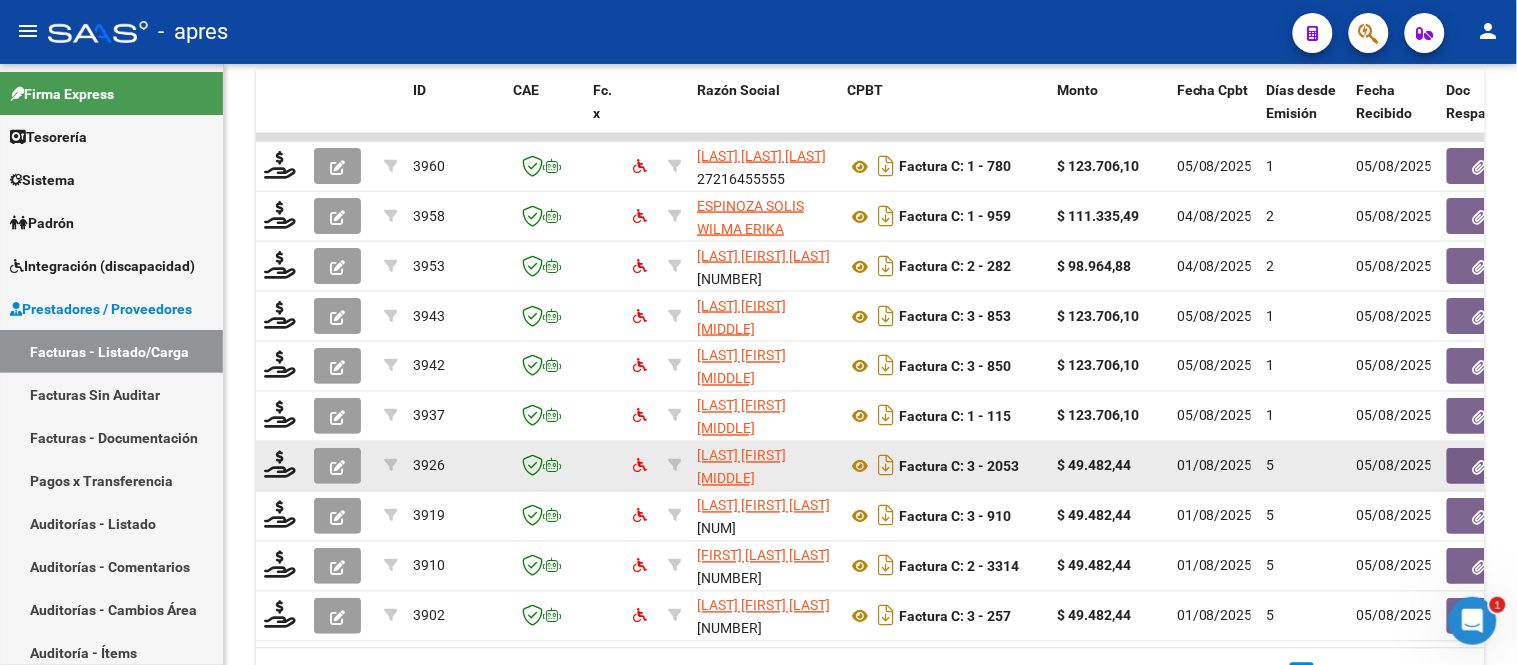 click 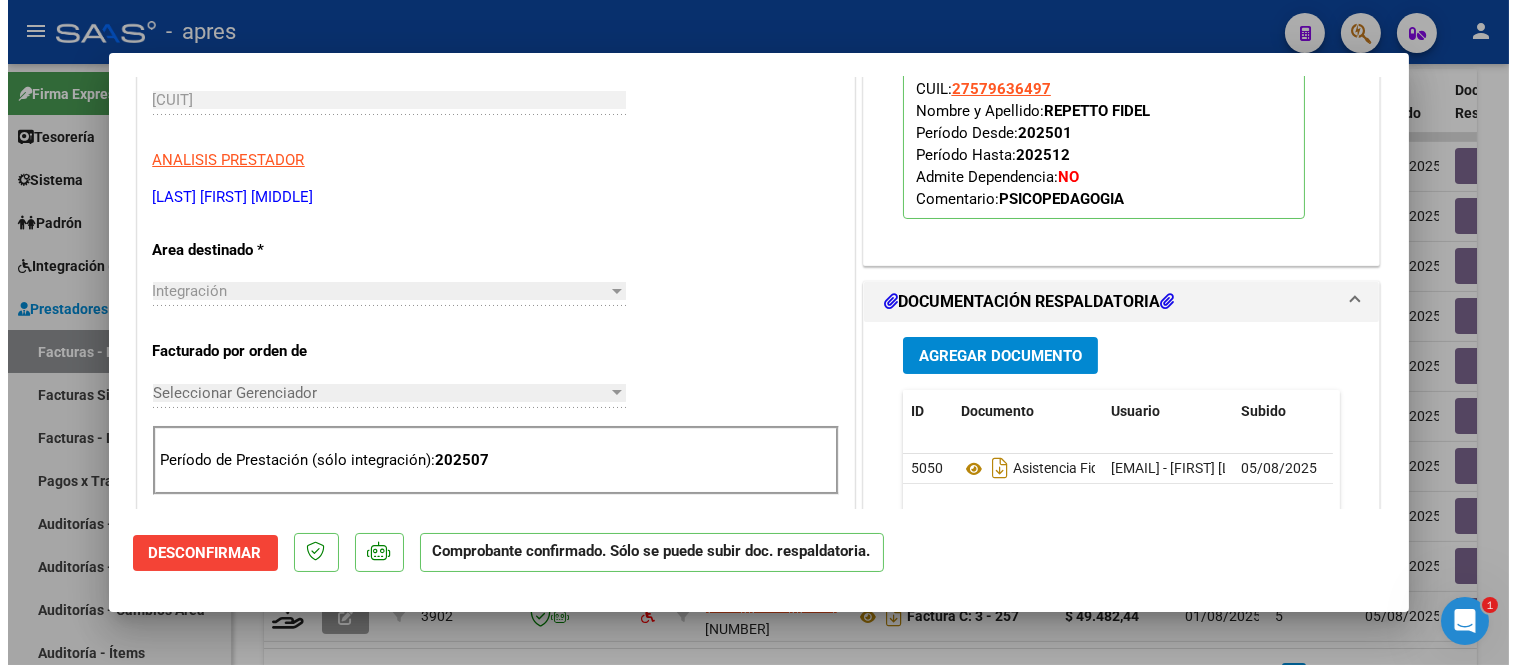 scroll, scrollTop: 222, scrollLeft: 0, axis: vertical 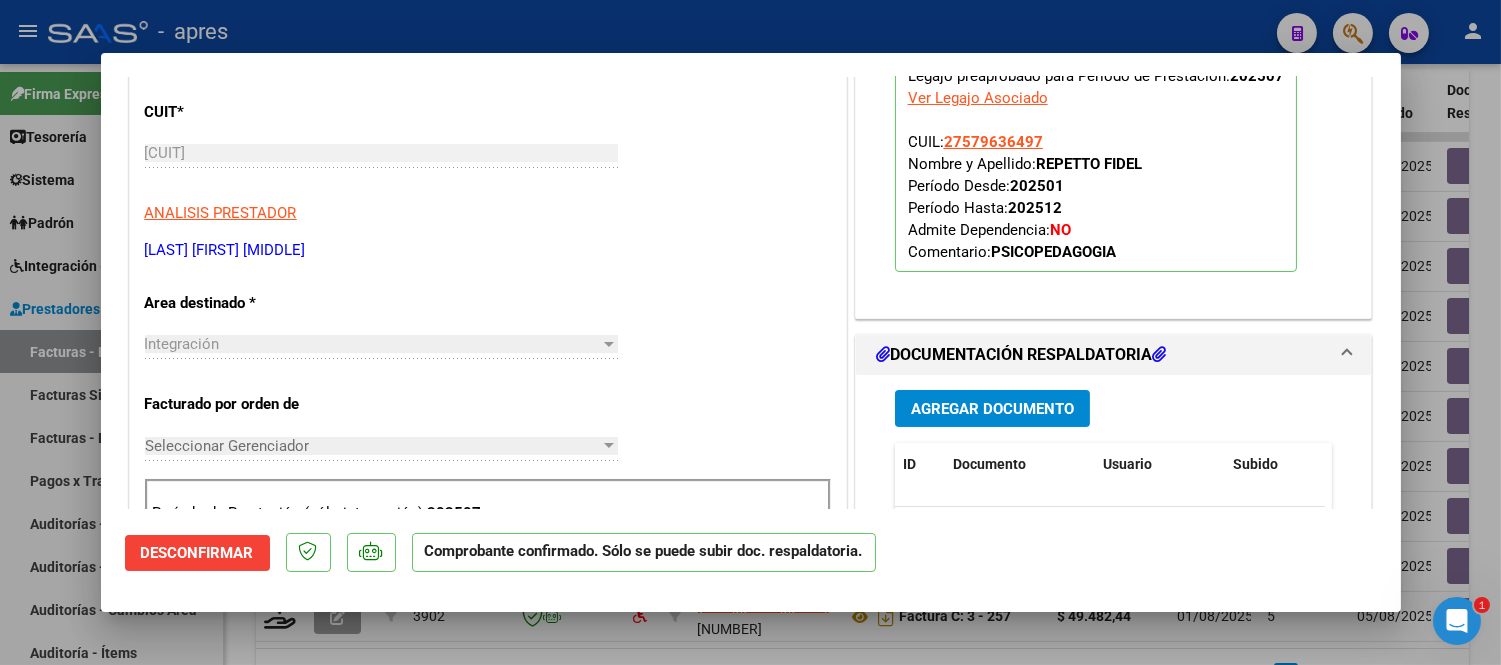 click at bounding box center (750, 332) 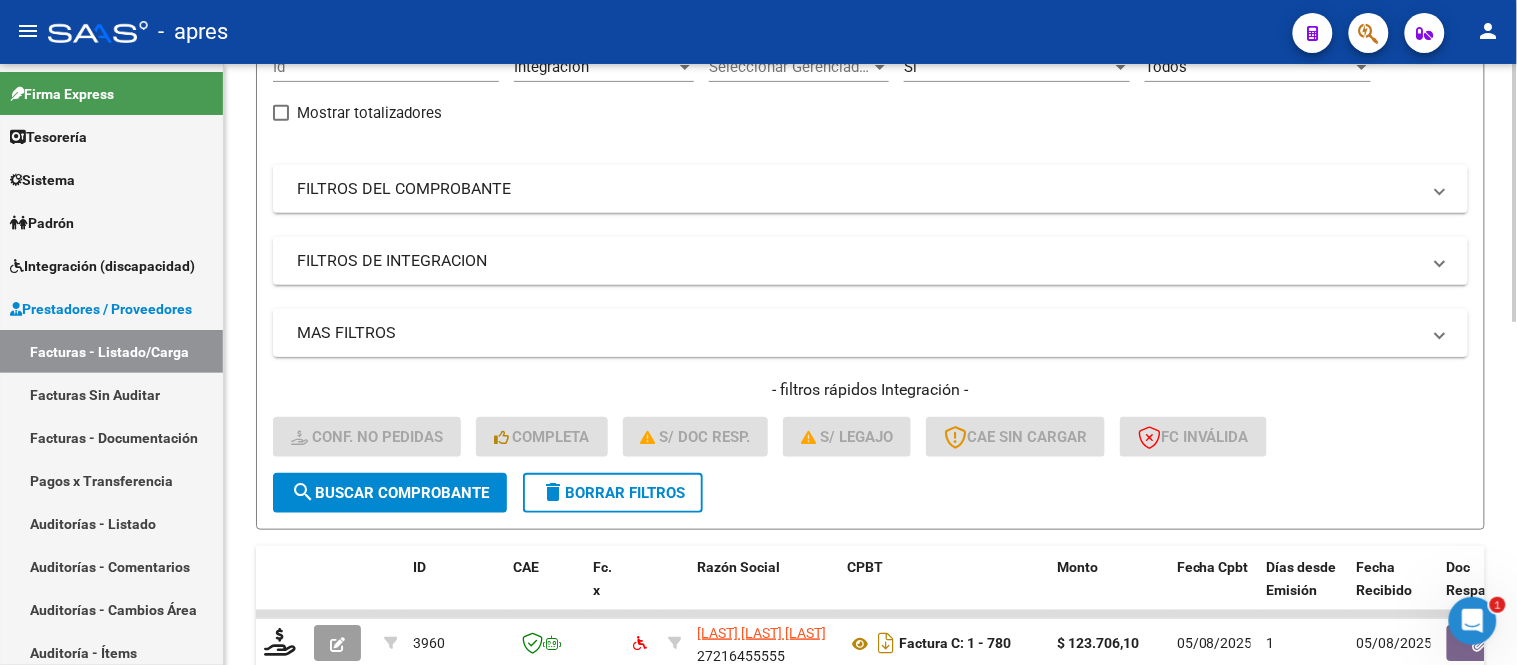 scroll, scrollTop: 136, scrollLeft: 0, axis: vertical 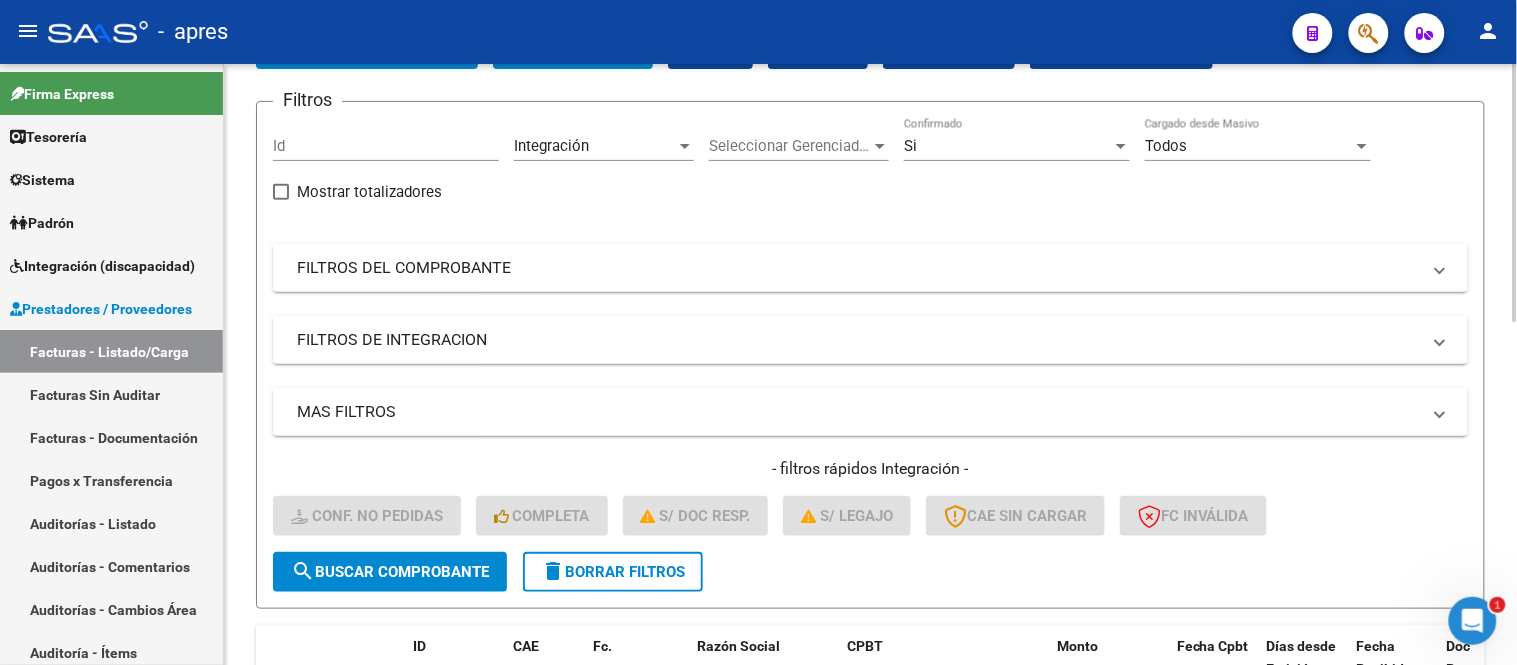 click on "delete  Borrar Filtros" 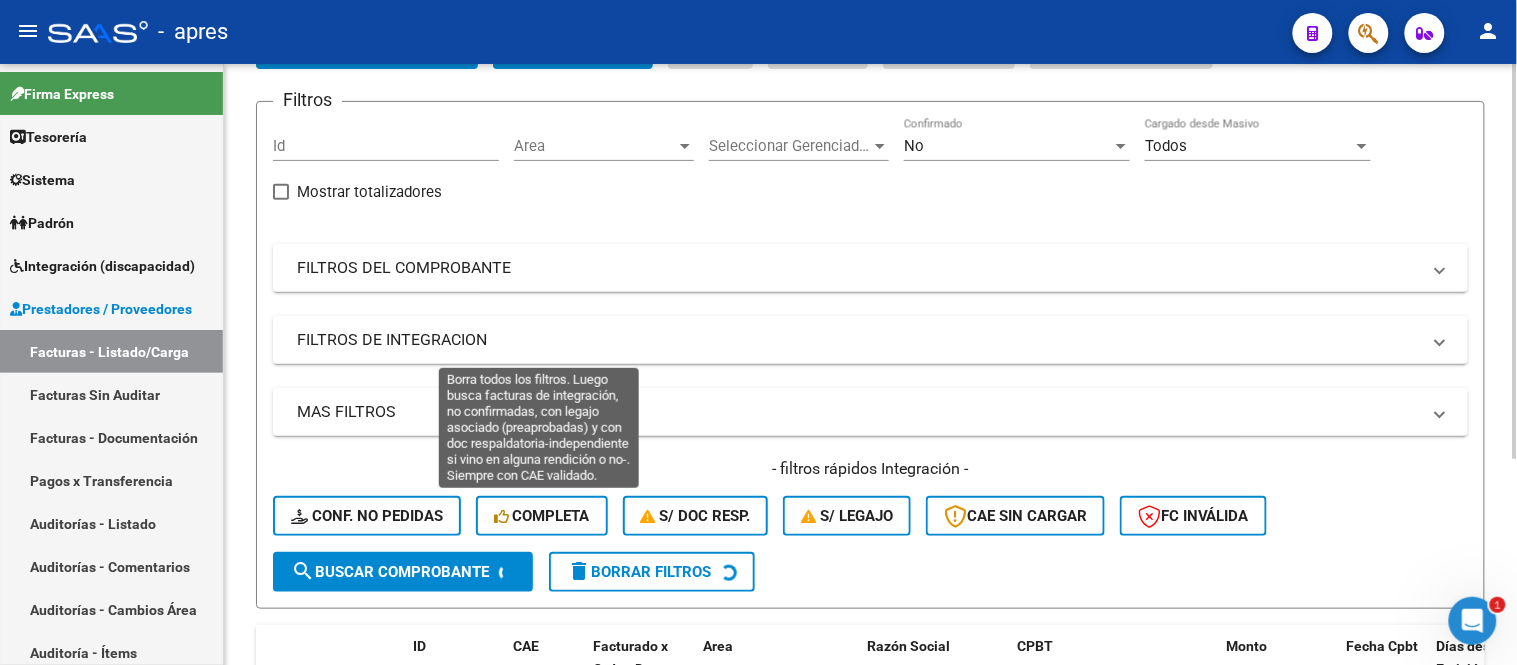 click on "Completa" 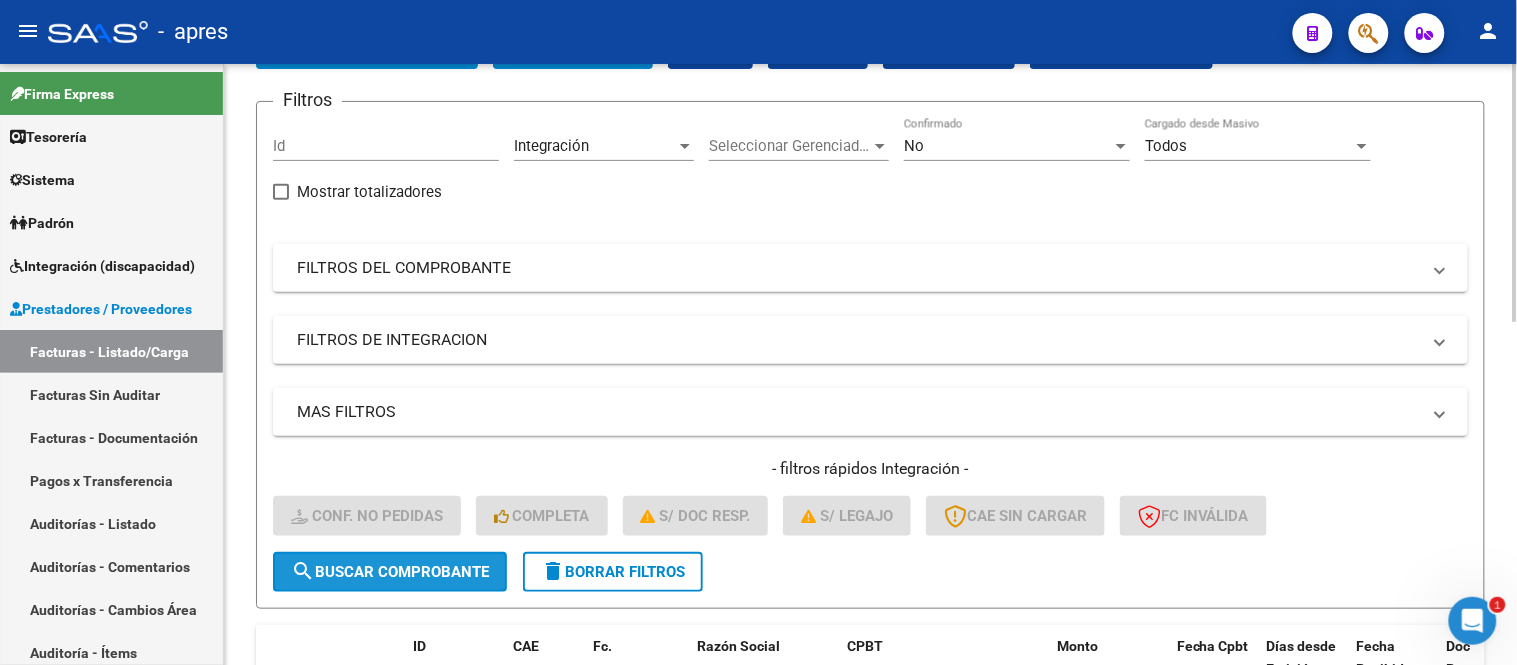 click on "search  Buscar Comprobante" 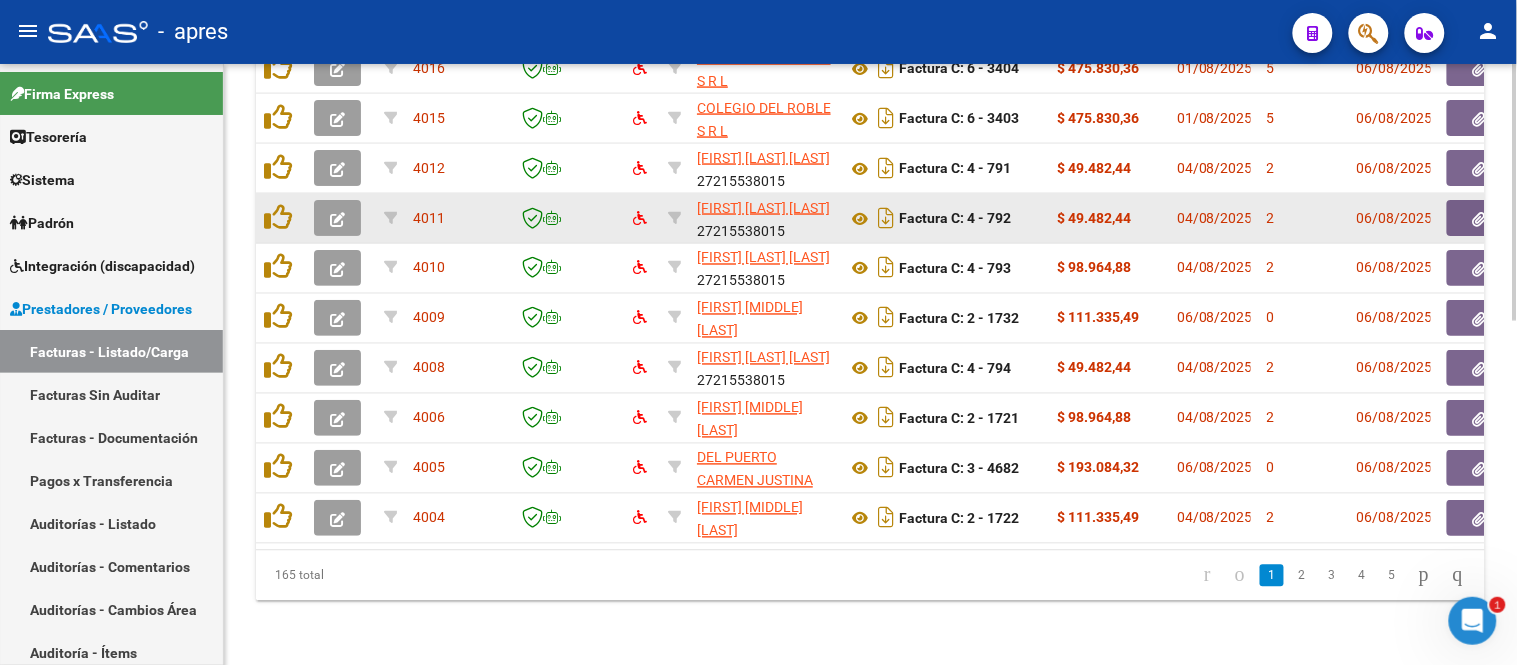 scroll, scrollTop: 803, scrollLeft: 0, axis: vertical 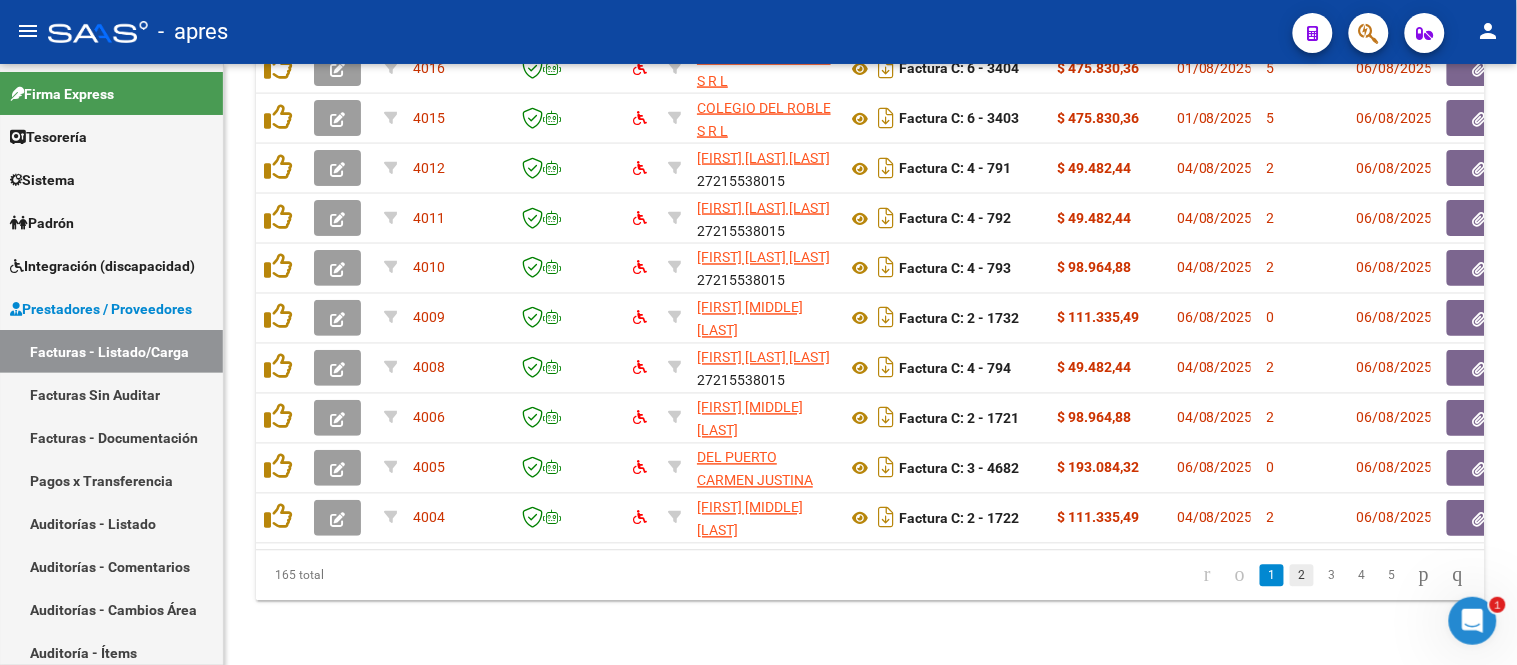 click on "2" 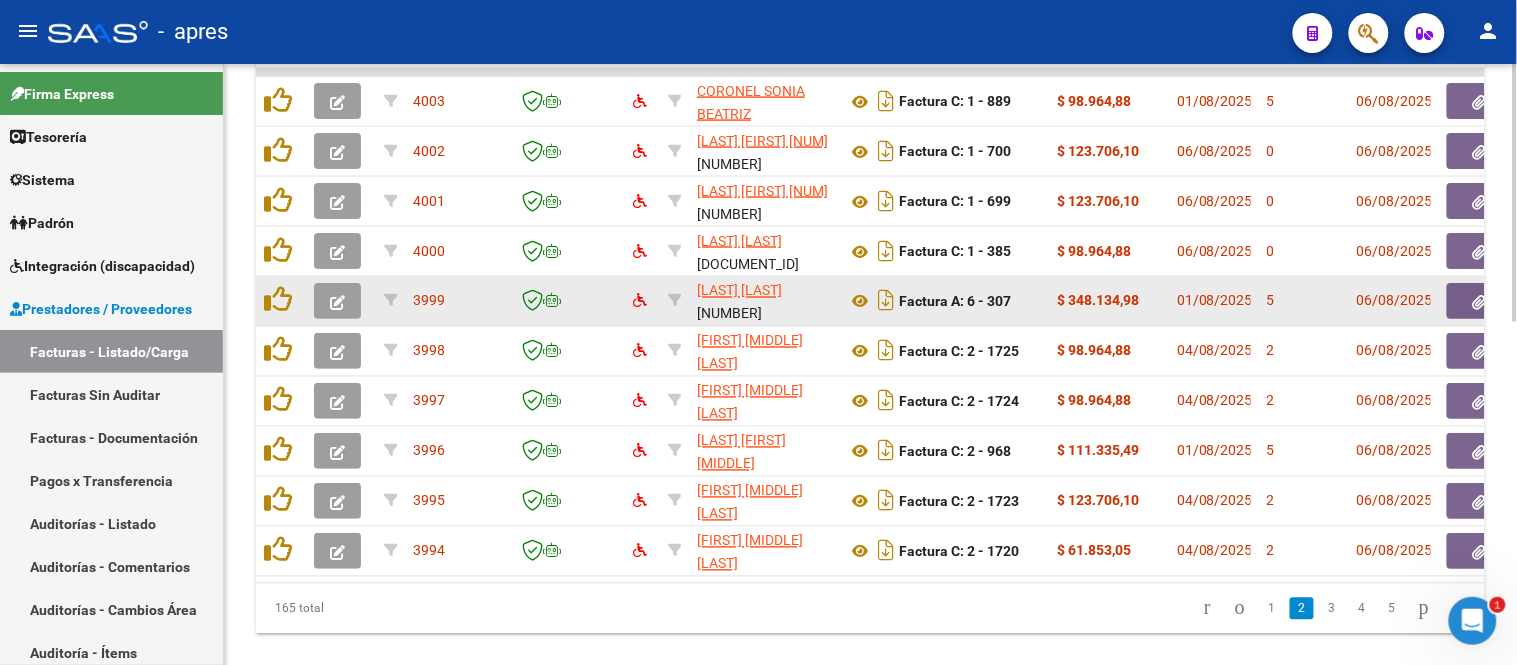 scroll, scrollTop: 803, scrollLeft: 0, axis: vertical 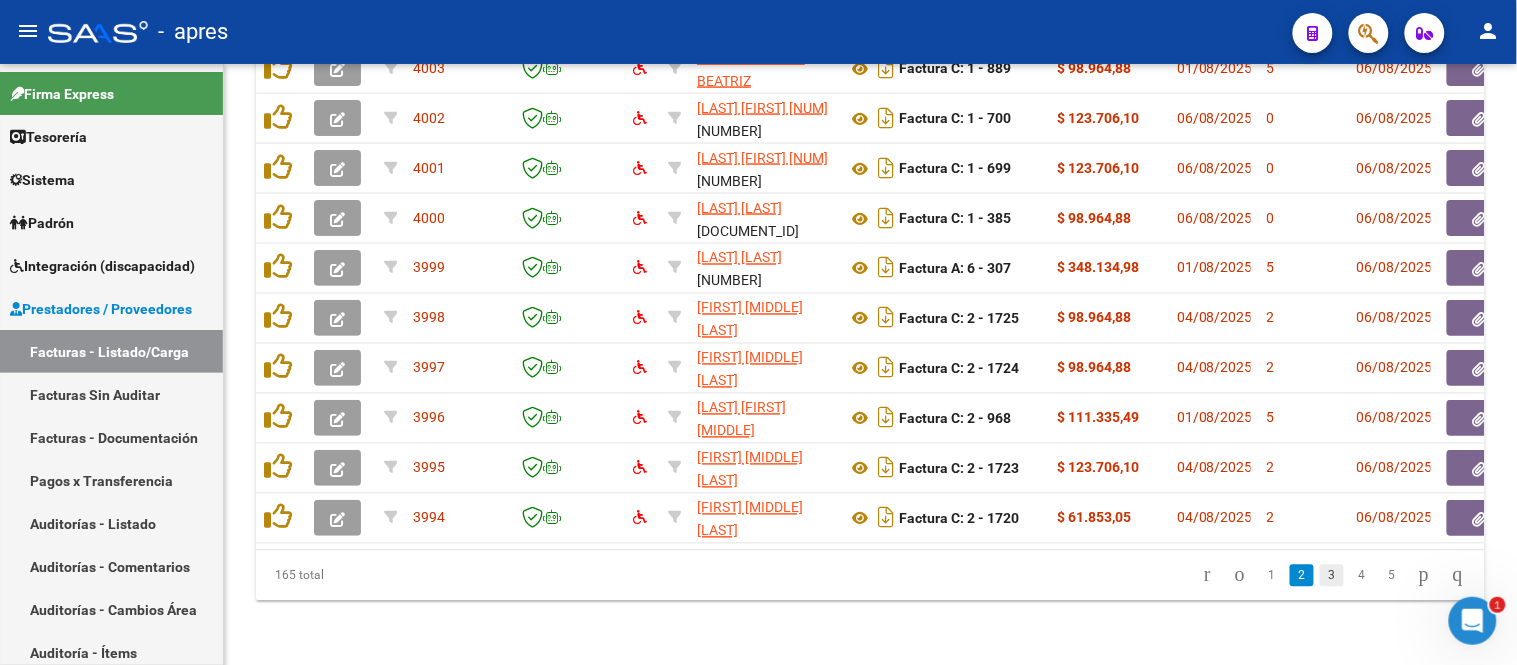 click on "3" 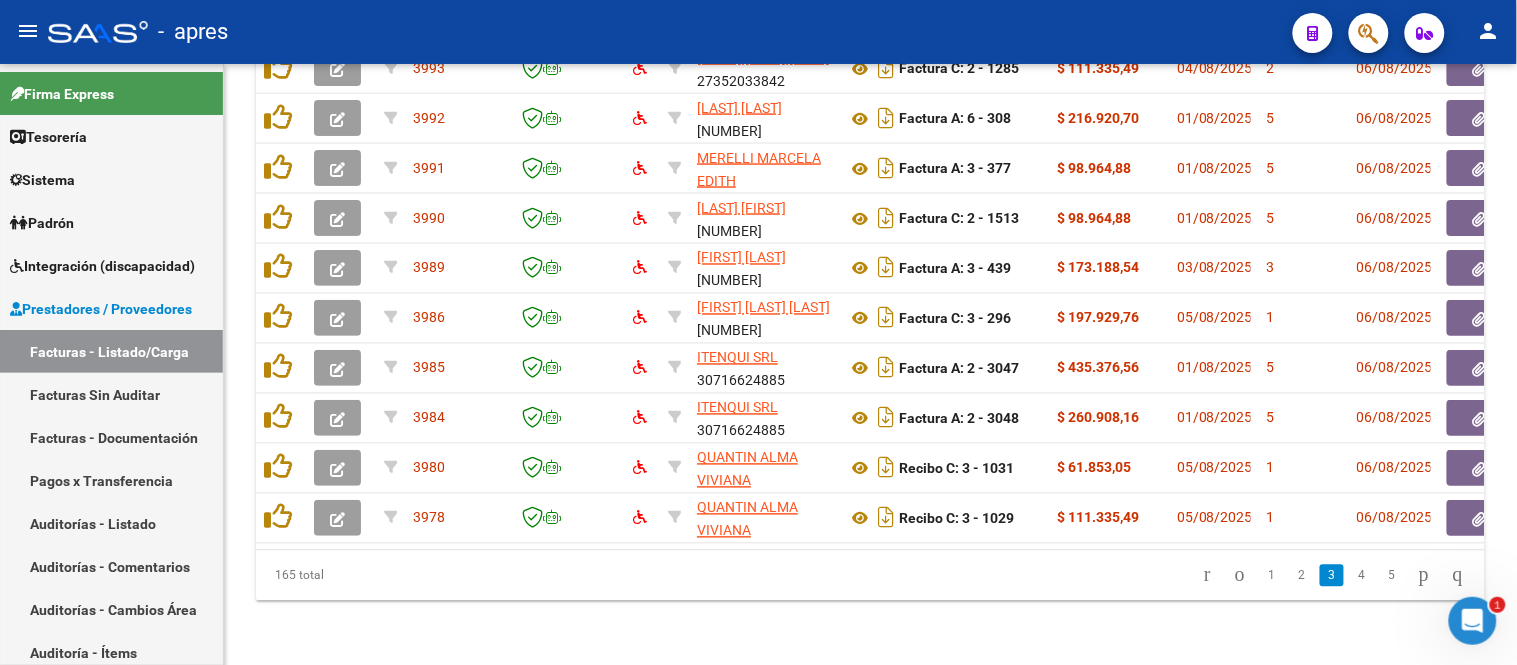 scroll, scrollTop: 803, scrollLeft: 0, axis: vertical 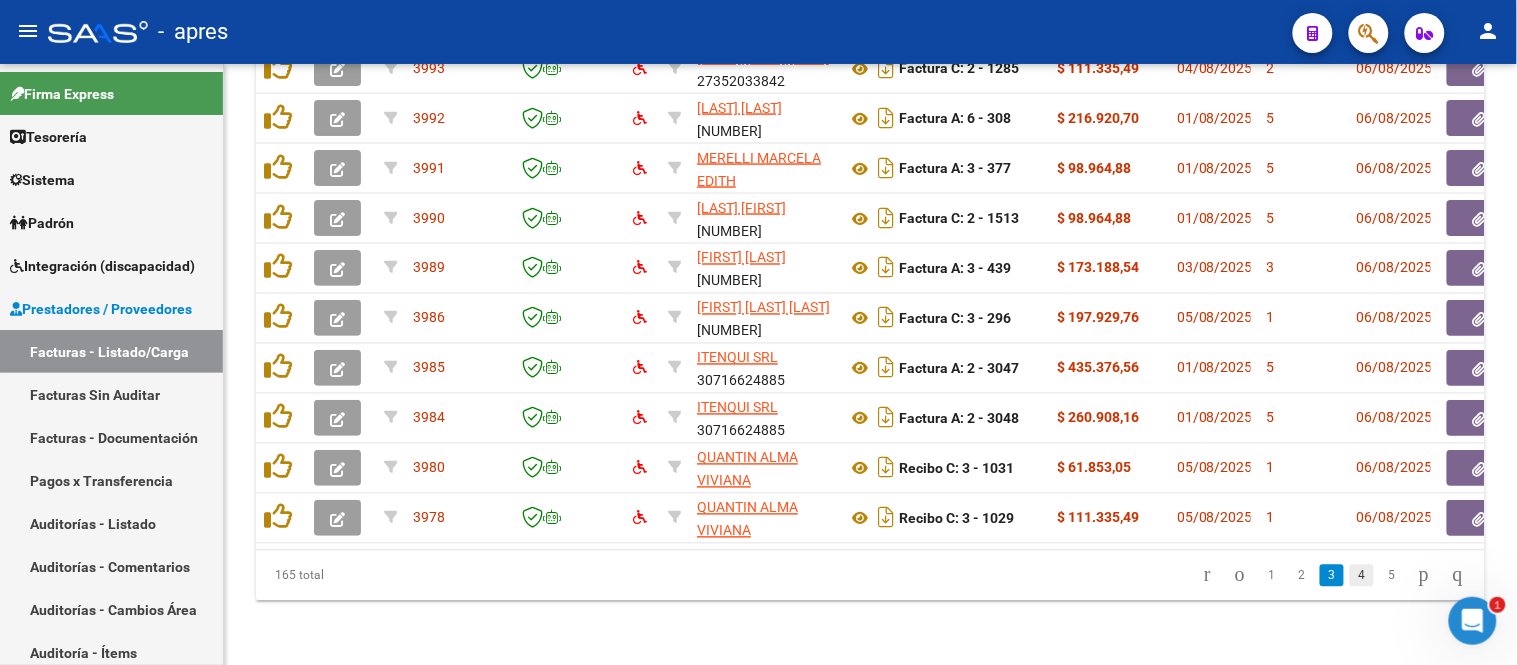 click on "4" 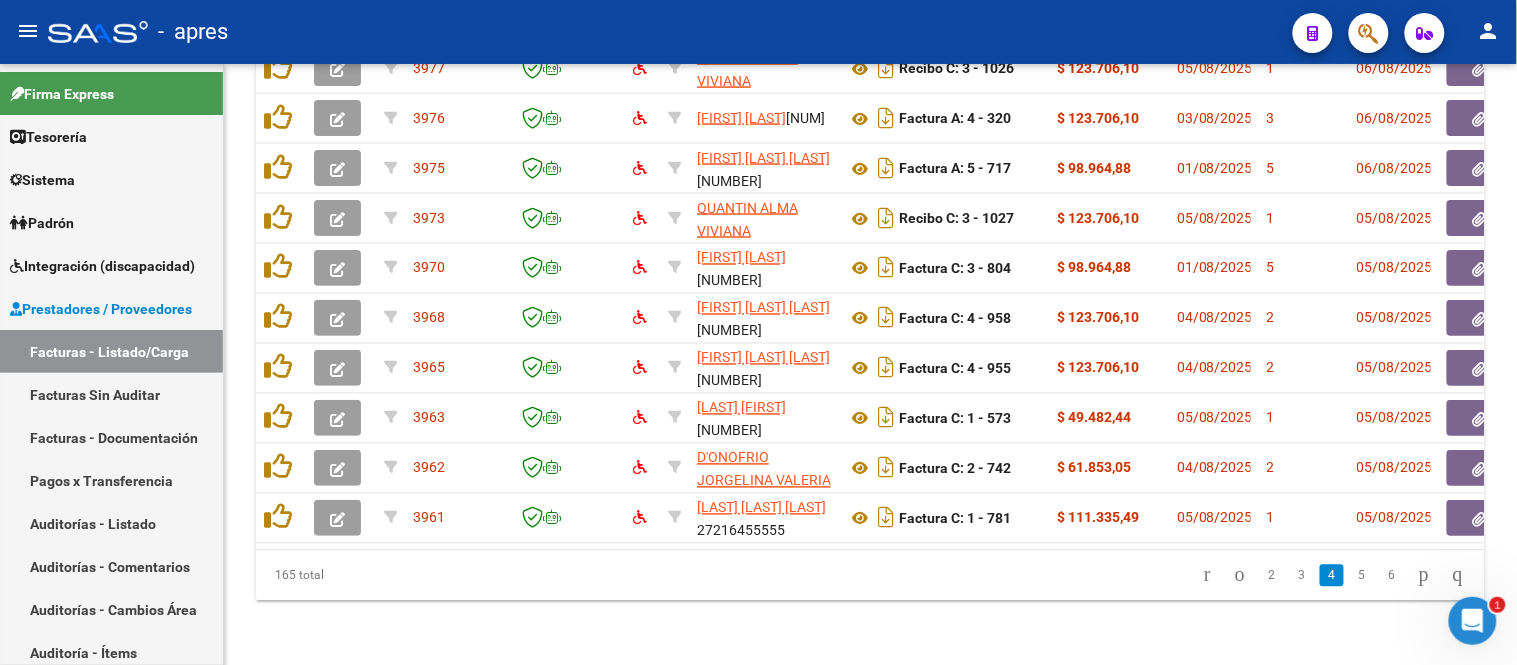 scroll, scrollTop: 803, scrollLeft: 0, axis: vertical 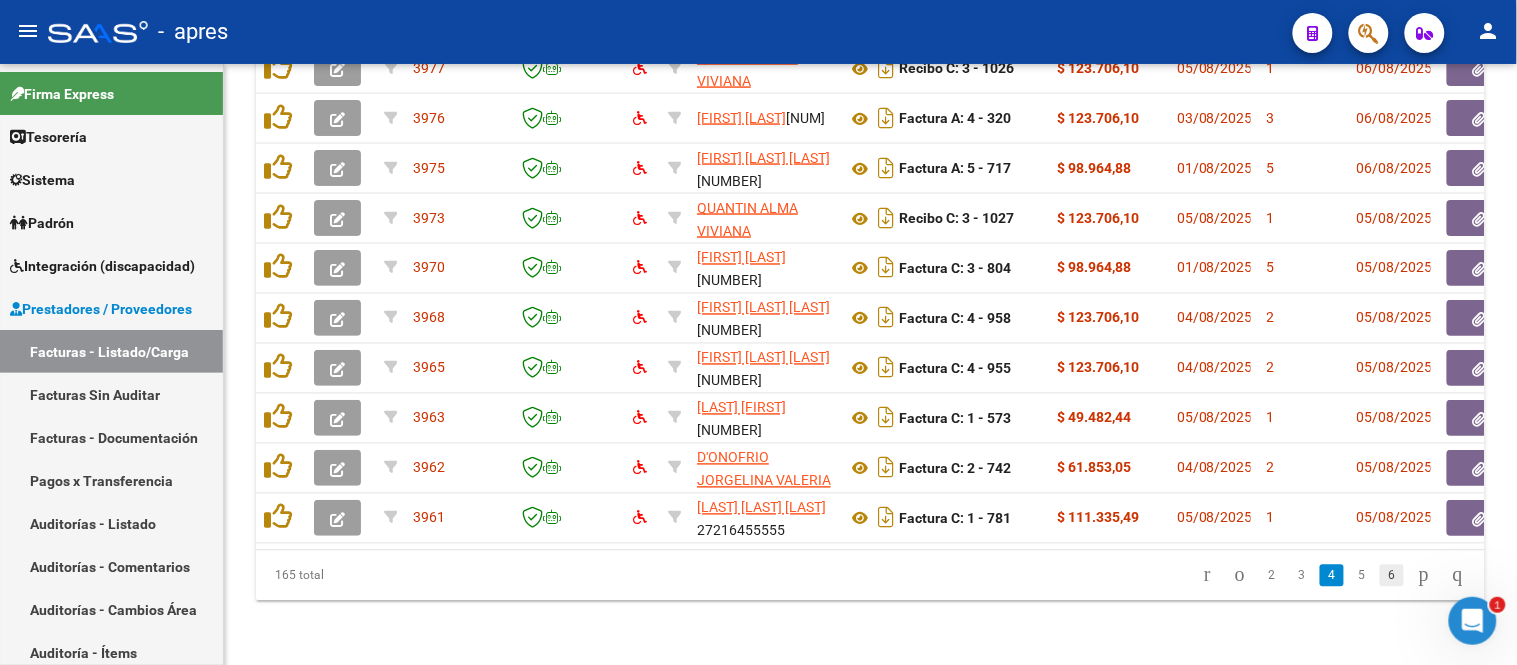 click on "6" 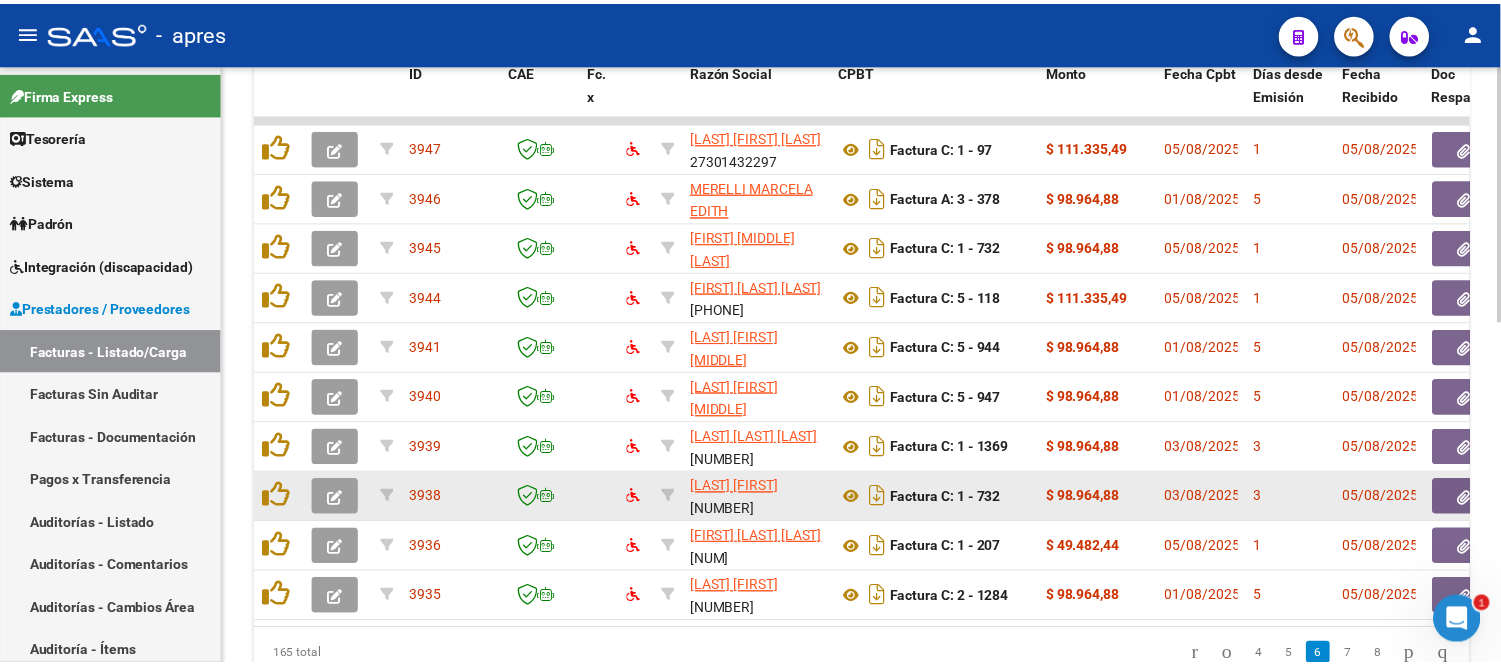 scroll, scrollTop: 803, scrollLeft: 0, axis: vertical 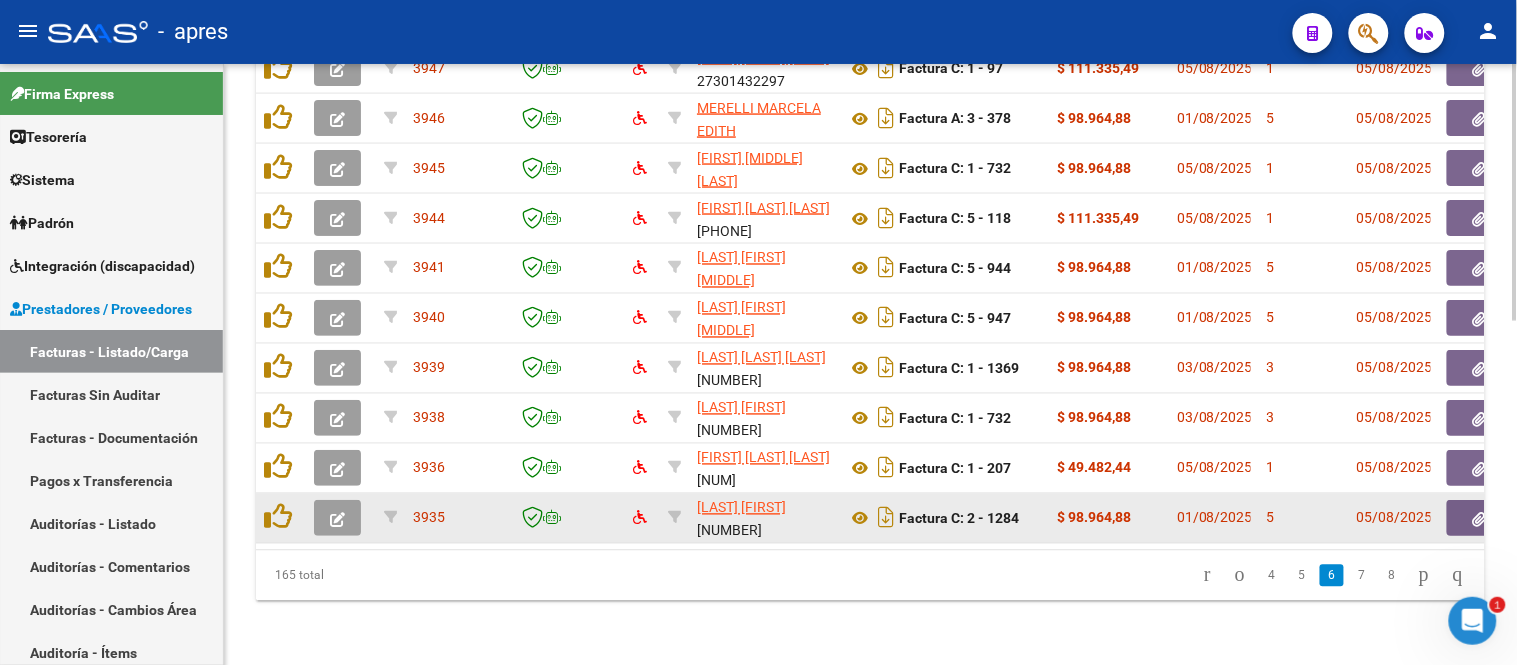 click 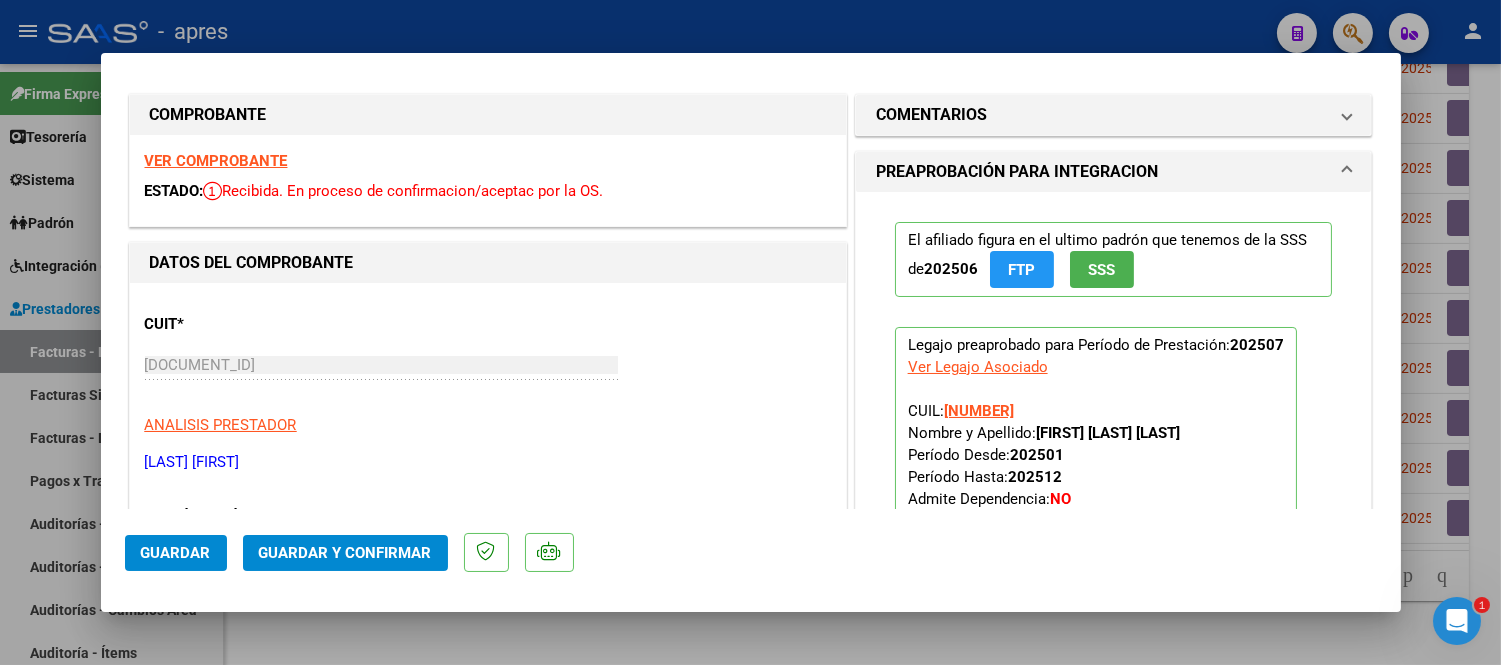 scroll, scrollTop: 0, scrollLeft: 0, axis: both 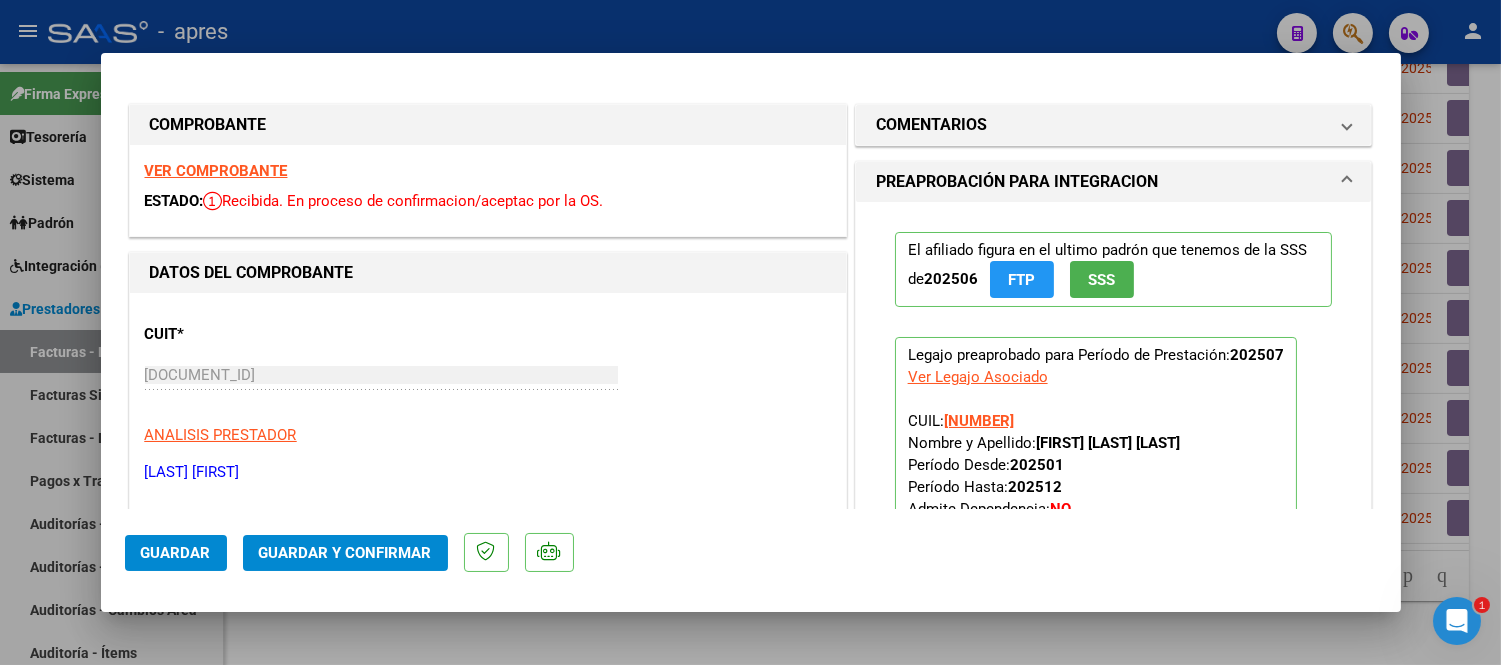 click on "VER COMPROBANTE" at bounding box center [216, 171] 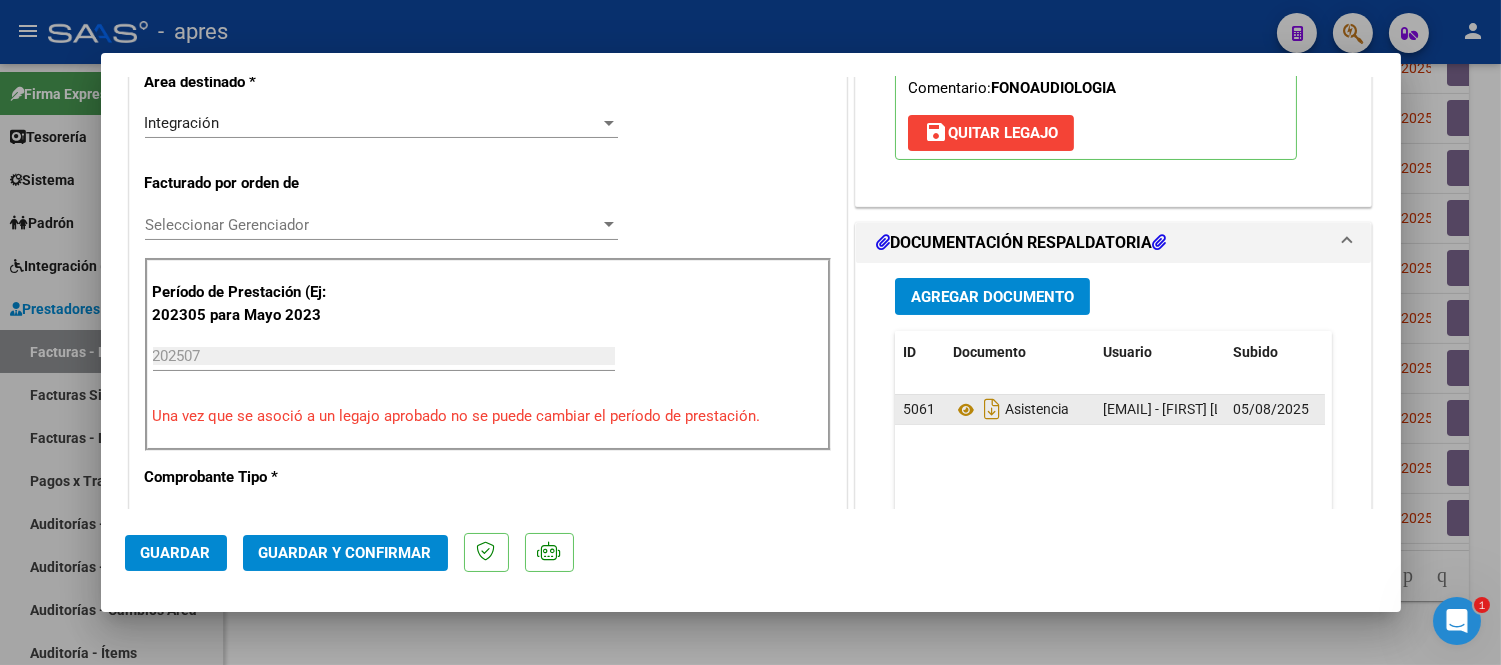 scroll, scrollTop: 444, scrollLeft: 0, axis: vertical 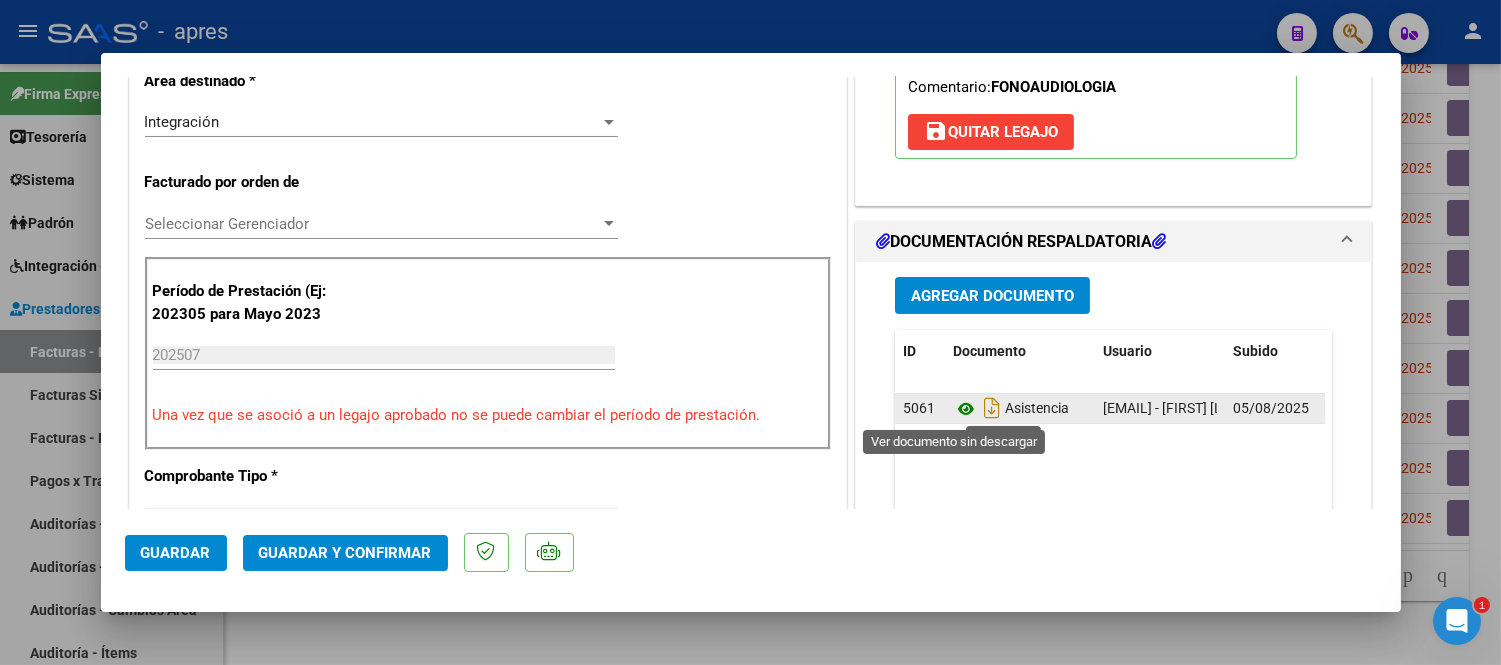 click 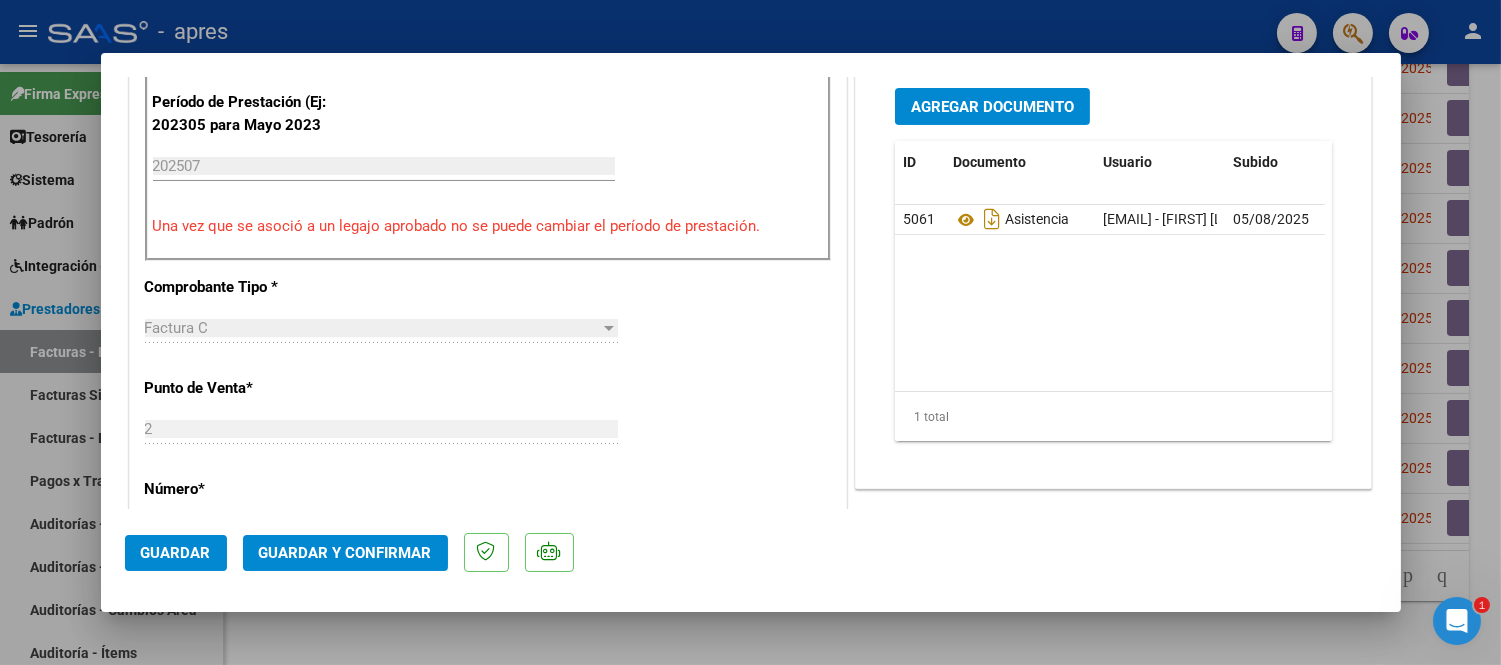 scroll, scrollTop: 610, scrollLeft: 0, axis: vertical 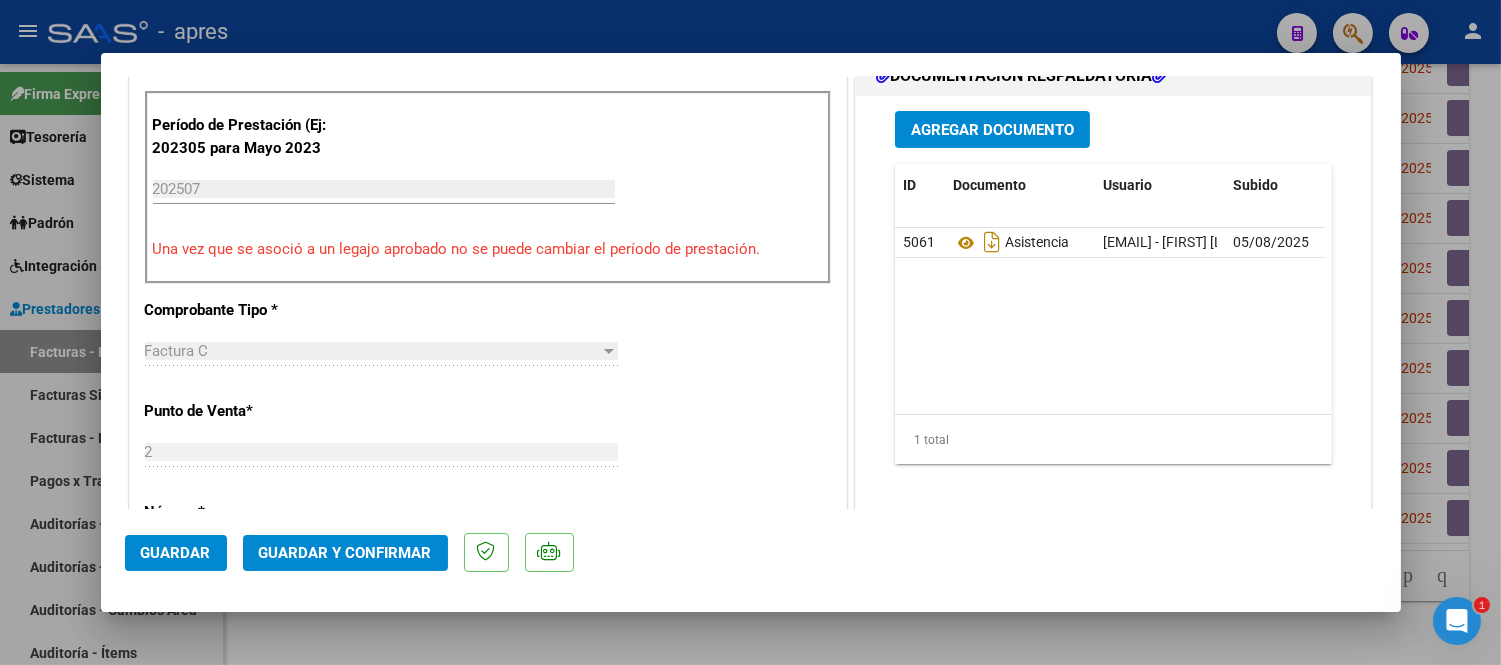 click on "Guardar y Confirmar" 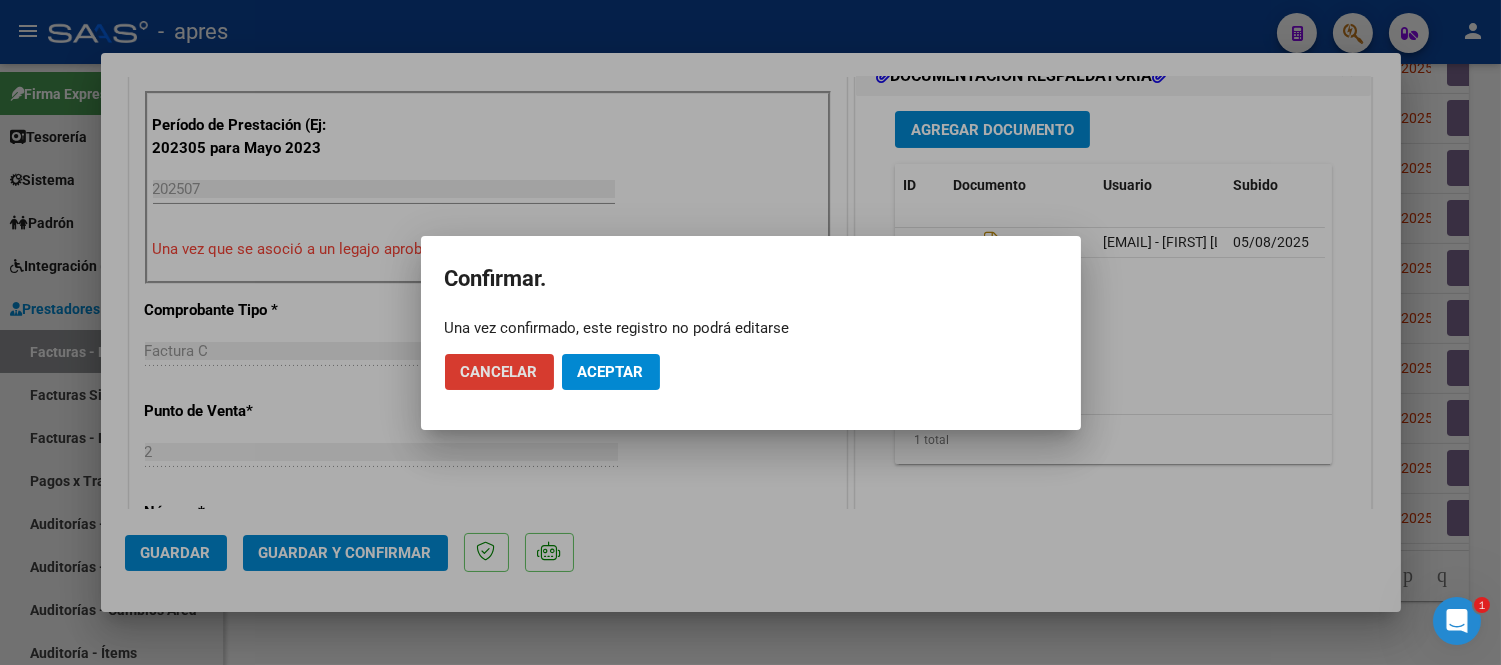 click on "Aceptar" 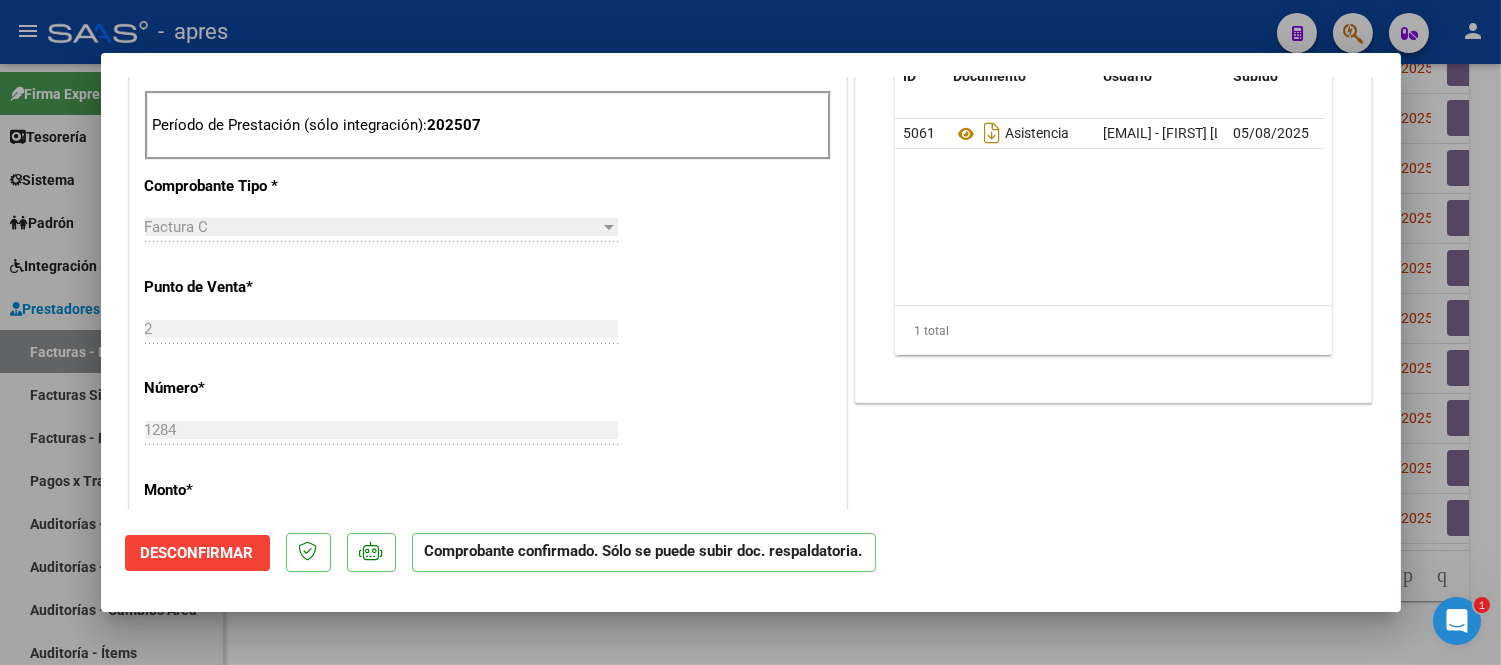 click at bounding box center [750, 332] 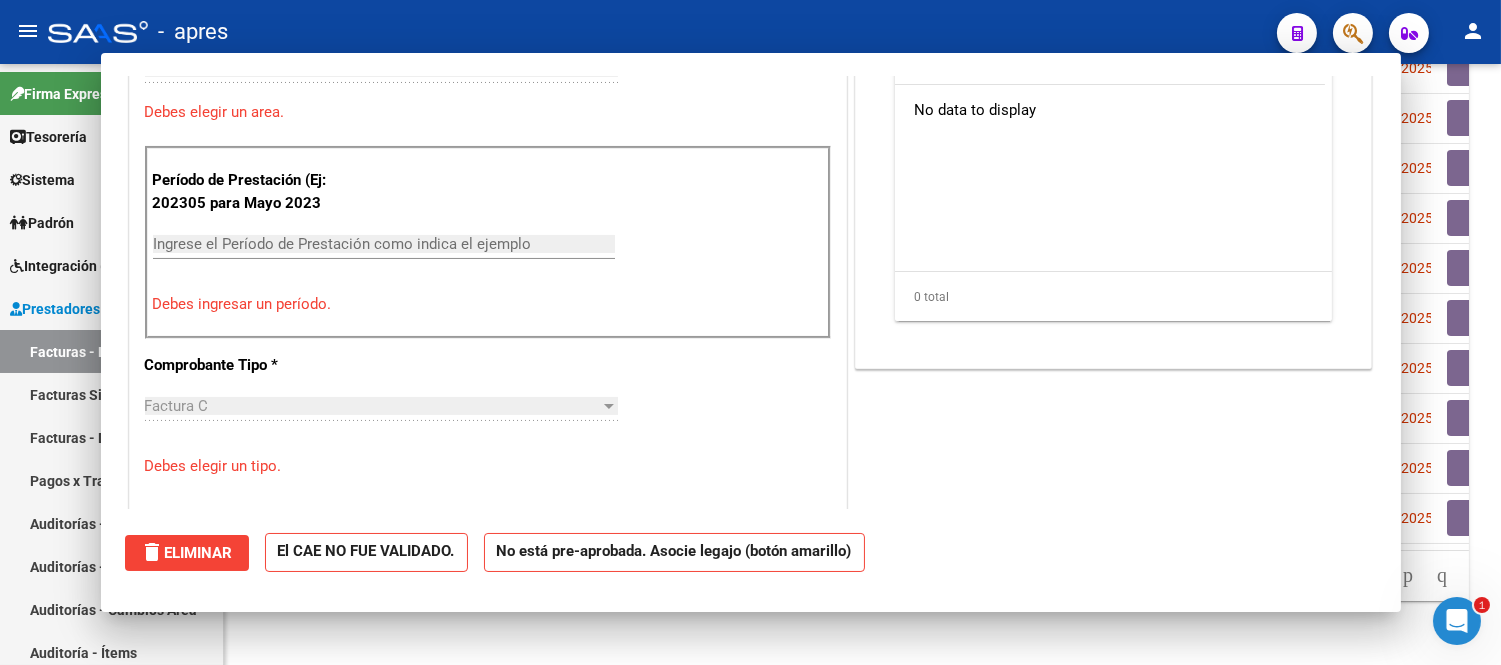 scroll, scrollTop: 808, scrollLeft: 0, axis: vertical 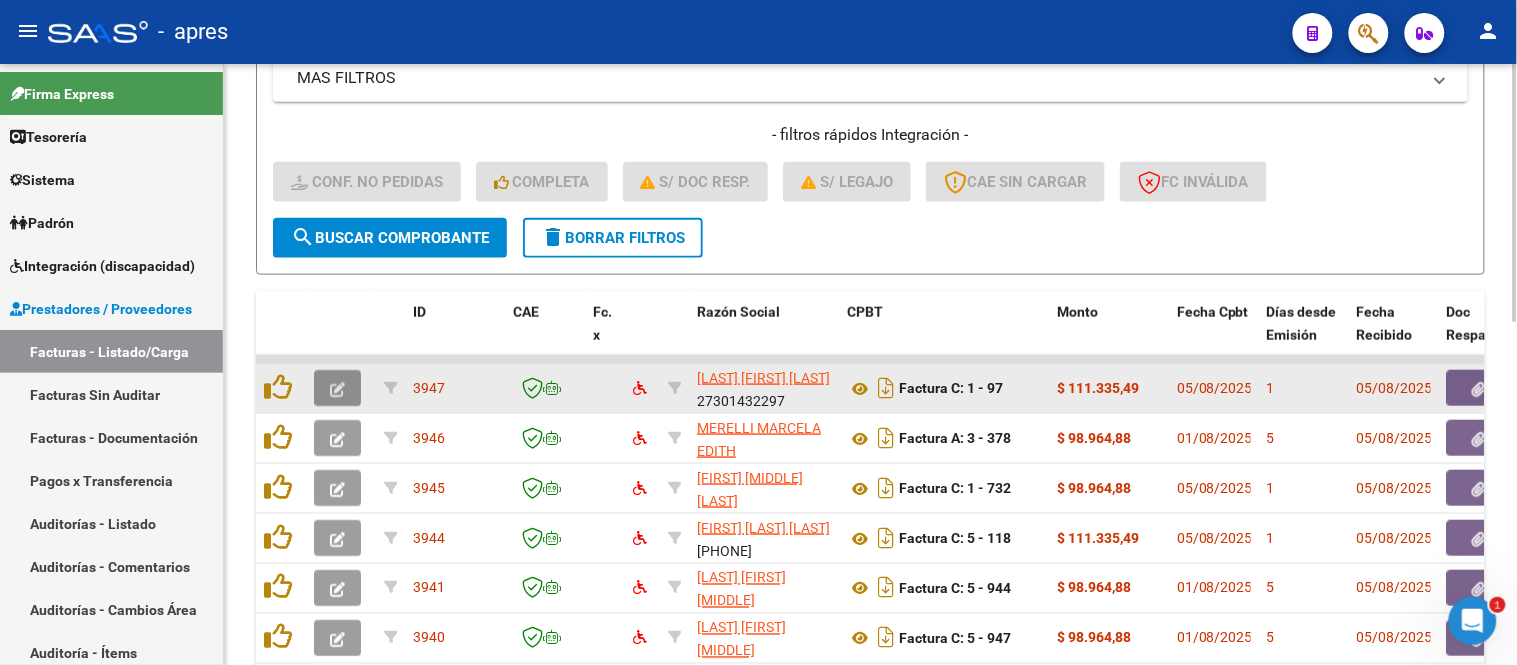 click 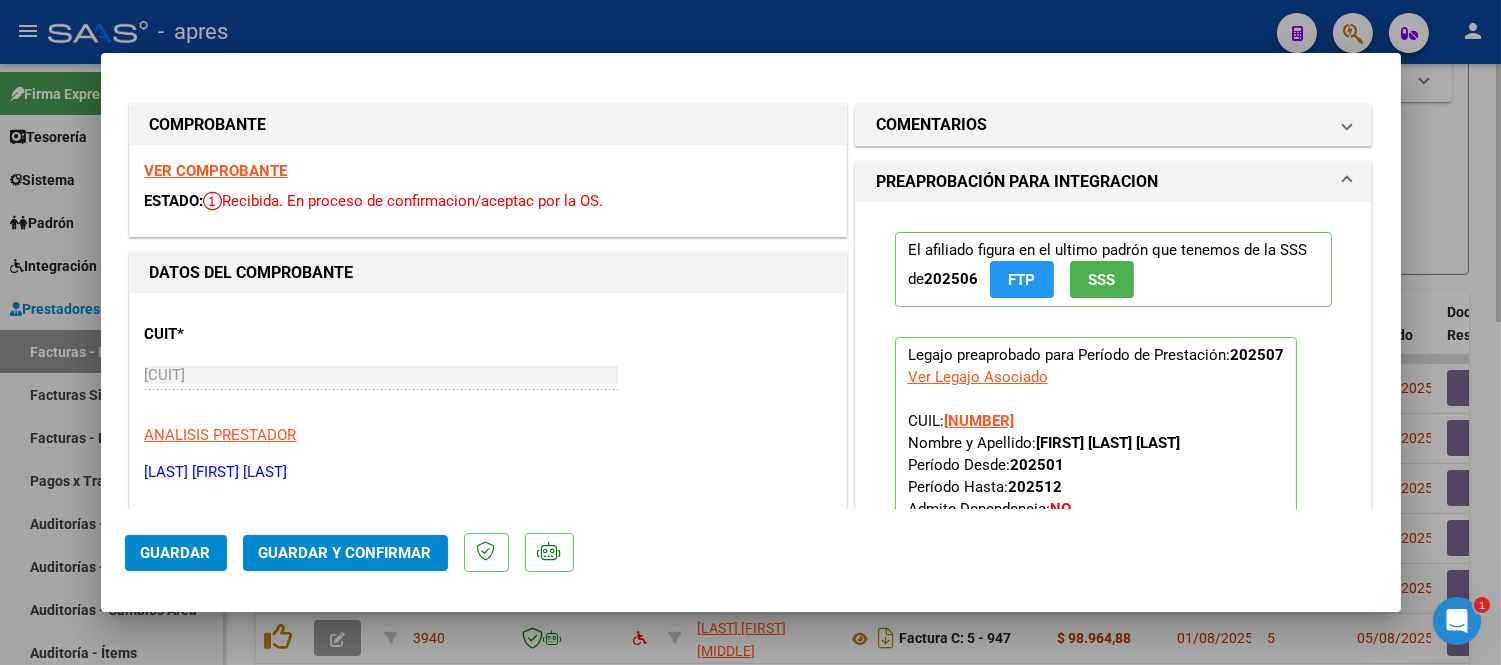 click at bounding box center (750, 332) 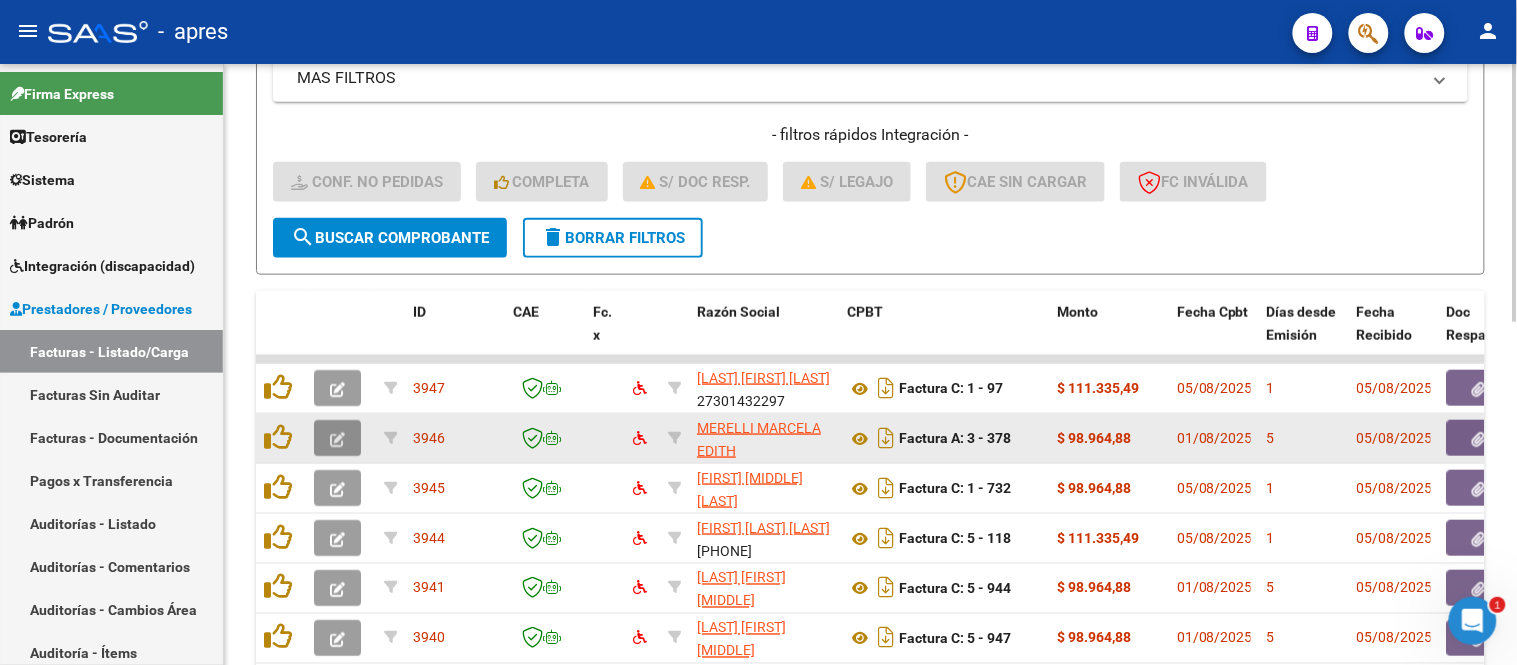 click 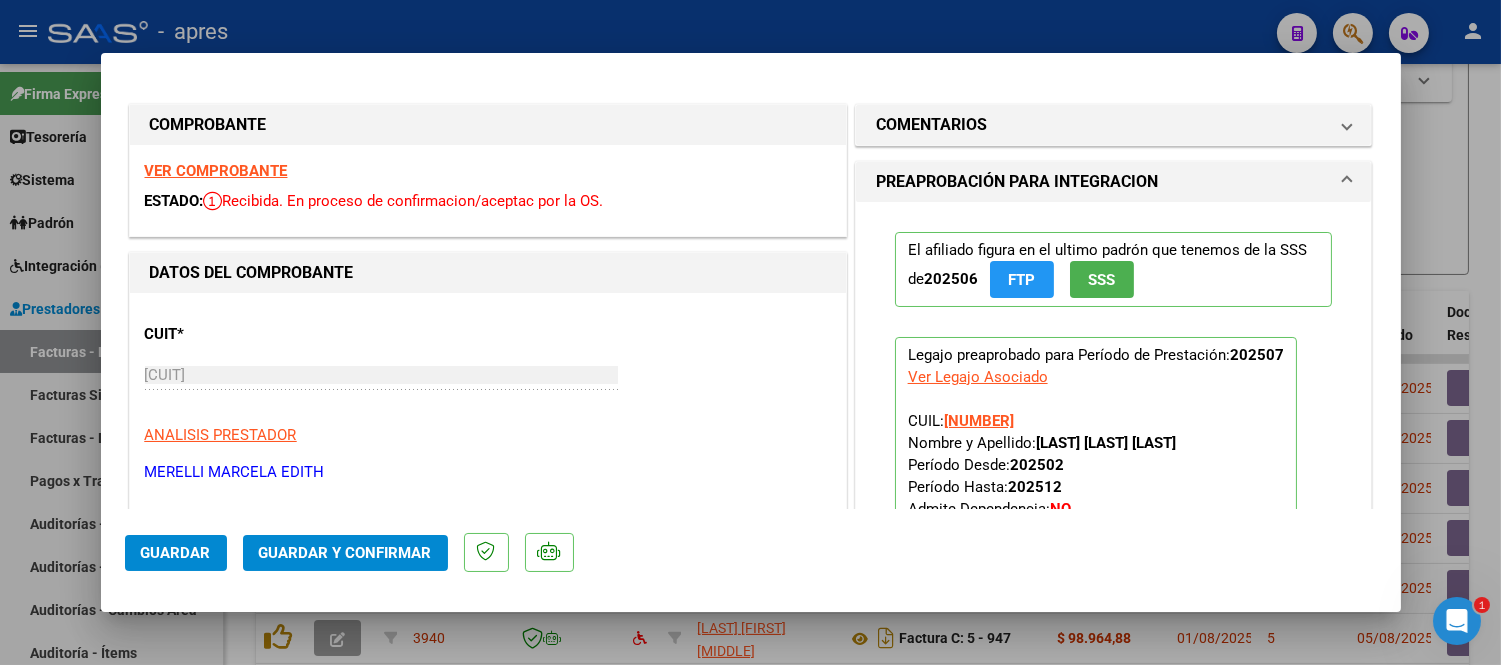 click on "VER COMPROBANTE" at bounding box center (216, 171) 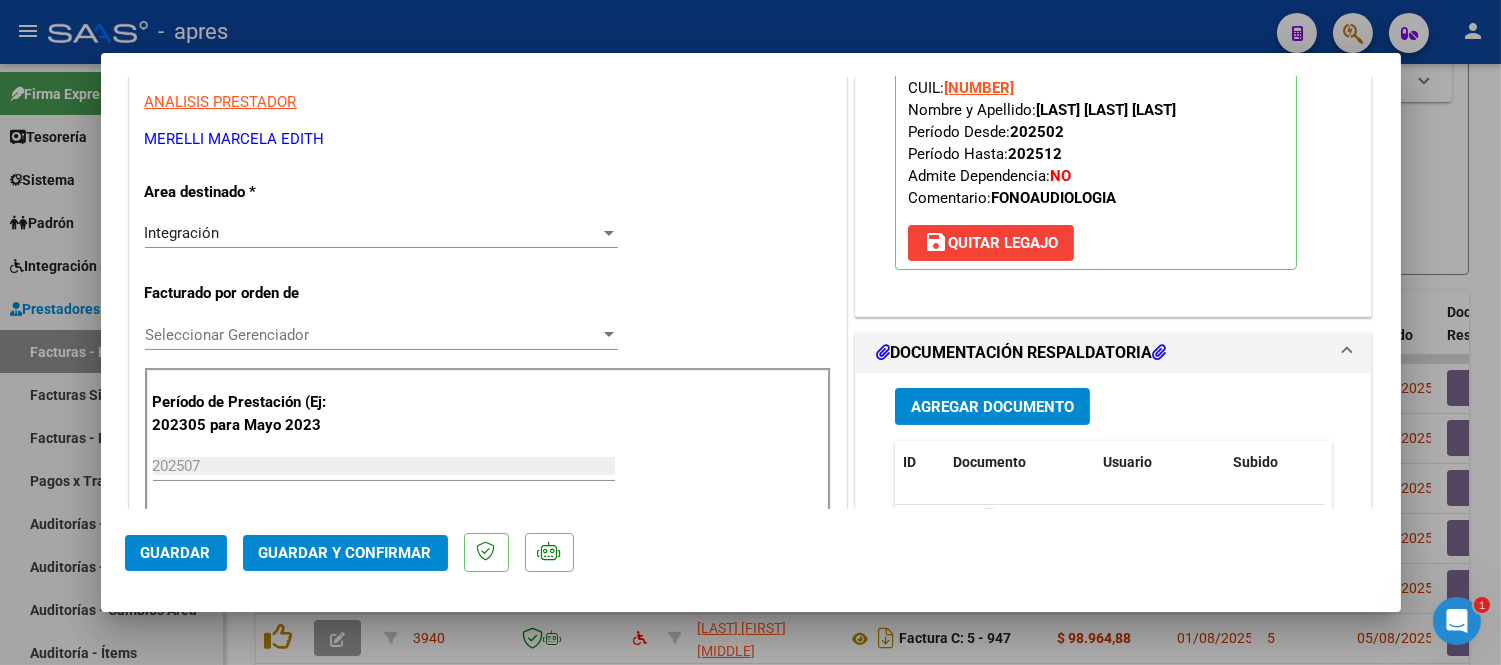 scroll, scrollTop: 444, scrollLeft: 0, axis: vertical 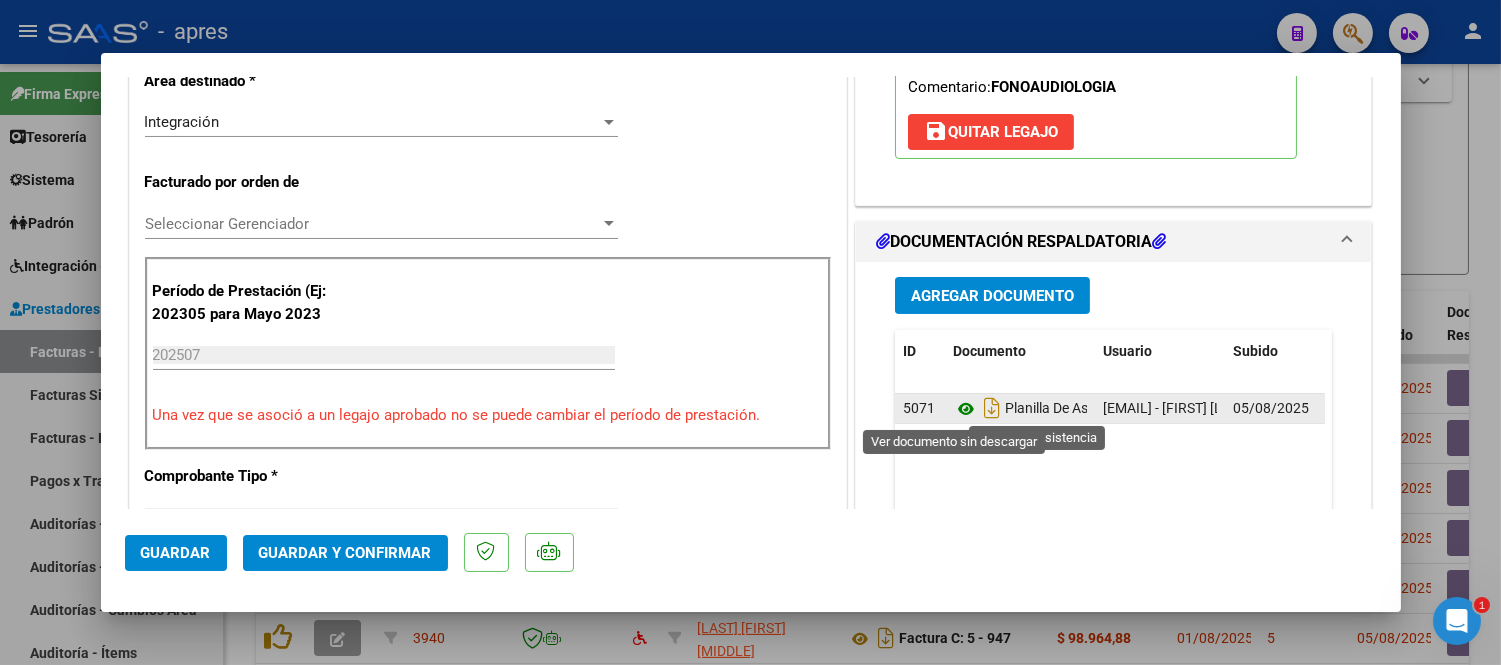 click 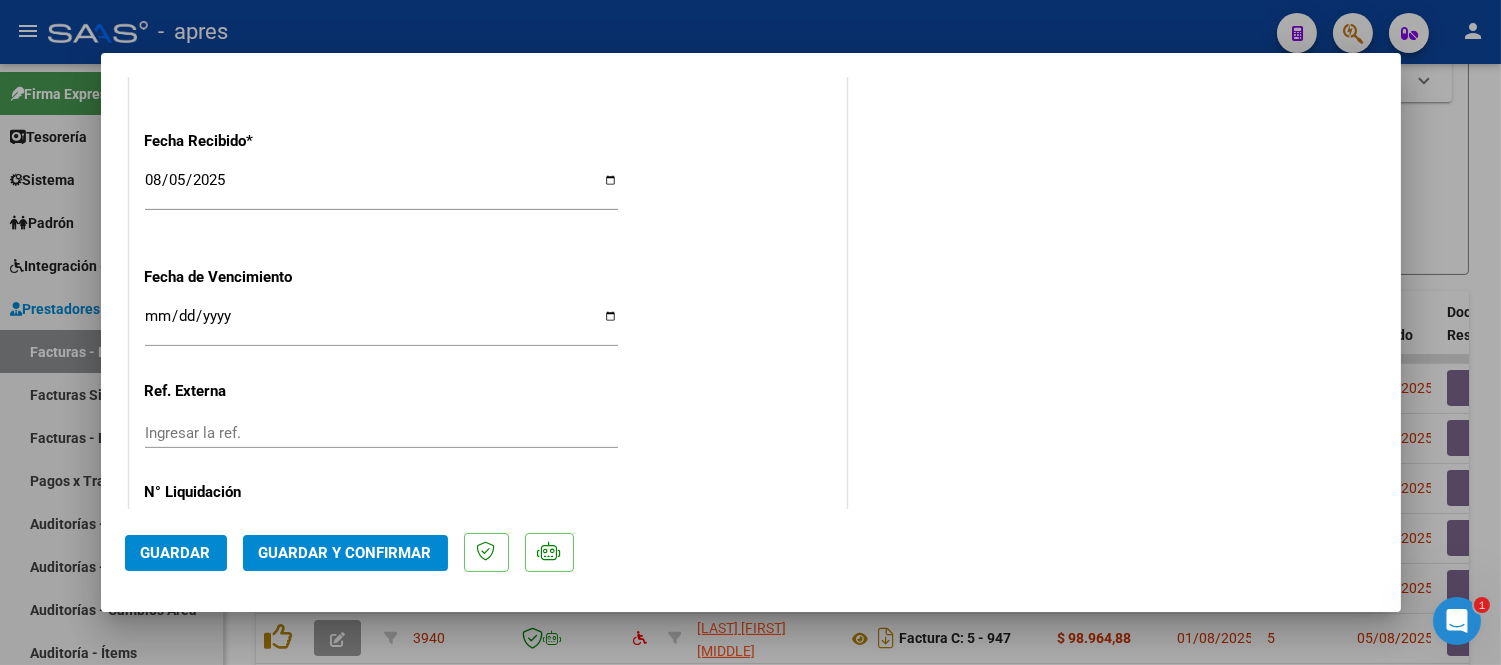 scroll, scrollTop: 1498, scrollLeft: 0, axis: vertical 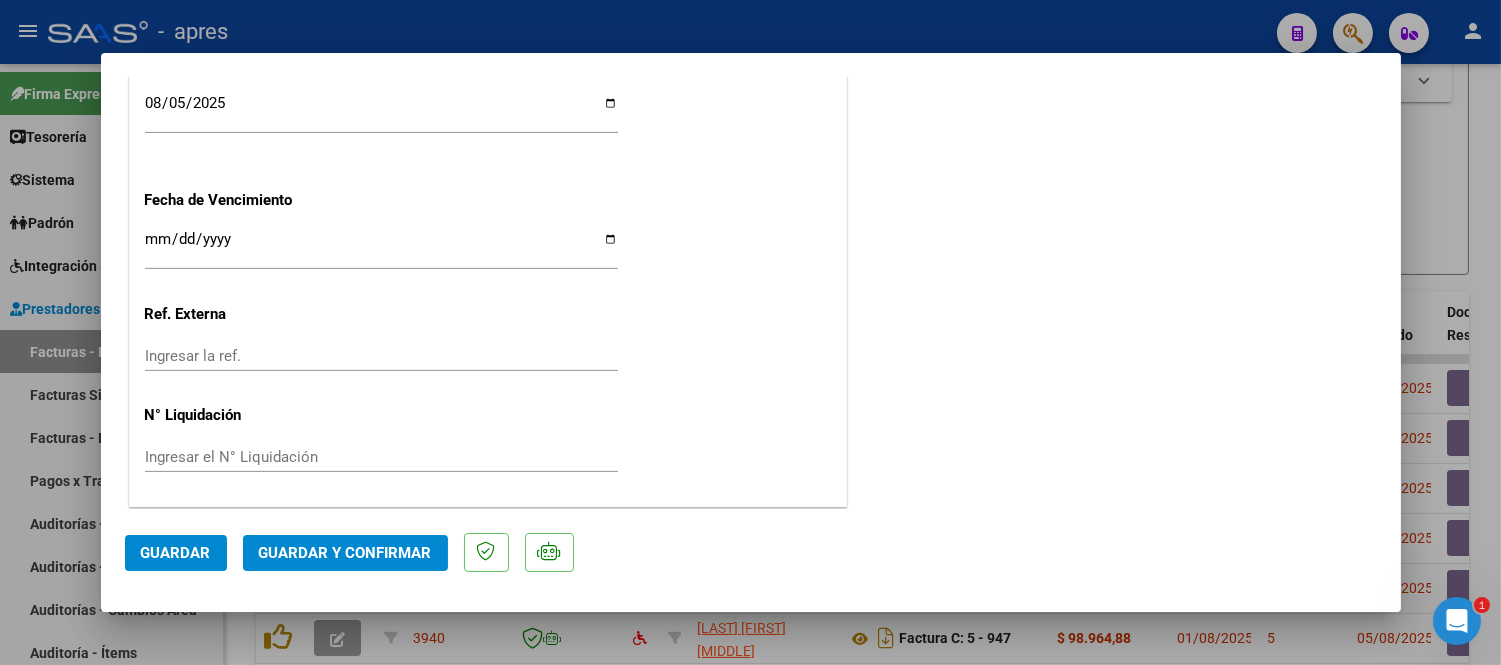 click on "Ingresar la fecha" at bounding box center [381, 247] 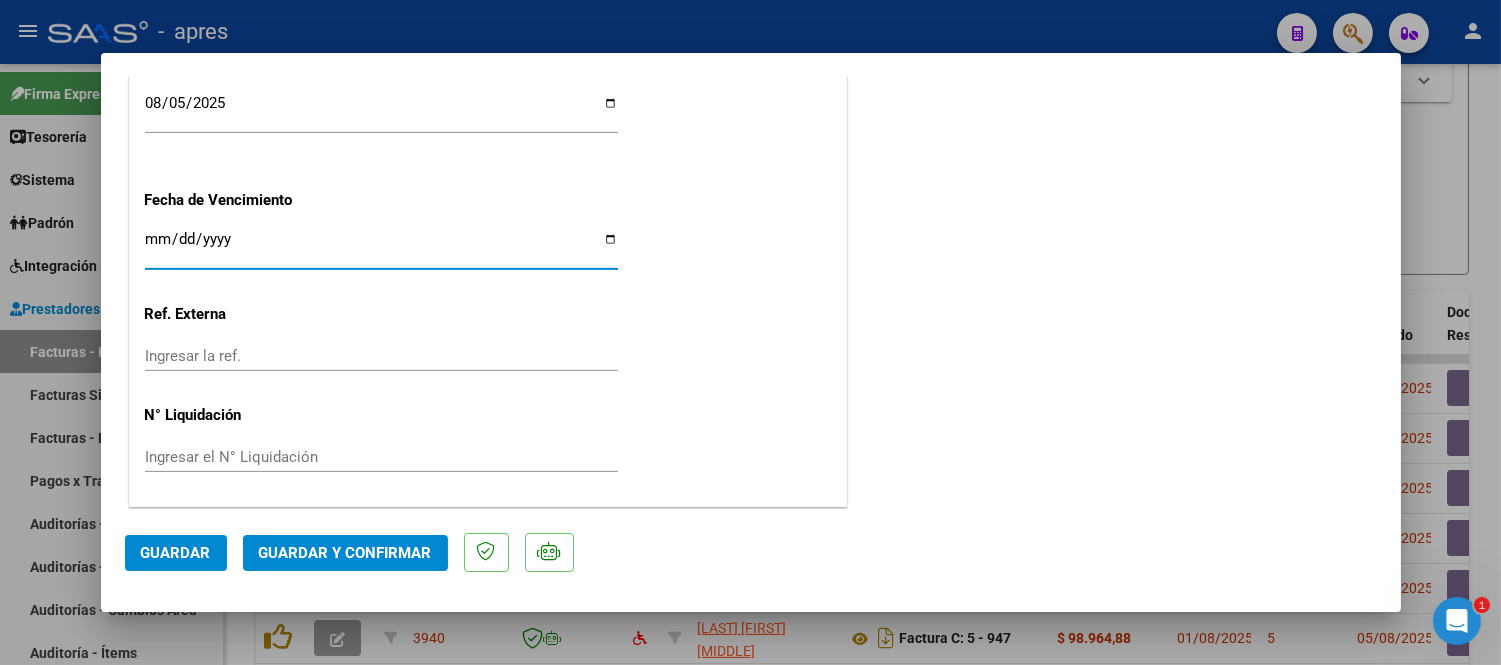 click on "Ingresar la fecha" at bounding box center [381, 247] 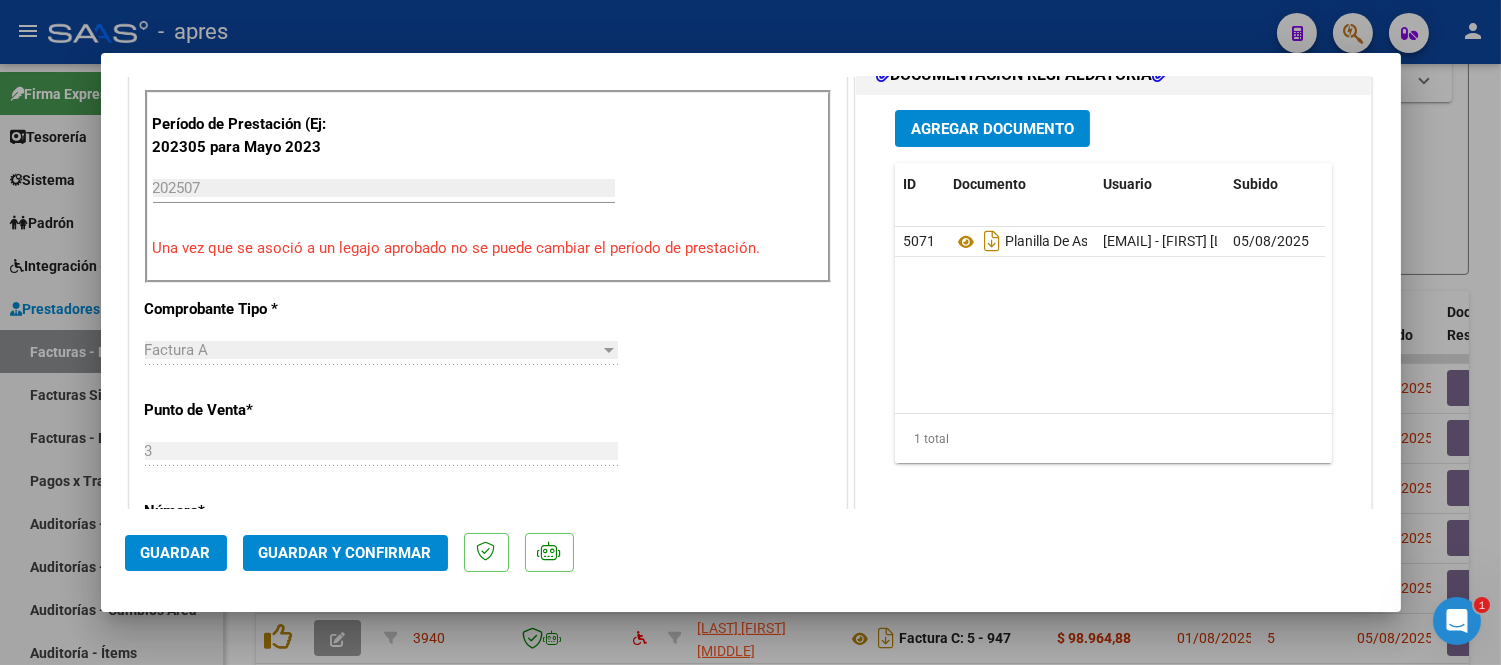 scroll, scrollTop: 610, scrollLeft: 0, axis: vertical 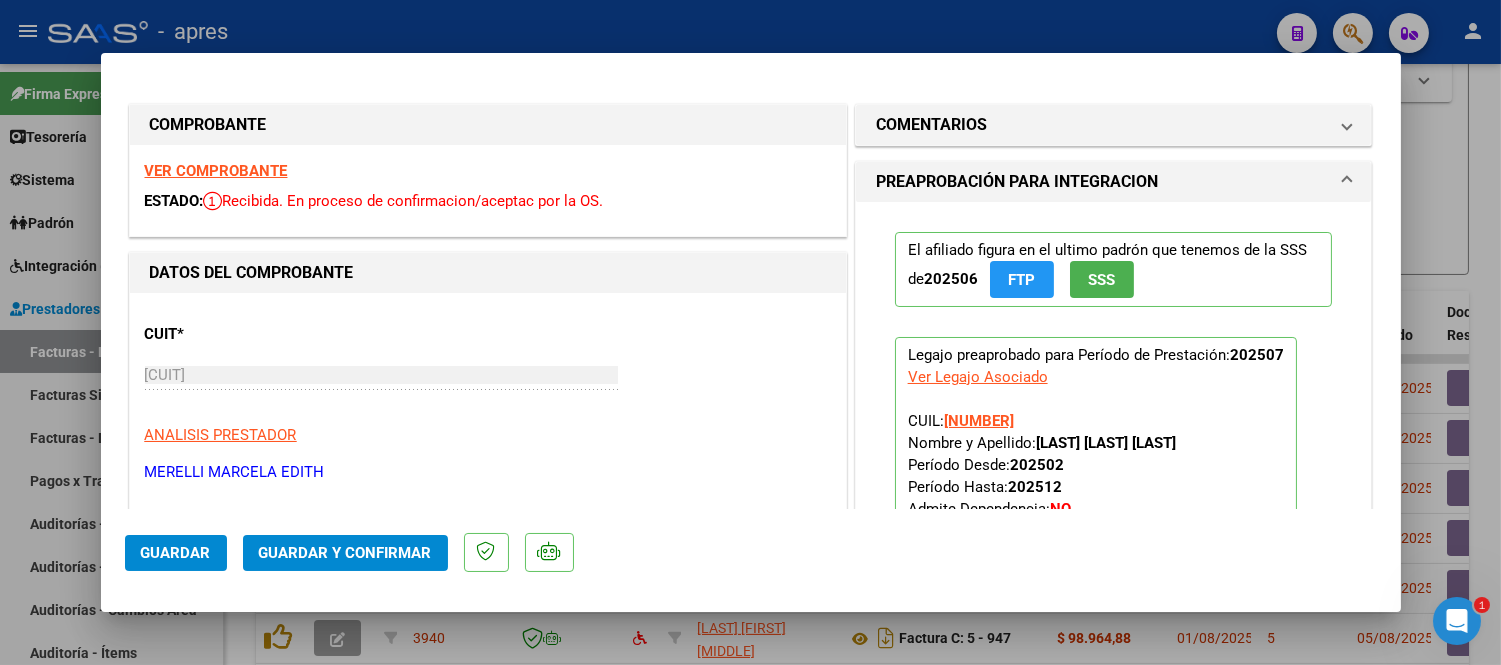 click on "Guardar y Confirmar" 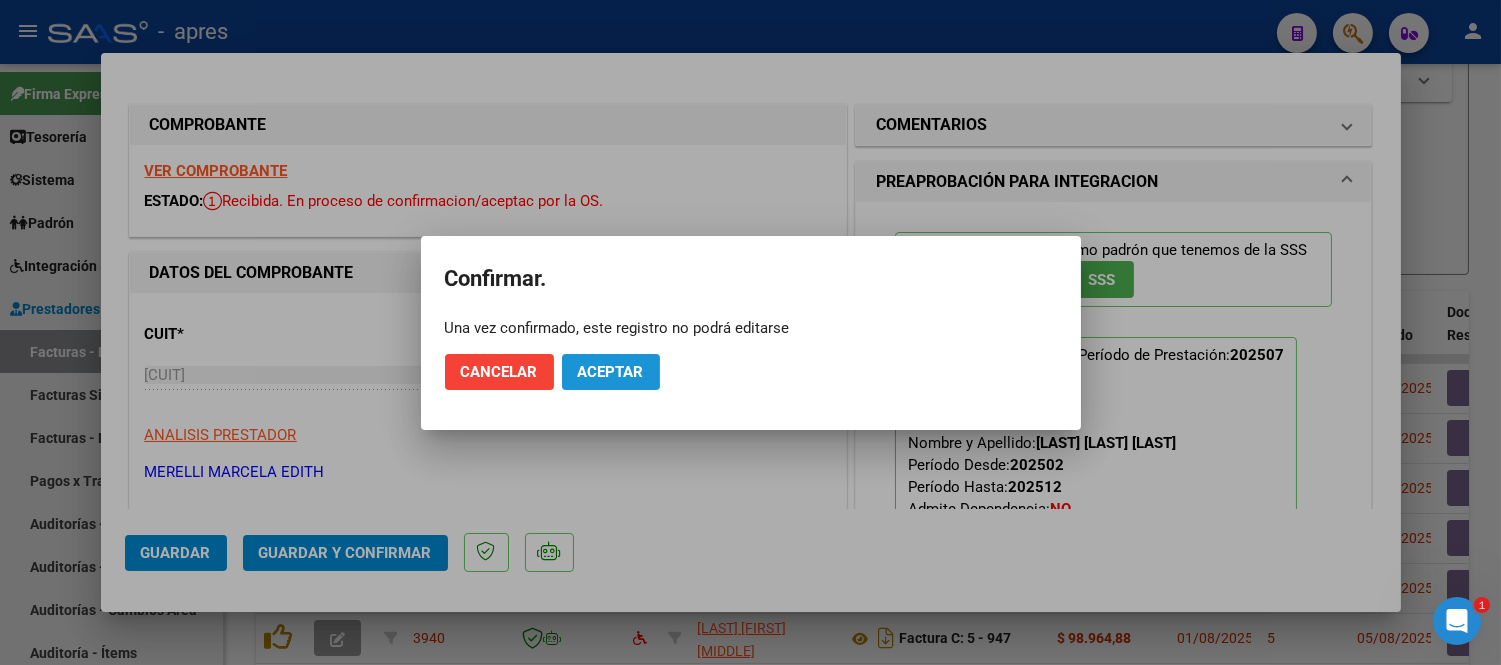 click on "Aceptar" 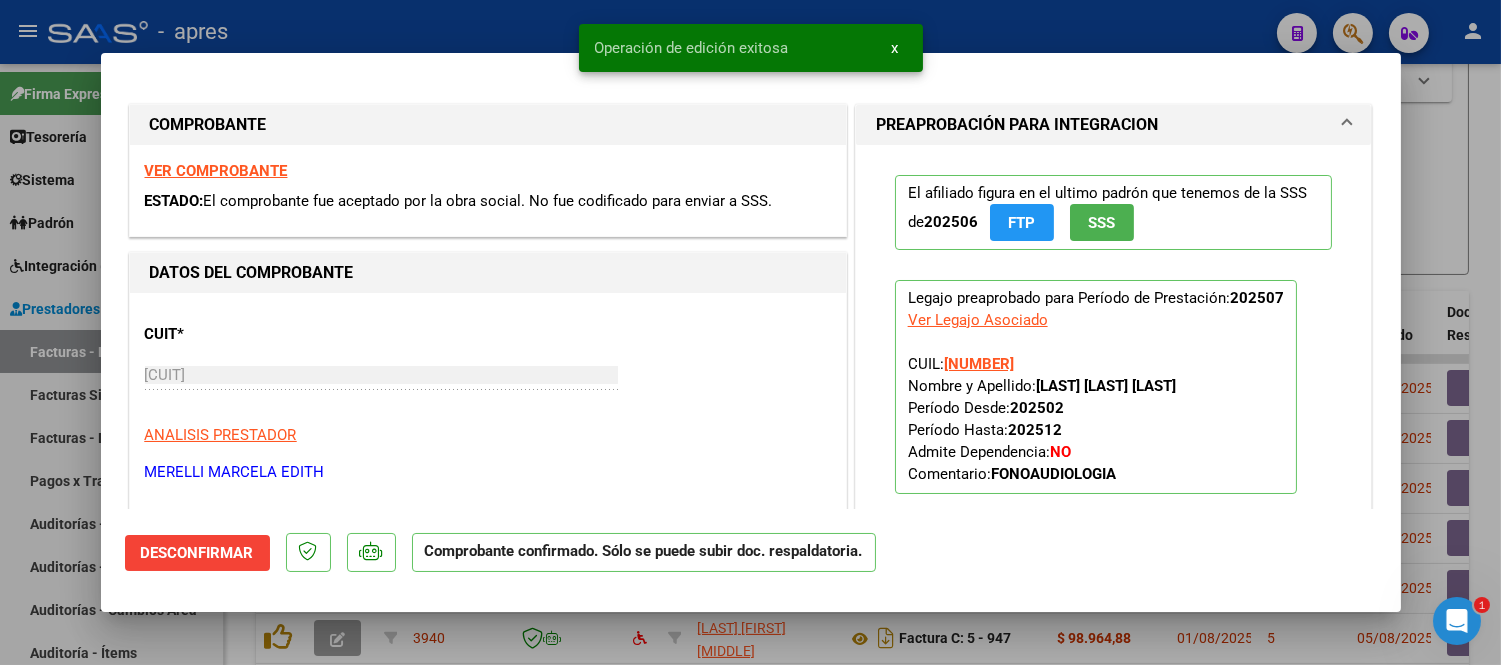 click at bounding box center [750, 332] 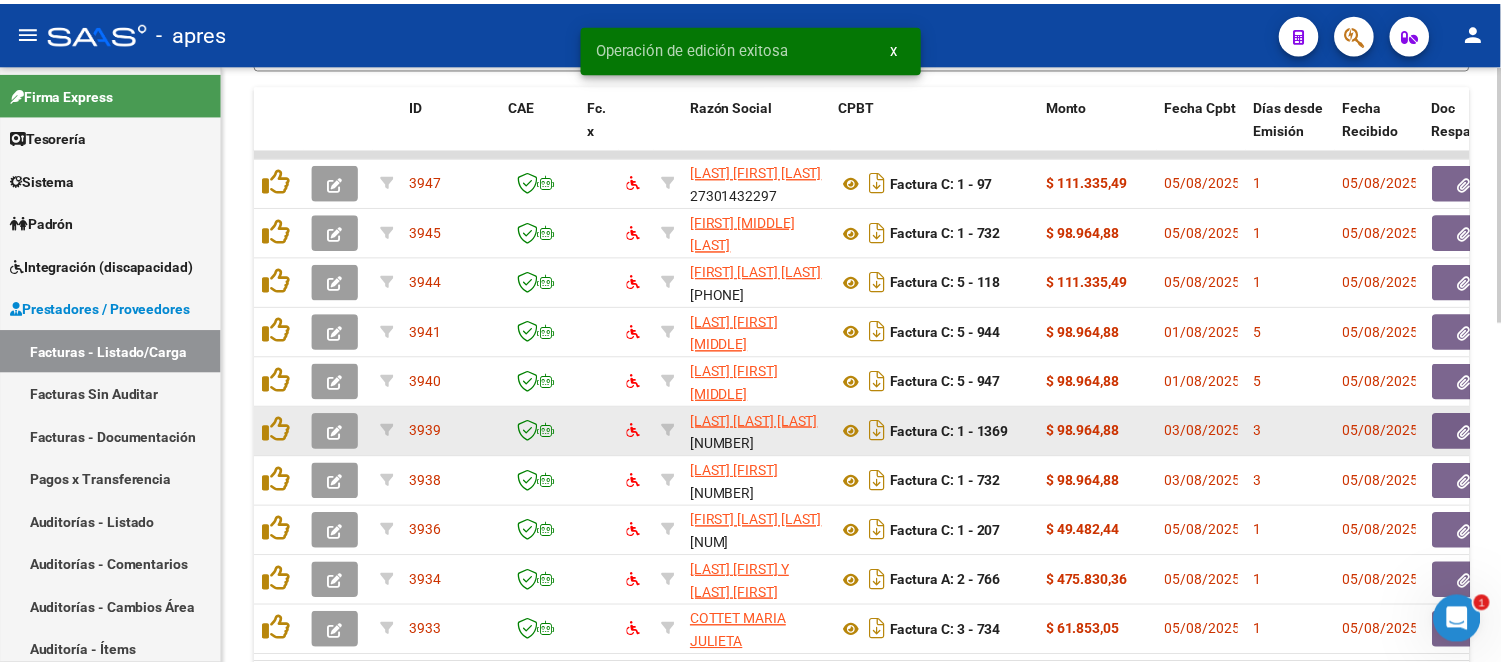 scroll, scrollTop: 692, scrollLeft: 0, axis: vertical 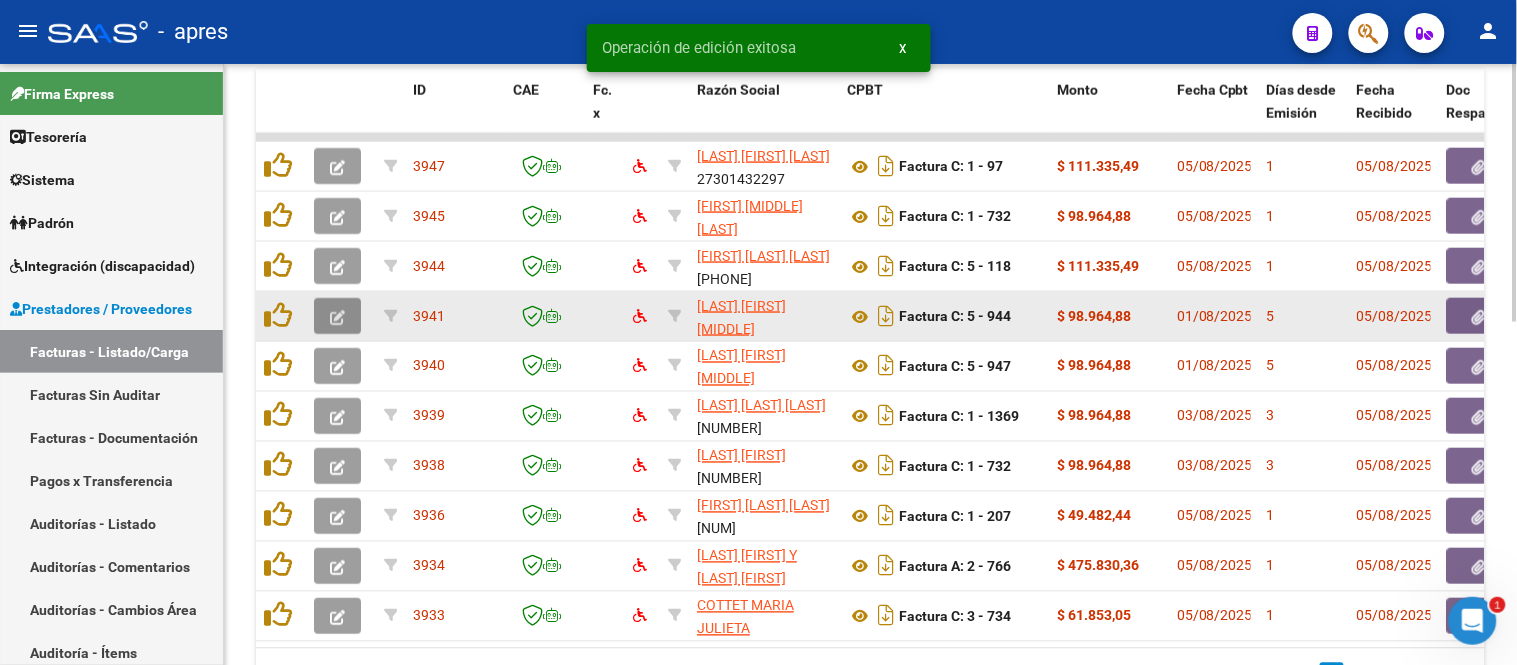 click 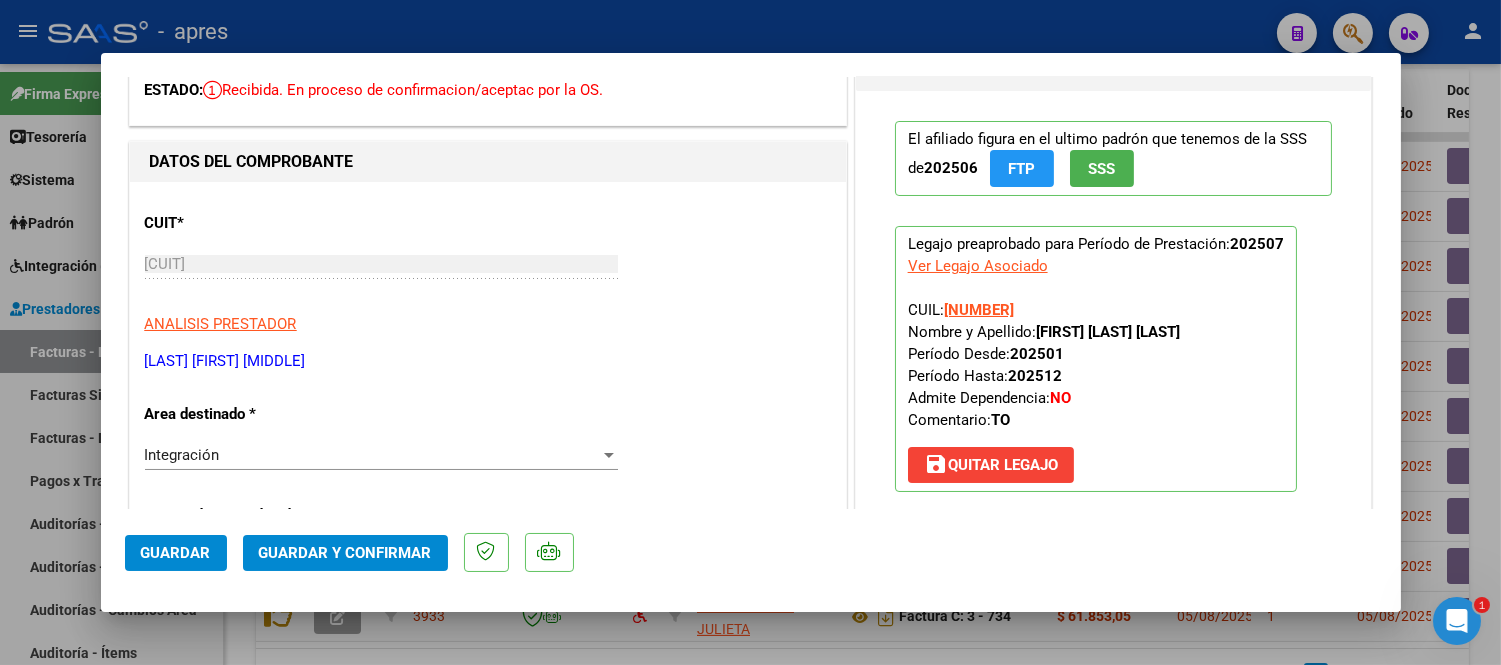 scroll, scrollTop: 0, scrollLeft: 0, axis: both 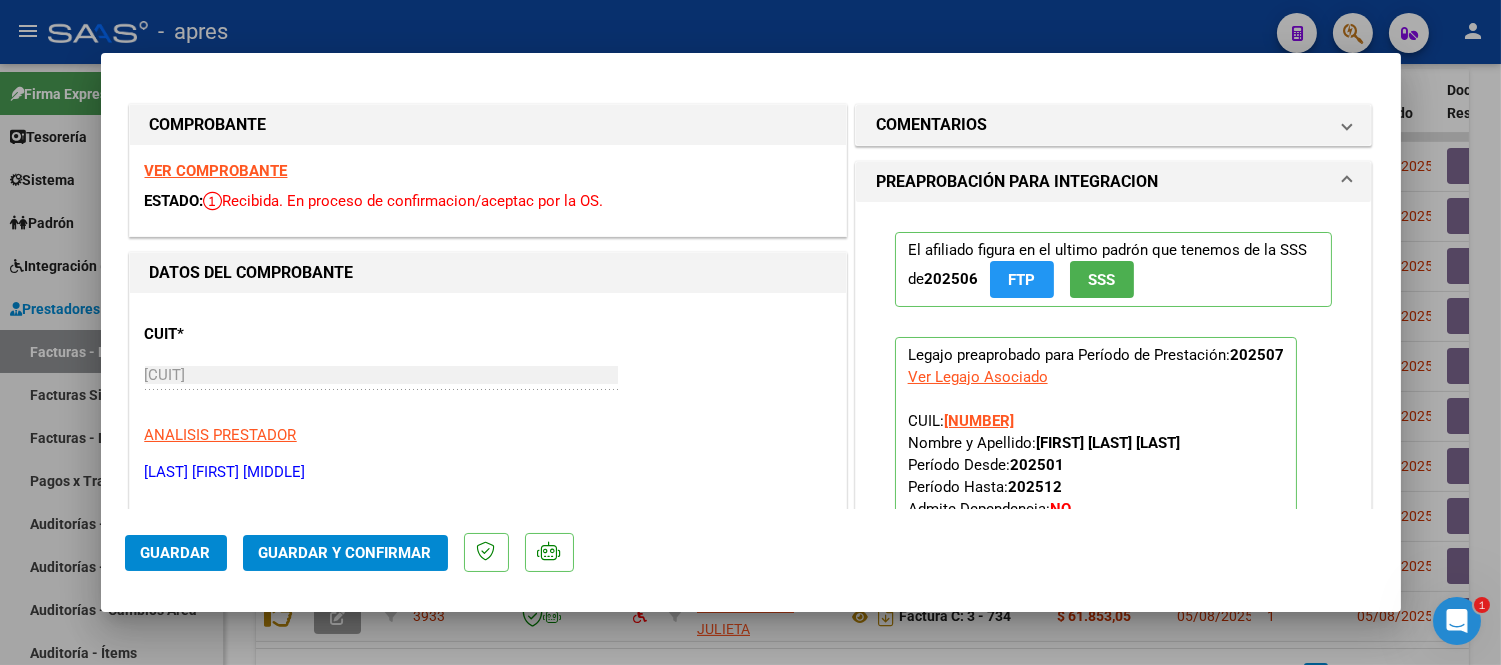 click on "VER COMPROBANTE" at bounding box center [216, 171] 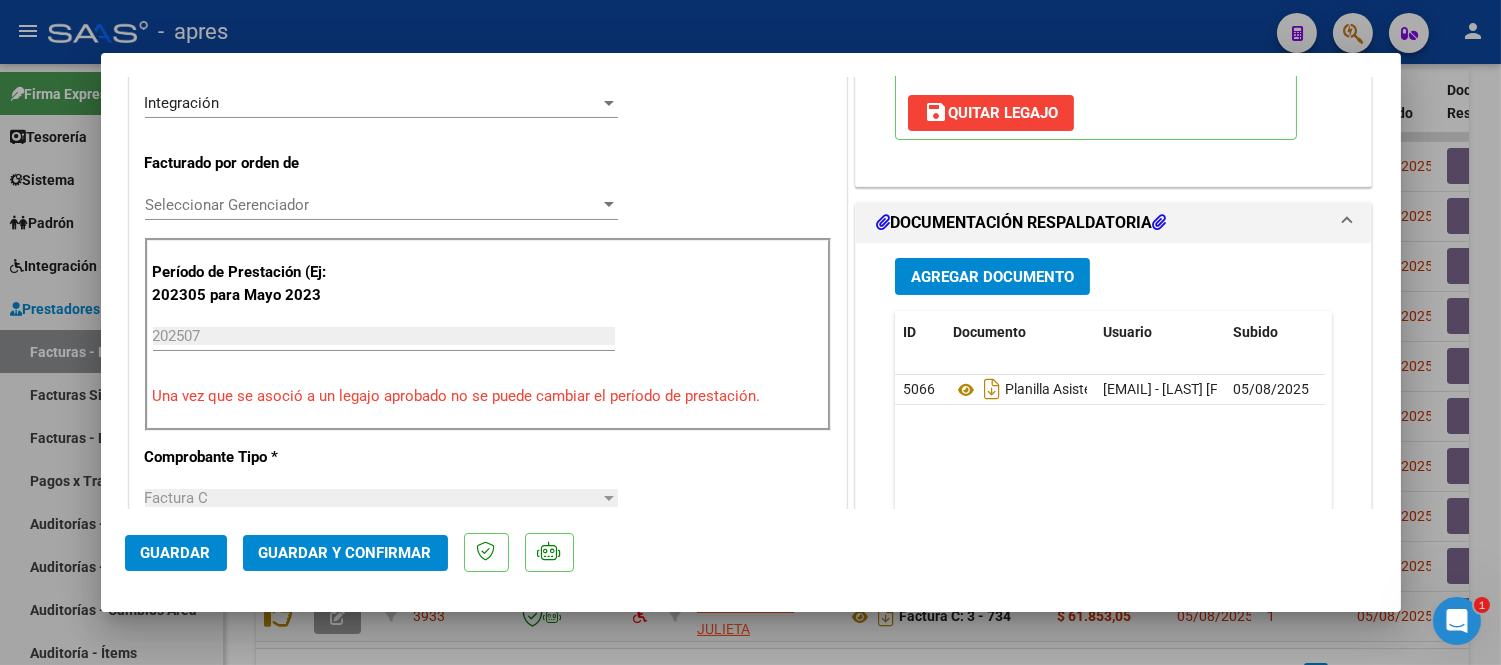 scroll, scrollTop: 555, scrollLeft: 0, axis: vertical 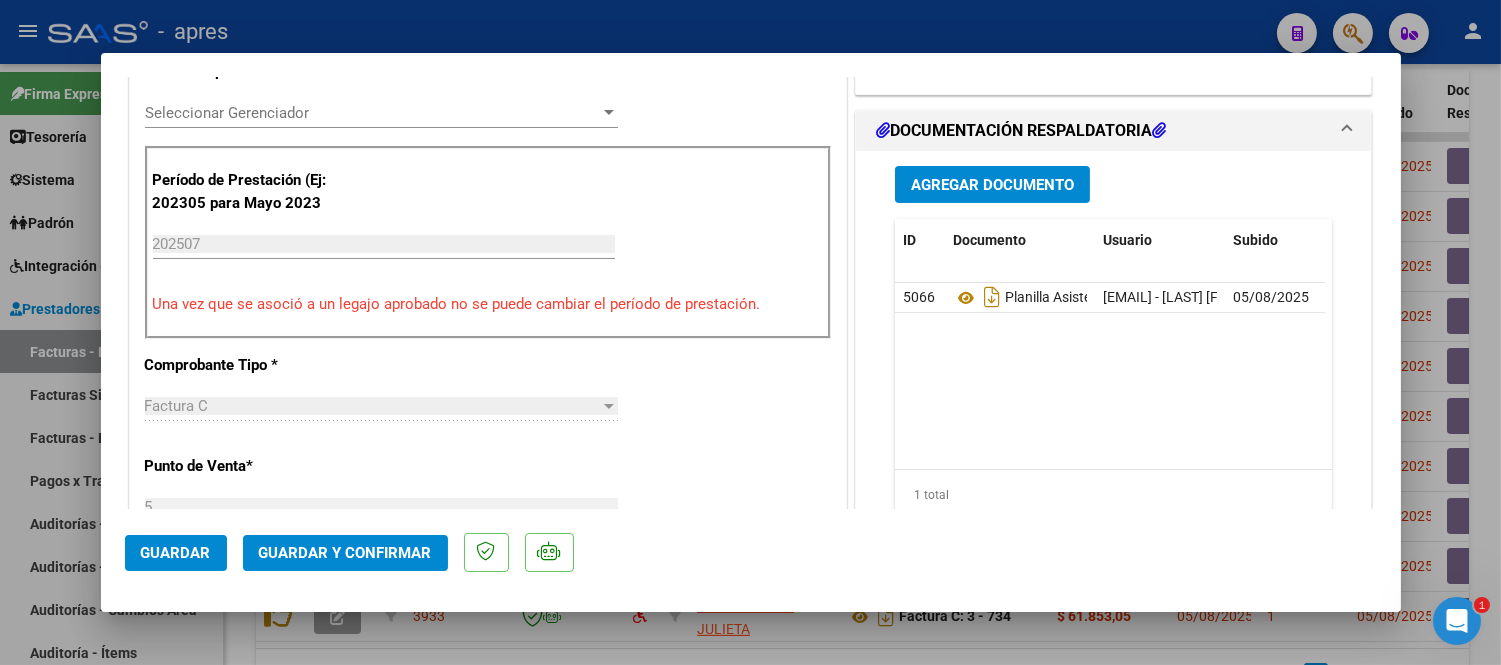 click at bounding box center (750, 332) 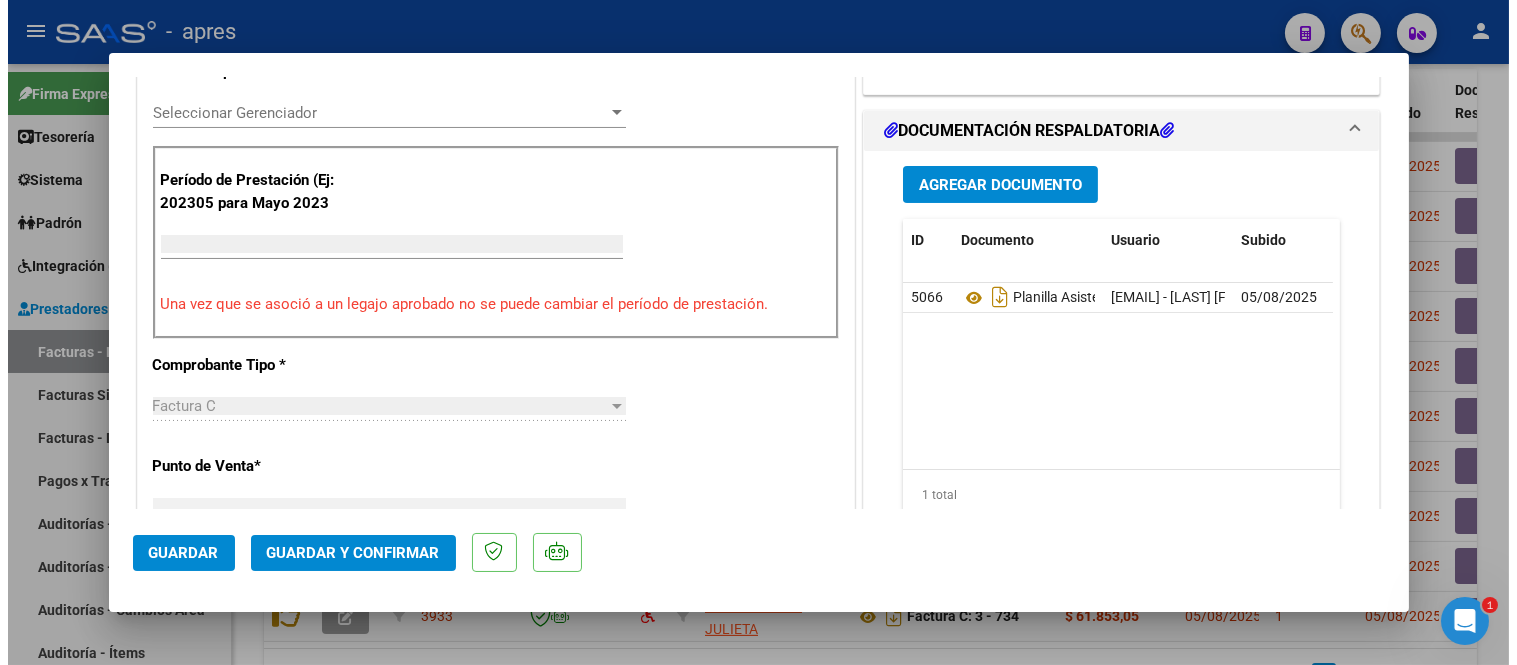 scroll, scrollTop: 0, scrollLeft: 0, axis: both 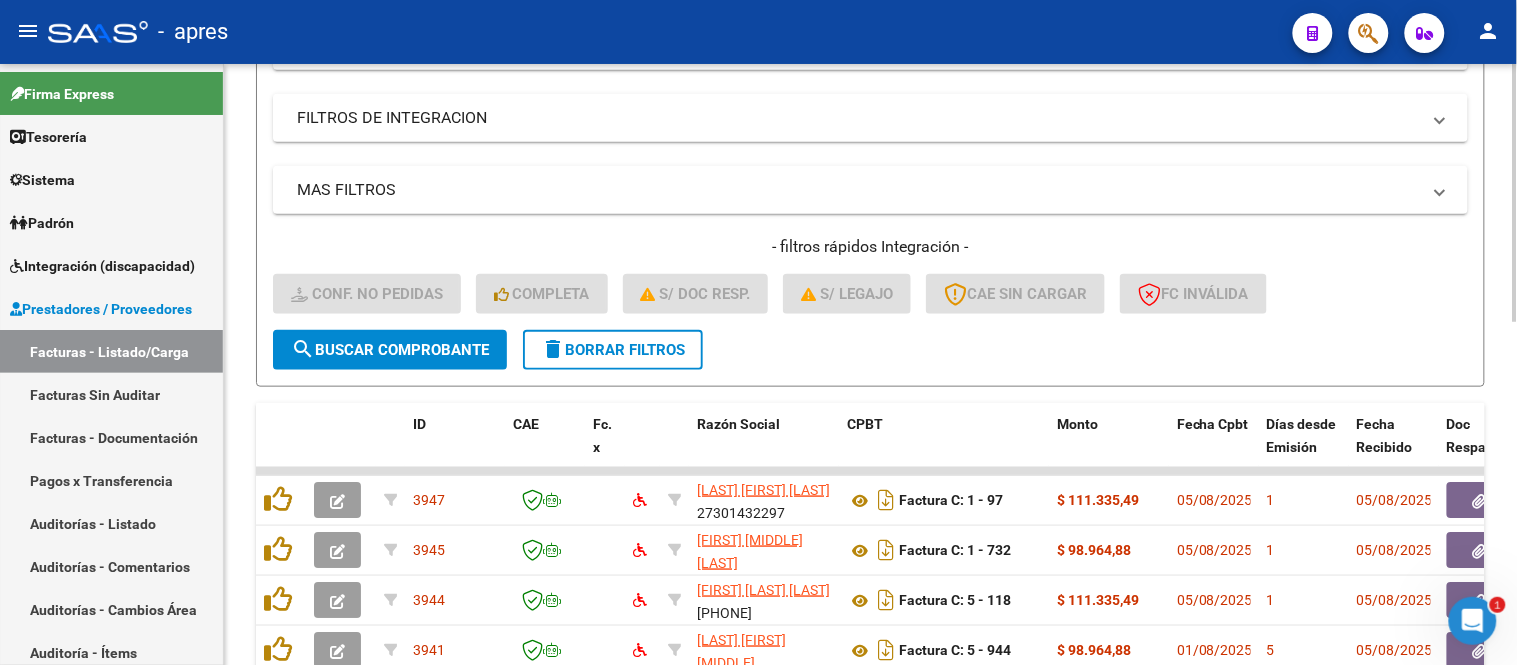 click on "delete  Borrar Filtros" 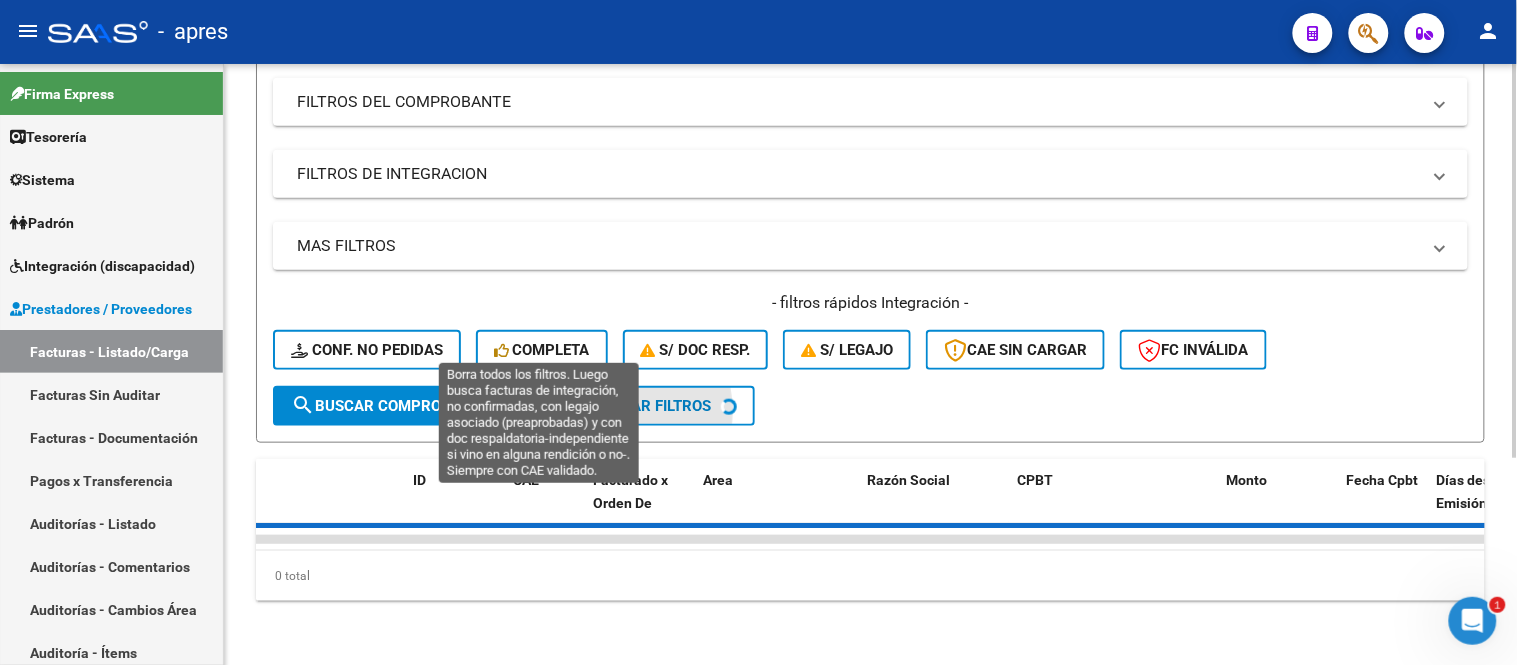 scroll, scrollTop: 315, scrollLeft: 0, axis: vertical 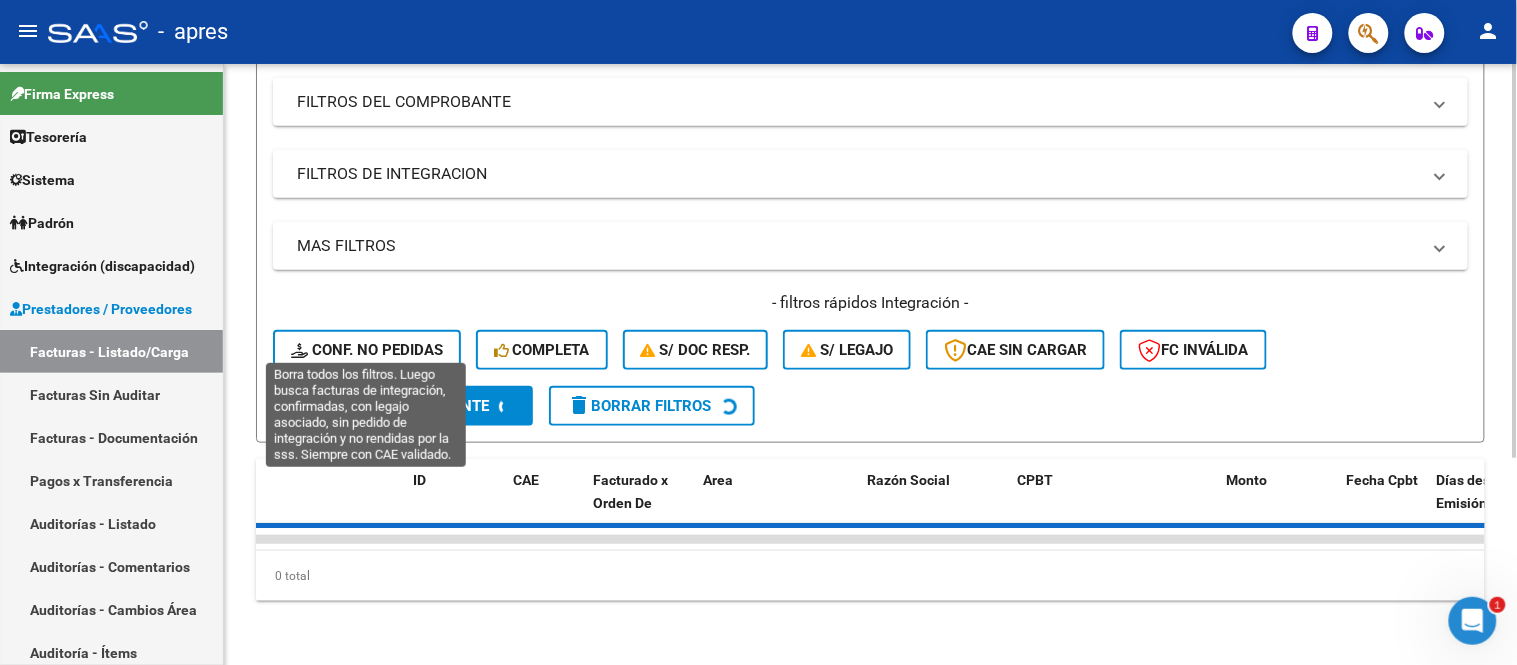 click on "Conf. no pedidas" 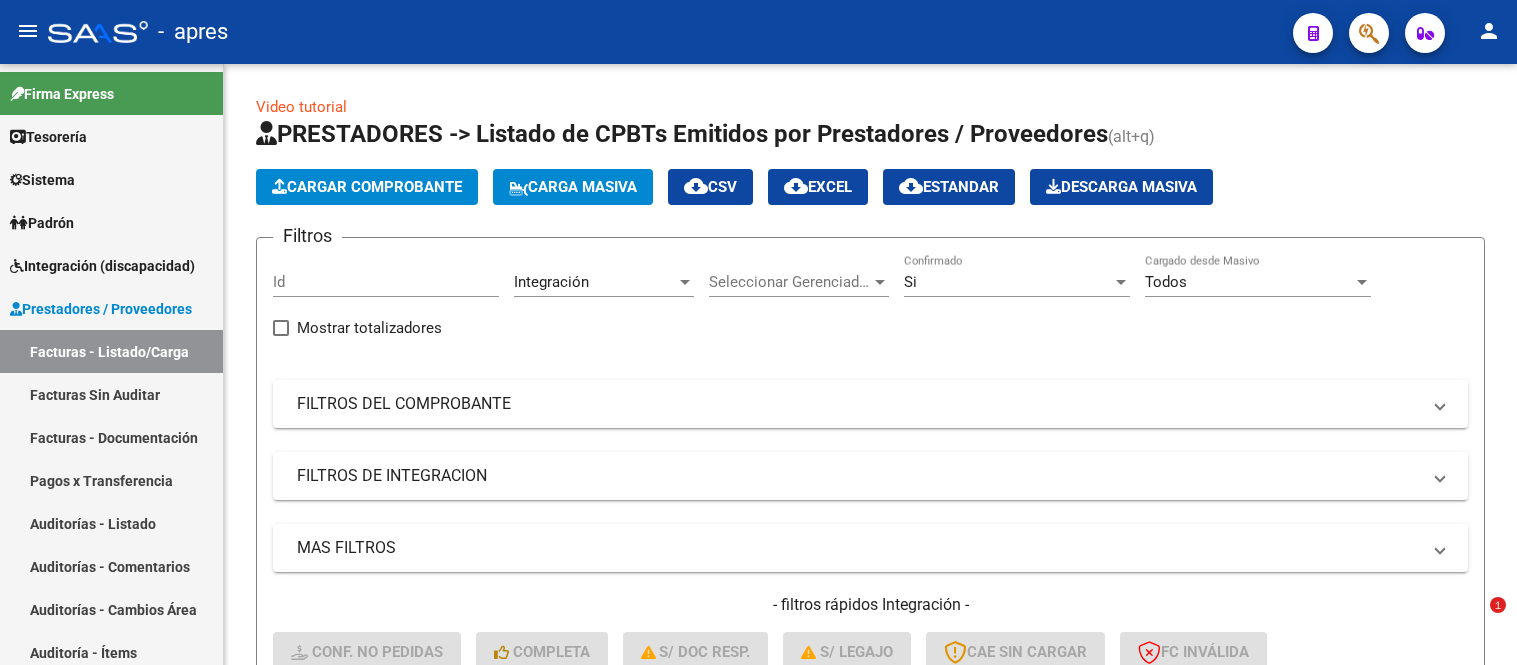 scroll, scrollTop: 0, scrollLeft: 0, axis: both 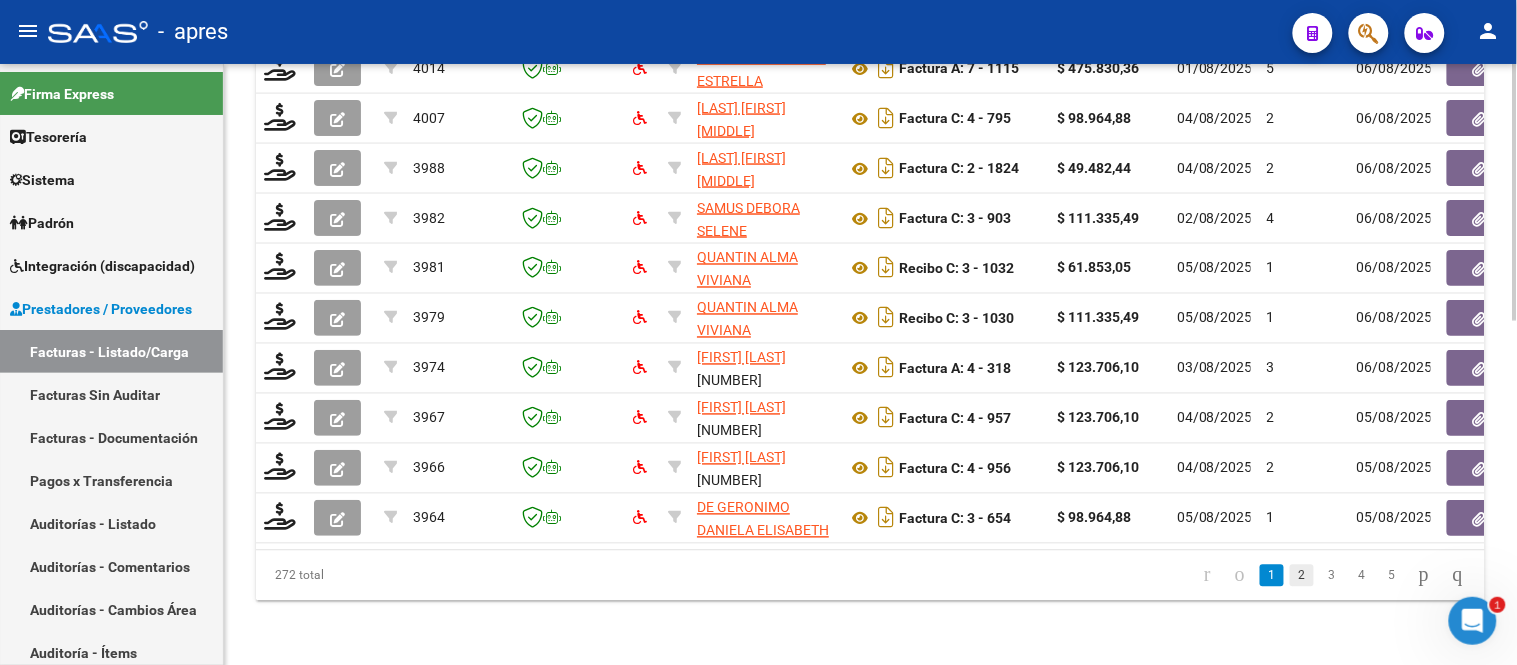 click on "2" 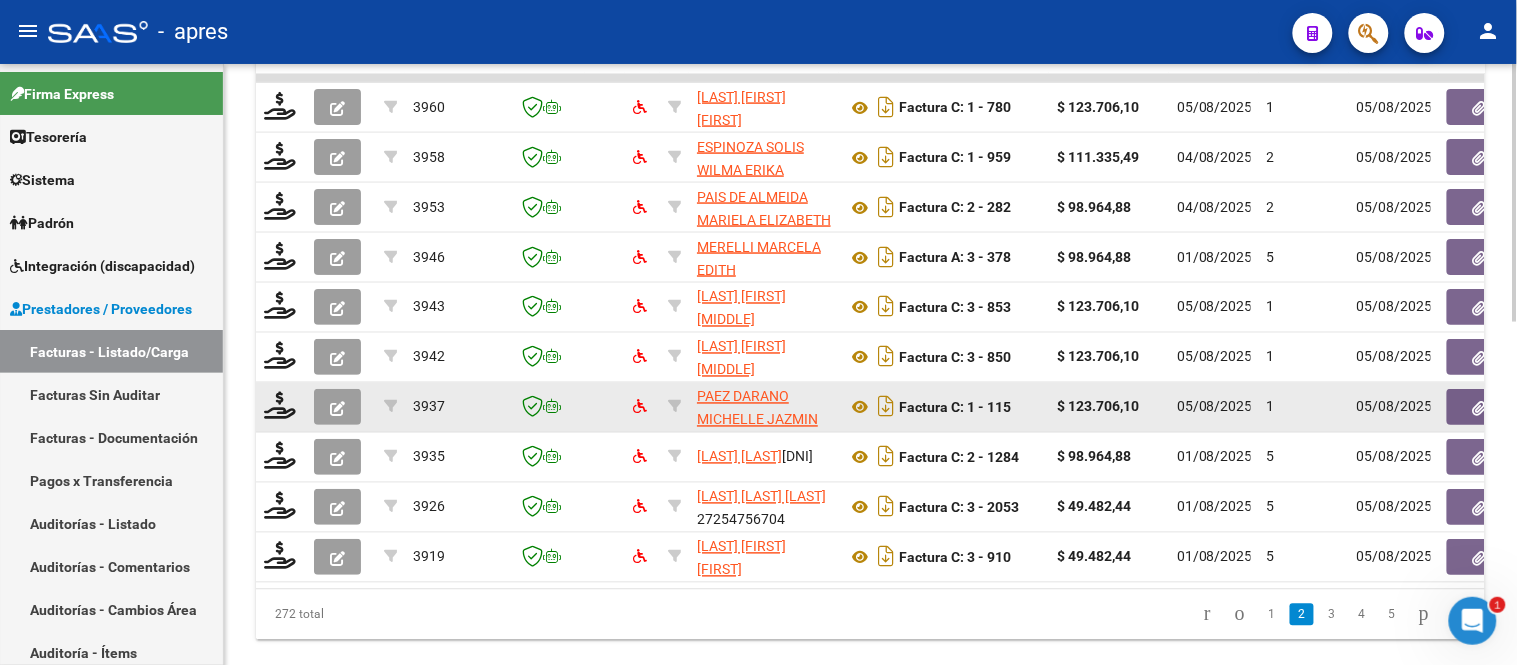 scroll, scrollTop: 803, scrollLeft: 0, axis: vertical 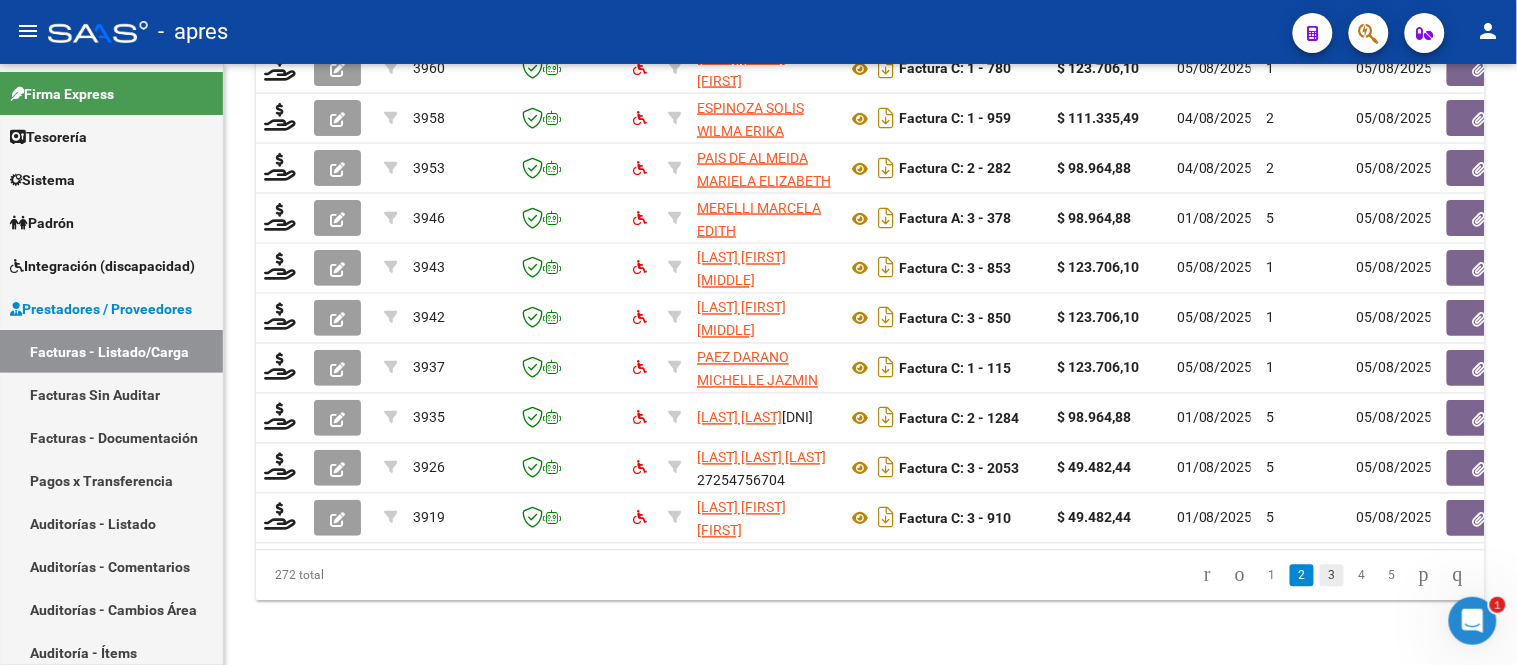 click on "3" 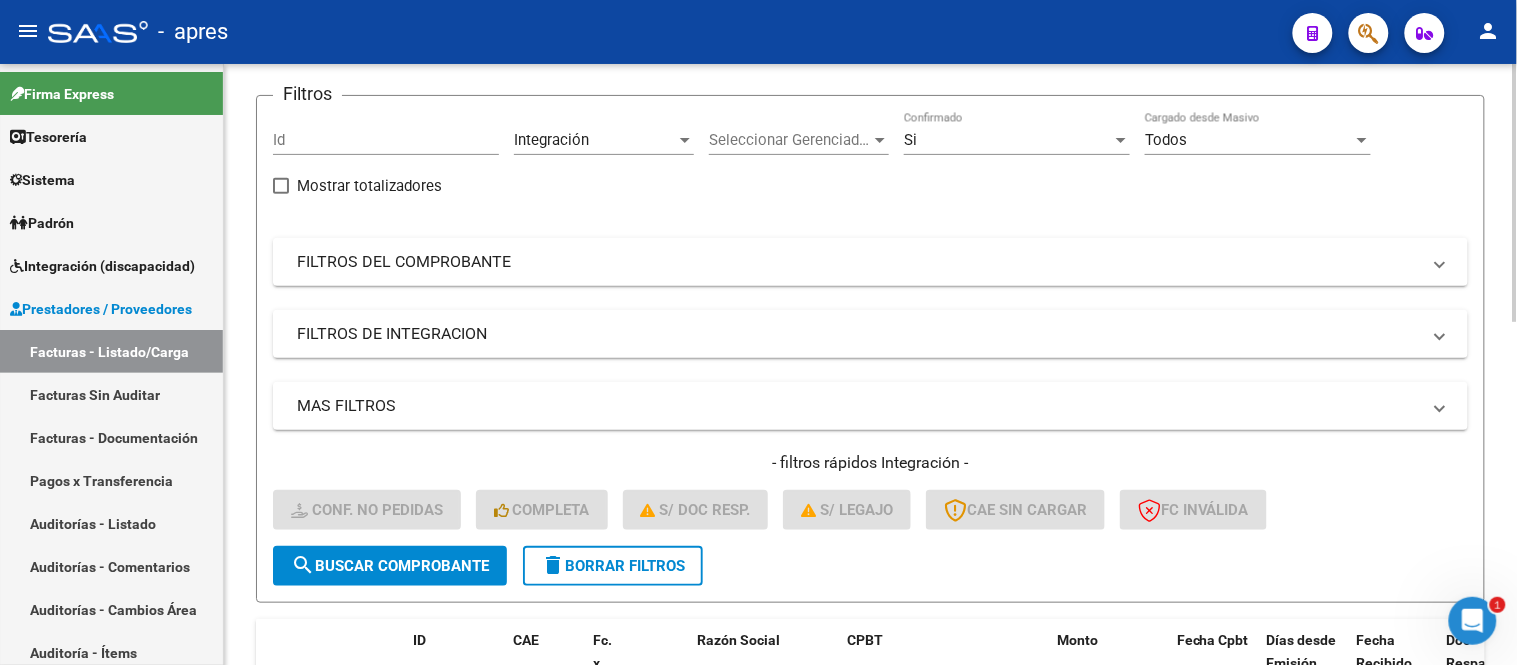 scroll, scrollTop: 136, scrollLeft: 0, axis: vertical 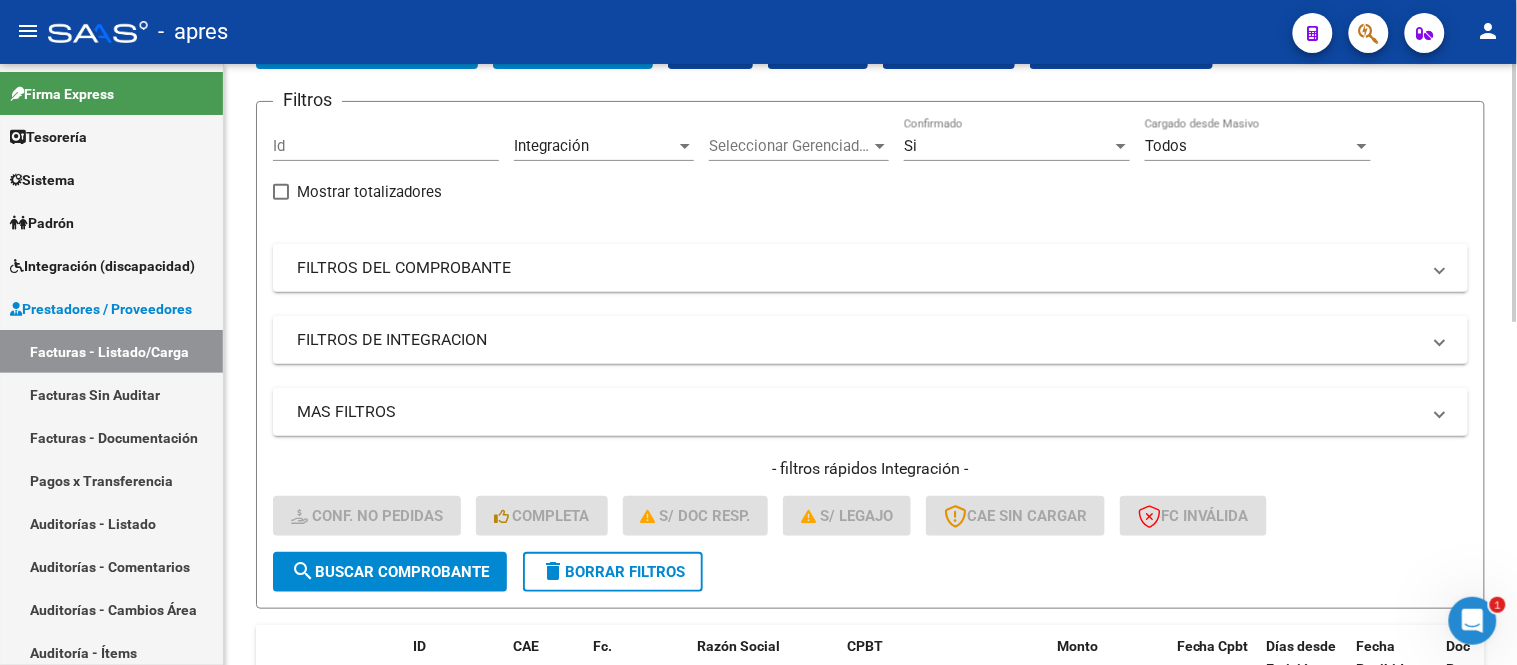 click on "delete  Borrar Filtros" 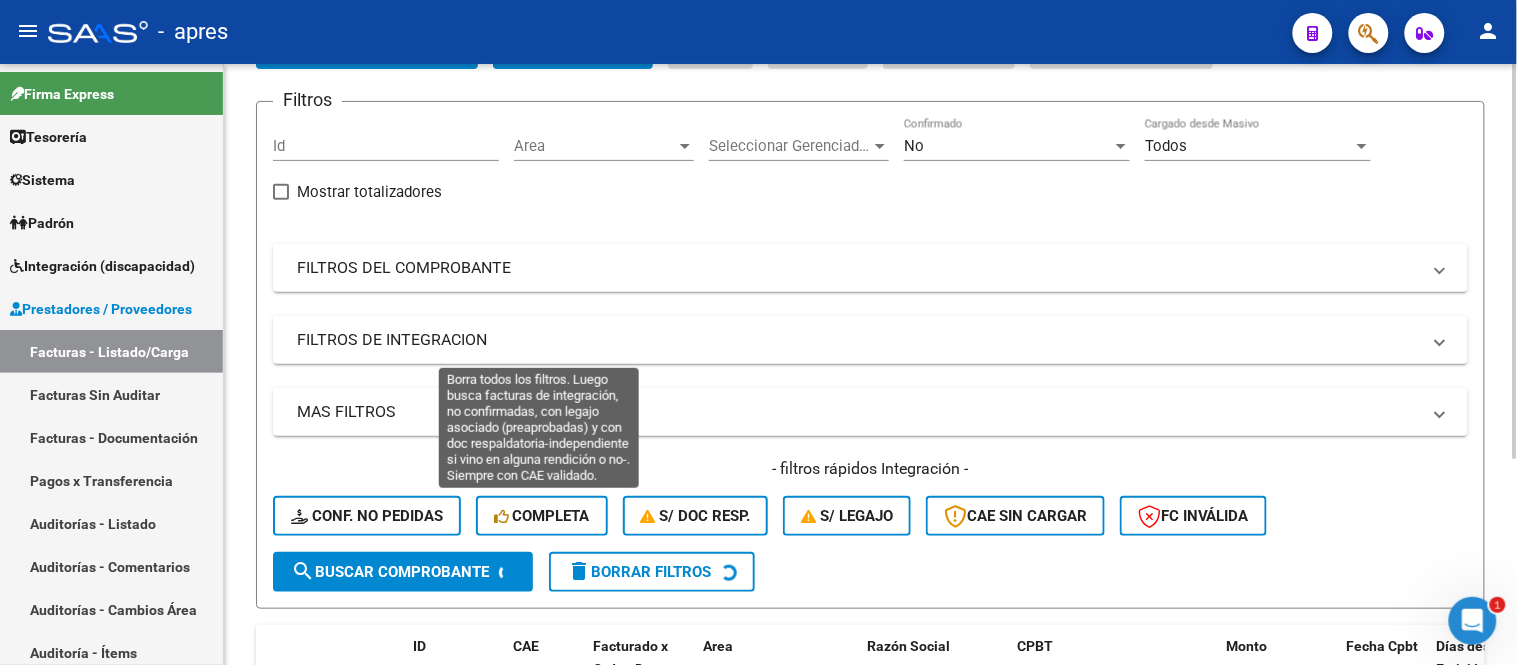 click on "Completa" 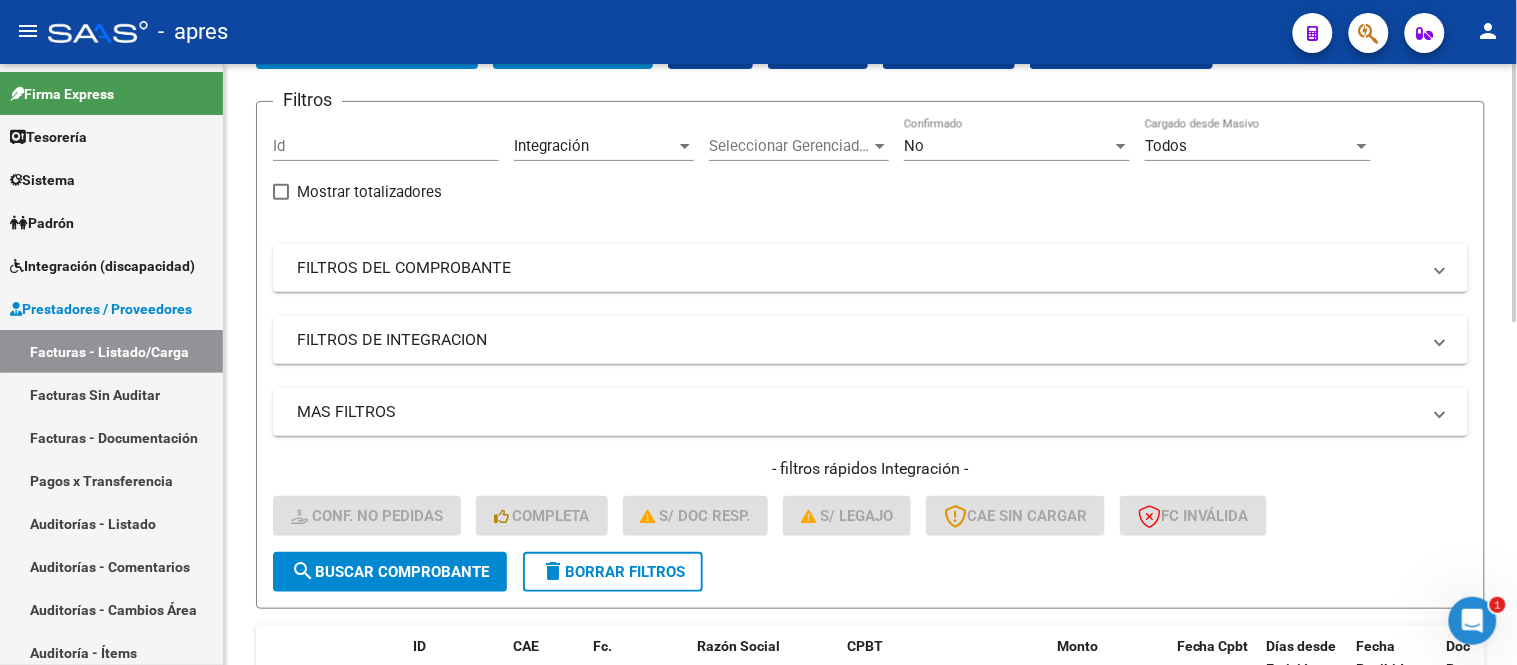 click on "search  Buscar Comprobante" 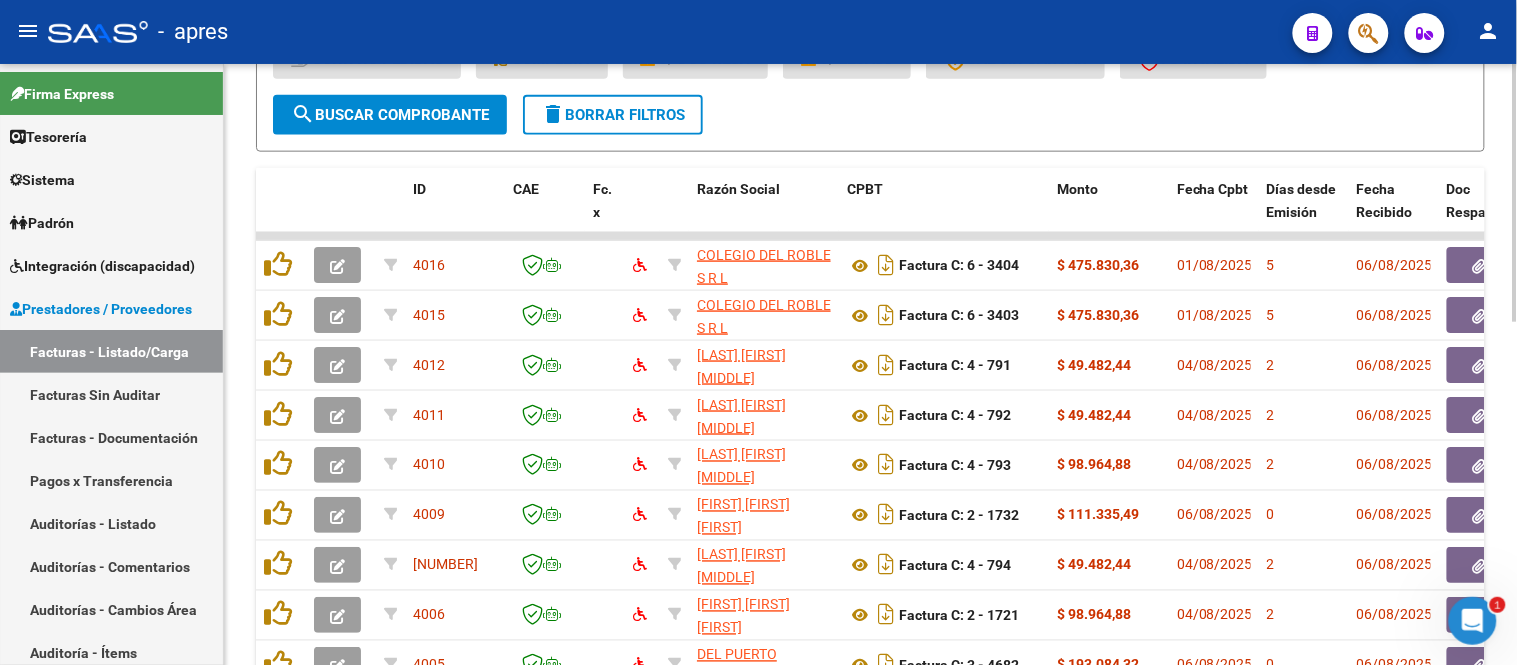 scroll, scrollTop: 692, scrollLeft: 0, axis: vertical 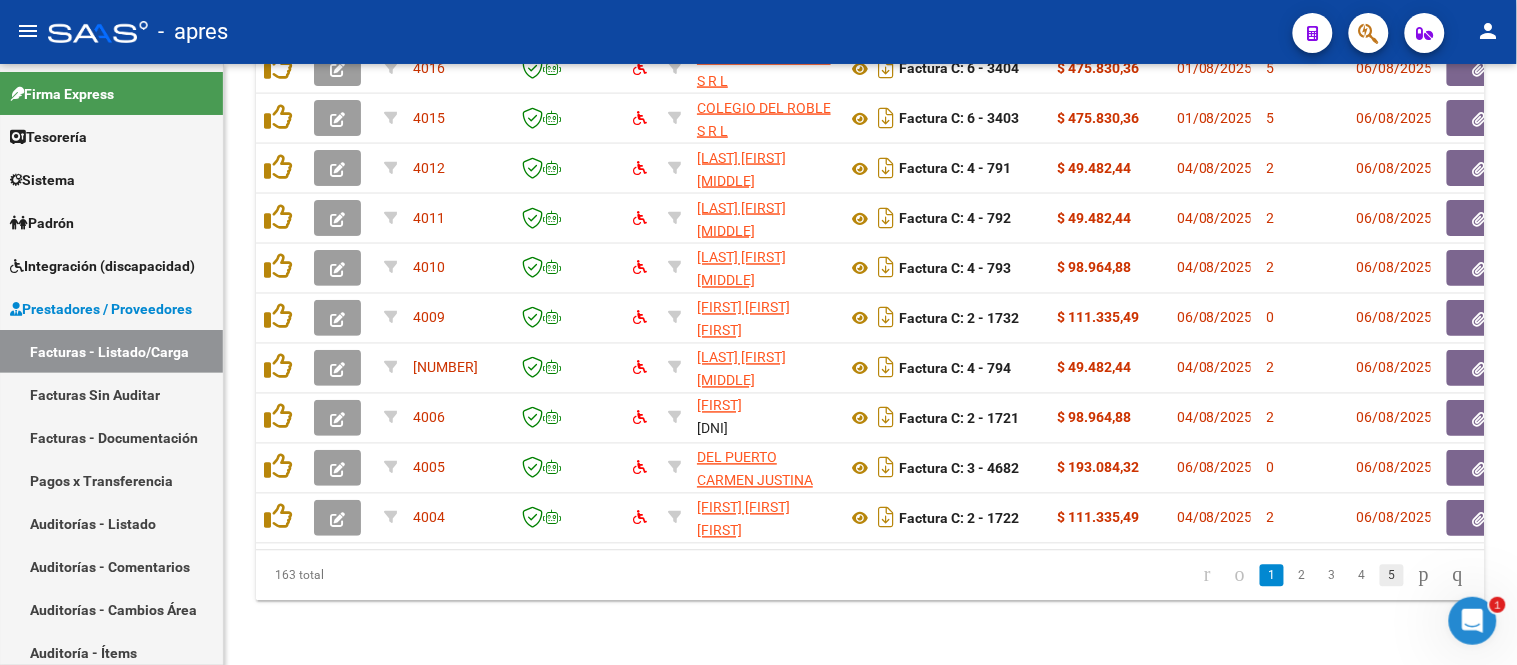click on "5" 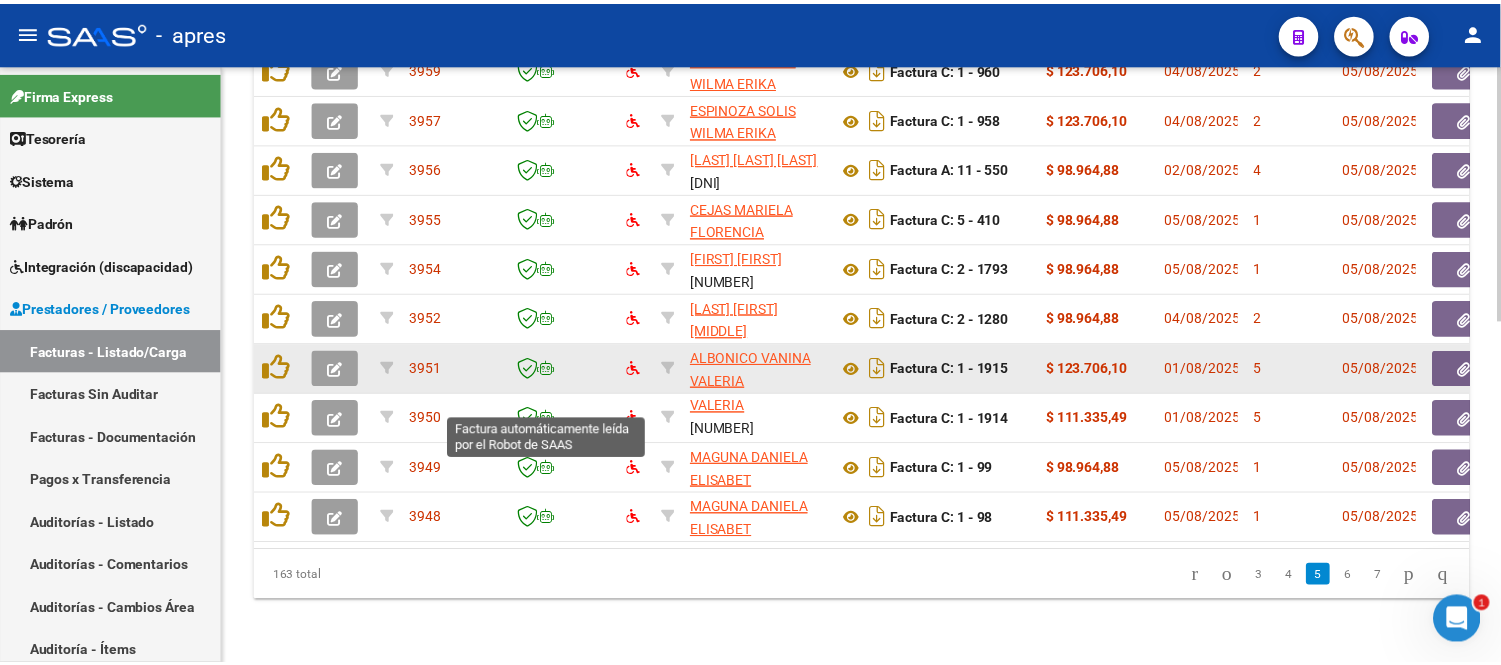 scroll, scrollTop: 803, scrollLeft: 0, axis: vertical 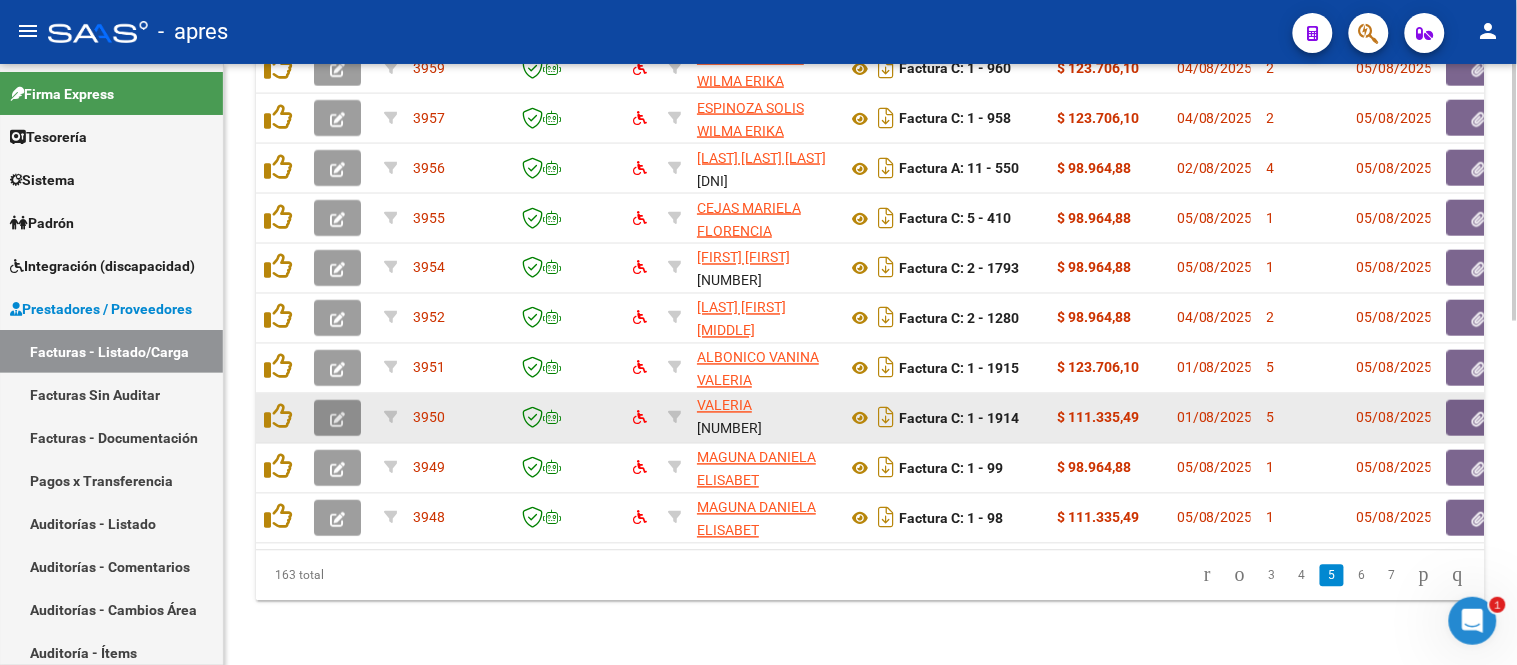 click 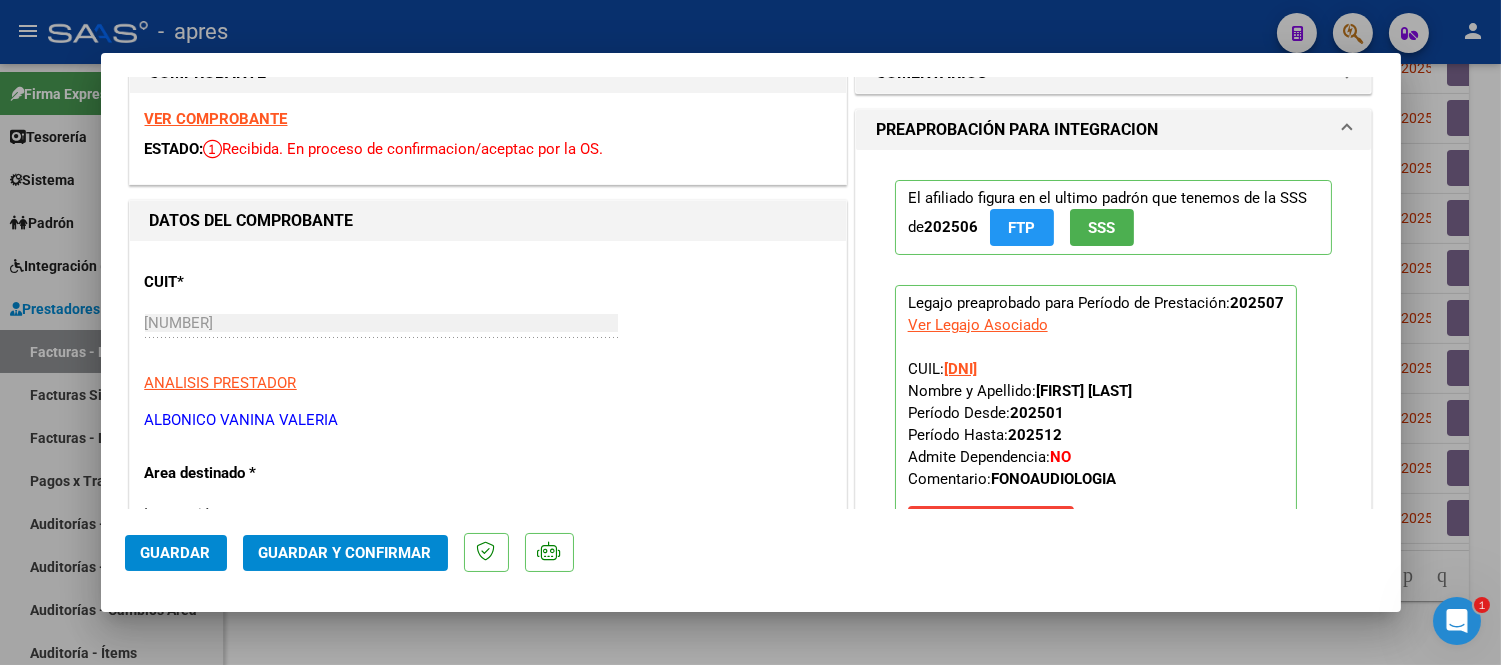 scroll, scrollTop: 0, scrollLeft: 0, axis: both 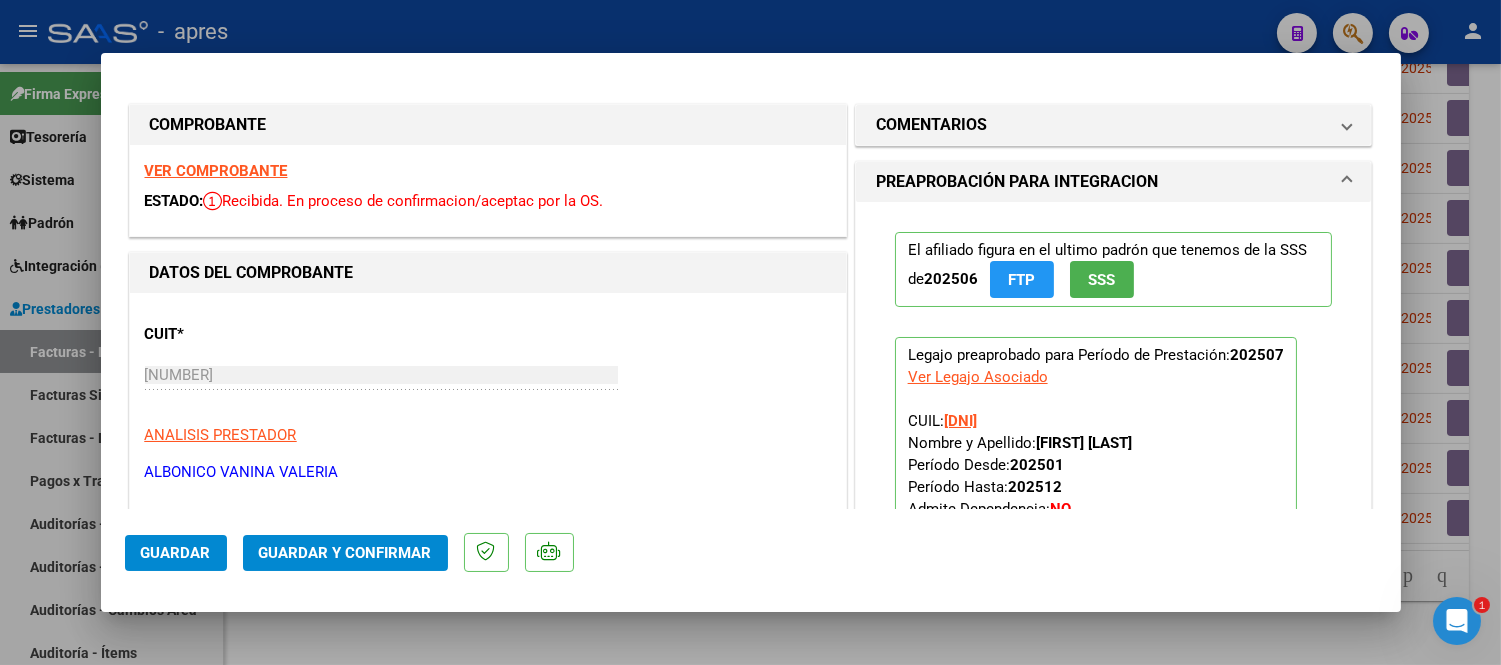 click on "VER COMPROBANTE" at bounding box center (216, 171) 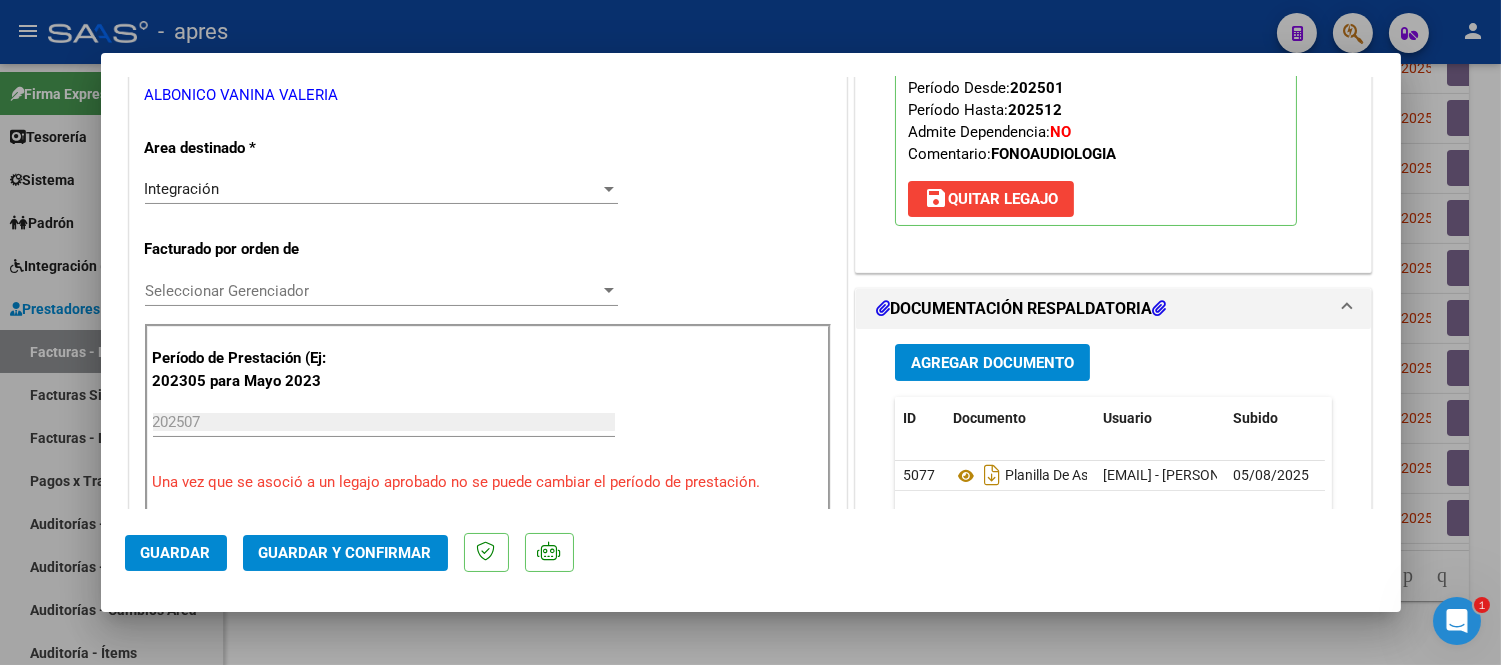 scroll, scrollTop: 555, scrollLeft: 0, axis: vertical 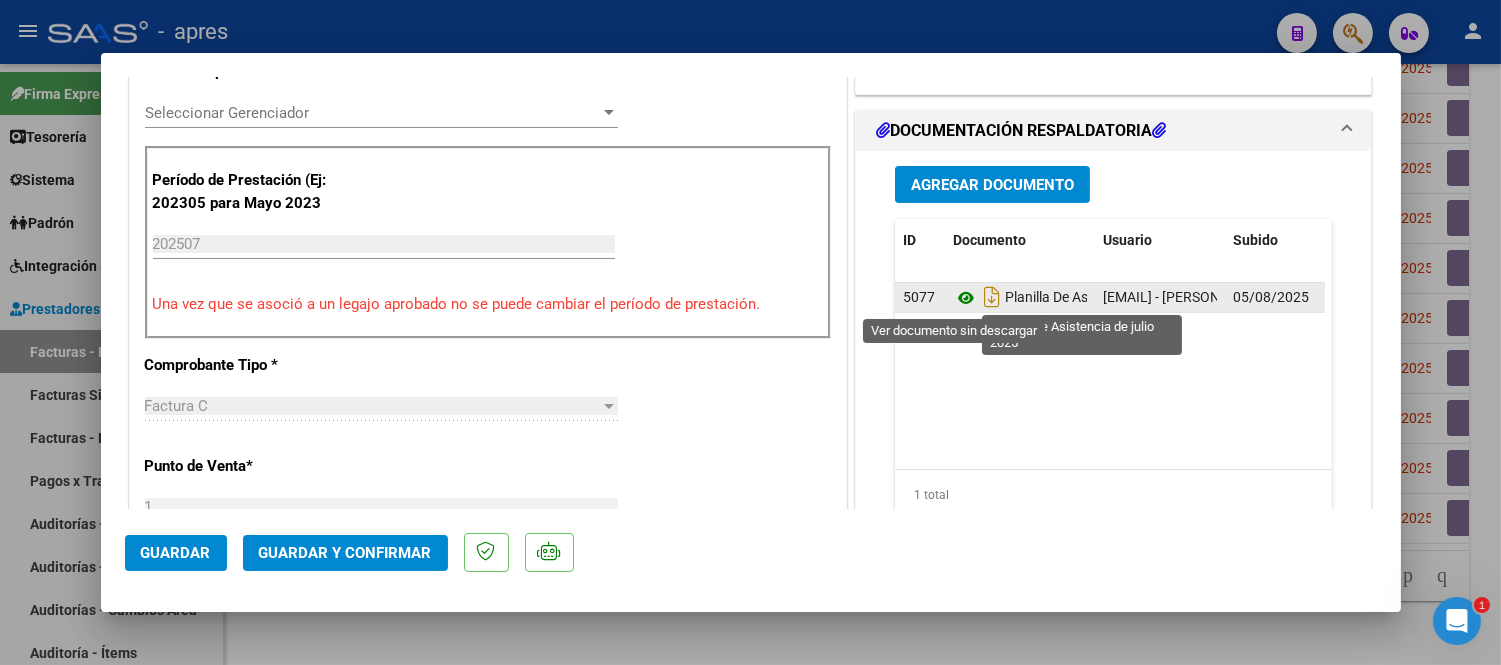 click 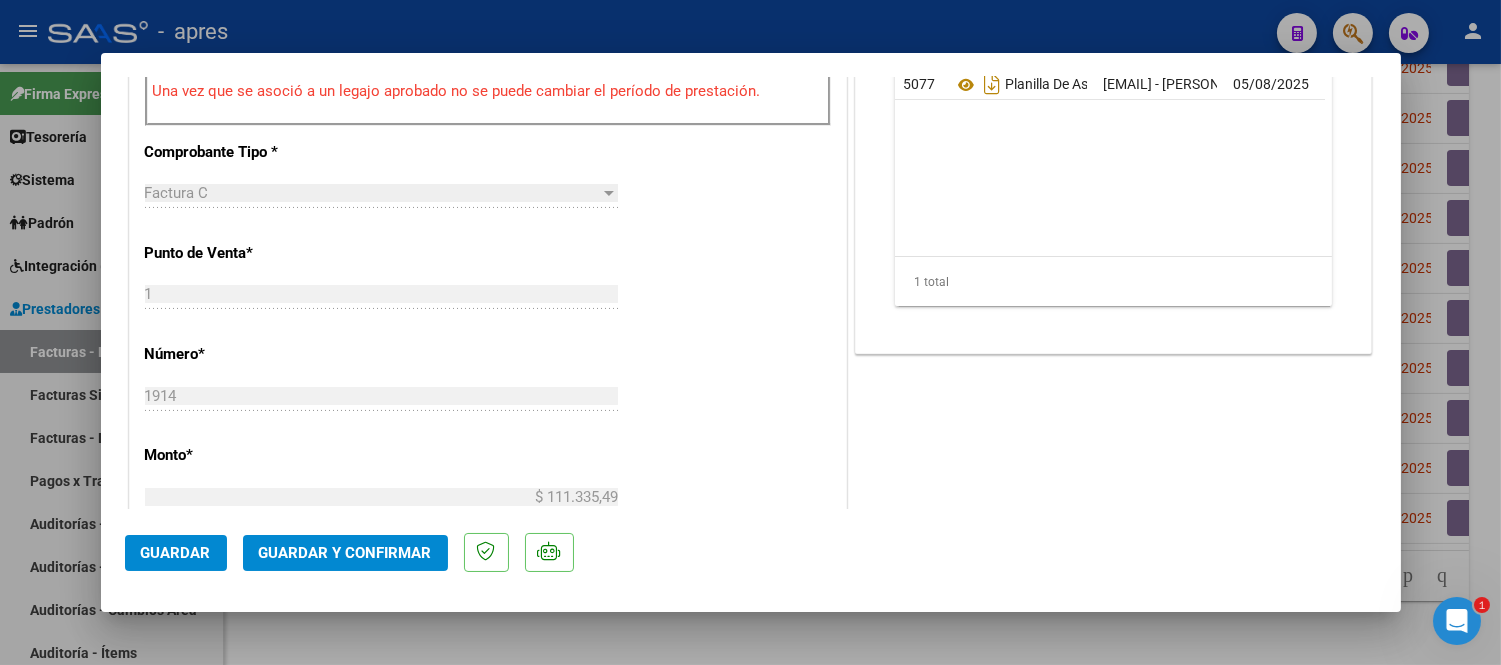 scroll, scrollTop: 777, scrollLeft: 0, axis: vertical 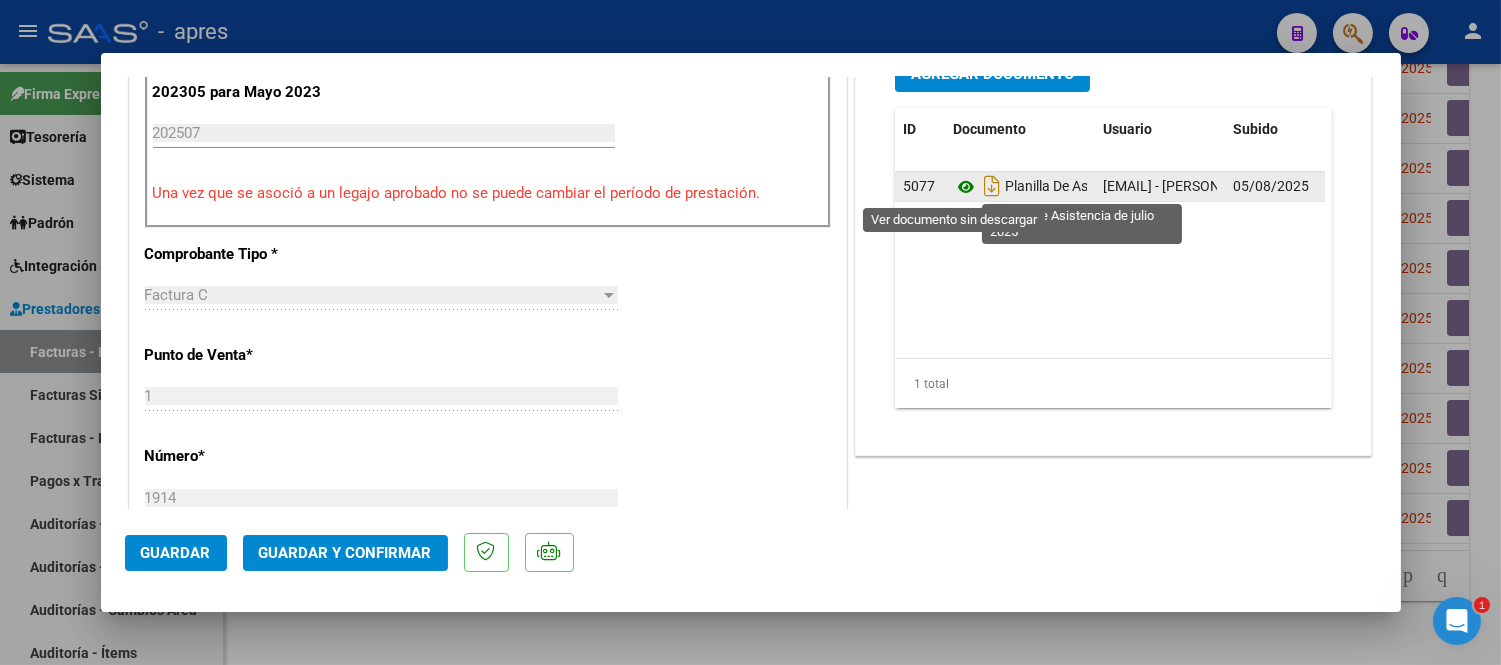 click 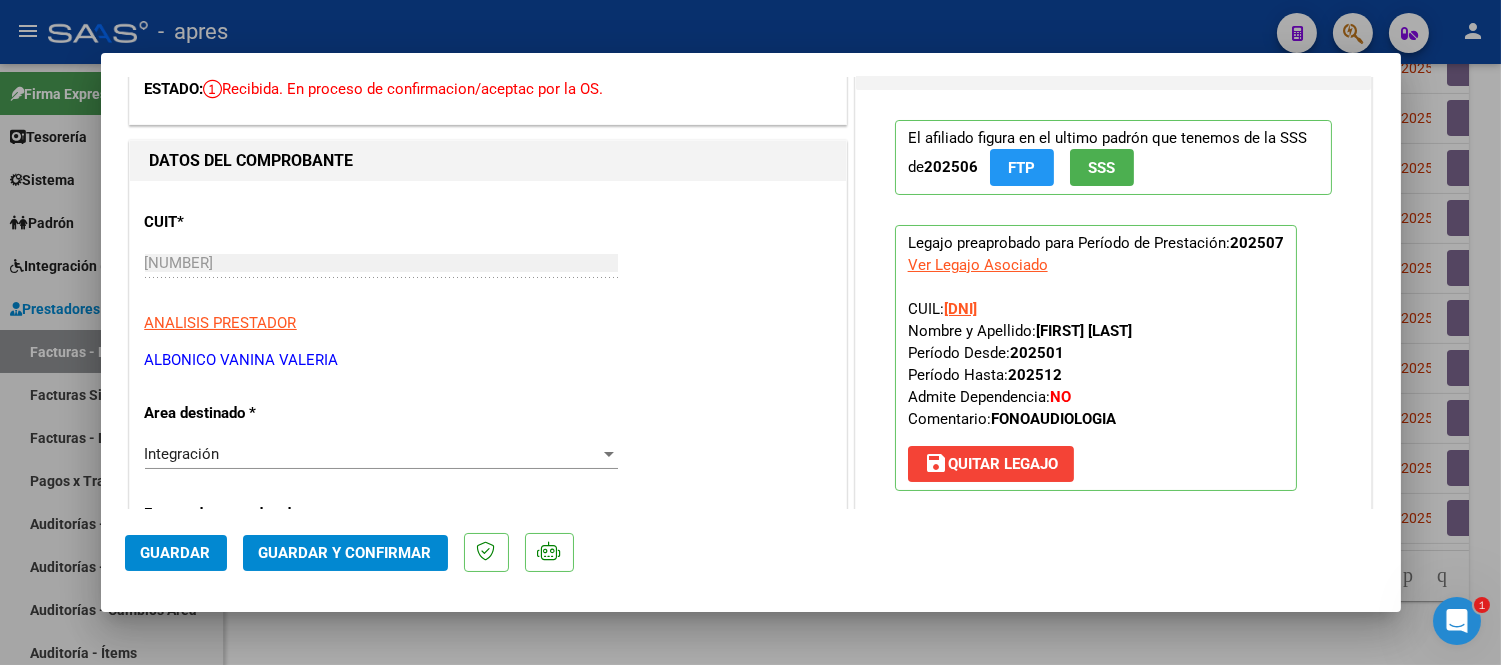 scroll, scrollTop: 111, scrollLeft: 0, axis: vertical 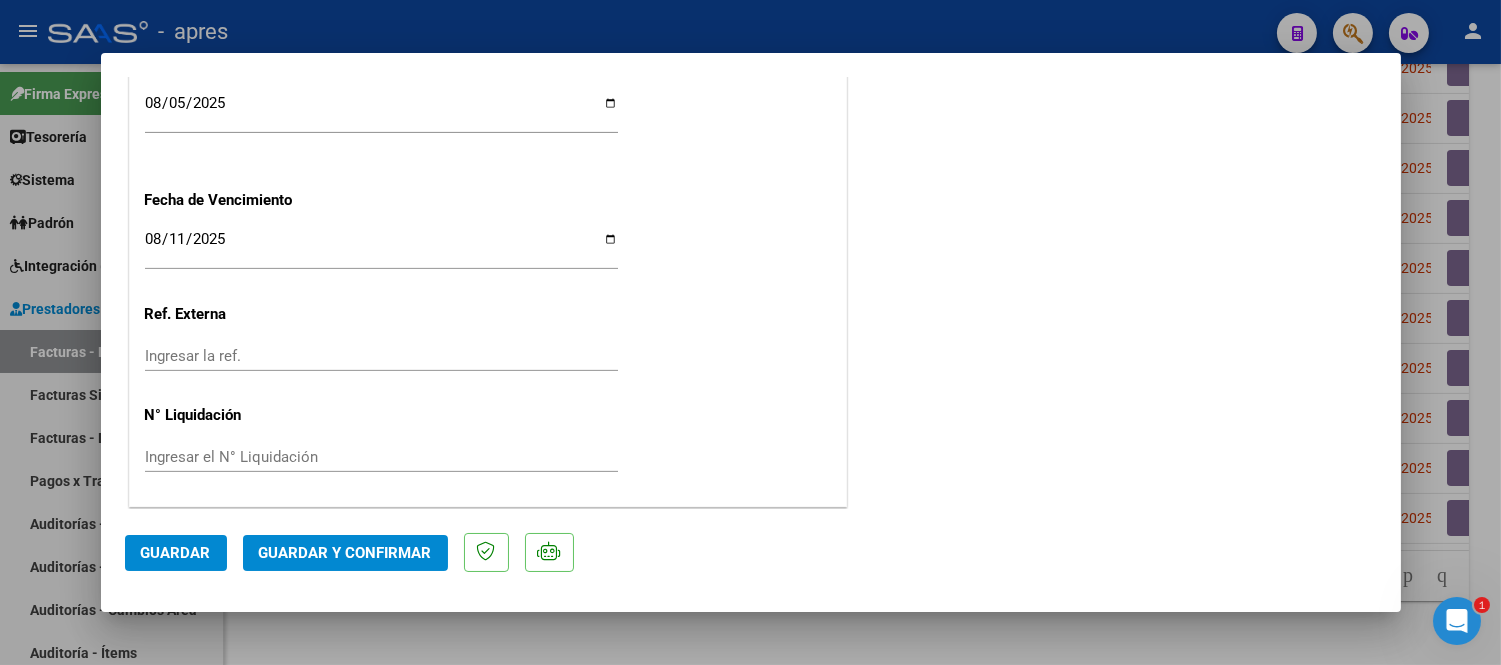 click on "Guardar y Confirmar" 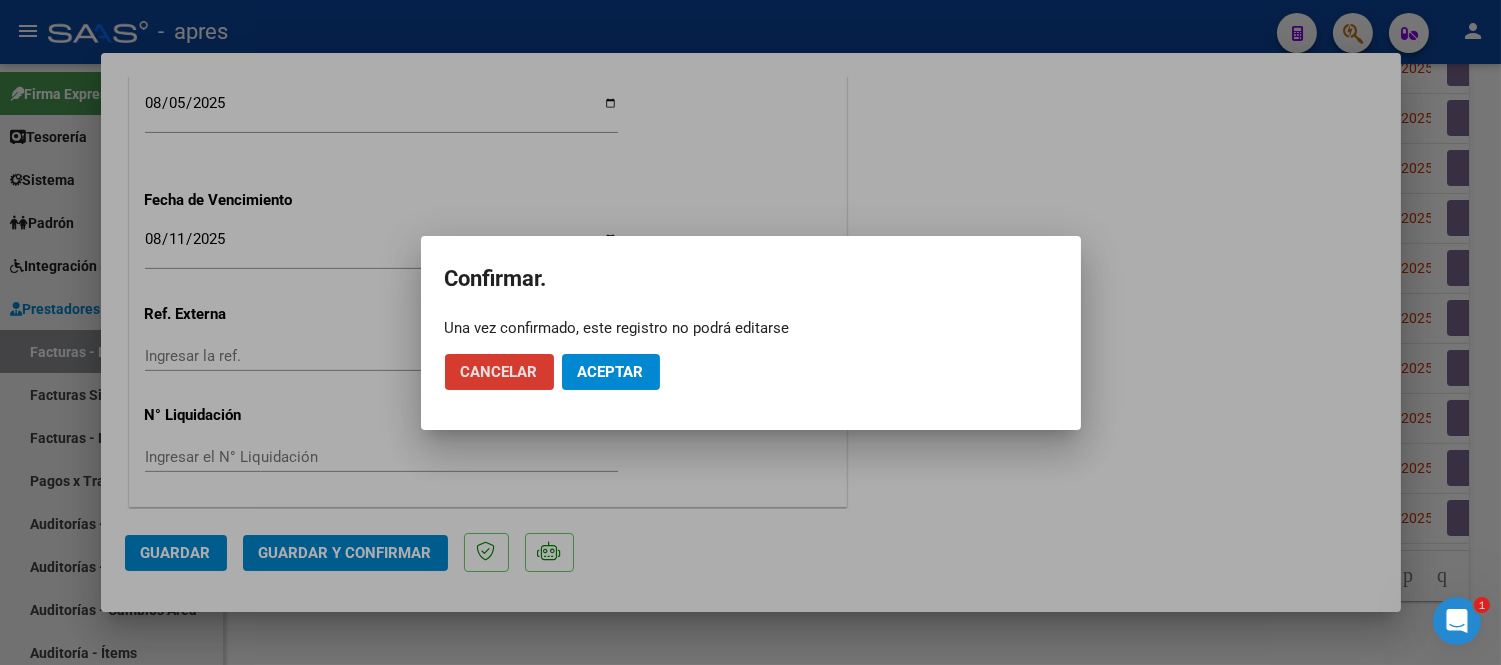 click on "Aceptar" 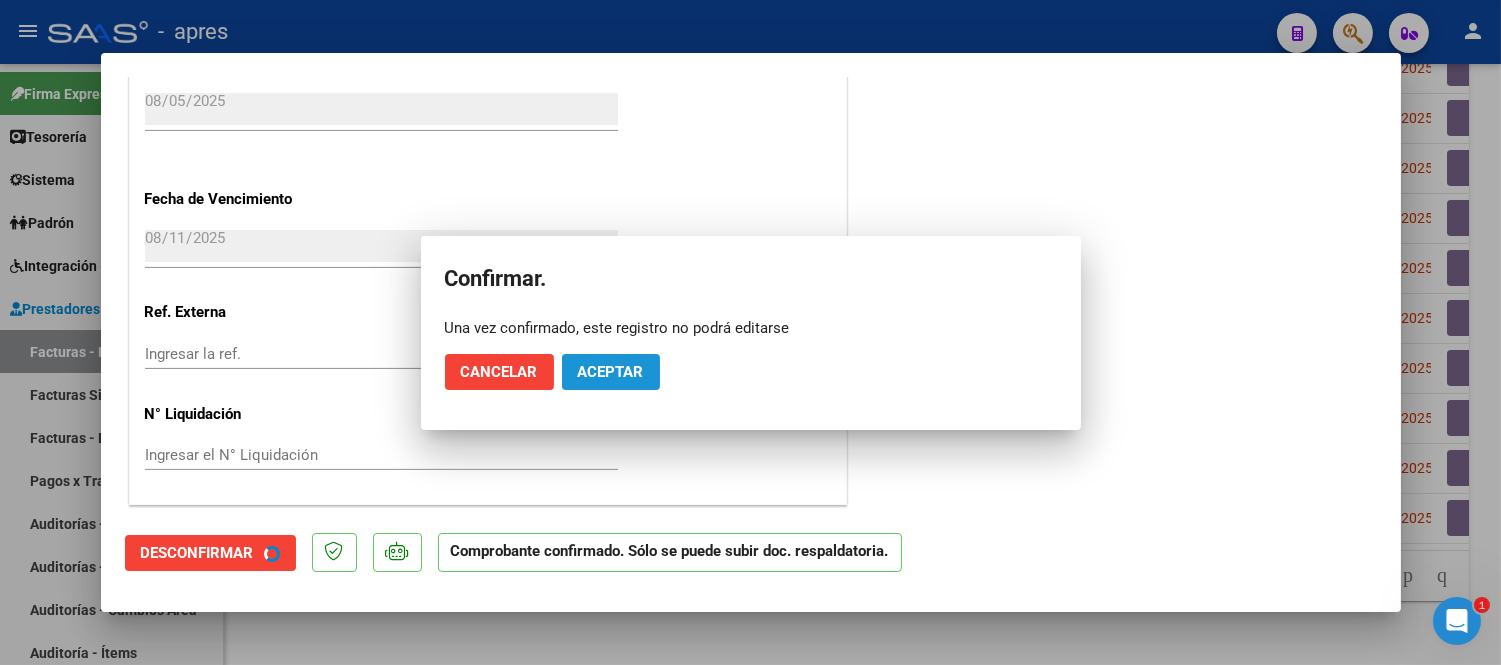 scroll, scrollTop: 1375, scrollLeft: 0, axis: vertical 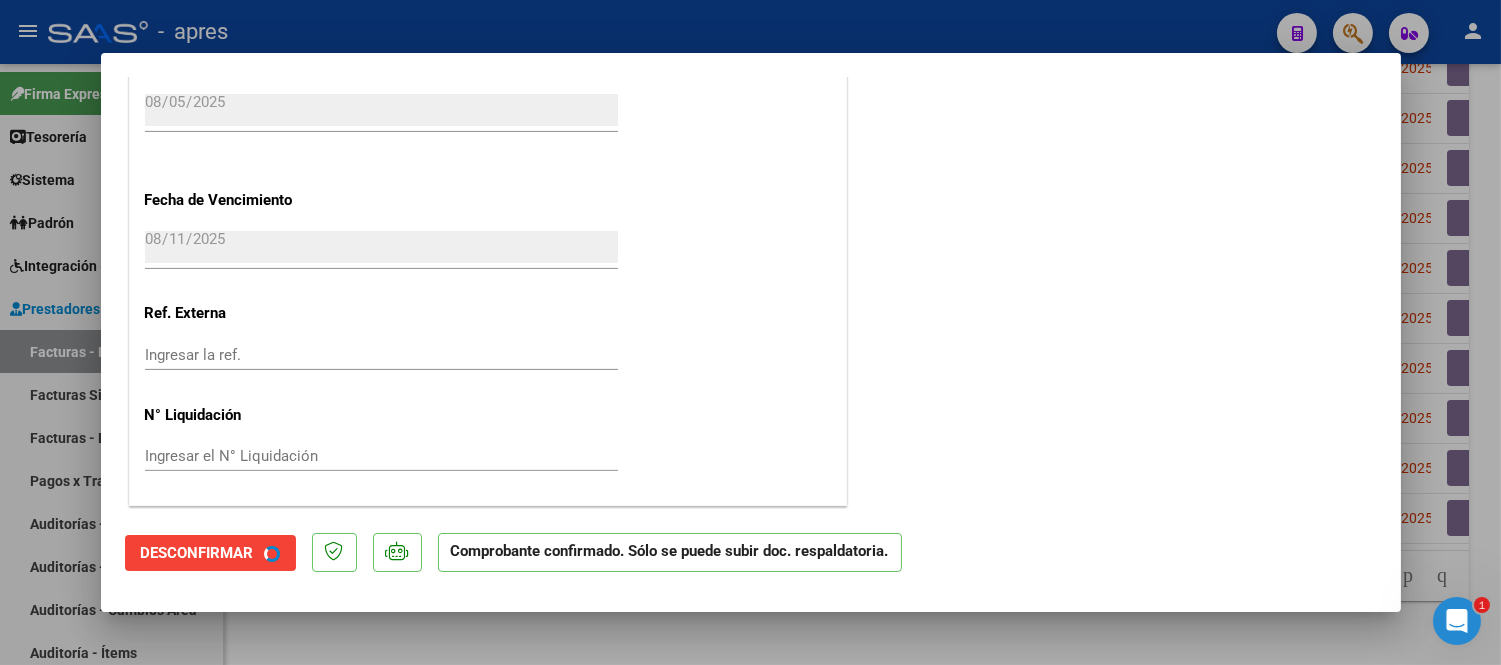 click at bounding box center (750, 332) 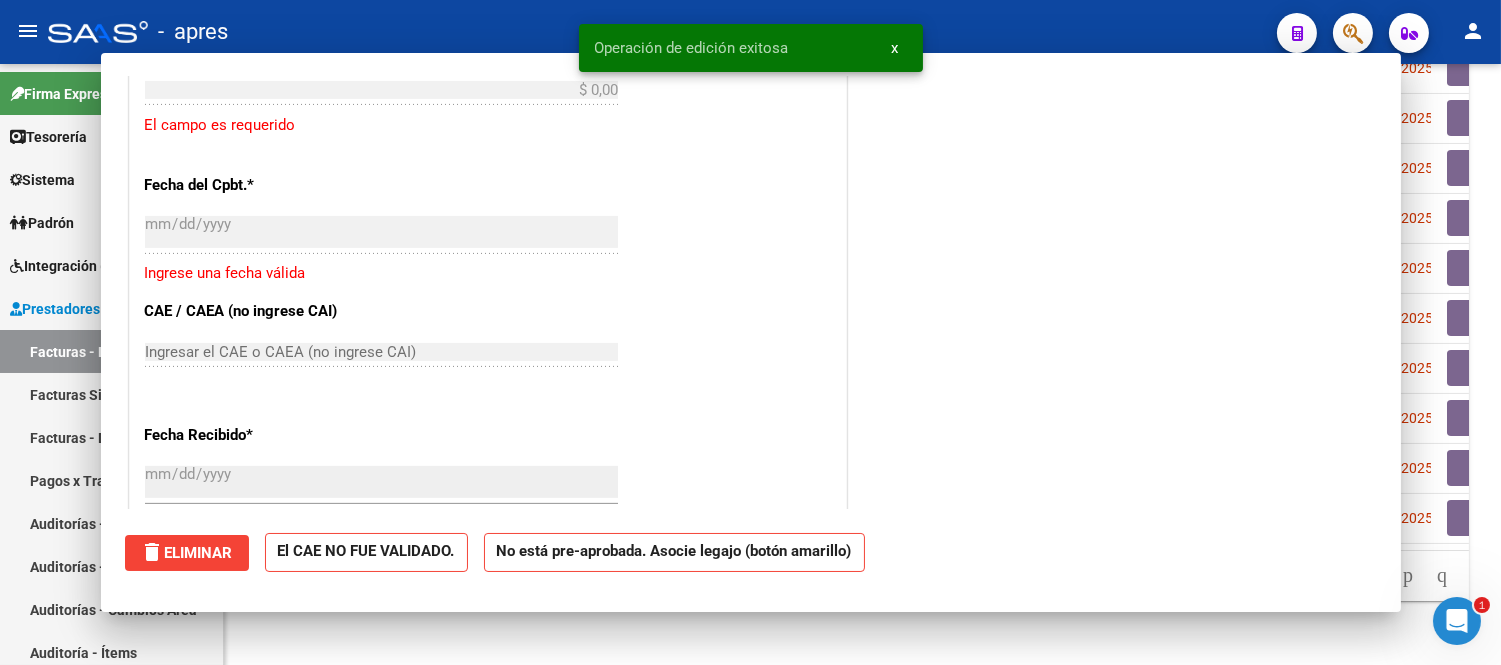scroll, scrollTop: 1746, scrollLeft: 0, axis: vertical 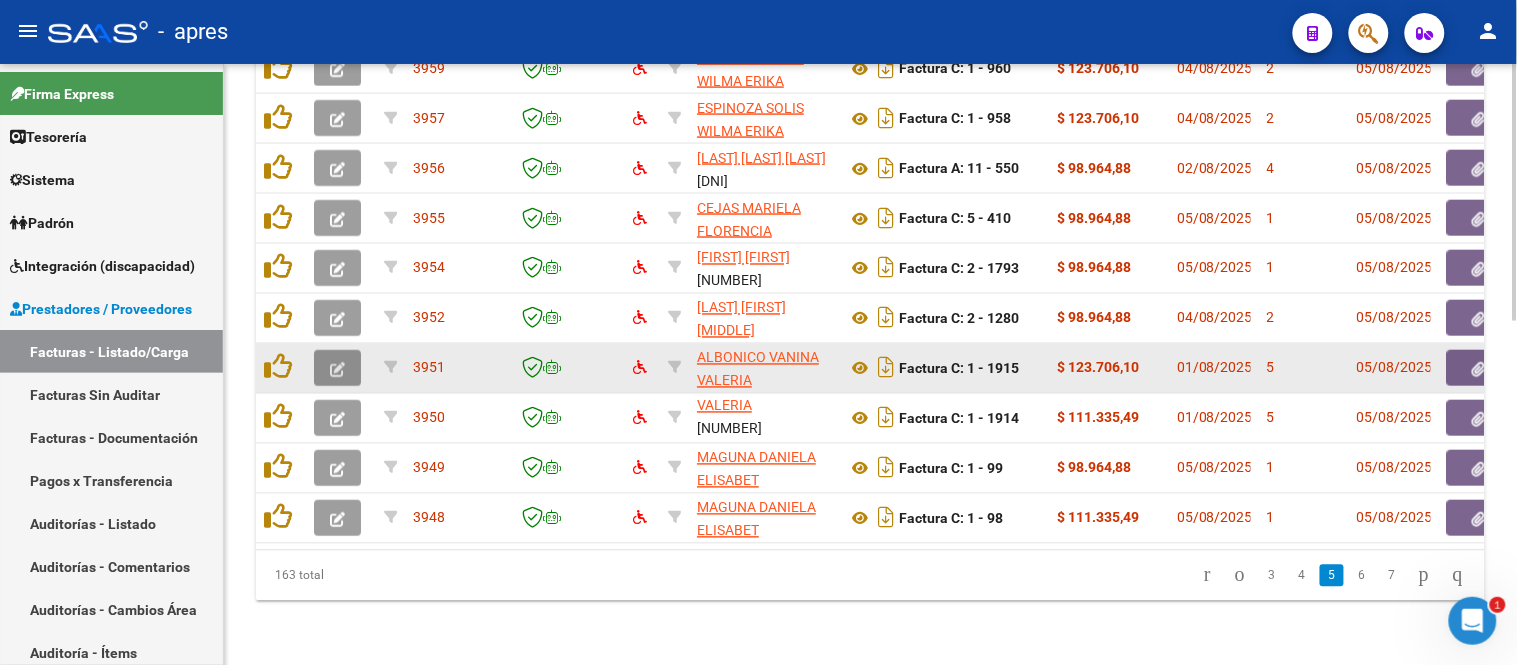click 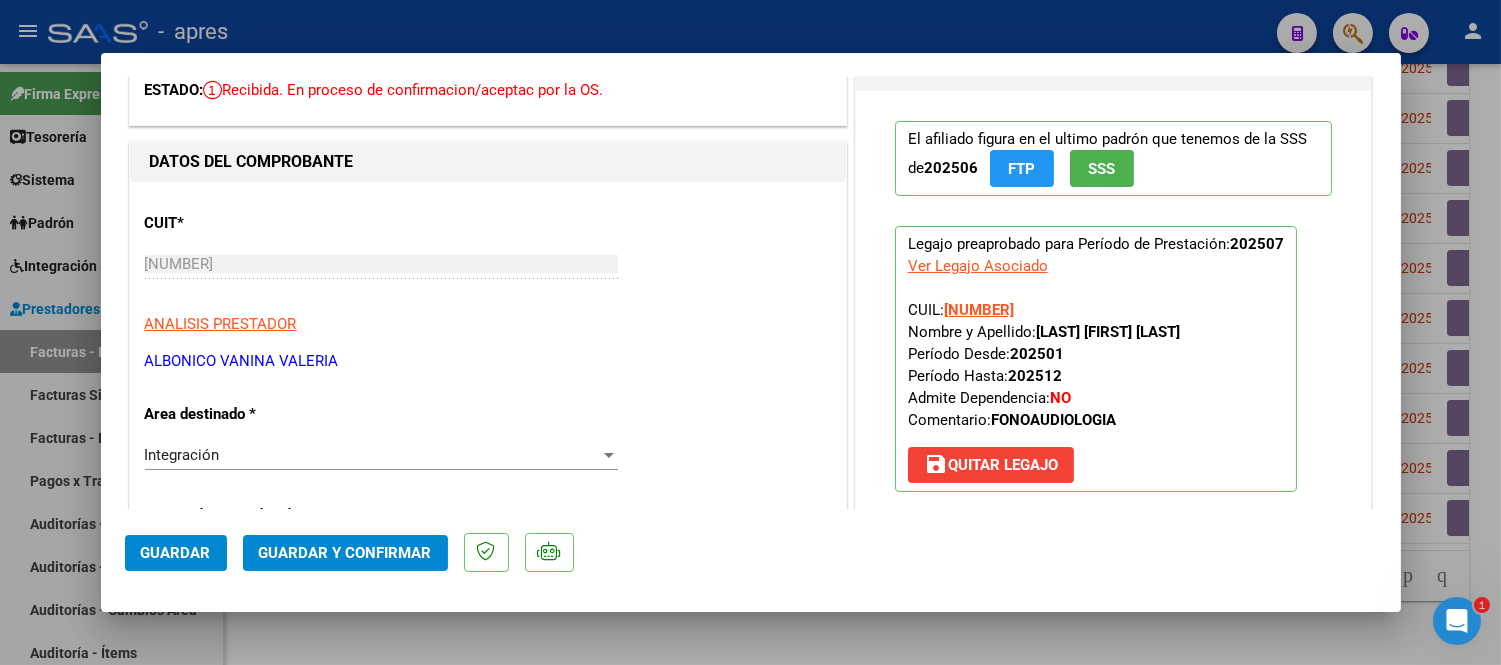 scroll, scrollTop: 0, scrollLeft: 0, axis: both 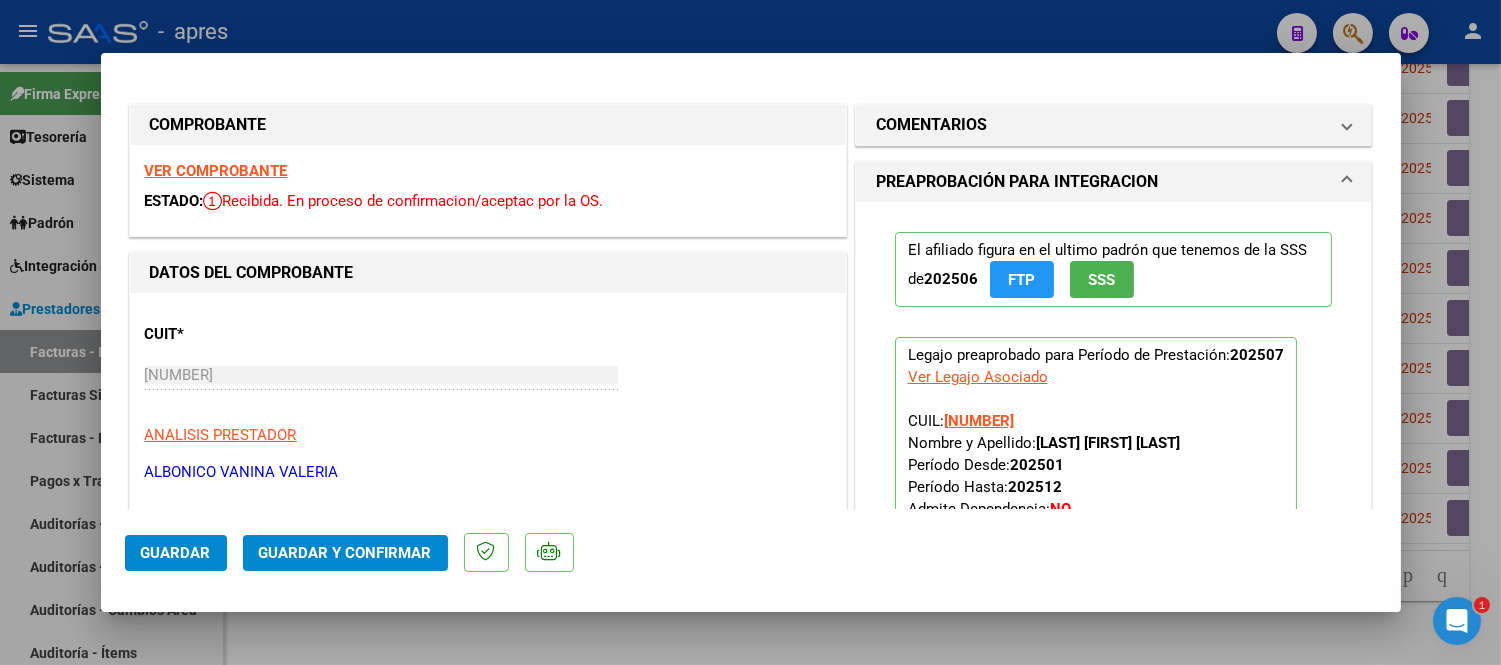 click on "VER COMPROBANTE" at bounding box center (216, 171) 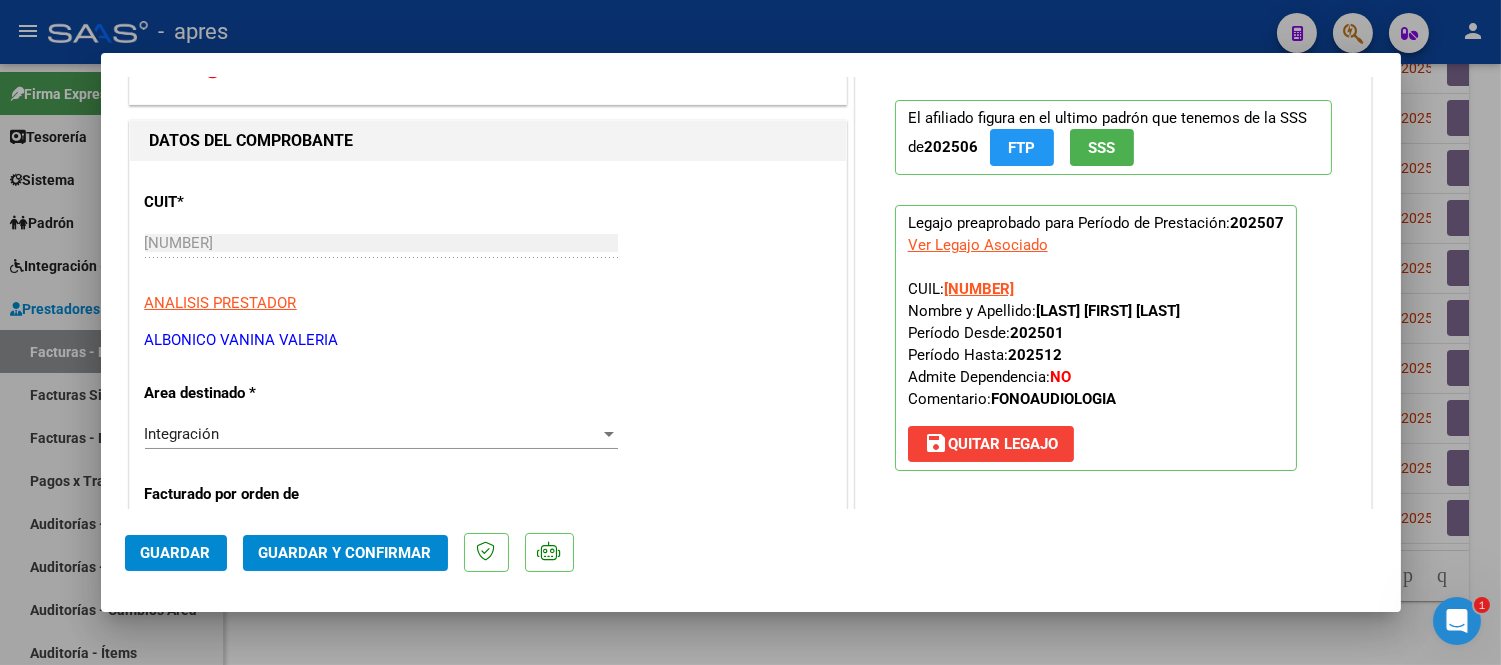 scroll, scrollTop: 444, scrollLeft: 0, axis: vertical 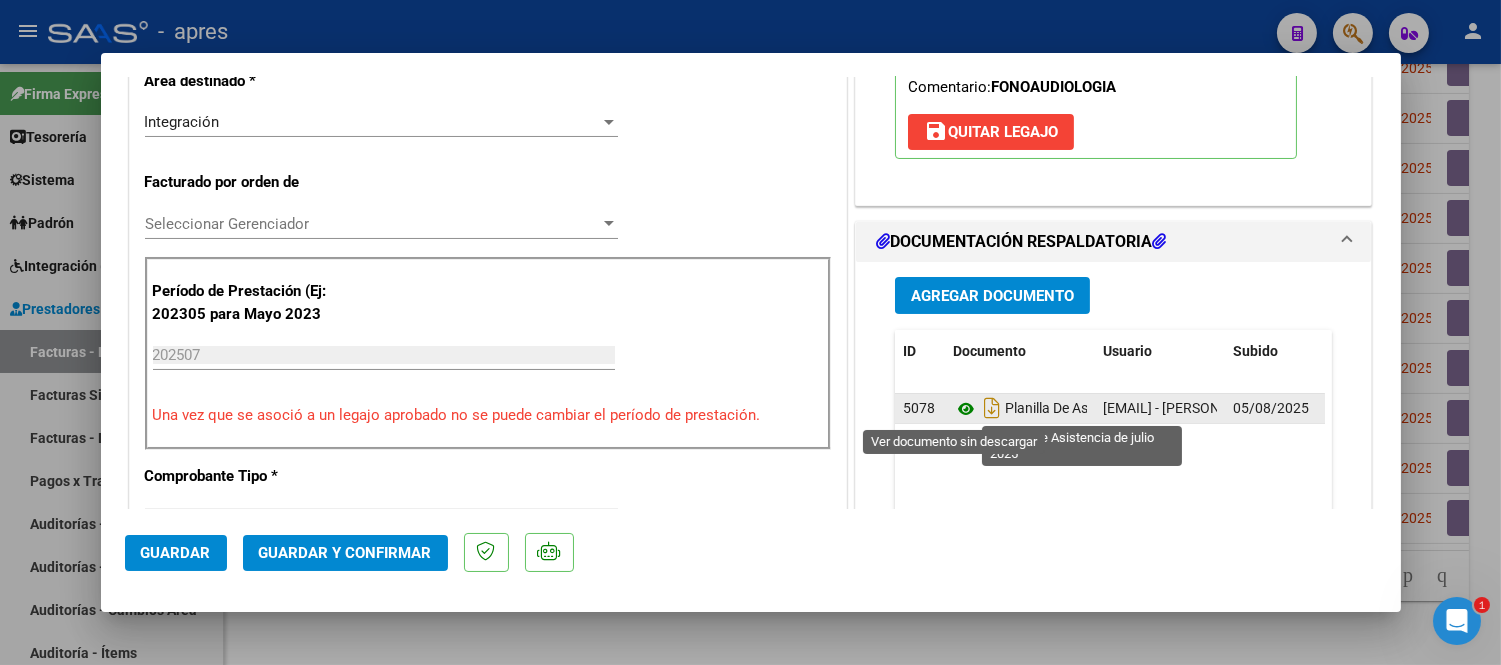click 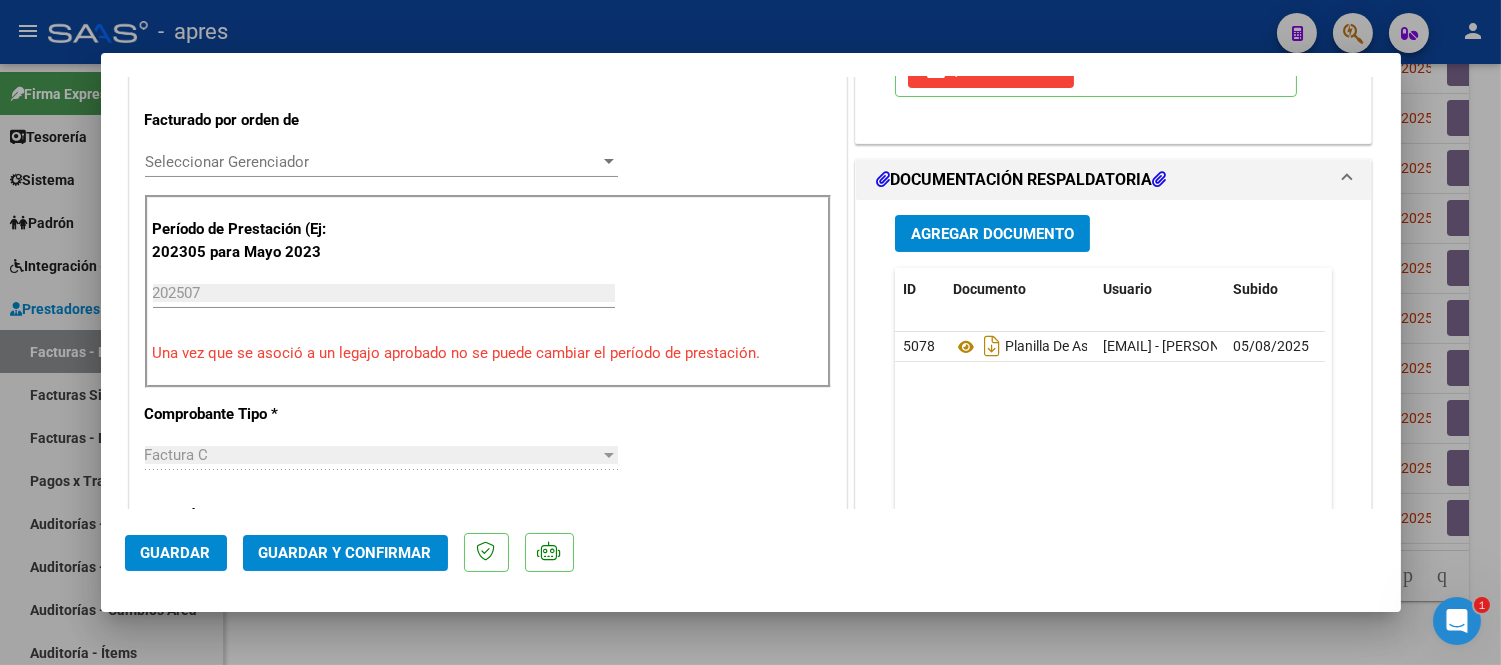 scroll, scrollTop: 498, scrollLeft: 0, axis: vertical 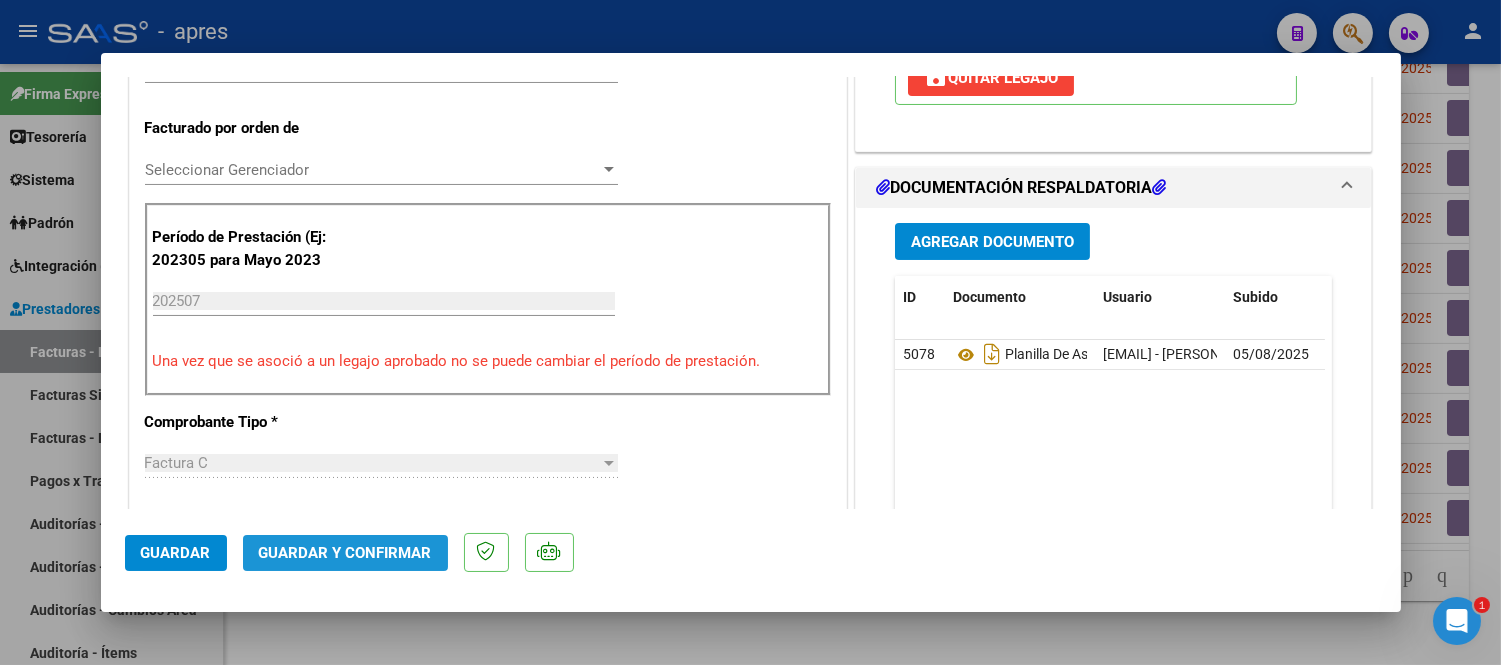 click on "Guardar y Confirmar" 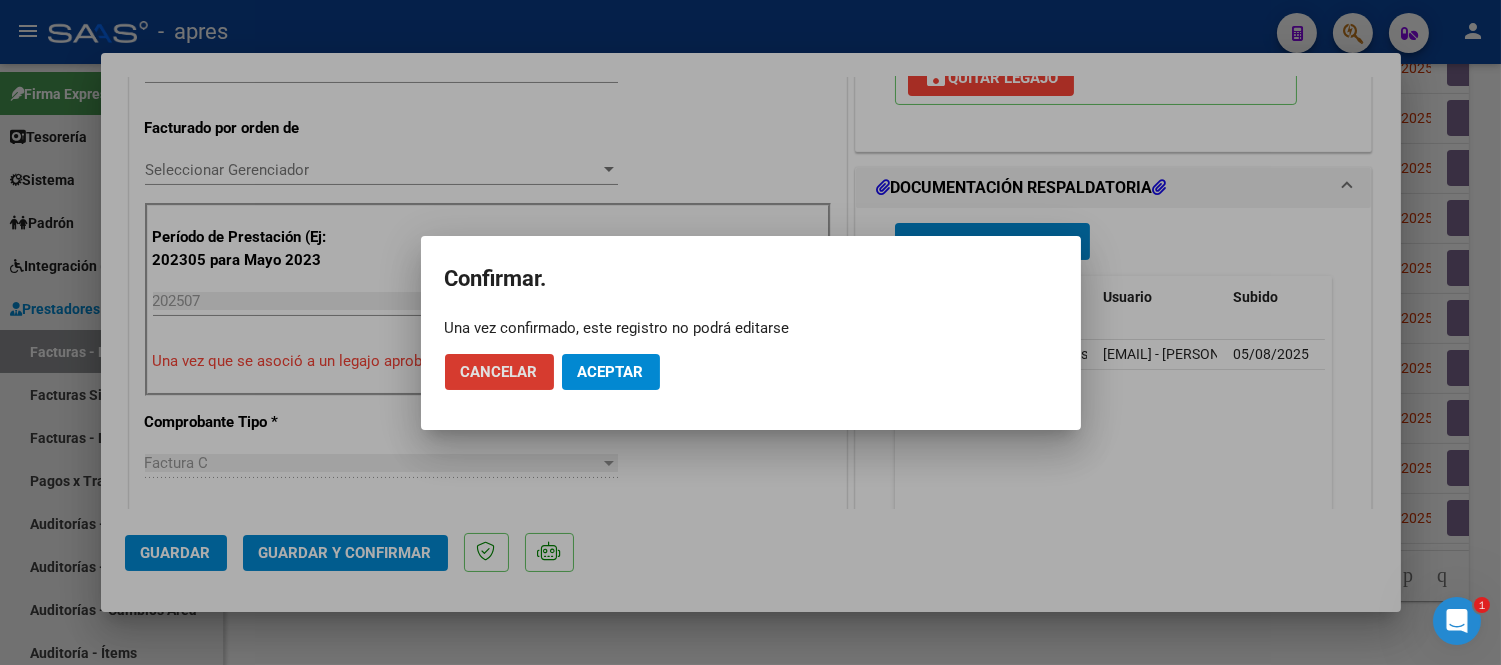 click on "Aceptar" 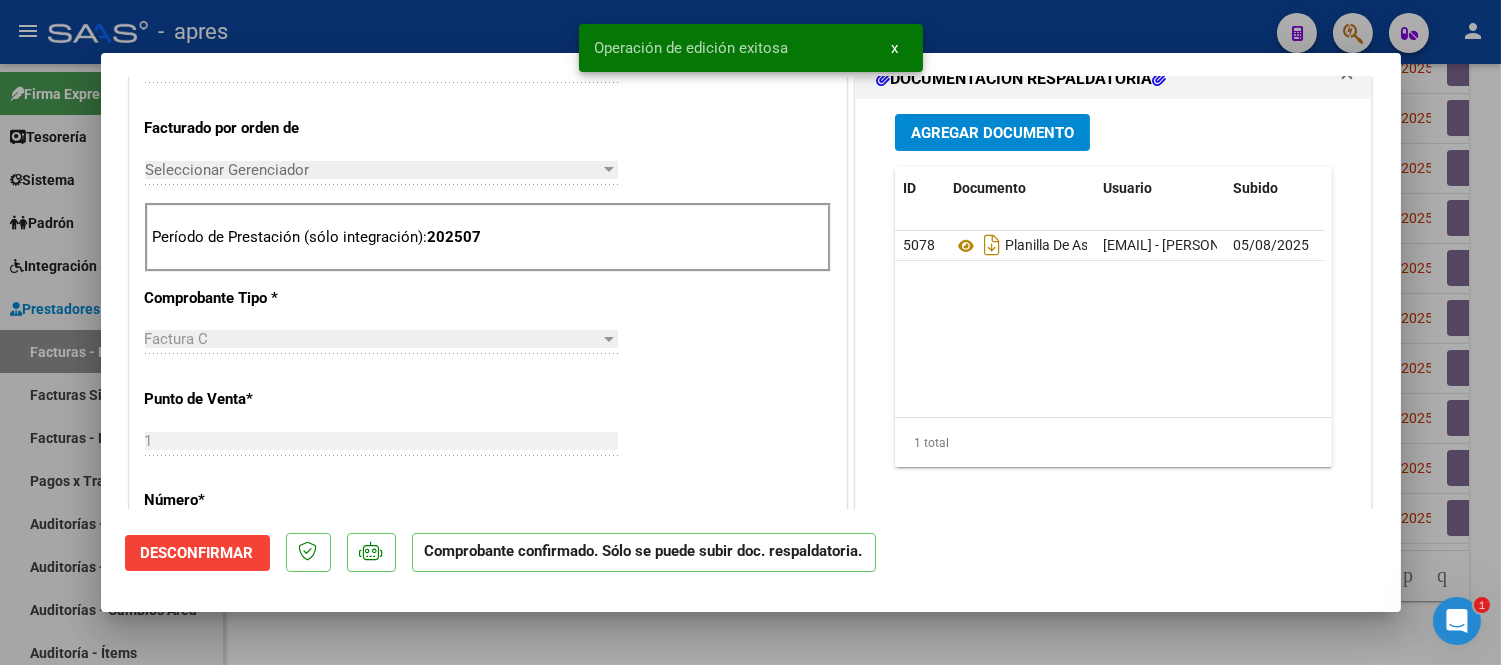 click at bounding box center [750, 332] 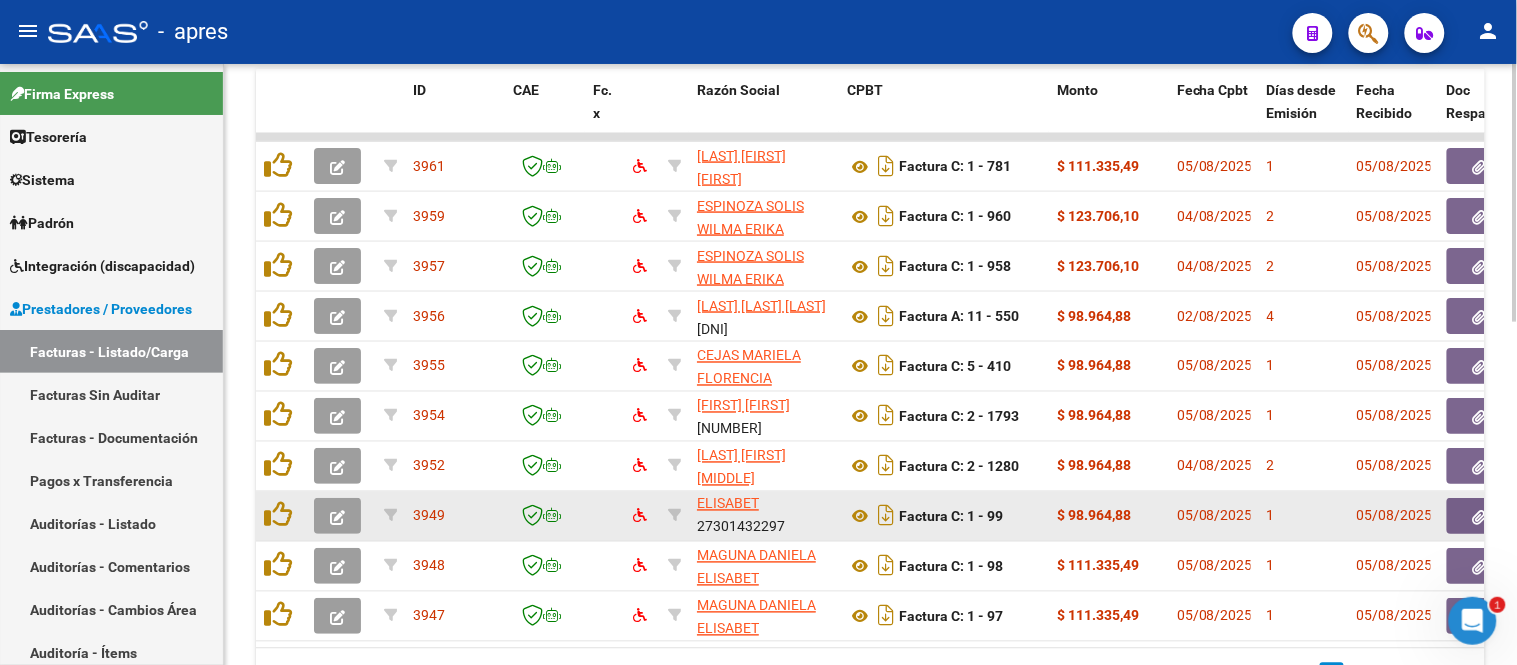 scroll, scrollTop: 803, scrollLeft: 0, axis: vertical 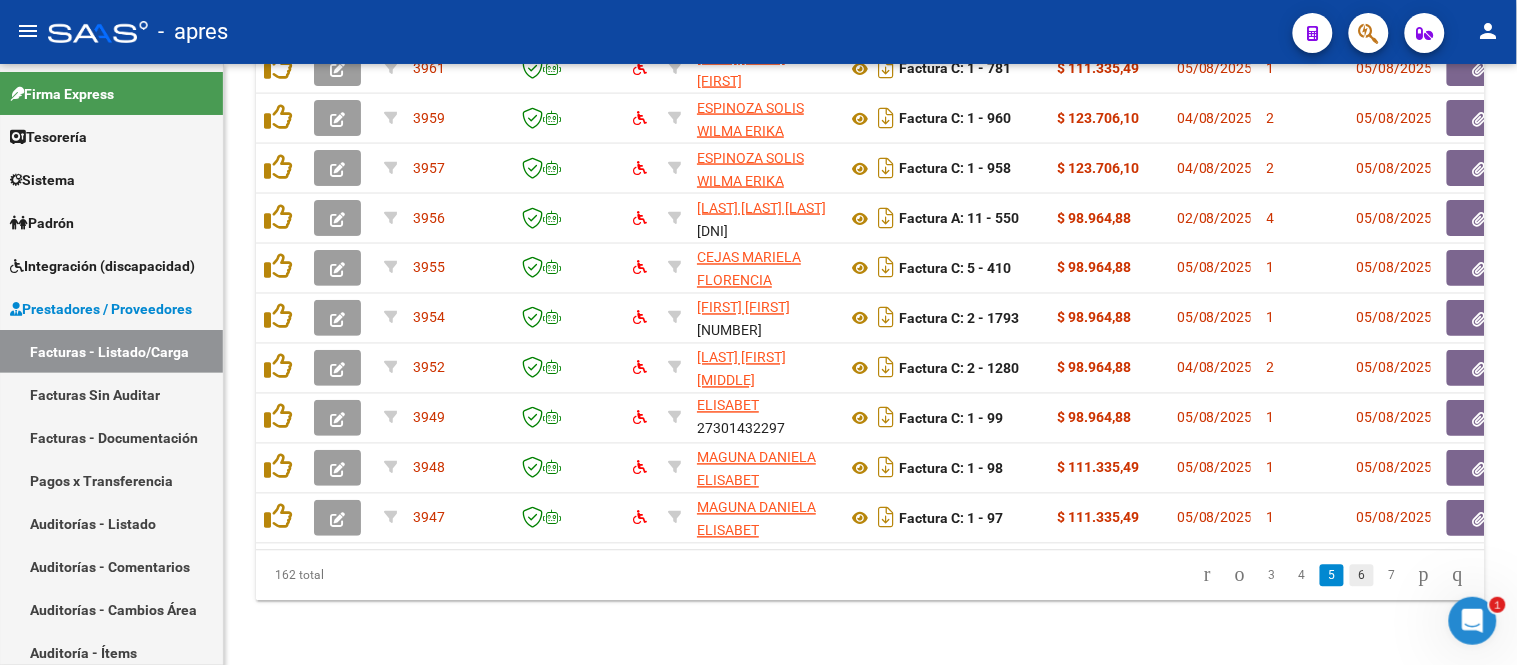 click on "6" 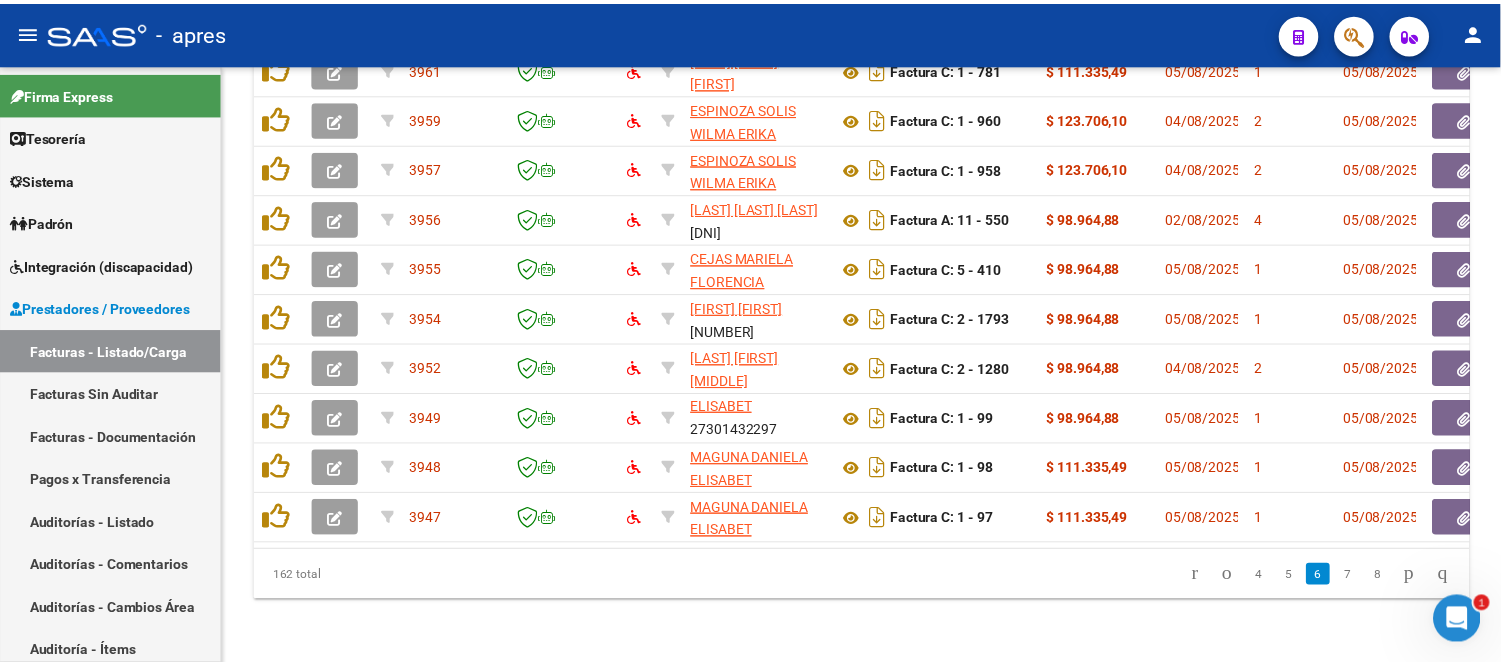 scroll, scrollTop: 803, scrollLeft: 0, axis: vertical 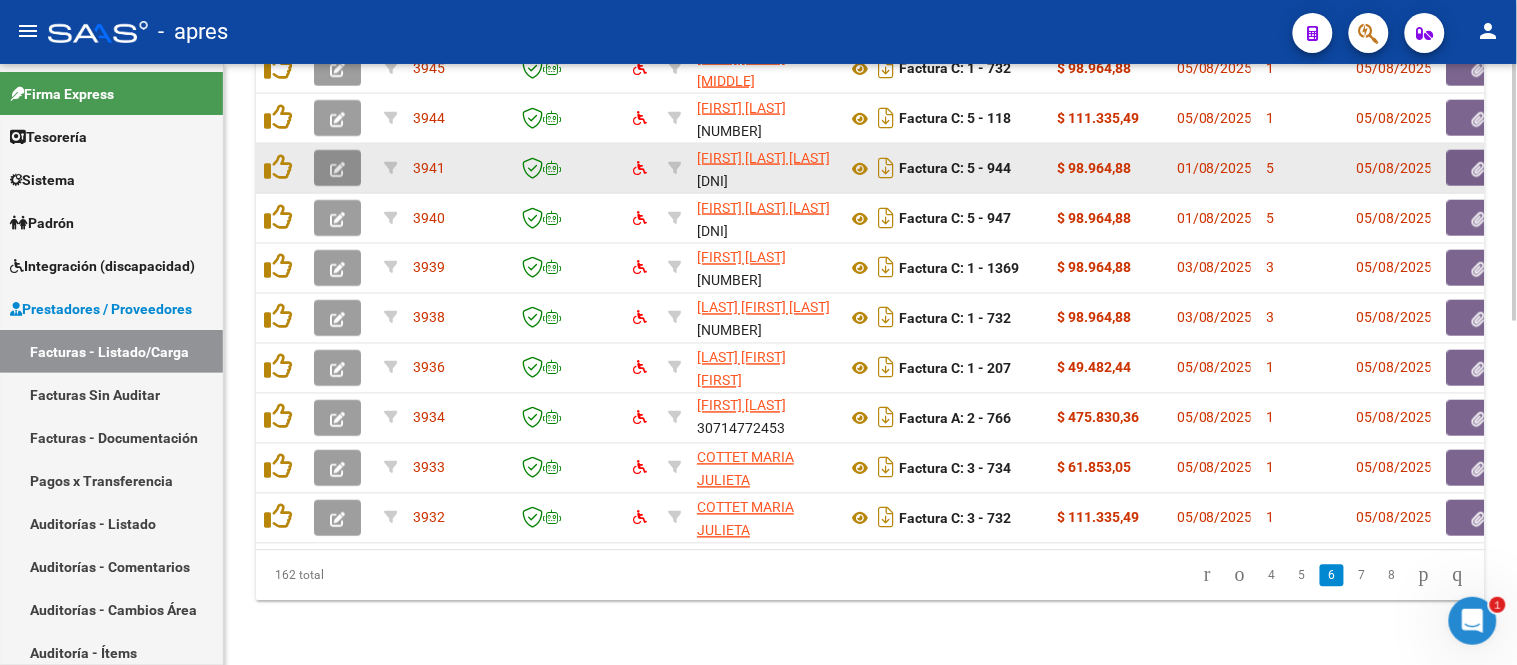 click 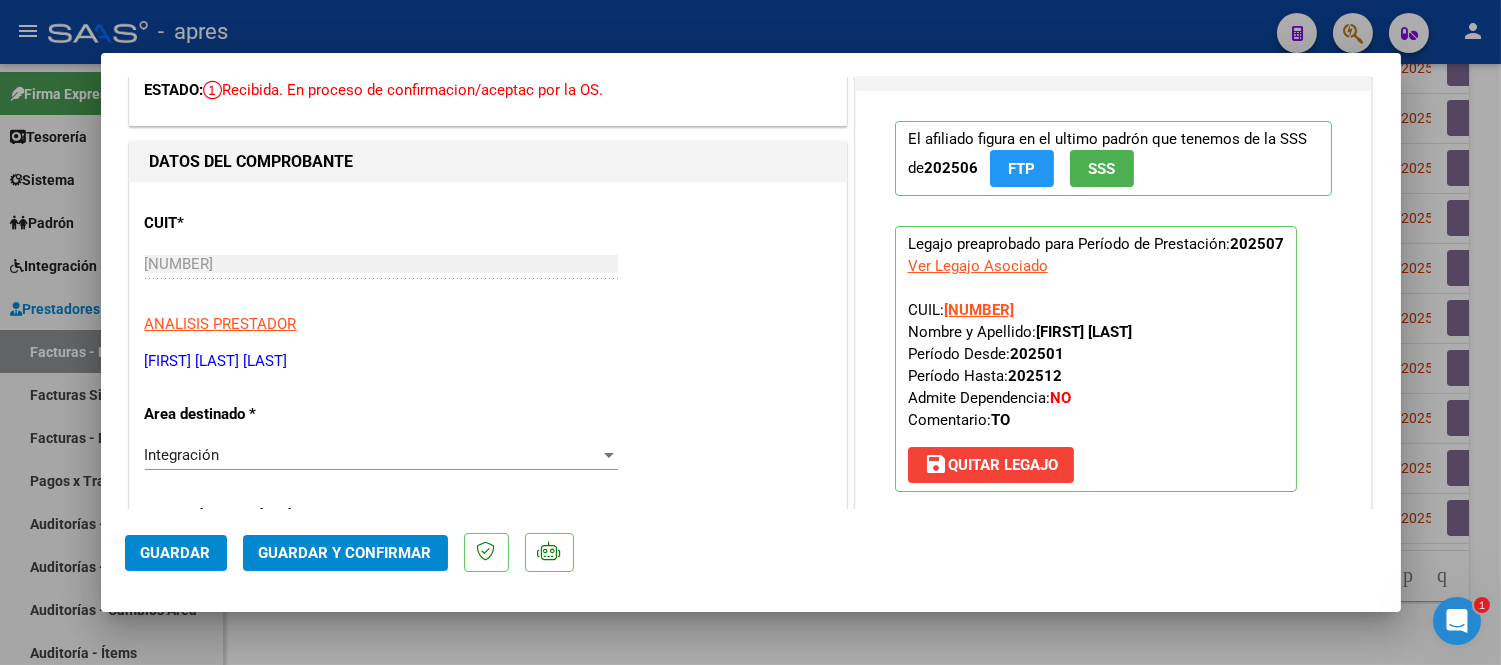 scroll, scrollTop: 0, scrollLeft: 0, axis: both 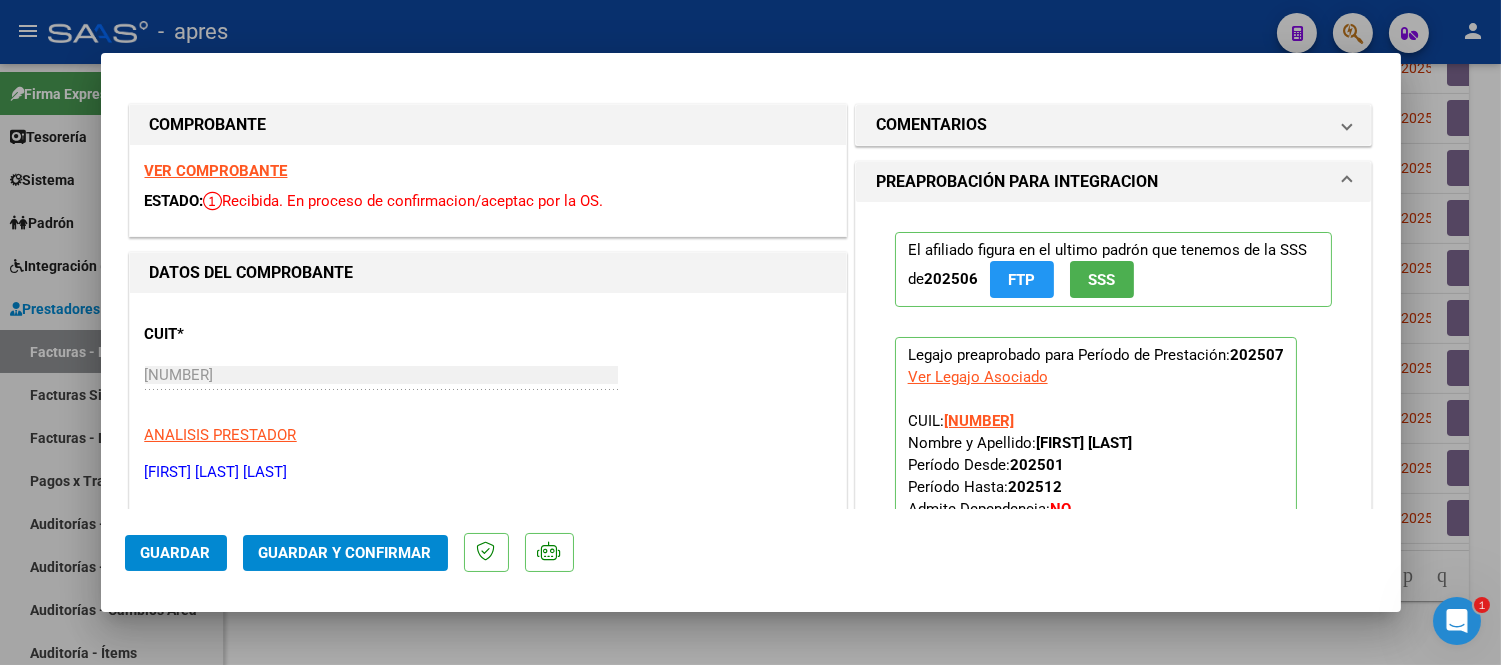 click on "VER COMPROBANTE" at bounding box center (216, 171) 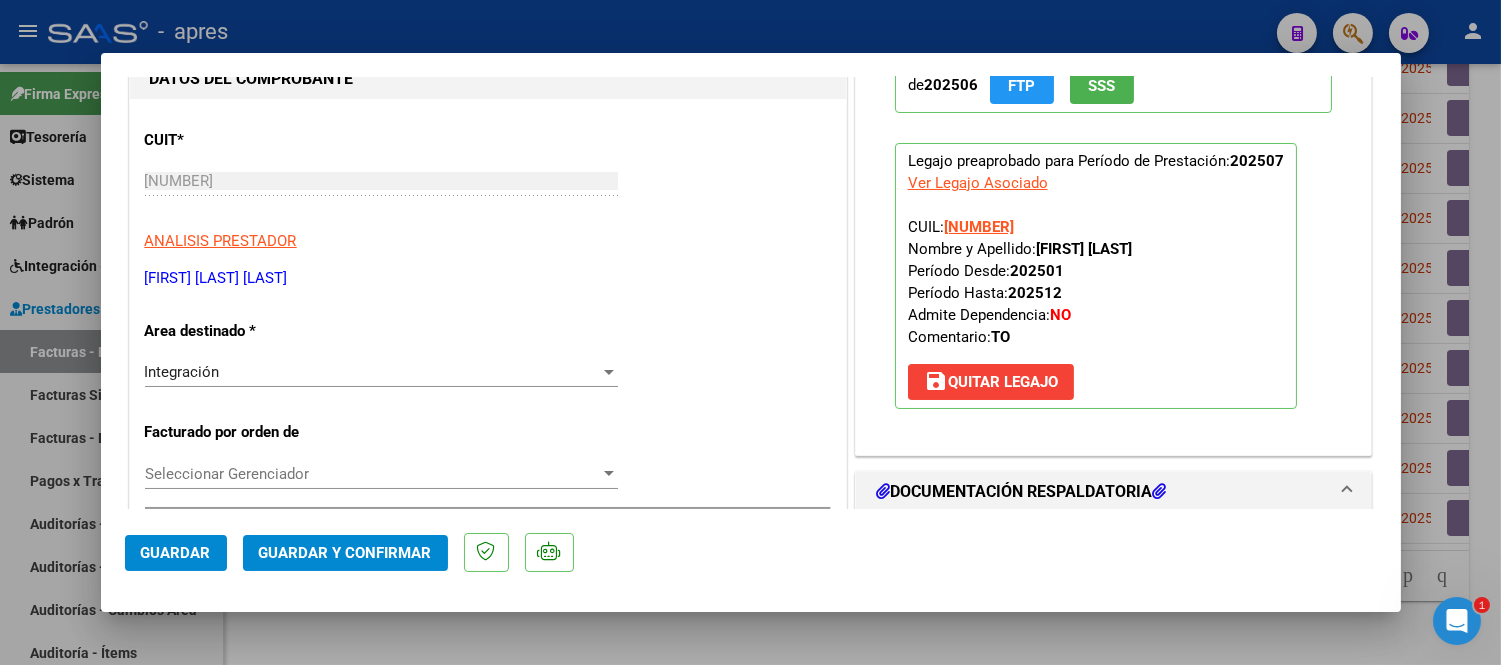 scroll, scrollTop: 444, scrollLeft: 0, axis: vertical 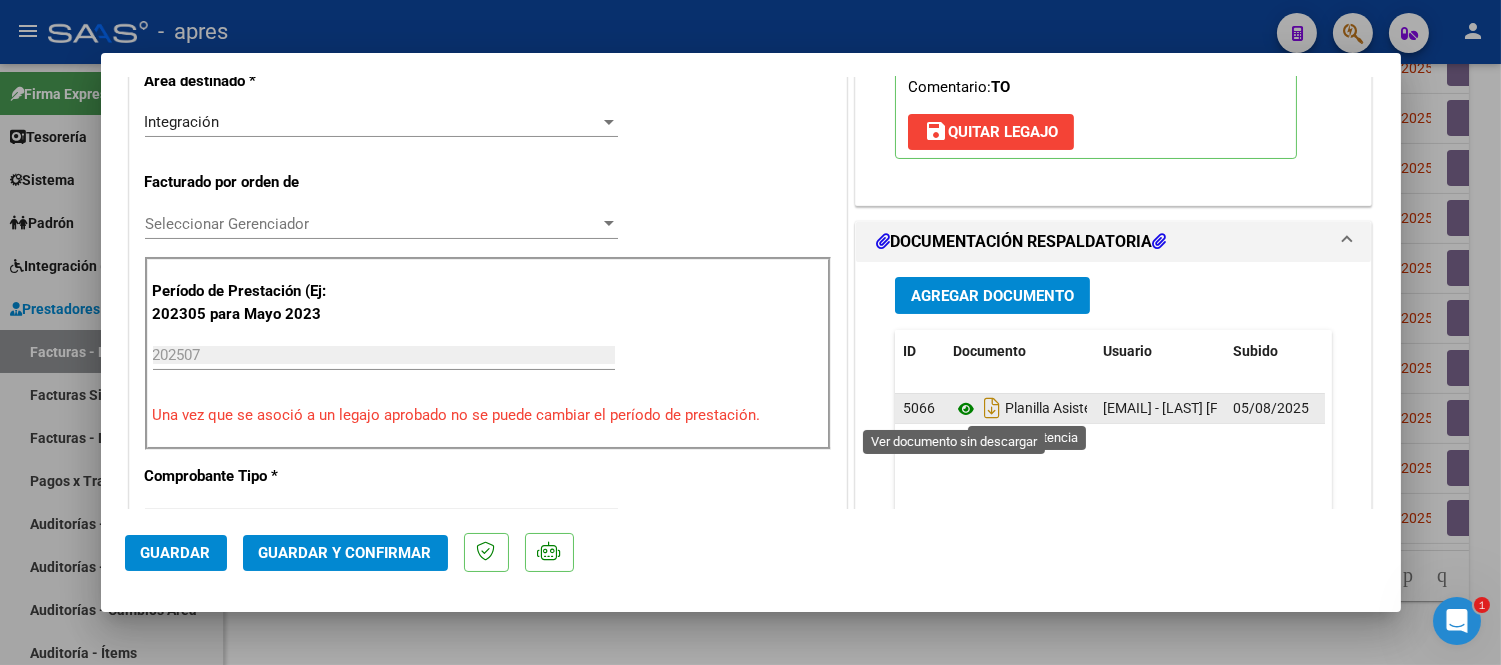 click 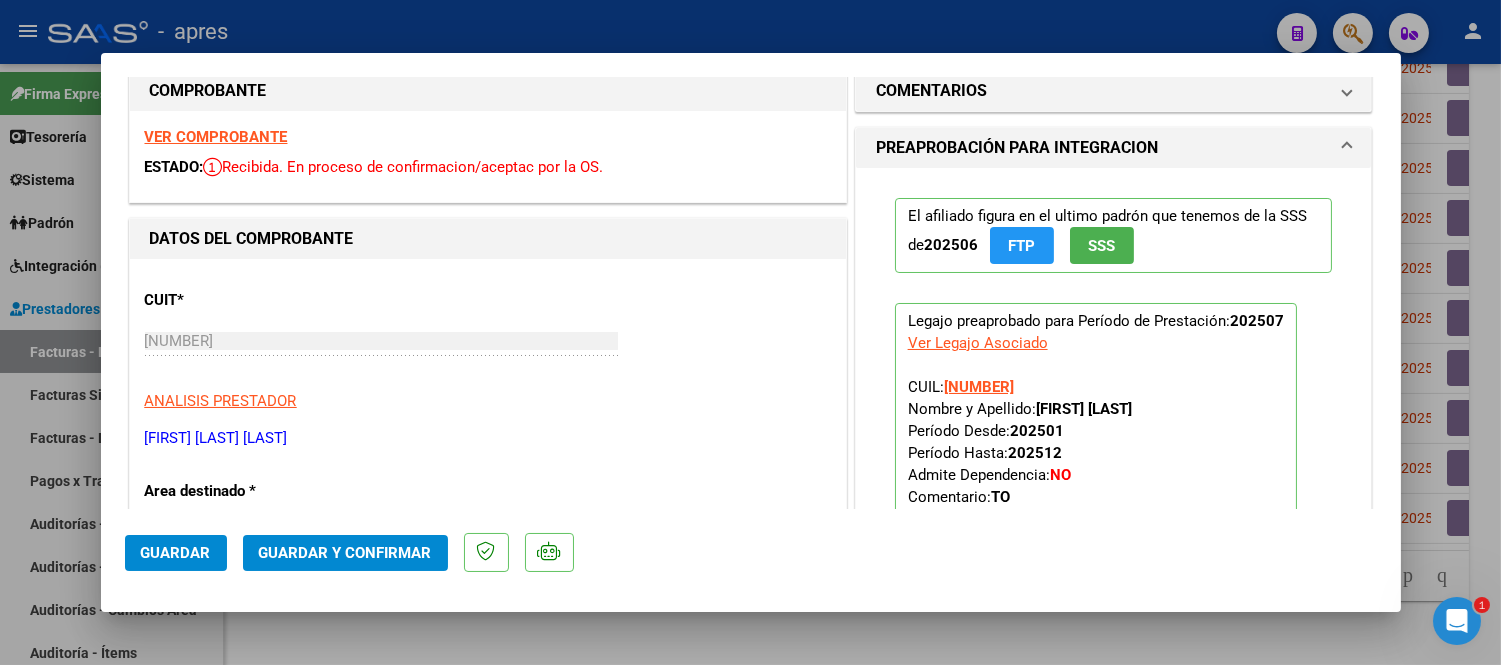 scroll, scrollTop: 0, scrollLeft: 0, axis: both 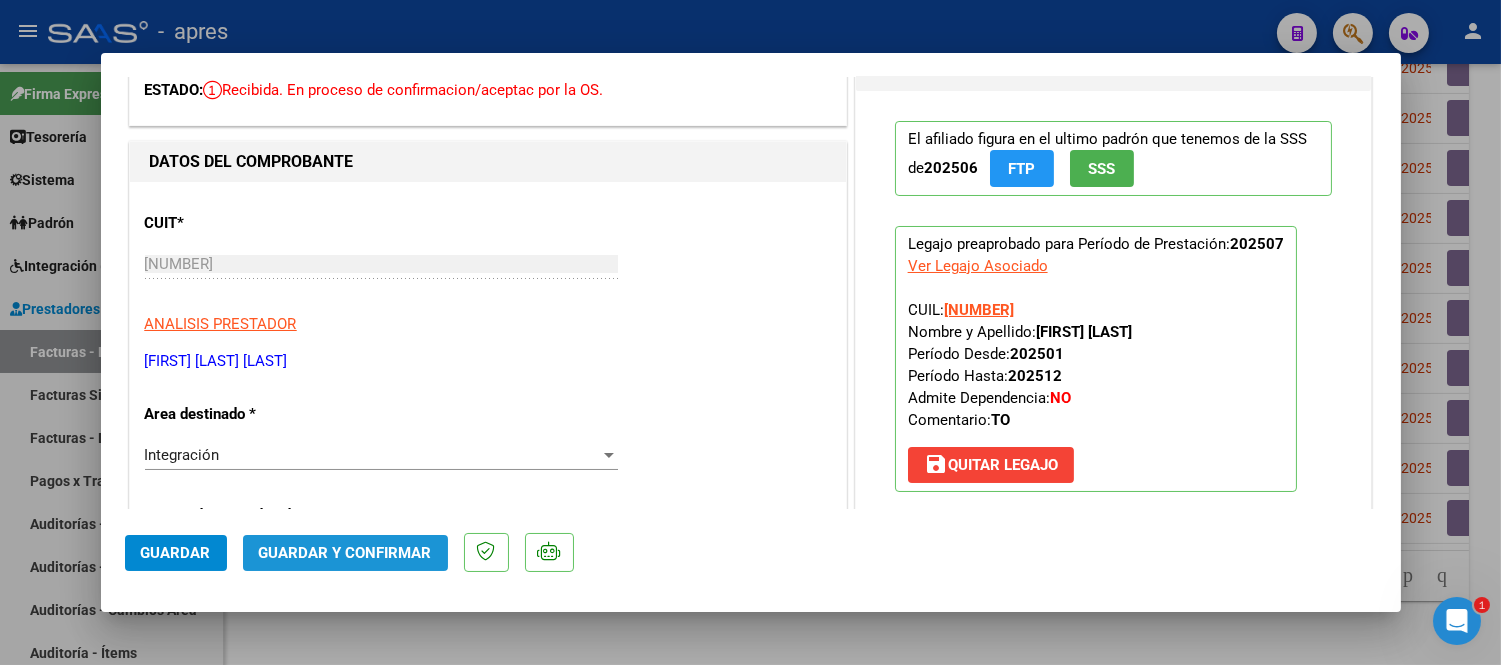 click on "Guardar y Confirmar" 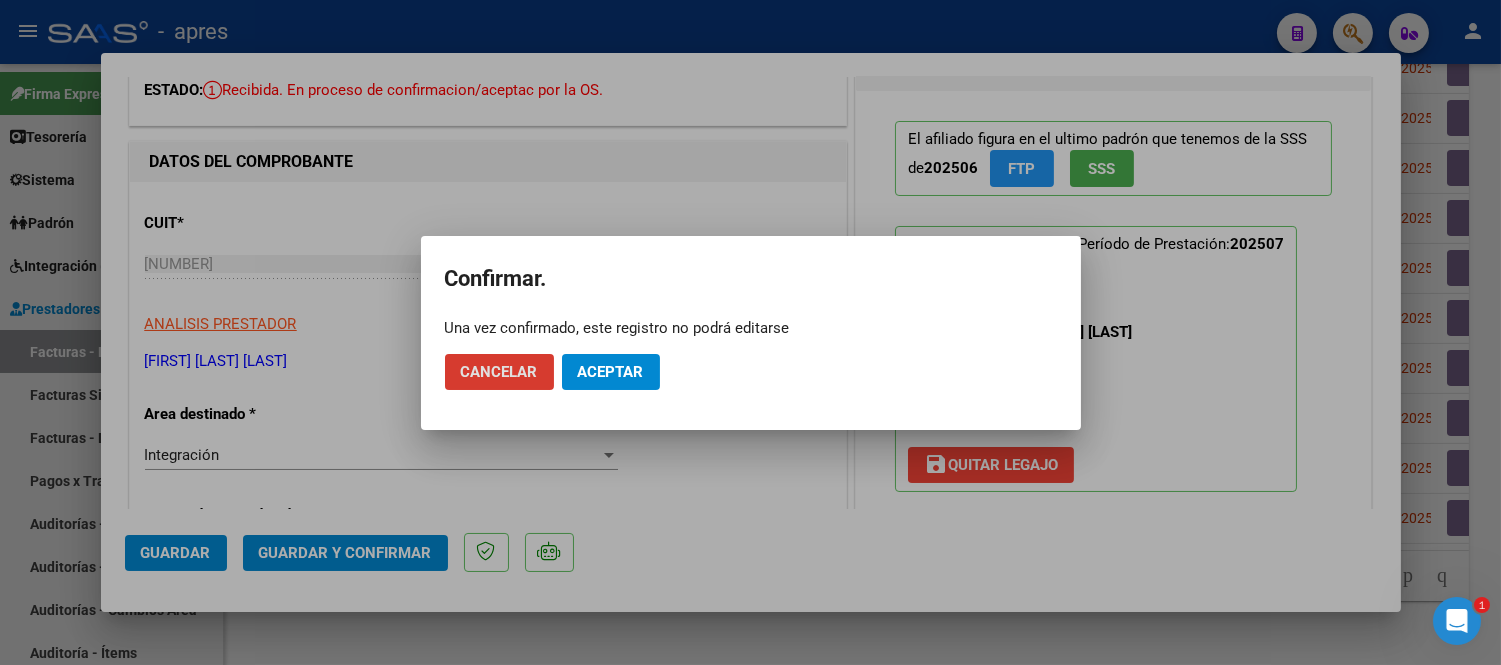 click on "Cancelar Aceptar" 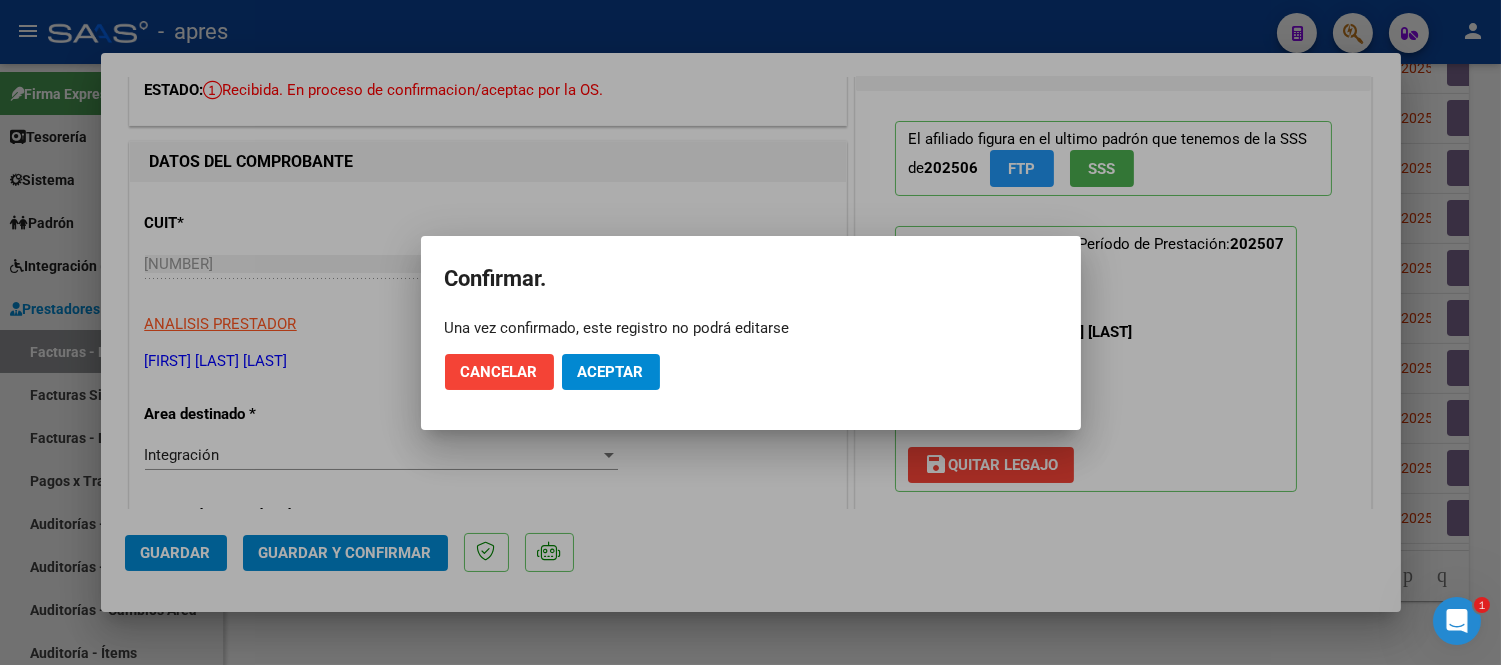 click on "Aceptar" 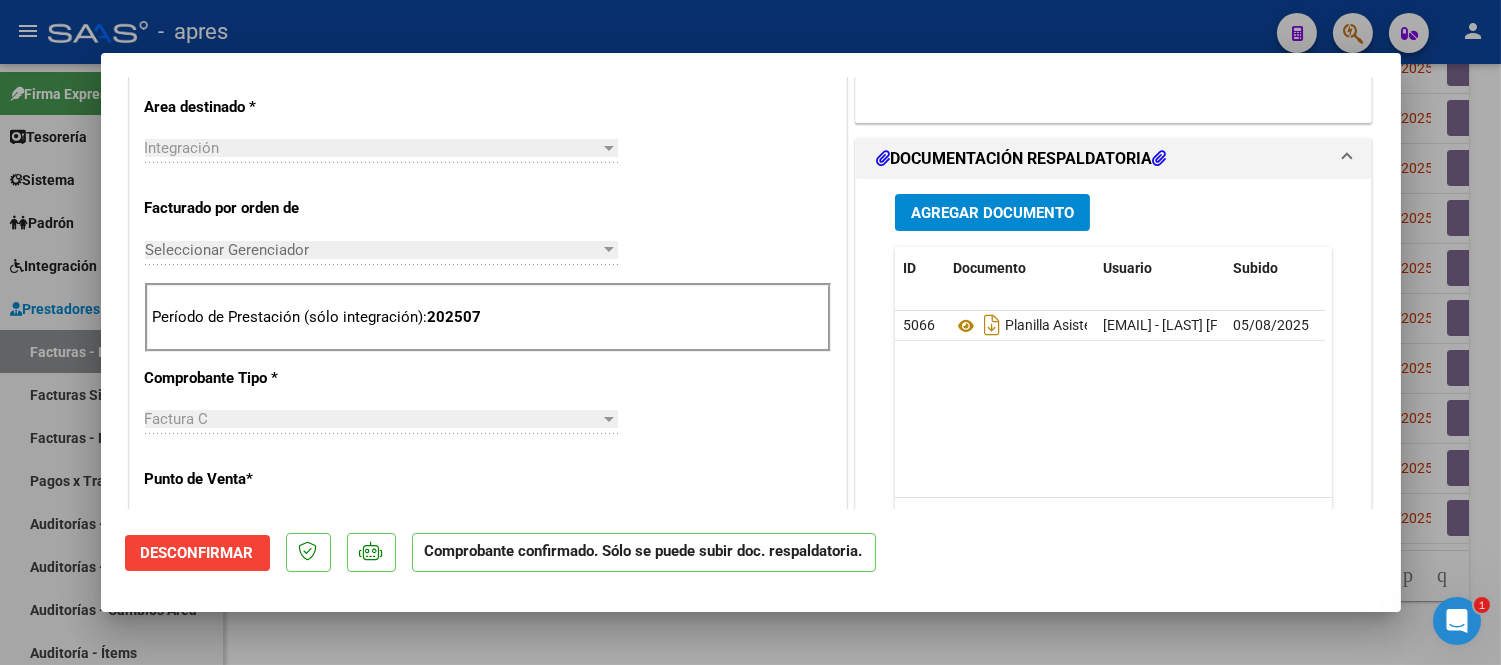 scroll, scrollTop: 444, scrollLeft: 0, axis: vertical 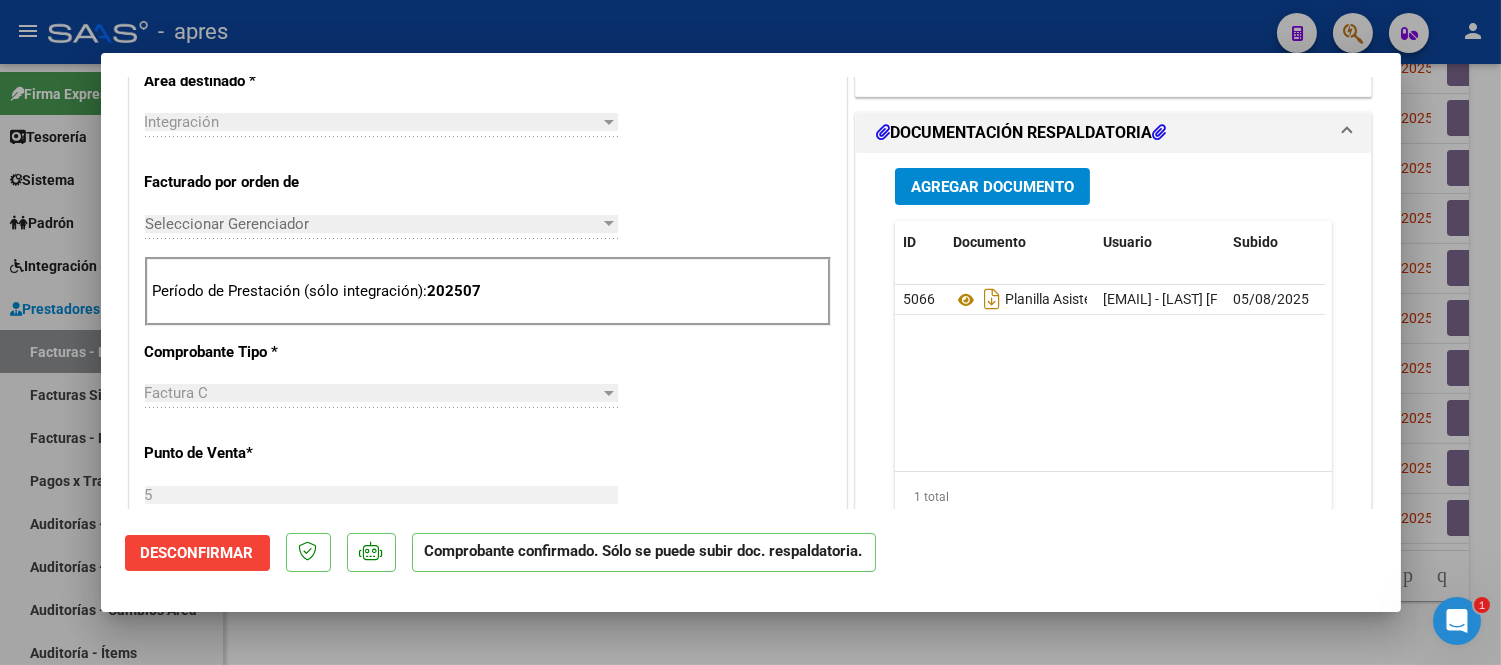 click at bounding box center (750, 332) 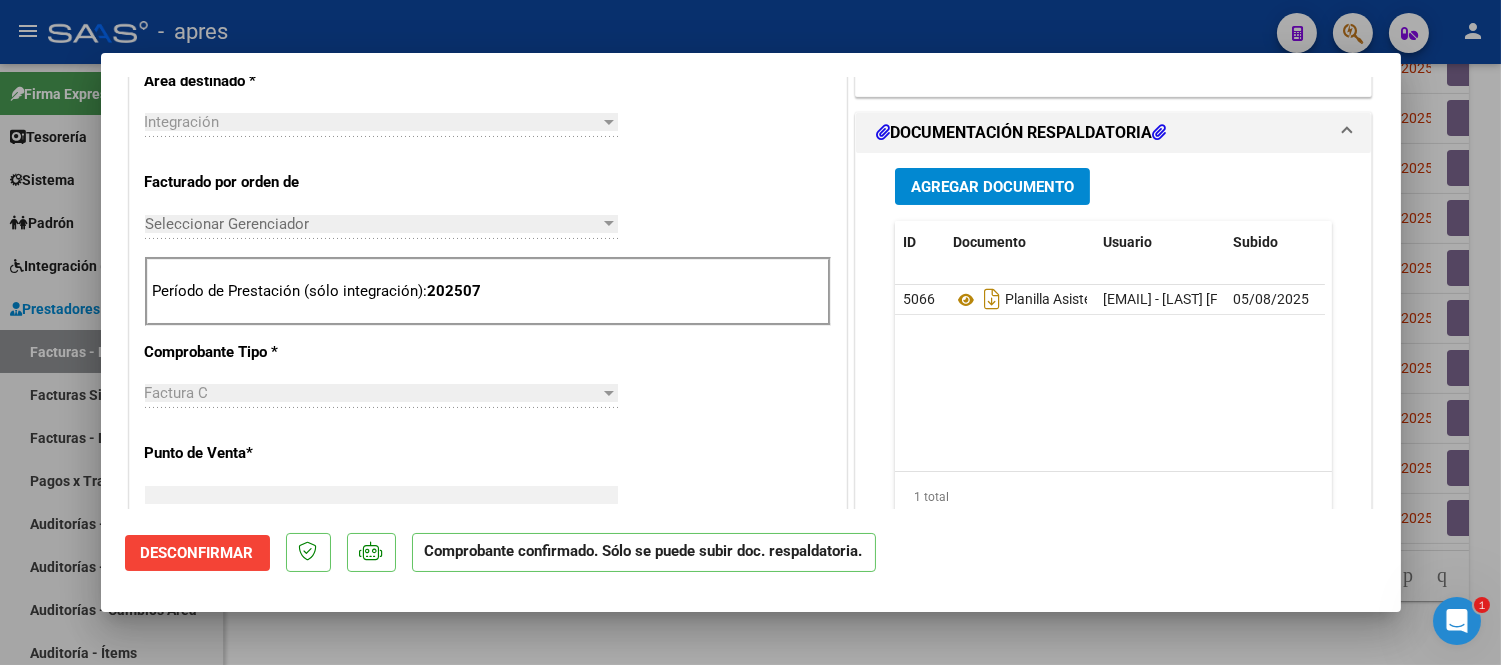 scroll, scrollTop: 808, scrollLeft: 0, axis: vertical 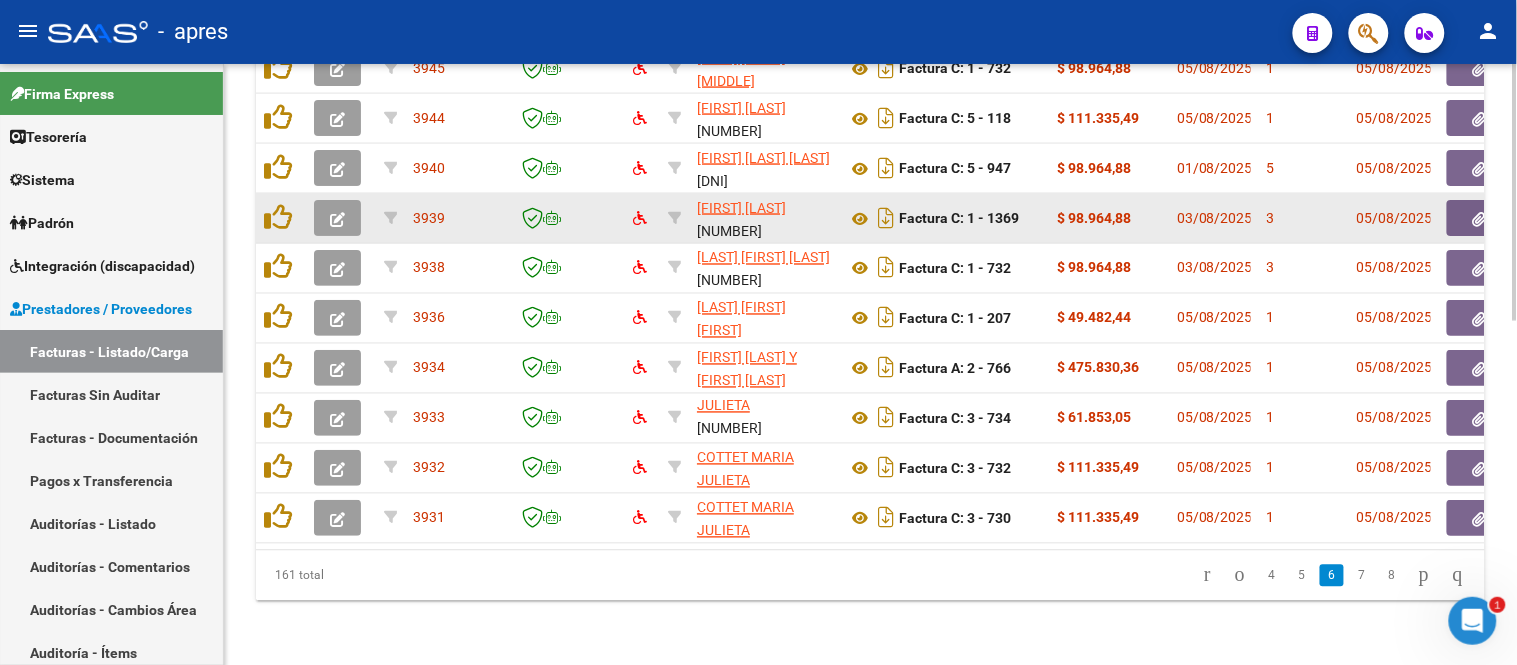 click 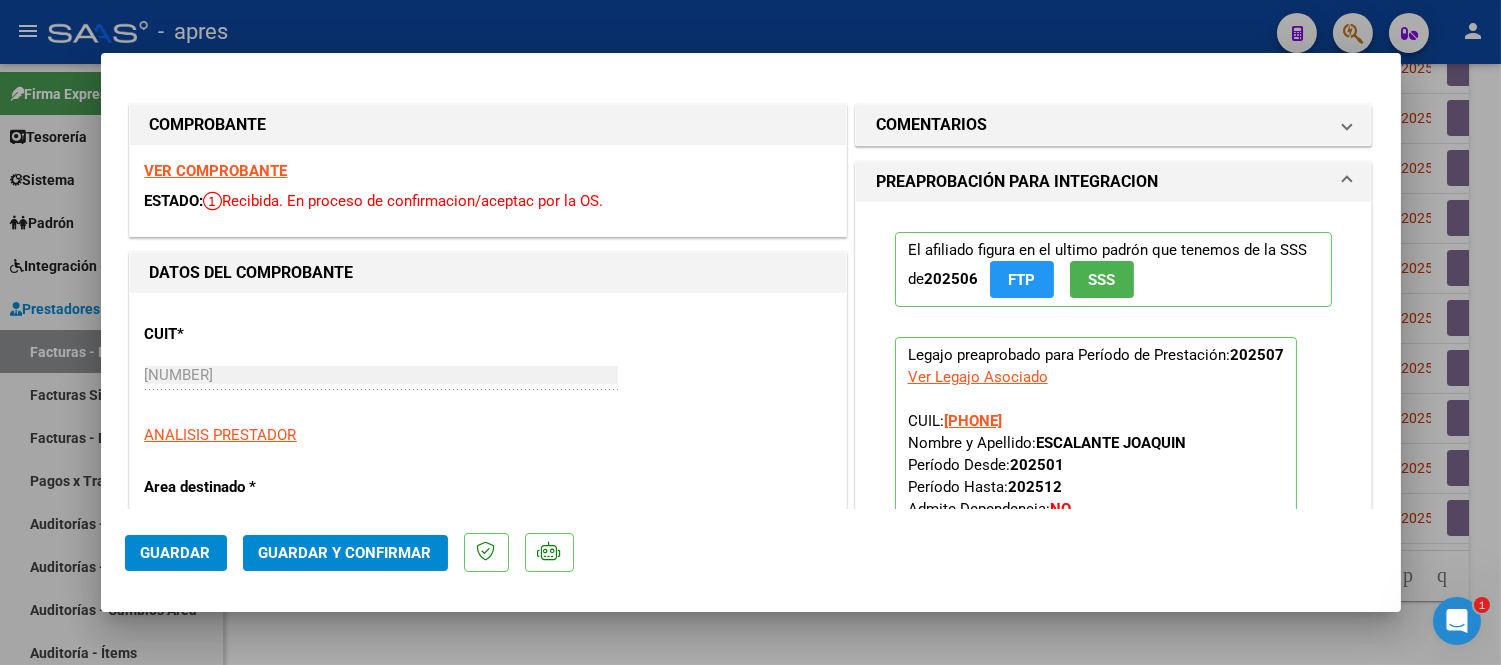 click at bounding box center [750, 332] 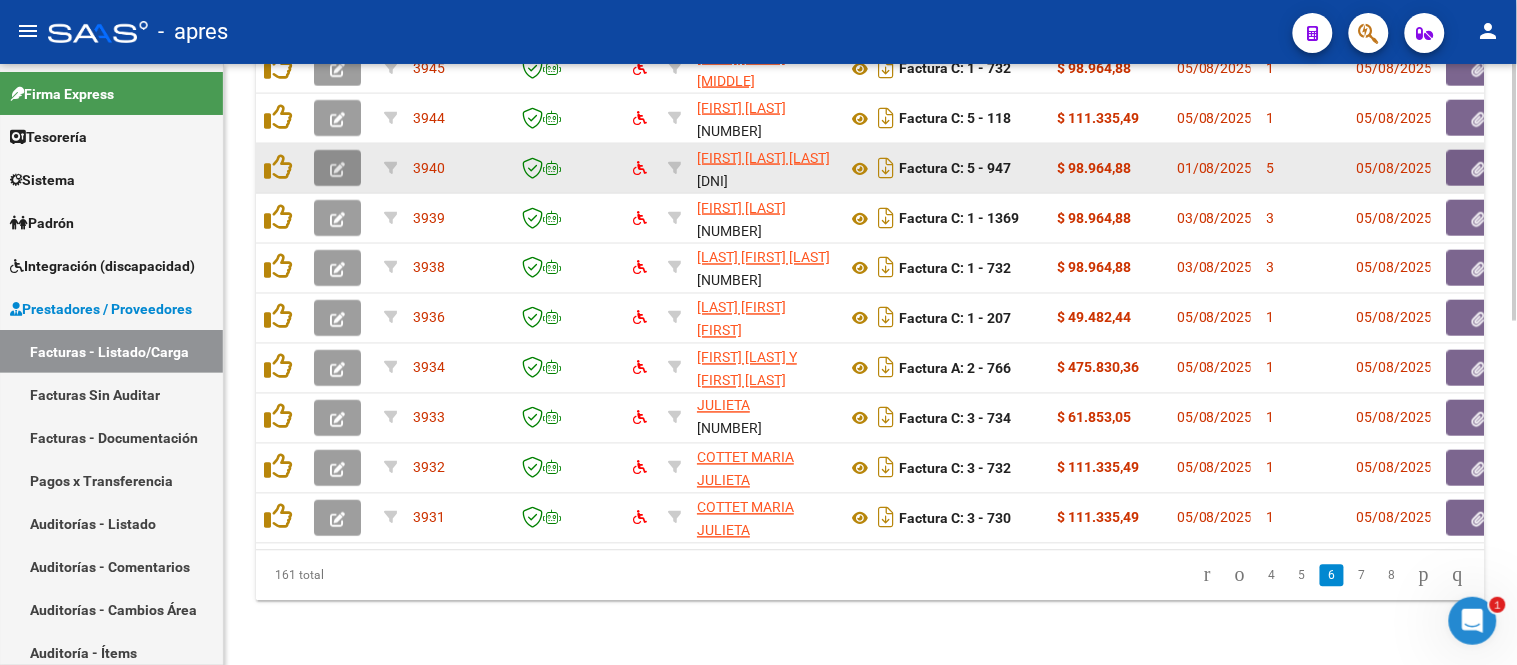 click 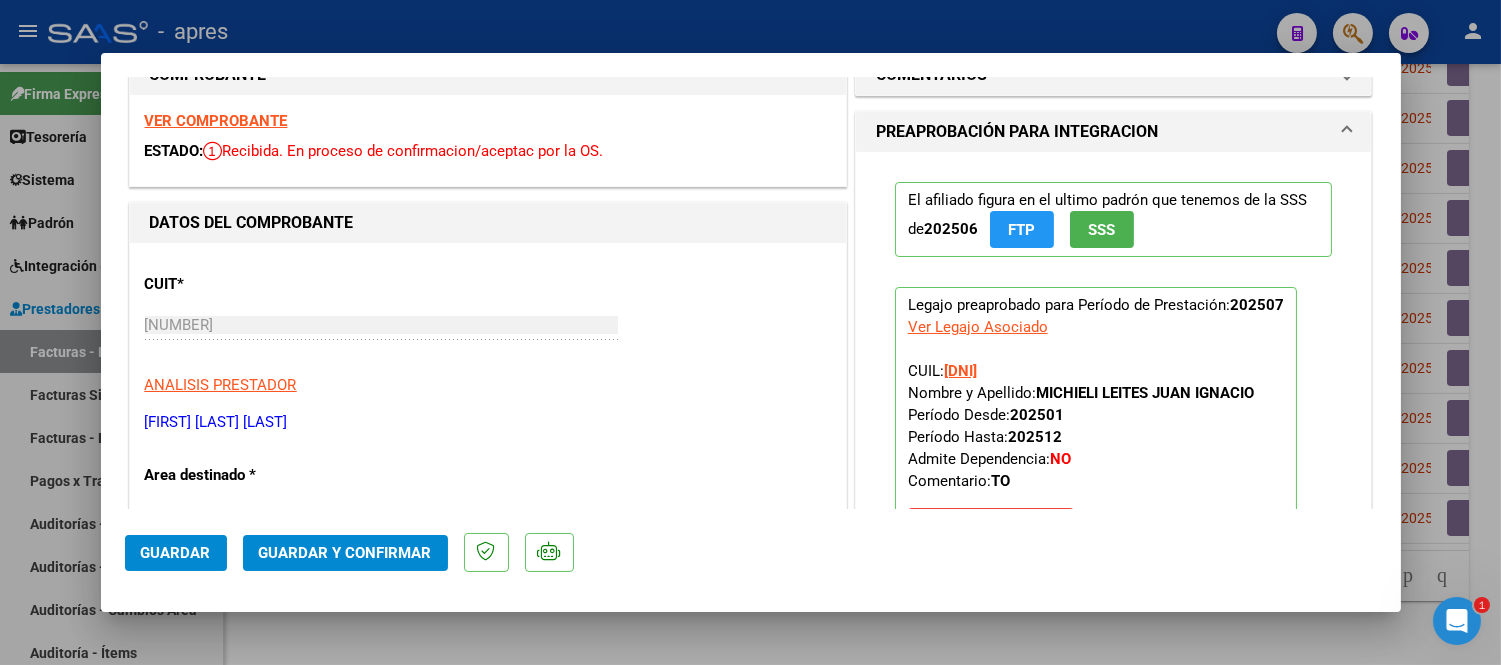 scroll, scrollTop: 0, scrollLeft: 0, axis: both 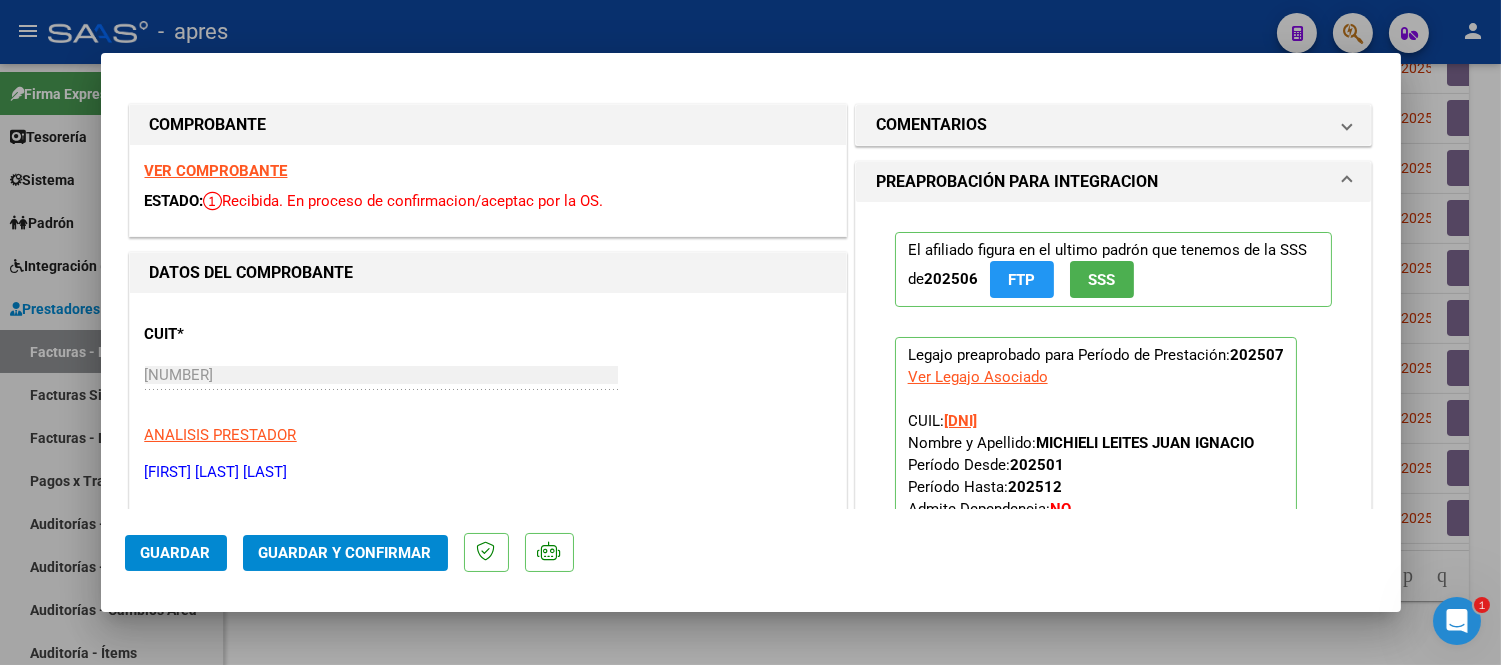 click on "VER COMPROBANTE" at bounding box center [216, 171] 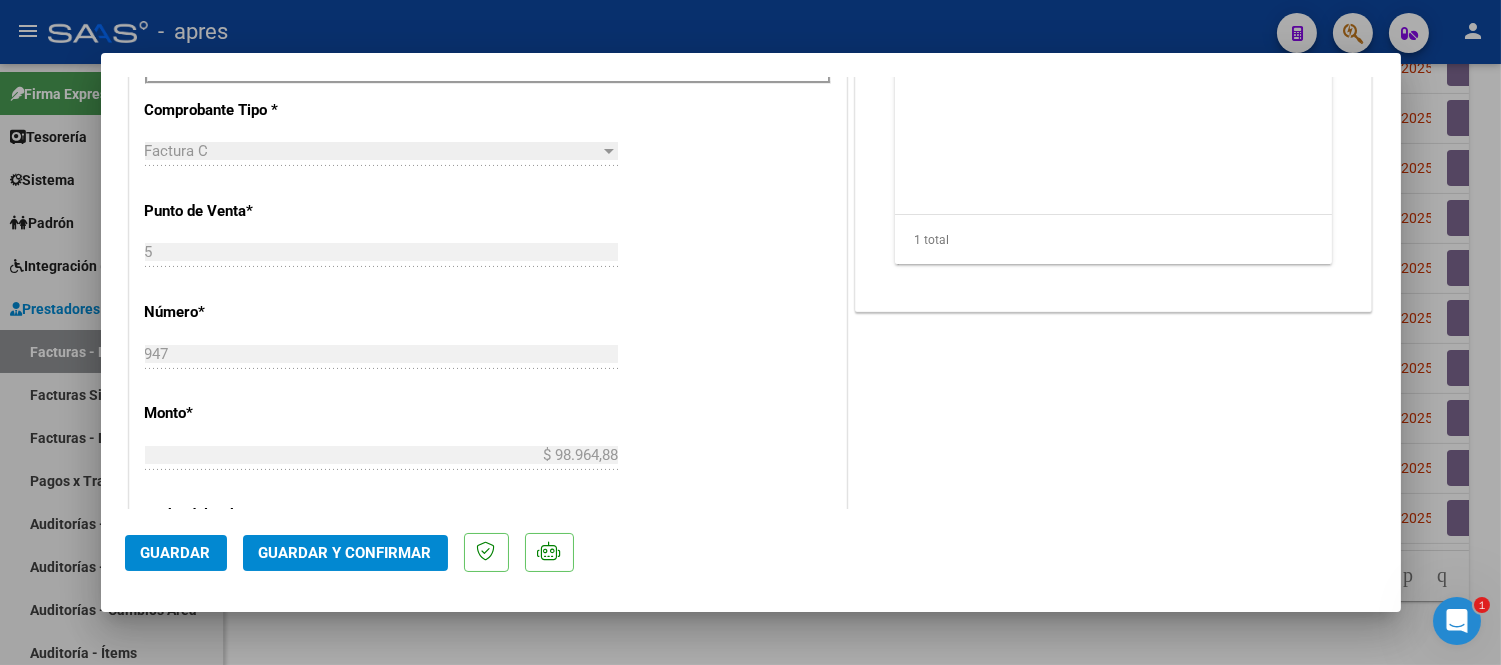 scroll, scrollTop: 721, scrollLeft: 0, axis: vertical 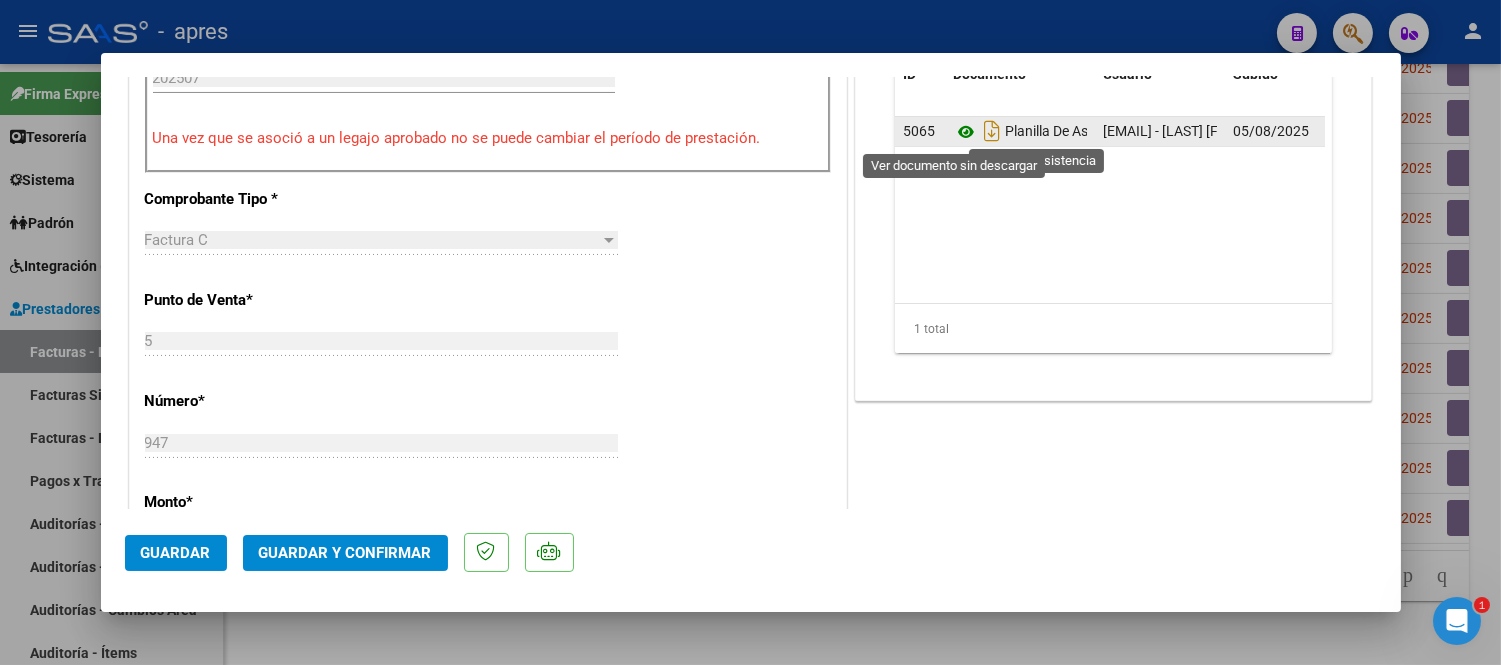 click 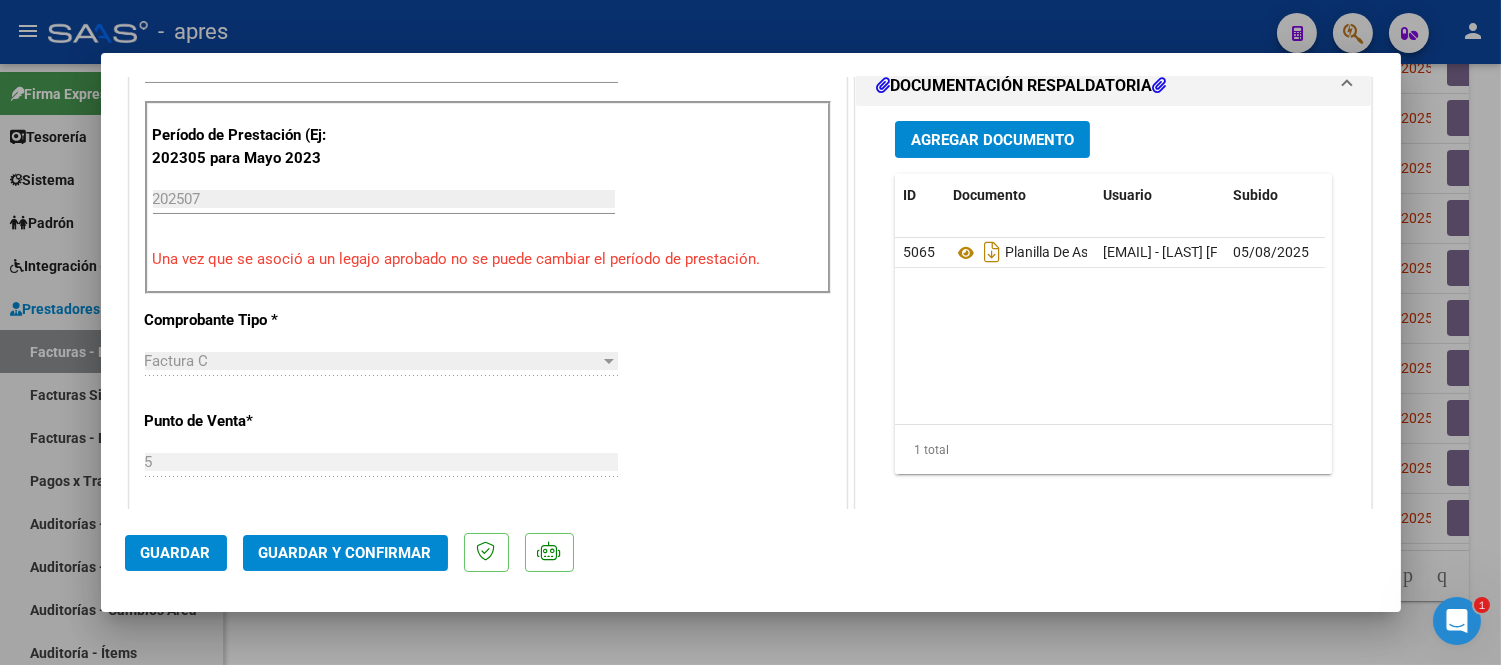 scroll, scrollTop: 387, scrollLeft: 0, axis: vertical 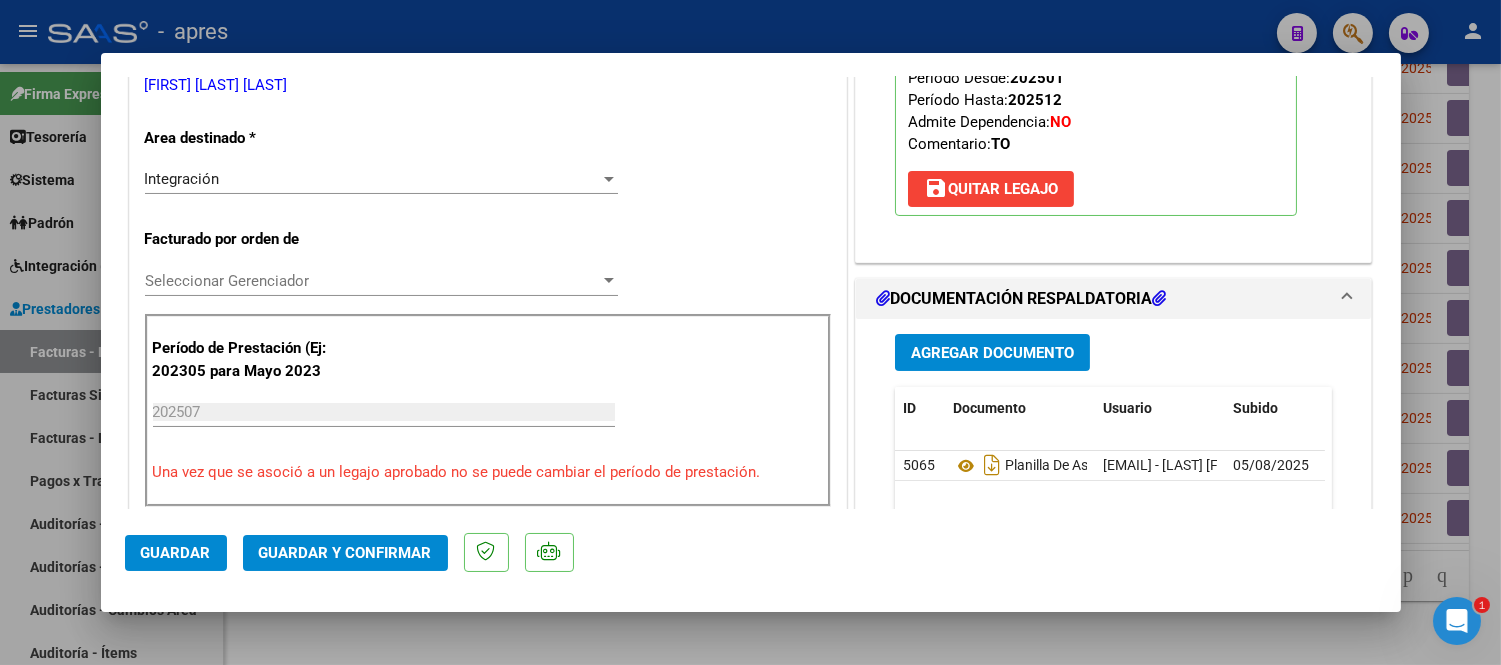 click on "Guardar y Confirmar" 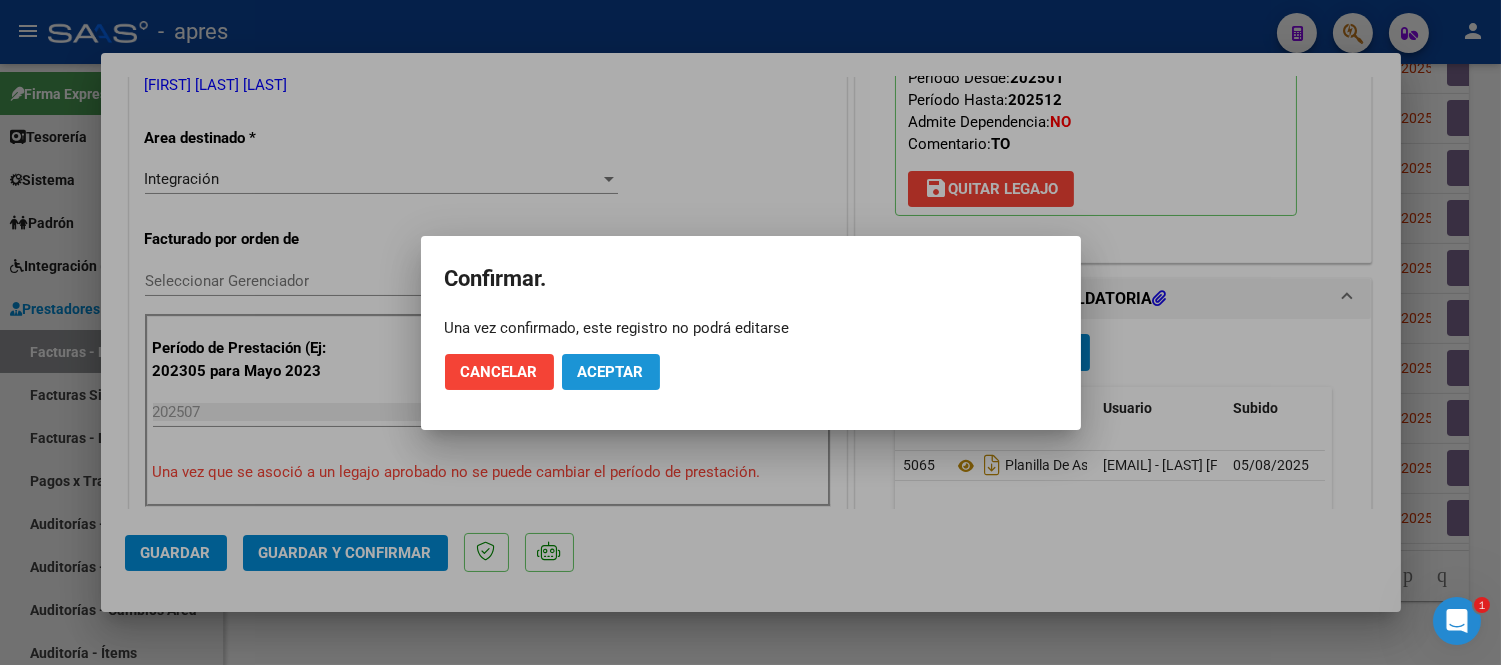 click on "Aceptar" 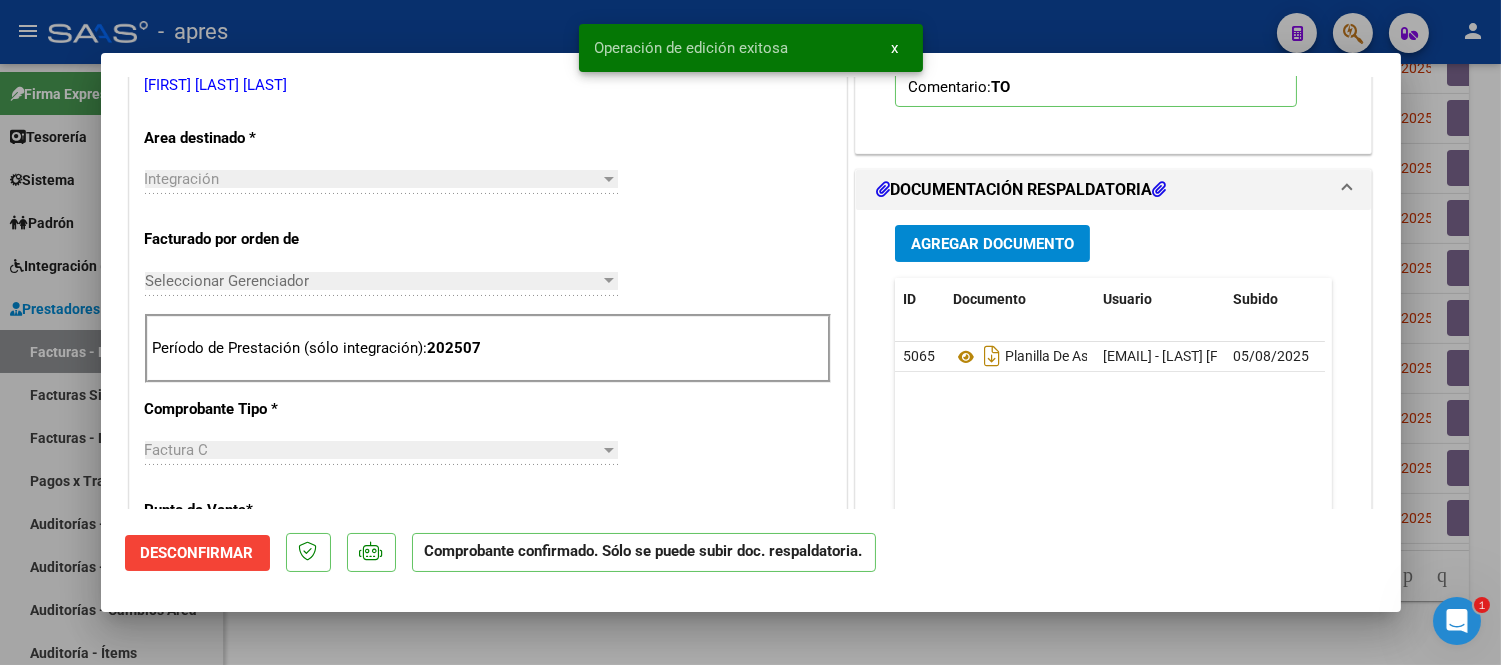 click at bounding box center [750, 332] 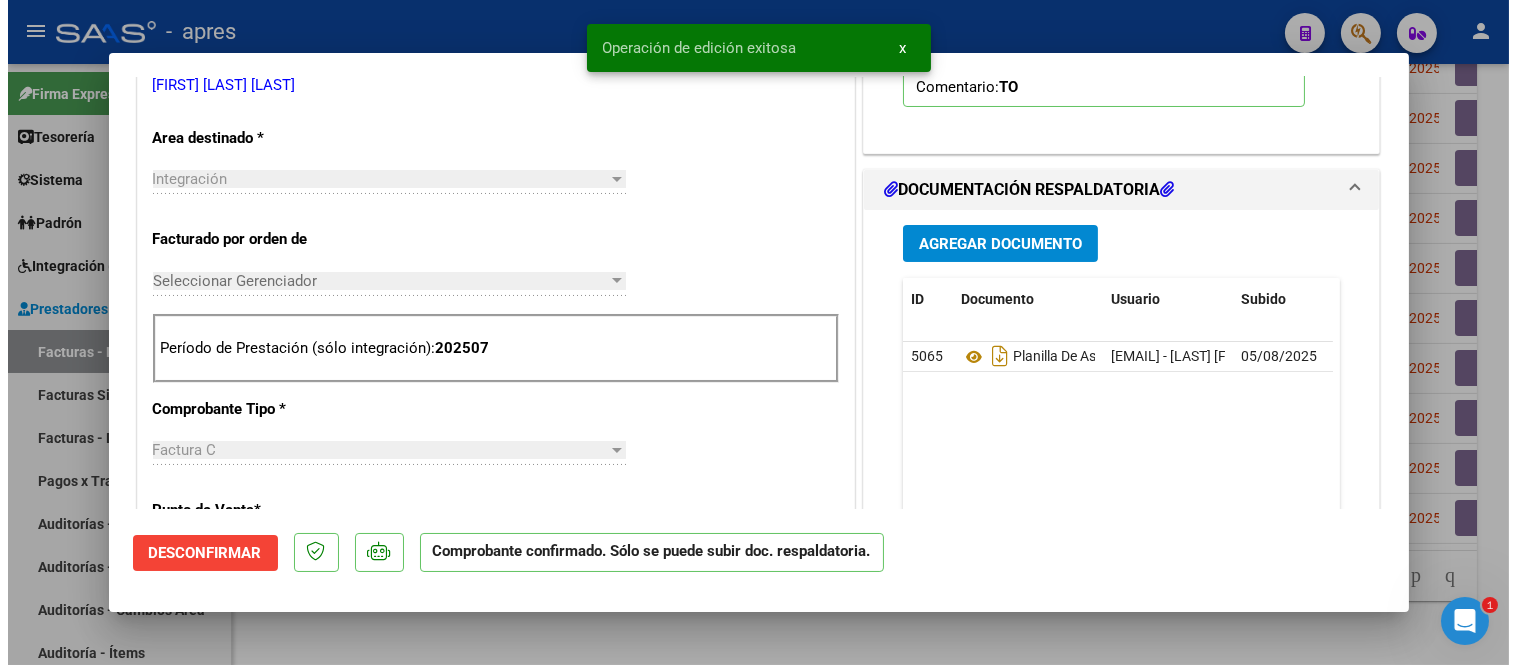 scroll, scrollTop: 397, scrollLeft: 0, axis: vertical 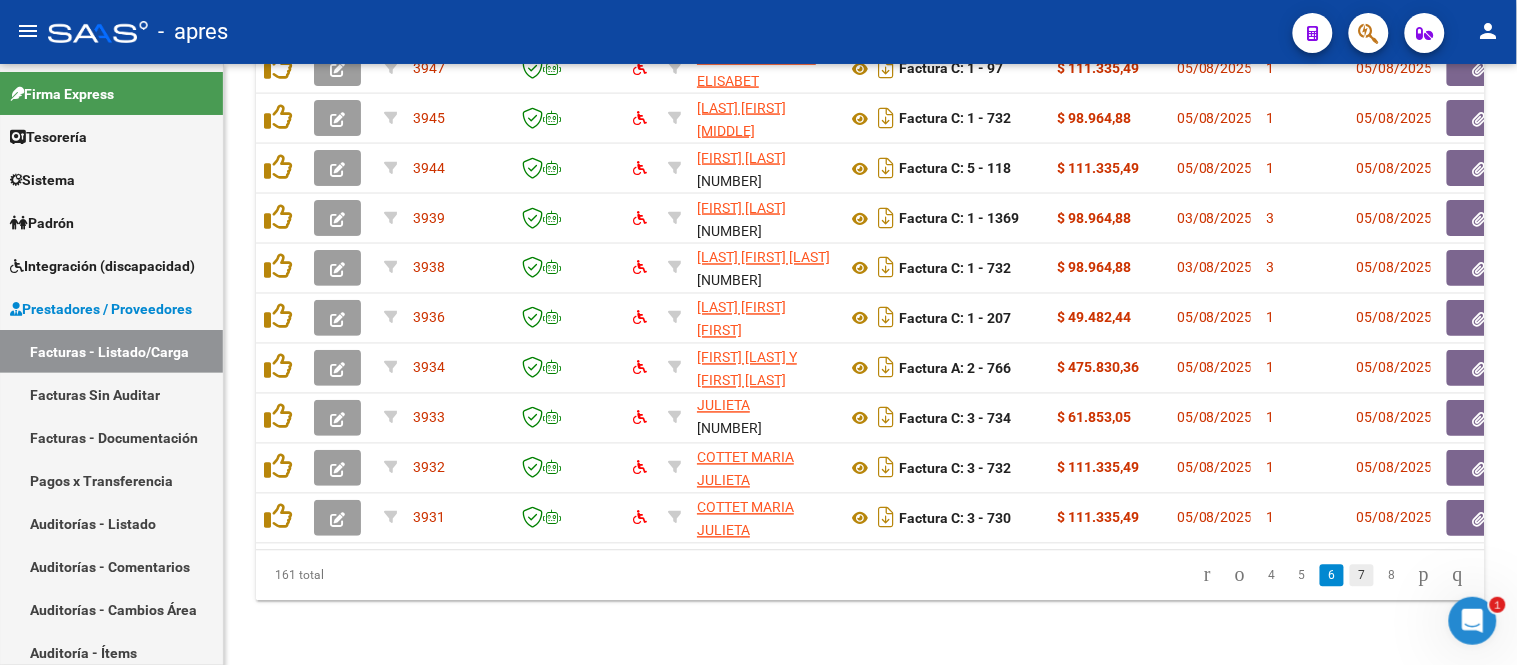 click on "7" 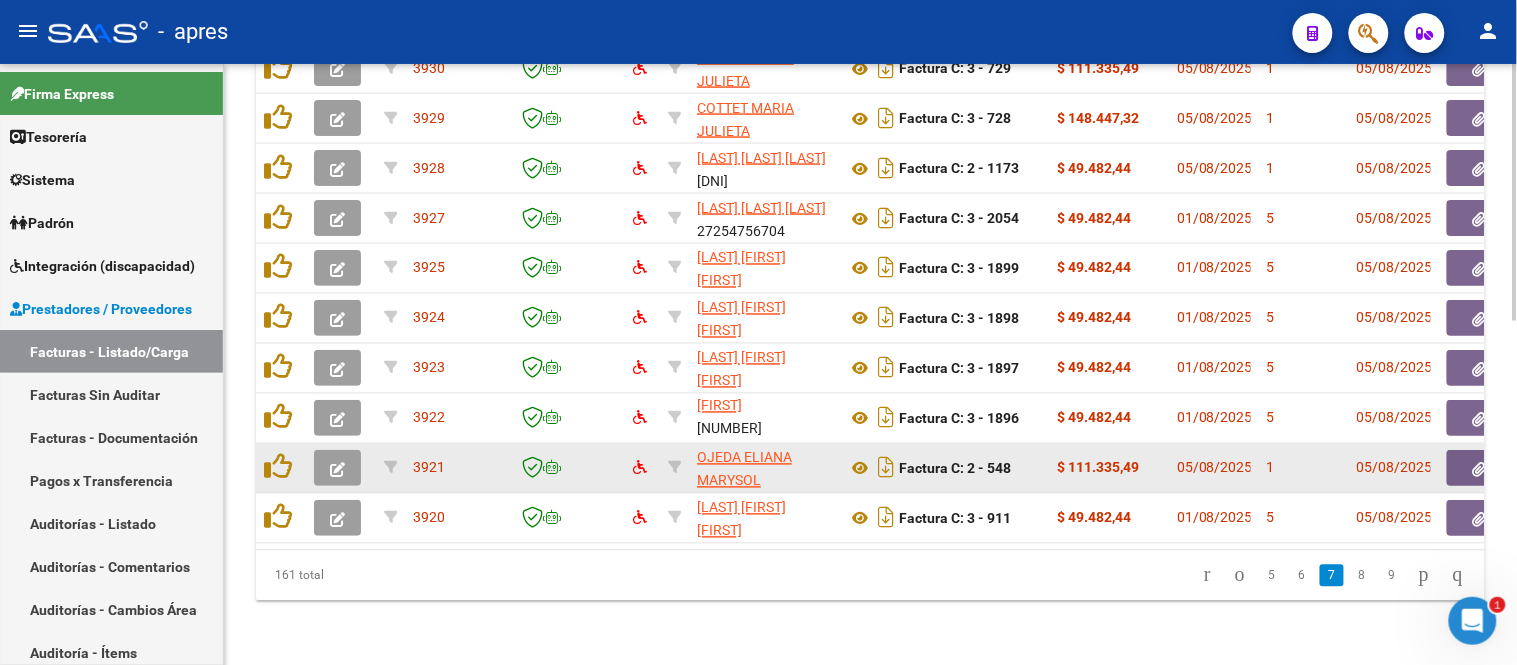 scroll, scrollTop: 692, scrollLeft: 0, axis: vertical 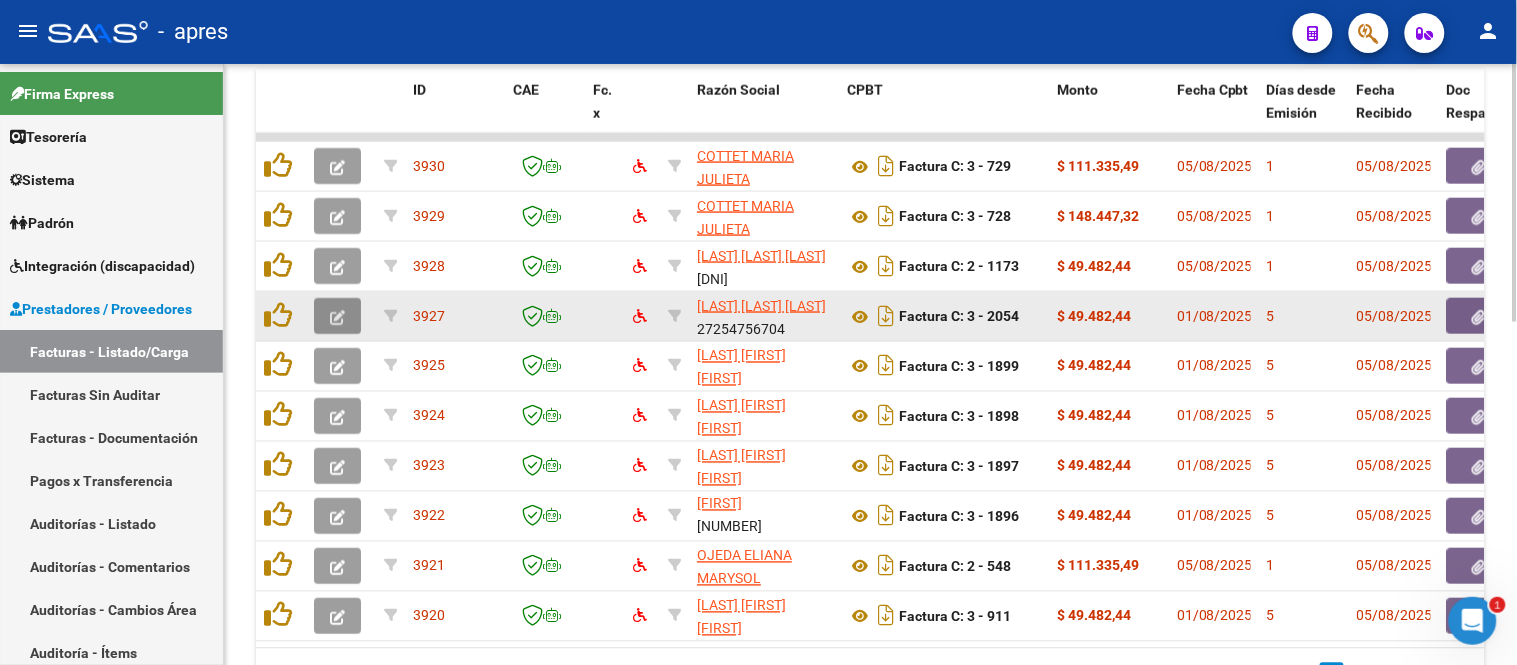 click 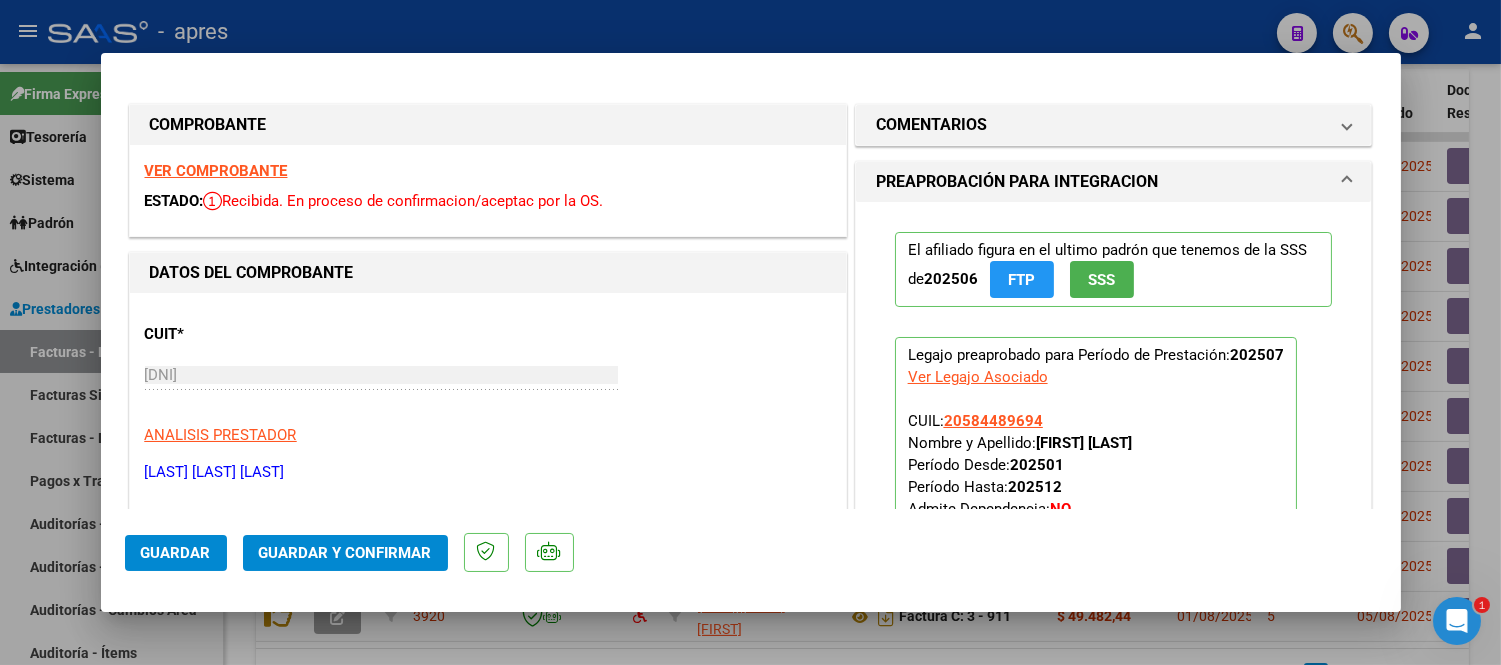 click at bounding box center [750, 332] 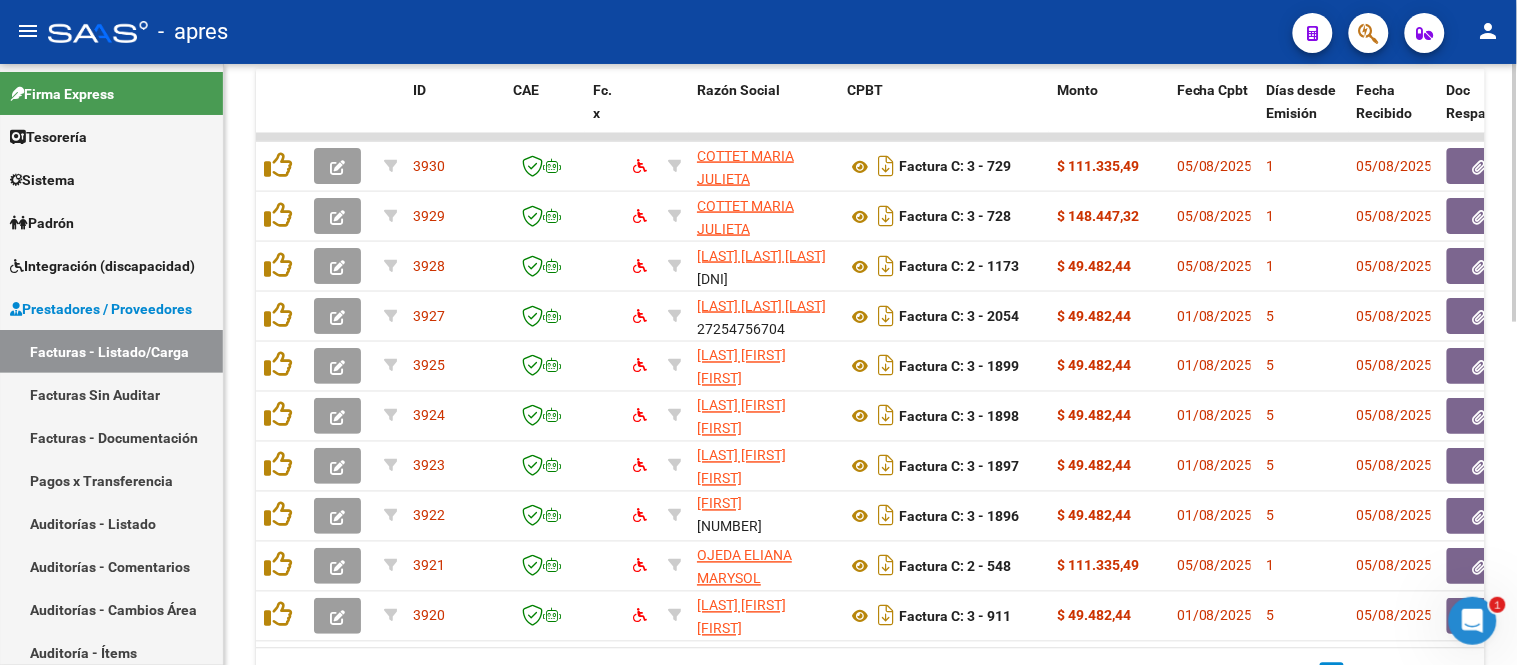scroll, scrollTop: 803, scrollLeft: 0, axis: vertical 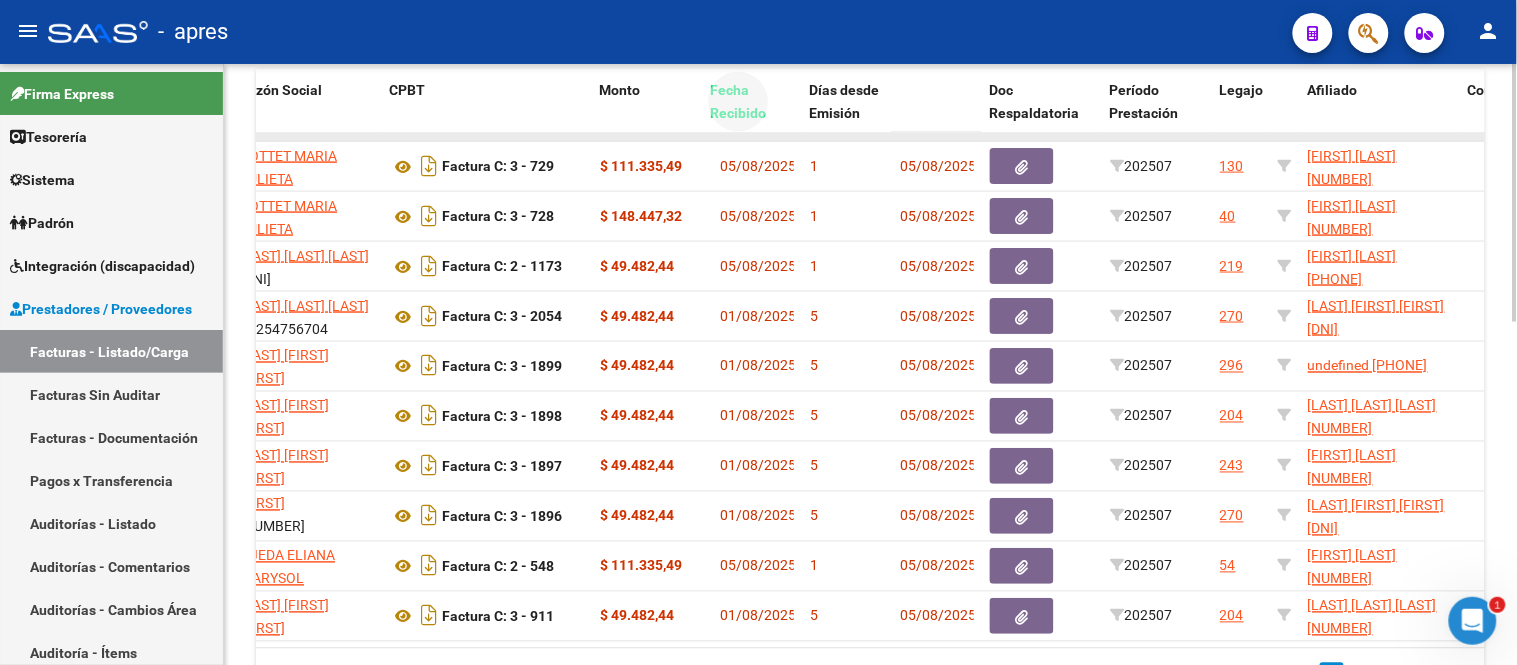 drag, startPoint x: 920, startPoint y: 112, endPoint x: 771, endPoint y: 130, distance: 150.08331 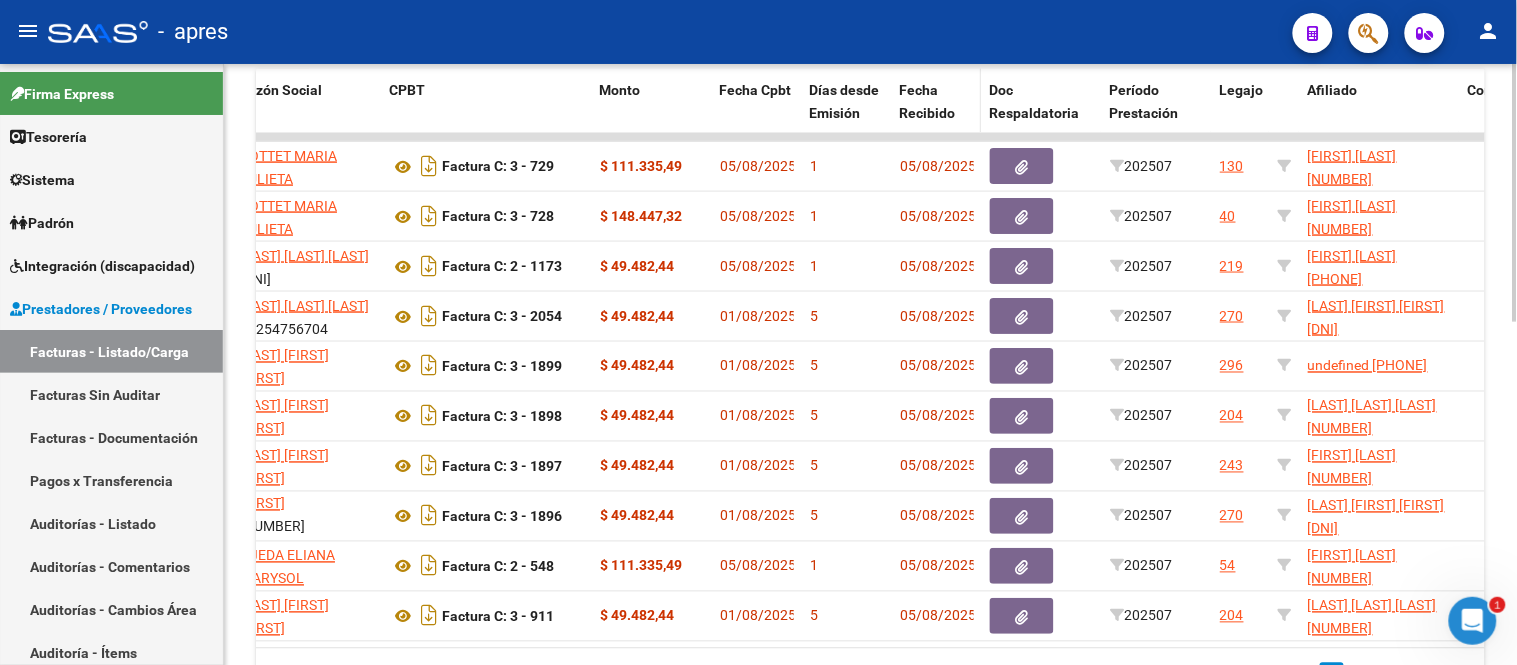 click on "Fecha Recibido" 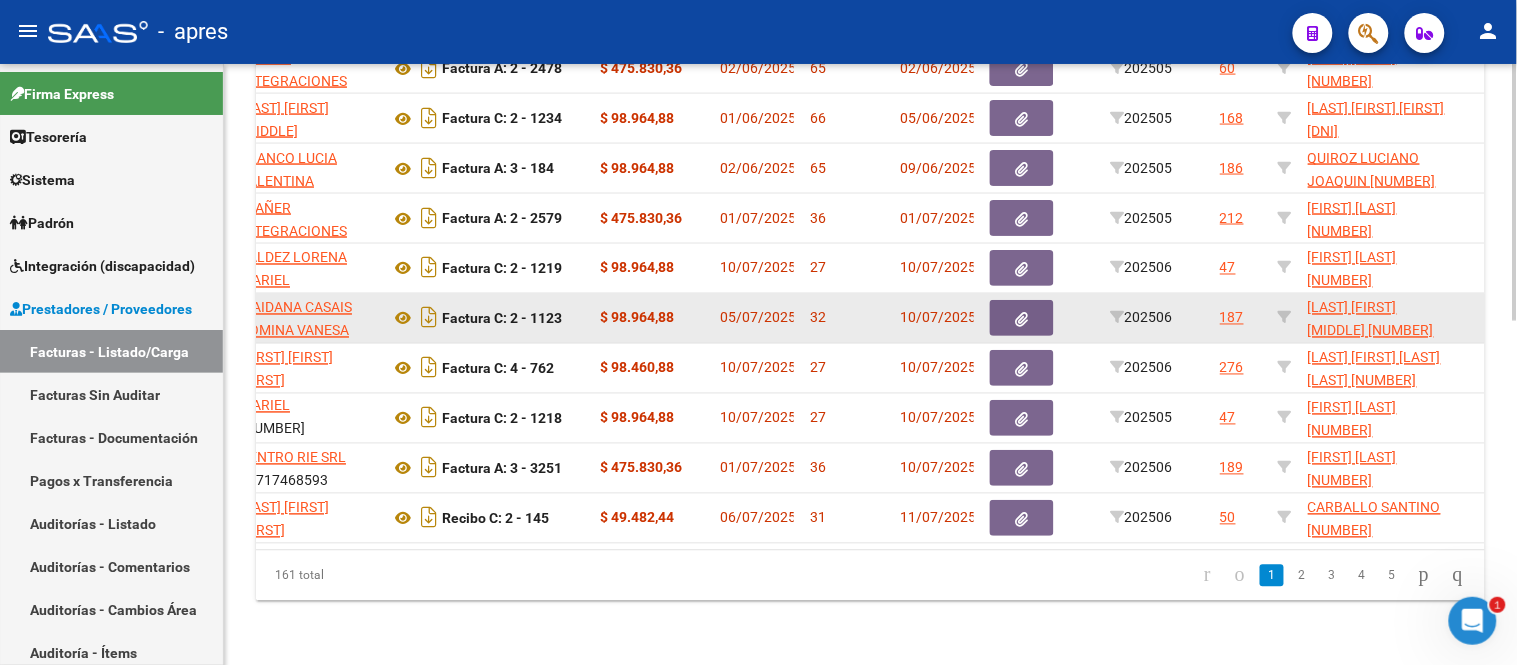 scroll, scrollTop: 803, scrollLeft: 0, axis: vertical 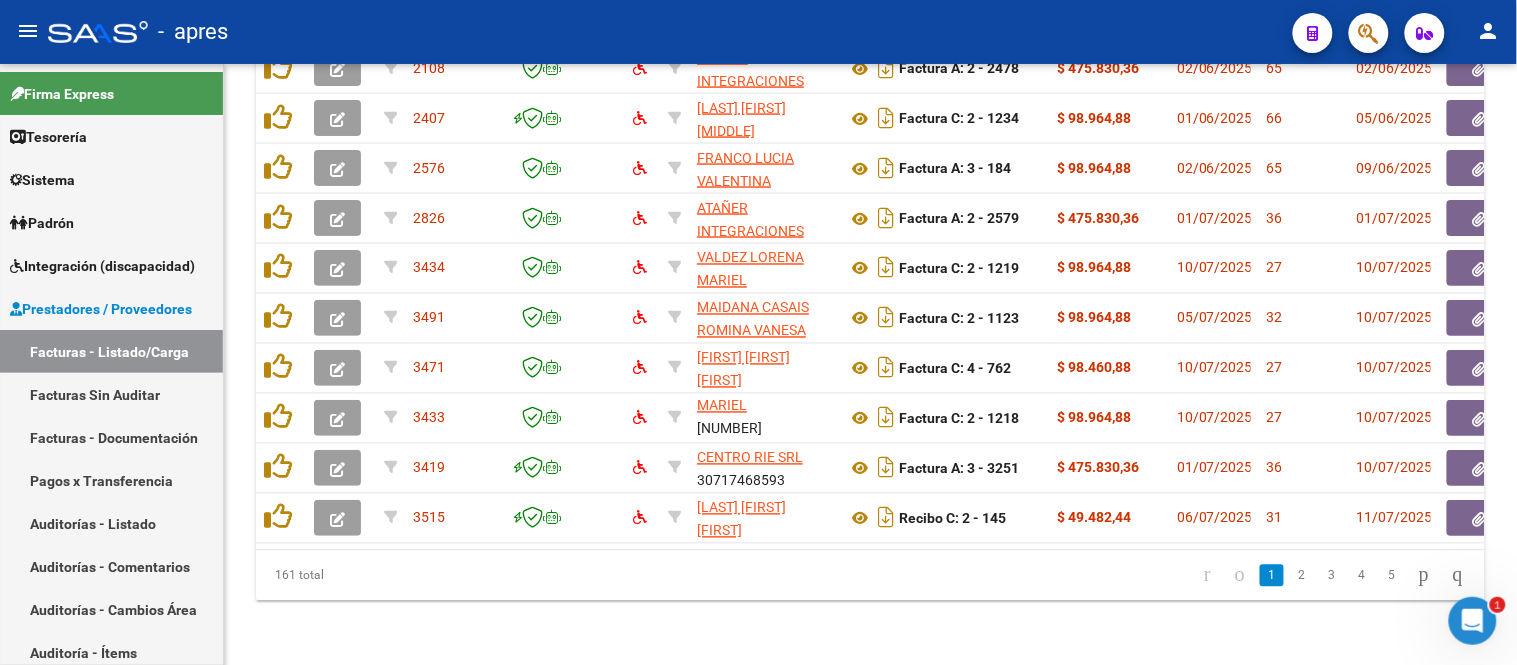 click 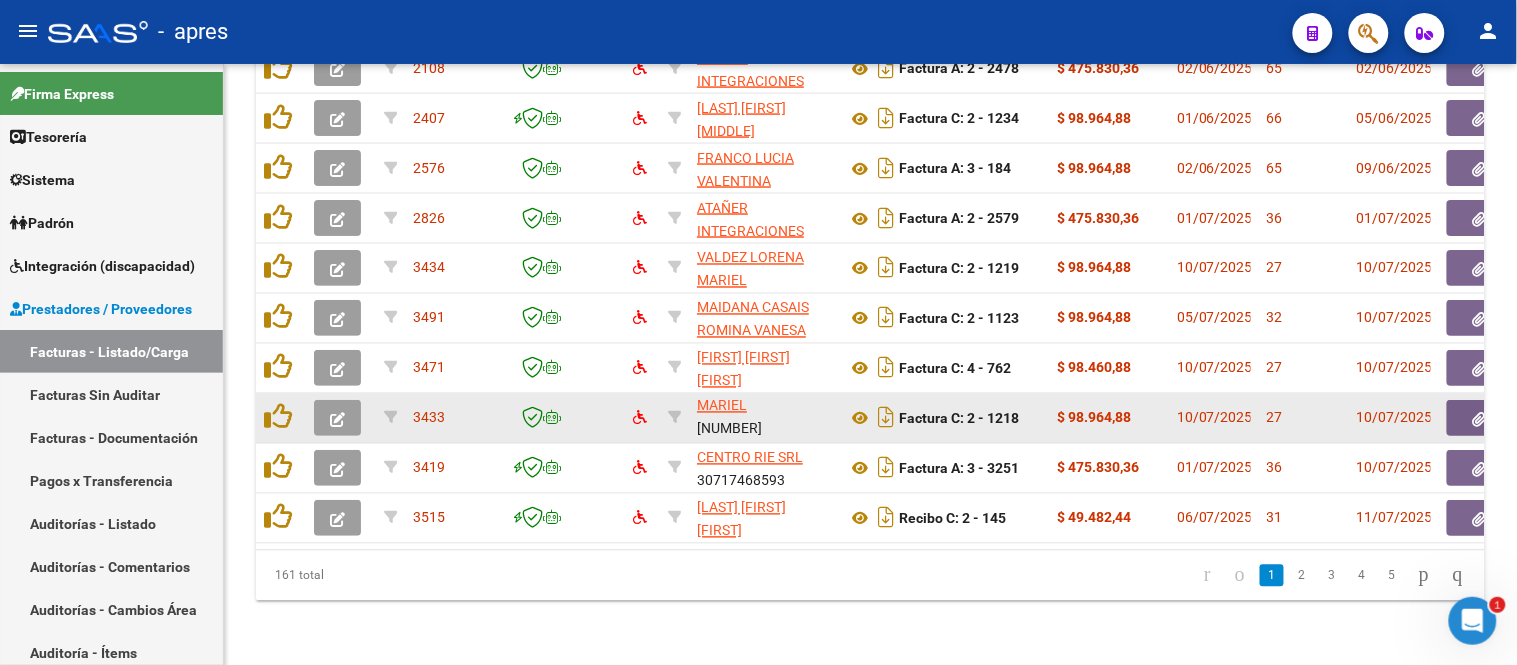scroll, scrollTop: 581, scrollLeft: 0, axis: vertical 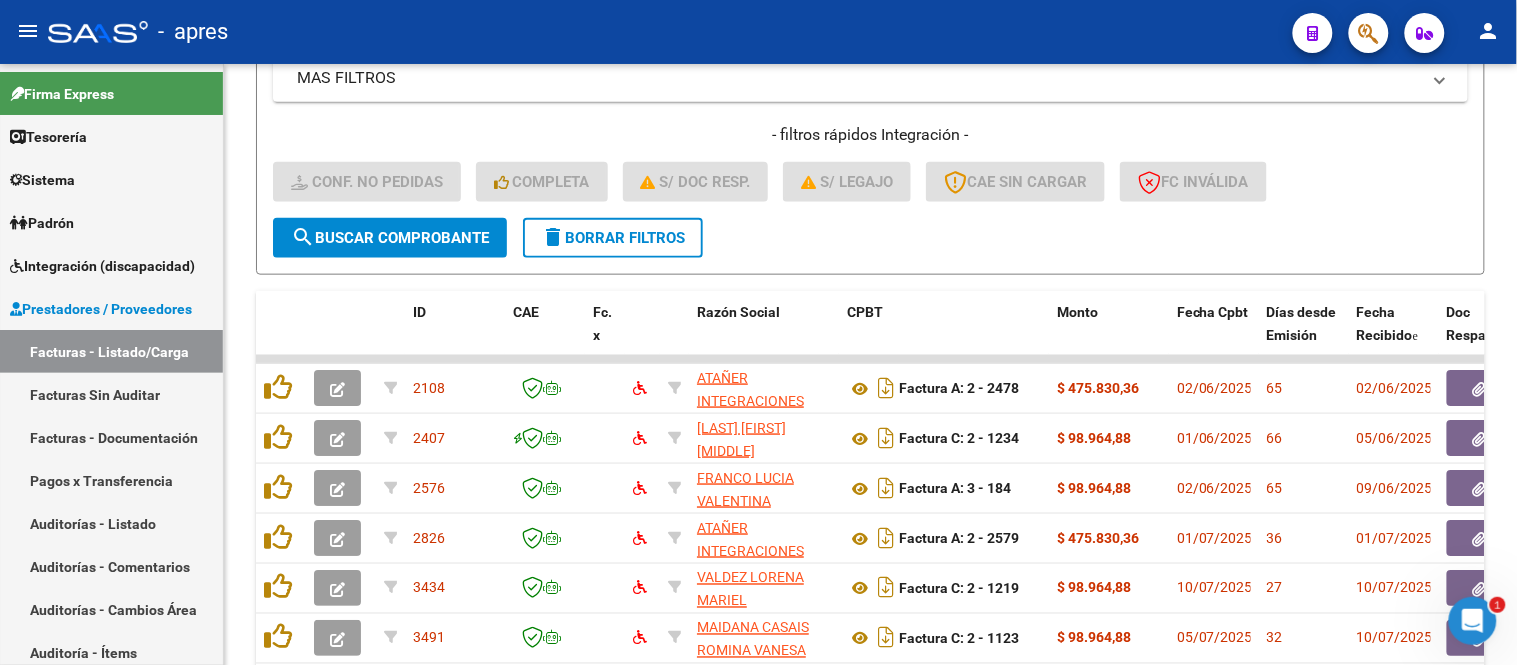 click on "delete  Borrar Filtros" 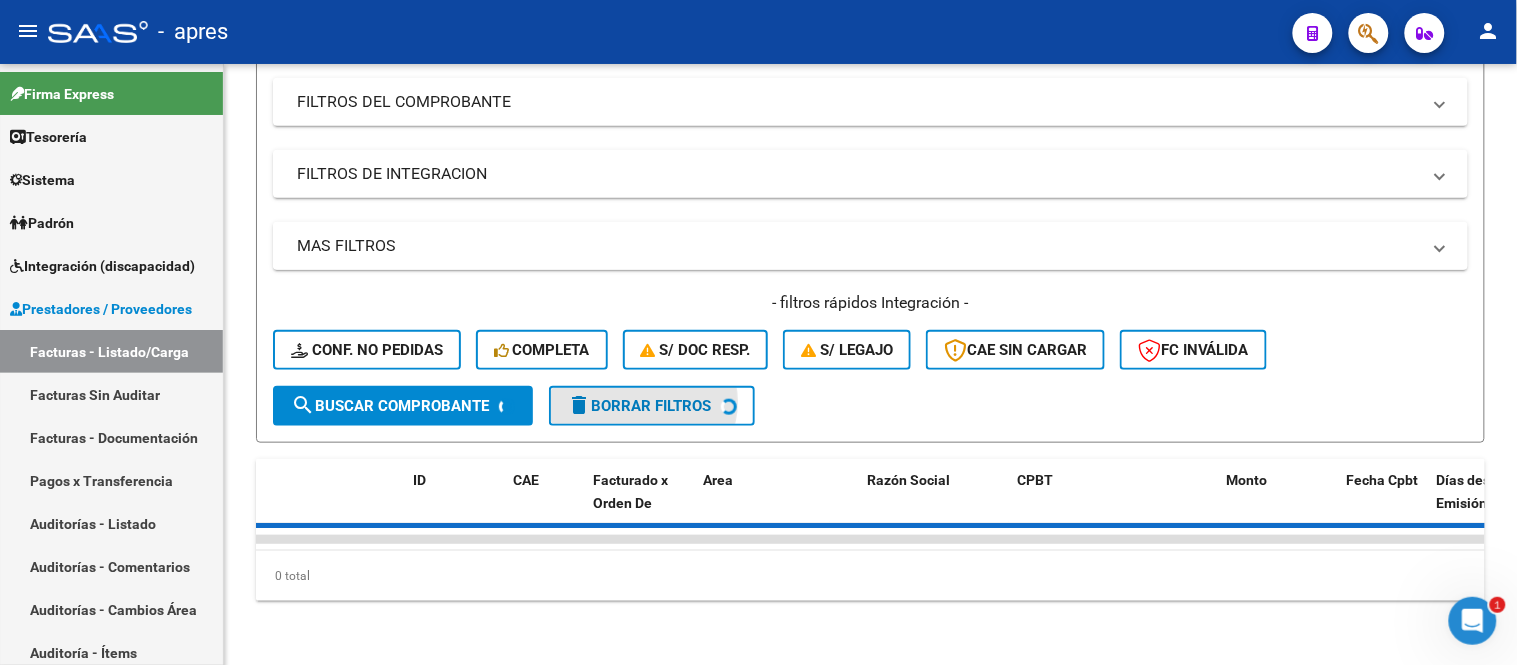 scroll, scrollTop: 315, scrollLeft: 0, axis: vertical 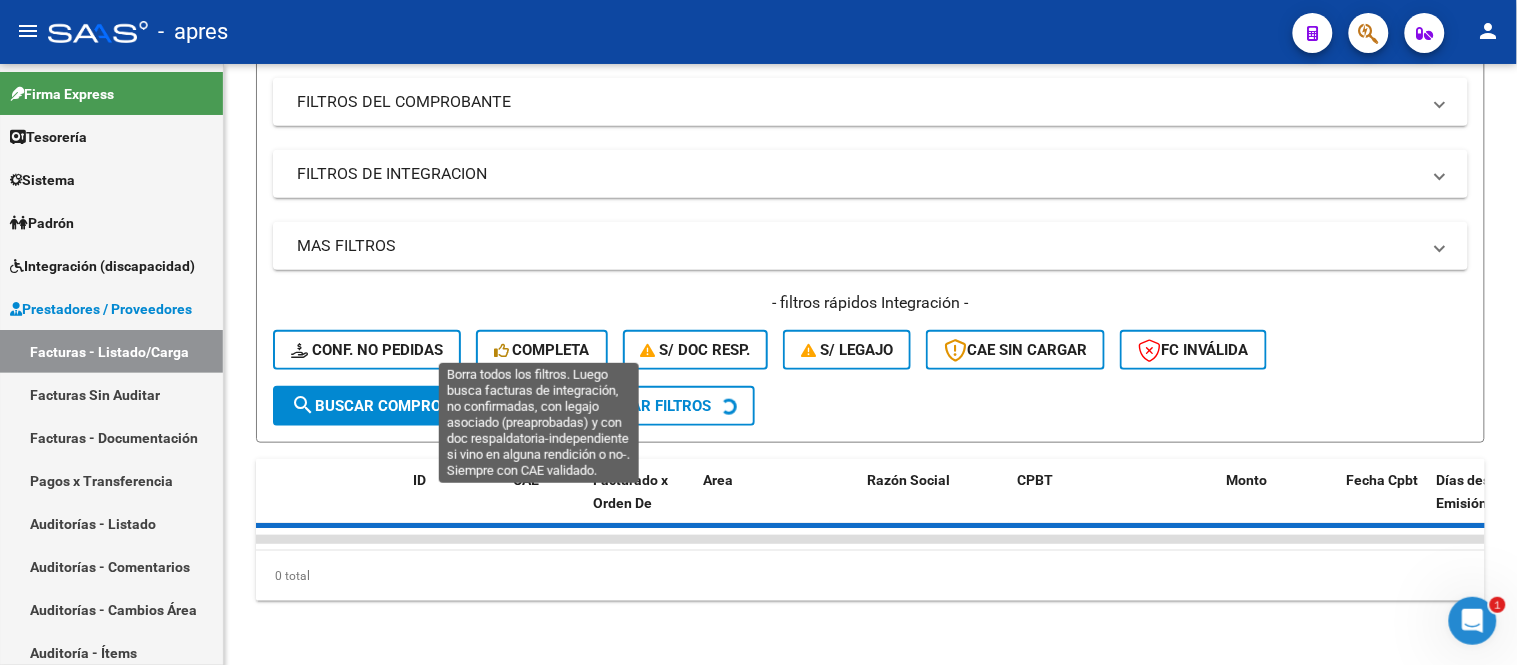 click on "Completa" 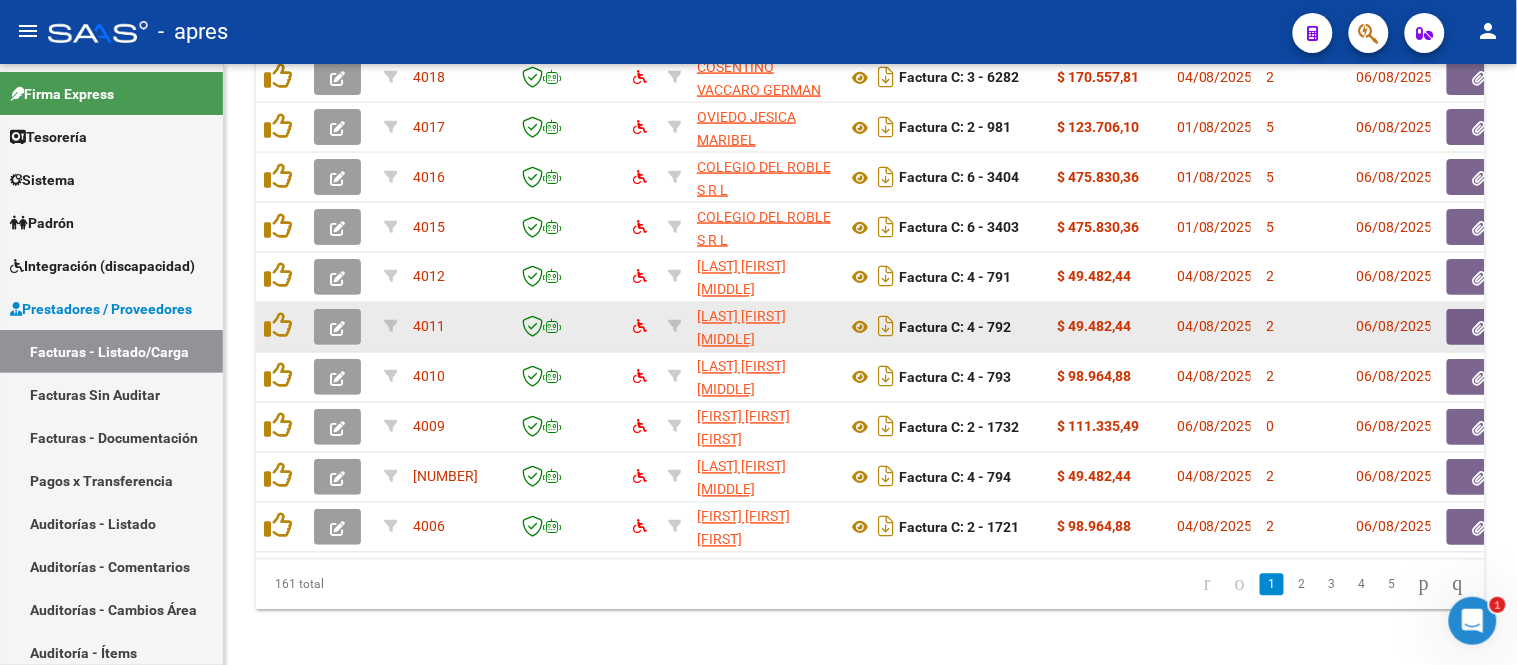 scroll, scrollTop: 803, scrollLeft: 0, axis: vertical 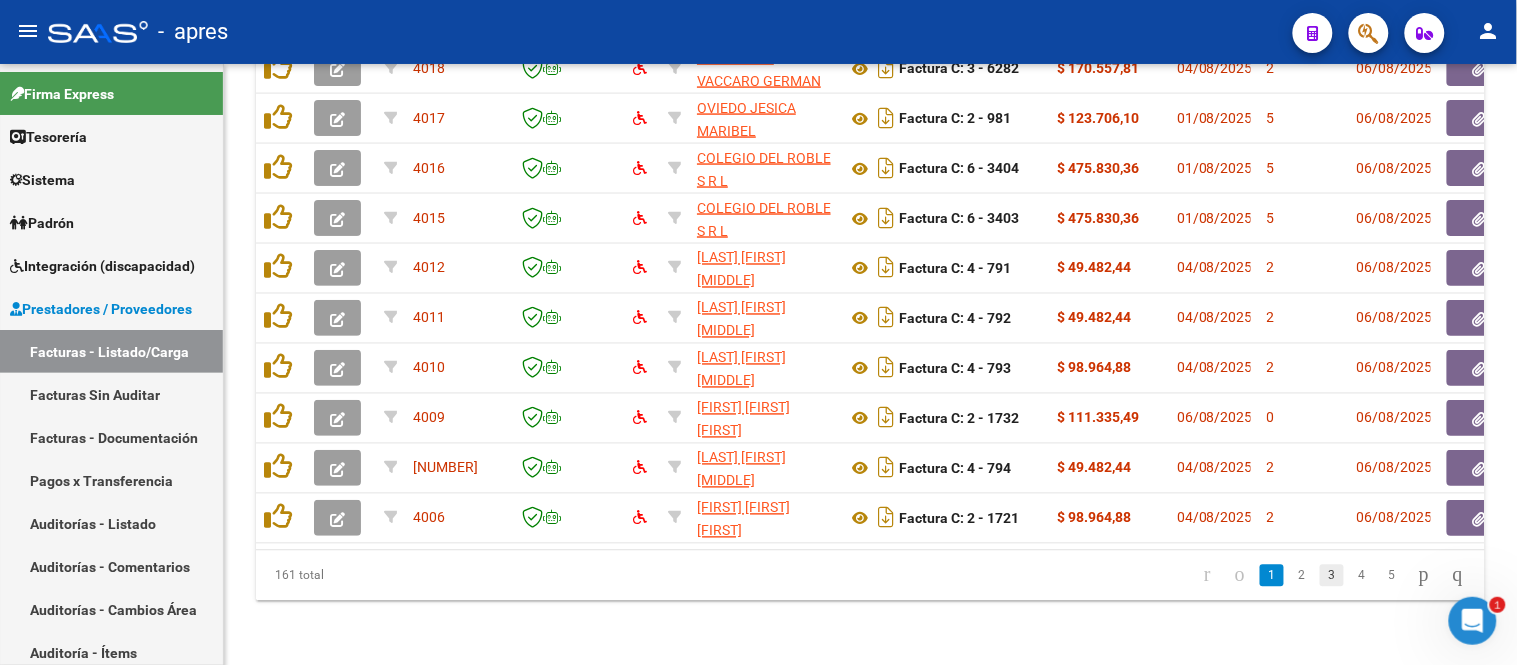 click on "3" 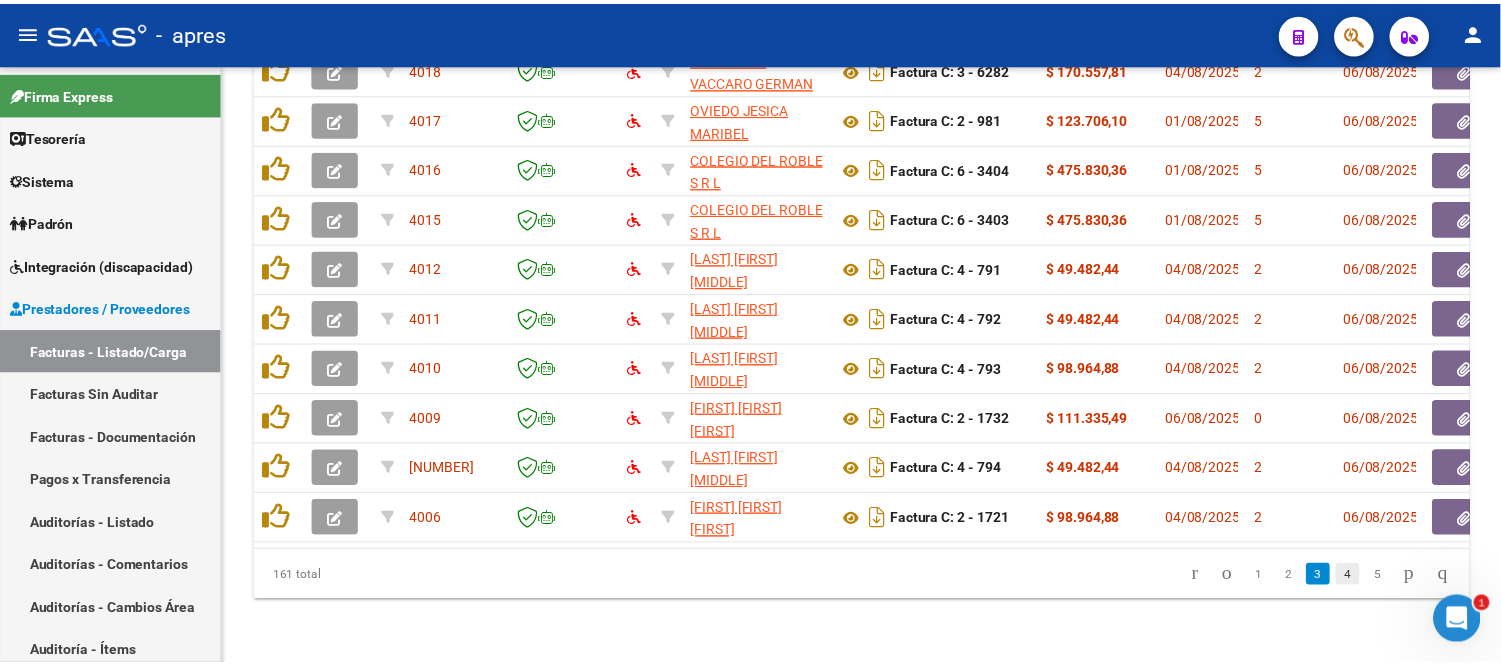 scroll, scrollTop: 803, scrollLeft: 0, axis: vertical 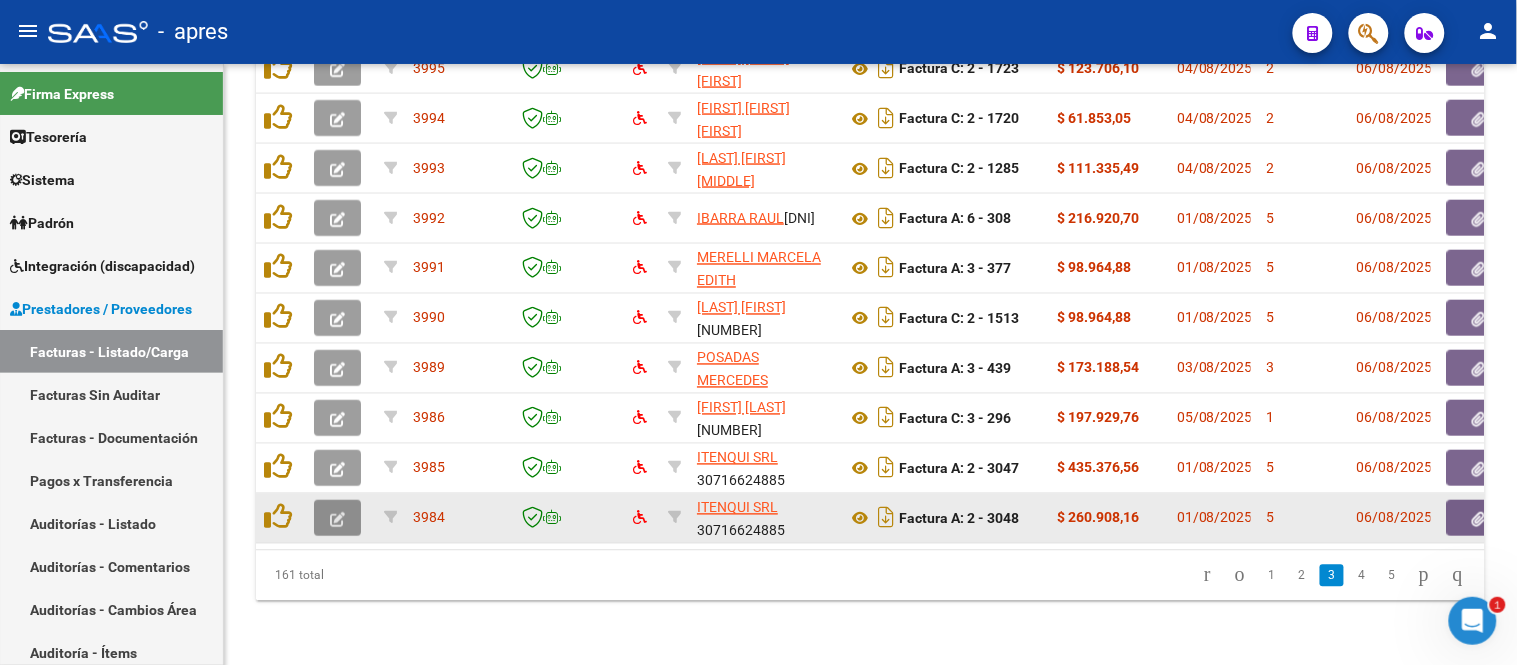 click 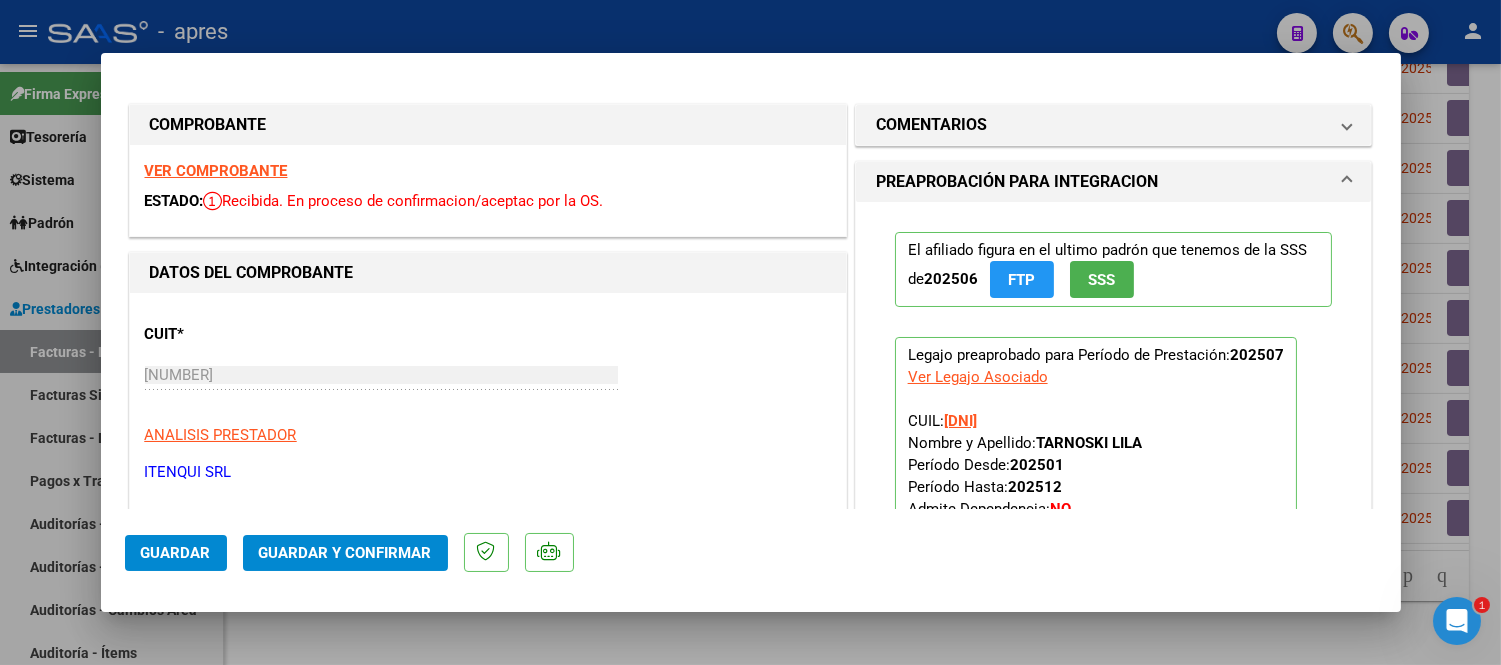 click on "VER COMPROBANTE       ESTADO:   Recibida. En proceso de confirmacion/aceptac por la OS." at bounding box center (488, 190) 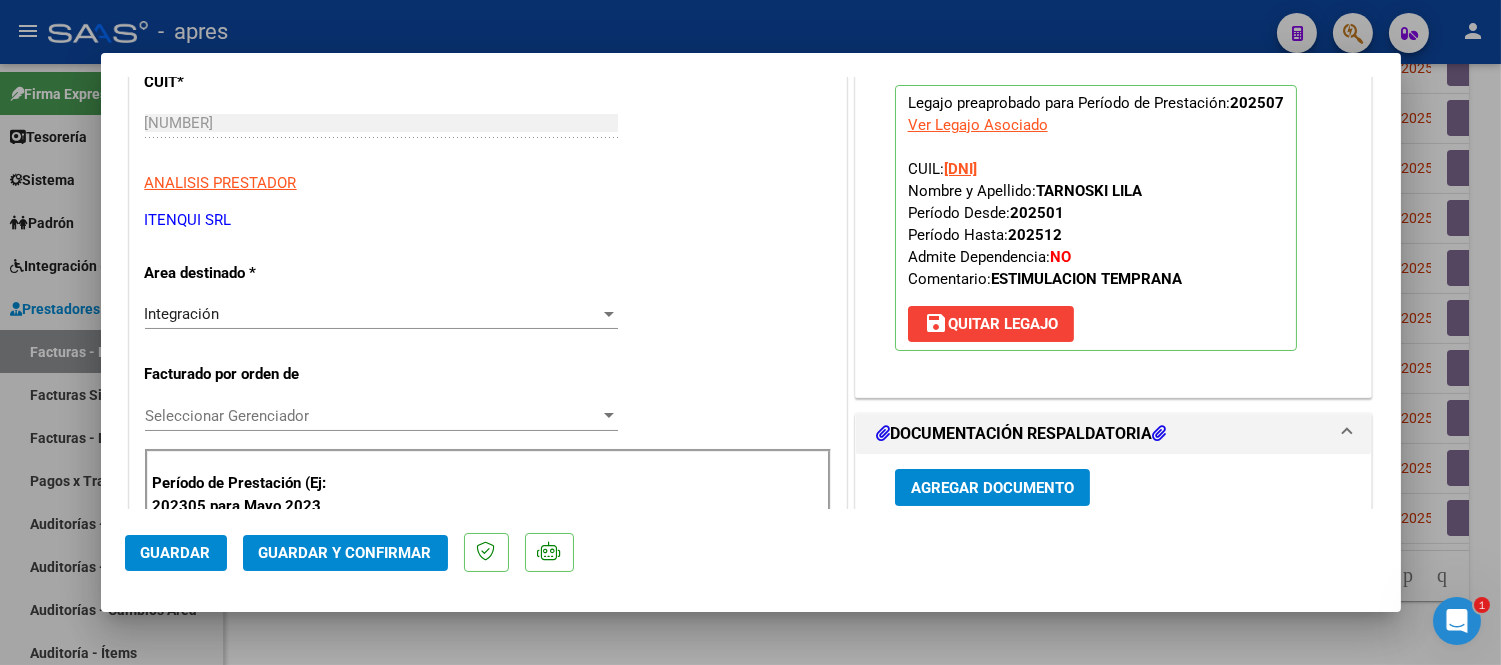scroll, scrollTop: 444, scrollLeft: 0, axis: vertical 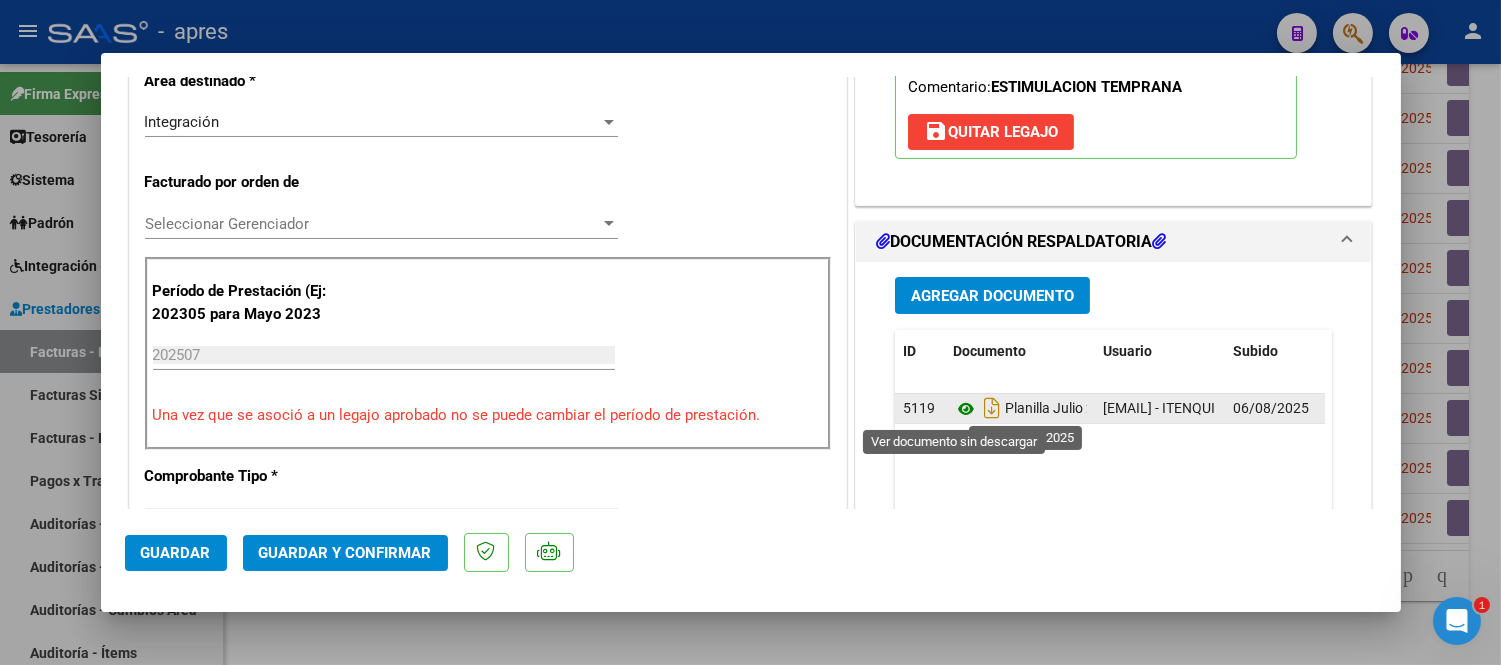 click 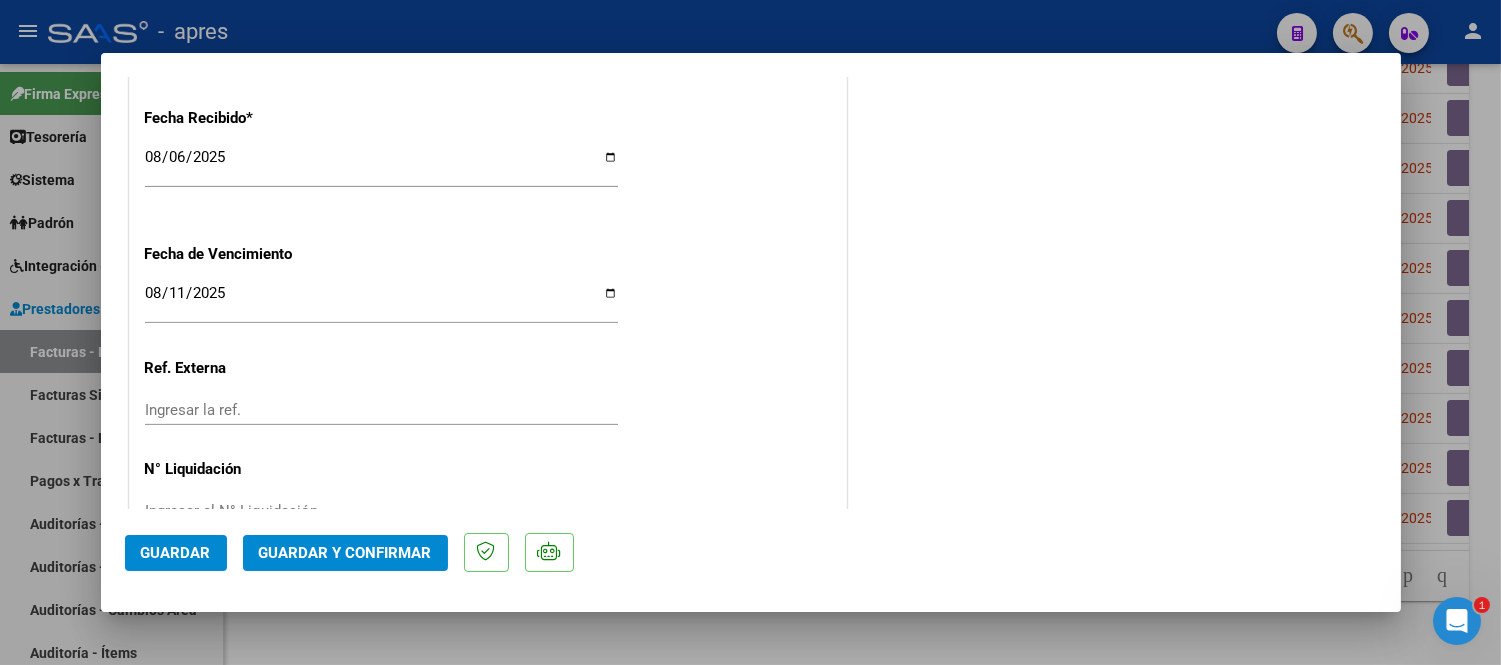 scroll, scrollTop: 1498, scrollLeft: 0, axis: vertical 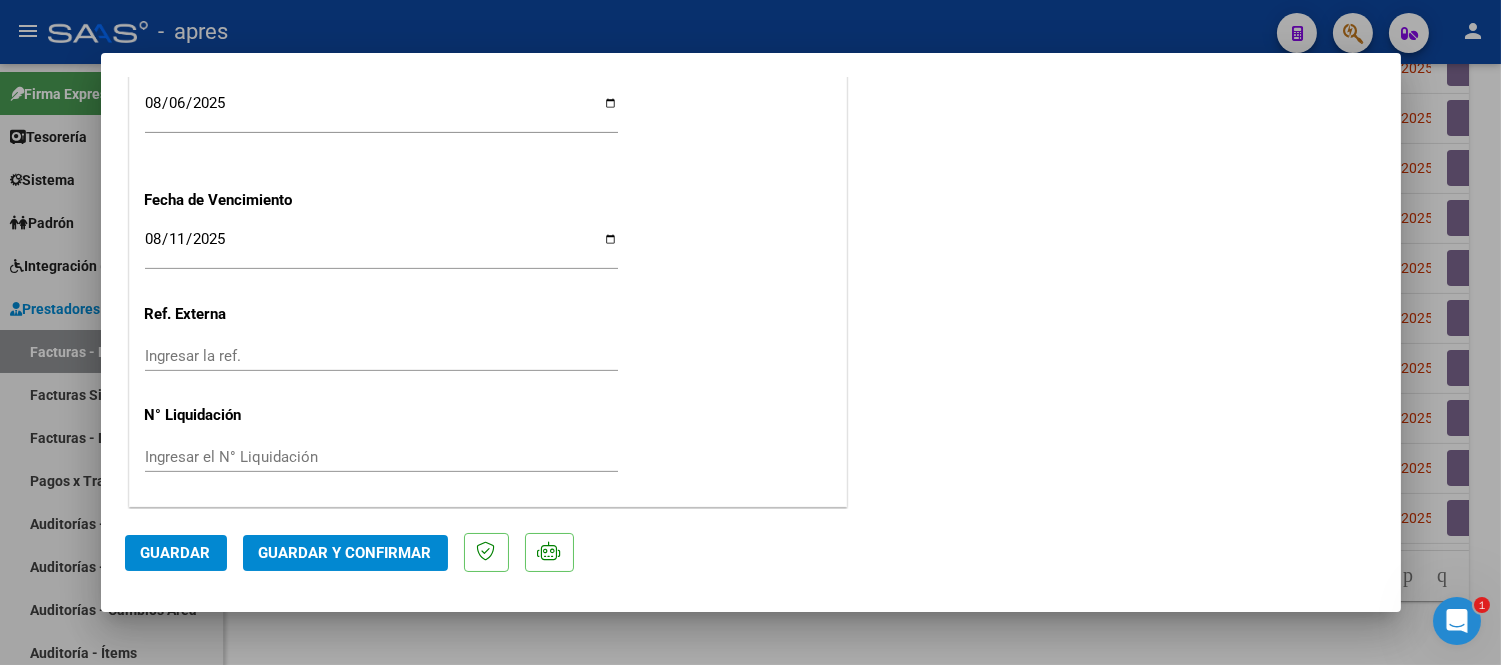 click on "Guardar y Confirmar" 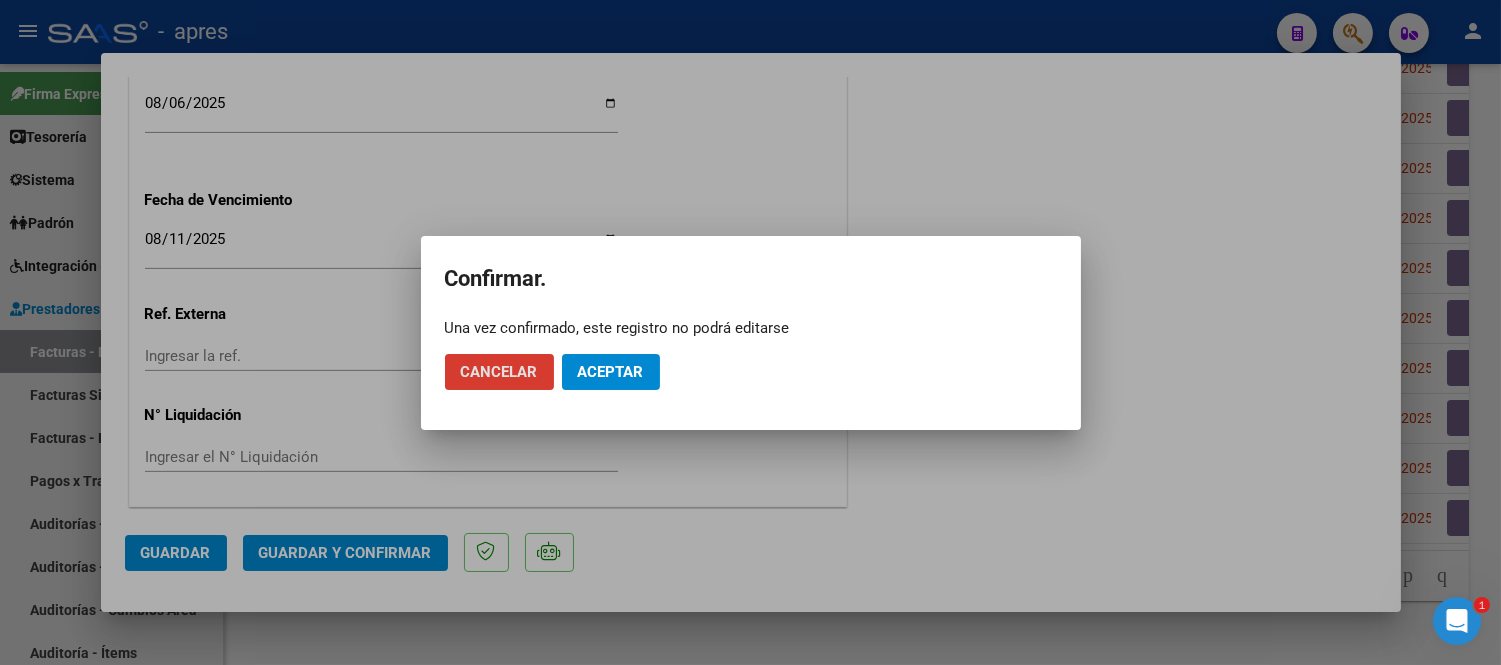 click on "Cancelar Aceptar" 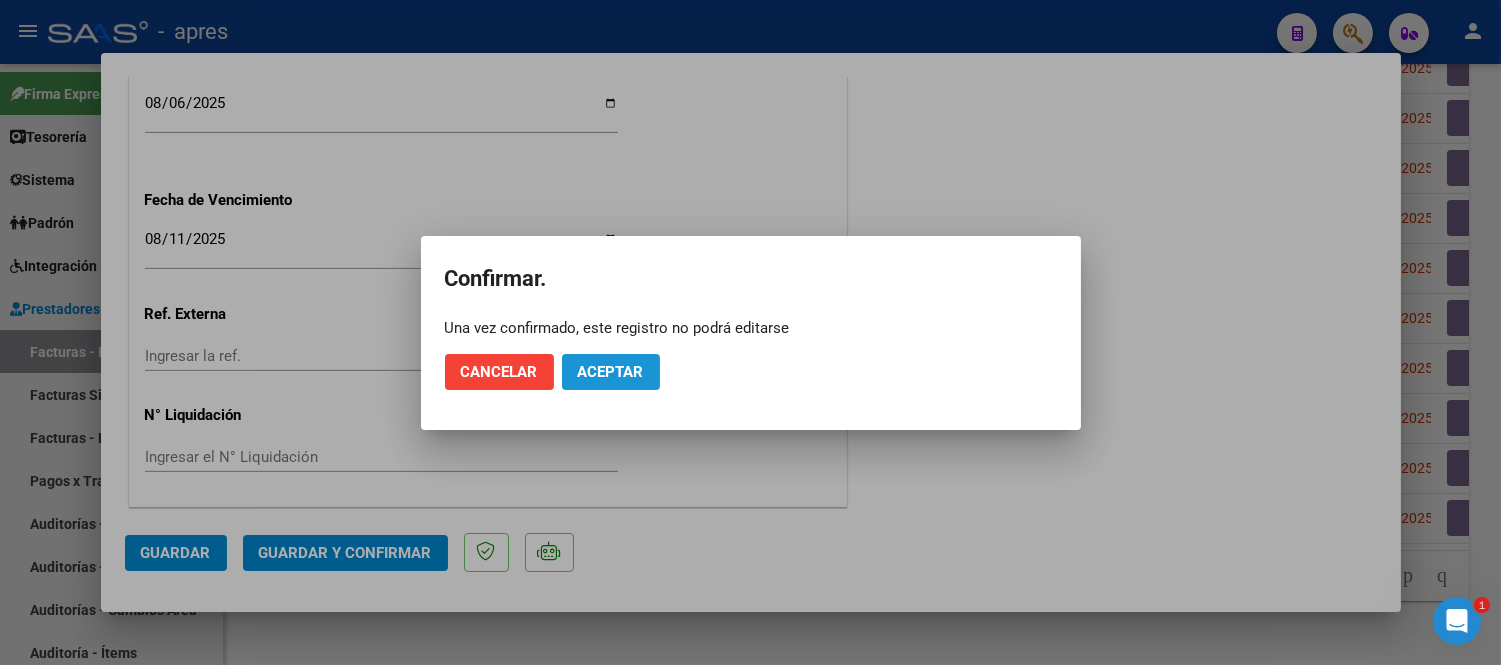 click on "Aceptar" 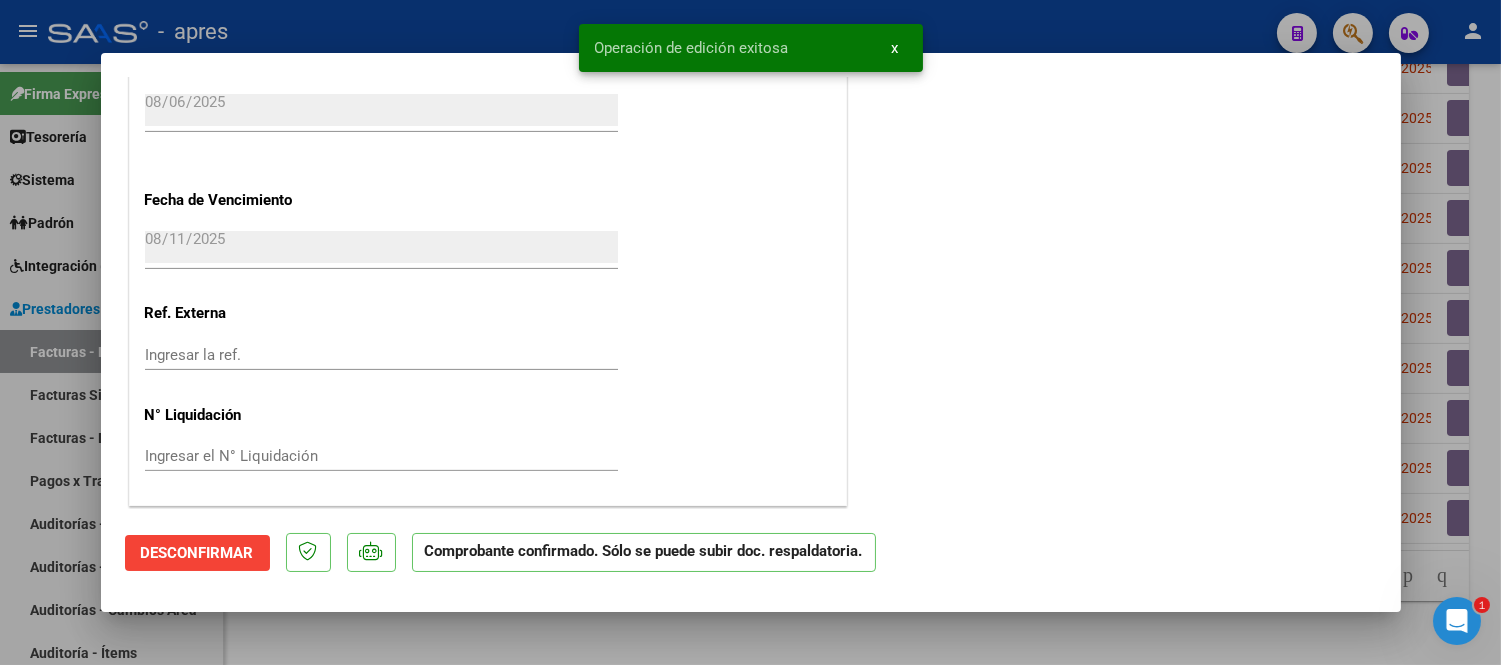 click at bounding box center (750, 332) 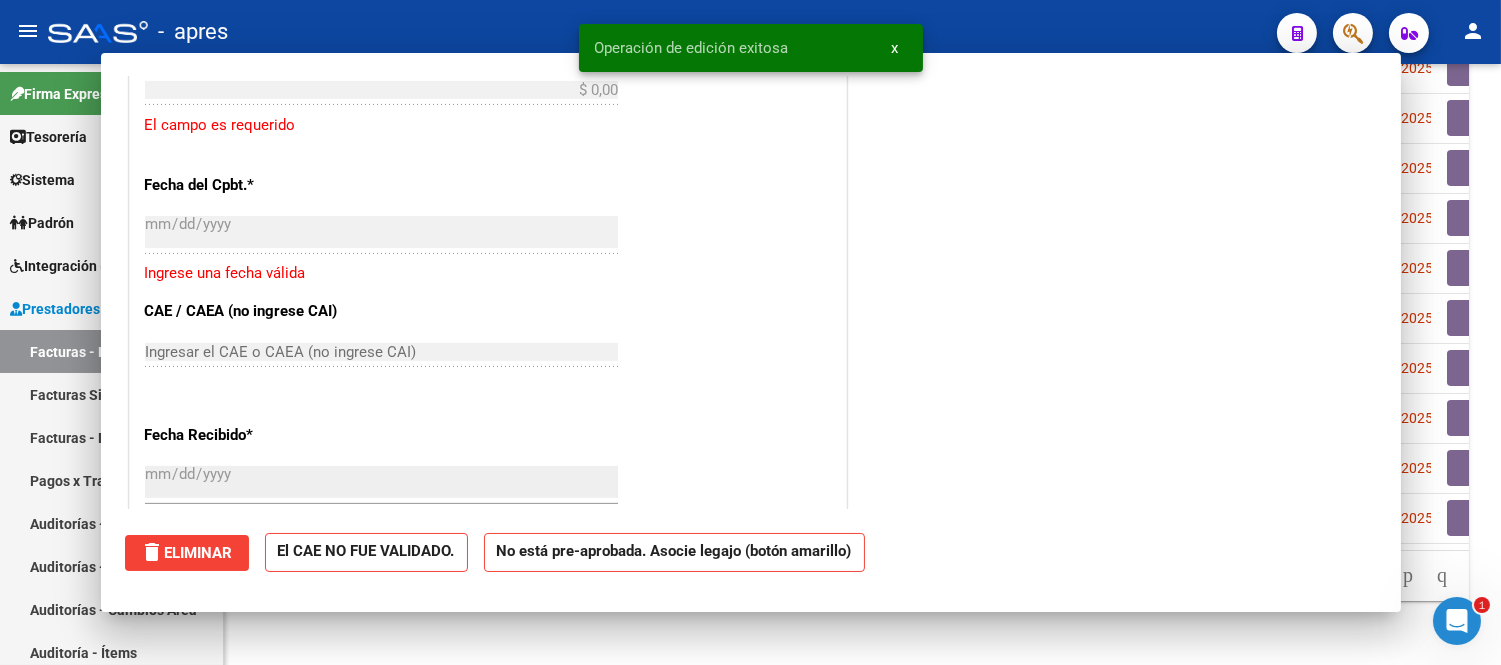 scroll, scrollTop: 808, scrollLeft: 0, axis: vertical 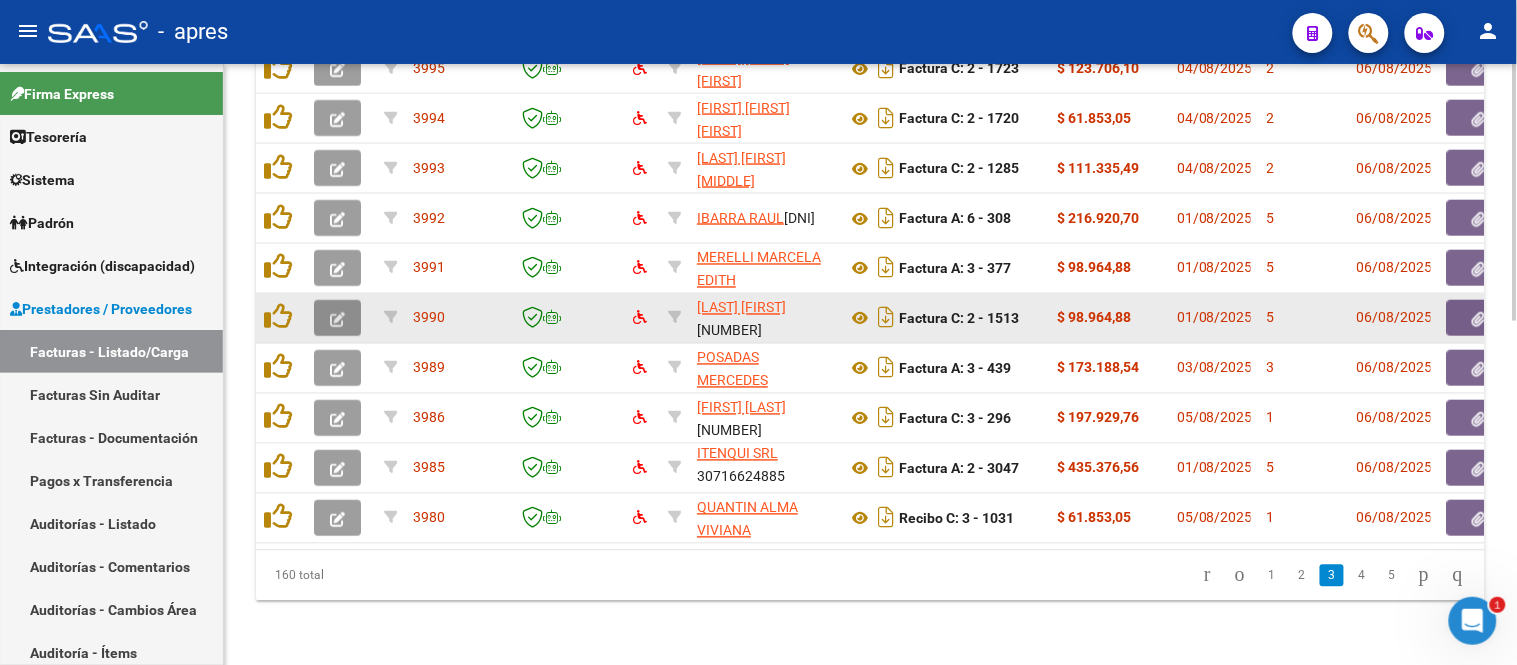 click 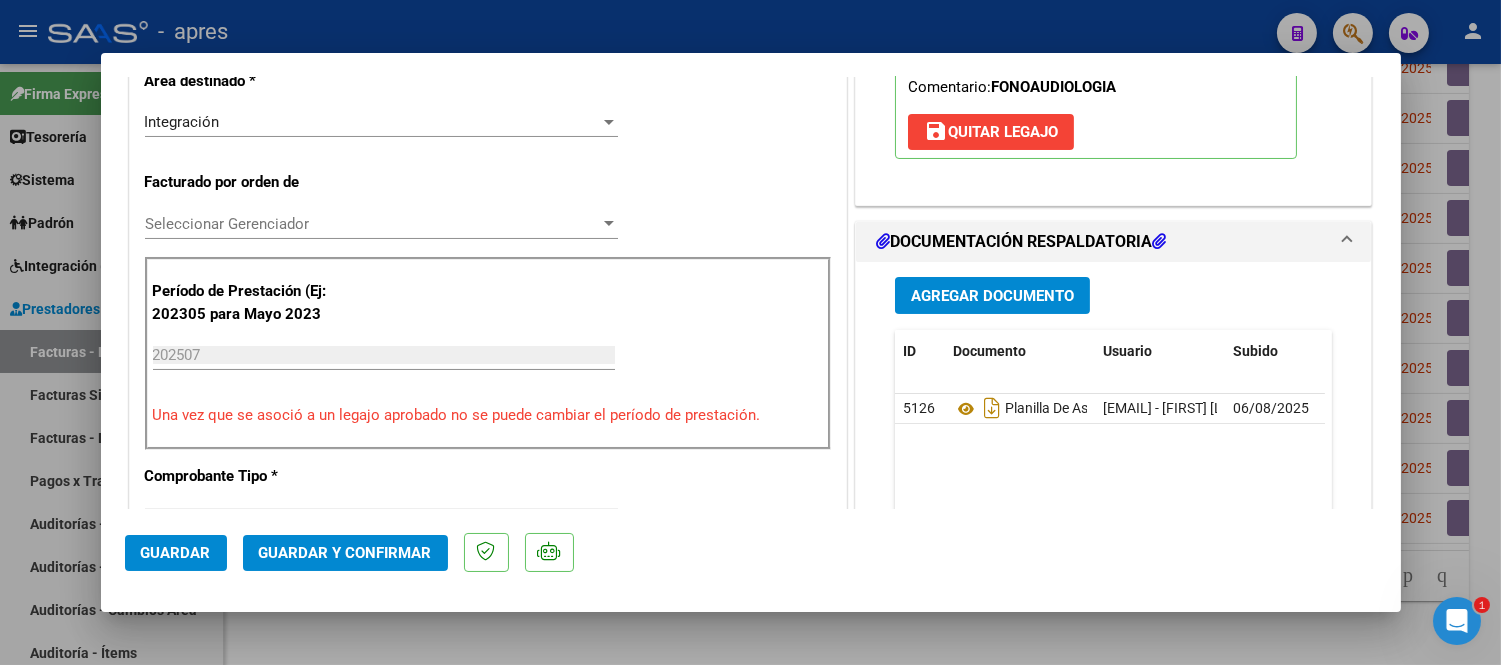 scroll, scrollTop: 0, scrollLeft: 0, axis: both 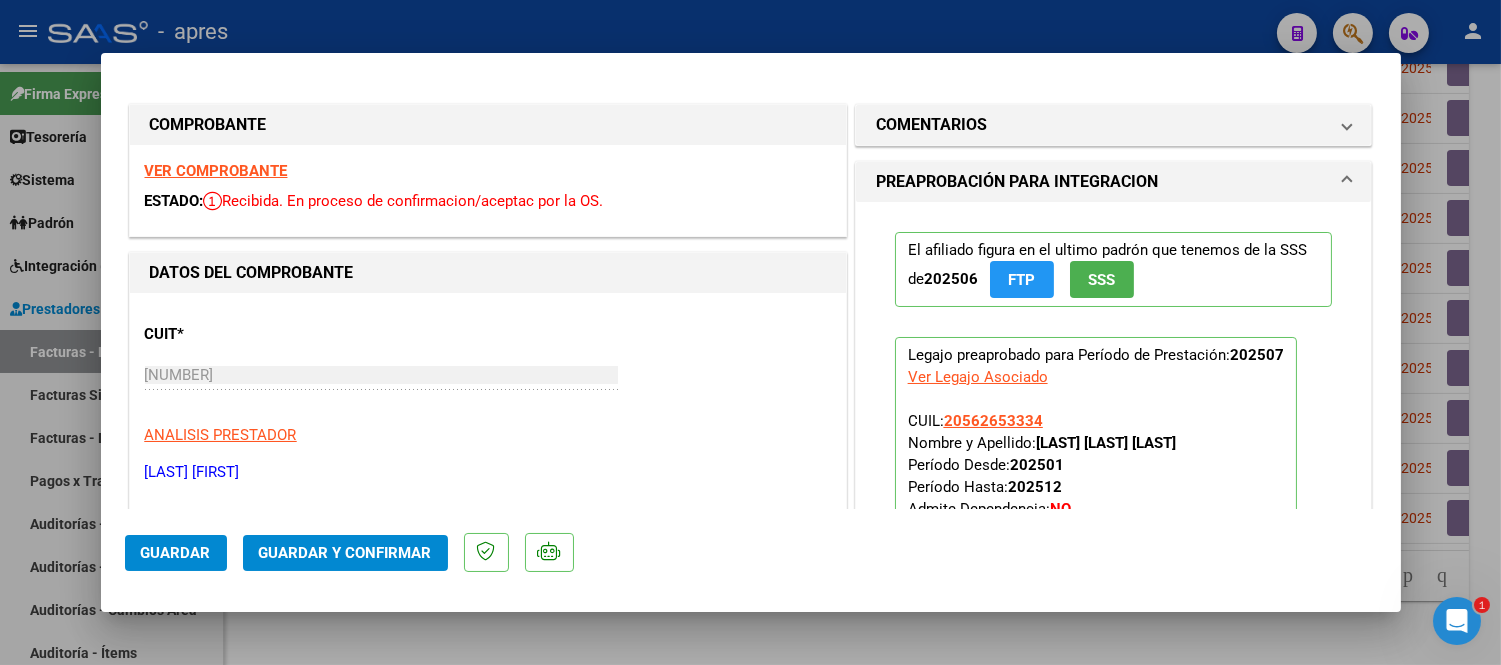 click on "VER COMPROBANTE" at bounding box center [216, 171] 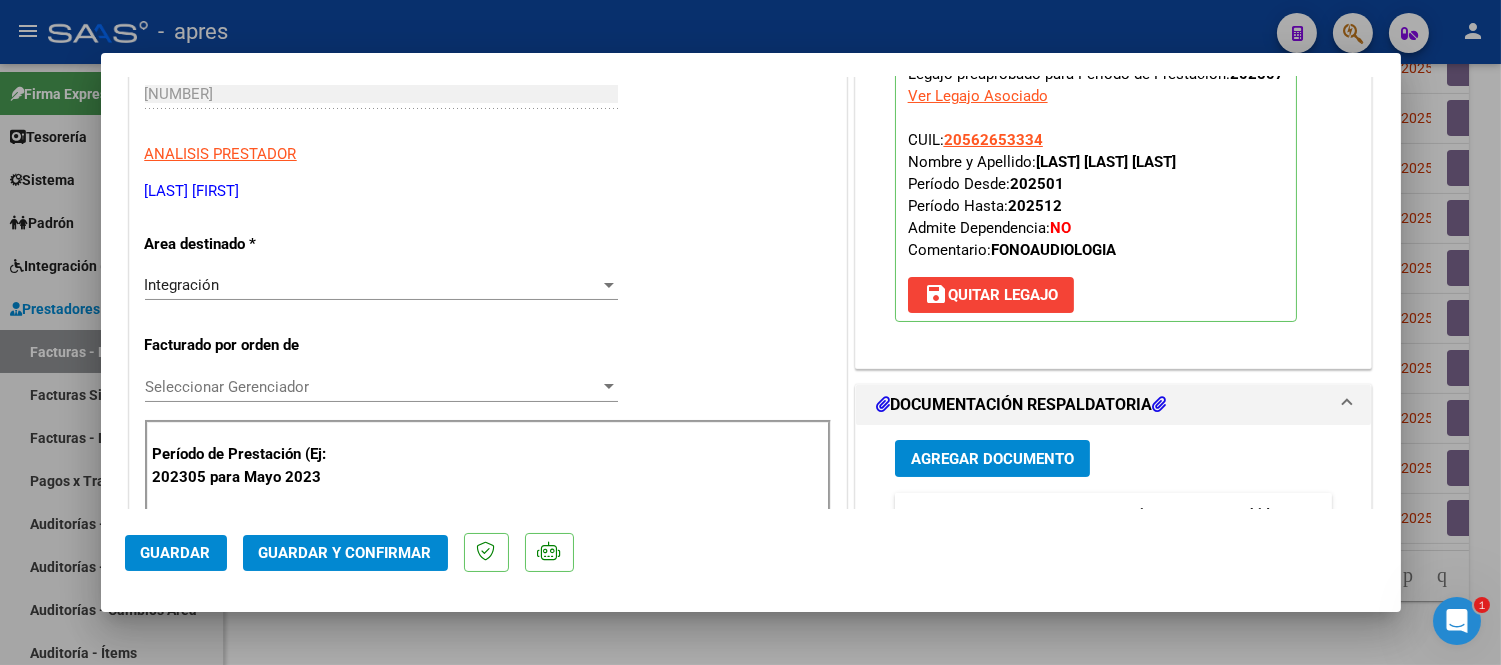 scroll, scrollTop: 333, scrollLeft: 0, axis: vertical 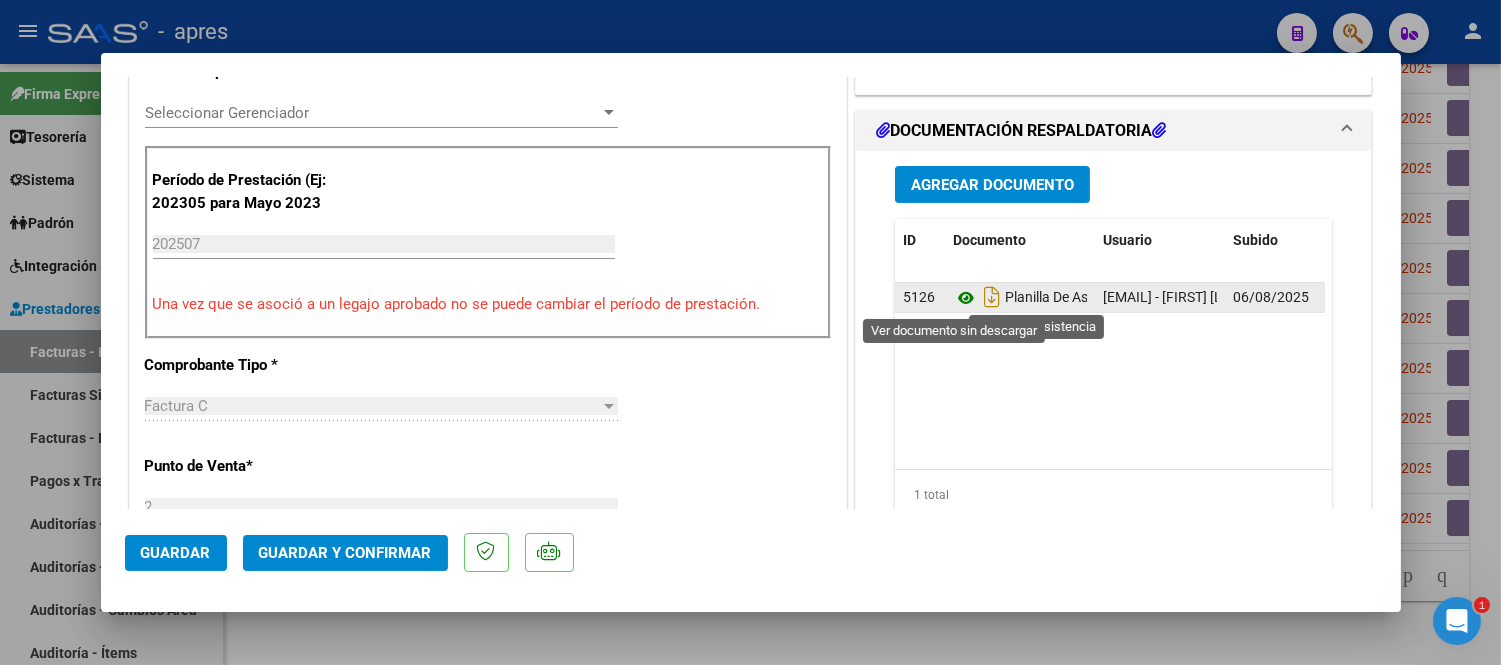 click 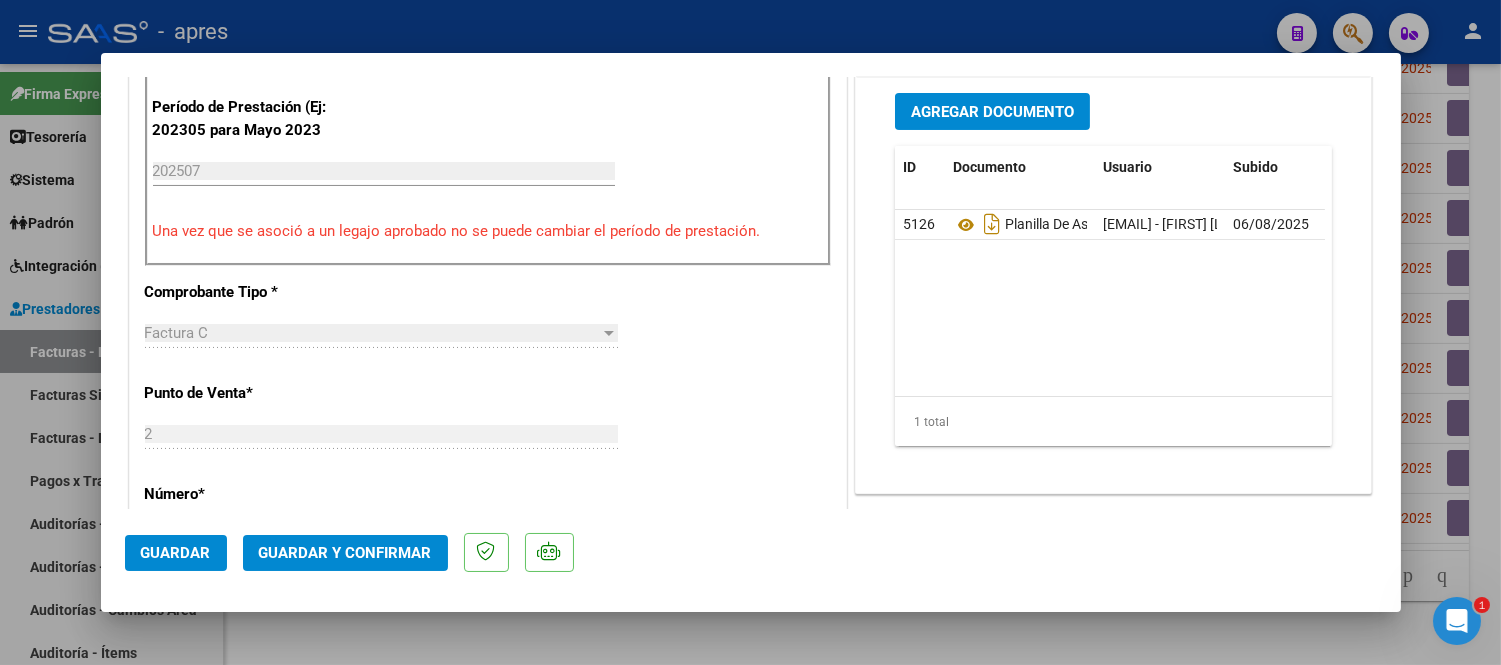 scroll, scrollTop: 666, scrollLeft: 0, axis: vertical 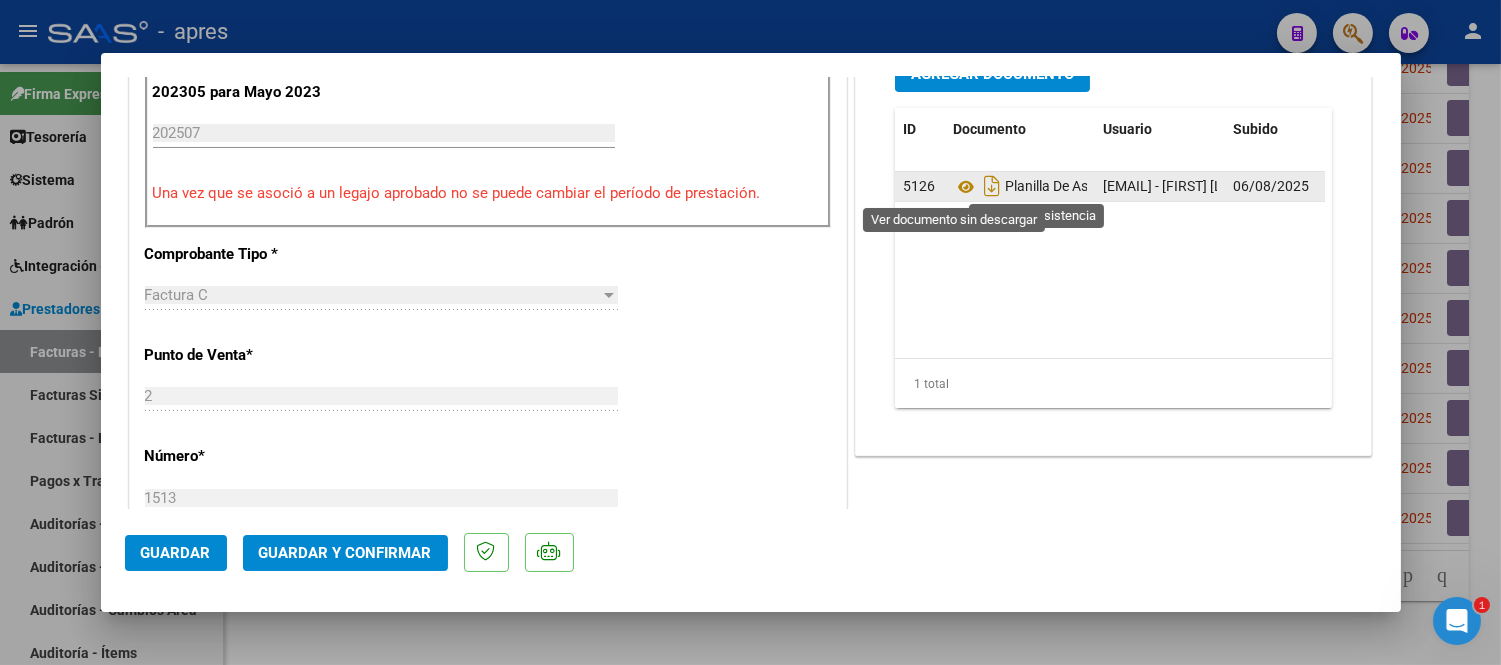click on "Planilla De Asistencia" 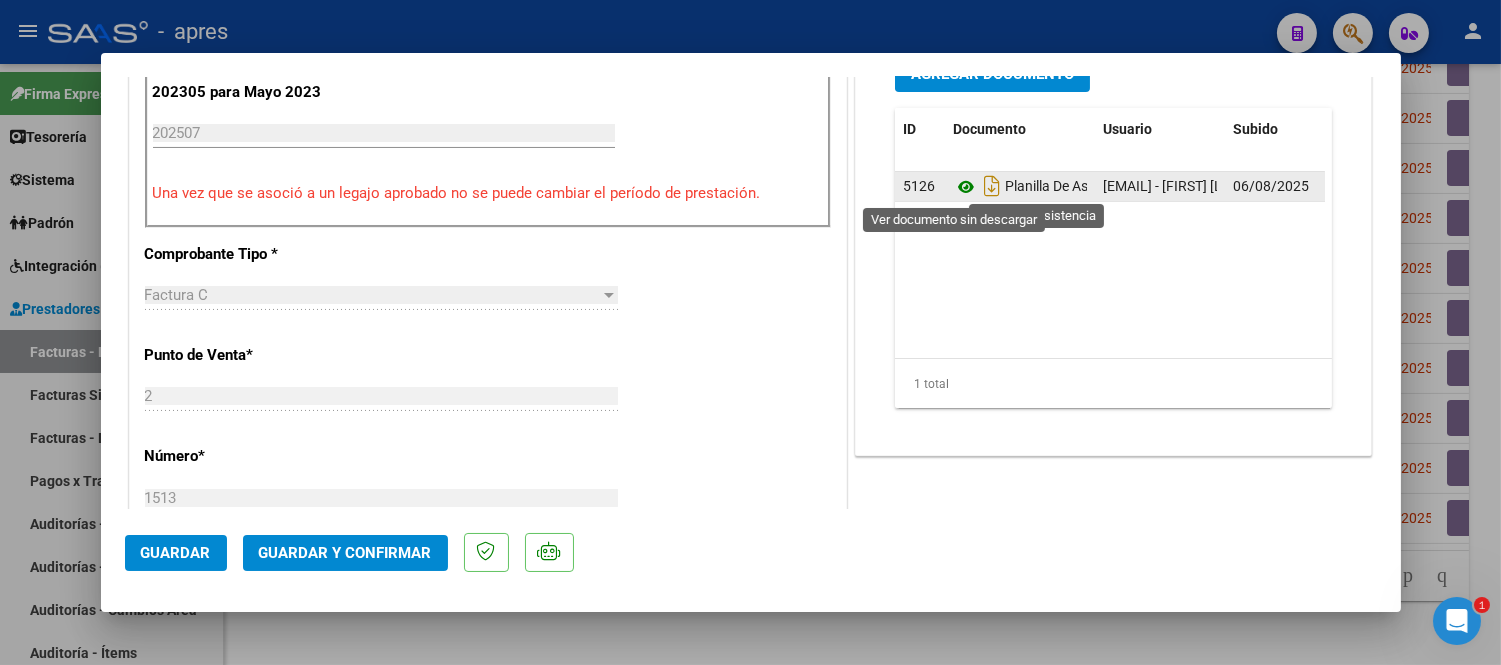 click 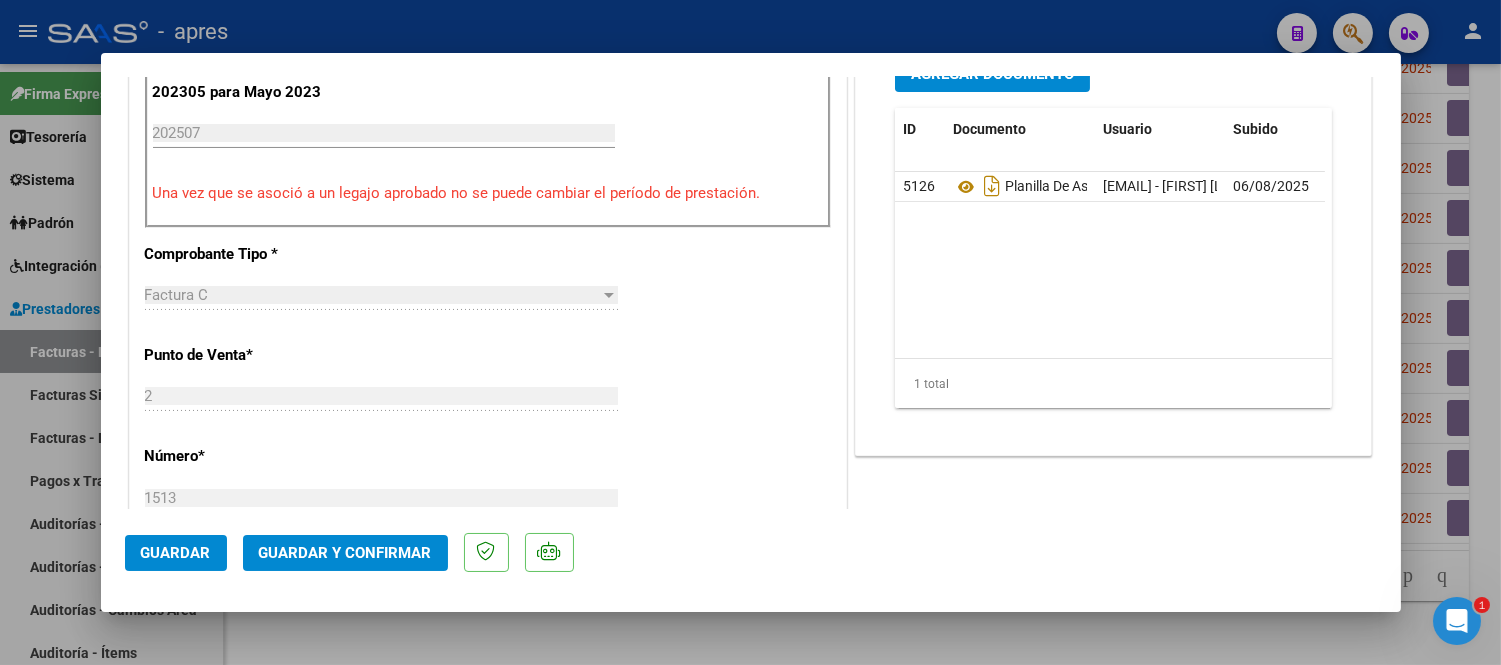 scroll, scrollTop: 333, scrollLeft: 0, axis: vertical 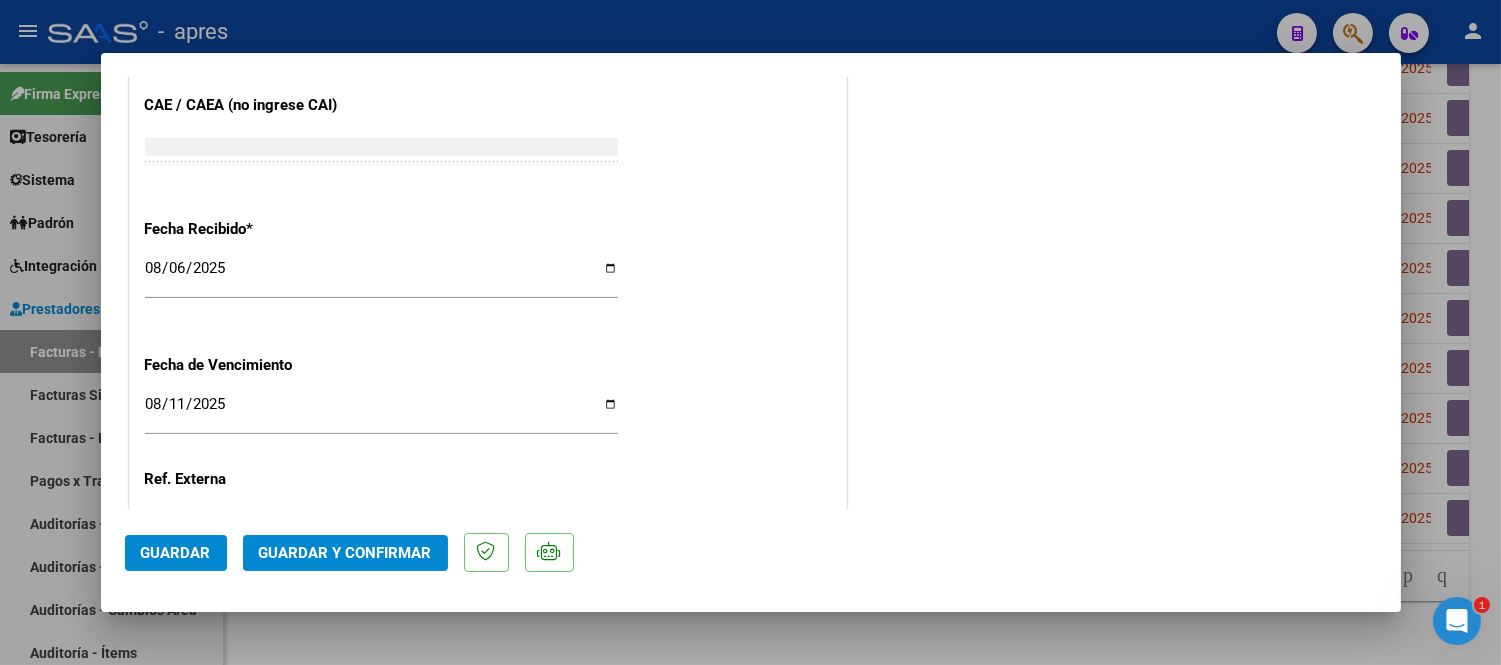 click on "Guardar y Confirmar" 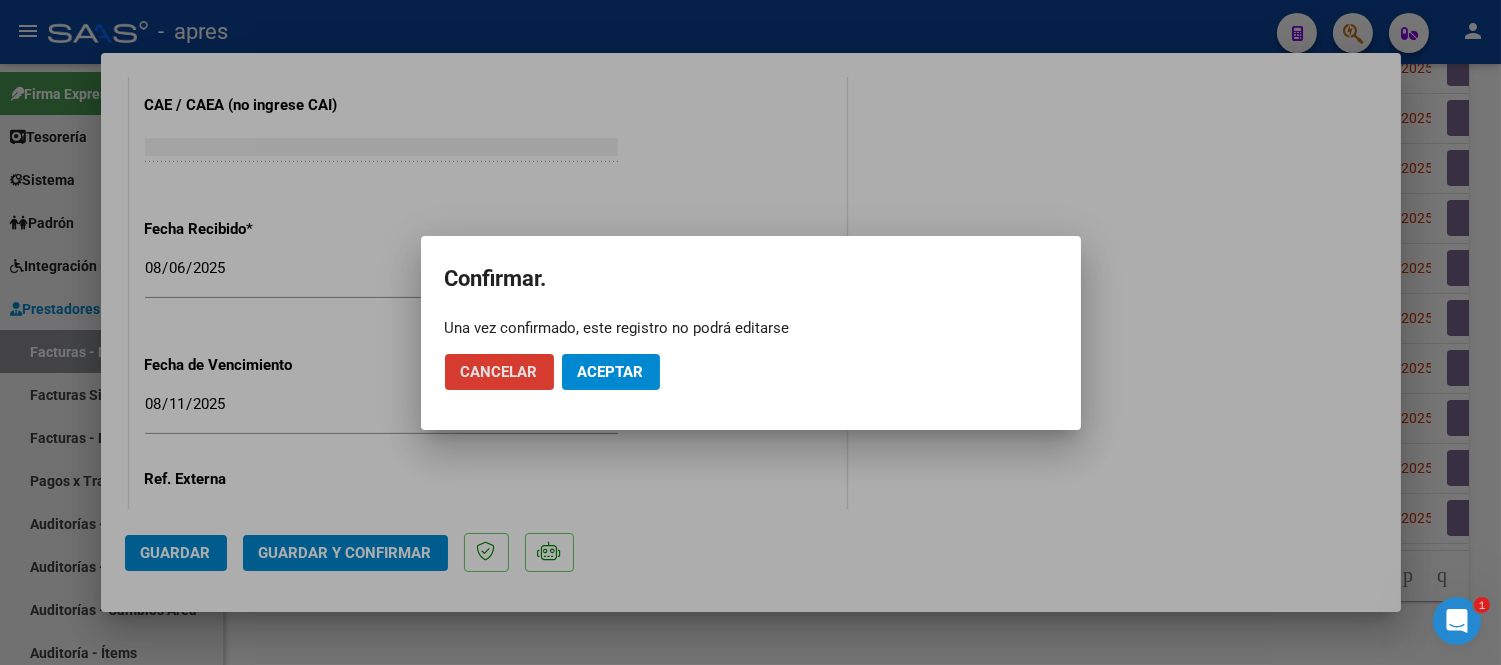click on "Aceptar" 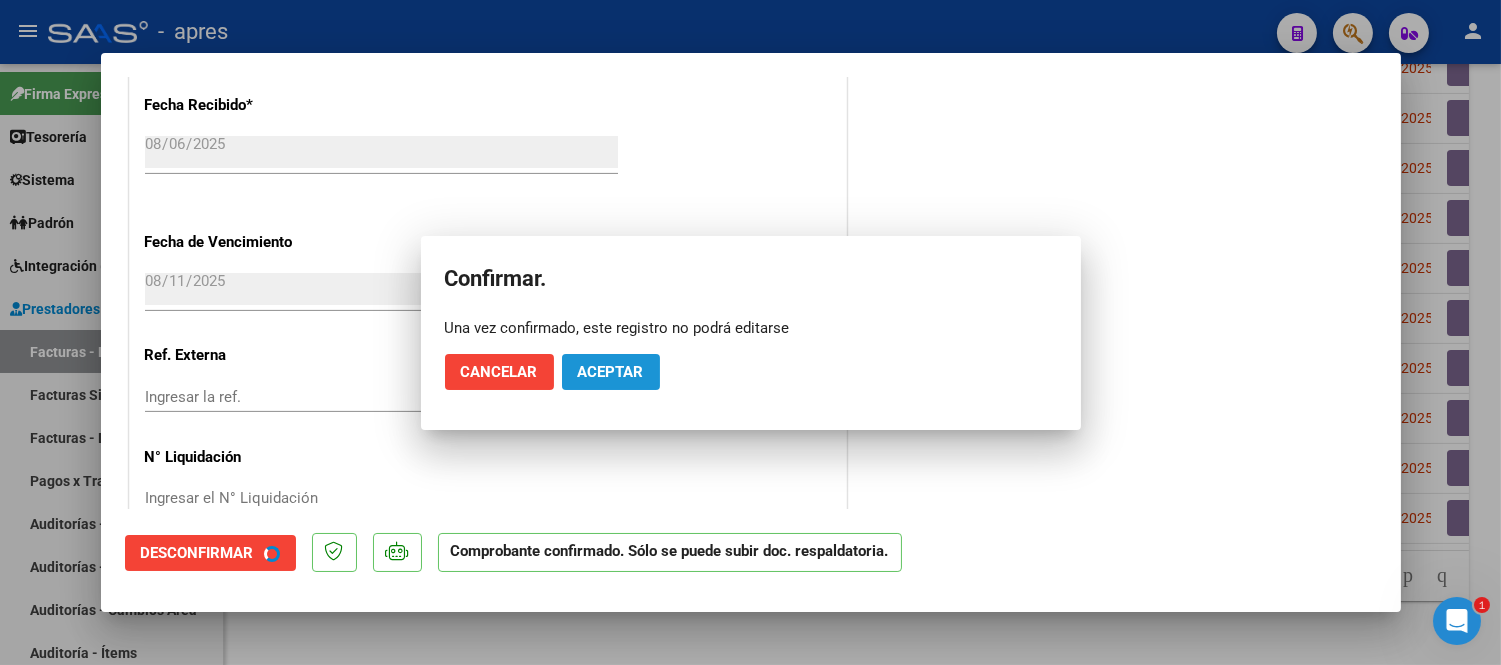 scroll, scrollTop: 1208, scrollLeft: 0, axis: vertical 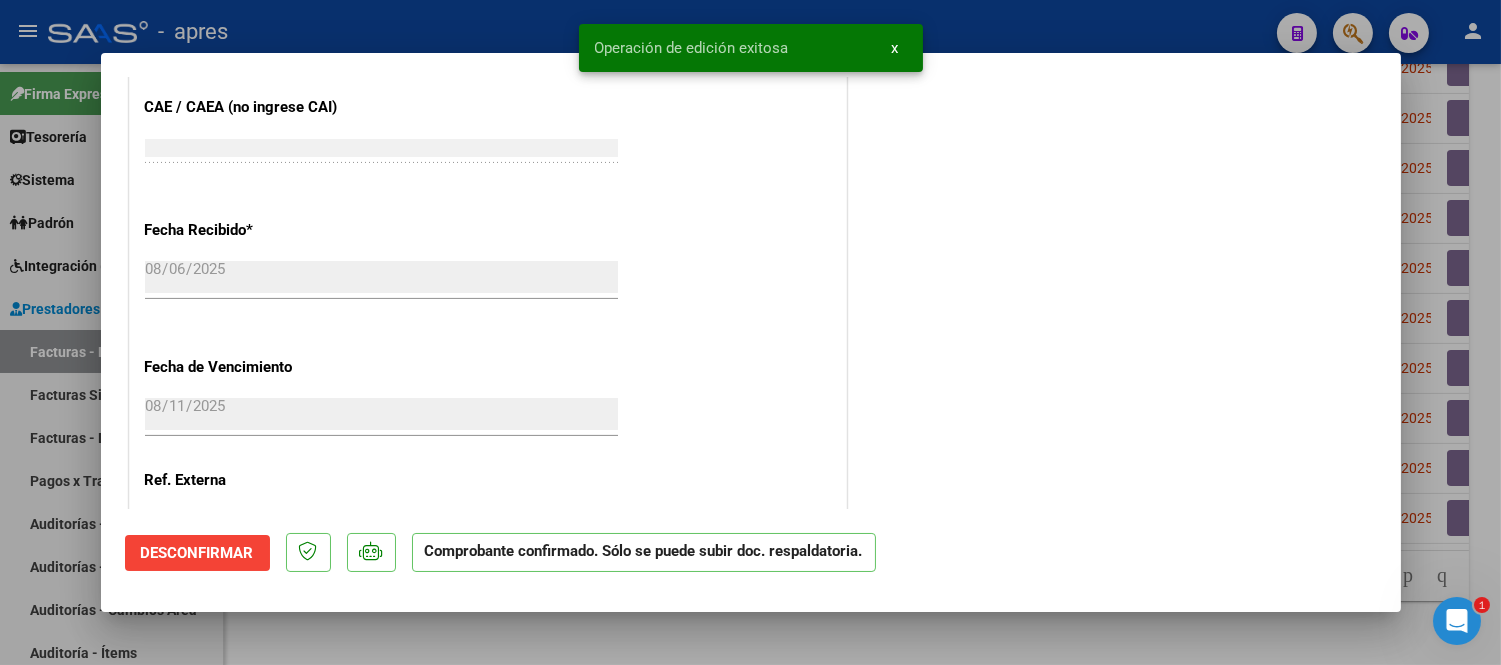 click at bounding box center [750, 332] 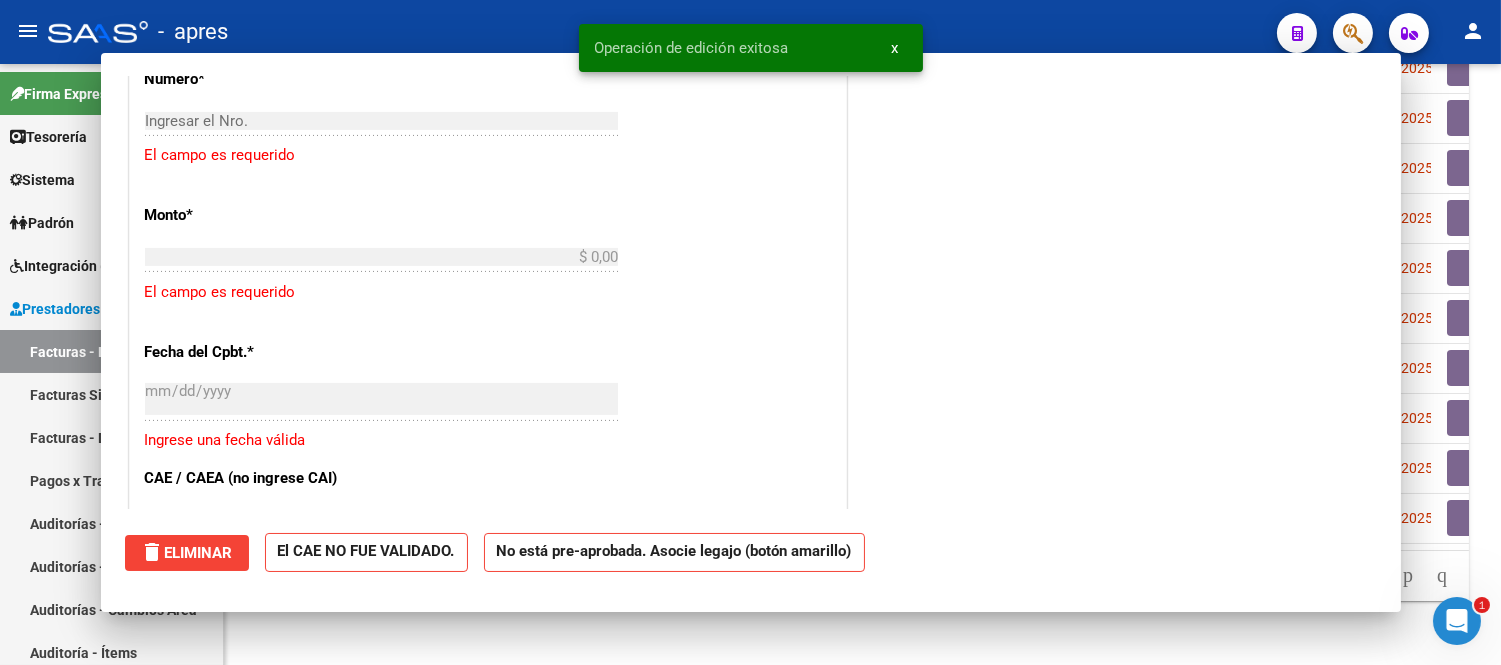 scroll, scrollTop: 808, scrollLeft: 0, axis: vertical 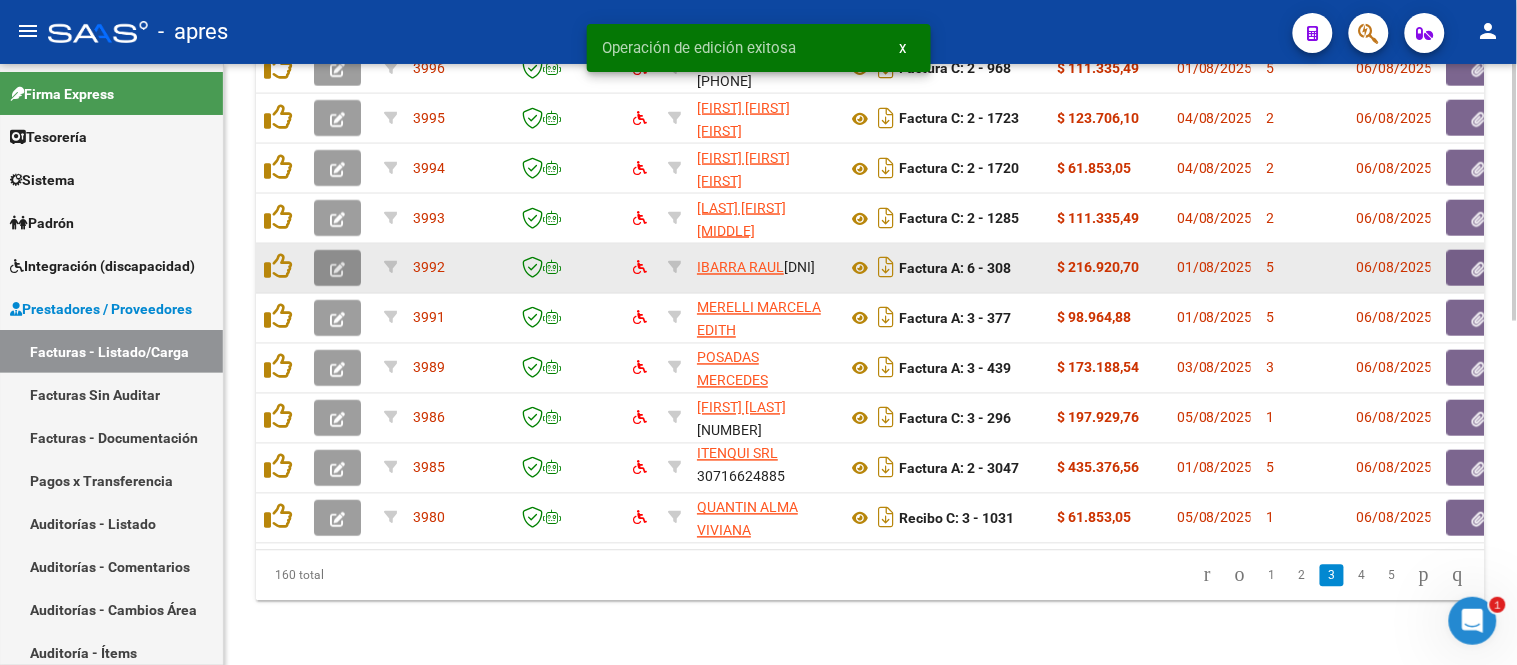 click 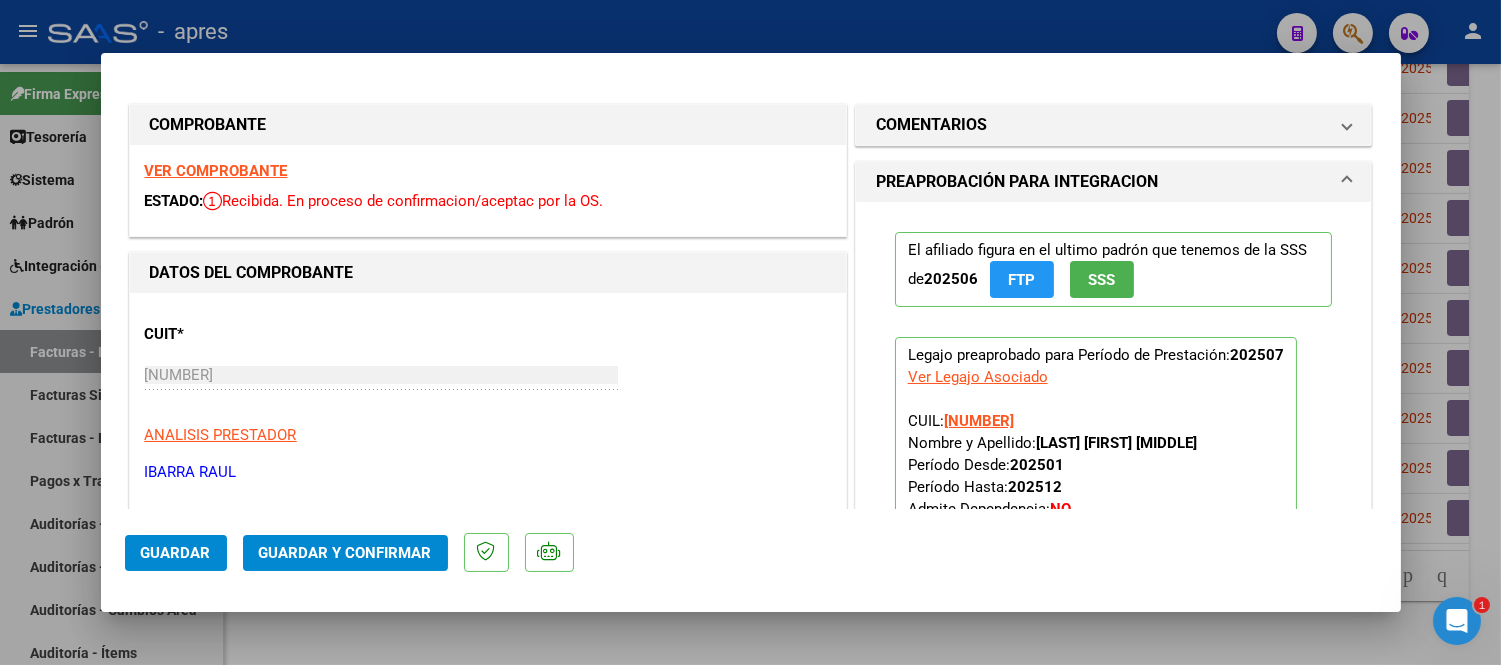 click on "VER COMPROBANTE" at bounding box center [216, 171] 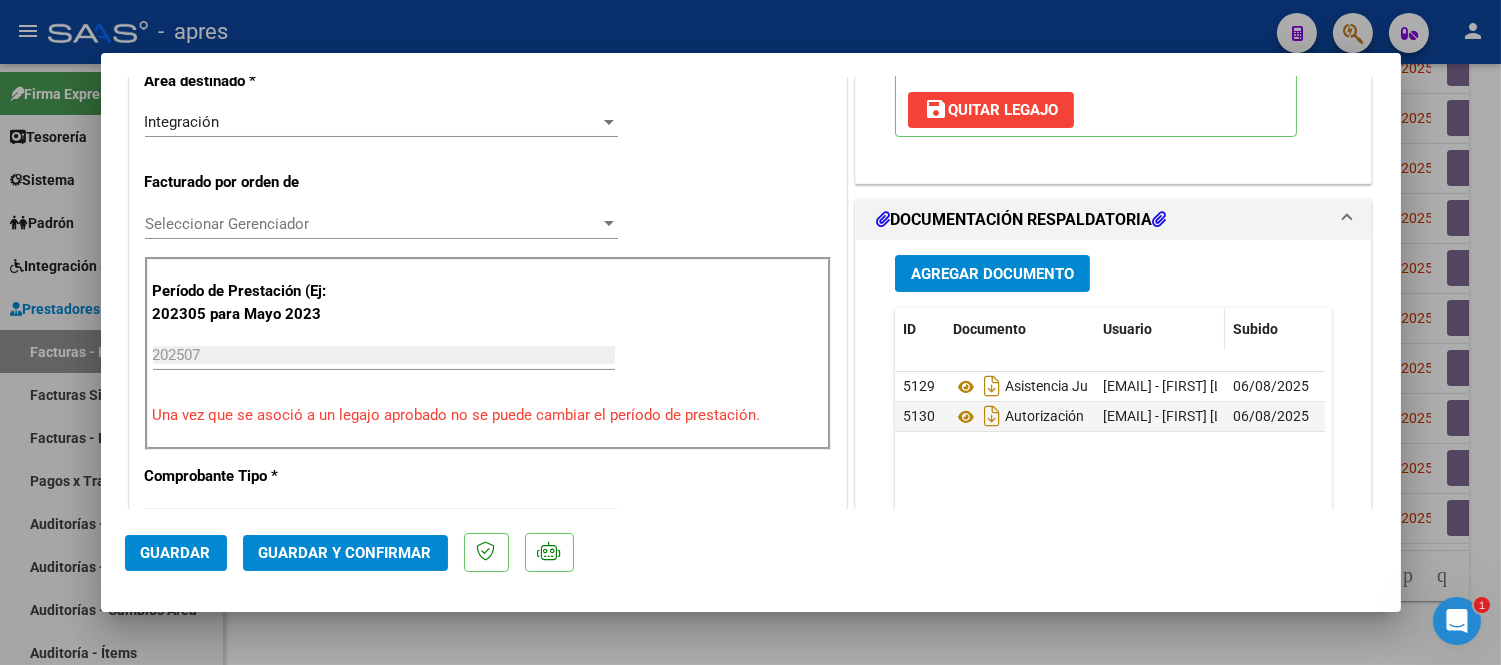 scroll, scrollTop: 666, scrollLeft: 0, axis: vertical 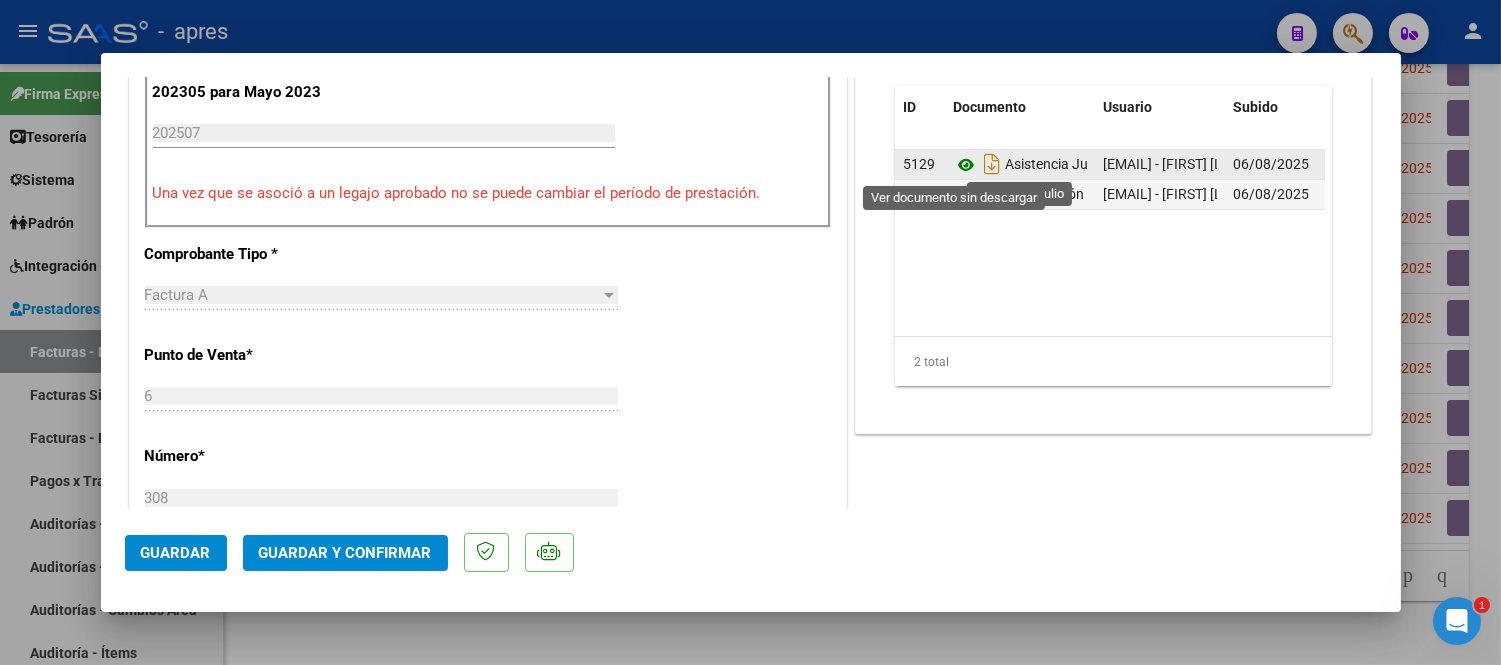click 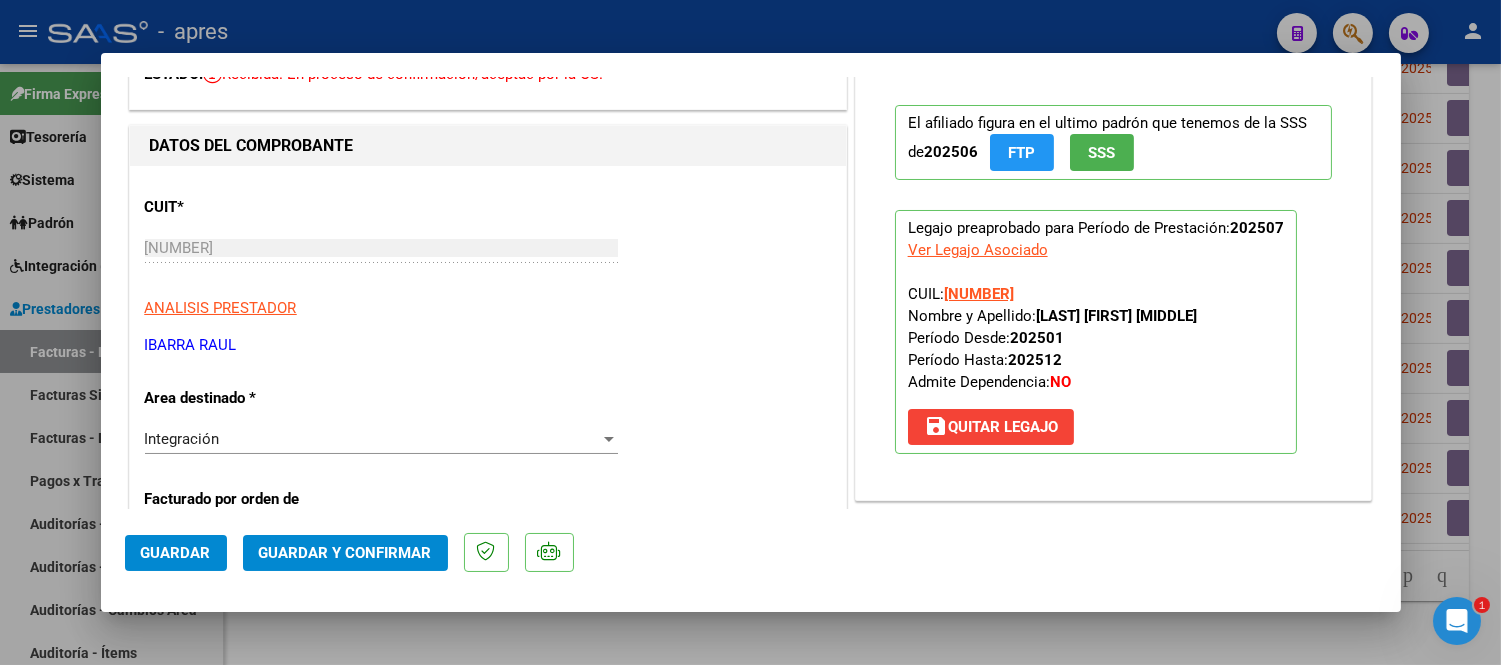 scroll, scrollTop: 111, scrollLeft: 0, axis: vertical 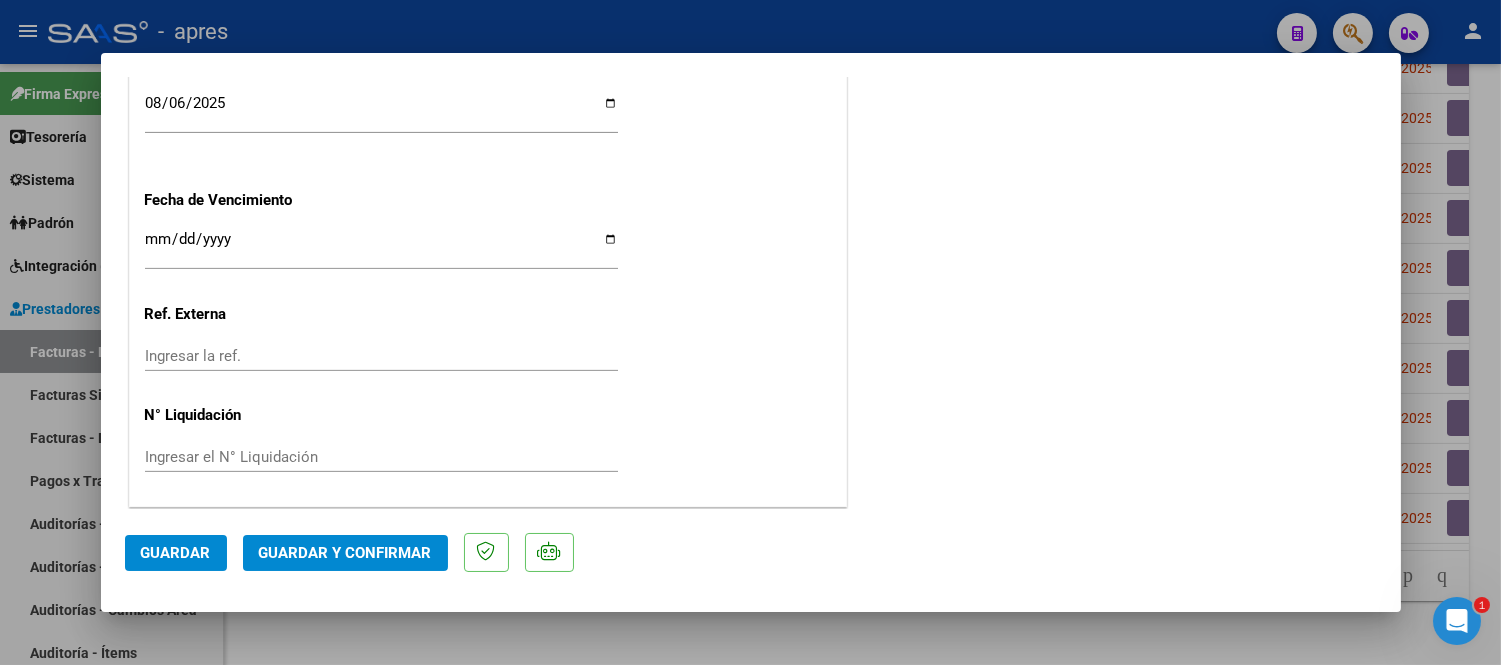 click on "Ingresar la fecha" at bounding box center (381, 247) 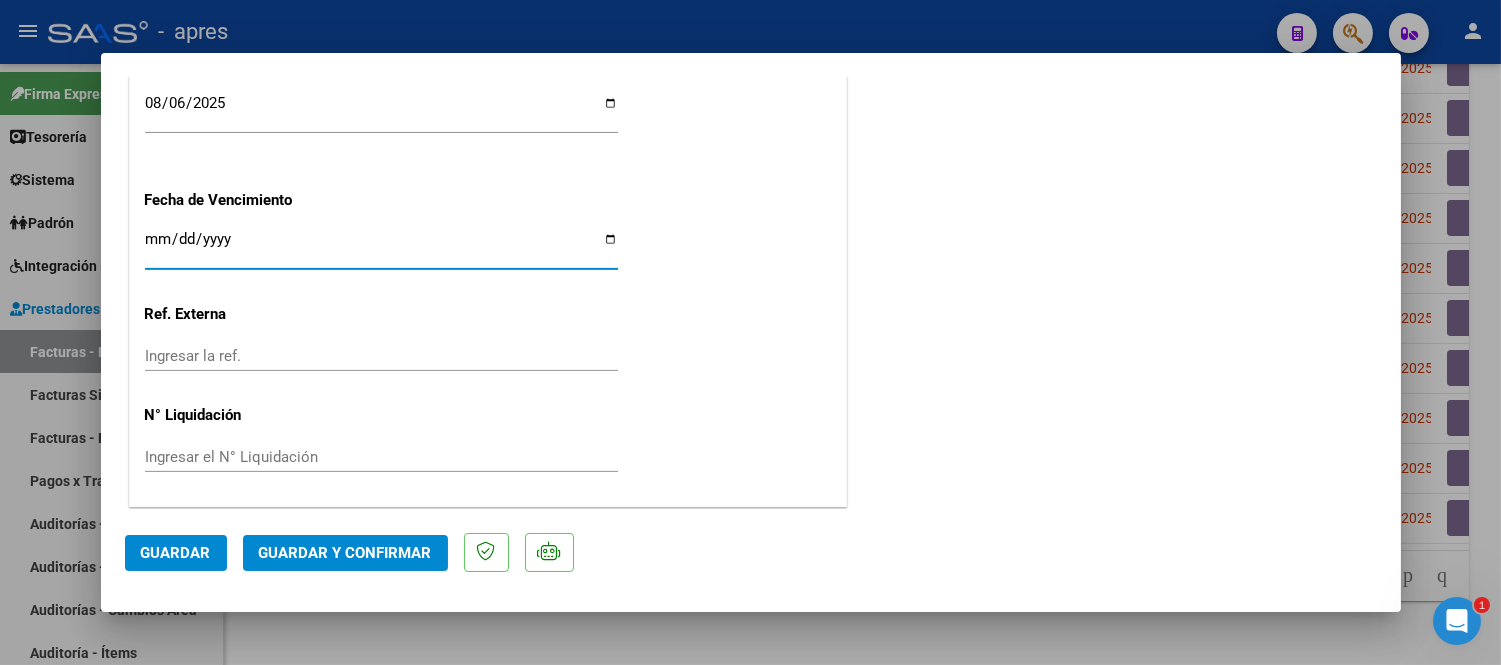 click on "Ingresar la fecha" at bounding box center (381, 247) 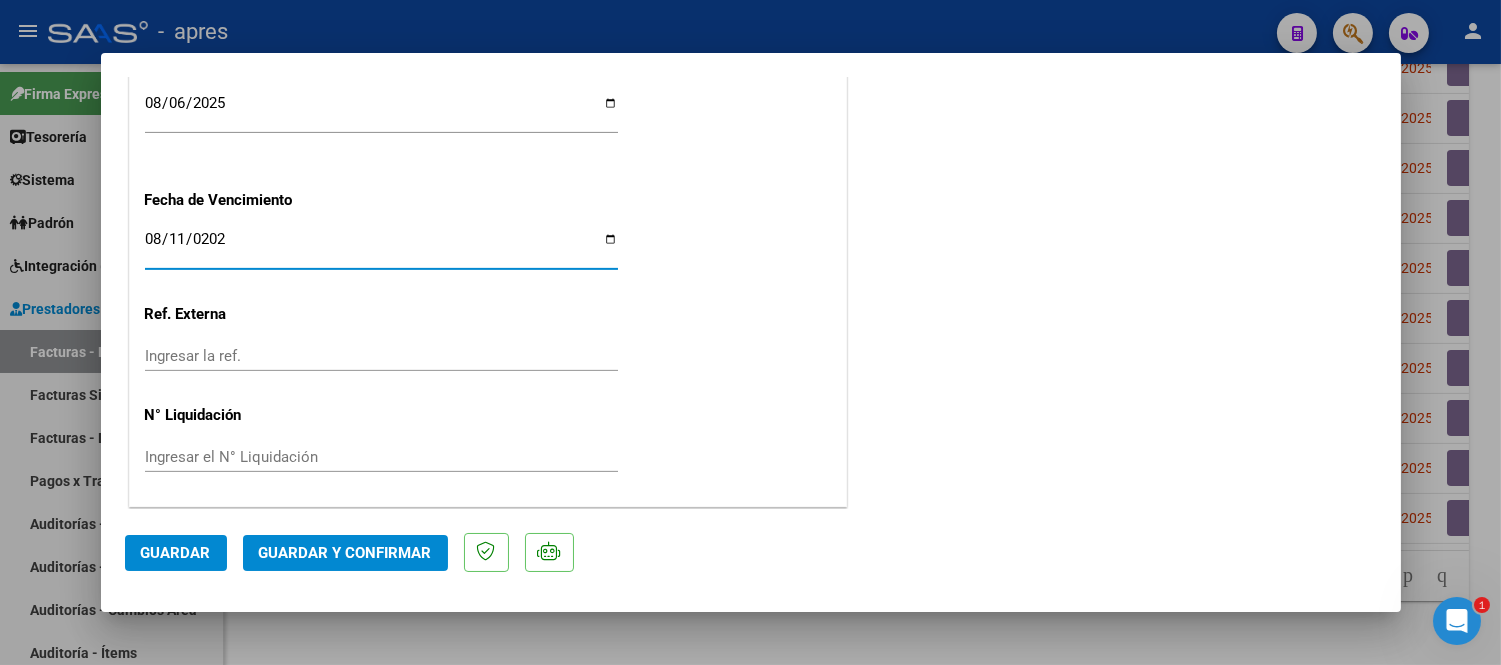 type on "2025-08-11" 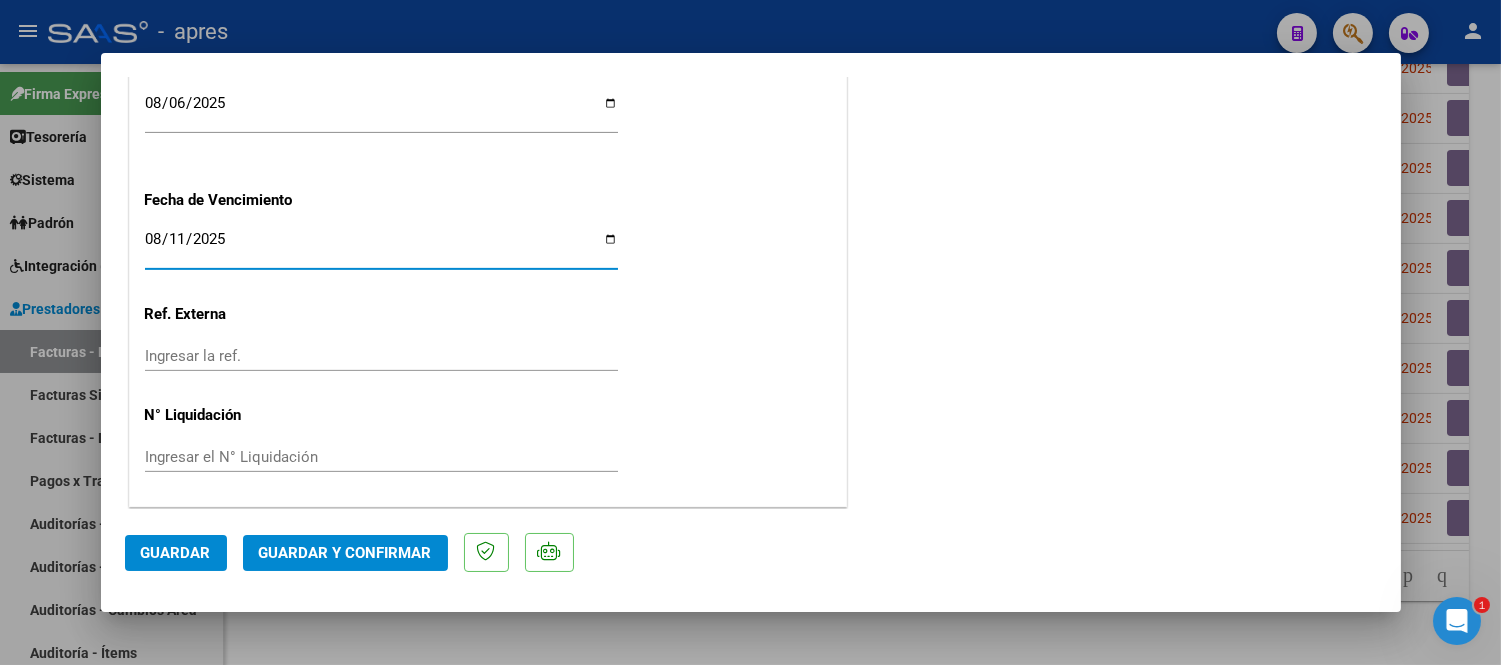 click on "CUIT  *   [DNI] Ingresar CUIT  ANALISIS PRESTADOR  IBARRA RAUL  ARCA Padrón  Area destinado * Integración Seleccionar Area  Facturado por orden de  Seleccionar Gerenciador Seleccionar Gerenciador Período de Prestación (Ej: 202305 para Mayo 2023    202507 Ingrese el Período de Prestación como indica el ejemplo   Una vez que se asoció a un legajo aprobado no se puede cambiar el período de prestación.   Comprobante Tipo * Factura A Seleccionar Tipo Punto de Venta  *   6 Ingresar el Nro.  Número  *   308 Ingresar el Nro.  Monto  *   $ 216.920,70 Ingresar el monto  Fecha del Cpbt.  *   2025-08-01 Ingresar la fecha  CAE / CAEA (no ingrese CAI)    [CAE] Ingresar el CAE o CAEA (no ingrese CAI)  Fecha Recibido  *   2025-08-06 Ingresar la fecha  Fecha de Vencimiento    2025-08-11 Ingresar la fecha  Ref. Externa    Ingresar la ref.  N° Liquidación    Ingresar el N° Liquidación" at bounding box center (488, -350) 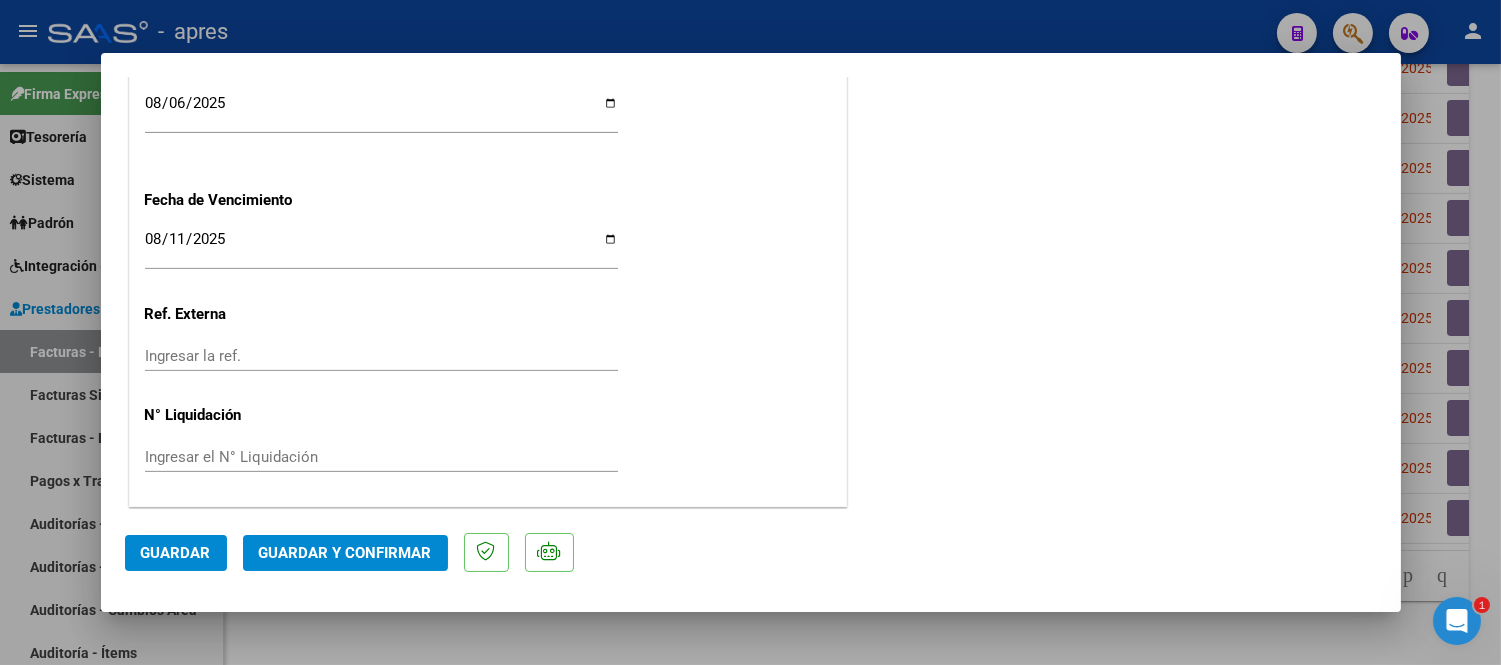 click on "Guardar y Confirmar" 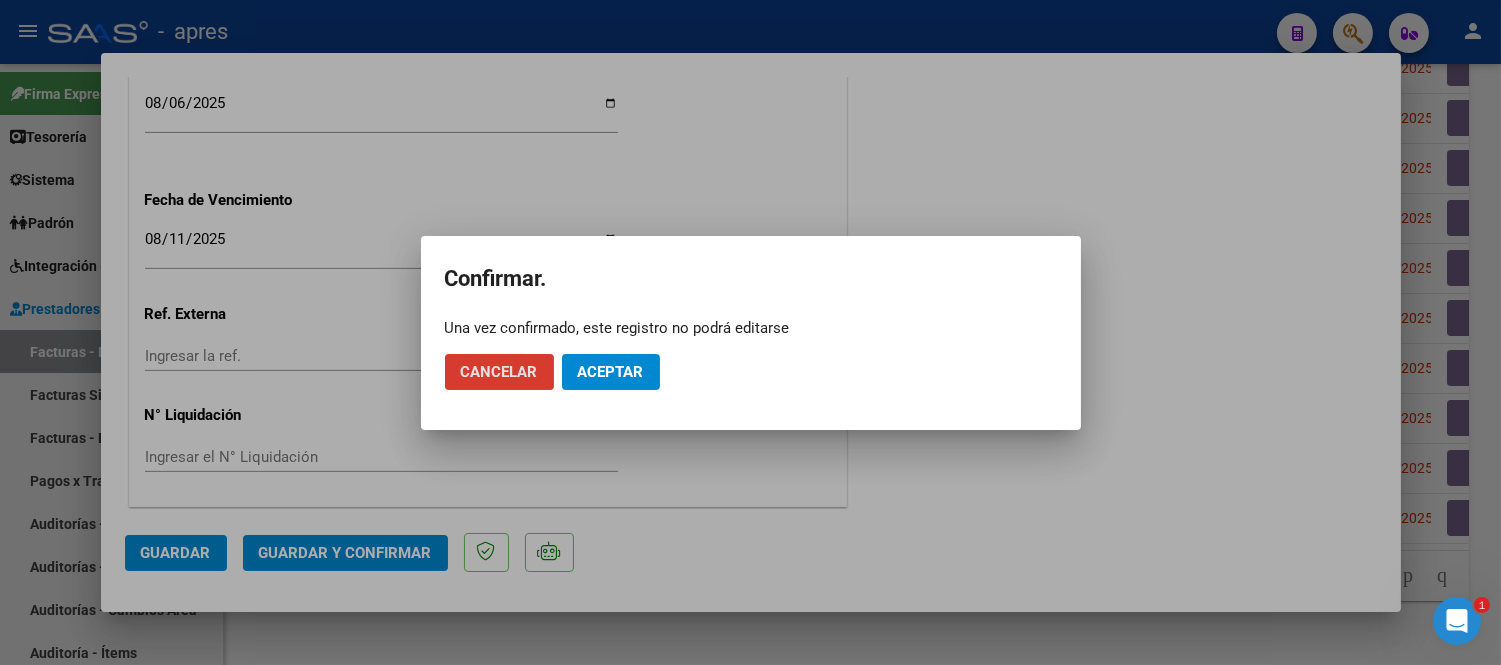 click on "Aceptar" 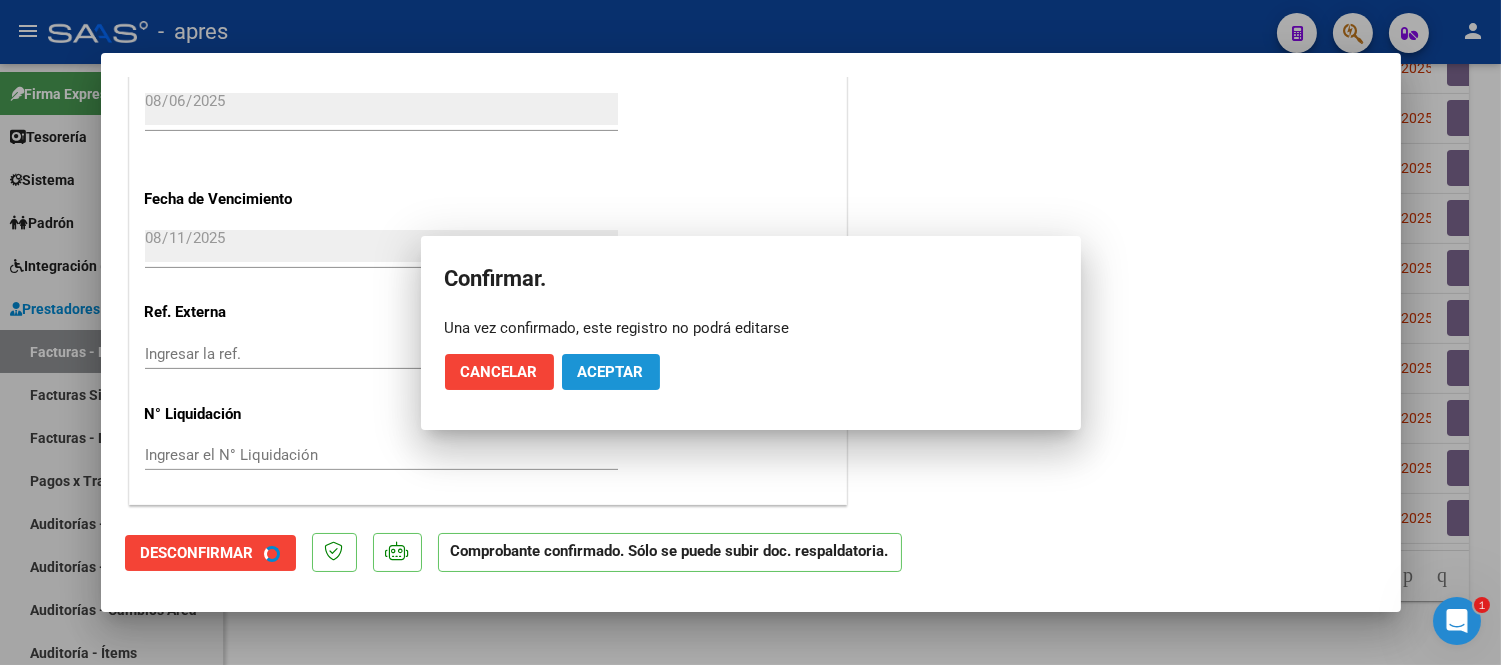 scroll, scrollTop: 1375, scrollLeft: 0, axis: vertical 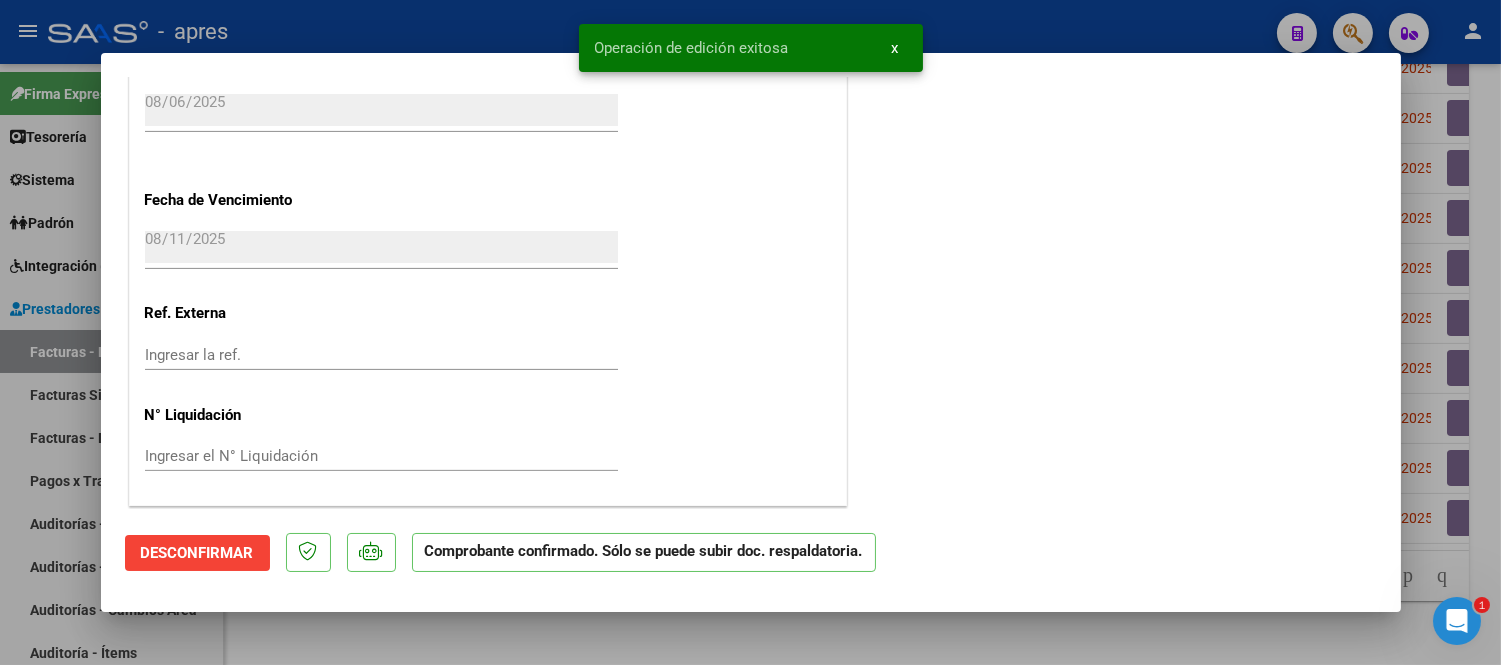 click at bounding box center (750, 332) 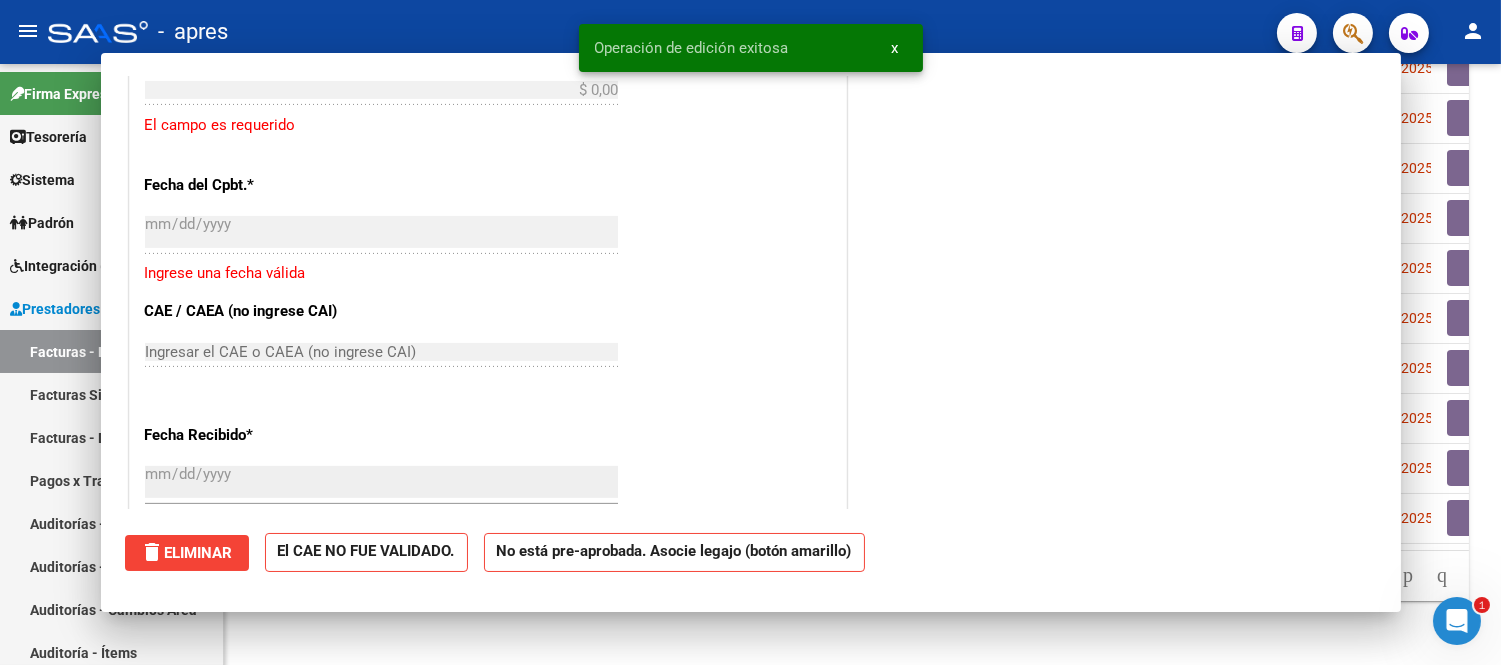 scroll, scrollTop: 808, scrollLeft: 0, axis: vertical 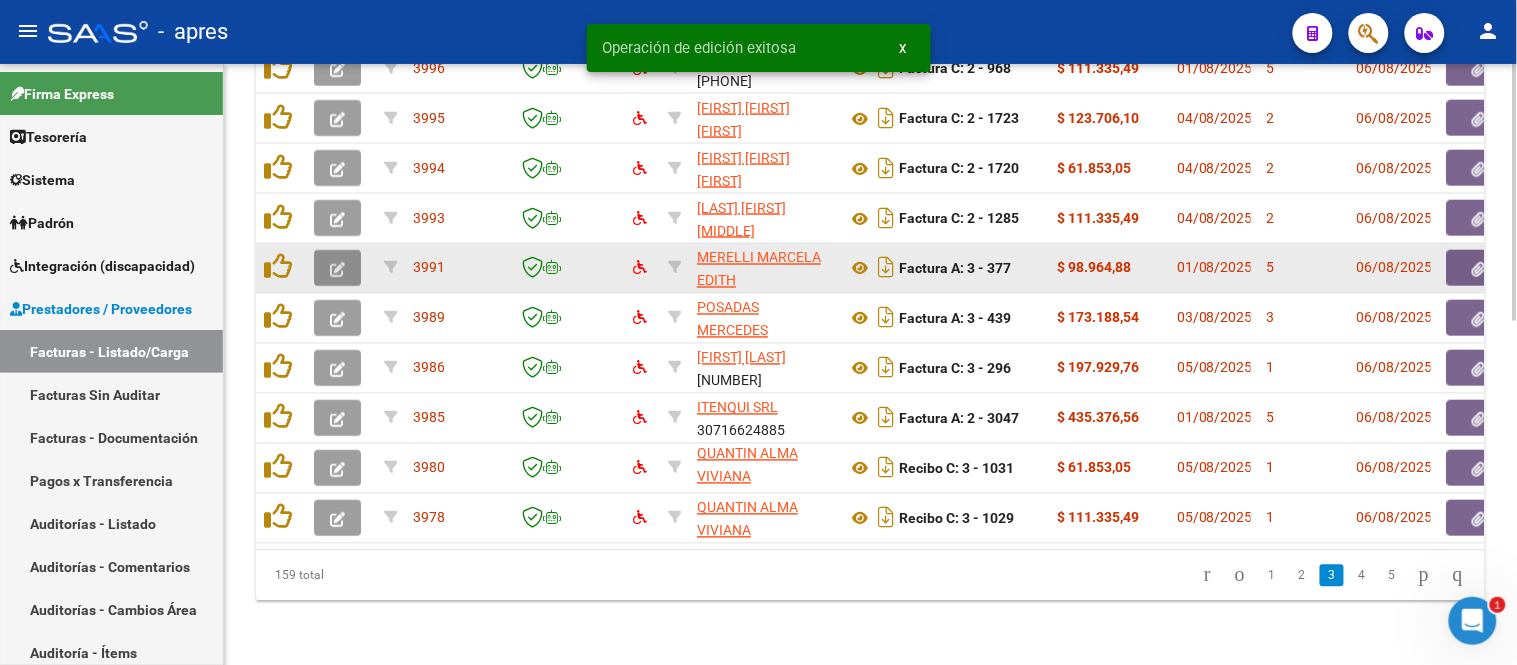 click 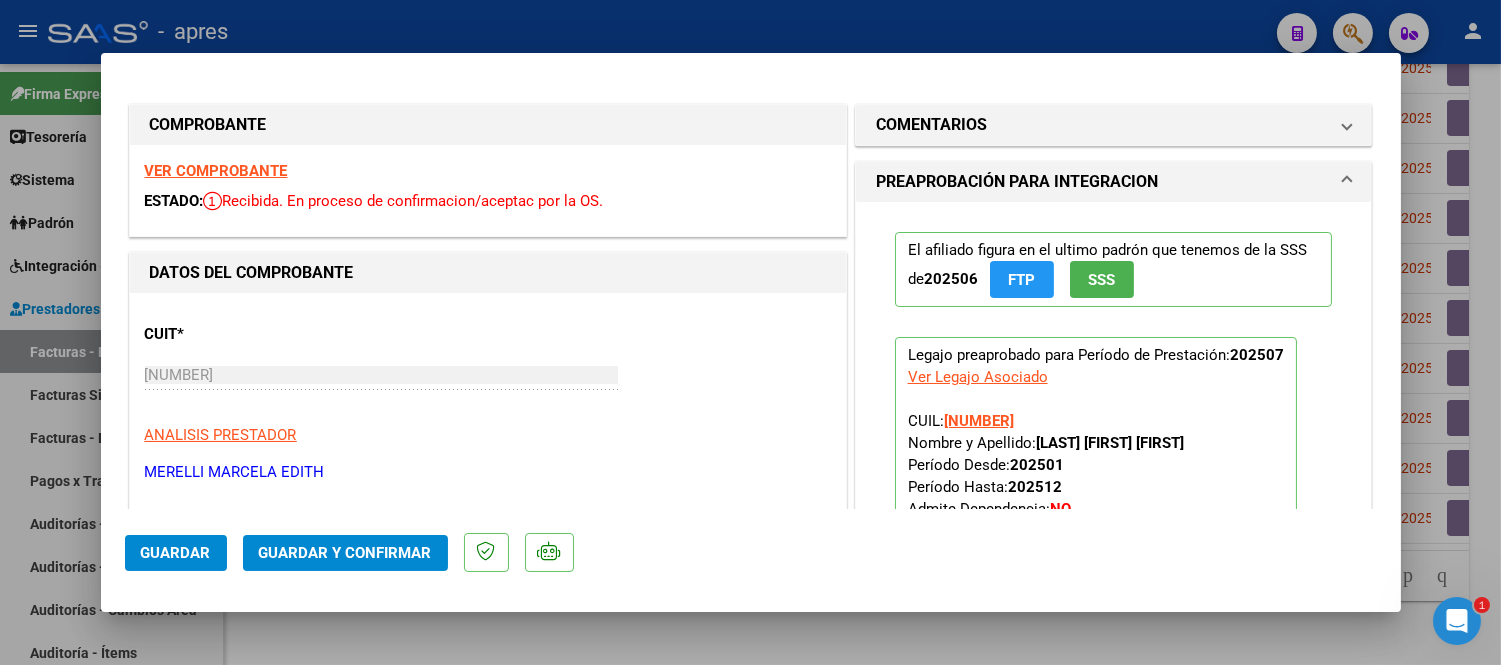 click on "VER COMPROBANTE" at bounding box center [216, 171] 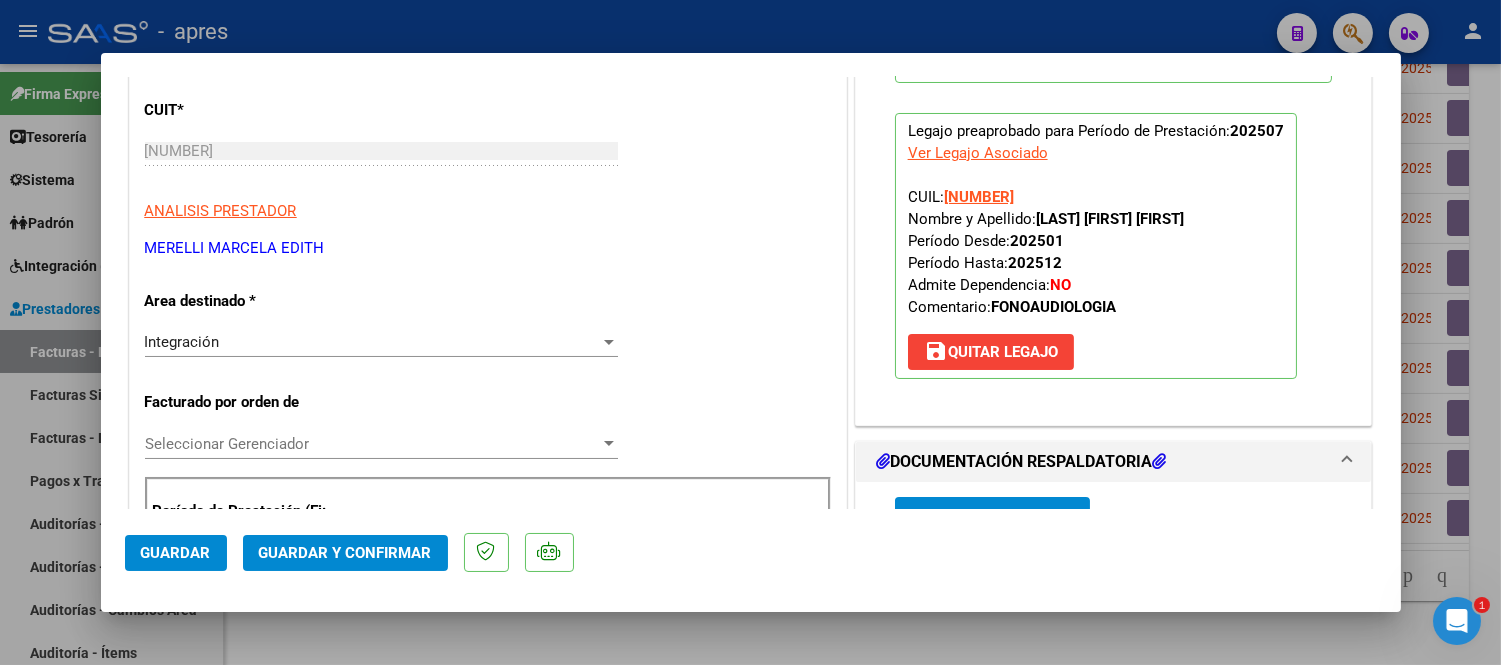 scroll, scrollTop: 222, scrollLeft: 0, axis: vertical 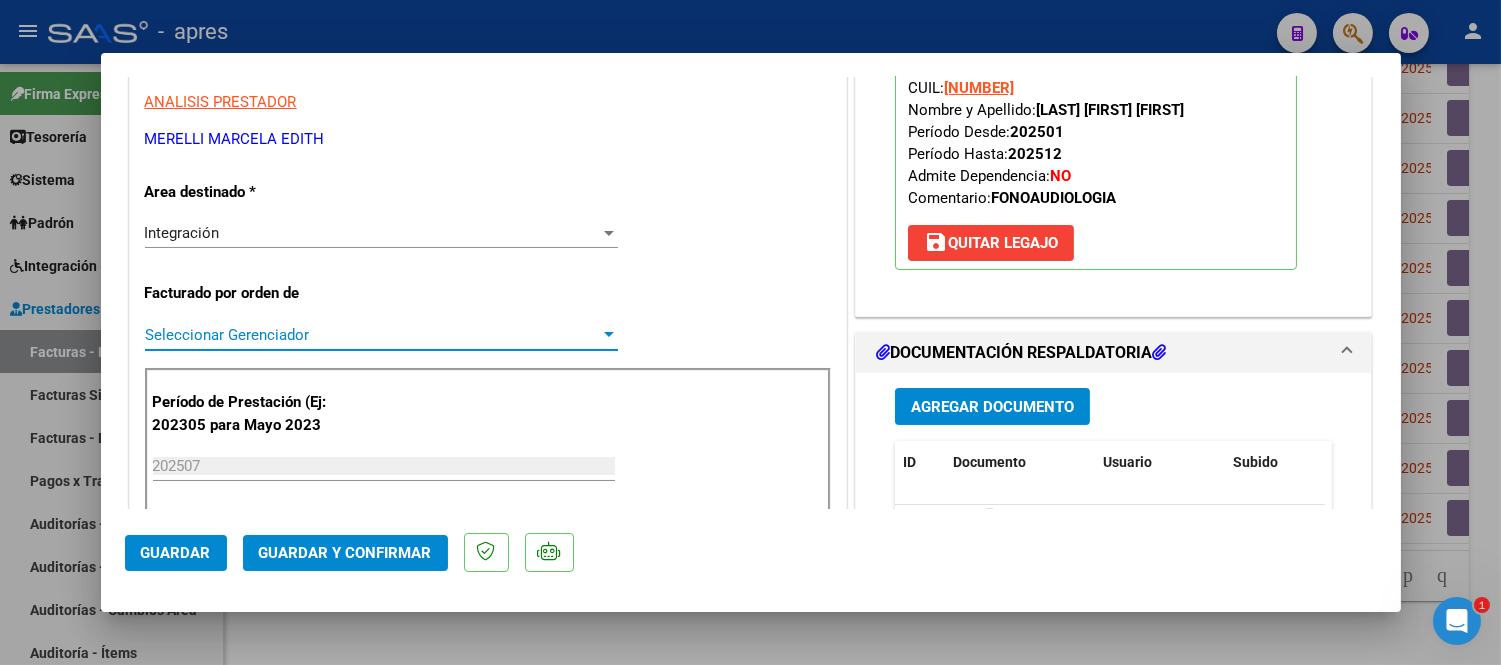 click on "Seleccionar Gerenciador" at bounding box center (372, 335) 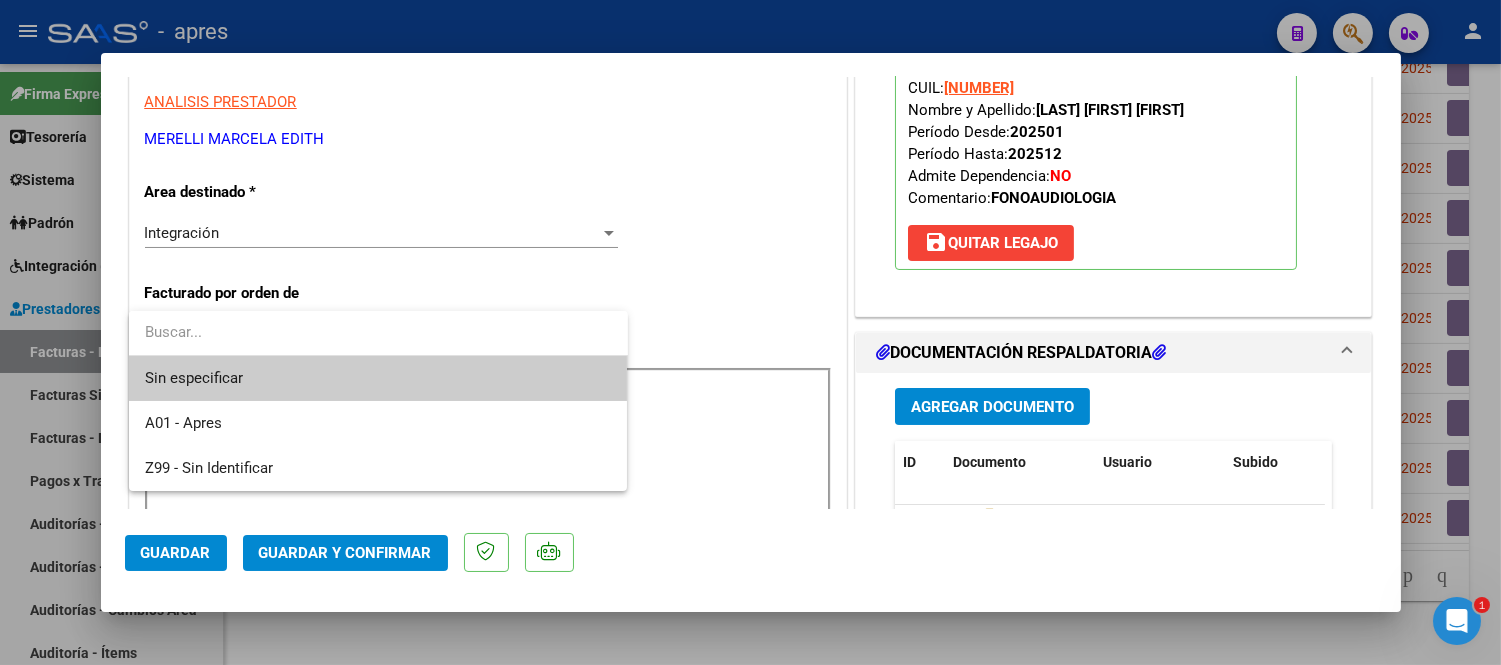 click at bounding box center [750, 332] 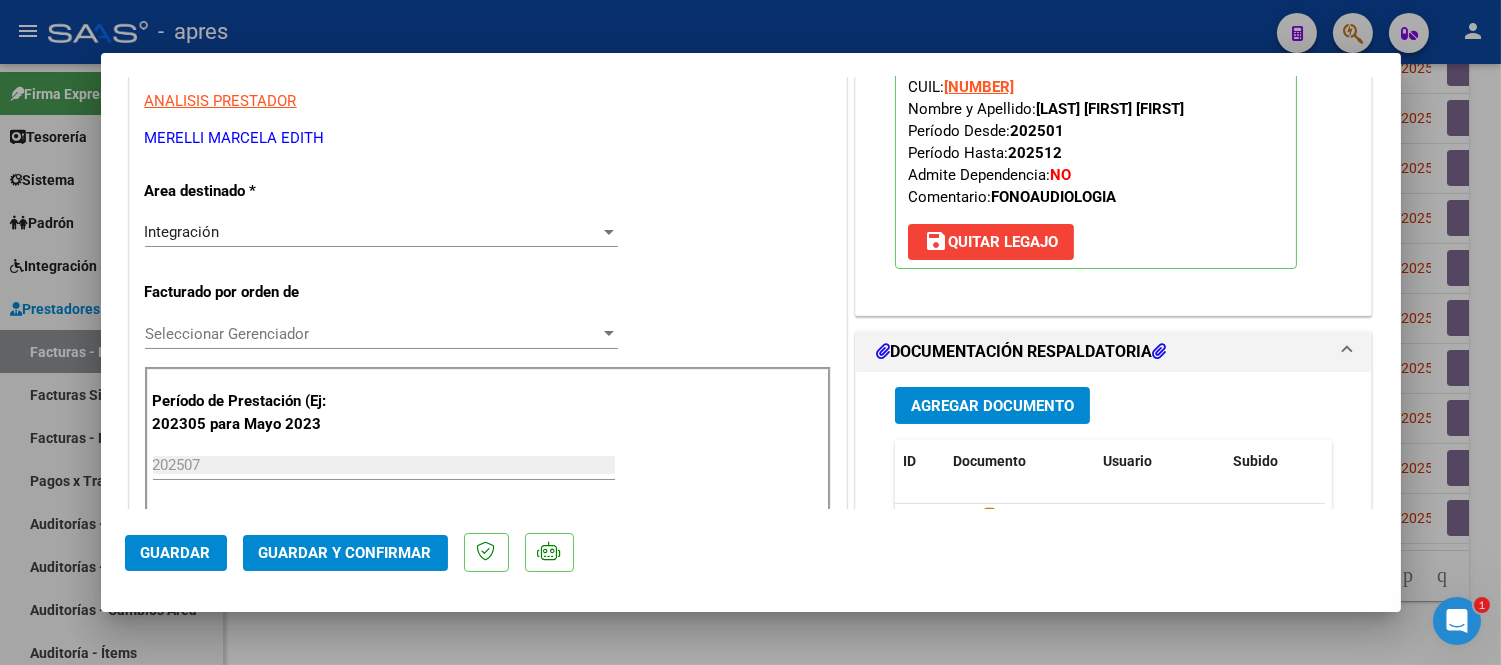 scroll, scrollTop: 333, scrollLeft: 0, axis: vertical 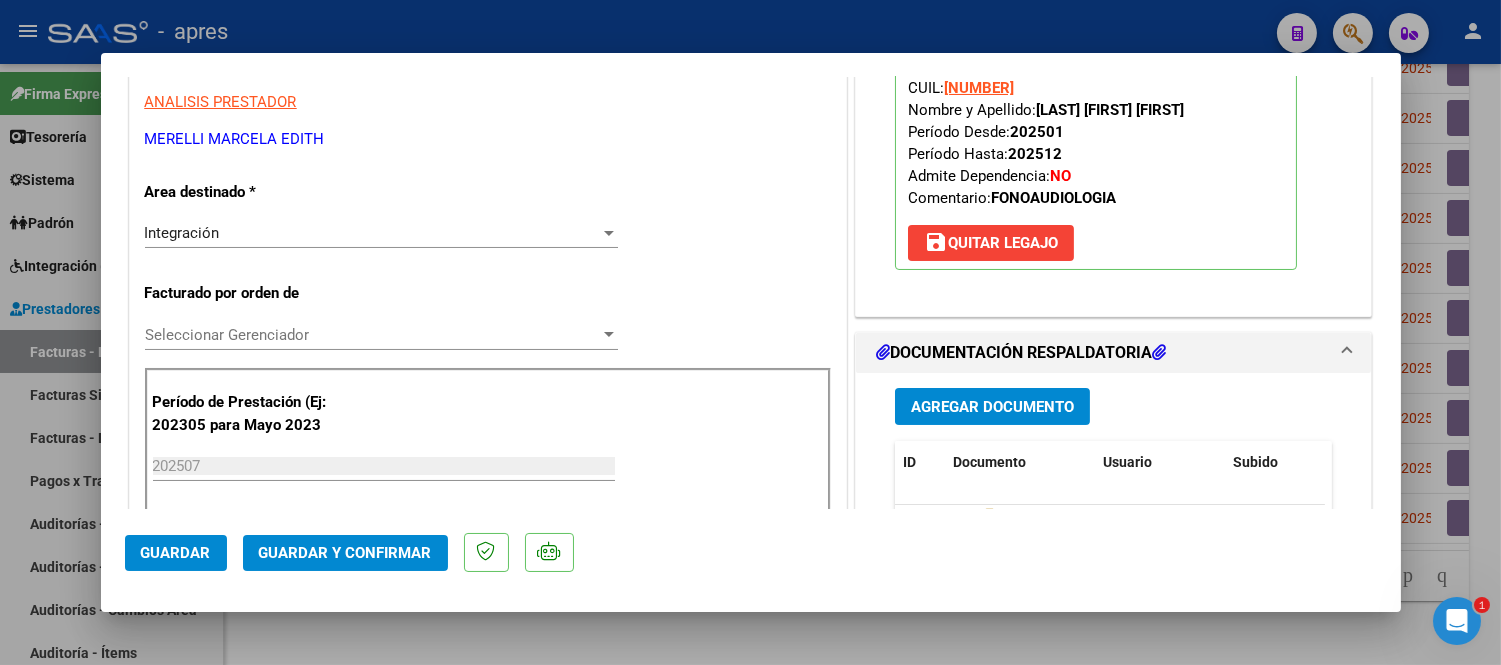 click at bounding box center [609, 334] 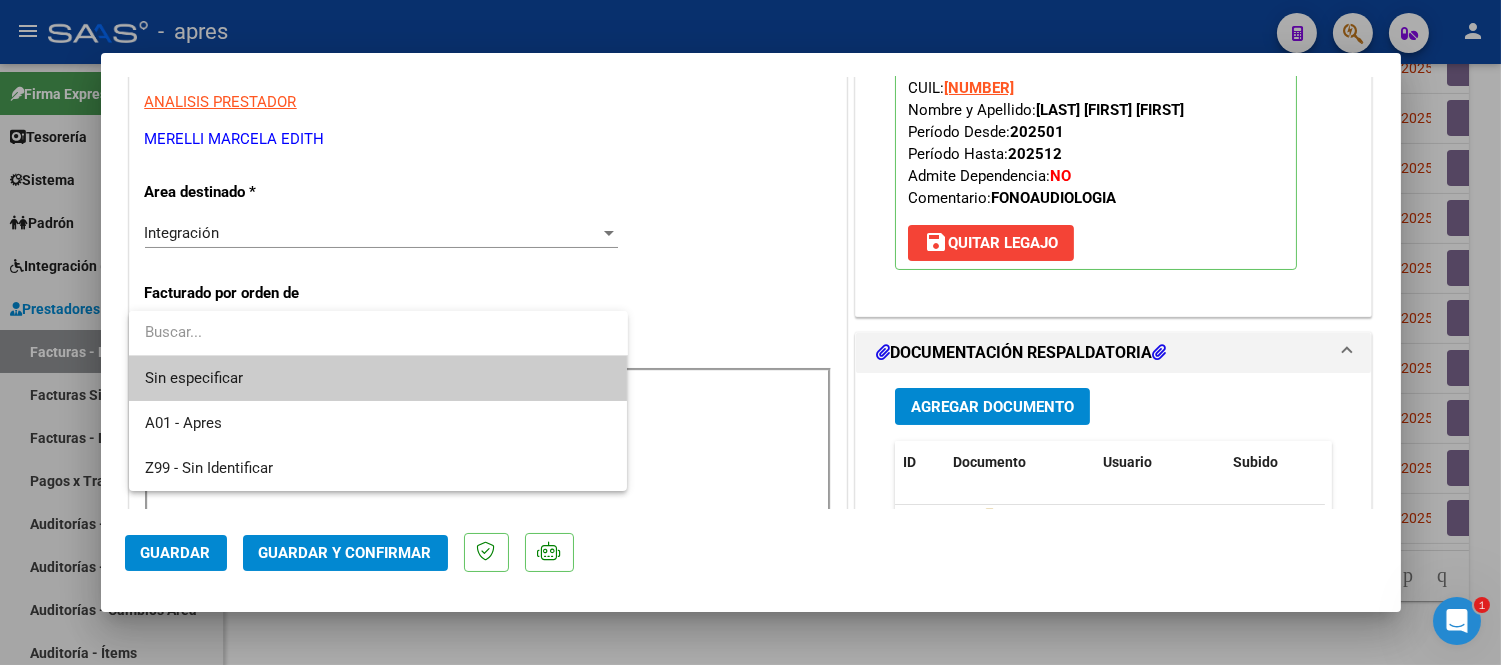 click at bounding box center (750, 332) 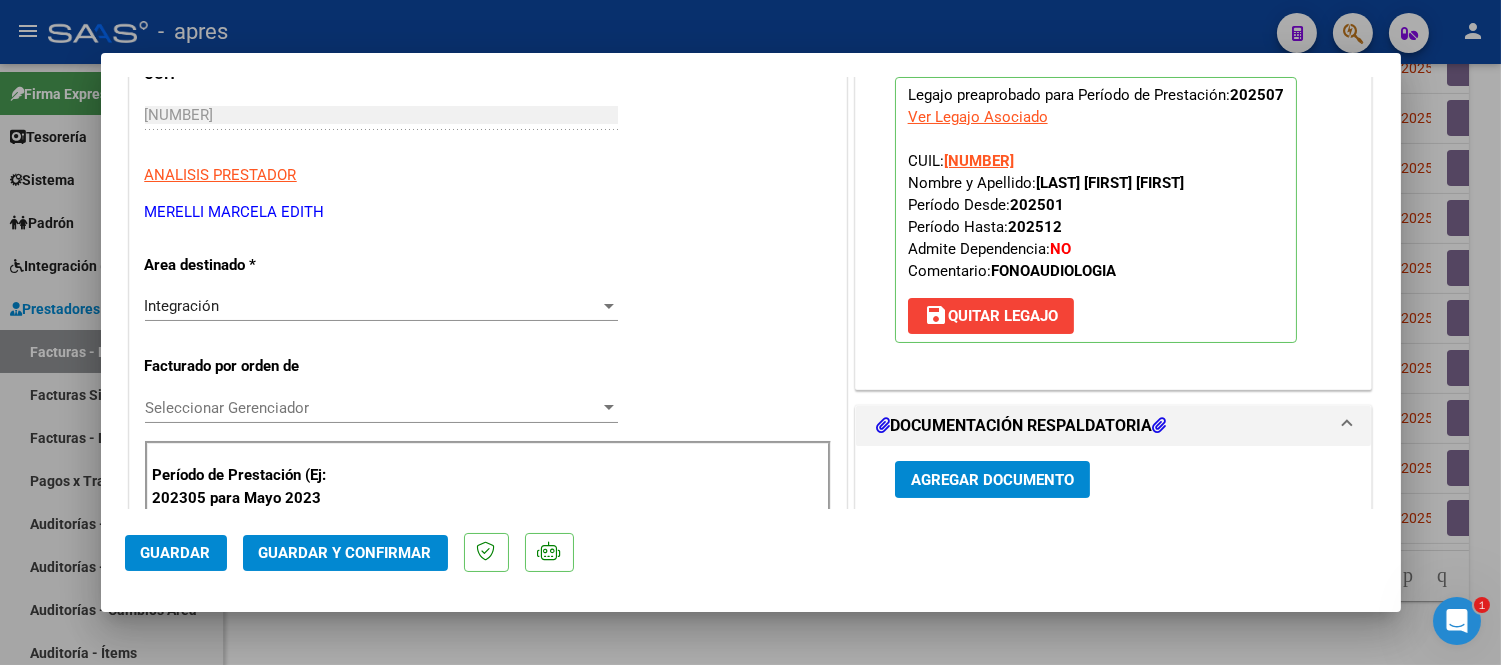 scroll, scrollTop: 333, scrollLeft: 0, axis: vertical 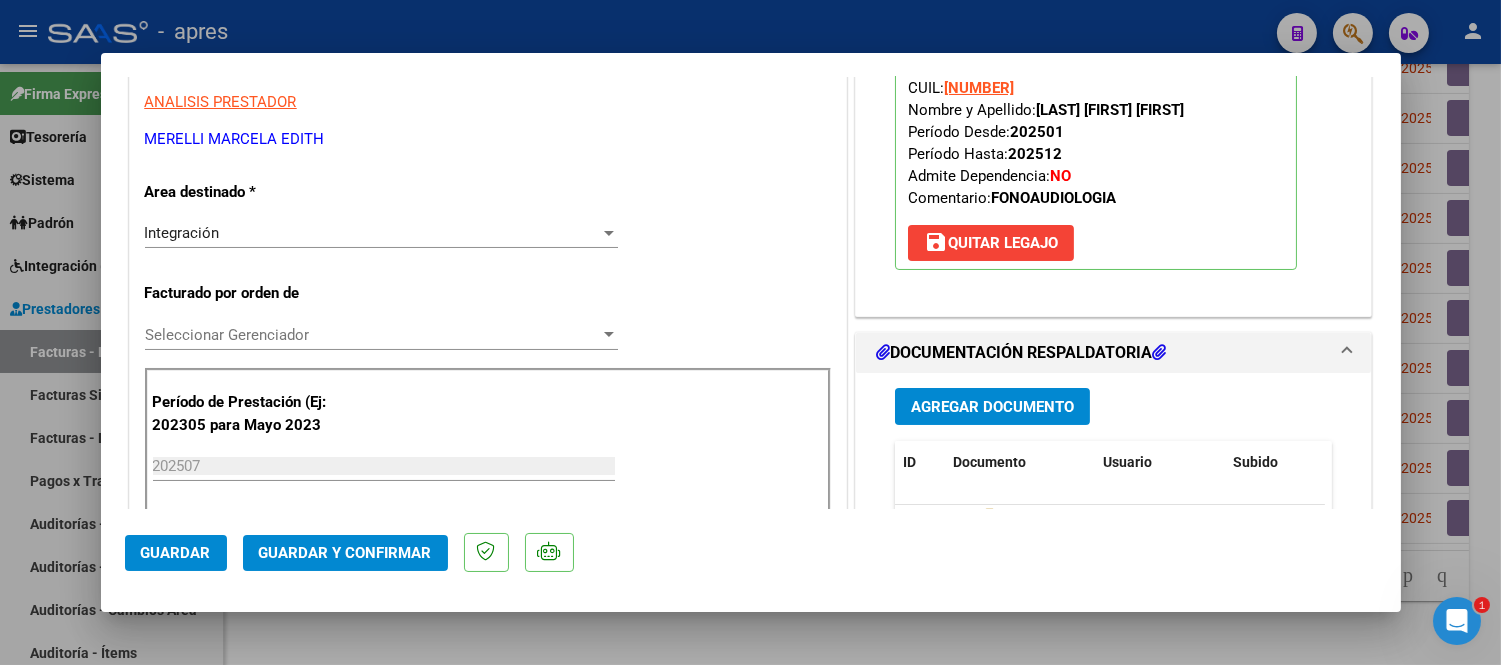 click on "Integración" at bounding box center [372, 233] 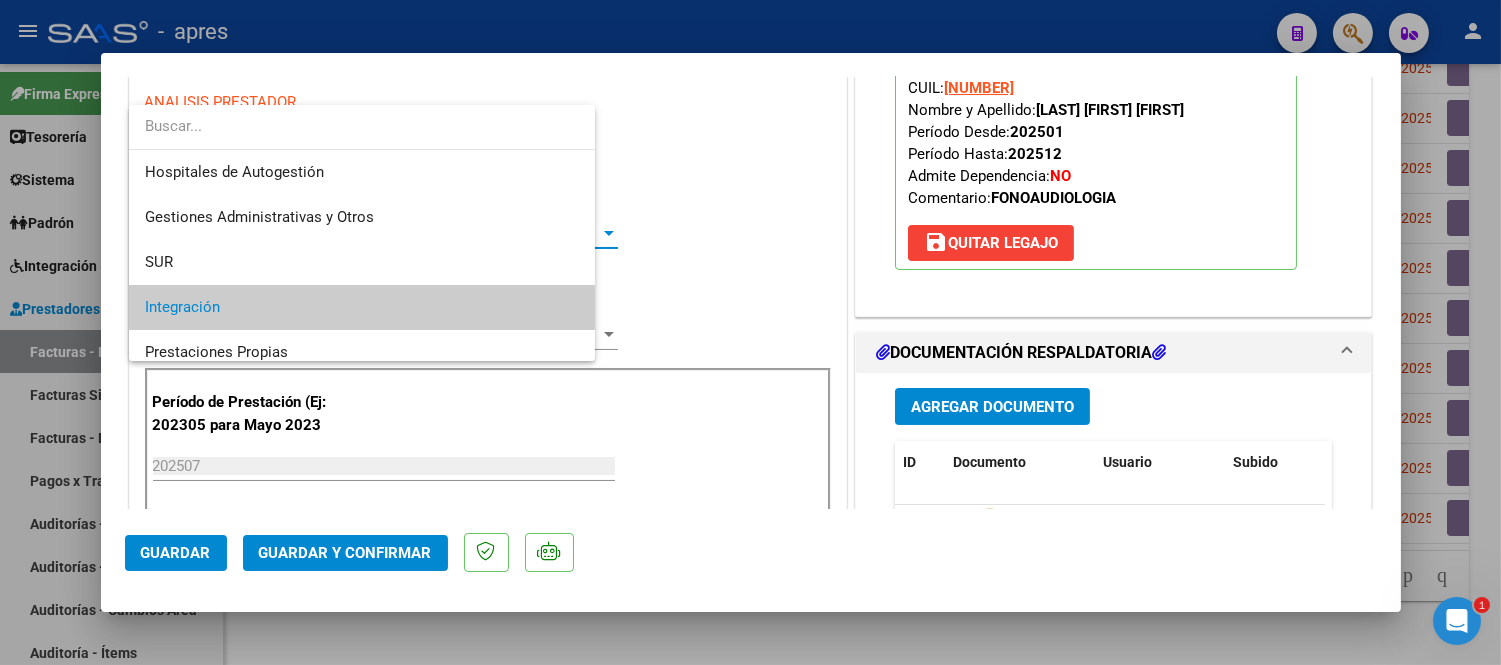 scroll, scrollTop: 74, scrollLeft: 0, axis: vertical 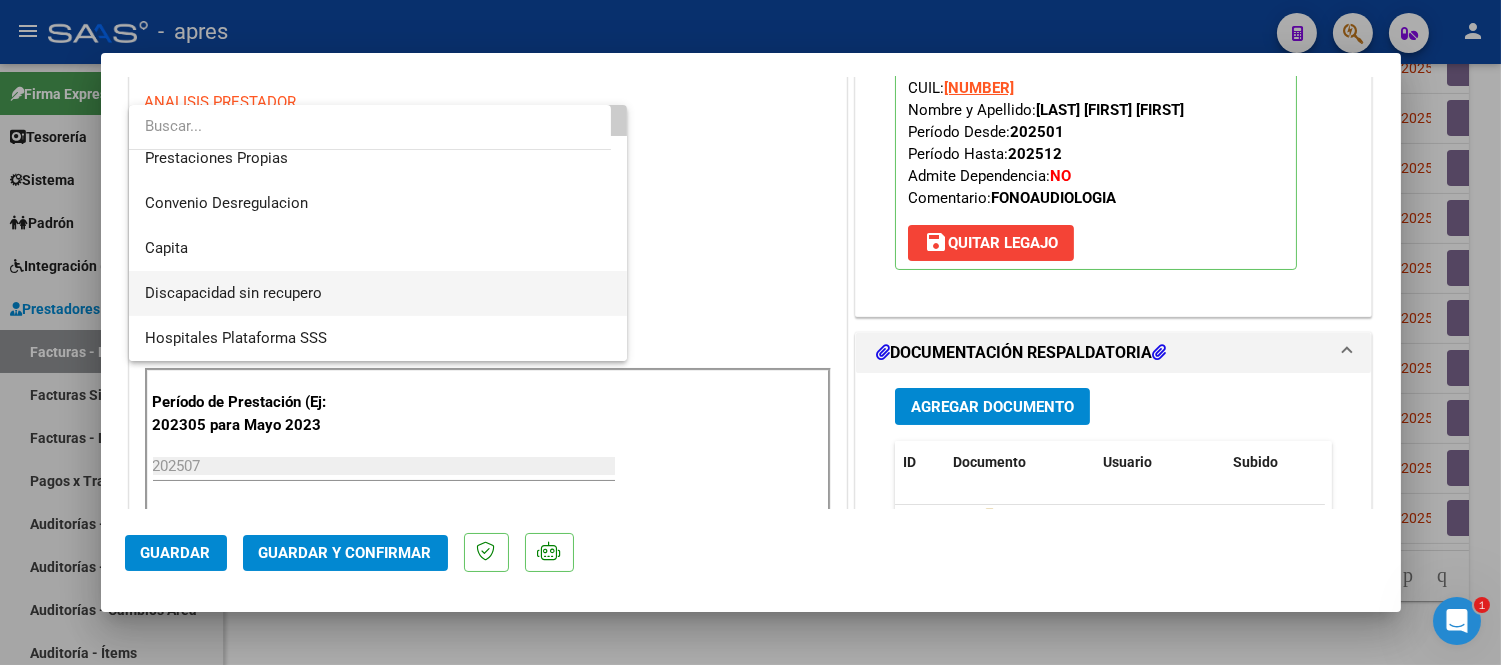 click on "Discapacidad sin recupero" at bounding box center [378, 293] 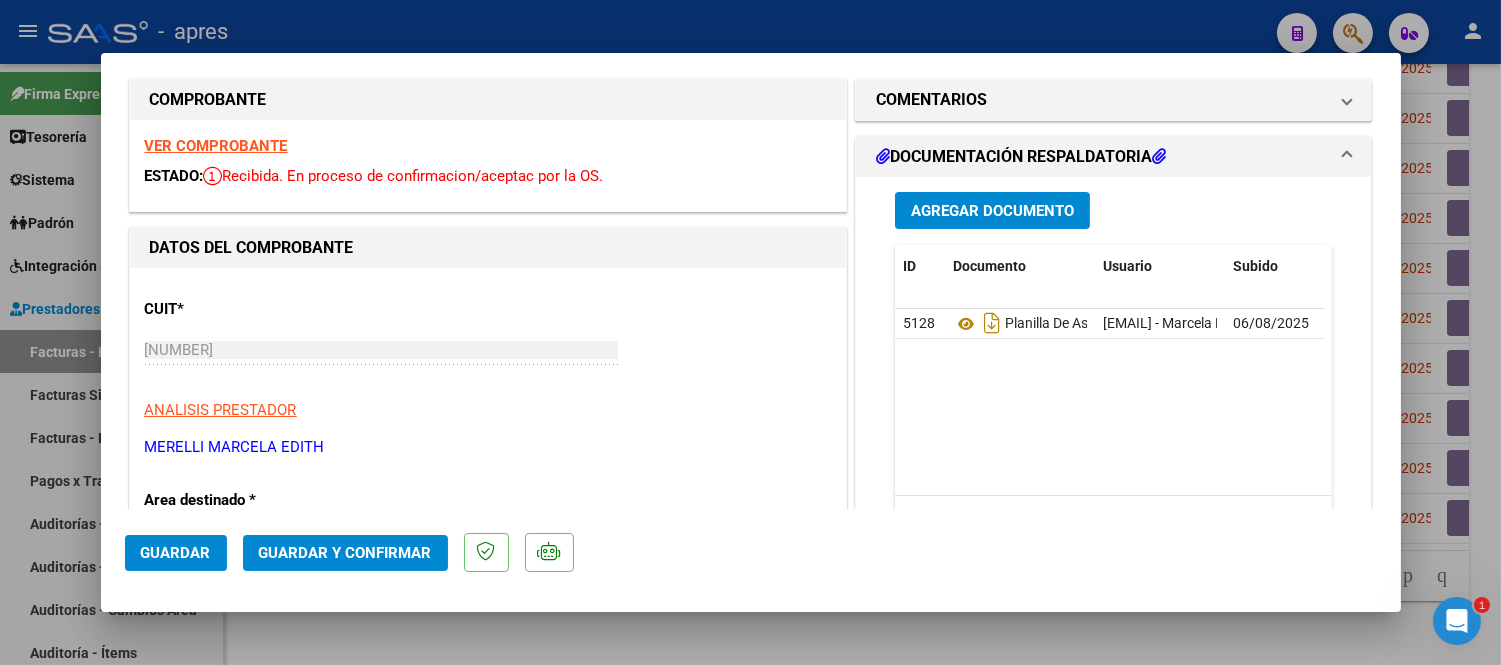 scroll, scrollTop: 0, scrollLeft: 0, axis: both 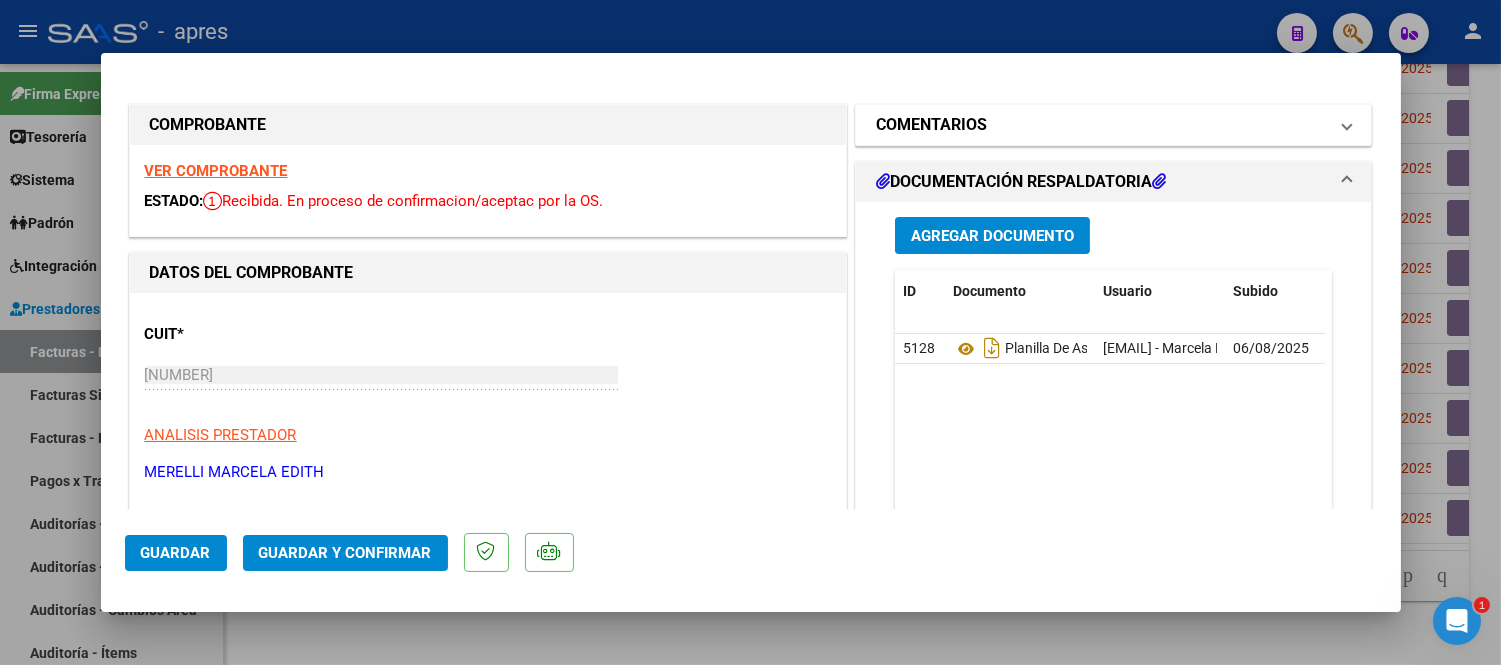click on "COMENTARIOS" at bounding box center (1102, 125) 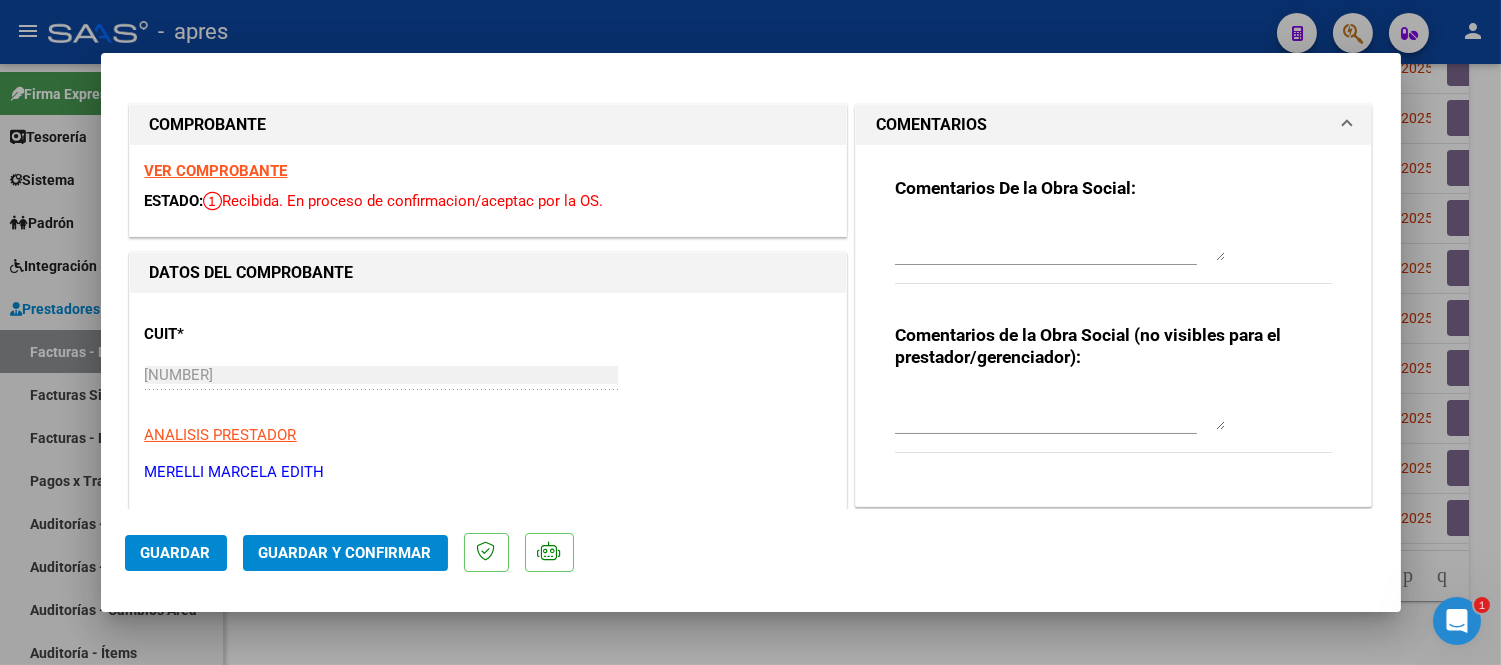 click at bounding box center [1060, 241] 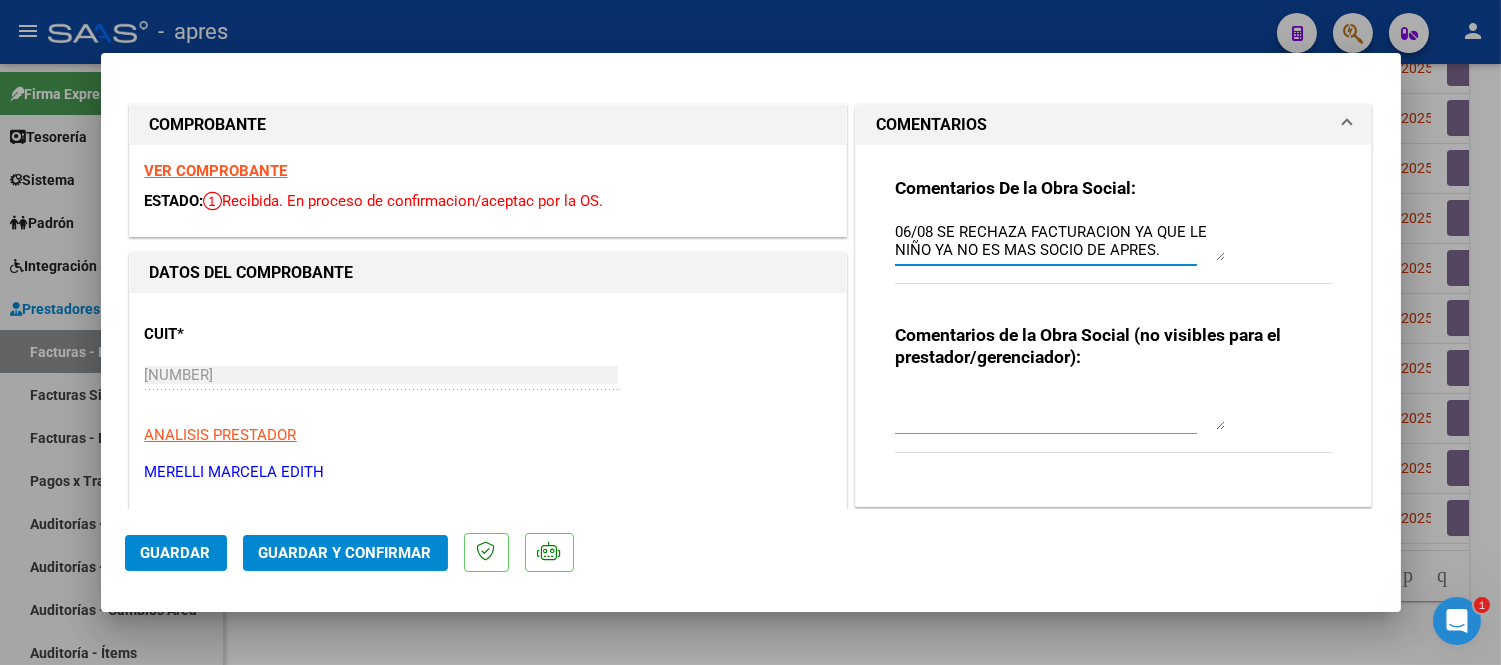 scroll, scrollTop: 34, scrollLeft: 0, axis: vertical 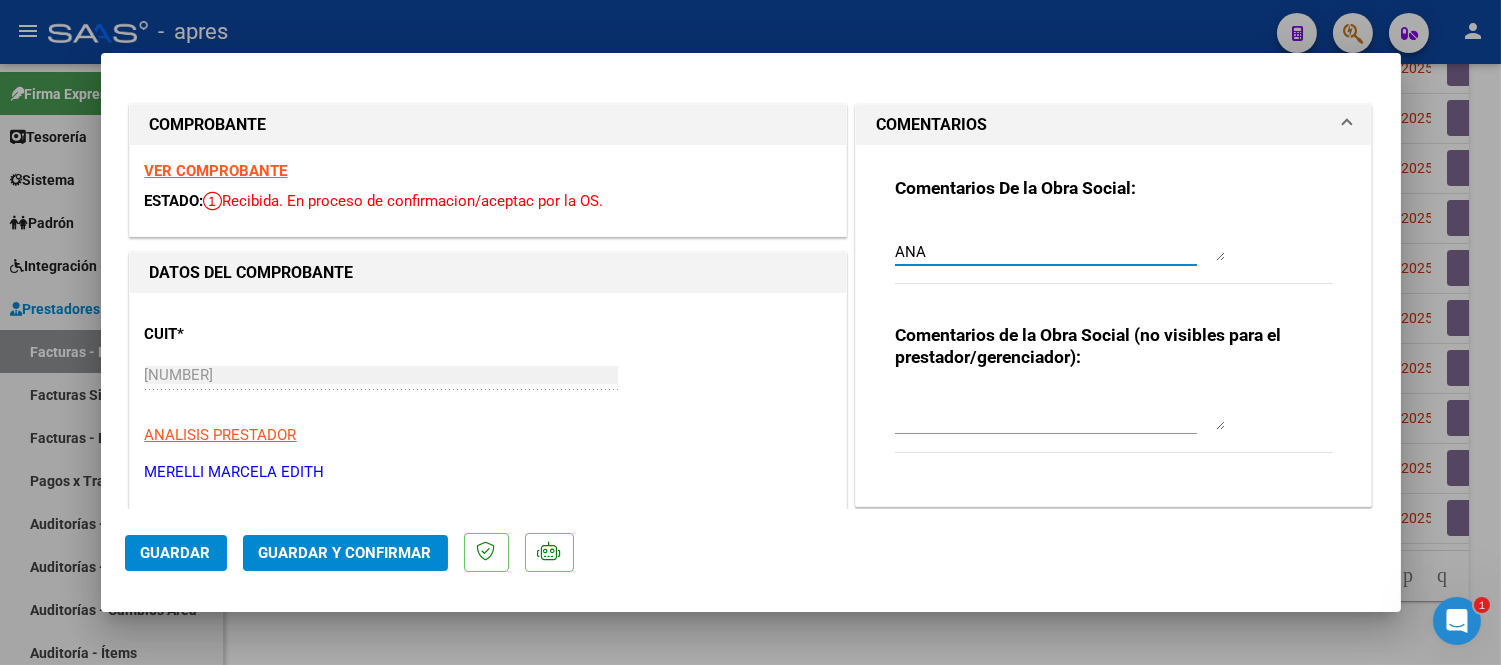 click on "06/08 SE RECHAZA FACTURACION YA QUE LE NIÑO YA NO ES MAS SOCIO DE APRES.
ANA" at bounding box center (1060, 241) 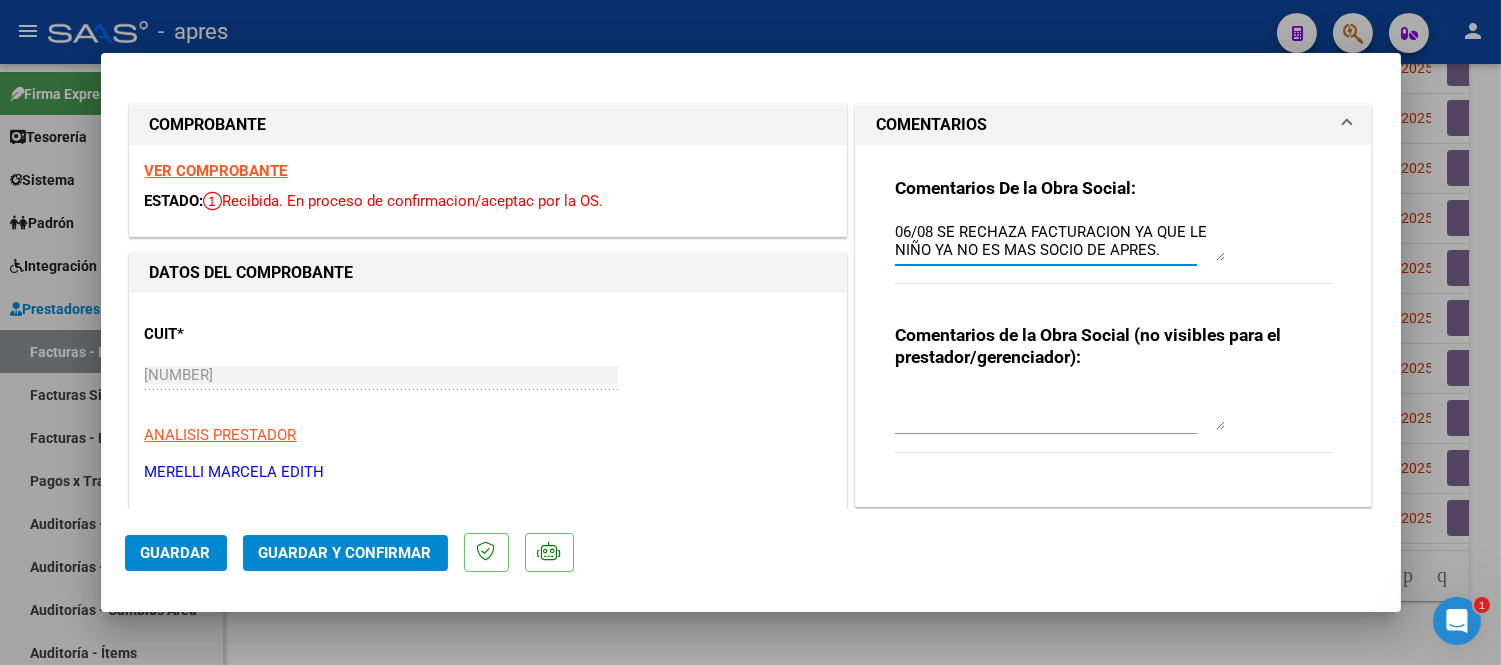 click on "06/08 SE RECHAZA FACTURACION YA QUE LE NIÑO YA NO ES MAS SOCIO DE APRES.
ANA" at bounding box center [1060, 241] 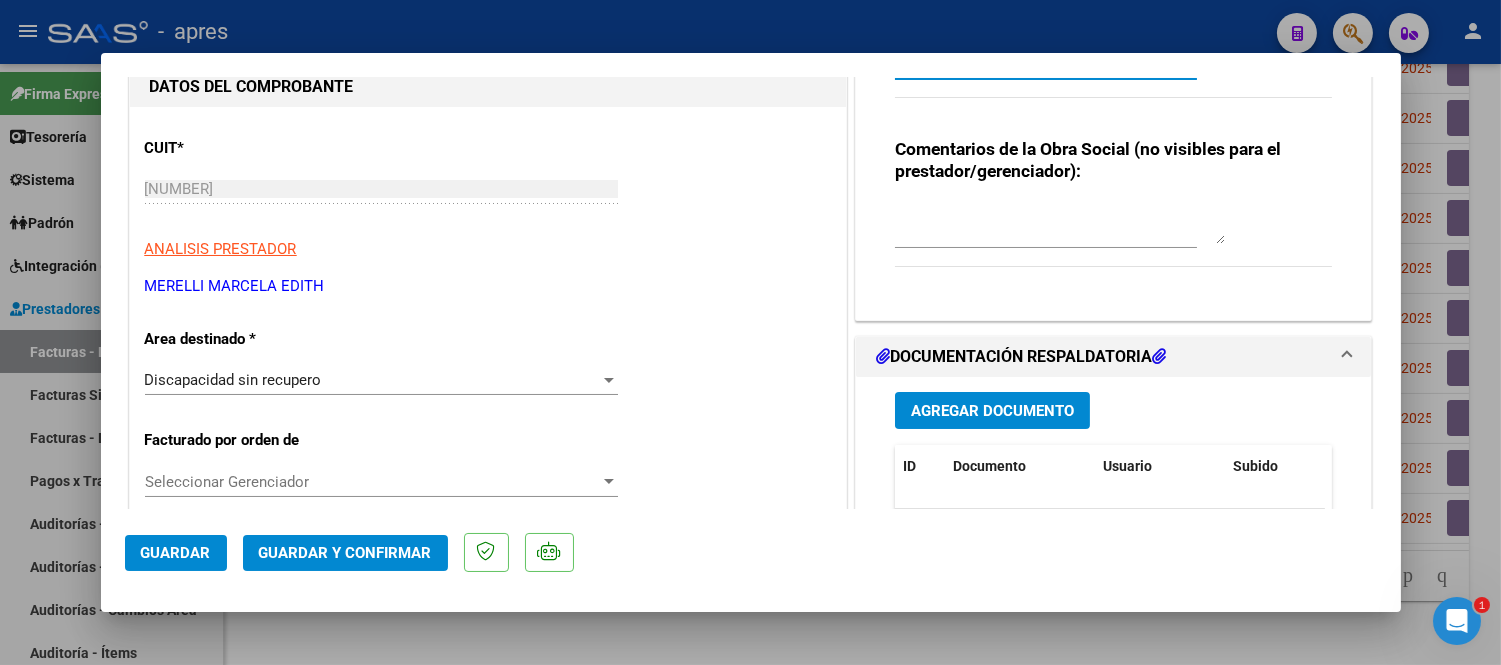 scroll, scrollTop: 444, scrollLeft: 0, axis: vertical 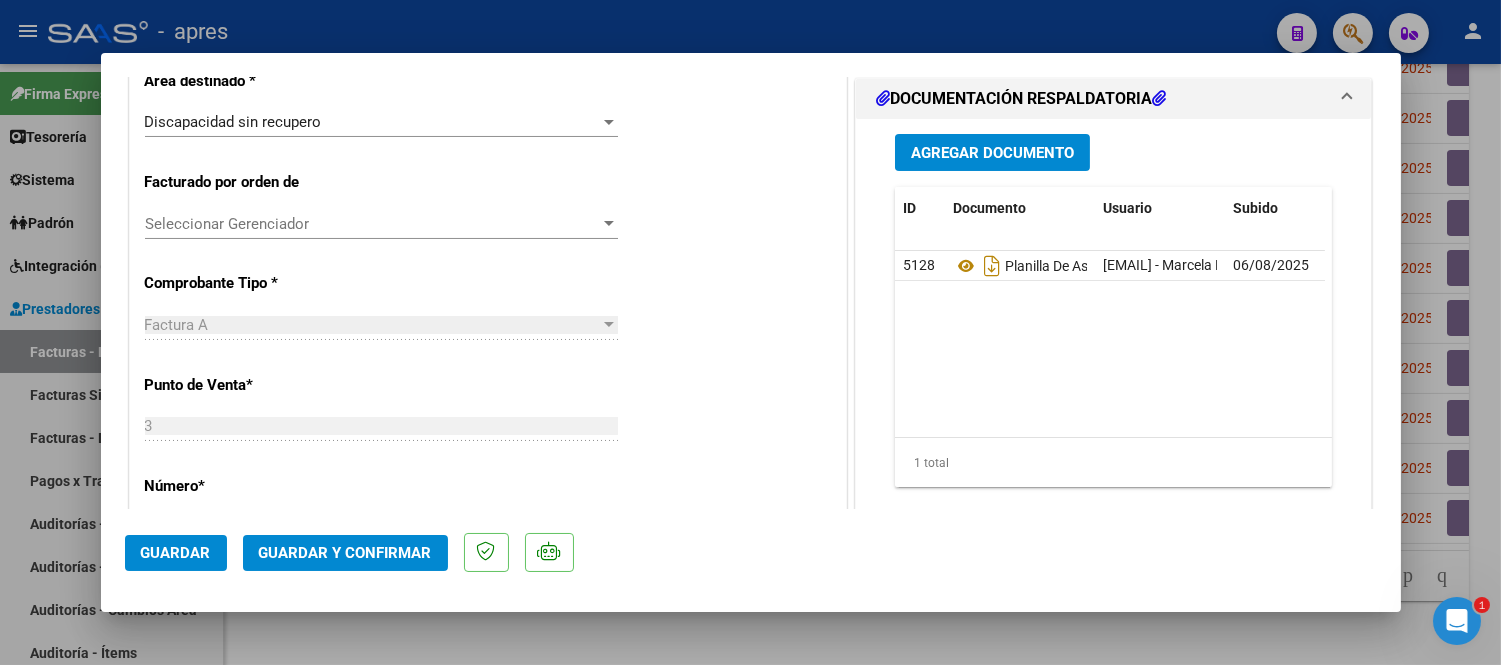 type on "06/08 SE RECHAZA FACTURACION YA QUE EL NIÑO YA NO ES MAS SOCIO DE APRES.
ANA" 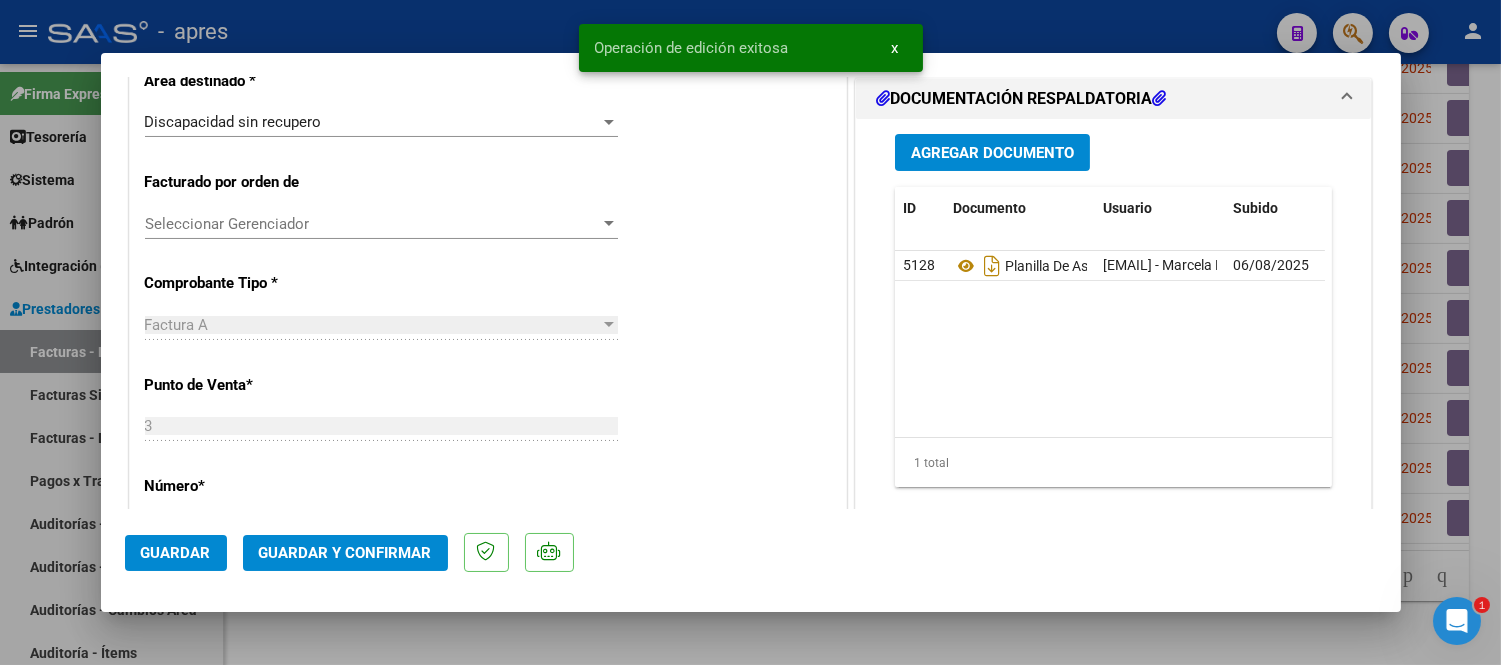 click at bounding box center (750, 332) 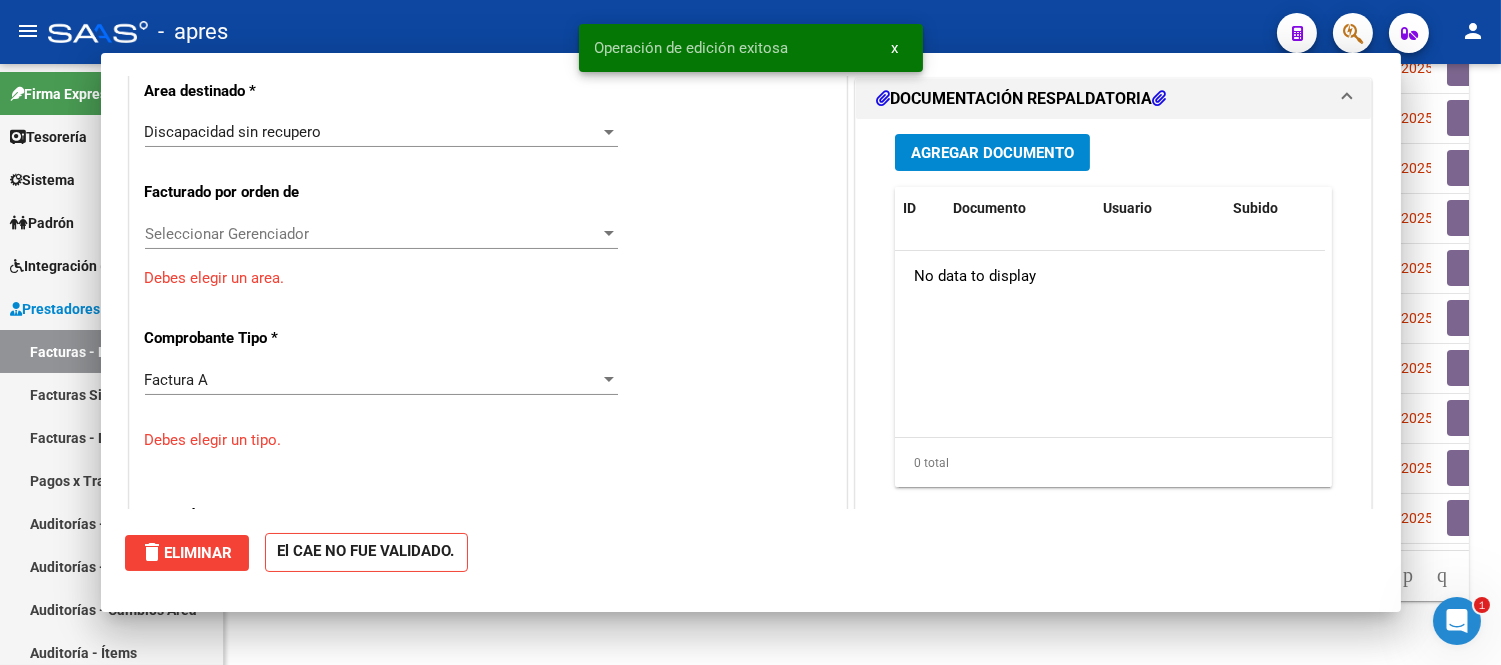 scroll, scrollTop: 808, scrollLeft: 0, axis: vertical 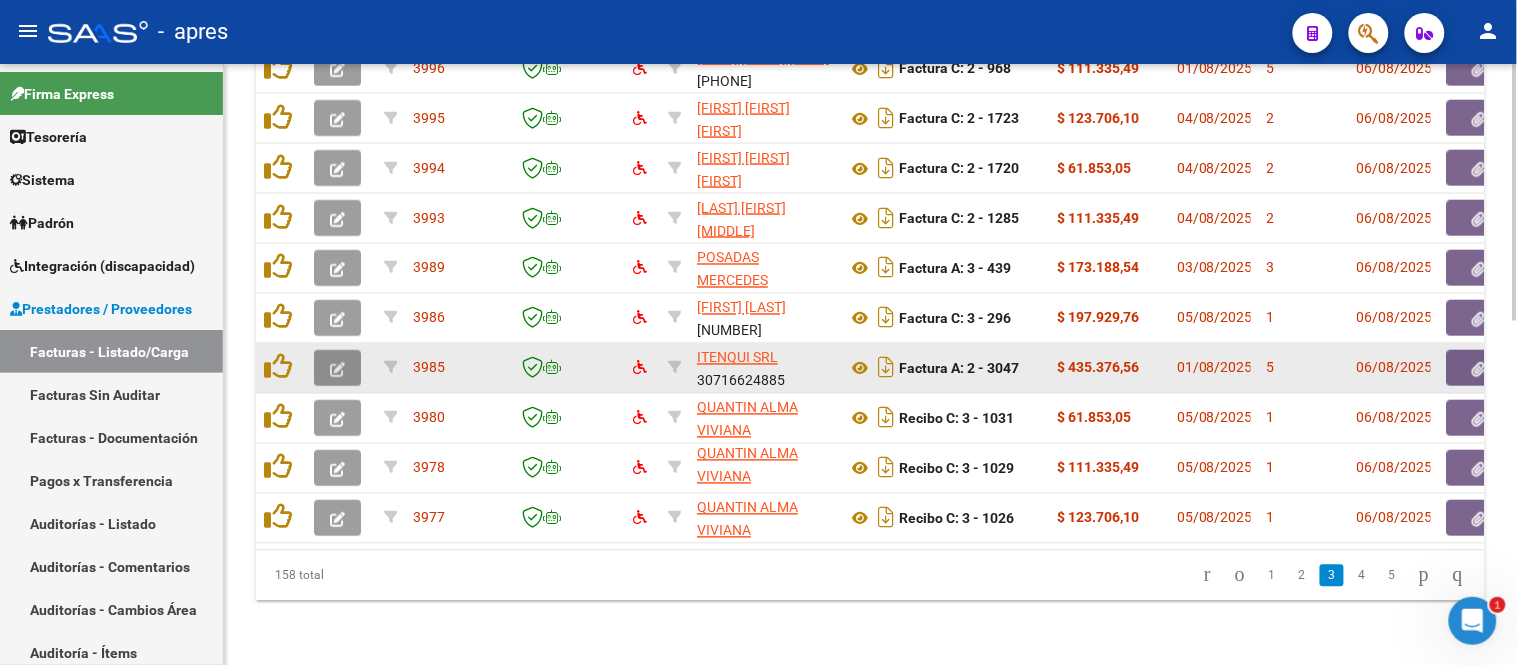 click 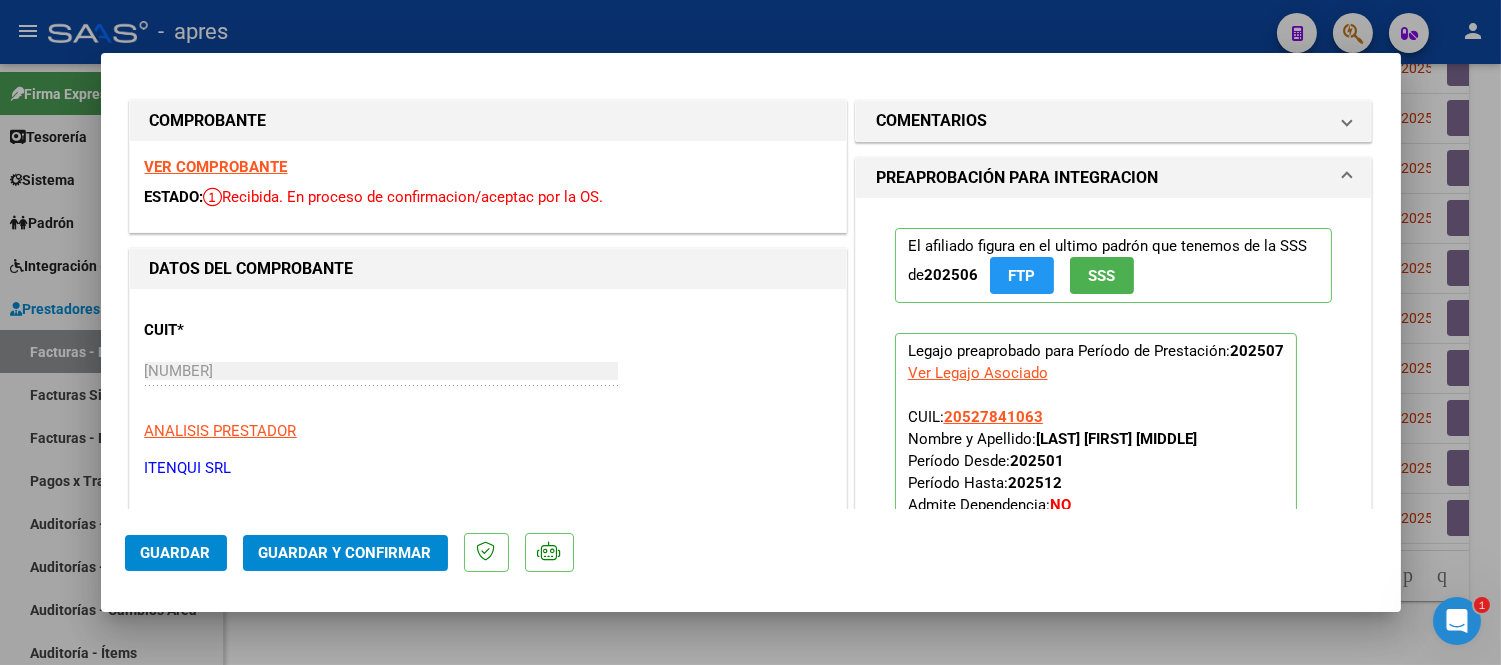 scroll, scrollTop: 0, scrollLeft: 0, axis: both 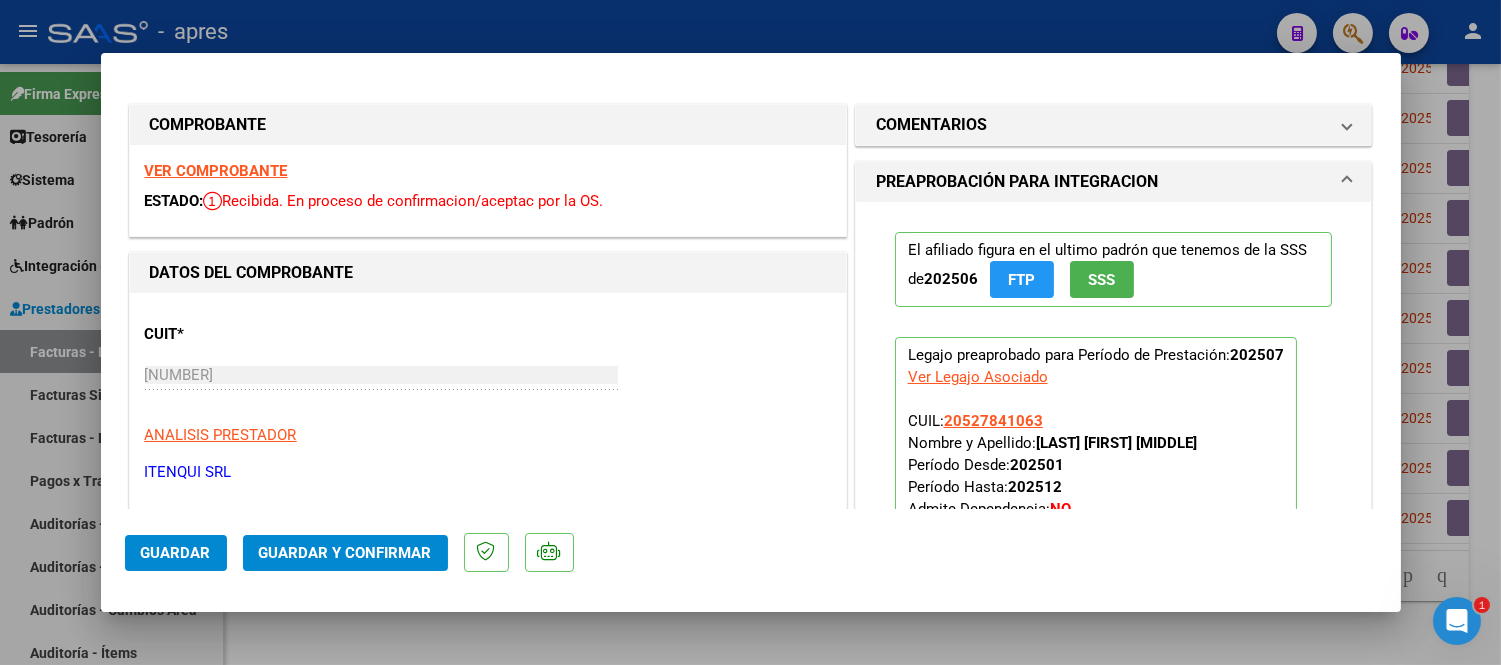click on "VER COMPROBANTE" at bounding box center (216, 171) 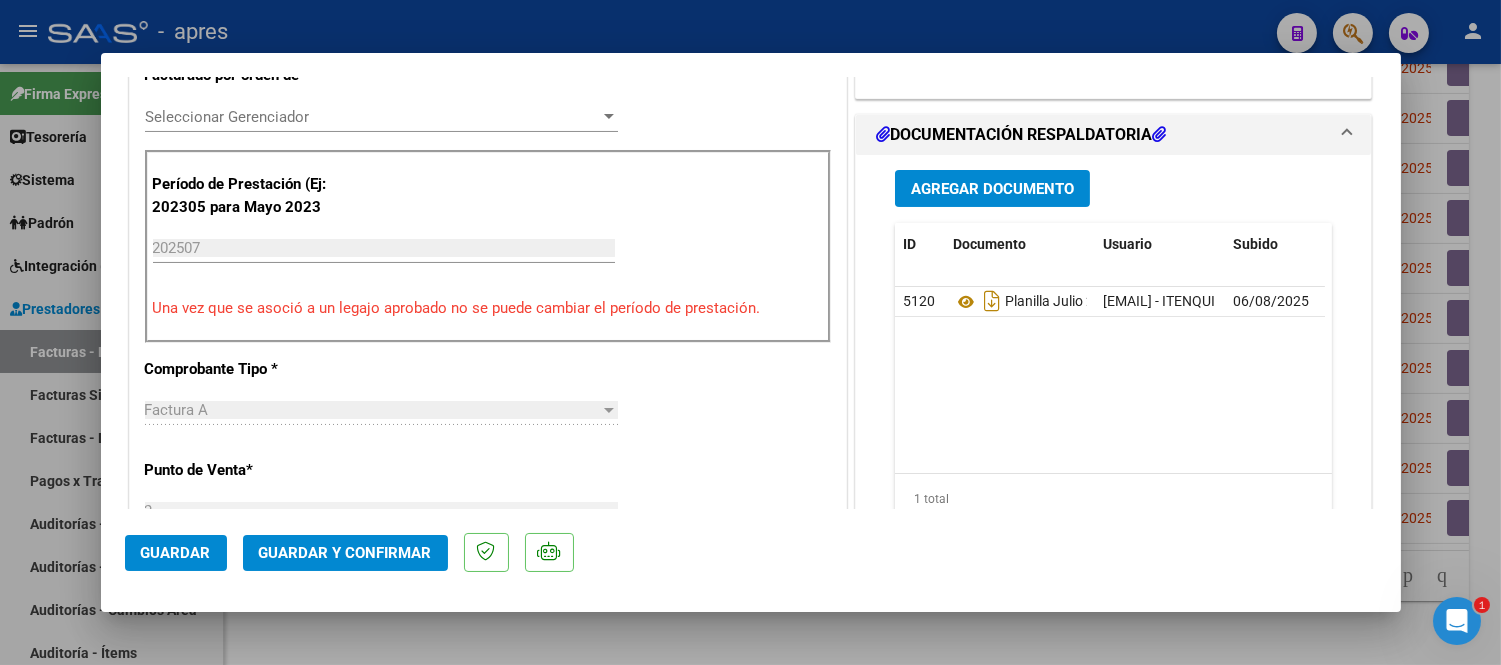 scroll, scrollTop: 555, scrollLeft: 0, axis: vertical 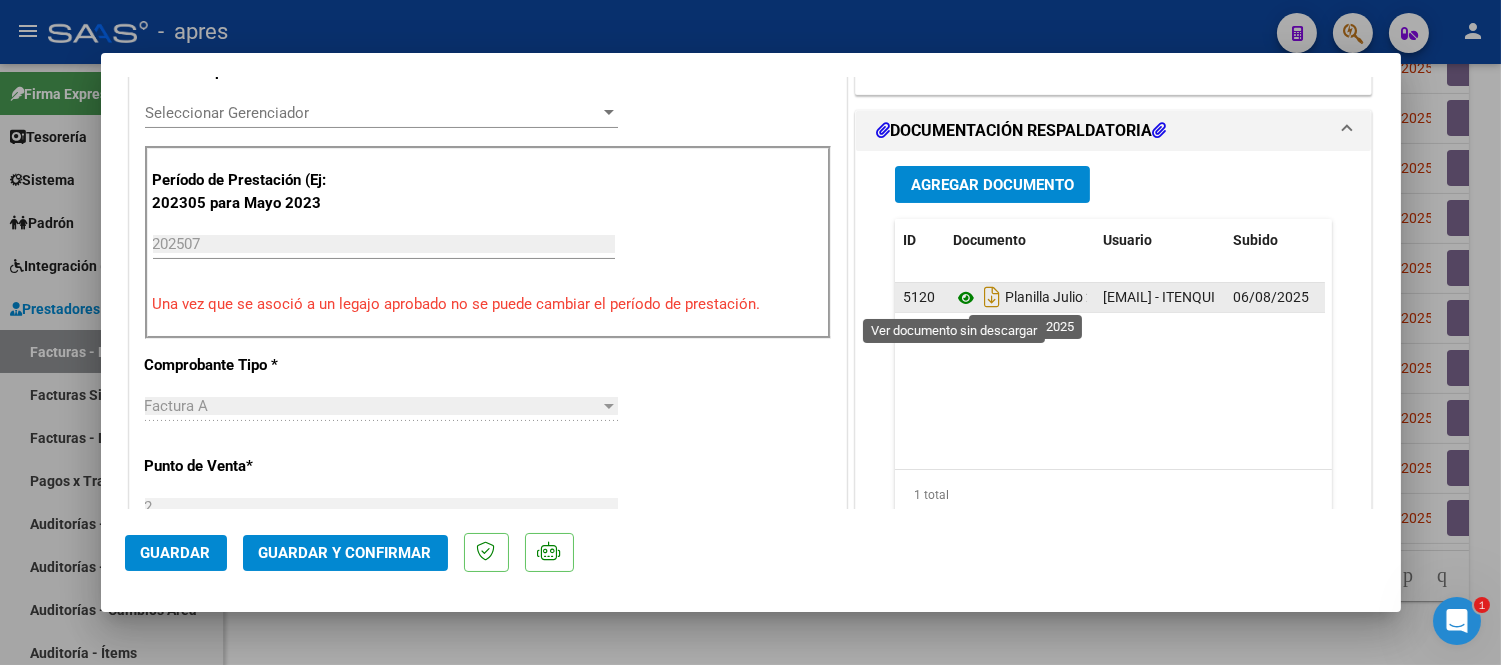 click 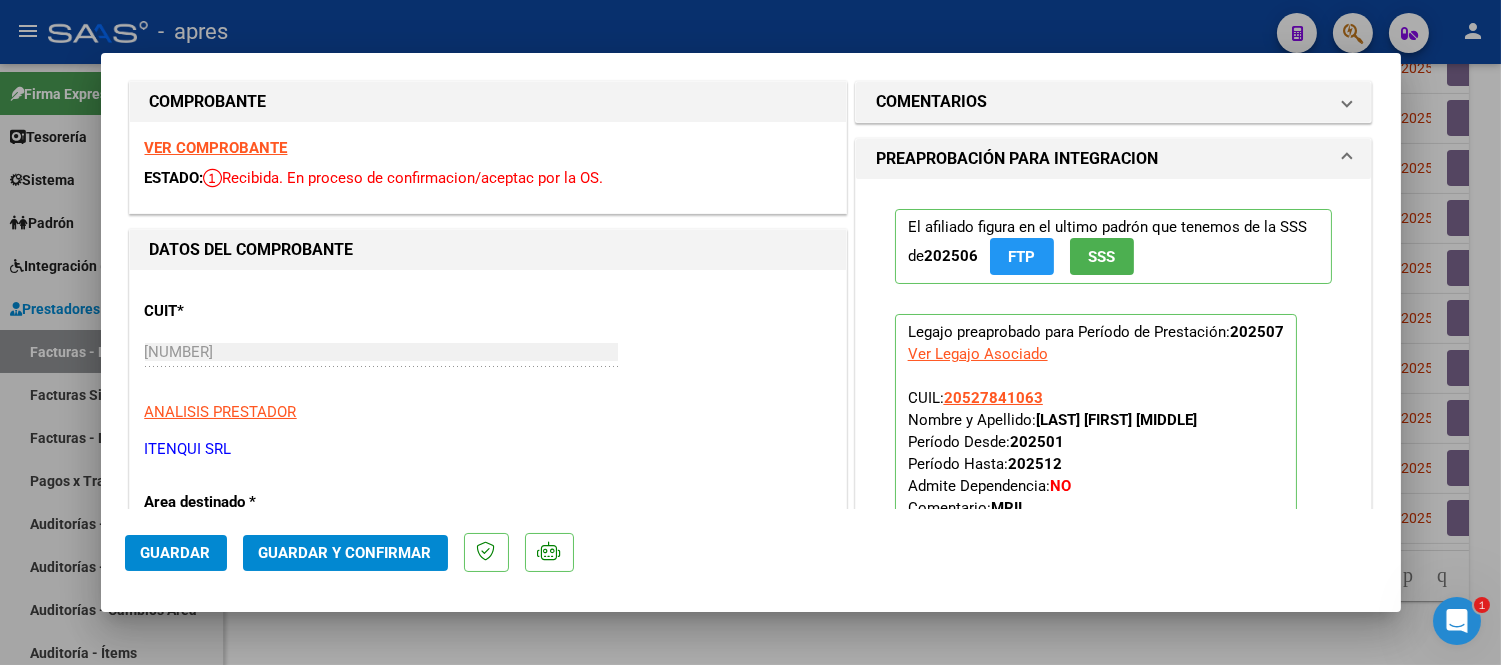 scroll, scrollTop: 0, scrollLeft: 0, axis: both 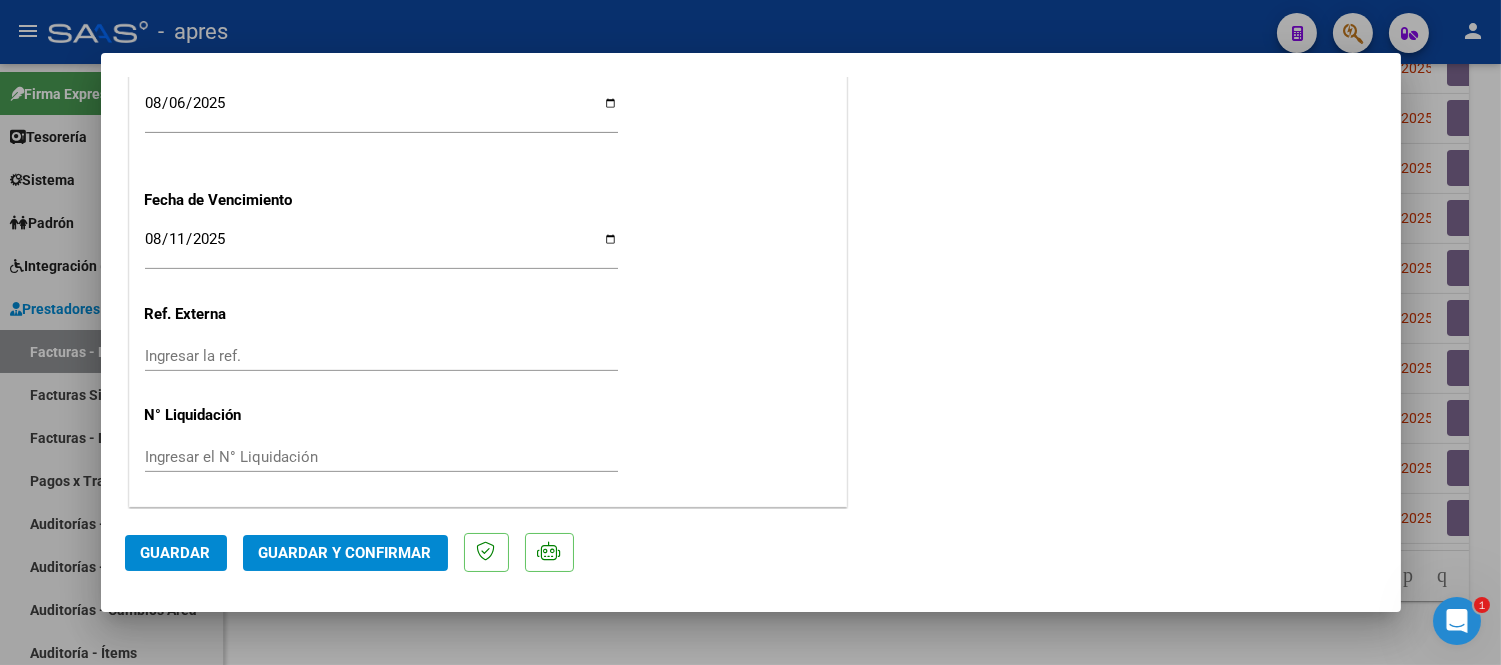 click on "Guardar y Confirmar" 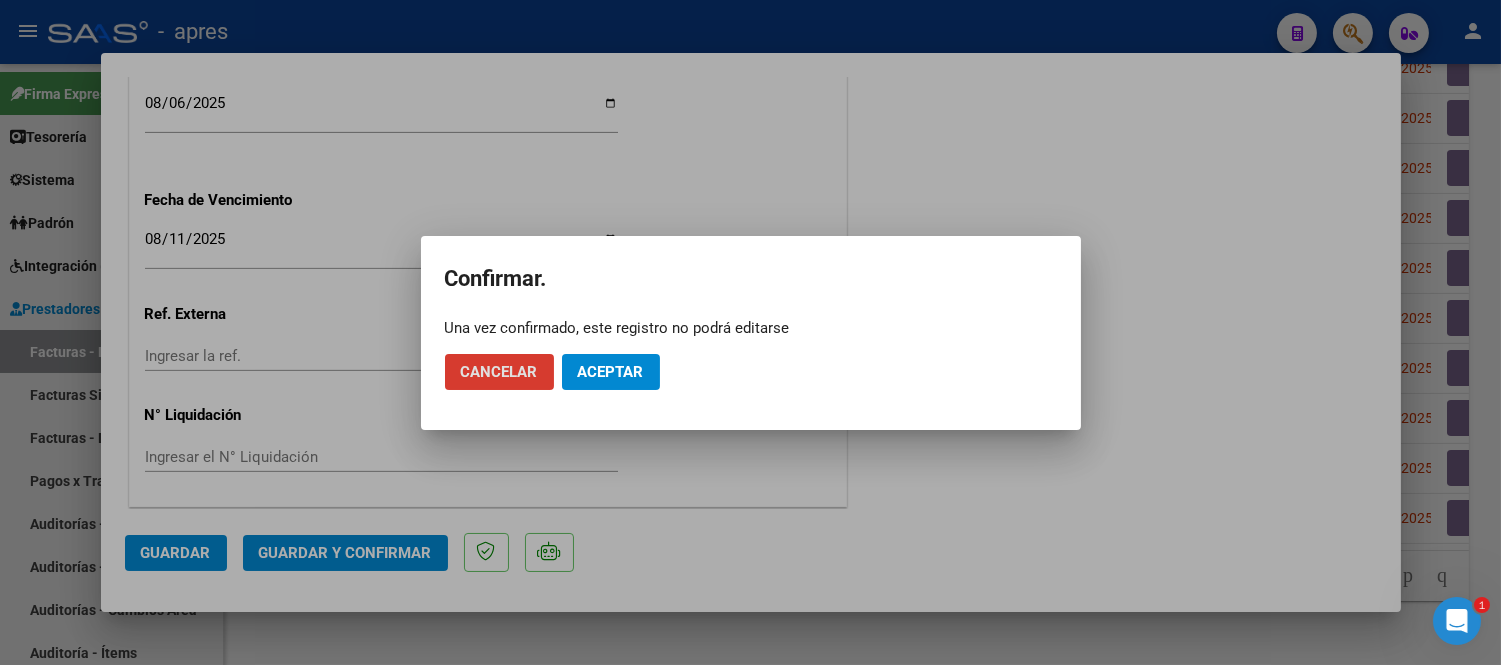 click on "Aceptar" 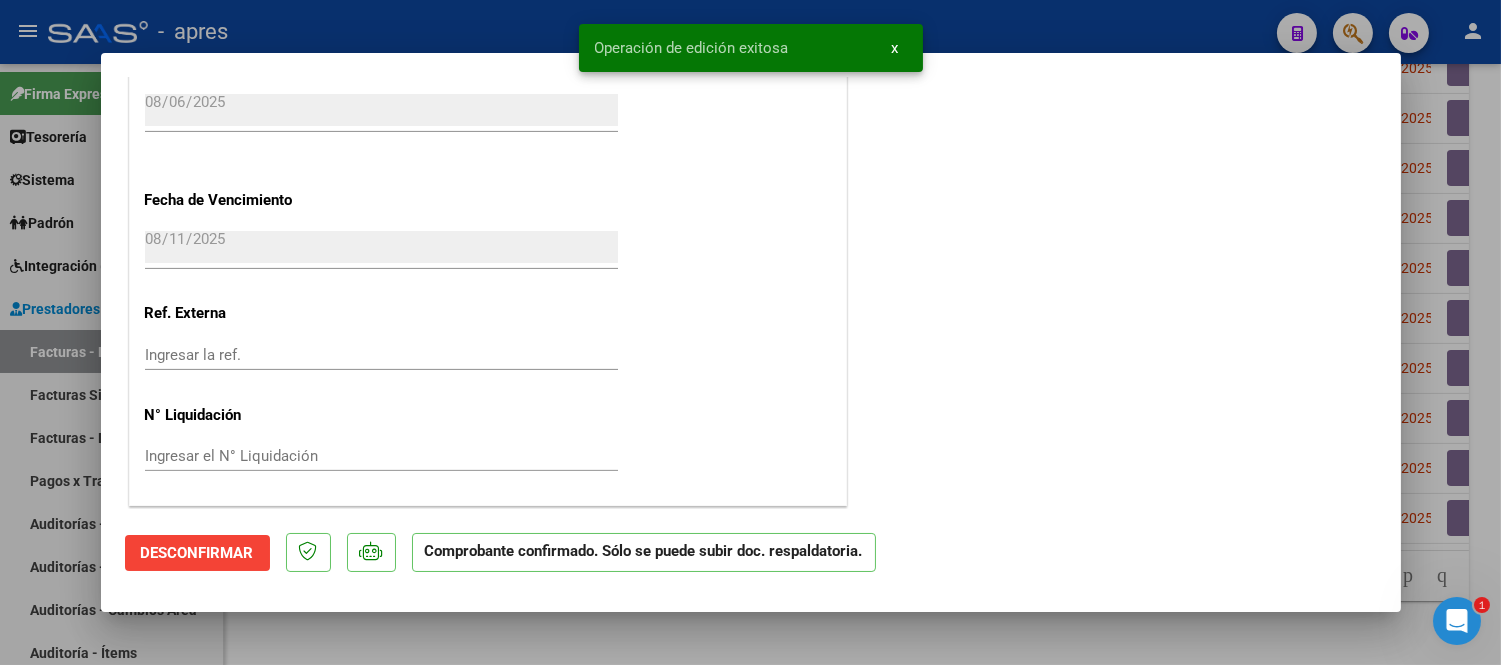 click at bounding box center (750, 332) 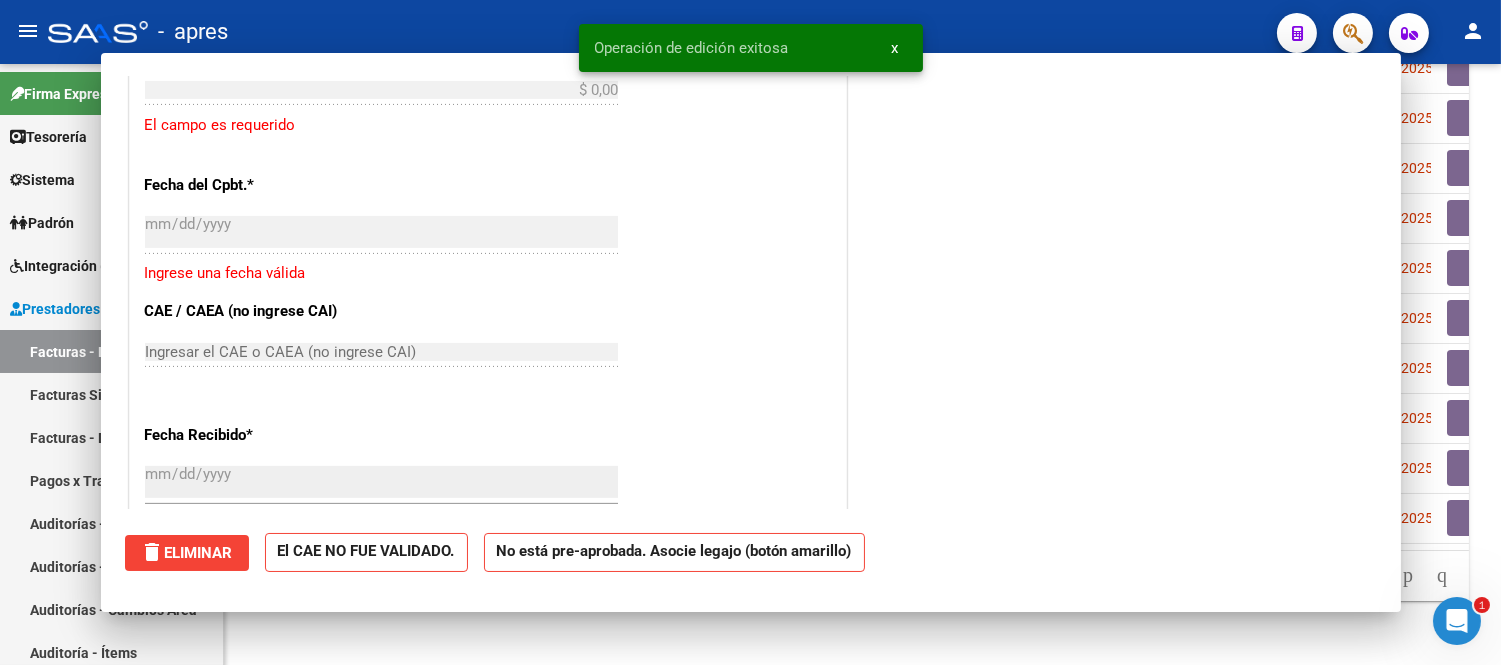 scroll, scrollTop: 808, scrollLeft: 0, axis: vertical 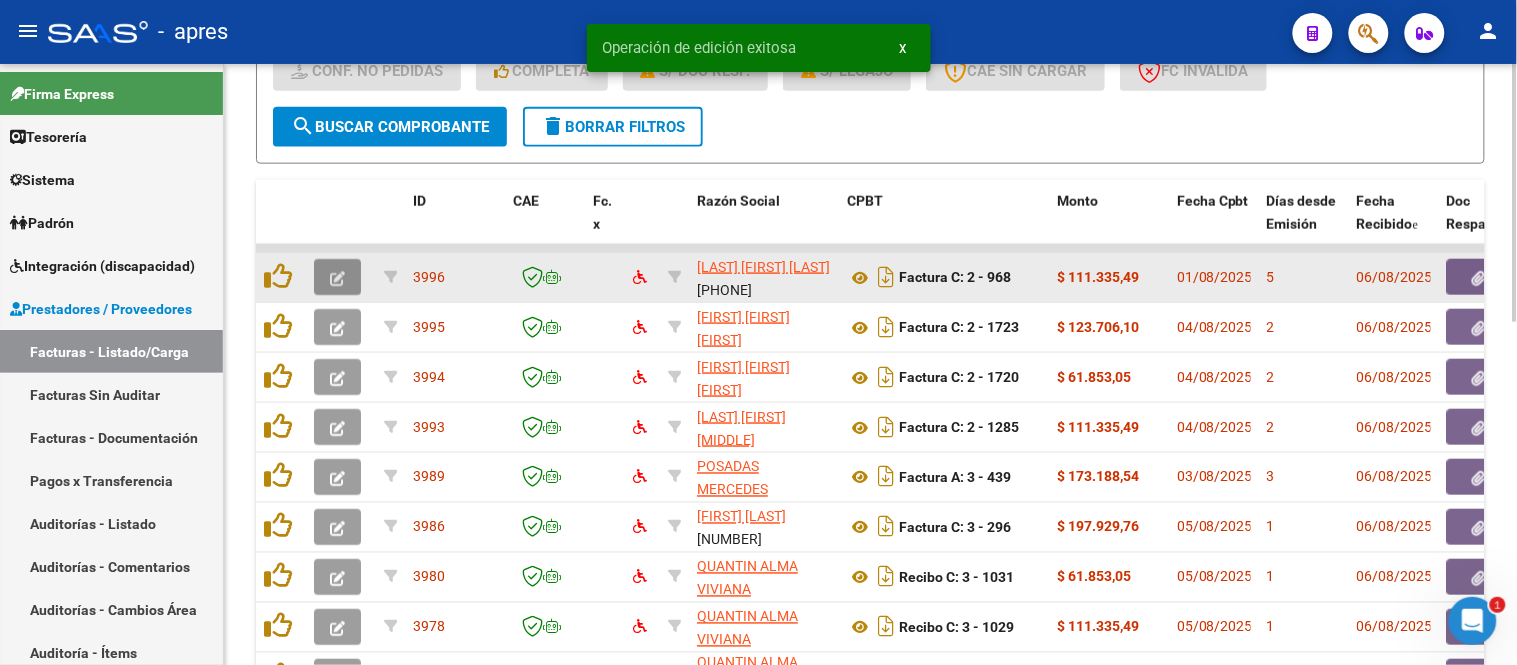 click 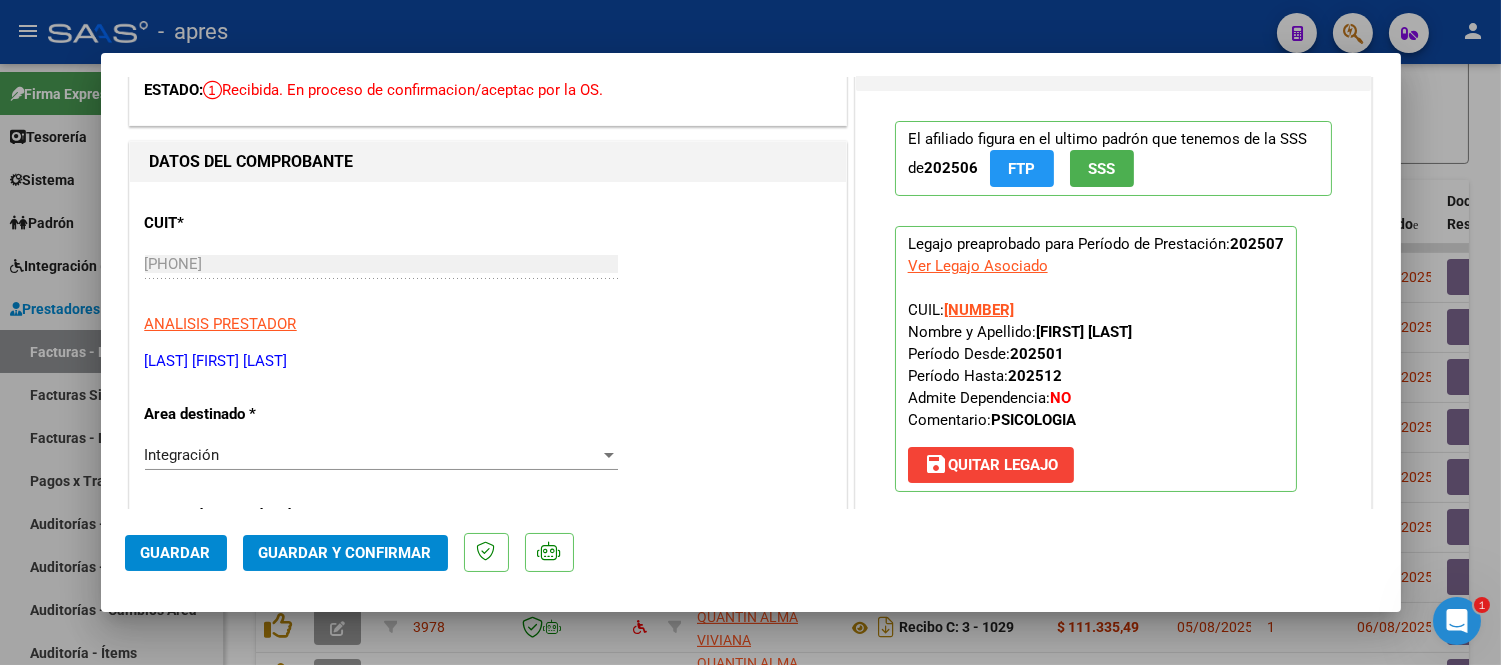 scroll, scrollTop: 0, scrollLeft: 0, axis: both 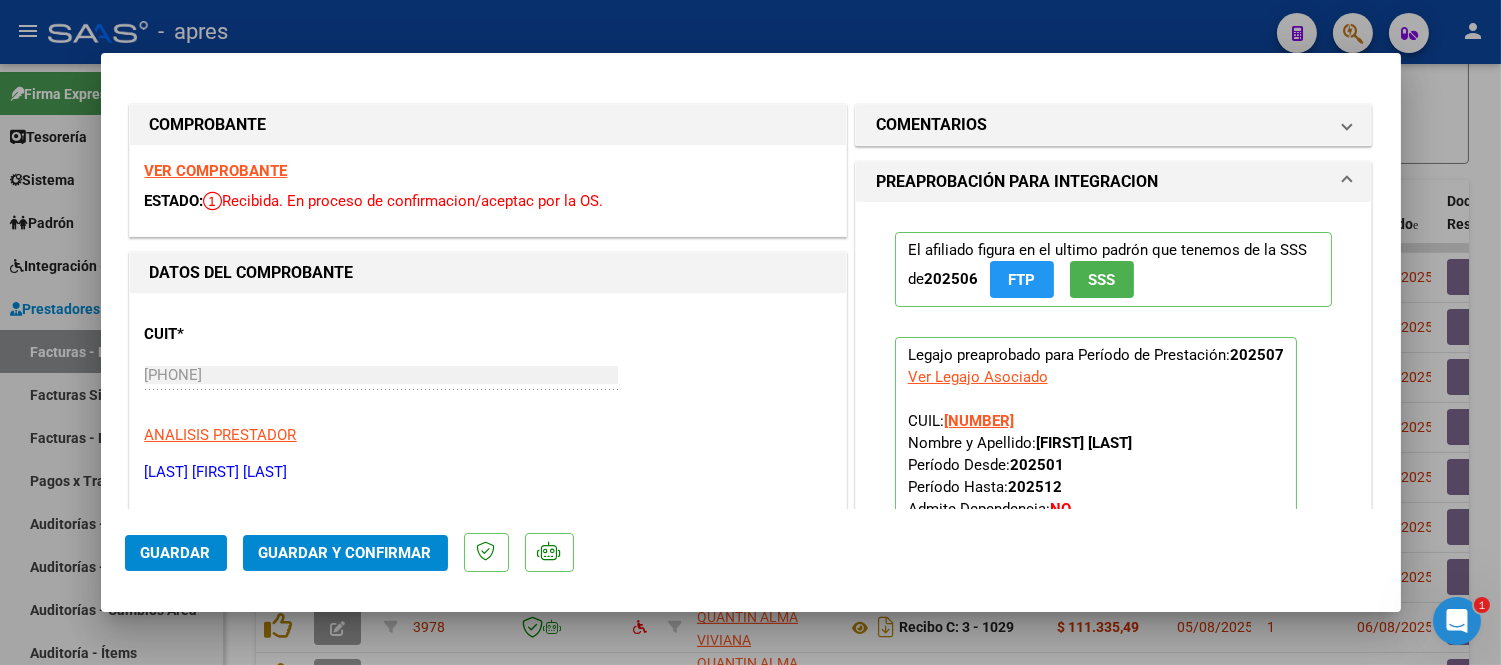 click on "VER COMPROBANTE" at bounding box center (216, 171) 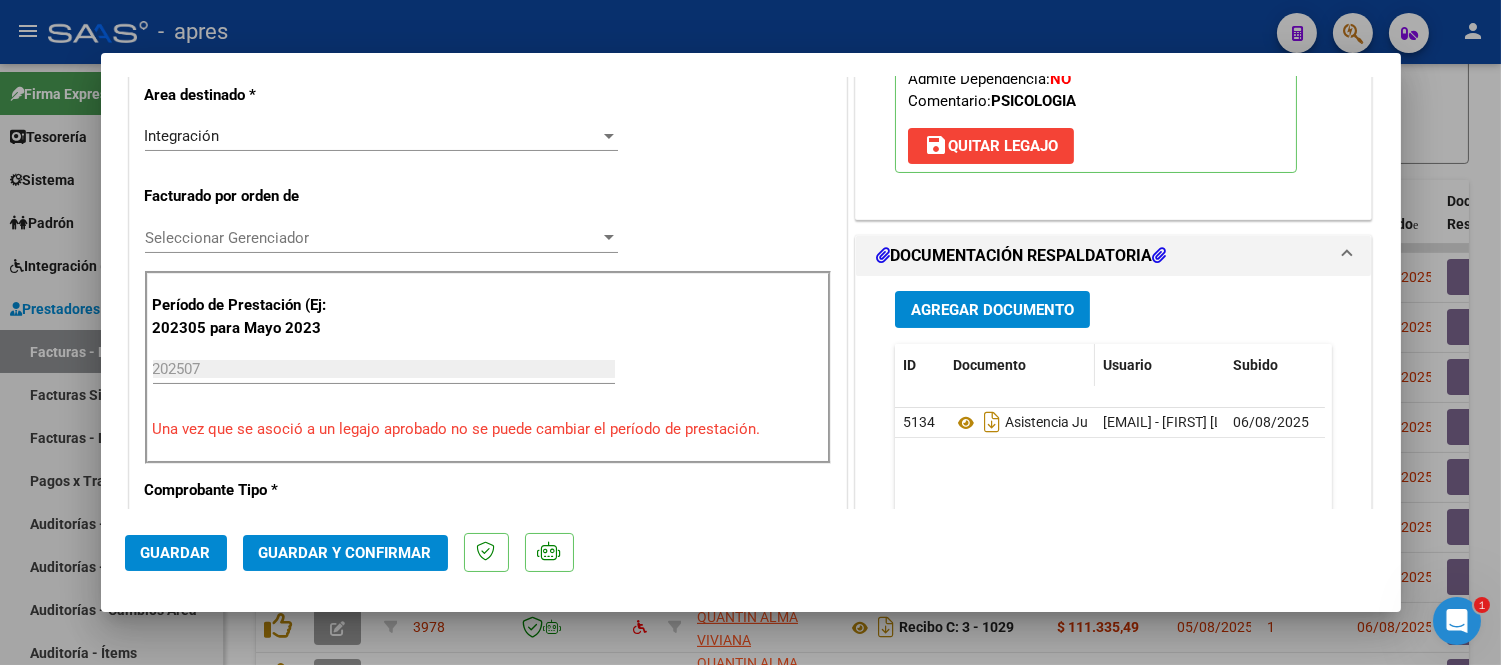 scroll, scrollTop: 555, scrollLeft: 0, axis: vertical 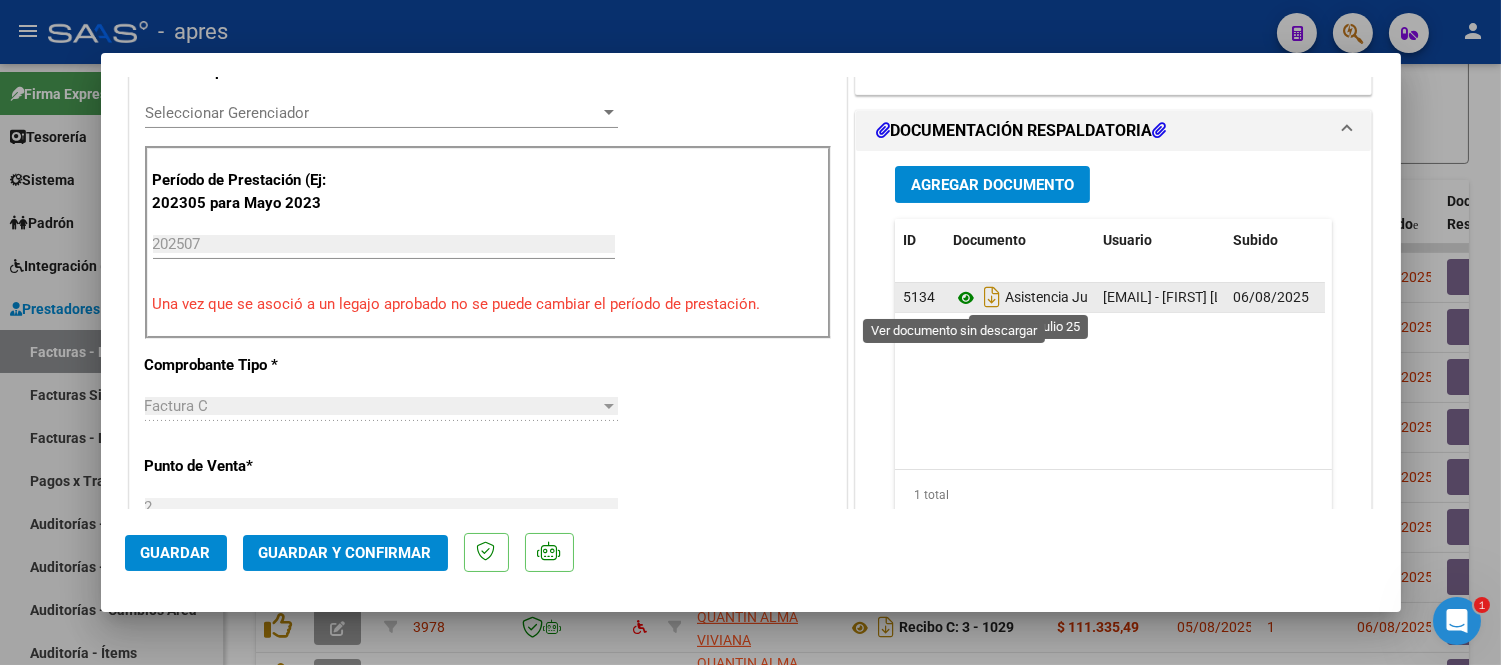 click 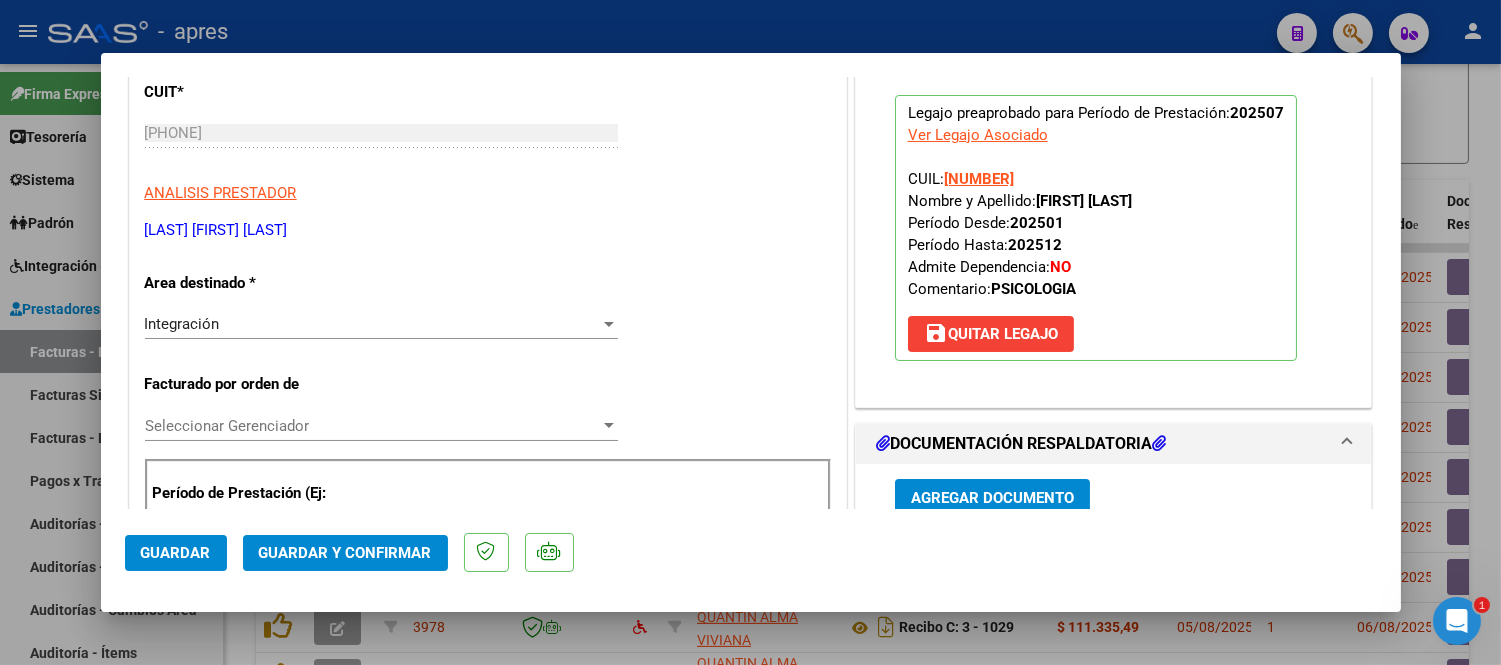 scroll, scrollTop: 222, scrollLeft: 0, axis: vertical 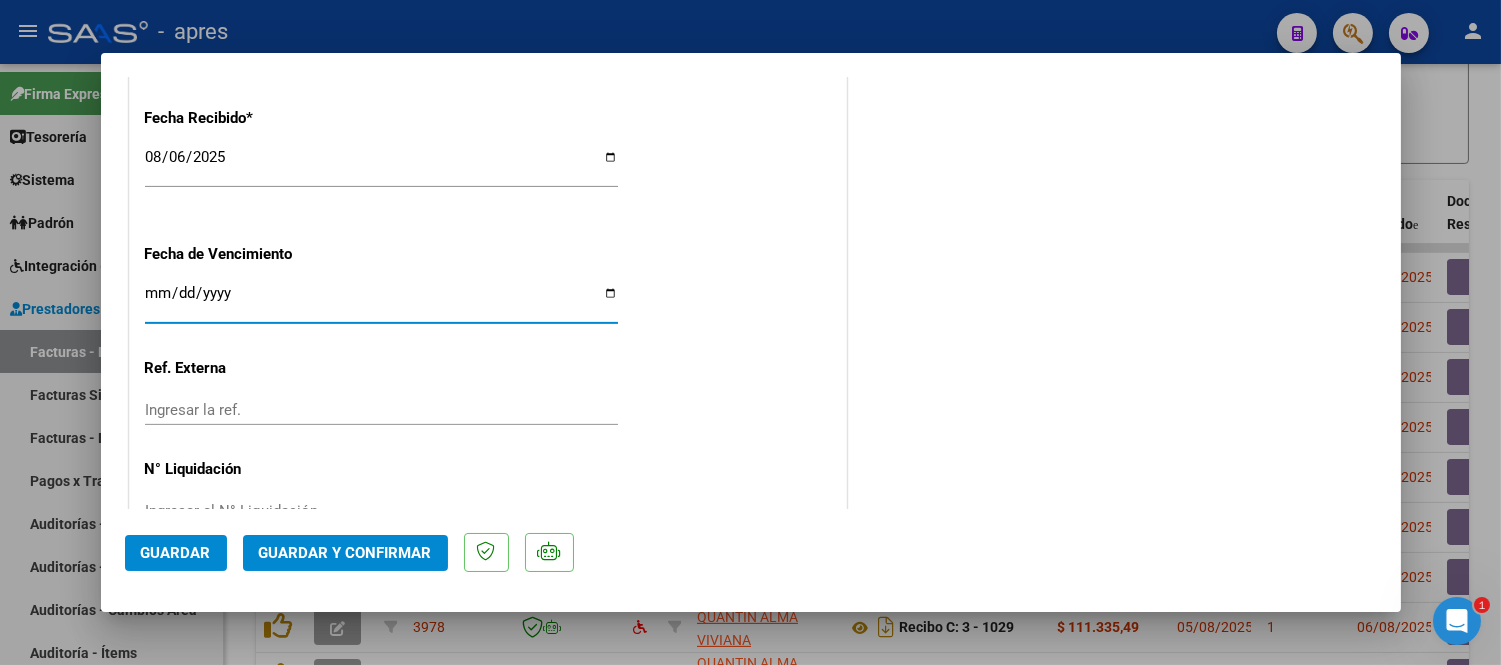 click on "Ingresar la fecha" at bounding box center (381, 301) 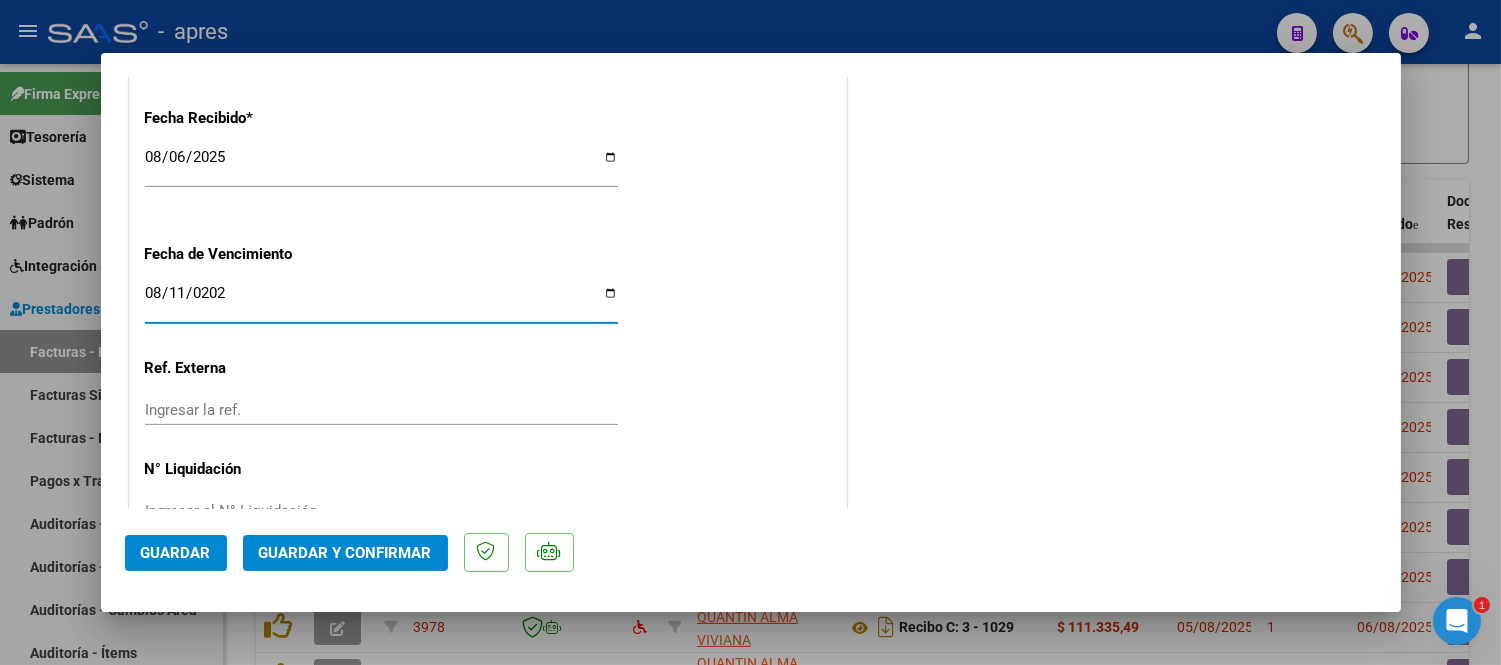 type on "2025-08-11" 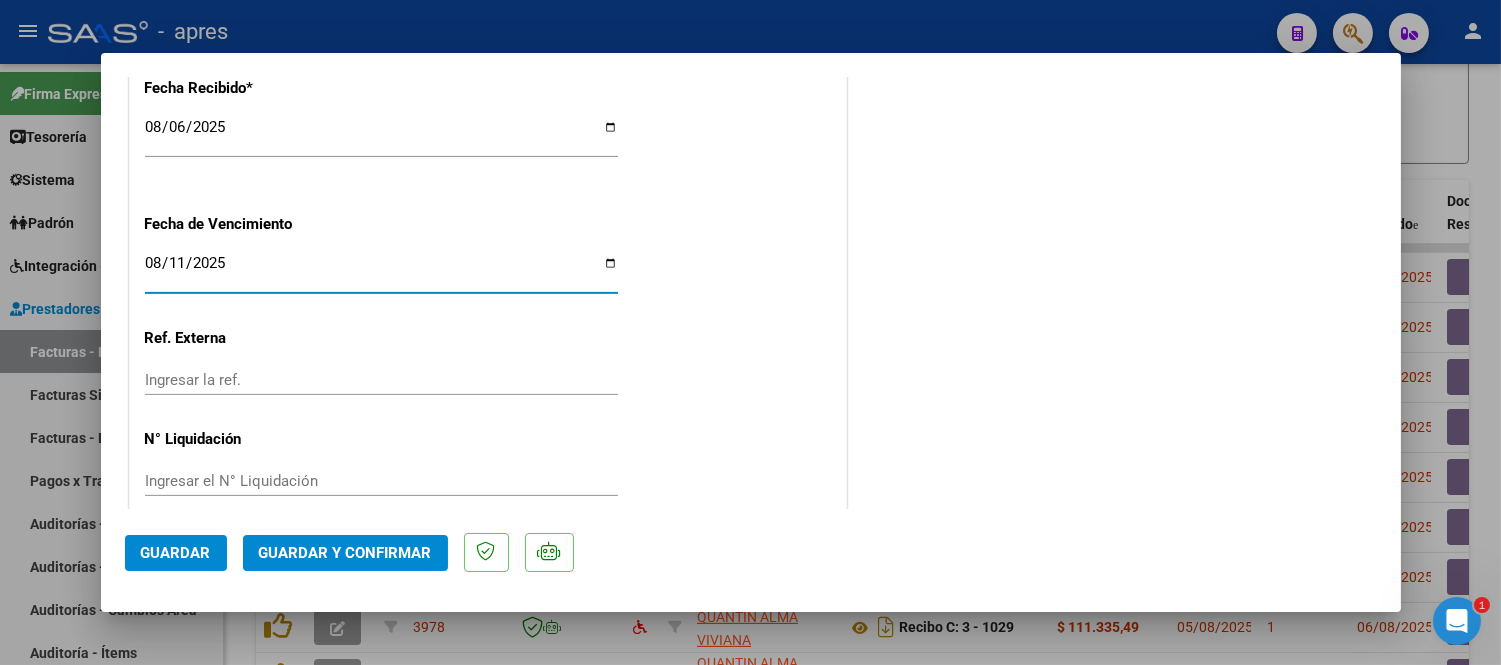 scroll, scrollTop: 1498, scrollLeft: 0, axis: vertical 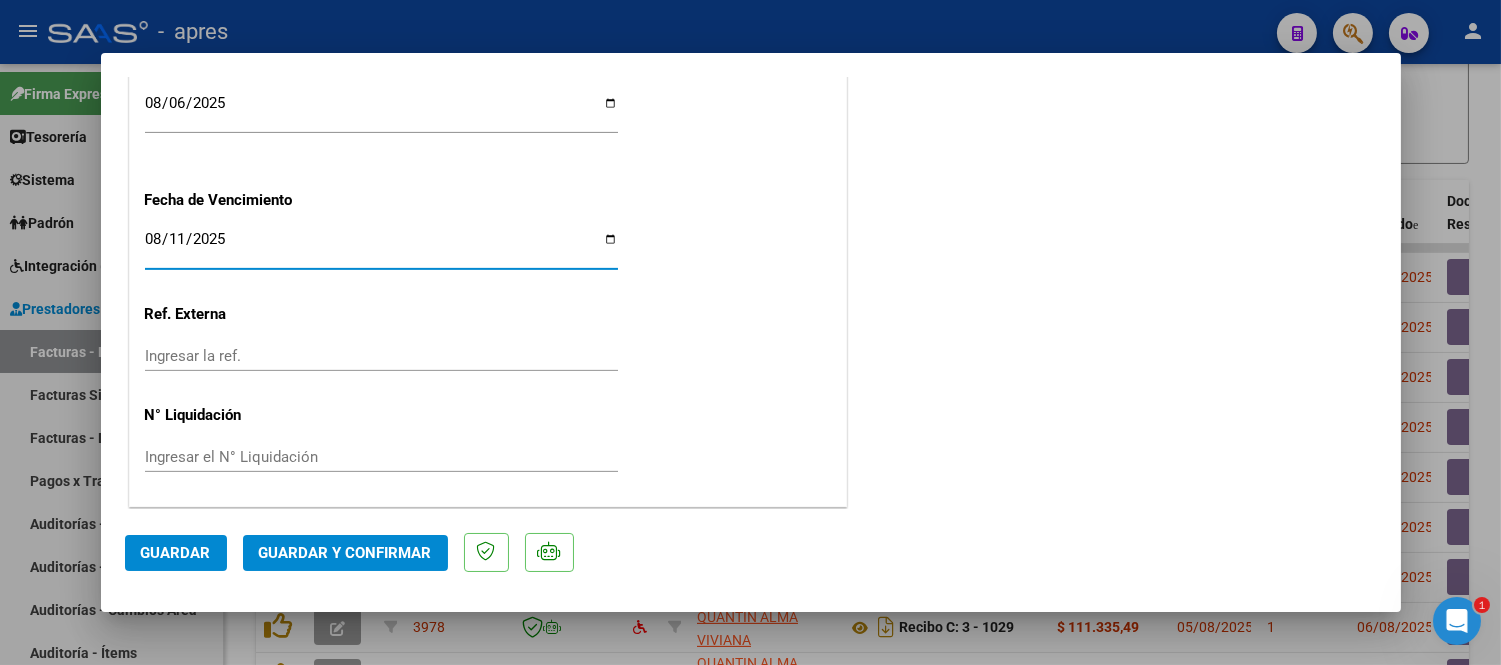 click on "Ingresar la ref." 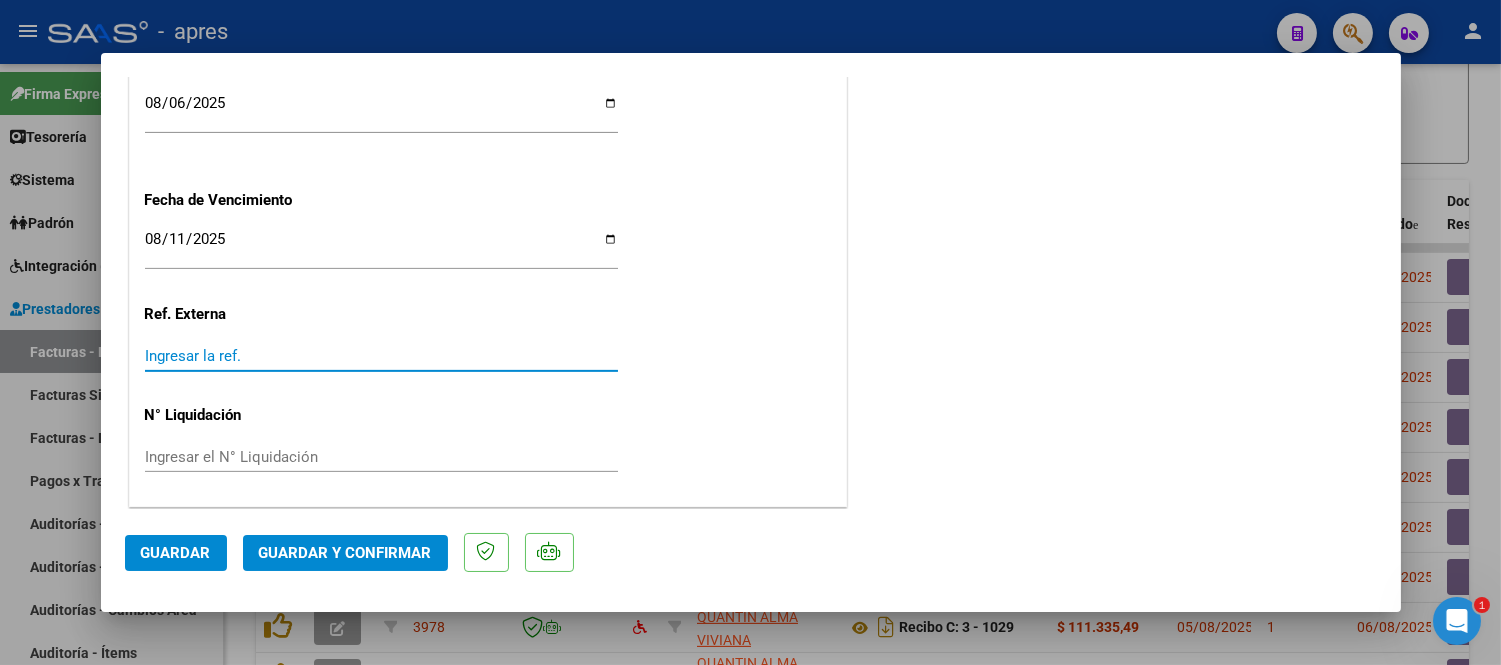 click on "CUIT  *   [NUMBER] Ingresar CUIT  ANALISIS PRESTADOR  BLANCO NOELIA KARINA  ARCA Padrón  Area destinado * Integración Seleccionar Area  Facturado por orden de  Seleccionar Gerenciador Seleccionar Gerenciador Período de Prestación (Ej: 202305 para Mayo 2023    202507 Ingrese el Período de Prestación como indica el ejemplo   Una vez que se asoció a un legajo aprobado no se puede cambiar el período de prestación.   Comprobante Tipo * Factura C Seleccionar Tipo Punto de Venta  *   2 Ingresar el Nro.  Número  *   968 Ingresar el Nro.  Monto  *   $ 111.335,49 Ingresar el monto  Fecha del Cpbt.  *   2025-08-01 Ingresar la fecha  CAE / CAEA (no ingrese CAI)    75314056935410 Ingresar el CAE o CAEA (no ingrese CAI)  Fecha Recibido  *   2025-08-06 Ingresar la fecha  Fecha de Vencimiento    2025-08-11 Ingresar la fecha  Ref. Externa    Ingresar la ref.  N° Liquidación    Ingresar el N° Liquidación" at bounding box center (488, -350) 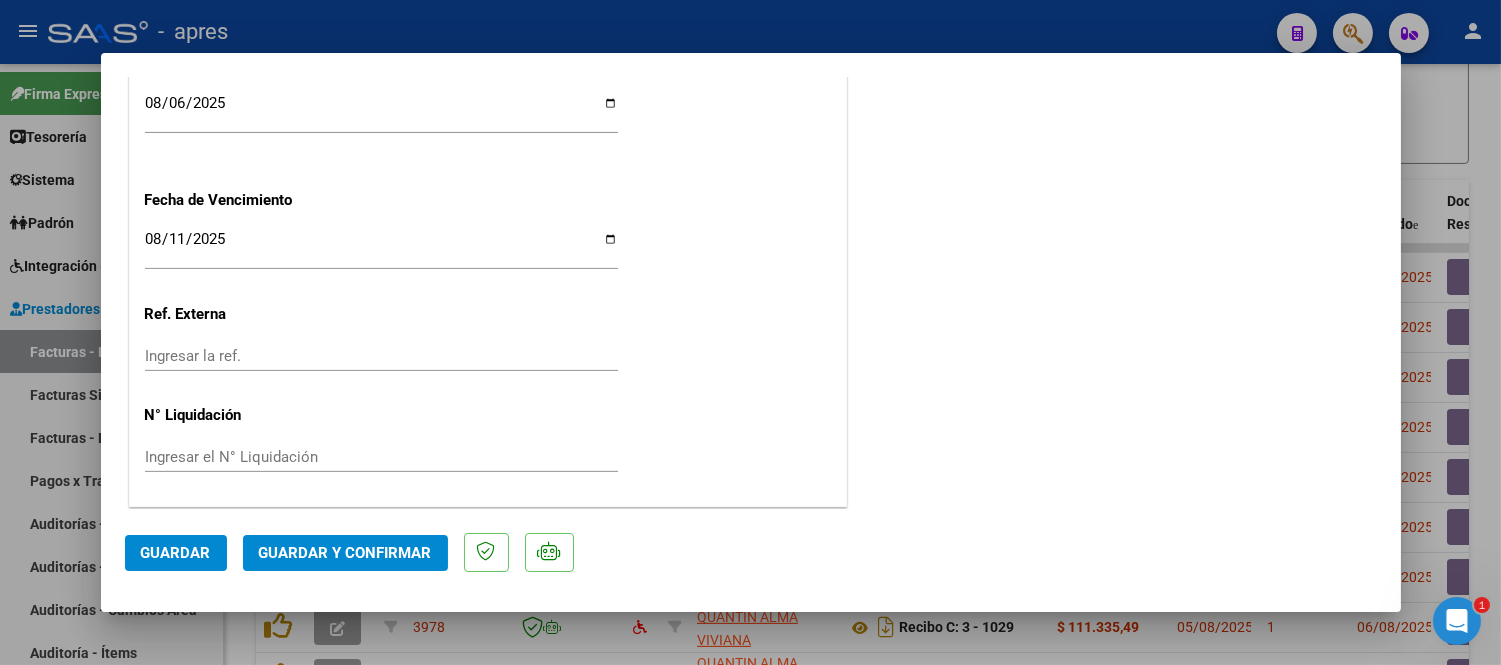 click on "Guardar y Confirmar" 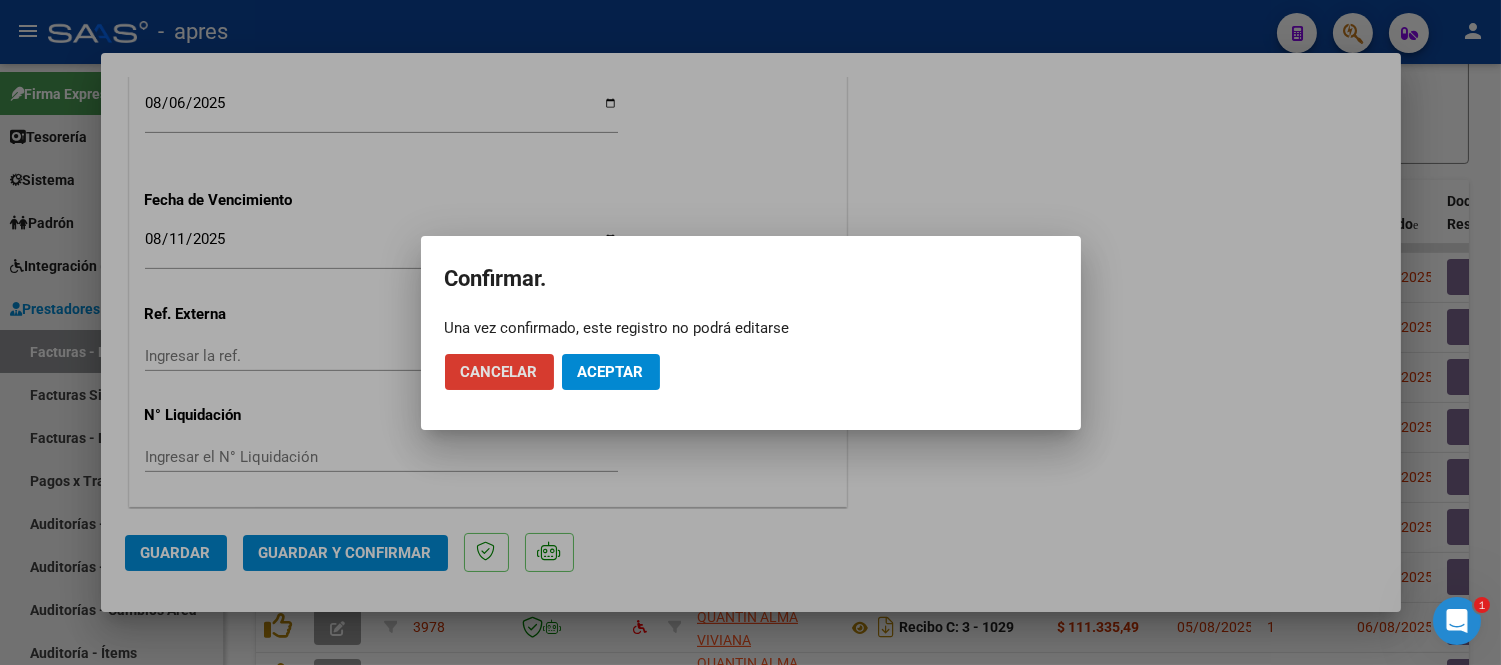 click on "Aceptar" 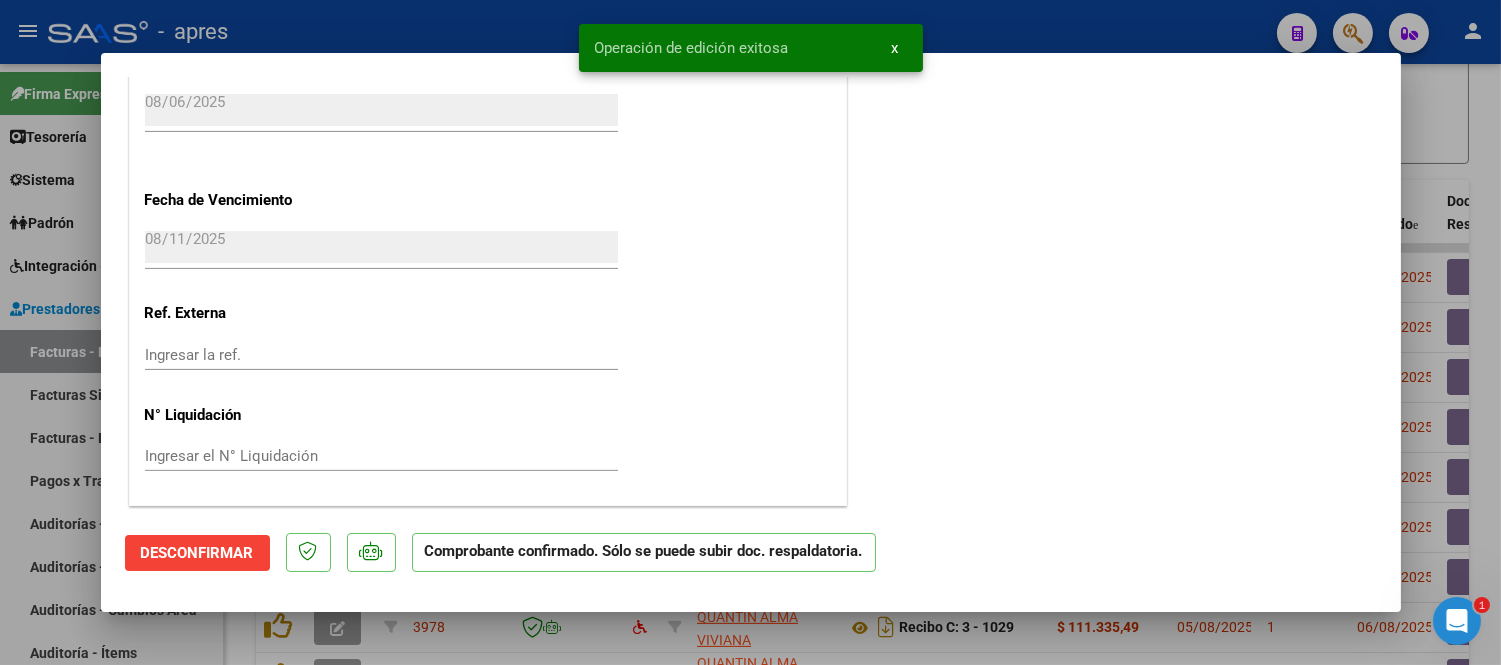 click at bounding box center (750, 332) 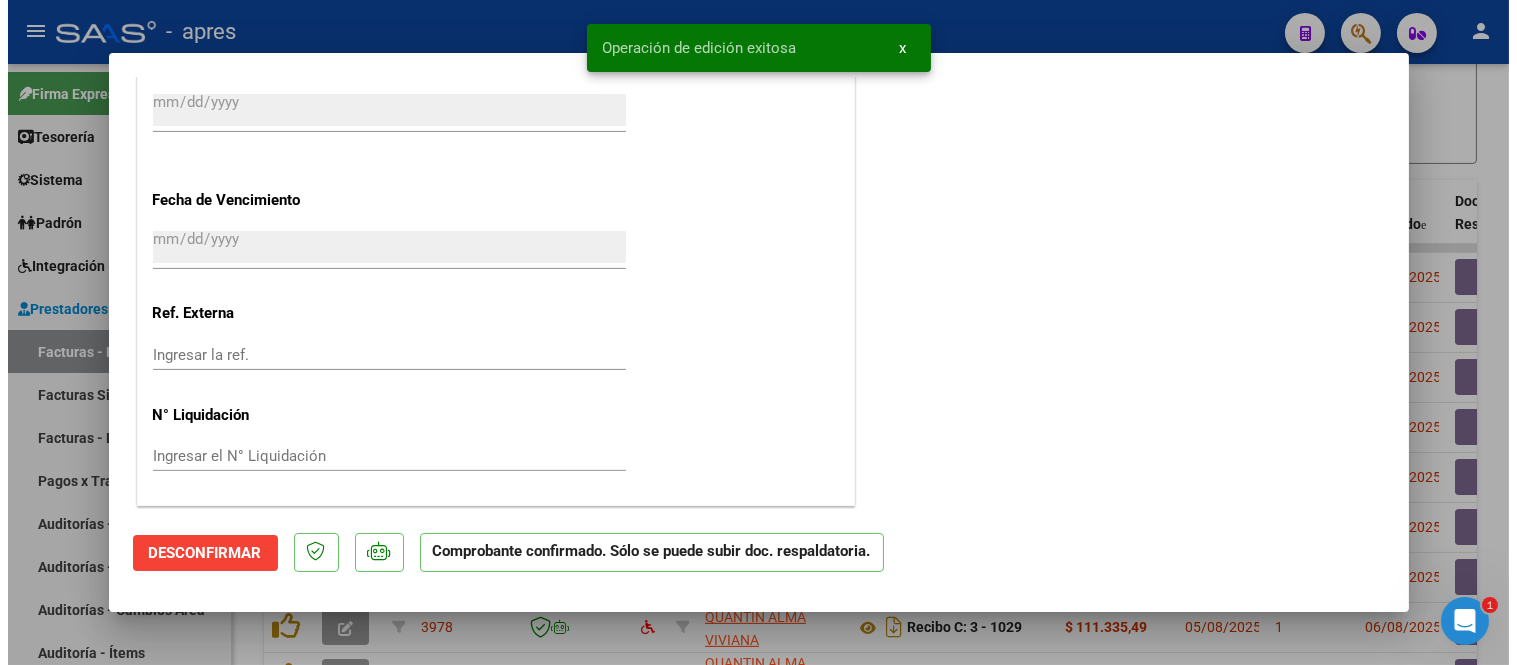 scroll, scrollTop: 1746, scrollLeft: 0, axis: vertical 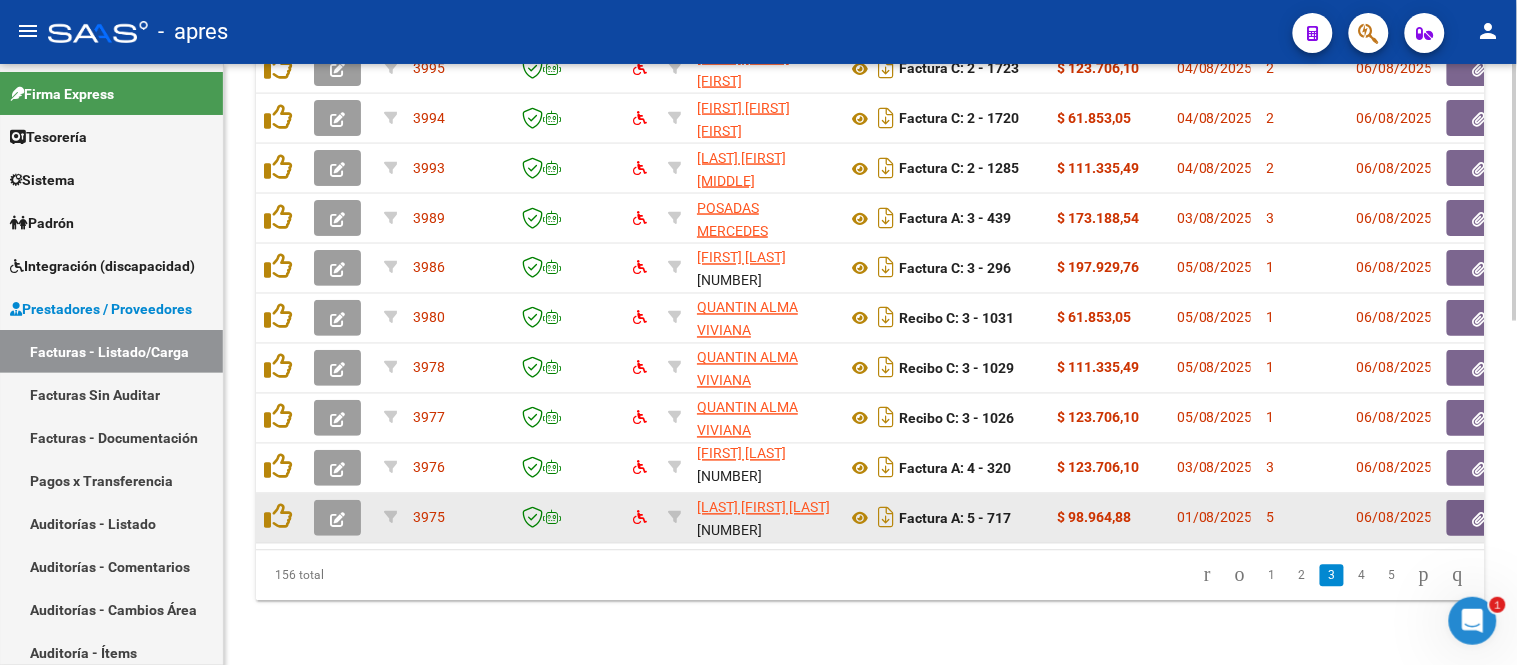 click 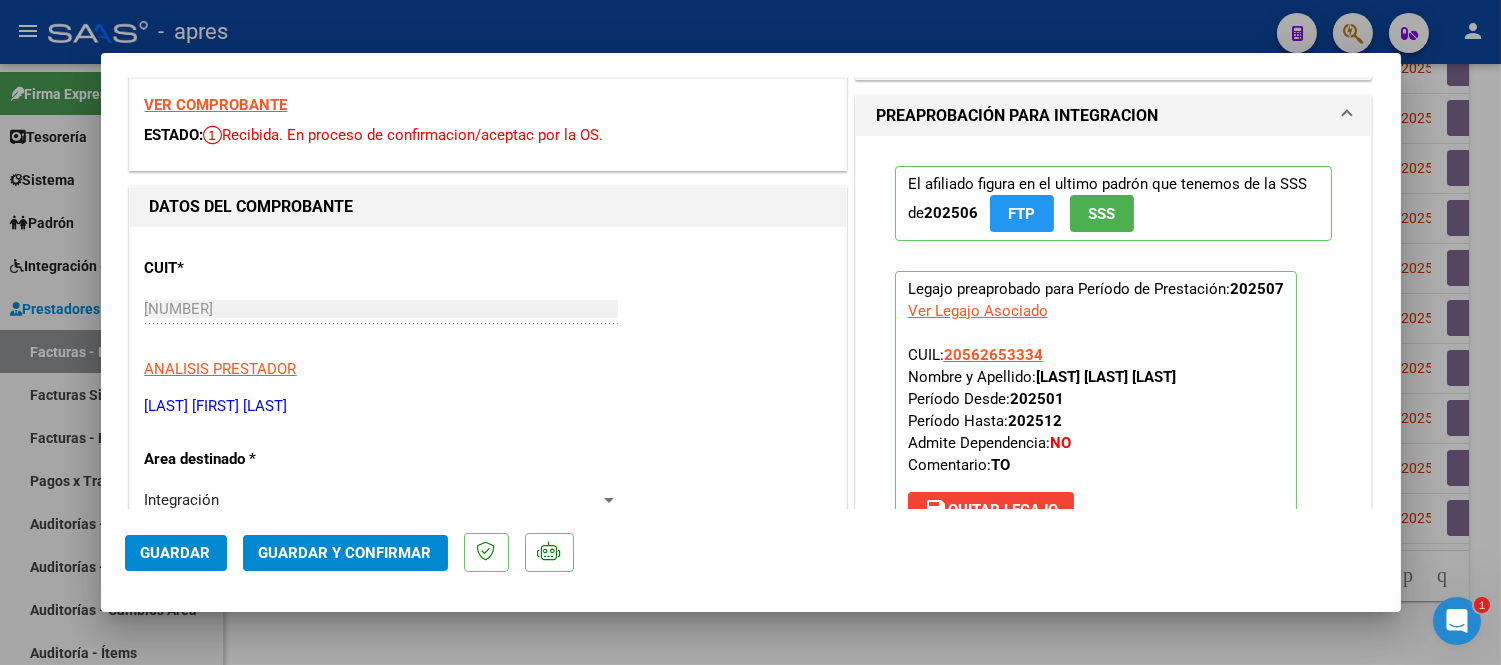 scroll, scrollTop: 0, scrollLeft: 0, axis: both 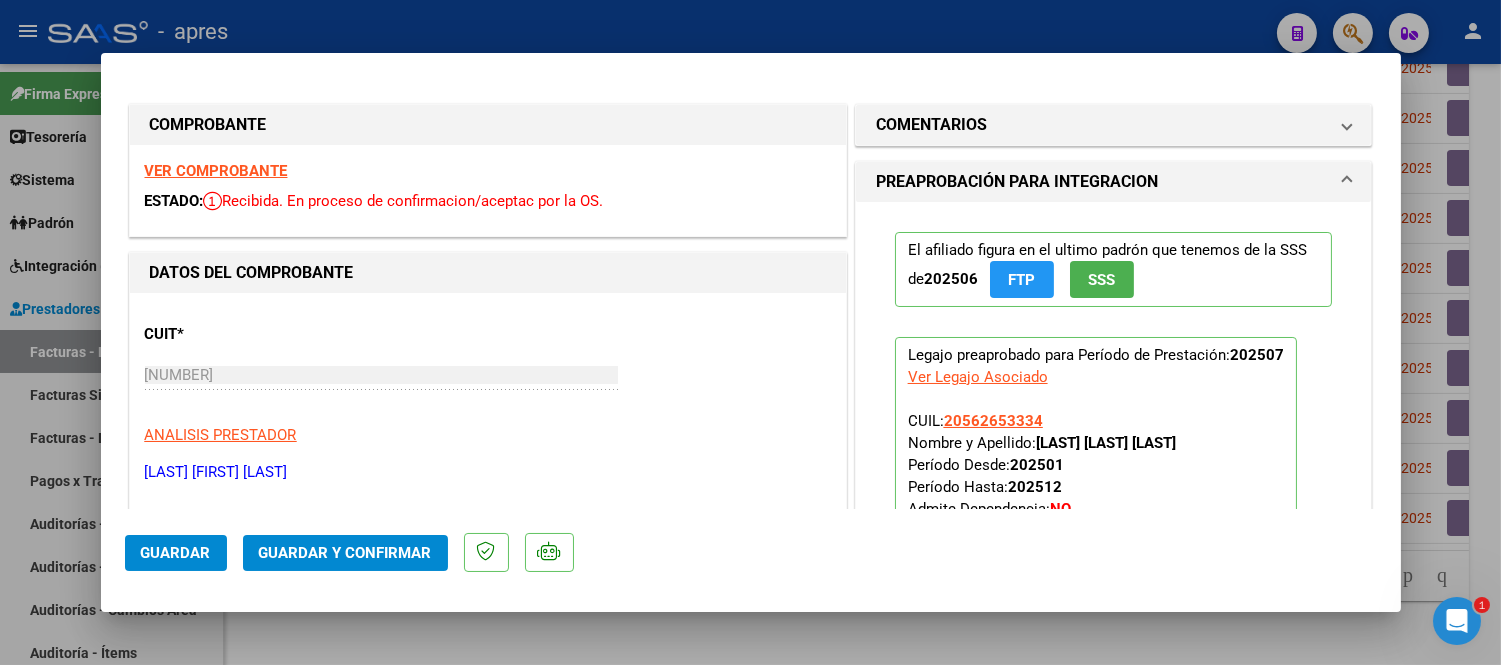 click on "VER COMPROBANTE" at bounding box center [216, 171] 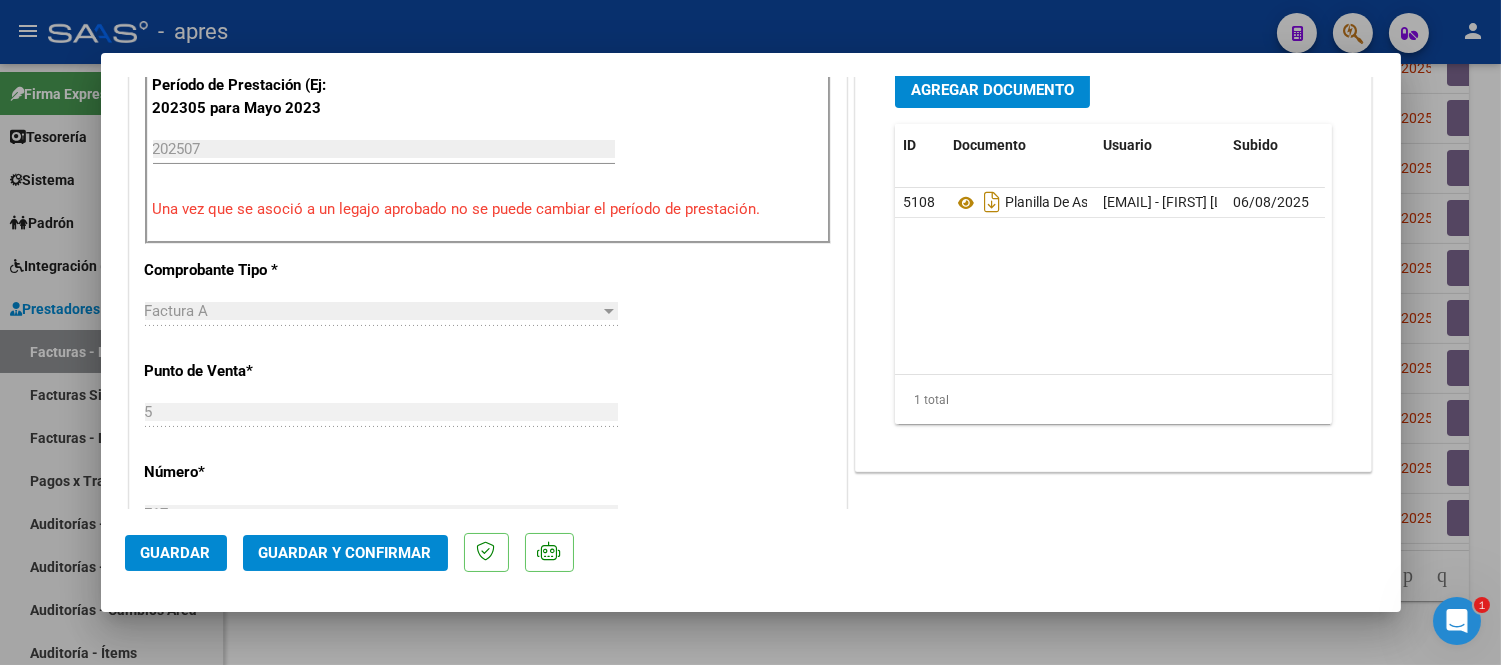 scroll, scrollTop: 666, scrollLeft: 0, axis: vertical 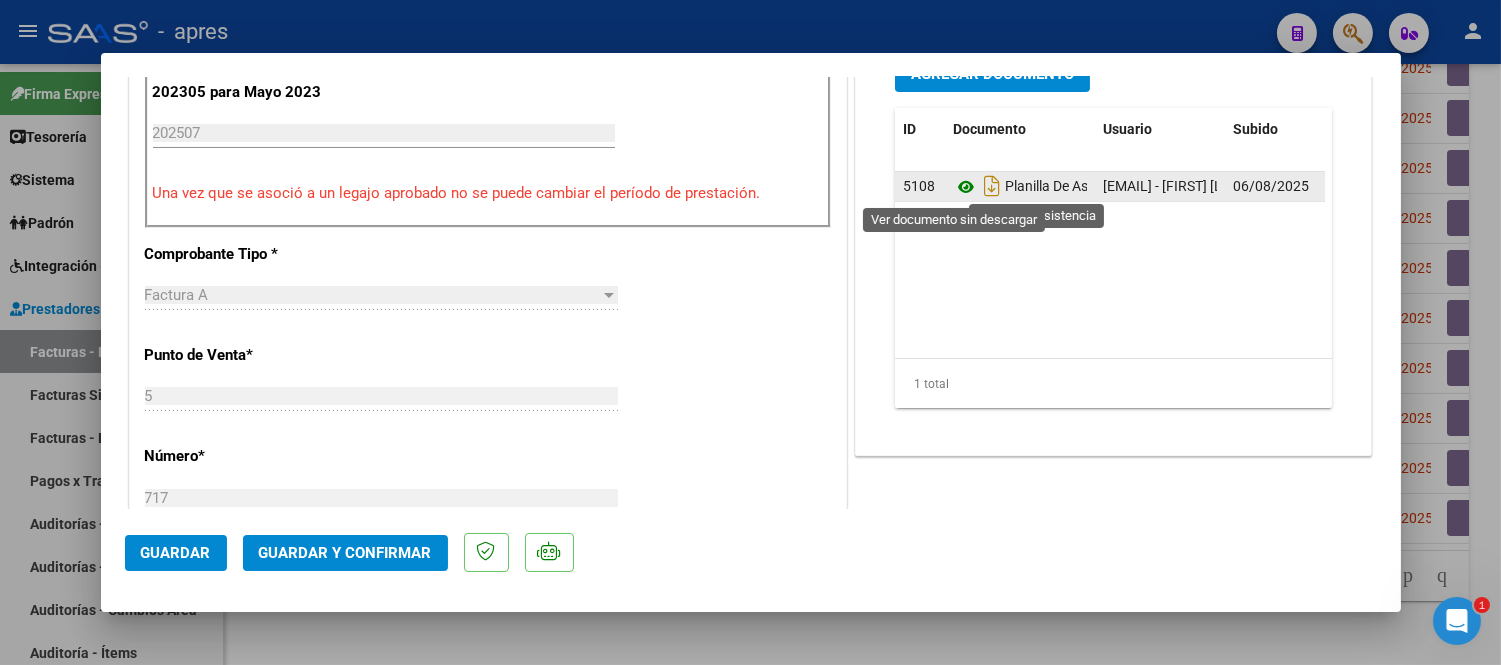 click 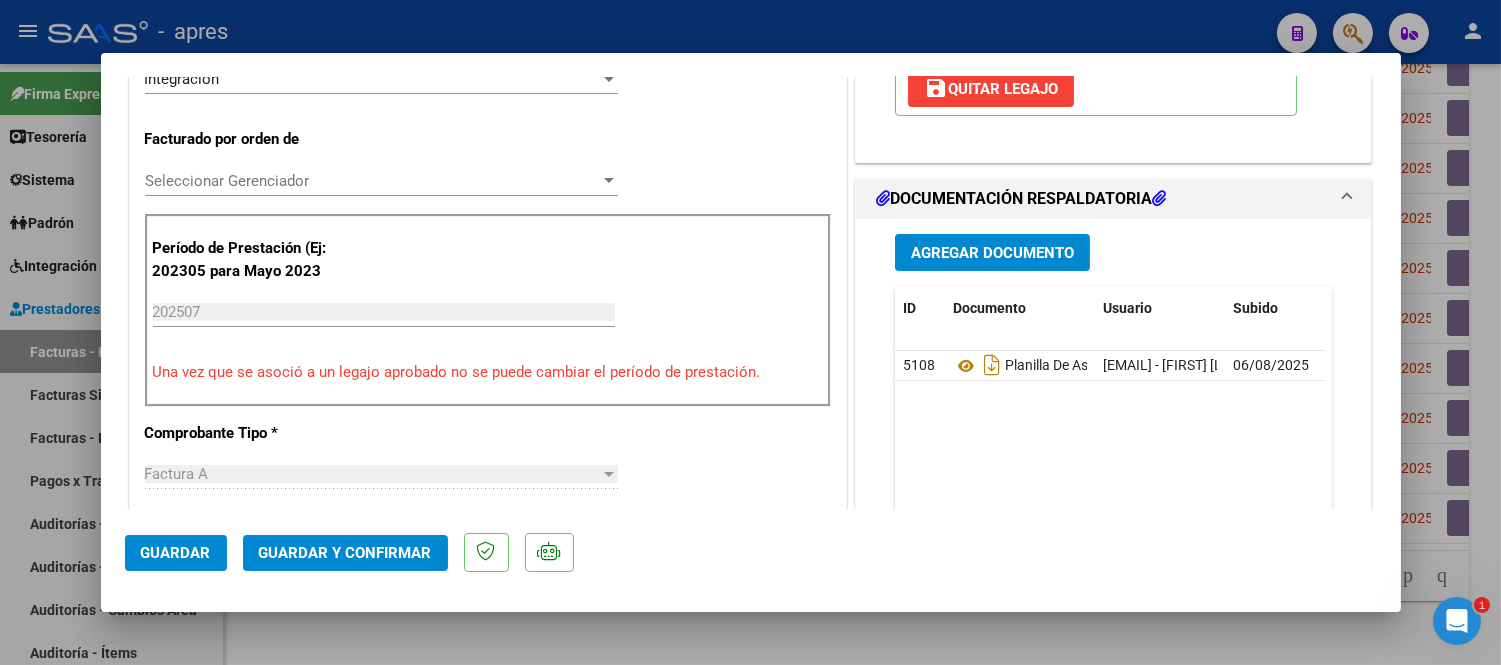 scroll, scrollTop: 444, scrollLeft: 0, axis: vertical 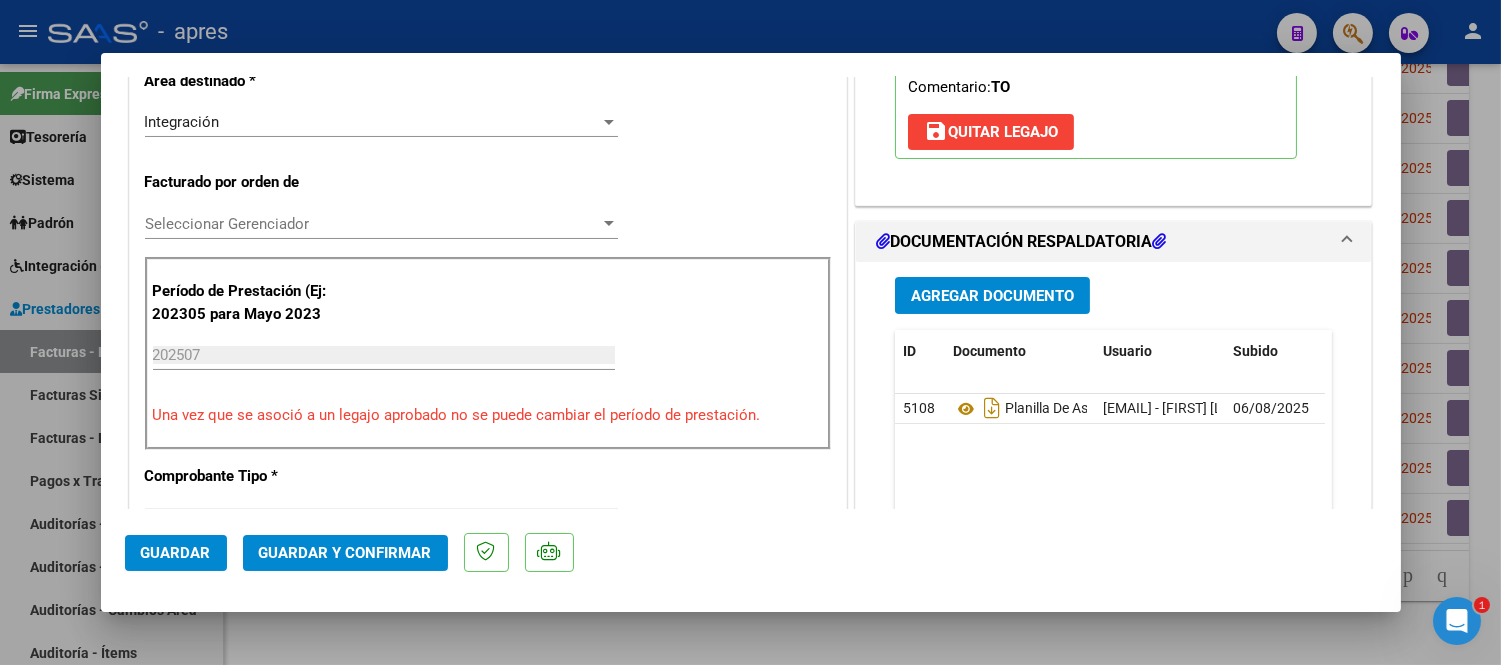 click on "Guardar y Confirmar" 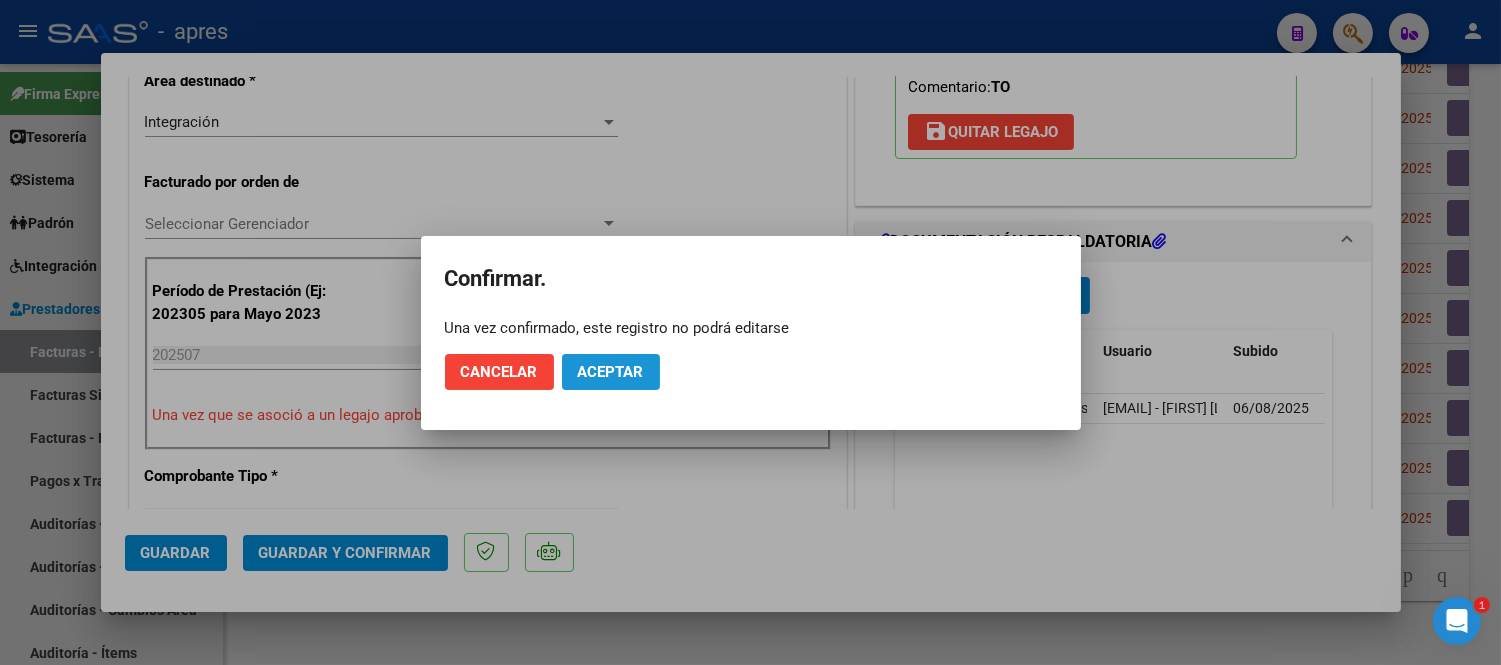 click on "Aceptar" 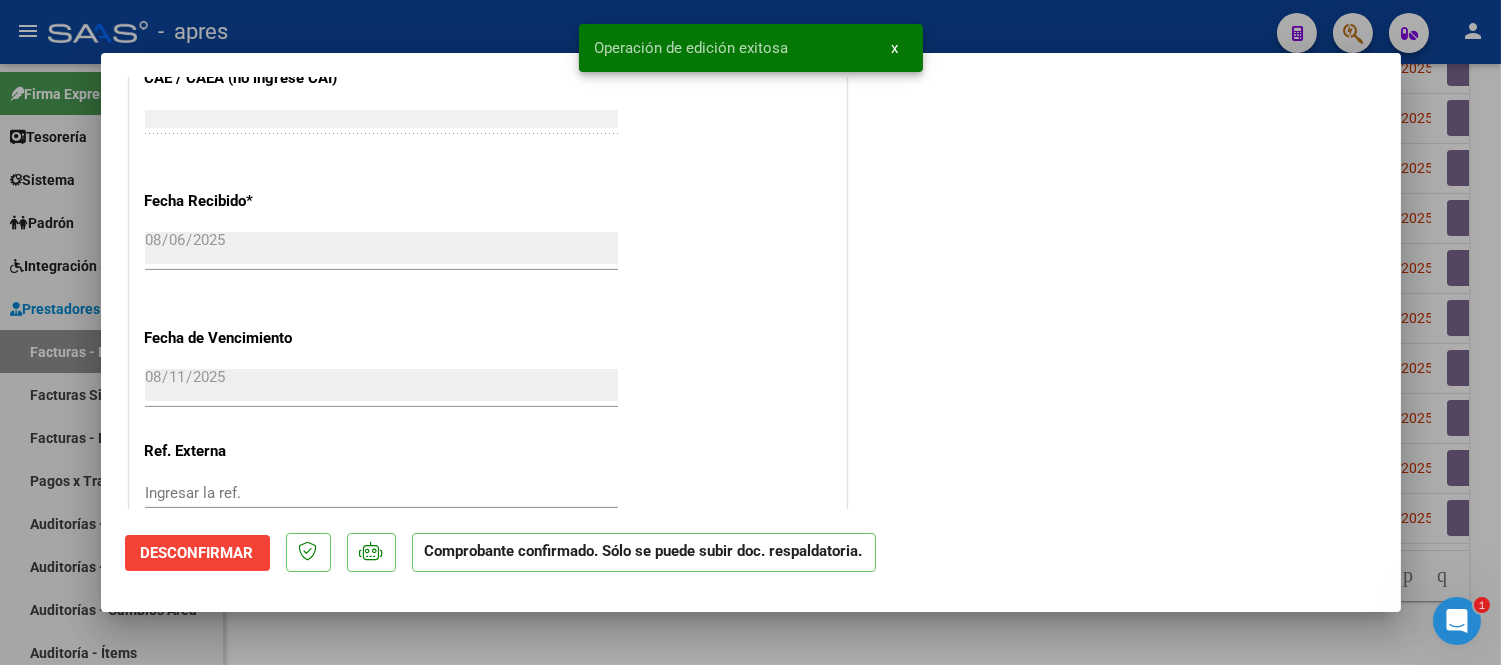 scroll, scrollTop: 1333, scrollLeft: 0, axis: vertical 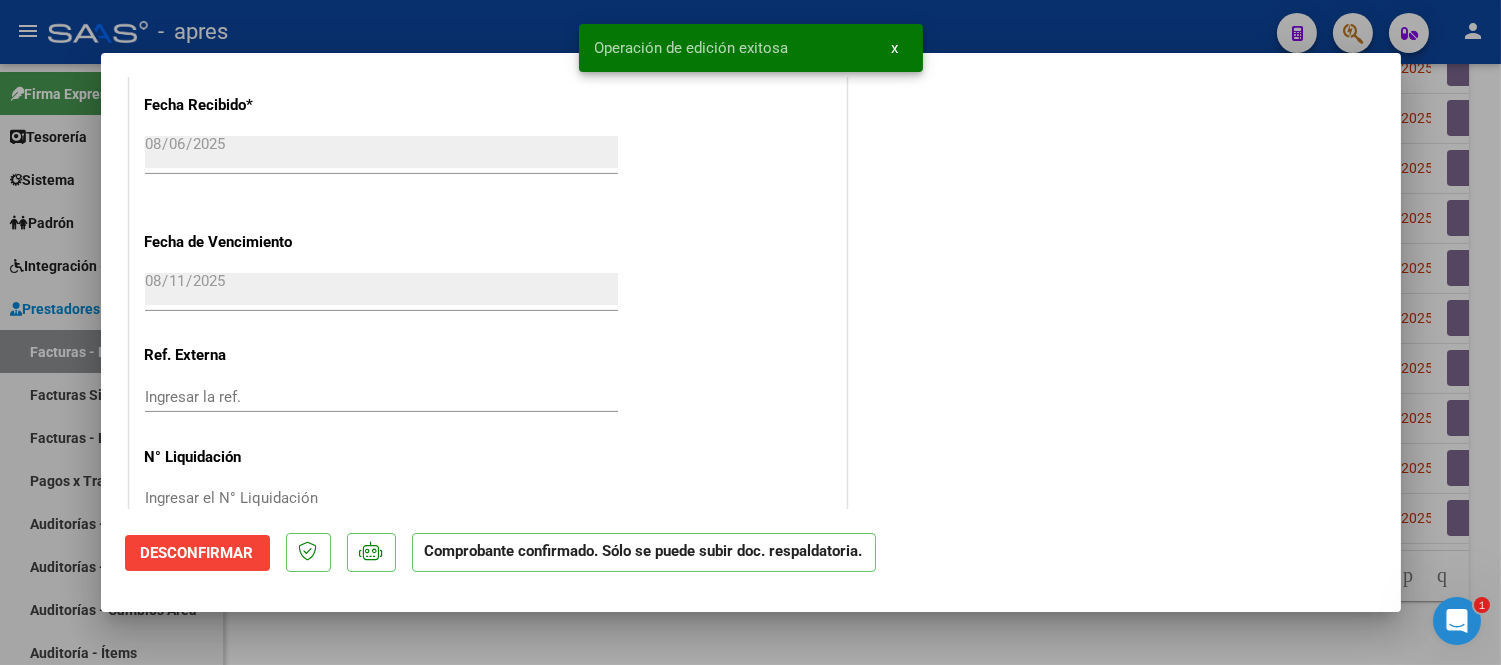 click at bounding box center [750, 332] 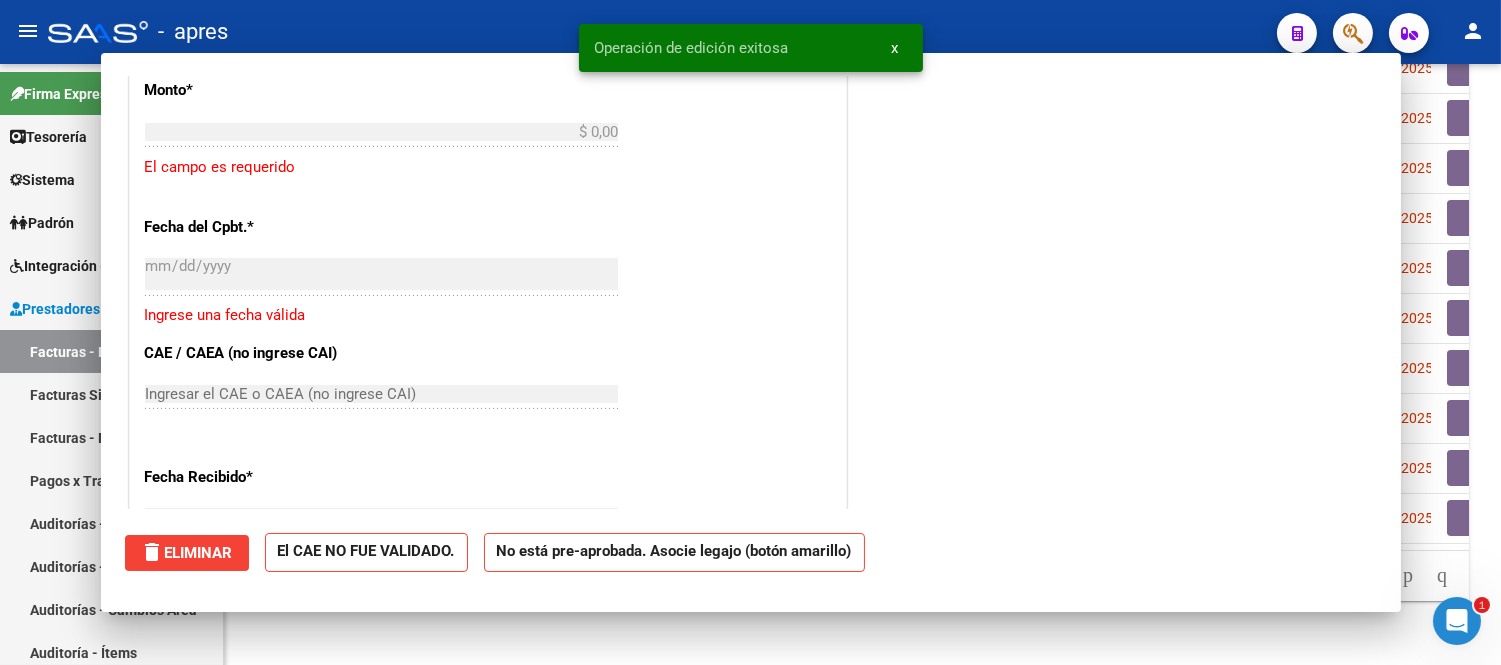 scroll, scrollTop: 808, scrollLeft: 0, axis: vertical 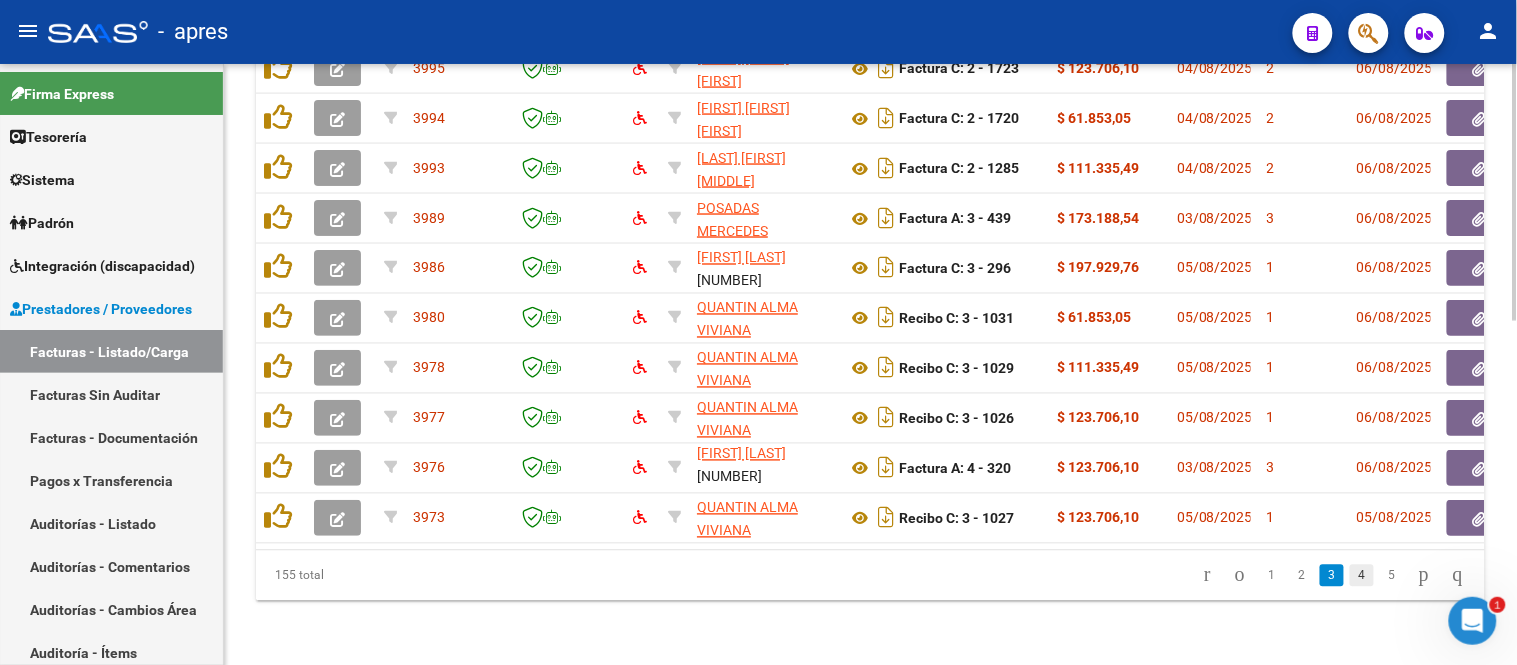 click on "4" 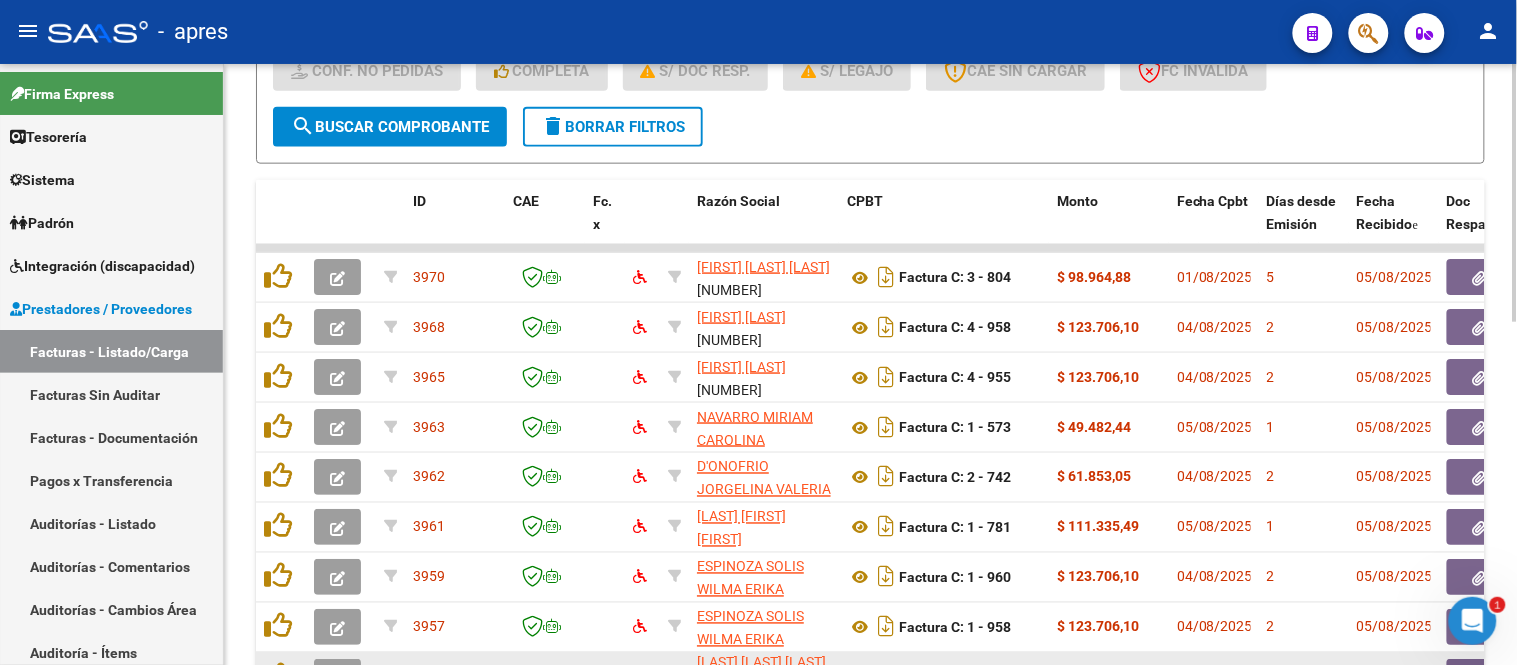scroll, scrollTop: 803, scrollLeft: 0, axis: vertical 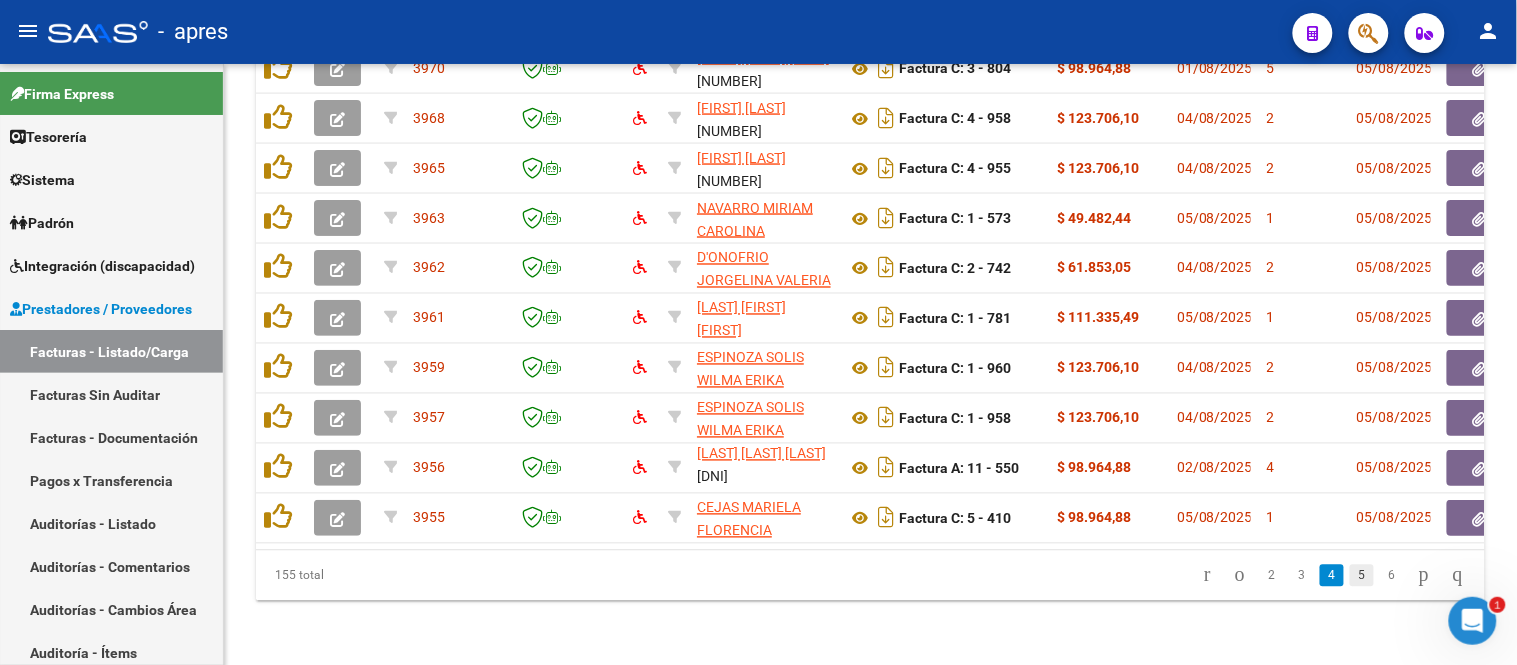 click on "5" 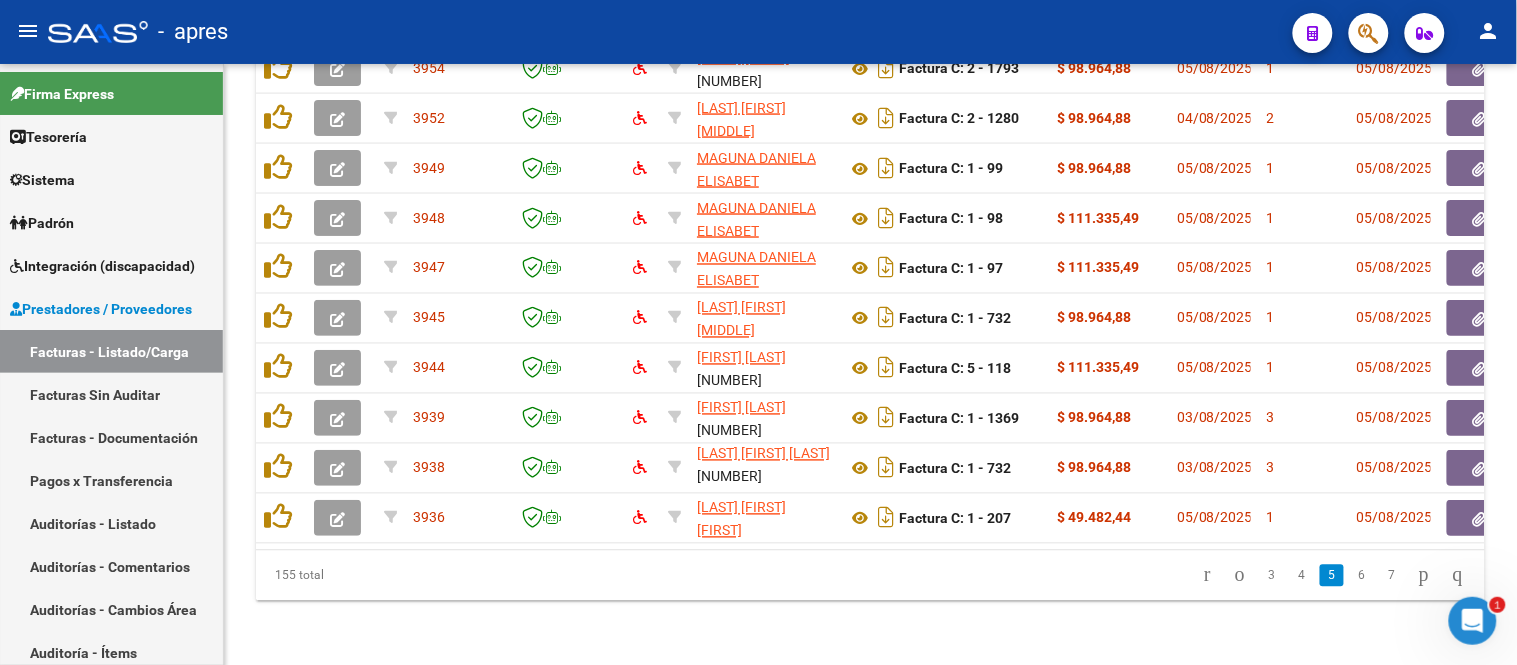 scroll, scrollTop: 803, scrollLeft: 0, axis: vertical 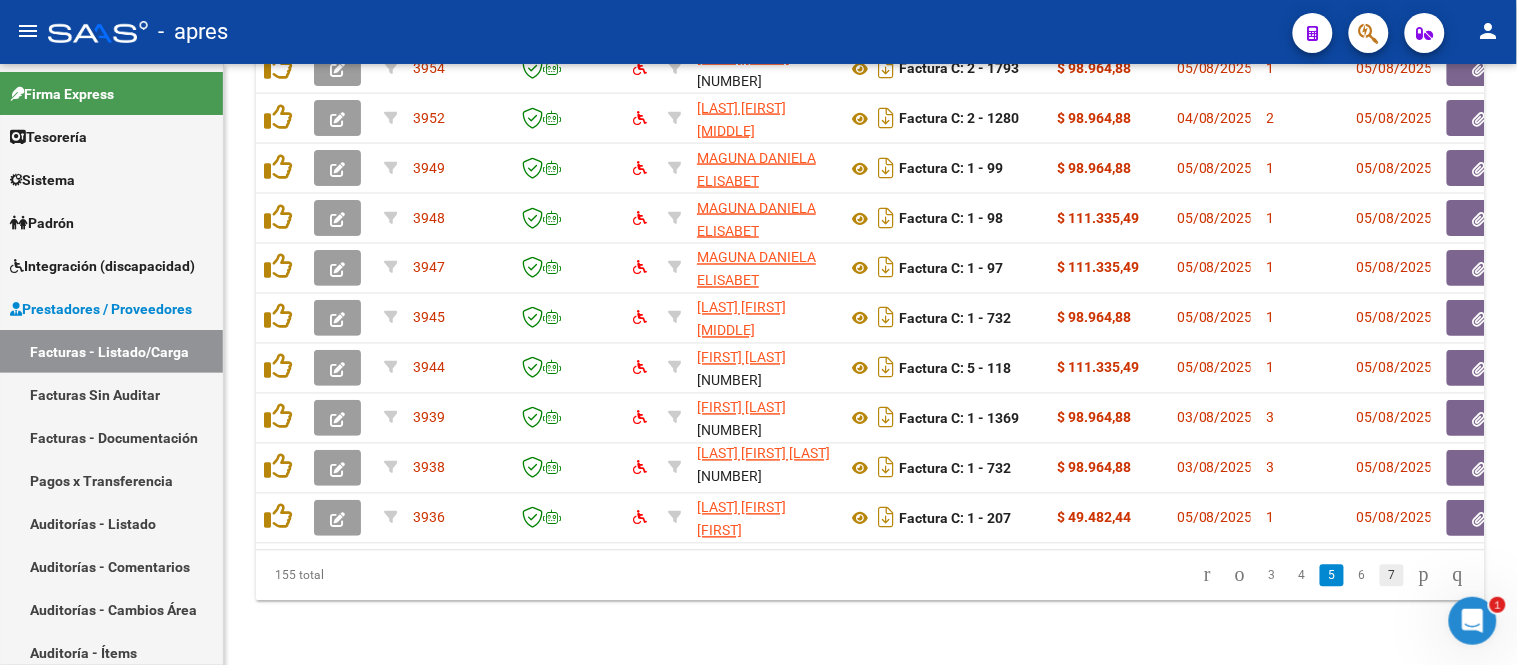 click on "7" 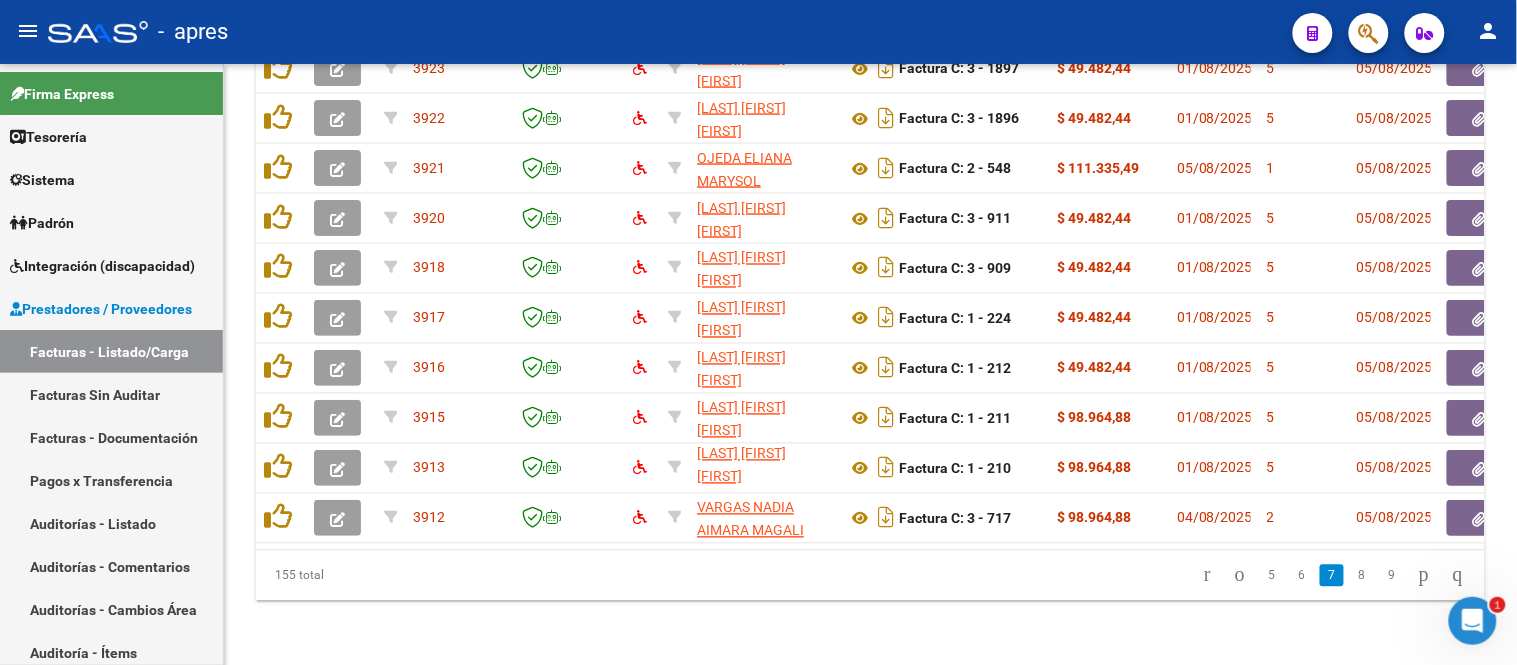 scroll, scrollTop: 803, scrollLeft: 0, axis: vertical 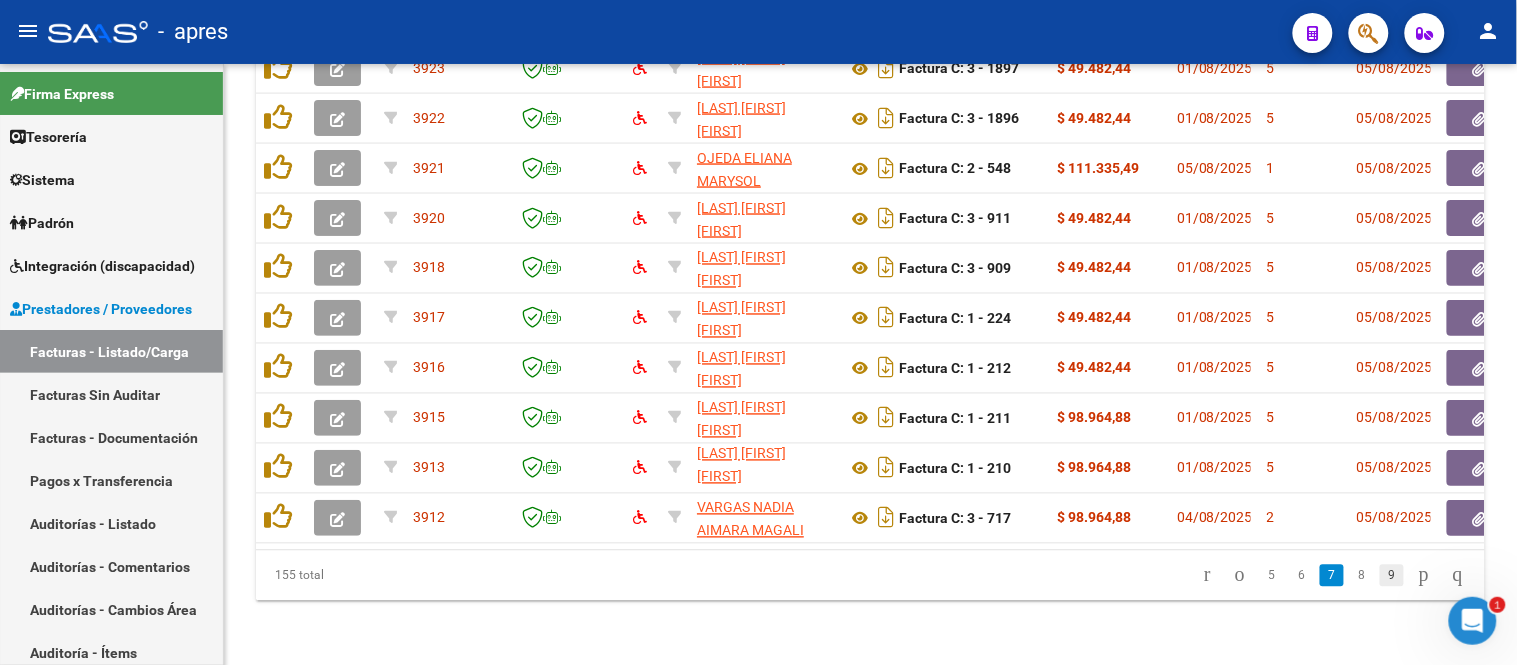 click on "9" 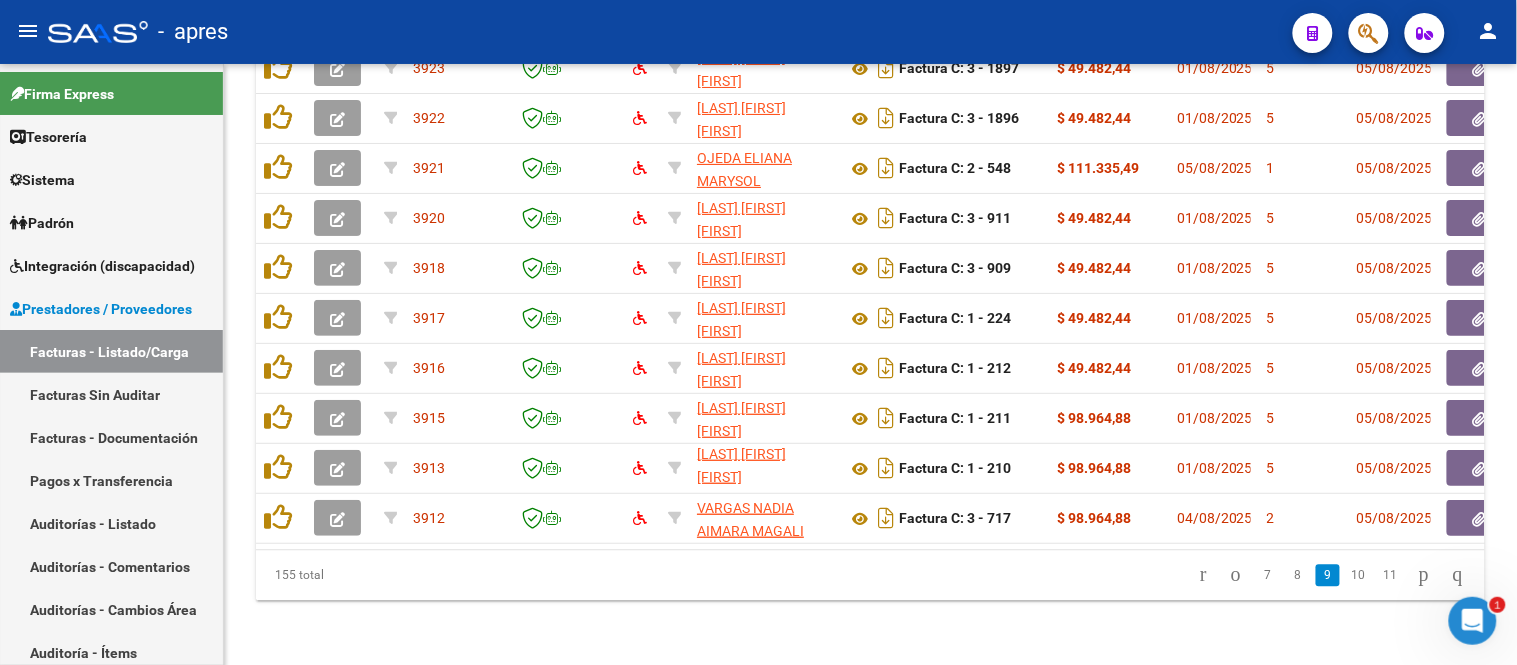 scroll, scrollTop: 803, scrollLeft: 0, axis: vertical 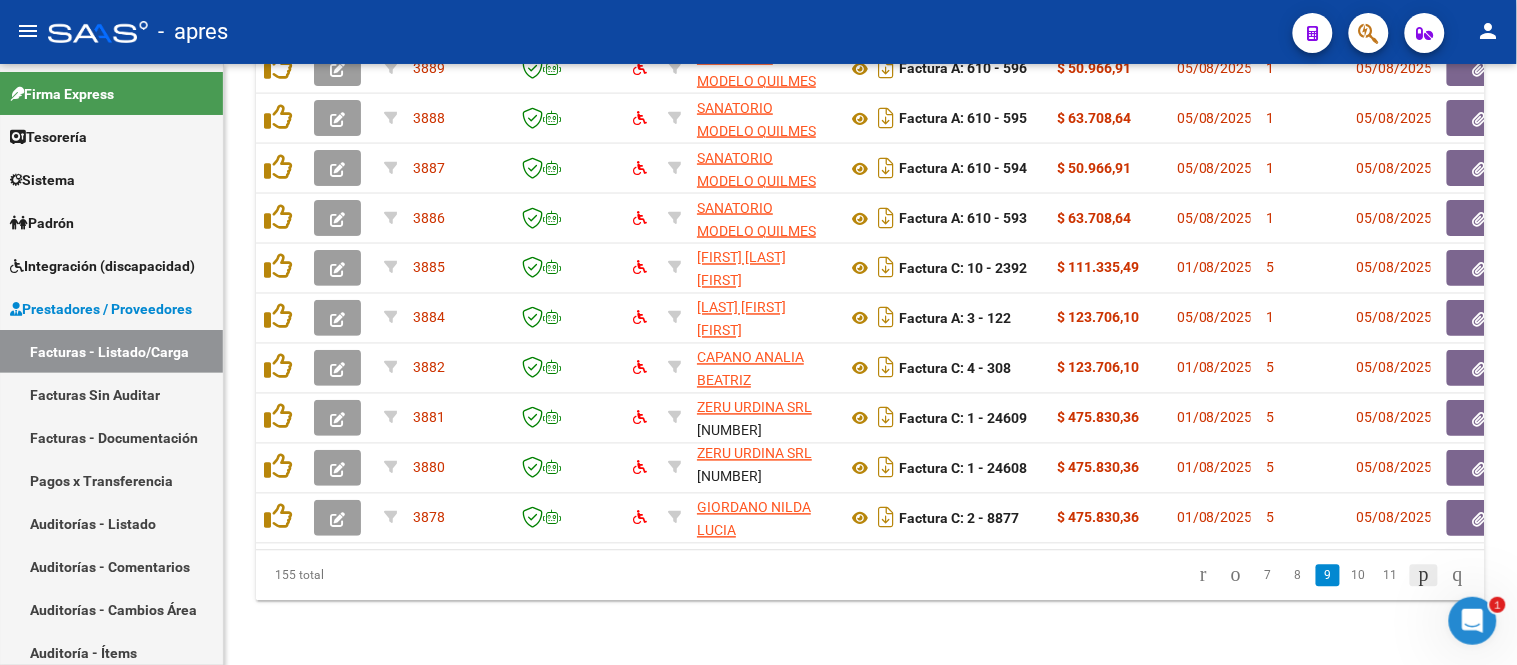 click 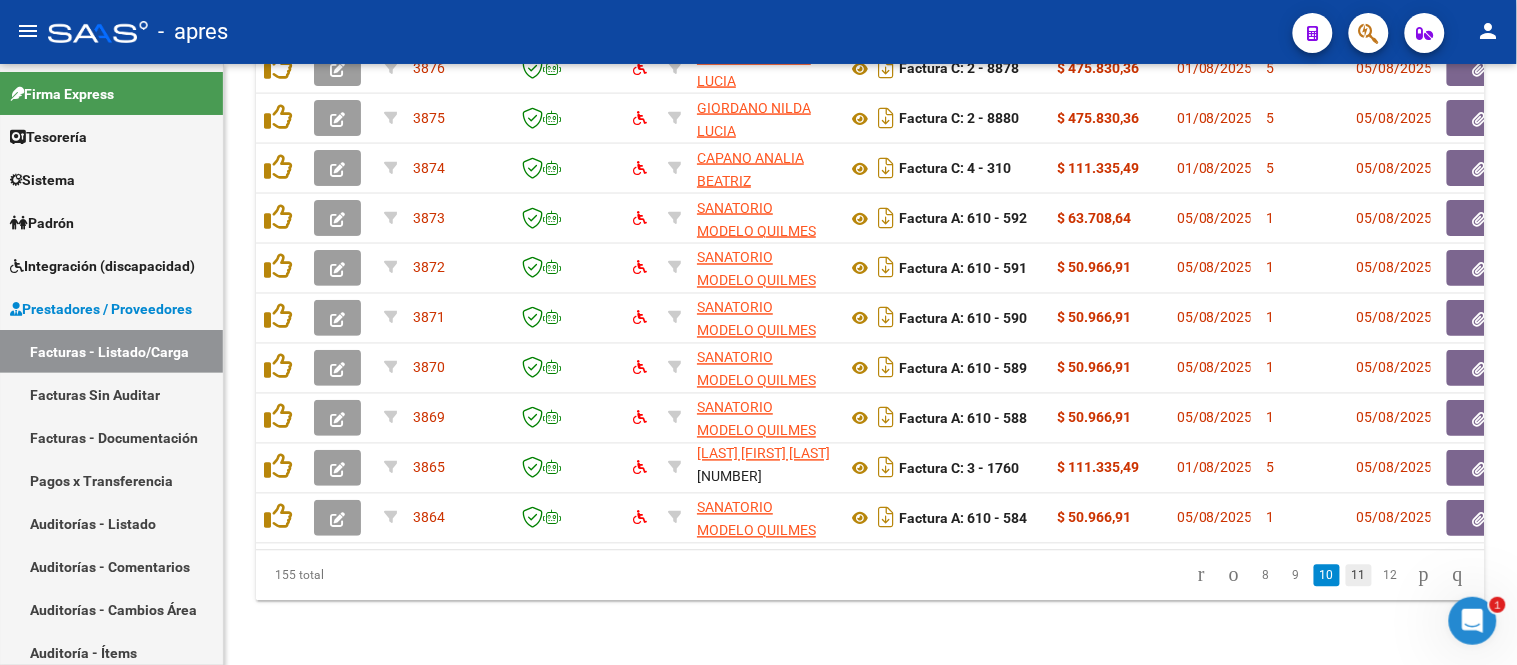 click on "11" 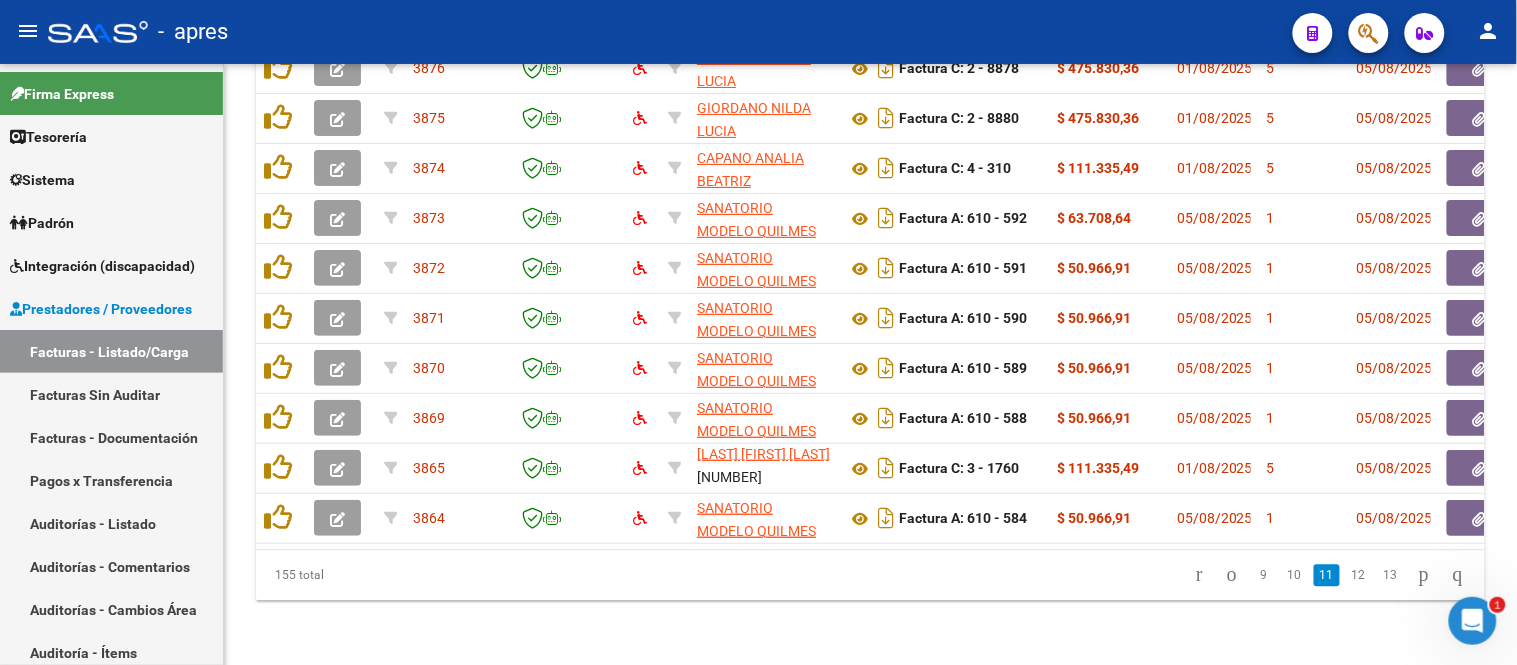 scroll, scrollTop: 803, scrollLeft: 0, axis: vertical 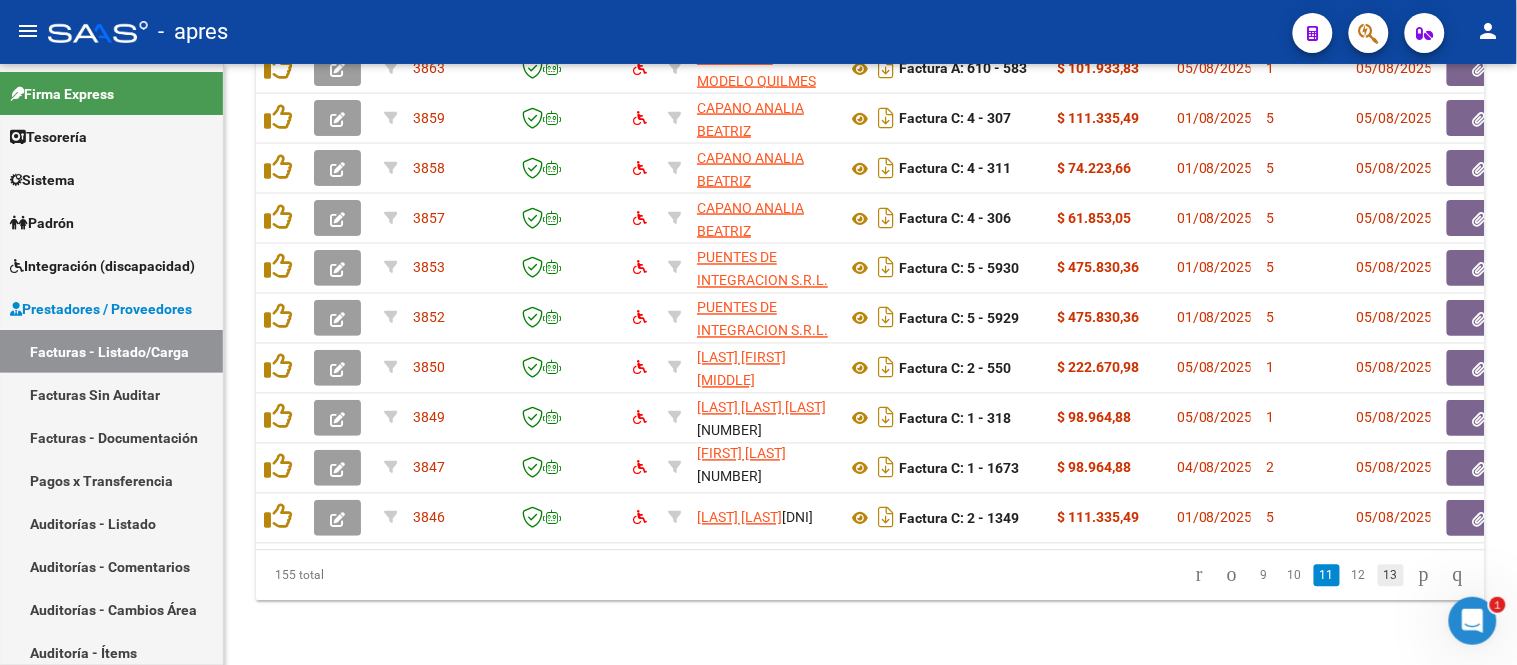 click on "13" 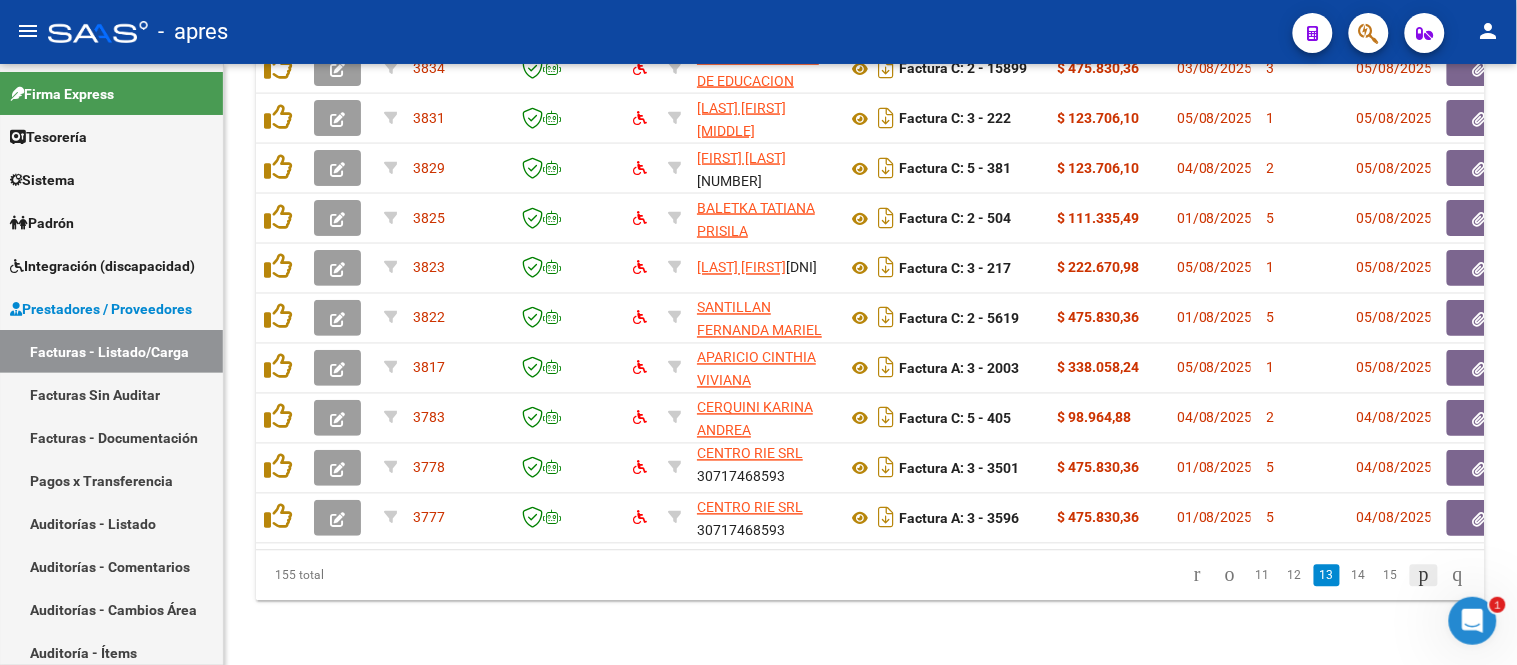 click 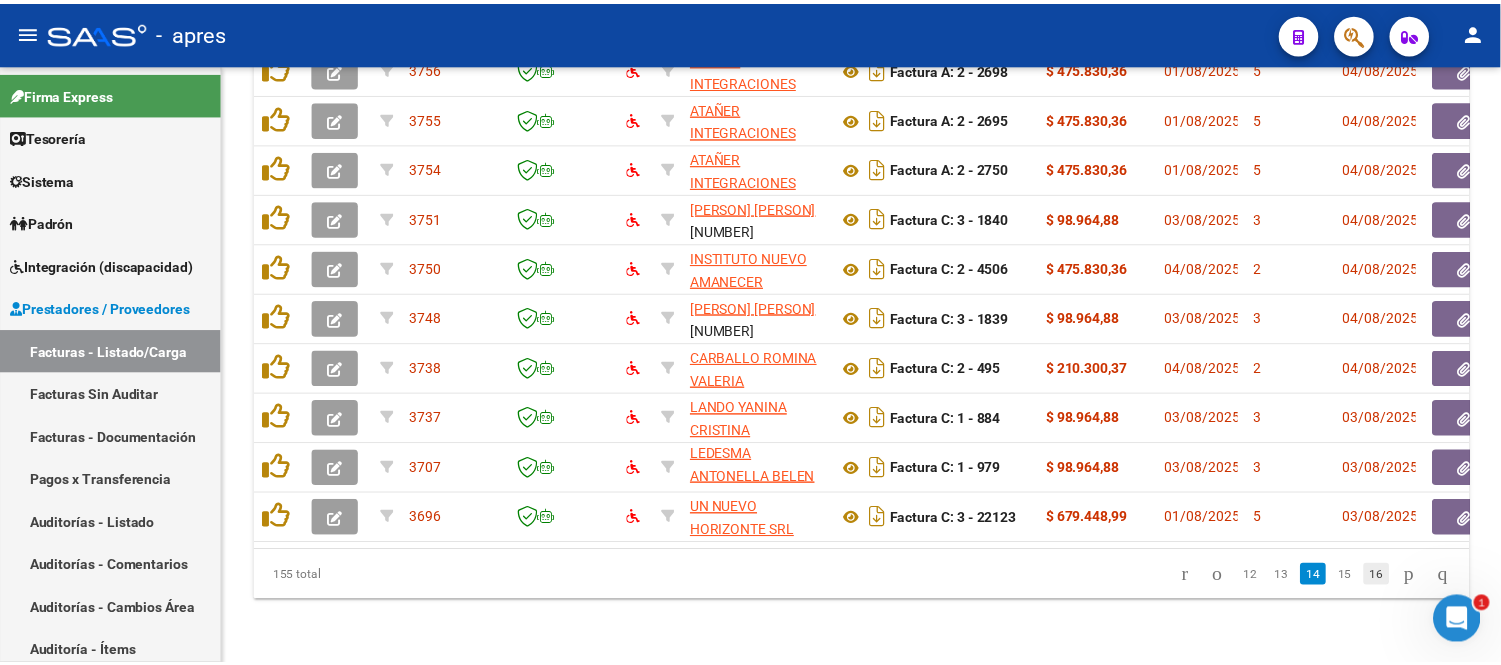 scroll, scrollTop: 803, scrollLeft: 0, axis: vertical 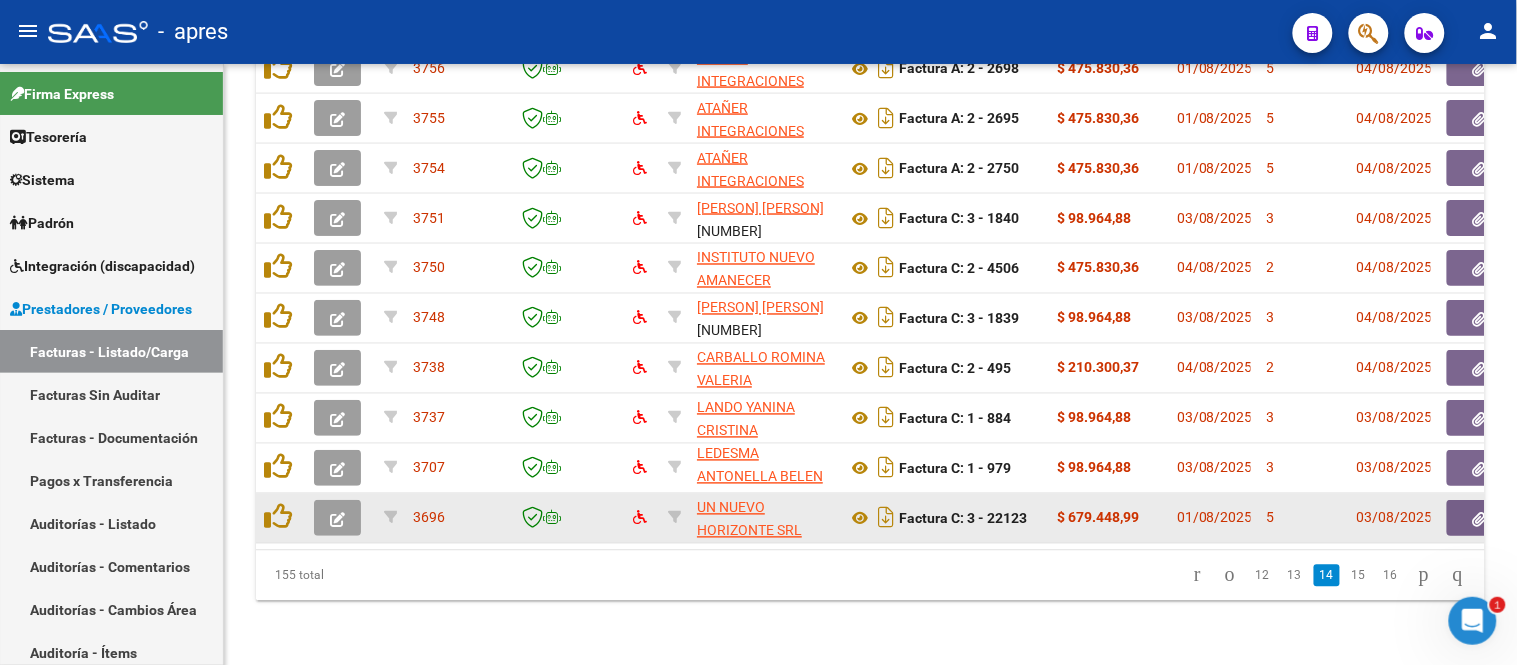 click 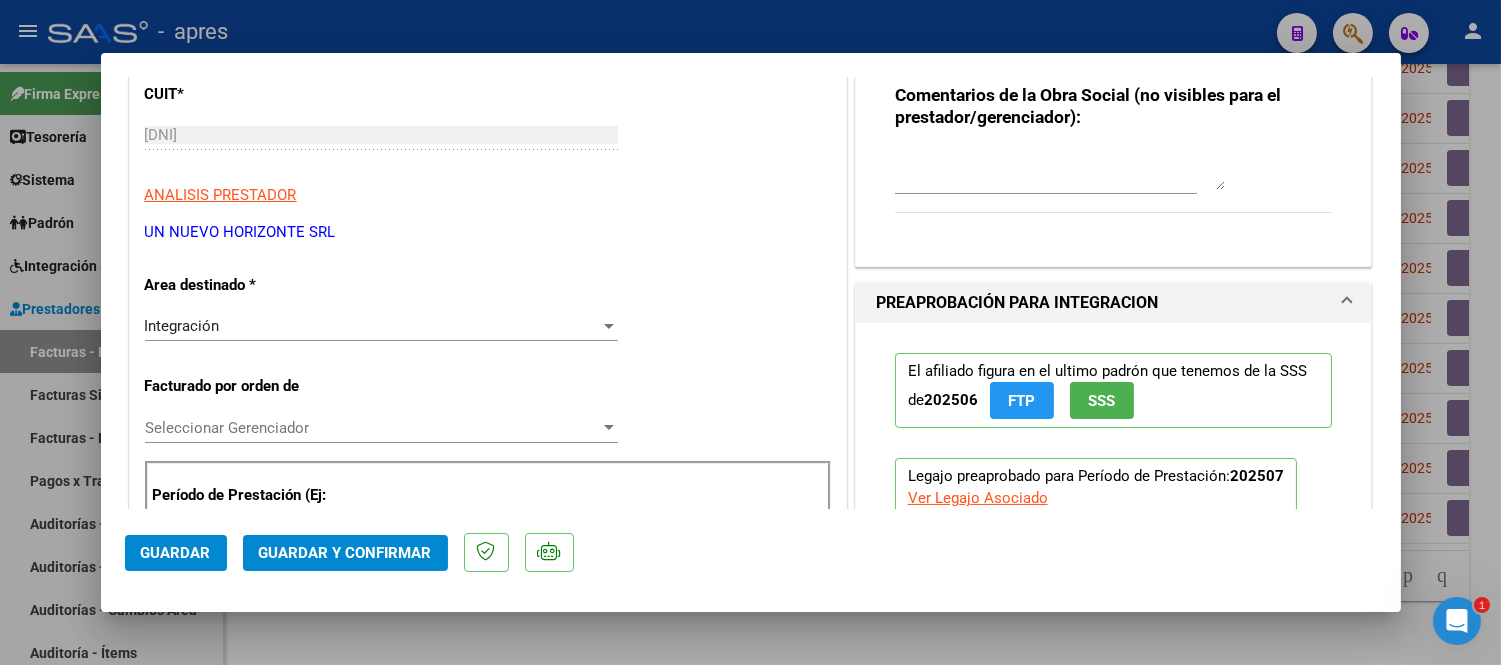 scroll, scrollTop: 222, scrollLeft: 0, axis: vertical 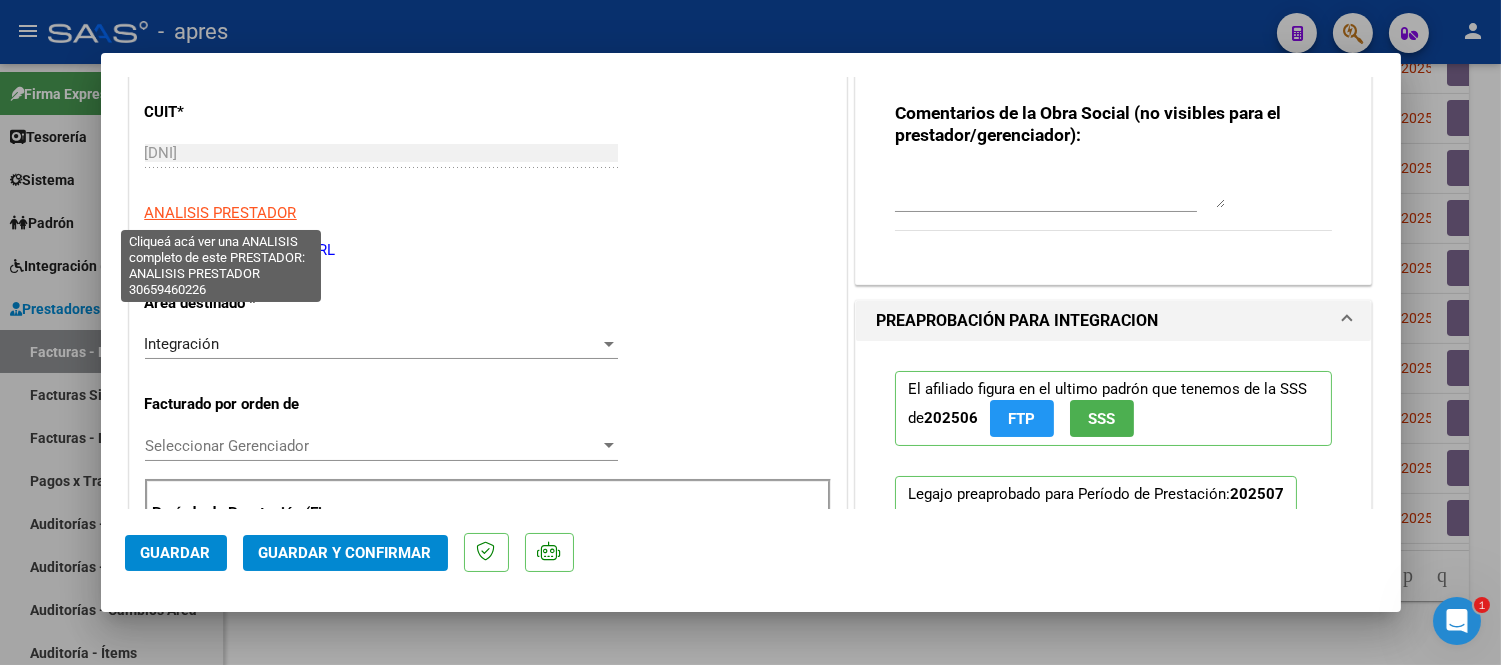 click on "ANALISIS PRESTADOR" at bounding box center [221, 213] 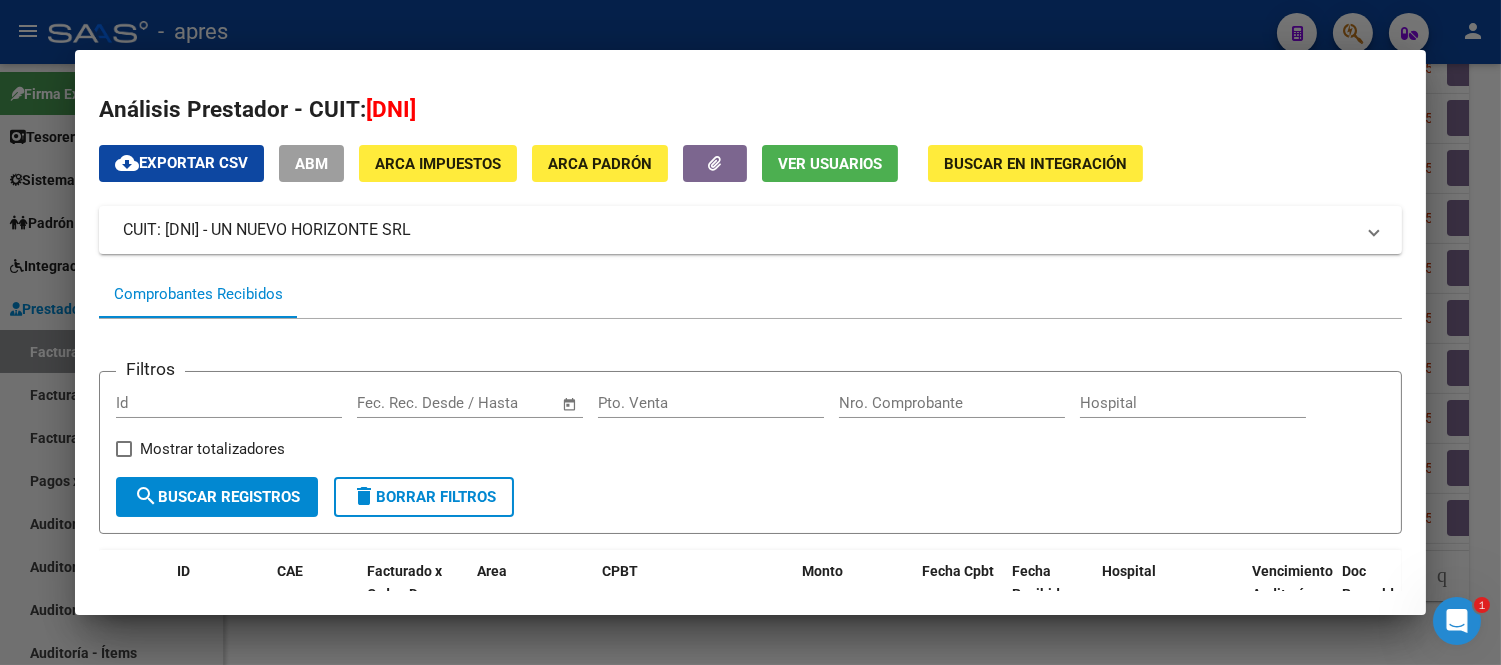 click at bounding box center [750, 332] 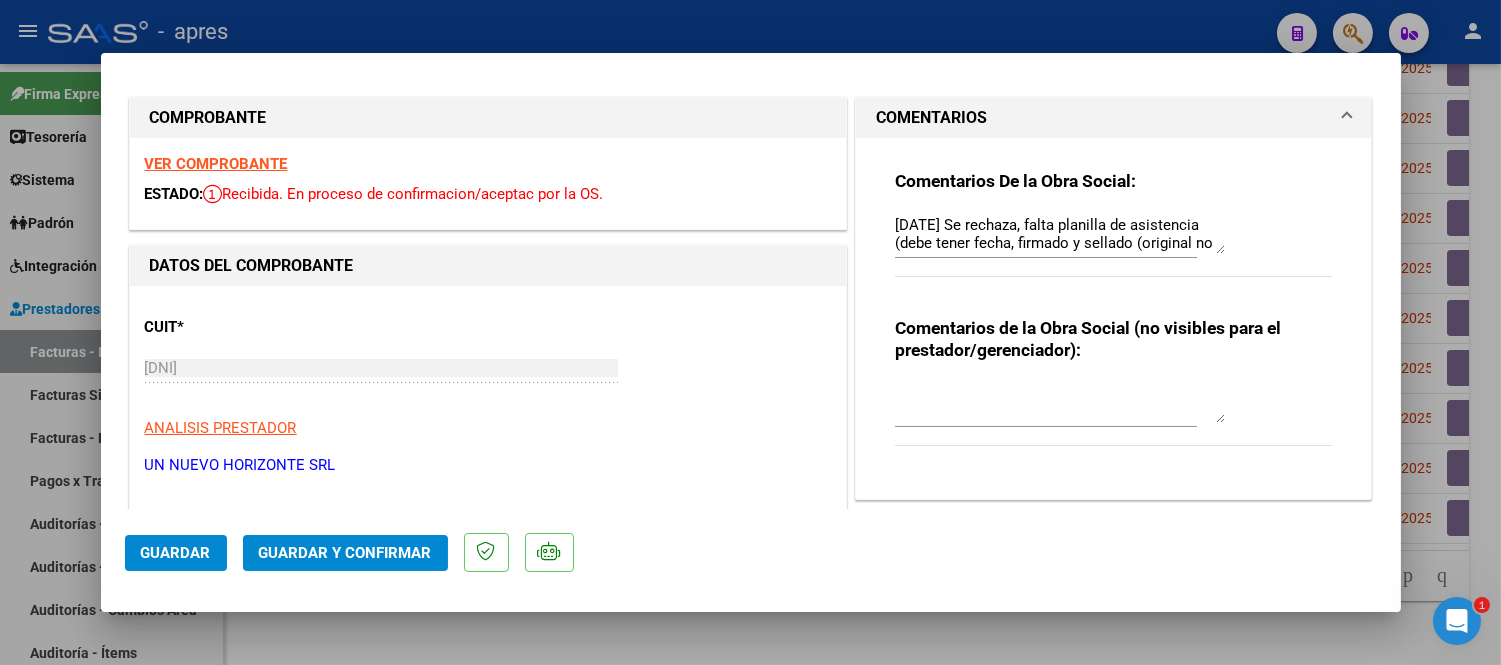 scroll, scrollTop: 0, scrollLeft: 0, axis: both 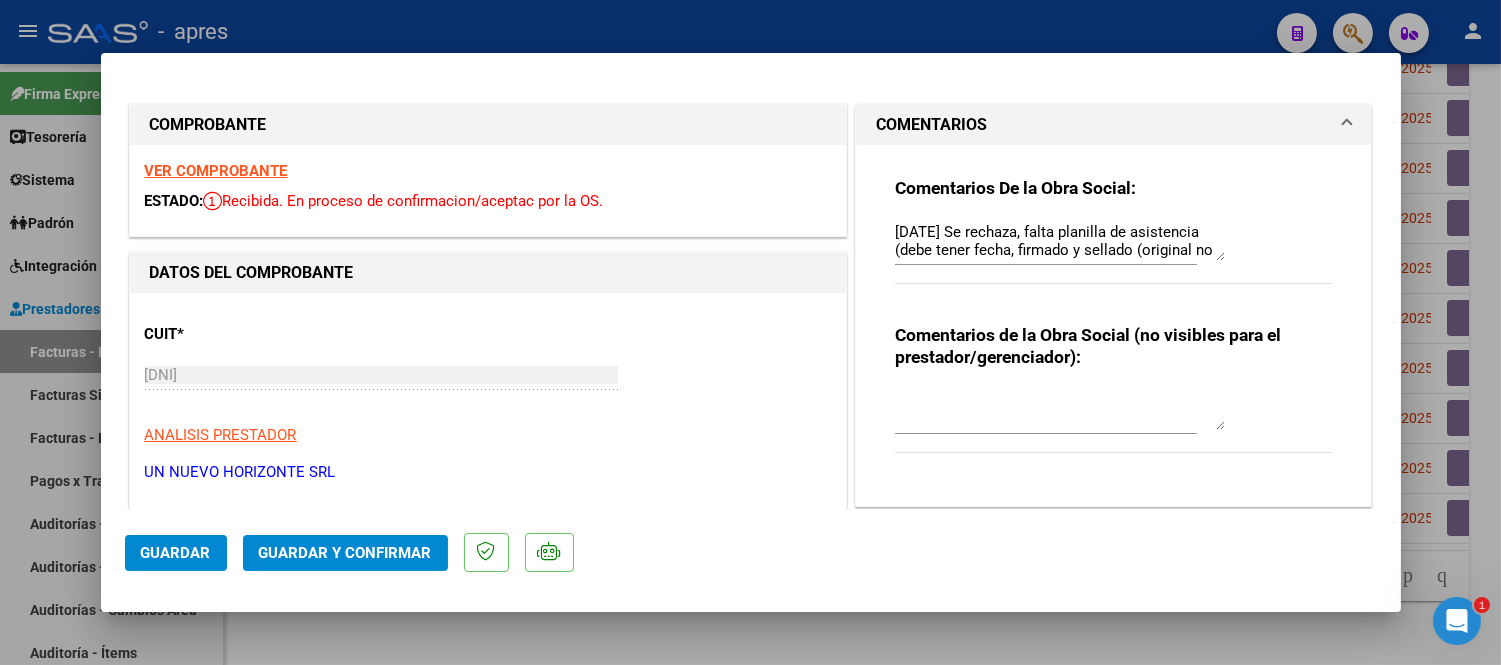 click on "VER COMPROBANTE" at bounding box center [216, 171] 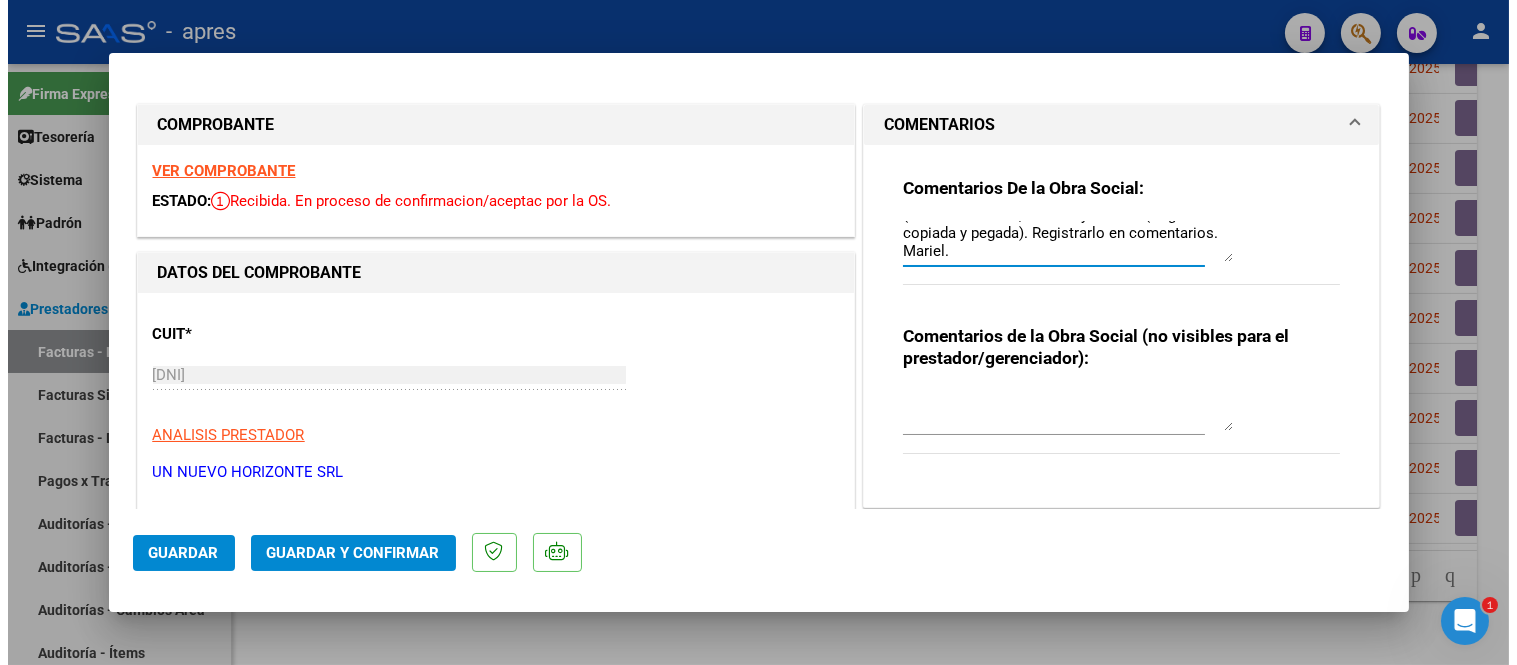 scroll, scrollTop: 67, scrollLeft: 0, axis: vertical 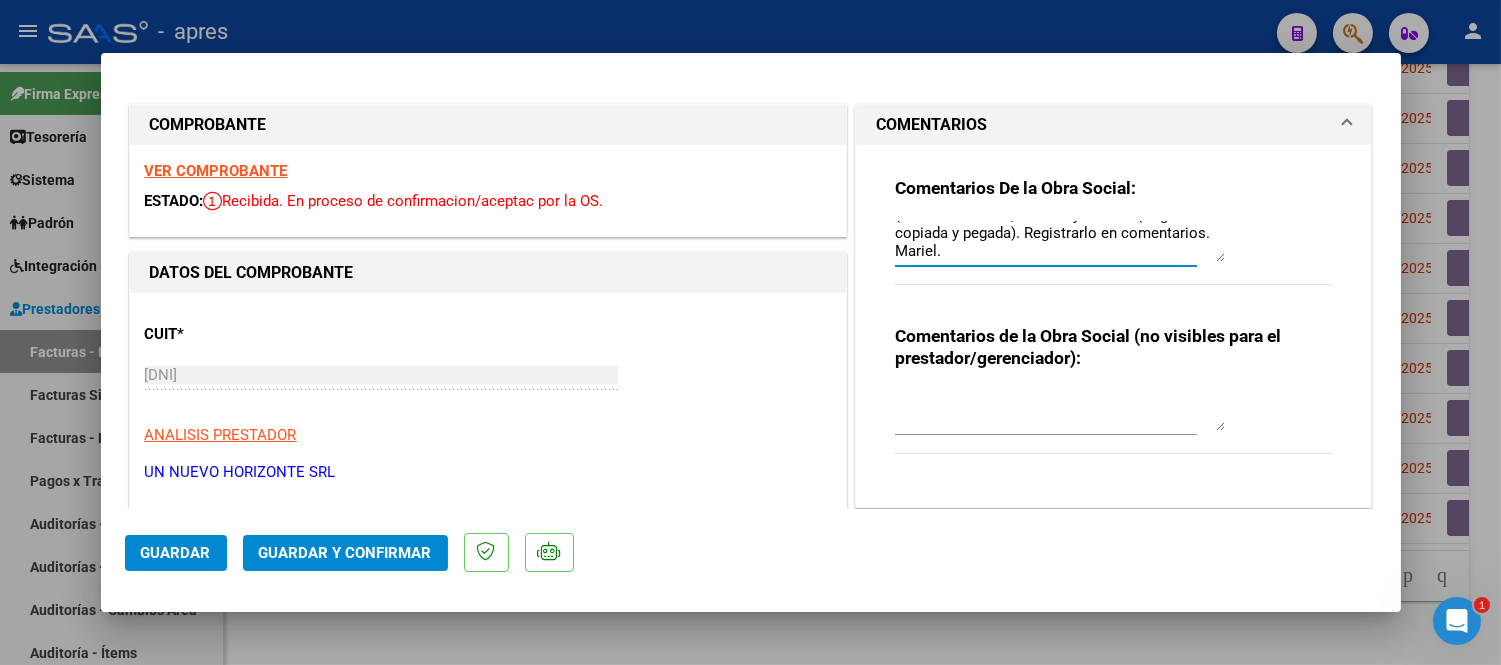 click on "Comentarios De la Obra Social: 4/8 Se rechaza, falta planilla de asistencia (debe tener fecha, firmado y sellado (original no copiada y pegada). Registrarlo en comentarios.
[FIRST]." at bounding box center (1114, 242) 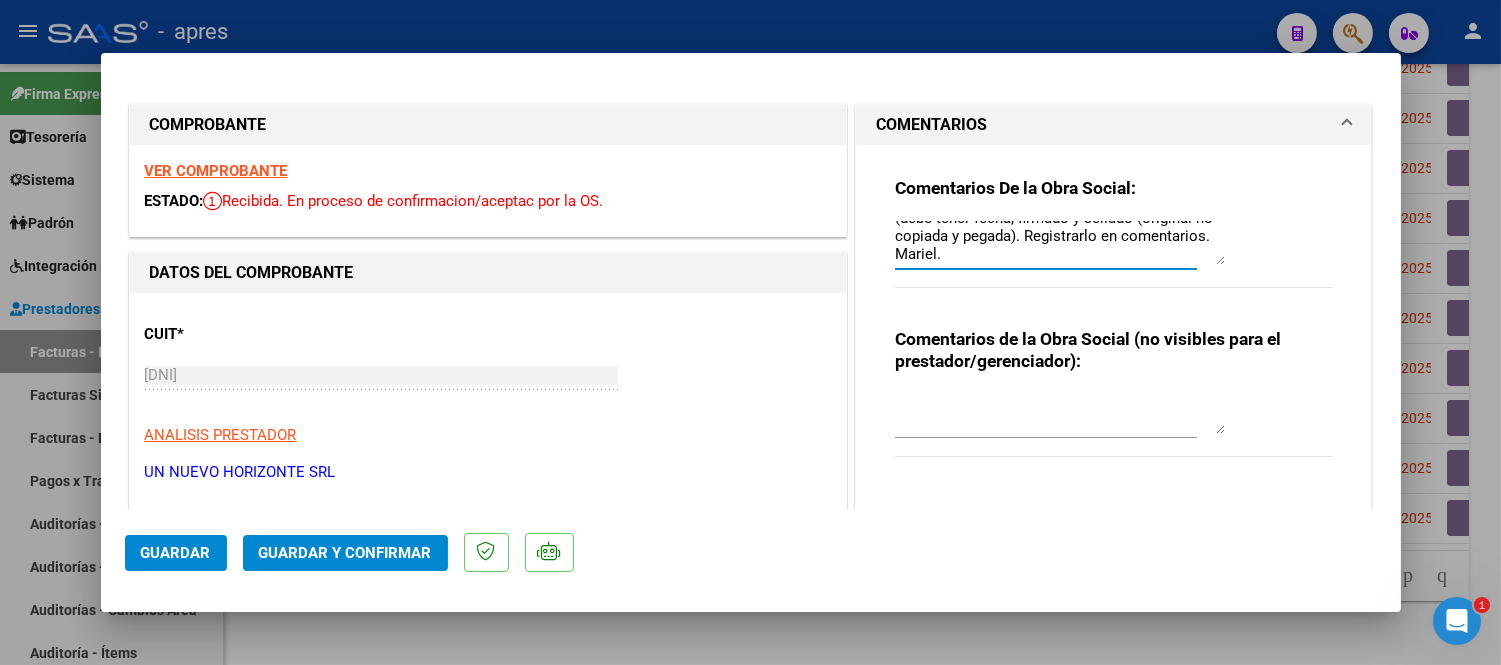 click at bounding box center (750, 332) 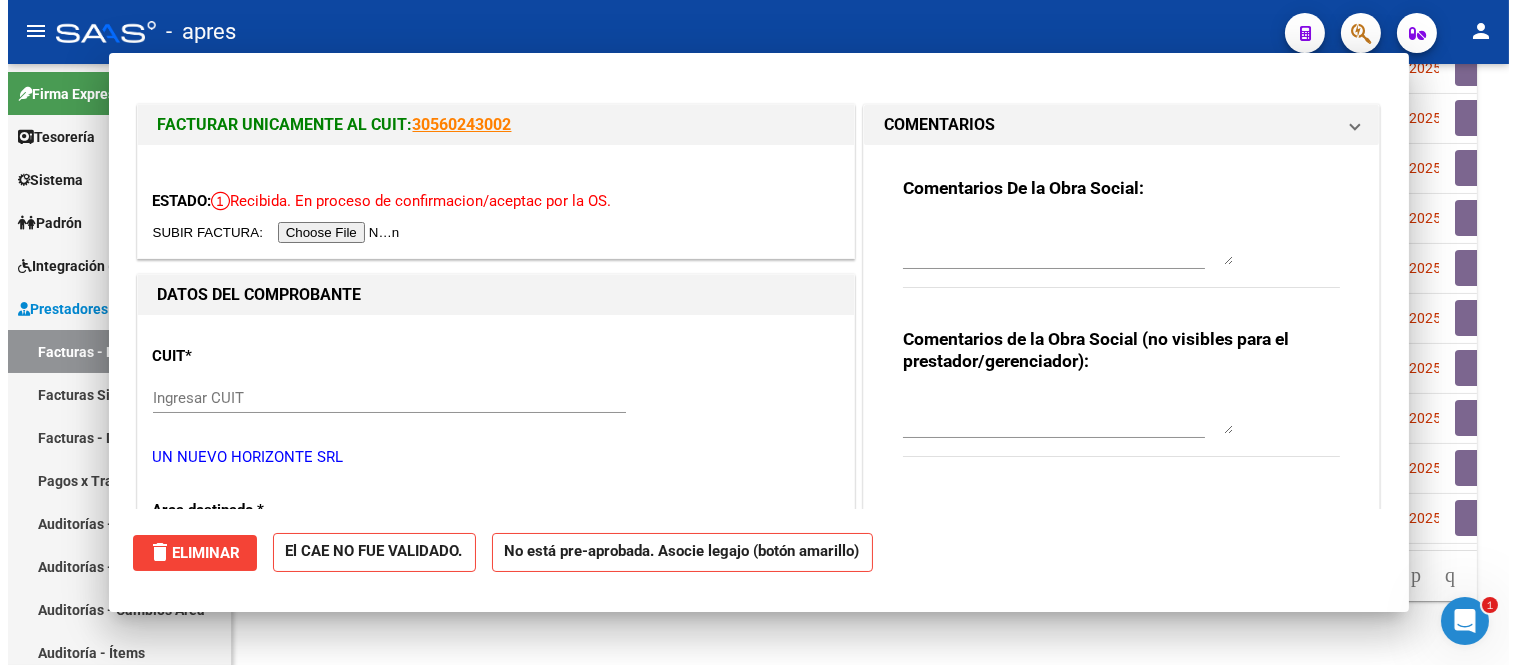 scroll, scrollTop: 0, scrollLeft: 0, axis: both 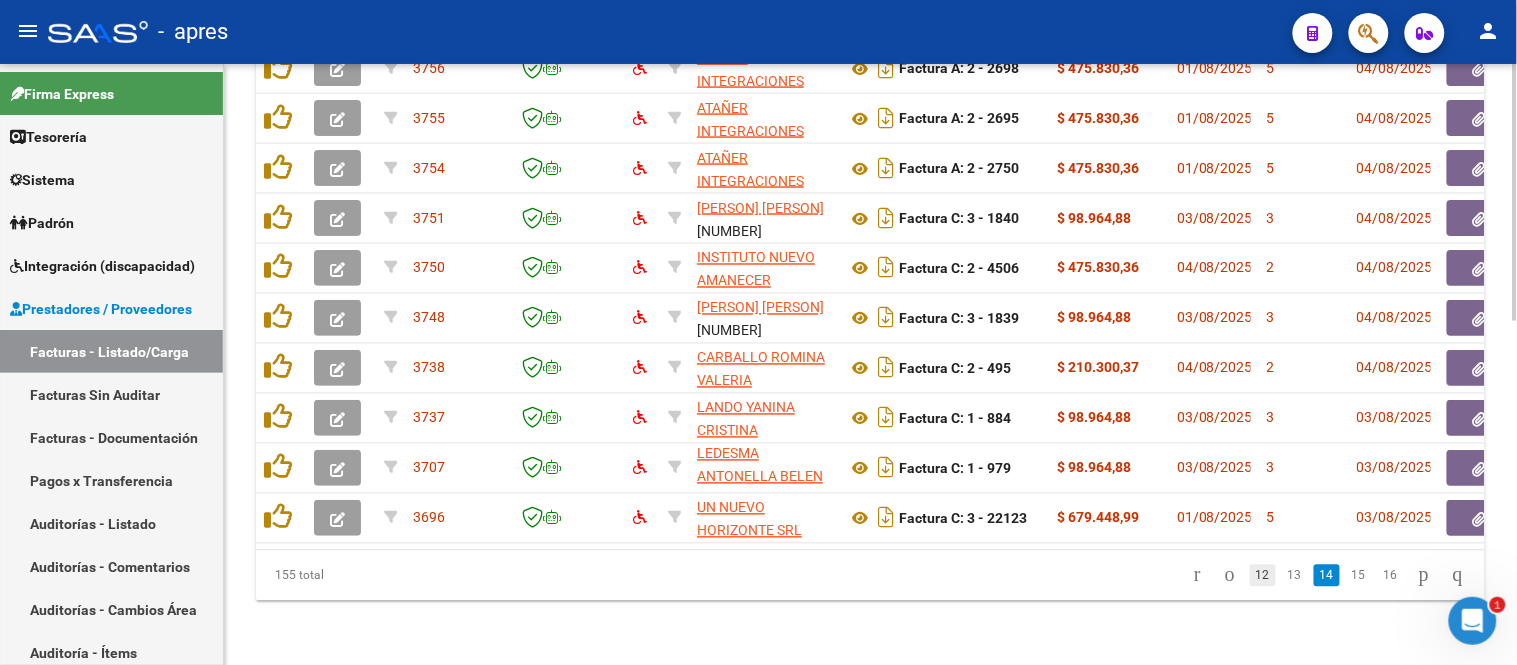 click on "12" 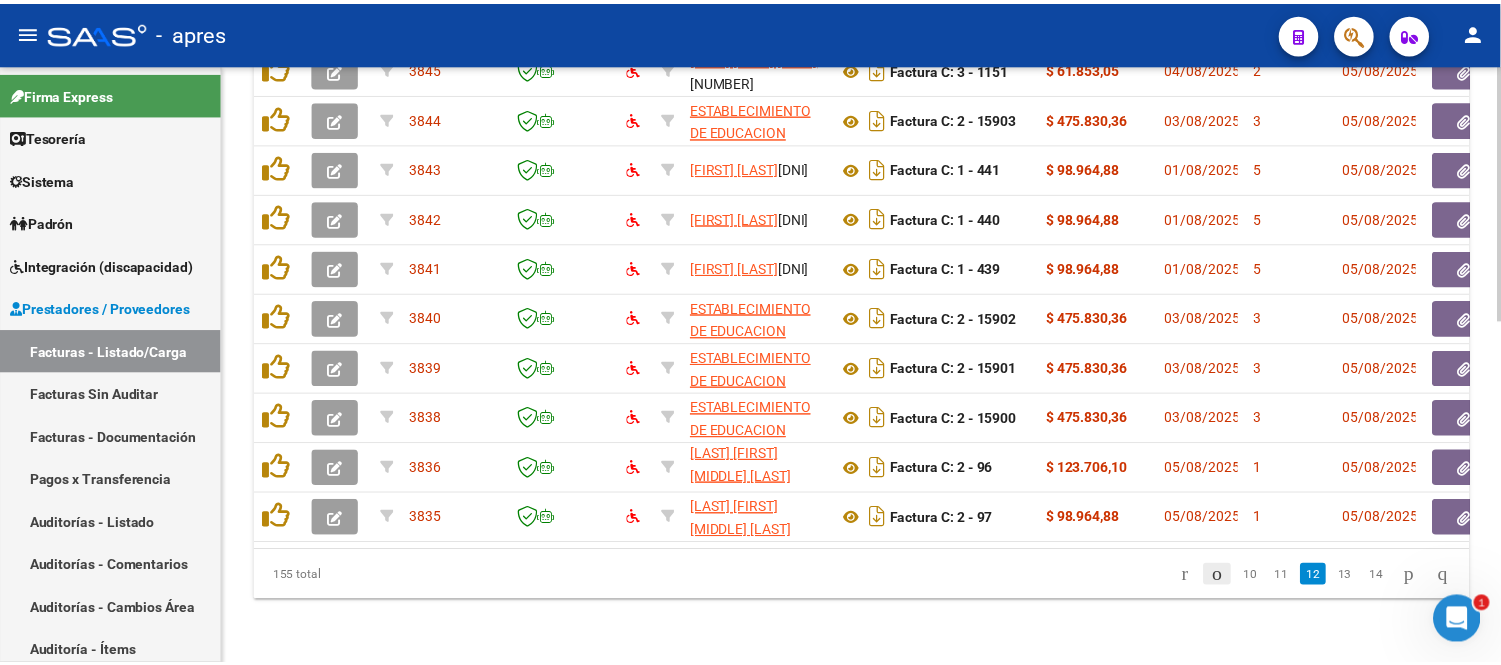 scroll, scrollTop: 803, scrollLeft: 0, axis: vertical 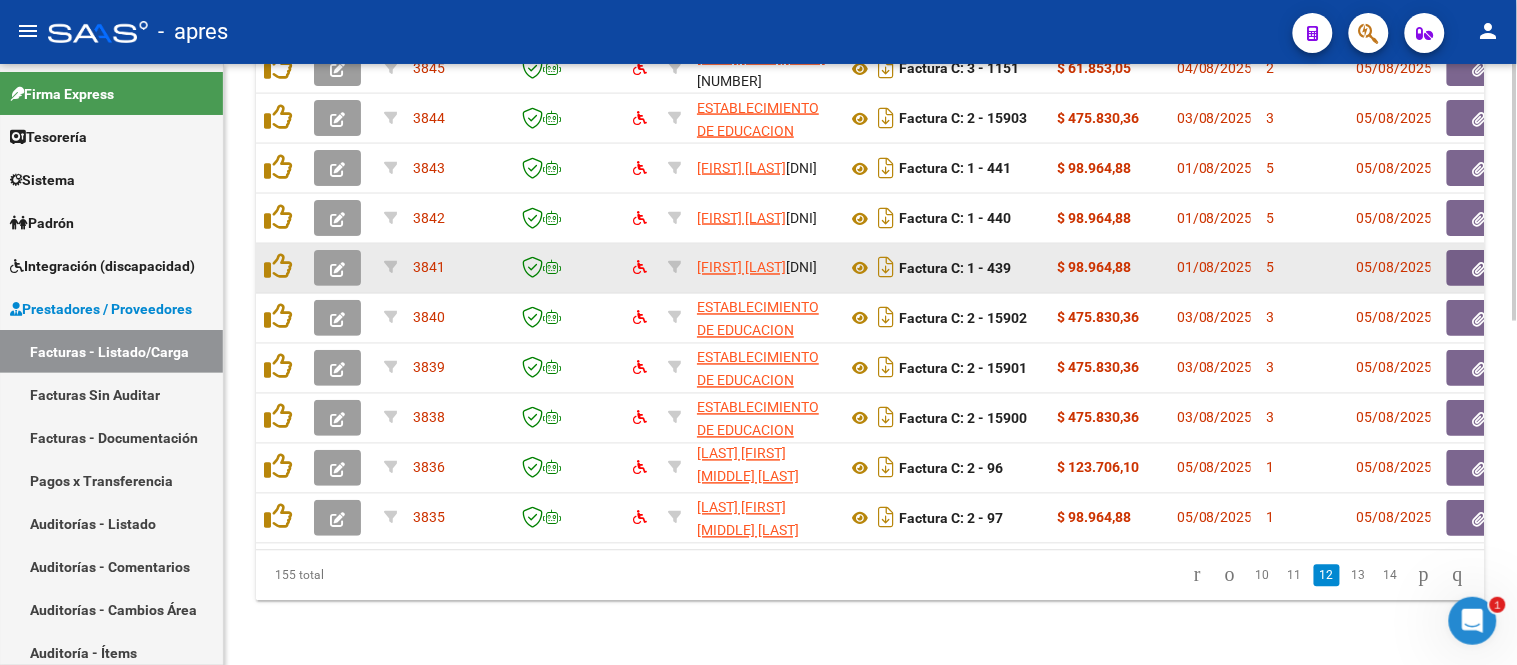 click 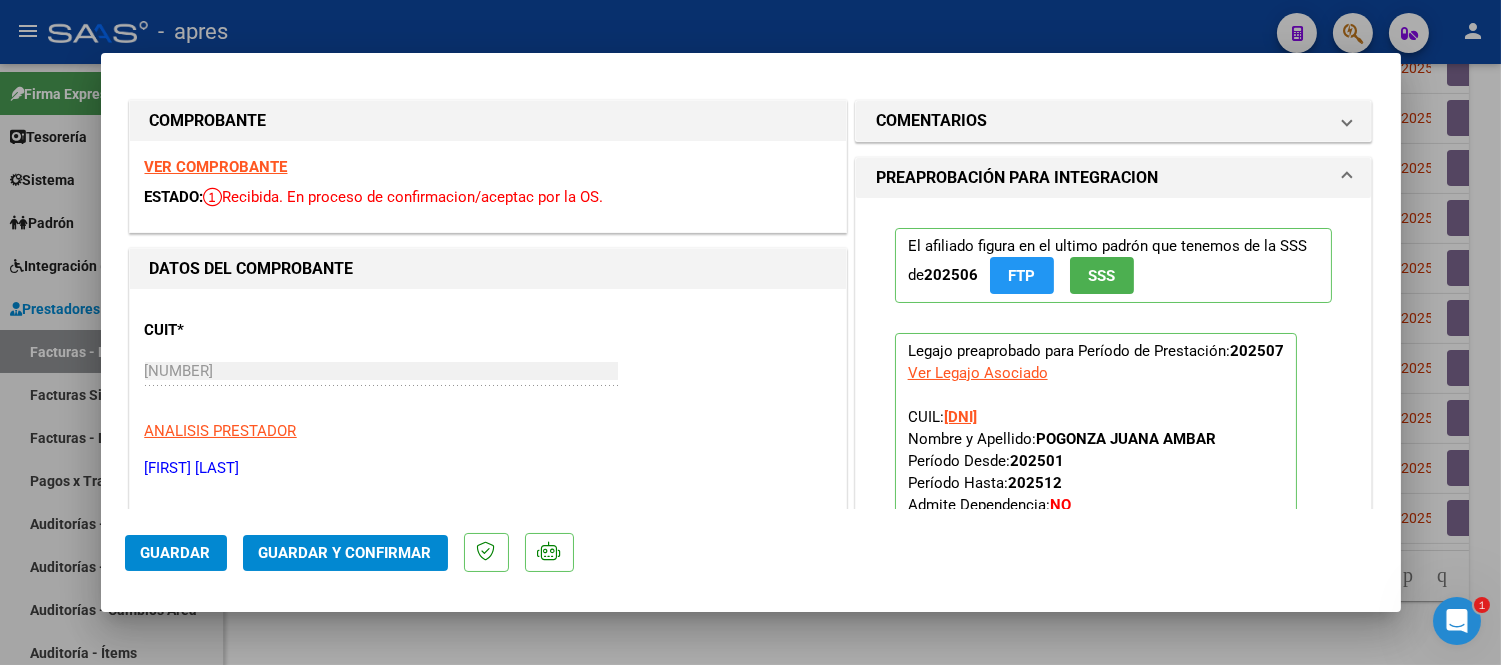 scroll, scrollTop: 0, scrollLeft: 0, axis: both 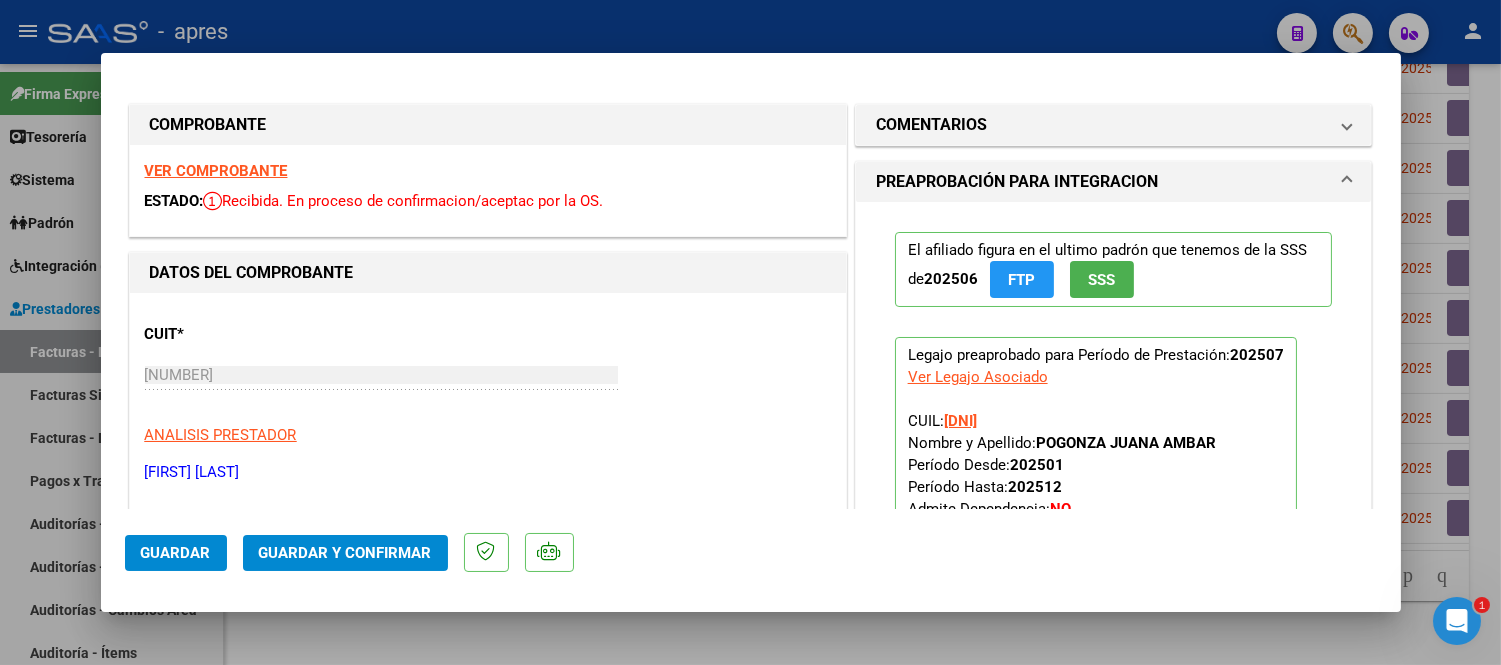 click on "VER COMPROBANTE" at bounding box center [216, 171] 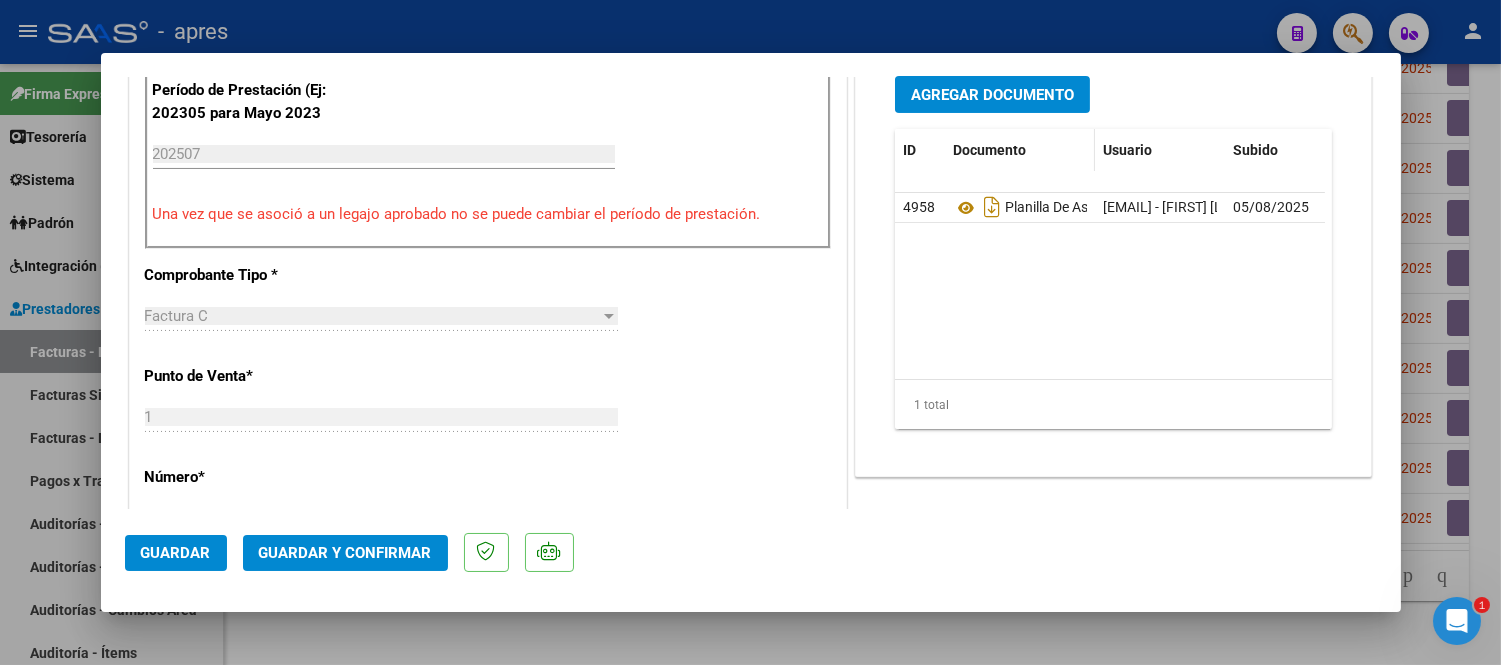 scroll, scrollTop: 555, scrollLeft: 0, axis: vertical 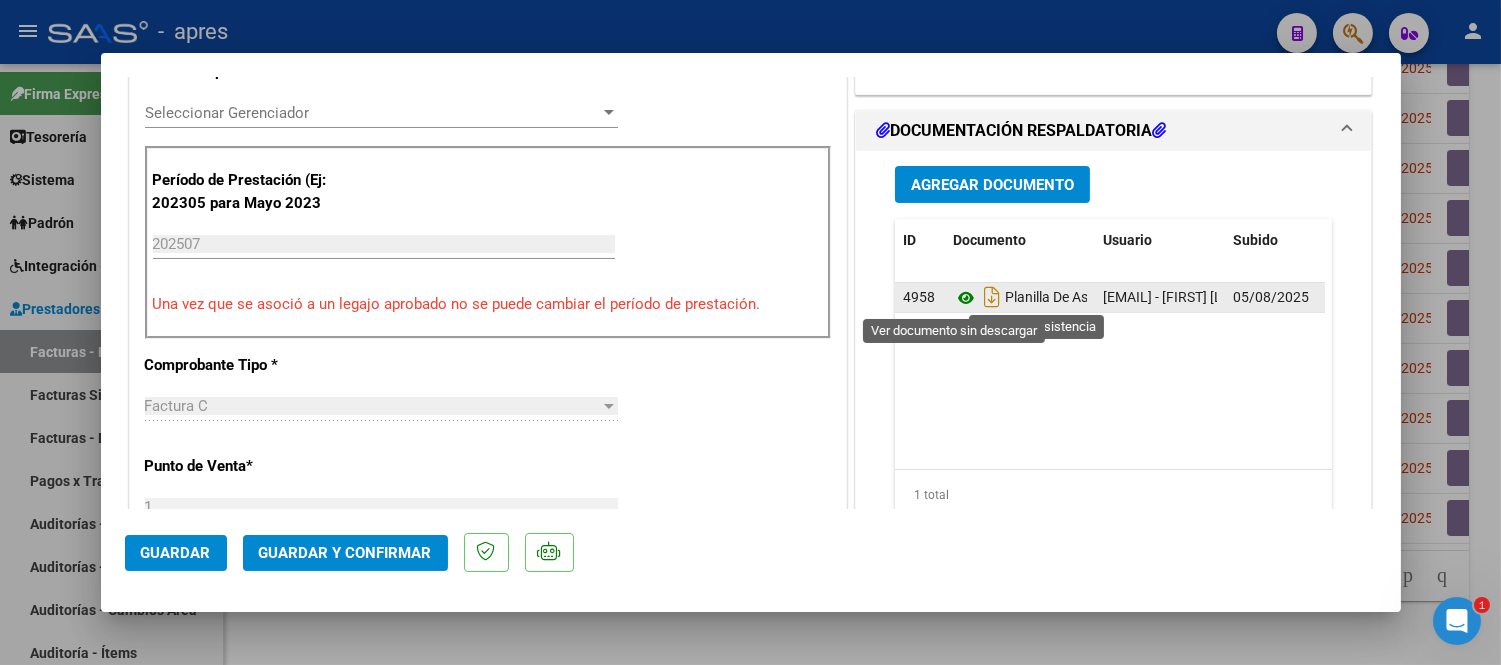 click 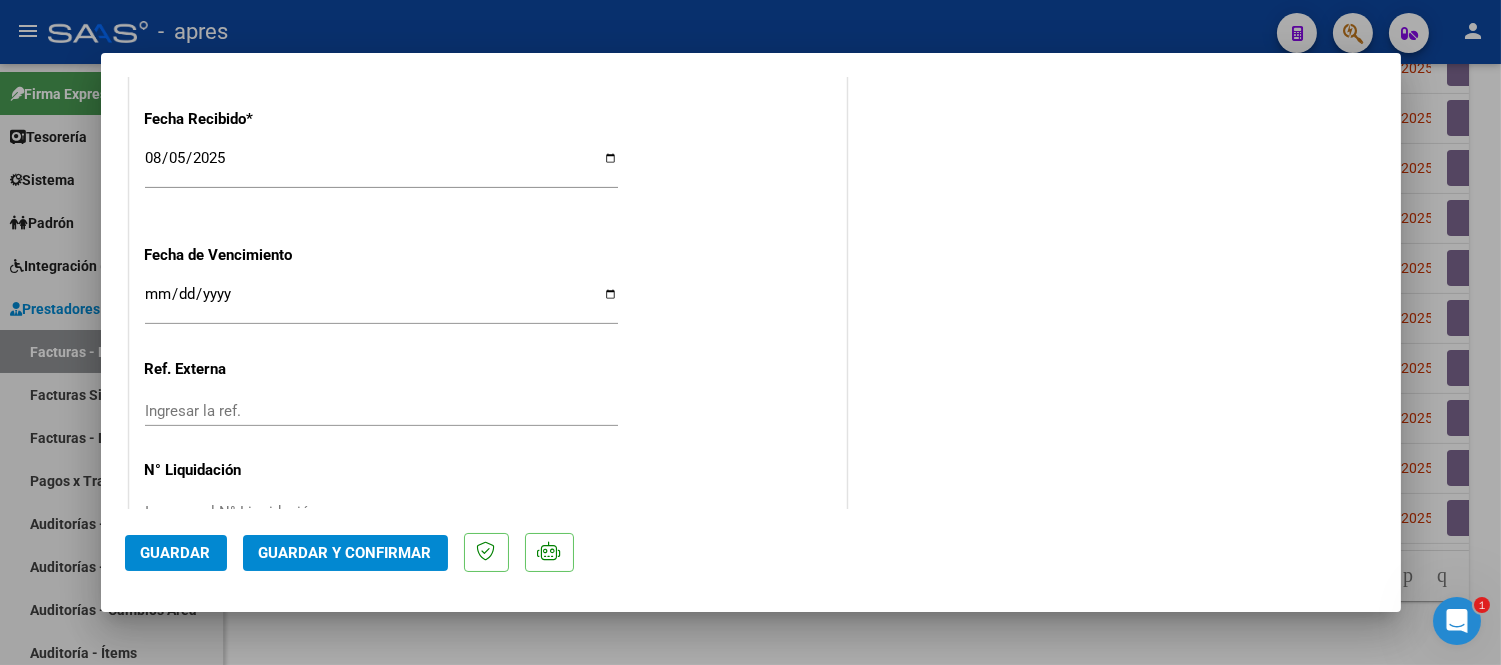 scroll, scrollTop: 1444, scrollLeft: 0, axis: vertical 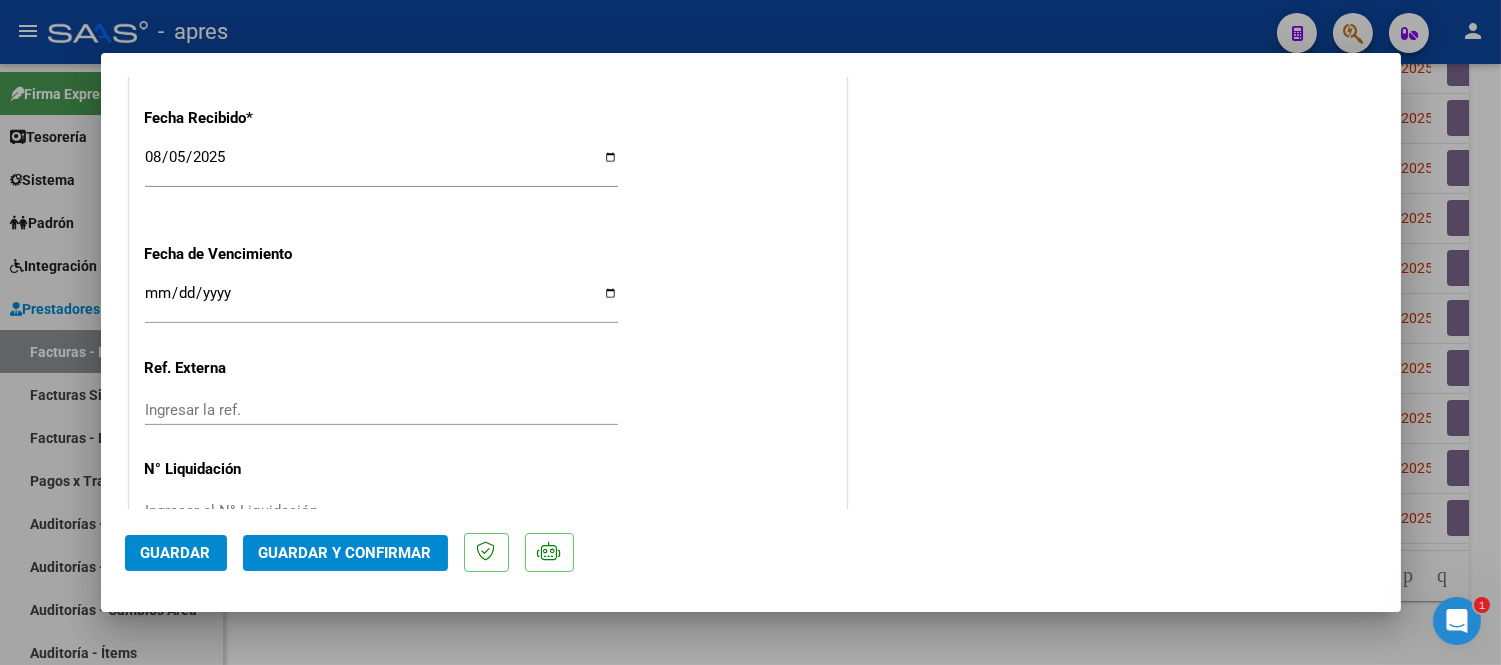 click on "Ingresar la fecha" at bounding box center (381, 301) 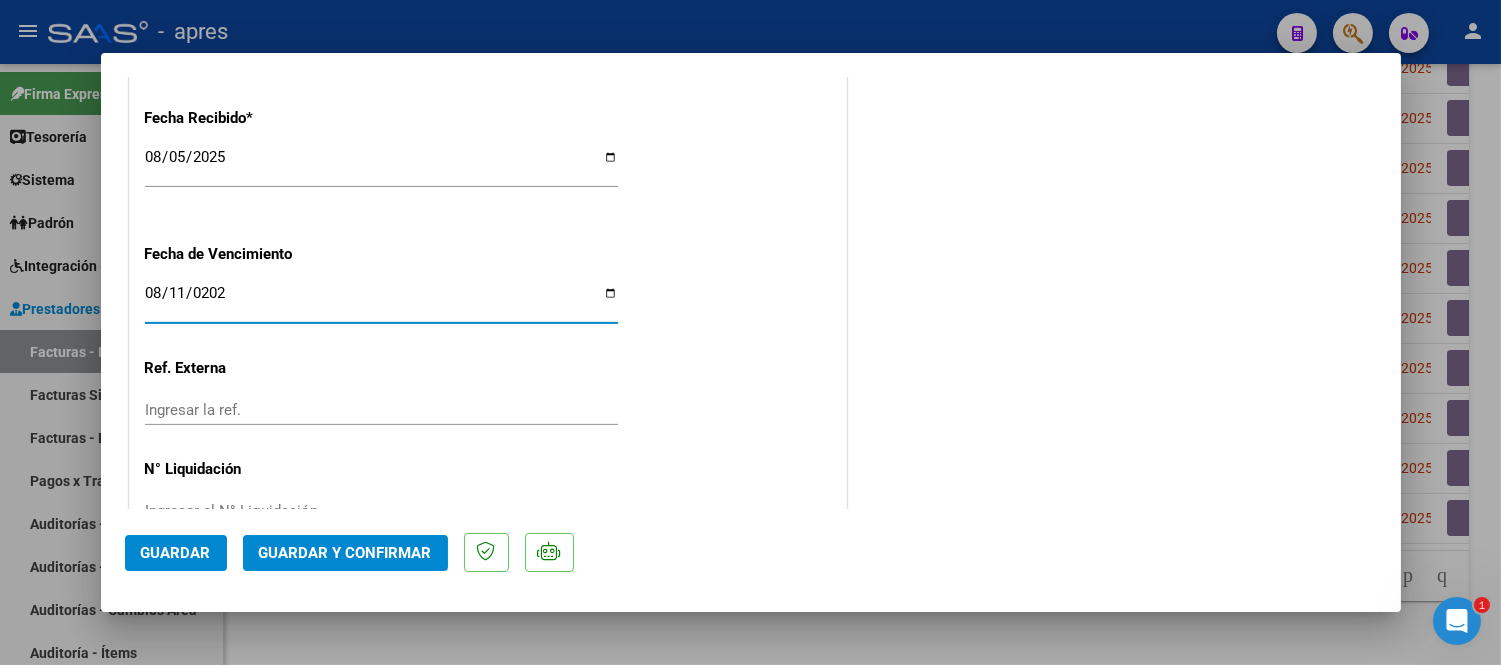 type on "2025-08-11" 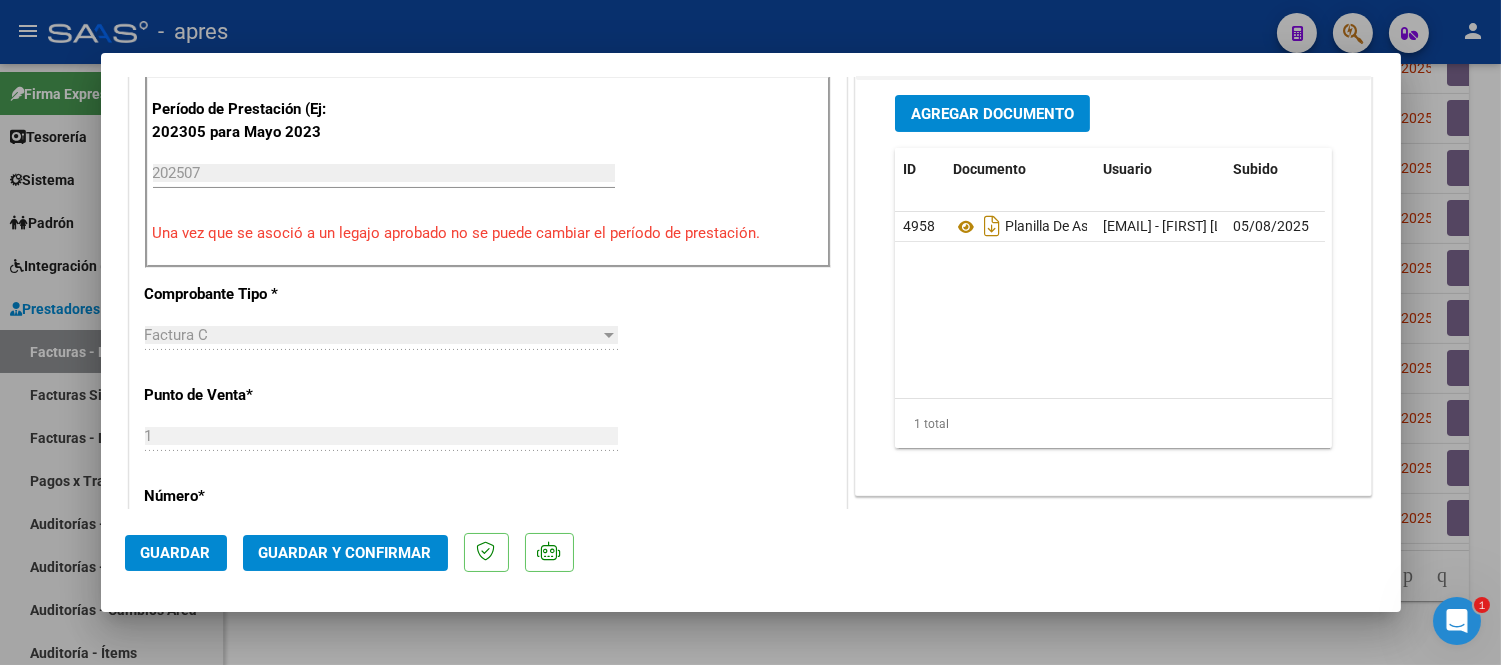 scroll, scrollTop: 444, scrollLeft: 0, axis: vertical 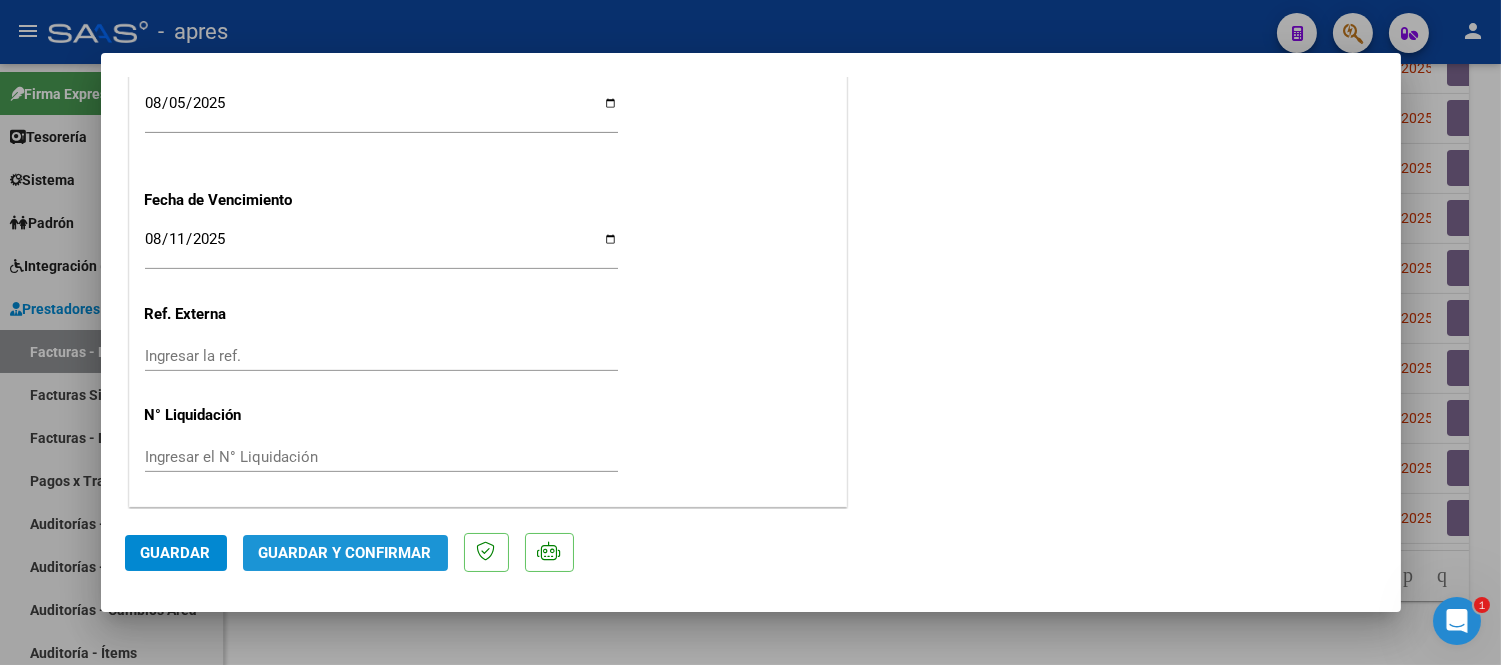 click on "Guardar y Confirmar" 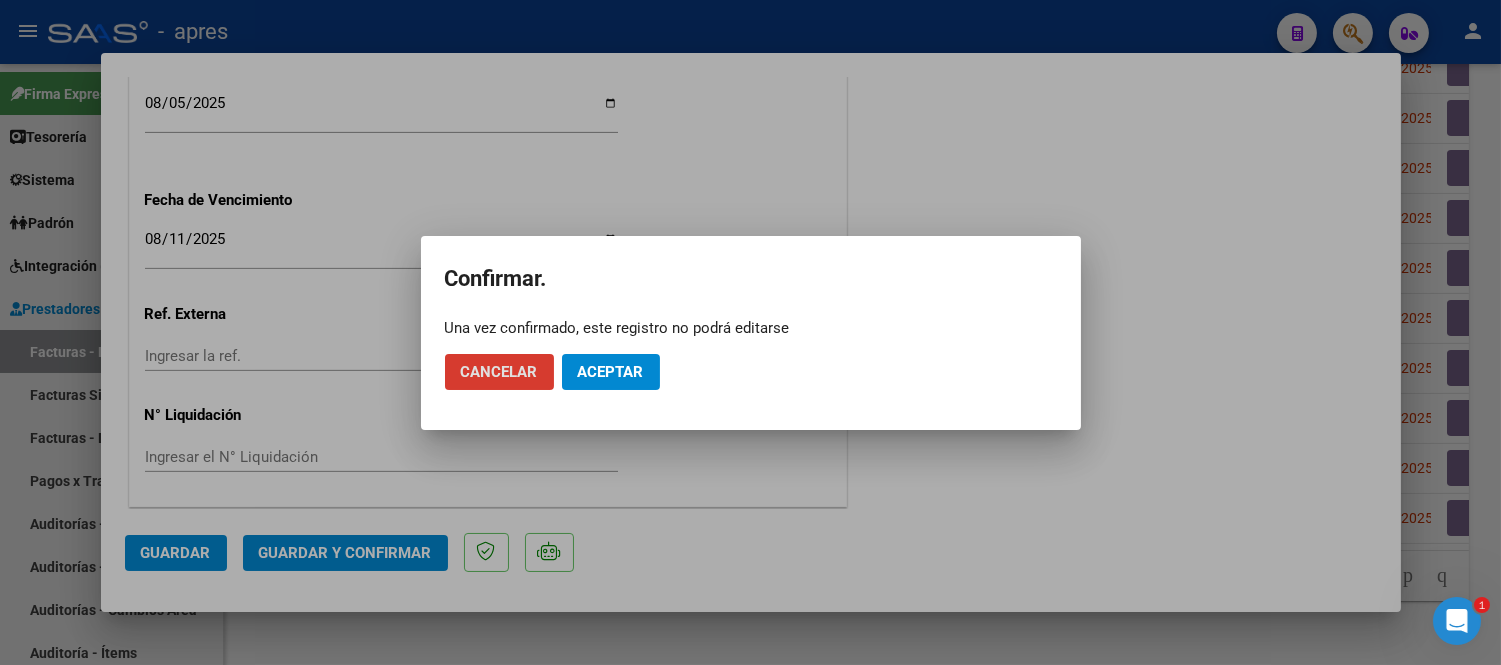 click on "Aceptar" 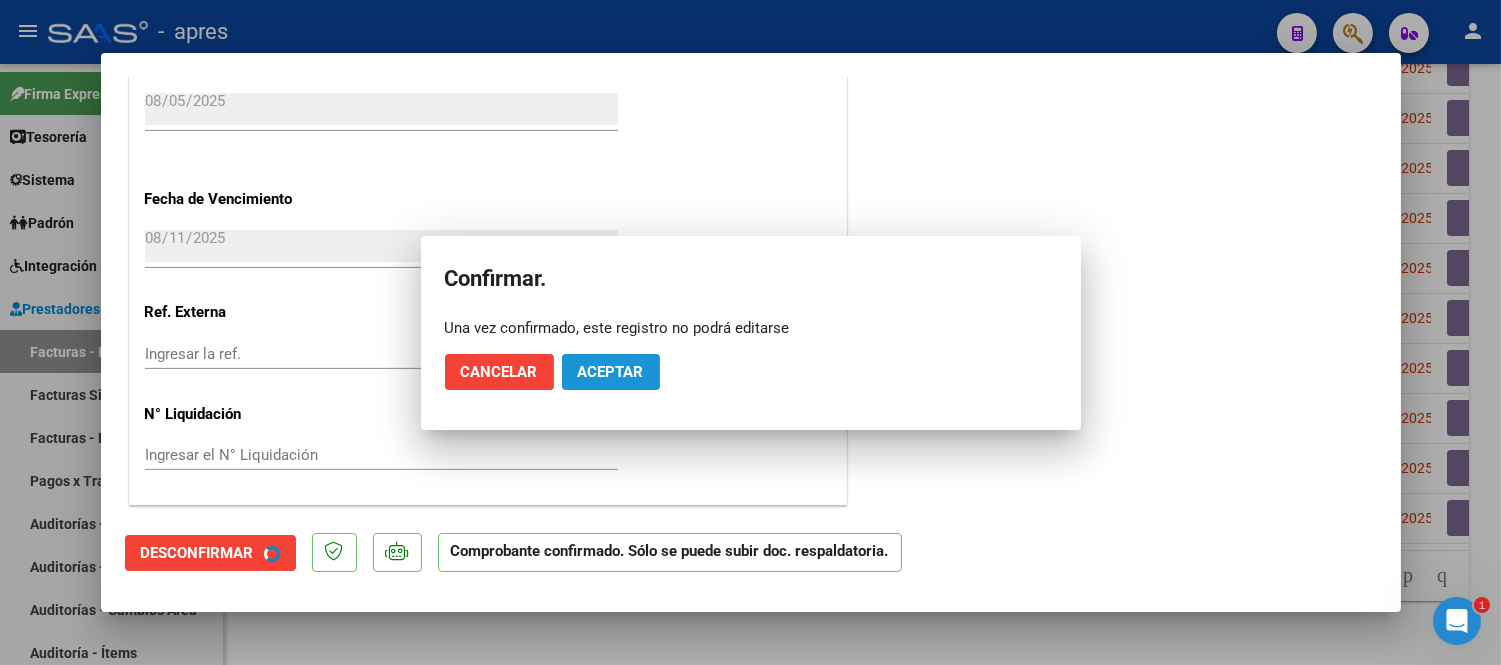 scroll, scrollTop: 1375, scrollLeft: 0, axis: vertical 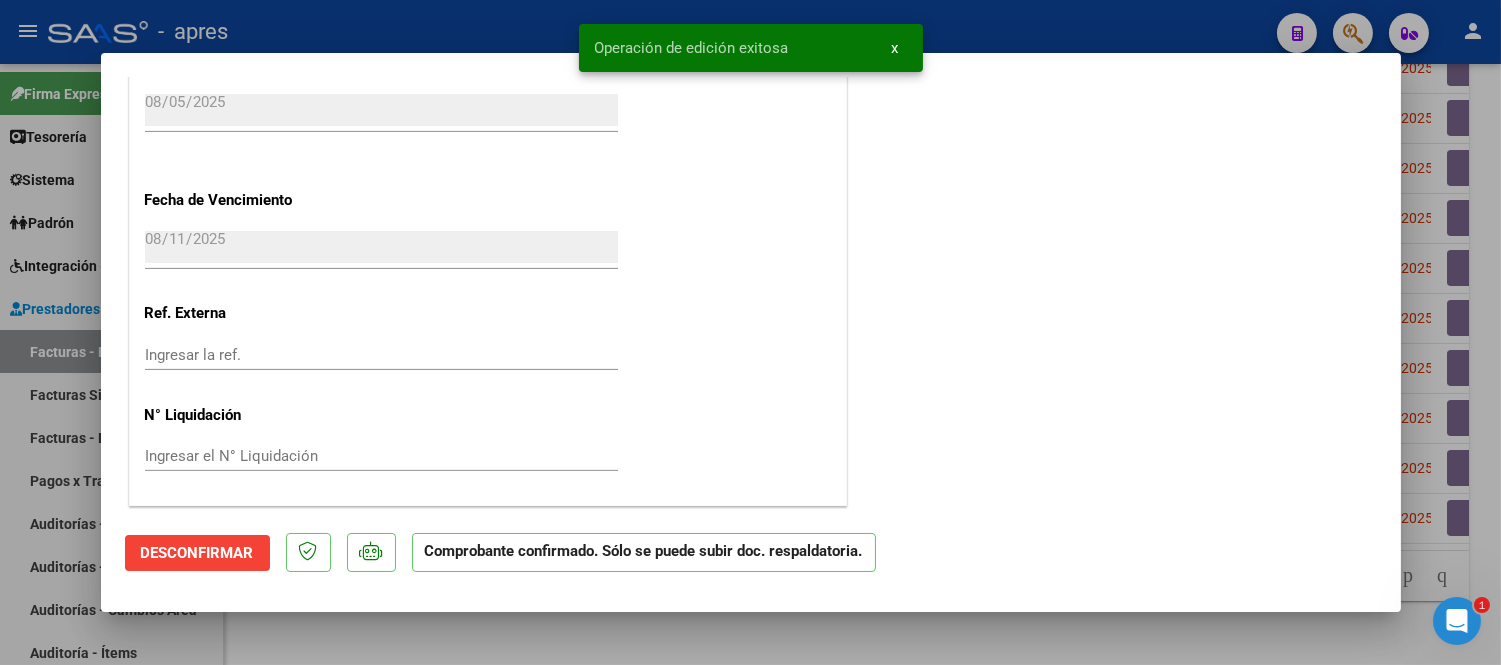 click at bounding box center (750, 332) 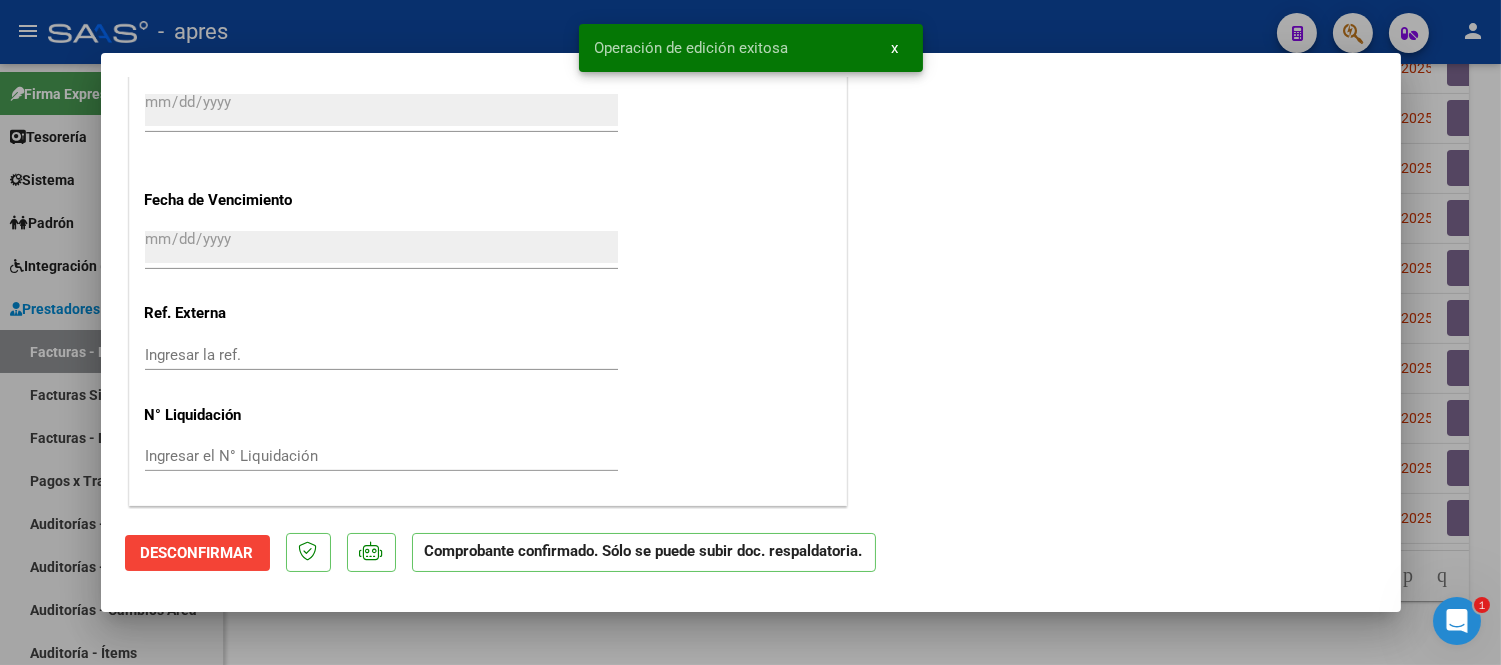scroll, scrollTop: 808, scrollLeft: 0, axis: vertical 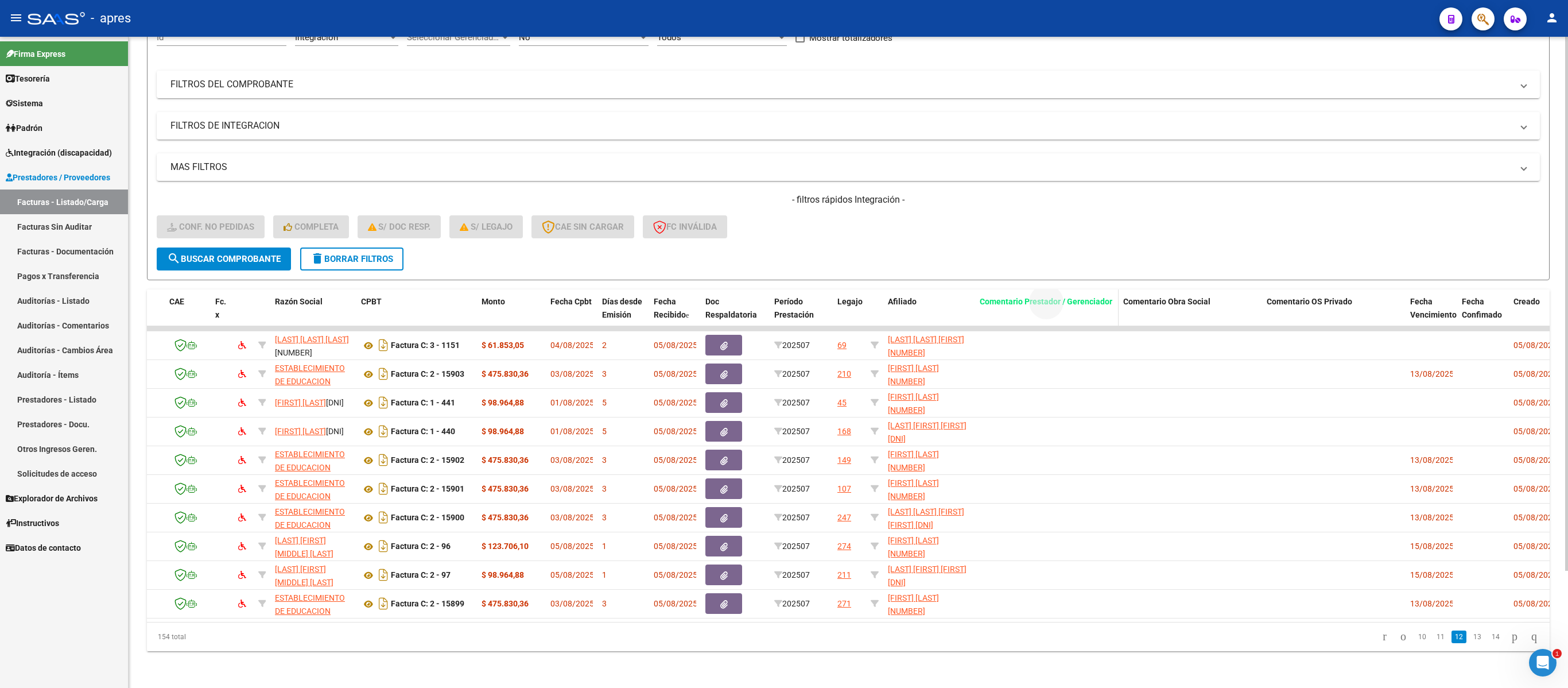 click on "Comentario Prestador / Gerenciador" 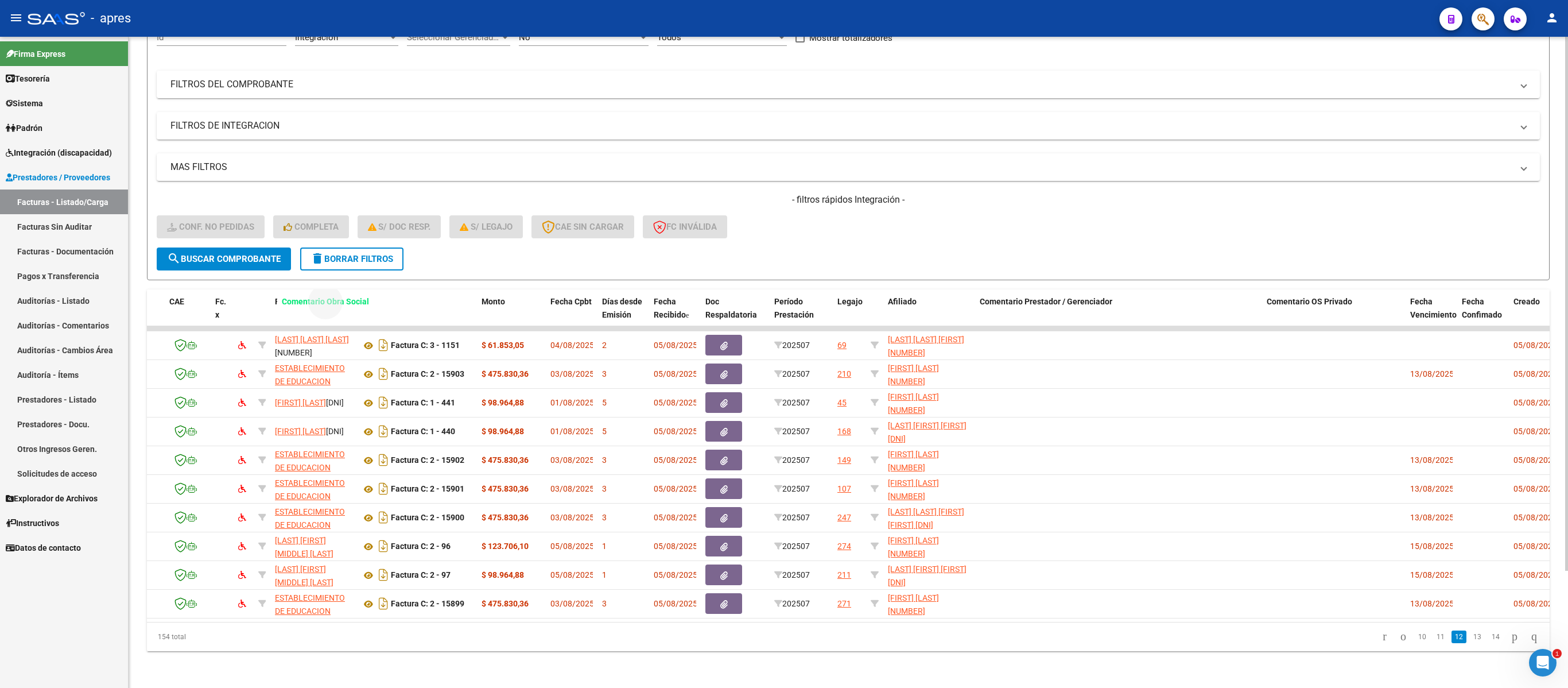 drag, startPoint x: 1155, startPoint y: 283, endPoint x: 313, endPoint y: 281, distance: 842.0024 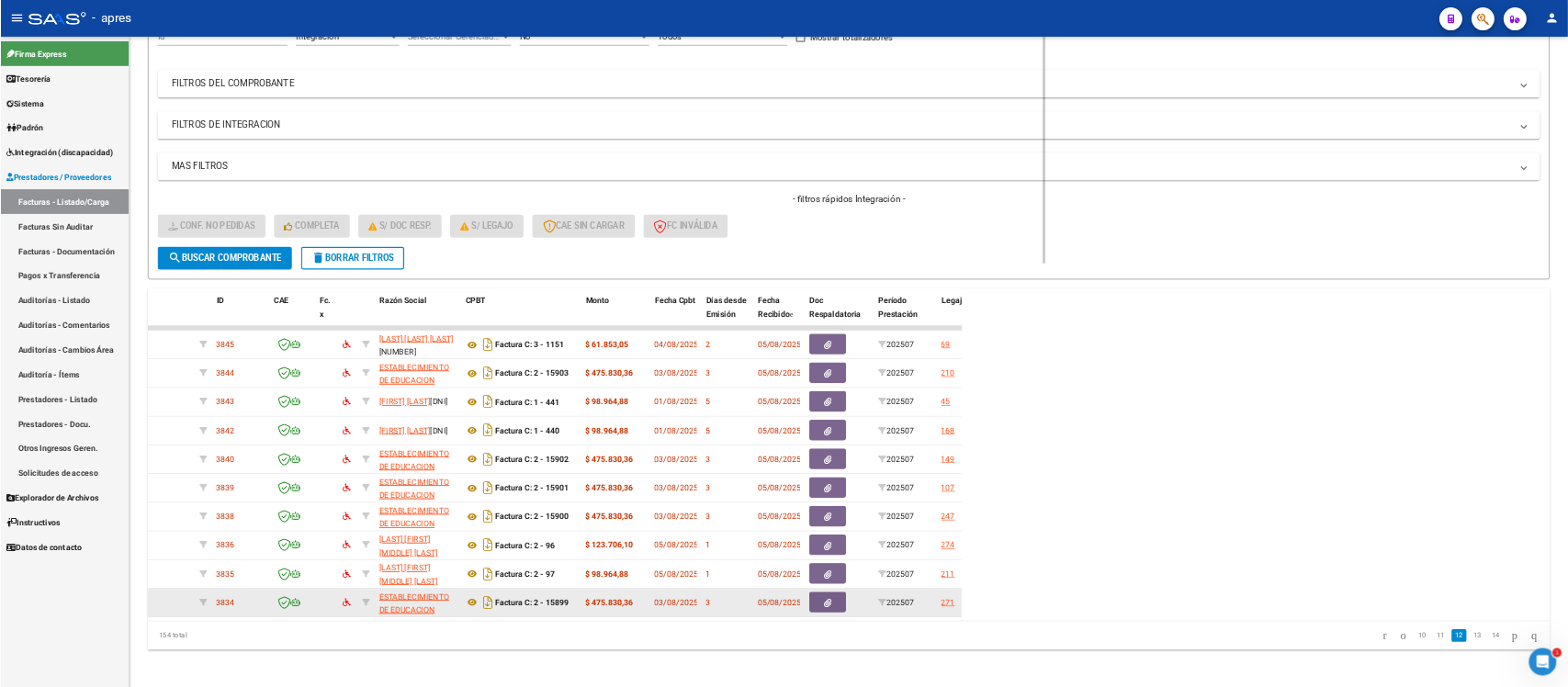 scroll, scrollTop: 227, scrollLeft: 0, axis: vertical 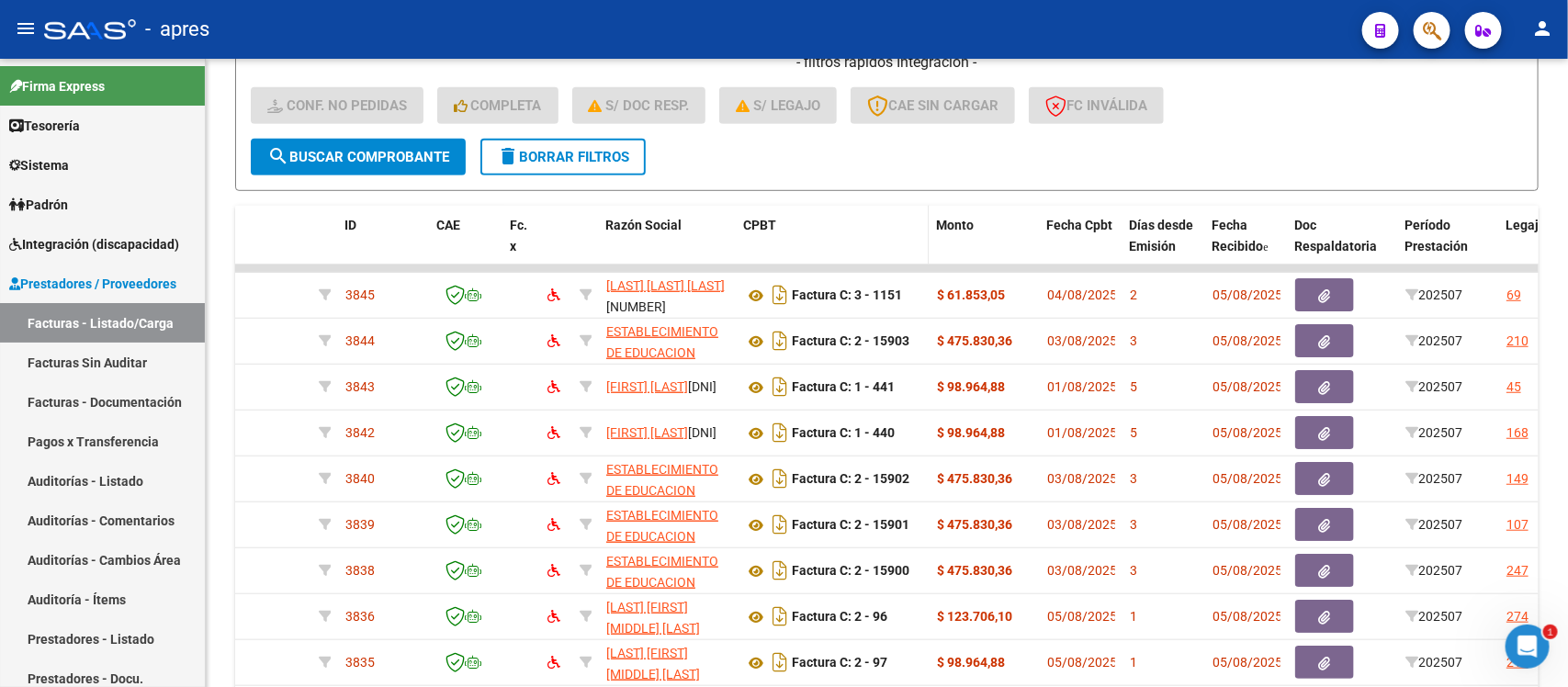 click on "CPBT" 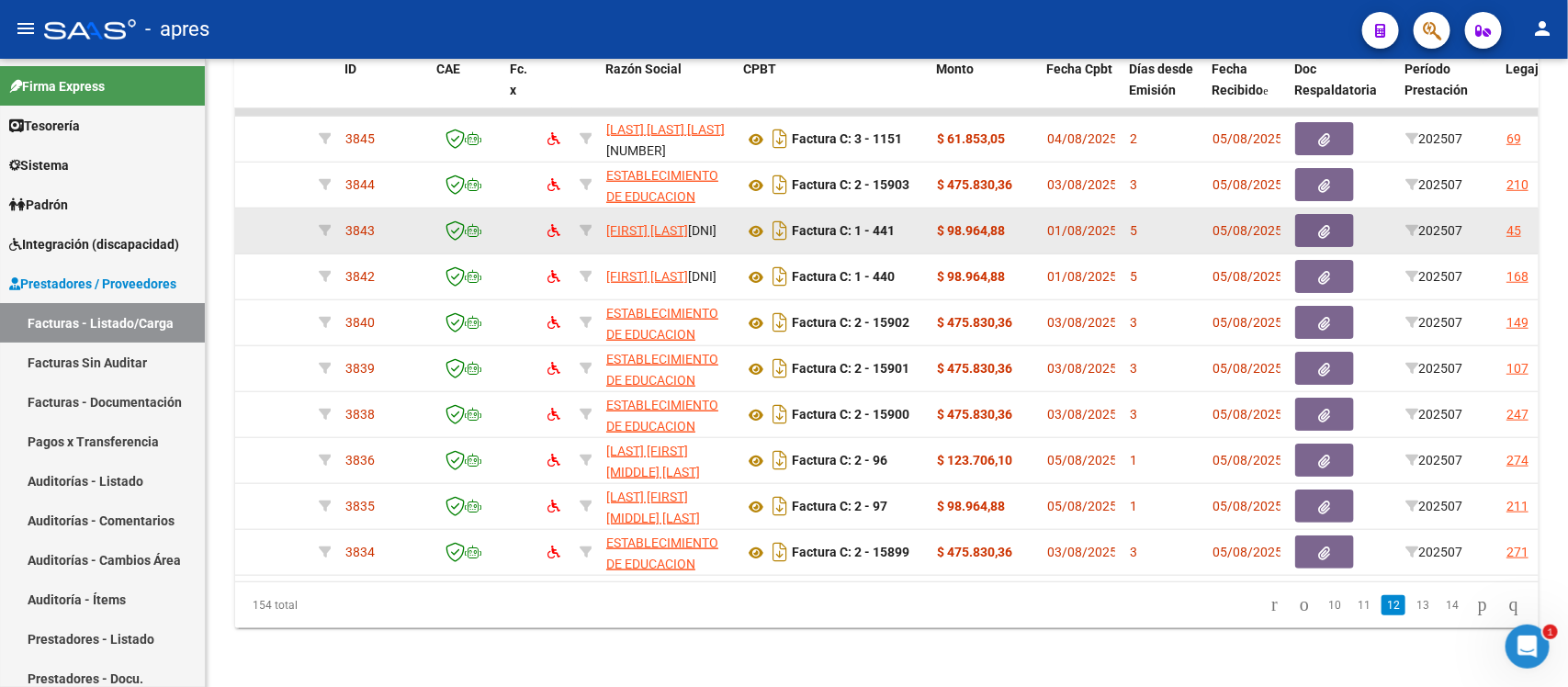 scroll, scrollTop: 512, scrollLeft: 0, axis: vertical 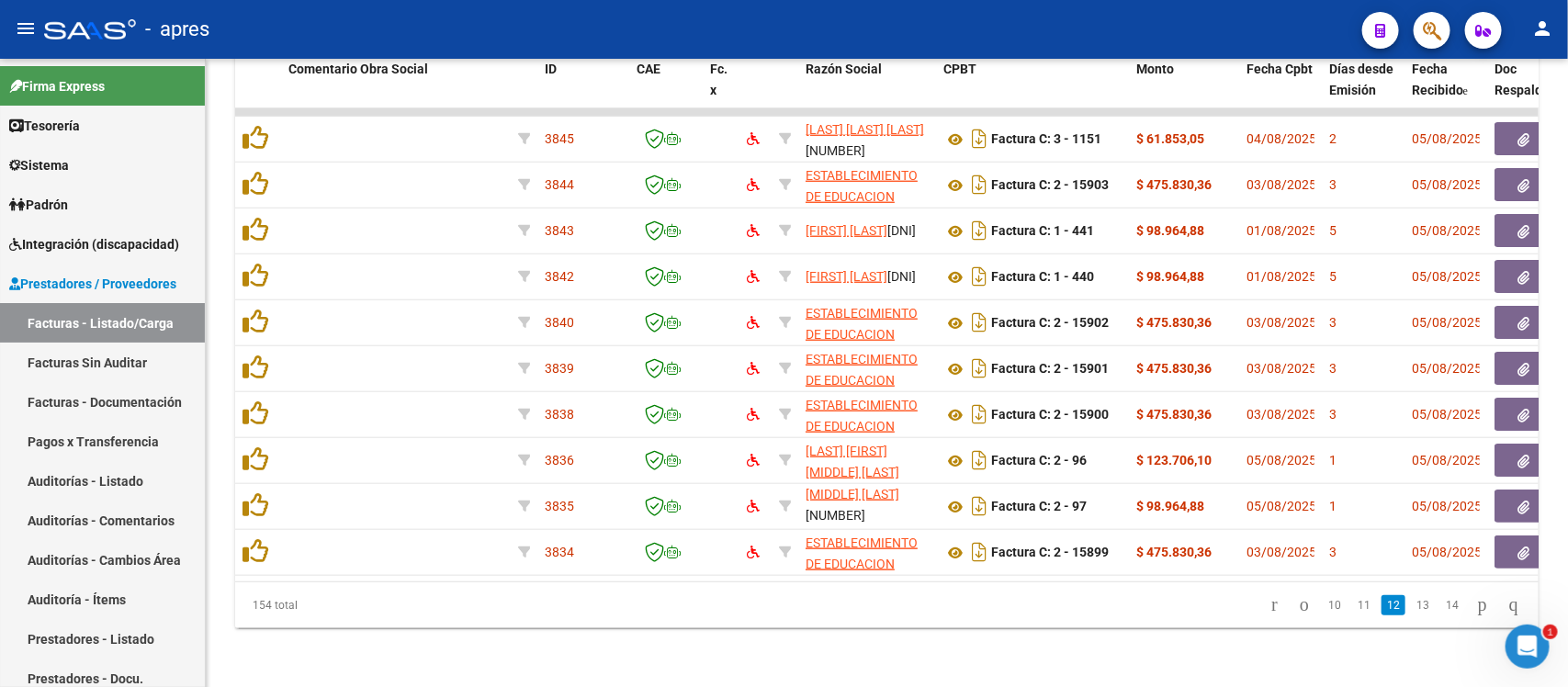 drag, startPoint x: 470, startPoint y: 583, endPoint x: 352, endPoint y: 581, distance: 118.0169 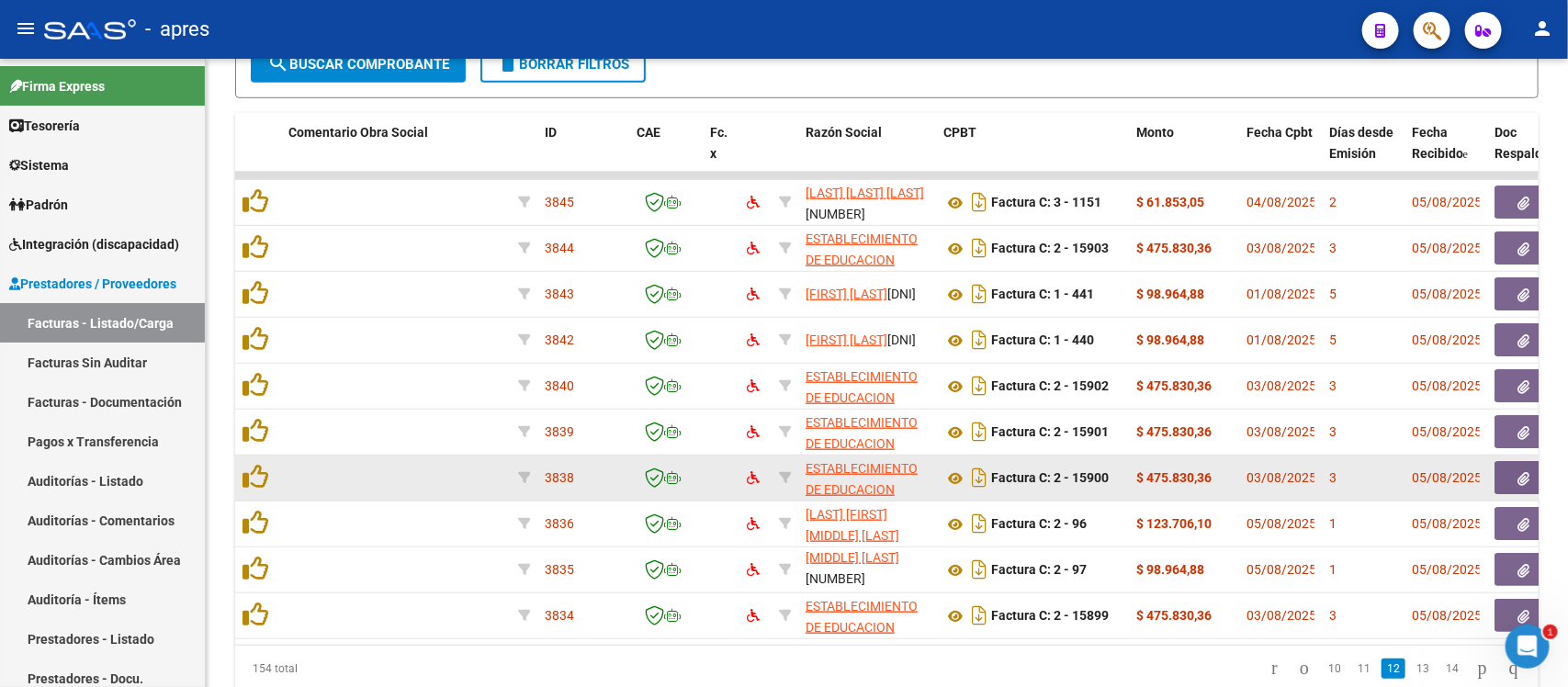 scroll, scrollTop: 512, scrollLeft: 0, axis: vertical 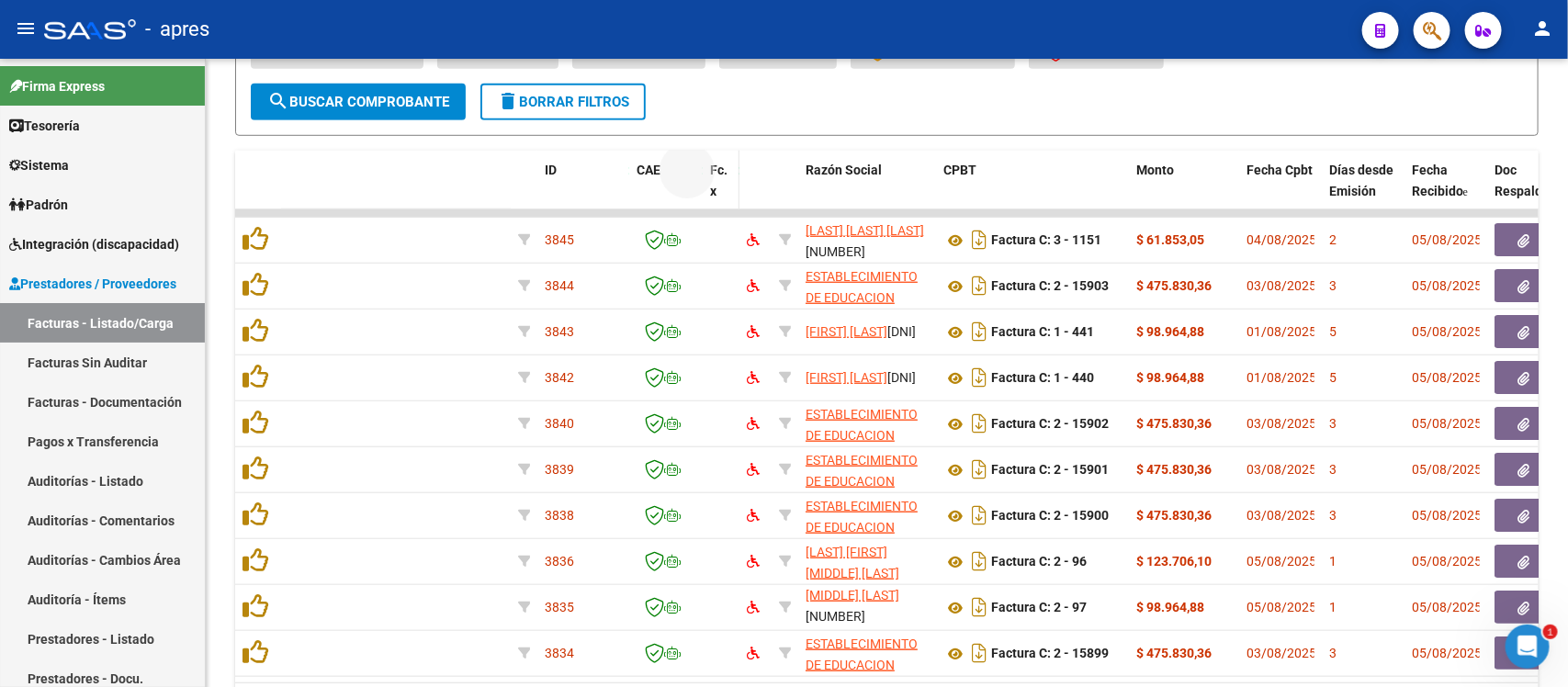drag, startPoint x: 384, startPoint y: 166, endPoint x: 713, endPoint y: 167, distance: 329.0015 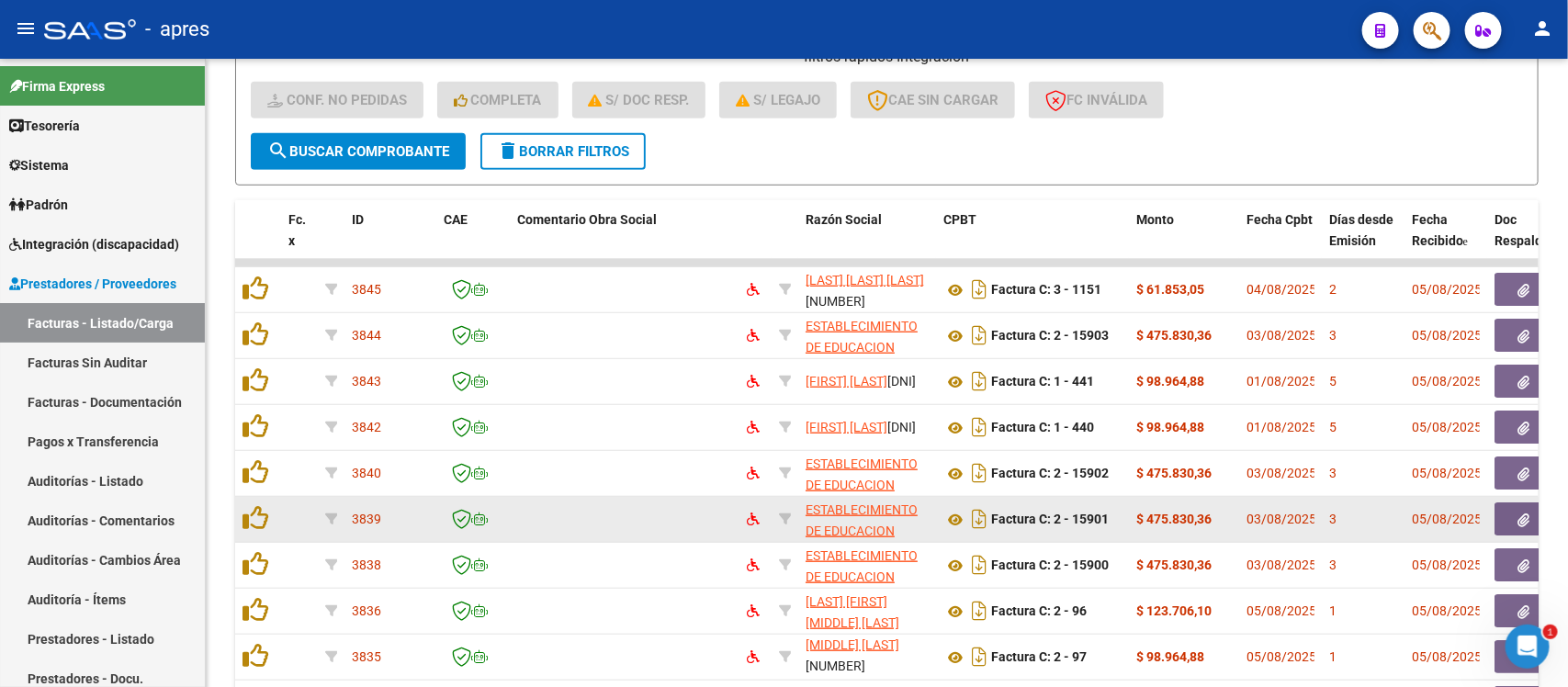 scroll, scrollTop: 512, scrollLeft: 0, axis: vertical 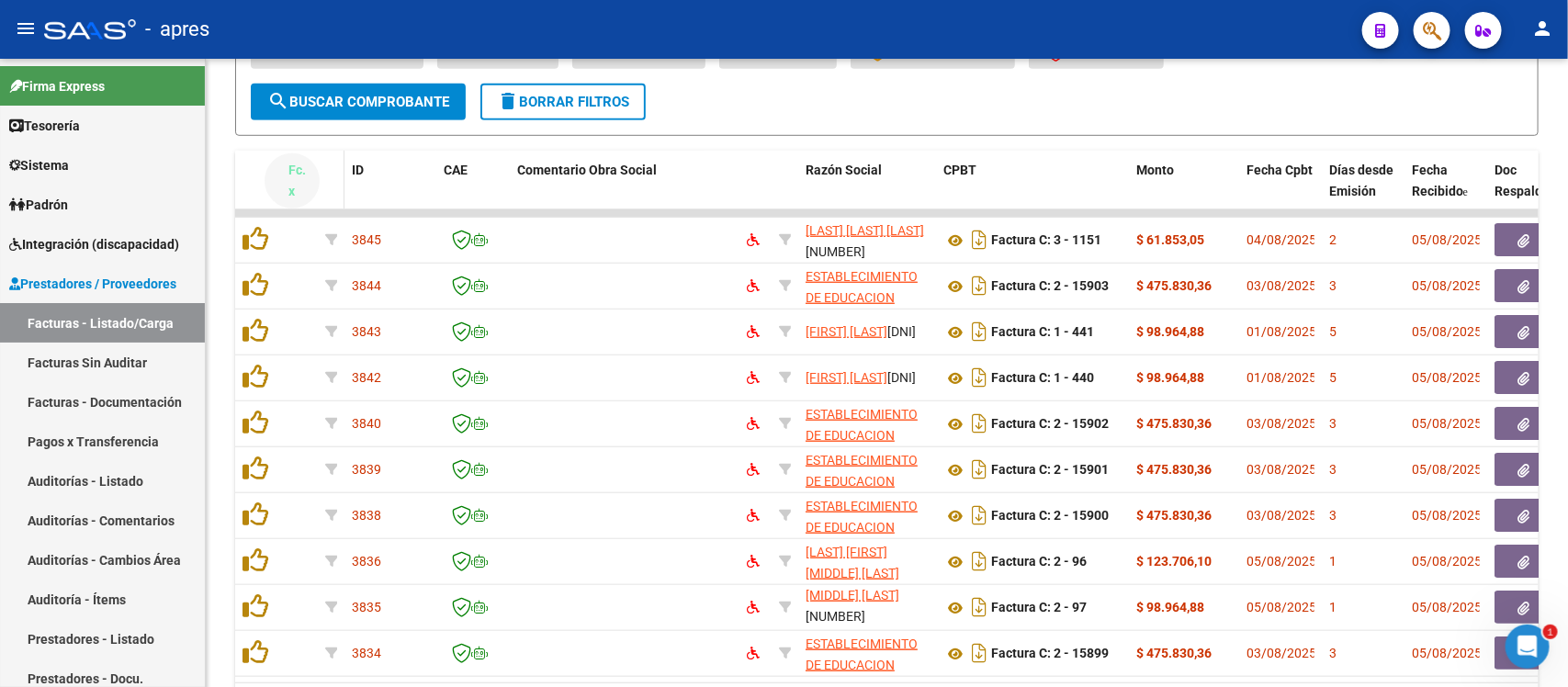 drag, startPoint x: 286, startPoint y: 168, endPoint x: 328, endPoint y: 168, distance: 42 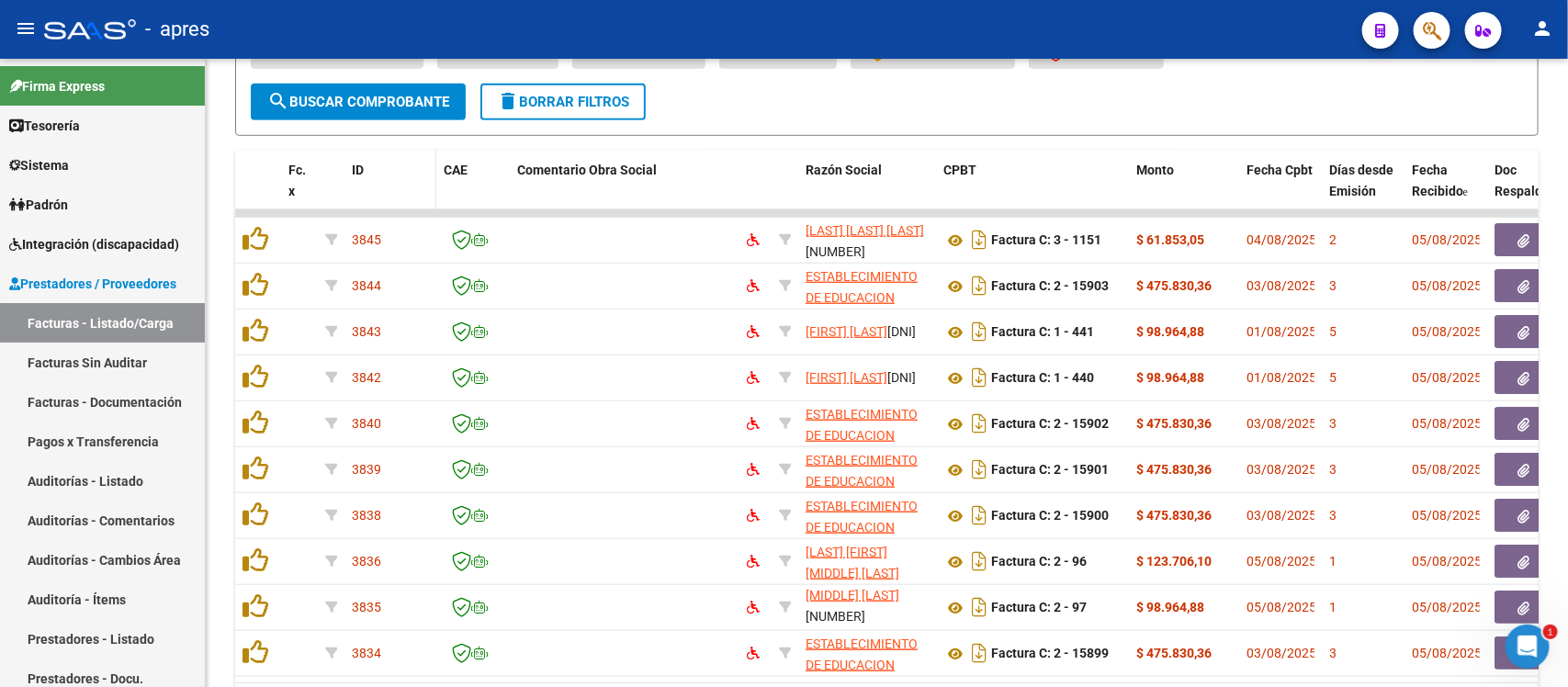 click on "ID" 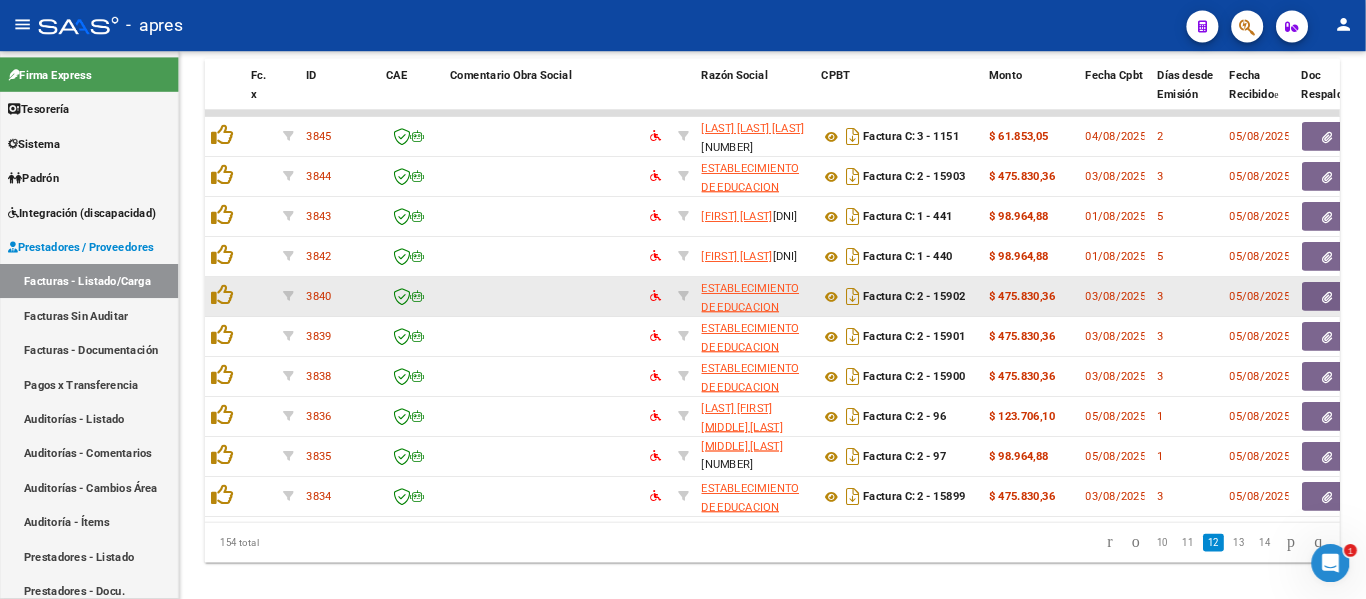 scroll, scrollTop: 682, scrollLeft: 0, axis: vertical 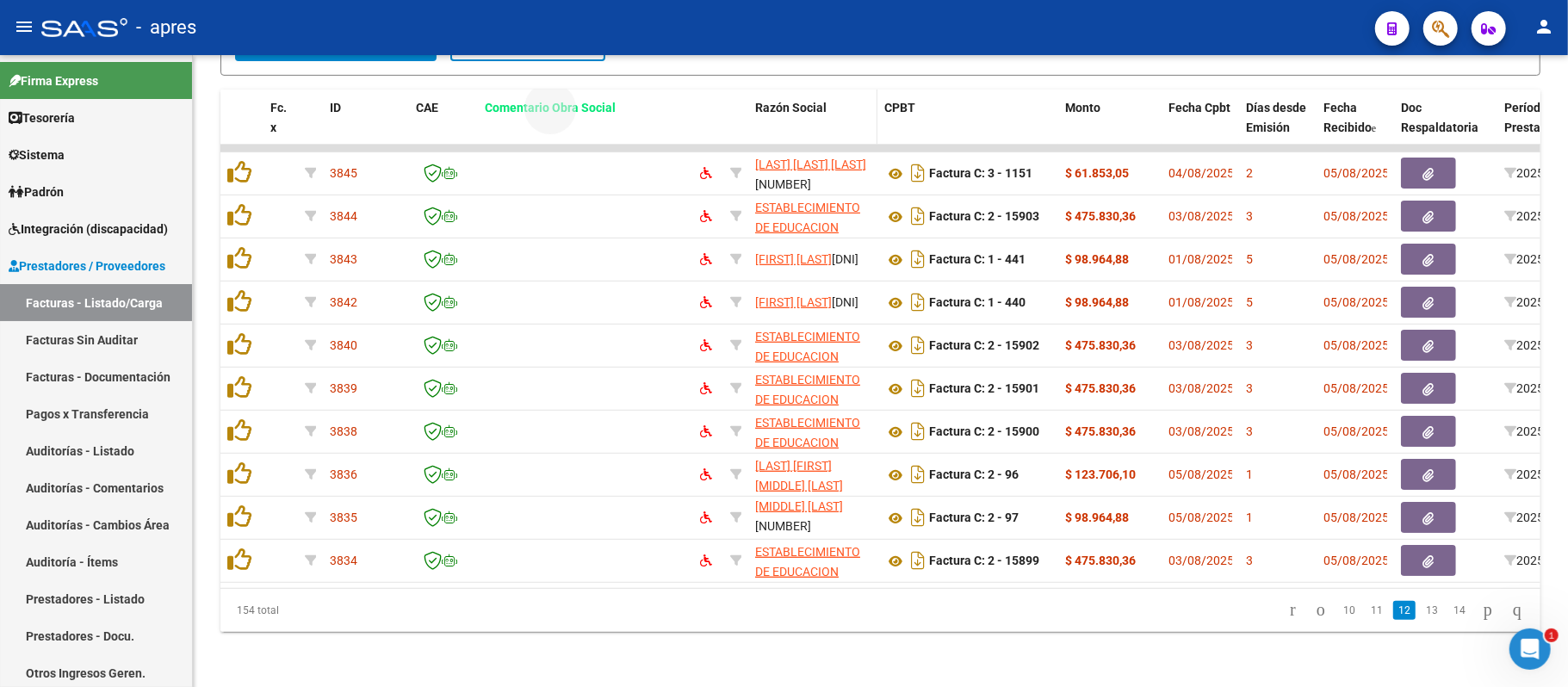 drag, startPoint x: 621, startPoint y: 102, endPoint x: 783, endPoint y: 100, distance: 162.01235 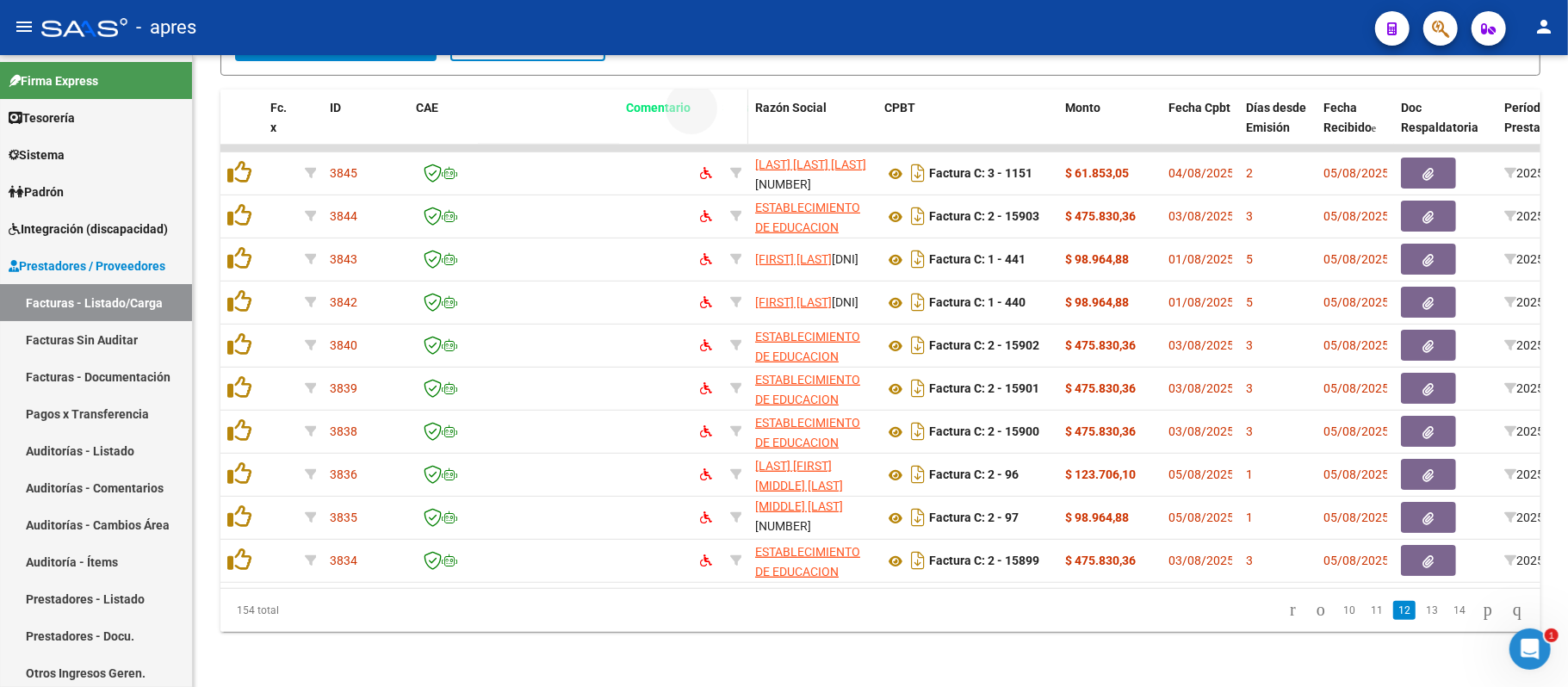 drag, startPoint x: 590, startPoint y: 84, endPoint x: 731, endPoint y: 96, distance: 141.50972 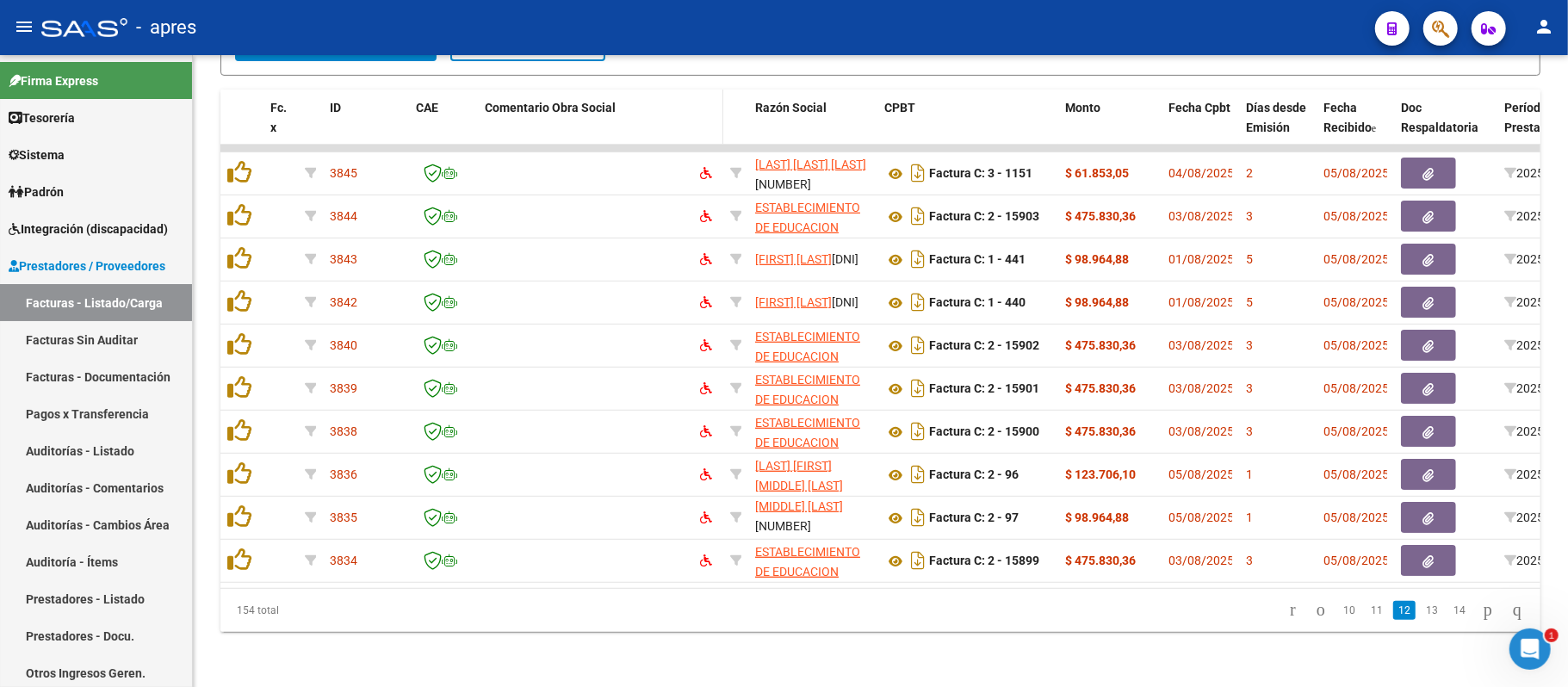 click 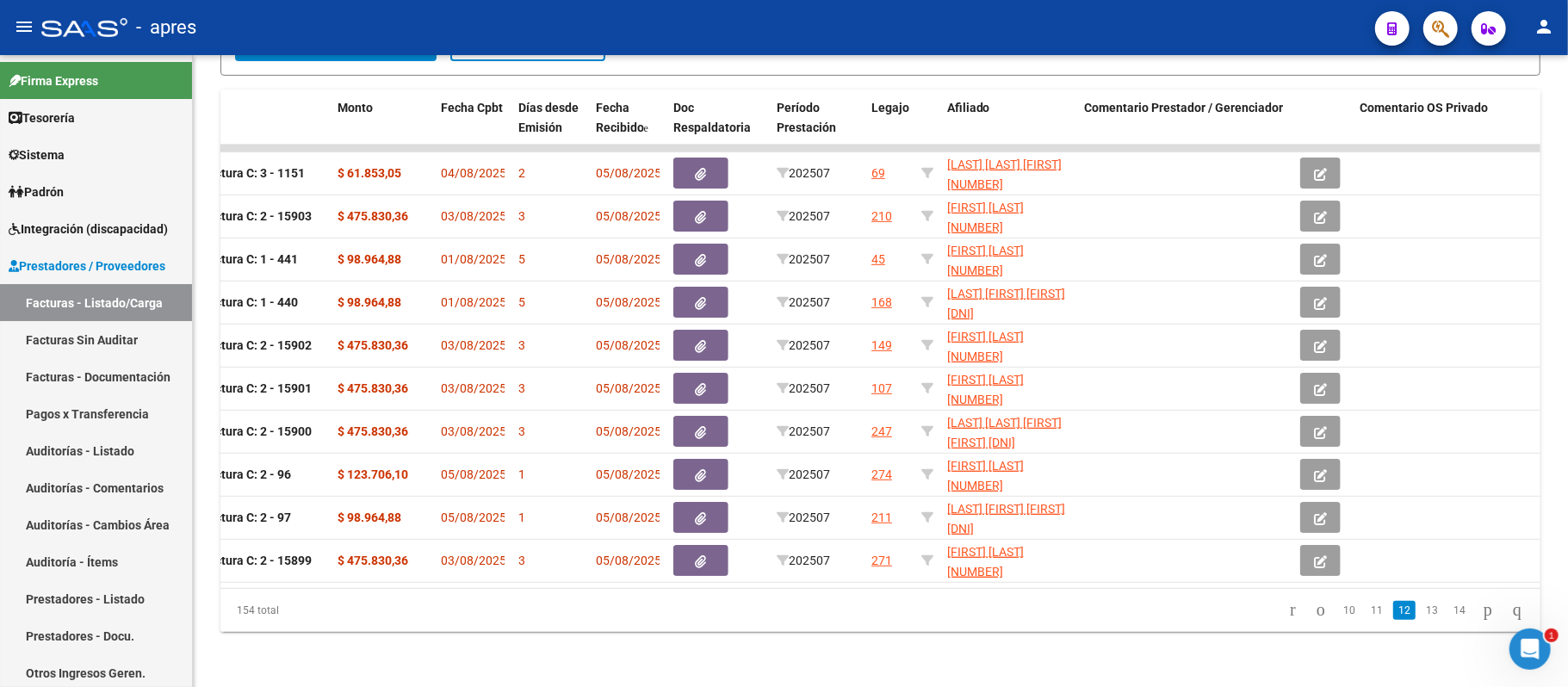 scroll, scrollTop: 0, scrollLeft: 847, axis: horizontal 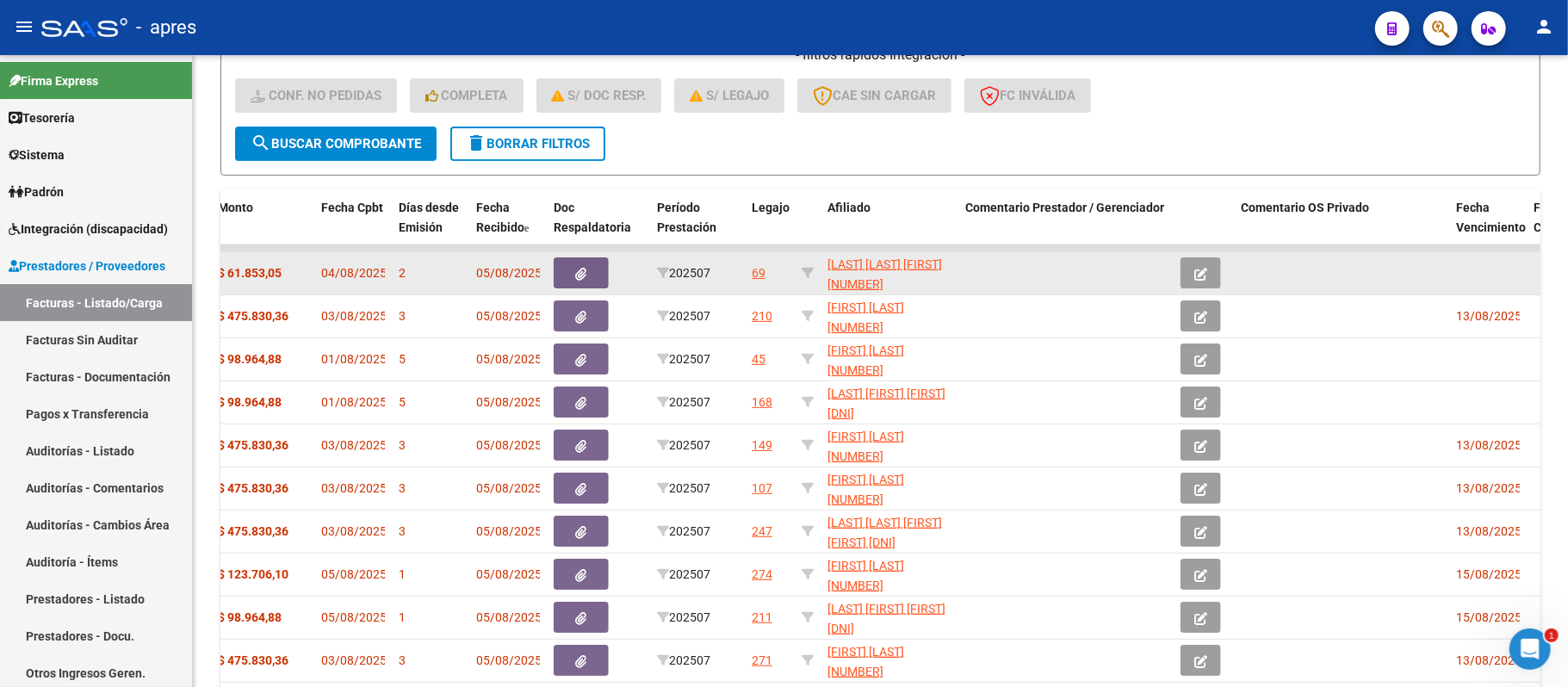 click on "3845 TROJANOWSKI SOFIA ANDREA    [NUMBER]   Factura C: 3 - 1151  $ 61.853,05 04/08/2025 2 05/08/2025  202507  69 CRAPELLI DEBRUYNE ASTOR [NUMBER]
05/08/2025   TROJANOWSKI SOFIA ANDREA [EMAIL]" 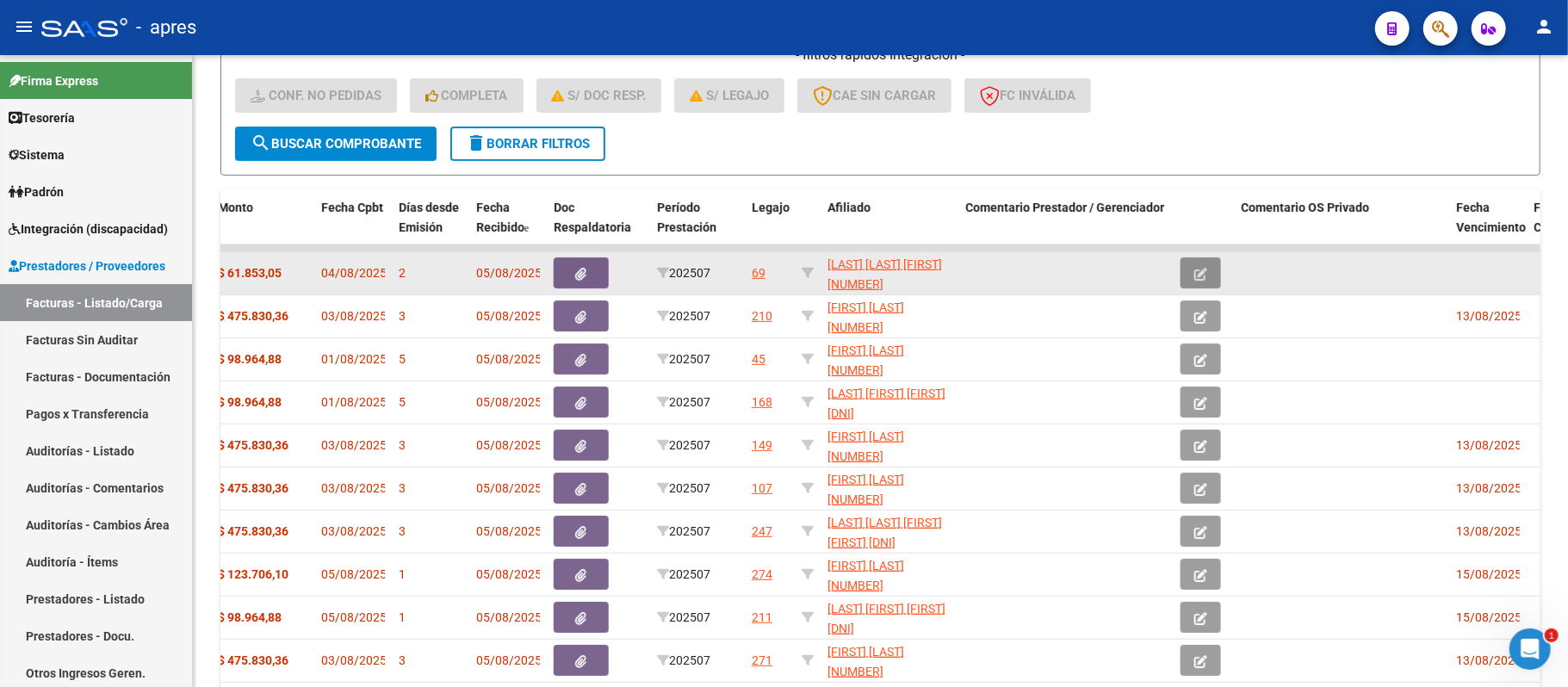 drag, startPoint x: 1206, startPoint y: 275, endPoint x: 1081, endPoint y: 281, distance: 125.14392 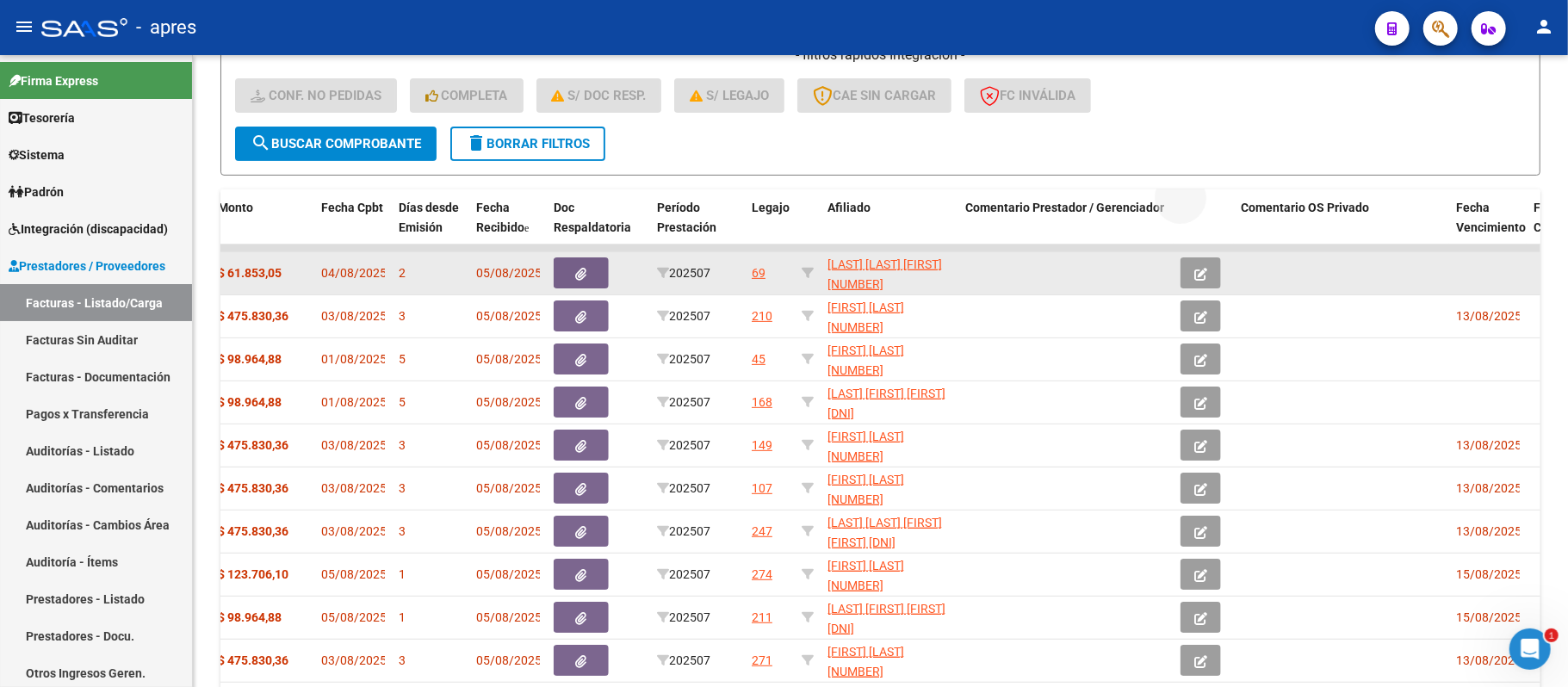 drag, startPoint x: 1199, startPoint y: 208, endPoint x: 442, endPoint y: 269, distance: 759.45375 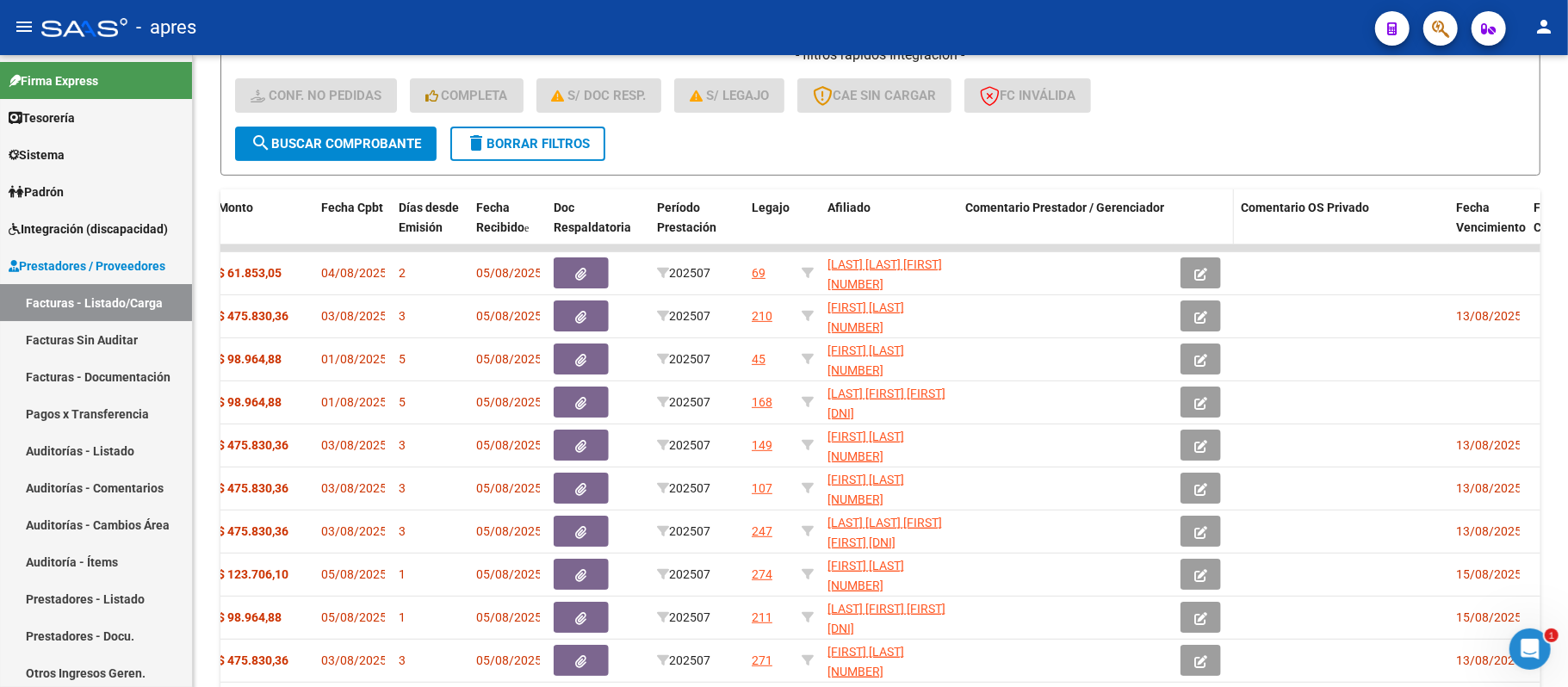 click 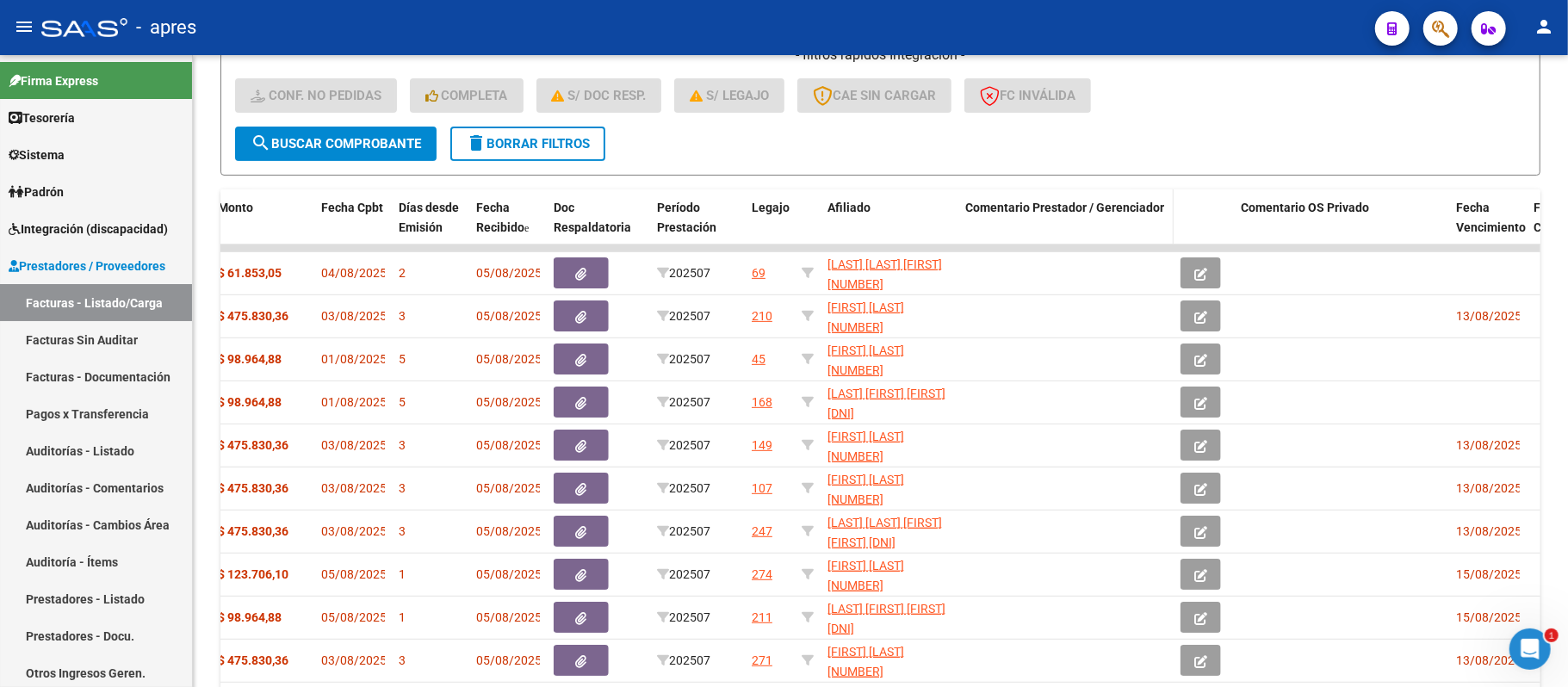 click on "Comentario Prestador / Gerenciador" 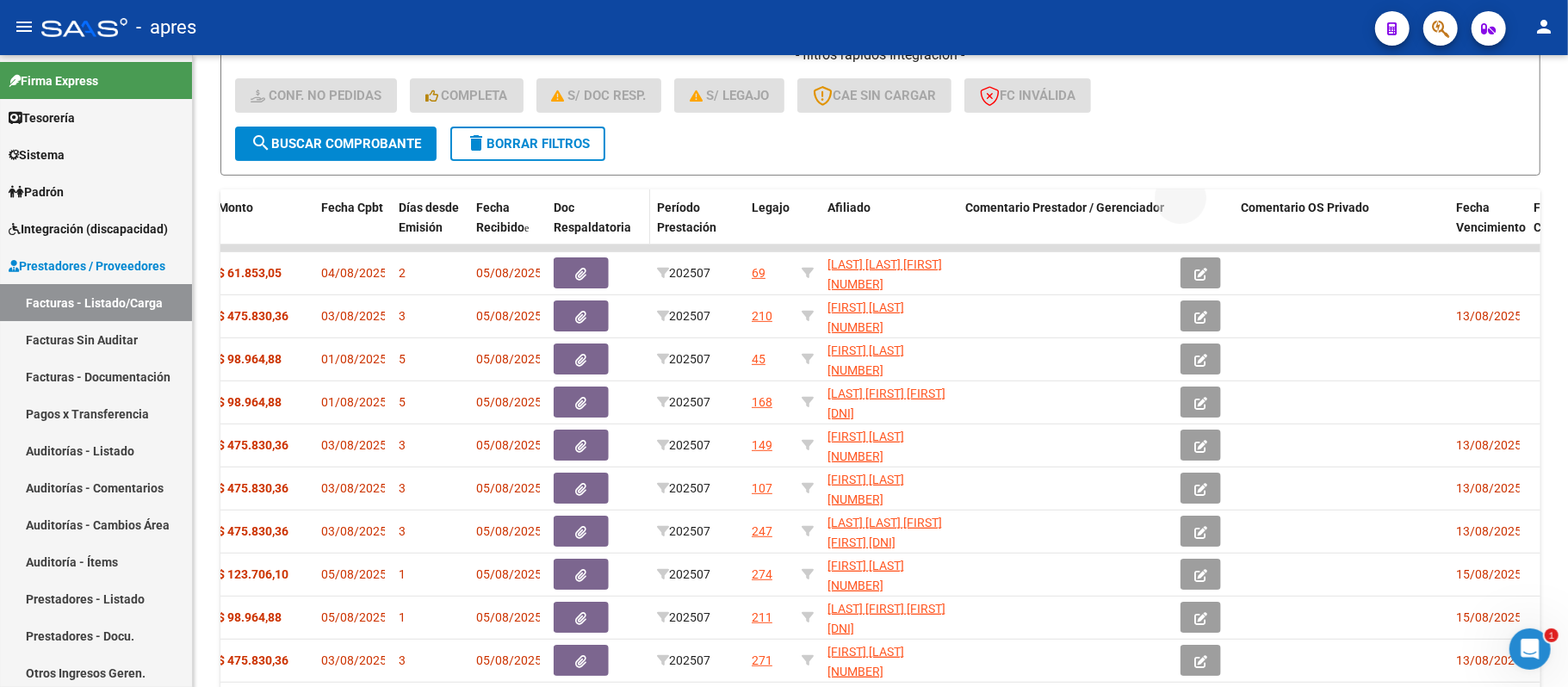 drag, startPoint x: 1199, startPoint y: 212, endPoint x: 628, endPoint y: 217, distance: 571.0219 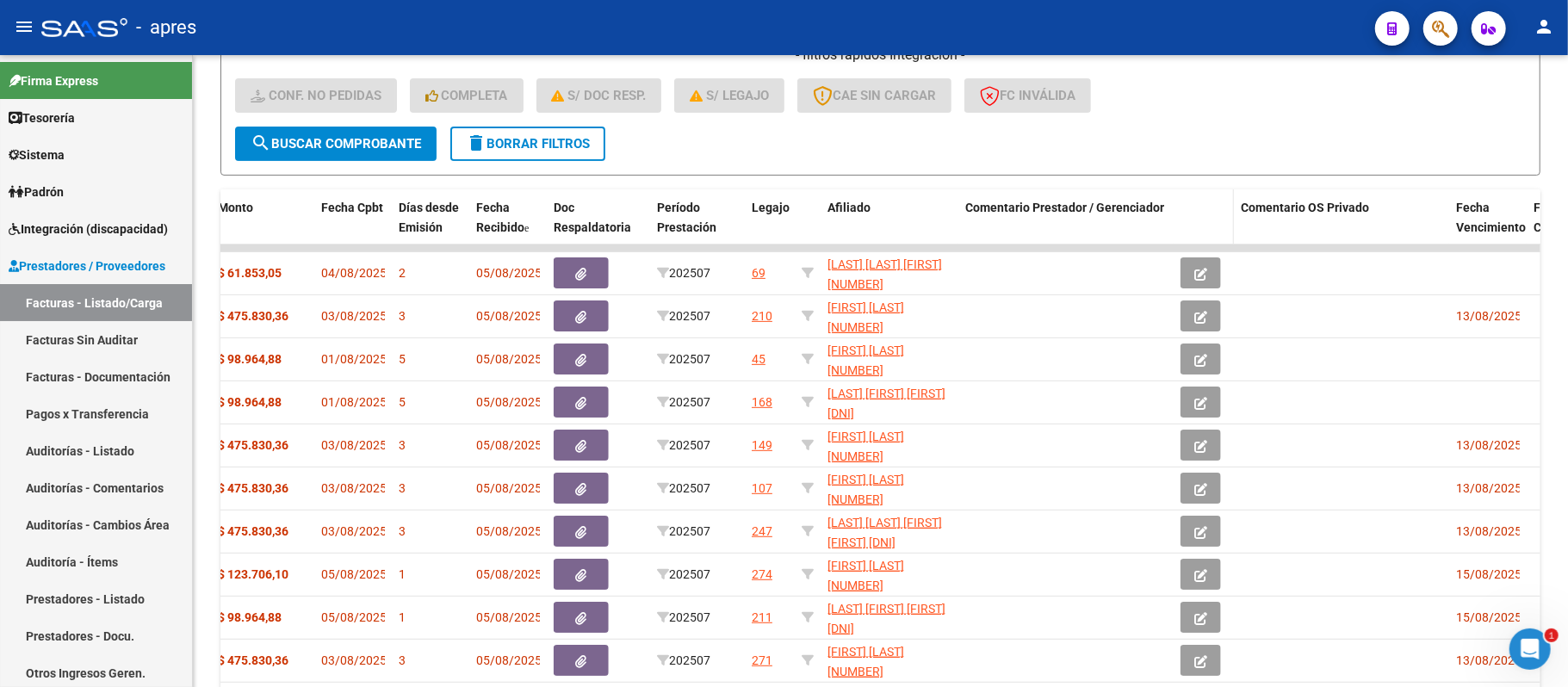 click 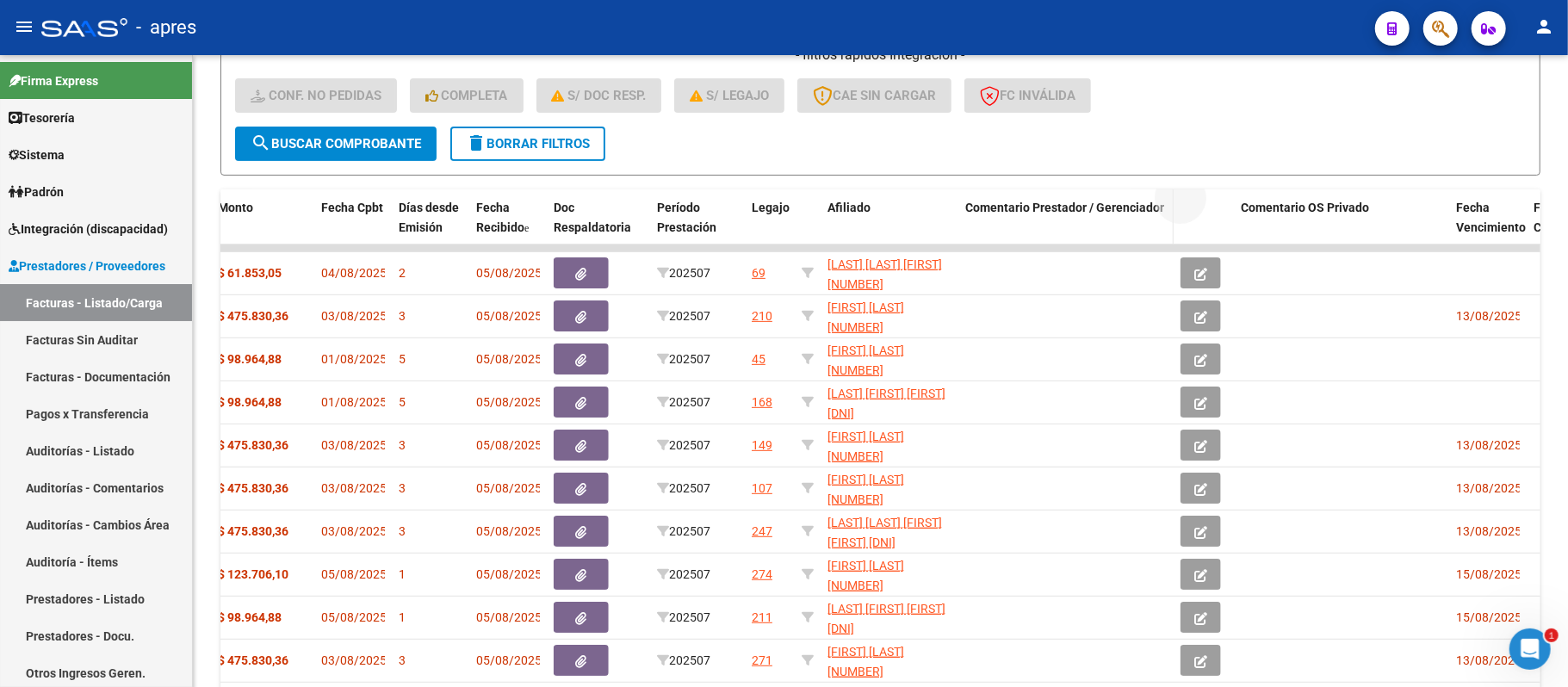 drag, startPoint x: 1196, startPoint y: 220, endPoint x: 1127, endPoint y: 226, distance: 69.260378 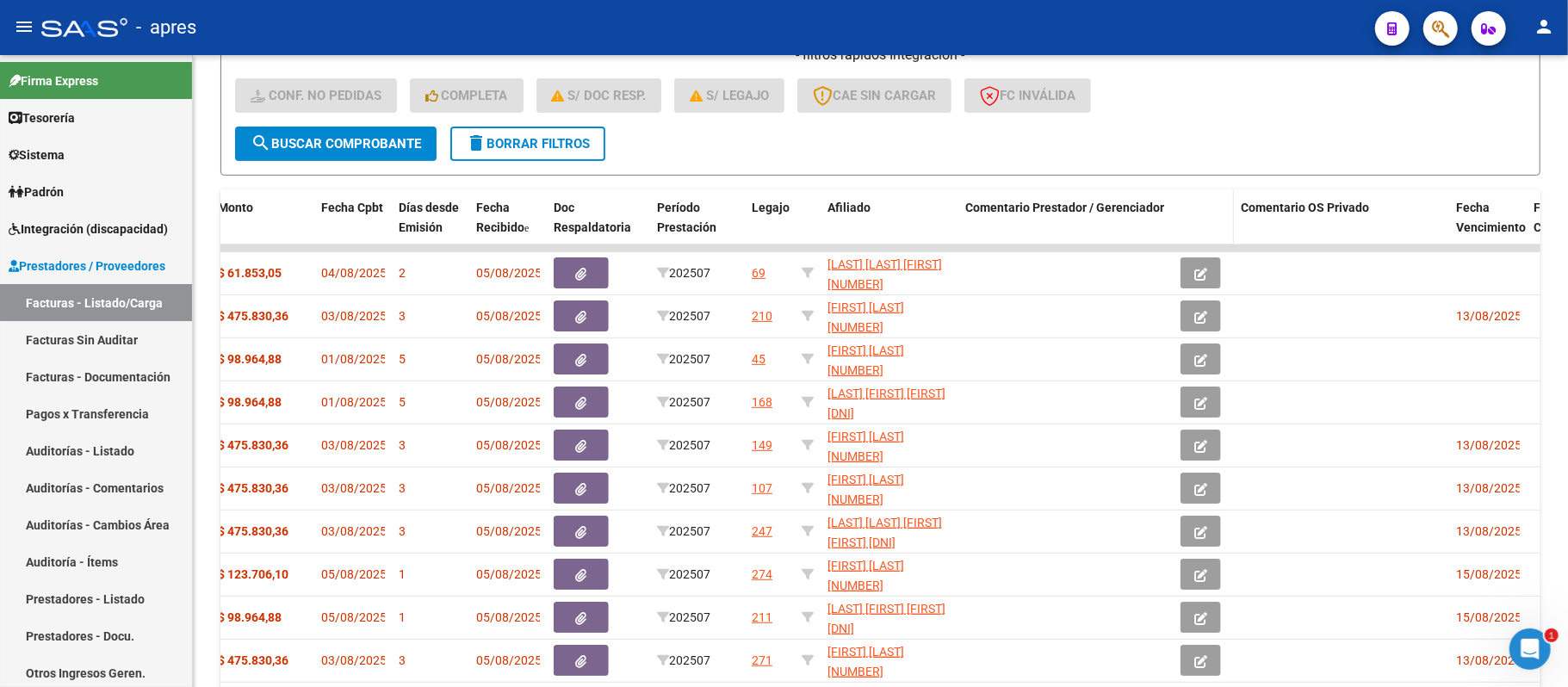 click 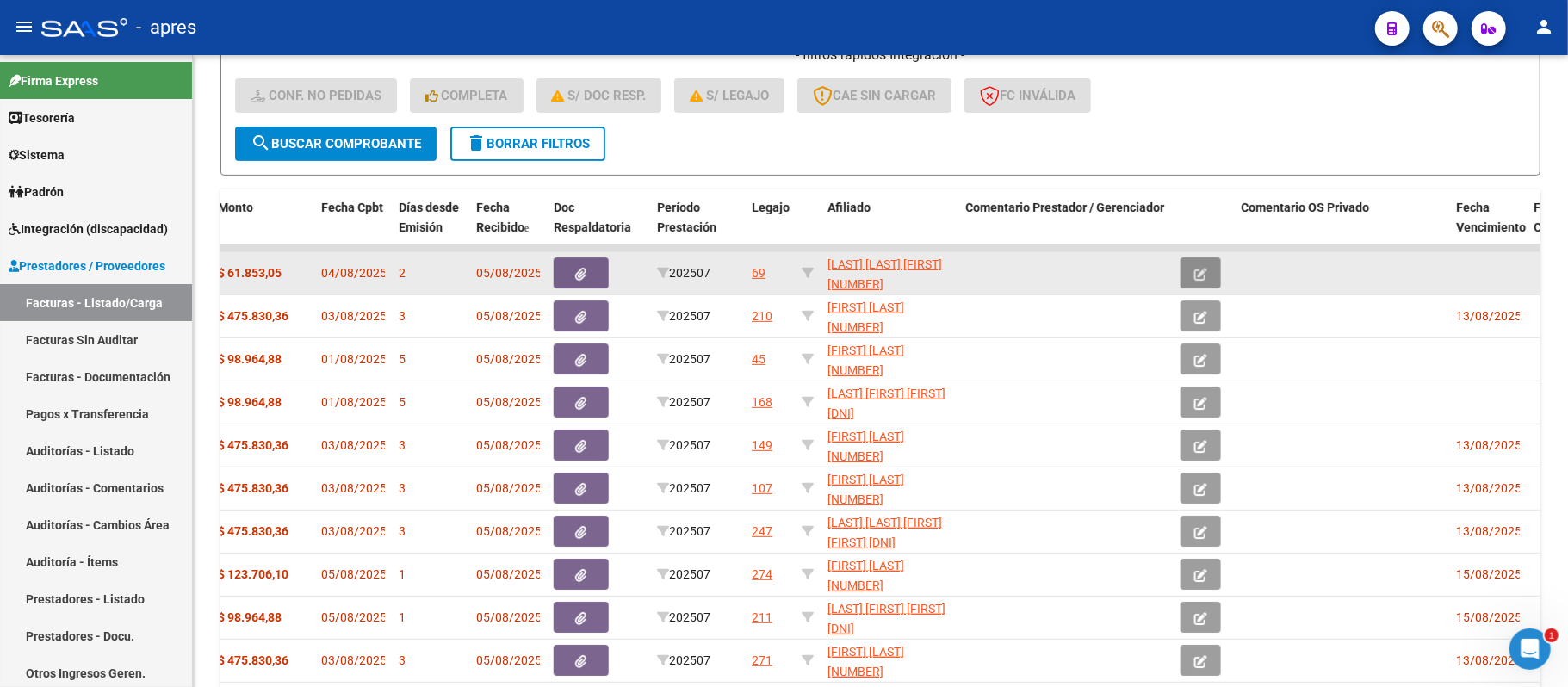 click 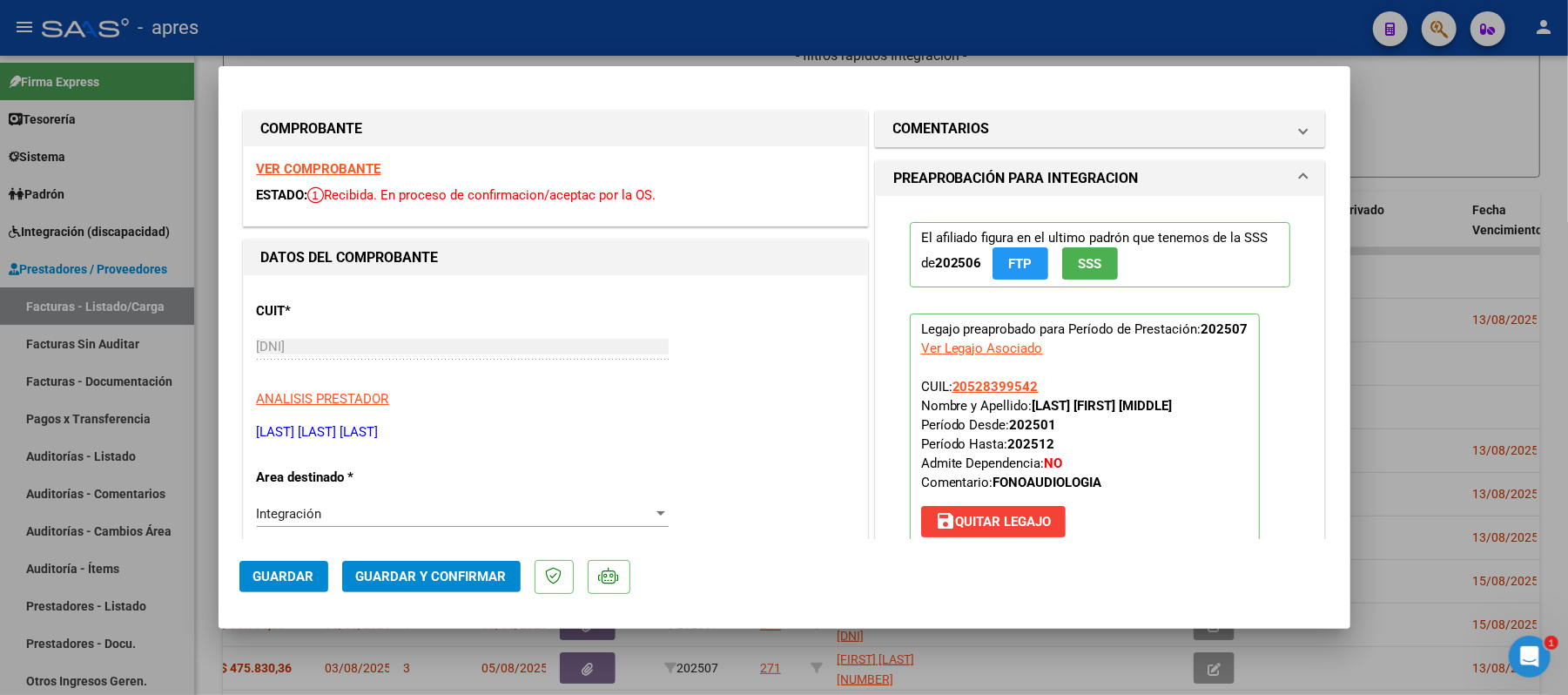 click at bounding box center (784, 348) 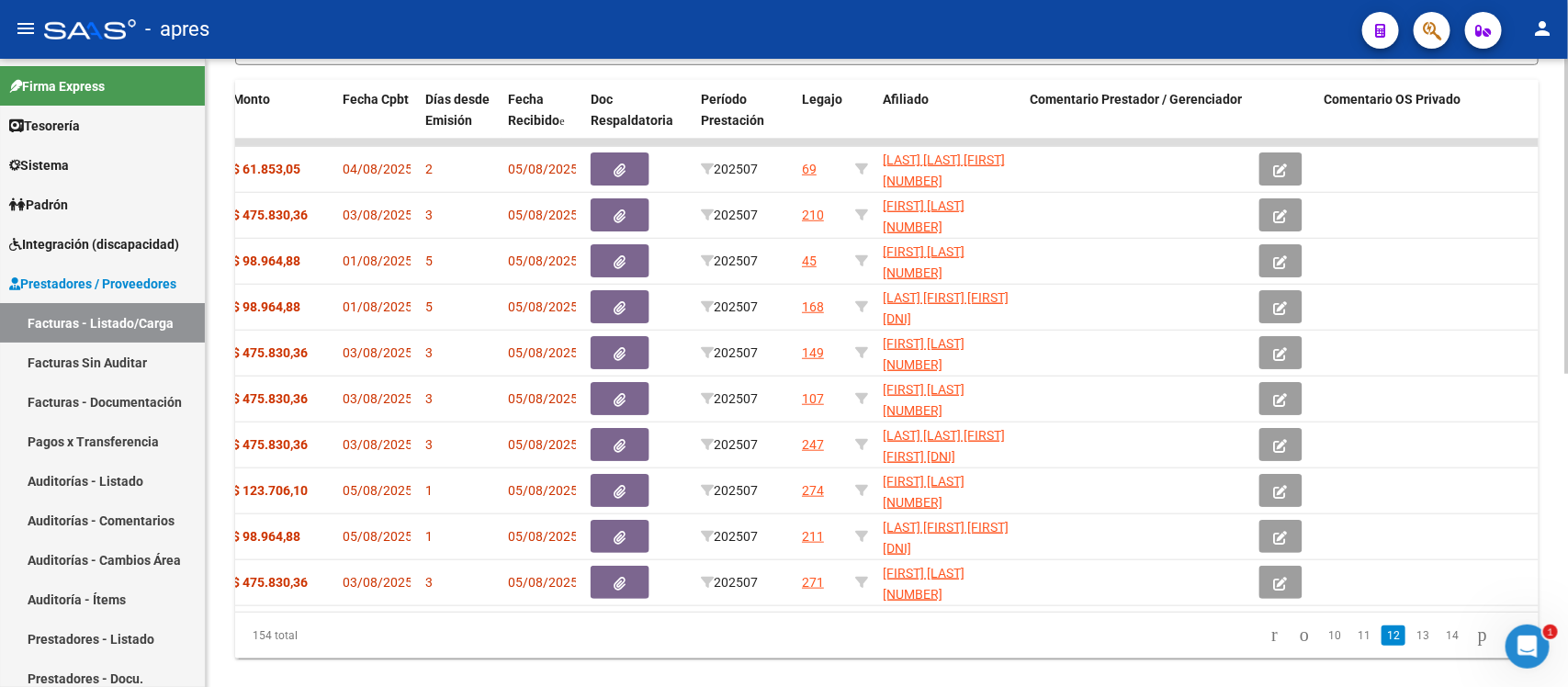 scroll, scrollTop: 583, scrollLeft: 0, axis: vertical 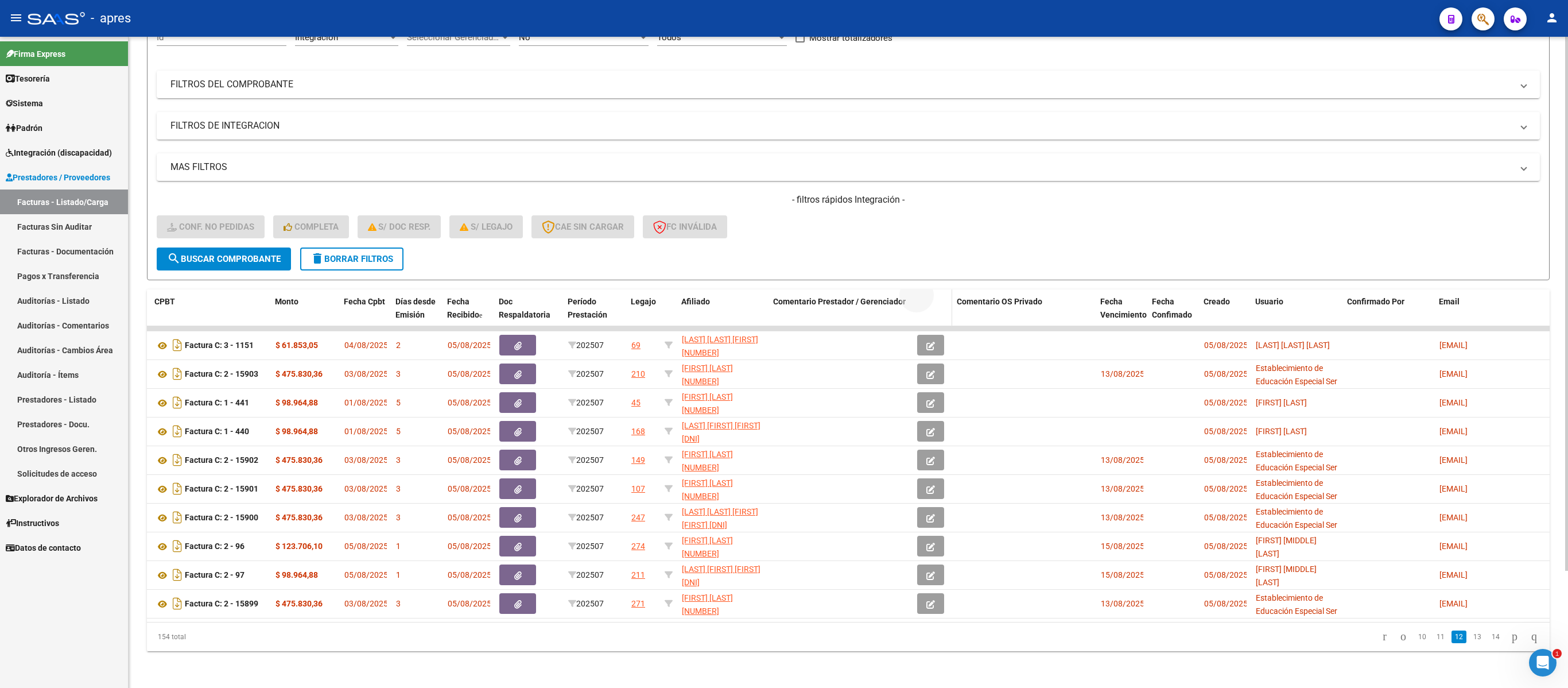 click 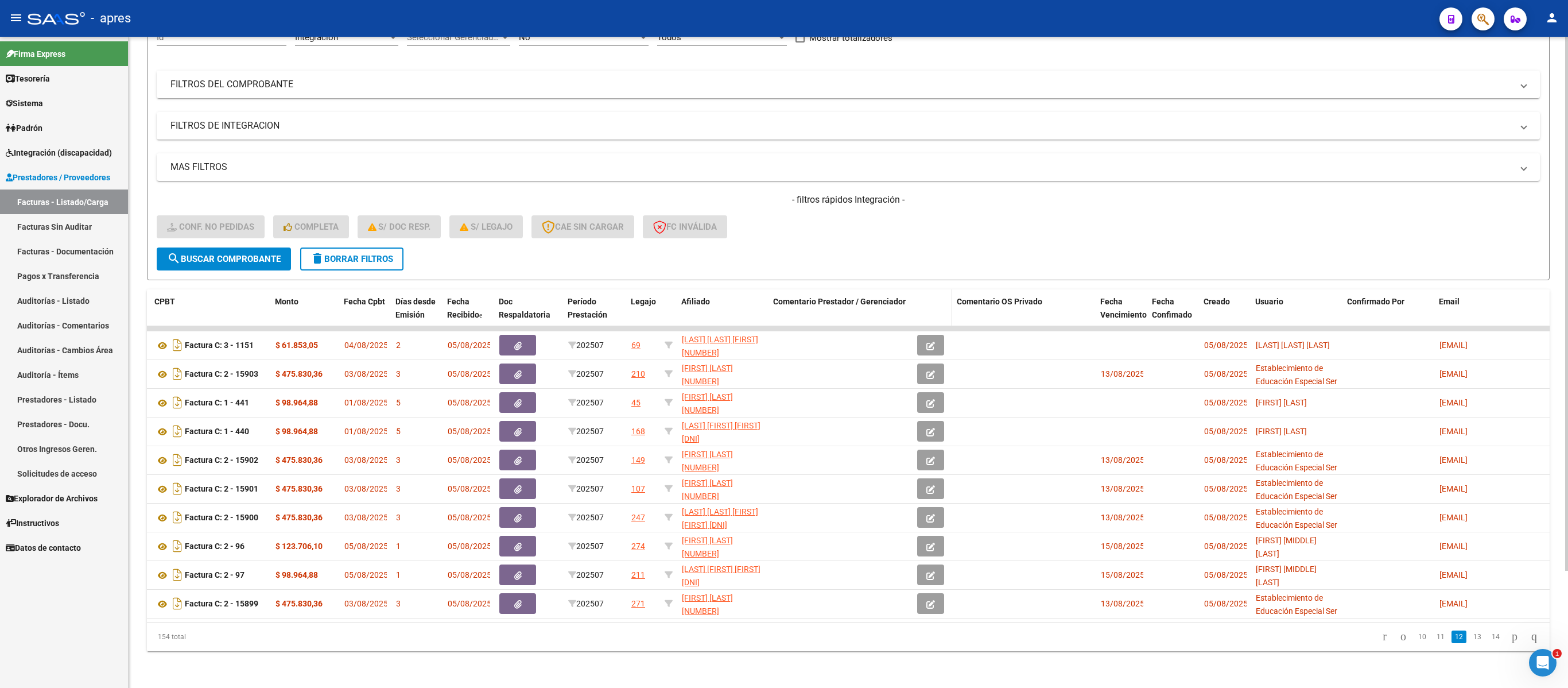 click 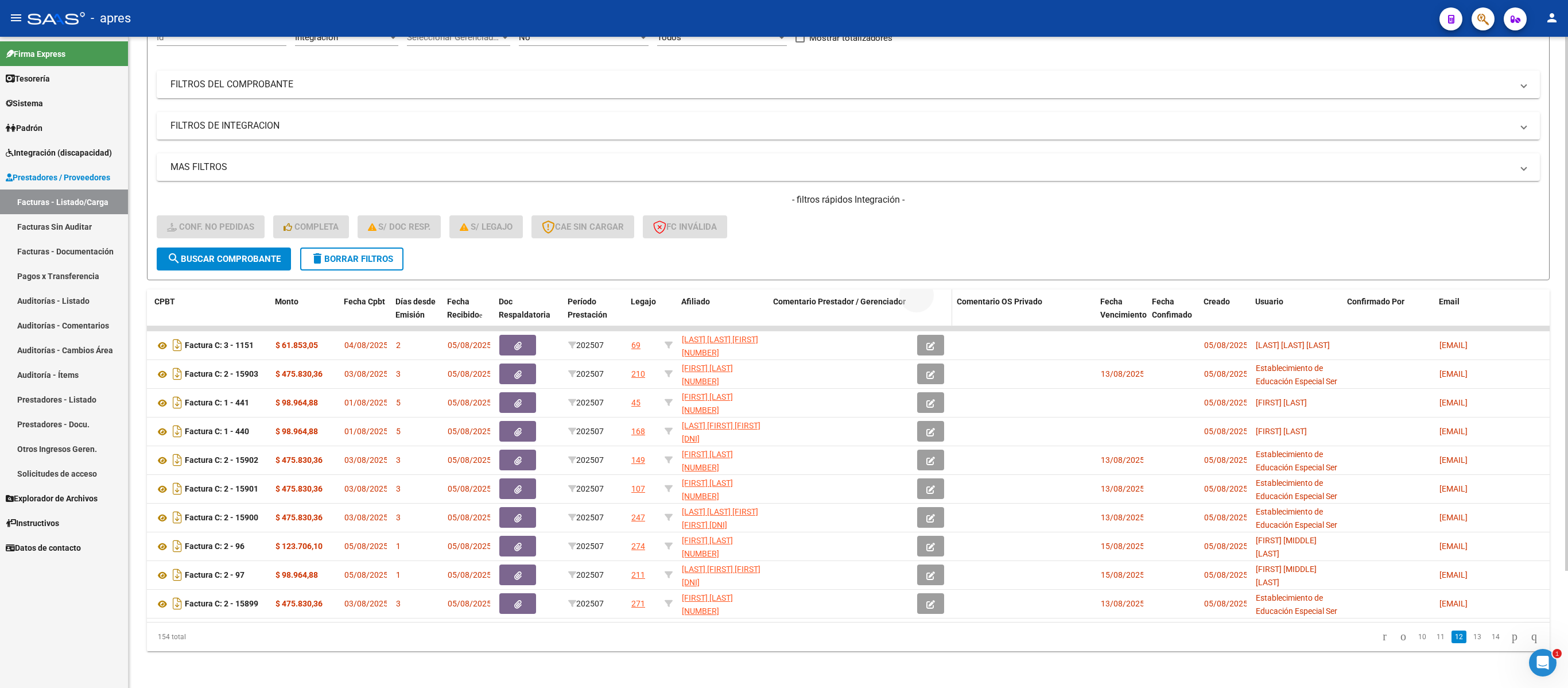 click 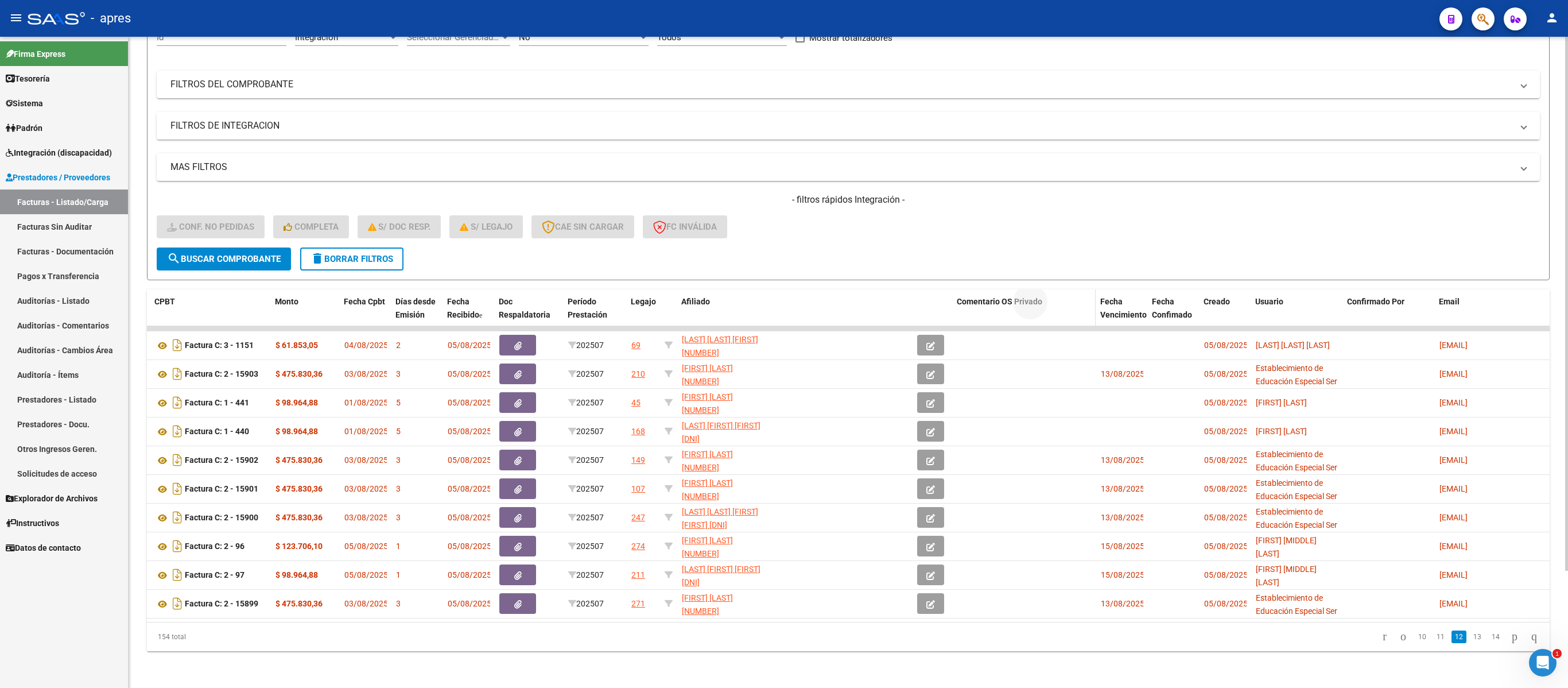 drag, startPoint x: 826, startPoint y: 286, endPoint x: 1017, endPoint y: 291, distance: 191.06543 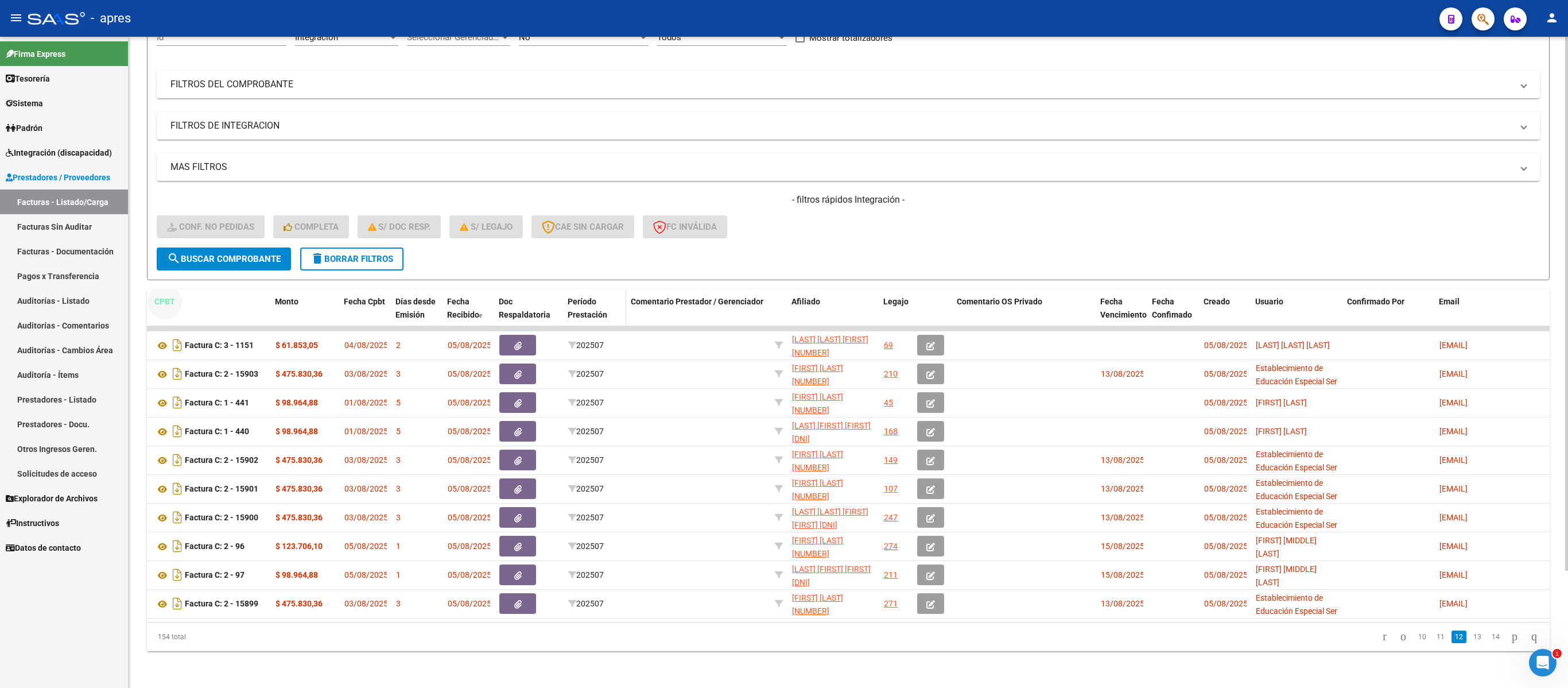 drag, startPoint x: 197, startPoint y: 289, endPoint x: 599, endPoint y: 285, distance: 402.0199 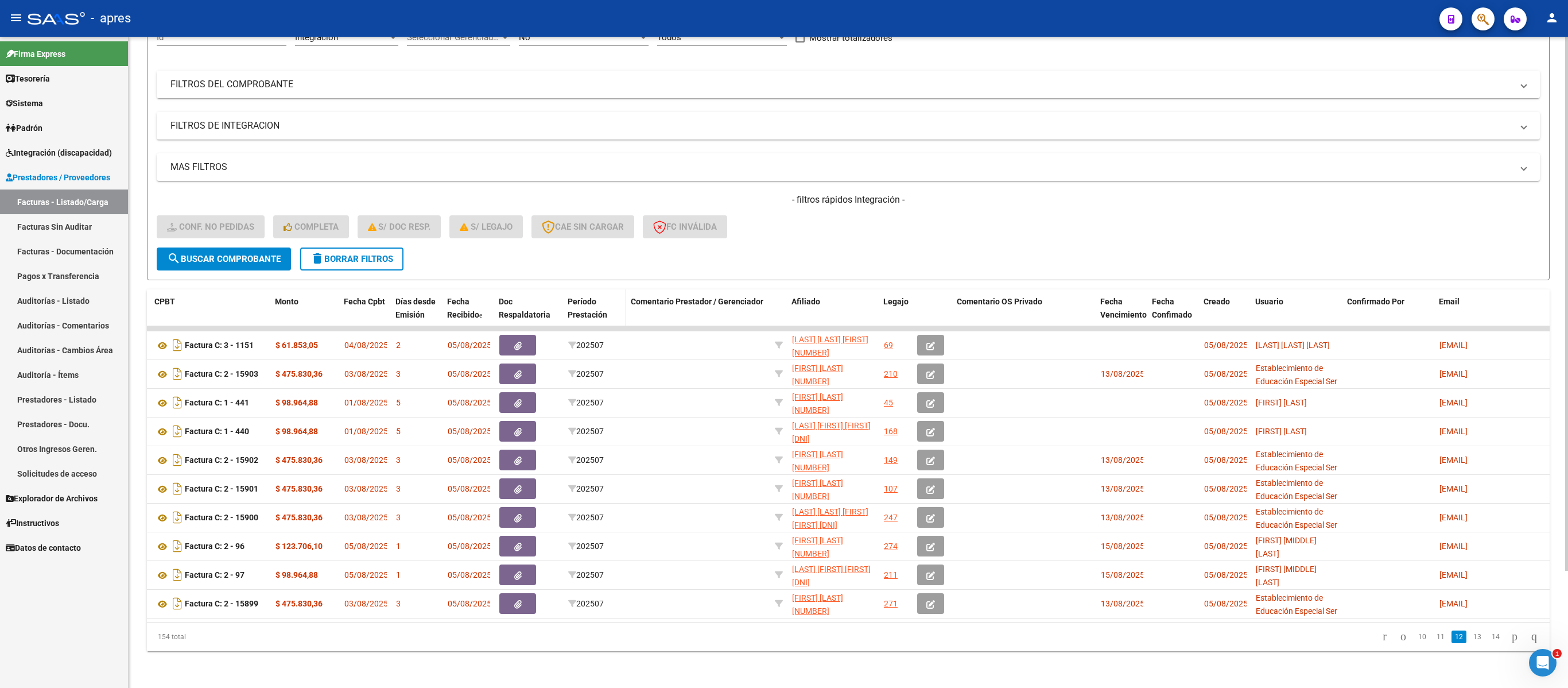 click on "Período Prestación" 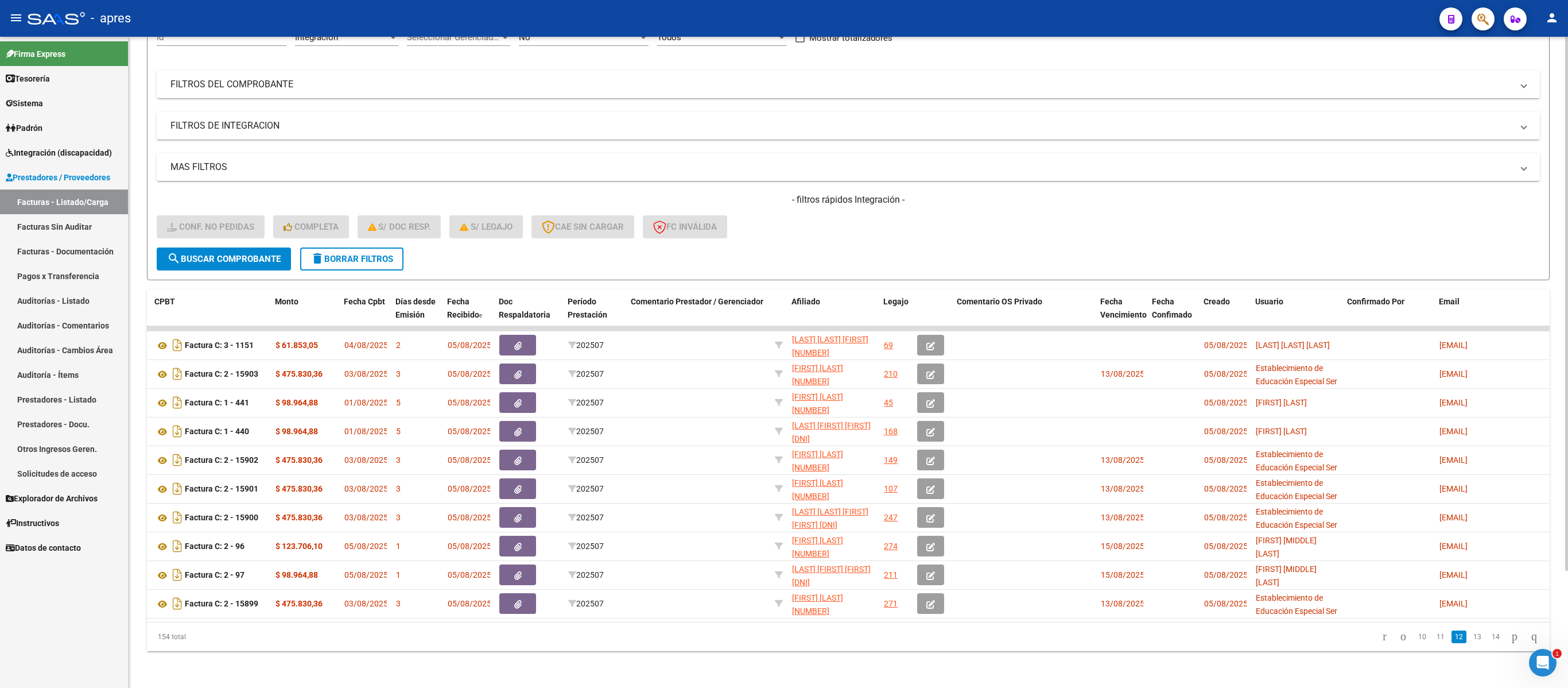 click on "154 total" 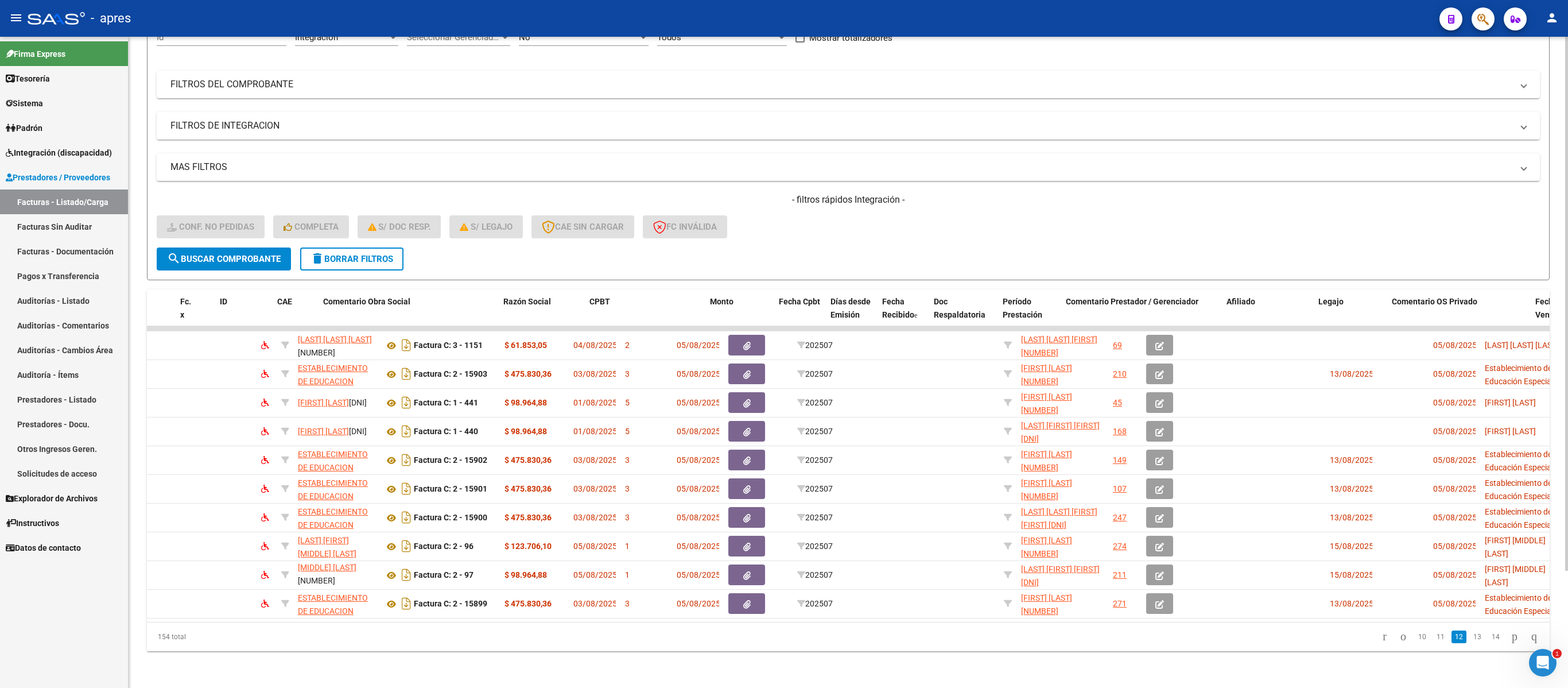 scroll, scrollTop: 0, scrollLeft: 0, axis: both 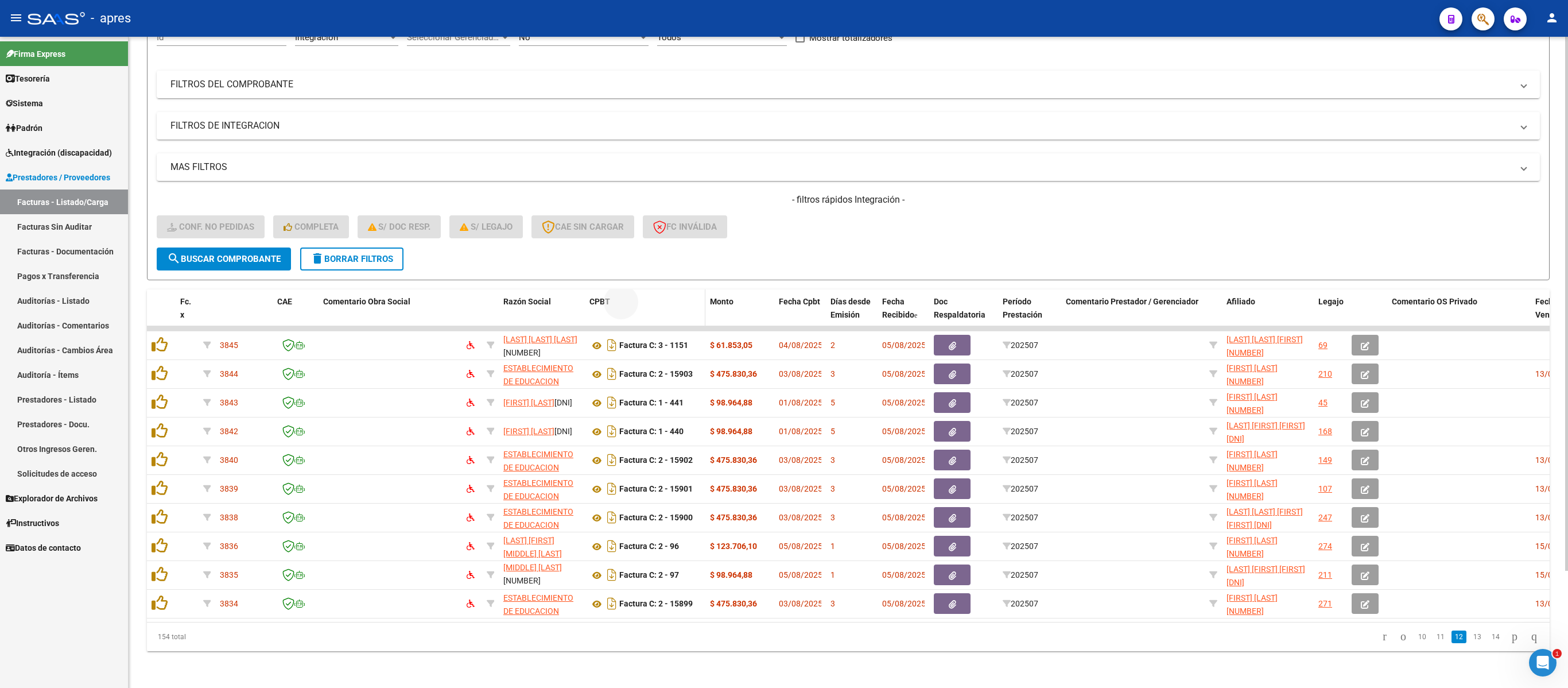 drag, startPoint x: 225, startPoint y: 288, endPoint x: 622, endPoint y: 285, distance: 397.011 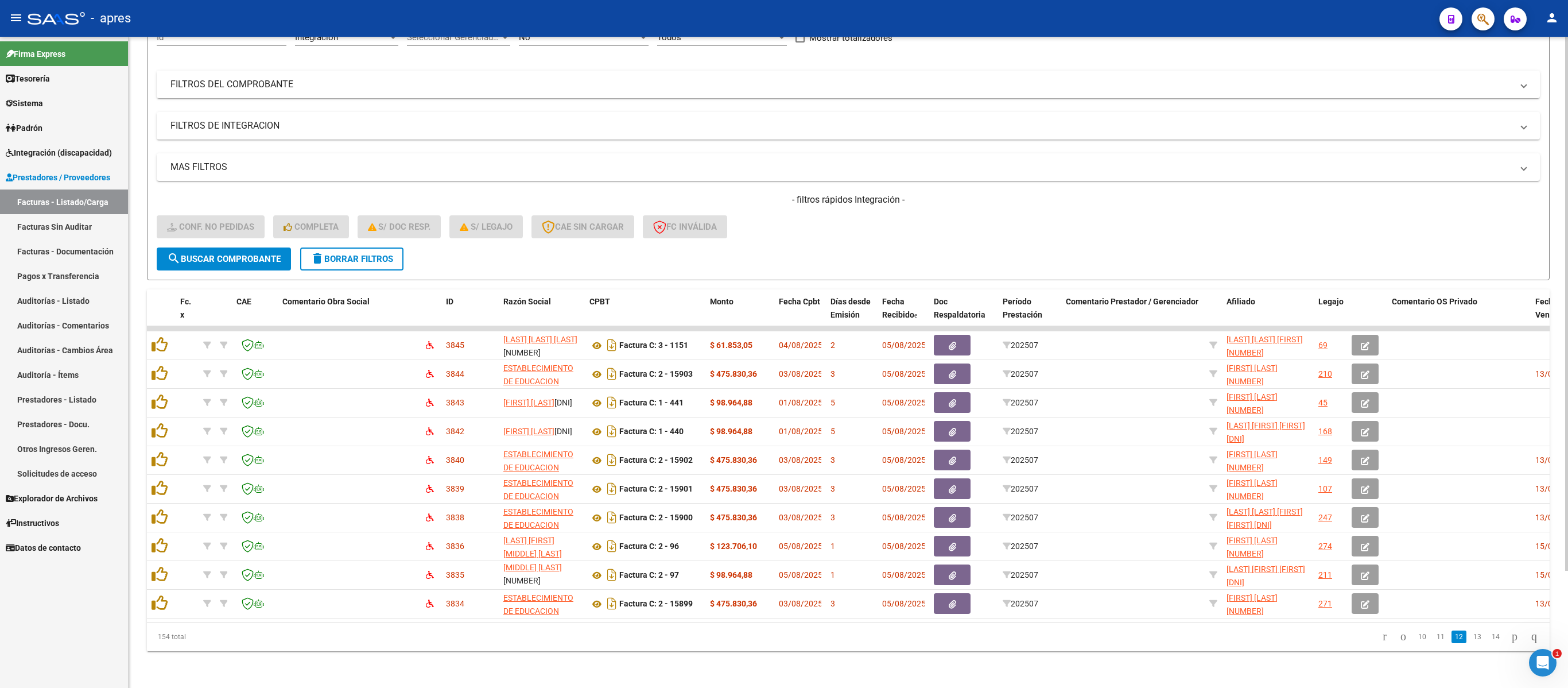 click on "- filtros rápidos Integración -    Conf. no pedidas    Completa    S/ Doc Resp.    S/ legajo  CAE SIN CARGAR  FC Inválida" 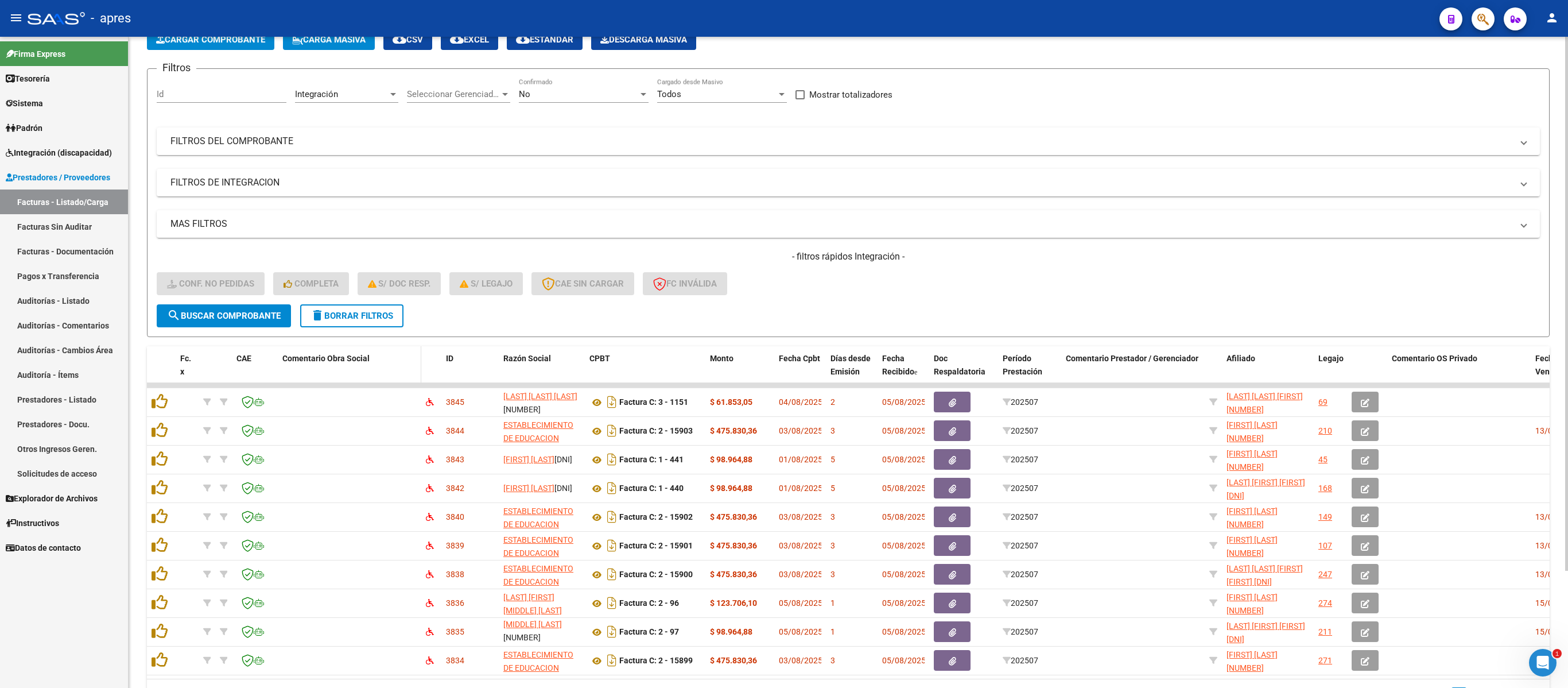 scroll, scrollTop: 28, scrollLeft: 0, axis: vertical 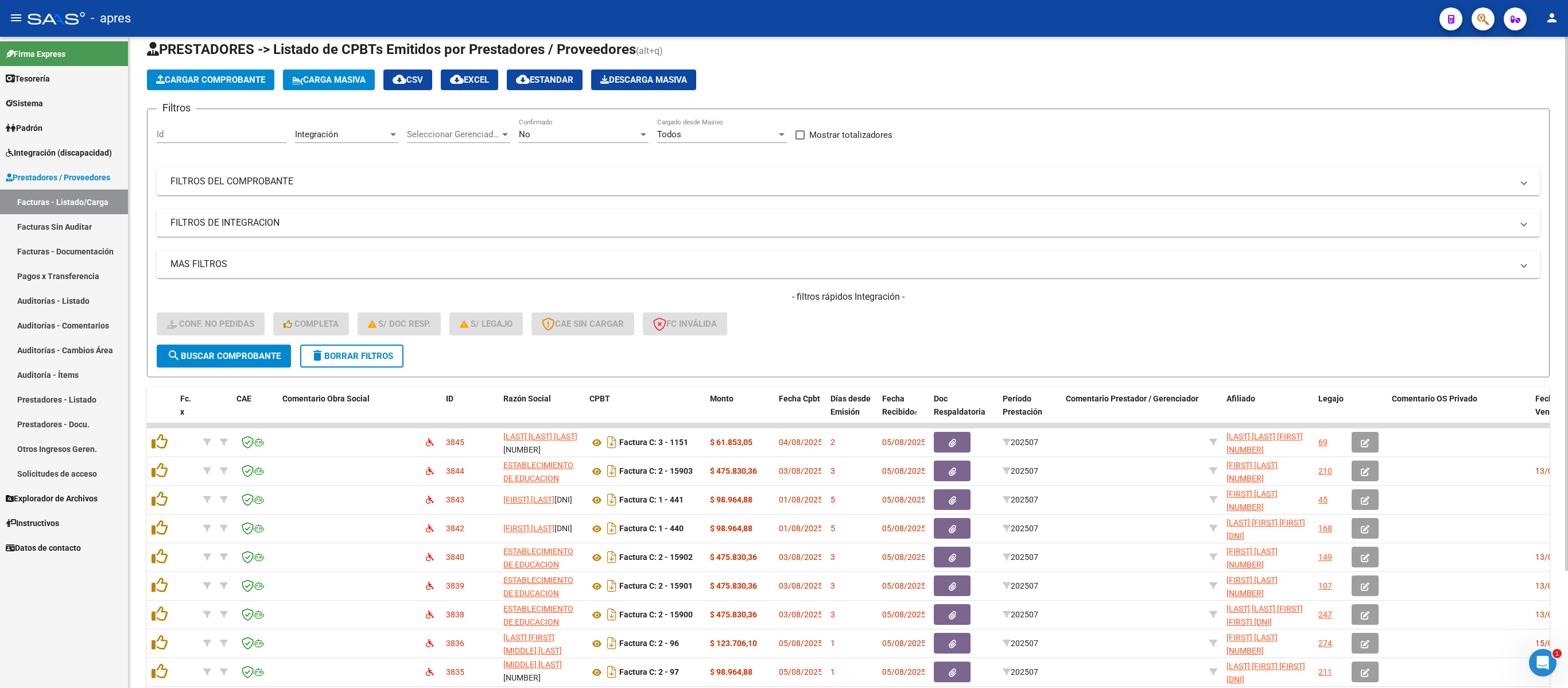 click on "delete  Borrar Filtros" 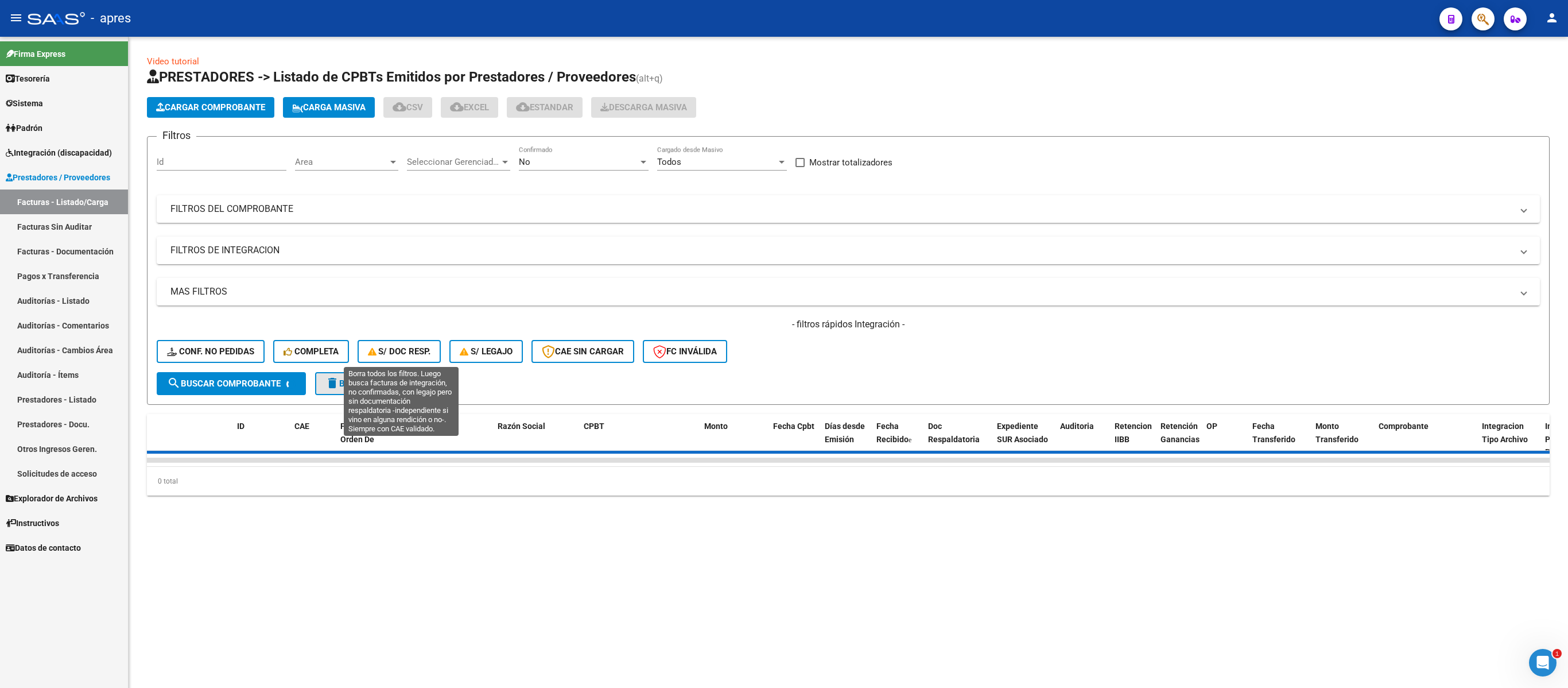 scroll, scrollTop: 0, scrollLeft: 0, axis: both 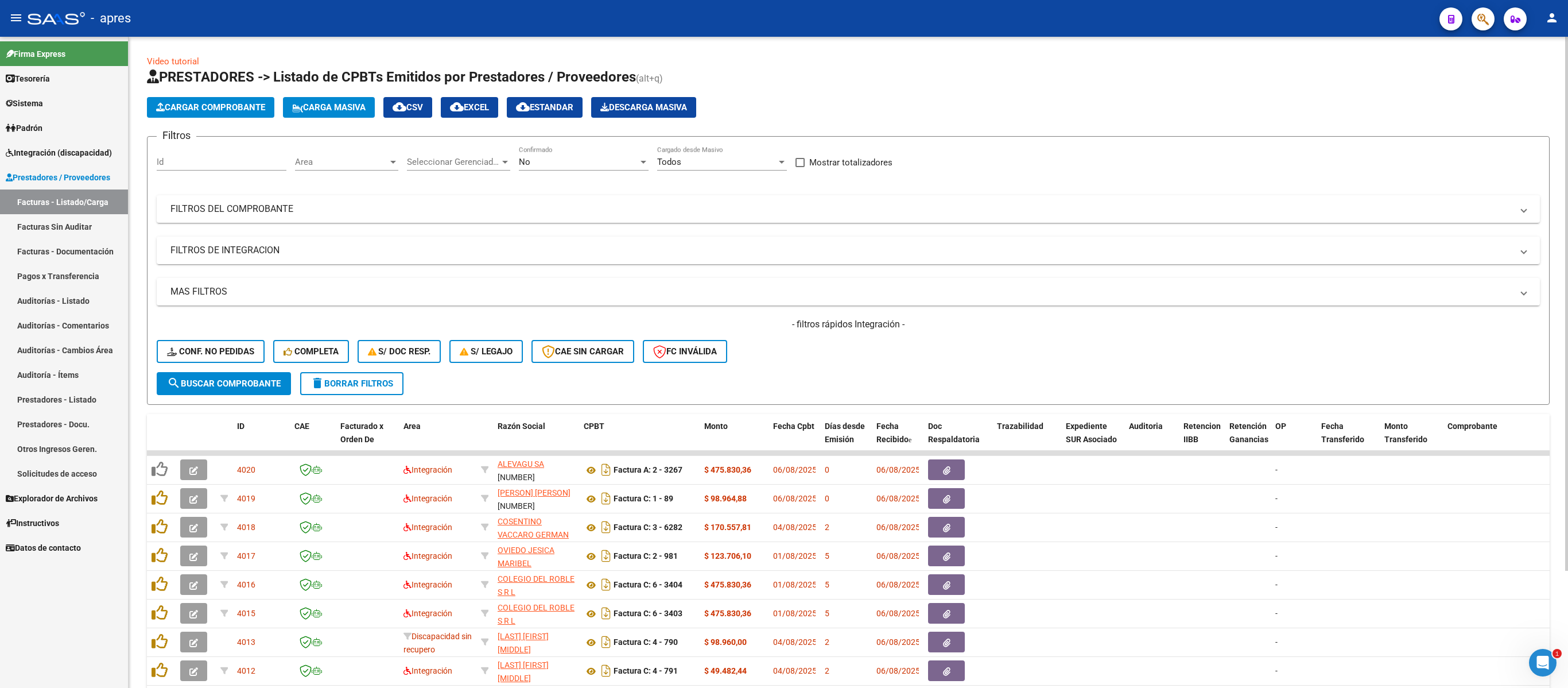 click on "Area" at bounding box center [341, 162] 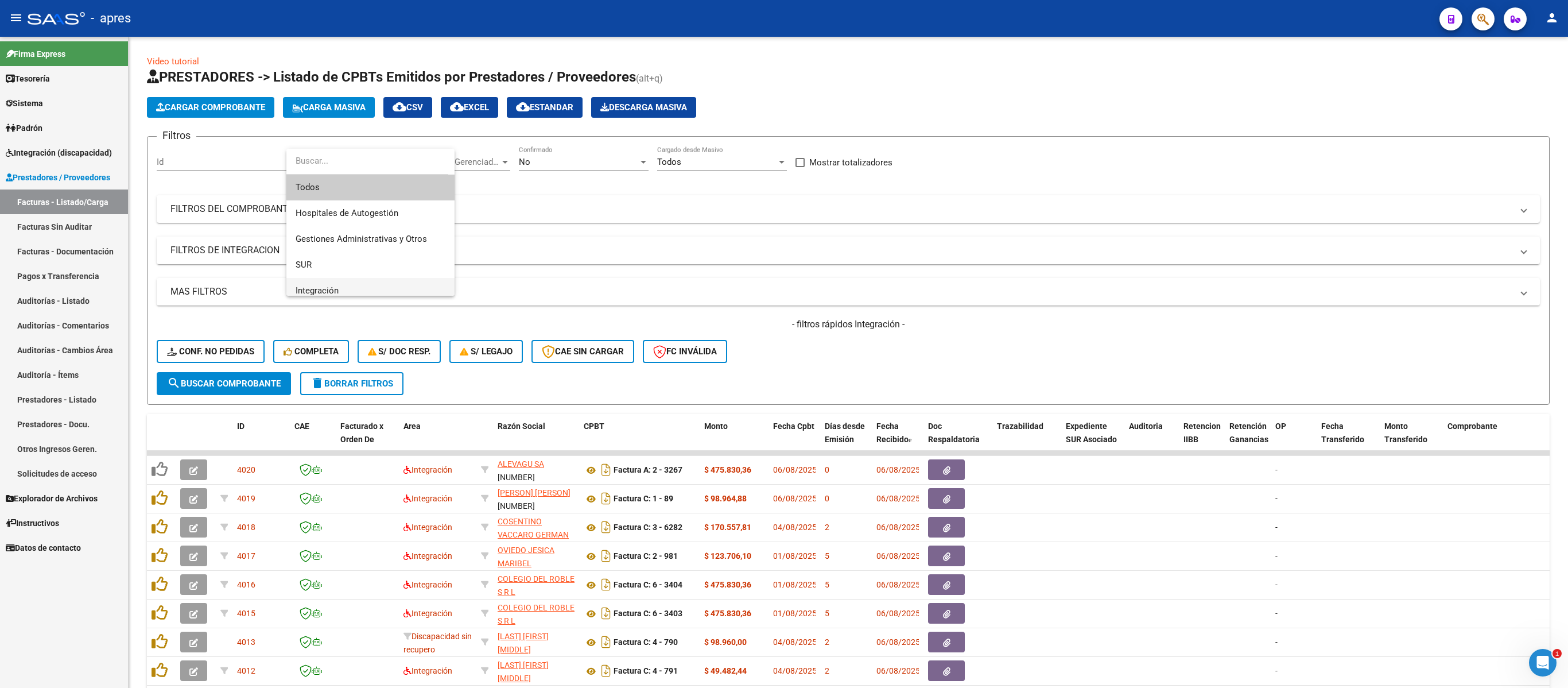 click on "Integración" at bounding box center [370, 291] 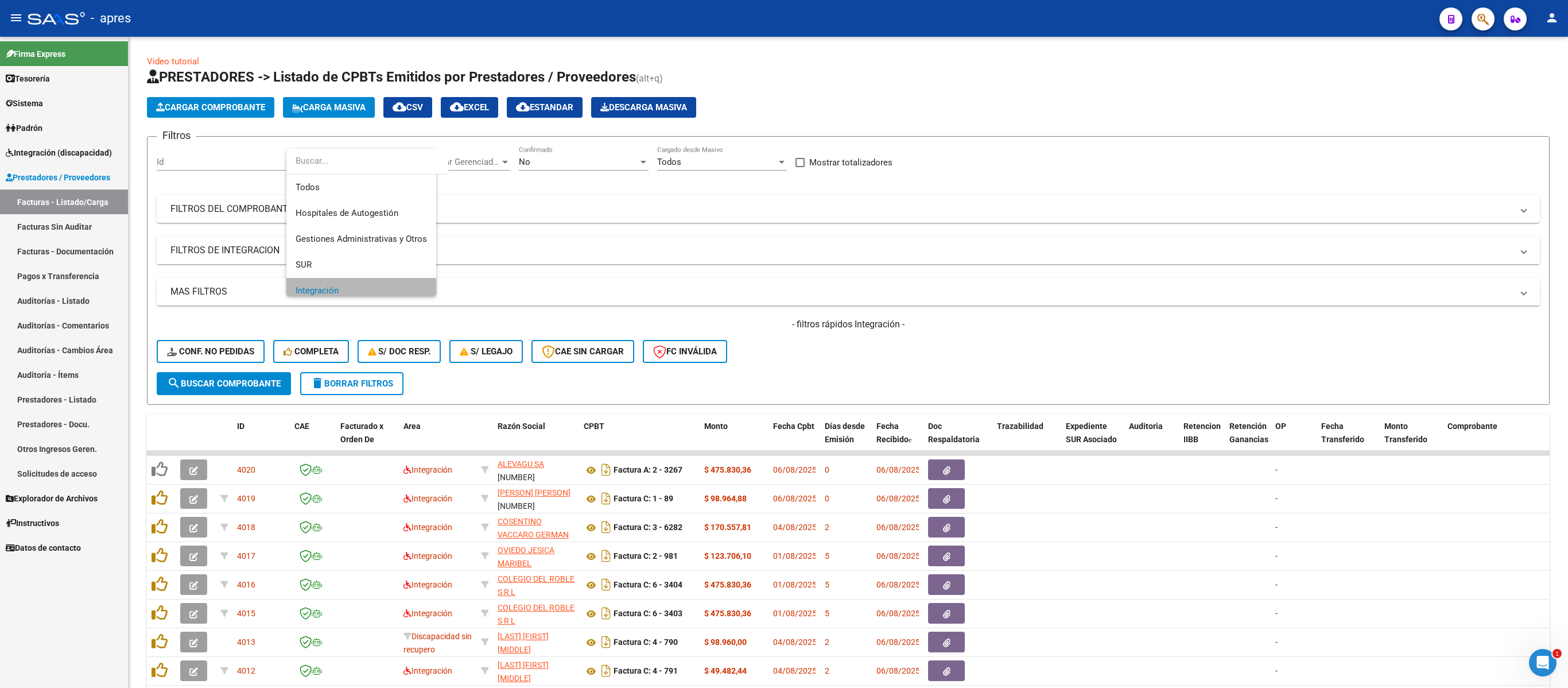 scroll, scrollTop: 9, scrollLeft: 0, axis: vertical 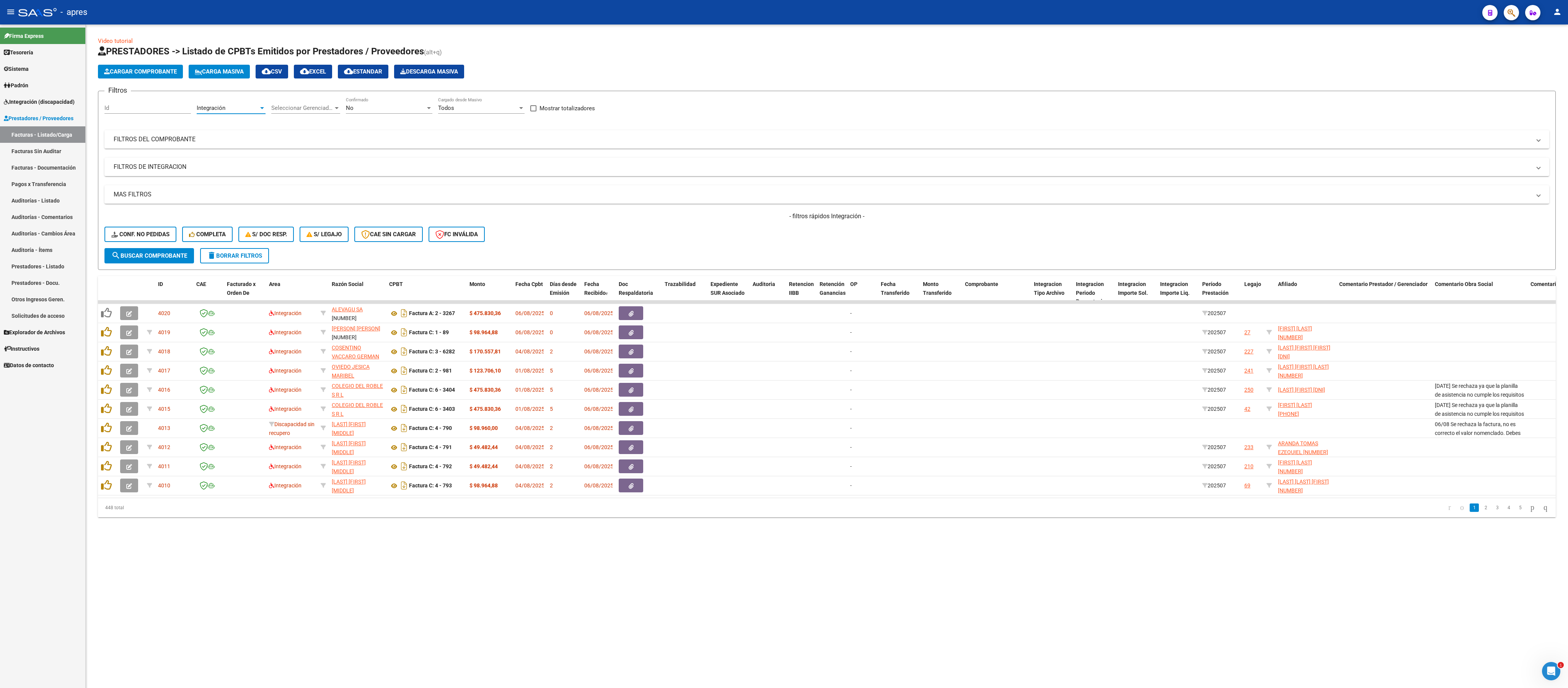 click on "1   2   3   4   5" 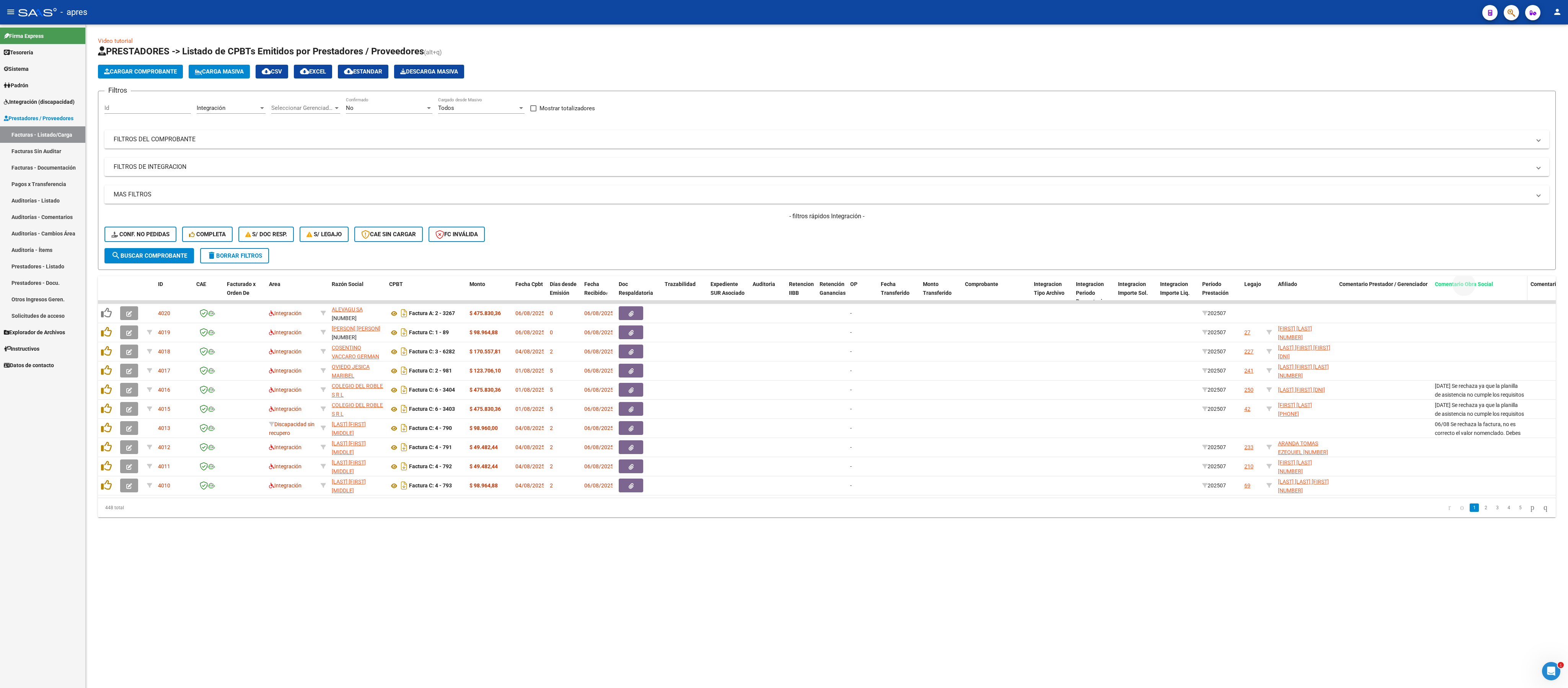 drag, startPoint x: 1457, startPoint y: 289, endPoint x: 1441, endPoint y: 296, distance: 17.464249 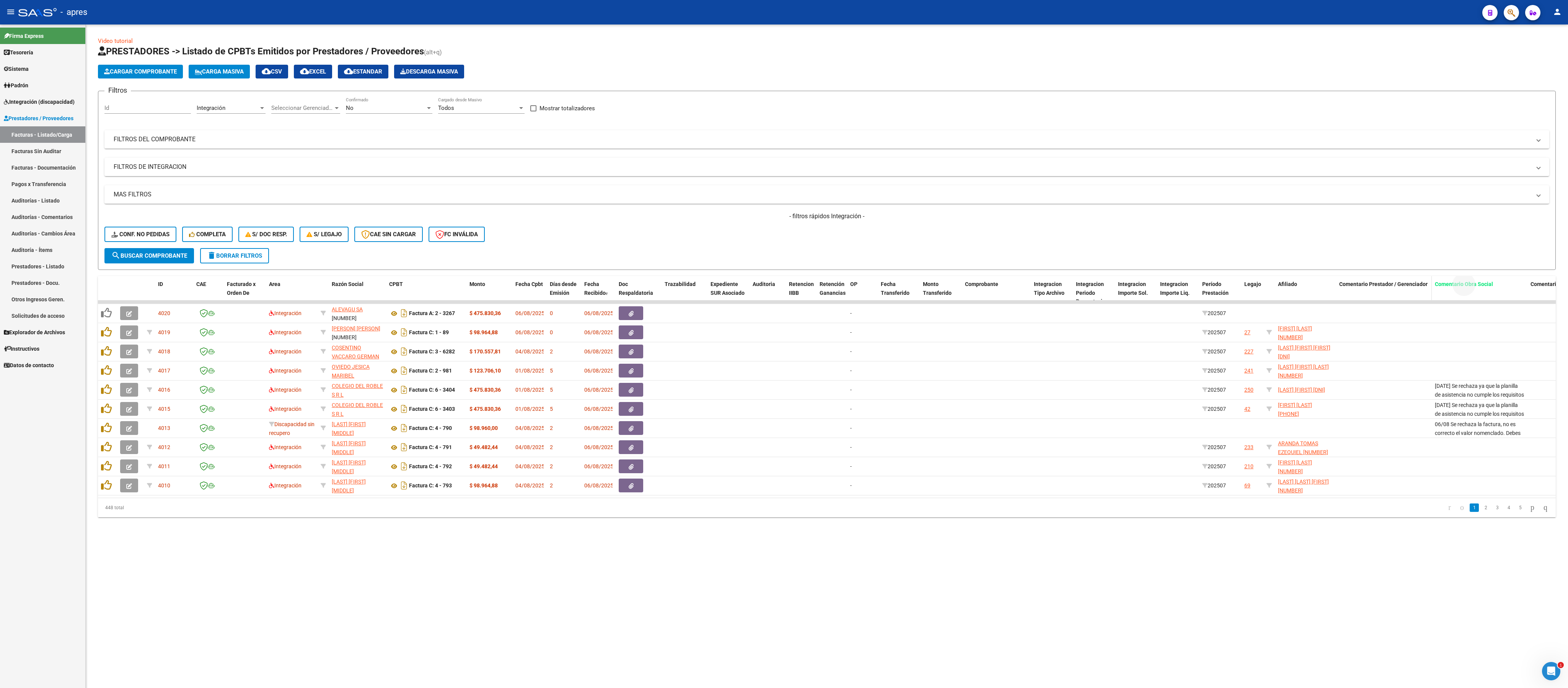 drag, startPoint x: 1466, startPoint y: 281, endPoint x: 1359, endPoint y: 287, distance: 107.16809 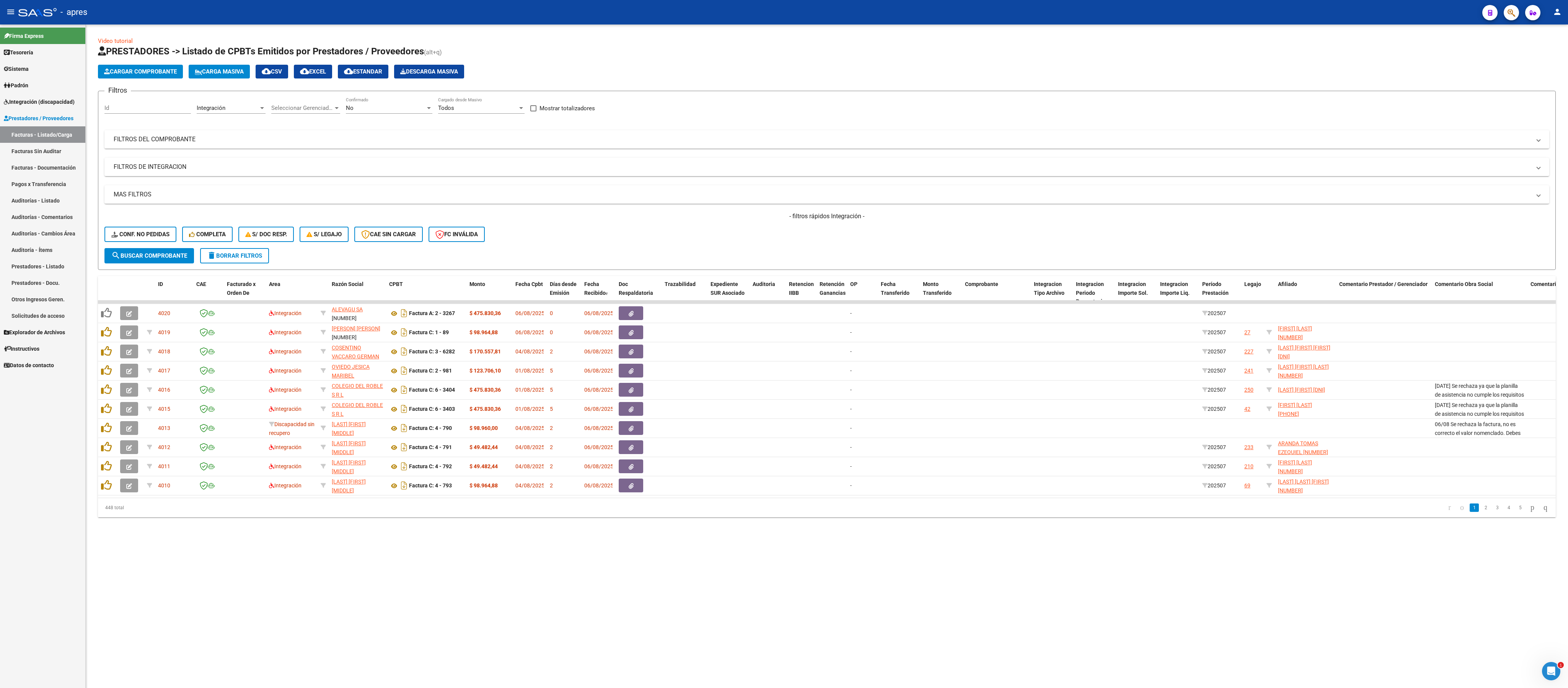 click on "Filtros Id Integración Area Seleccionar Gerenciador Seleccionar Gerenciador No Confirmado Todos Cargado desde Masivo   Mostrar totalizadores   FILTROS DEL COMPROBANTE  Comprobante Tipo Comprobante Tipo Start date – End date Fec. Comprobante Desde / Hasta Días Emisión Desde(cant. días) Días Emisión Hasta(cant. días) CUIT / Razón Social Pto. Venta Nro. Comprobante Código SSS CAE Válido CAE Válido Todos Cargado Módulo Hosp. Todos Tiene facturacion Apócrifa Hospital Refes  FILTROS DE INTEGRACION  Todos Cargado en Para Enviar SSS Período De Prestación Campos del Archivo de Rendición Devuelto x SSS (dr_envio) Todos Rendido x SSS (dr_envio) Tipo de Registro Tipo de Registro Período Presentación Período Presentación Campos del Legajo Asociado (preaprobación) Afiliado Legajo (cuil/nombre) Todos Solo facturas preaprobadas  MAS FILTROS  Todos Con Doc. Respaldatoria Todos Con Trazabilidad Todos Asociado a Expediente Sur Auditoría Auditoría Auditoría Id Start date – End date Start date – –" 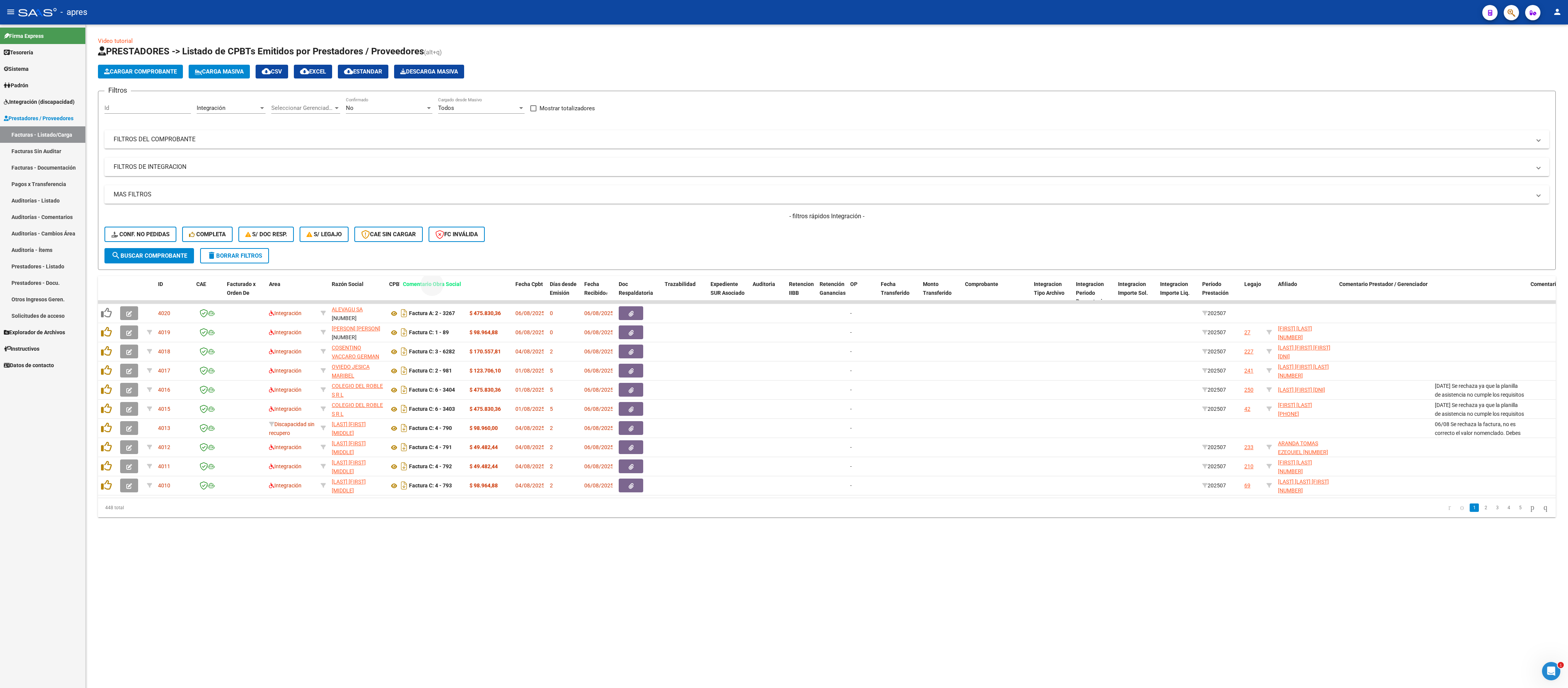 drag, startPoint x: 1472, startPoint y: 284, endPoint x: 440, endPoint y: 270, distance: 1032.095 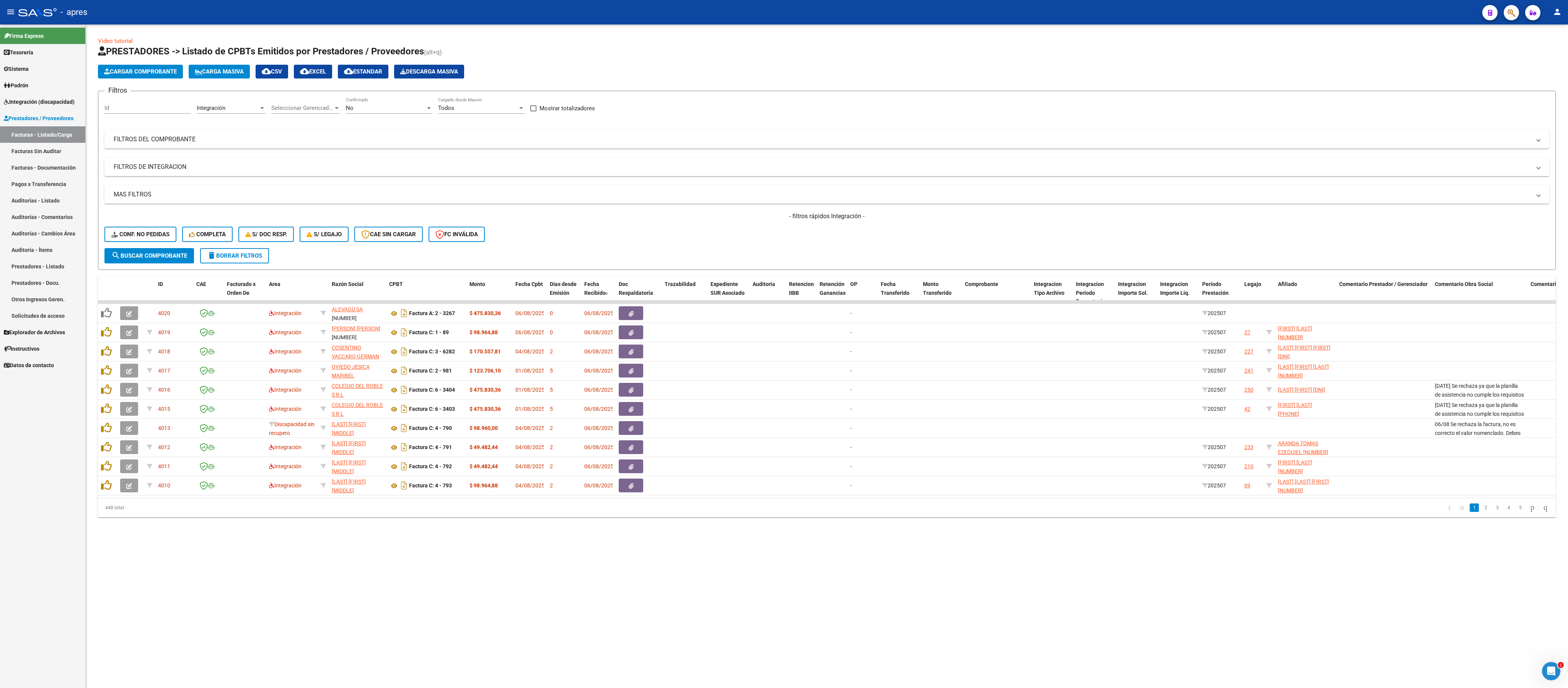 click on "Video tutorial   PRESTADORES -> Listado de CPBTs Emitidos por Prestadores / Proveedores (alt+q)   Cargar Comprobante
Carga Masiva  cloud_download  CSV  cloud_download  EXCEL  cloud_download  Estandar   Descarga Masiva
Filtros Id Integración Area Seleccionar Gerenciador Seleccionar Gerenciador No Confirmado Todos Cargado desde Masivo   Mostrar totalizadores   FILTROS DEL COMPROBANTE  Comprobante Tipo Comprobante Tipo Start date – End date Fec. Comprobante Desde / Hasta Días Emisión Desde(cant. días) Días Emisión Hasta(cant. días) CUIT / Razón Social Pto. Venta Nro. Comprobante Código SSS CAE Válido CAE Válido Todos Cargado Módulo Hosp. Todos Tiene facturacion Apócrifa Hospital Refes  FILTROS DE INTEGRACION  Todos Cargado en Para Enviar SSS Período De Prestación Campos del Archivo de Rendición Devuelto x SSS (dr_envio) Todos Rendido x SSS (dr_envio) Tipo de Registro Tipo de Registro Período Presentación Período Presentación Campos del Legajo Asociado (preaprobación) Todos Todos Op" 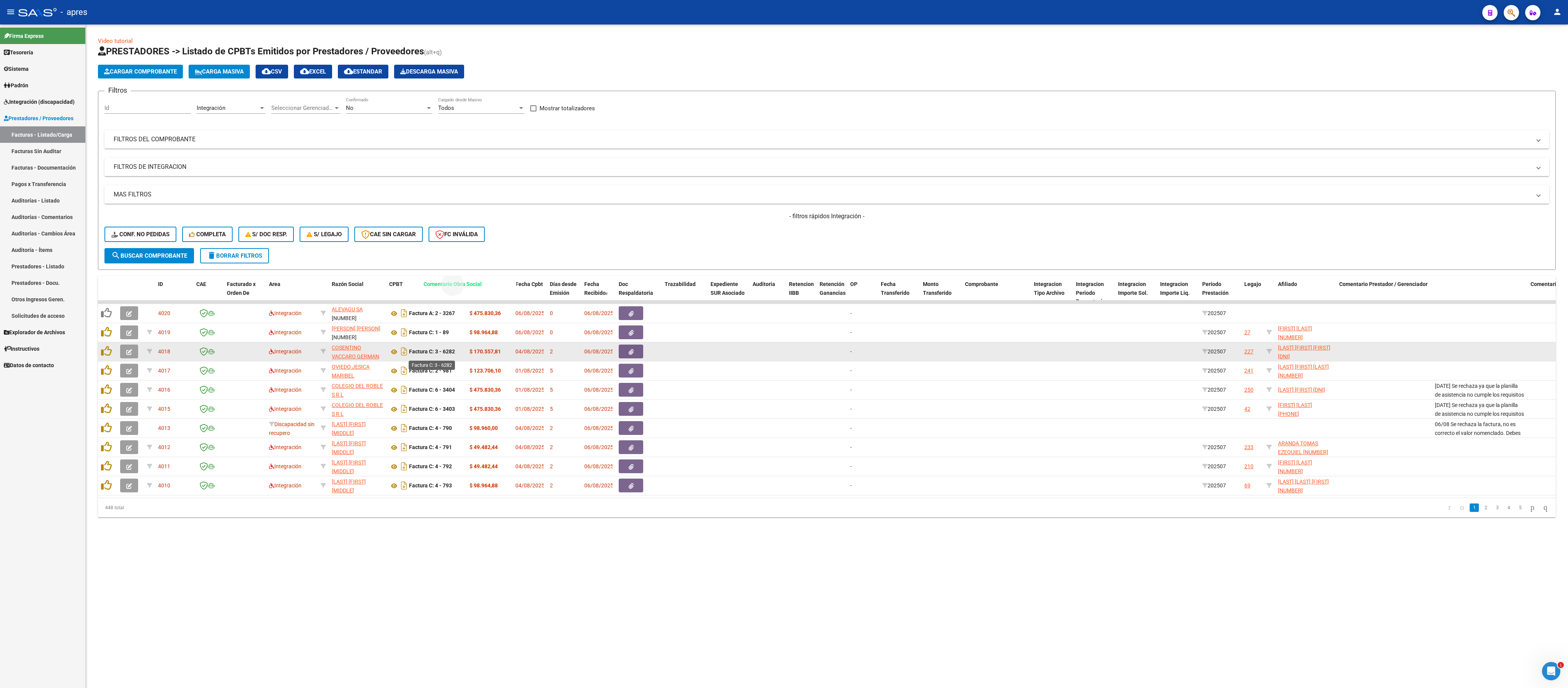 drag, startPoint x: 1457, startPoint y: 285, endPoint x: 445, endPoint y: 353, distance: 1014.282 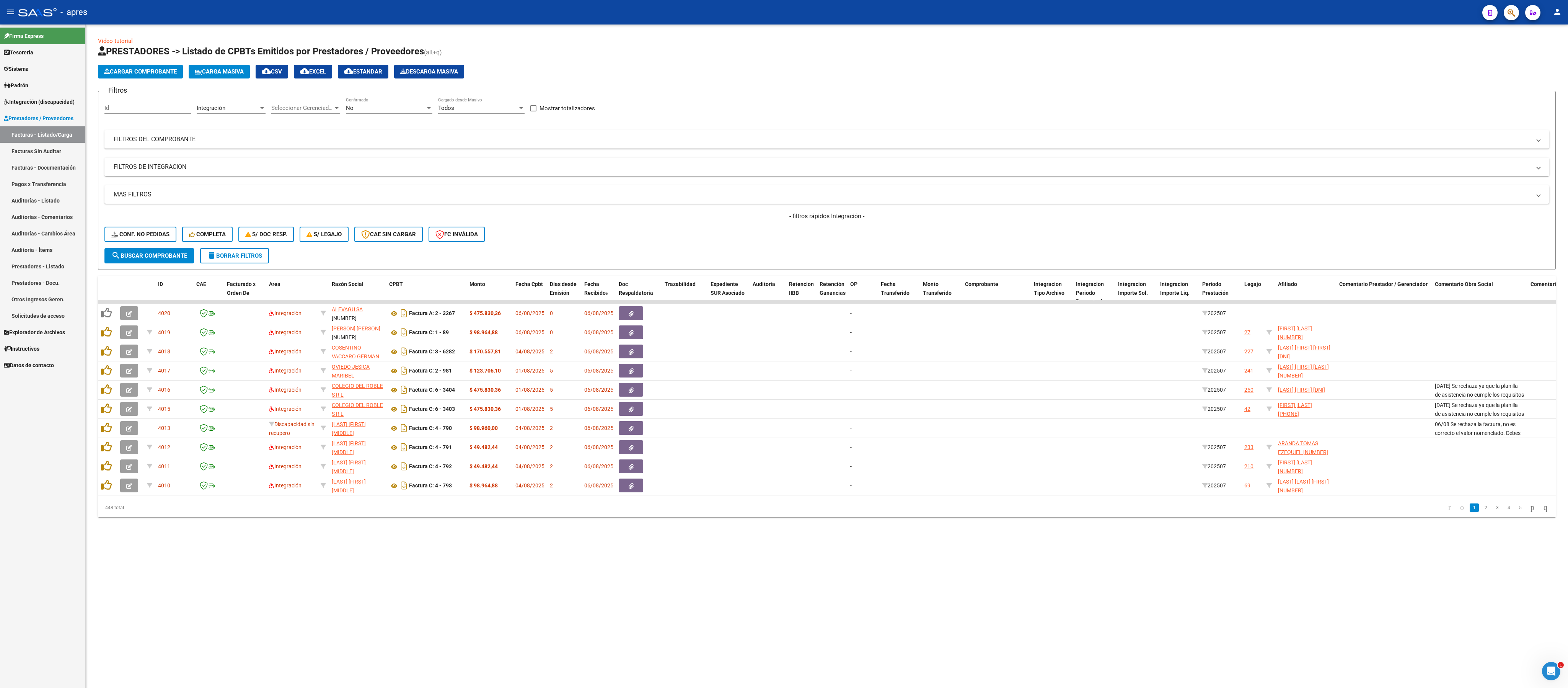 click on "Video tutorial   PRESTADORES -> Listado de CPBTs Emitidos por Prestadores / Proveedores (alt+q)   Cargar Comprobante
Carga Masiva  cloud_download  CSV  cloud_download  EXCEL  cloud_download  Estandar   Descarga Masiva
Filtros Id Integración Area Seleccionar Gerenciador Seleccionar Gerenciador No Confirmado Todos Cargado desde Masivo   Mostrar totalizadores   FILTROS DEL COMPROBANTE  Comprobante Tipo Comprobante Tipo Start date – End date Fec. Comprobante Desde / Hasta Días Emisión Desde(cant. días) Días Emisión Hasta(cant. días) CUIT / Razón Social Pto. Venta Nro. Comprobante Código SSS CAE Válido CAE Válido Todos Cargado Módulo Hosp. Todos Tiene facturacion Apócrifa Hospital Refes  FILTROS DE INTEGRACION  Todos Cargado en Para Enviar SSS Período De Prestación Campos del Archivo de Rendición Devuelto x SSS (dr_envio) Todos Rendido x SSS (dr_envio) Tipo de Registro Tipo de Registro Período Presentación Período Presentación Campos del Legajo Asociado (preaprobación) Todos Todos Op" 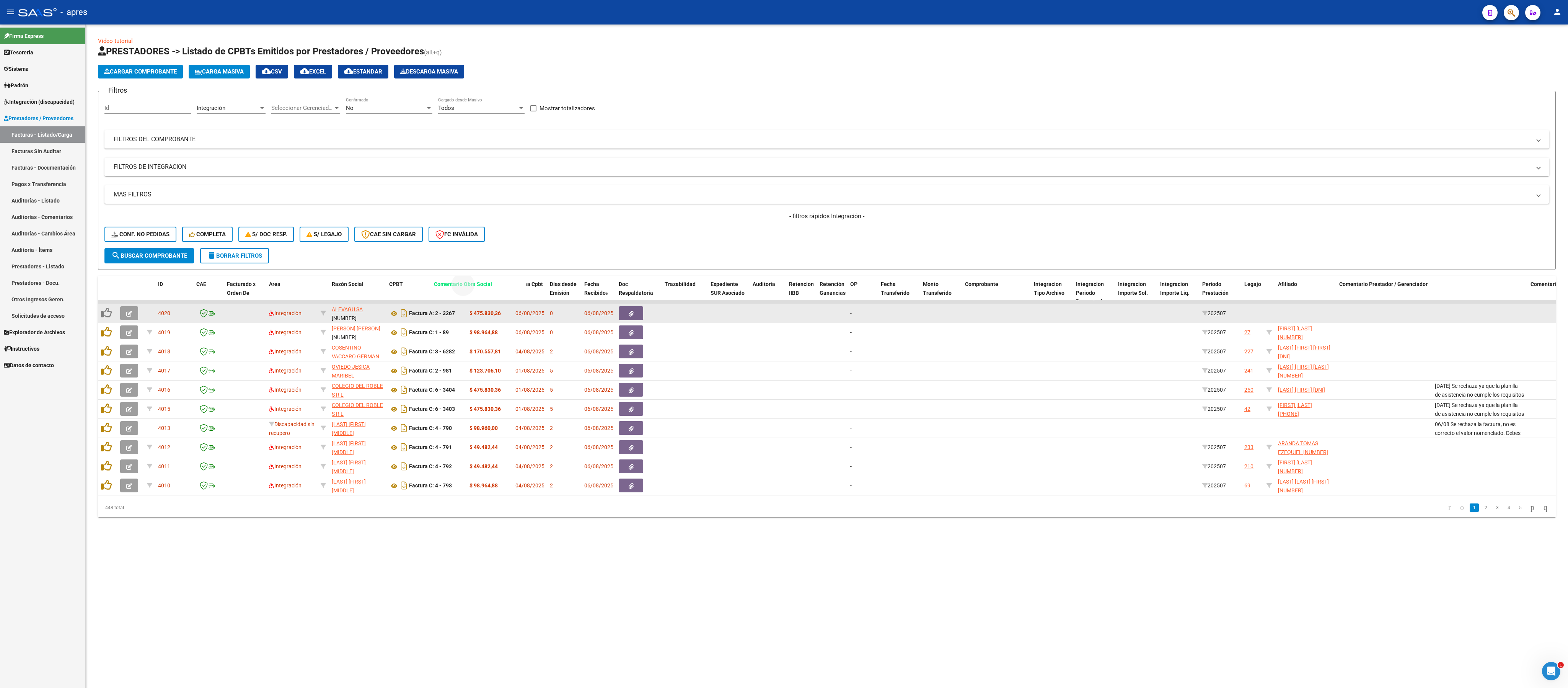 drag, startPoint x: 1436, startPoint y: 287, endPoint x: 435, endPoint y: 308, distance: 1001.2203 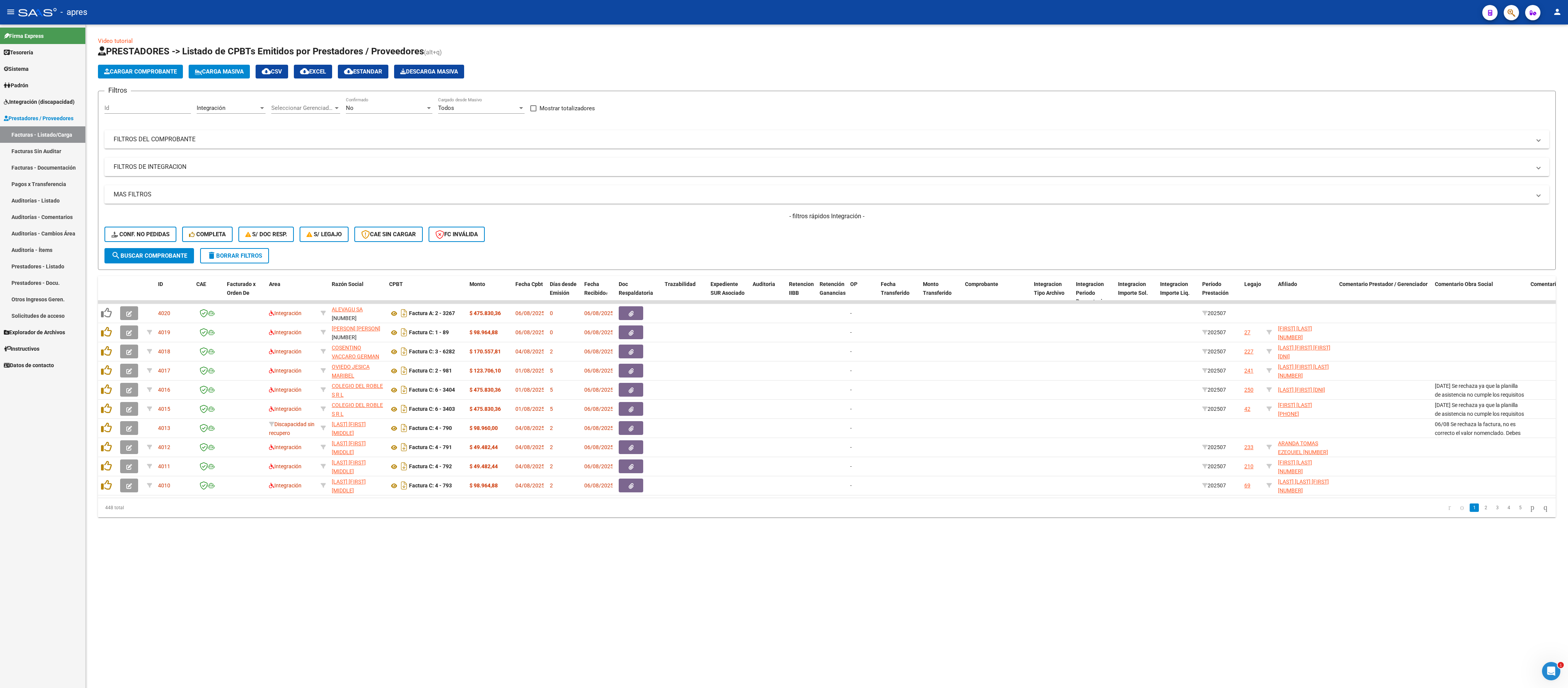 click on "Video tutorial   PRESTADORES -> Listado de CPBTs Emitidos por Prestadores / Proveedores (alt+q)   Cargar Comprobante
Carga Masiva  cloud_download  CSV  cloud_download  EXCEL  cloud_download  Estandar   Descarga Masiva
Filtros Id Integración Area Seleccionar Gerenciador Seleccionar Gerenciador No Confirmado Todos Cargado desde Masivo   Mostrar totalizadores   FILTROS DEL COMPROBANTE  Comprobante Tipo Comprobante Tipo Start date – End date Fec. Comprobante Desde / Hasta Días Emisión Desde(cant. días) Días Emisión Hasta(cant. días) CUIT / Razón Social Pto. Venta Nro. Comprobante Código SSS CAE Válido CAE Válido Todos Cargado Módulo Hosp. Todos Tiene facturacion Apócrifa Hospital Refes  FILTROS DE INTEGRACION  Todos Cargado en Para Enviar SSS Período De Prestación Campos del Archivo de Rendición Devuelto x SSS (dr_envio) Todos Rendido x SSS (dr_envio) Tipo de Registro Tipo de Registro Período Presentación Período Presentación Campos del Legajo Asociado (preaprobación) Todos Todos Op" 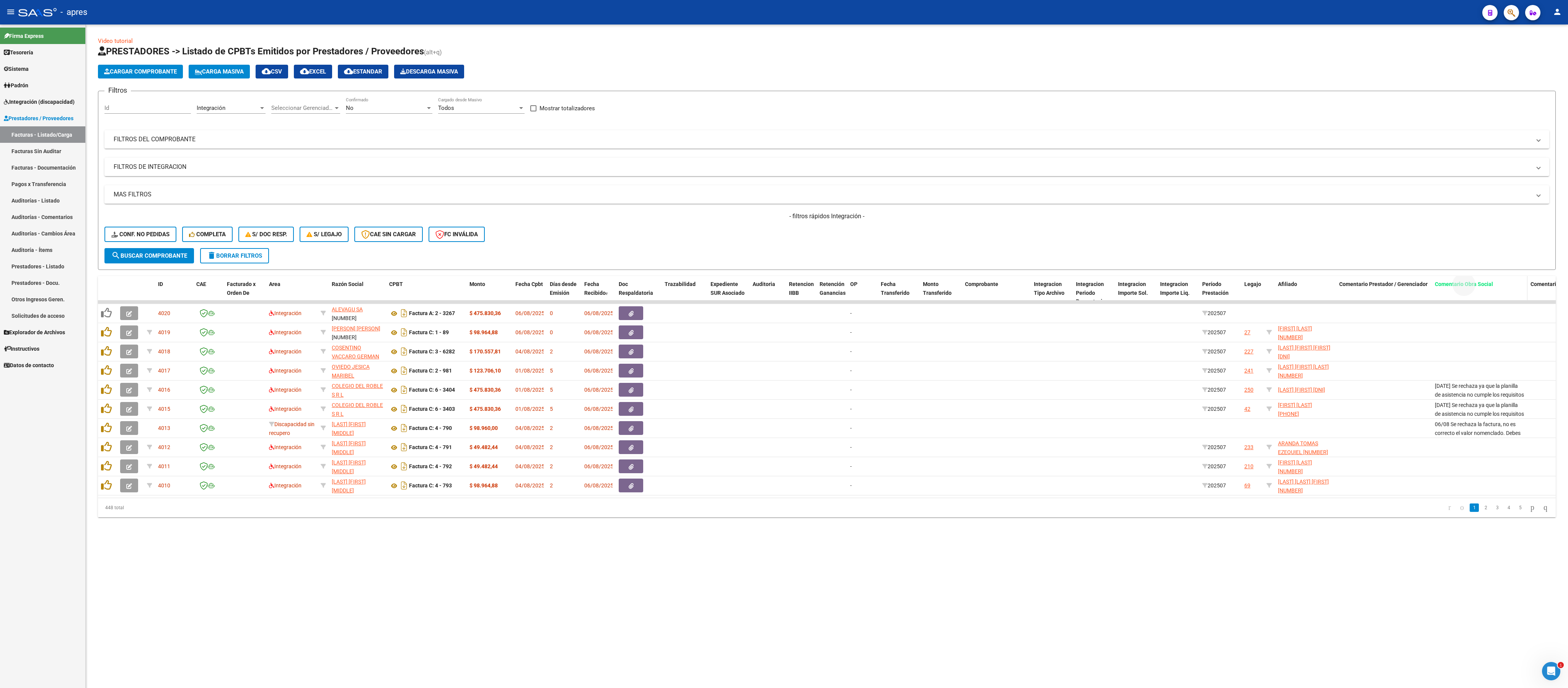 drag, startPoint x: 1474, startPoint y: 281, endPoint x: 1460, endPoint y: 294, distance: 19.10497 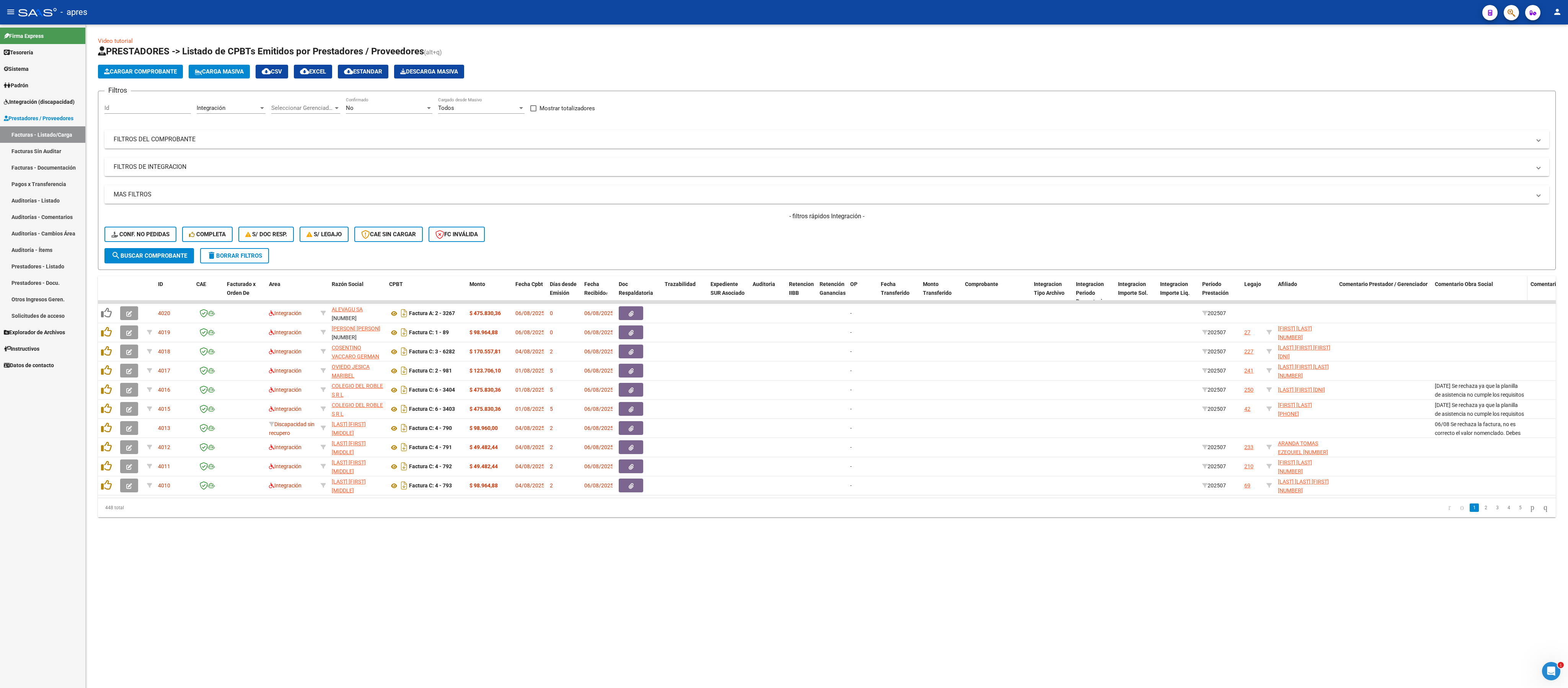 click on "Comentario Obra Social" 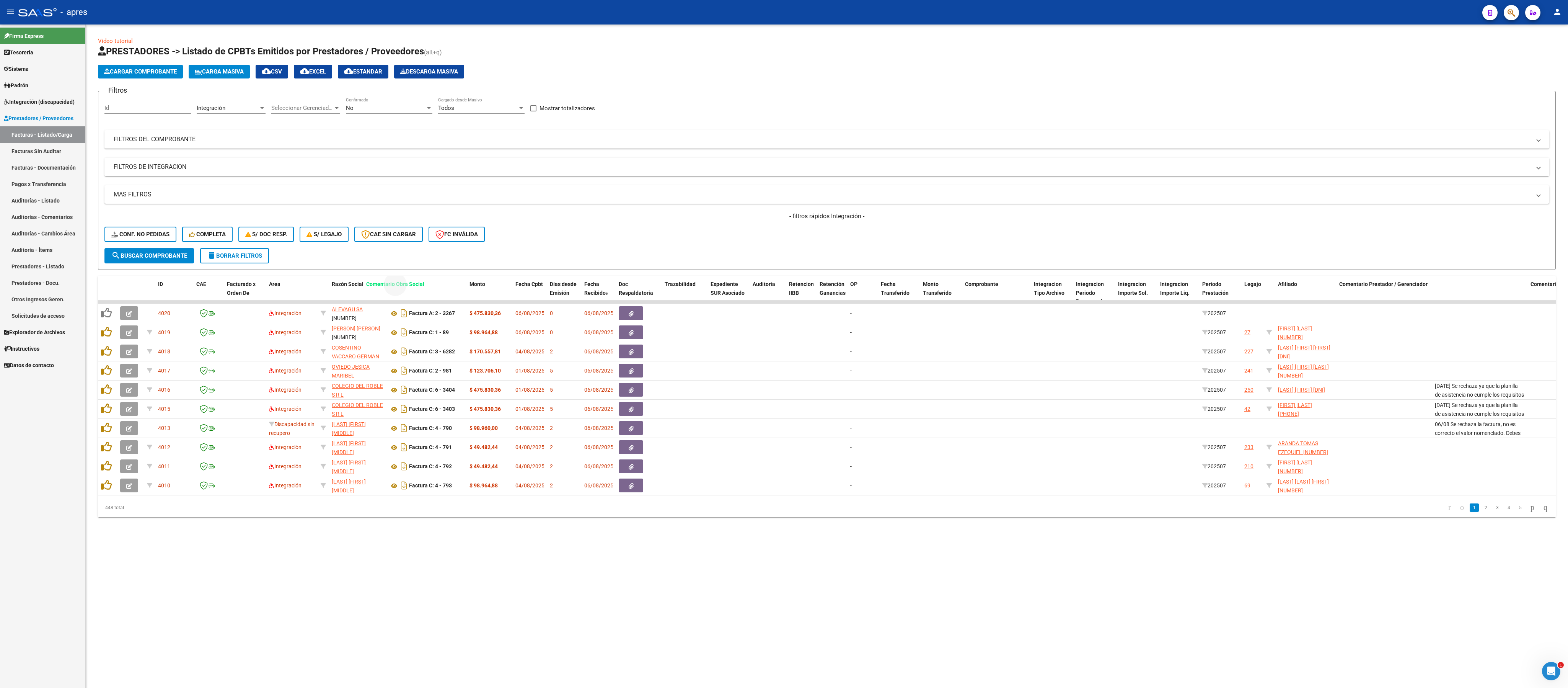 drag, startPoint x: 1449, startPoint y: 284, endPoint x: 380, endPoint y: 284, distance: 1069 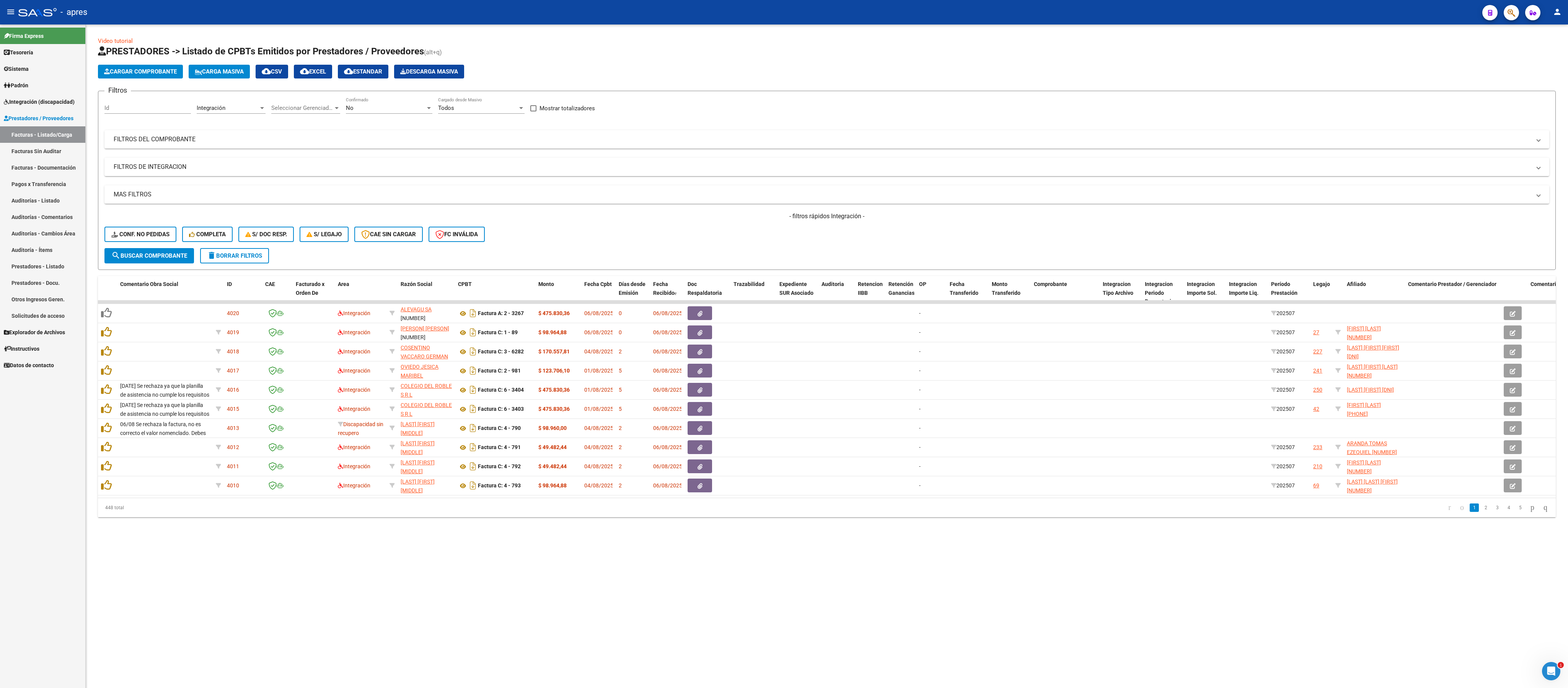 click on "Video tutorial   PRESTADORES -> Listado de CPBTs Emitidos por Prestadores / Proveedores (alt+q)   Cargar Comprobante
Carga Masiva  cloud_download  CSV  cloud_download  EXCEL  cloud_download  Estandar   Descarga Masiva
Filtros Id Integración Area Seleccionar Gerenciador Seleccionar Gerenciador No Confirmado Todos Cargado desde Masivo   Mostrar totalizadores   FILTROS DEL COMPROBANTE  Comprobante Tipo Comprobante Tipo Start date – End date Fec. Comprobante Desde / Hasta Días Emisión Desde(cant. días) Días Emisión Hasta(cant. días) CUIT / Razón Social Pto. Venta Nro. Comprobante Código SSS CAE Válido CAE Válido Todos Cargado Módulo Hosp. Todos Tiene facturacion Apócrifa Hospital Refes  FILTROS DE INTEGRACION  Todos Cargado en Para Enviar SSS Período De Prestación Campos del Archivo de Rendición Devuelto x SSS (dr_envio) Todos Rendido x SSS (dr_envio) Tipo de Registro Tipo de Registro Período Presentación Período Presentación Campos del Legajo Asociado (preaprobación) Todos Todos Op" 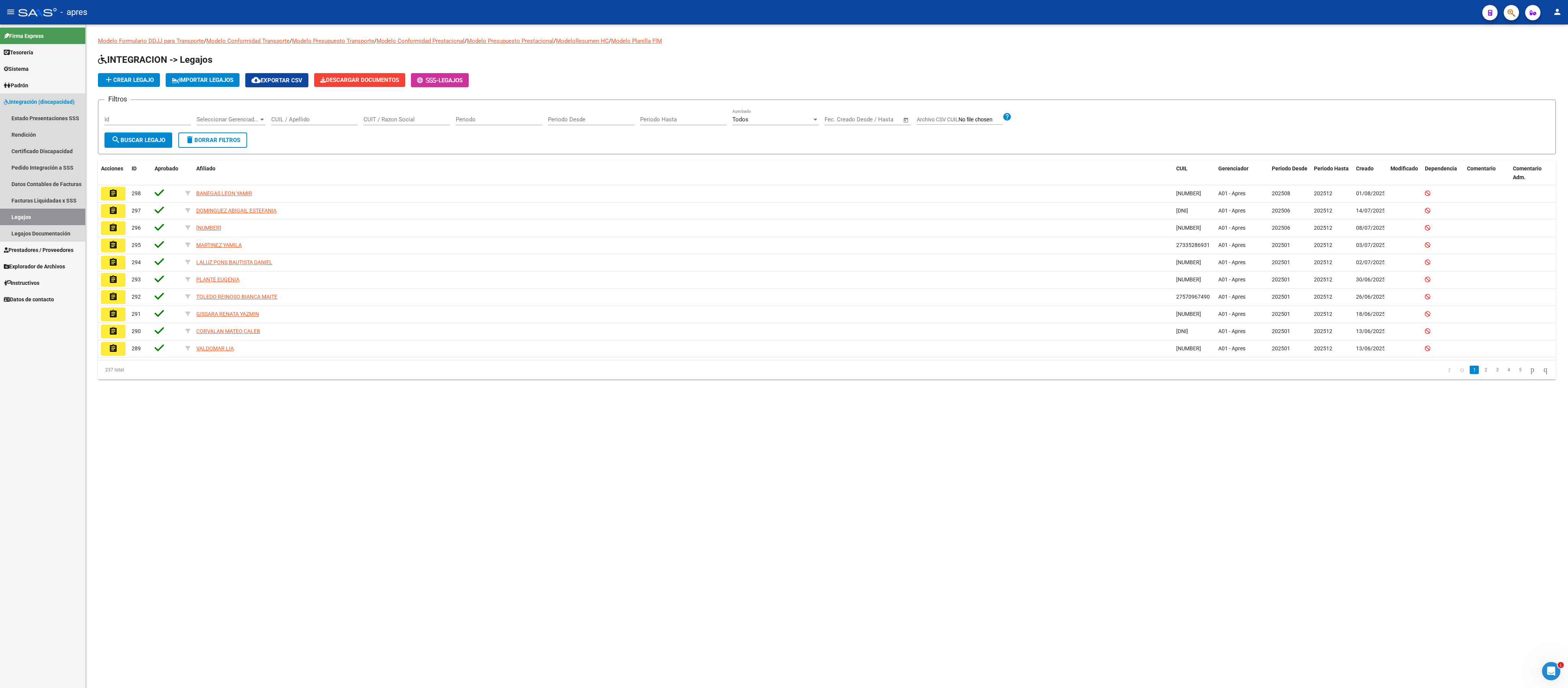 click on "Legajos" at bounding box center (42, 217) 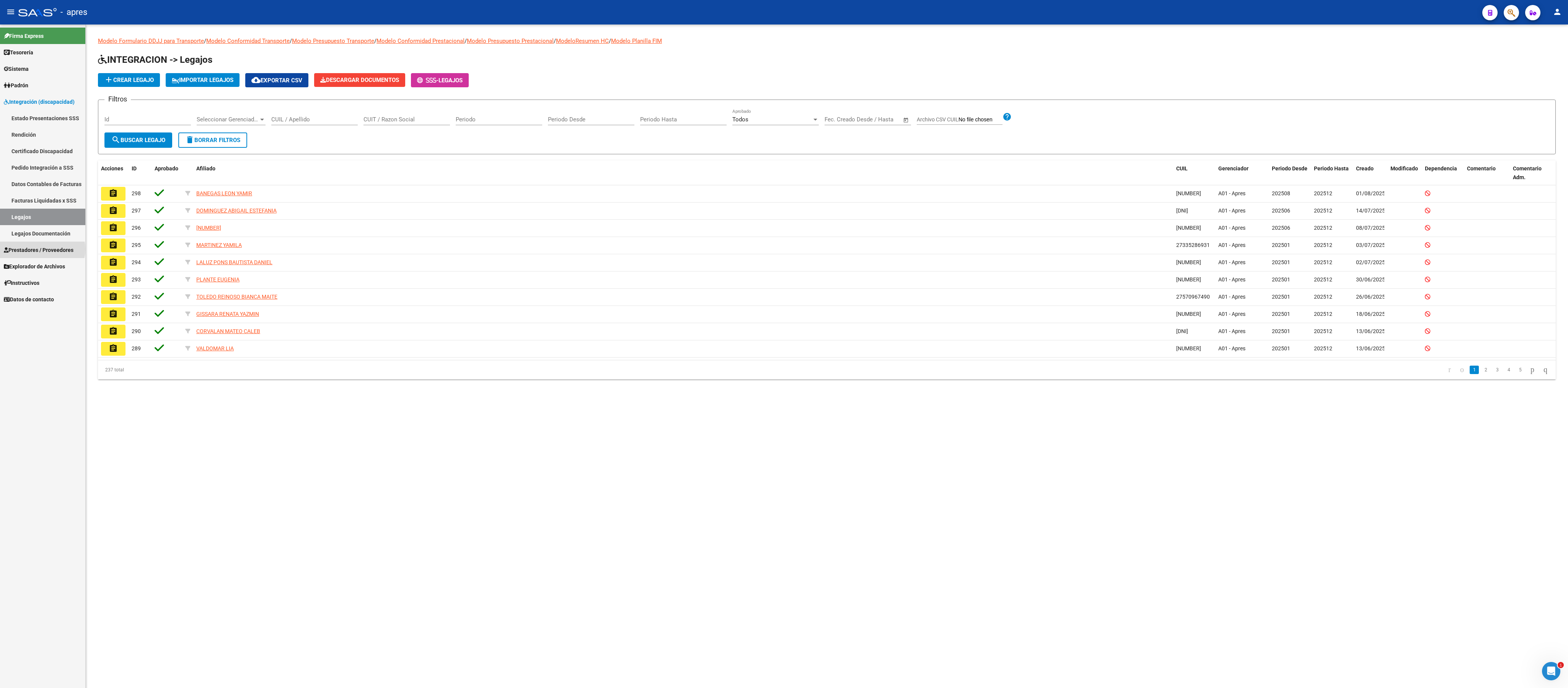 click on "Prestadores / Proveedores" at bounding box center (39, 250) 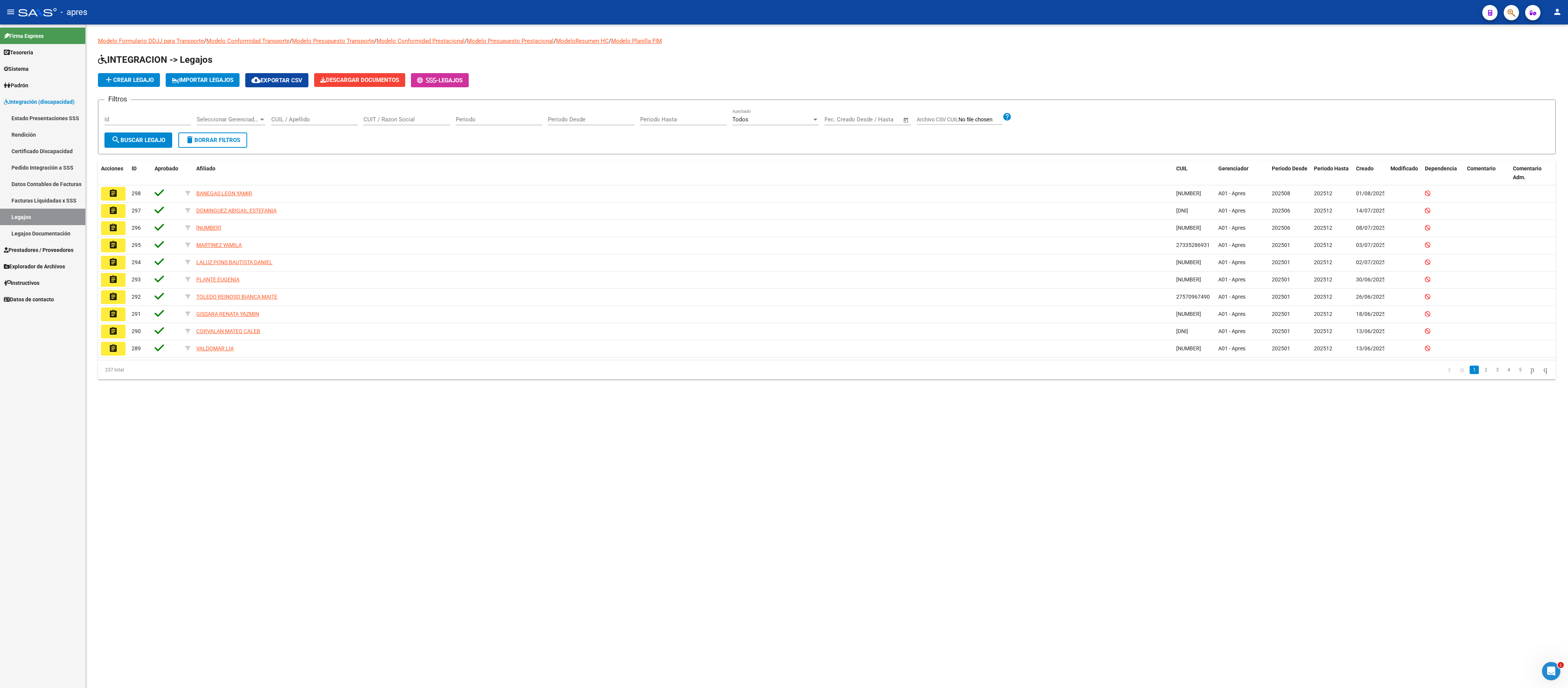 click on "Prestadores / Proveedores" at bounding box center [39, 250] 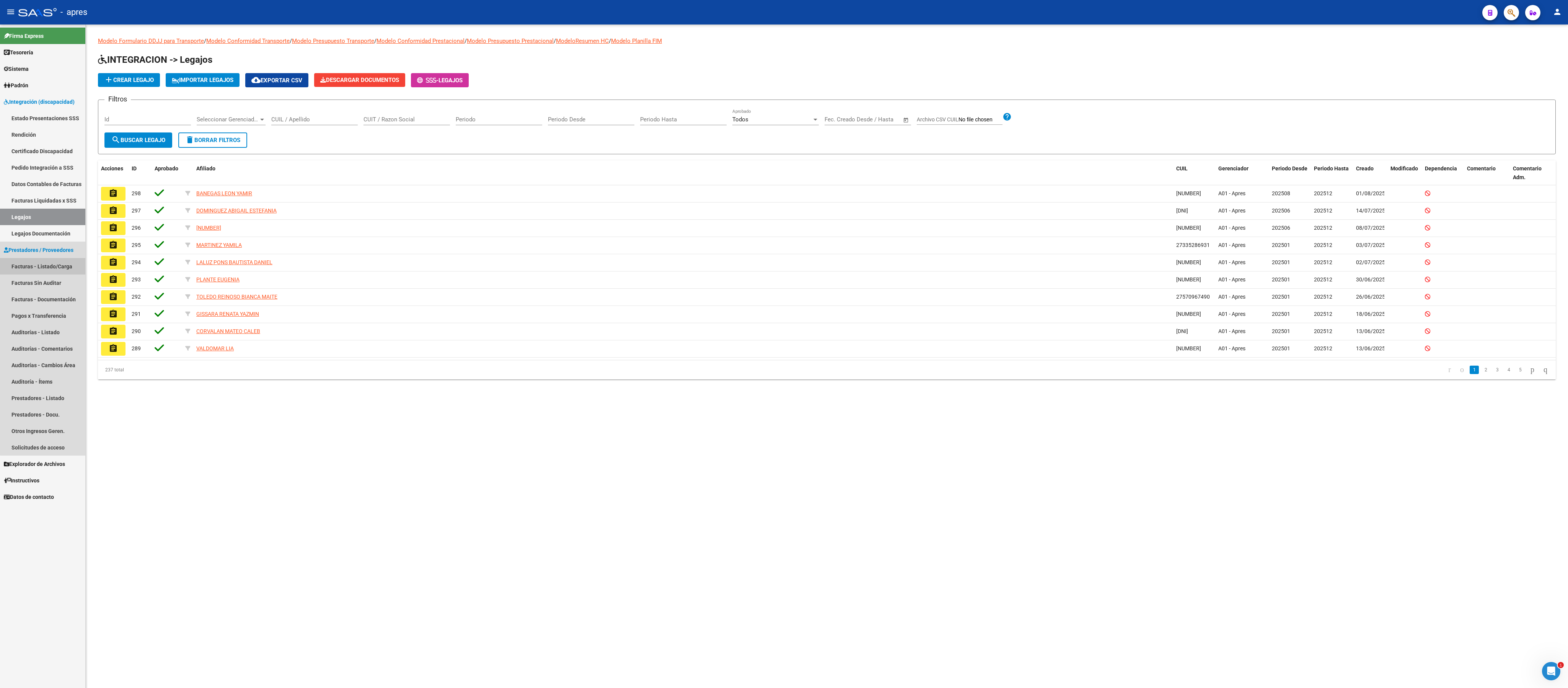 click on "Facturas - Listado/Carga" at bounding box center [42, 266] 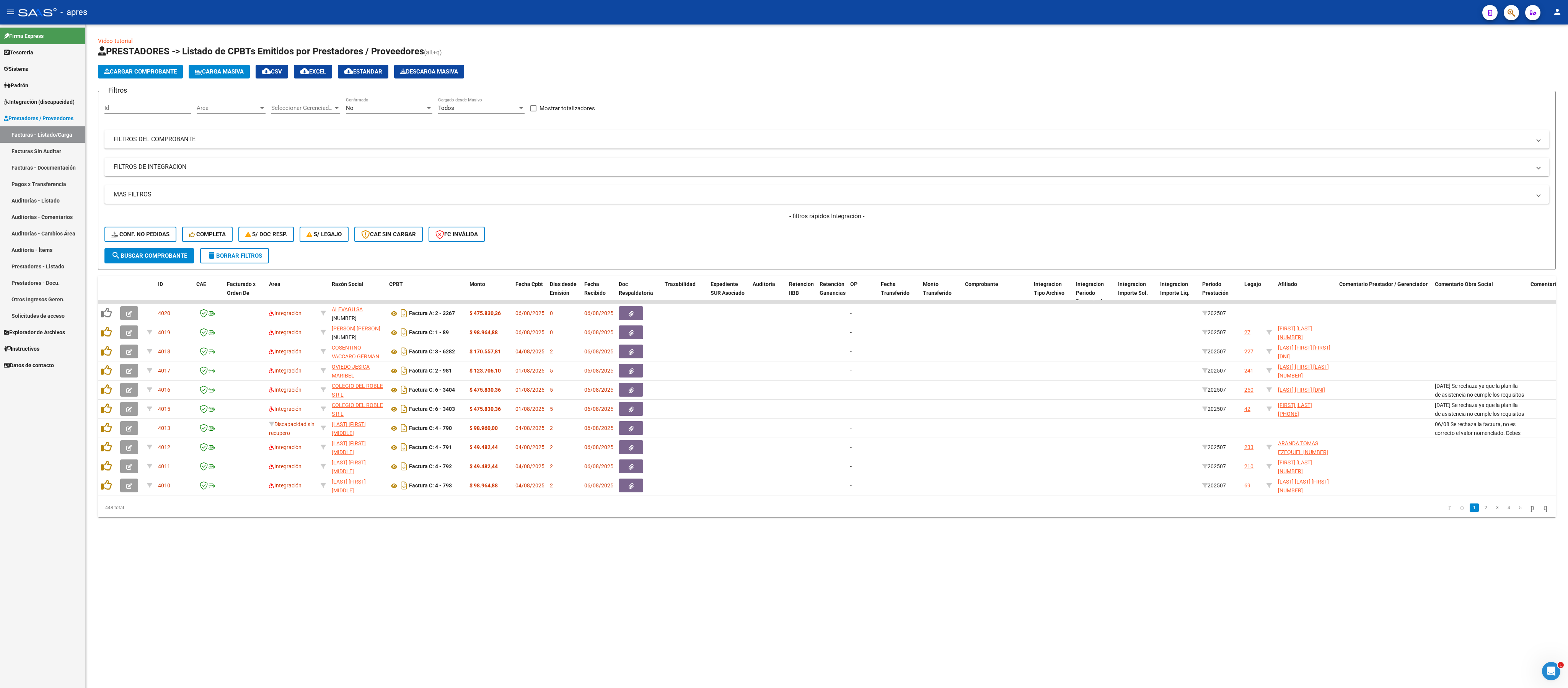 click on "Area Area" 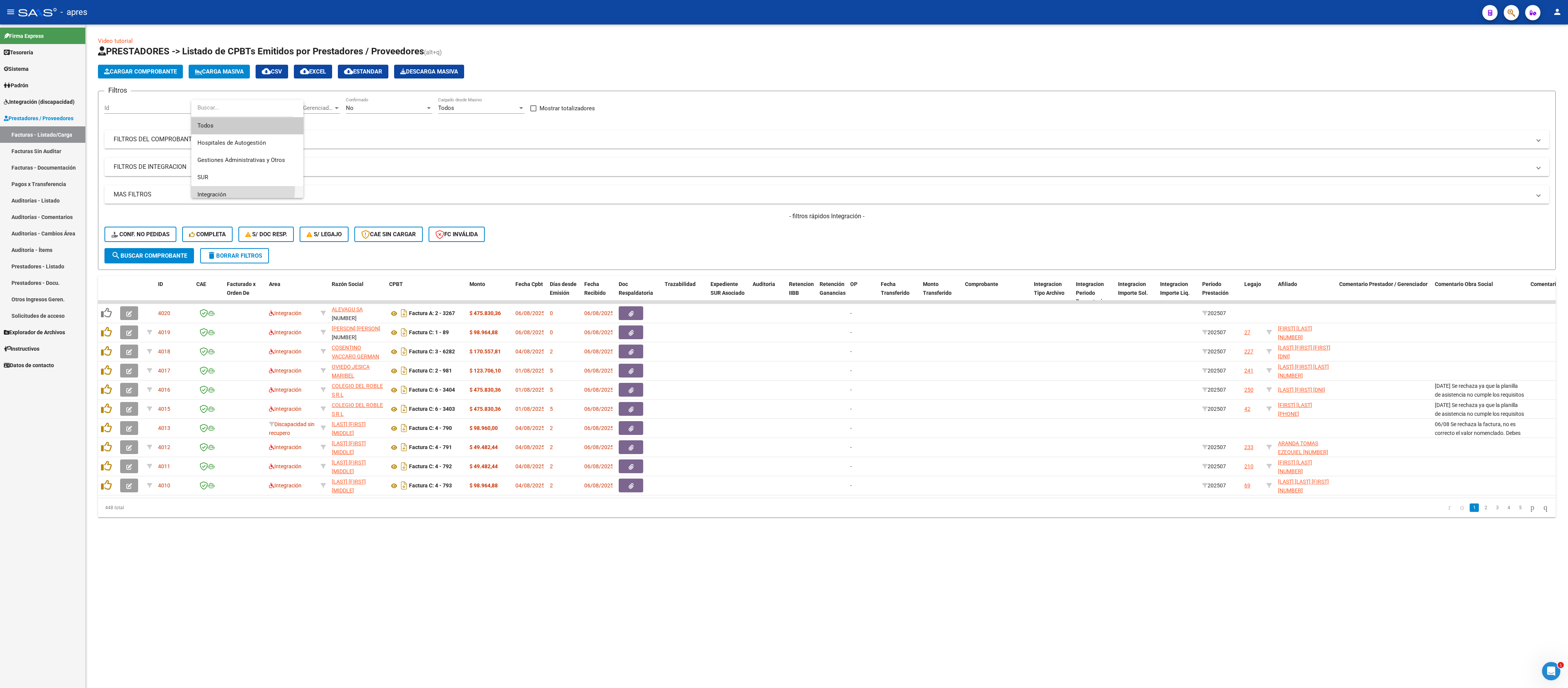 click on "Integración" at bounding box center [247, 194] 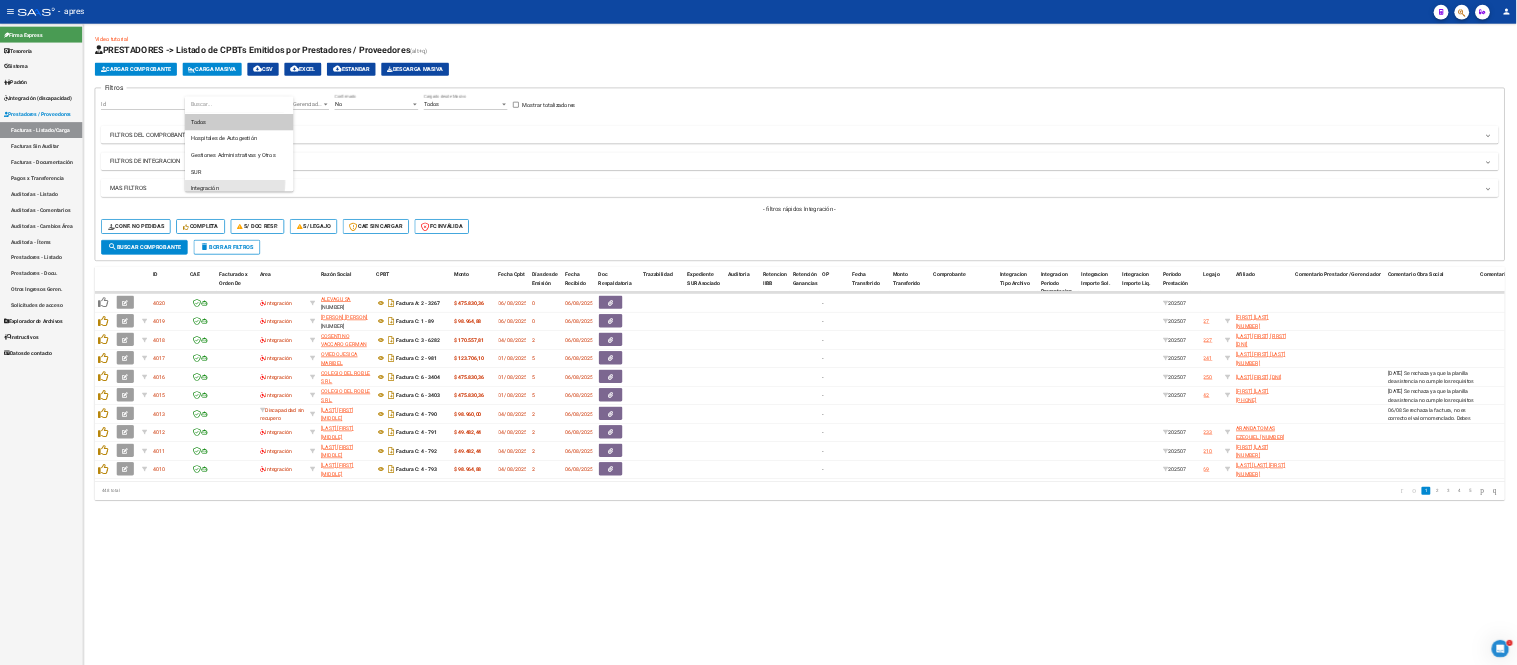 scroll, scrollTop: 15, scrollLeft: 0, axis: vertical 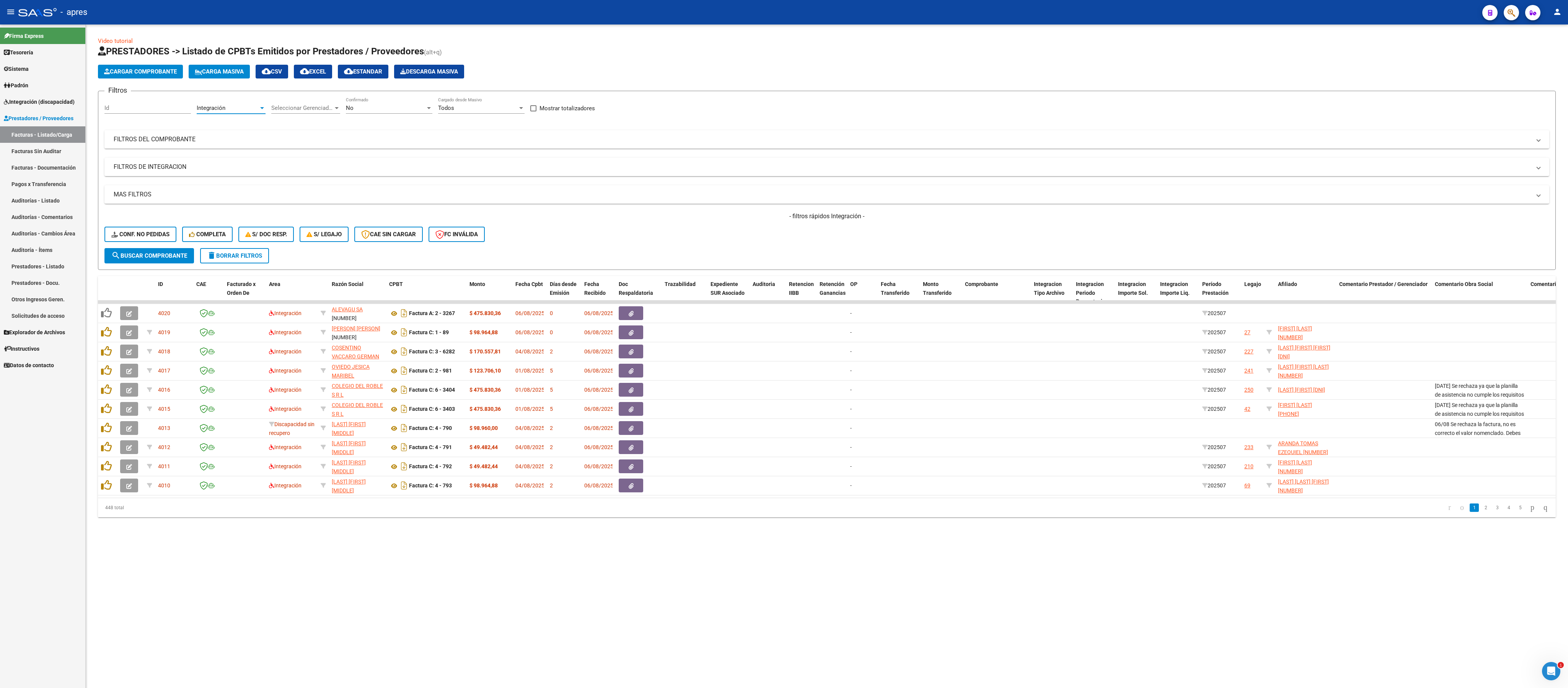 click on "search  Buscar Comprobante" 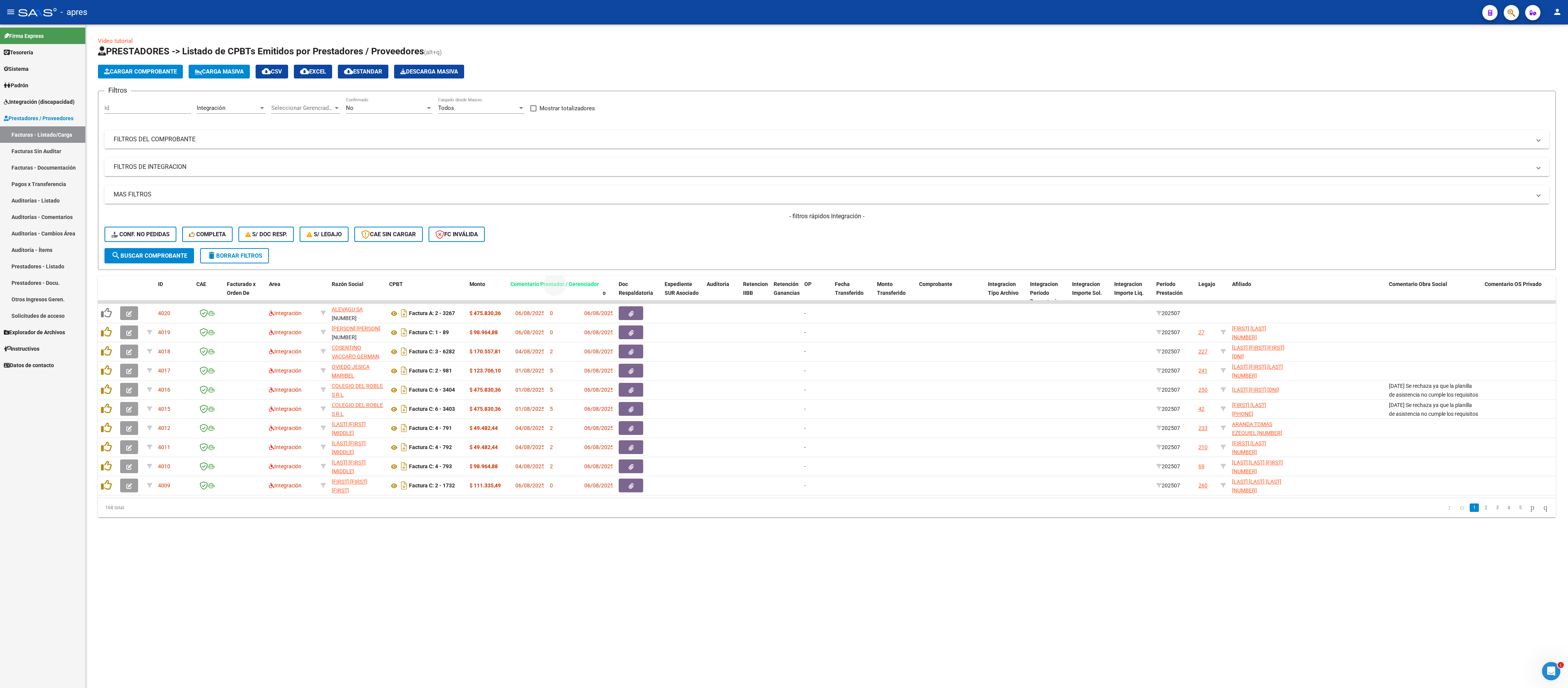 drag, startPoint x: 1349, startPoint y: 287, endPoint x: 566, endPoint y: 299, distance: 783.09 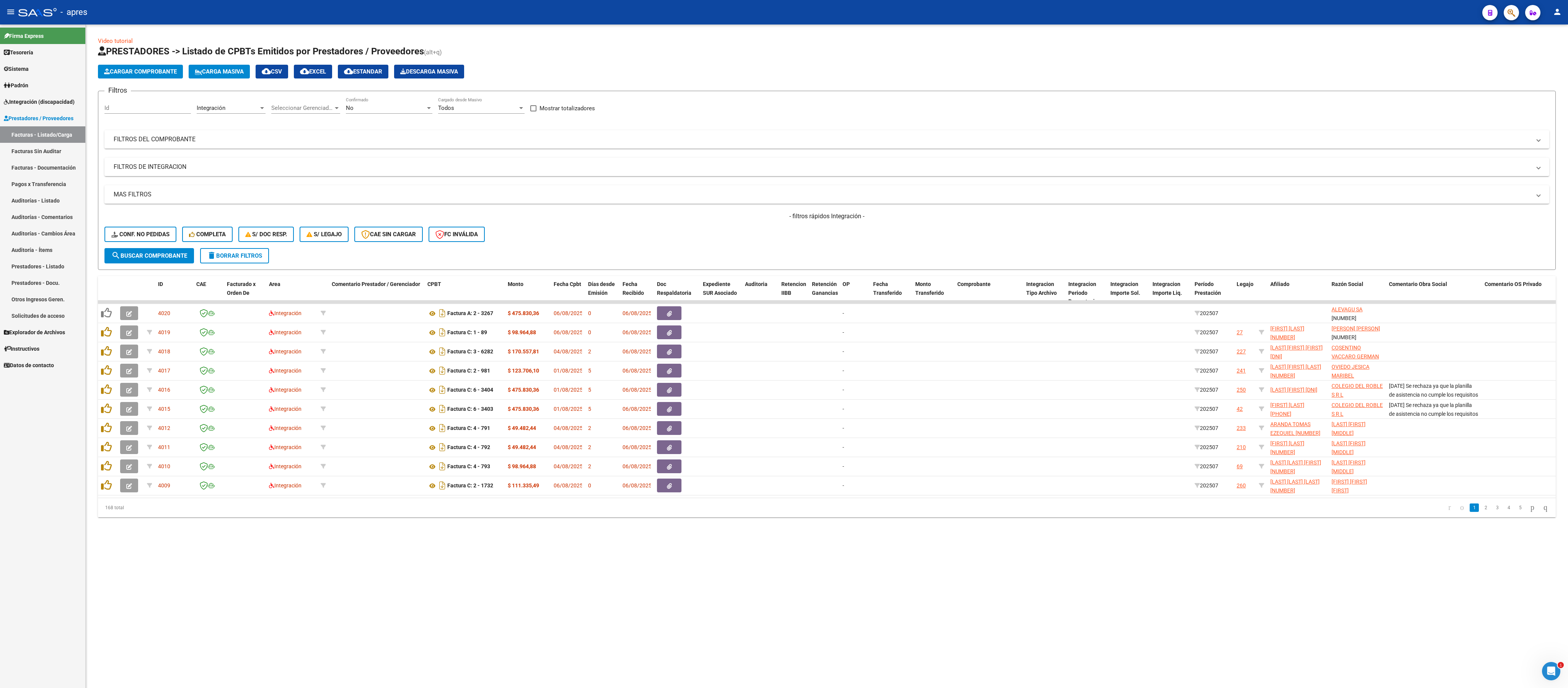 click on "Video tutorial   PRESTADORES -> Listado de CPBTs Emitidos por Prestadores / Proveedores (alt+q)   Cargar Comprobante
Carga Masiva  cloud_download  CSV  cloud_download  EXCEL  cloud_download  Estandar   Descarga Masiva
Filtros Id Integración Area Seleccionar Gerenciador Seleccionar Gerenciador No Confirmado Todos Cargado desde Masivo   Mostrar totalizadores   FILTROS DEL COMPROBANTE  Comprobante Tipo Comprobante Tipo Start date – End date Fec. Comprobante Desde / Hasta Días Emisión Desde(cant. días) Días Emisión Hasta(cant. días) CUIT / Razón Social Pto. Venta Nro. Comprobante Código SSS CAE Válido CAE Válido Todos Cargado Módulo Hosp. Todos Tiene facturacion Apócrifa Hospital Refes  FILTROS DE INTEGRACION  Todos Cargado en Para Enviar SSS Período De Prestación Campos del Archivo de Rendición Devuelto x SSS (dr_envio) Todos Rendido x SSS (dr_envio) Tipo de Registro Tipo de Registro Período Presentación Período Presentación Campos del Legajo Asociado (preaprobación) Todos Todos Op" 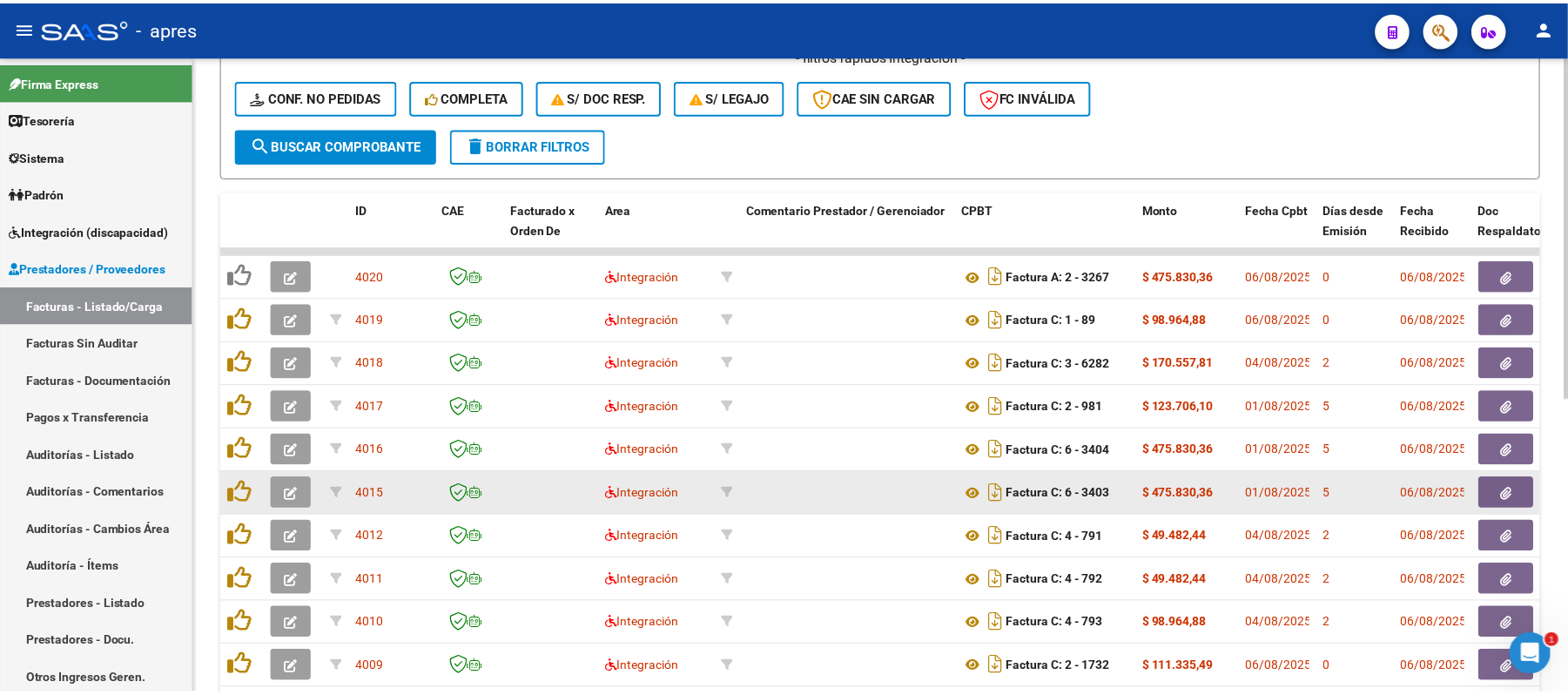 scroll, scrollTop: 552, scrollLeft: 0, axis: vertical 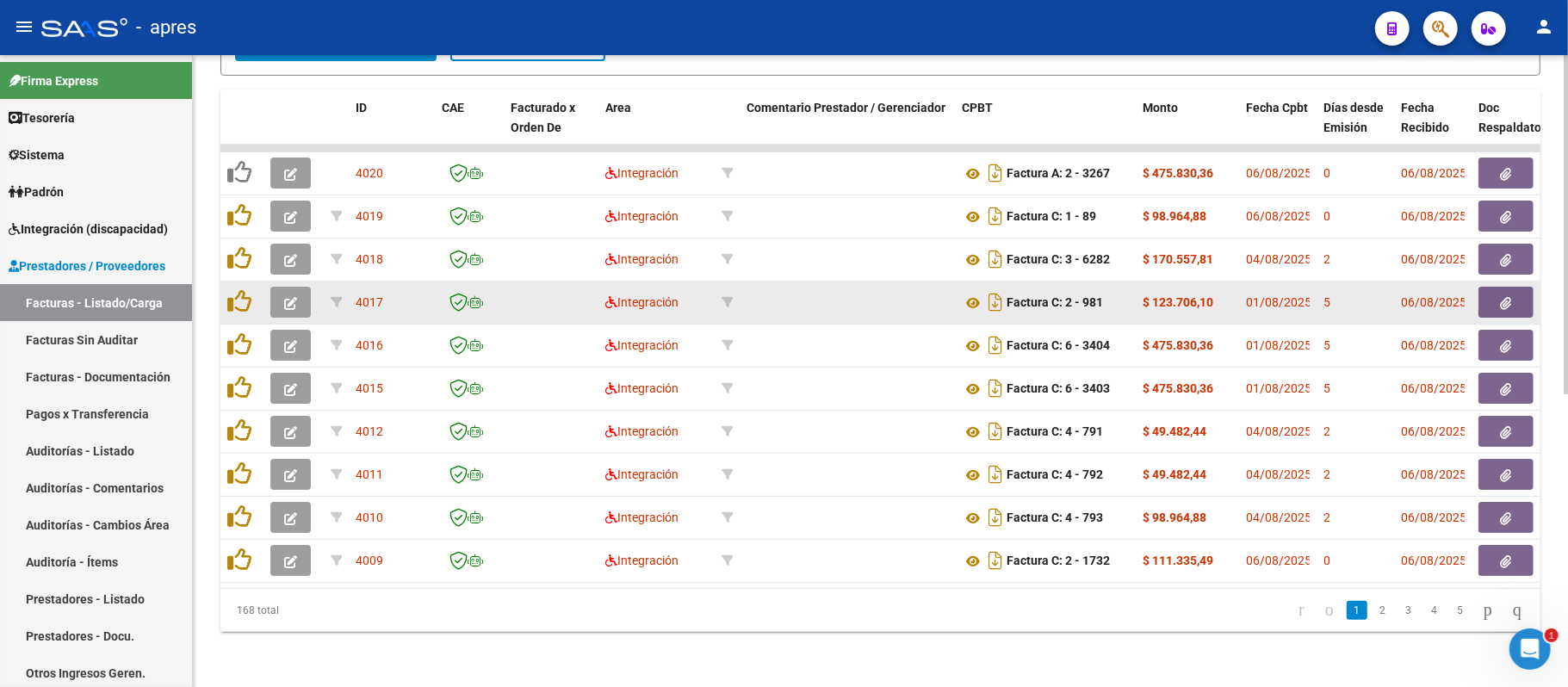 click 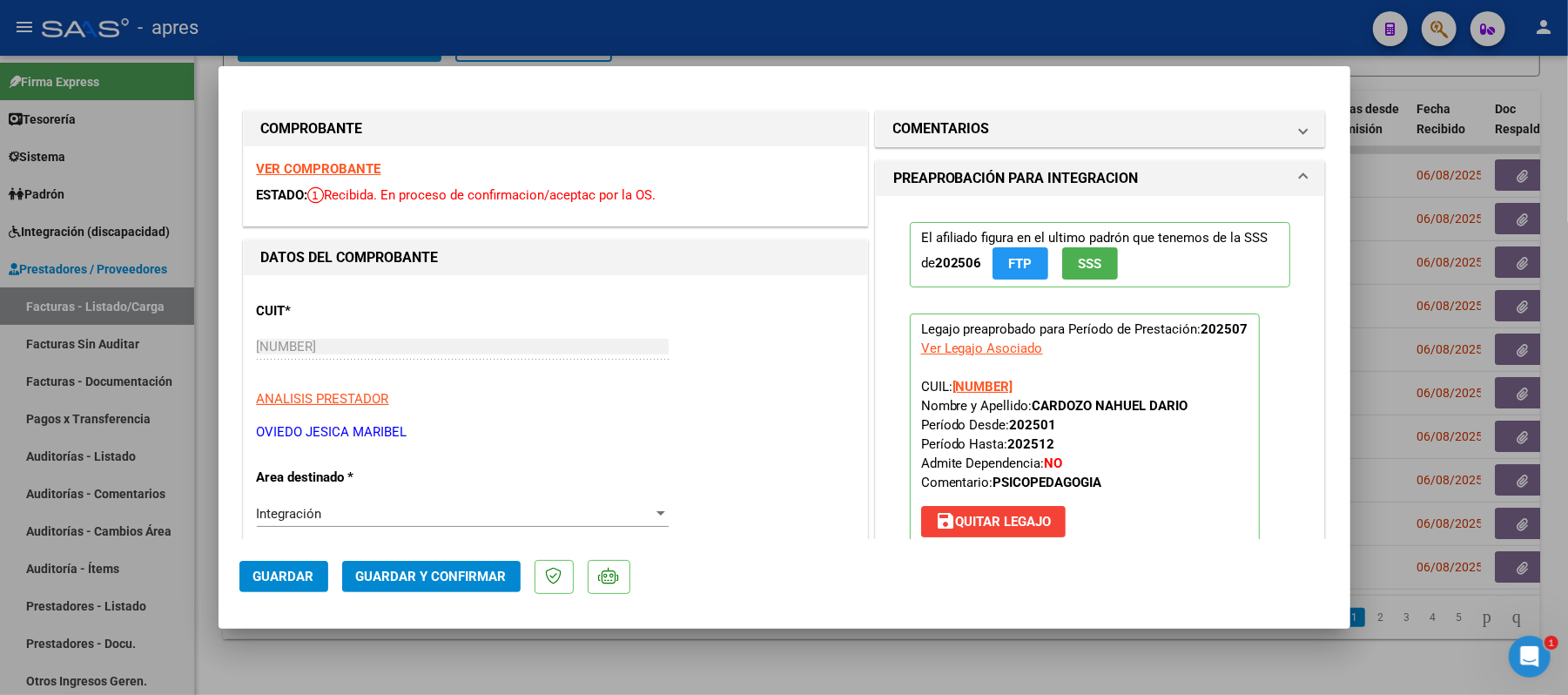 click on "VER COMPROBANTE" at bounding box center (319, 169) 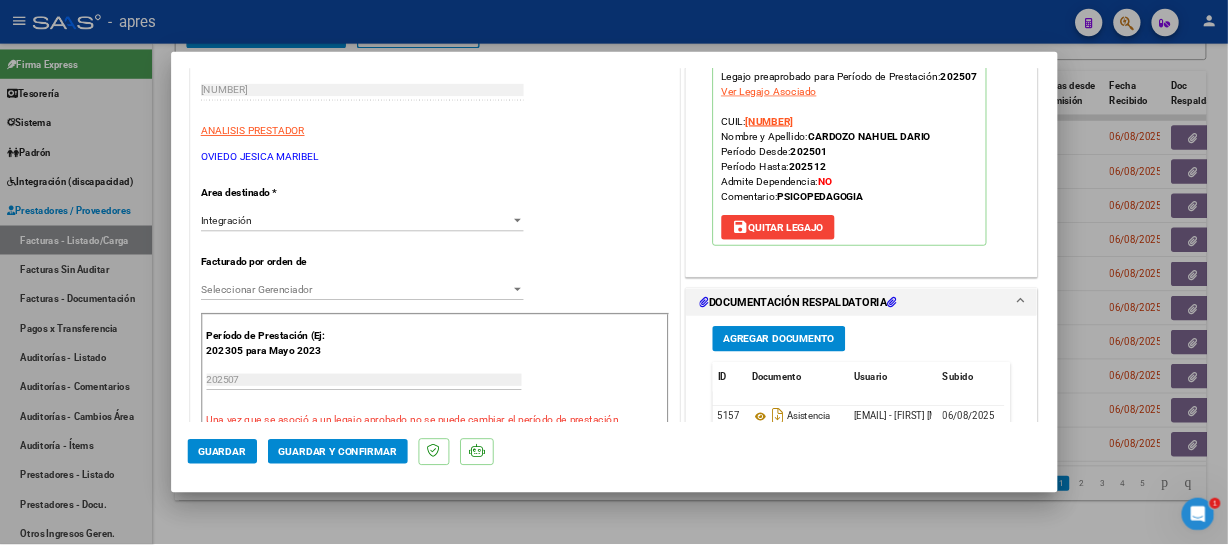 scroll, scrollTop: 400, scrollLeft: 0, axis: vertical 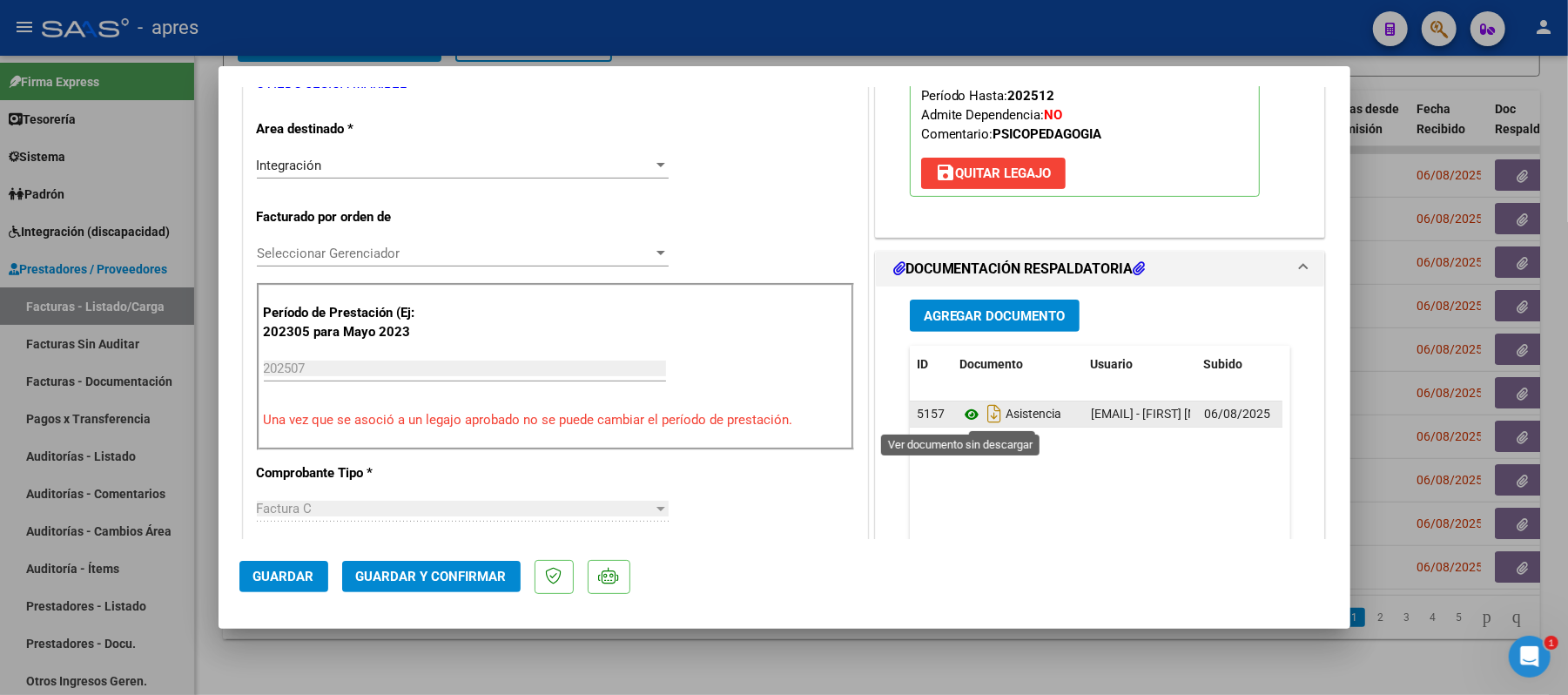 click 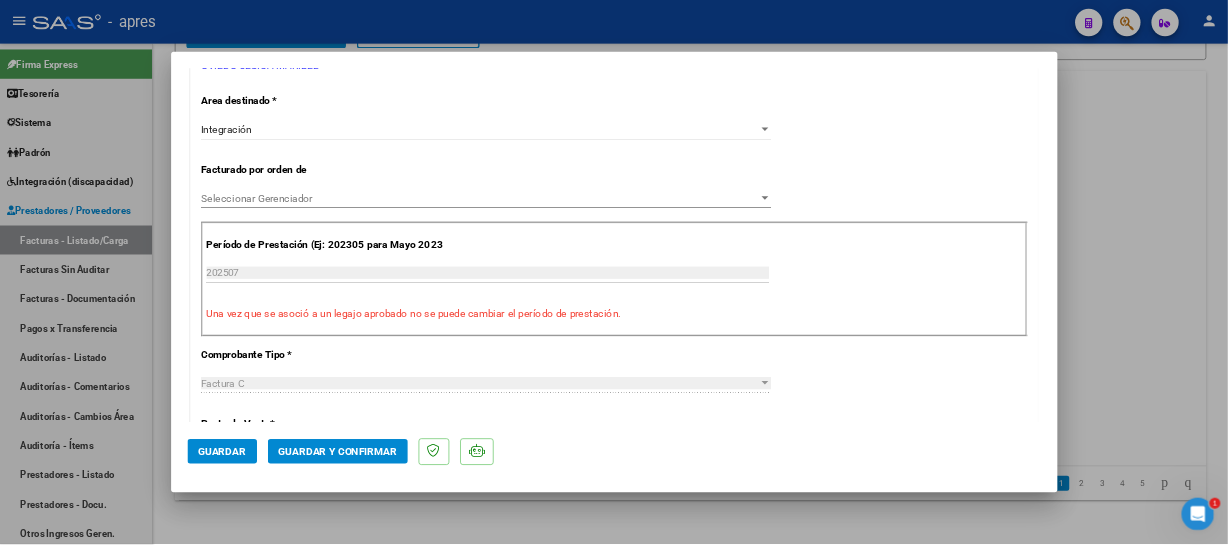 scroll, scrollTop: 636, scrollLeft: 0, axis: vertical 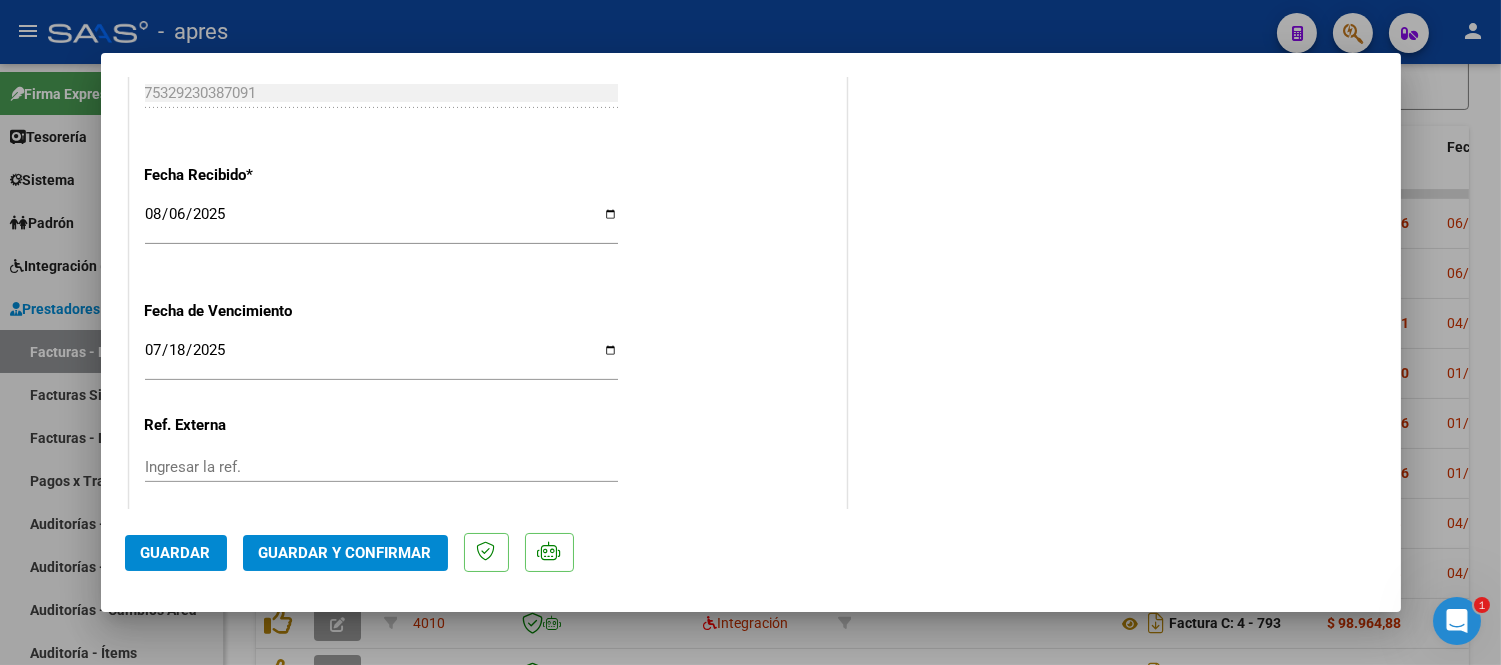 click on "2025-07-18" at bounding box center [381, 358] 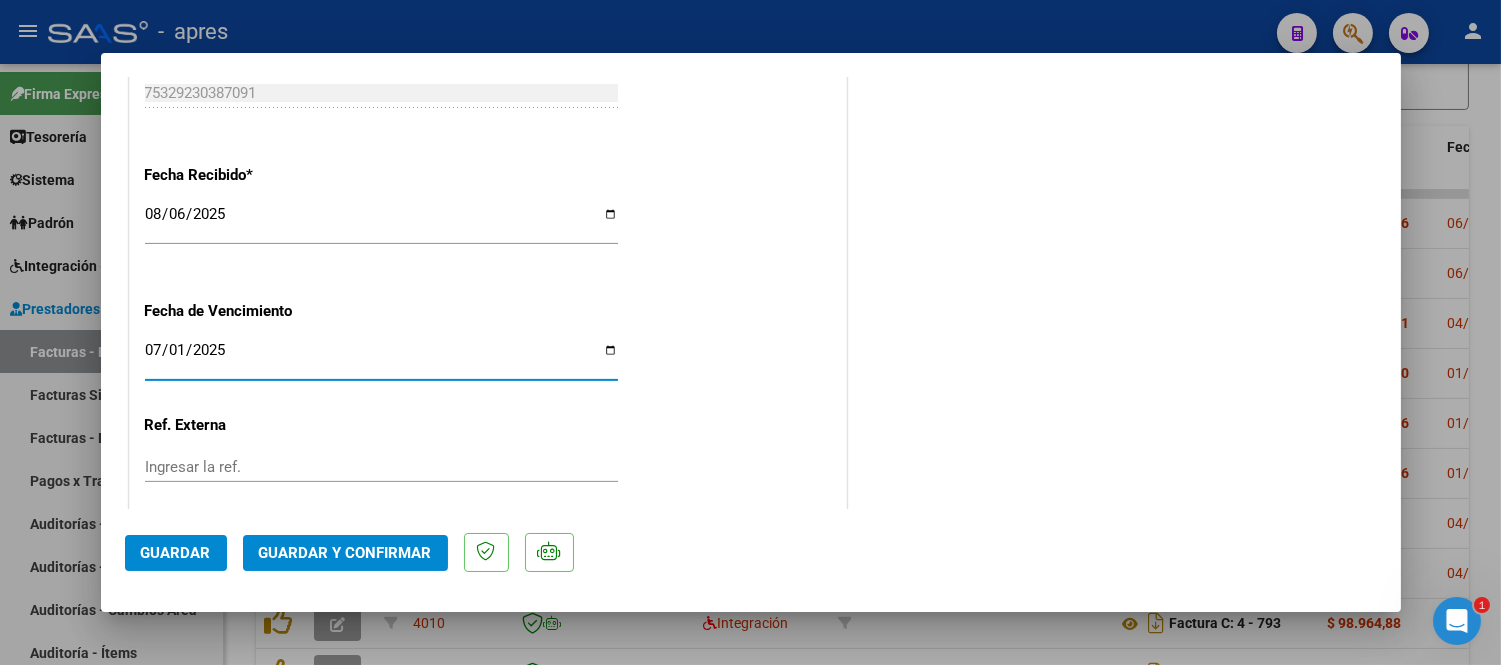 type on "2025-07-11" 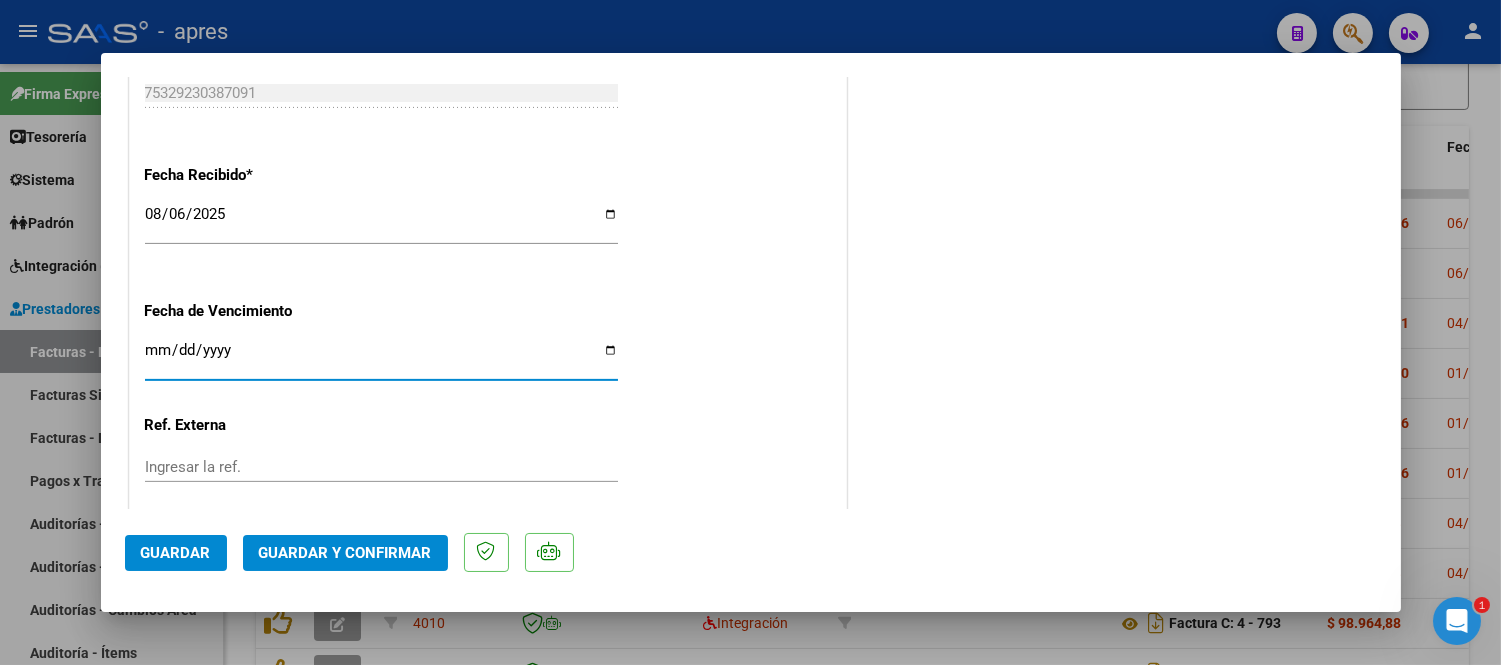 type on "[DATE]" 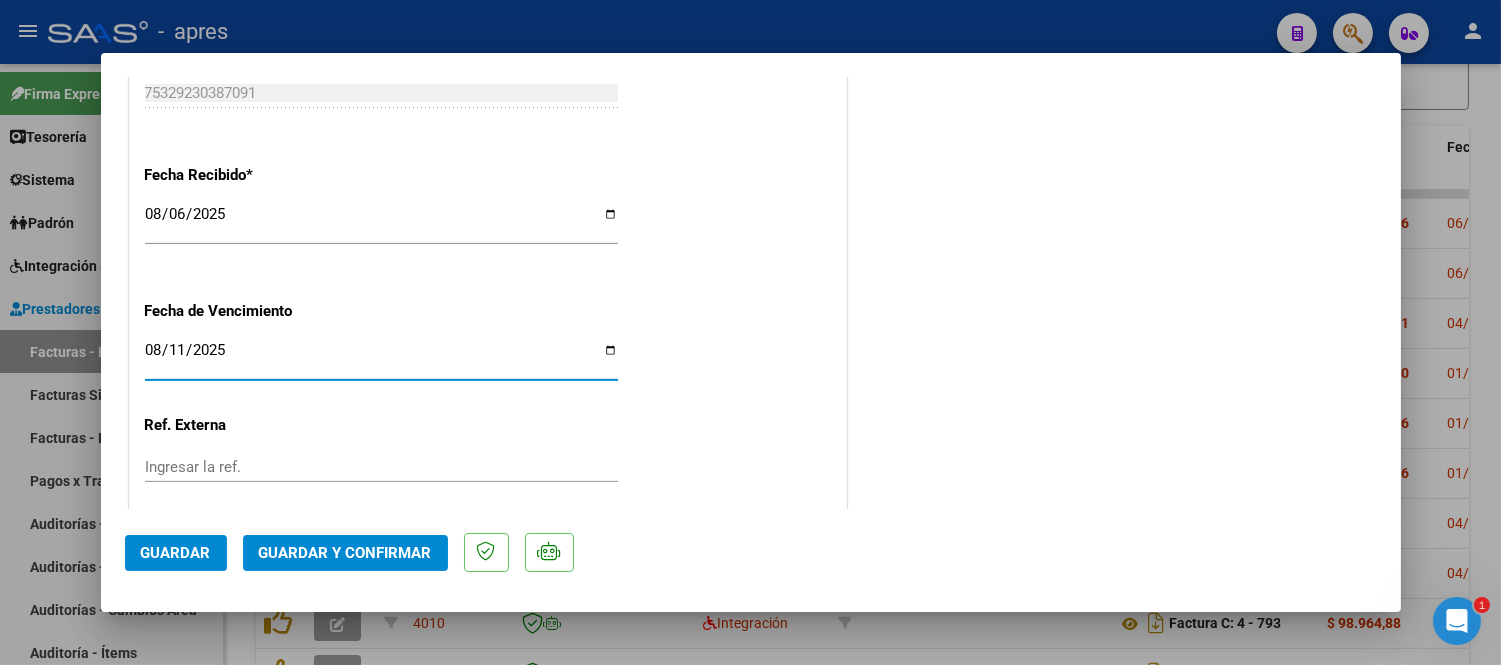 click on "CUIT  *   [DNI] Ingresar CUIT  ANALISIS PRESTADOR  [PERSON]  ARCA Padrón  Area destinado * Integración Seleccionar Area  Facturado por orden de  Seleccionar Gerenciador Seleccionar Gerenciador Período de Prestación (Ej: 202305 para Mayo 2023    202507 Ingrese el Período de Prestación como indica el ejemplo   Una vez que se asoció a un legajo aprobado no se puede cambiar el período de prestación.   Comprobante Tipo * Factura C Seleccionar Tipo Punto de Venta  *   2 Ingresar el Nro.  Número  *   981 Ingresar el Nro.  Monto  *   $ 123.706,10 Ingresar el monto  Fecha del Cpbt.  *   2025-08-01 Ingresar la fecha  CAE / CAEA (no ingrese CAI)    75329230387091 Ingresar el CAE o CAEA (no ingrese CAI)  Fecha Recibido  *   2025-08-06 Ingresar la fecha  Fecha de Vencimiento    2025-08-11 Ingresar la fecha  Ref. Externa    Ingresar la ref.  N° Liquidación    Ingresar el N° Liquidación" at bounding box center (488, -239) 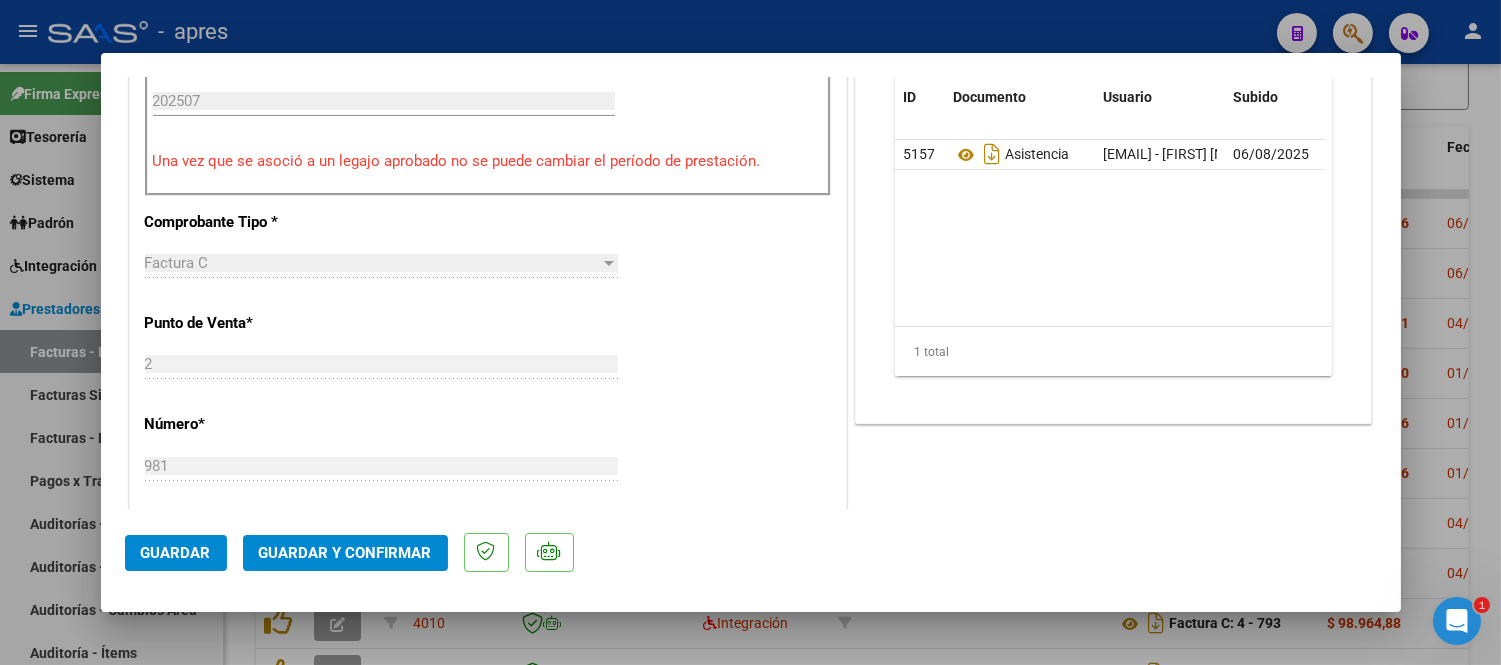 scroll, scrollTop: 610, scrollLeft: 0, axis: vertical 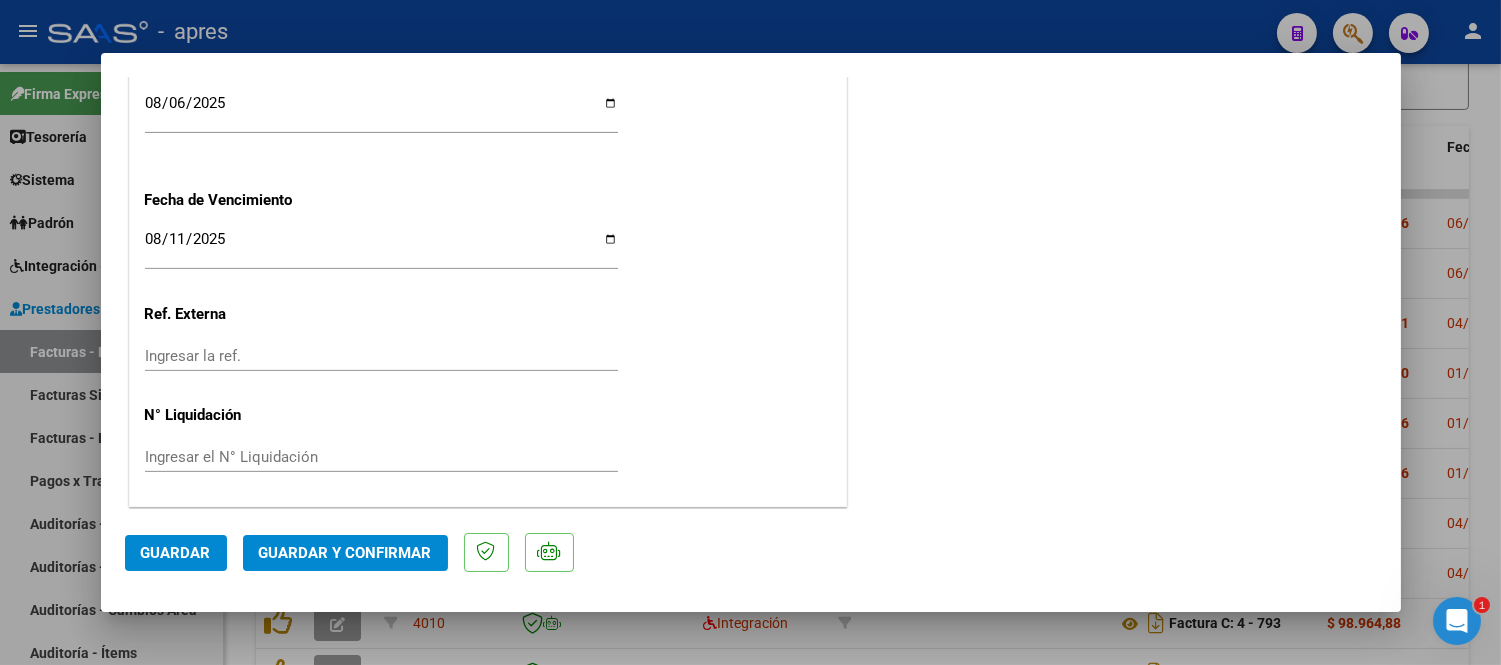 click on "Guardar y Confirmar" 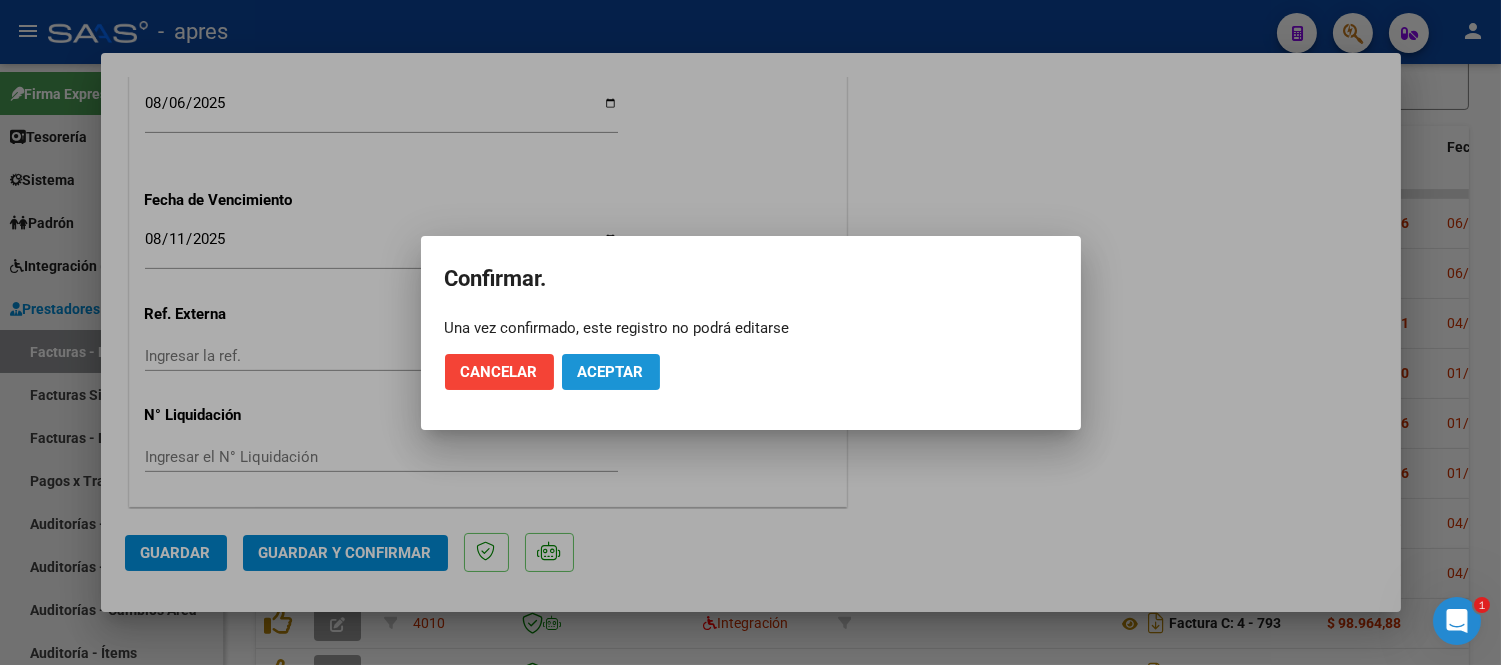 click on "Aceptar" 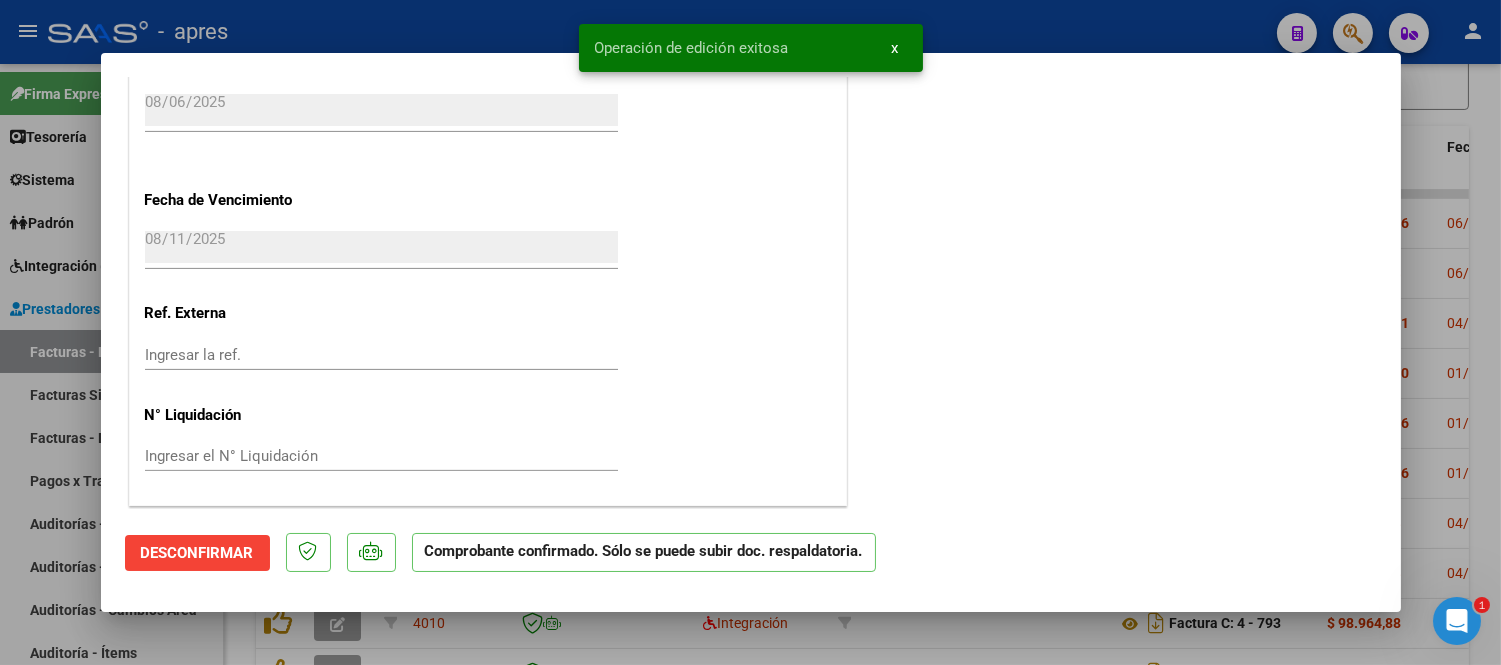 click at bounding box center (750, 332) 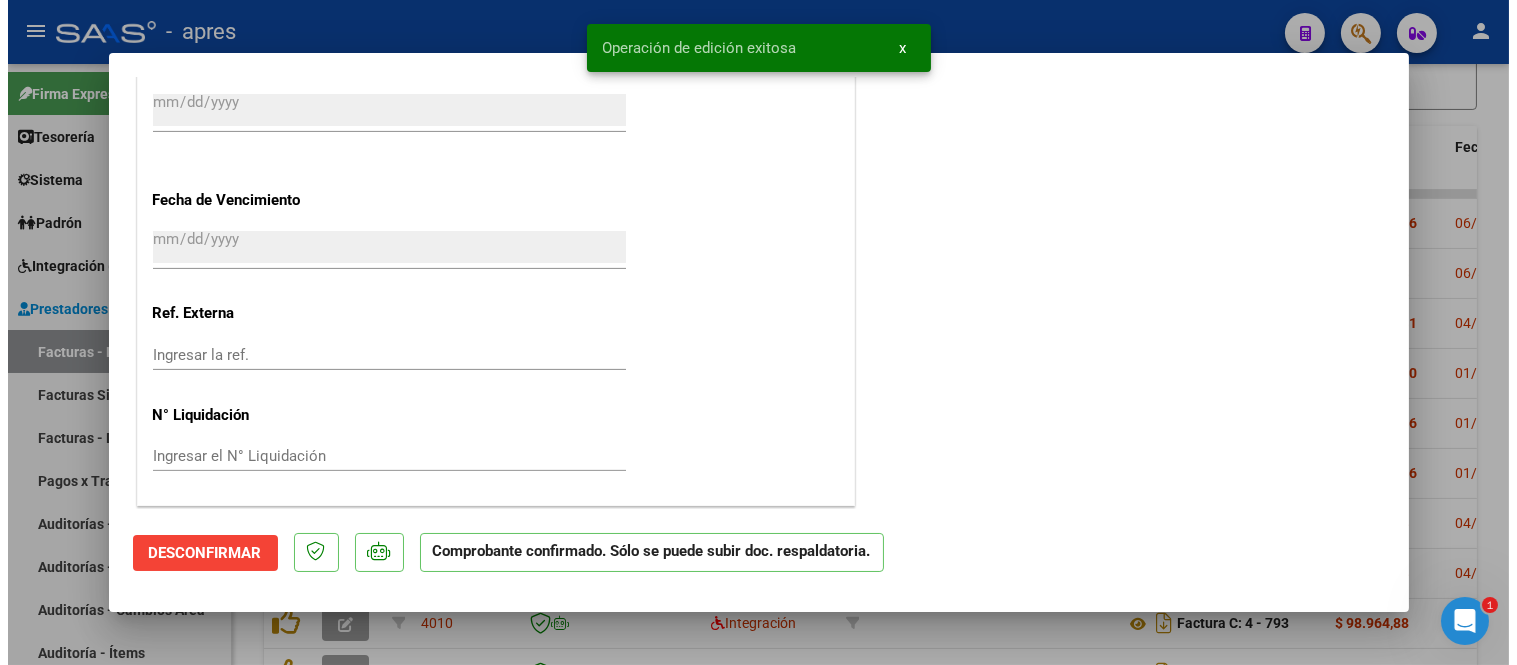 scroll, scrollTop: 1746, scrollLeft: 0, axis: vertical 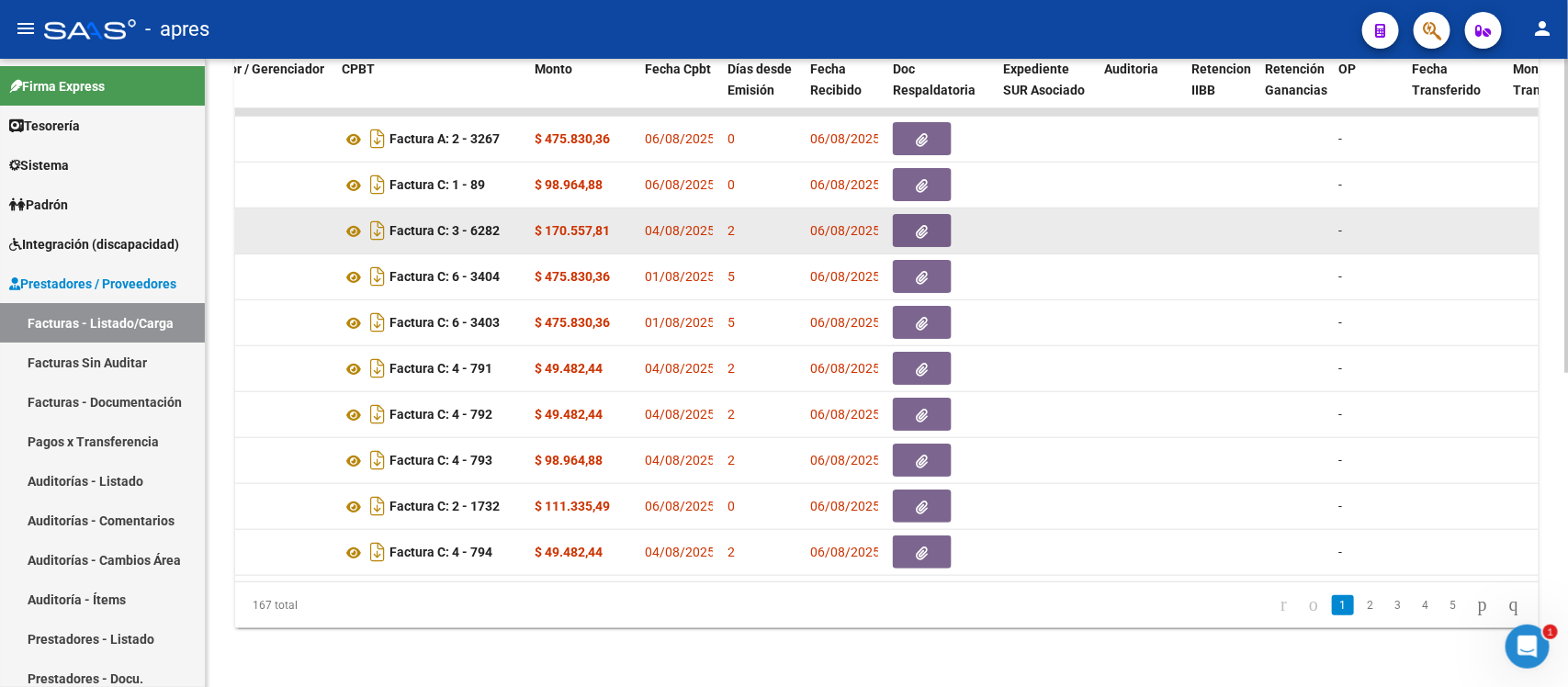 click on "04/08/2025" 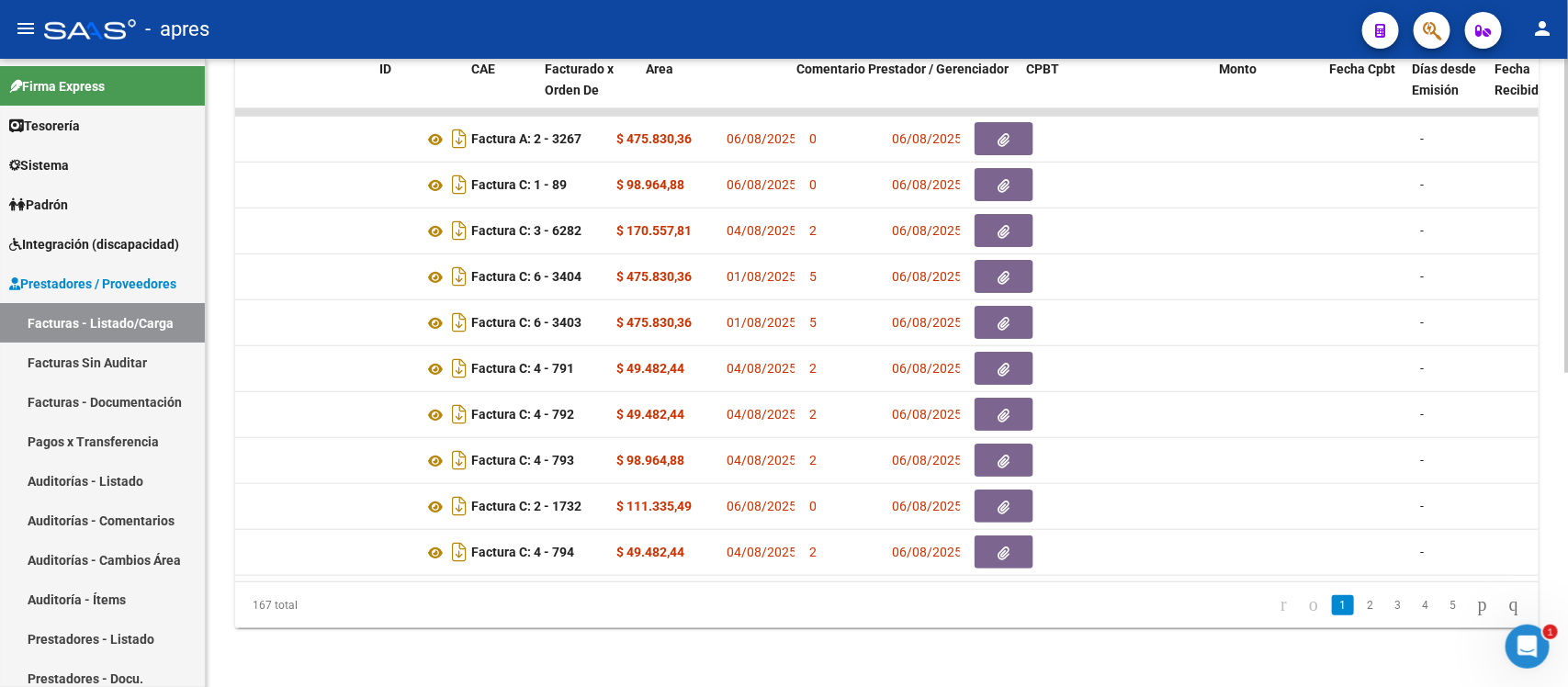 scroll, scrollTop: 0, scrollLeft: 0, axis: both 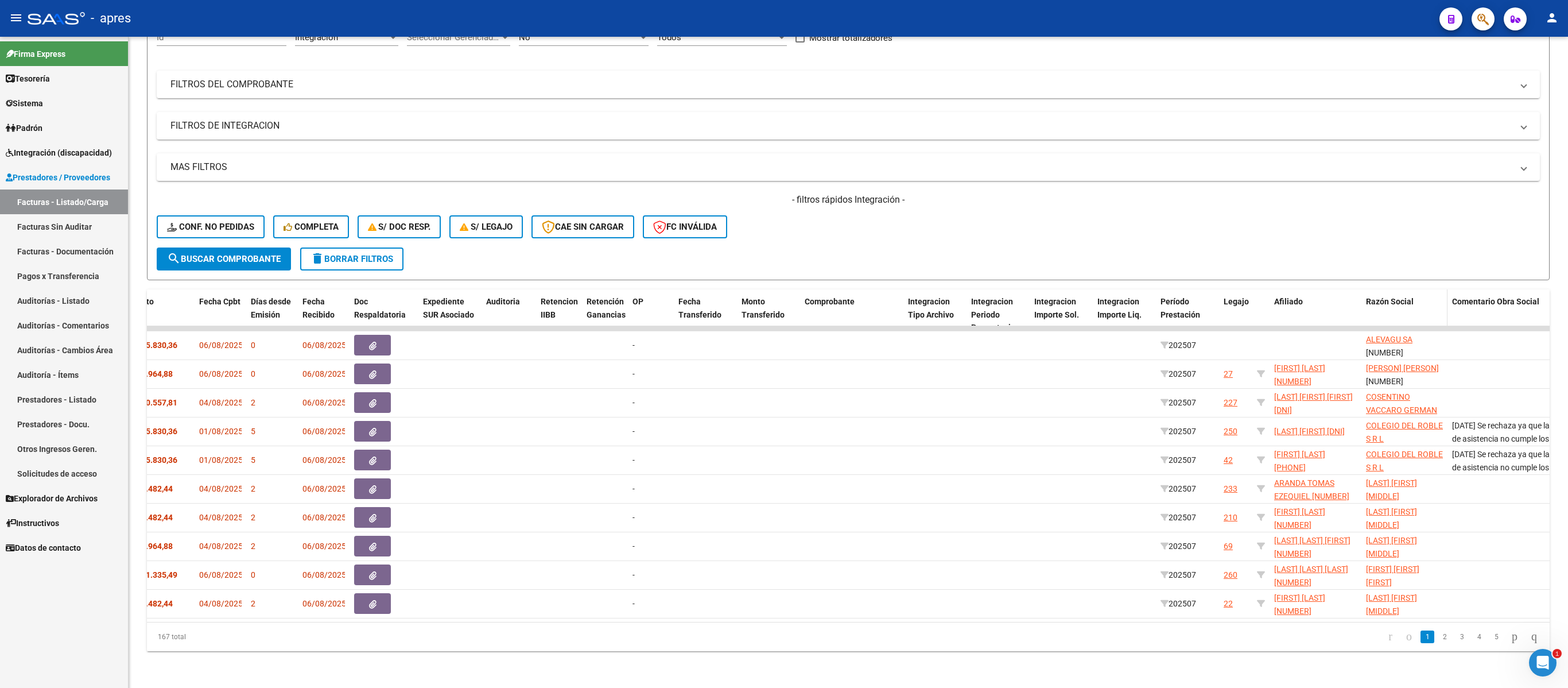 drag, startPoint x: 1400, startPoint y: 286, endPoint x: 1363, endPoint y: 292, distance: 37.48333 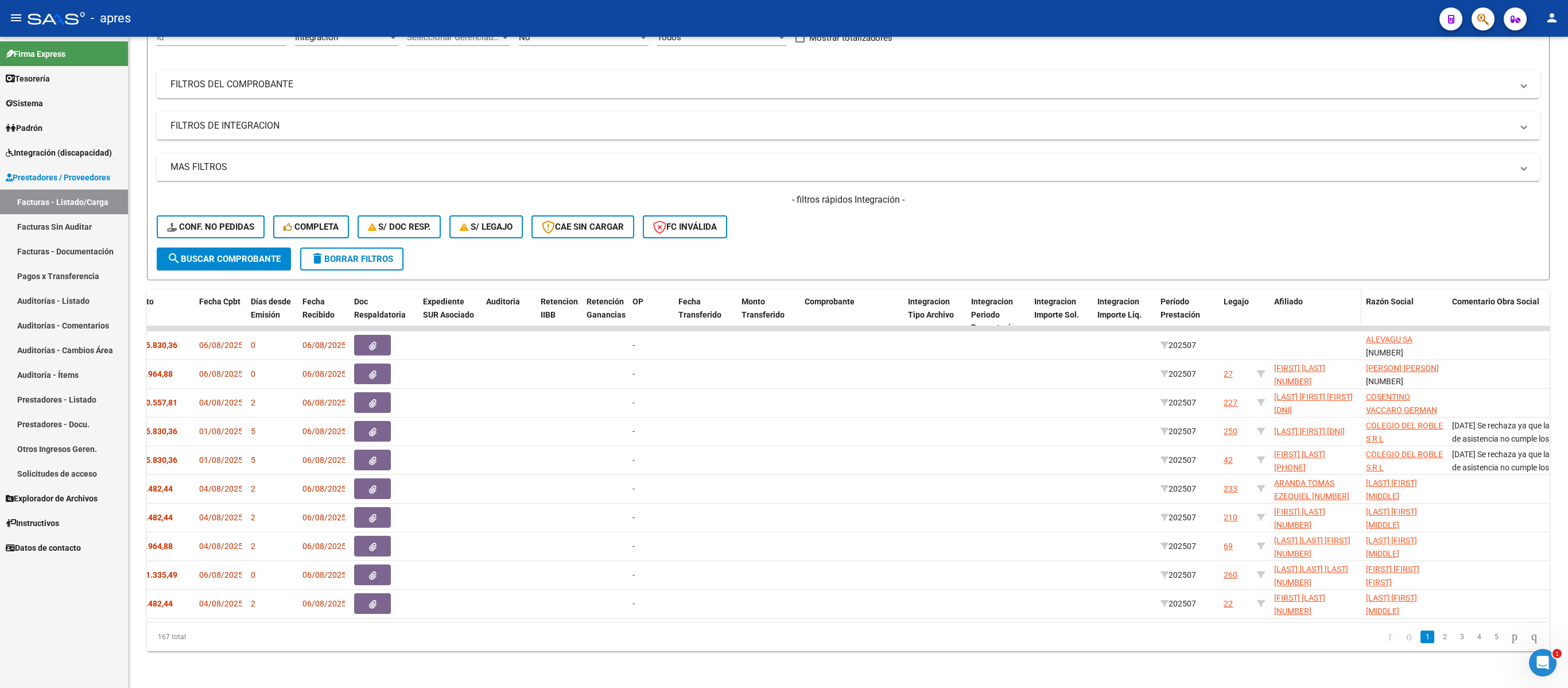 drag, startPoint x: 1383, startPoint y: 288, endPoint x: 1281, endPoint y: 292, distance: 102.0784 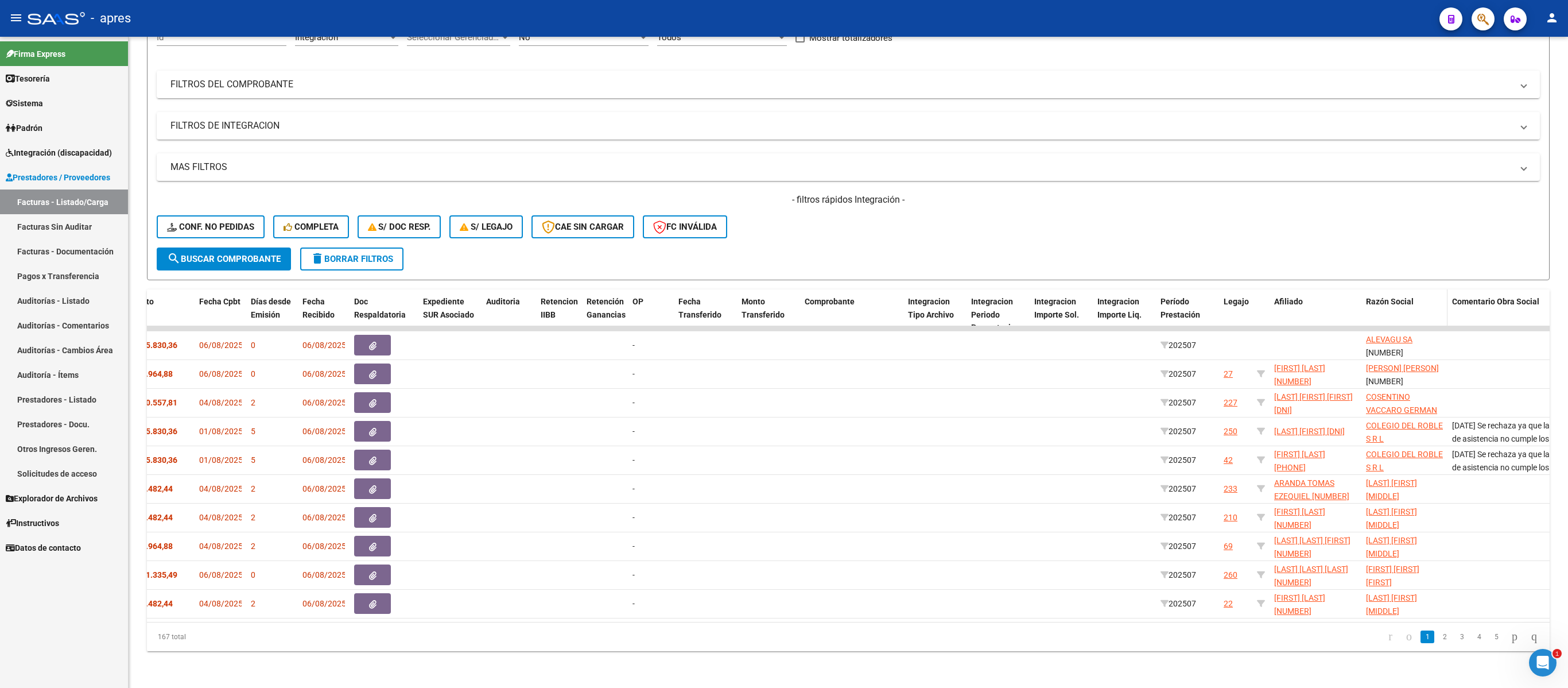 click on "Razón Social" 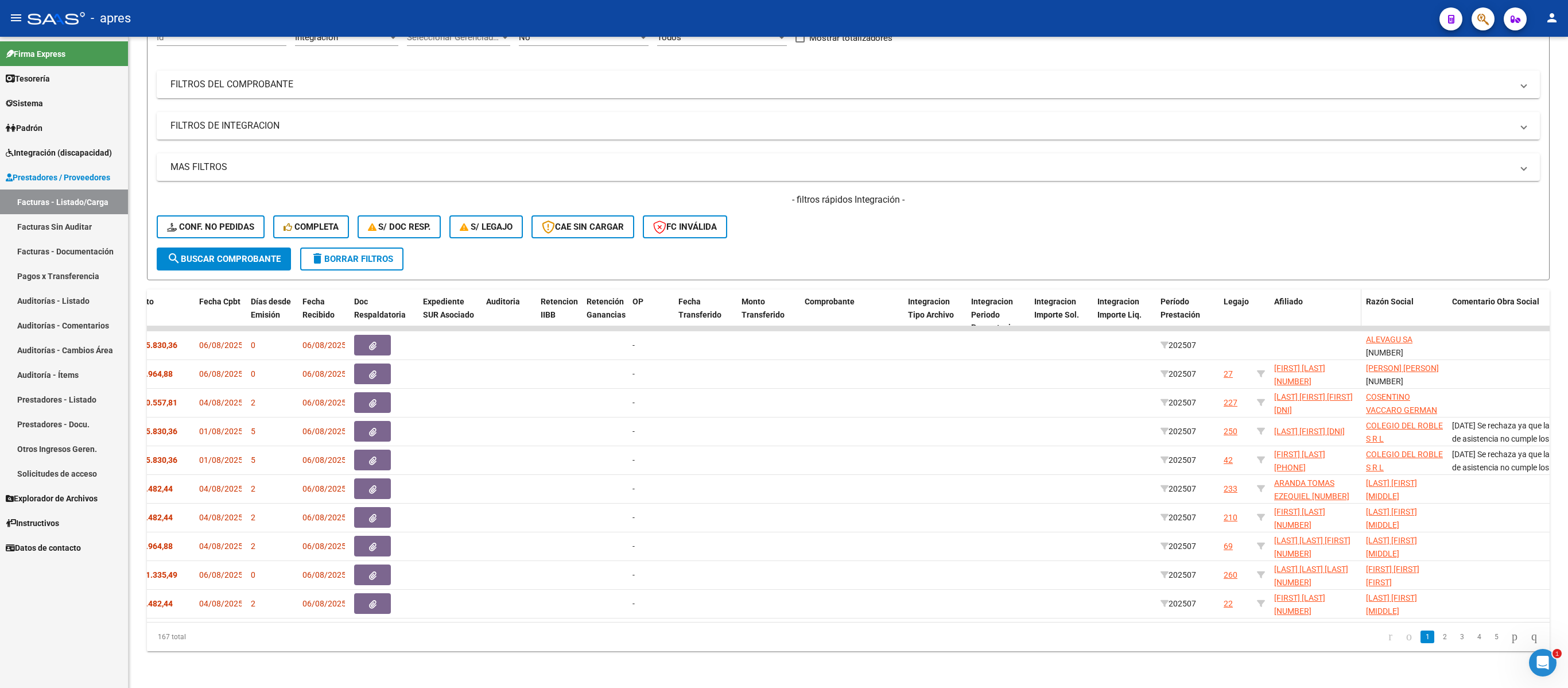 drag, startPoint x: 1392, startPoint y: 285, endPoint x: 1341, endPoint y: 281, distance: 51.156622 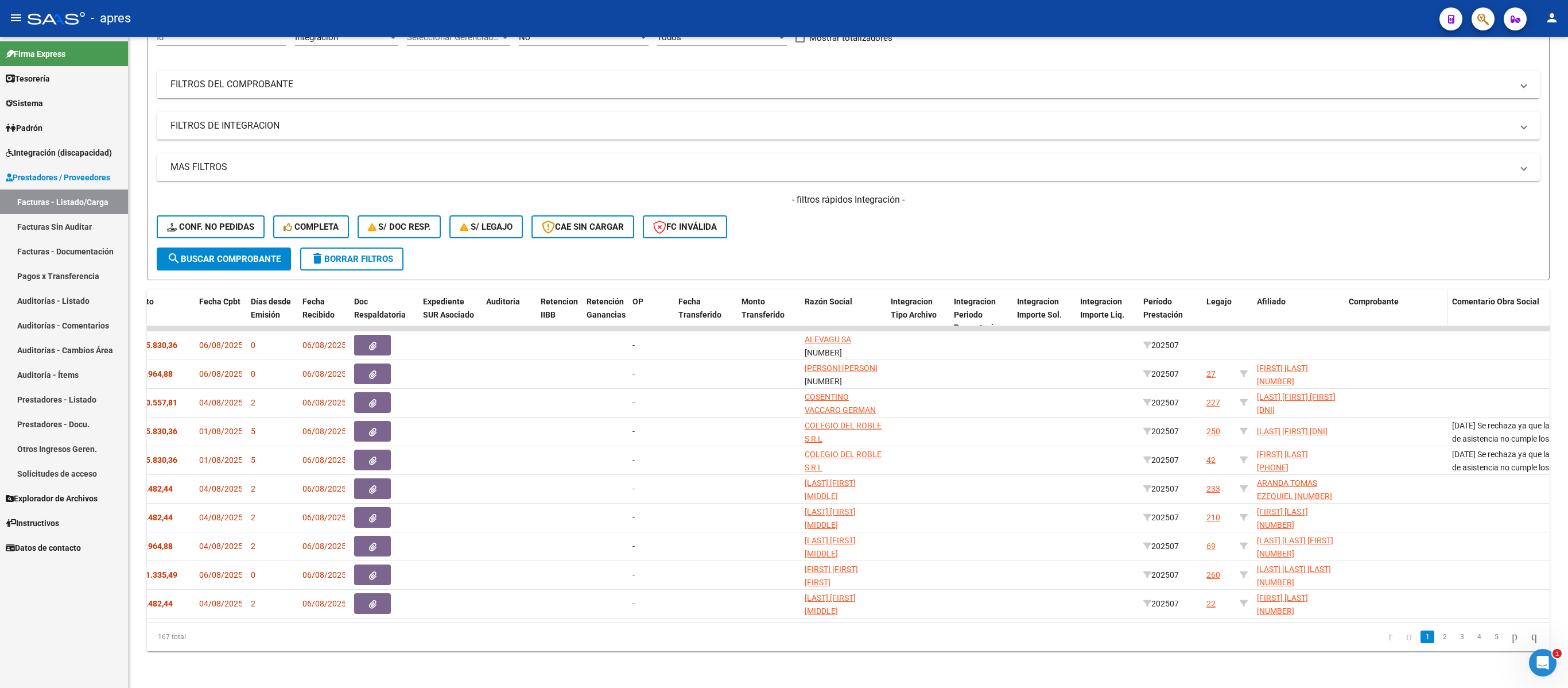click on "Comprobante" 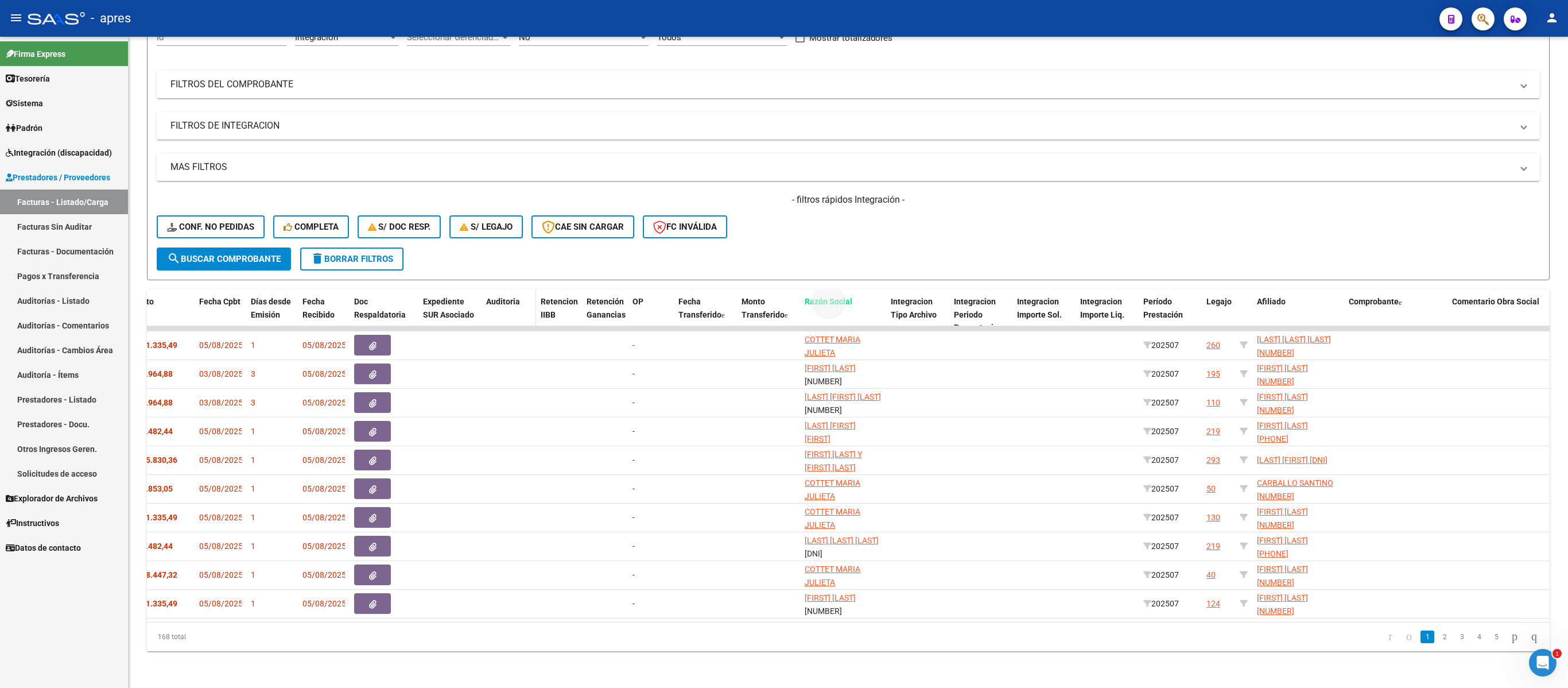 drag, startPoint x: 829, startPoint y: 286, endPoint x: 538, endPoint y: 307, distance: 291.75675 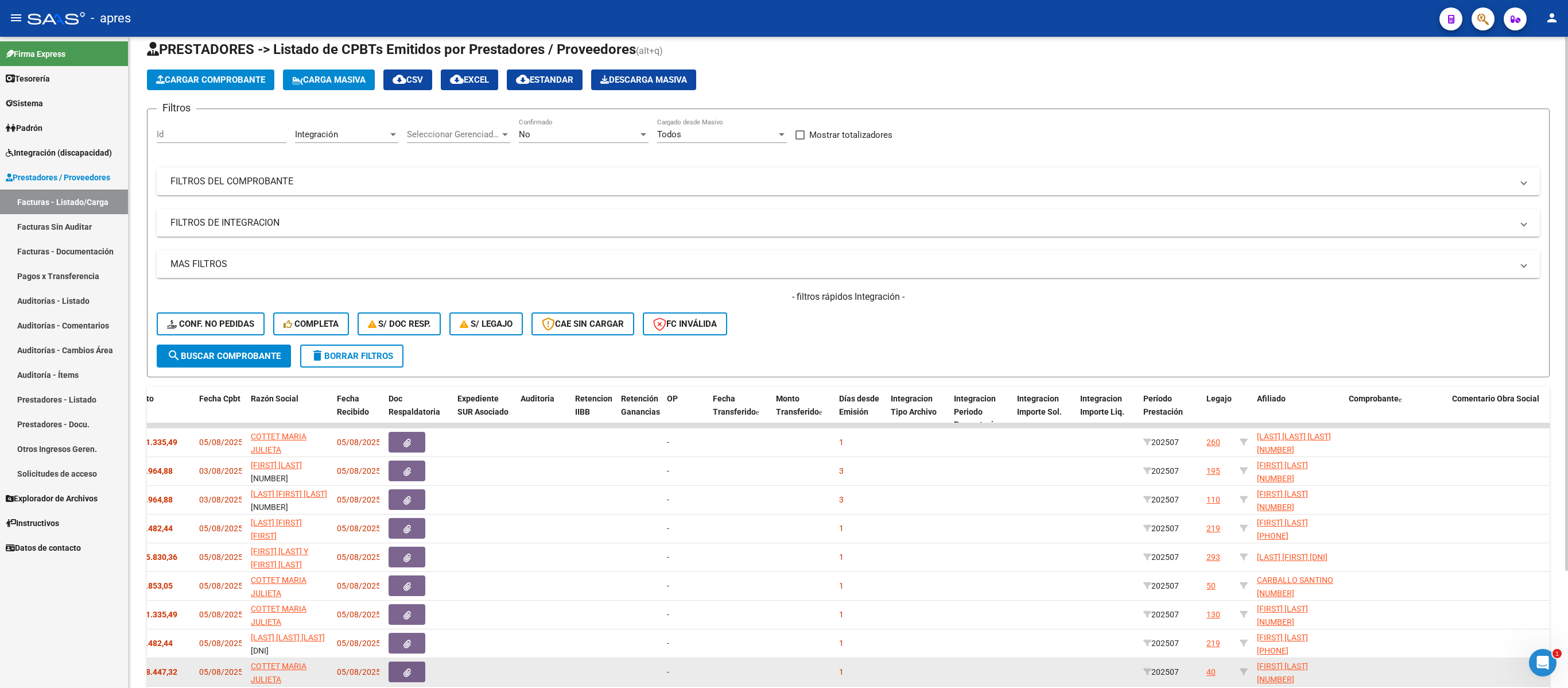 scroll, scrollTop: 142, scrollLeft: 0, axis: vertical 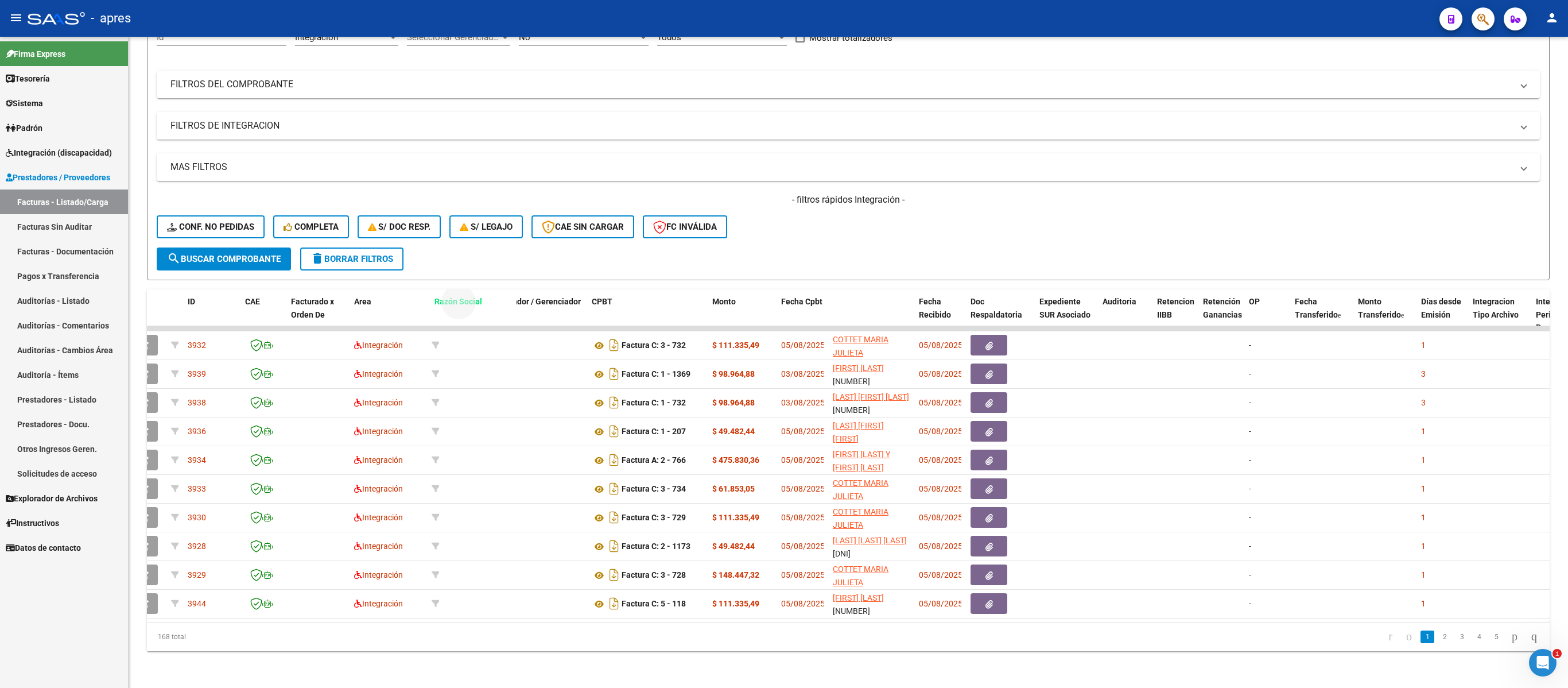 drag, startPoint x: 872, startPoint y: 284, endPoint x: 474, endPoint y: 294, distance: 398.1256 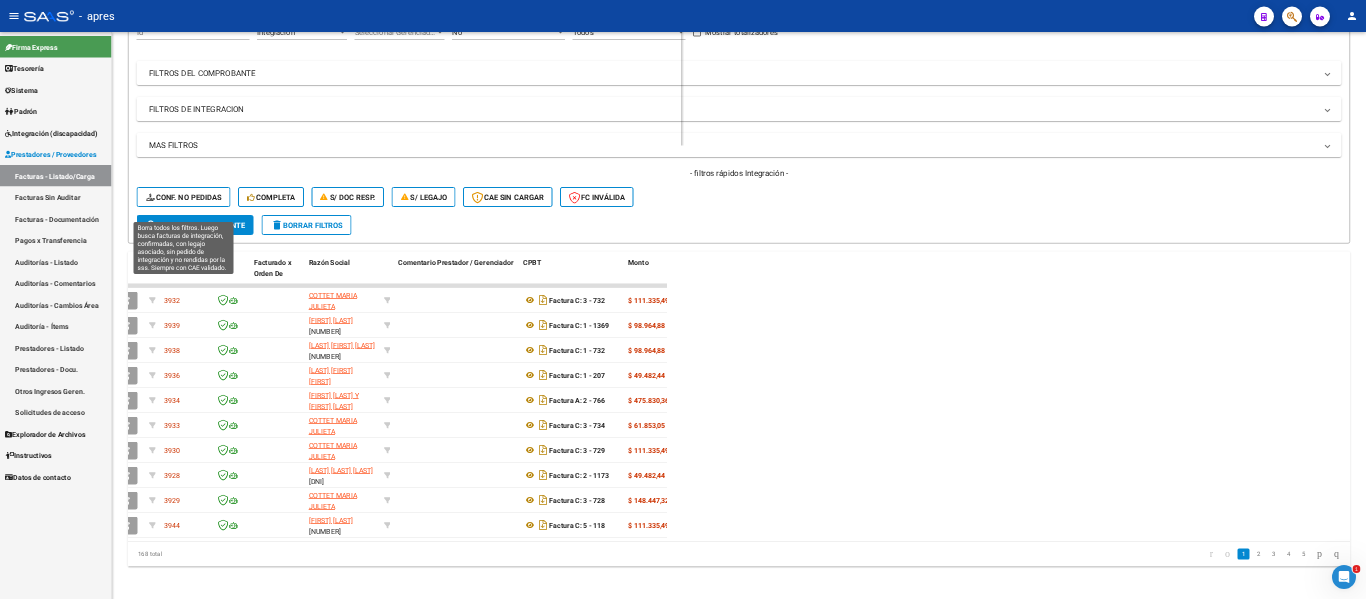scroll, scrollTop: 598, scrollLeft: 0, axis: vertical 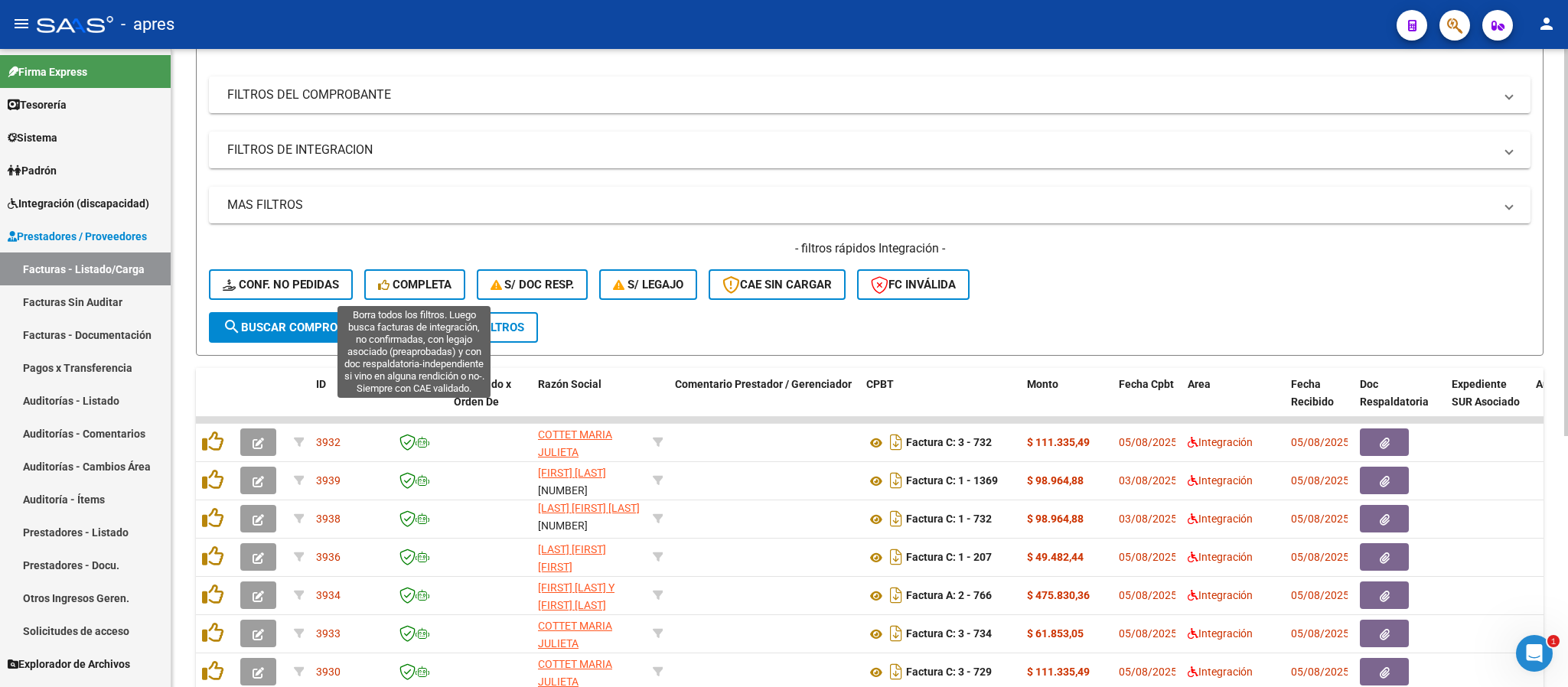 click on "Completa" 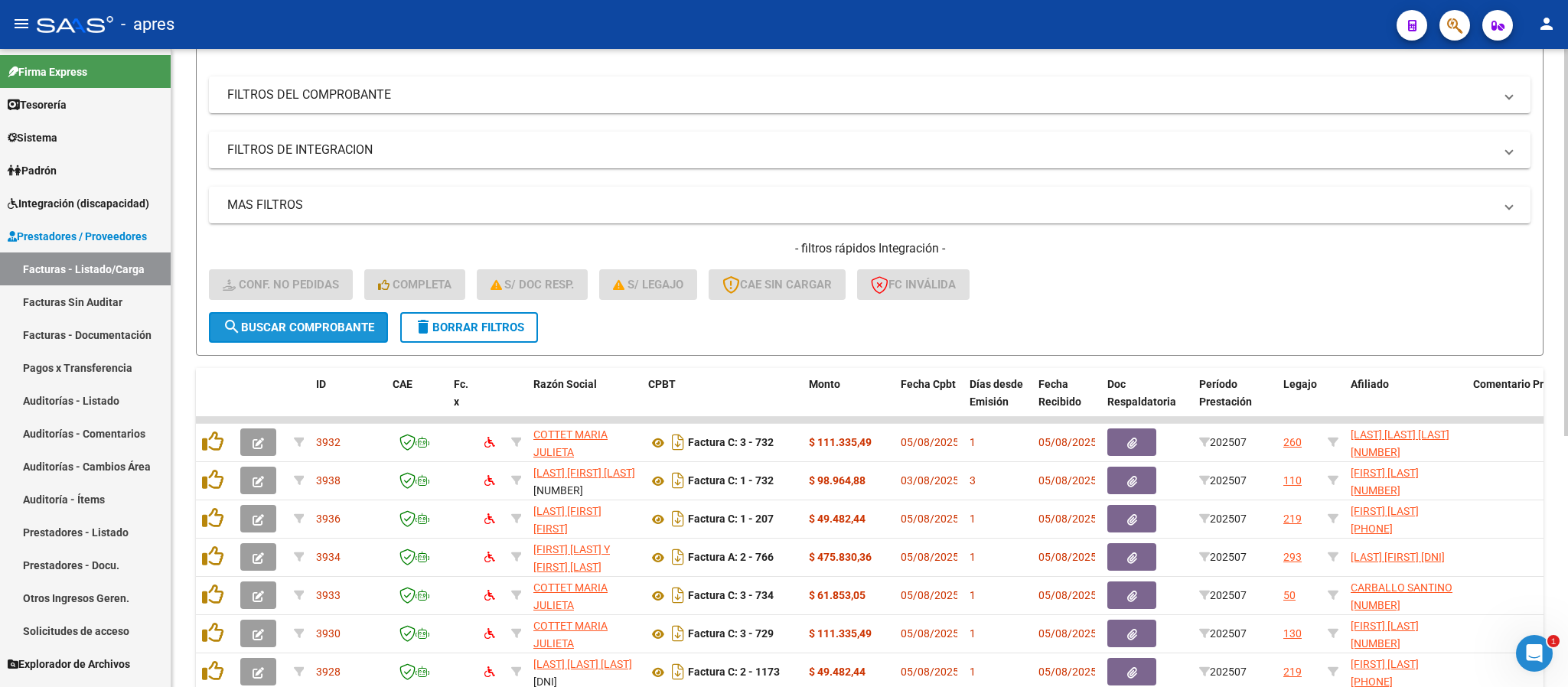 click on "search  Buscar Comprobante" 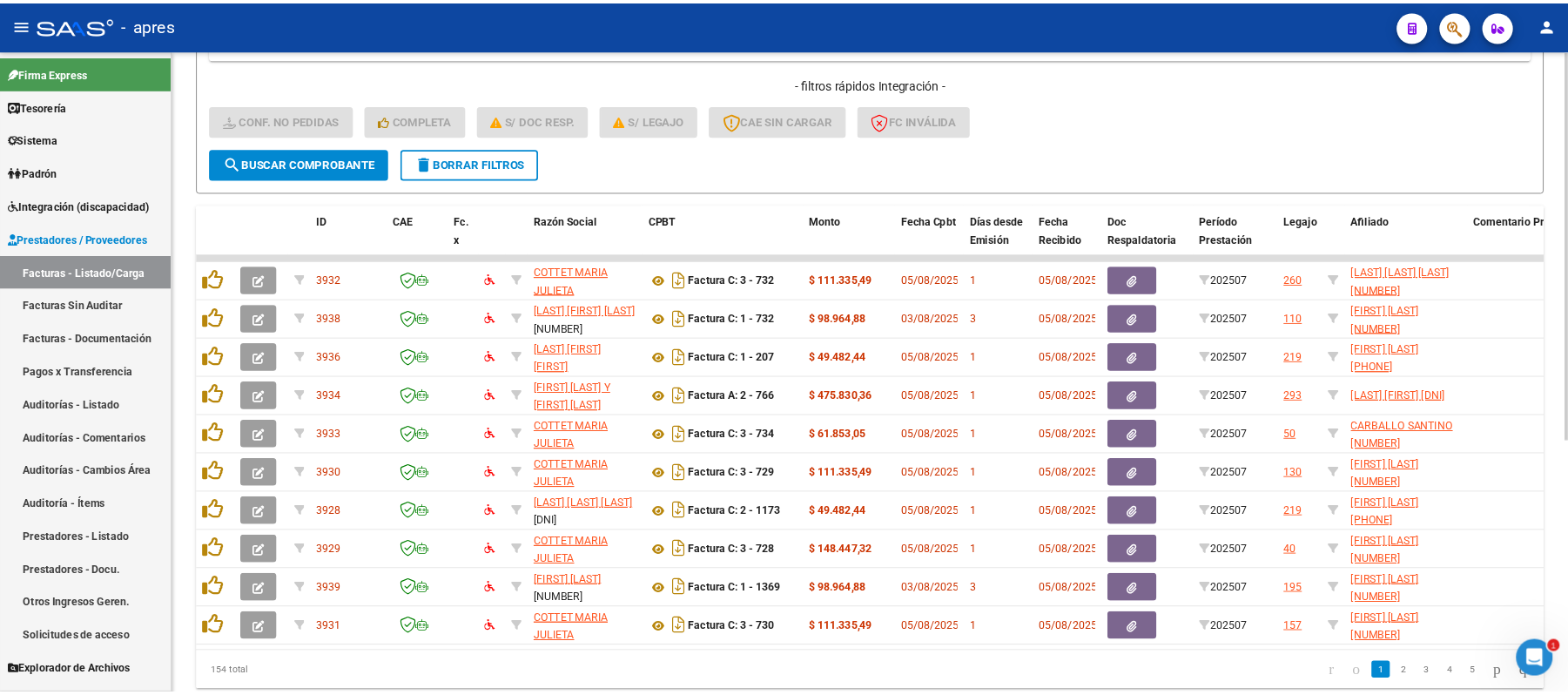 scroll, scrollTop: 470, scrollLeft: 0, axis: vertical 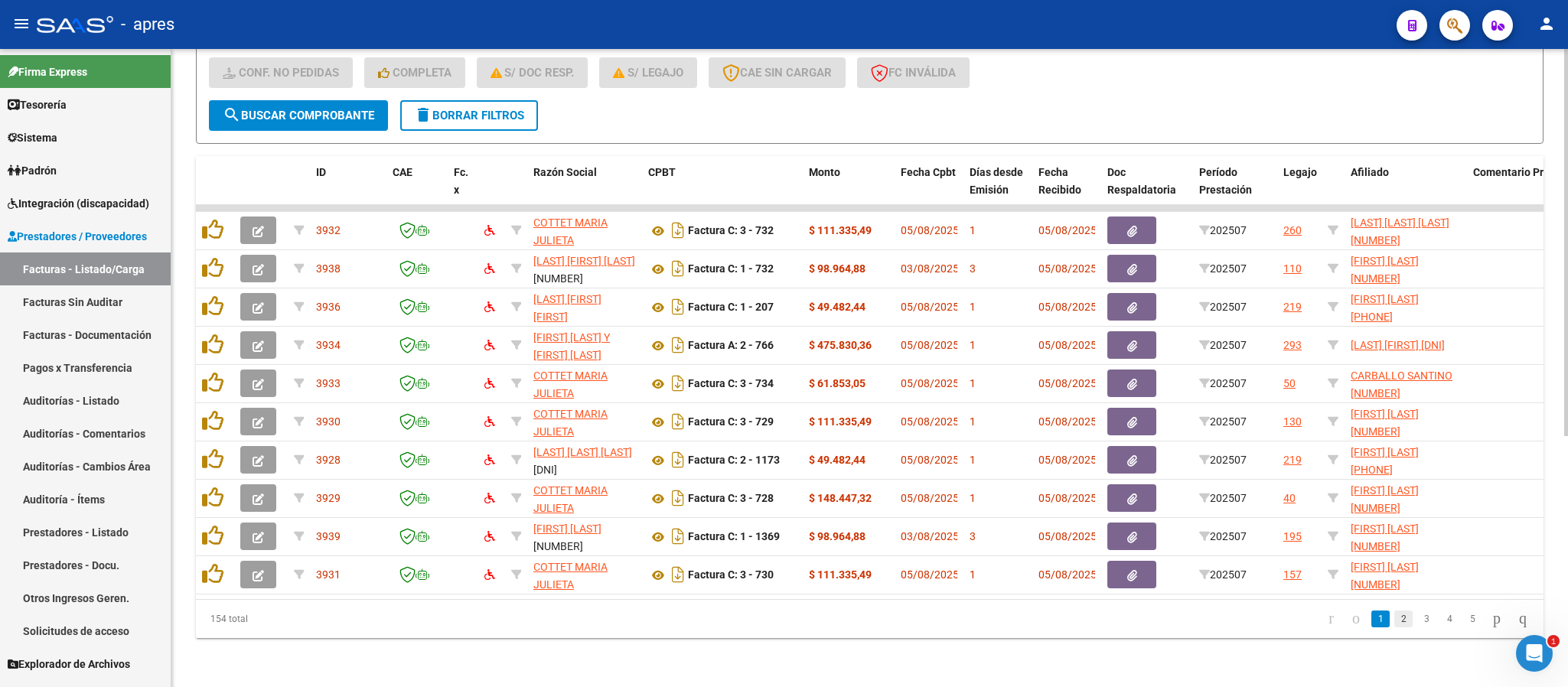 click on "2" 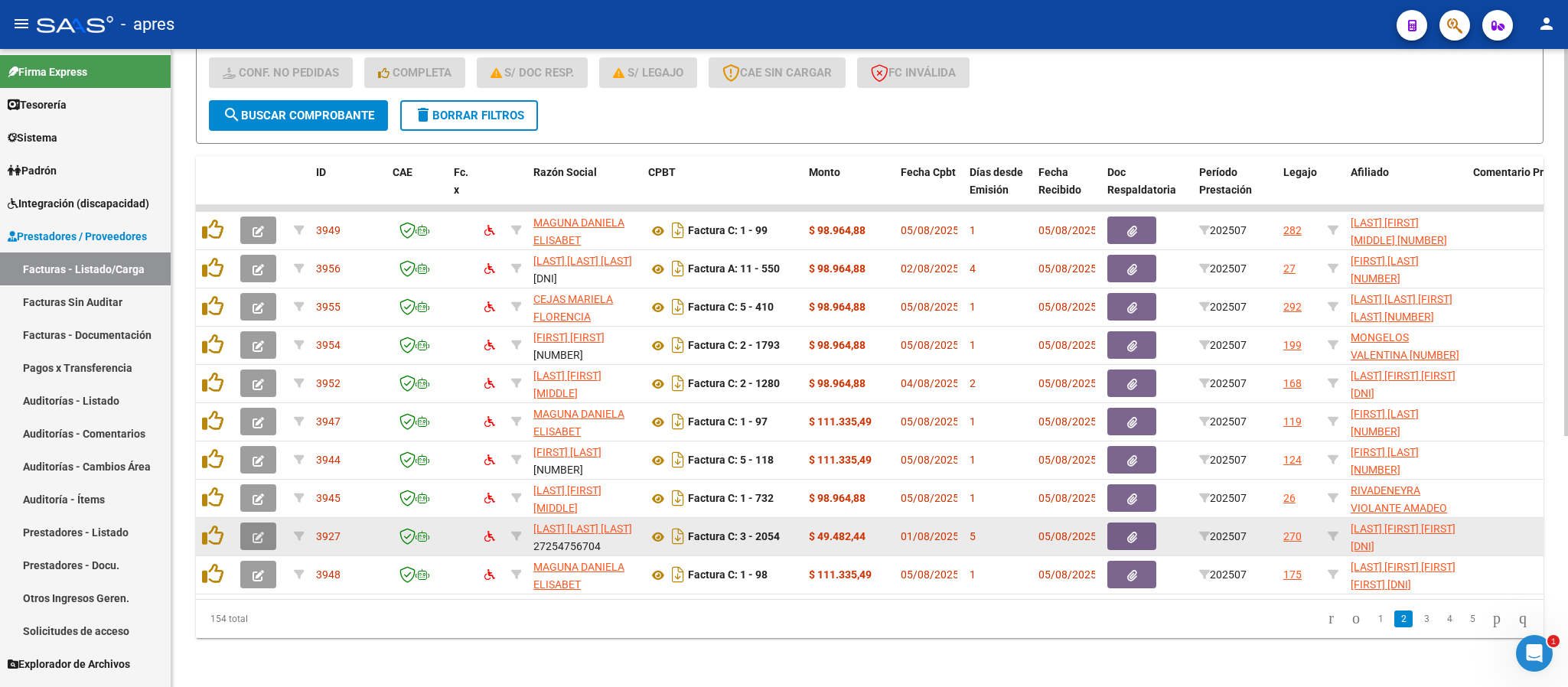 click 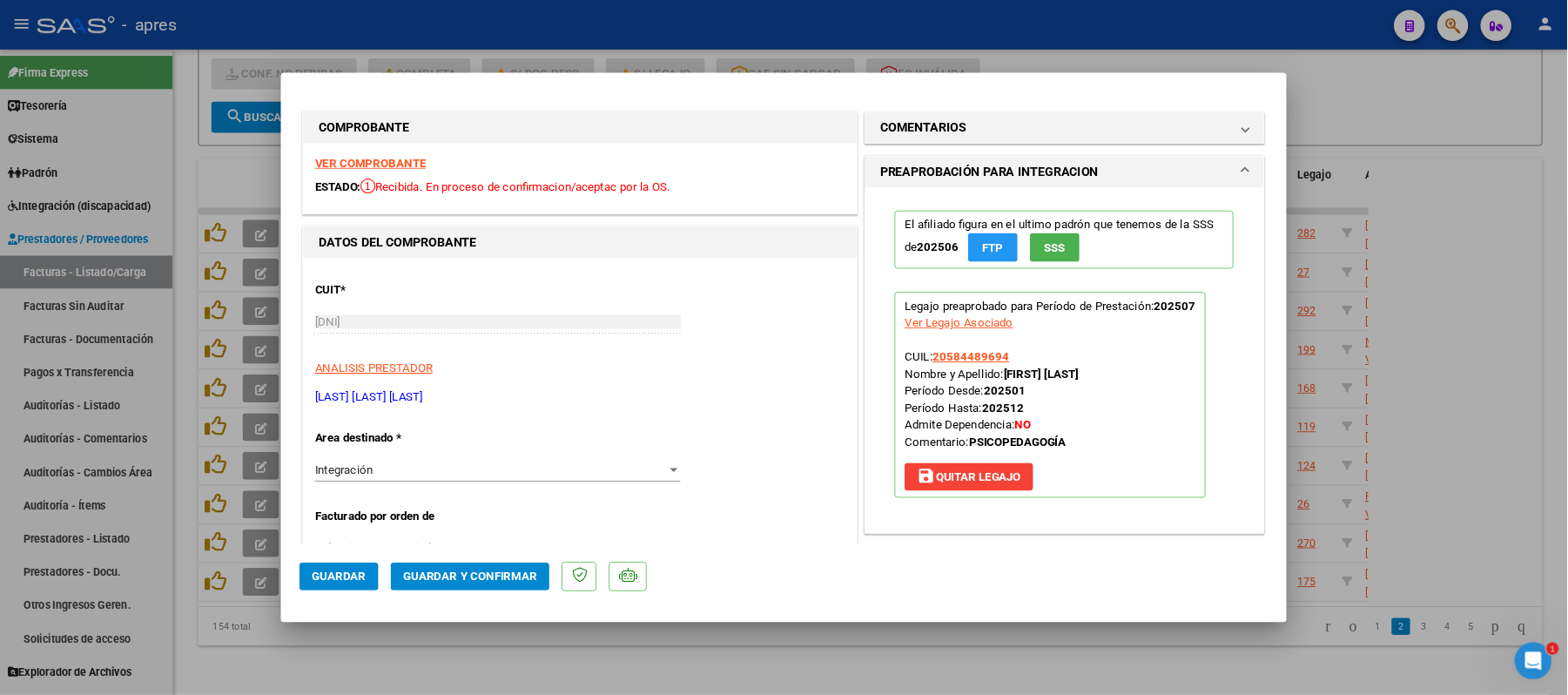 scroll, scrollTop: 470, scrollLeft: 0, axis: vertical 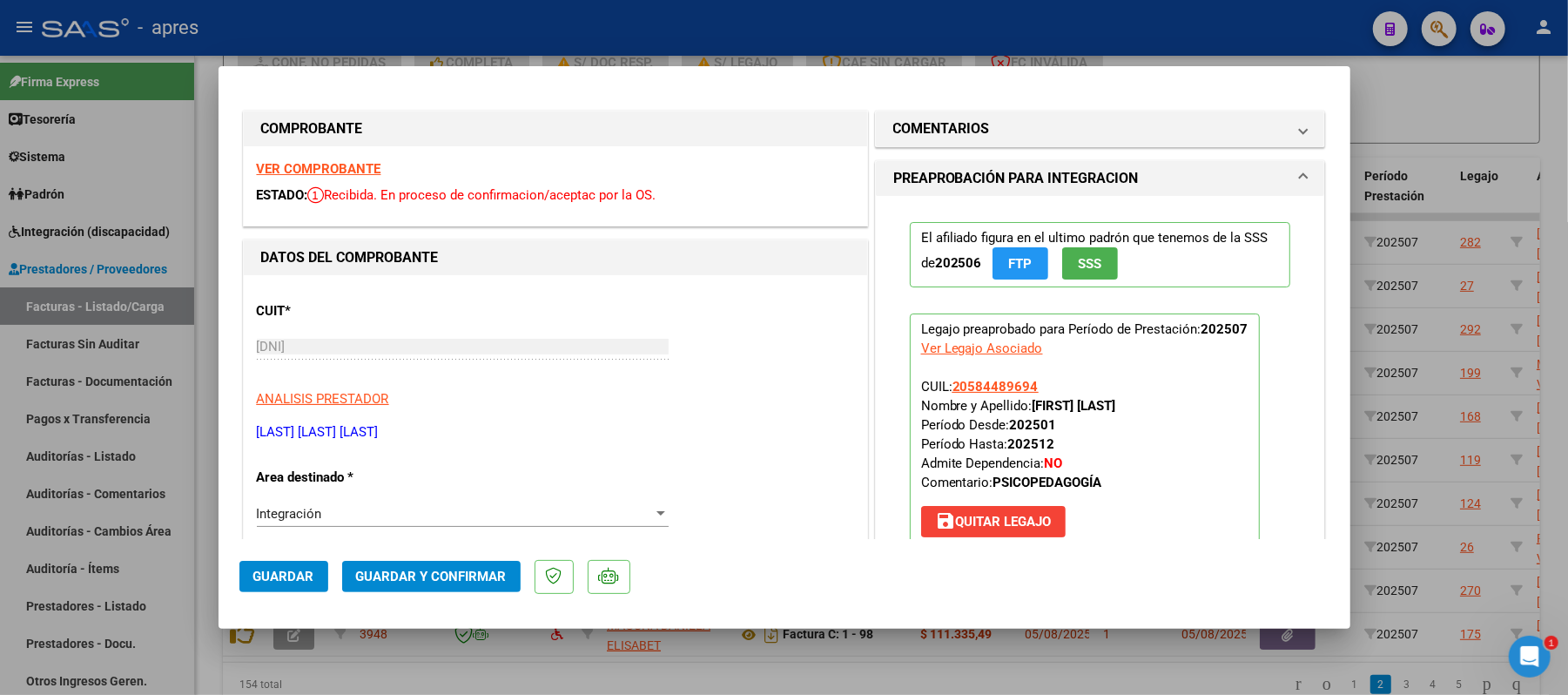 click on "VER COMPROBANTE       ESTADO:   Recibida. En proceso de confirmacion/aceptac por la OS." at bounding box center [555, 186] 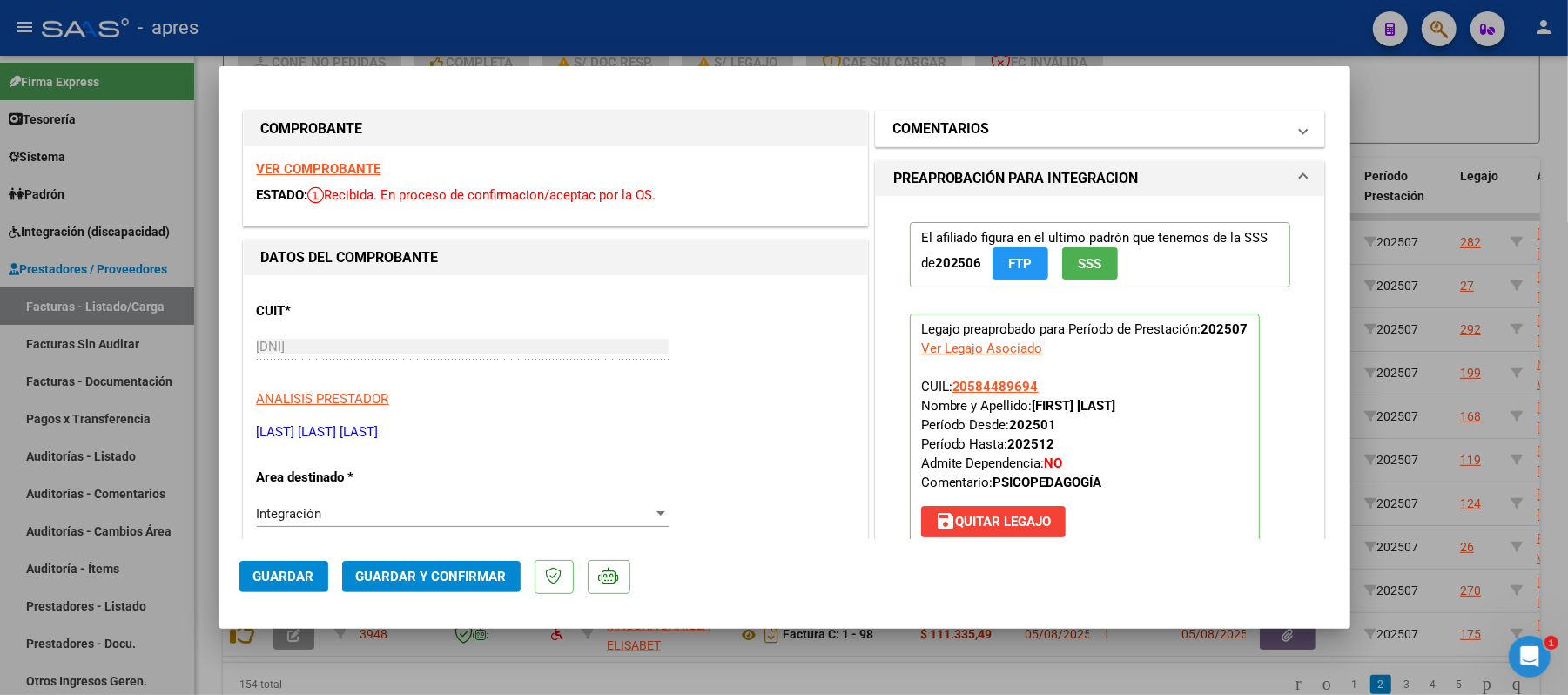 click on "COMENTARIOS" at bounding box center (1090, 129) 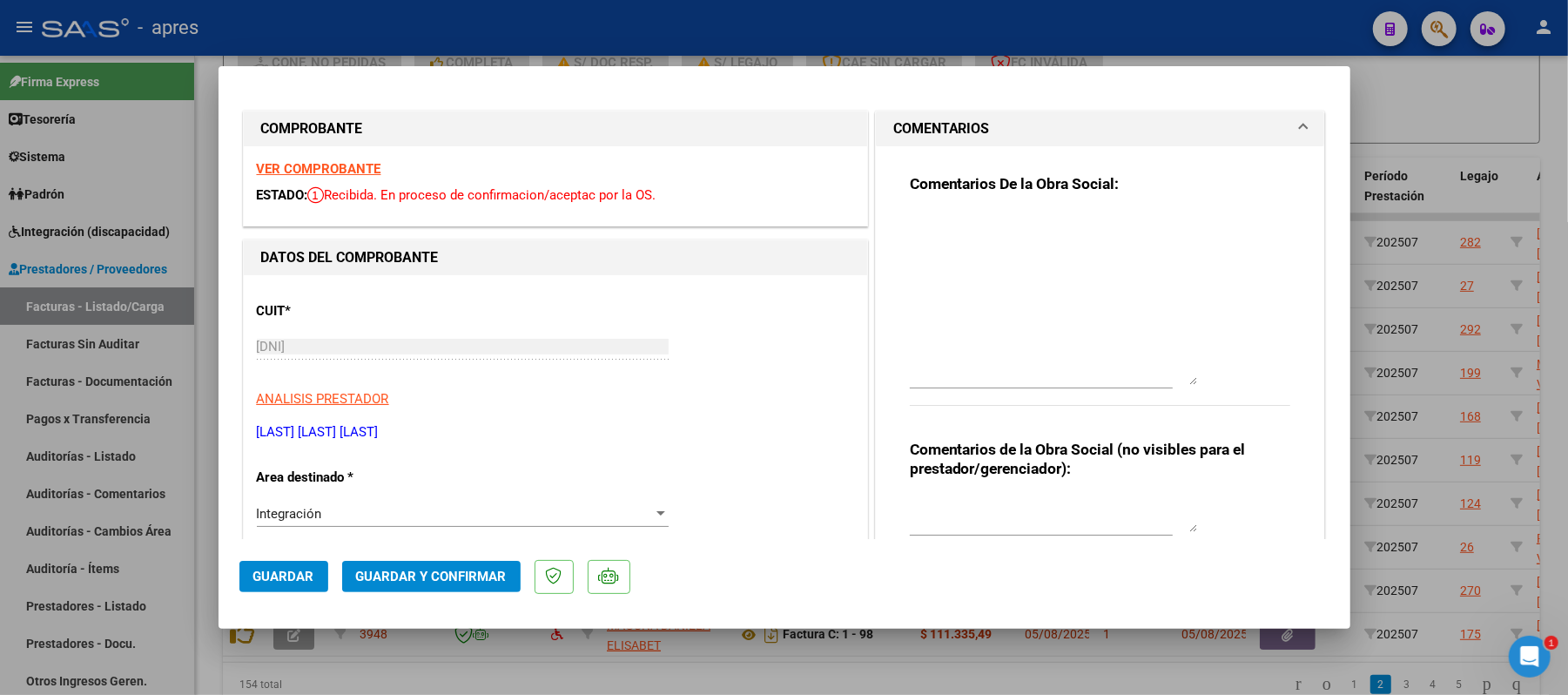 drag, startPoint x: 1182, startPoint y: 241, endPoint x: 1285, endPoint y: 385, distance: 177.04519 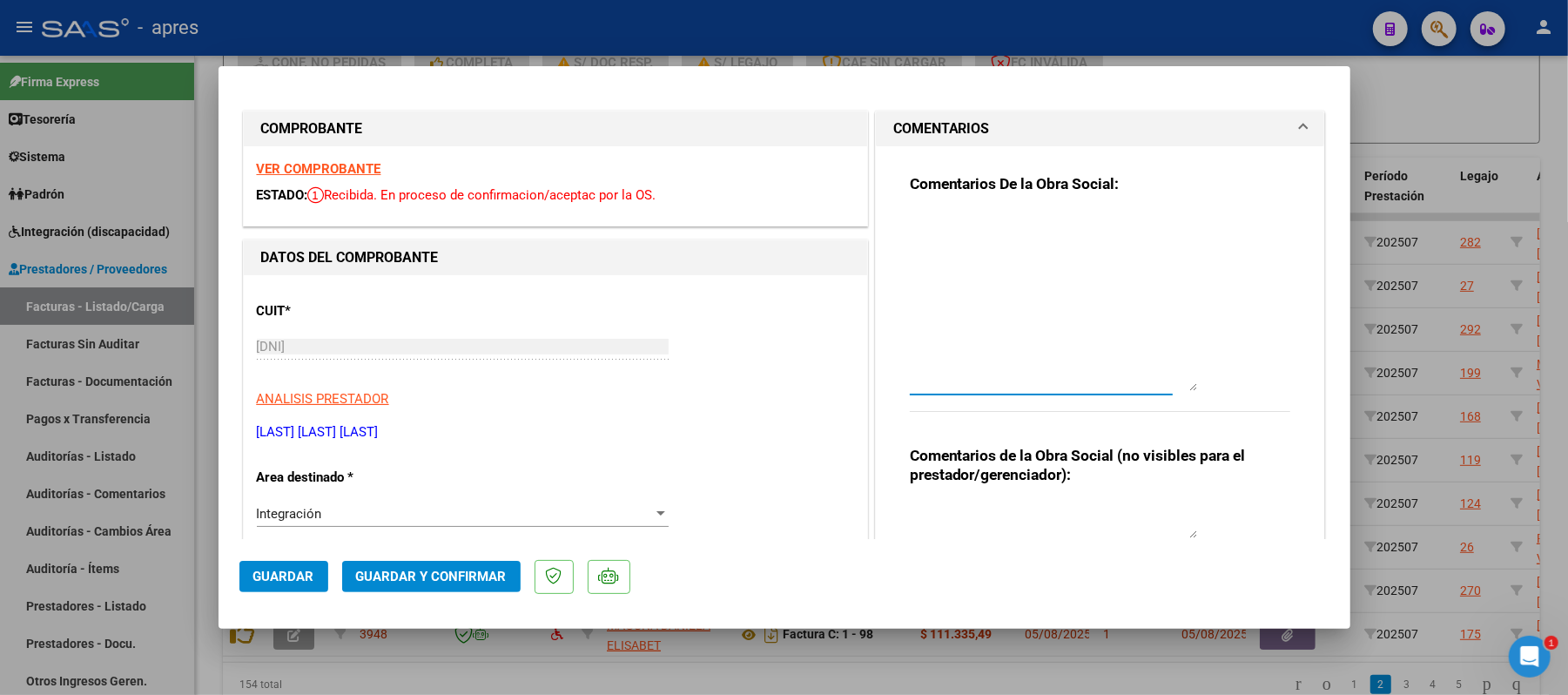 click at bounding box center [1053, 301] 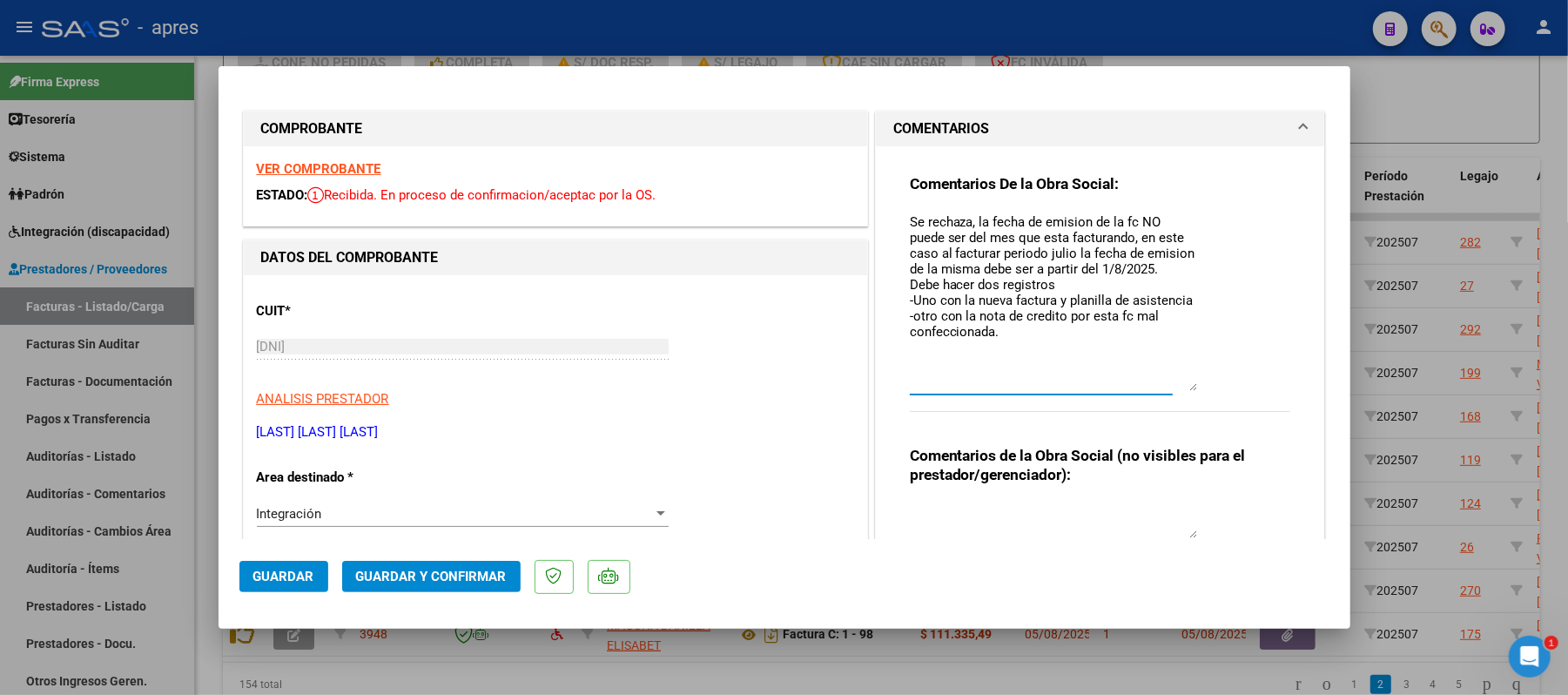 click on "Se rechaza, la fecha de emision de la fc NO puede ser del mes que esta facturando, en este caso al facturar periodo julio la fecha de emision de la misma debe ser a partir del 1/8/2025.
Debe hacer dos registros
-Uno con la nueva factura y planilla de asistencia
-otro con la nota de credito por esta fc mal confeccionada." at bounding box center (1053, 301) 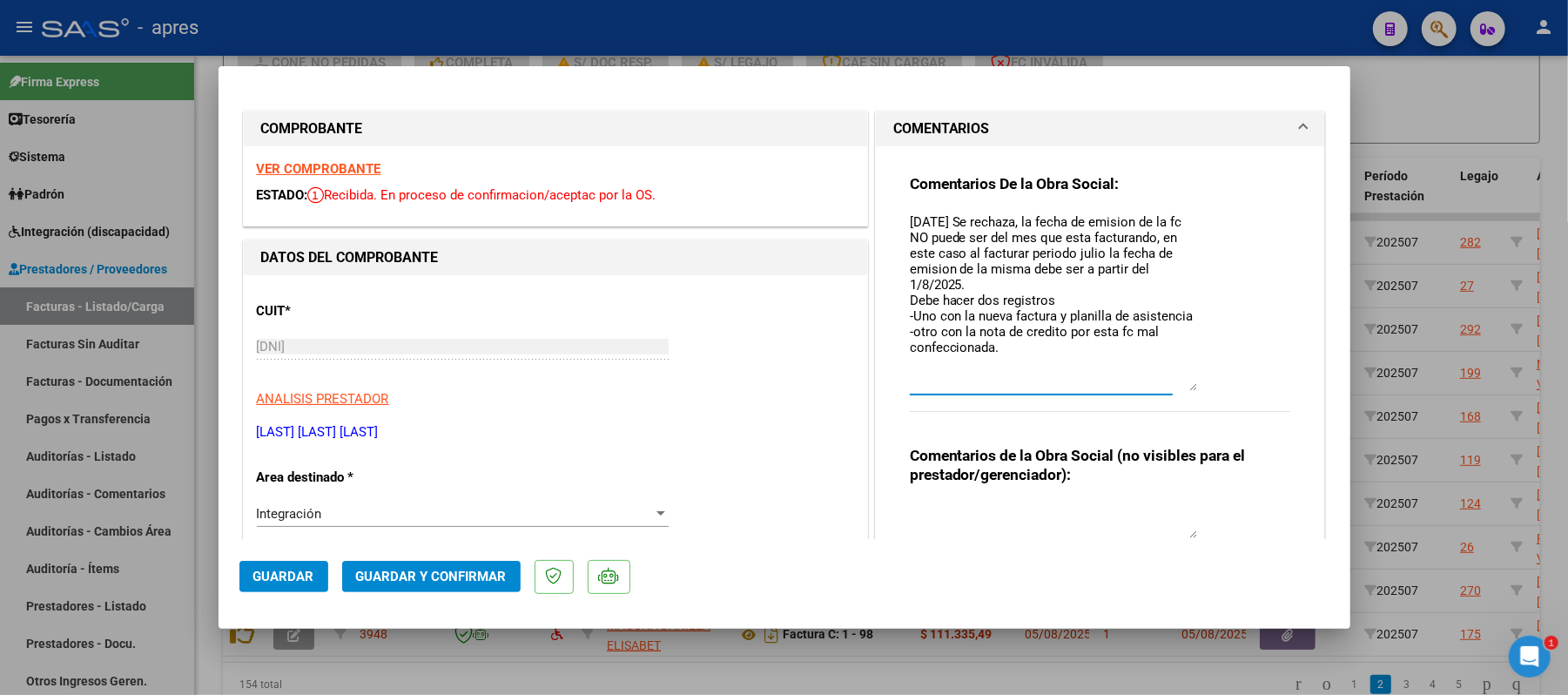 drag, startPoint x: 1013, startPoint y: 216, endPoint x: 1168, endPoint y: 273, distance: 165.14842 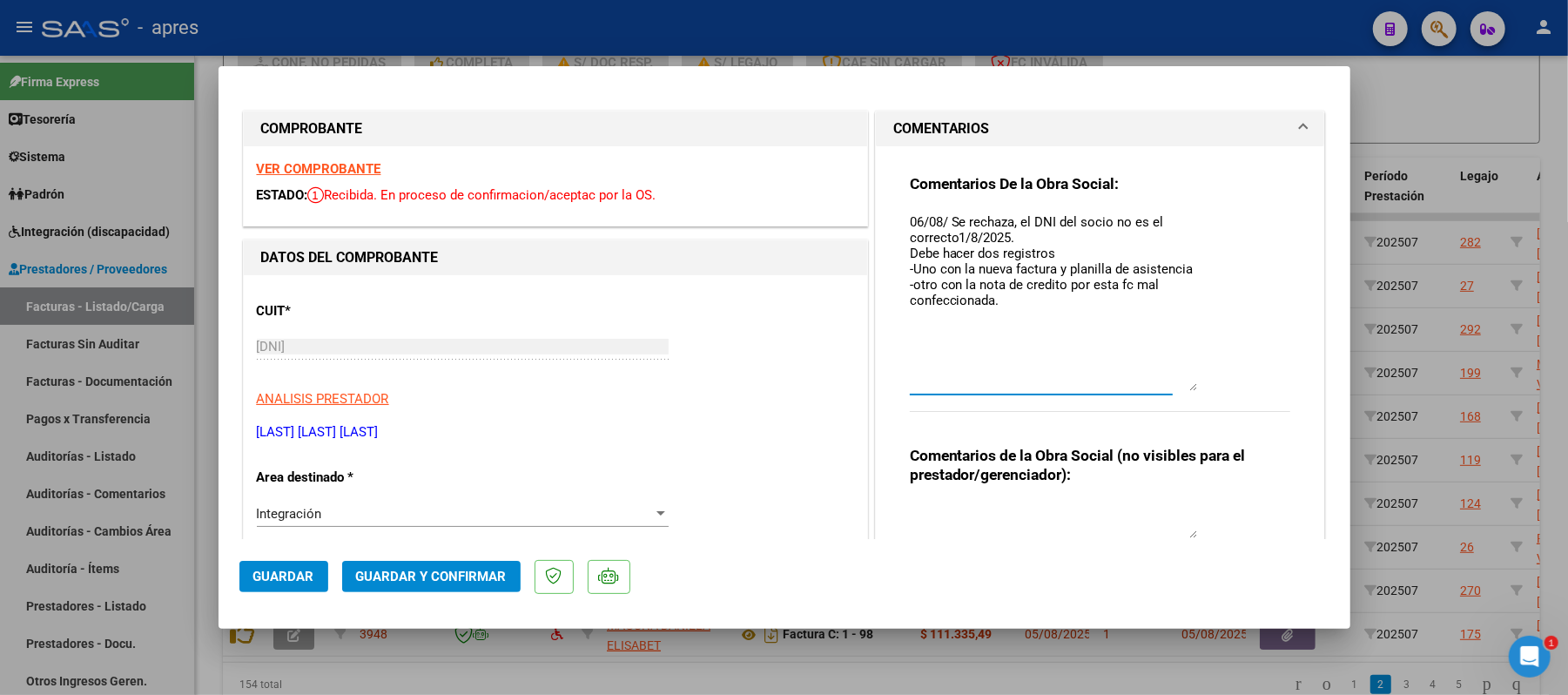 click on "06/08/ Se rechaza, el DNI del socio no es el correcto1/8/2025.
Debe hacer dos registros
-Uno con la nueva factura y planilla de asistencia
-otro con la nota de credito por esta fc mal confeccionada." at bounding box center [1053, 301] 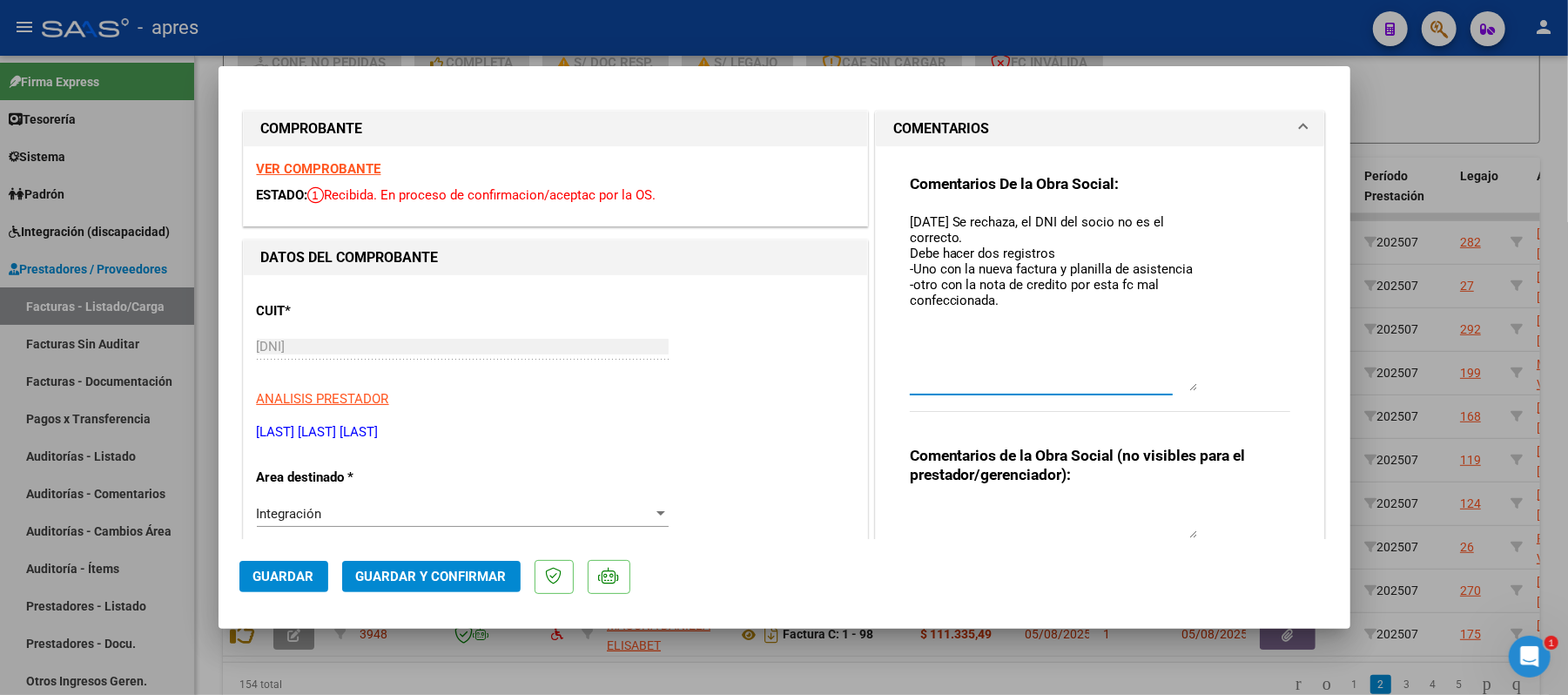 click on "[DATE] Se rechaza, el DNI del socio no es el correcto.
Debe hacer dos registros
-Uno con la nueva factura y planilla de asistencia
-otro con la nota de credito por esta fc mal confeccionada." at bounding box center [1053, 301] 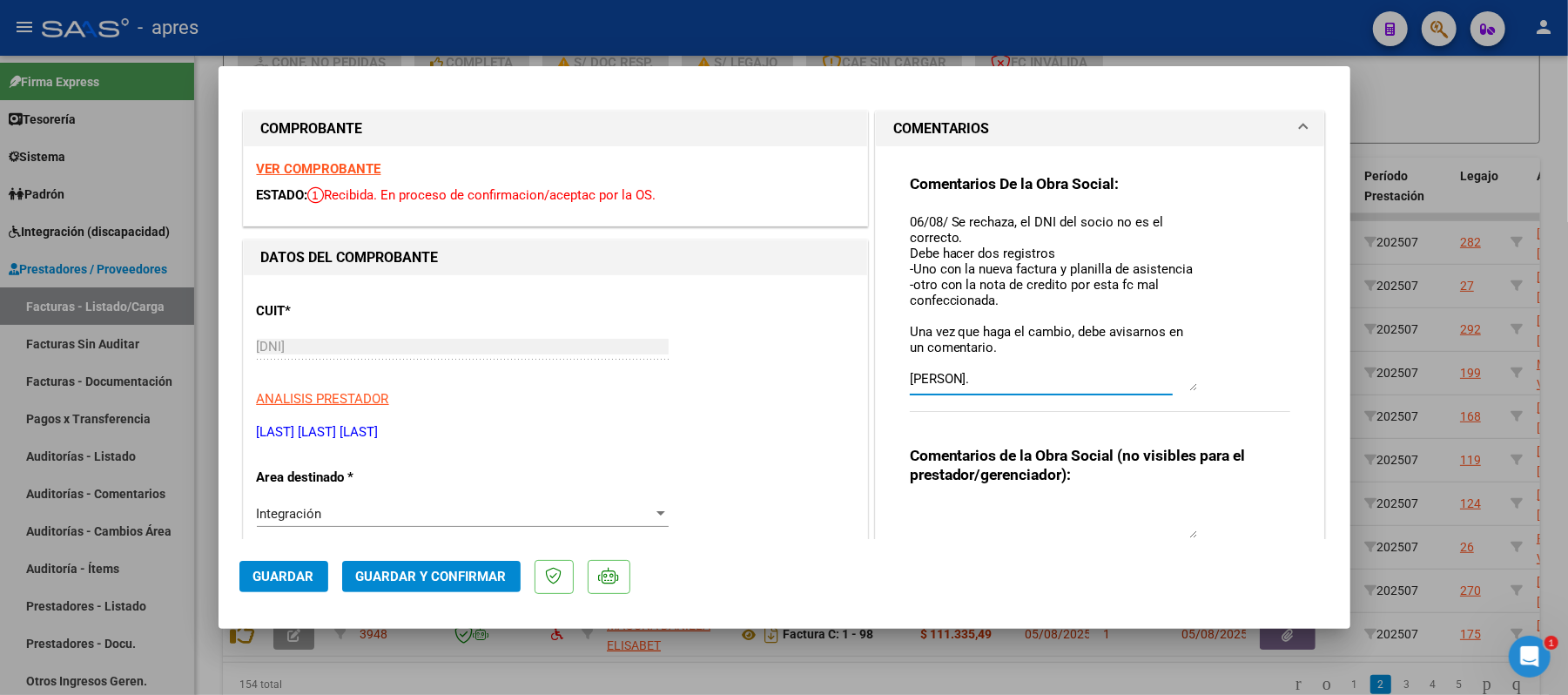 click on "06/08/ Se rechaza, el DNI del socio no es el correcto.
Debe hacer dos registros
-Uno con la nueva factura y planilla de asistencia
-otro con la nota de credito por esta fc mal confeccionada.
Una vez que haga el cambio, debe avisarnos en un comentario.
[PERSON]." at bounding box center (1053, 301) 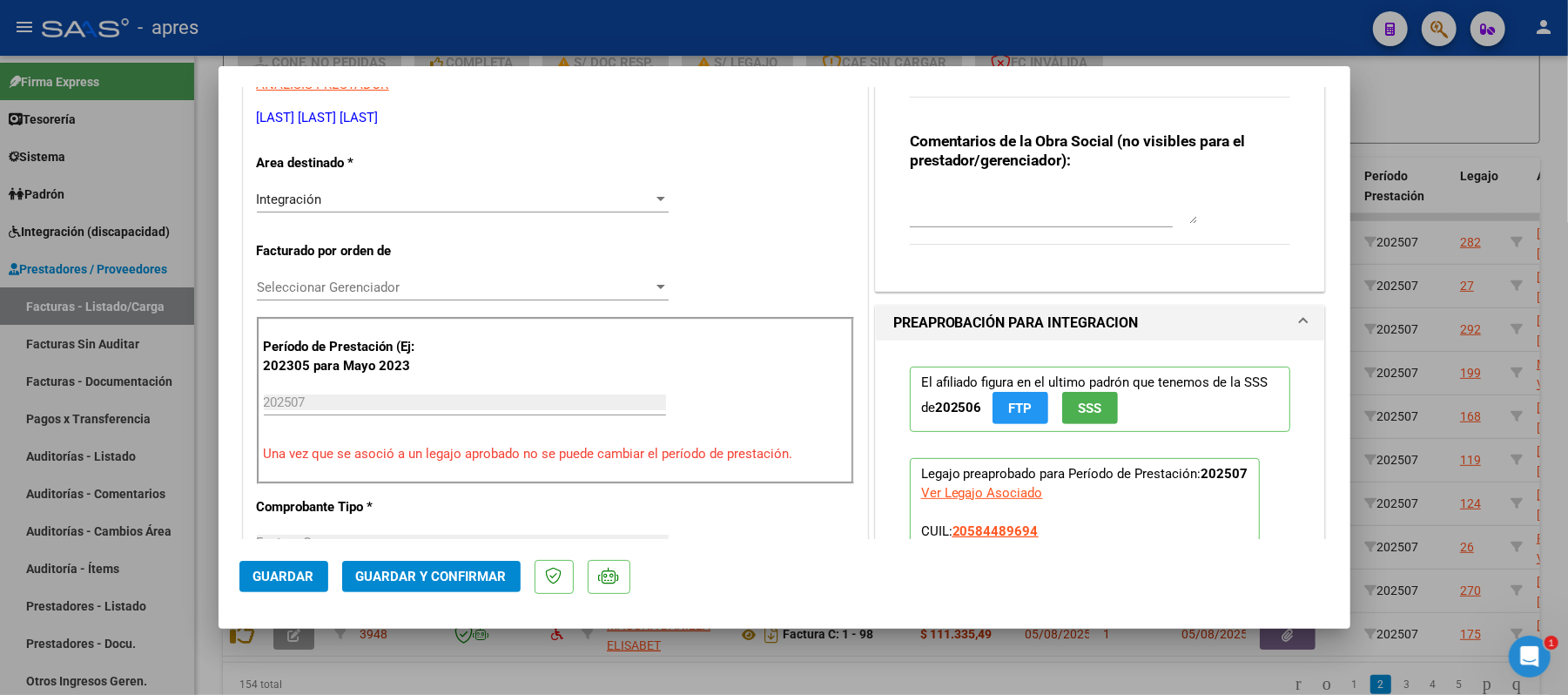 scroll, scrollTop: 348, scrollLeft: 0, axis: vertical 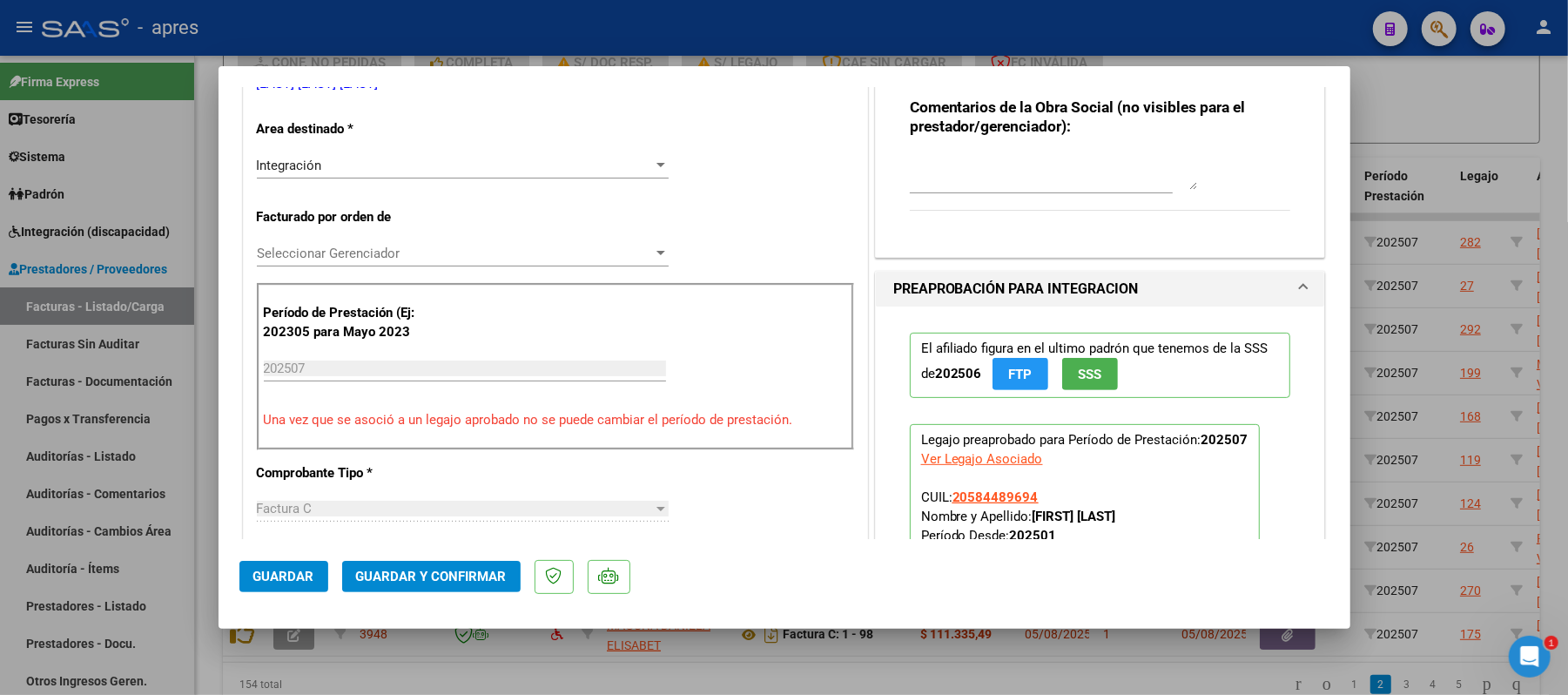 type on "06/08 Se rechaza, el DNI del socio no es el correcto.
Debe hacer dos registros
-Uno con la nueva factura y planilla de asistencia
-otro con la nota de credito por esta fc mal confeccionada.
Una vez que haga el cambio, debe avisarnos en un comentario.
ANA" 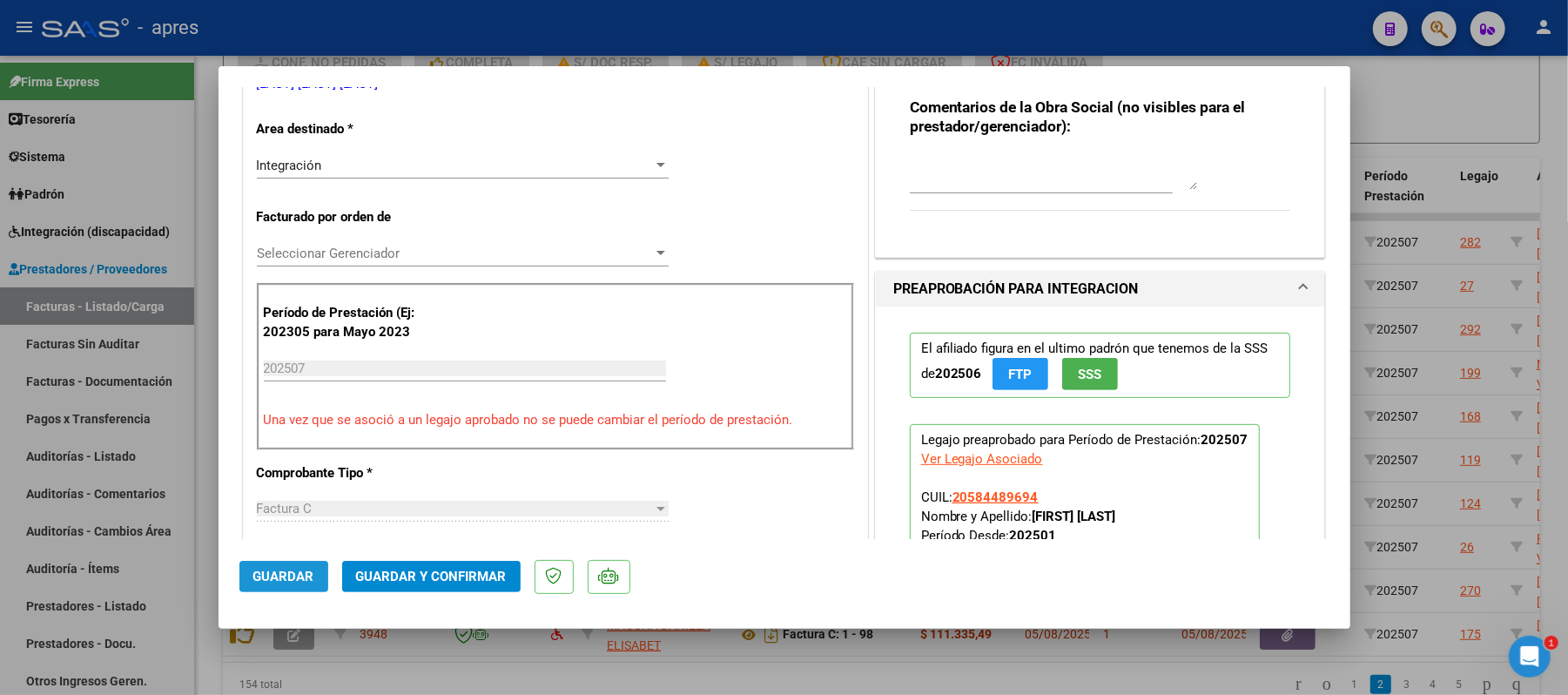 click on "Guardar" 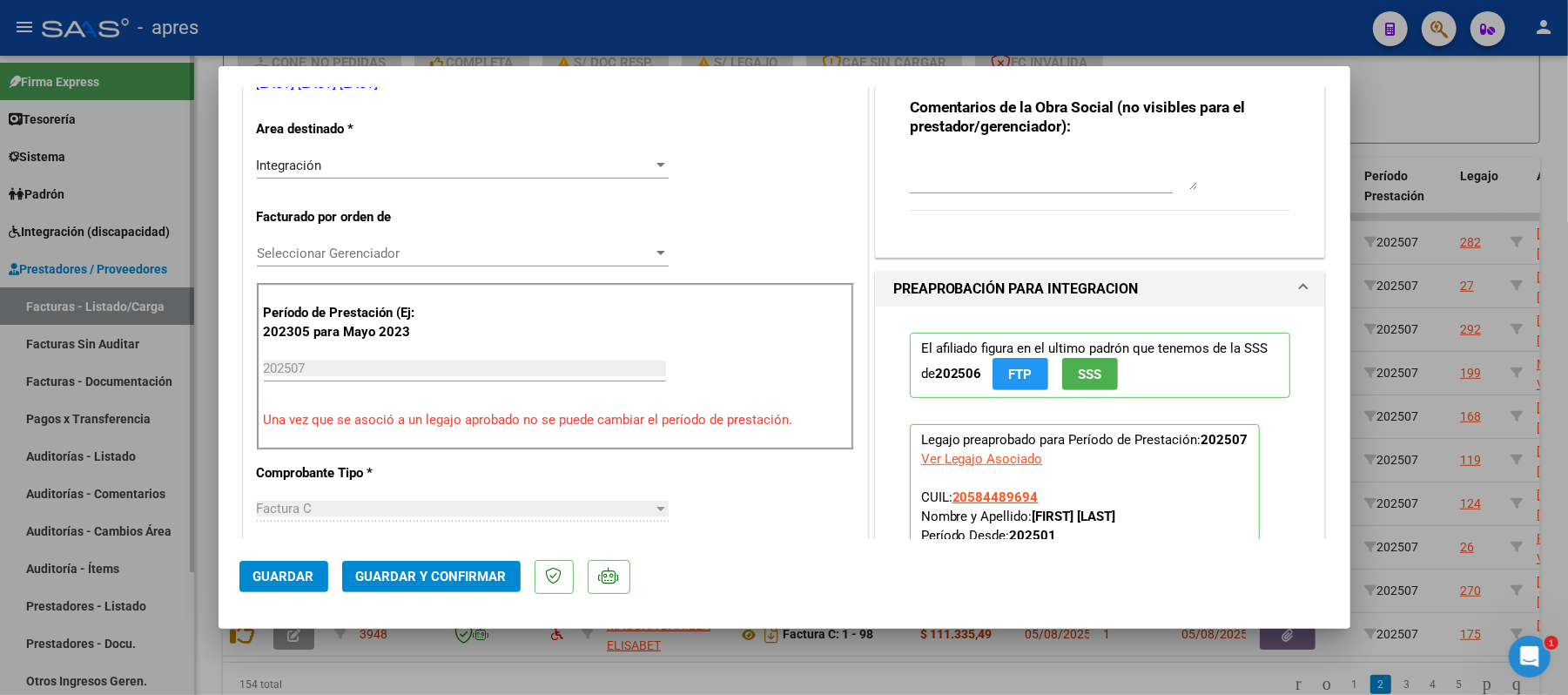 click at bounding box center (784, 348) 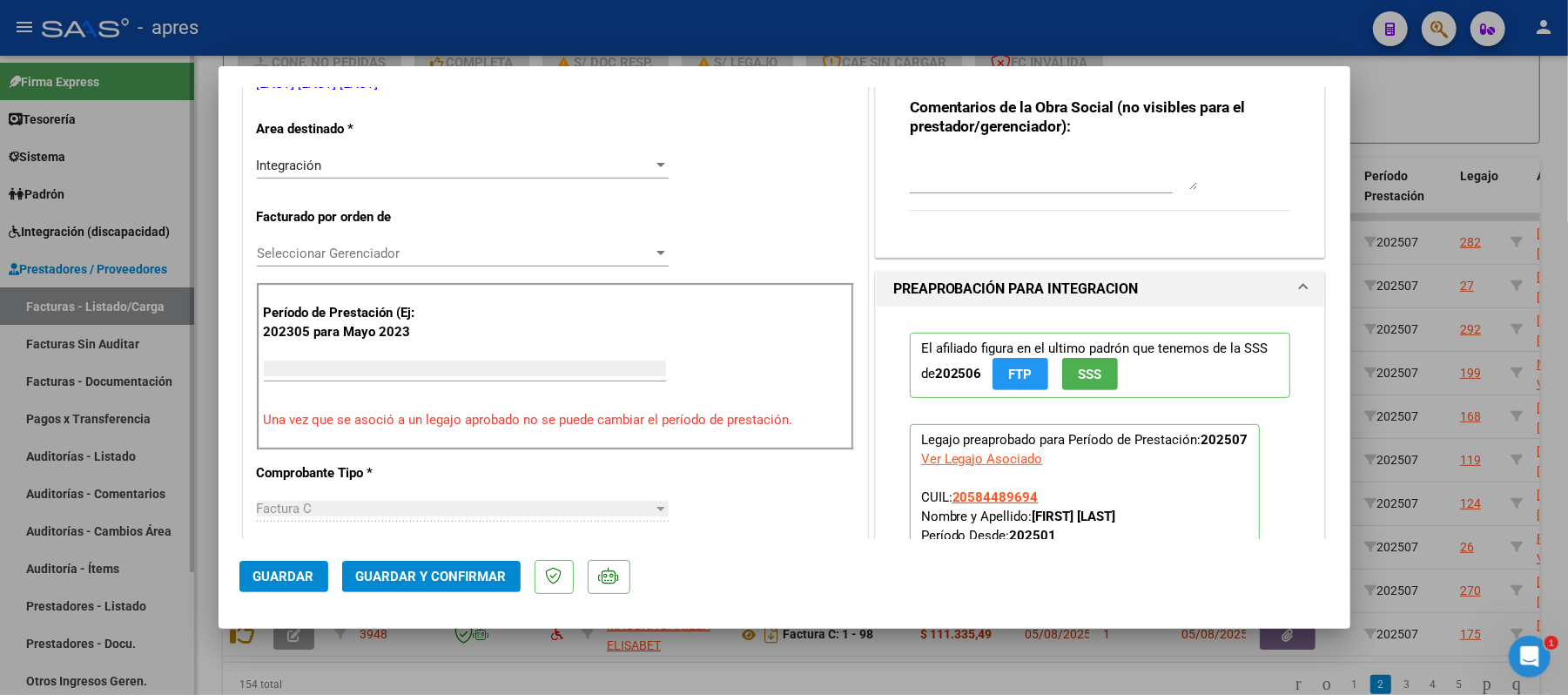 type 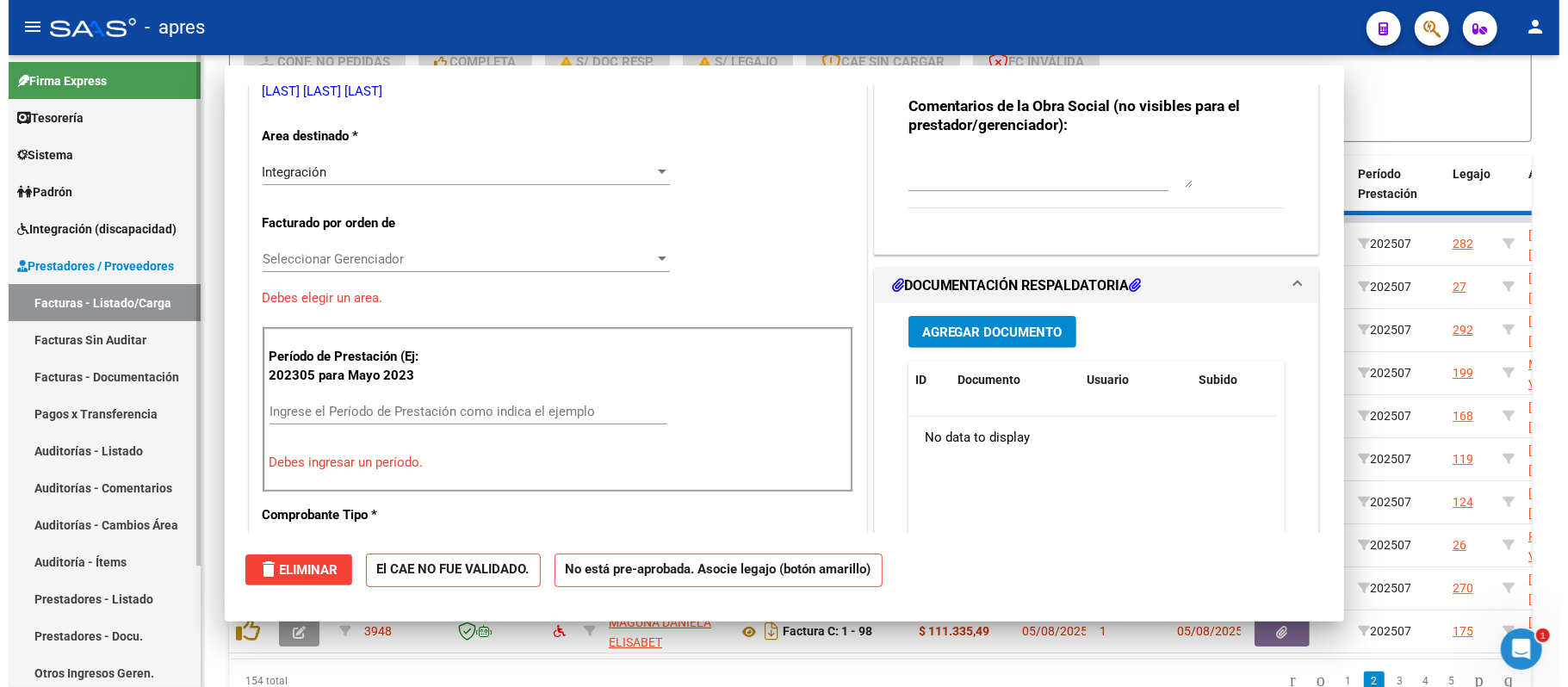 scroll, scrollTop: 352, scrollLeft: 0, axis: vertical 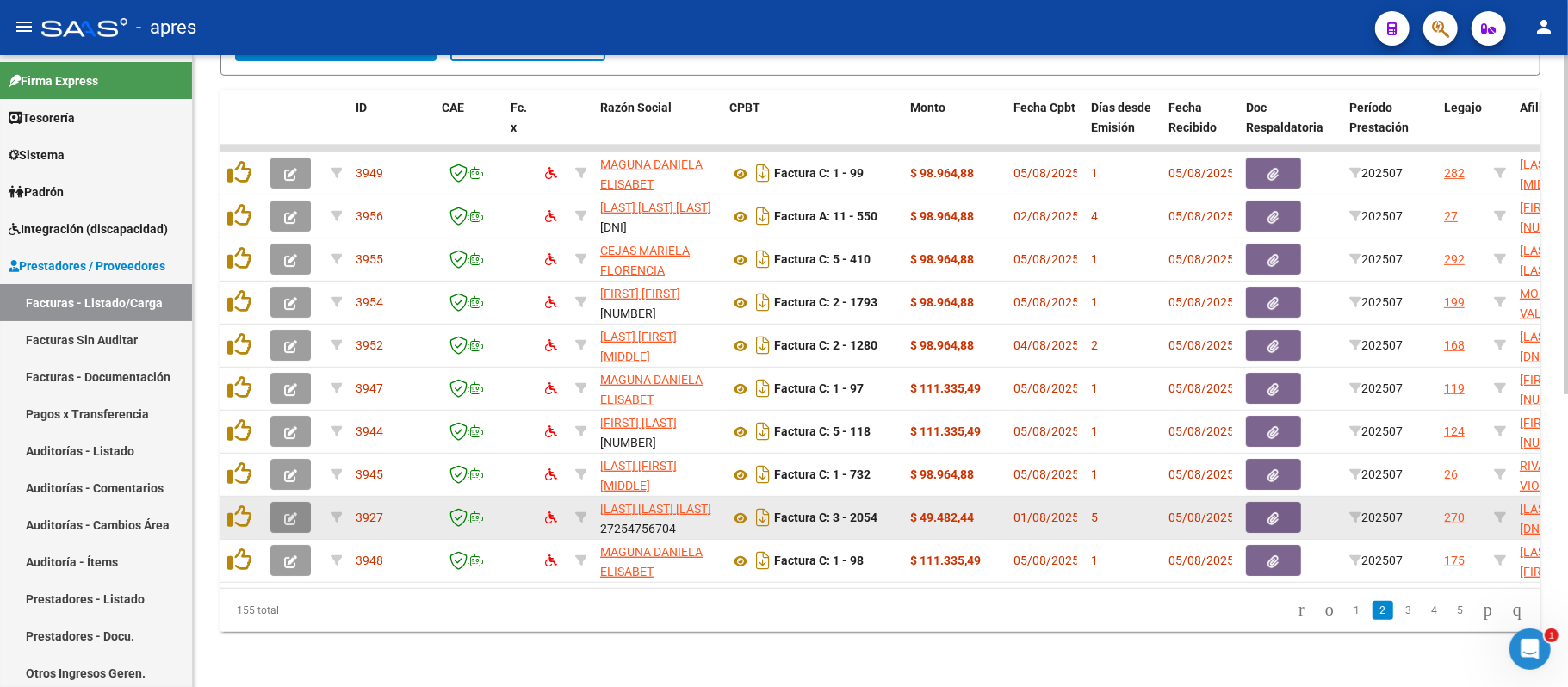 click 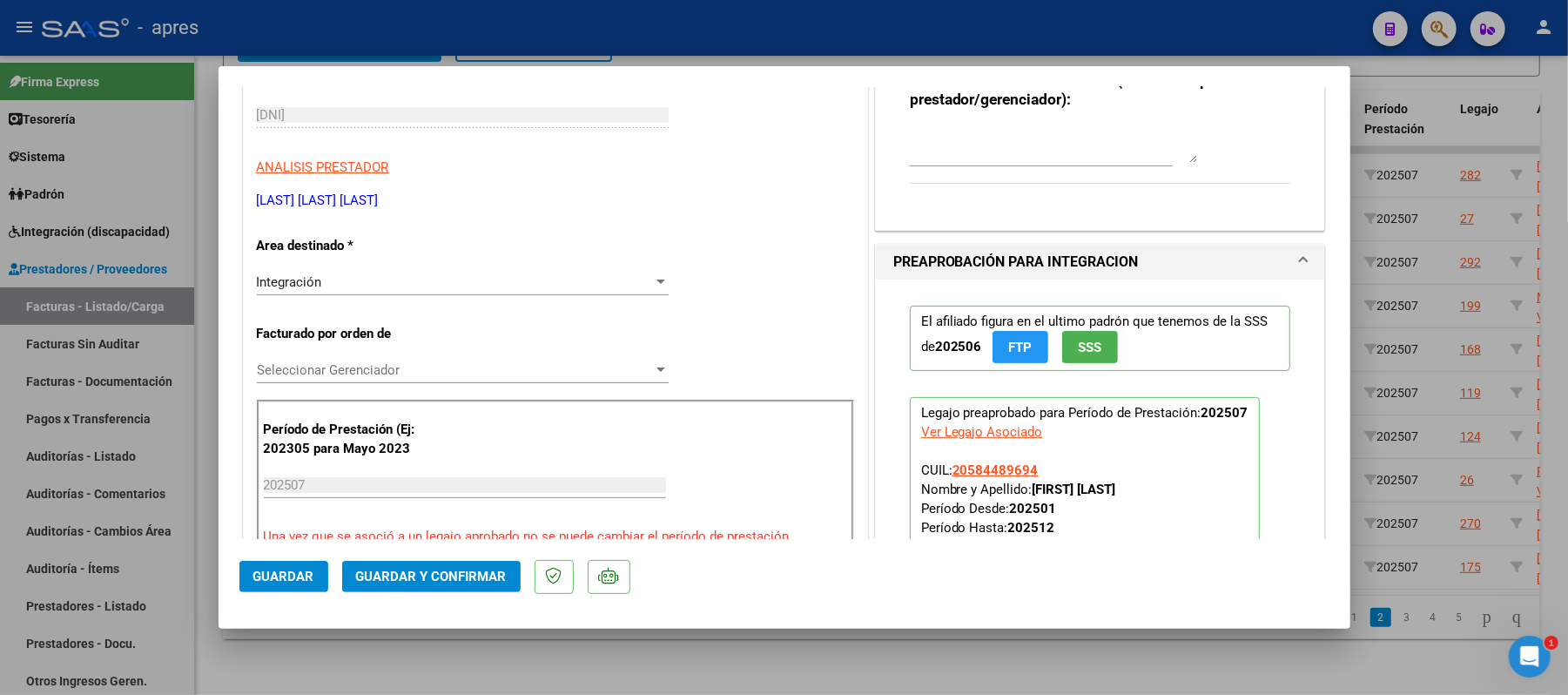 scroll, scrollTop: 348, scrollLeft: 0, axis: vertical 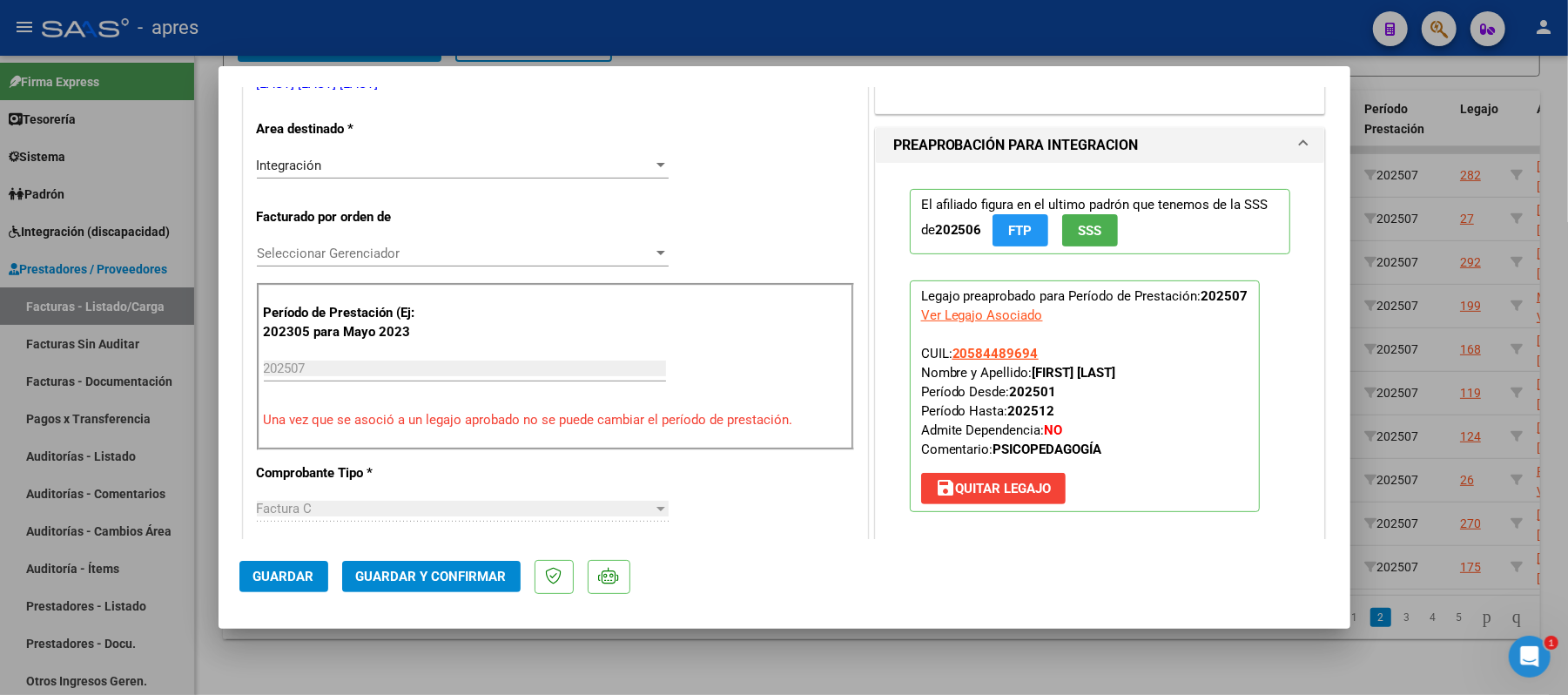 click on "Guardar" 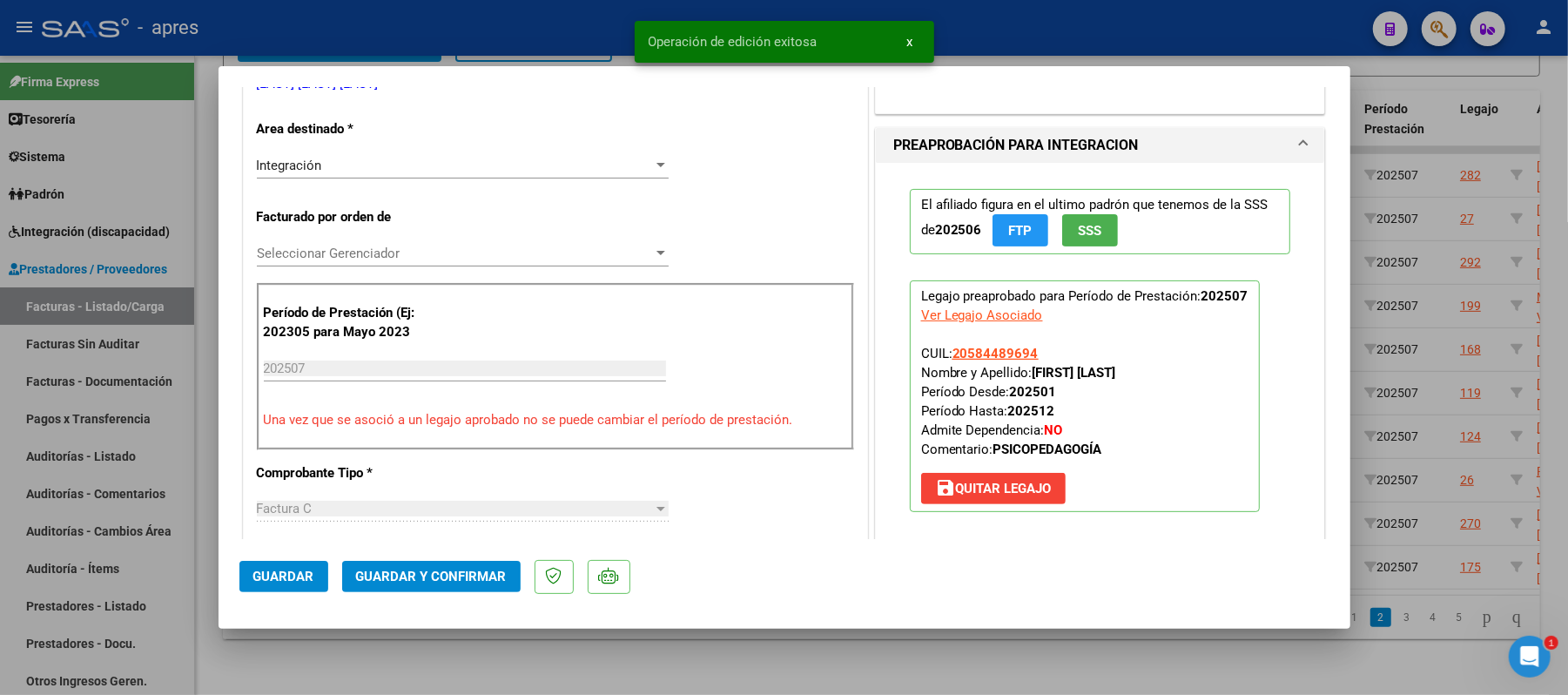 click at bounding box center (784, 348) 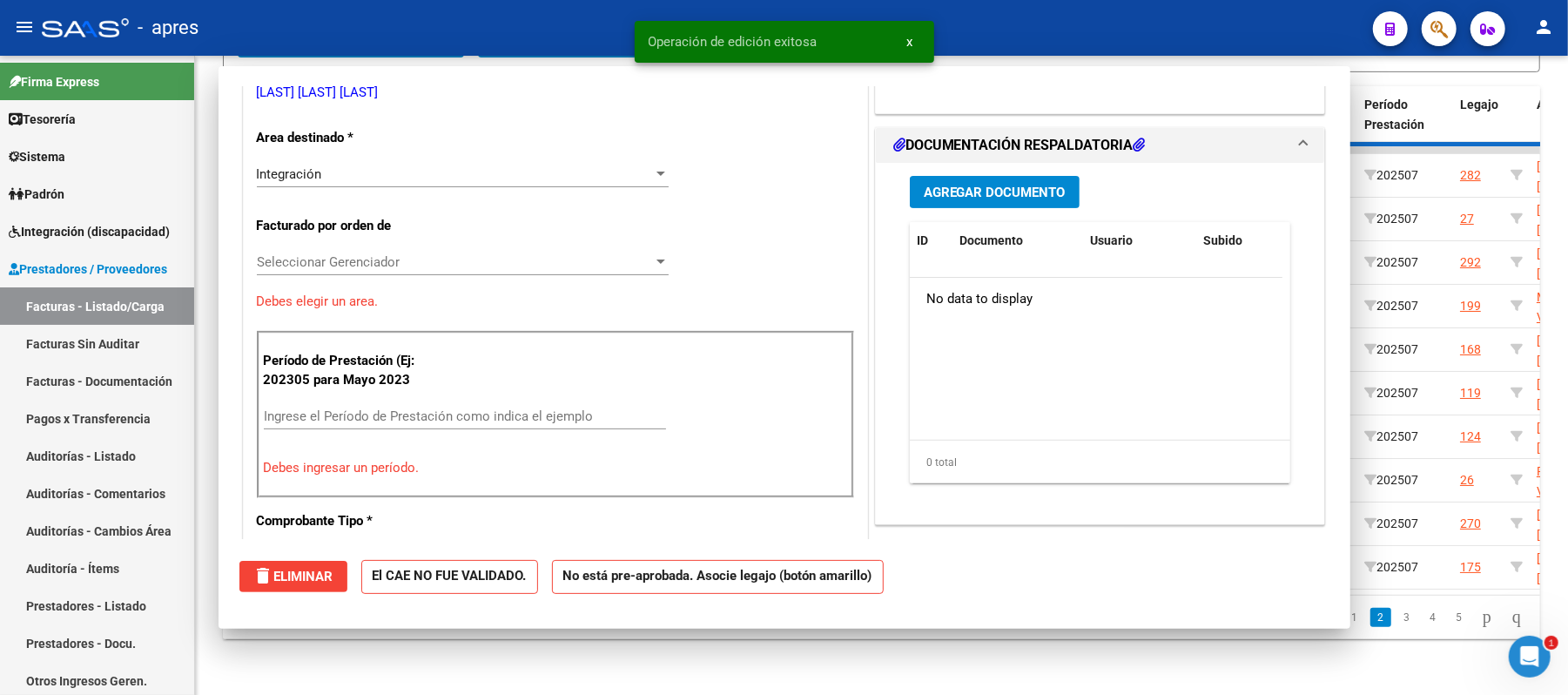 scroll, scrollTop: 356, scrollLeft: 0, axis: vertical 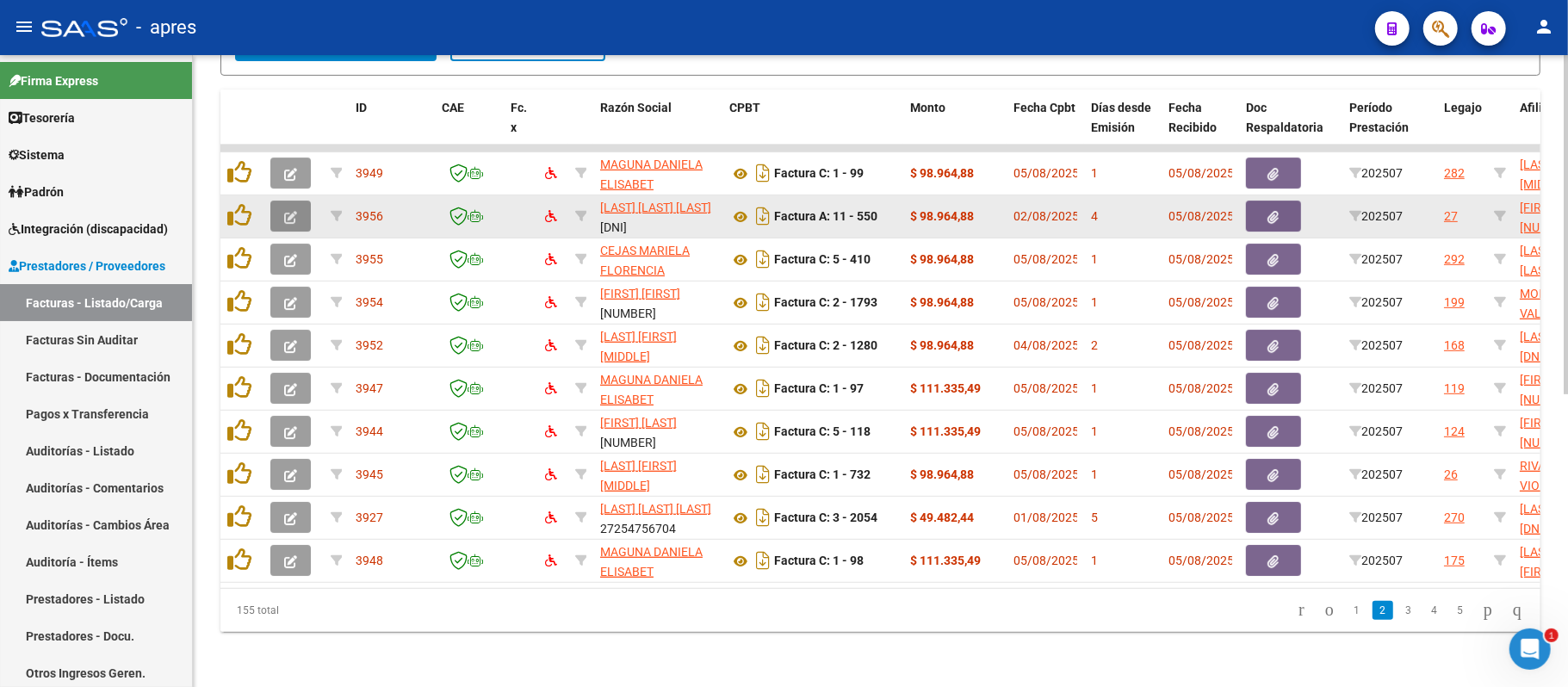 click 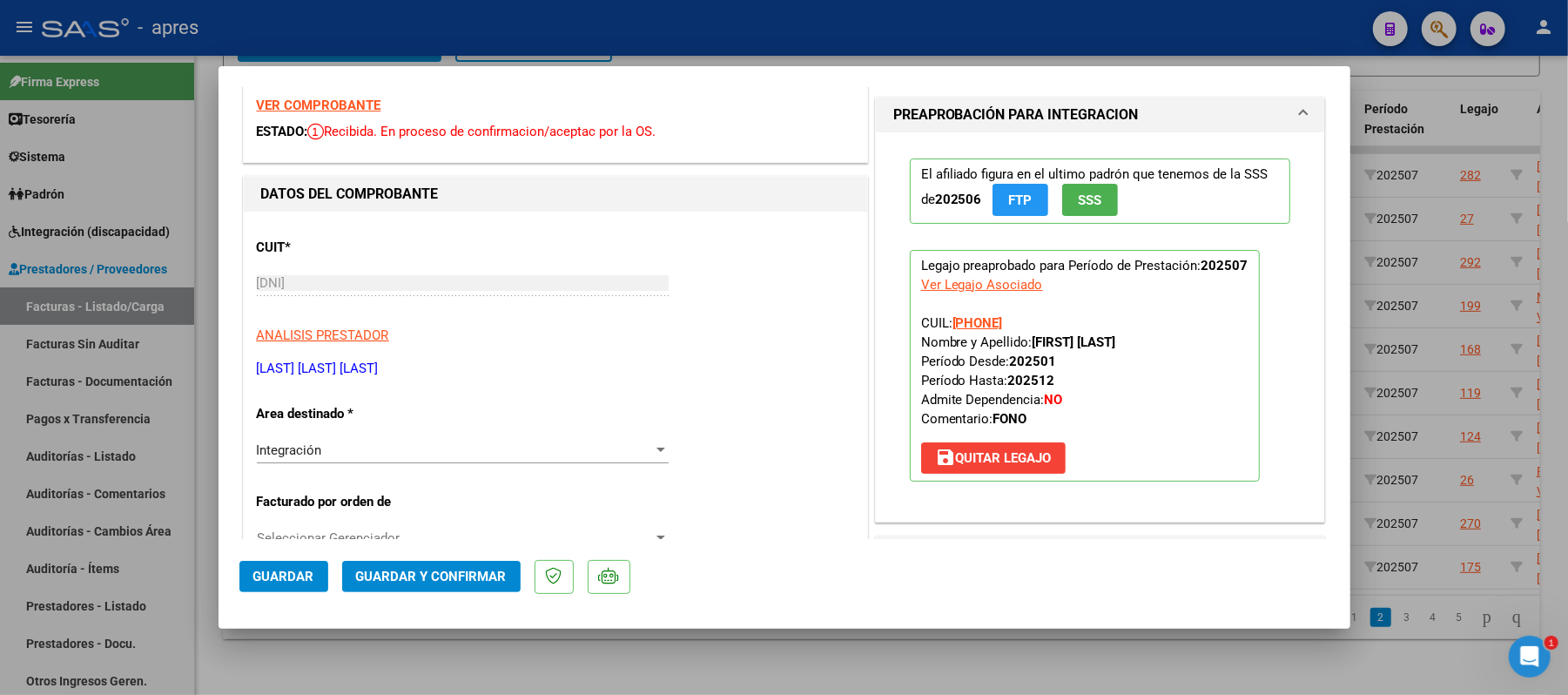 scroll, scrollTop: 0, scrollLeft: 0, axis: both 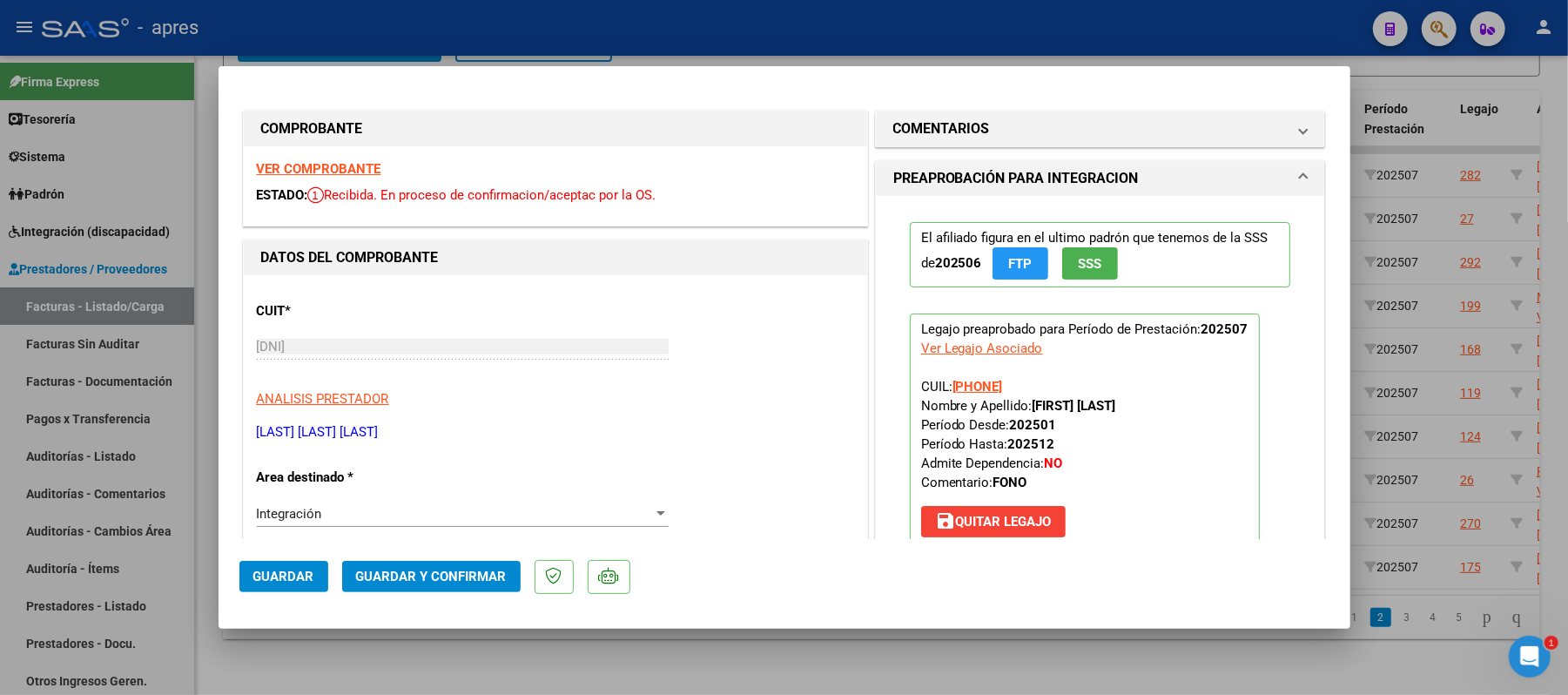 click on "VER COMPROBANTE" at bounding box center [319, 169] 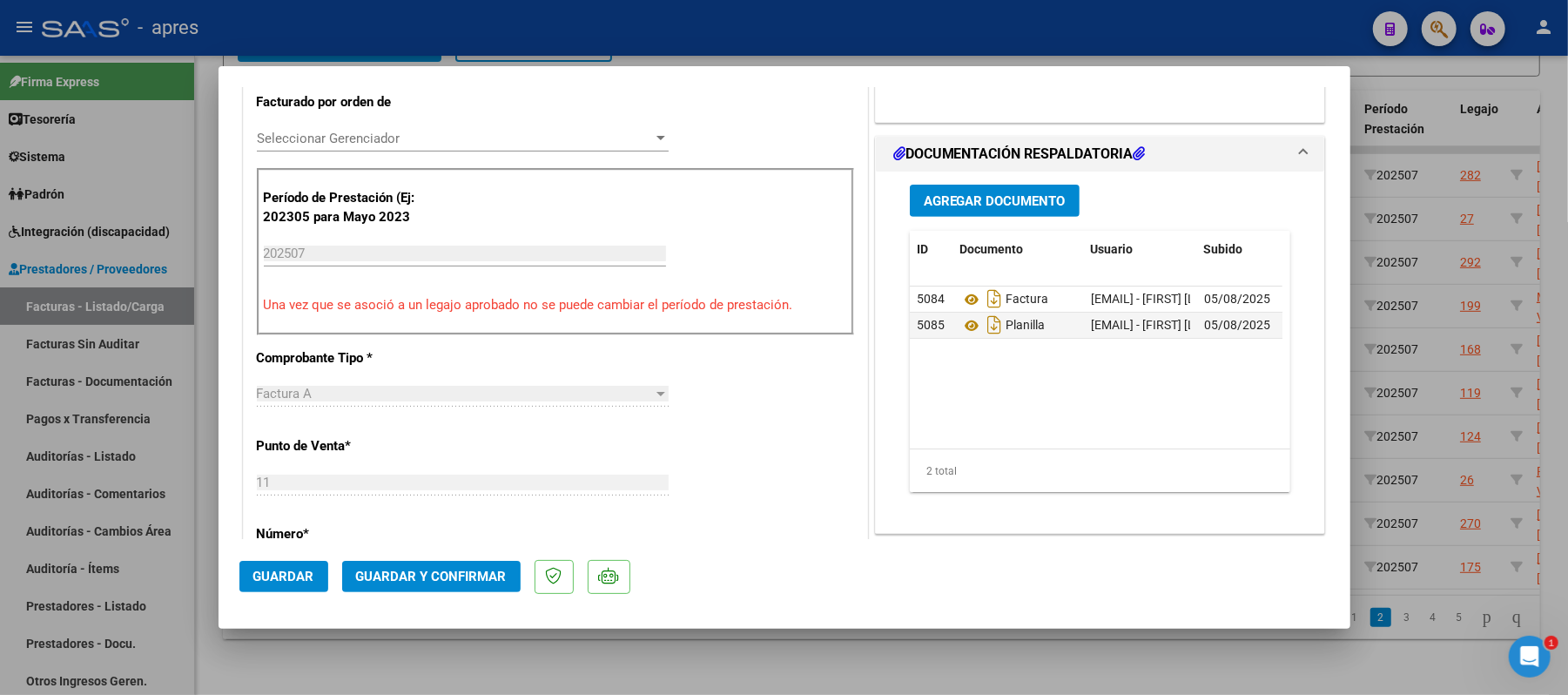 scroll, scrollTop: 464, scrollLeft: 0, axis: vertical 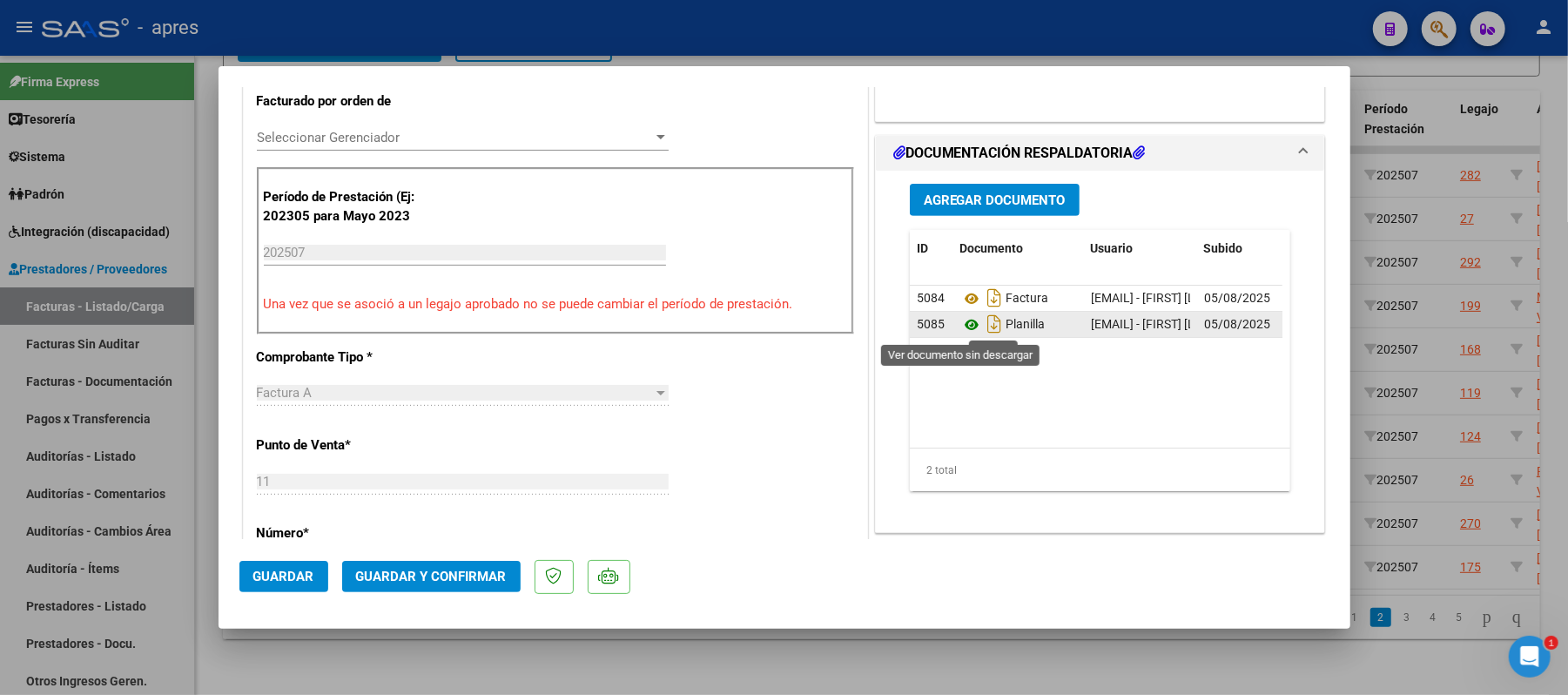 click 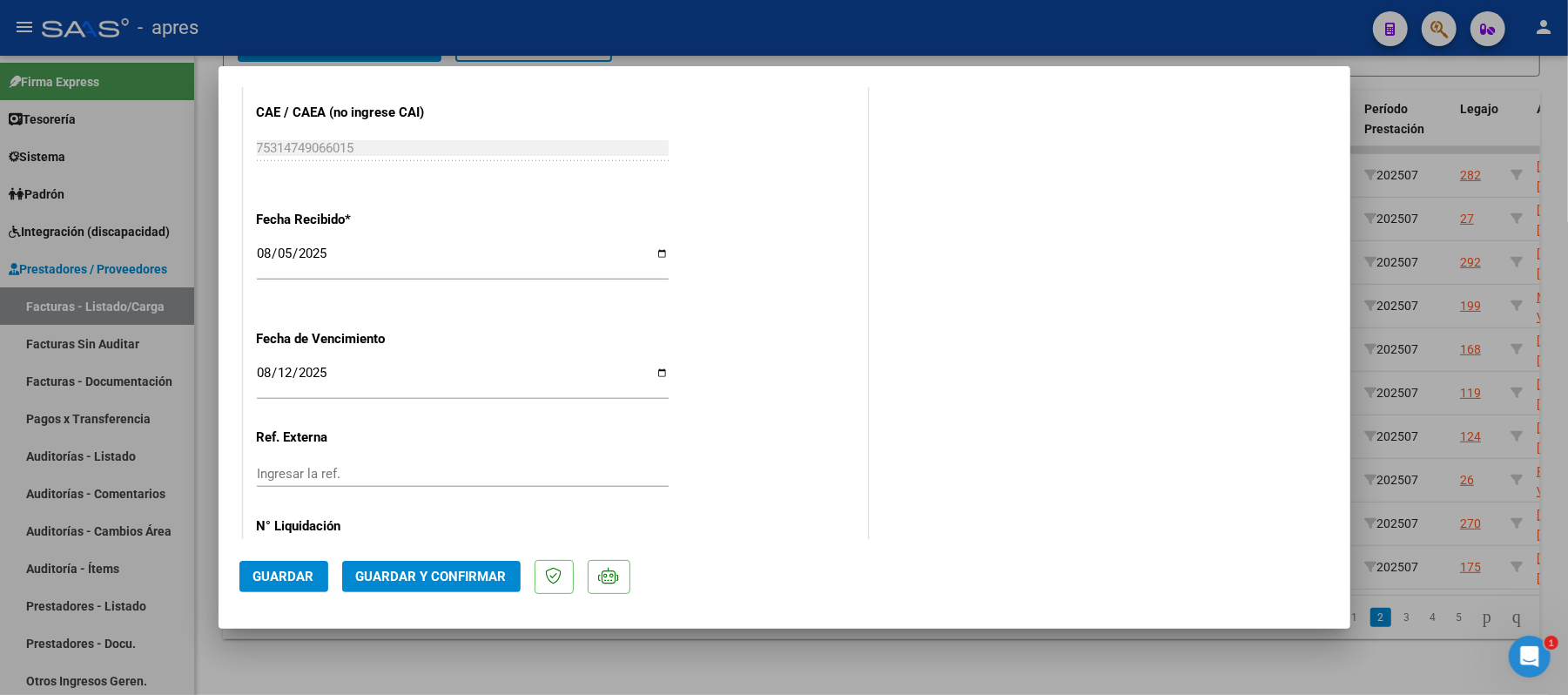 scroll, scrollTop: 697, scrollLeft: 0, axis: vertical 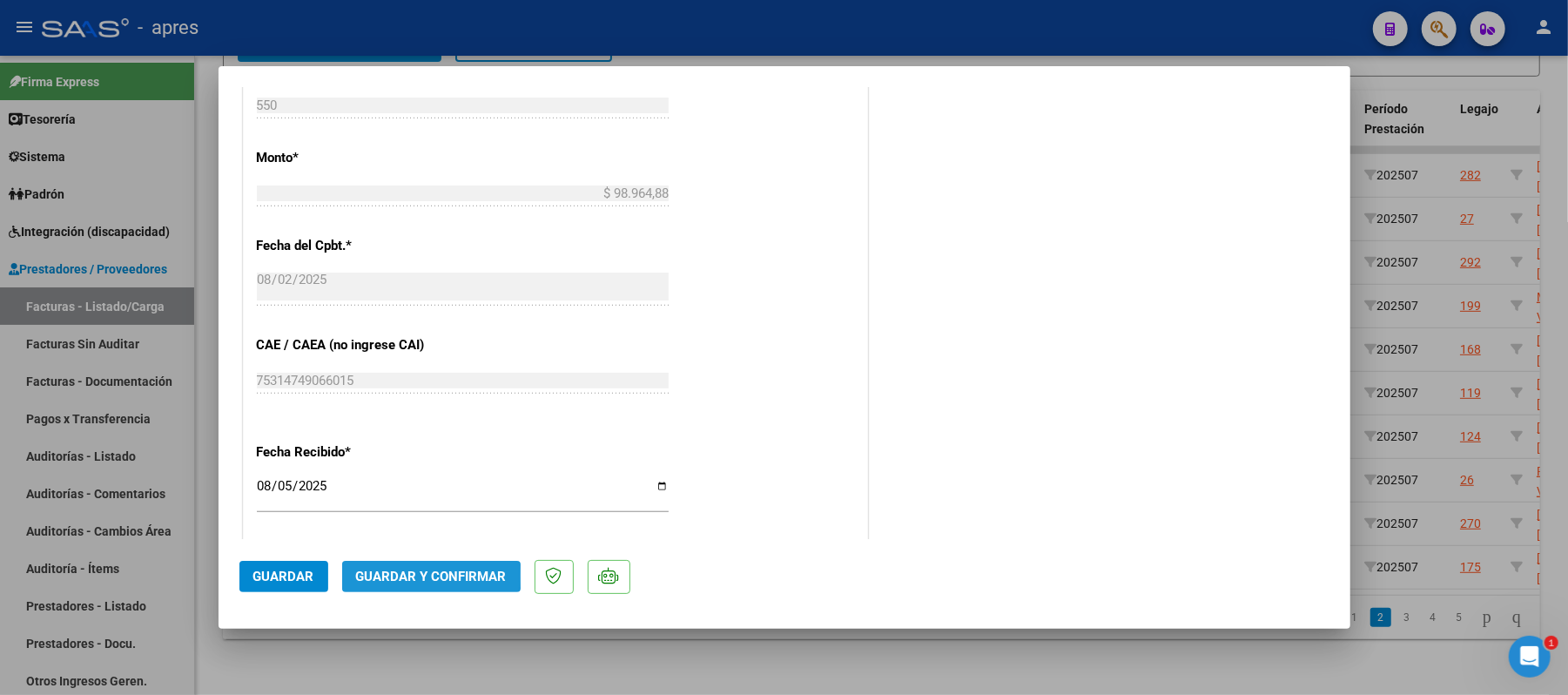 click on "Guardar y Confirmar" 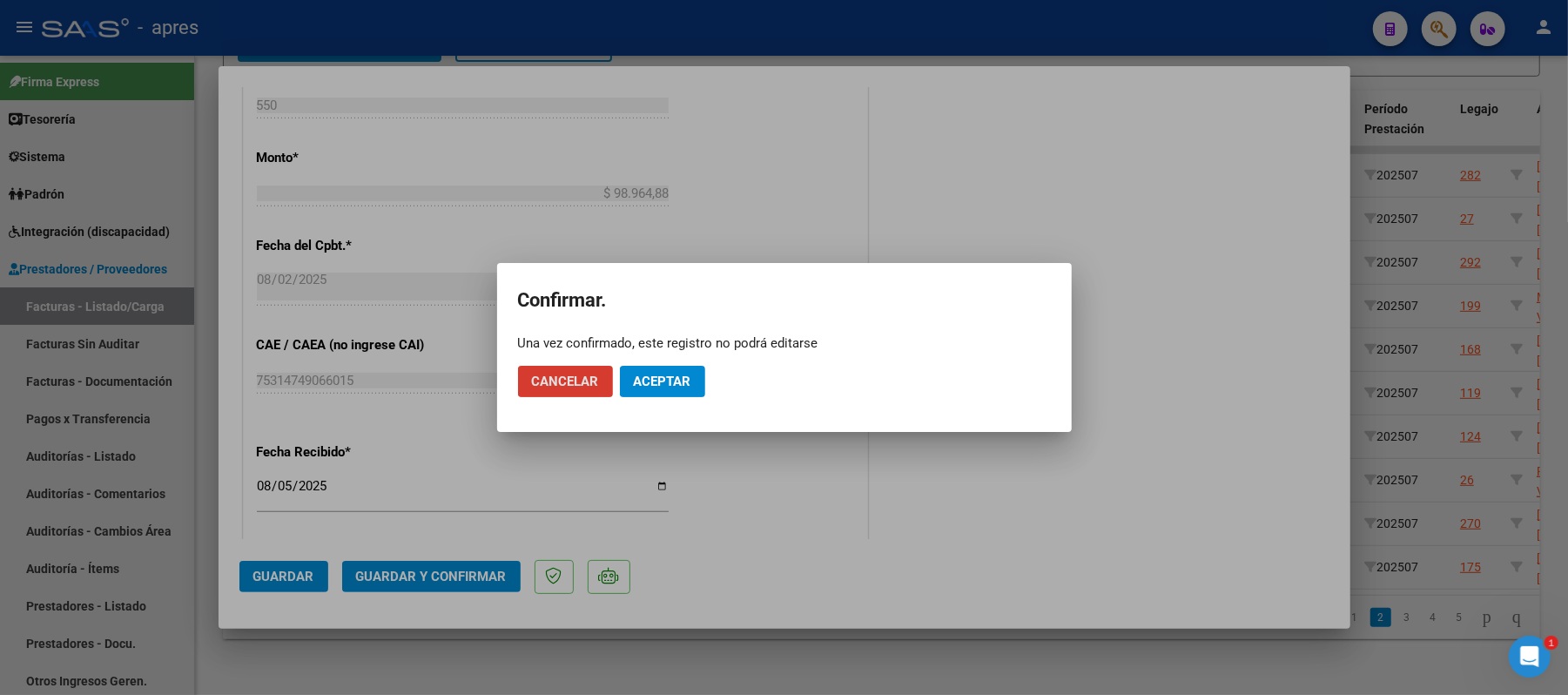 click on "Aceptar" 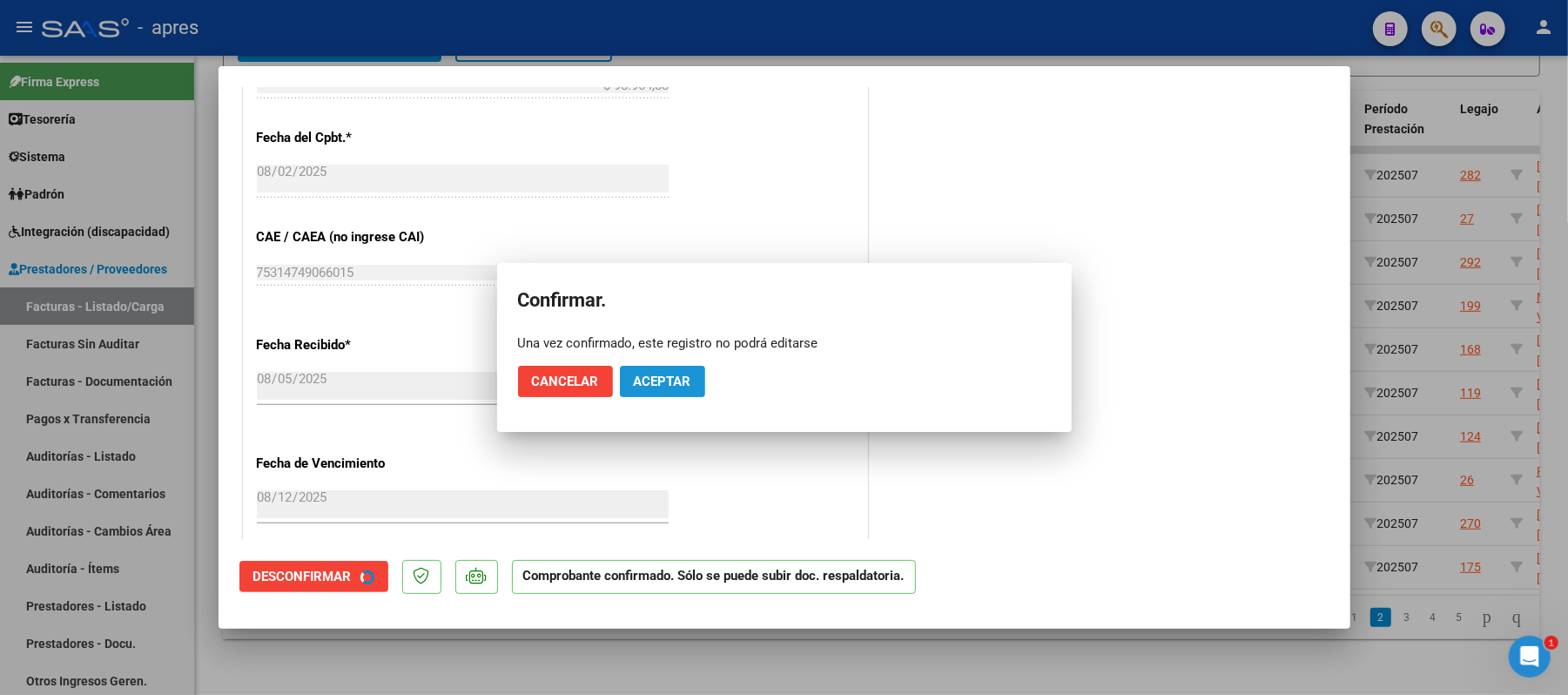 scroll, scrollTop: 820, scrollLeft: 0, axis: vertical 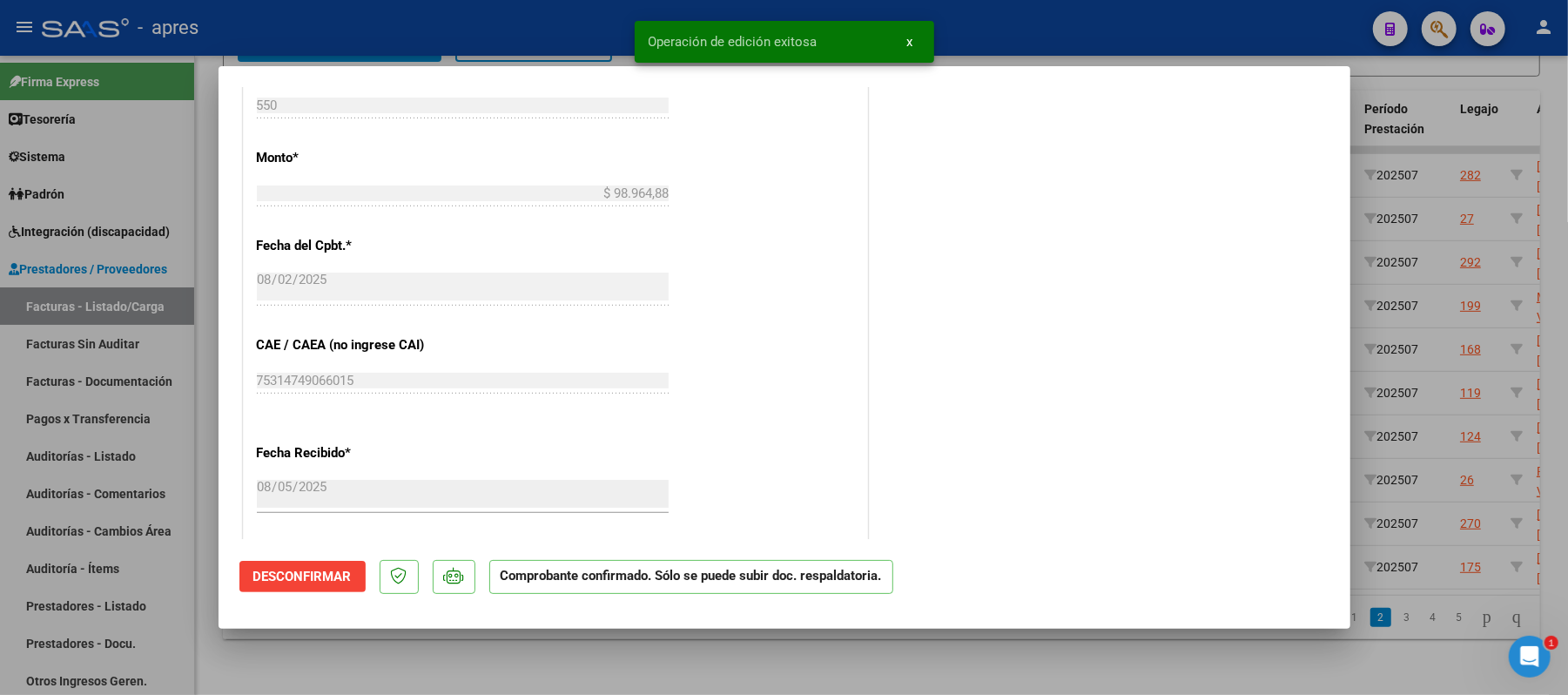 click at bounding box center (784, 348) 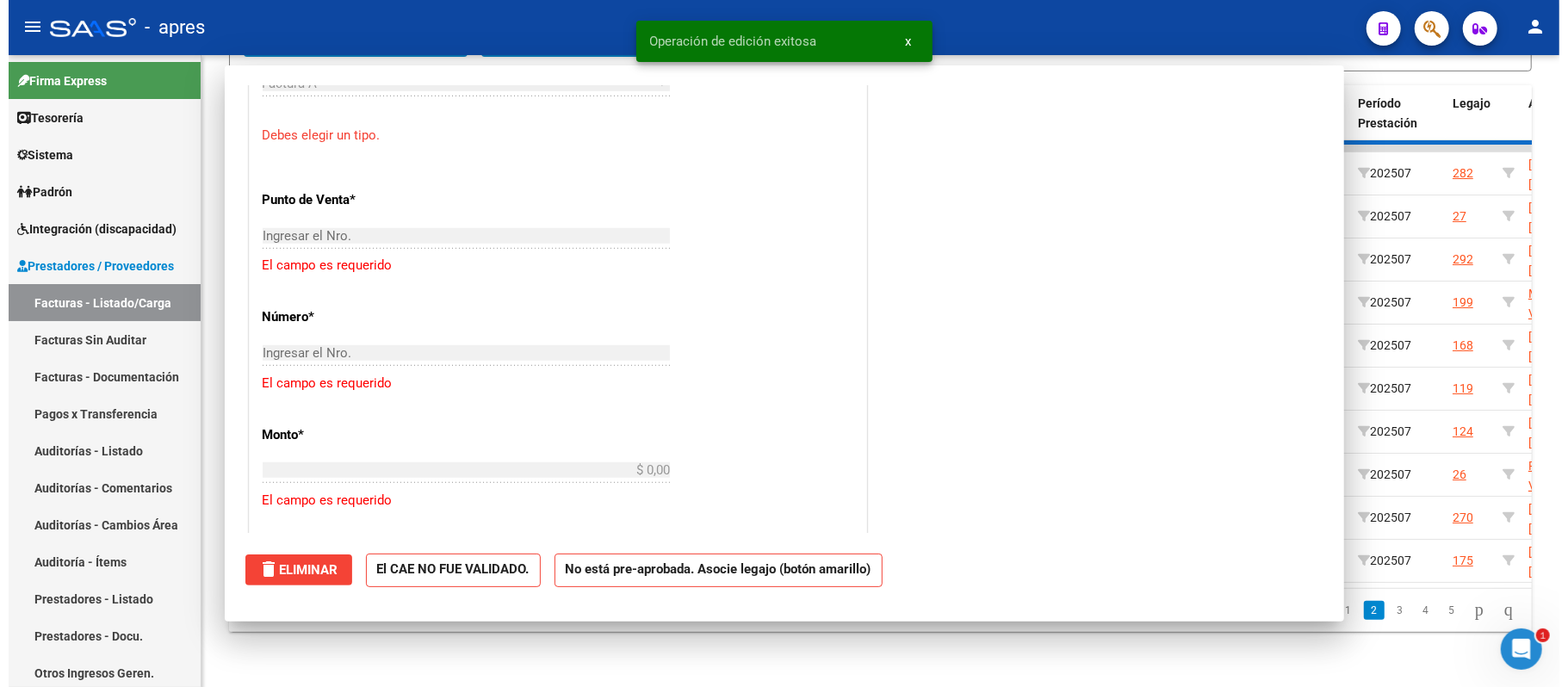 scroll, scrollTop: 1130, scrollLeft: 0, axis: vertical 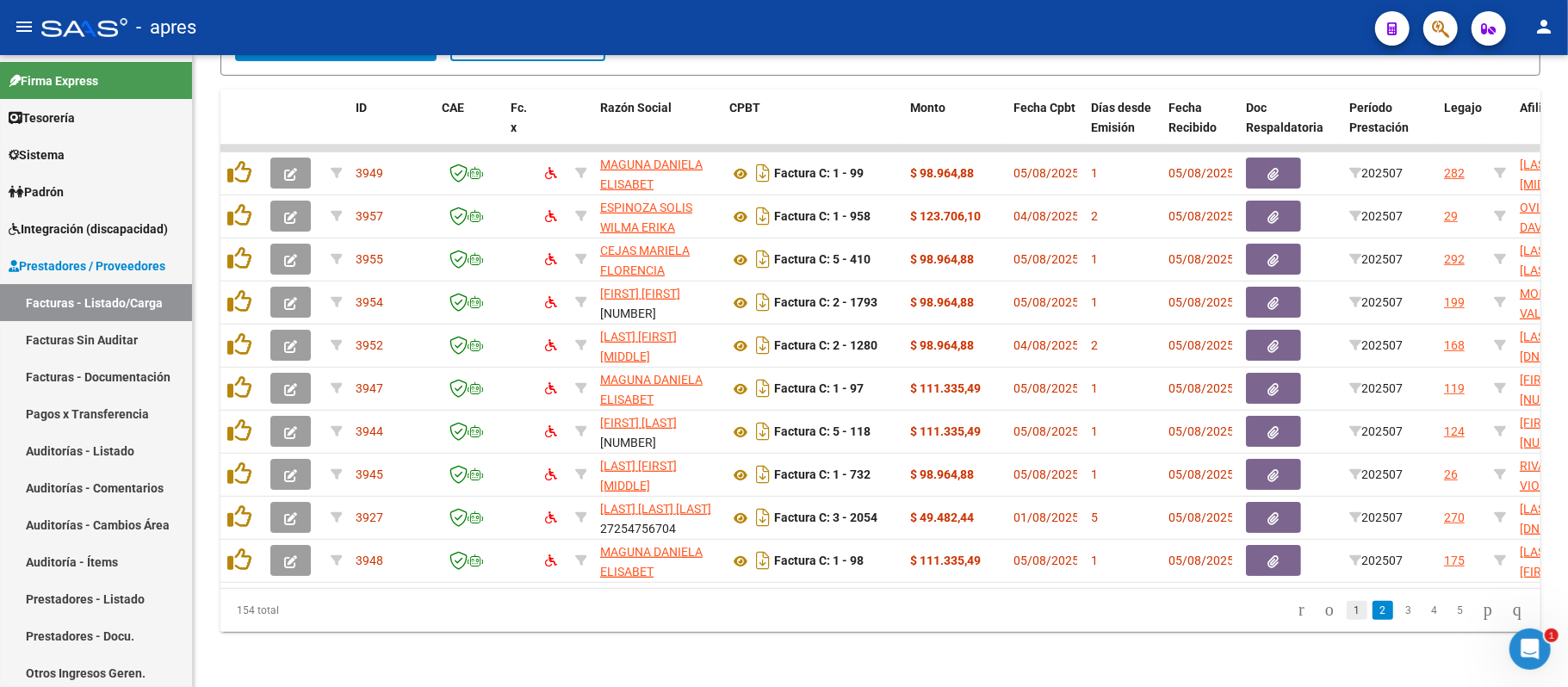 click on "1" 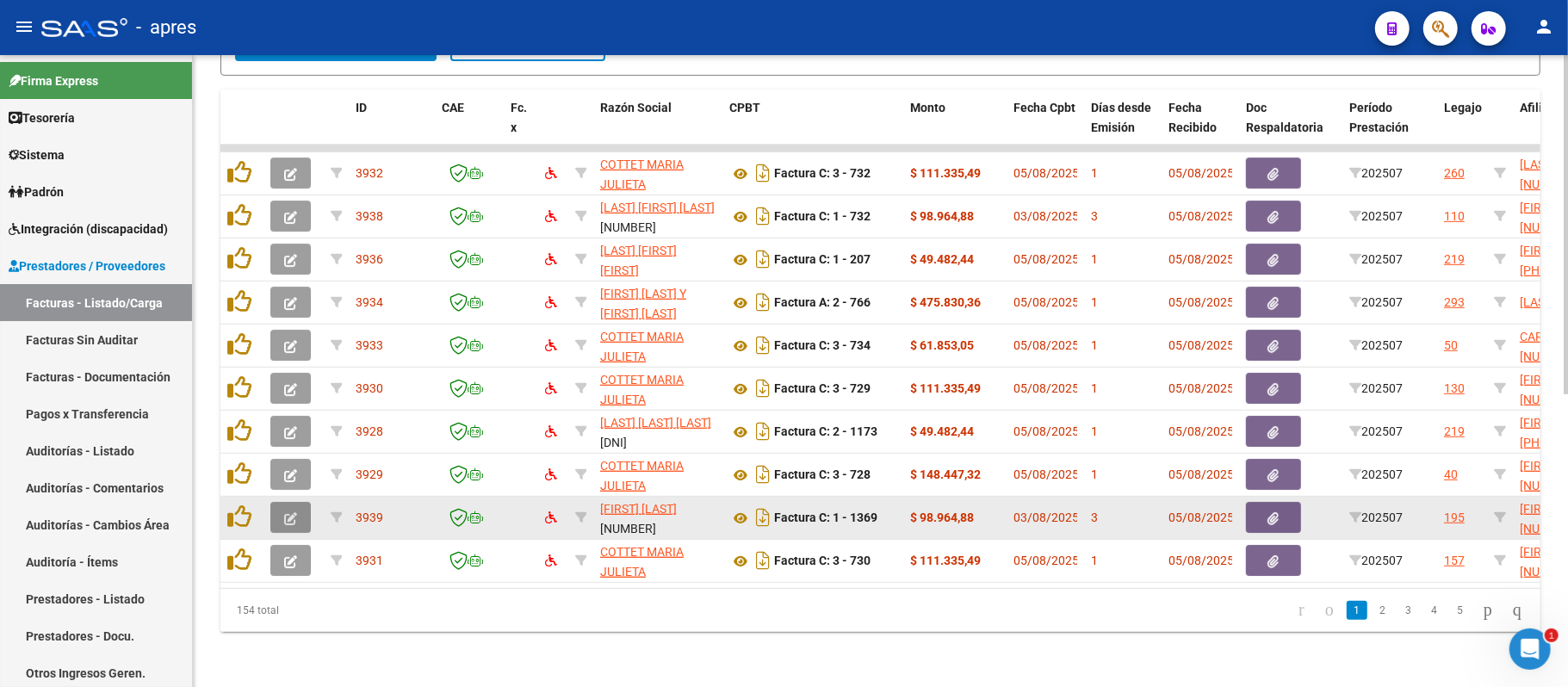 click 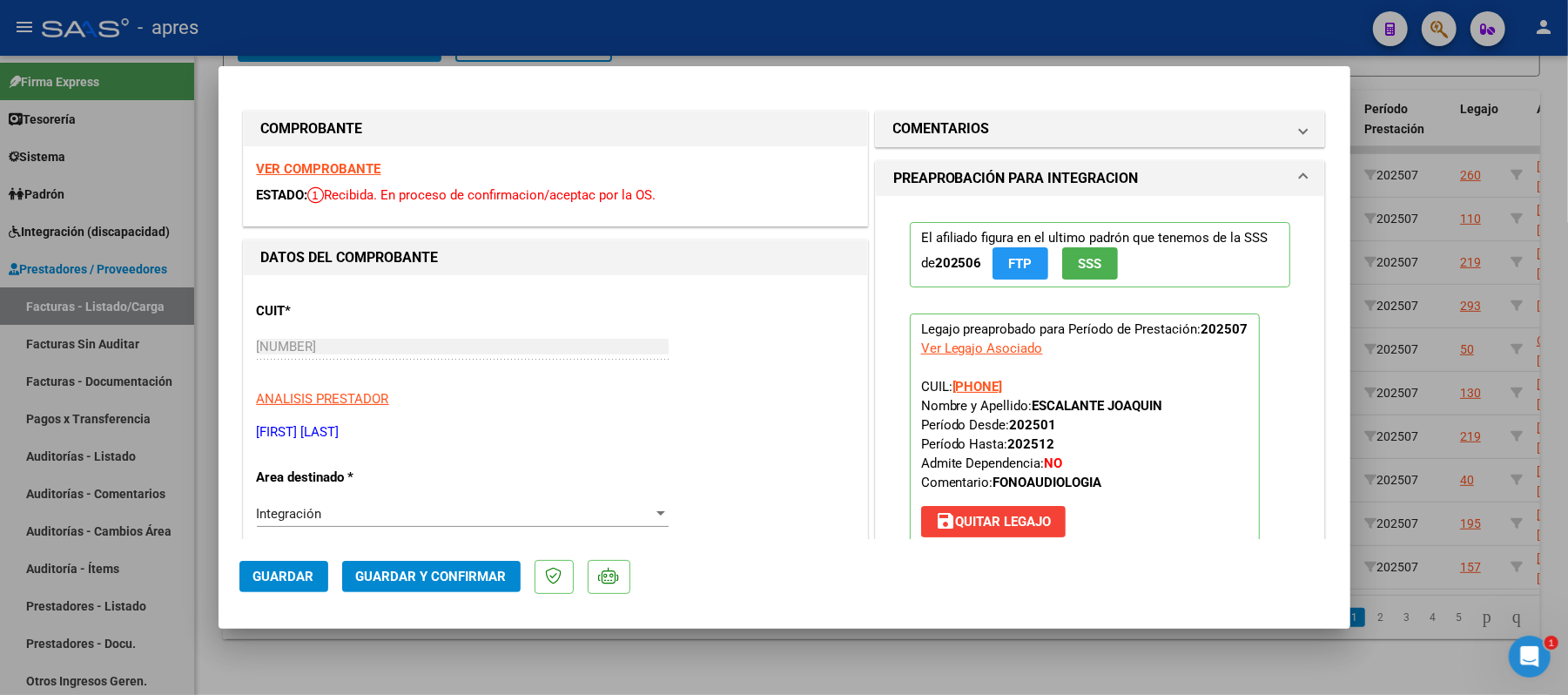 click on "VER COMPROBANTE" at bounding box center [319, 169] 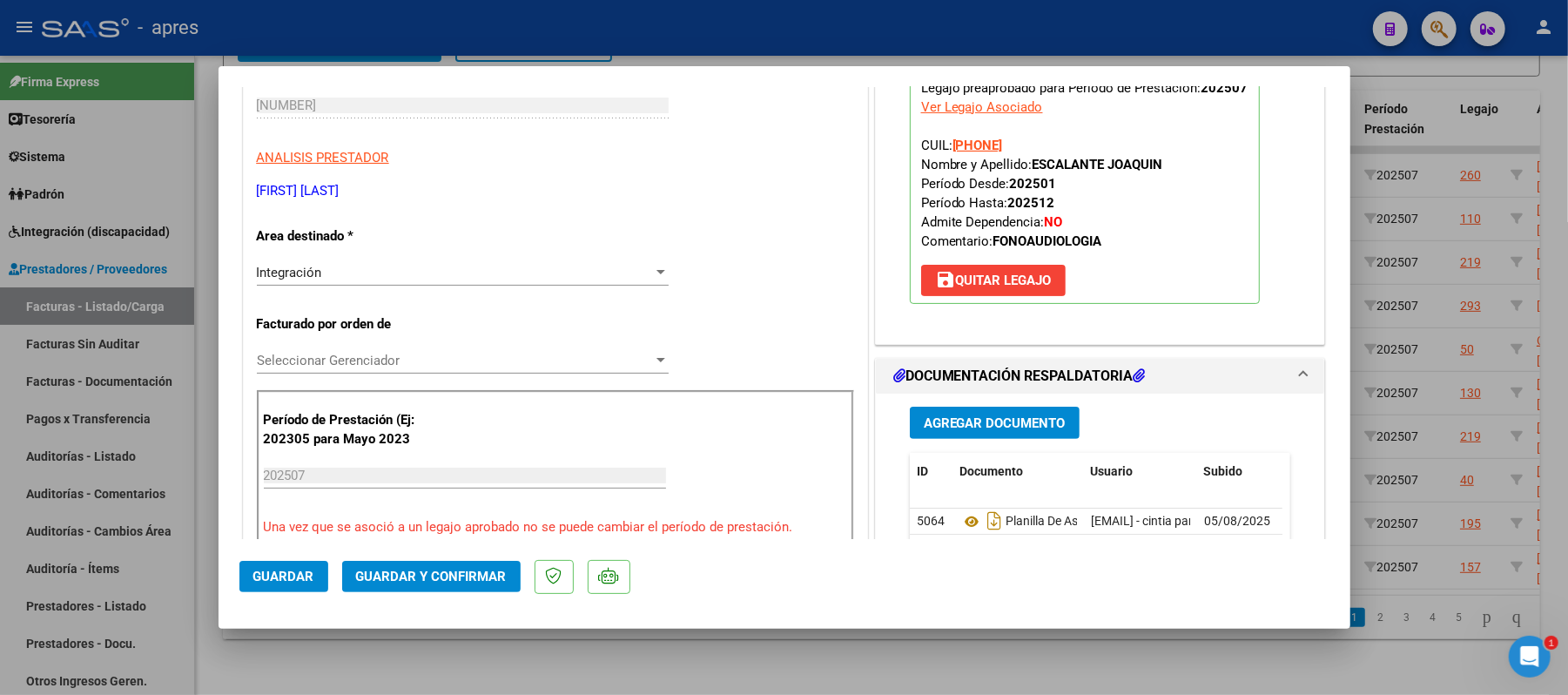 scroll, scrollTop: 232, scrollLeft: 0, axis: vertical 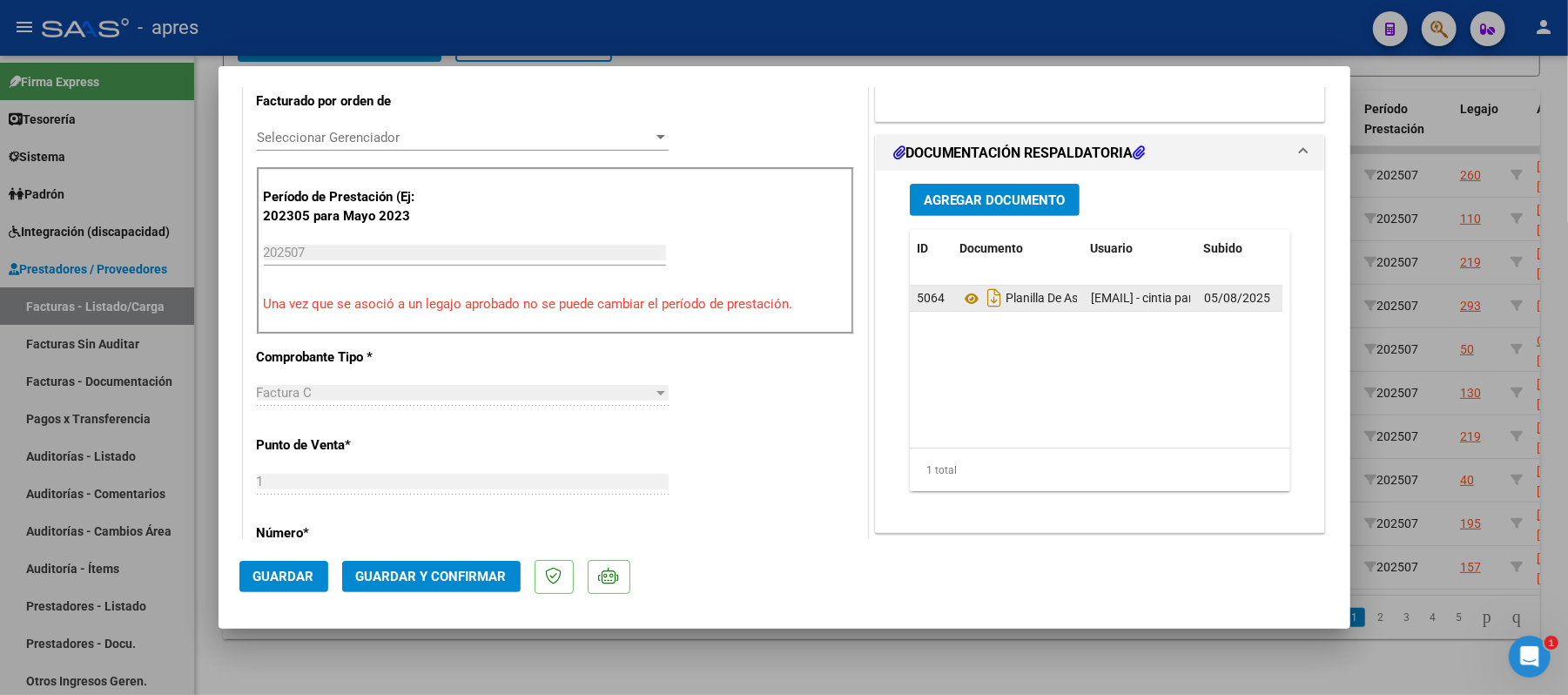 click on "Planilla De Asistencia" 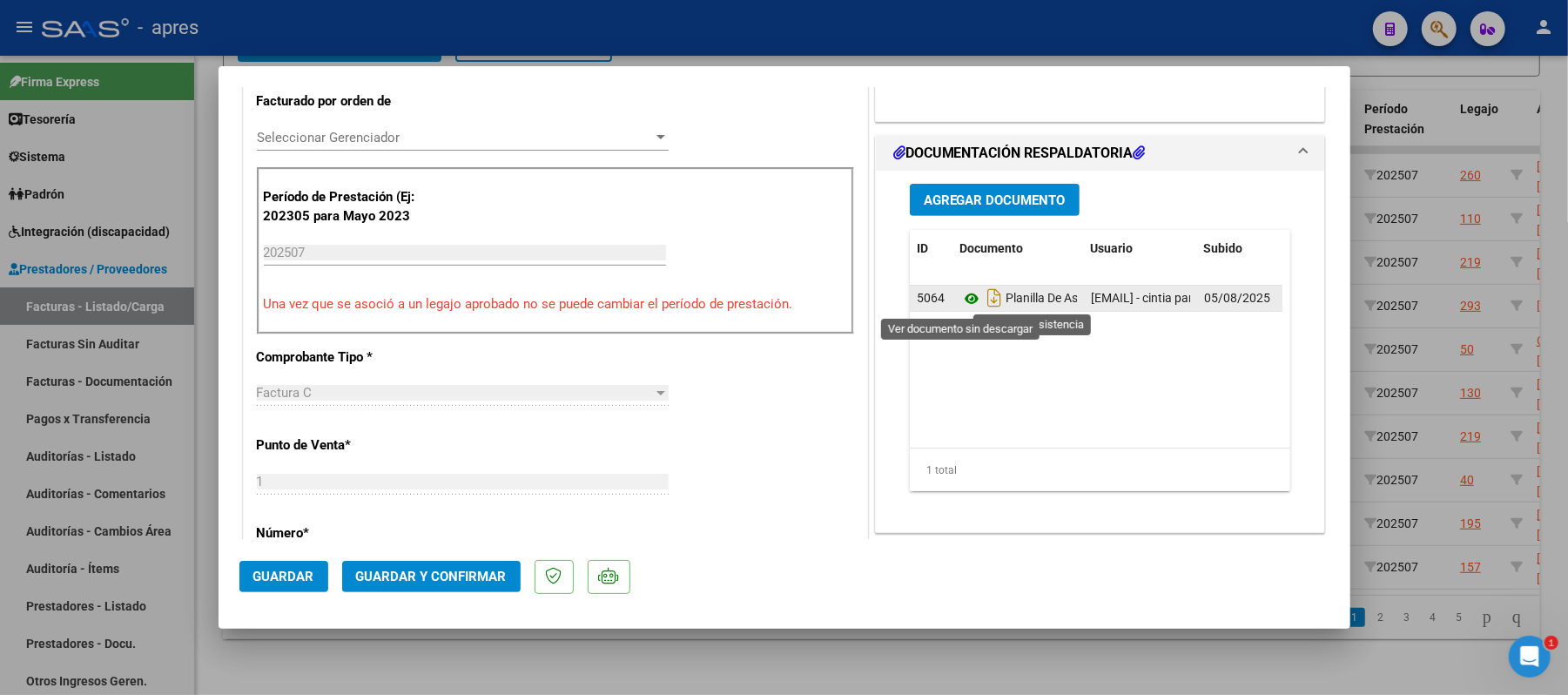 click 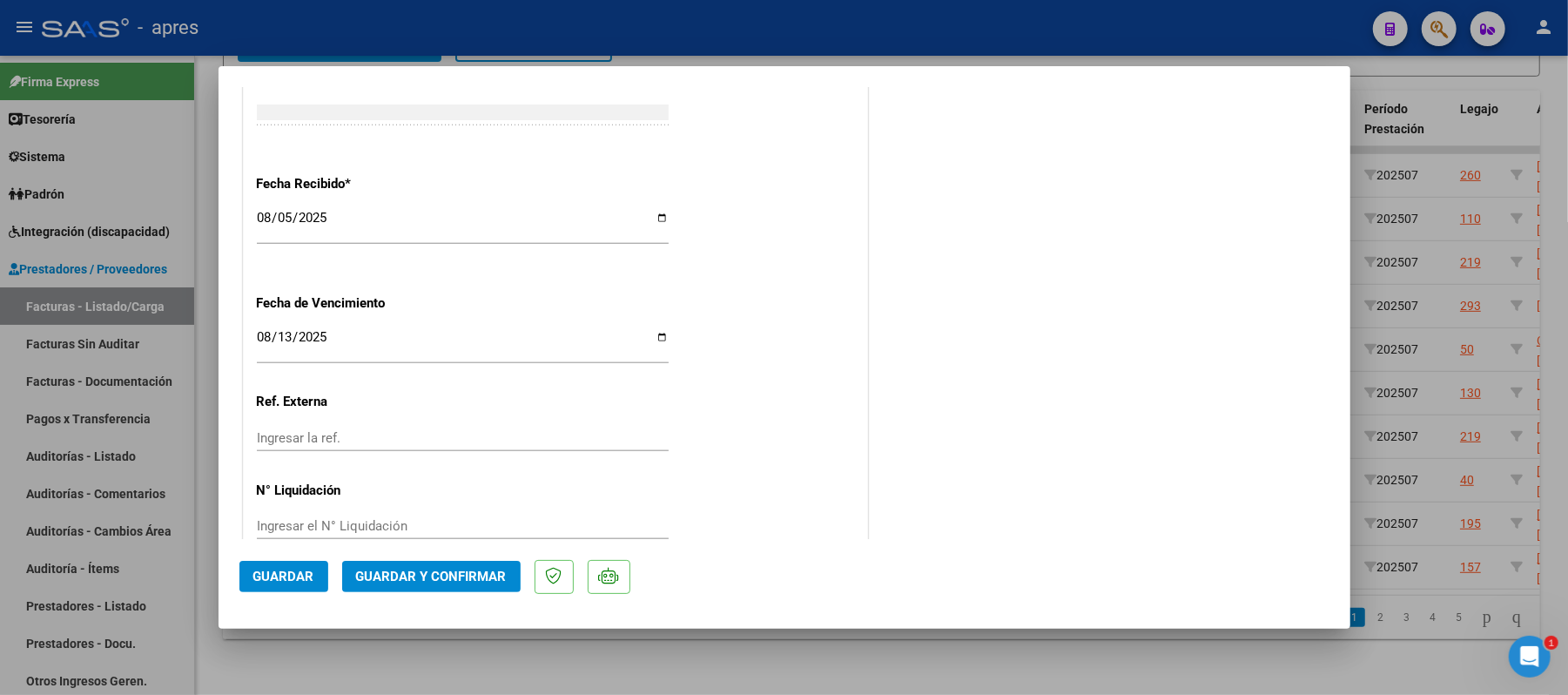 scroll, scrollTop: 1233, scrollLeft: 0, axis: vertical 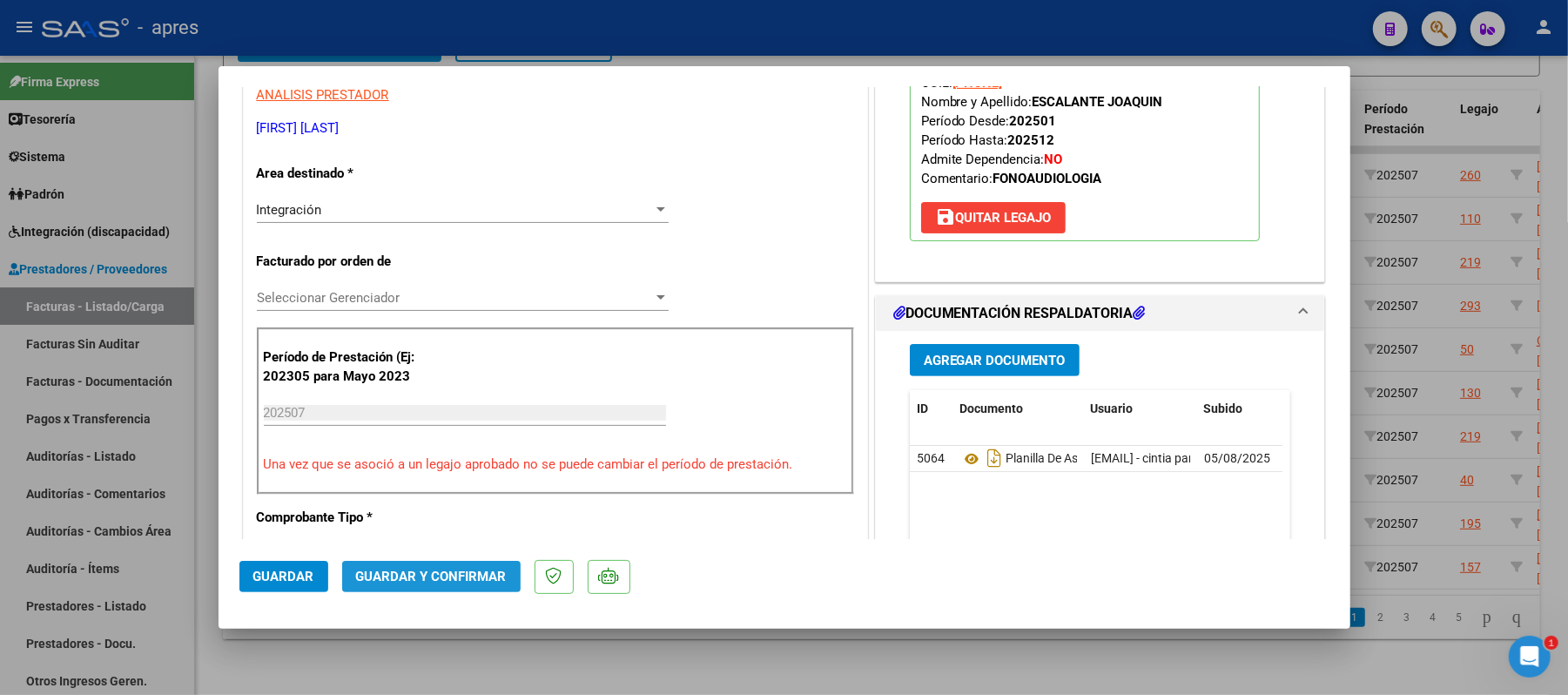 click on "Guardar y Confirmar" 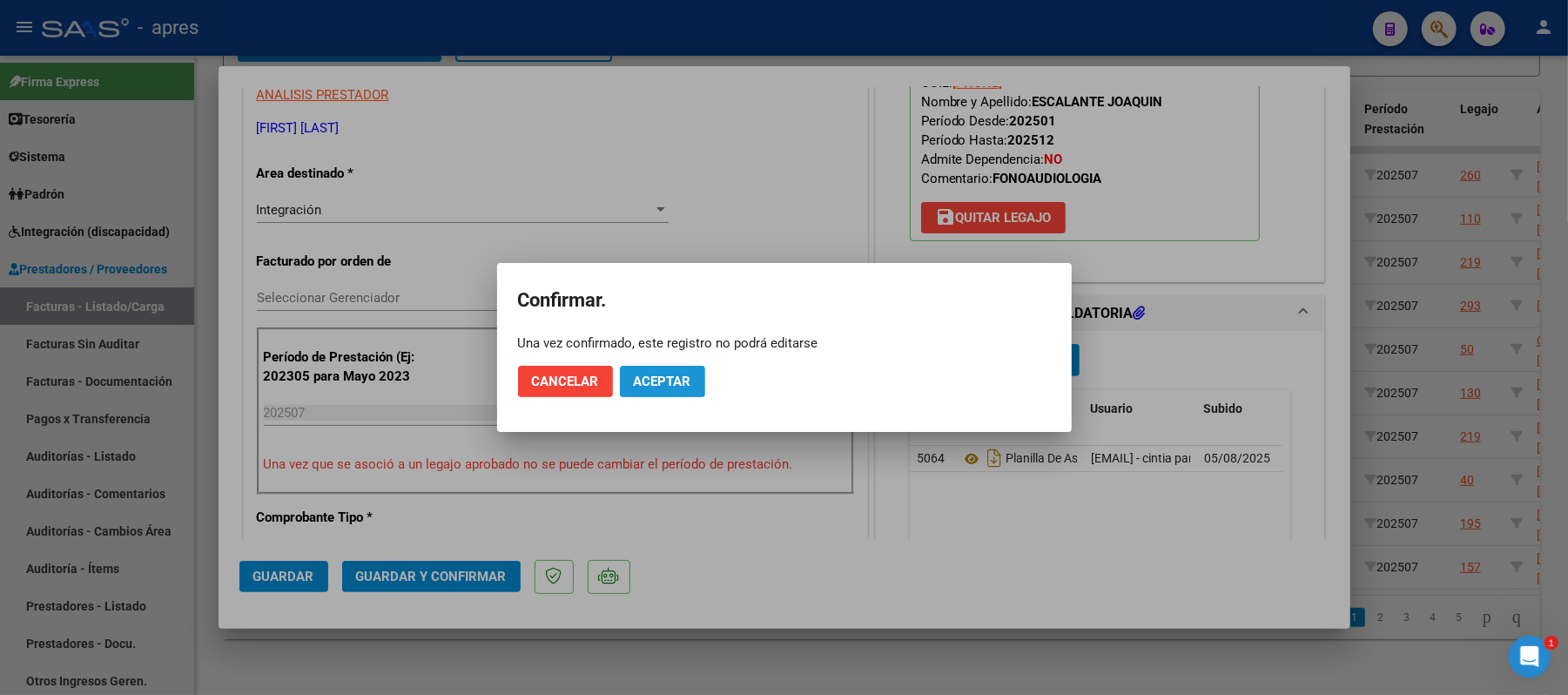 click on "Aceptar" 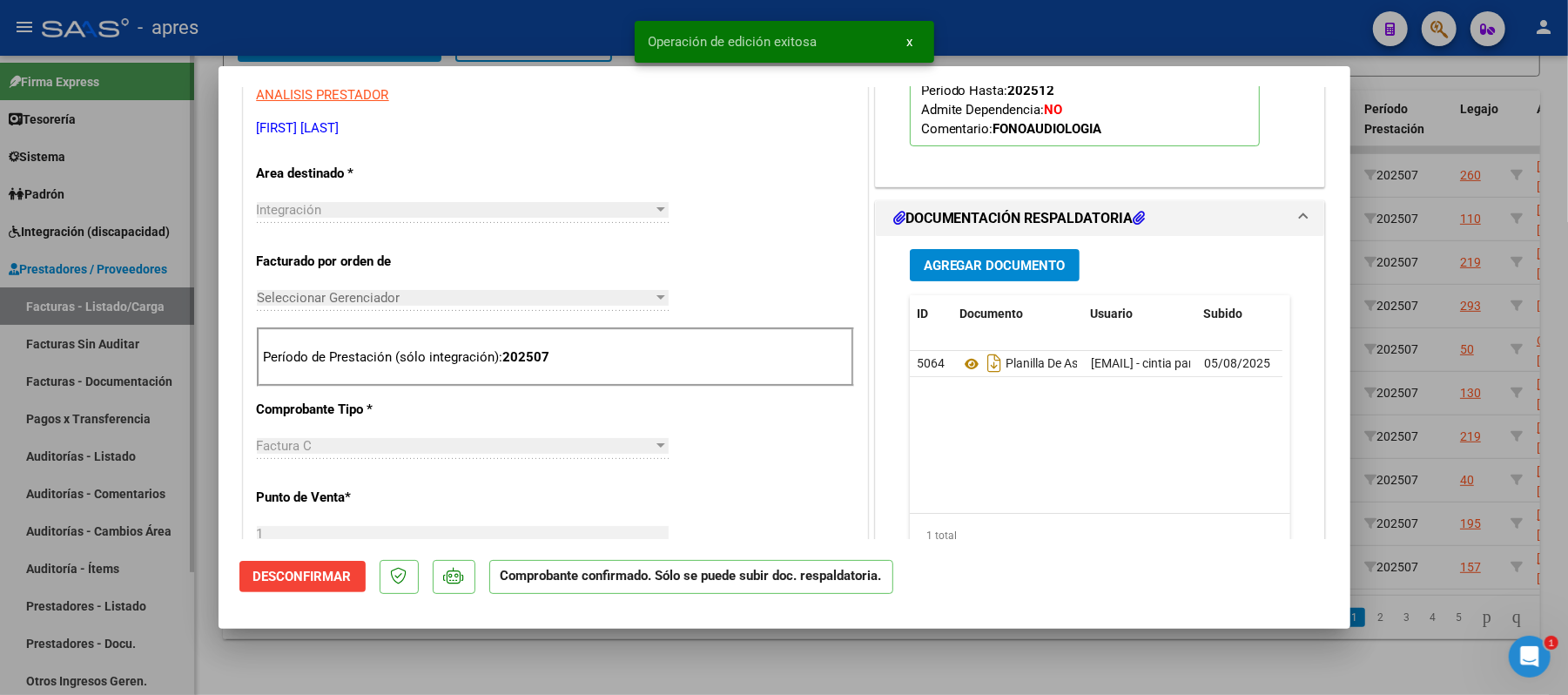 click at bounding box center [784, 348] 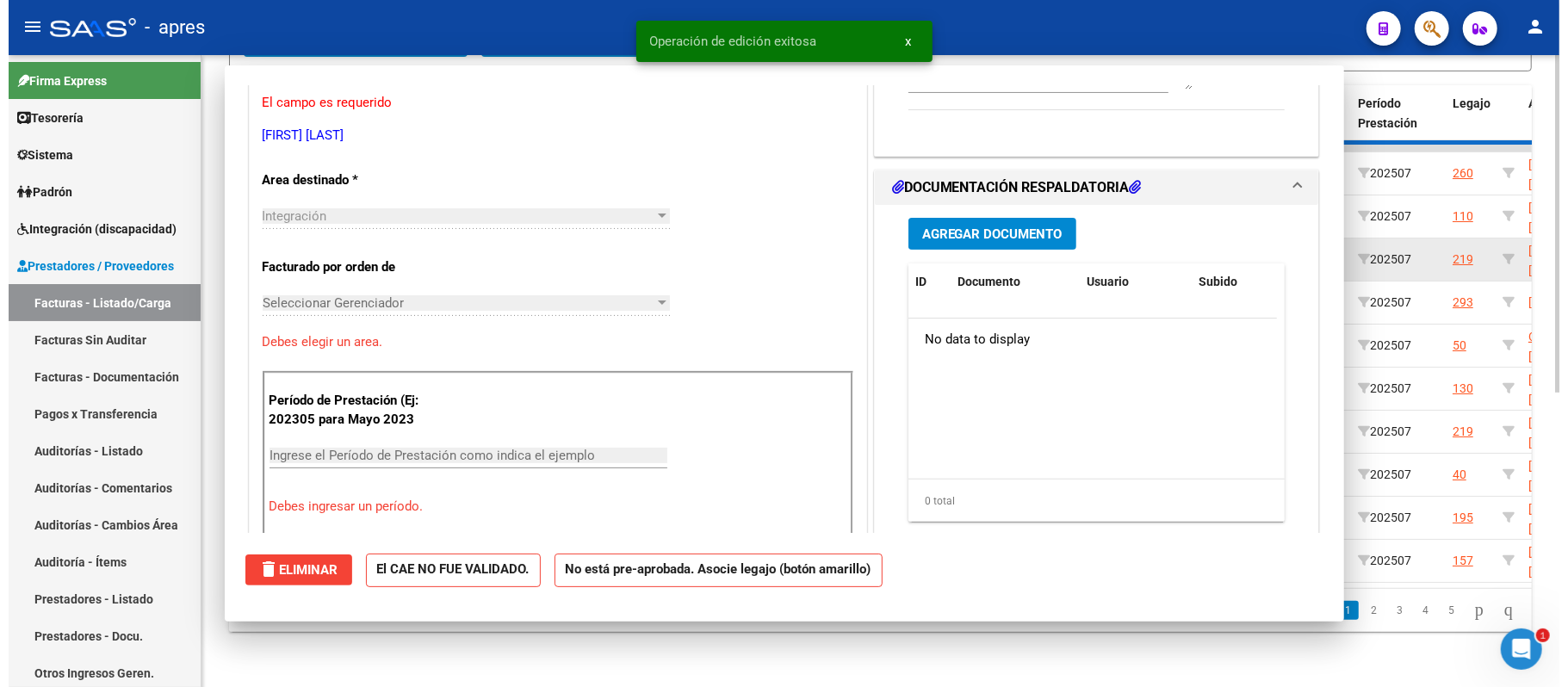 scroll, scrollTop: 308, scrollLeft: 0, axis: vertical 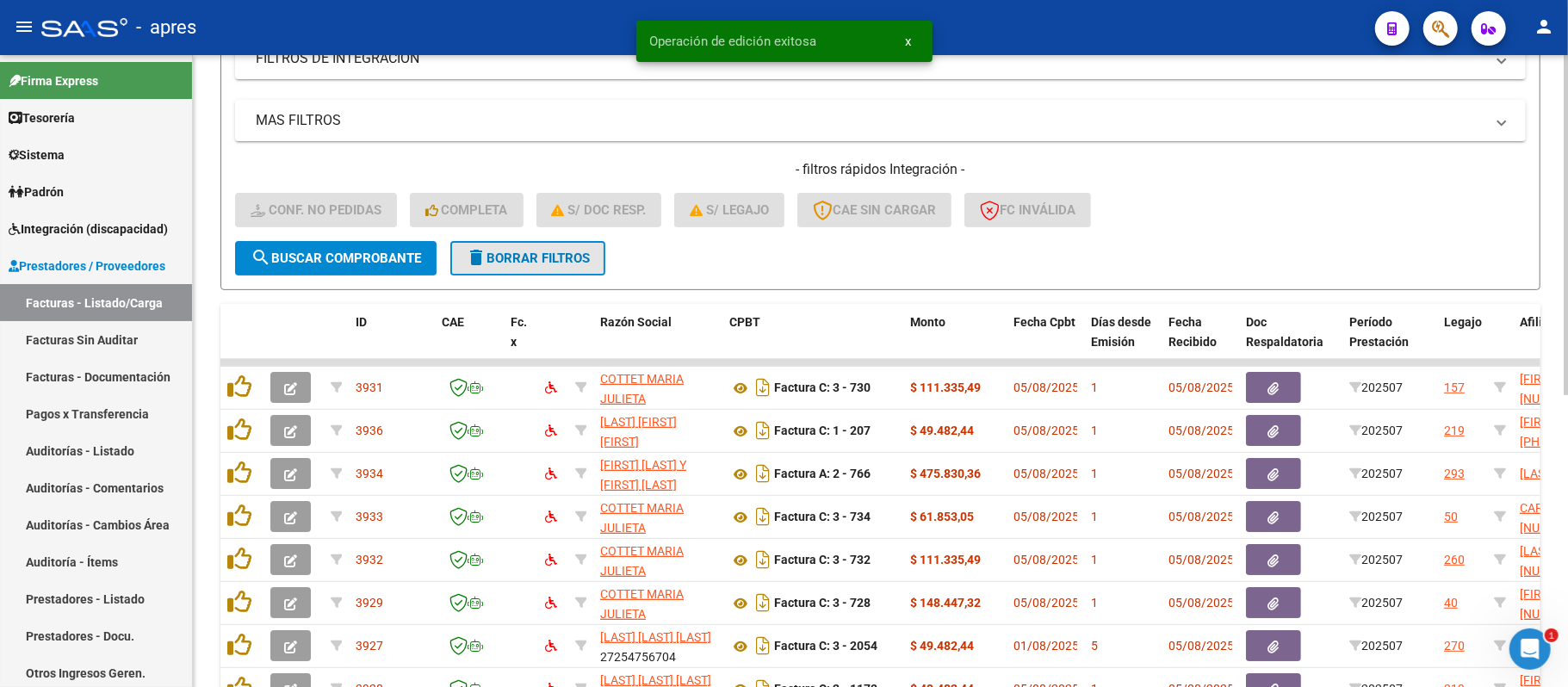 click on "delete  Borrar Filtros" 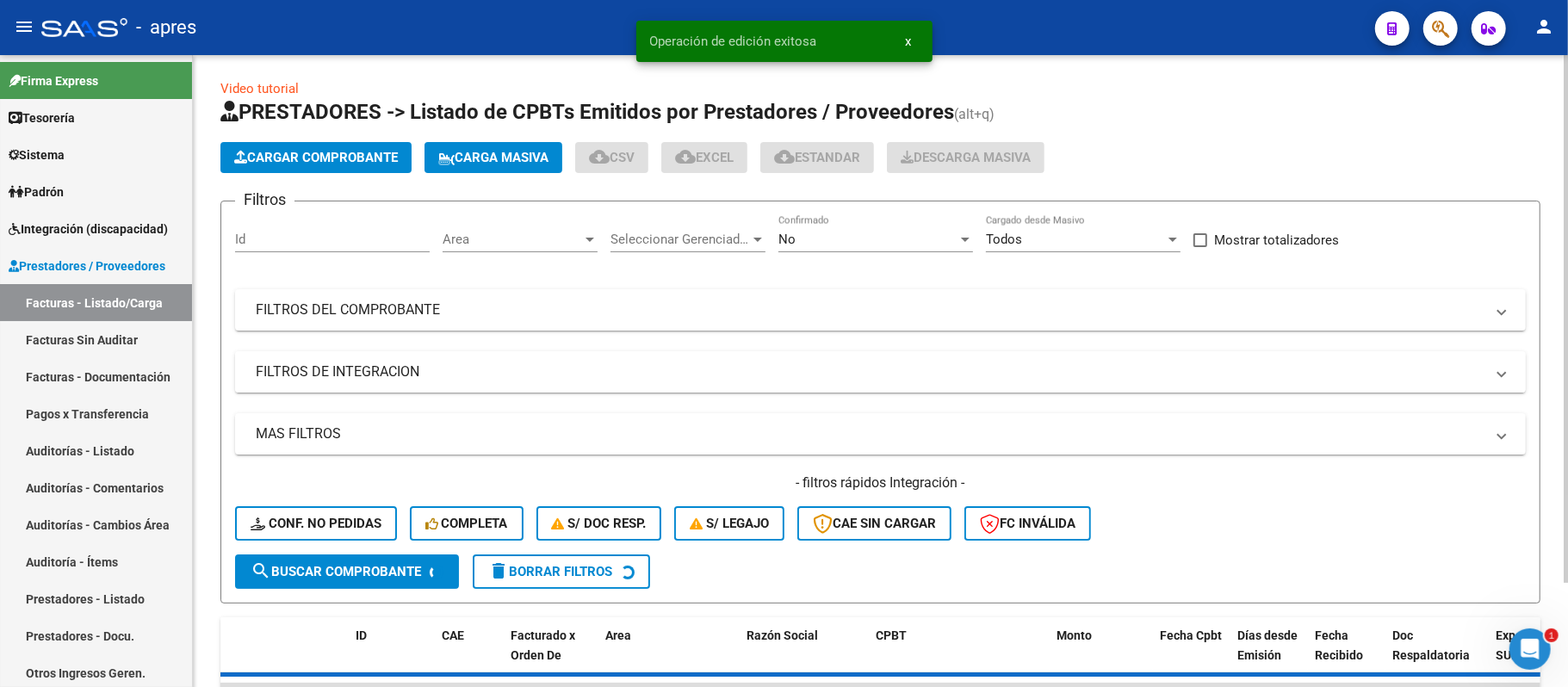 scroll, scrollTop: 0, scrollLeft: 0, axis: both 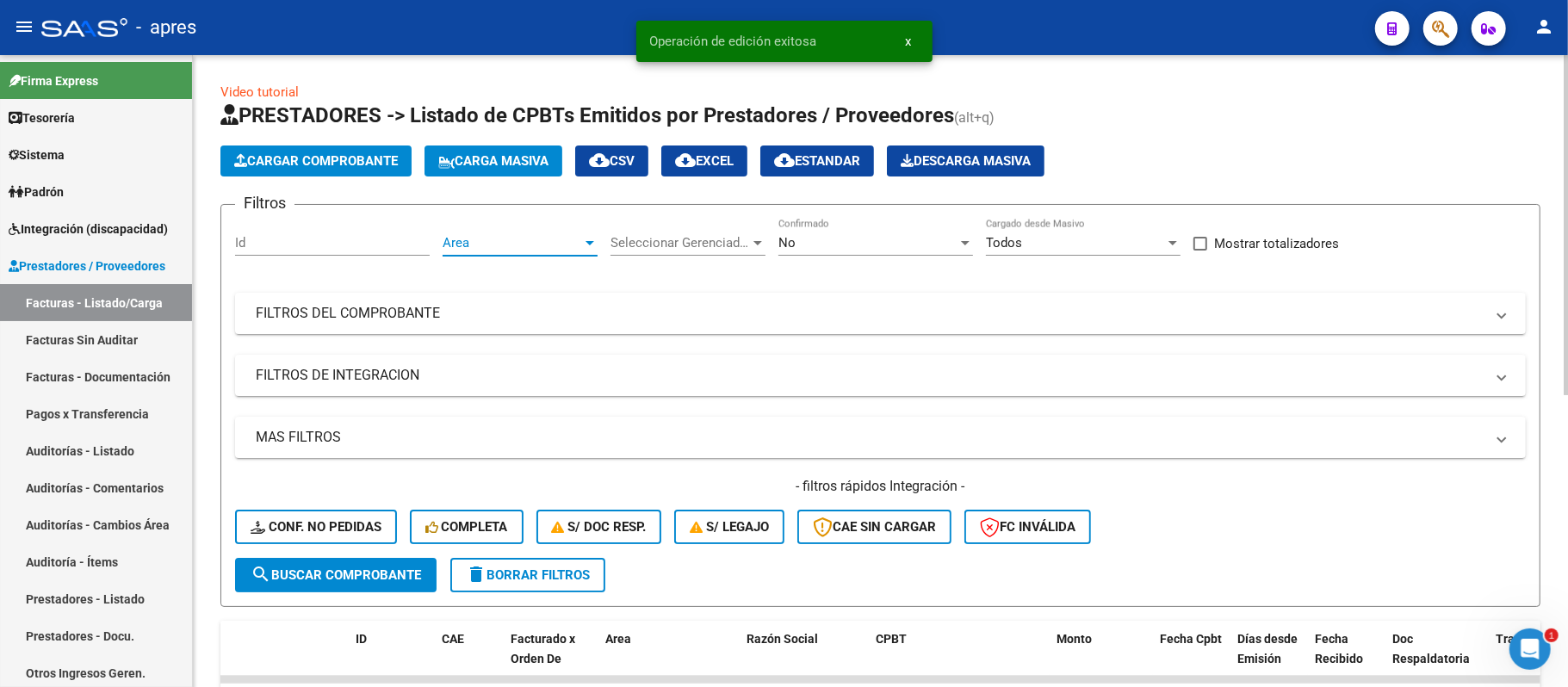 click on "Area" at bounding box center (512, 243) 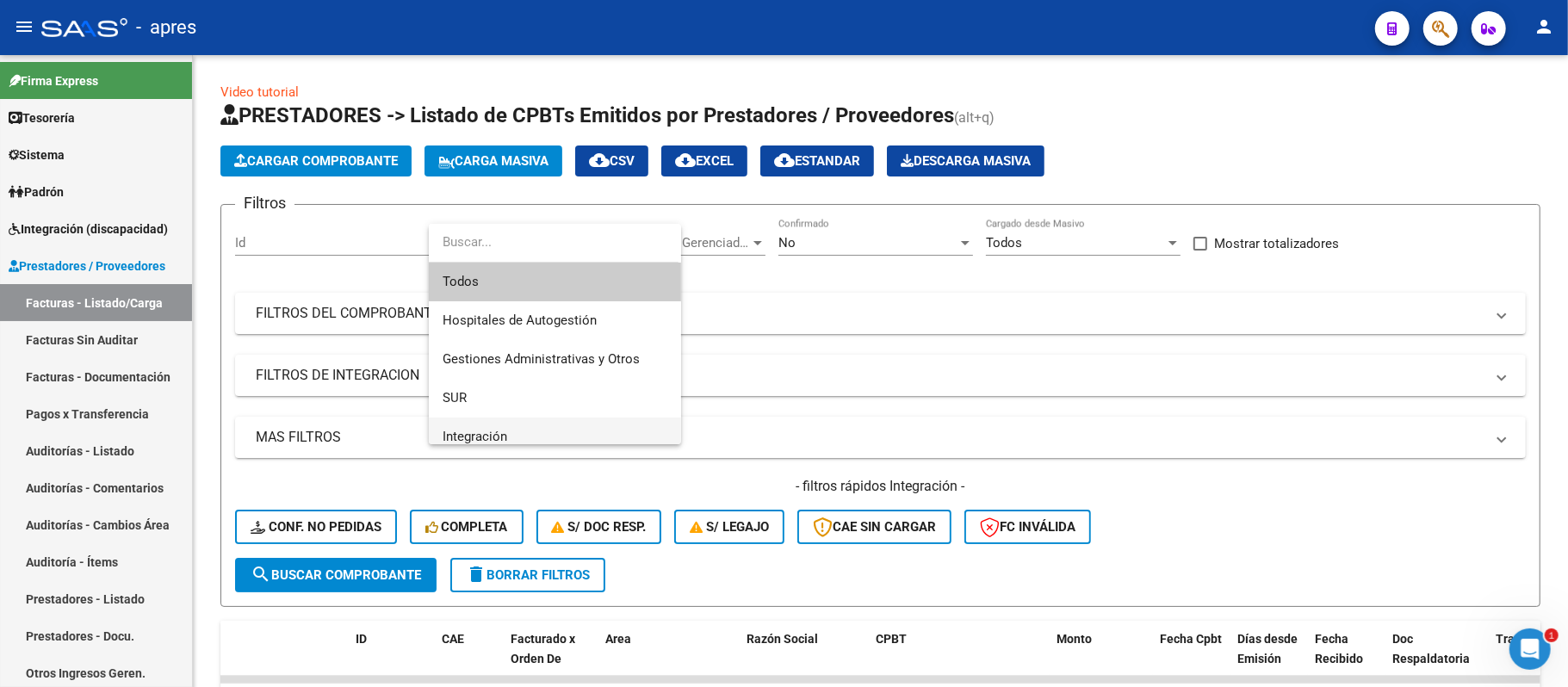 click on "Integración" at bounding box center (555, 436) 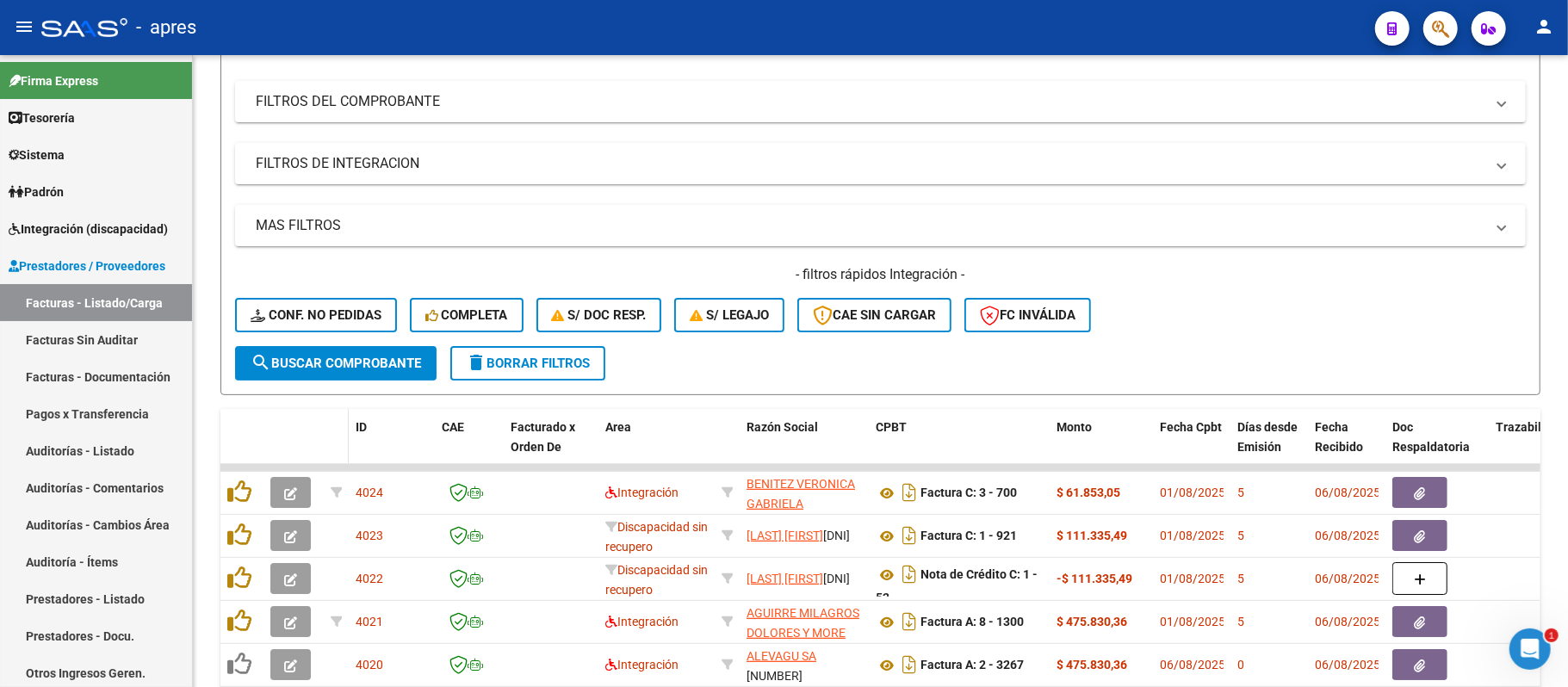 scroll, scrollTop: 229, scrollLeft: 0, axis: vertical 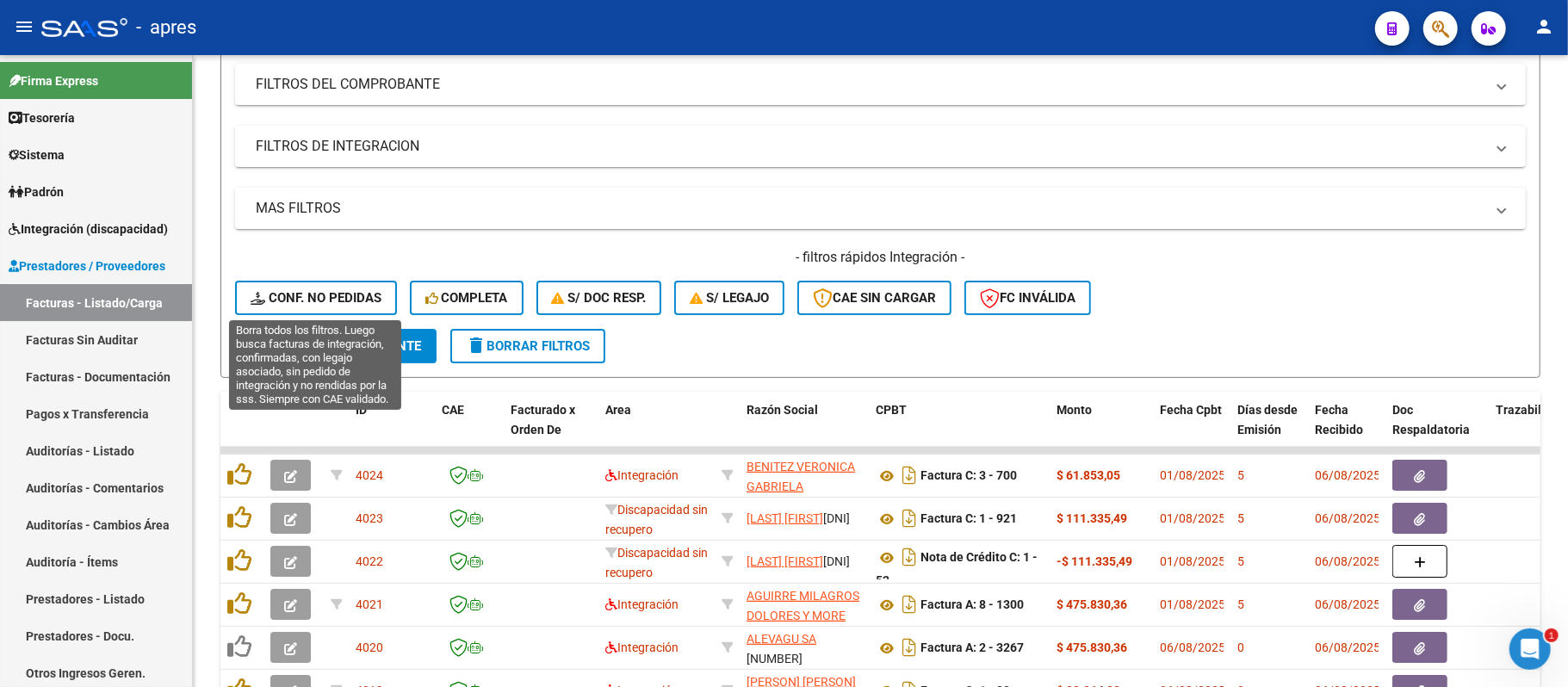 click on "Conf. no pedidas" 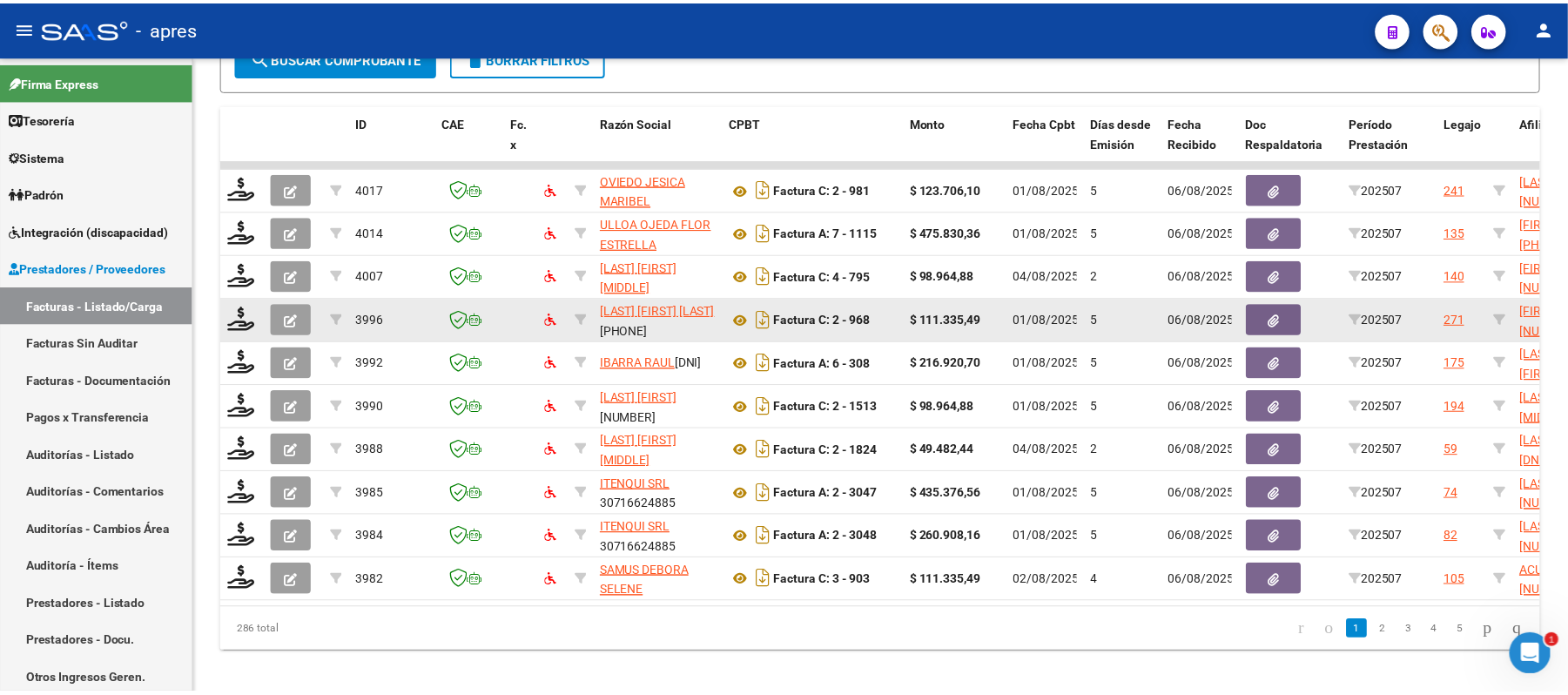 scroll, scrollTop: 552, scrollLeft: 0, axis: vertical 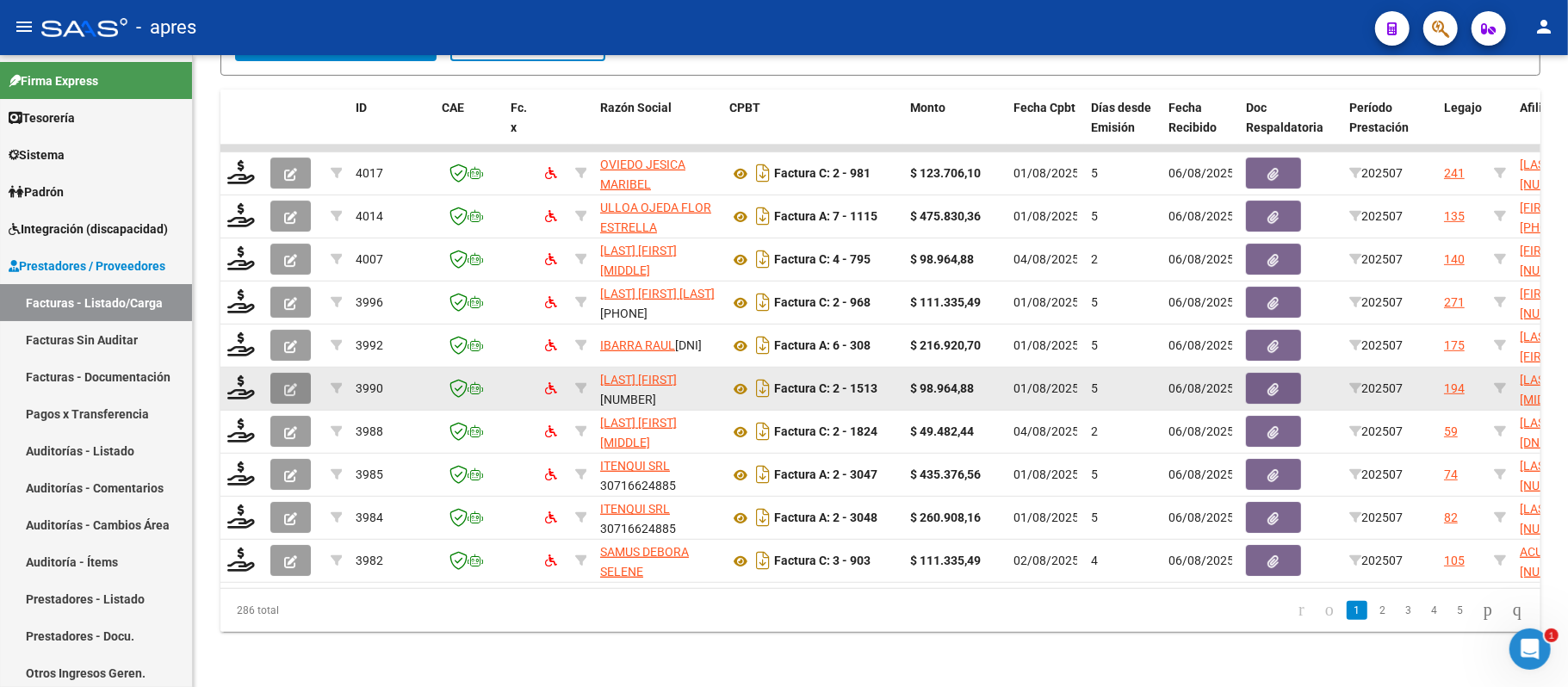 click 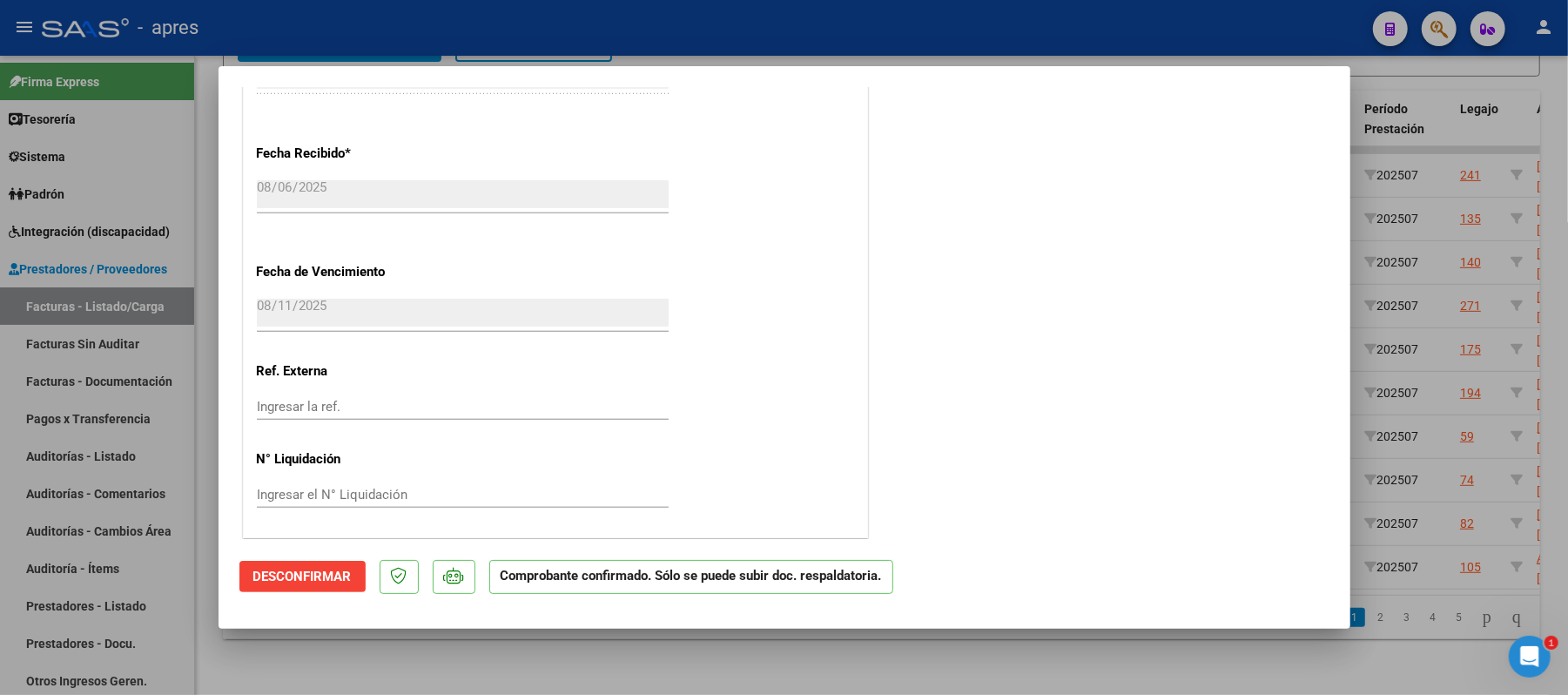 scroll, scrollTop: 1125, scrollLeft: 0, axis: vertical 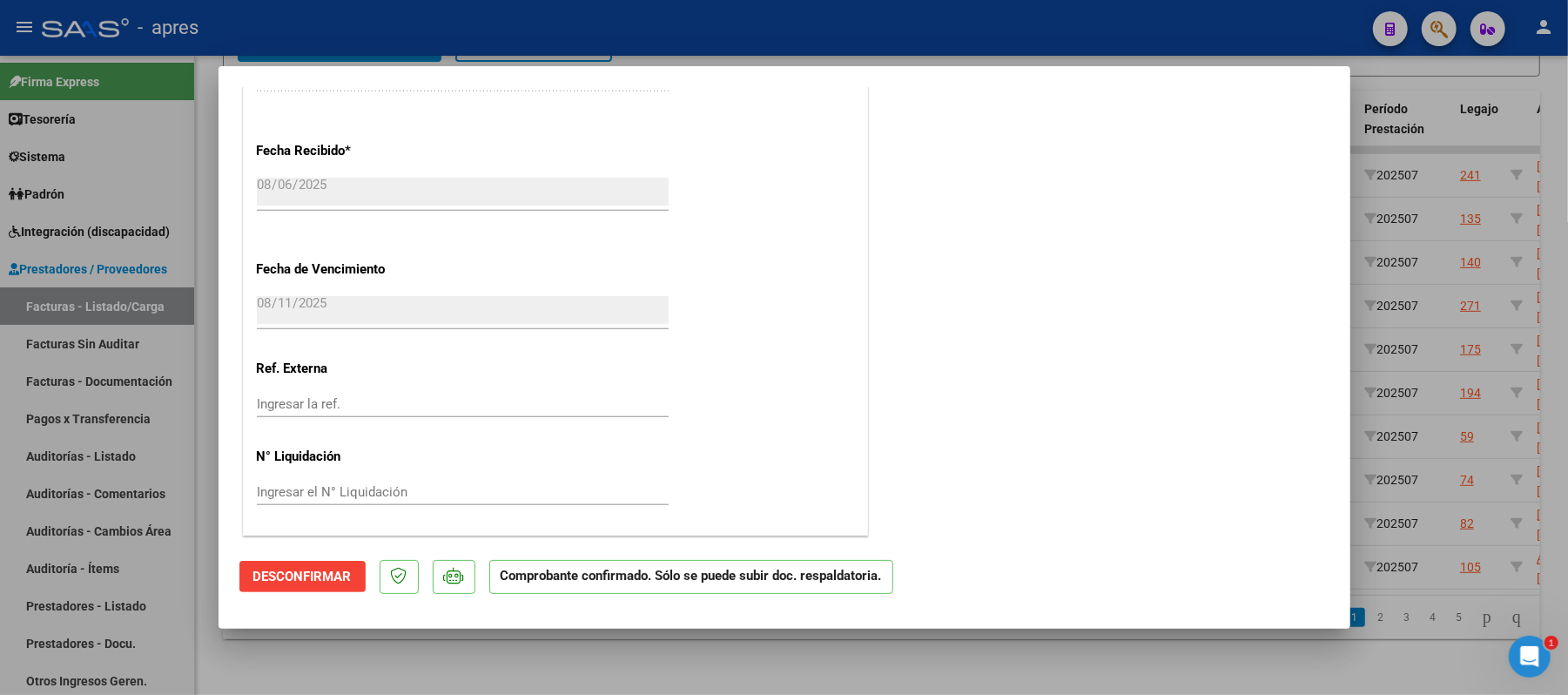 click at bounding box center [784, 348] 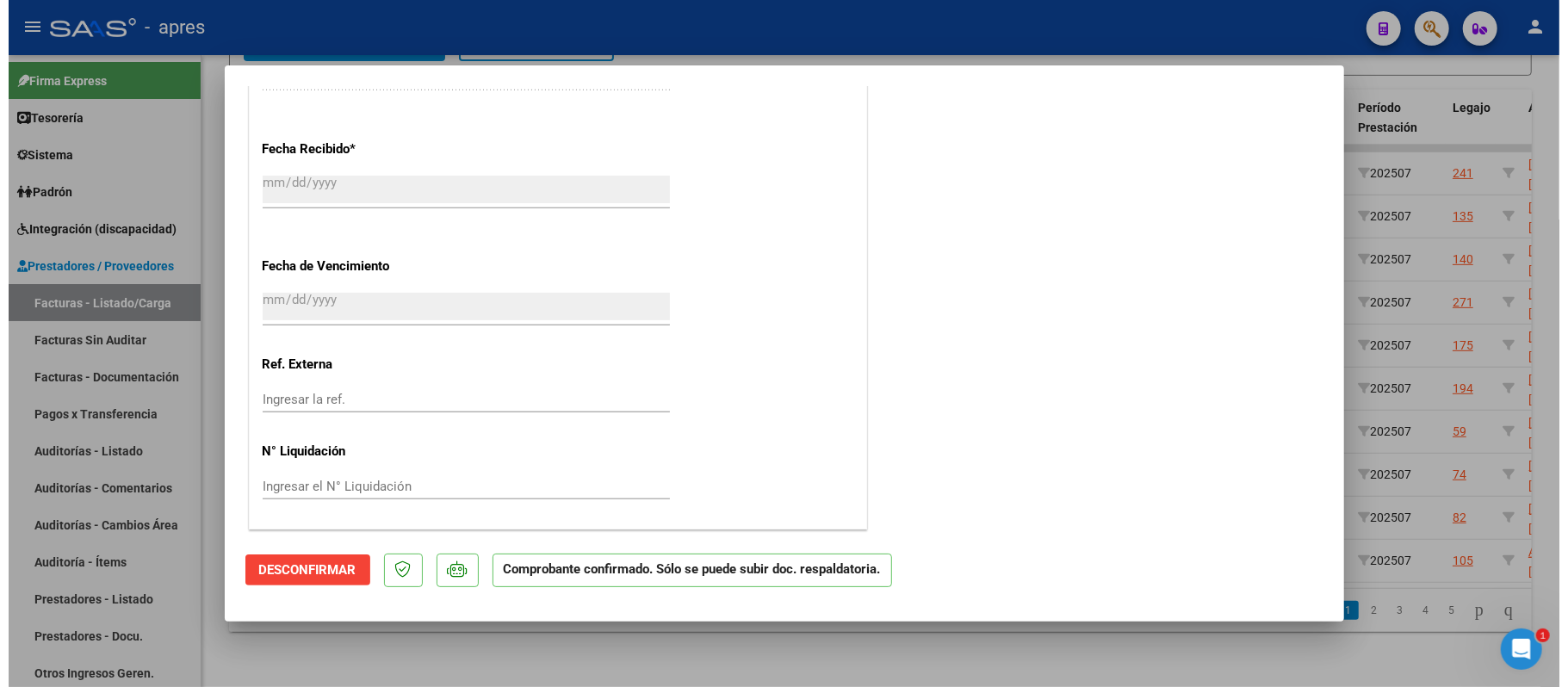 scroll, scrollTop: 1160, scrollLeft: 0, axis: vertical 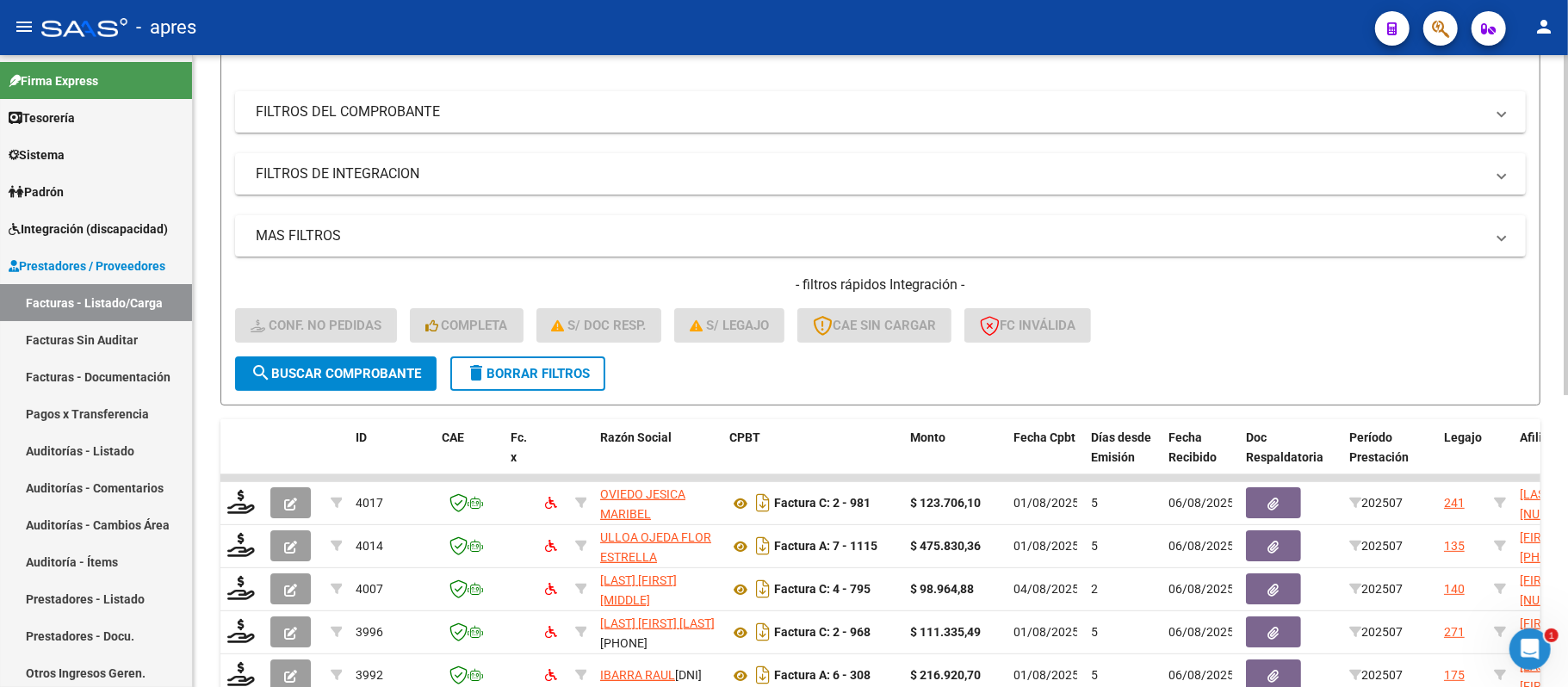 click on "search  Buscar Comprobante" 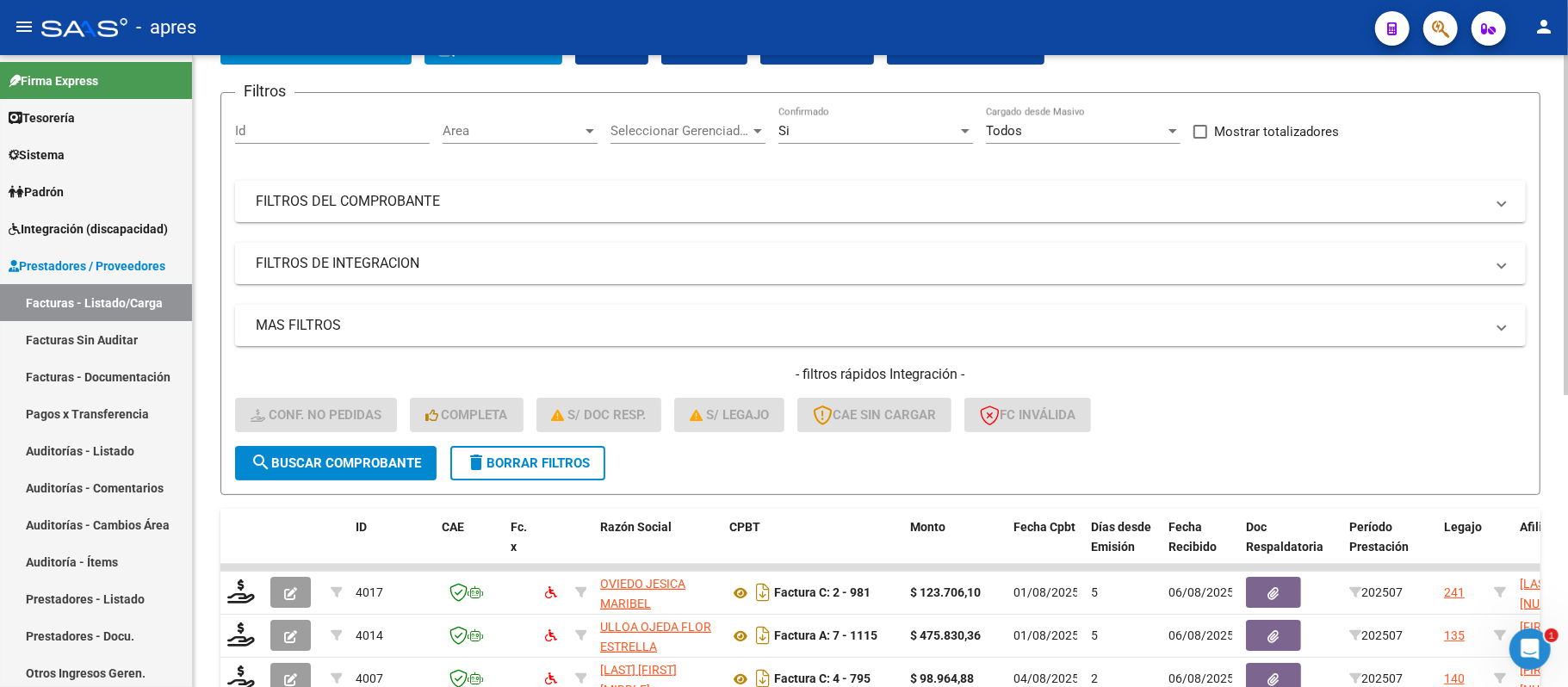 scroll, scrollTop: 0, scrollLeft: 0, axis: both 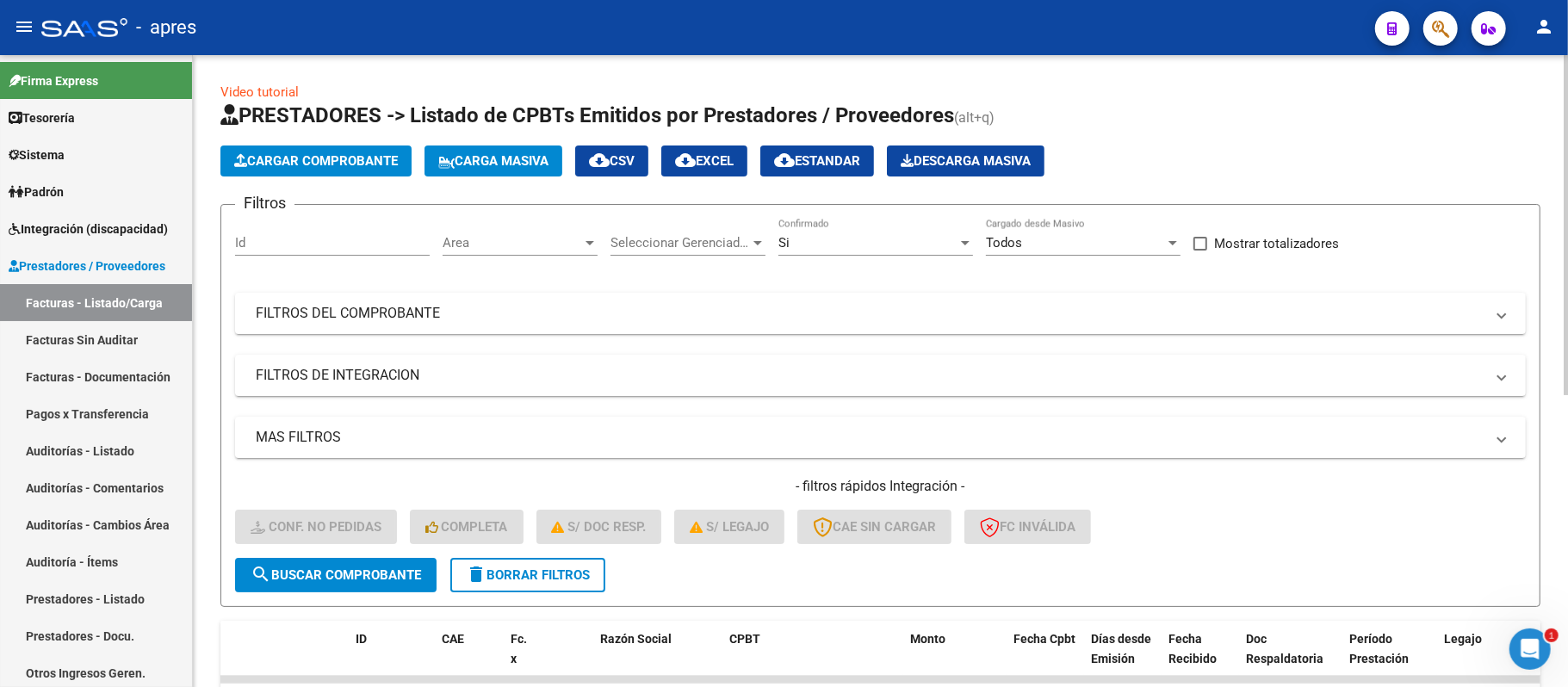click on "Area" at bounding box center (512, 243) 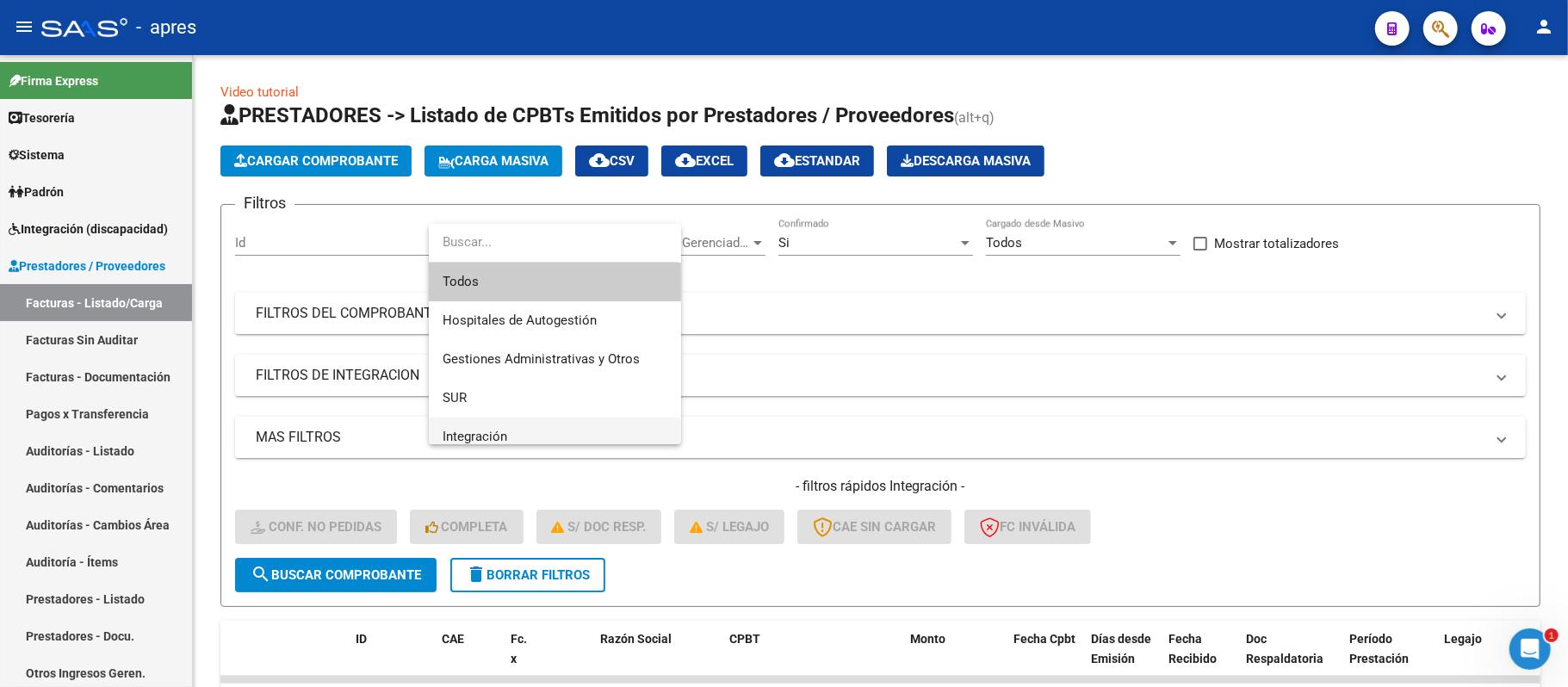 click on "Integración" at bounding box center [555, 436] 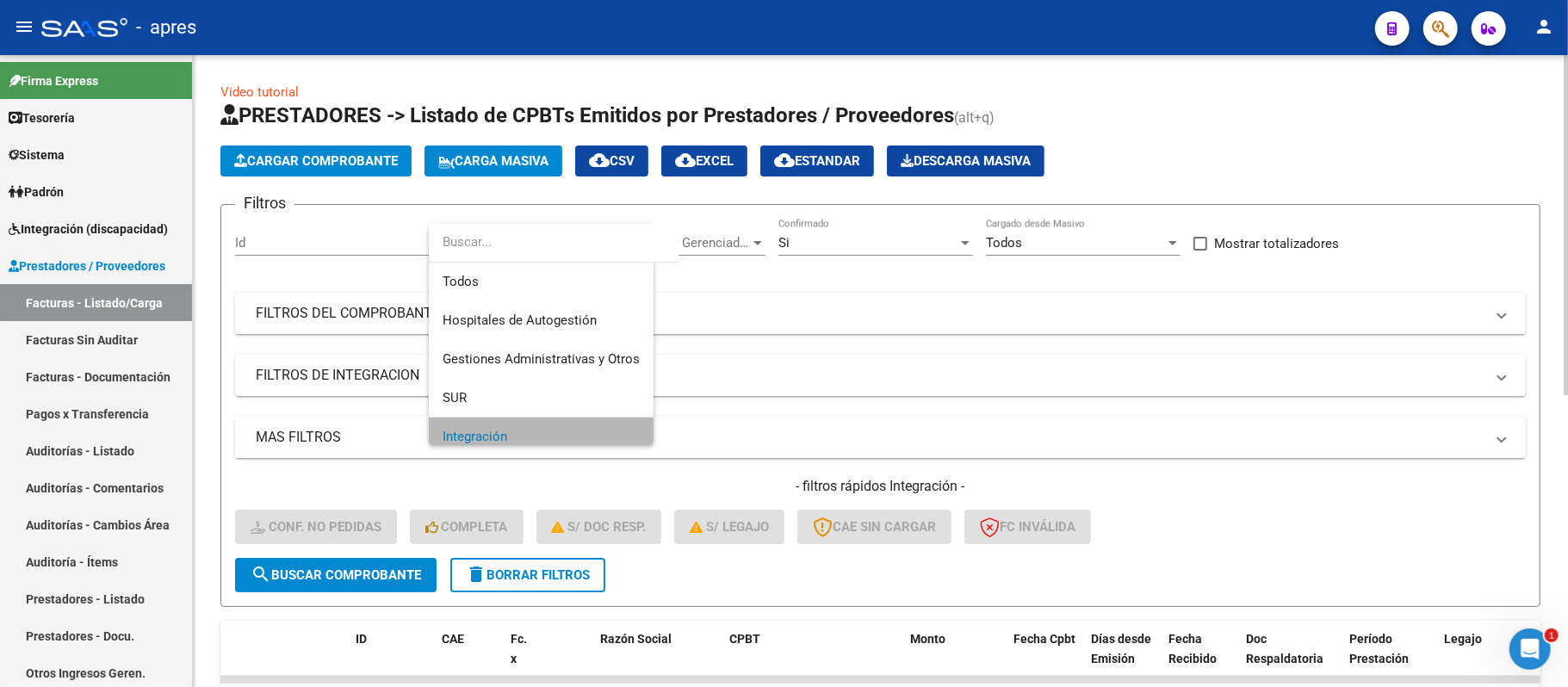 scroll, scrollTop: 12, scrollLeft: 0, axis: vertical 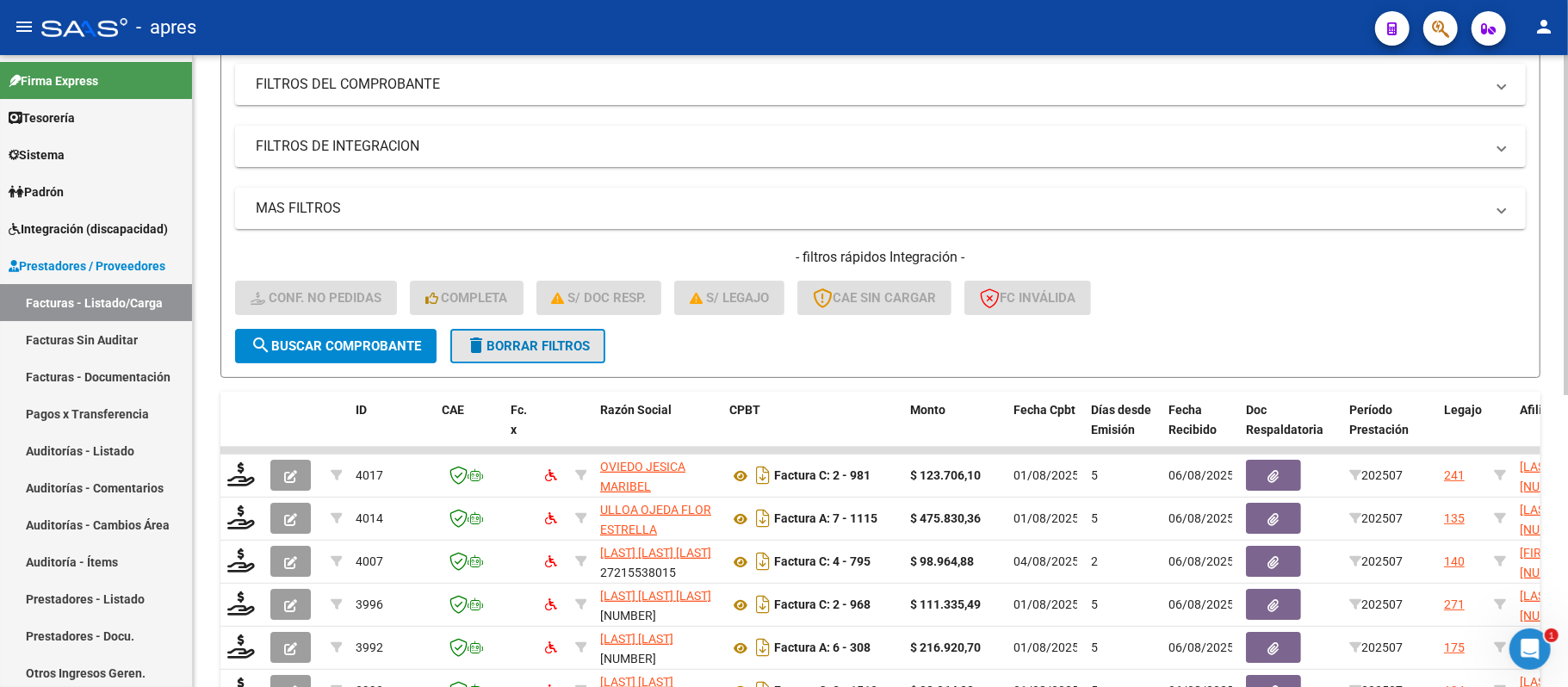 click on "delete  Borrar Filtros" 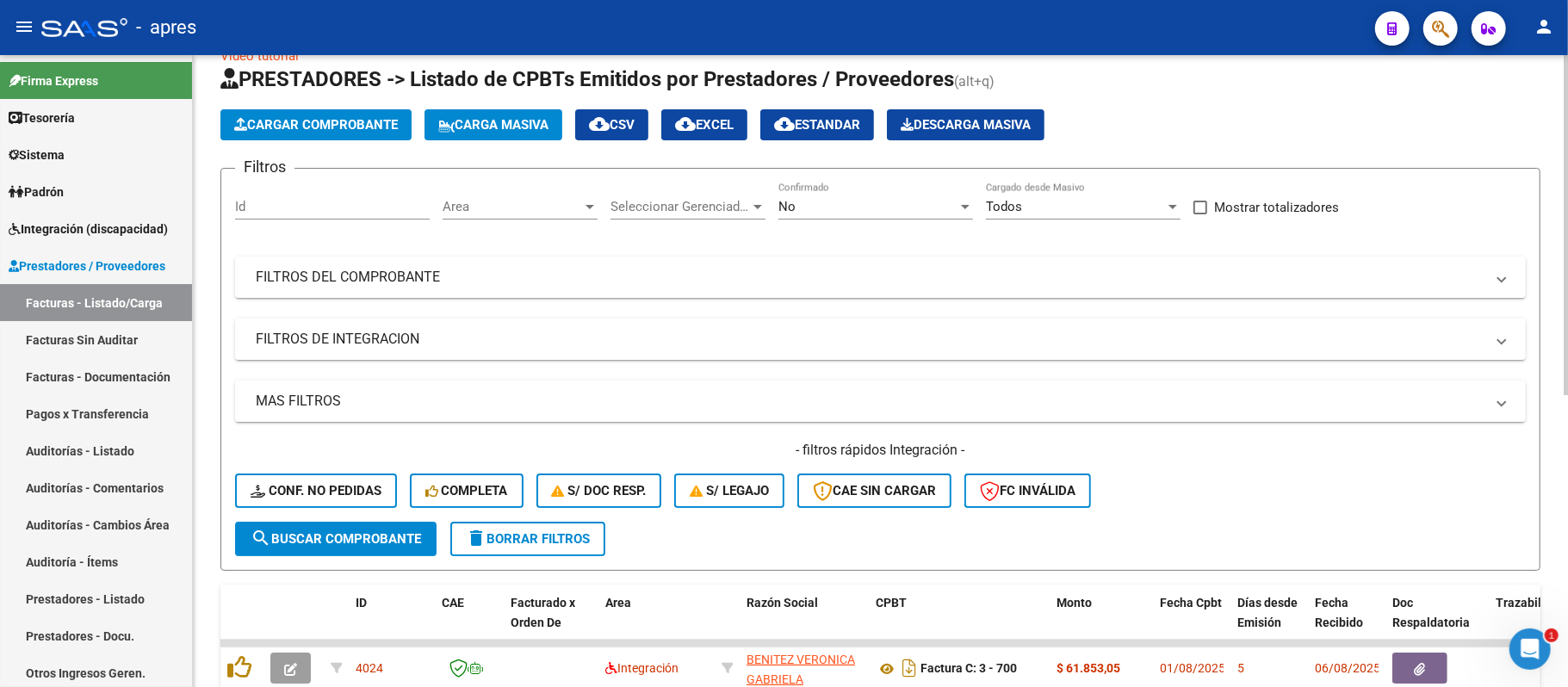 scroll, scrollTop: 0, scrollLeft: 0, axis: both 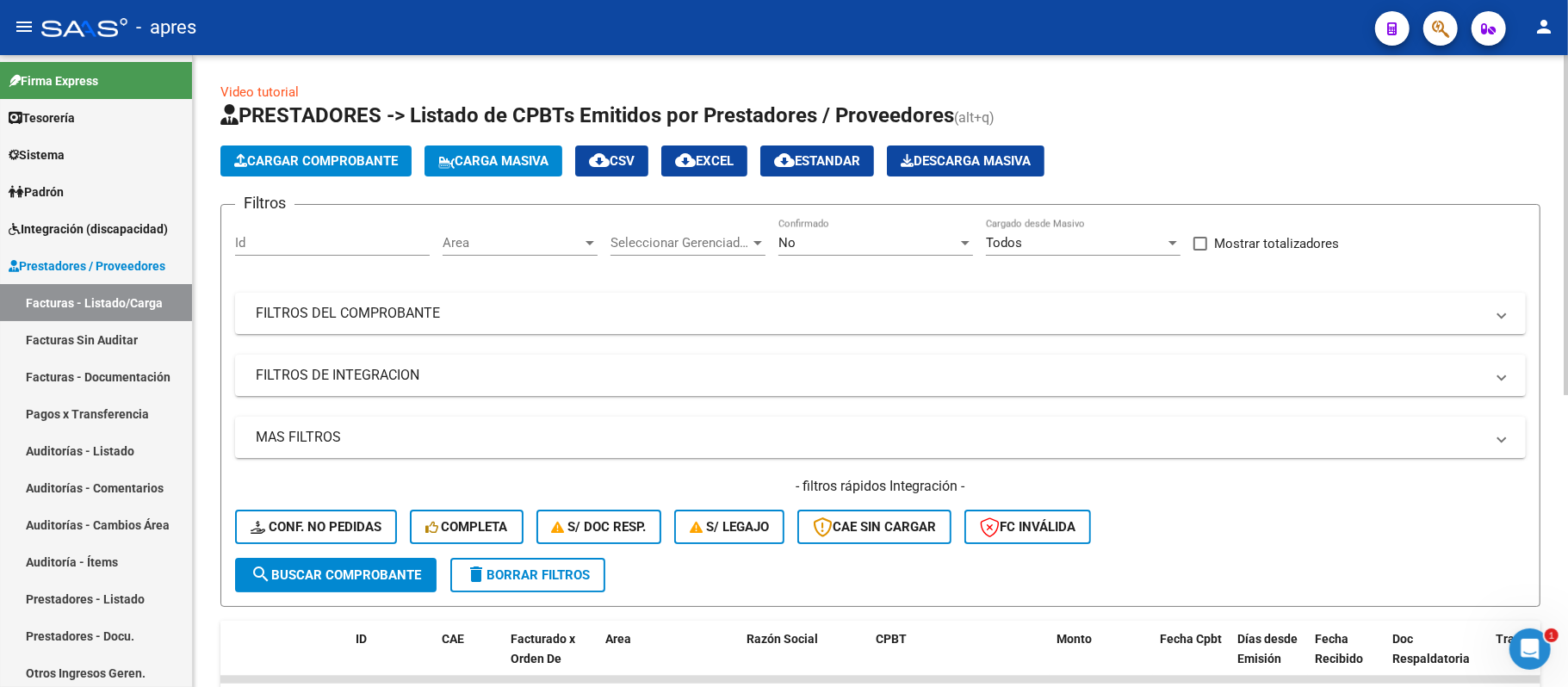 click on "Area" at bounding box center (512, 243) 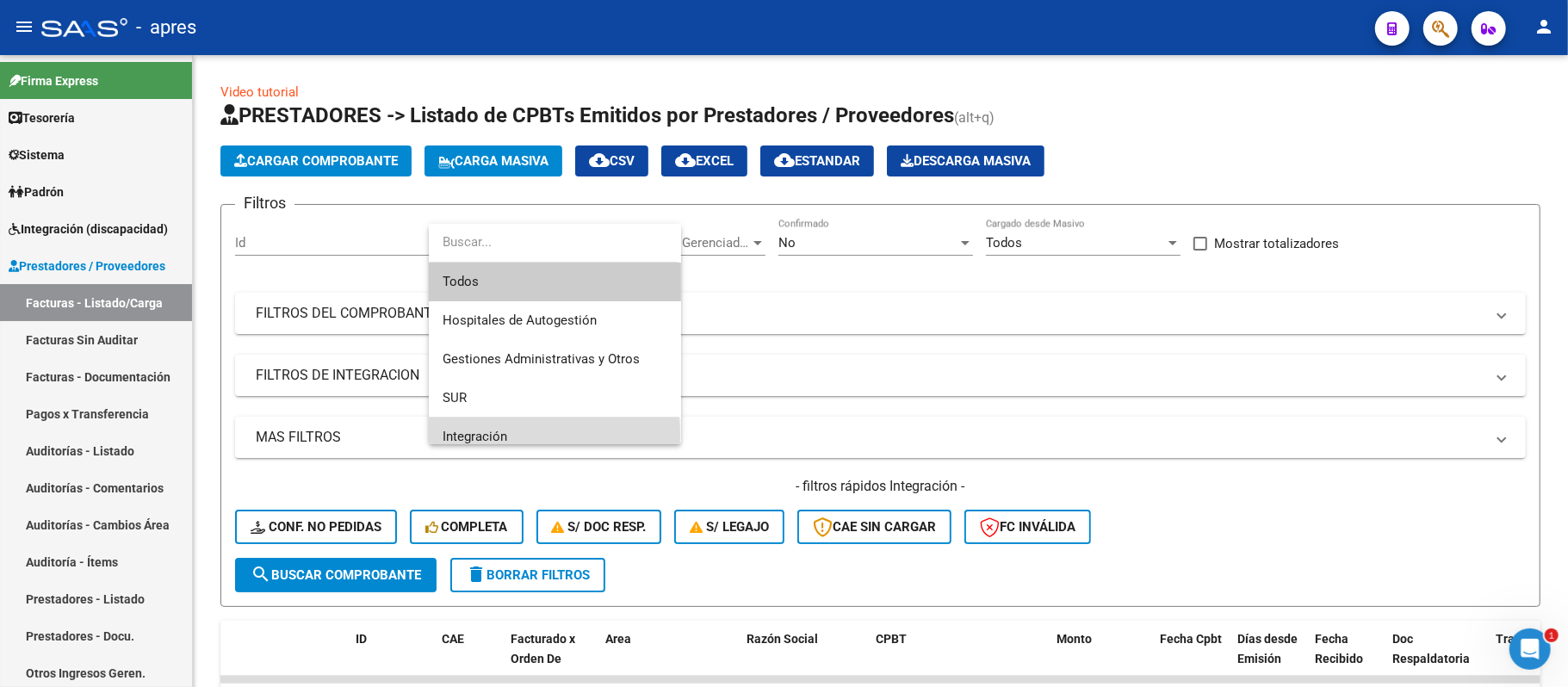 click on "Integración" at bounding box center [555, 436] 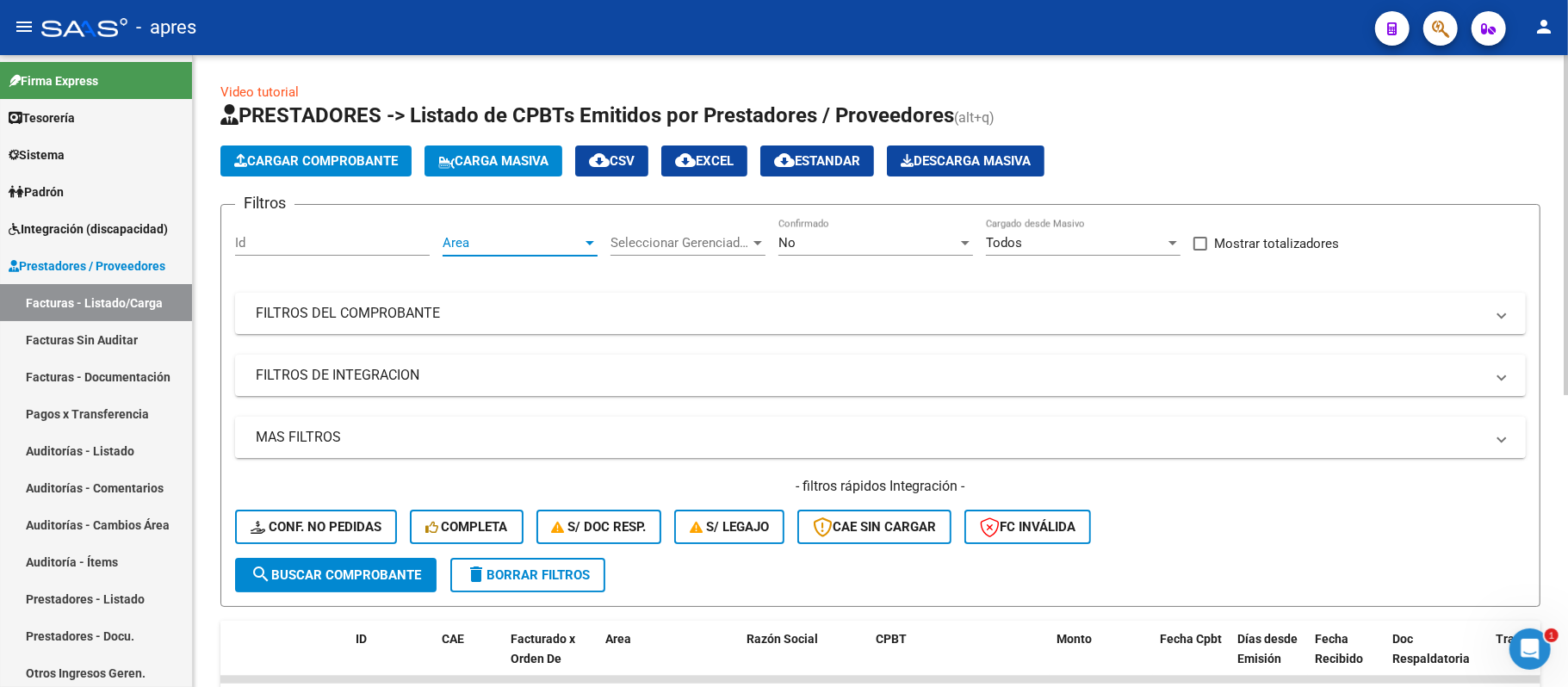 scroll, scrollTop: 12, scrollLeft: 0, axis: vertical 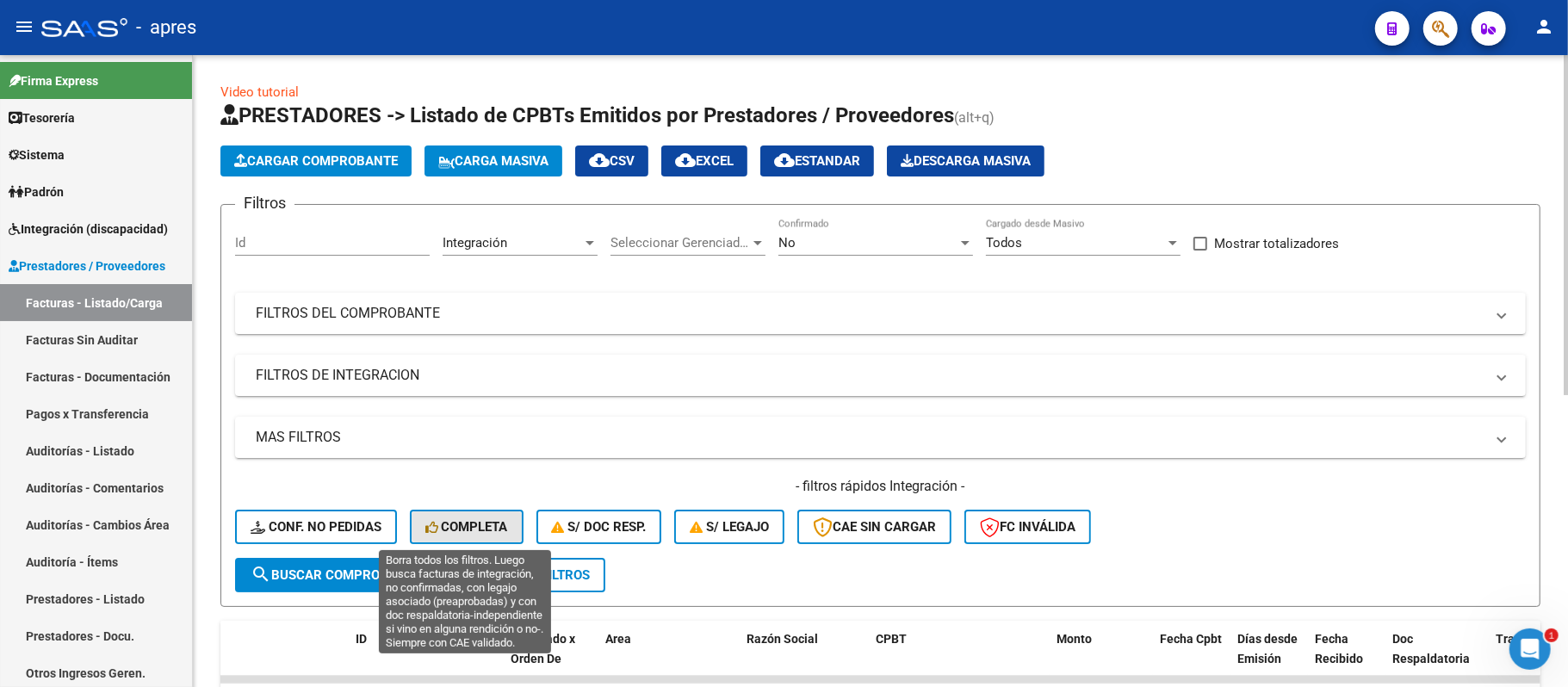 click on "Completa" 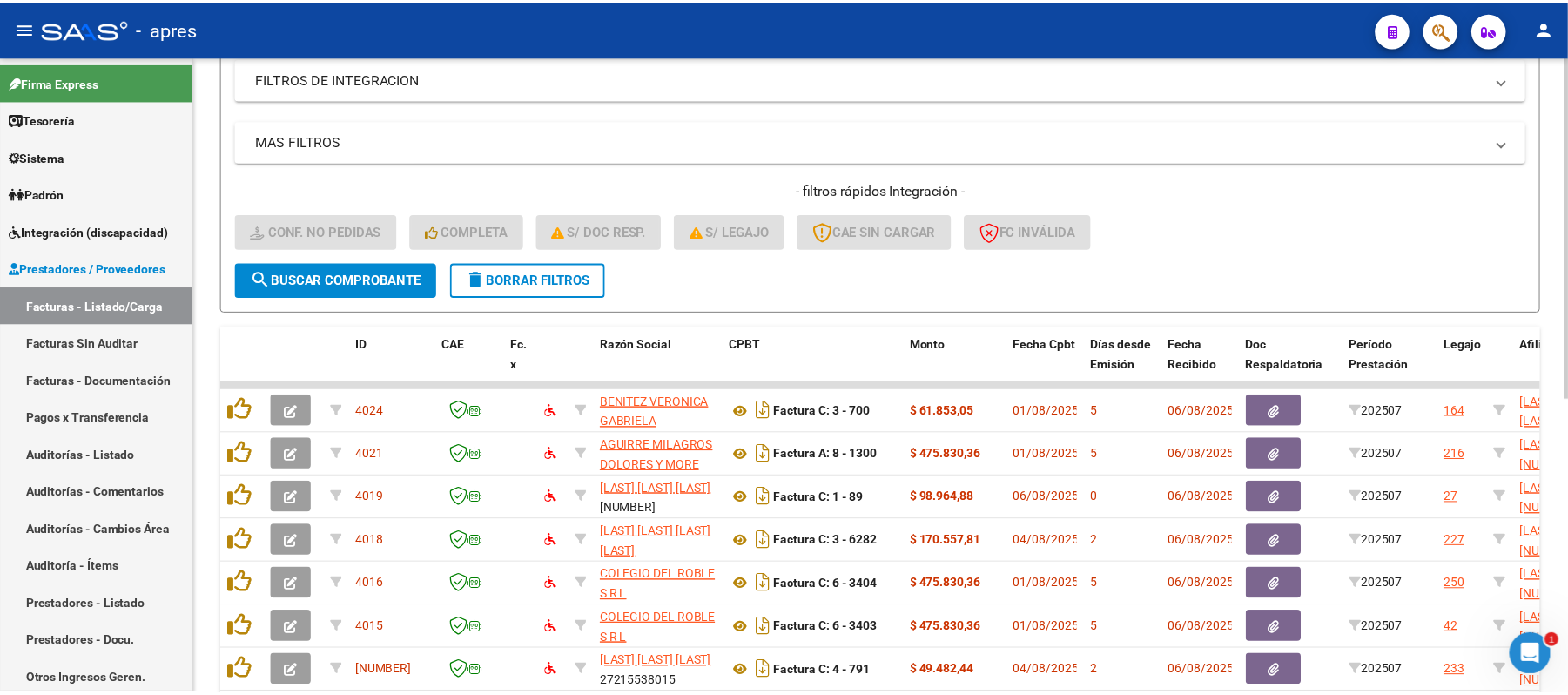 scroll, scrollTop: 464, scrollLeft: 0, axis: vertical 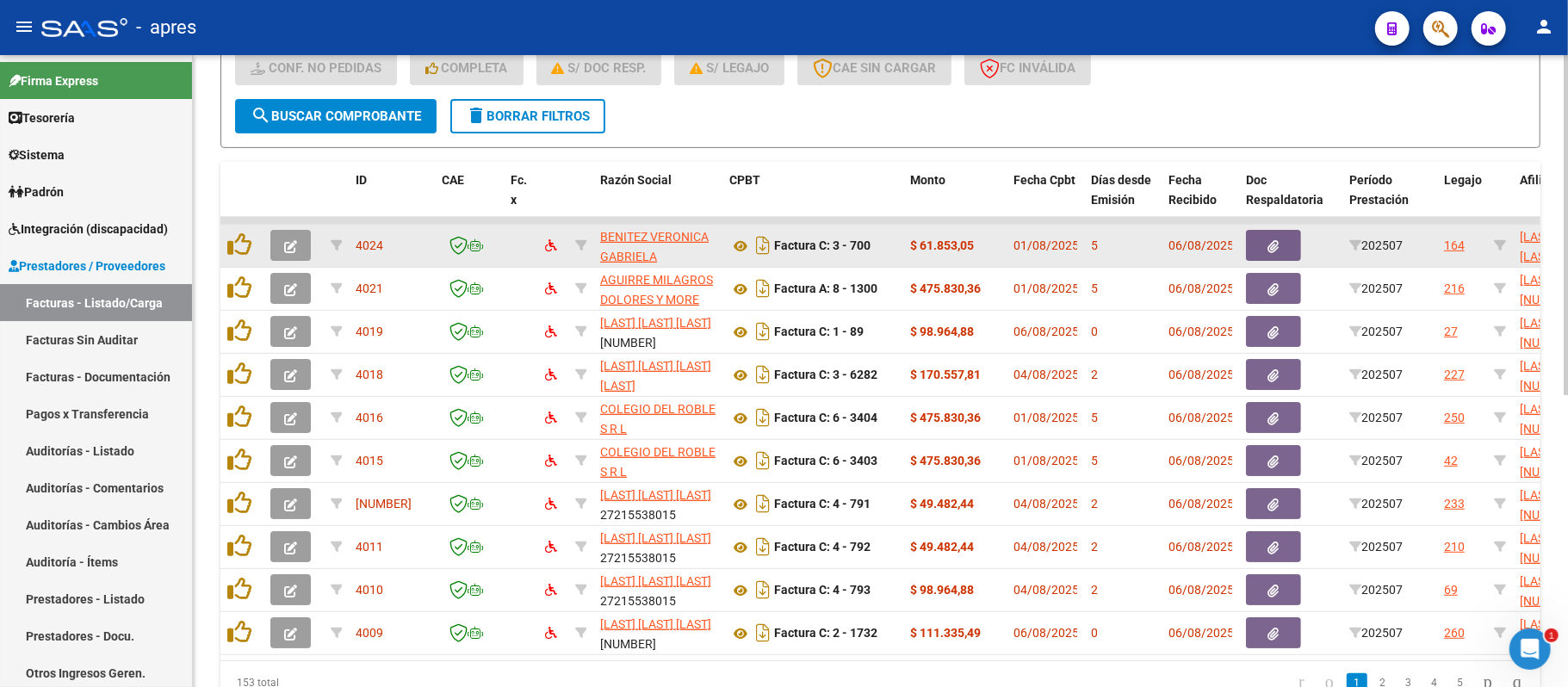 click 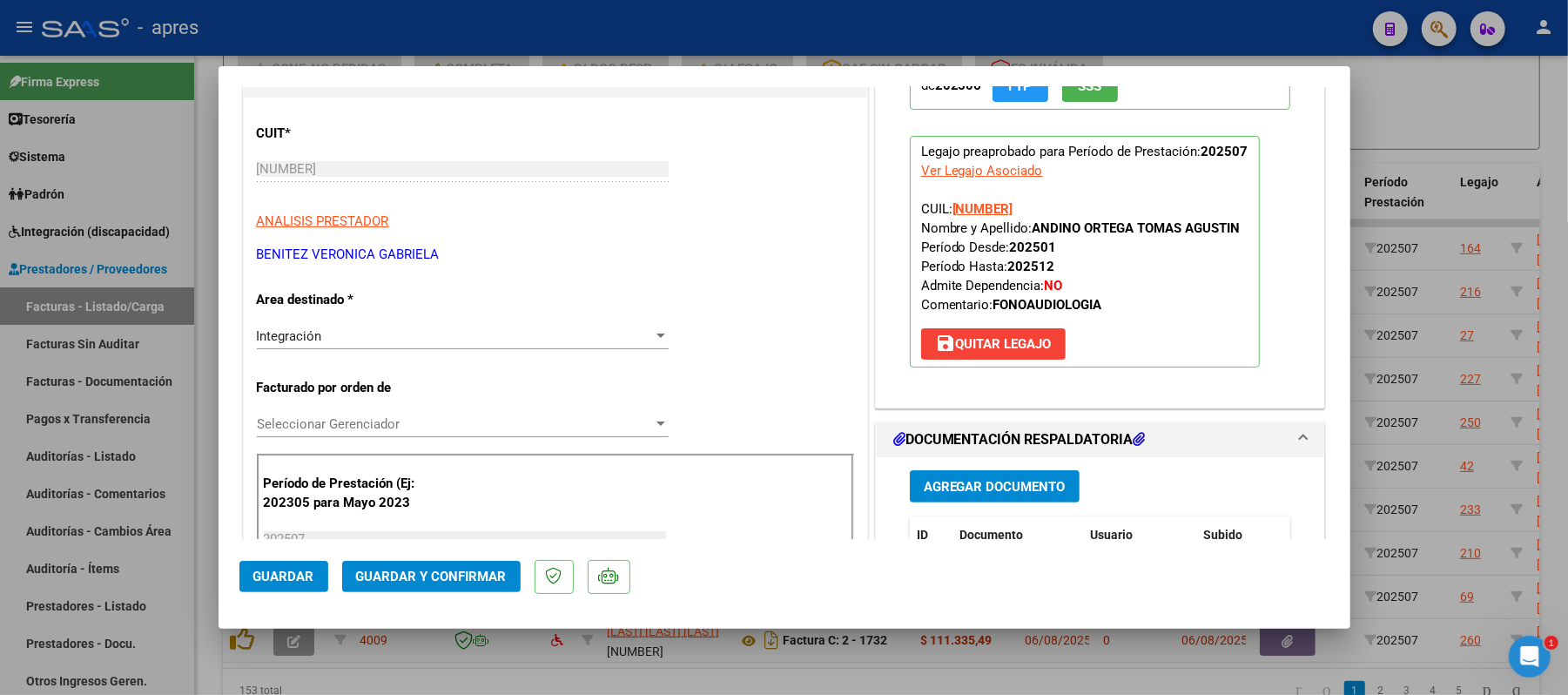 scroll, scrollTop: 0, scrollLeft: 0, axis: both 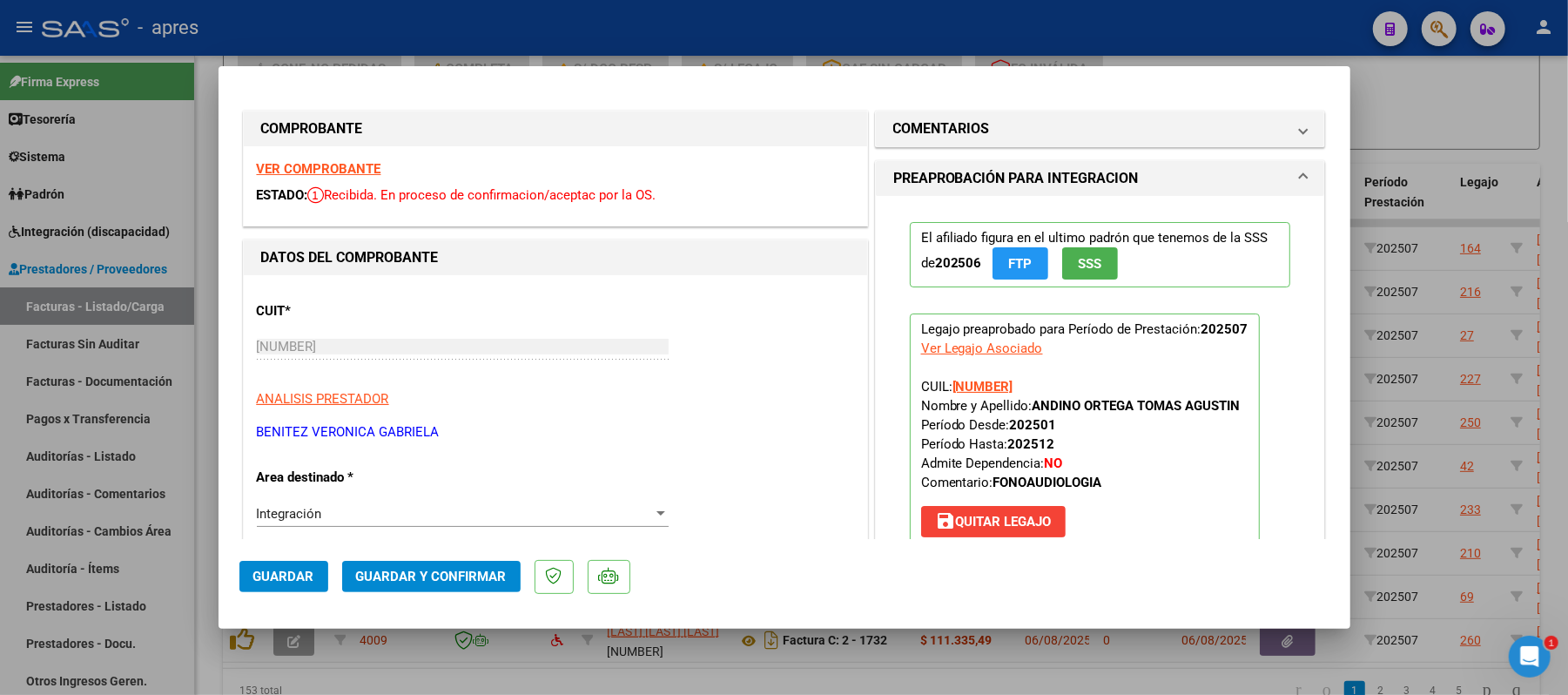 click on "VER COMPROBANTE" at bounding box center [319, 169] 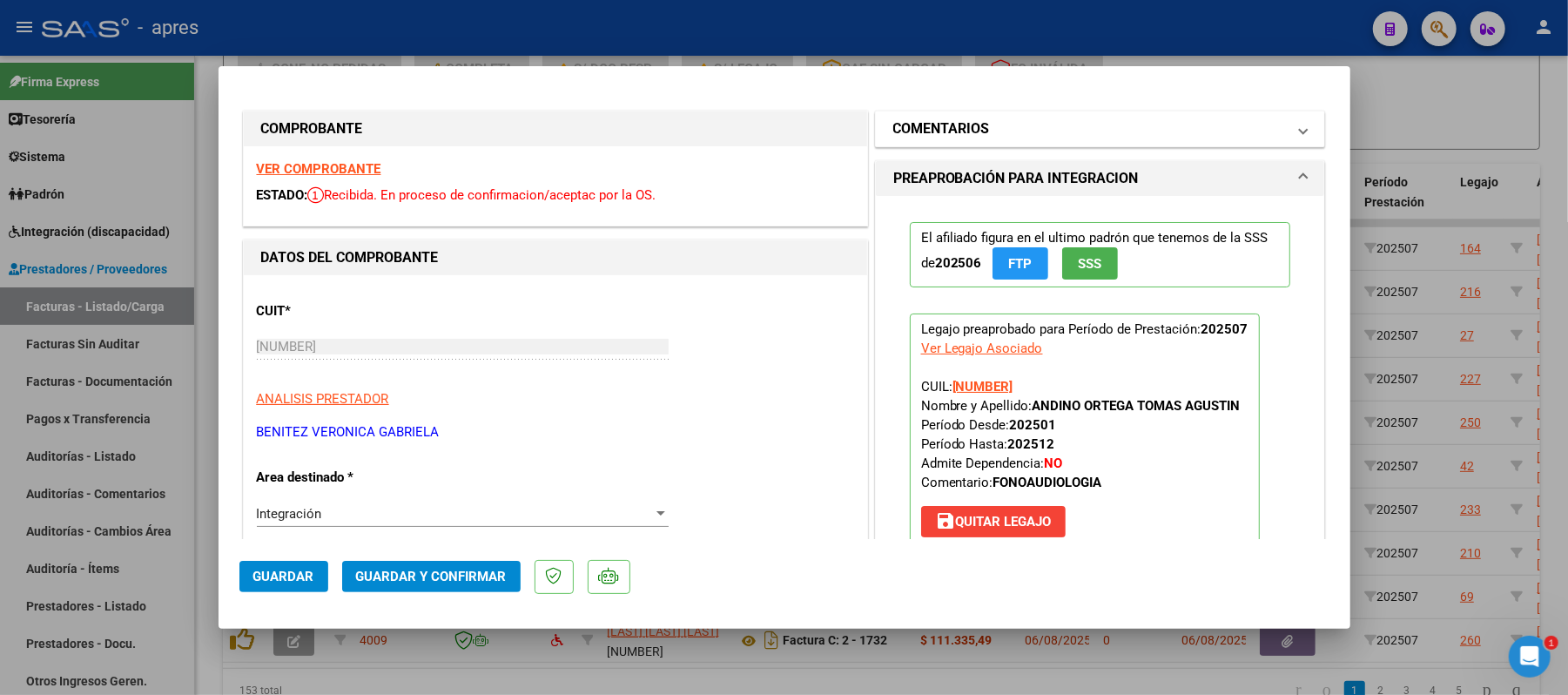 click on "COMENTARIOS" at bounding box center [1100, 129] 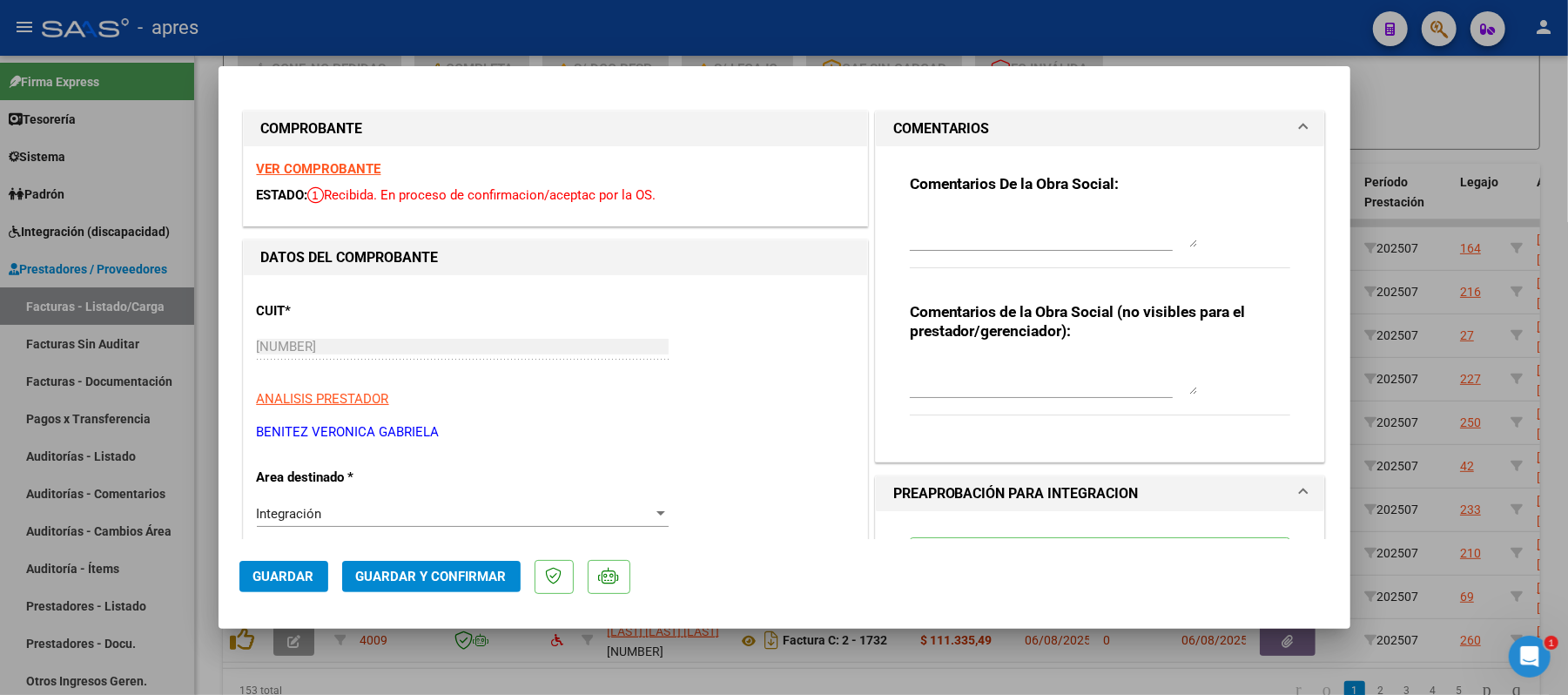 click on "COMENTARIOS" at bounding box center [1100, 129] 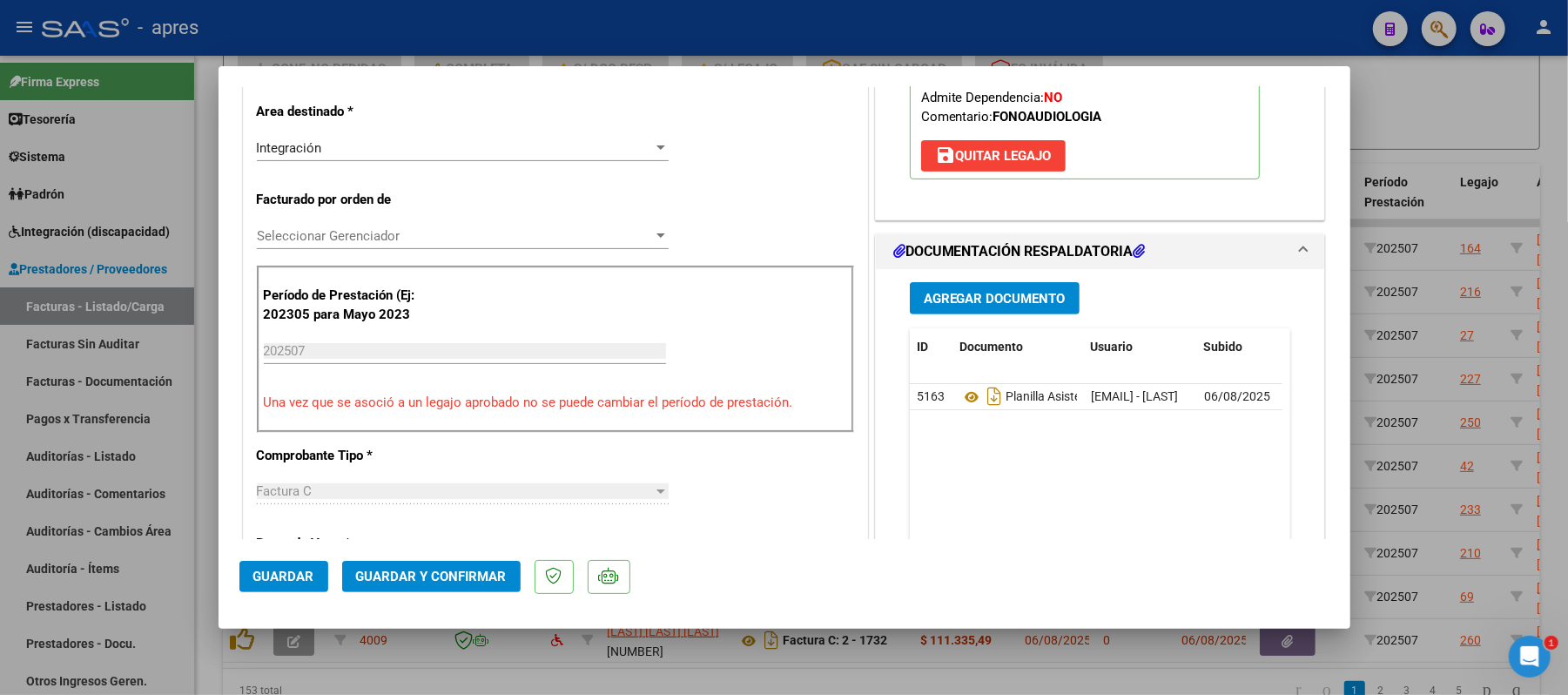 scroll, scrollTop: 0, scrollLeft: 0, axis: both 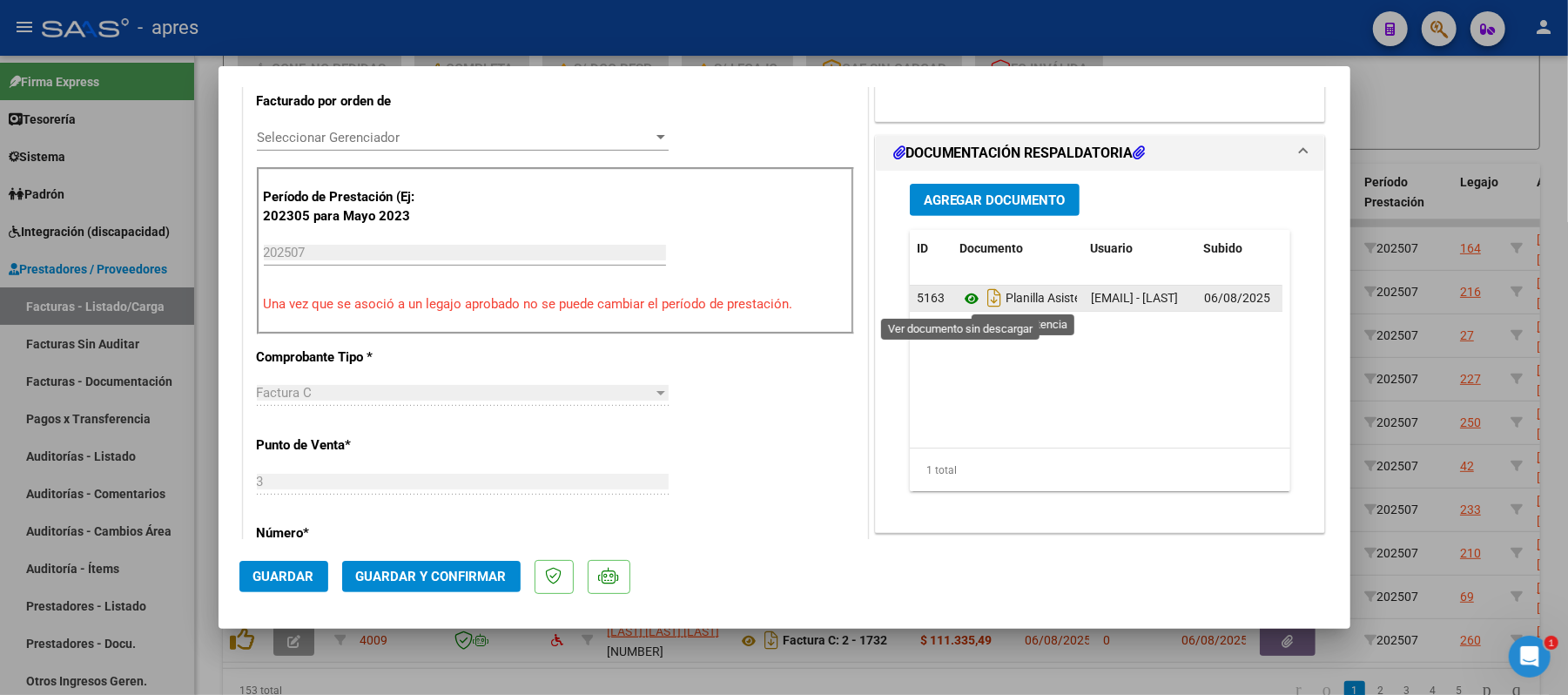 click 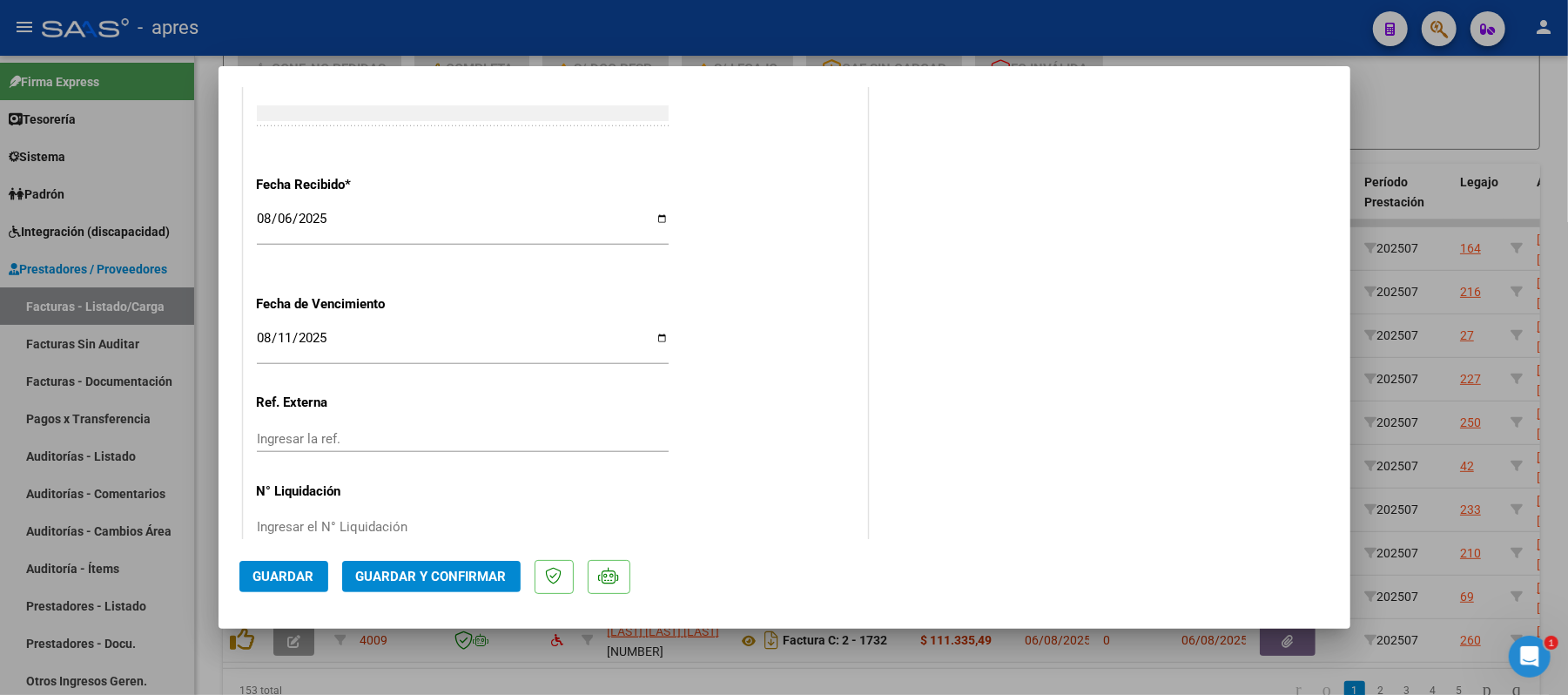 scroll, scrollTop: 1233, scrollLeft: 0, axis: vertical 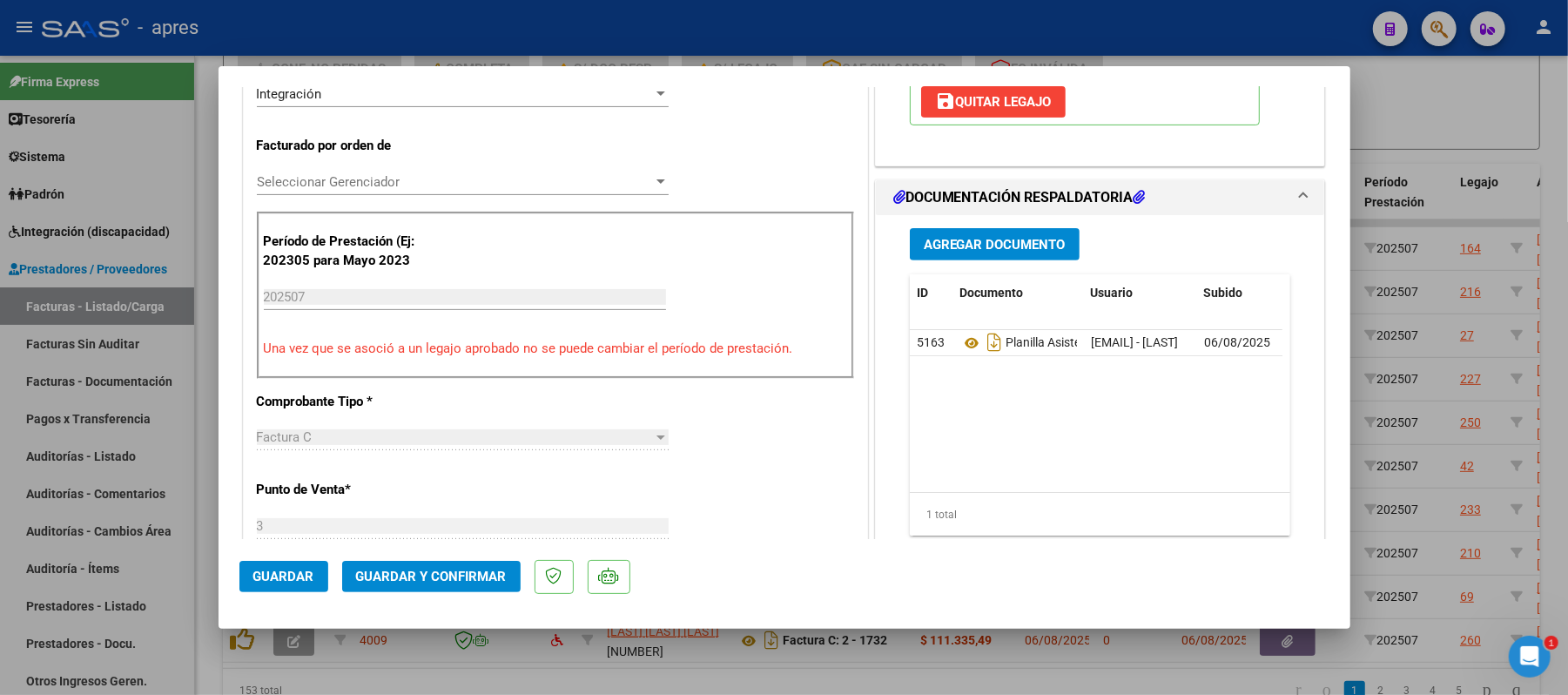click on "Guardar y Confirmar" 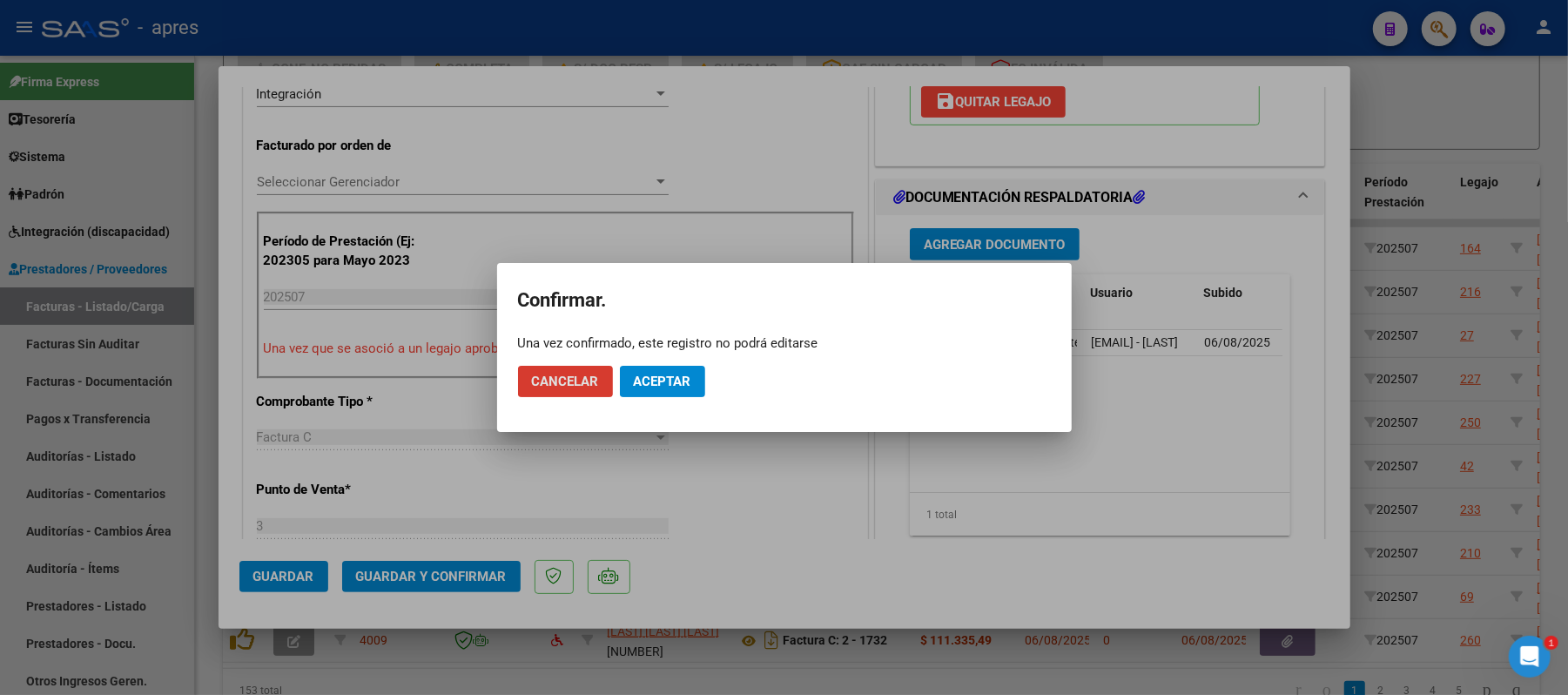 click on "Aceptar" 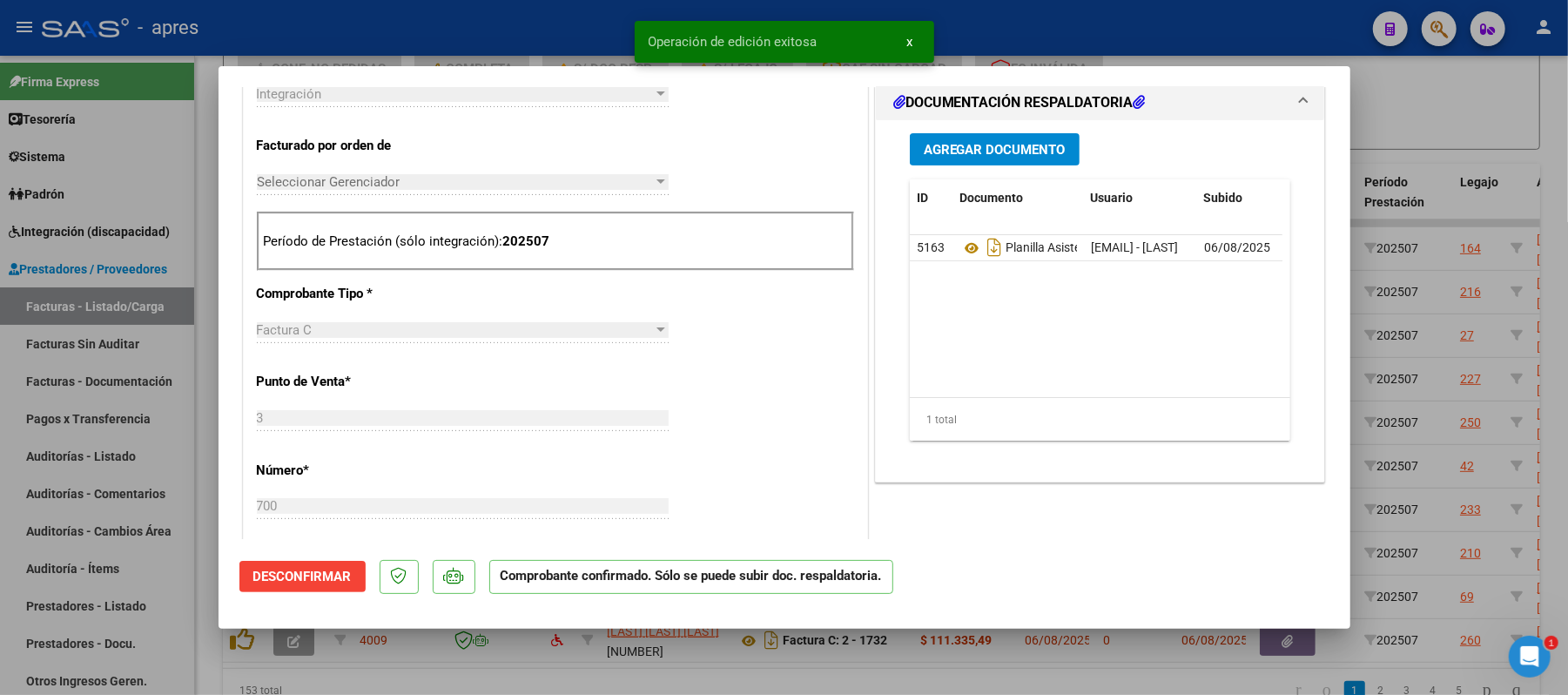 scroll, scrollTop: 885, scrollLeft: 0, axis: vertical 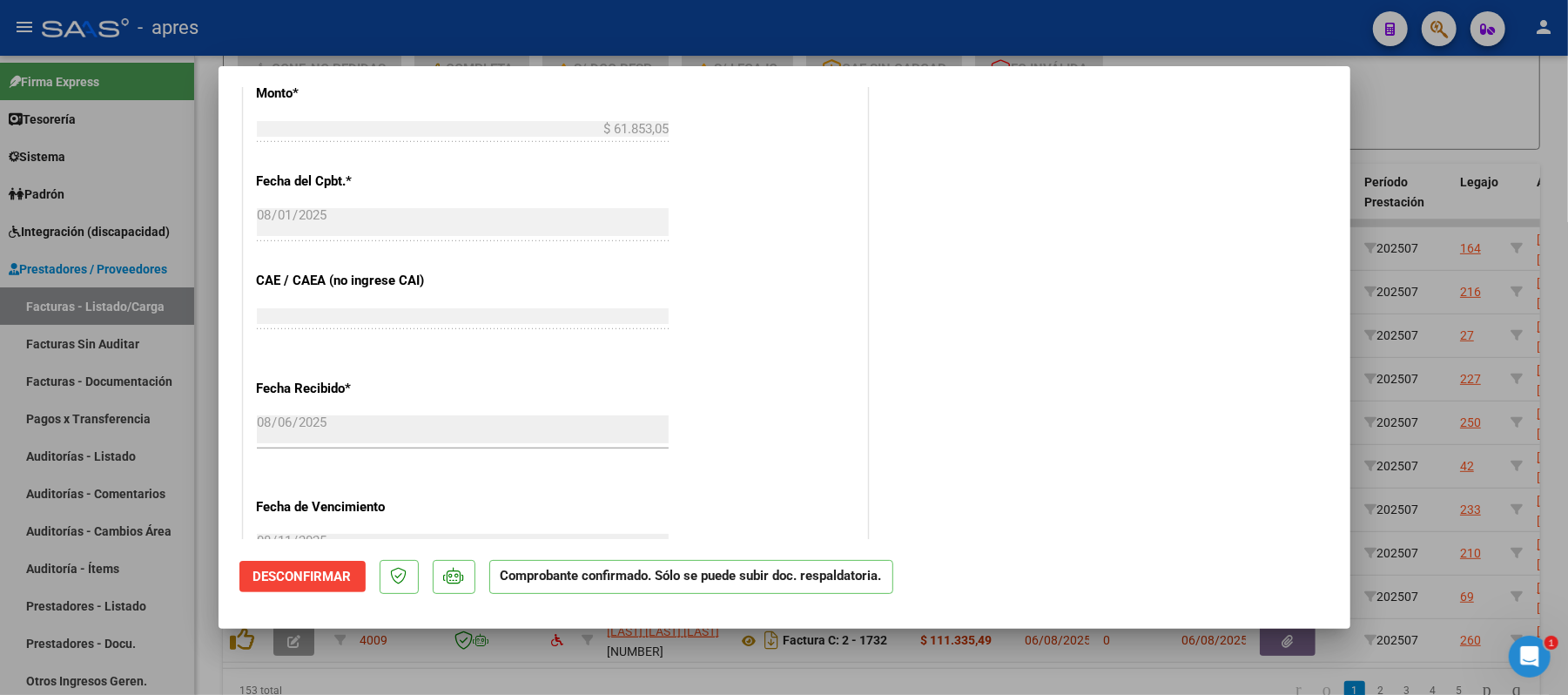 click at bounding box center [784, 348] 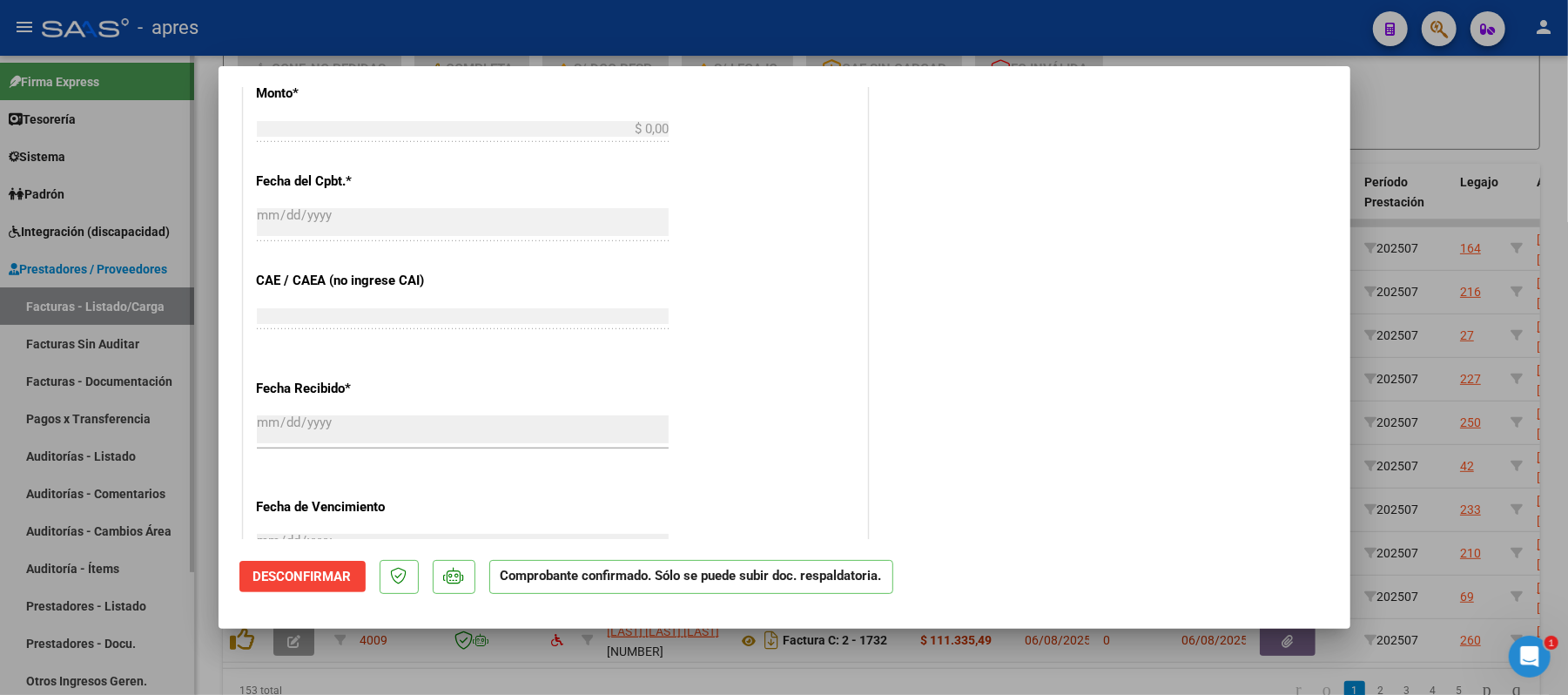 scroll, scrollTop: 1207, scrollLeft: 0, axis: vertical 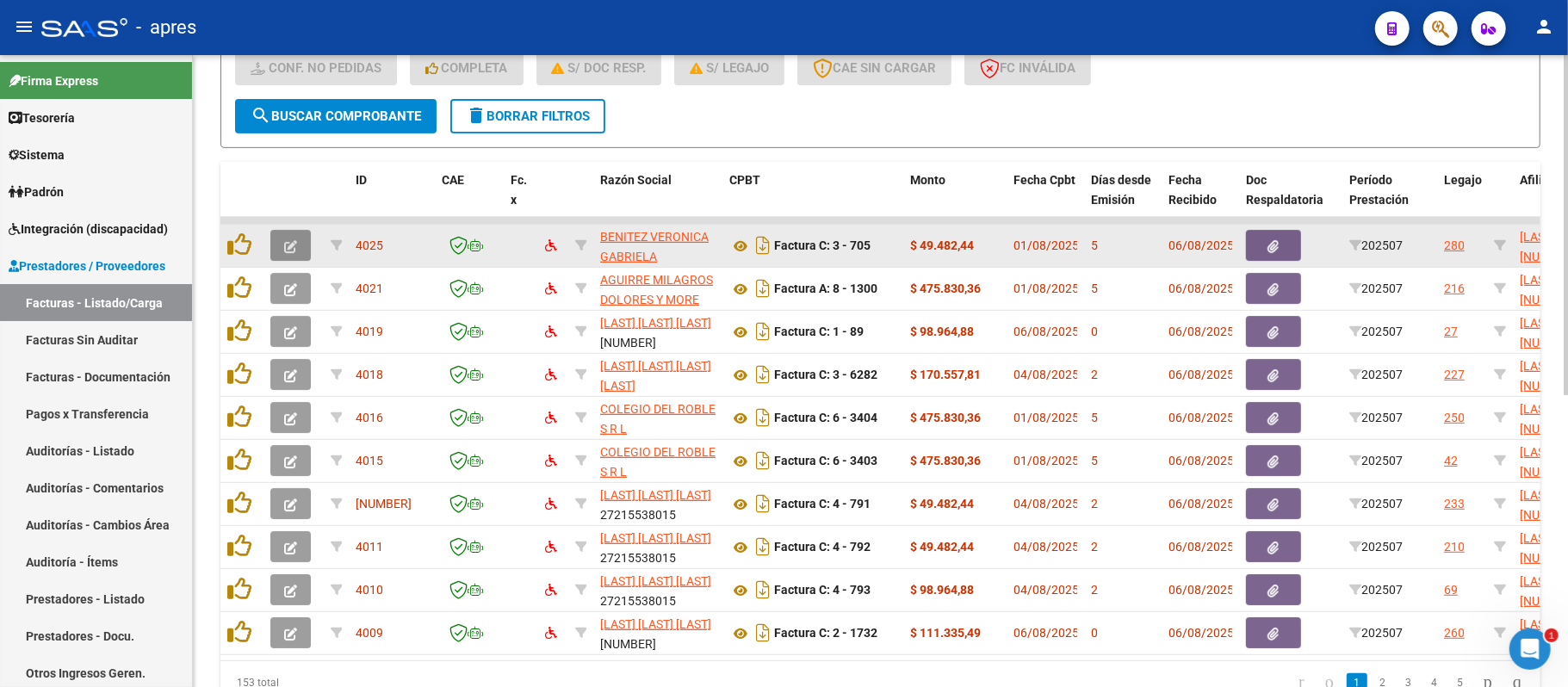 click 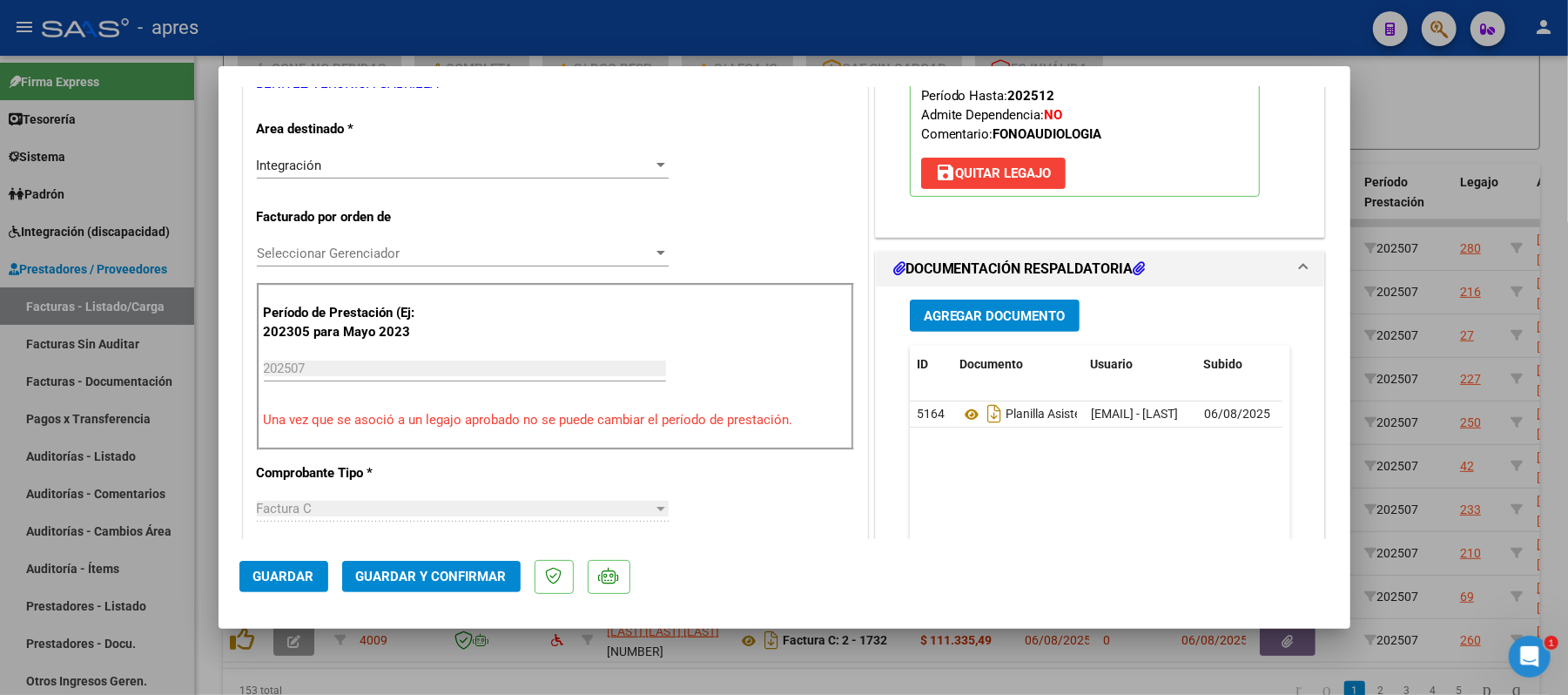 scroll, scrollTop: 0, scrollLeft: 0, axis: both 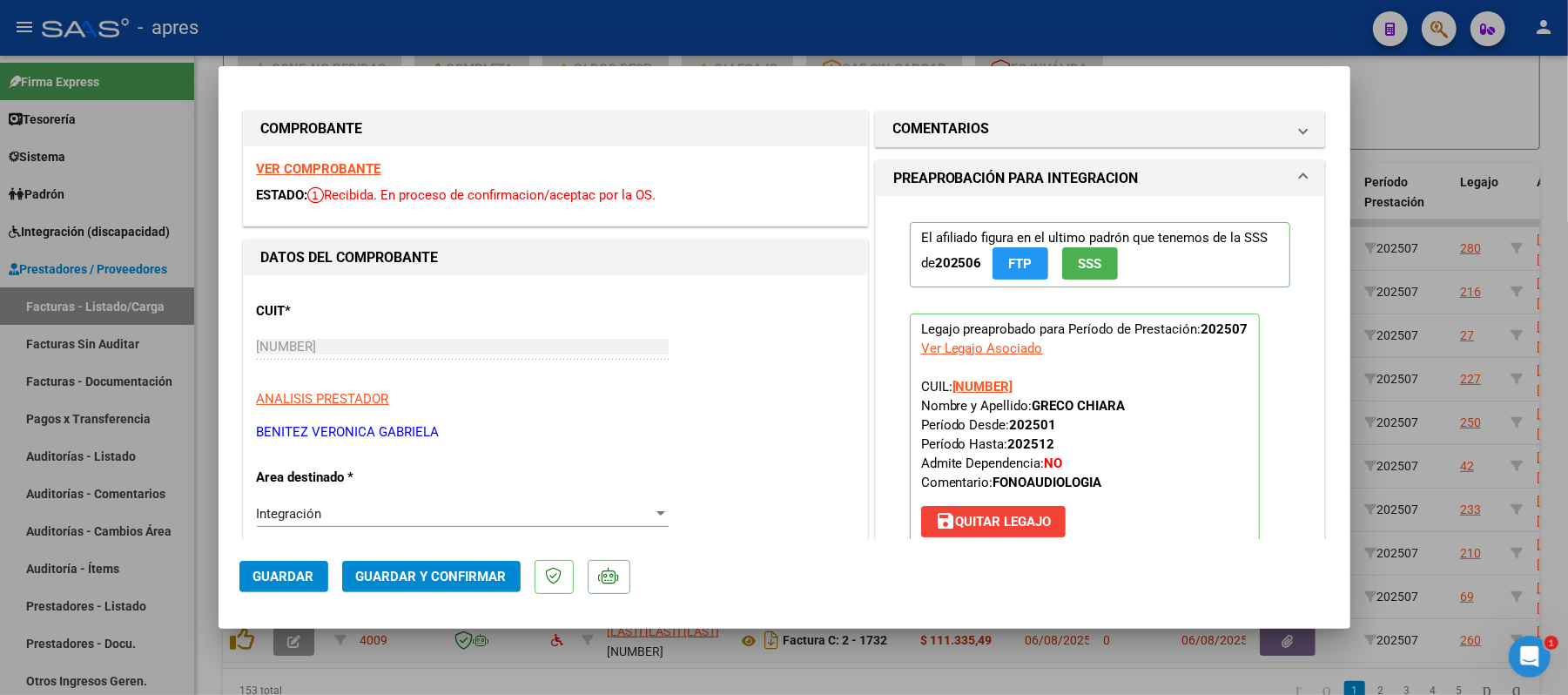 click on "VER COMPROBANTE" at bounding box center (319, 169) 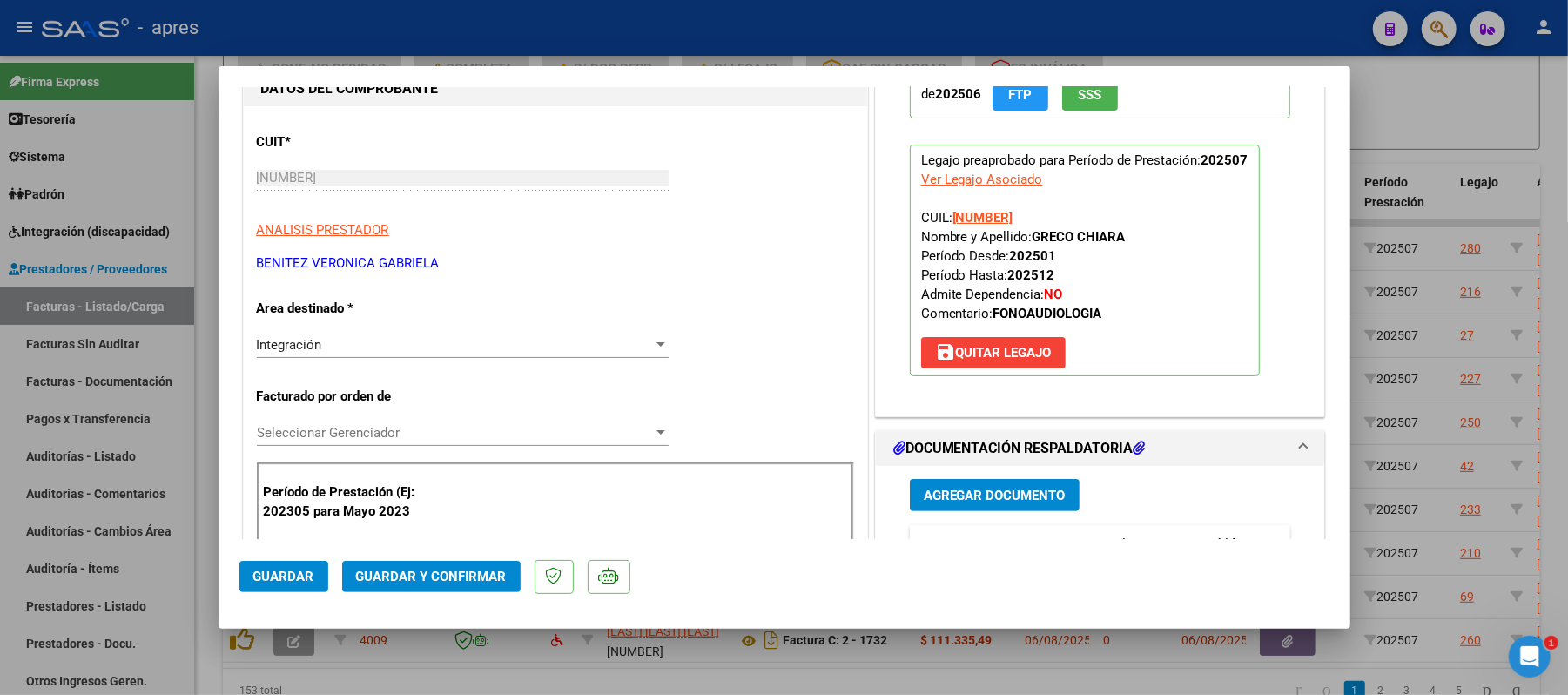 scroll, scrollTop: 348, scrollLeft: 0, axis: vertical 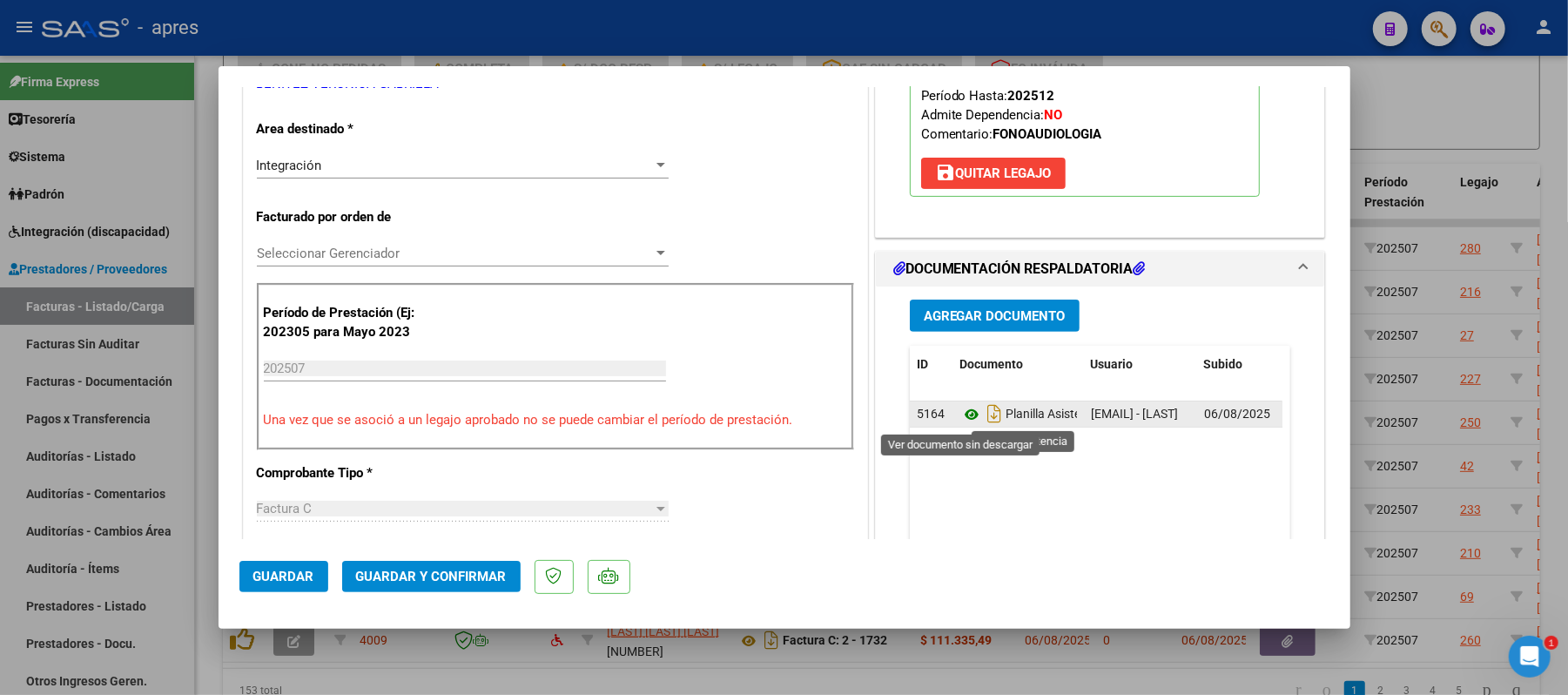 click 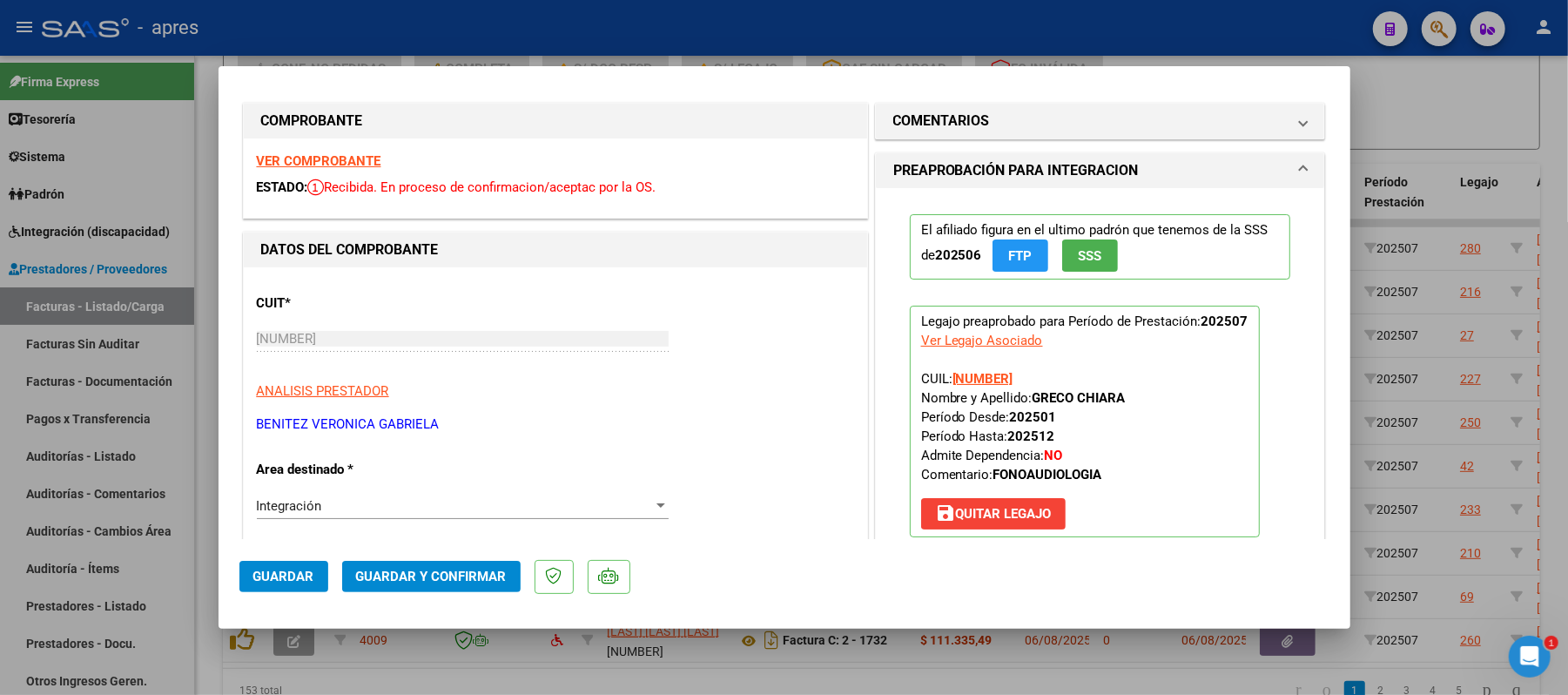 scroll, scrollTop: 0, scrollLeft: 0, axis: both 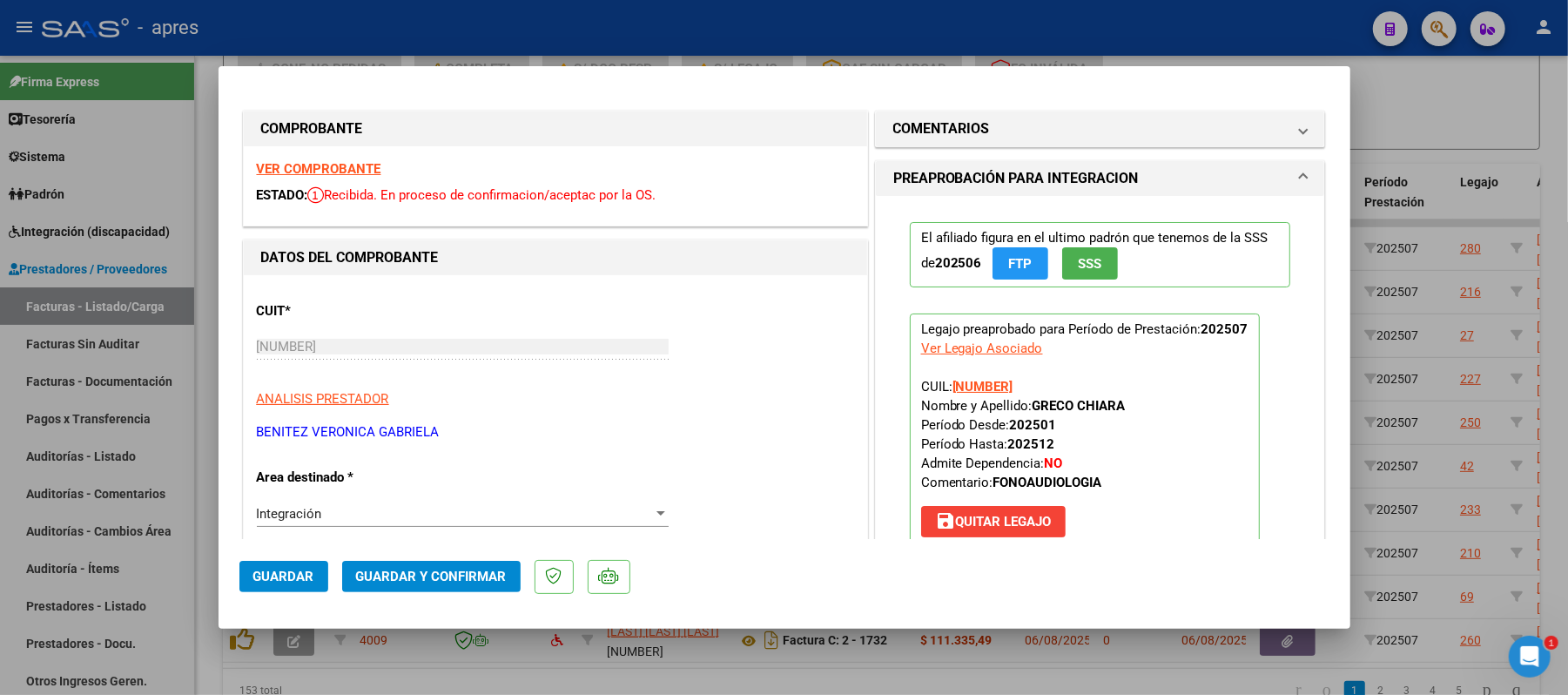 click on "Guardar y Confirmar" 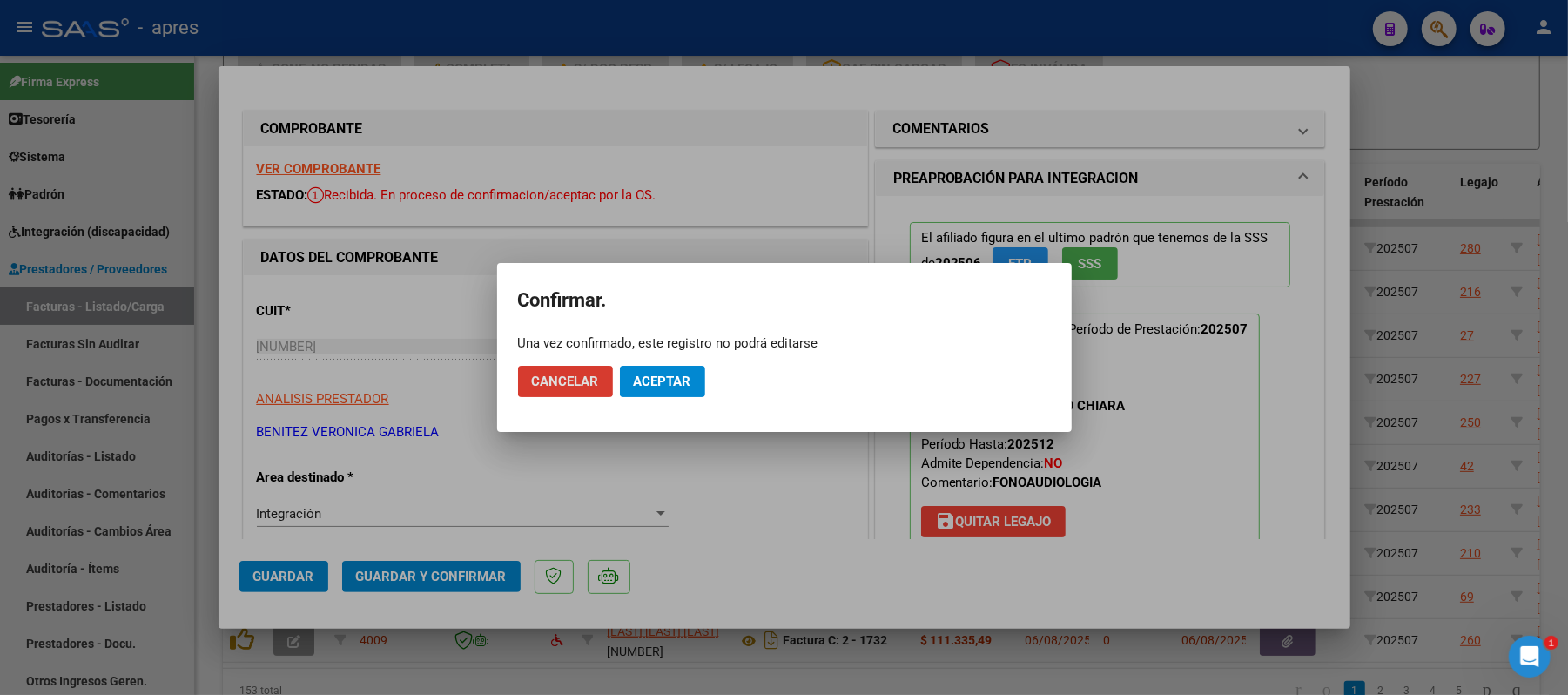 click on "Aceptar" 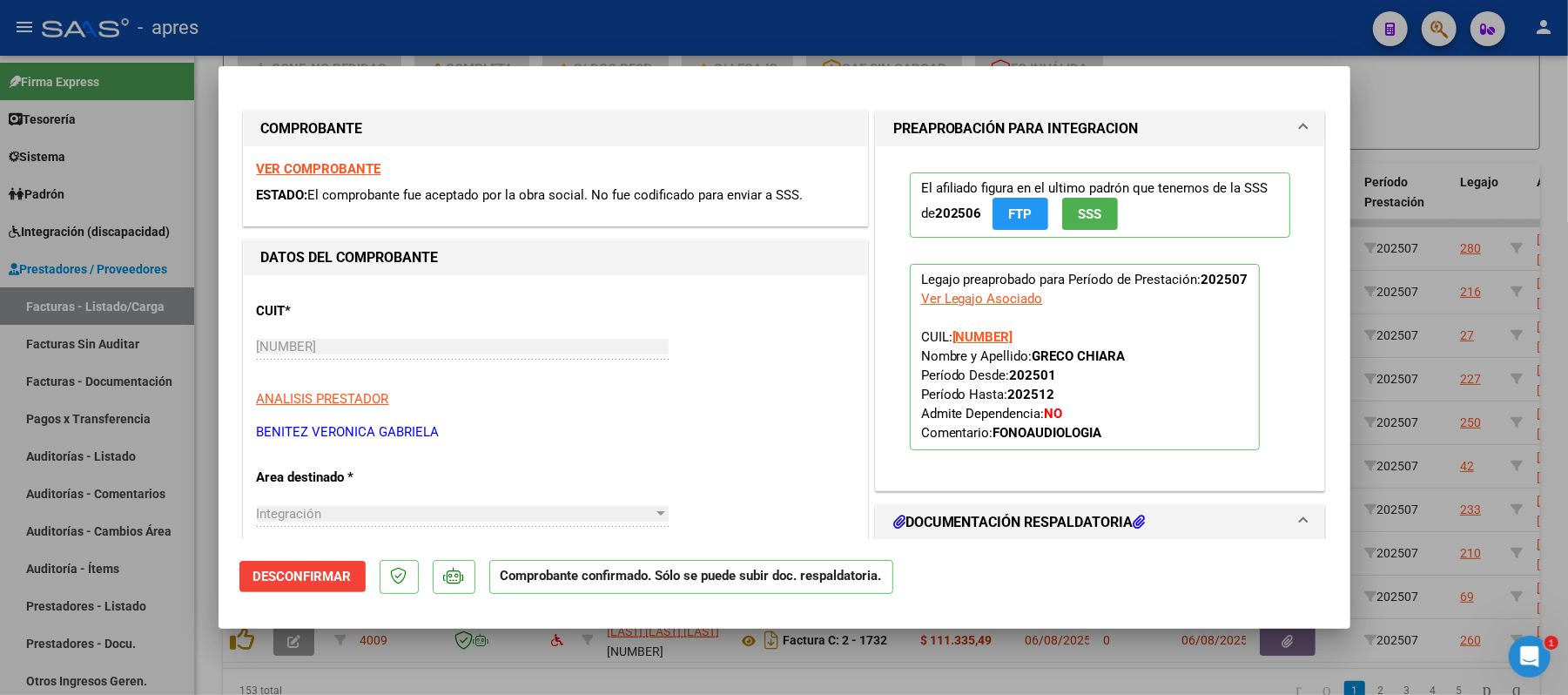 click at bounding box center (784, 348) 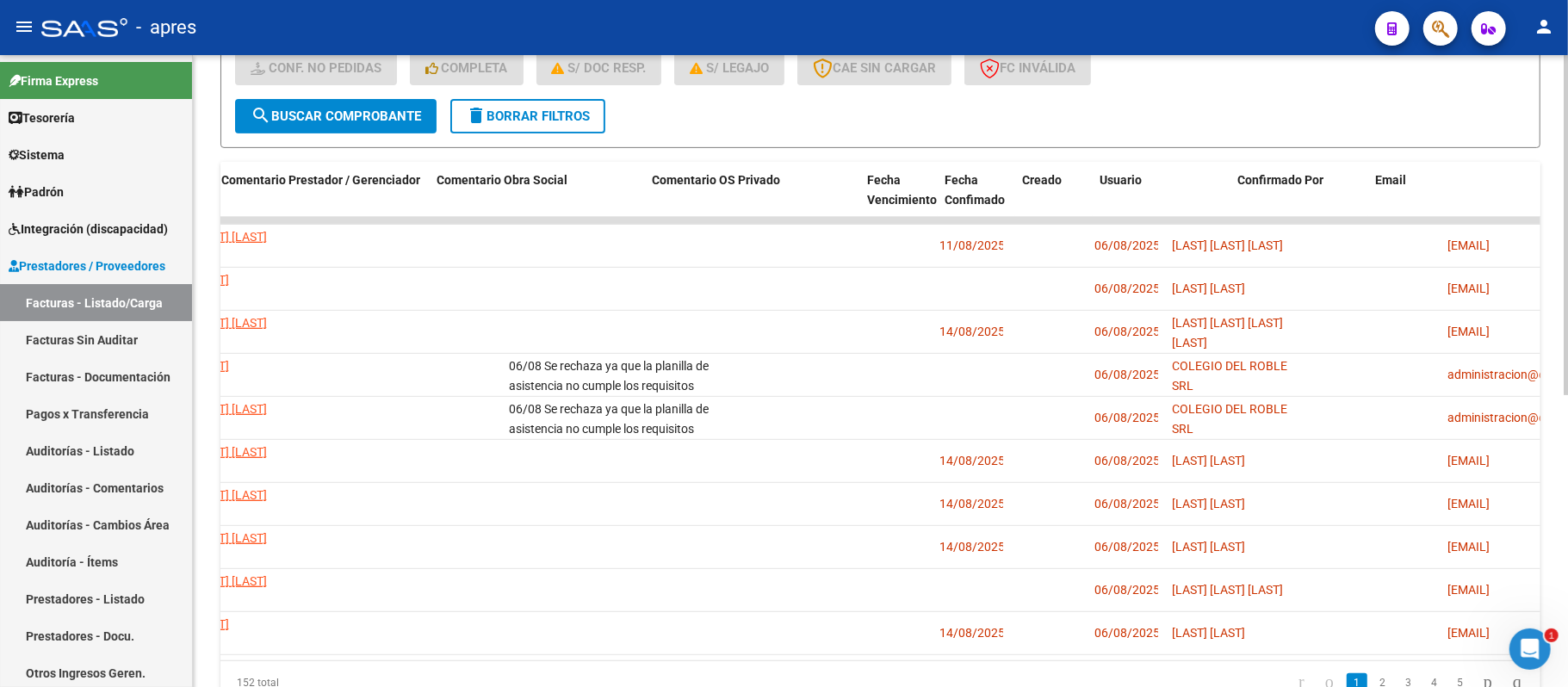 scroll, scrollTop: 0, scrollLeft: 1436, axis: horizontal 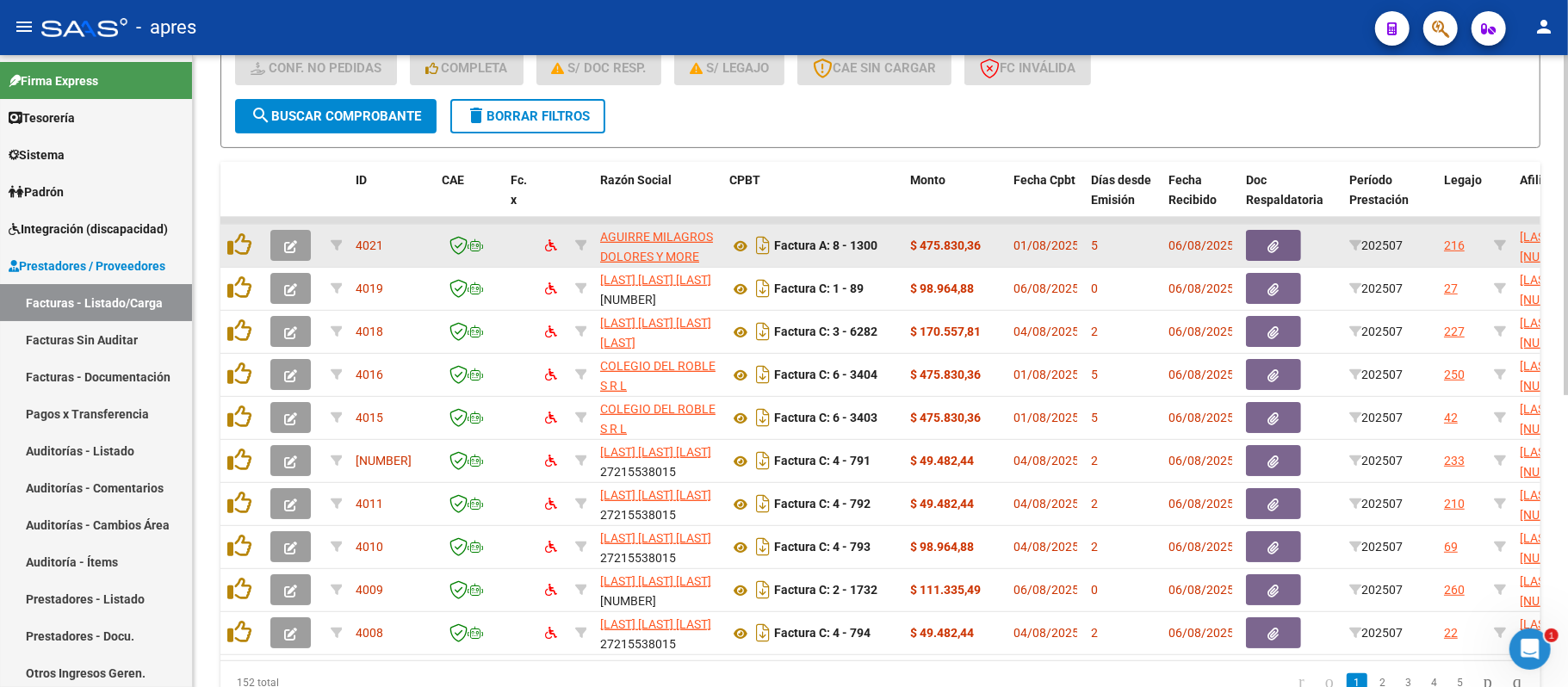 click 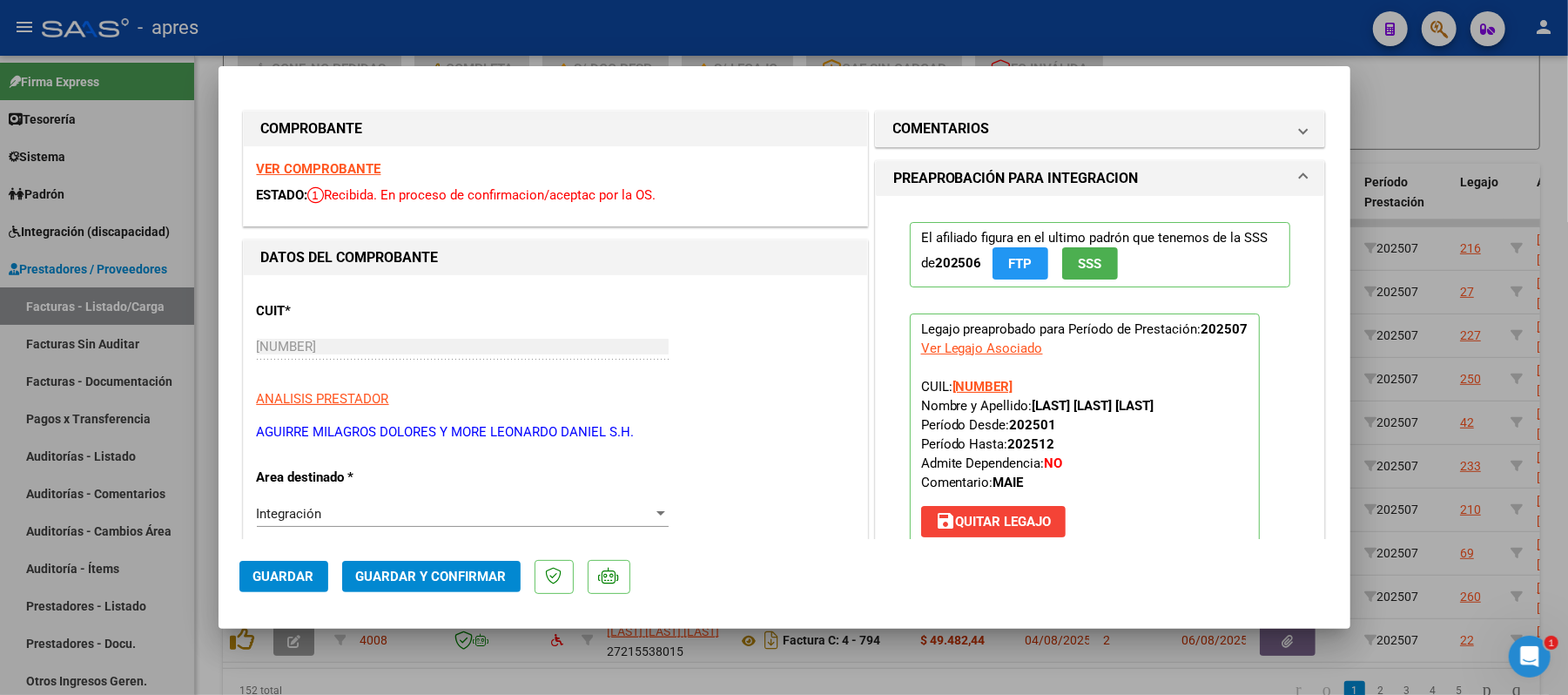 click on "VER COMPROBANTE" at bounding box center [319, 169] 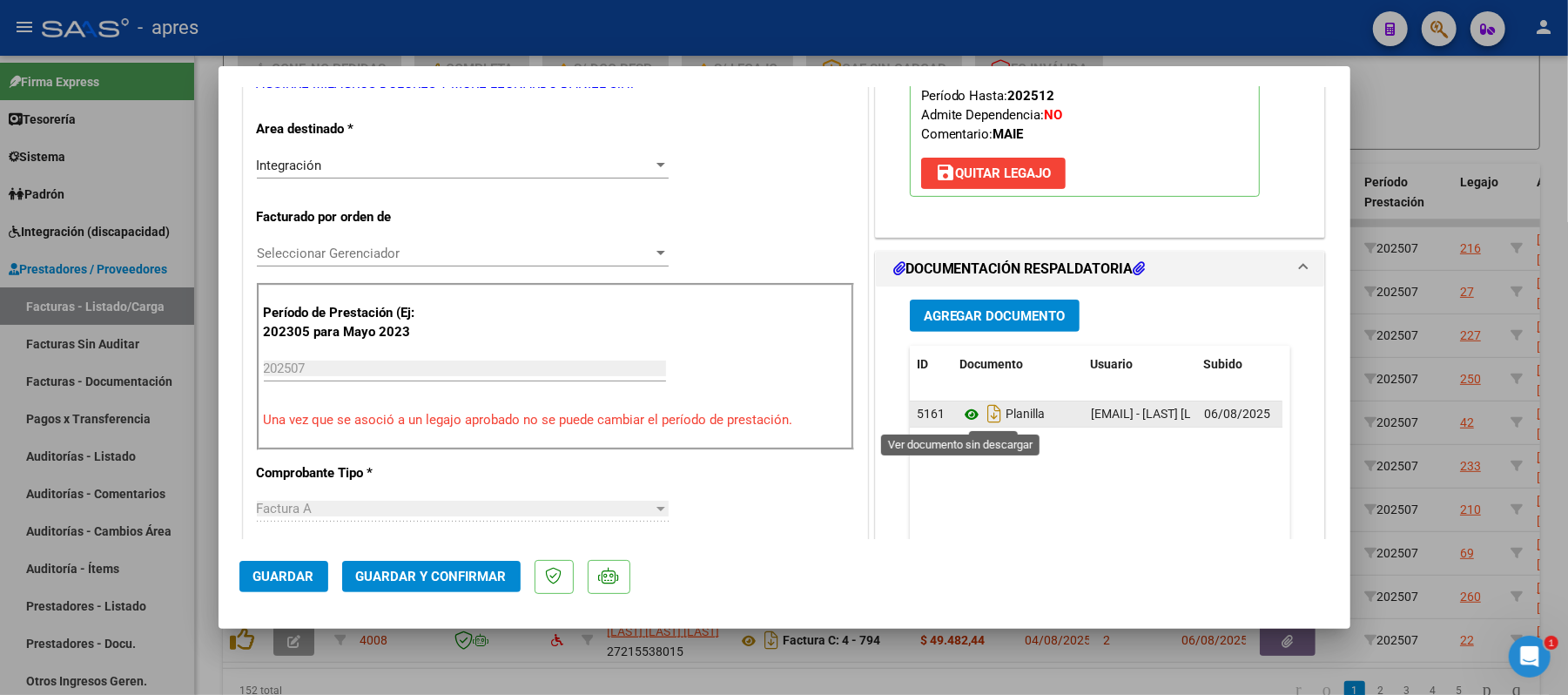 click 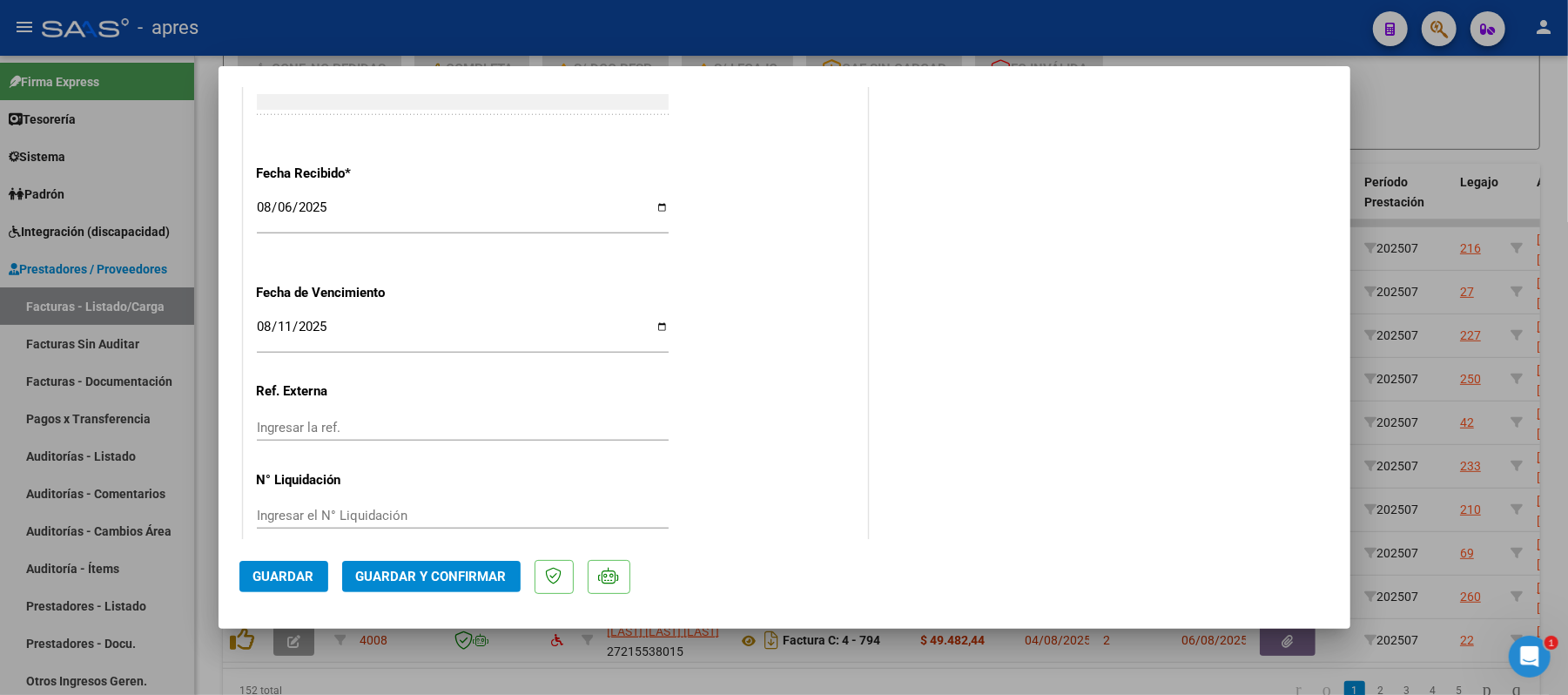 scroll, scrollTop: 1233, scrollLeft: 0, axis: vertical 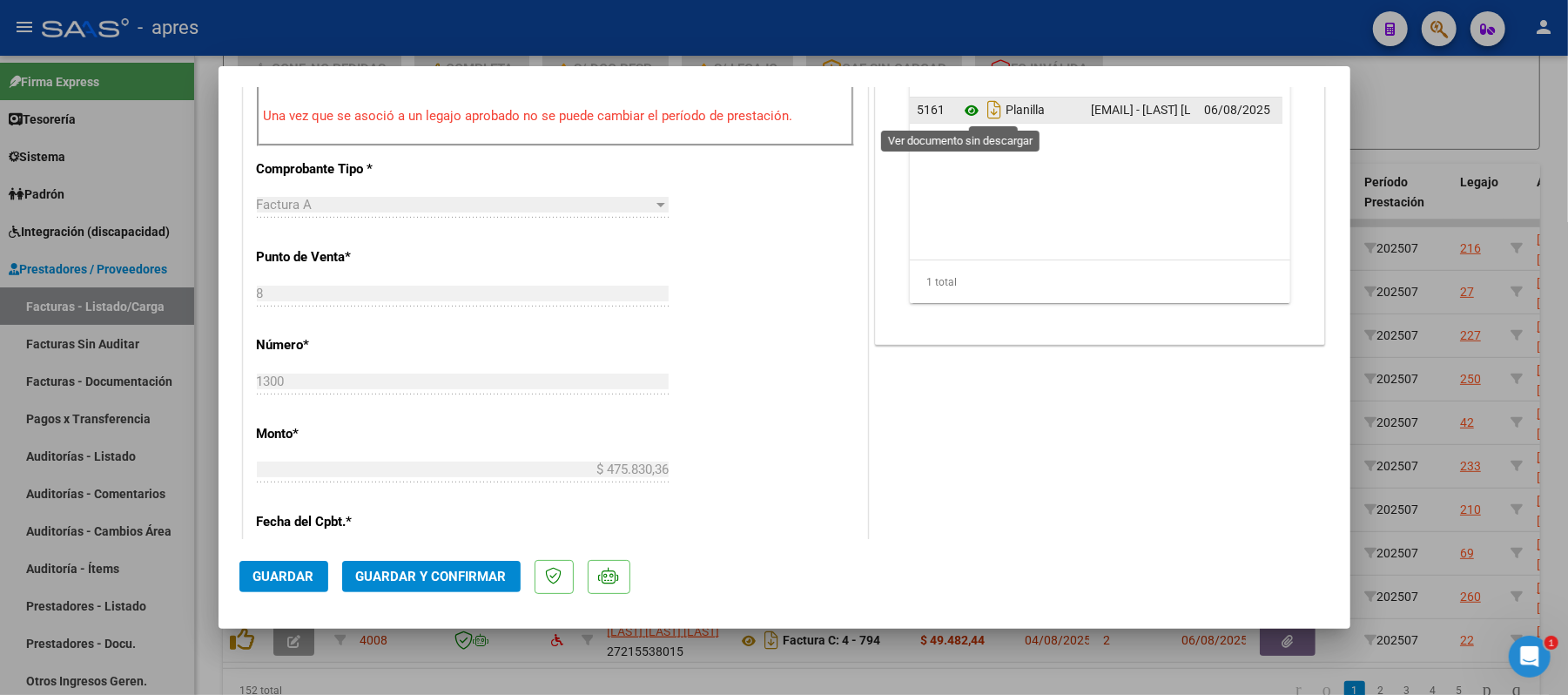click 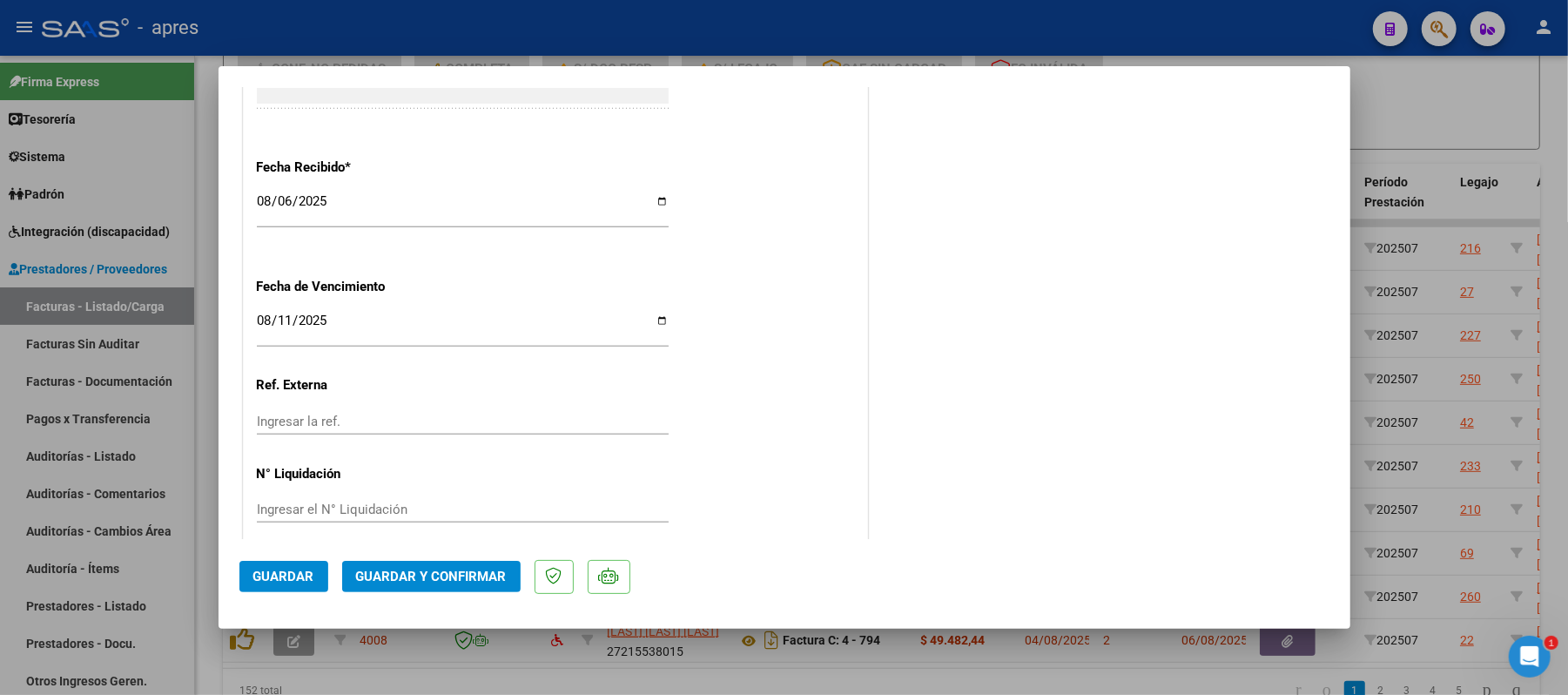 scroll, scrollTop: 1233, scrollLeft: 0, axis: vertical 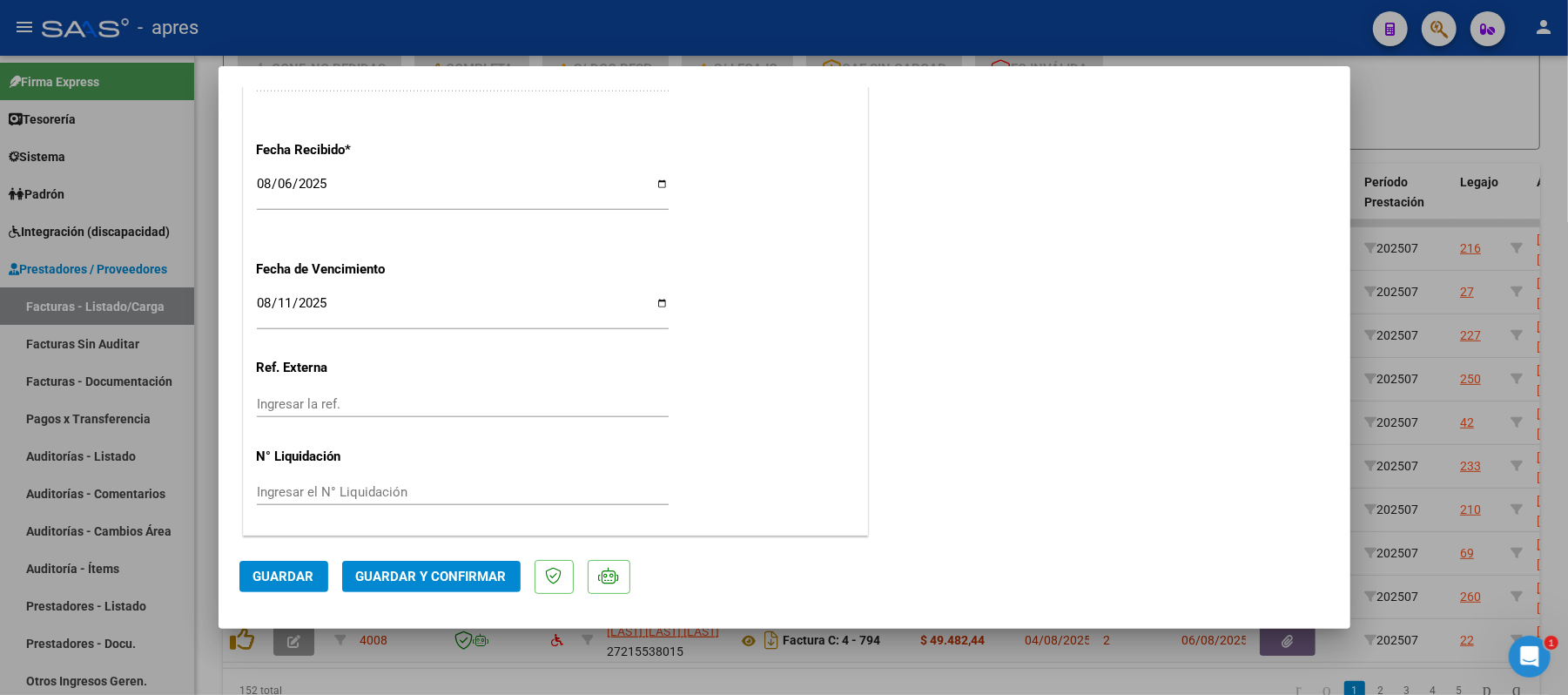 click on "Guardar y Confirmar" 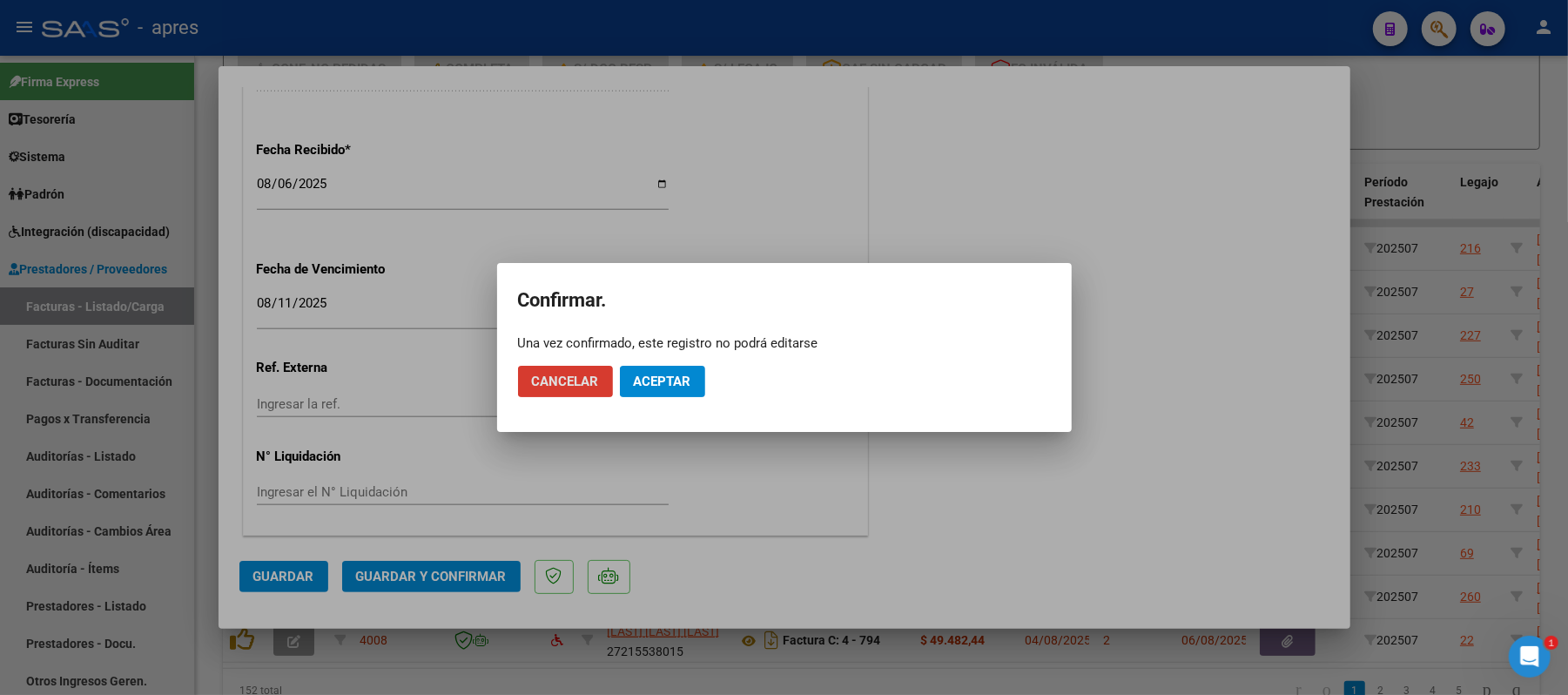 click on "Aceptar" 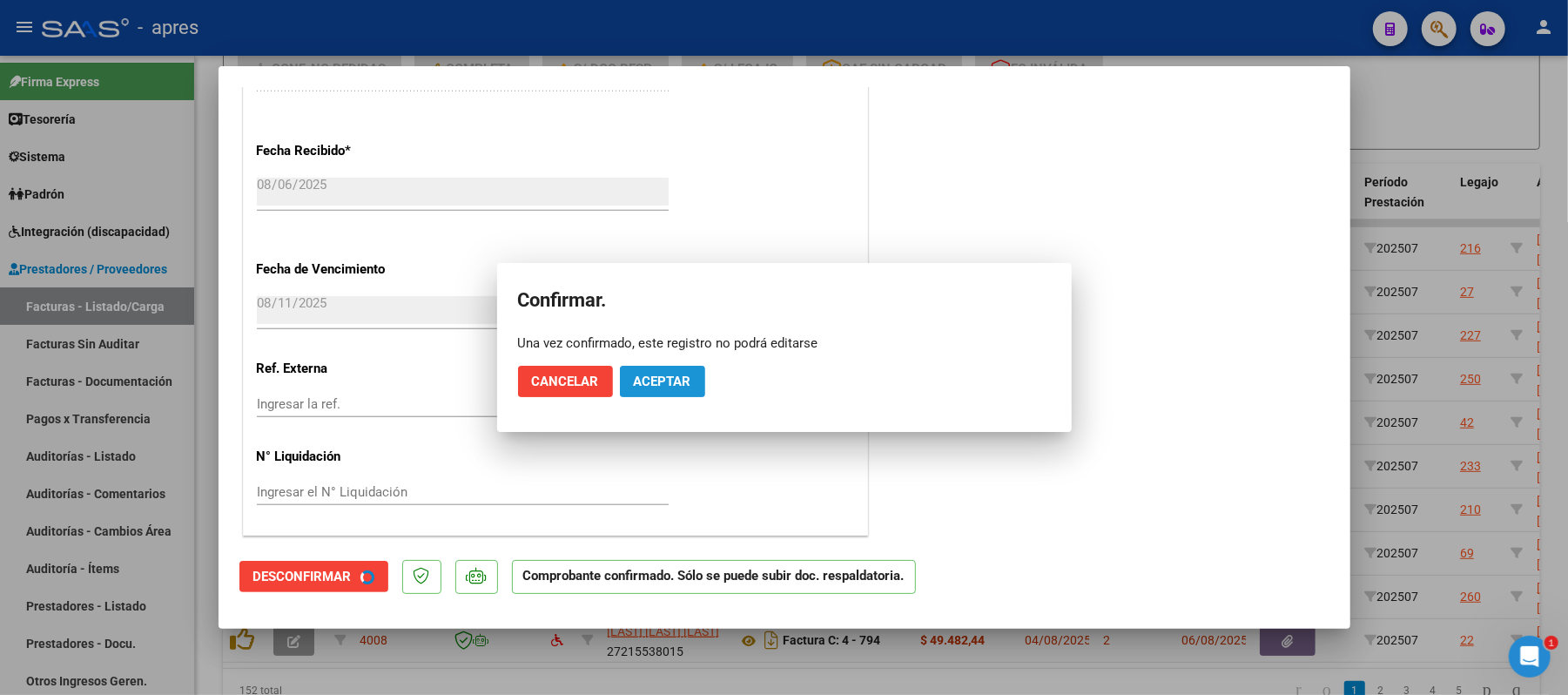 scroll, scrollTop: 1125, scrollLeft: 0, axis: vertical 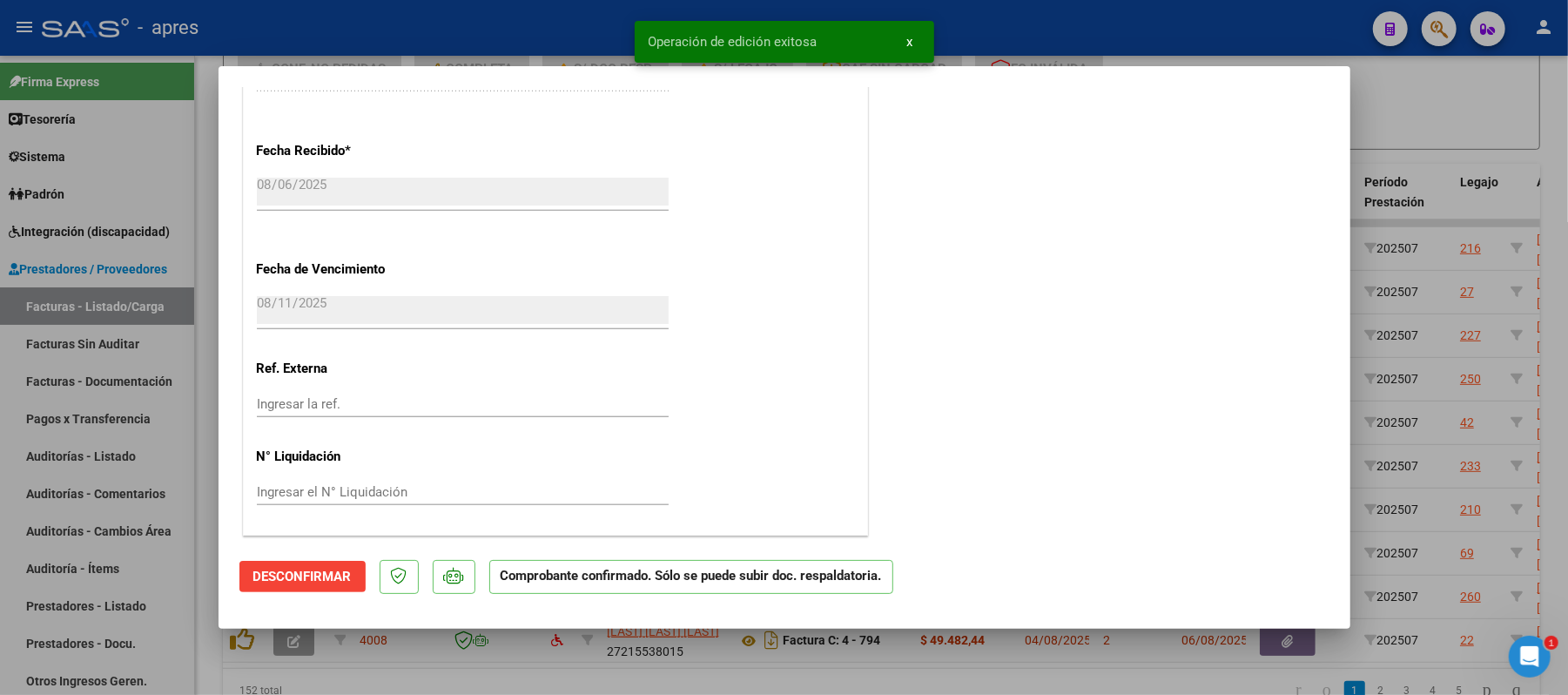 click at bounding box center [784, 348] 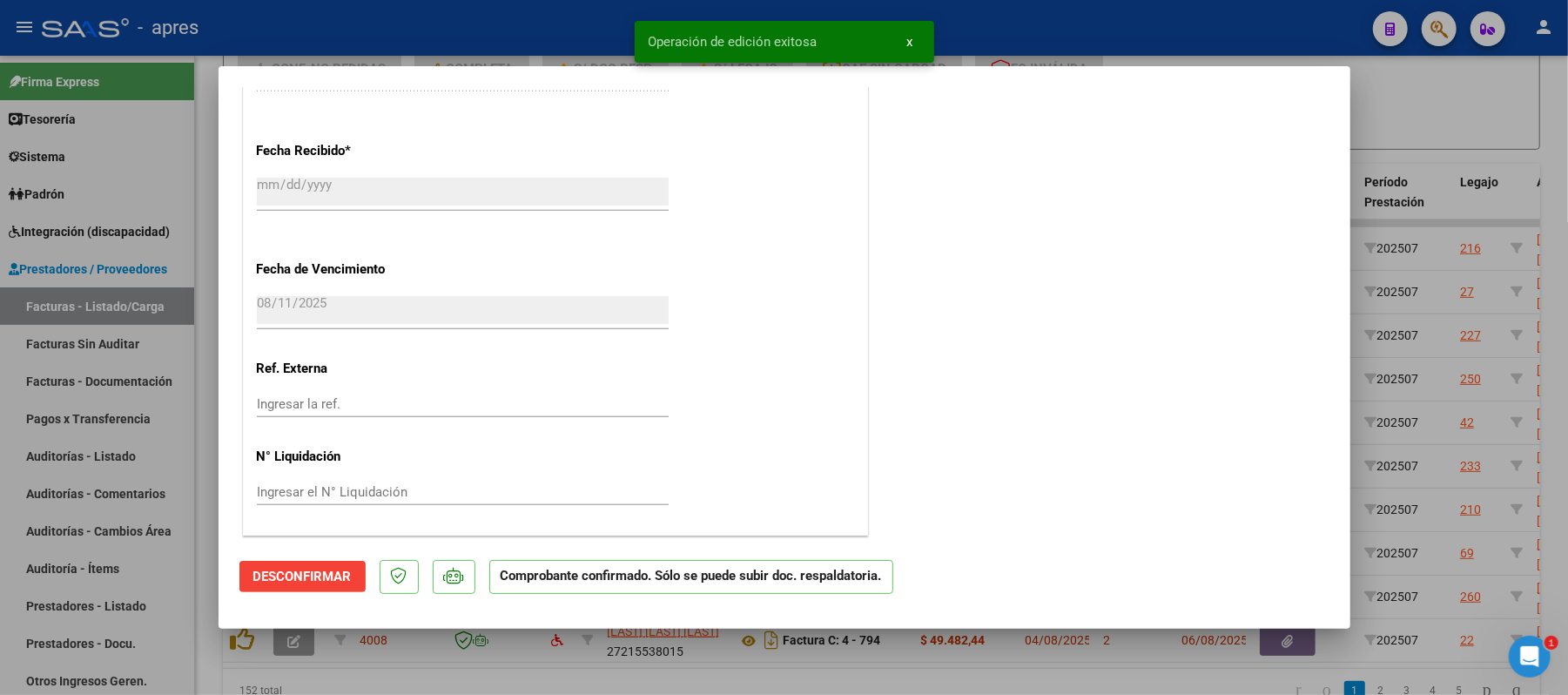 type 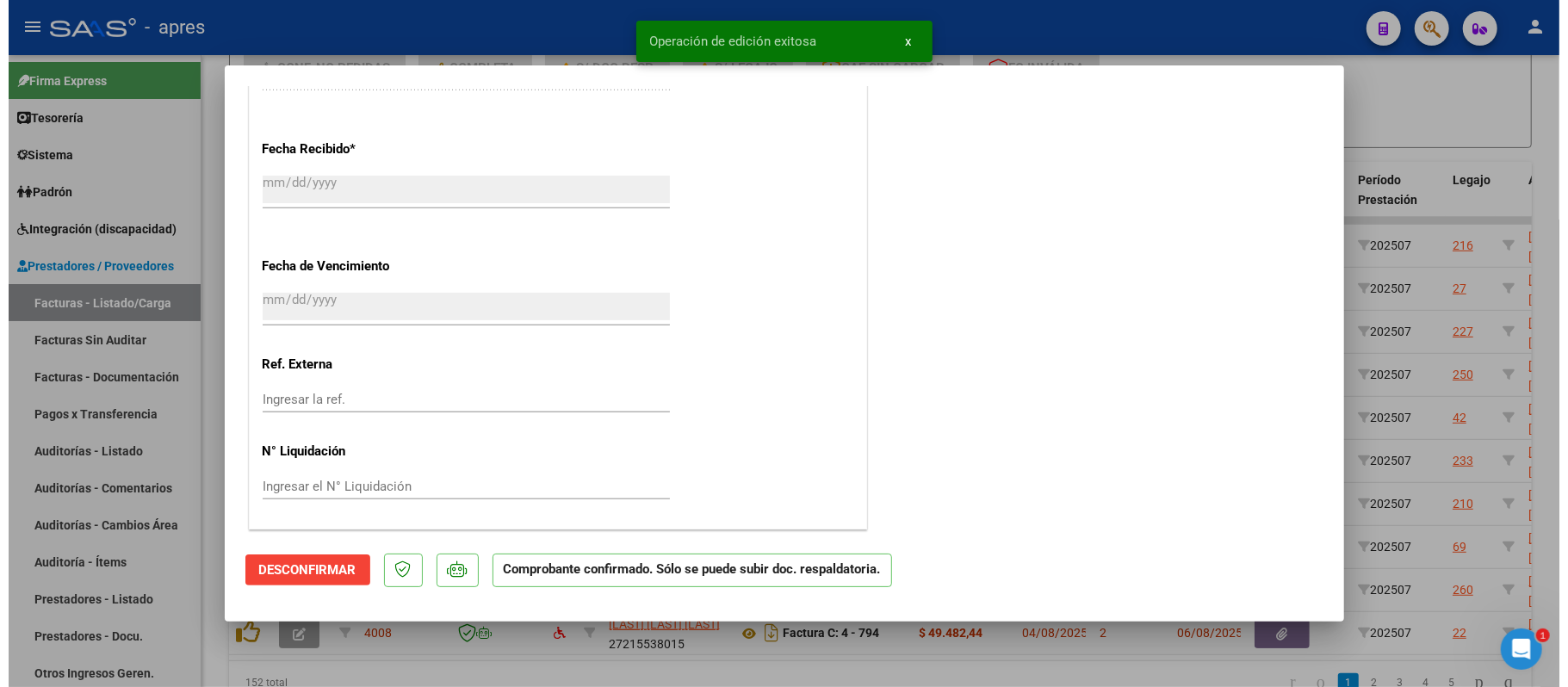 scroll, scrollTop: 1431, scrollLeft: 0, axis: vertical 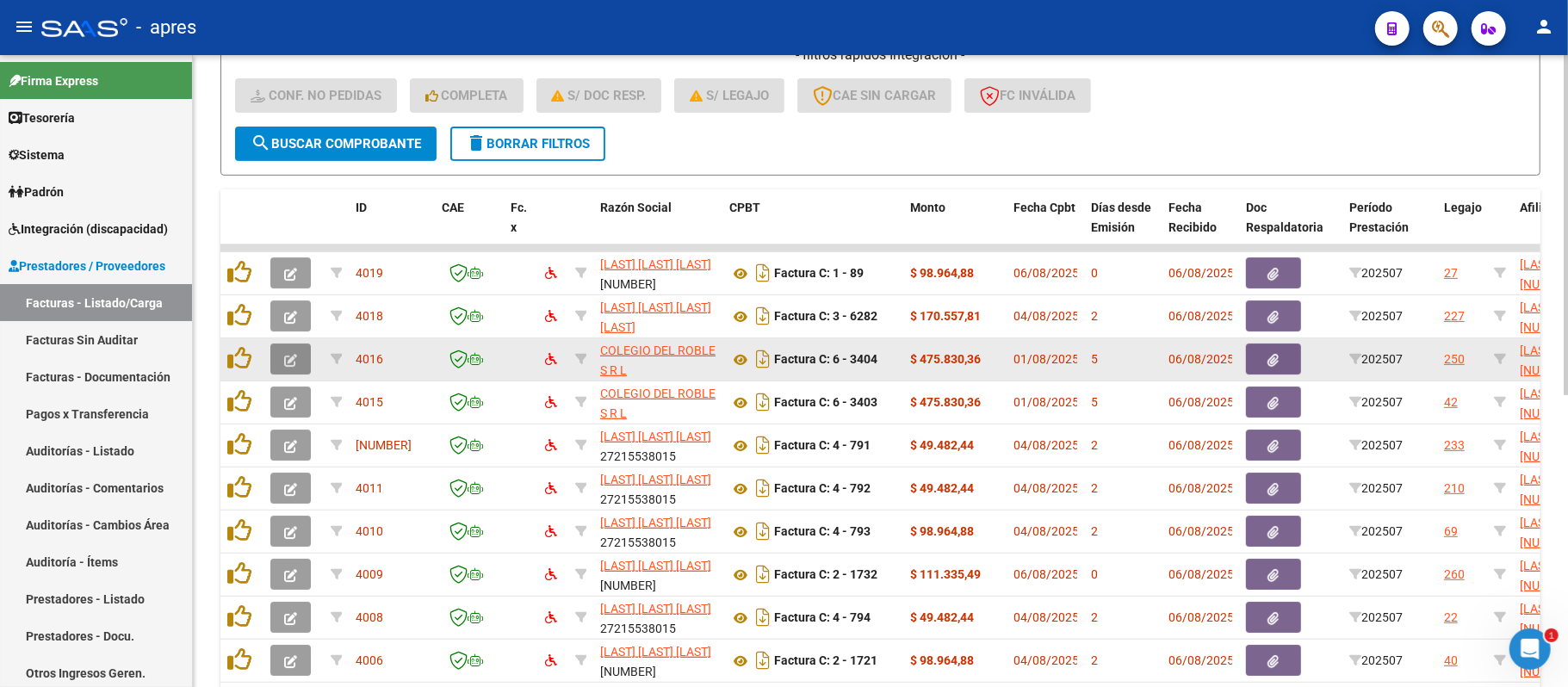 click 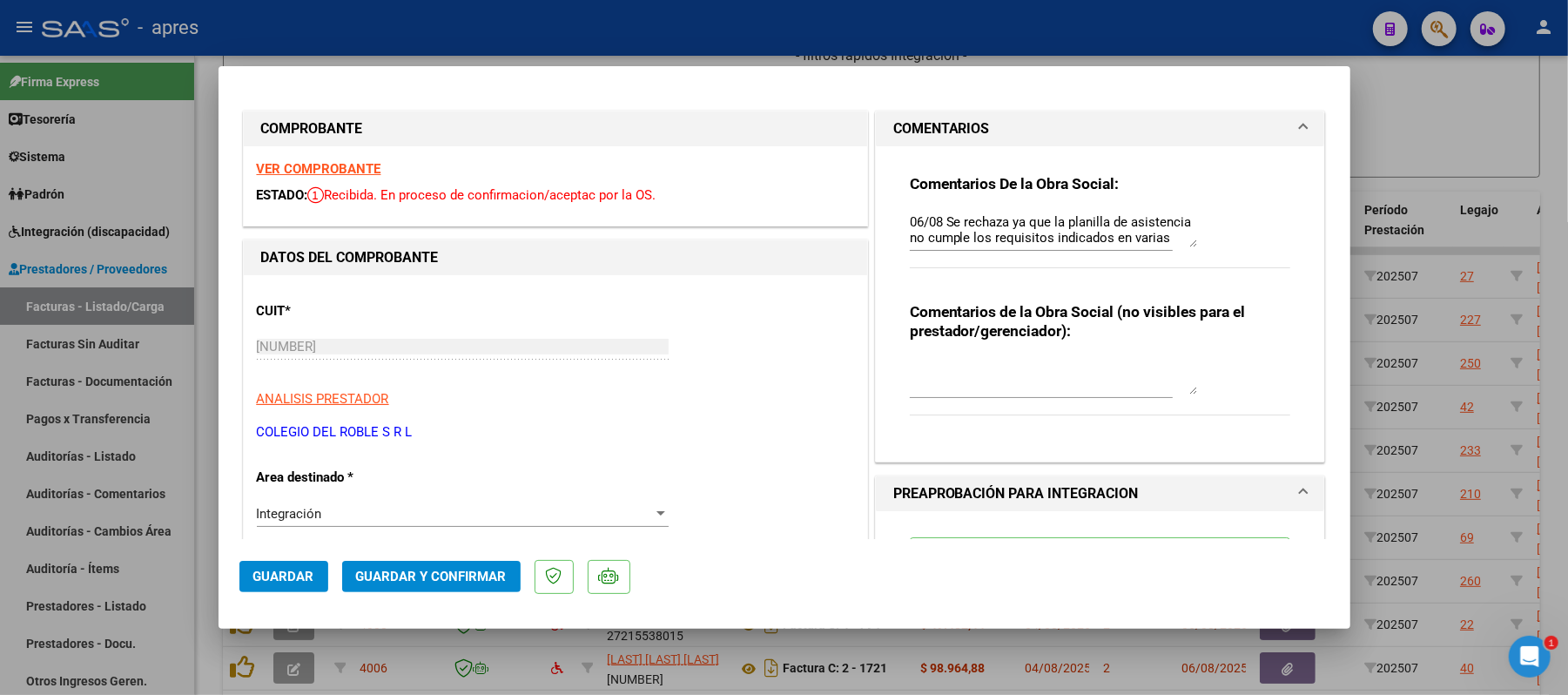 click at bounding box center [784, 348] 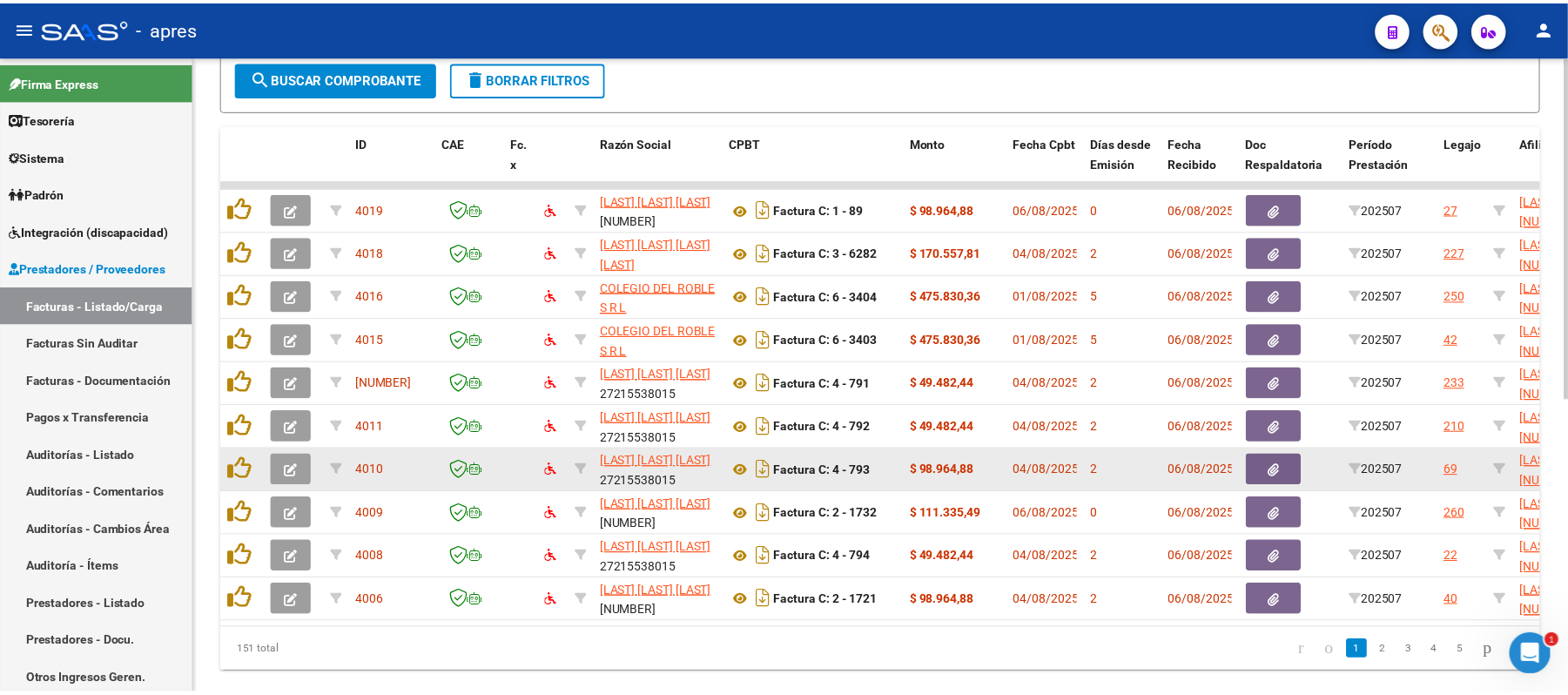 scroll, scrollTop: 552, scrollLeft: 0, axis: vertical 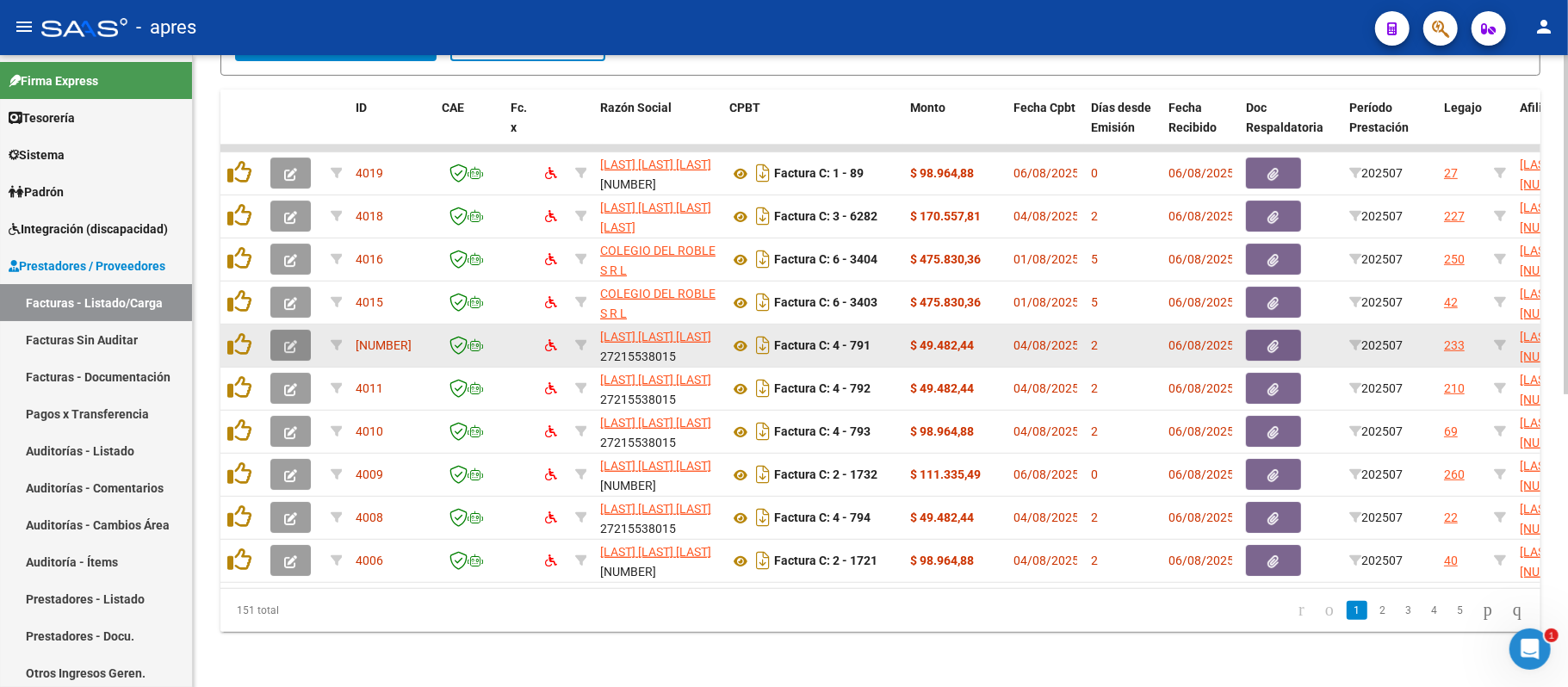 click 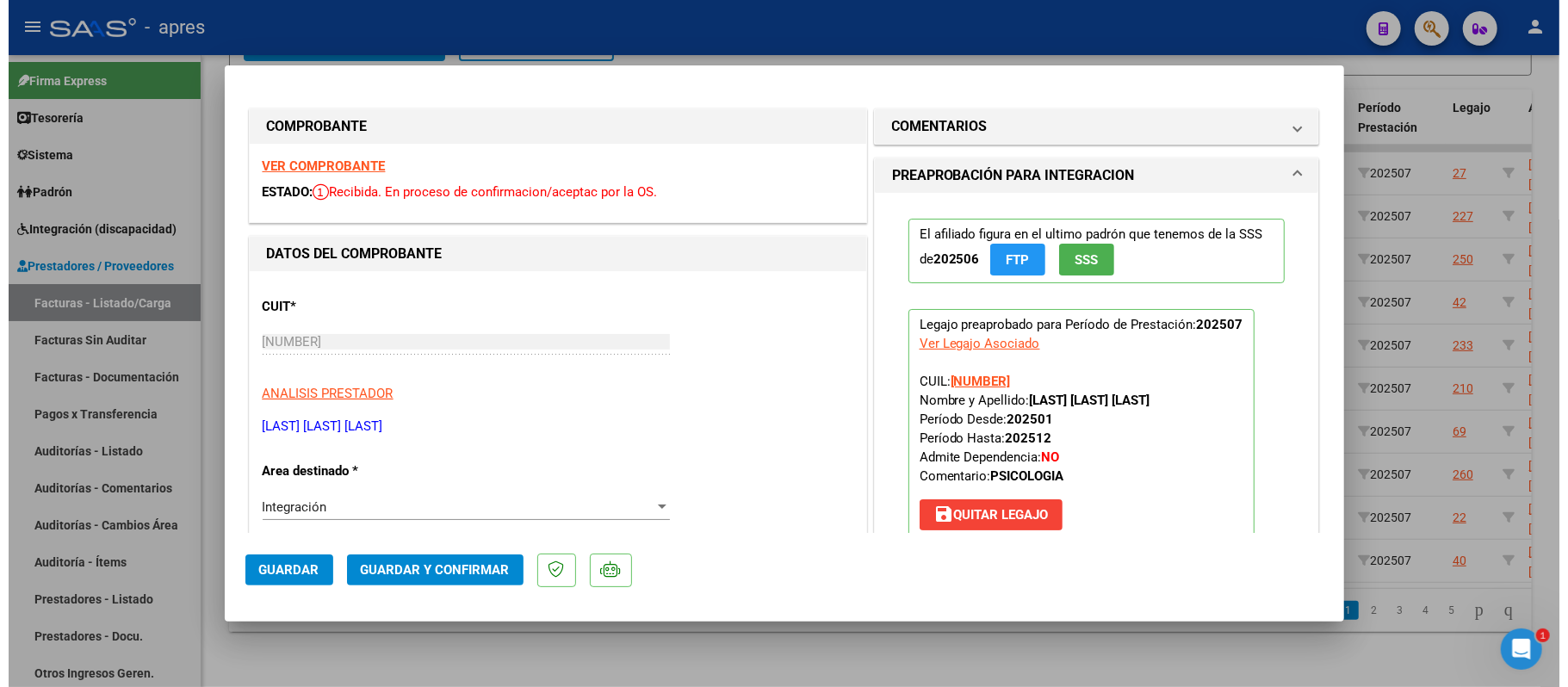 scroll, scrollTop: 0, scrollLeft: 0, axis: both 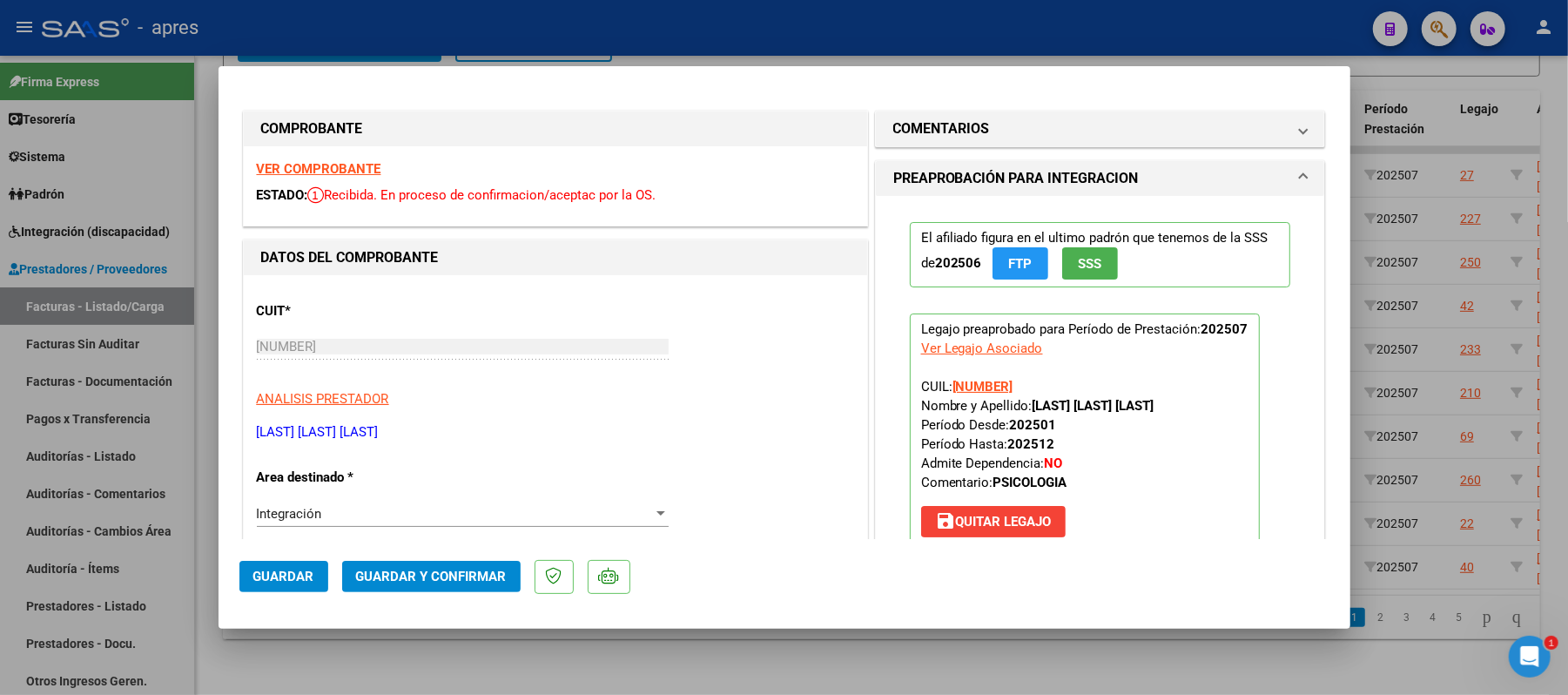 click on "VER COMPROBANTE" at bounding box center (319, 169) 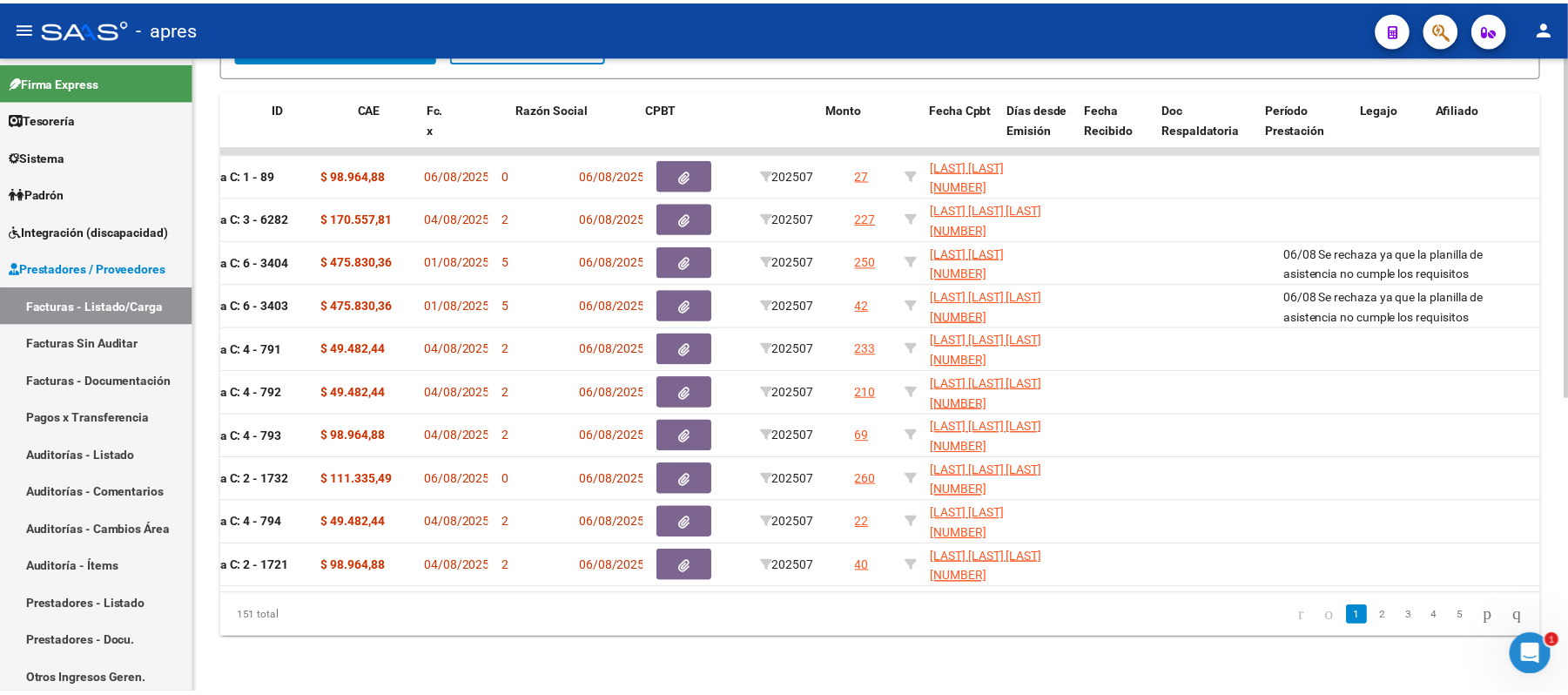 scroll, scrollTop: 0, scrollLeft: 0, axis: both 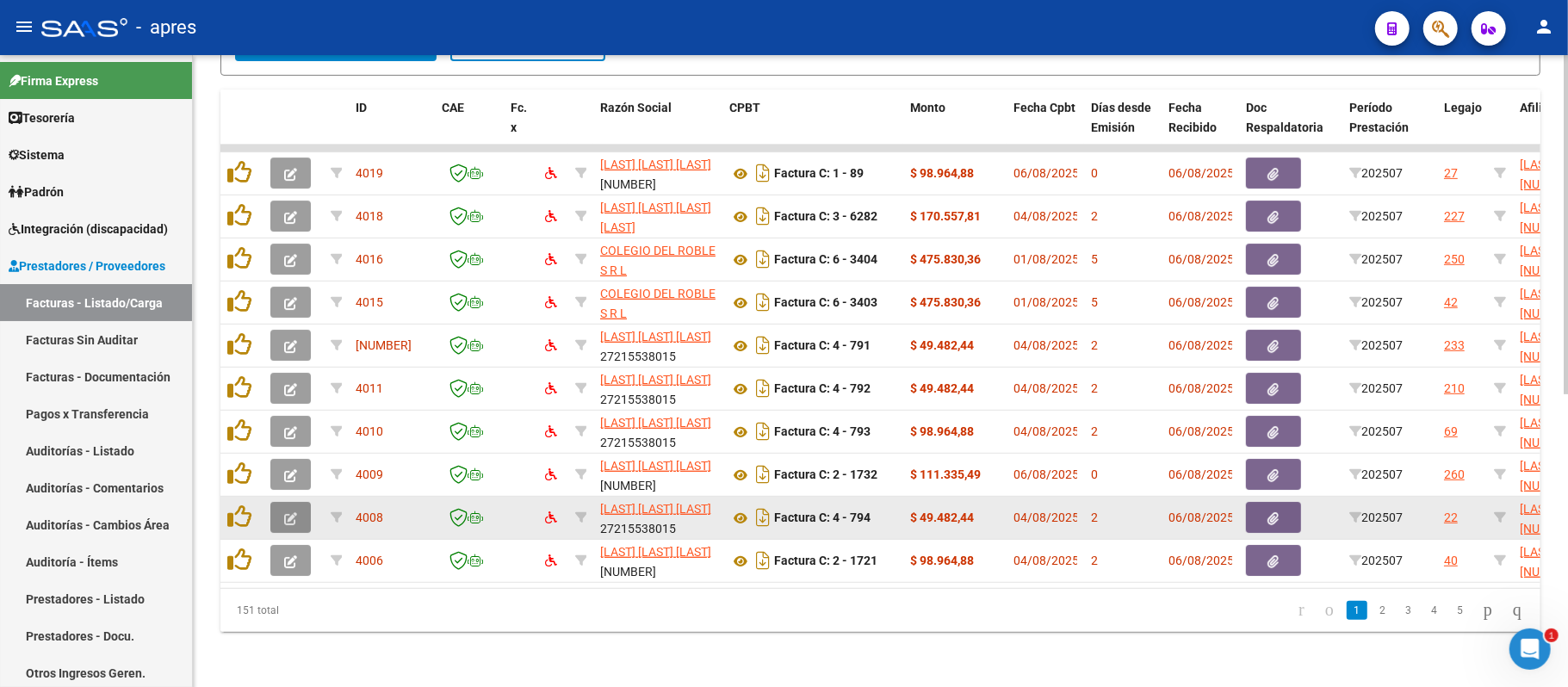 click 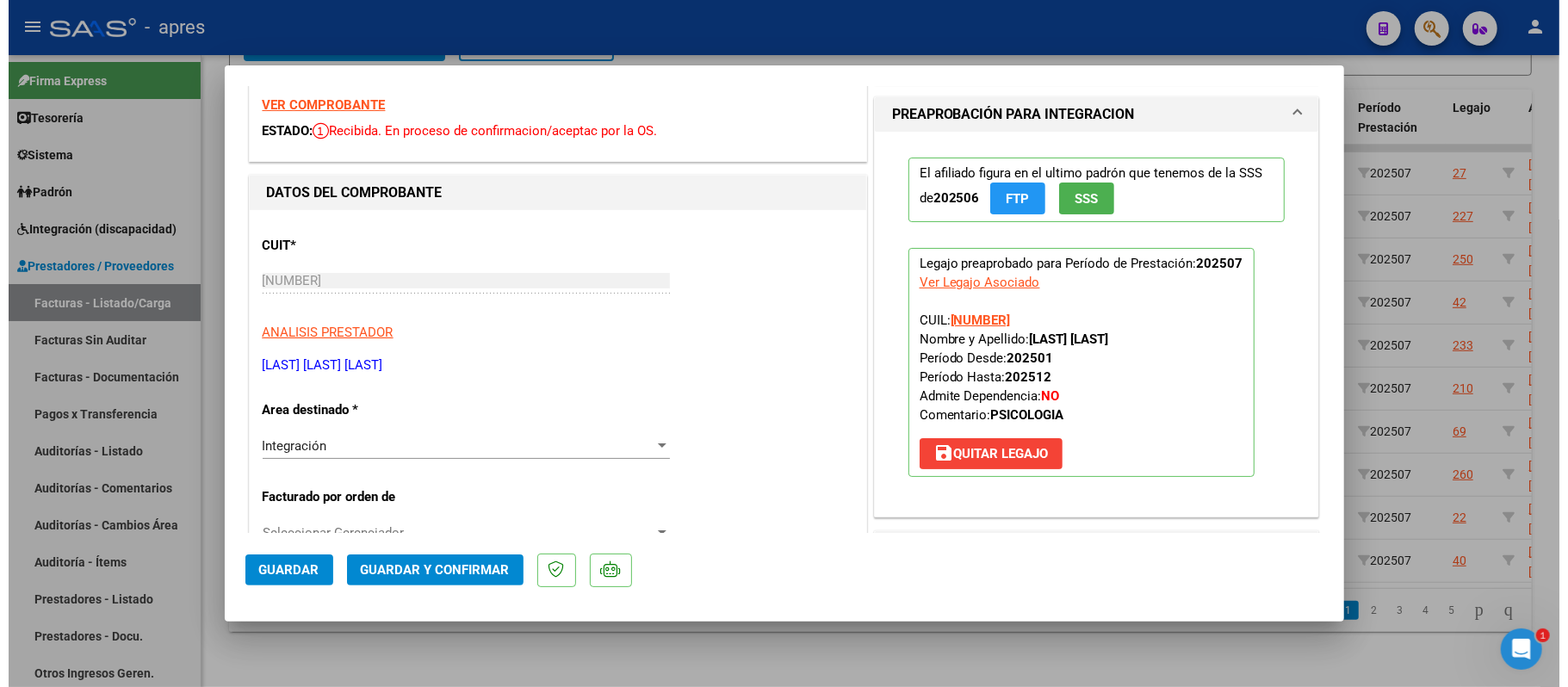 scroll, scrollTop: 0, scrollLeft: 0, axis: both 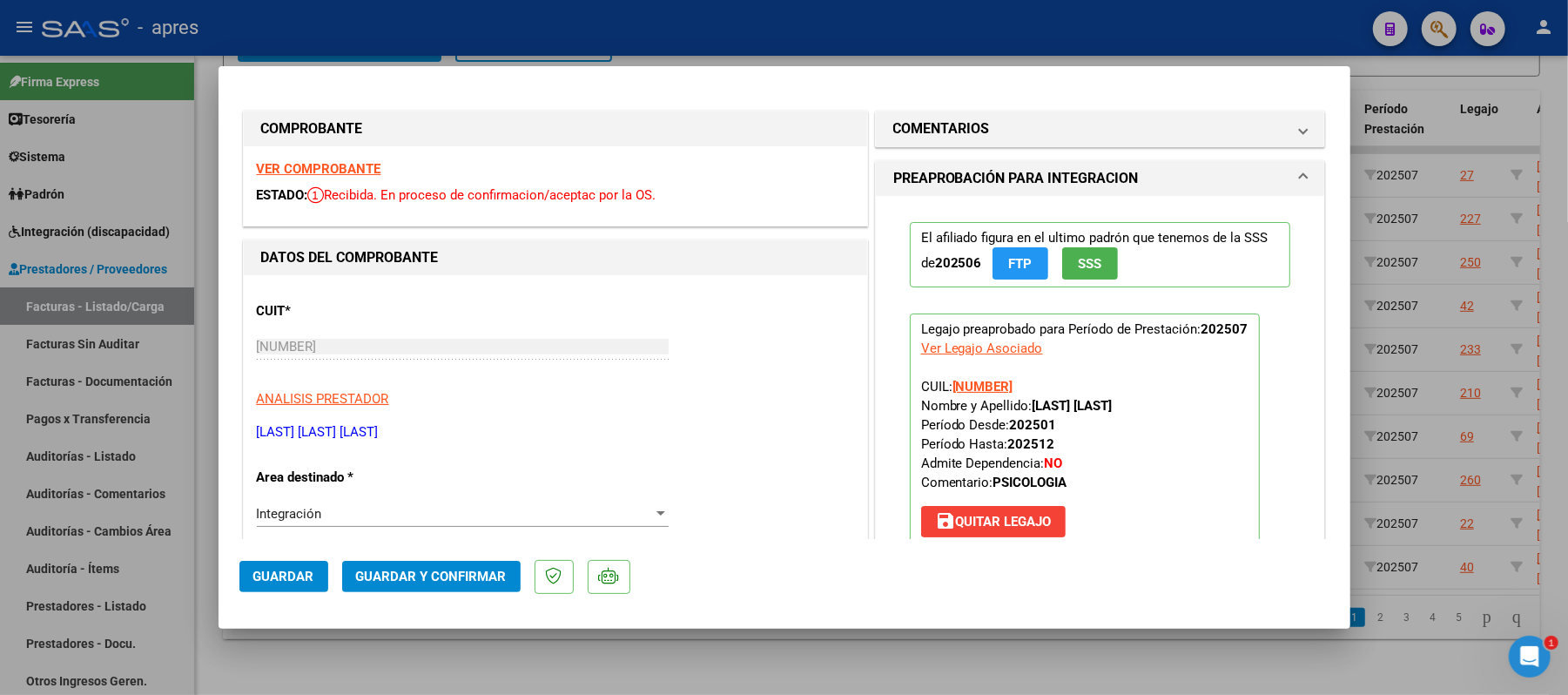 click on "VER COMPROBANTE" at bounding box center [319, 169] 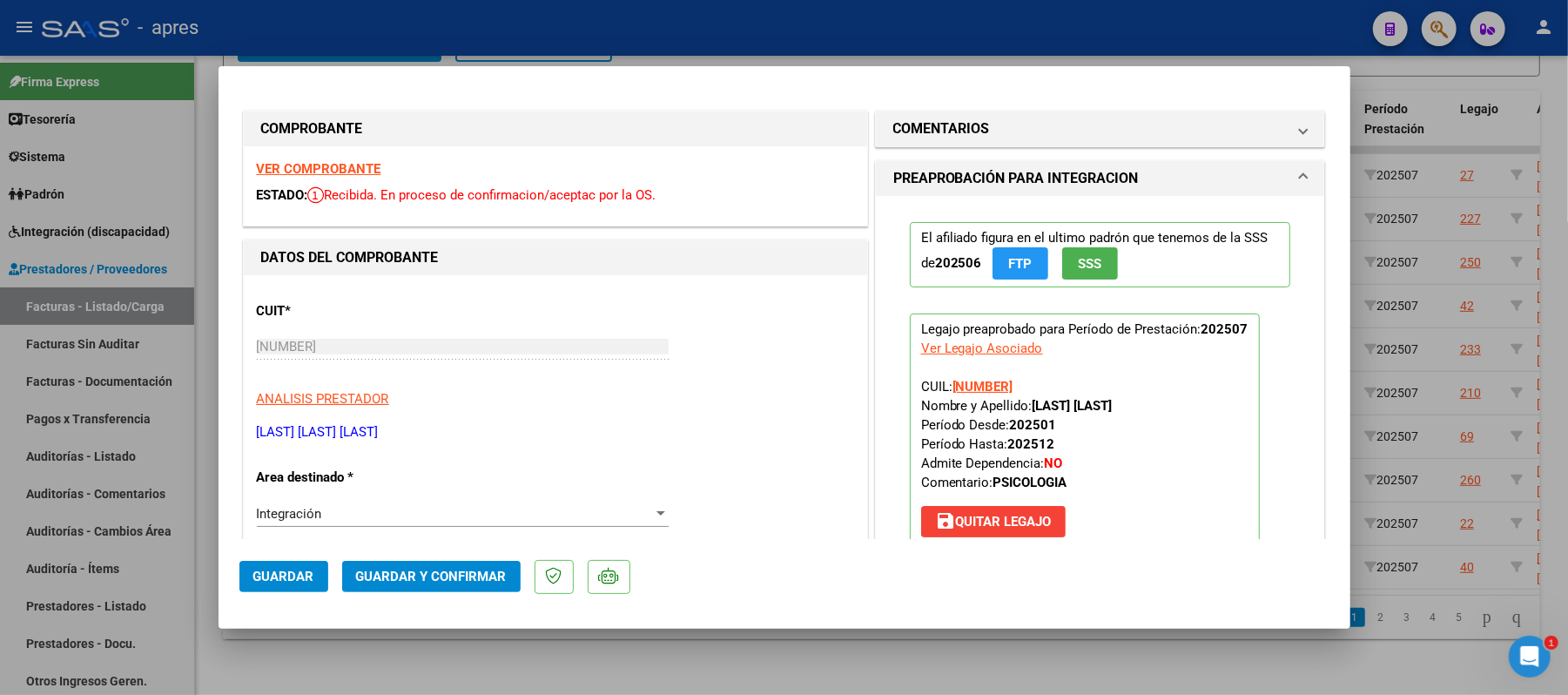 click at bounding box center (784, 348) 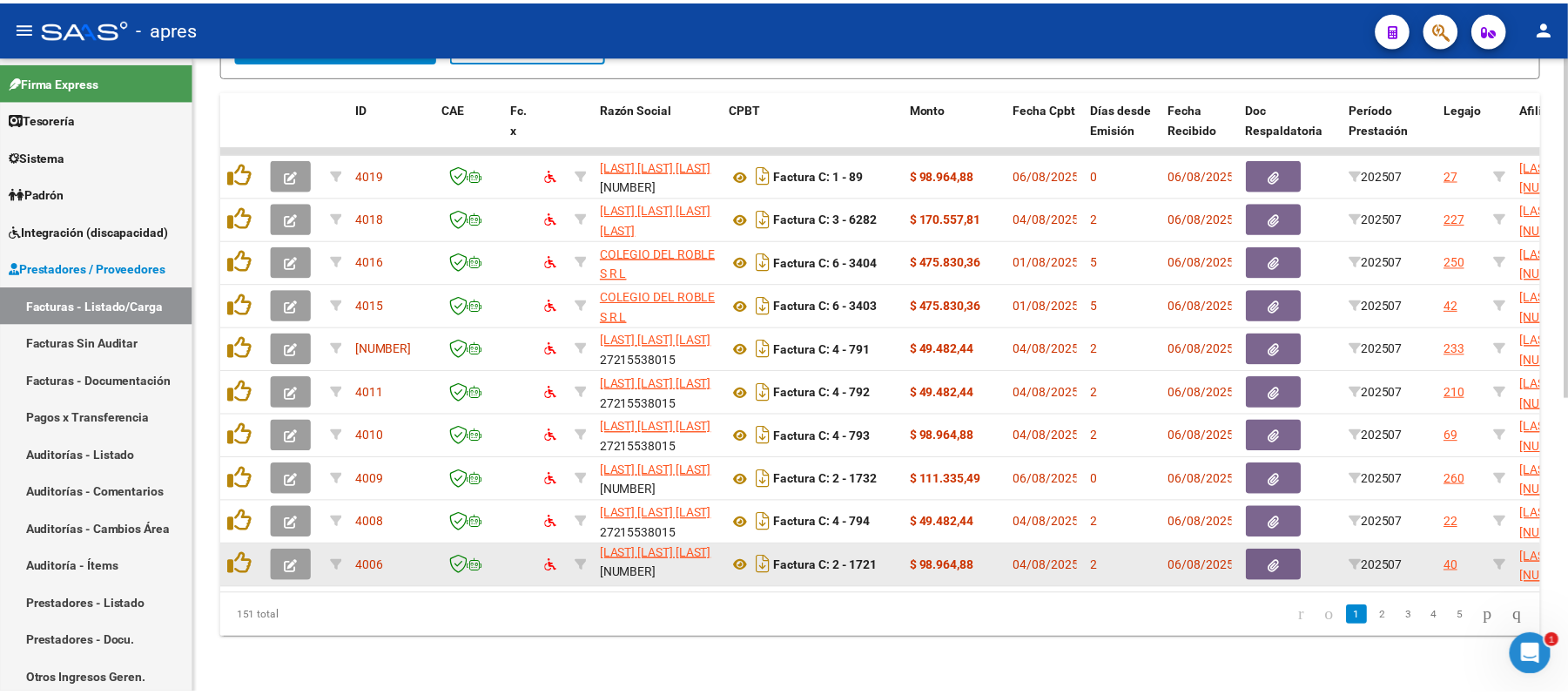scroll, scrollTop: 22, scrollLeft: 0, axis: vertical 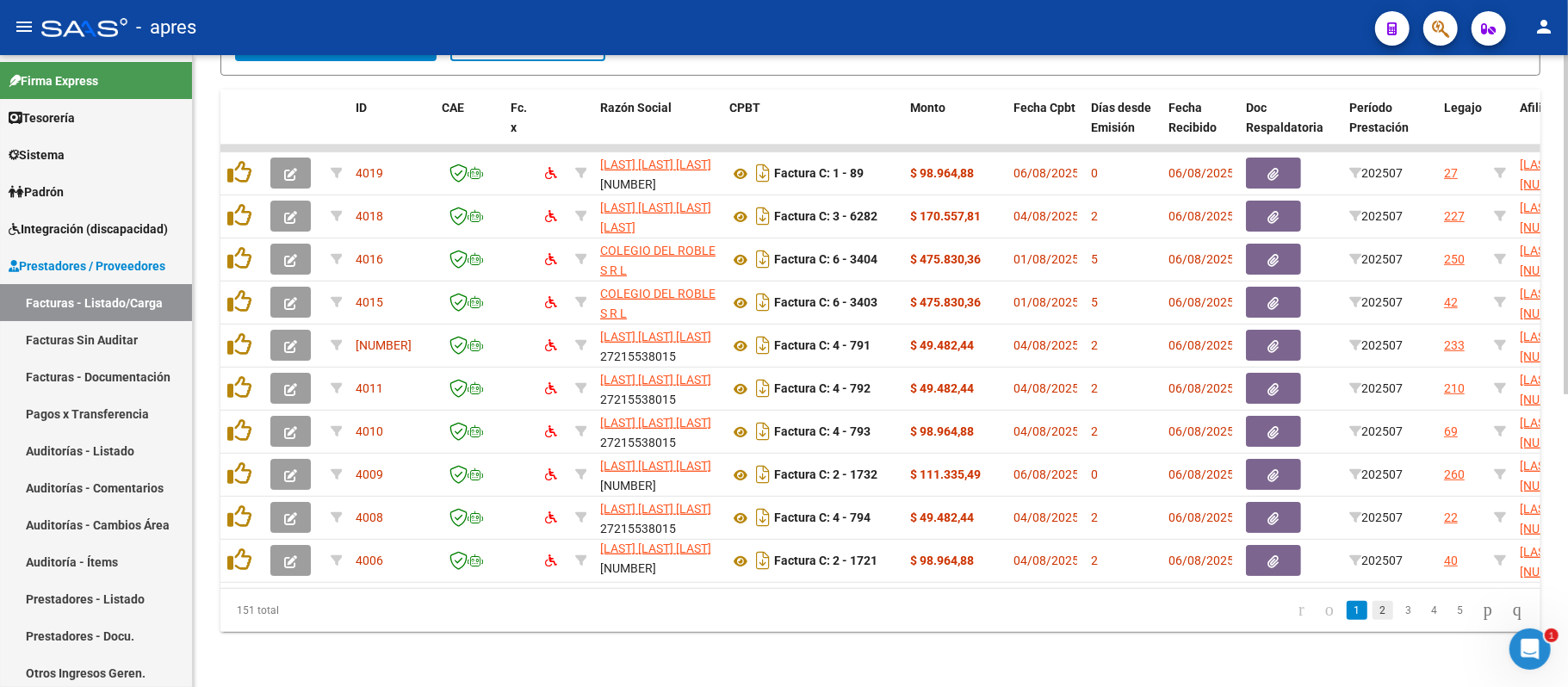 click on "2" 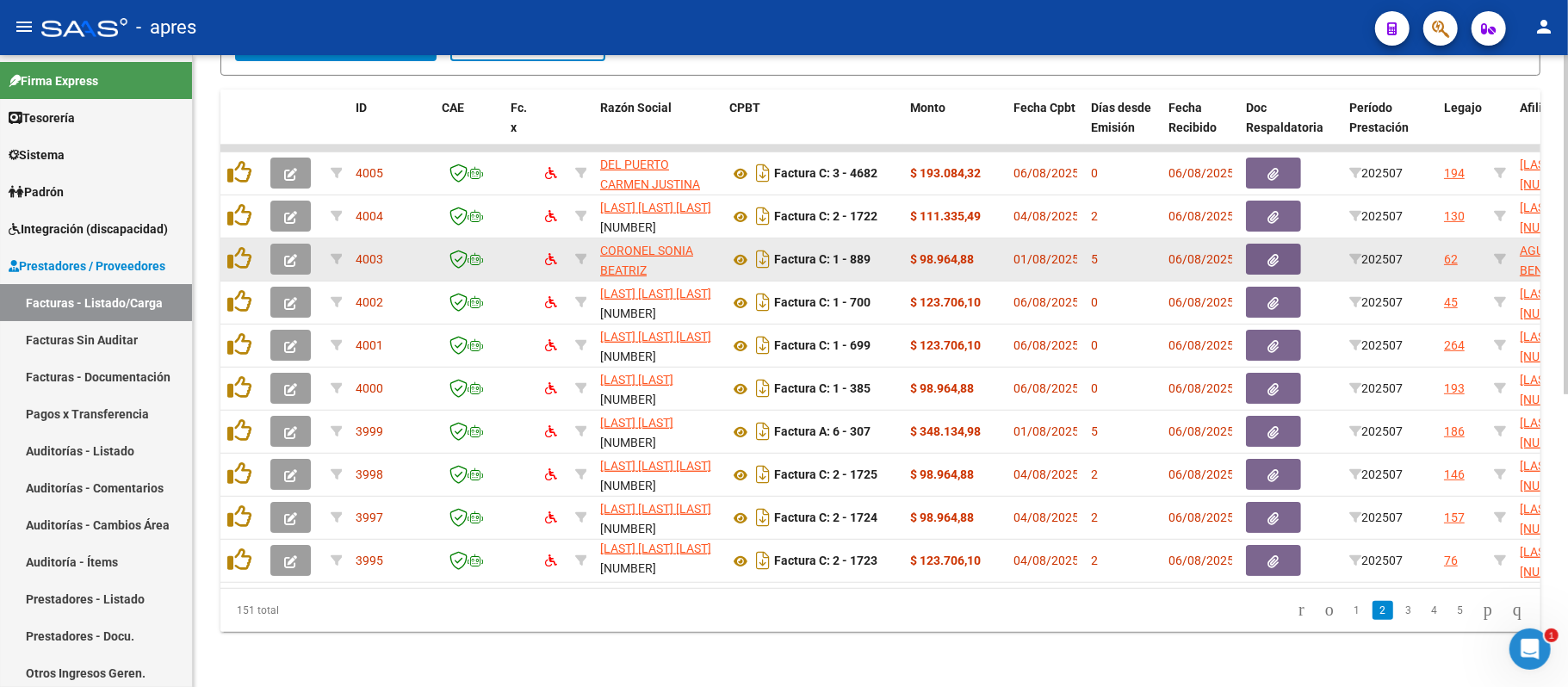 click 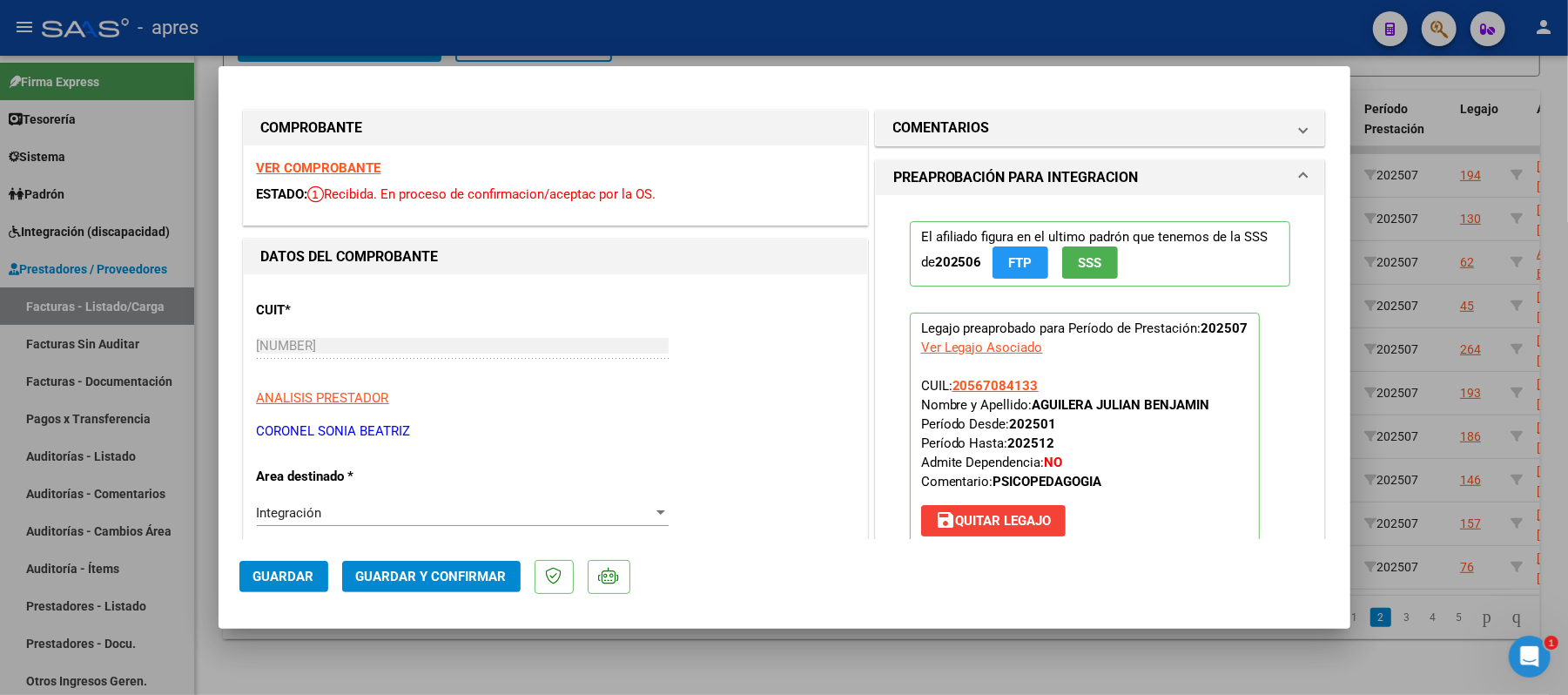scroll, scrollTop: 0, scrollLeft: 0, axis: both 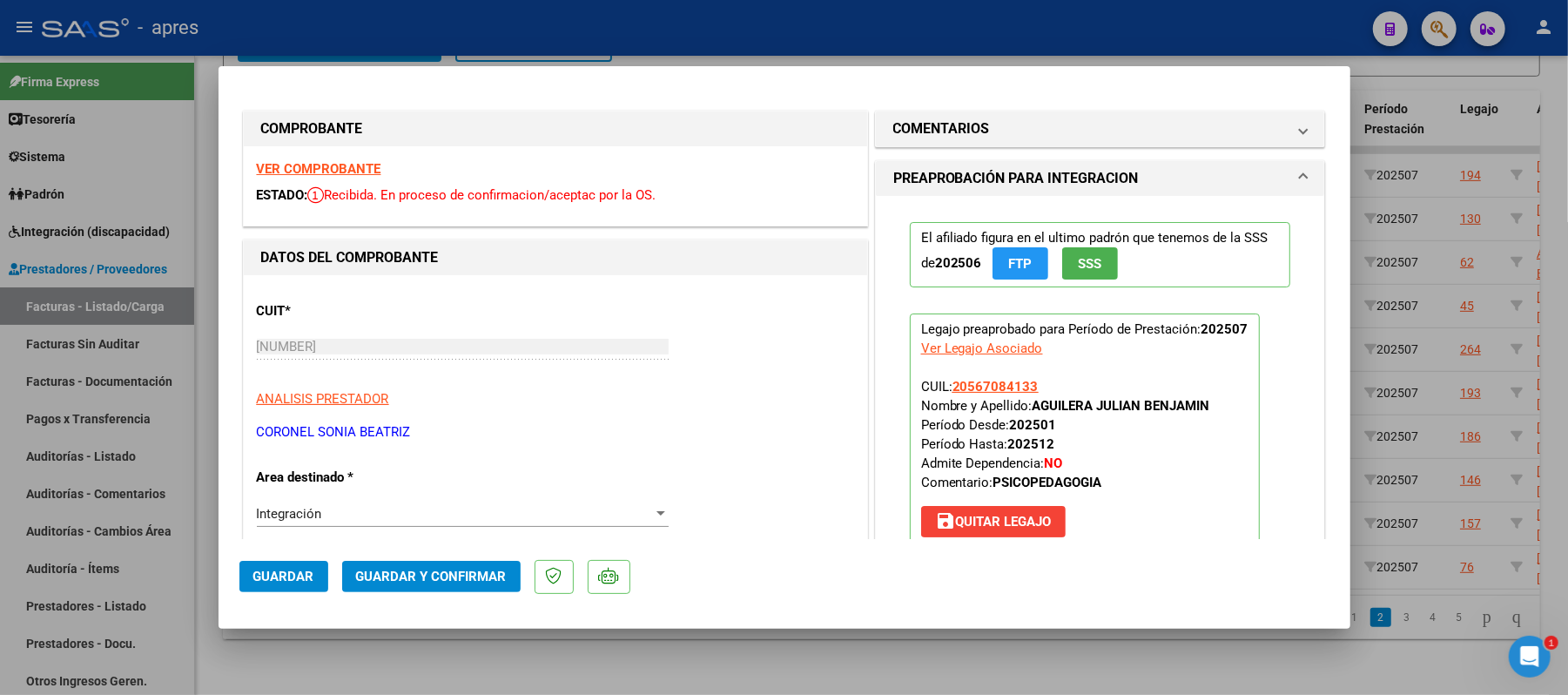 click on "VER COMPROBANTE" at bounding box center [319, 169] 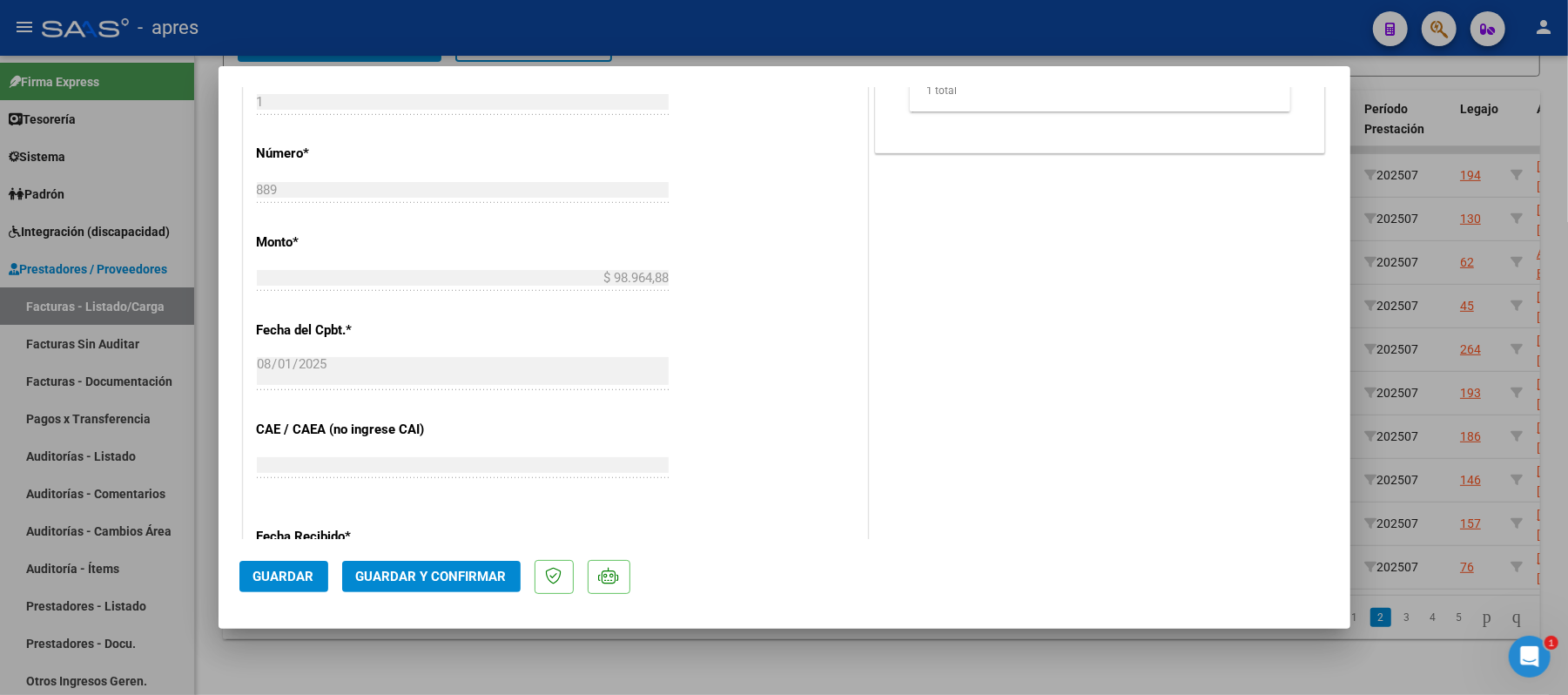 scroll, scrollTop: 813, scrollLeft: 0, axis: vertical 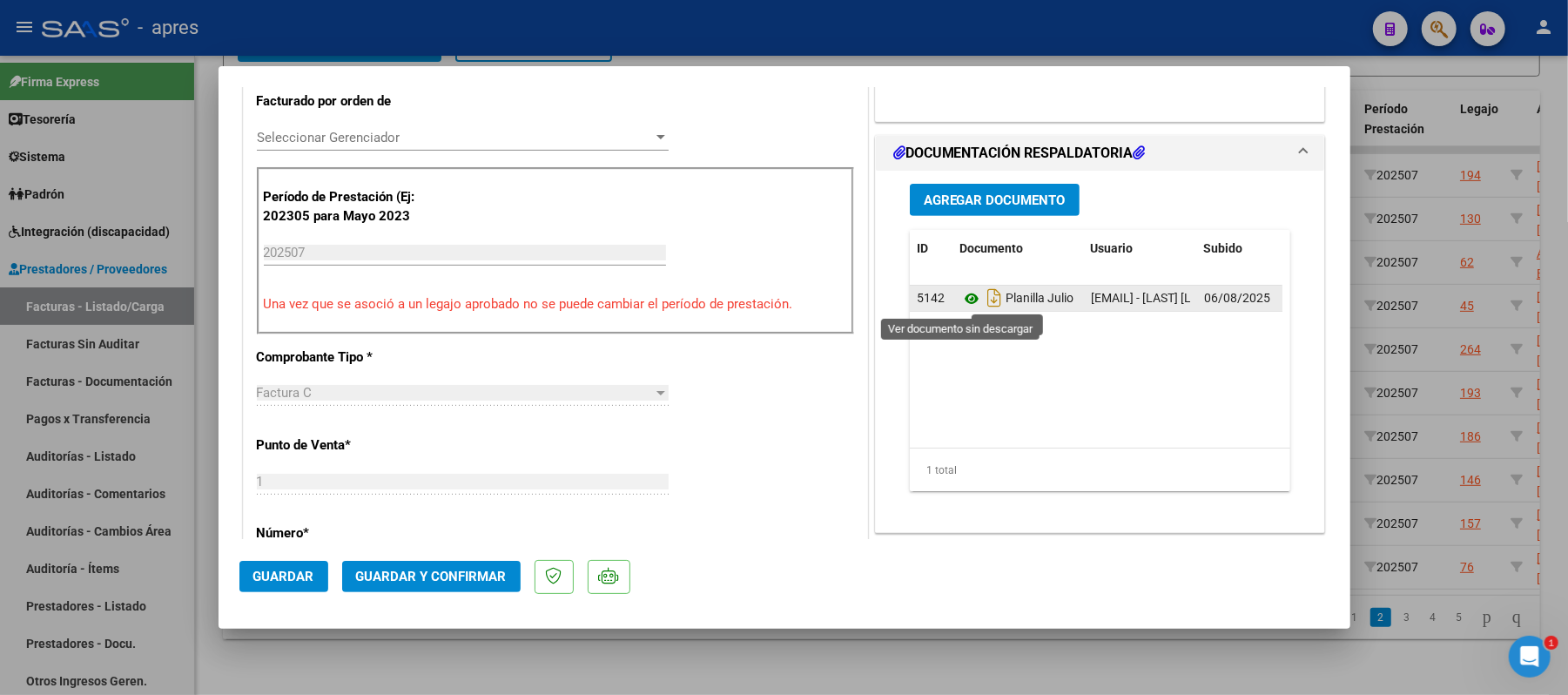 click 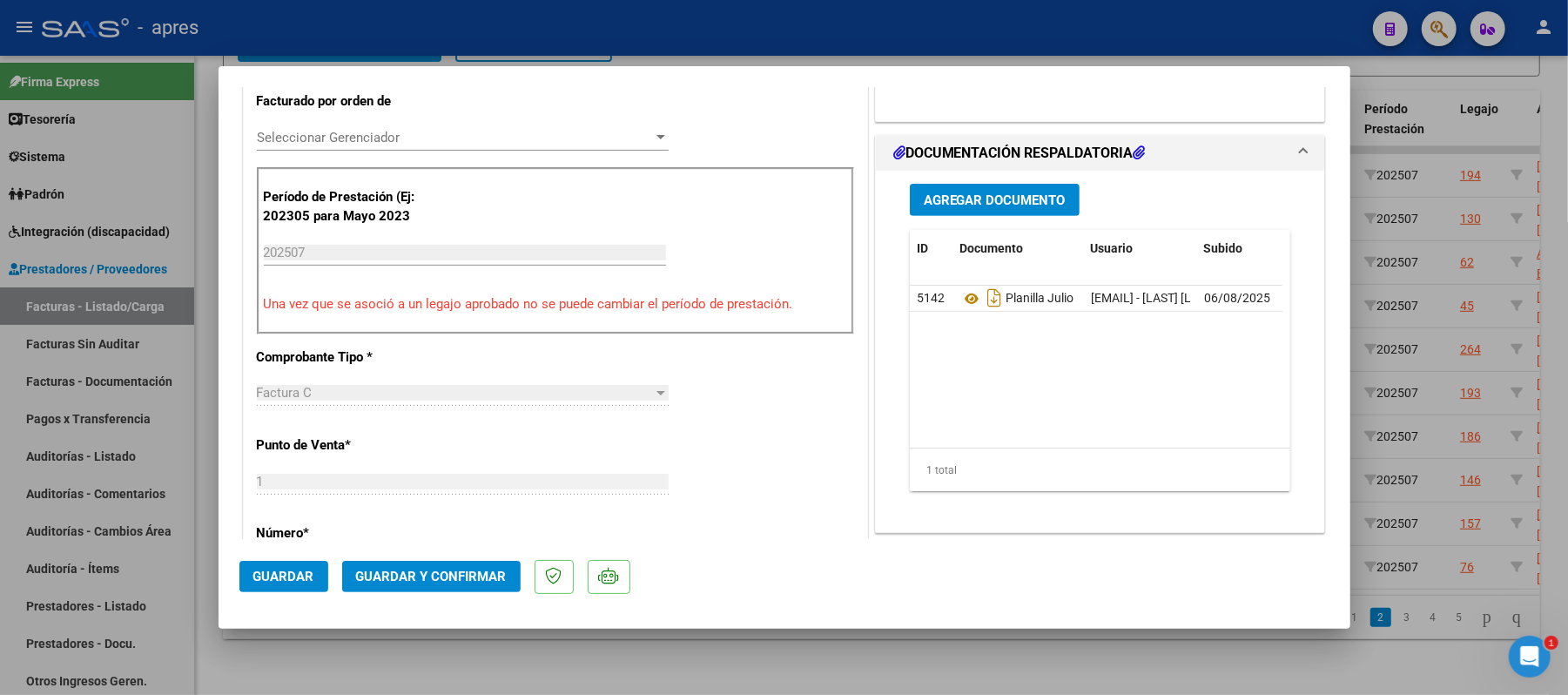 click at bounding box center (784, 348) 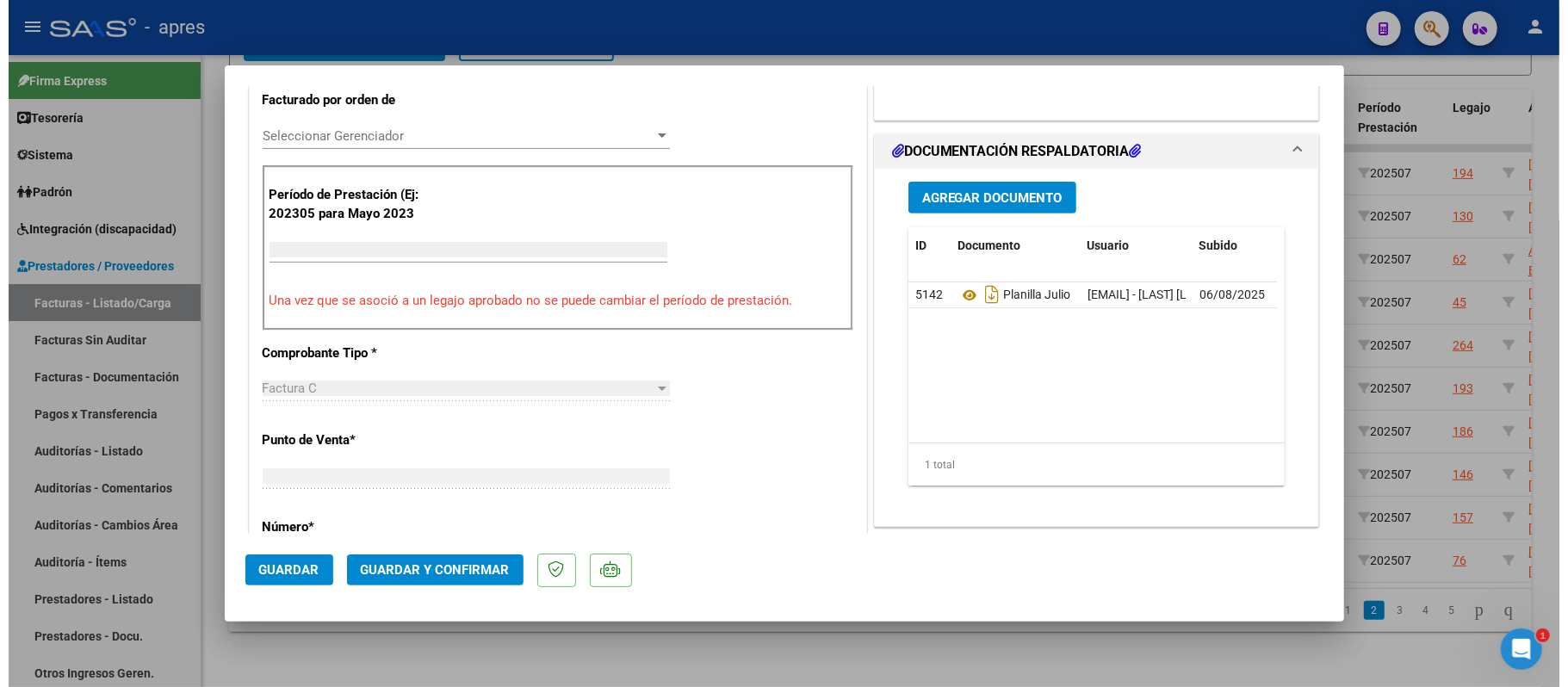 scroll, scrollTop: 0, scrollLeft: 0, axis: both 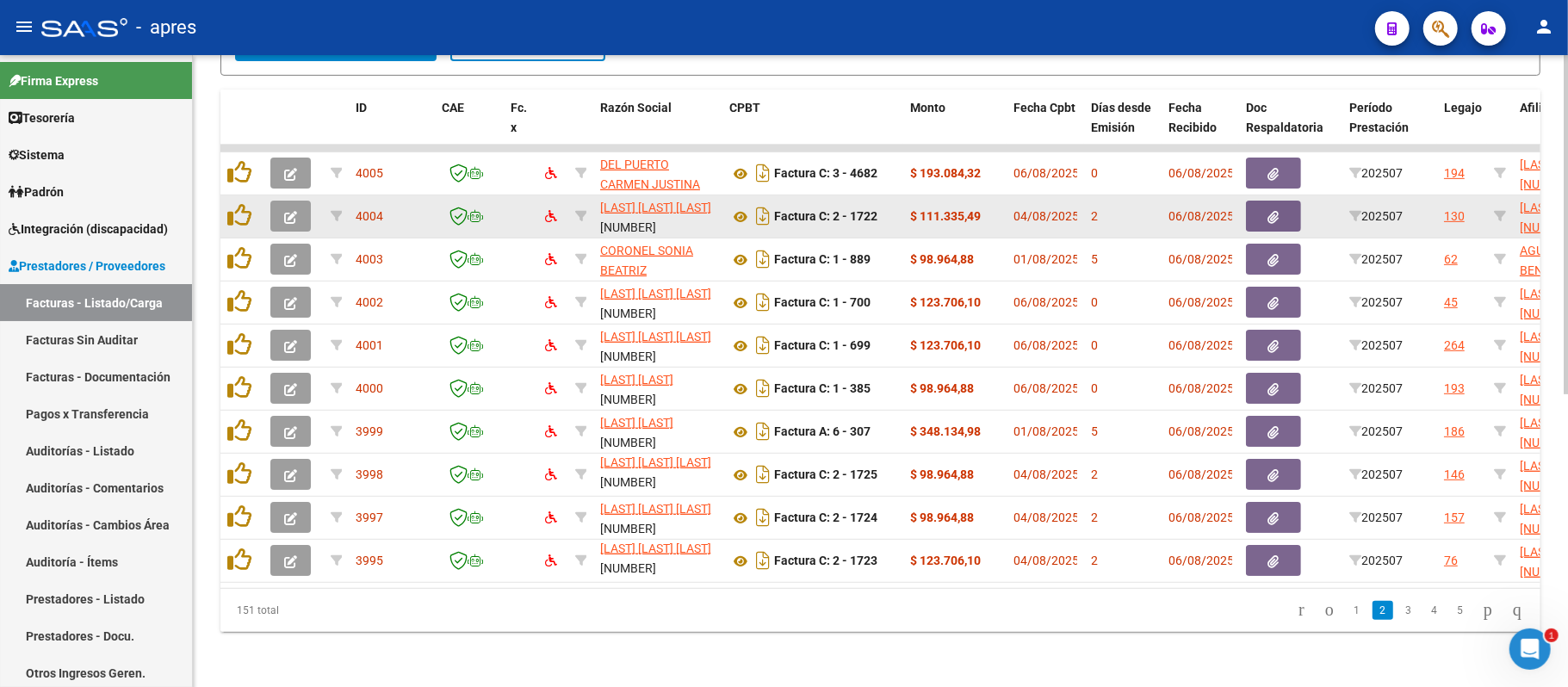 click 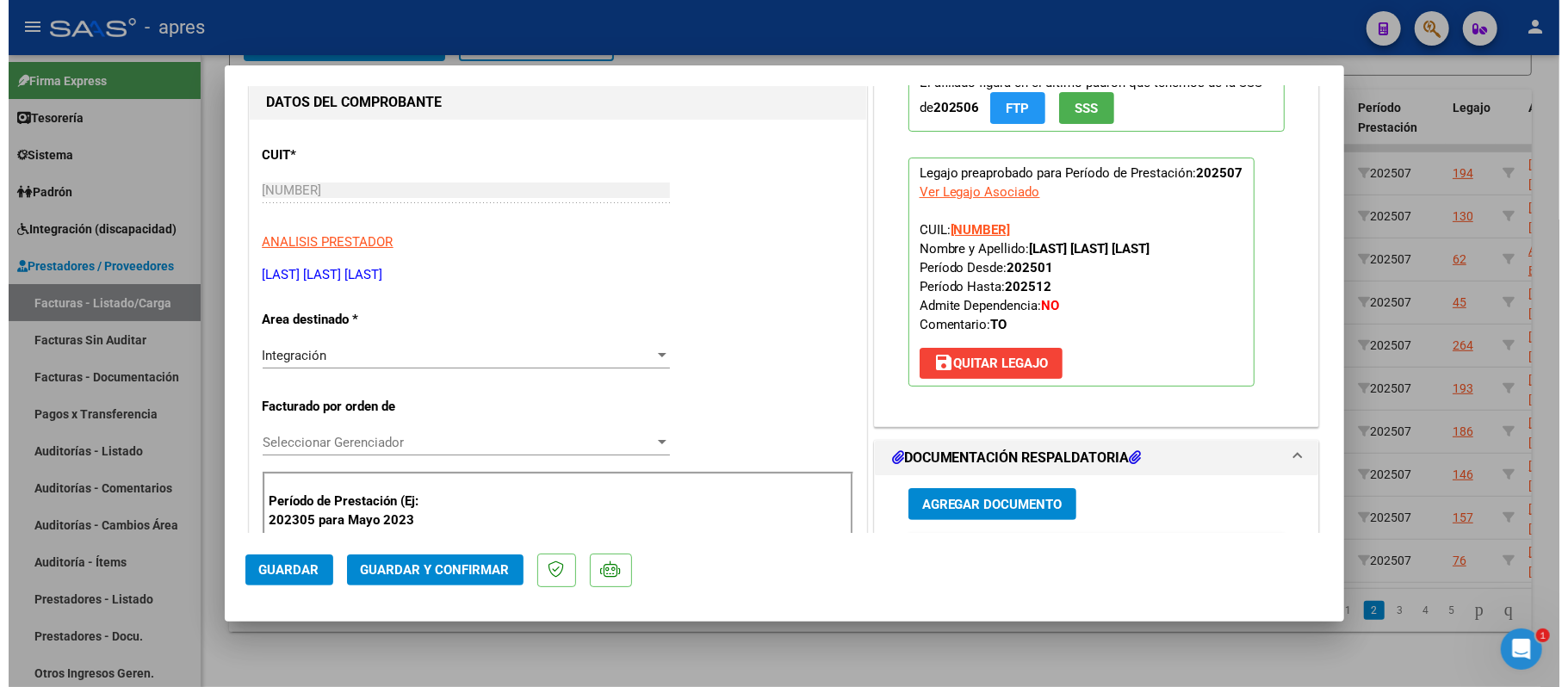scroll, scrollTop: 0, scrollLeft: 0, axis: both 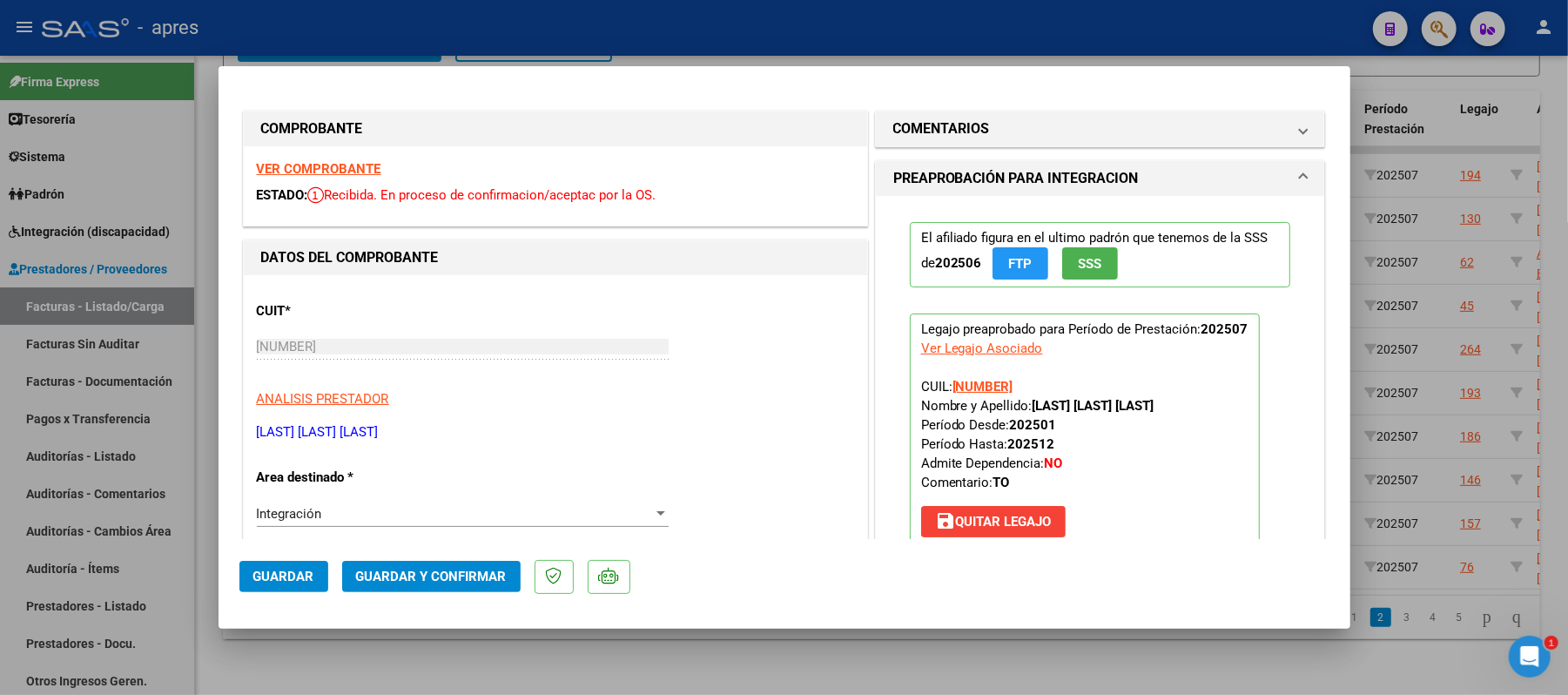click at bounding box center [784, 348] 